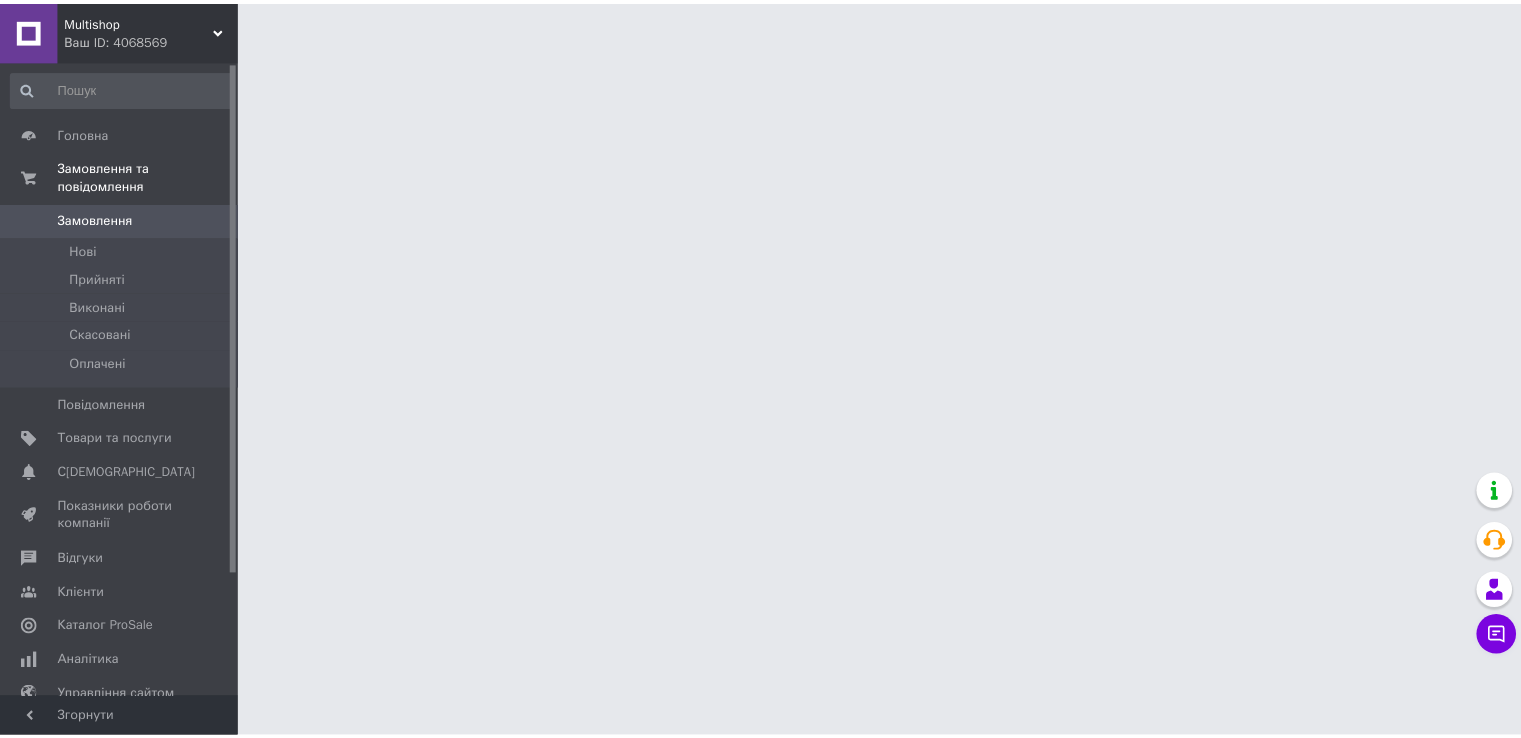 scroll, scrollTop: 0, scrollLeft: 0, axis: both 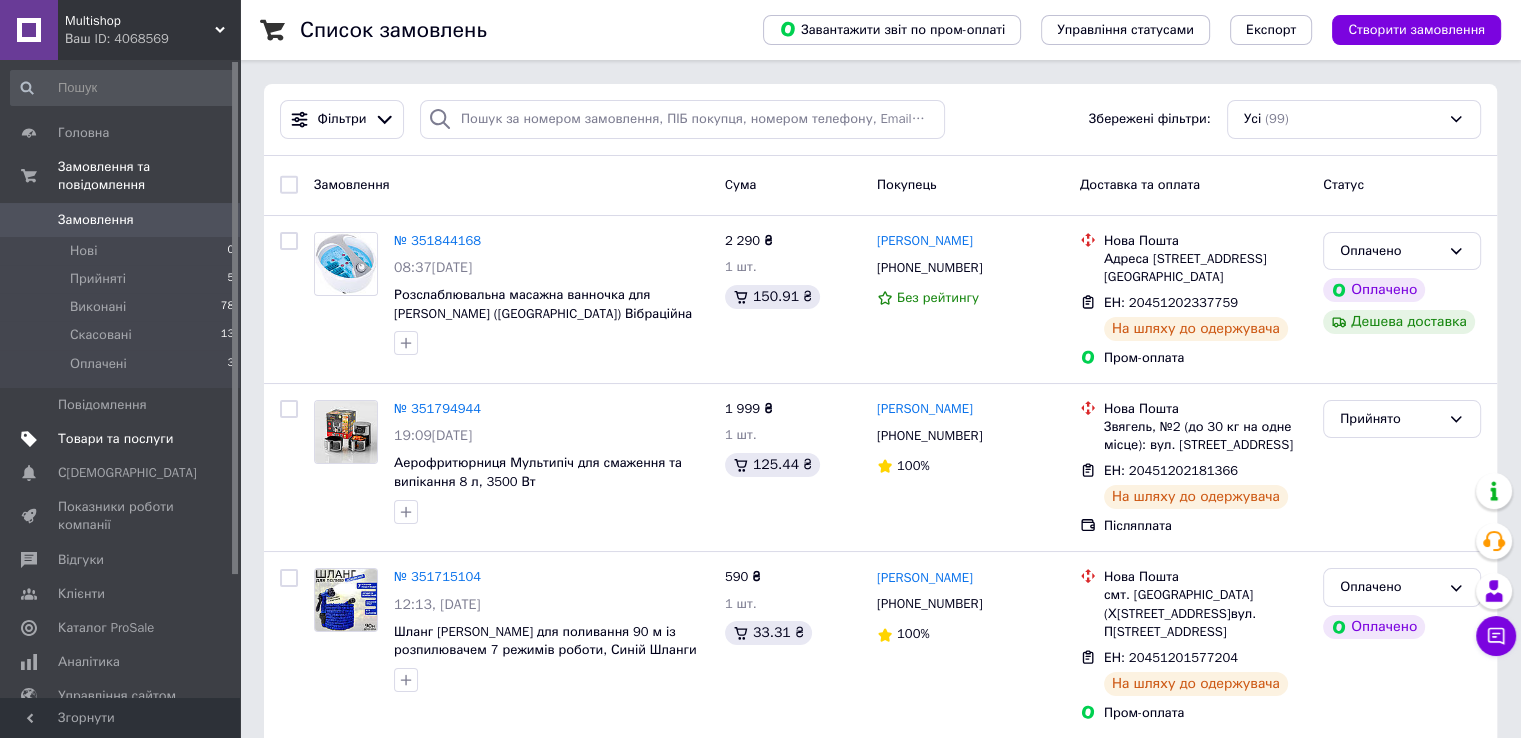 click on "Товари та послуги" at bounding box center (123, 439) 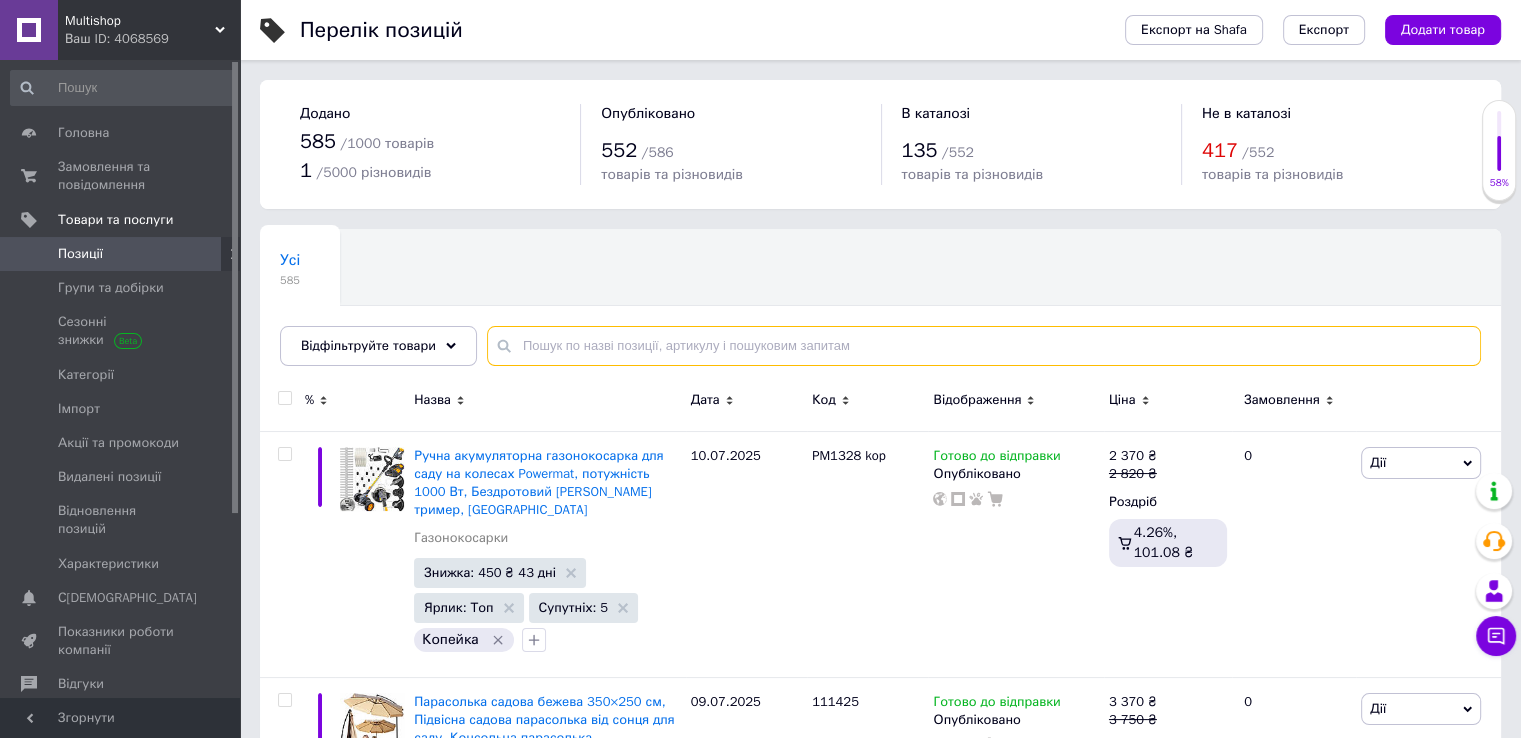 click at bounding box center [984, 346] 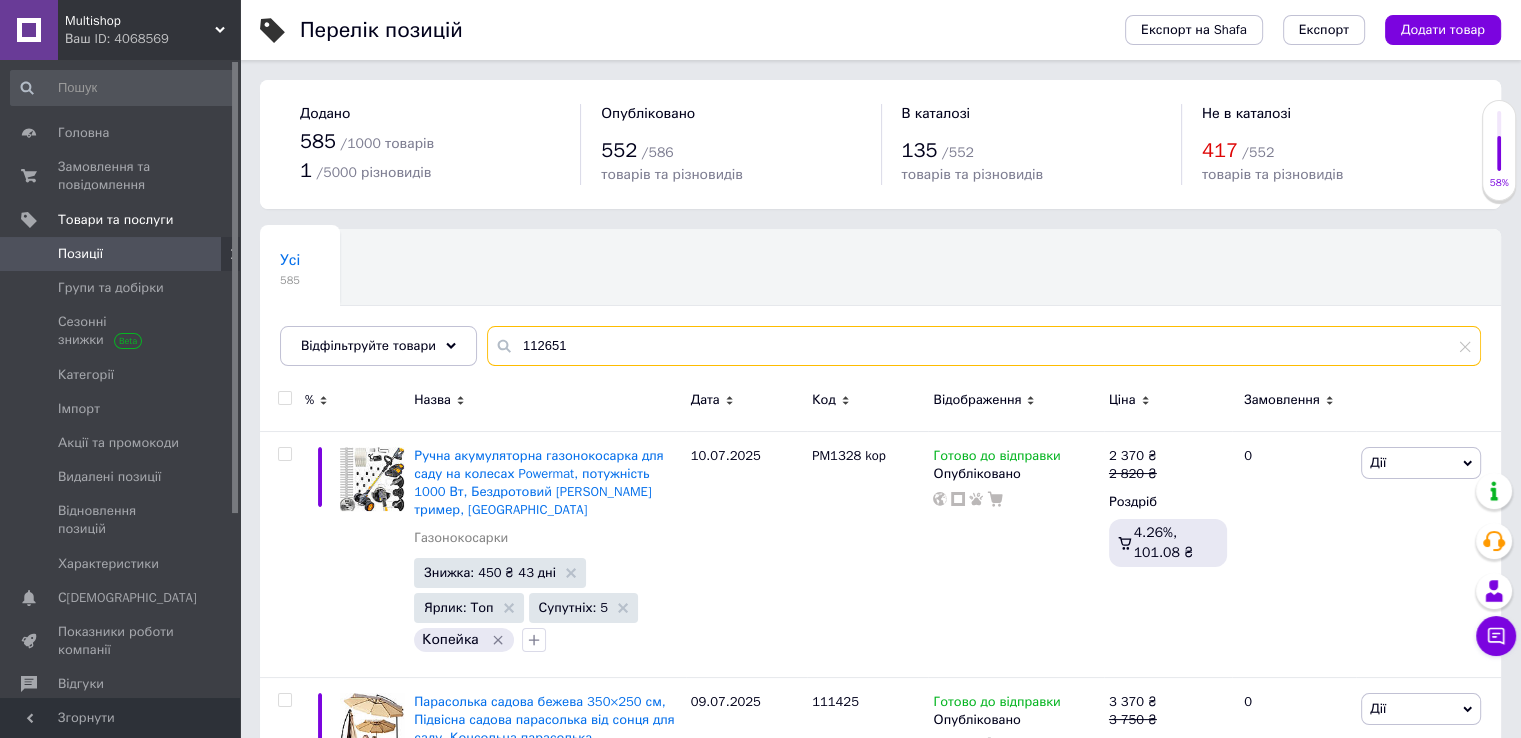 type on "112651" 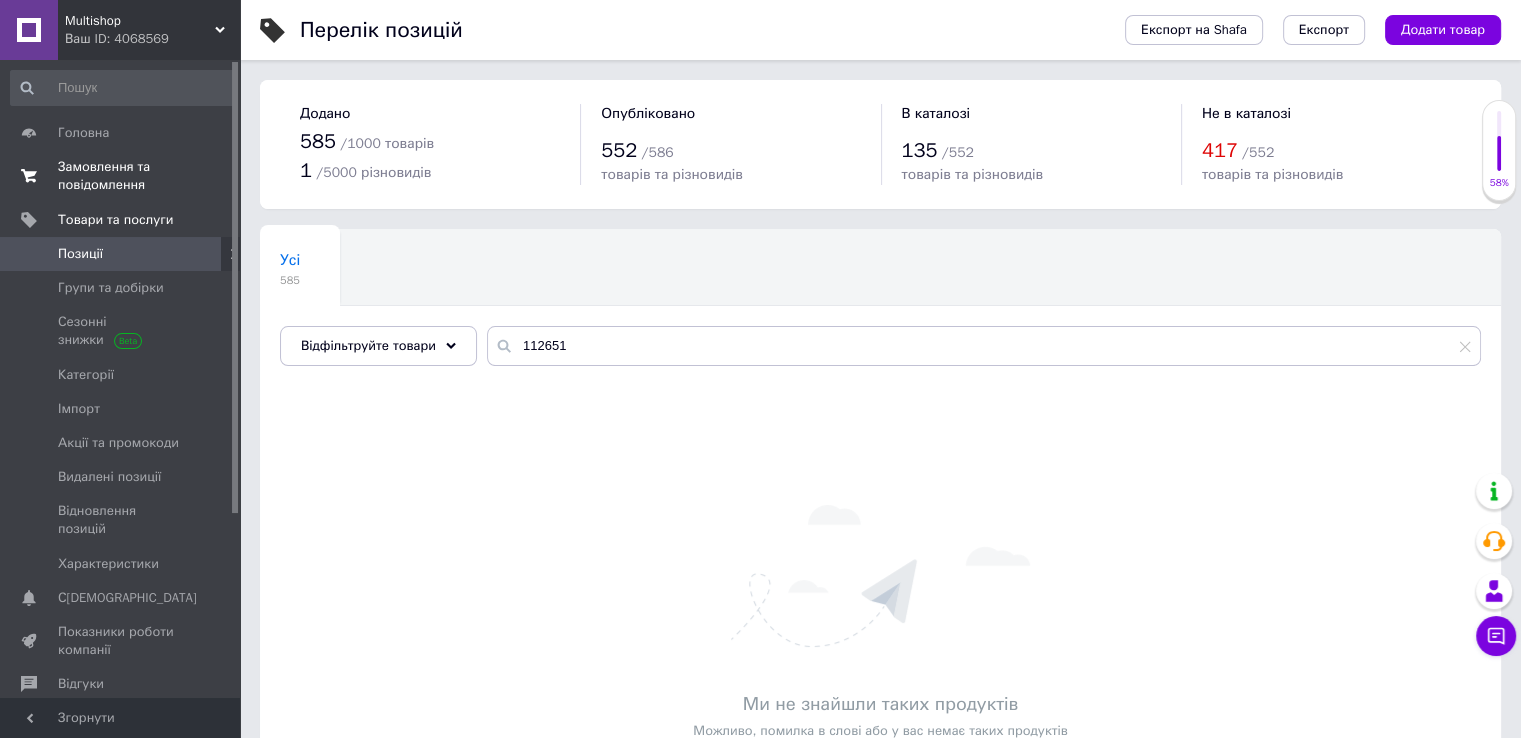 click on "Замовлення та повідомлення" at bounding box center [121, 176] 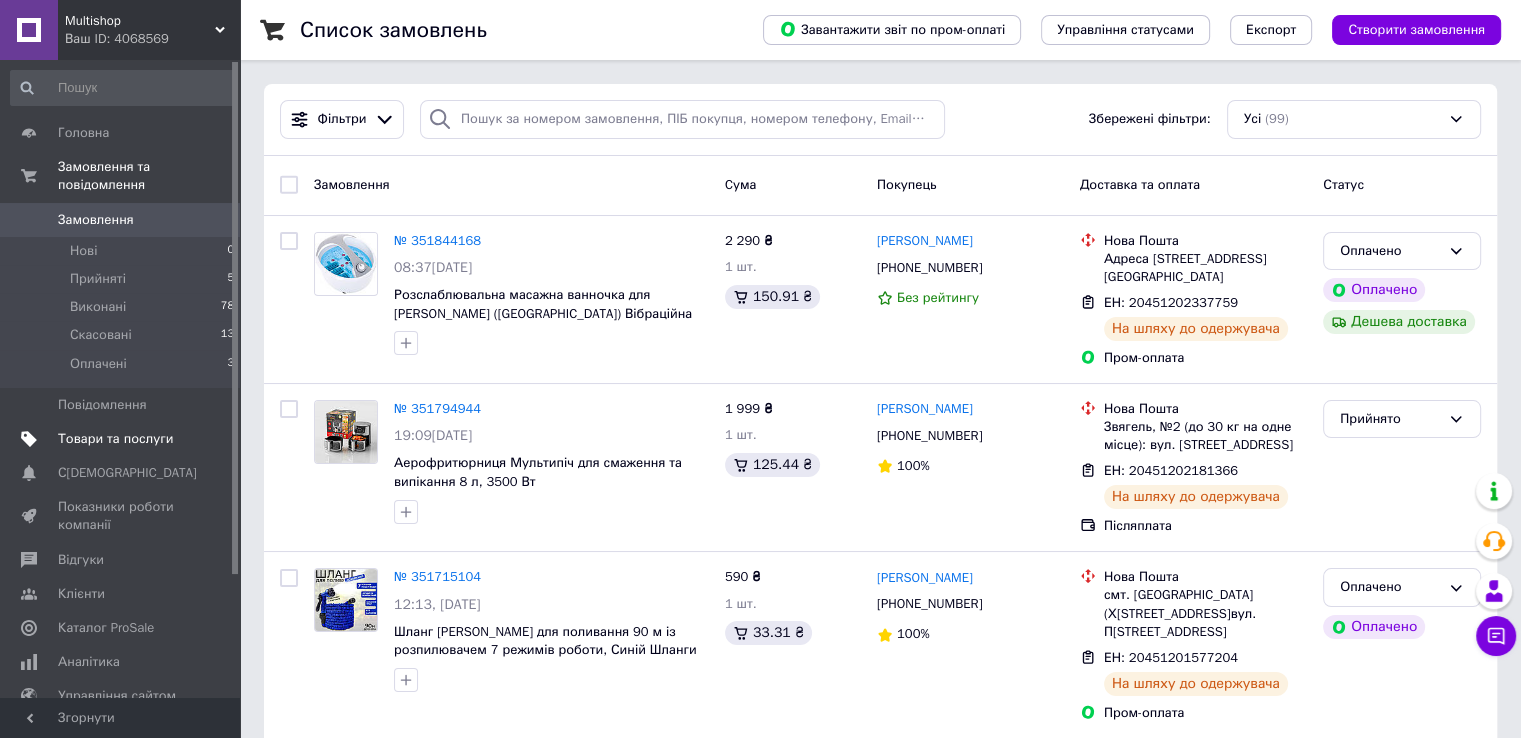 click on "Товари та послуги" at bounding box center (123, 439) 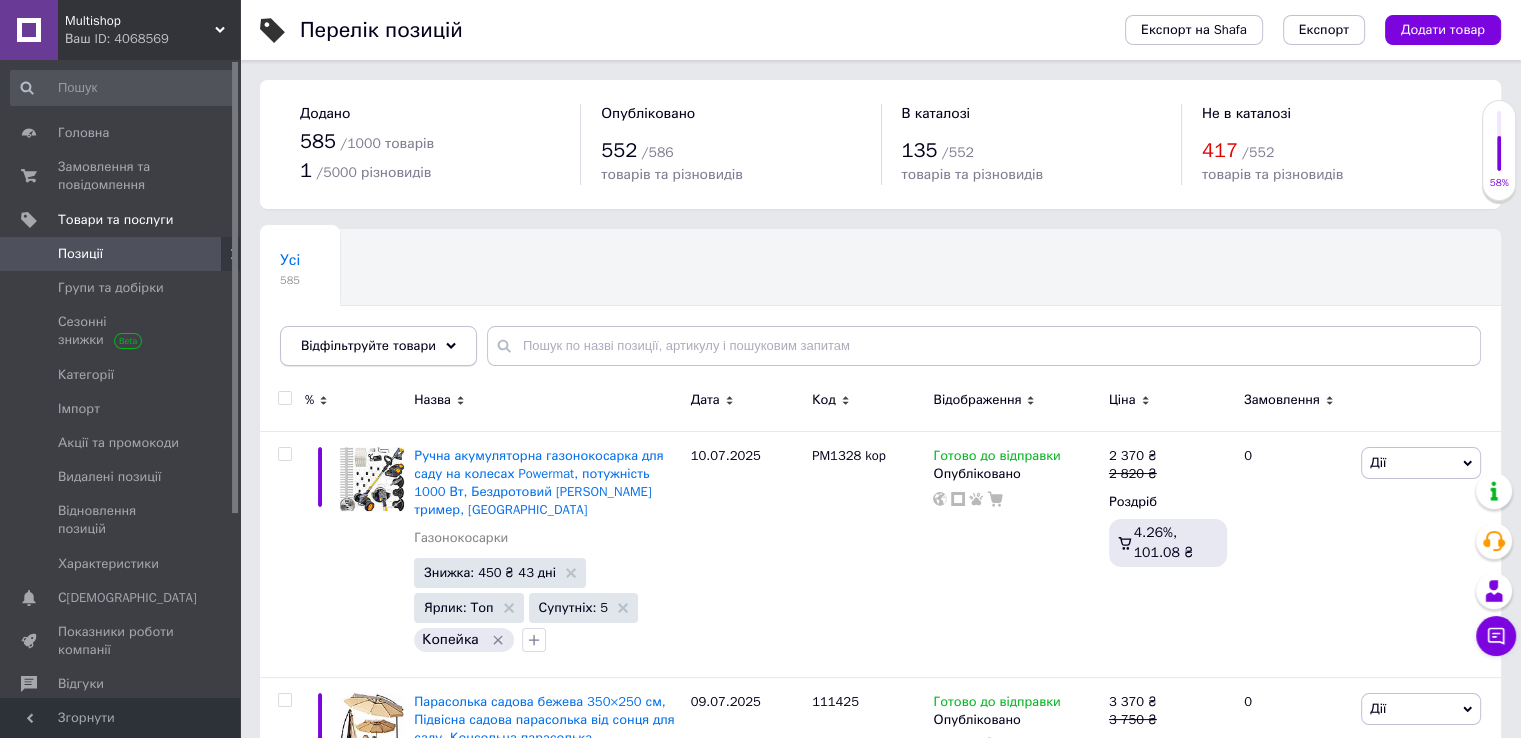 click on "Відфільтруйте товари" at bounding box center (368, 345) 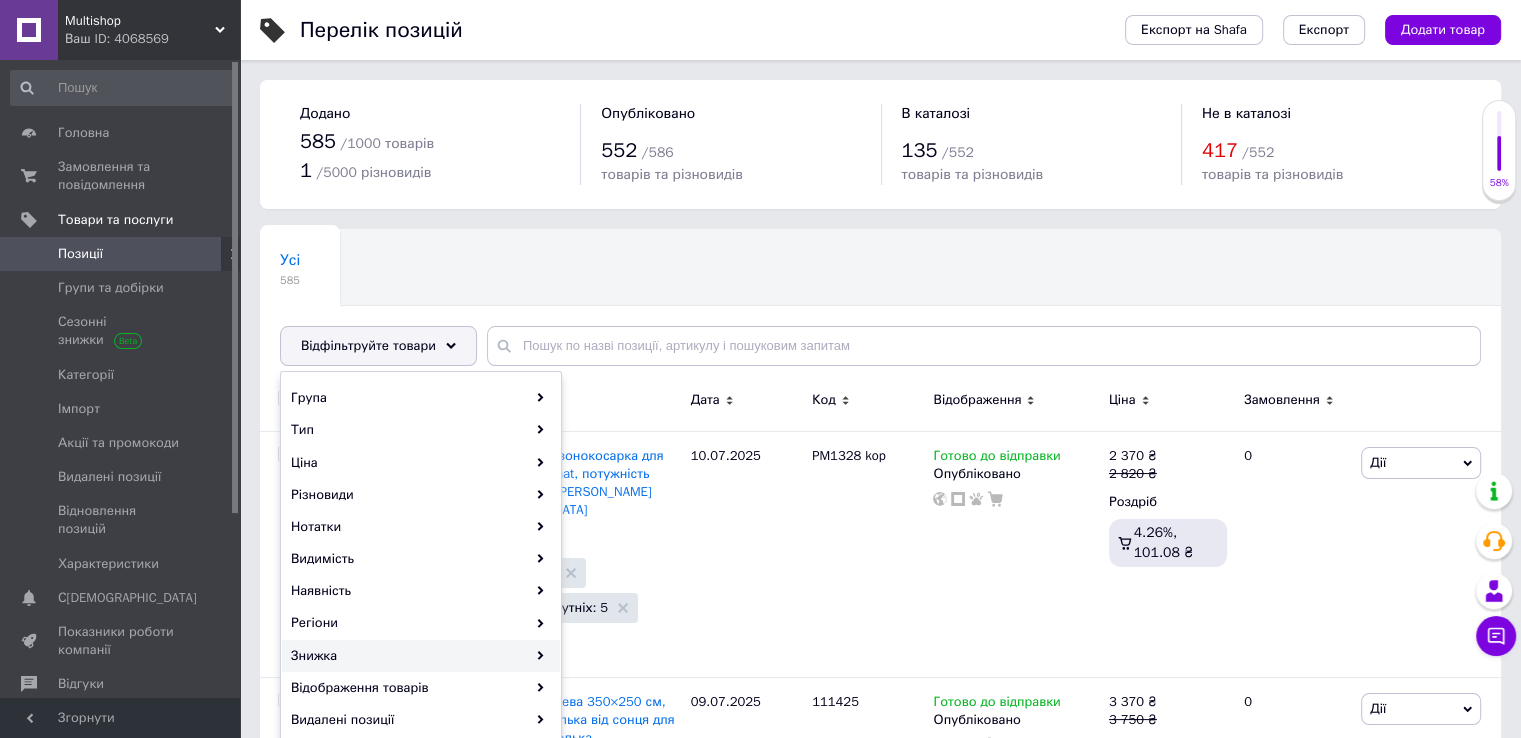 click on "Знижка" at bounding box center (421, 656) 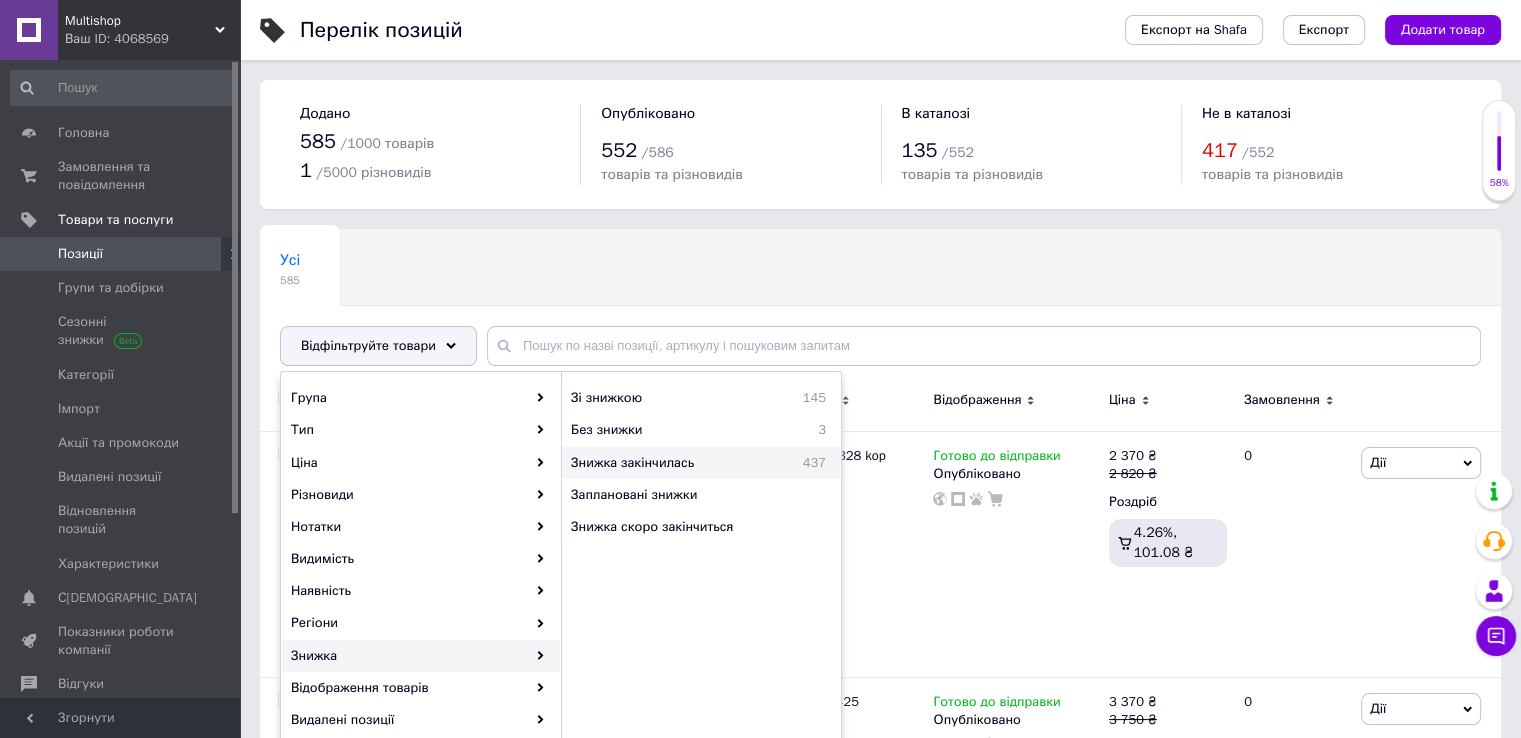 click on "Знижка закінчилась" at bounding box center [671, 463] 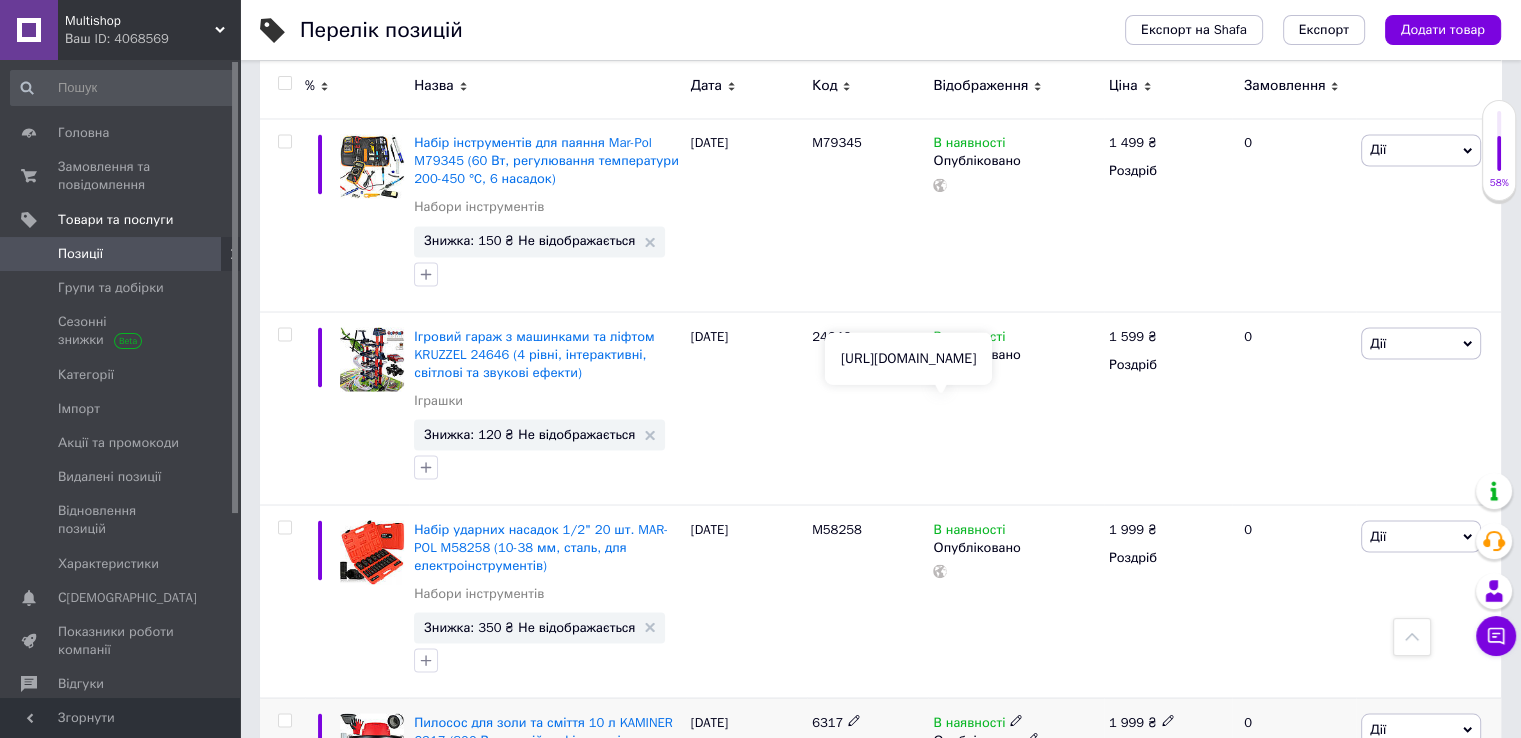 scroll, scrollTop: 18784, scrollLeft: 0, axis: vertical 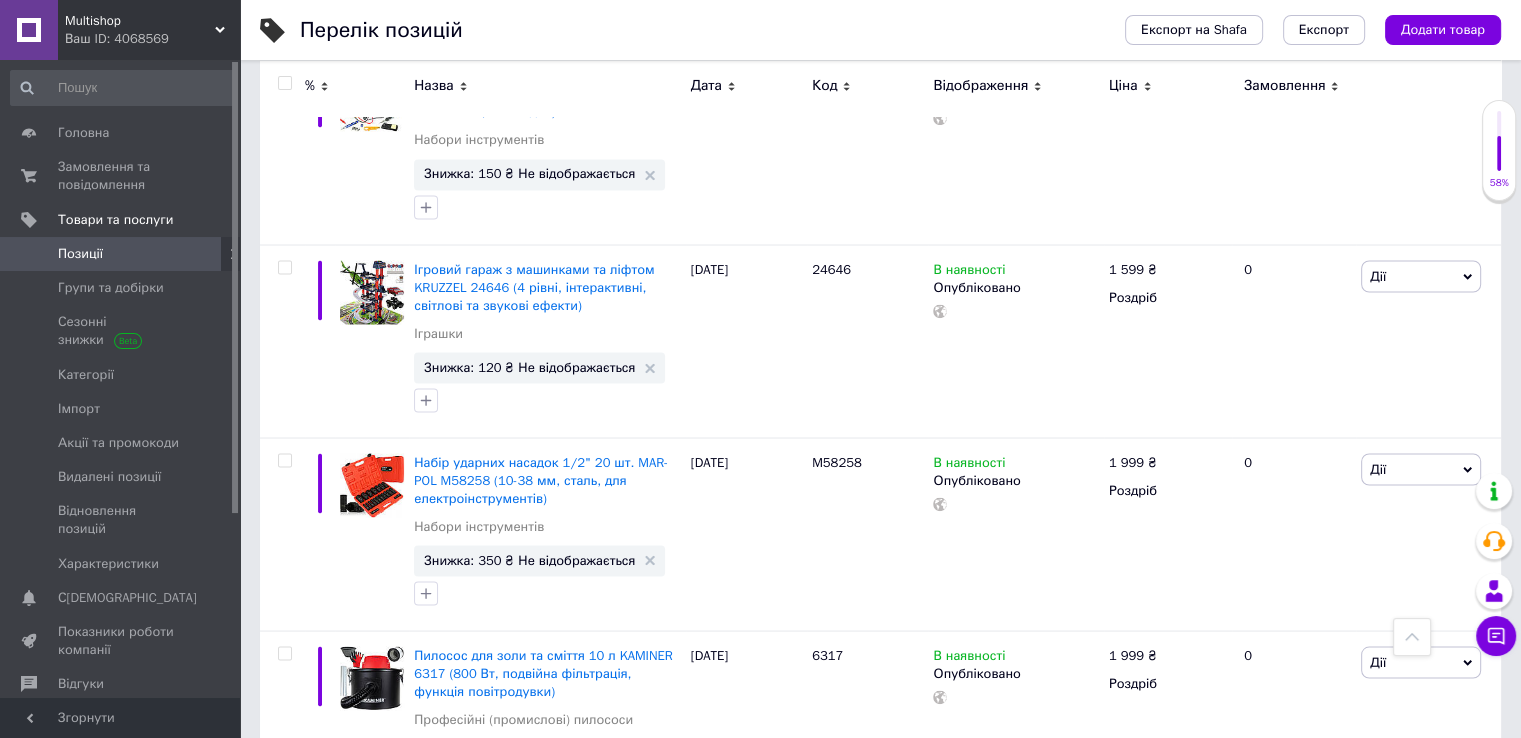 click on "2" at bounding box center [327, 1056] 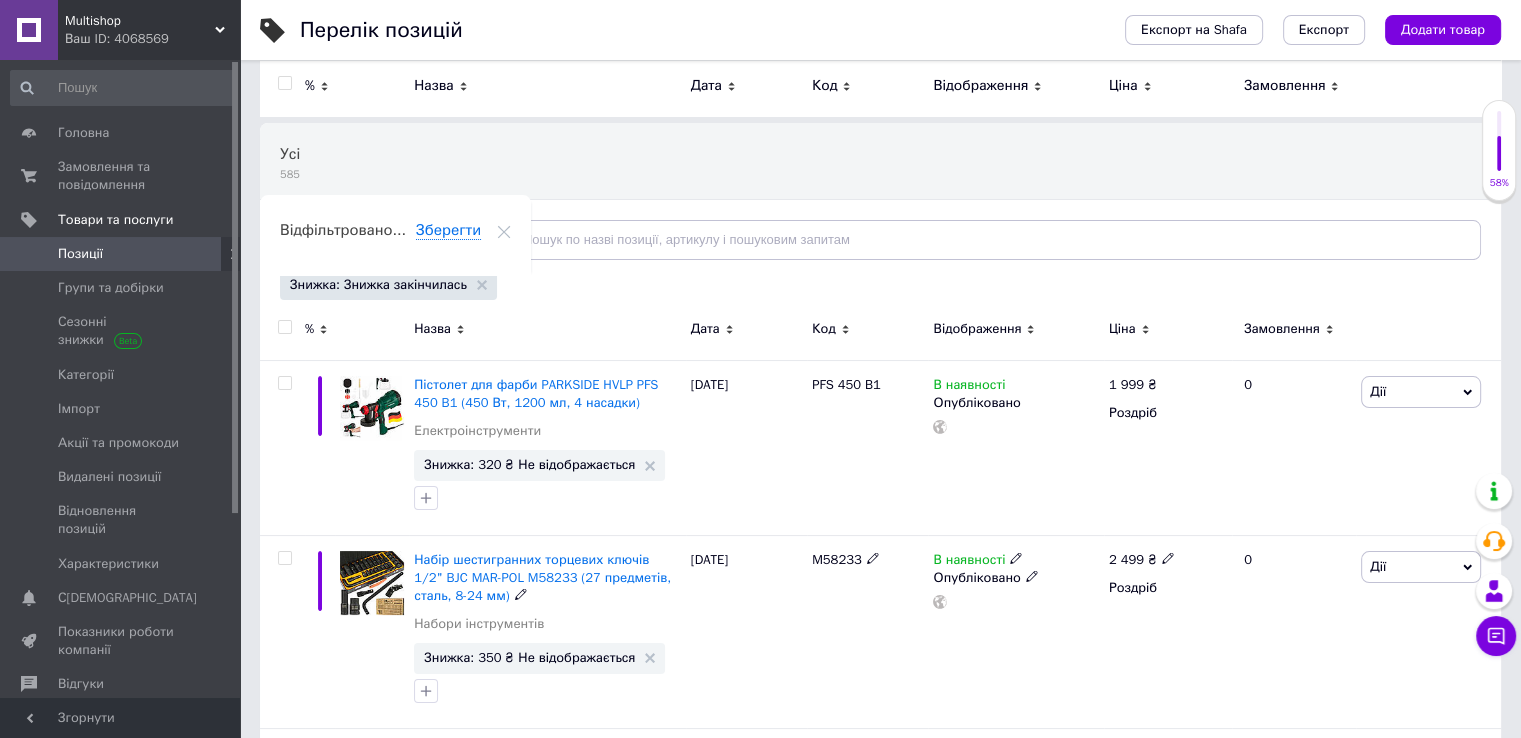 scroll, scrollTop: 0, scrollLeft: 0, axis: both 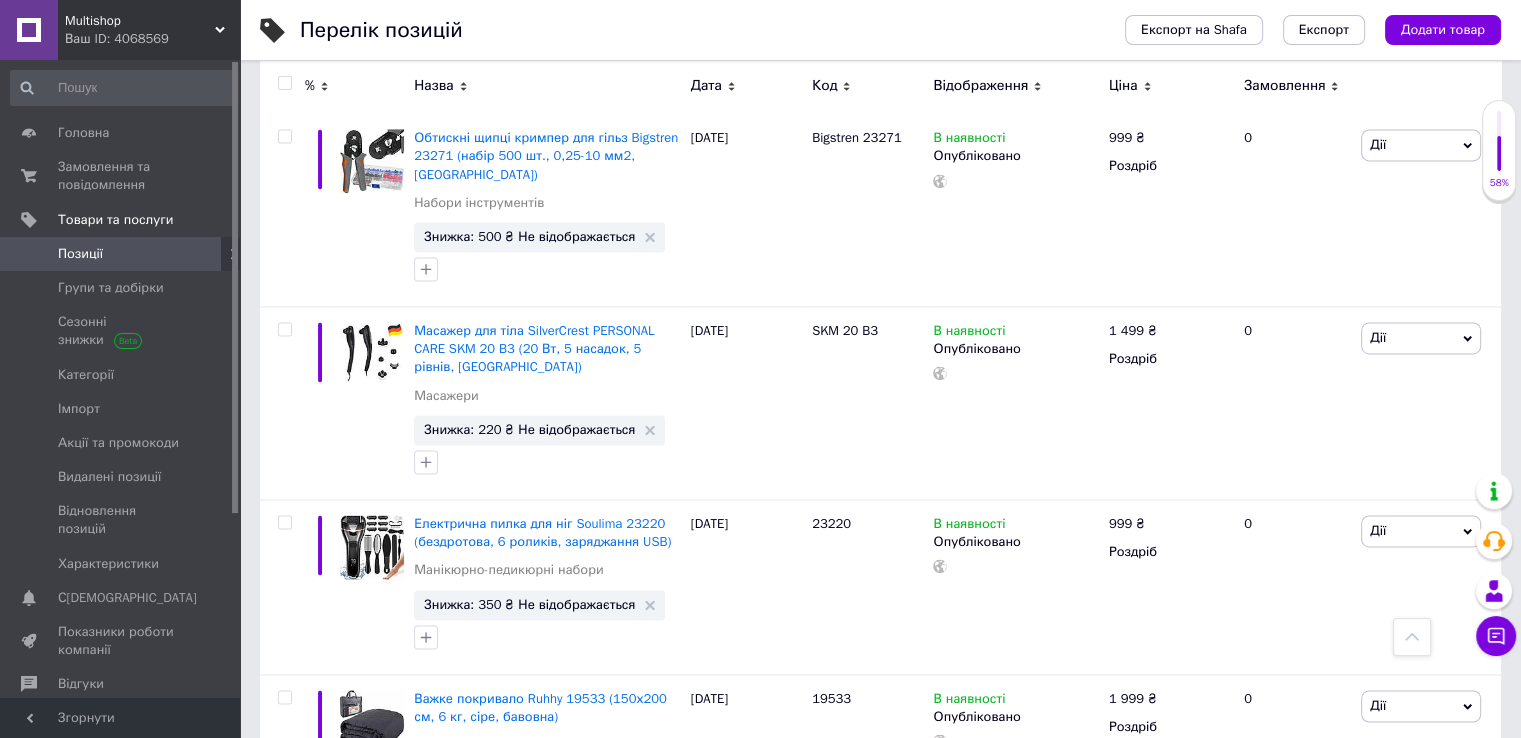 click on "3" at bounding box center (494, 1257) 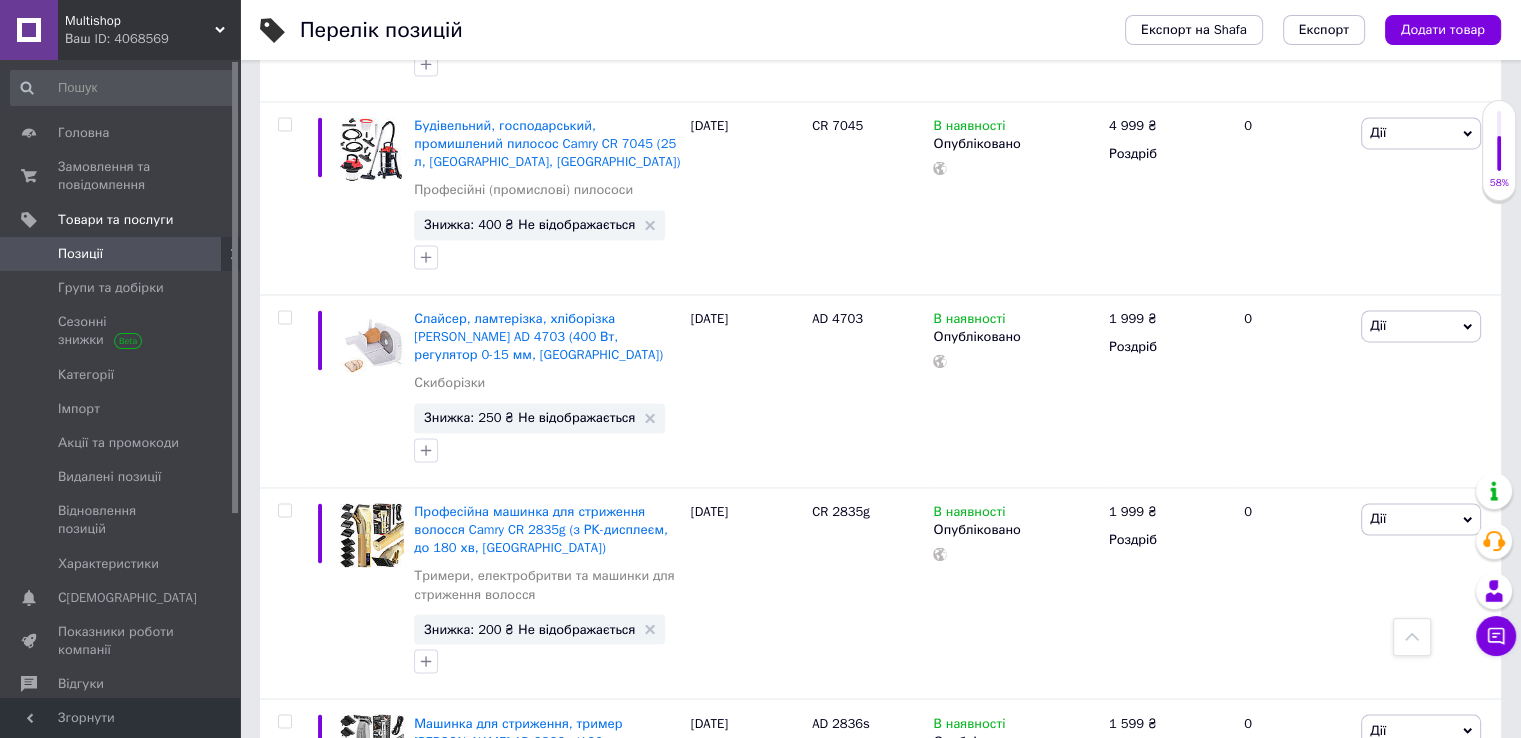 scroll, scrollTop: 18543, scrollLeft: 0, axis: vertical 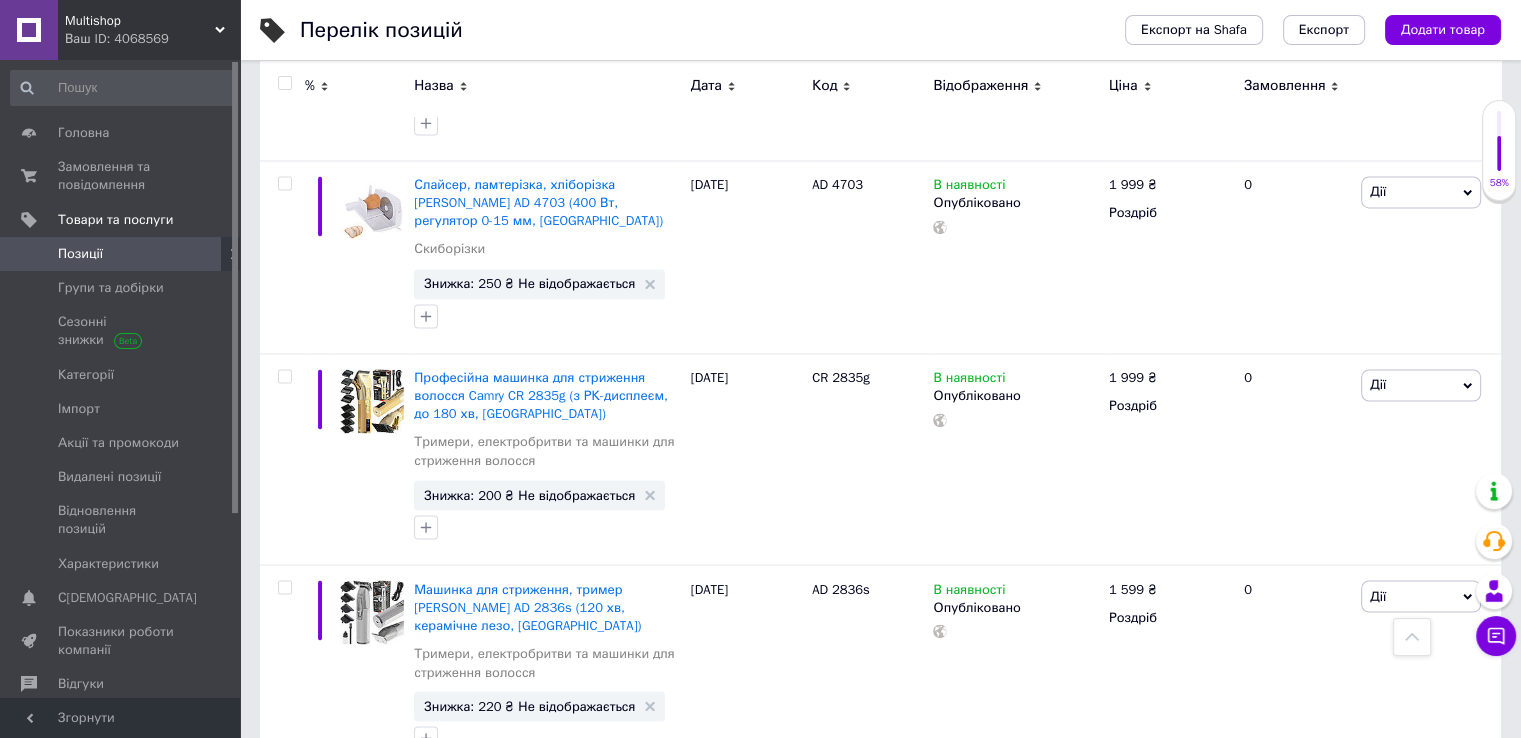 click on "4" at bounding box center (539, 1184) 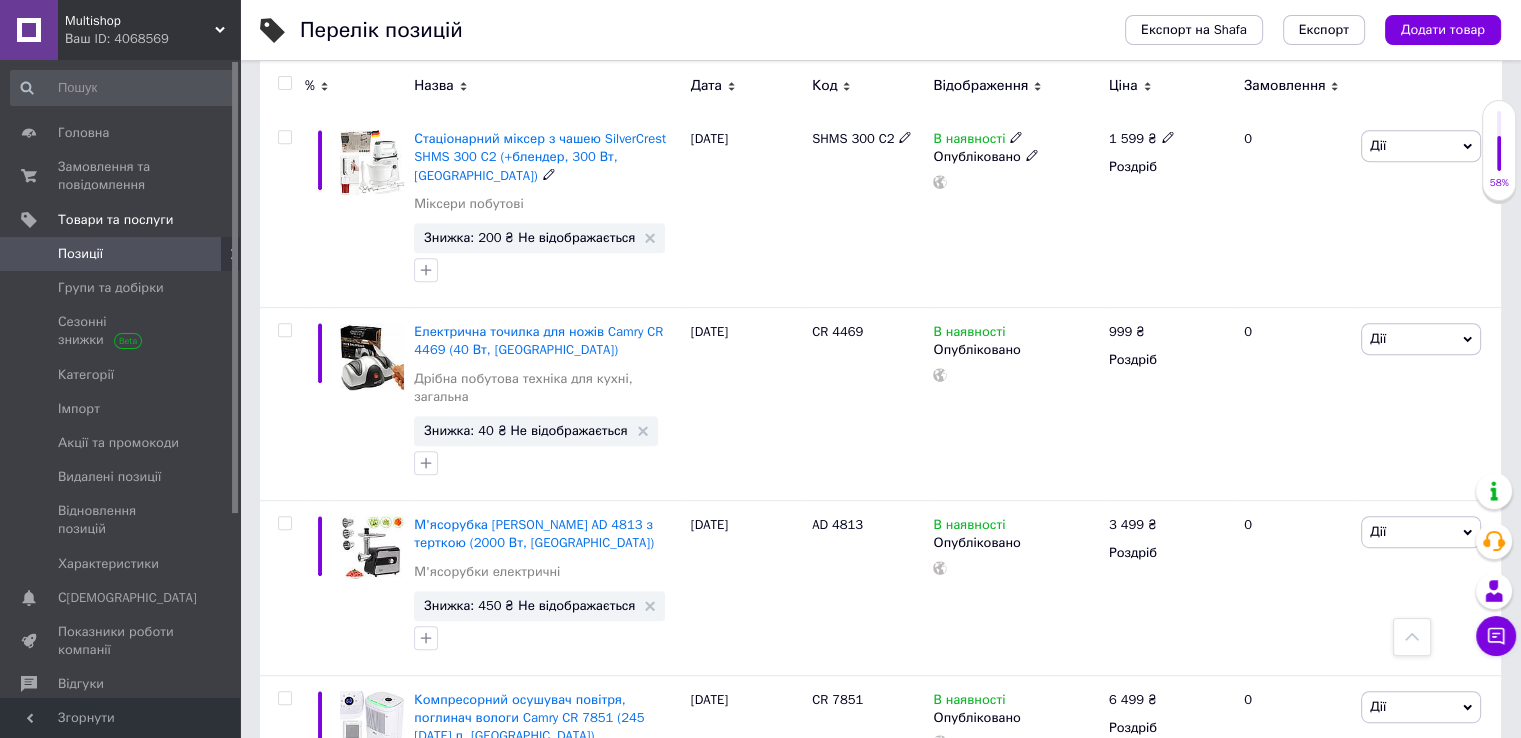 scroll, scrollTop: 0, scrollLeft: 0, axis: both 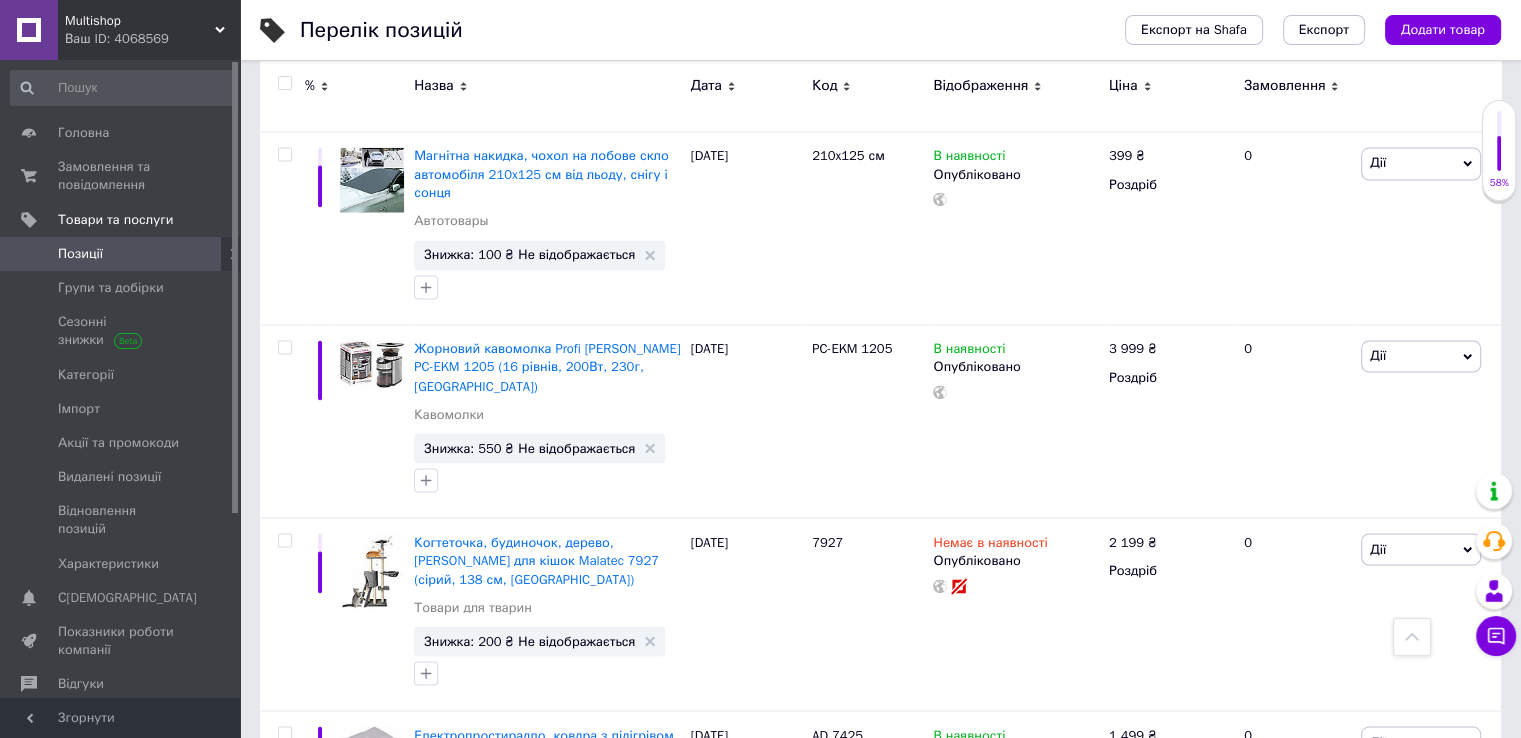 click on "Наступна" at bounding box center (662, 1348) 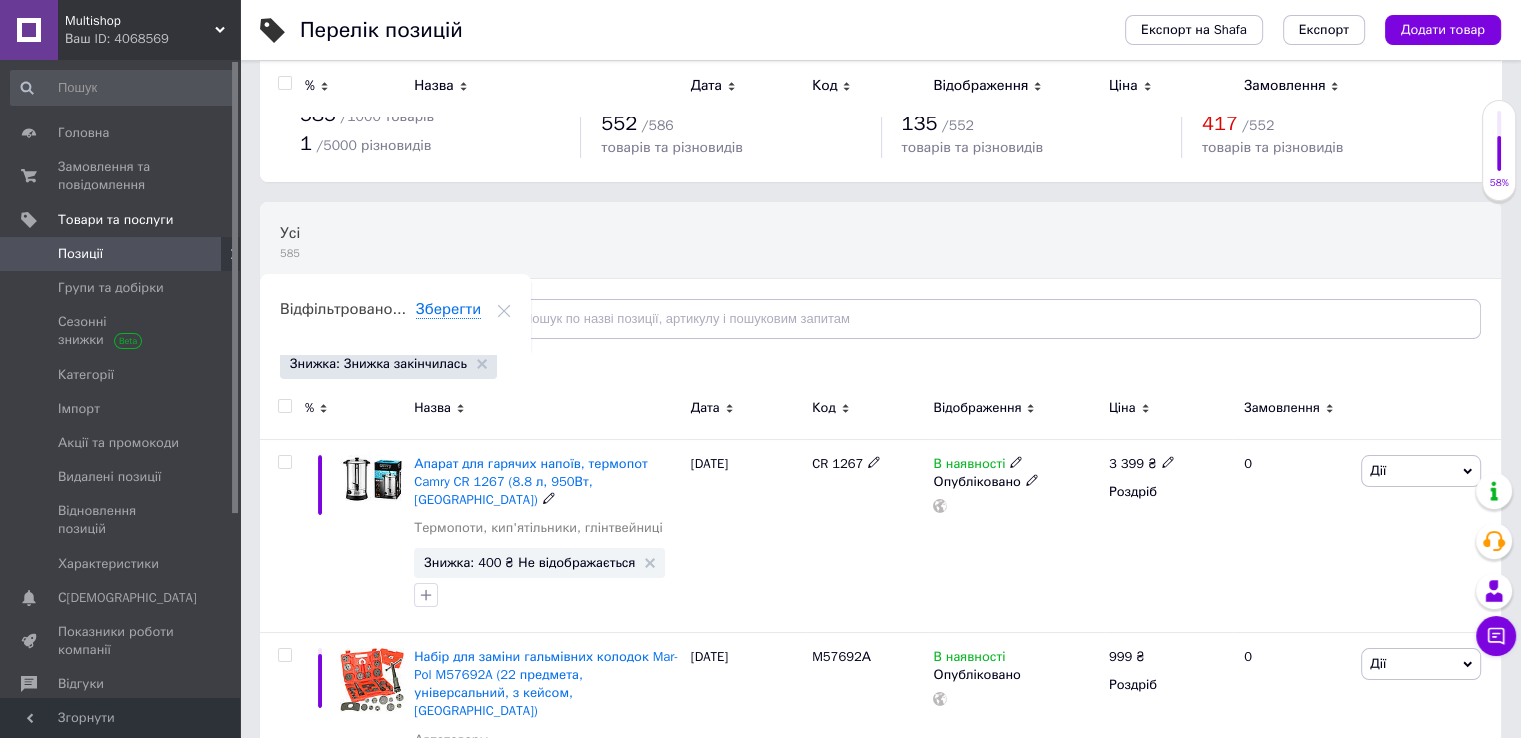 scroll, scrollTop: 0, scrollLeft: 0, axis: both 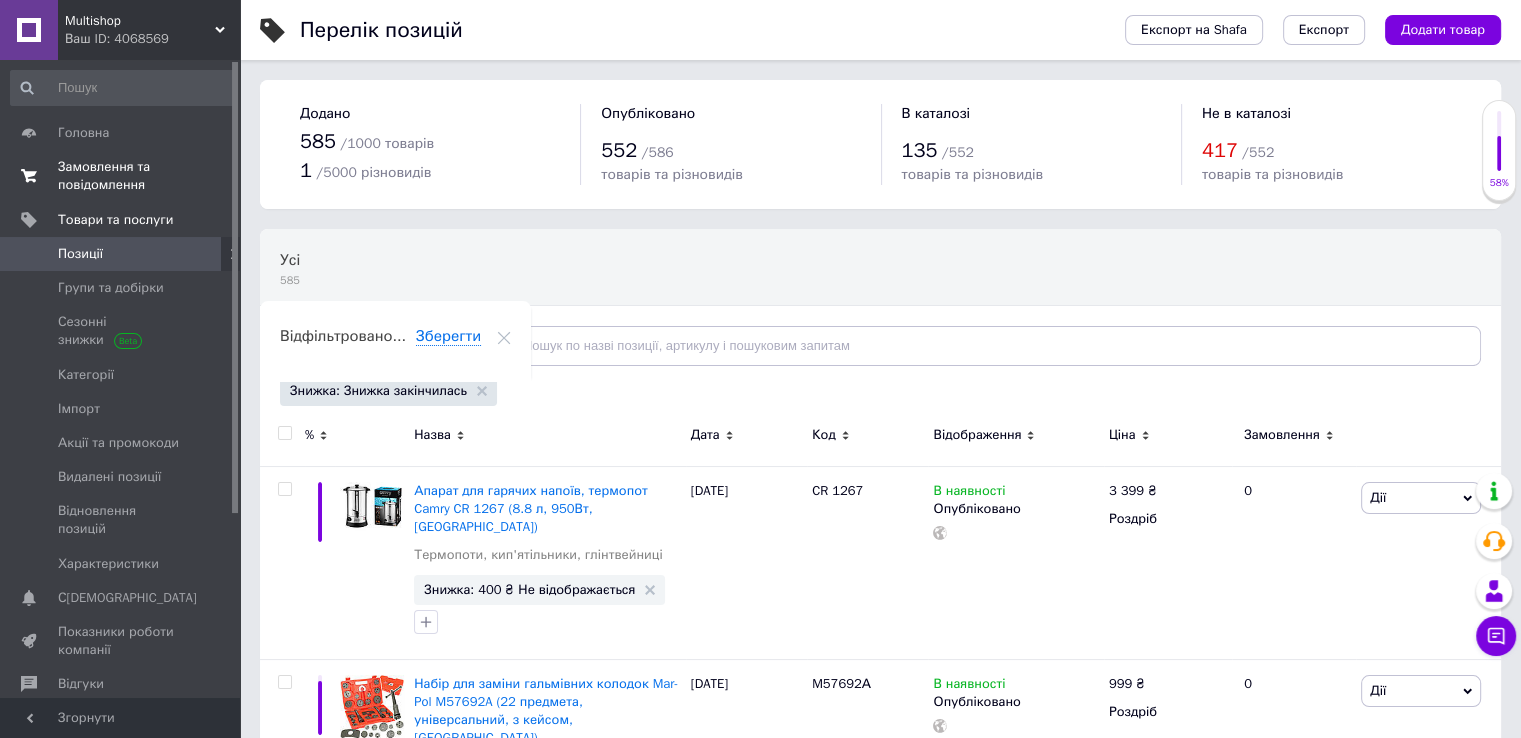 click on "Замовлення та повідомлення 0 0" at bounding box center (123, 176) 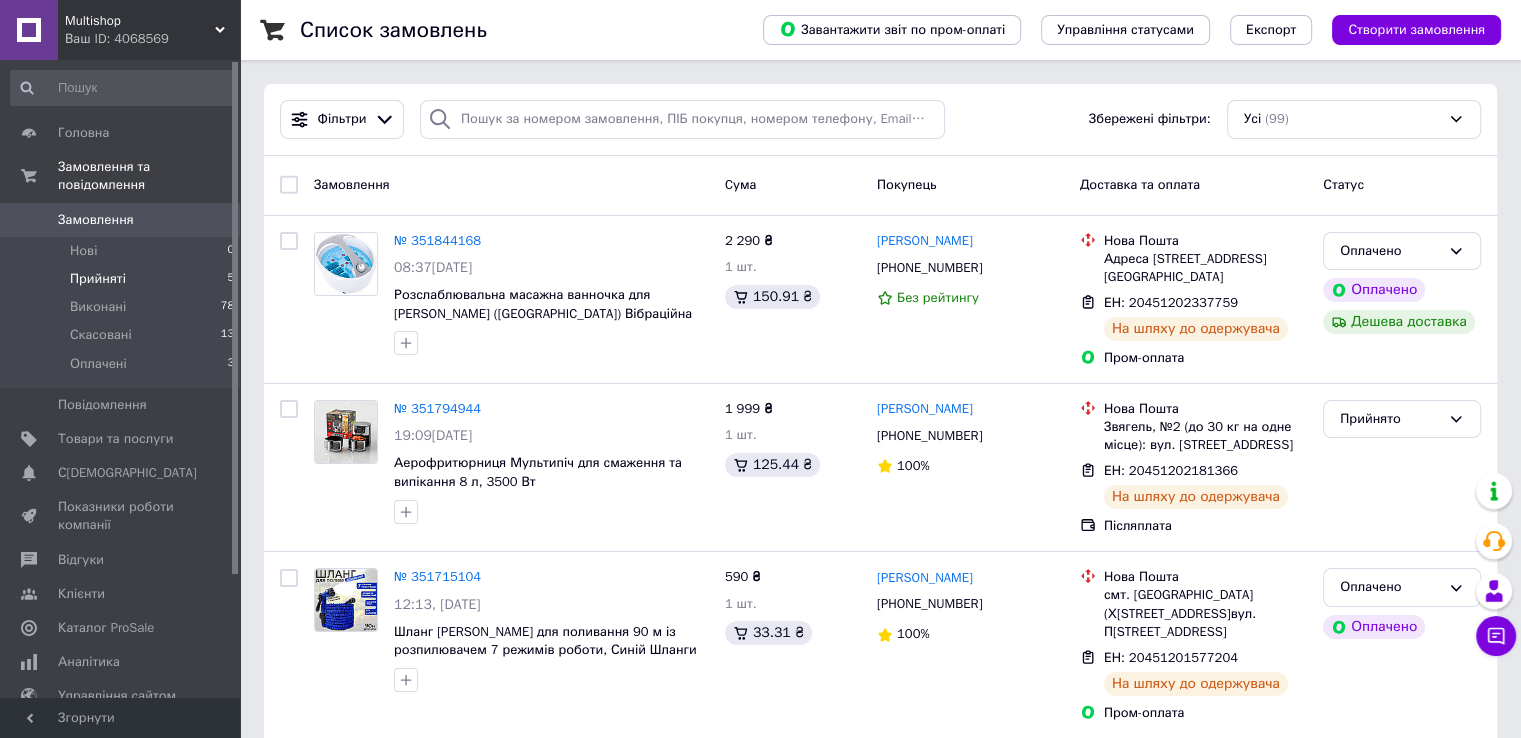 click on "Прийняті 5" at bounding box center [123, 279] 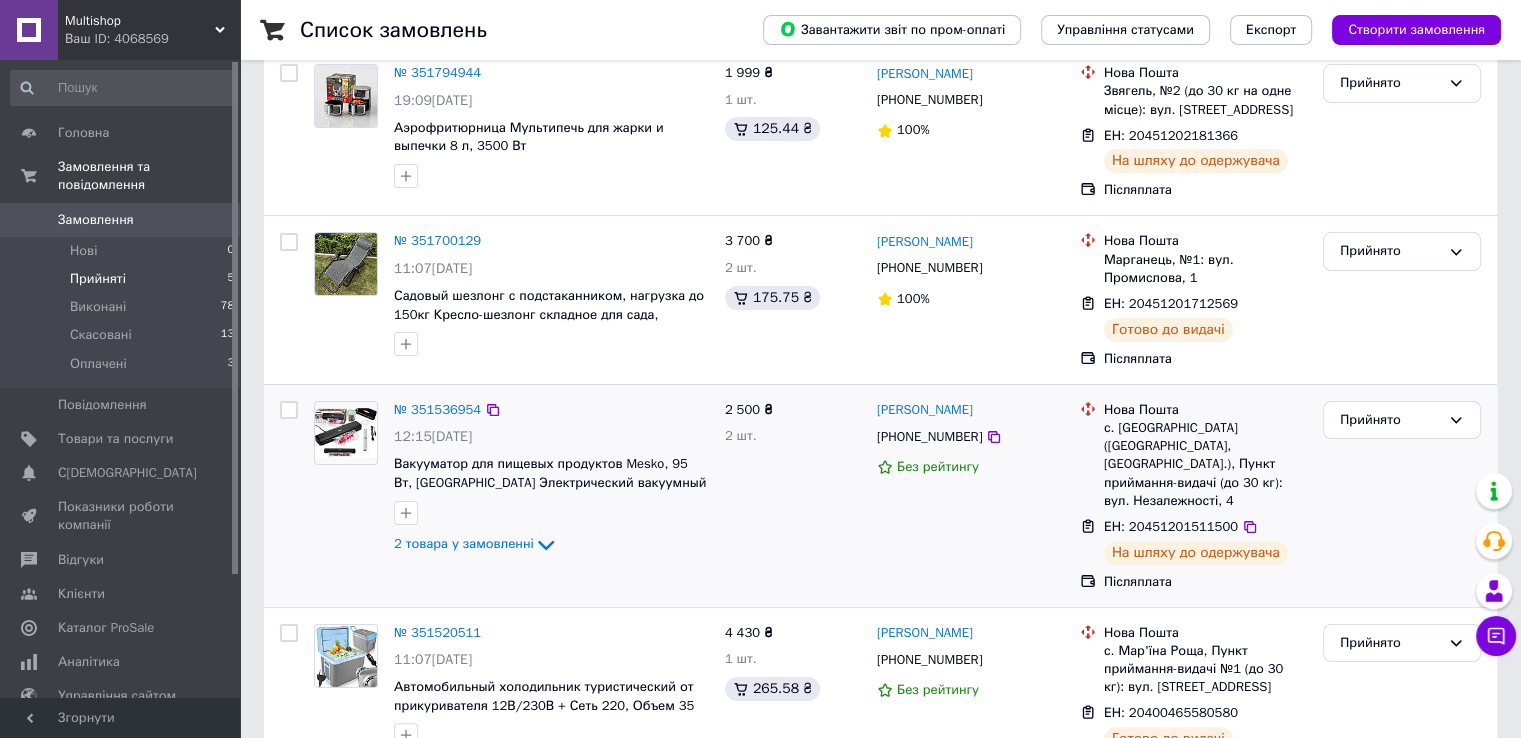 scroll, scrollTop: 467, scrollLeft: 0, axis: vertical 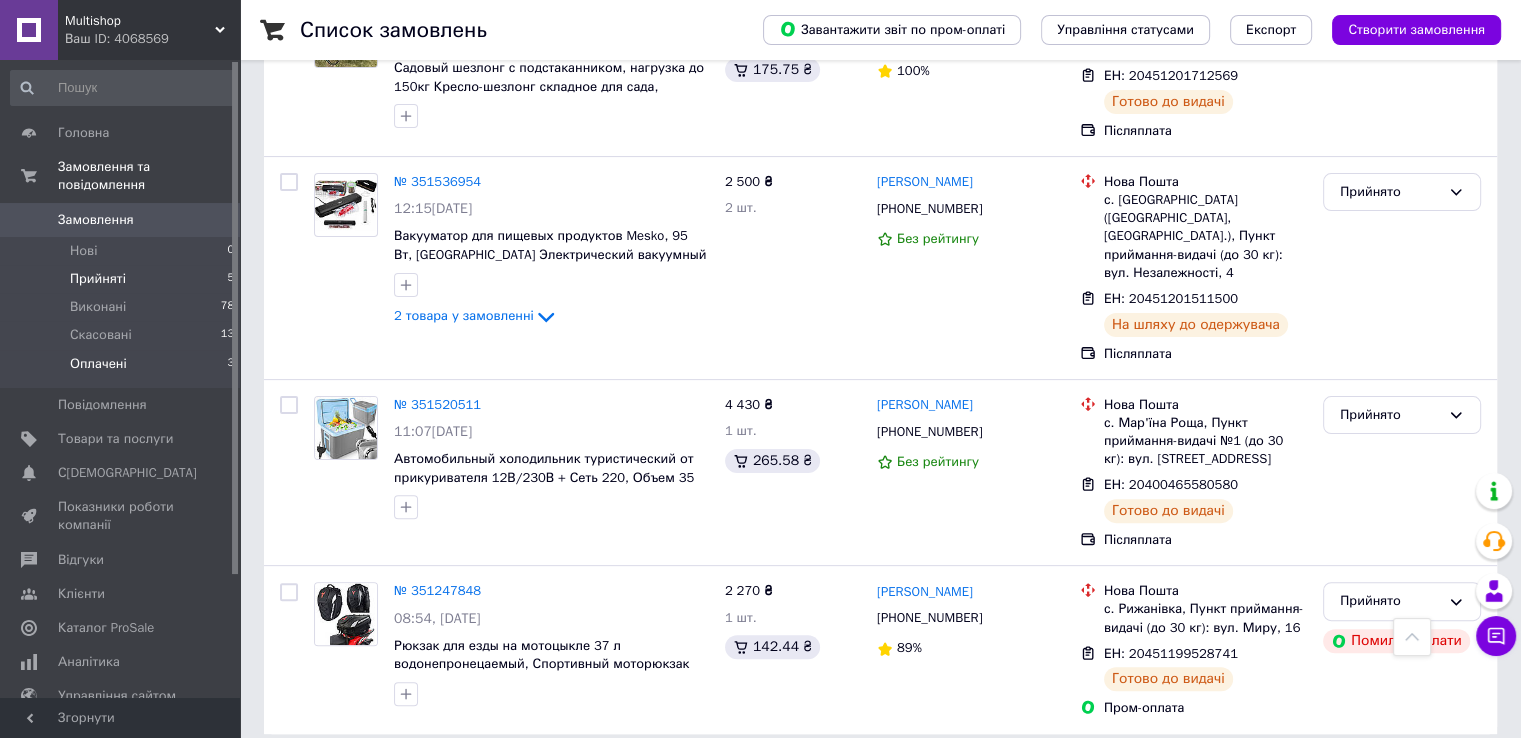 click on "Оплачені" at bounding box center [98, 364] 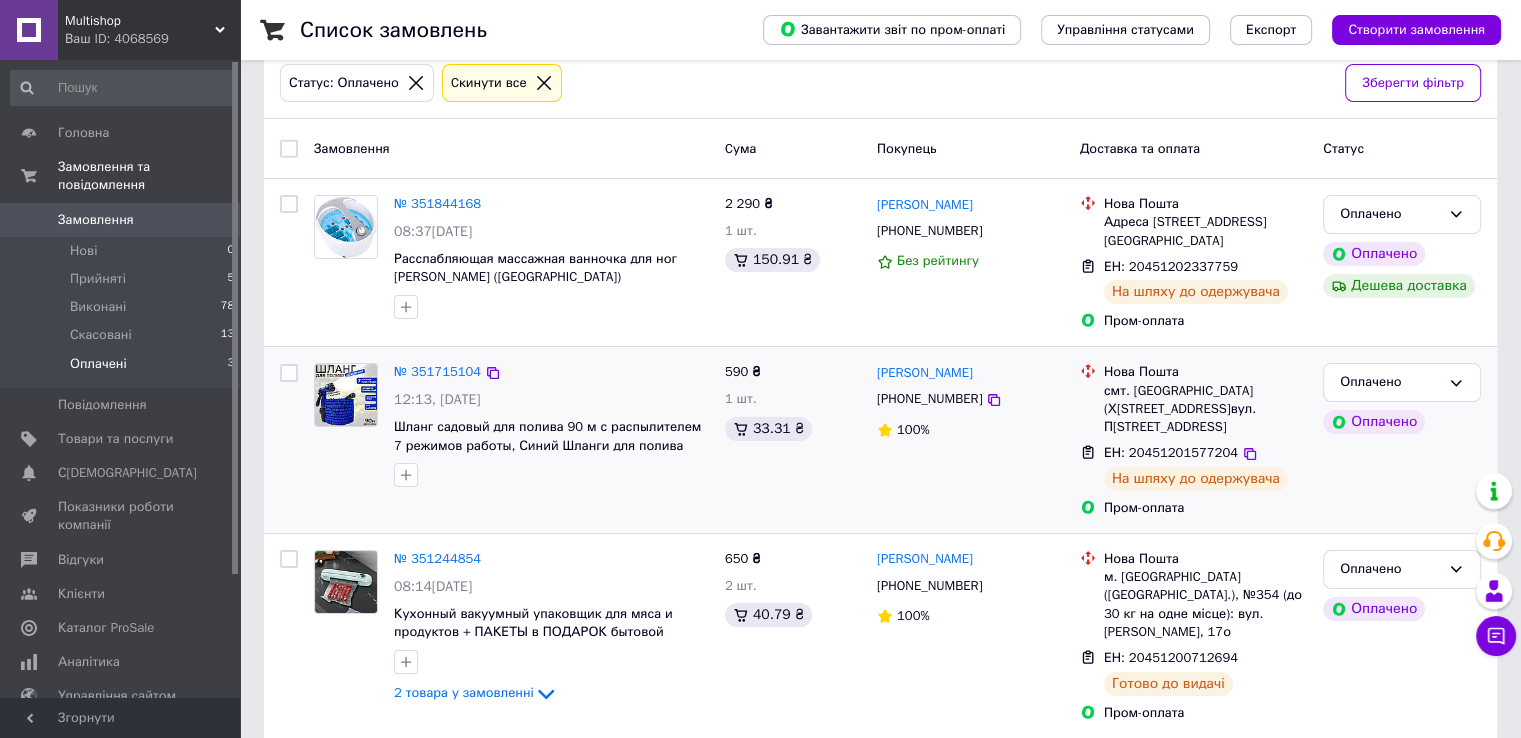 scroll, scrollTop: 114, scrollLeft: 0, axis: vertical 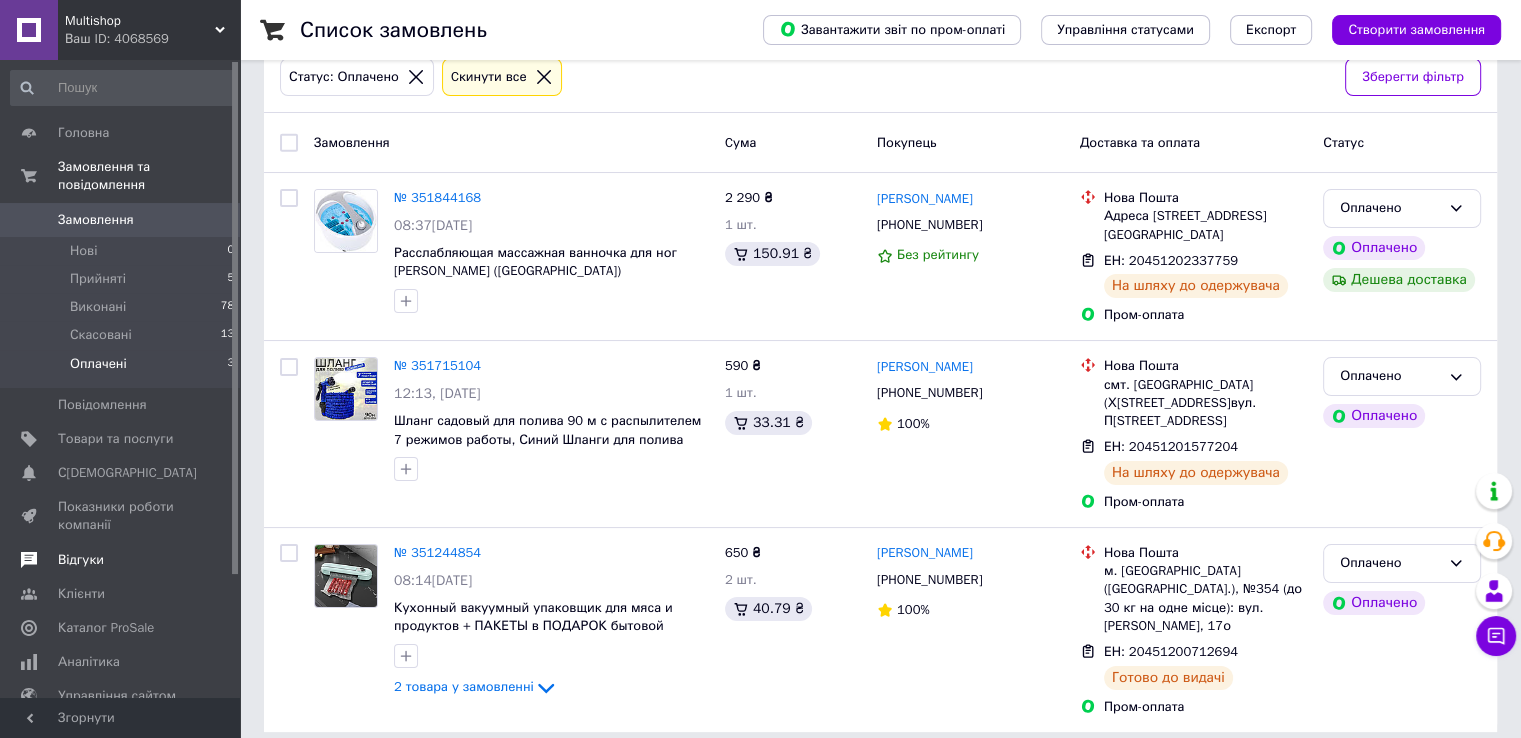 click on "Відгуки" at bounding box center [81, 560] 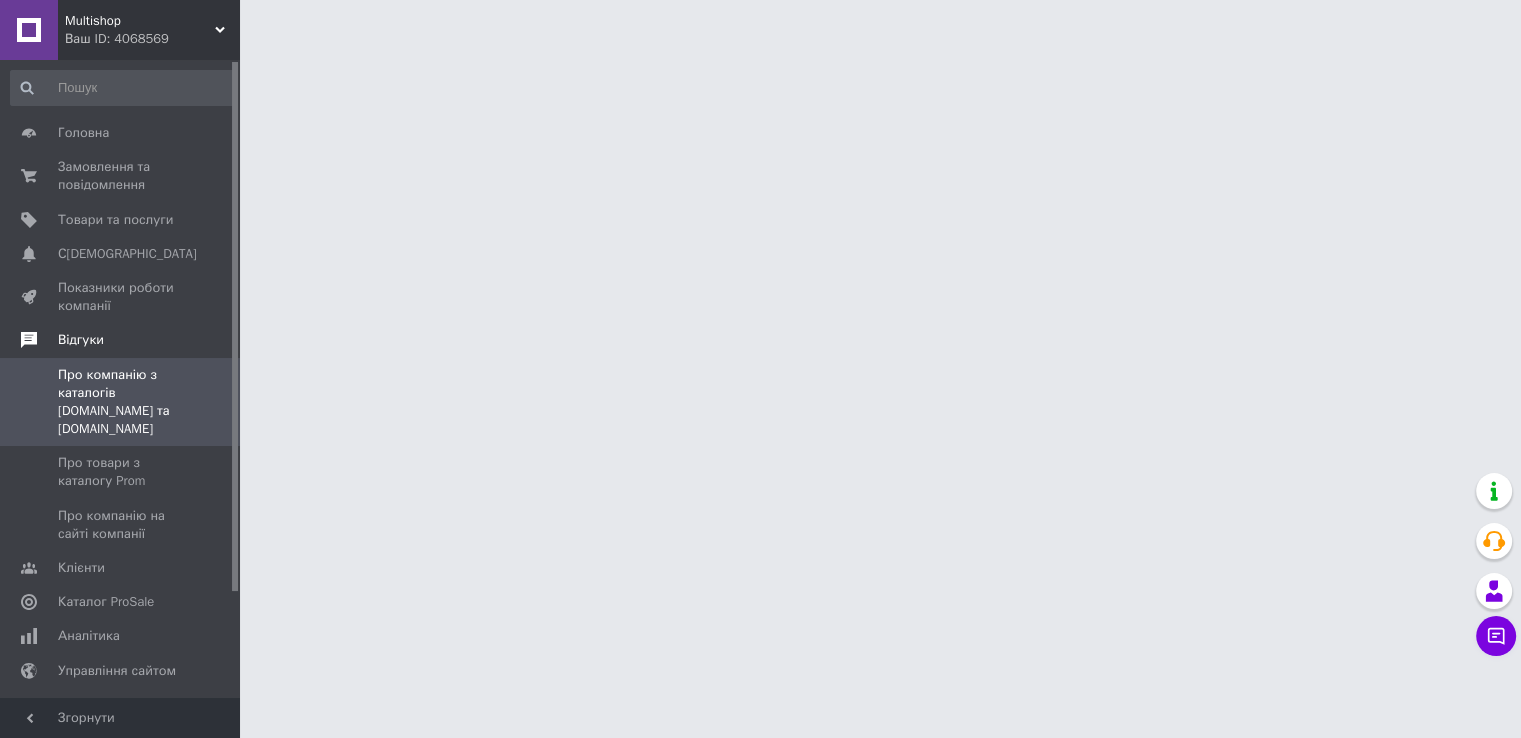 scroll, scrollTop: 0, scrollLeft: 0, axis: both 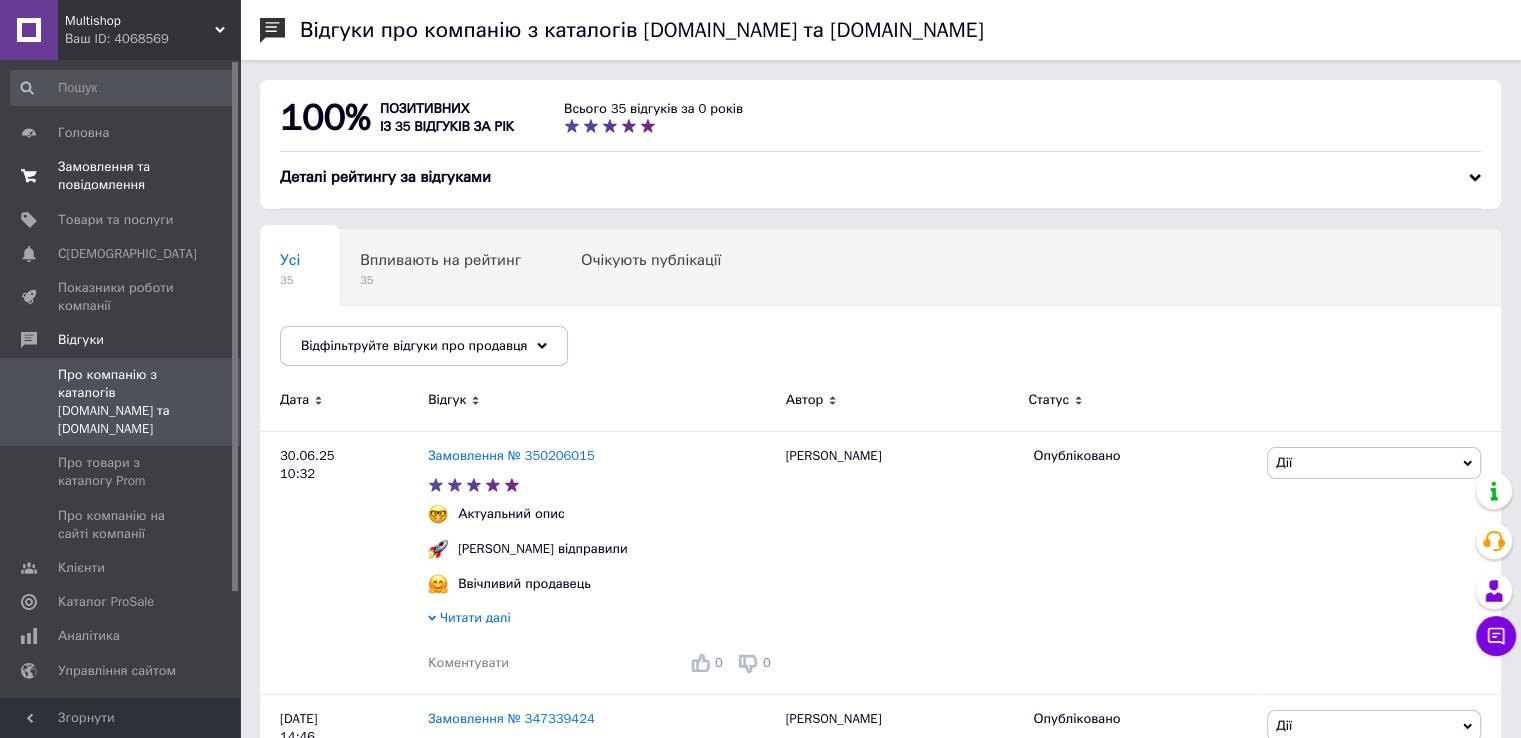 click on "Замовлення та повідомлення" at bounding box center [121, 176] 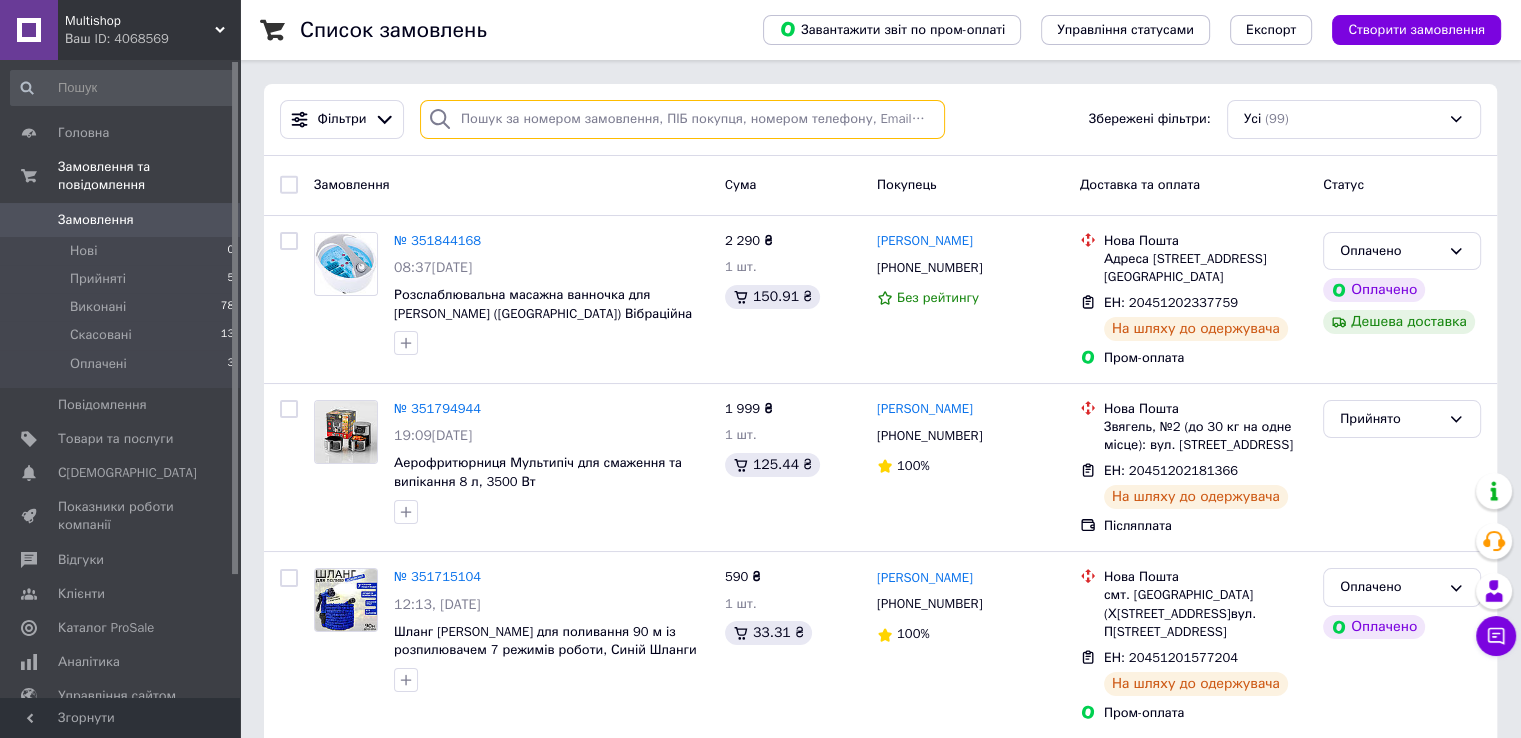 click at bounding box center (682, 119) 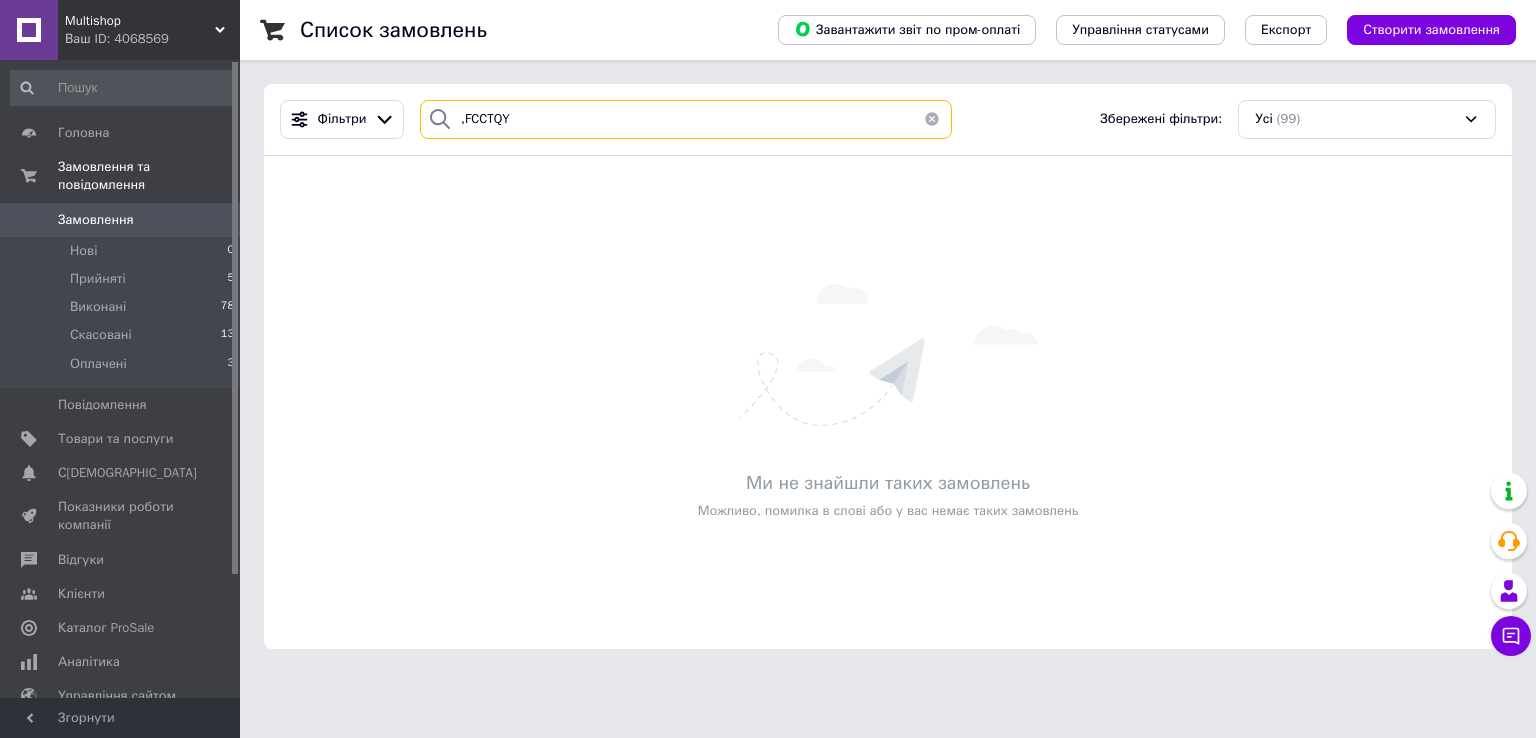 click on ",FCCTQY" at bounding box center [686, 119] 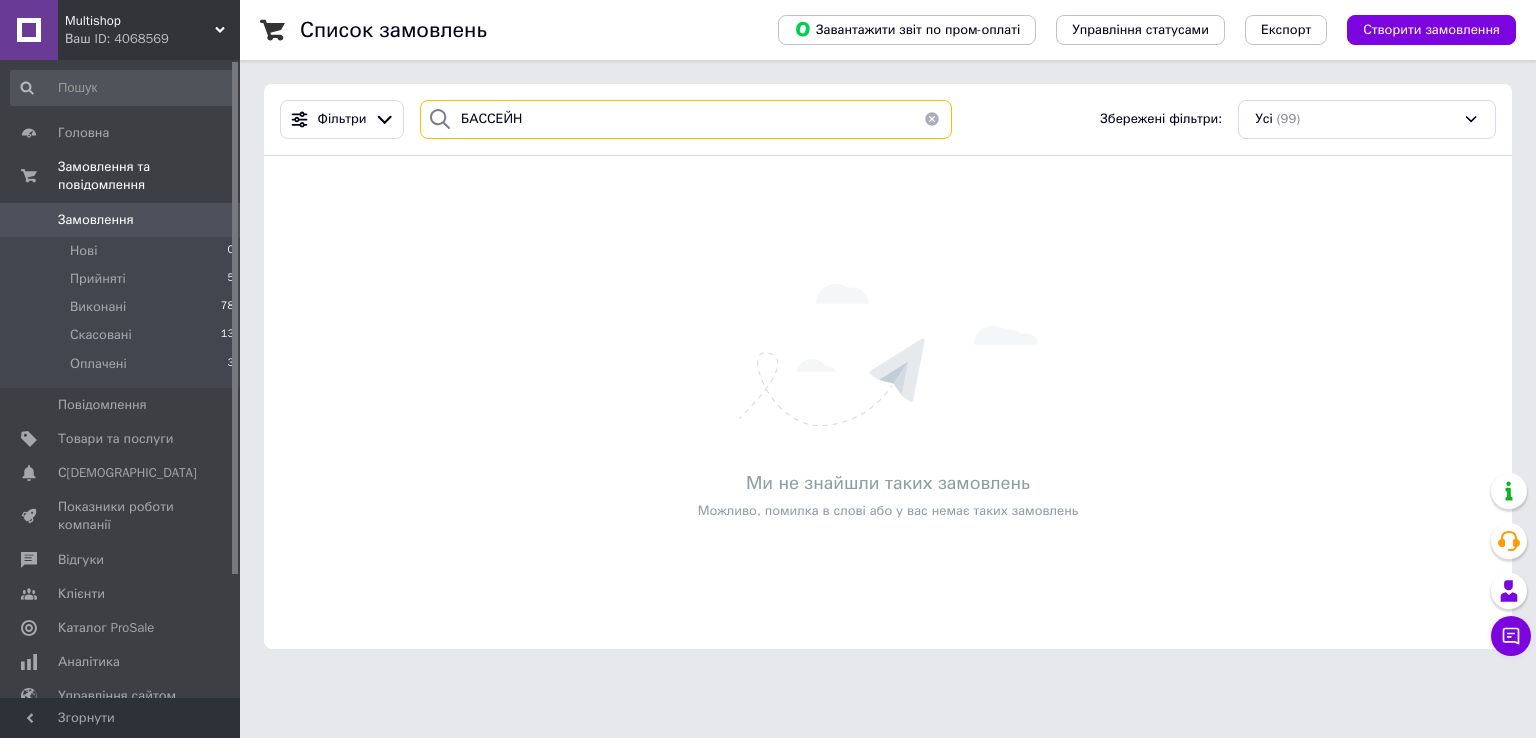 type on "БАССЕЙН" 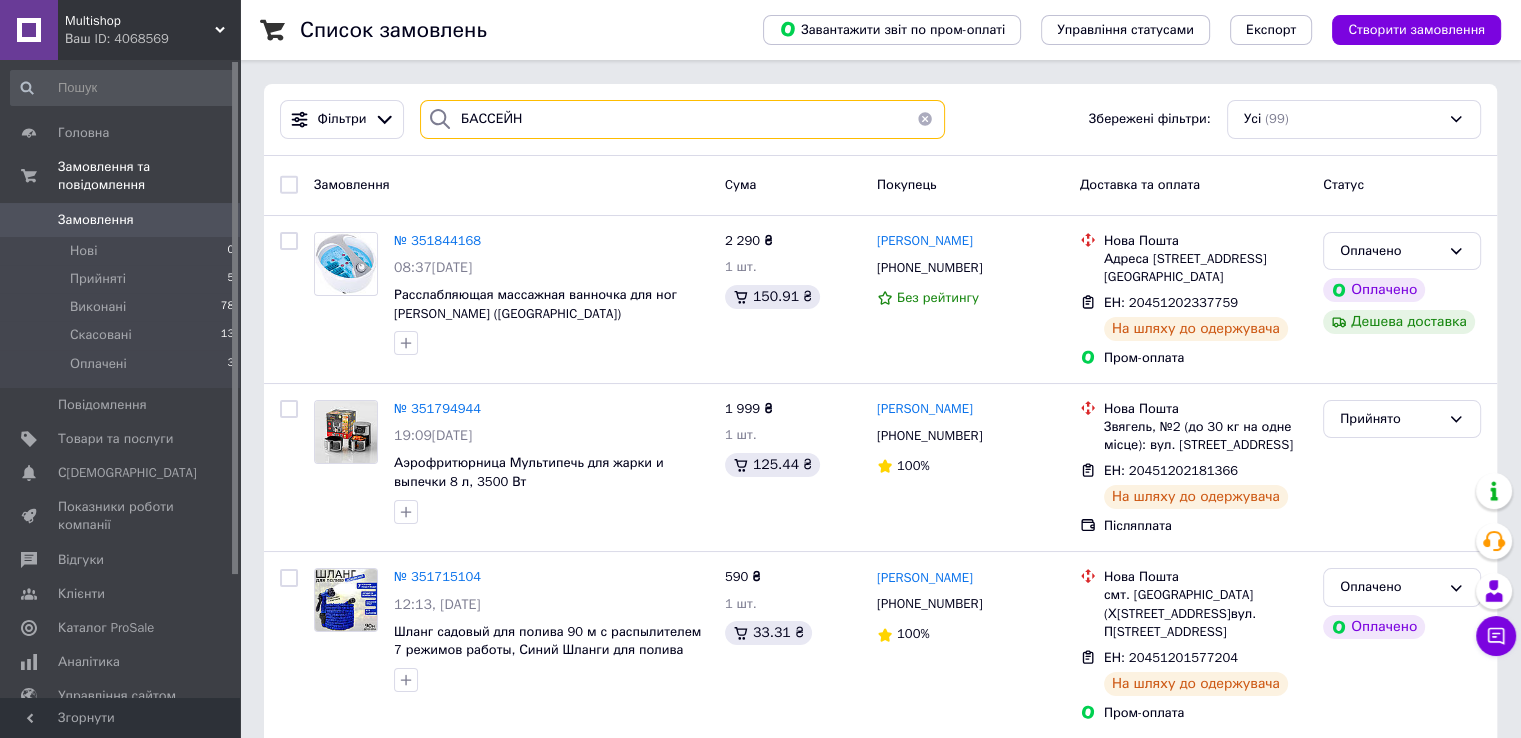 click on "БАССЕЙН" at bounding box center [682, 119] 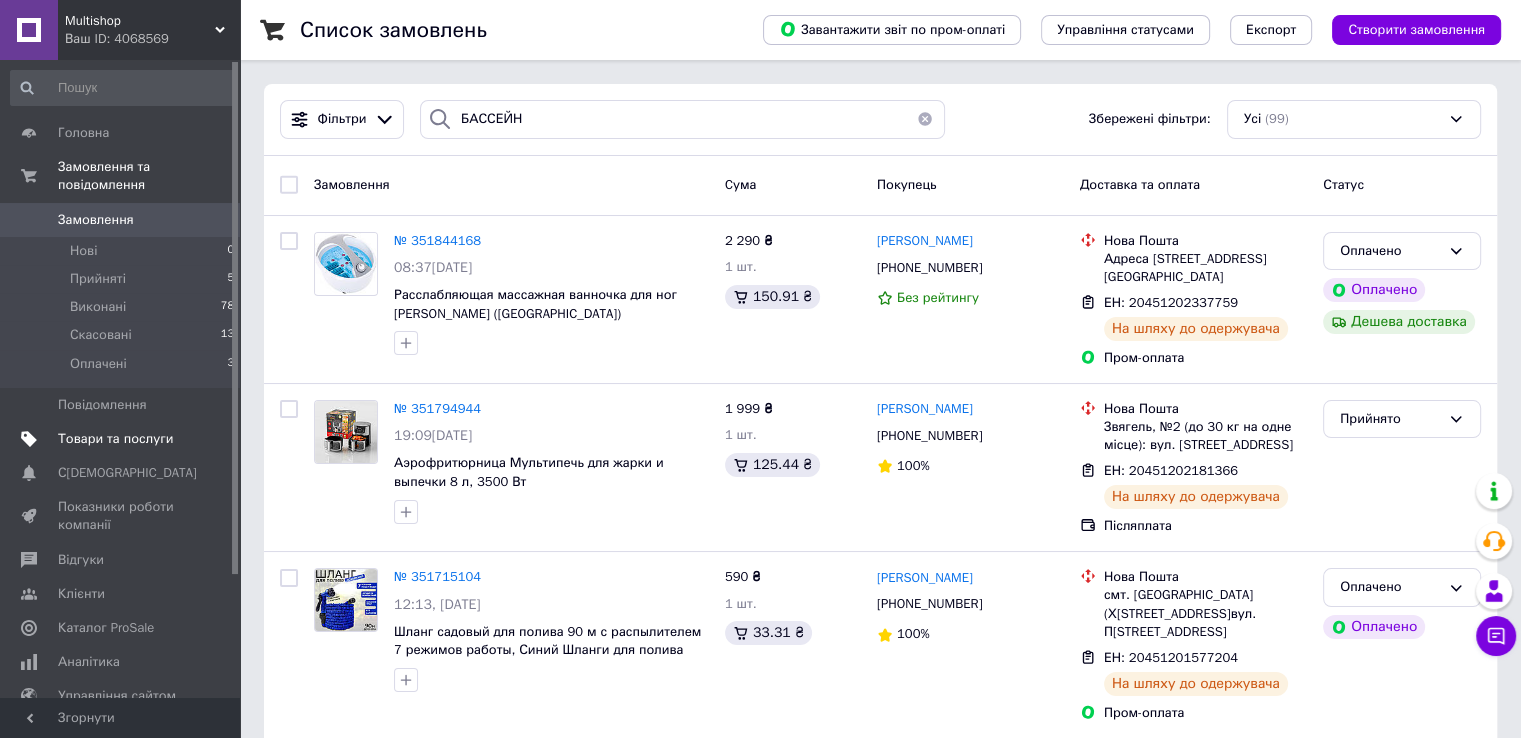 click on "Товари та послуги" at bounding box center [115, 439] 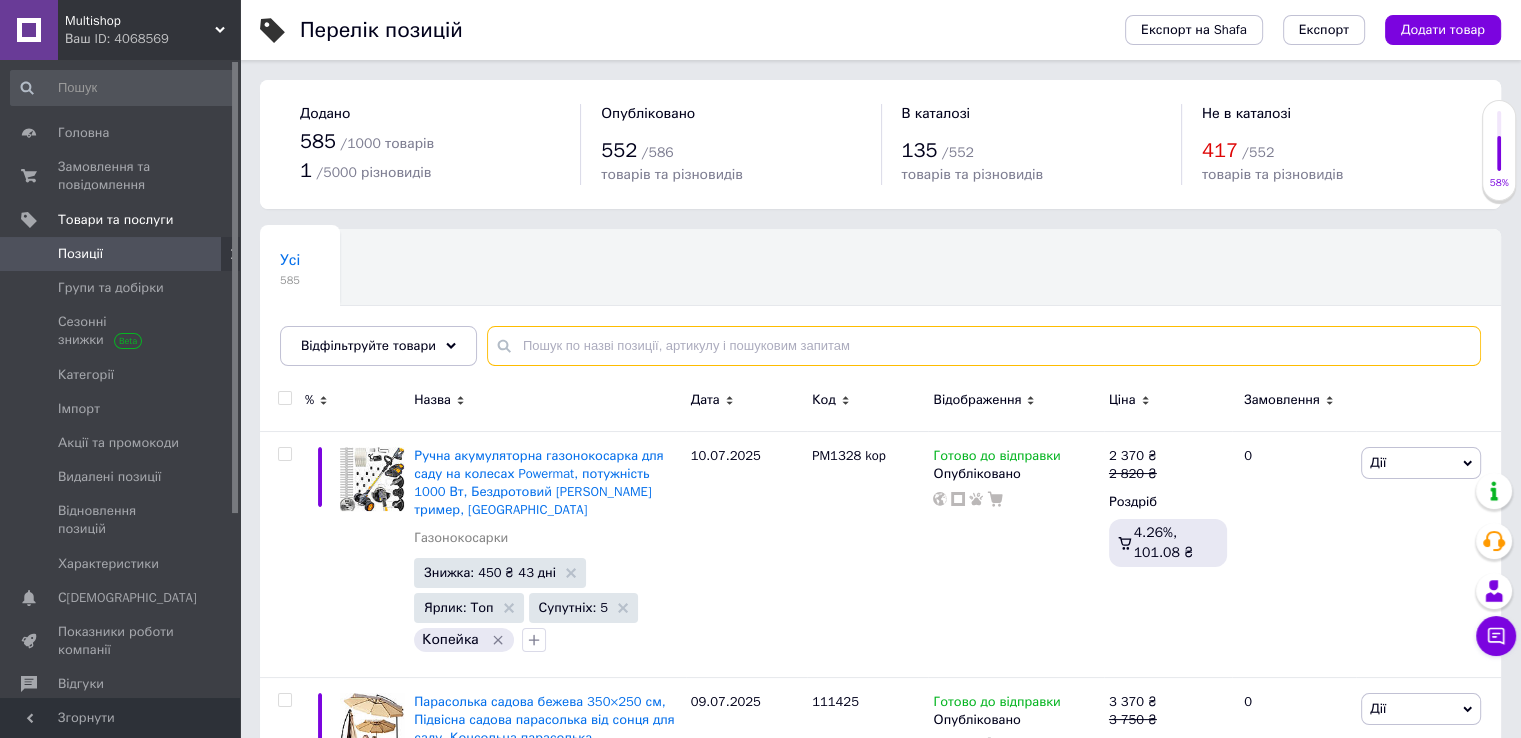click at bounding box center [984, 346] 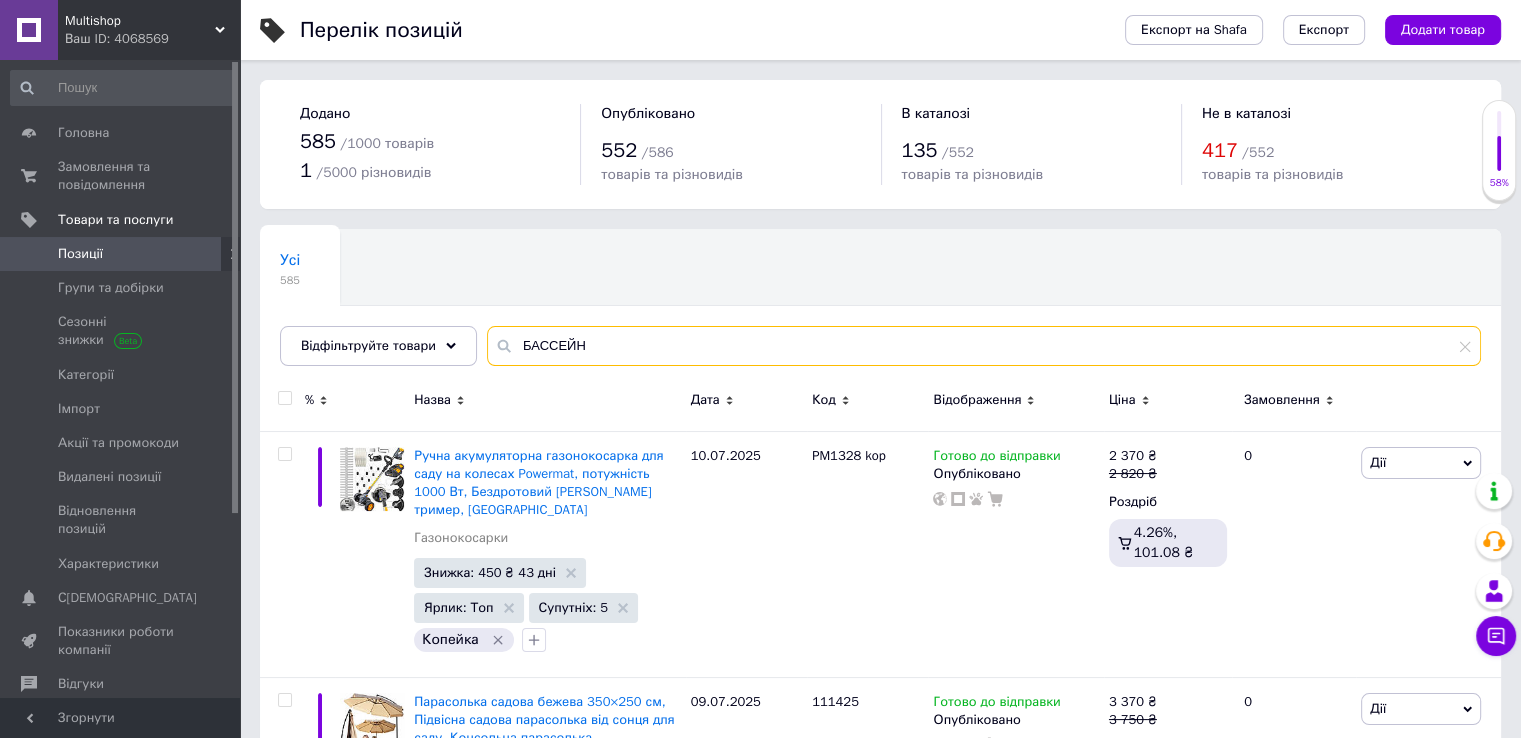 type on "БАССЕЙН" 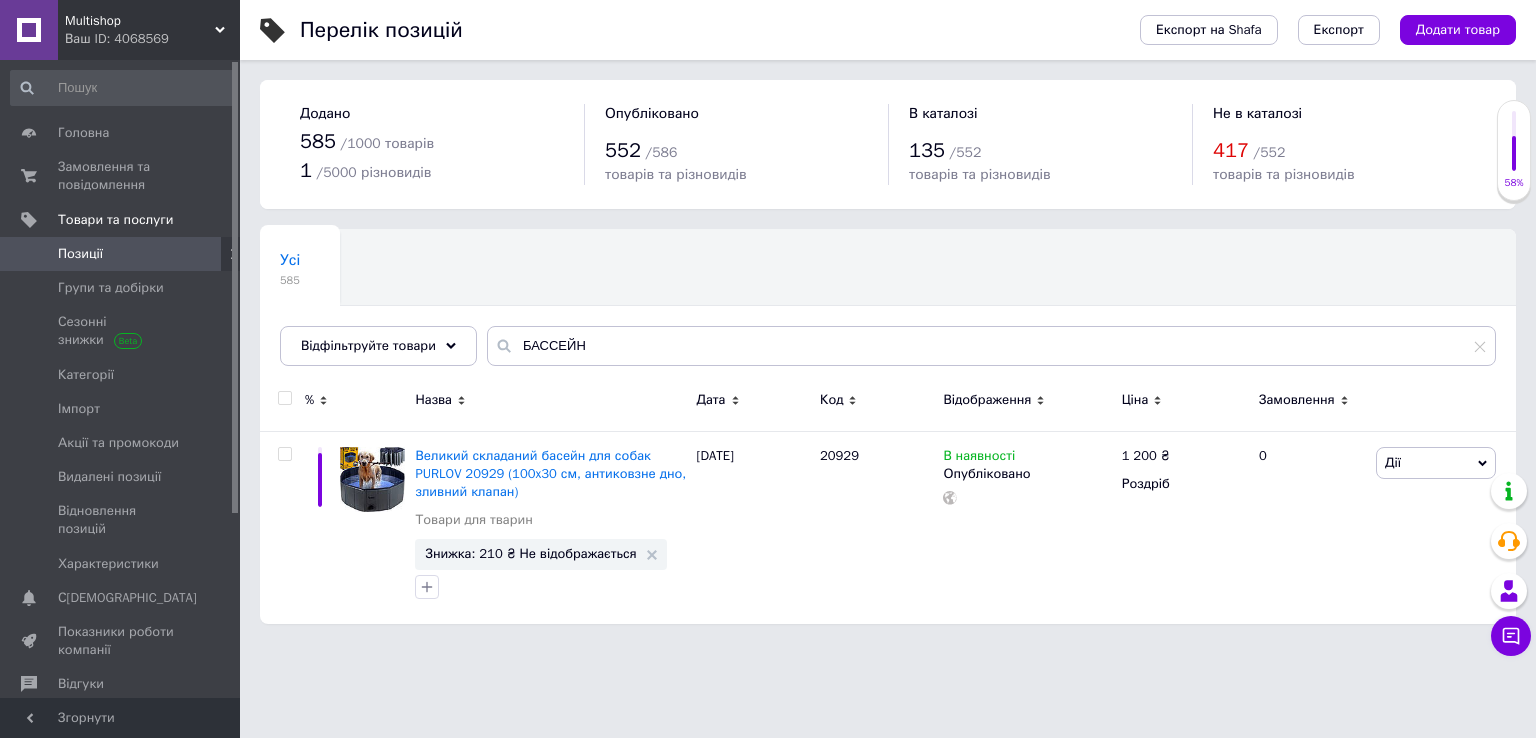 click on "Позиції" at bounding box center [121, 254] 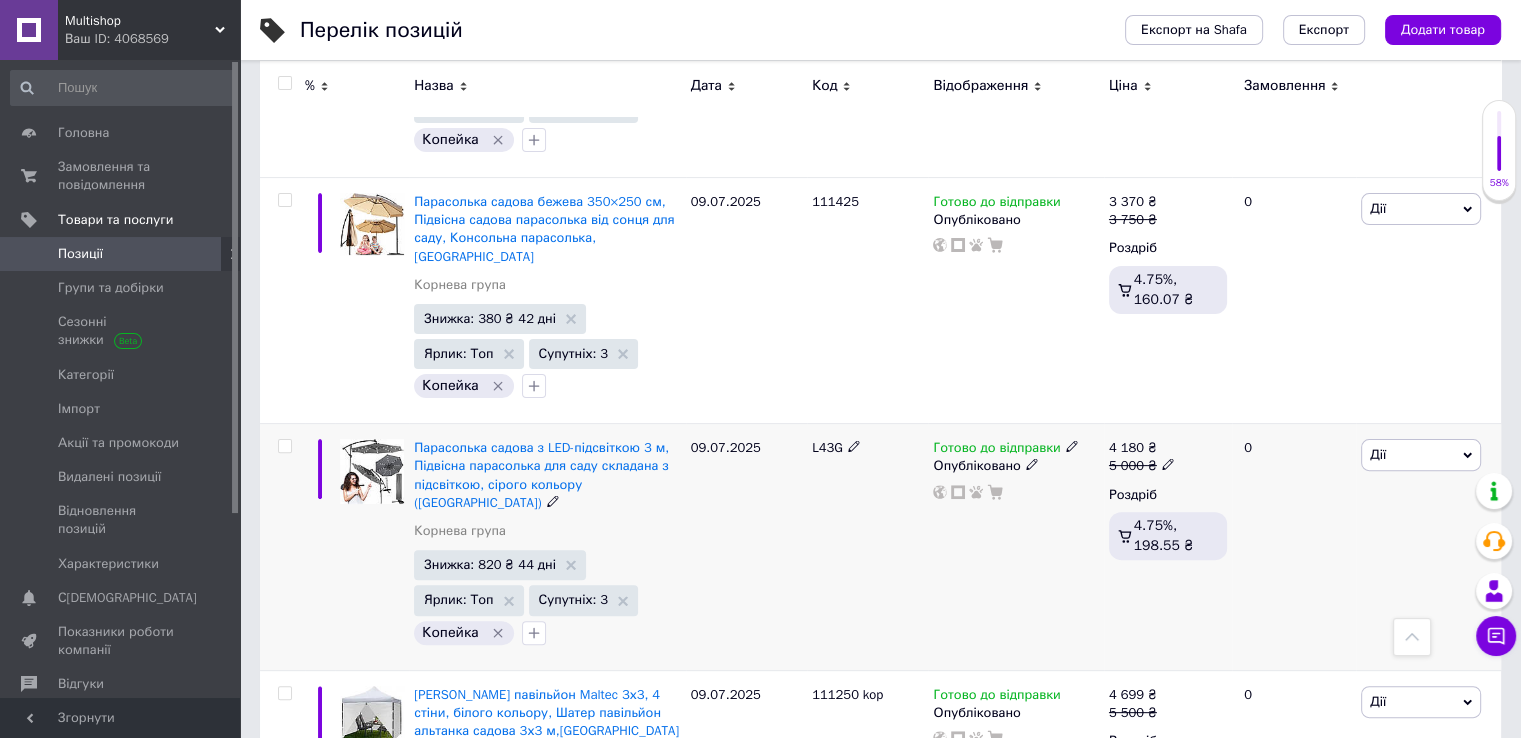 scroll, scrollTop: 900, scrollLeft: 0, axis: vertical 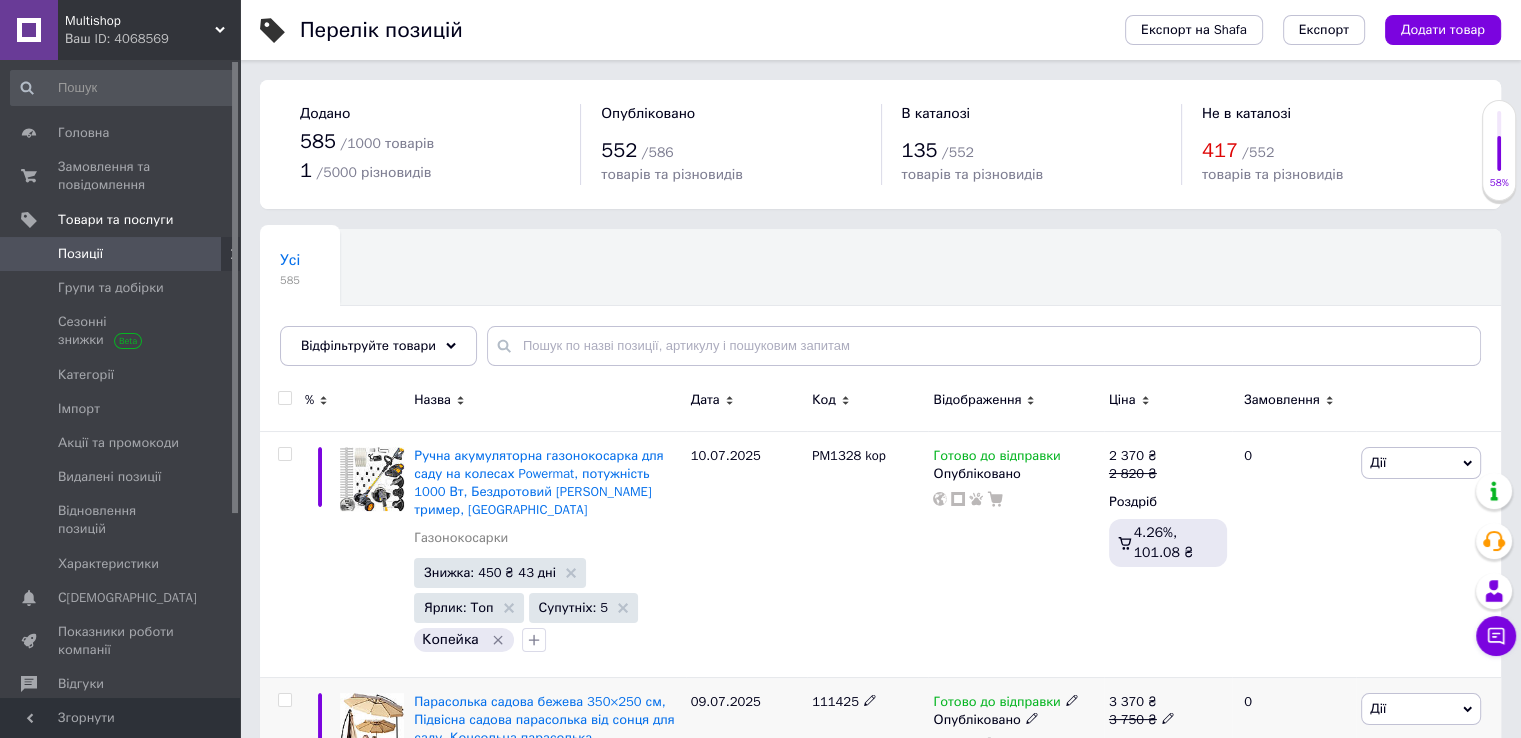 click at bounding box center (320, 800) 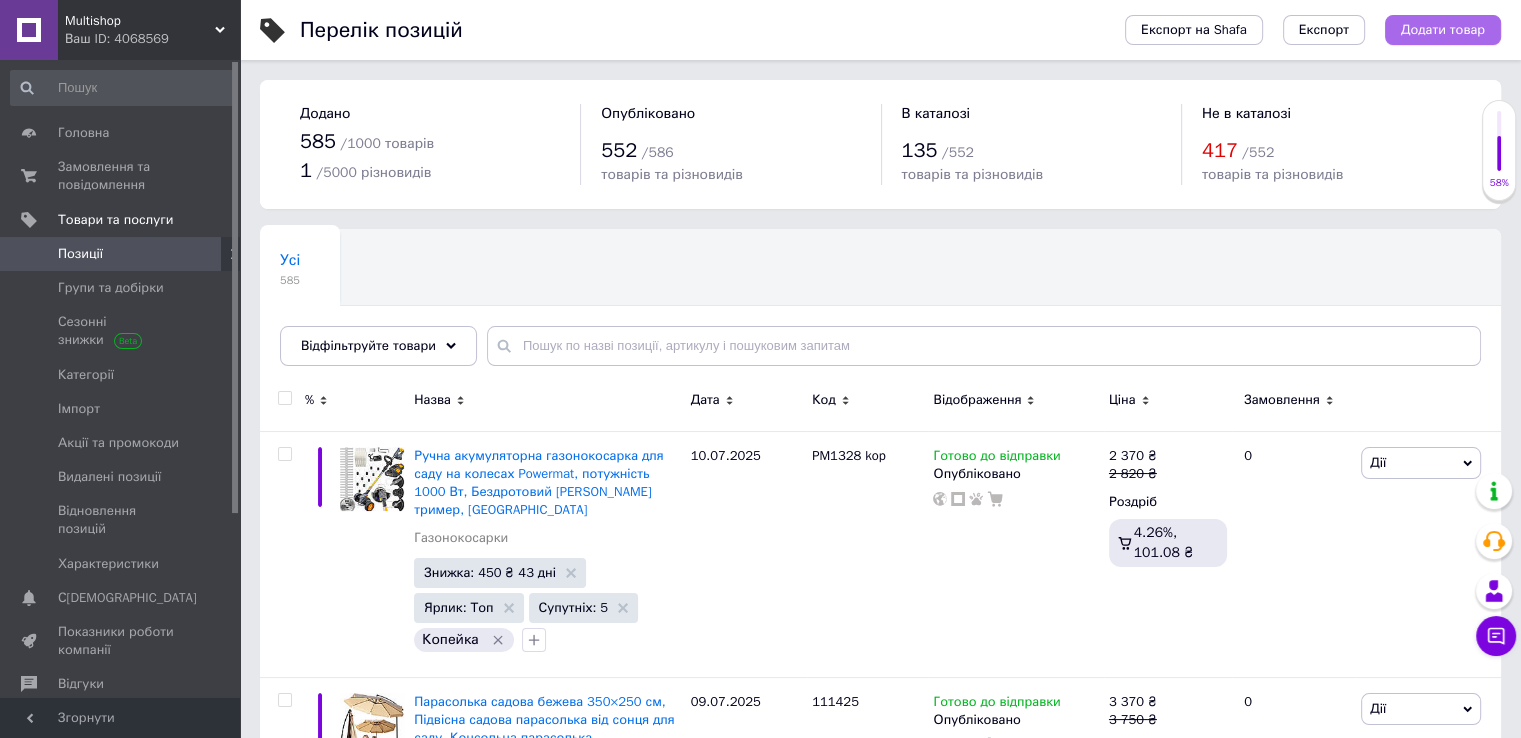 click on "Додати товар" at bounding box center [1443, 30] 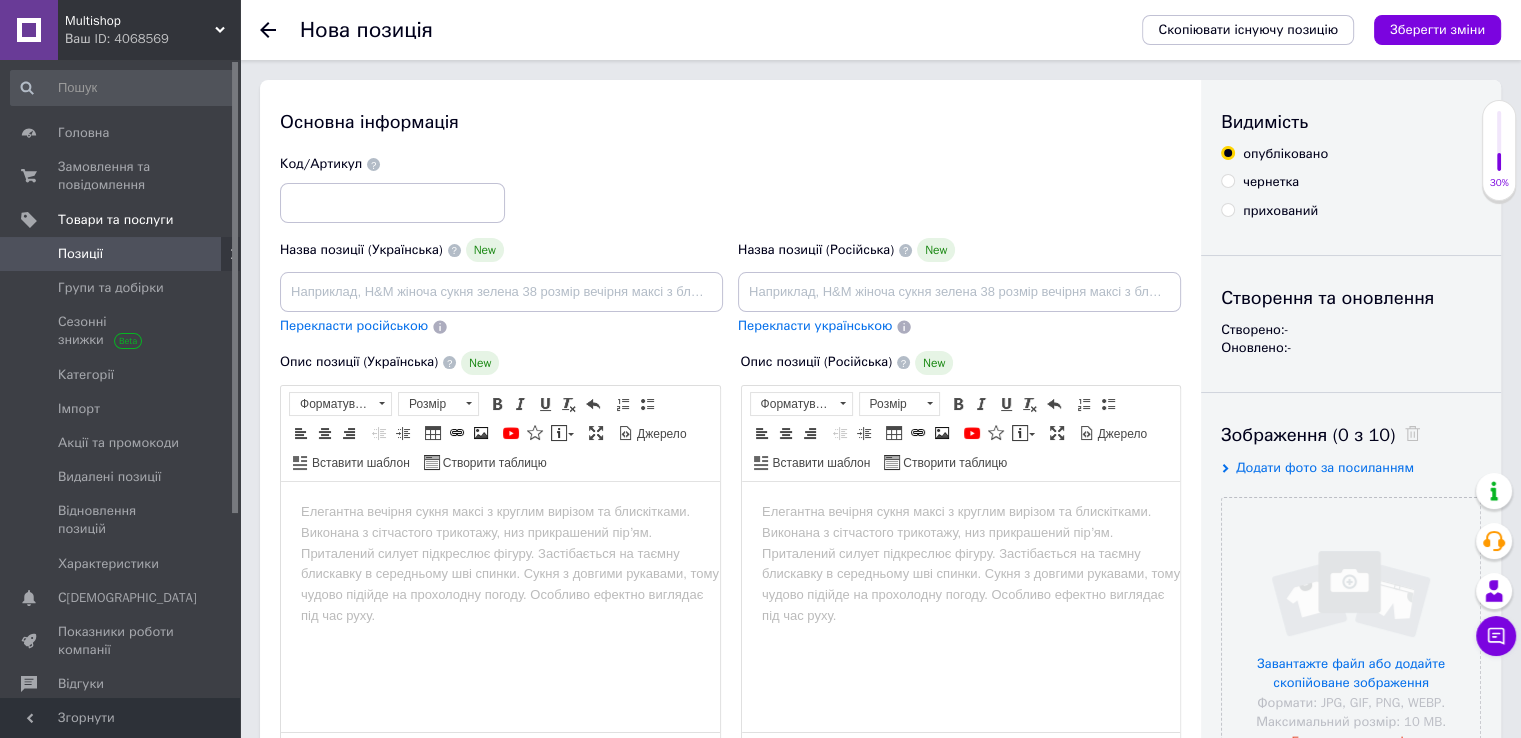 scroll, scrollTop: 0, scrollLeft: 0, axis: both 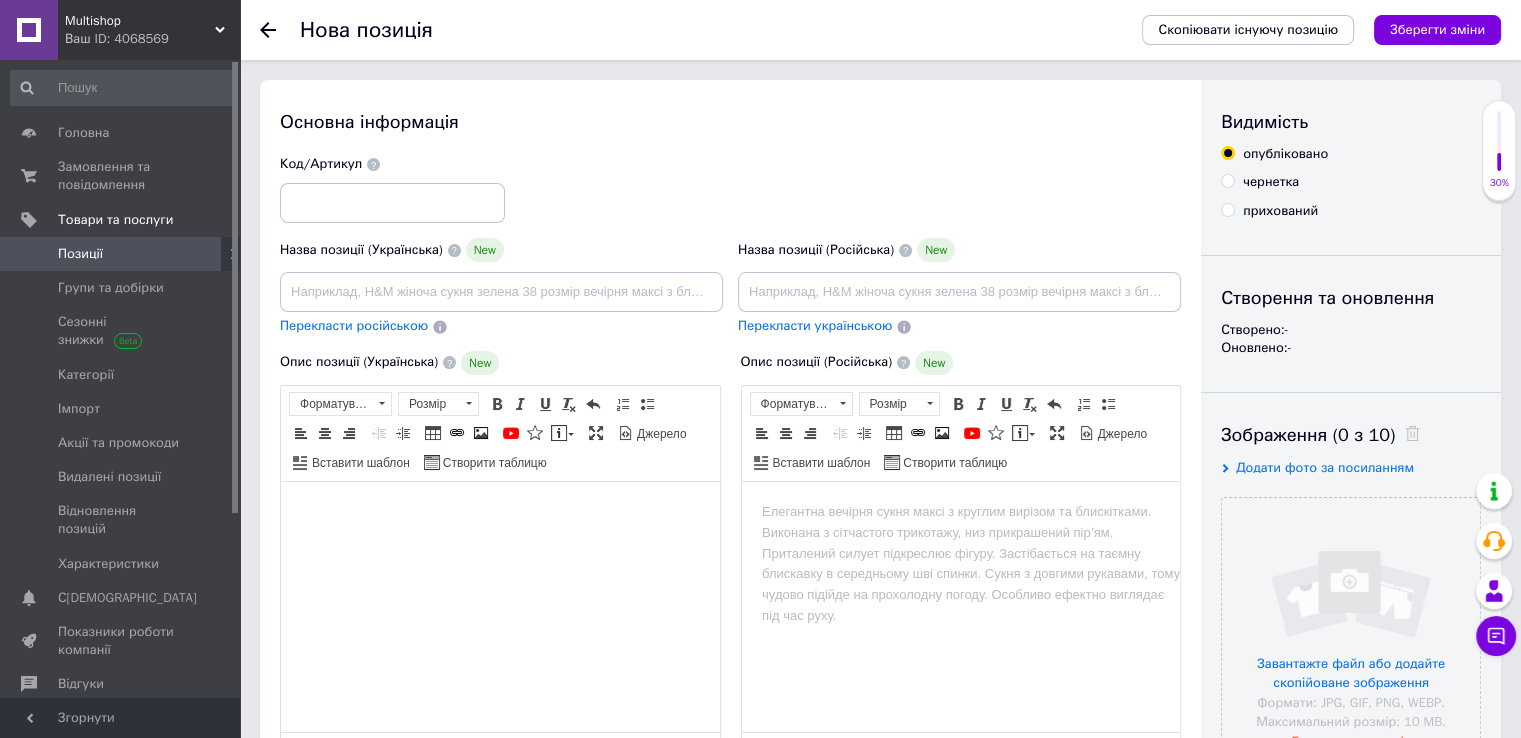 click at bounding box center (500, 512) 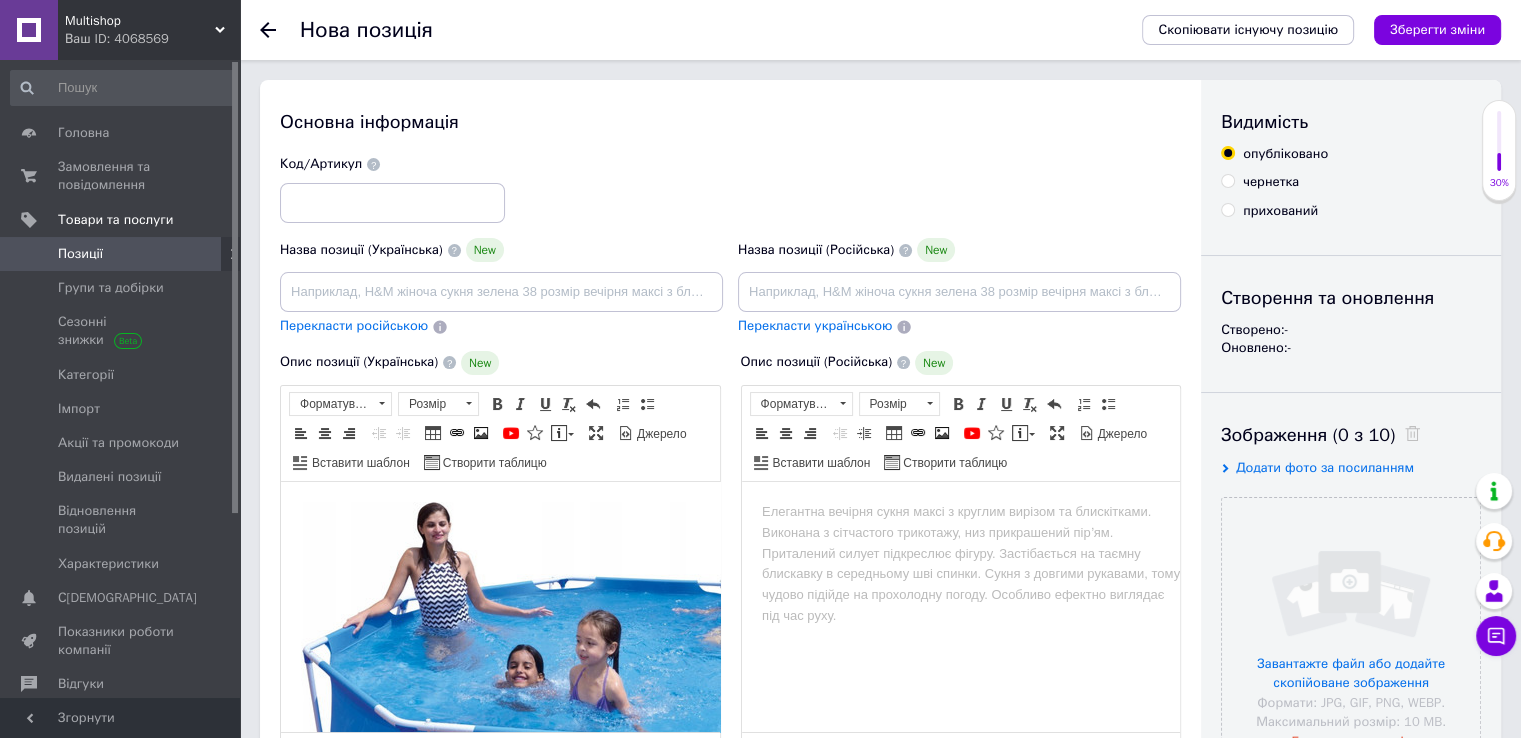 scroll, scrollTop: 2979, scrollLeft: 0, axis: vertical 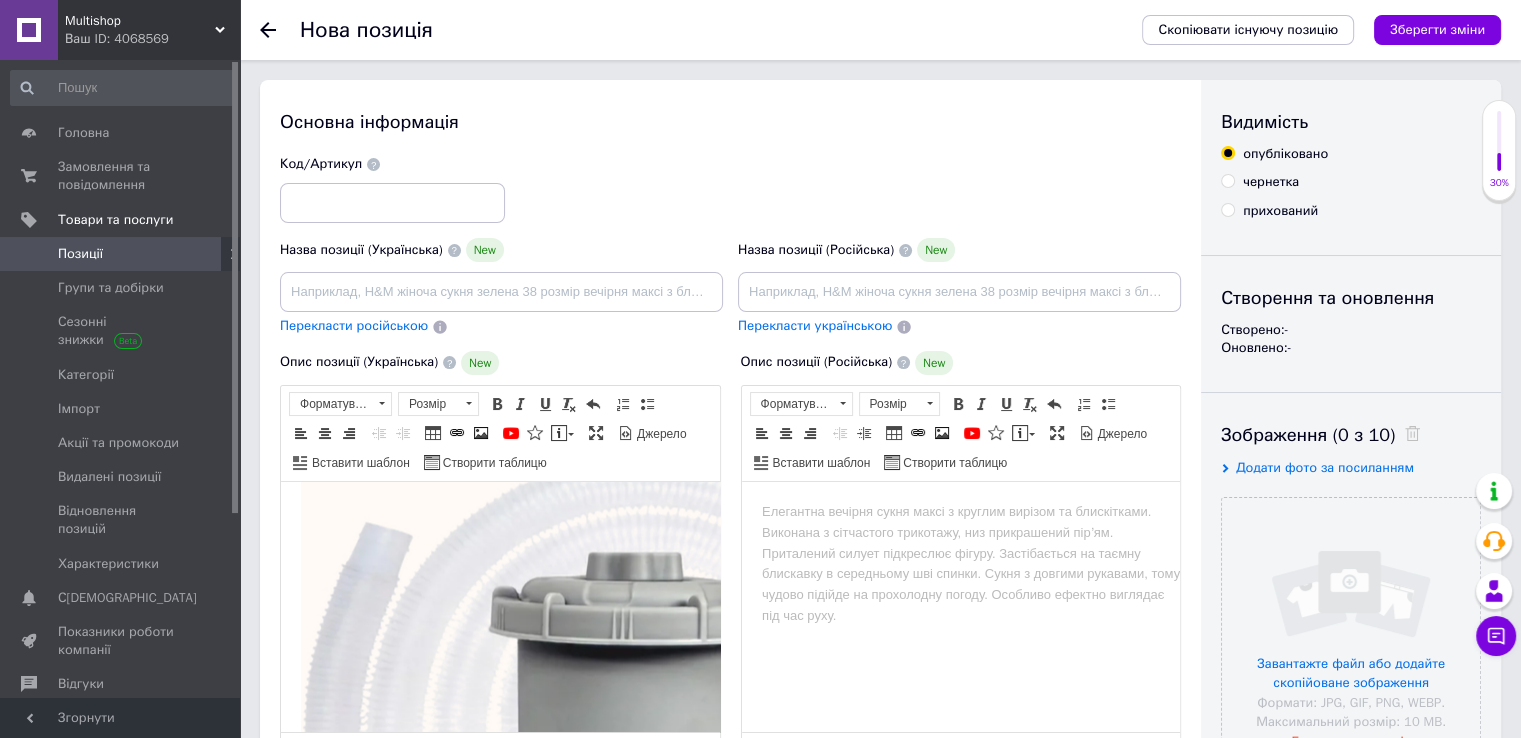 click at bounding box center [501, 292] 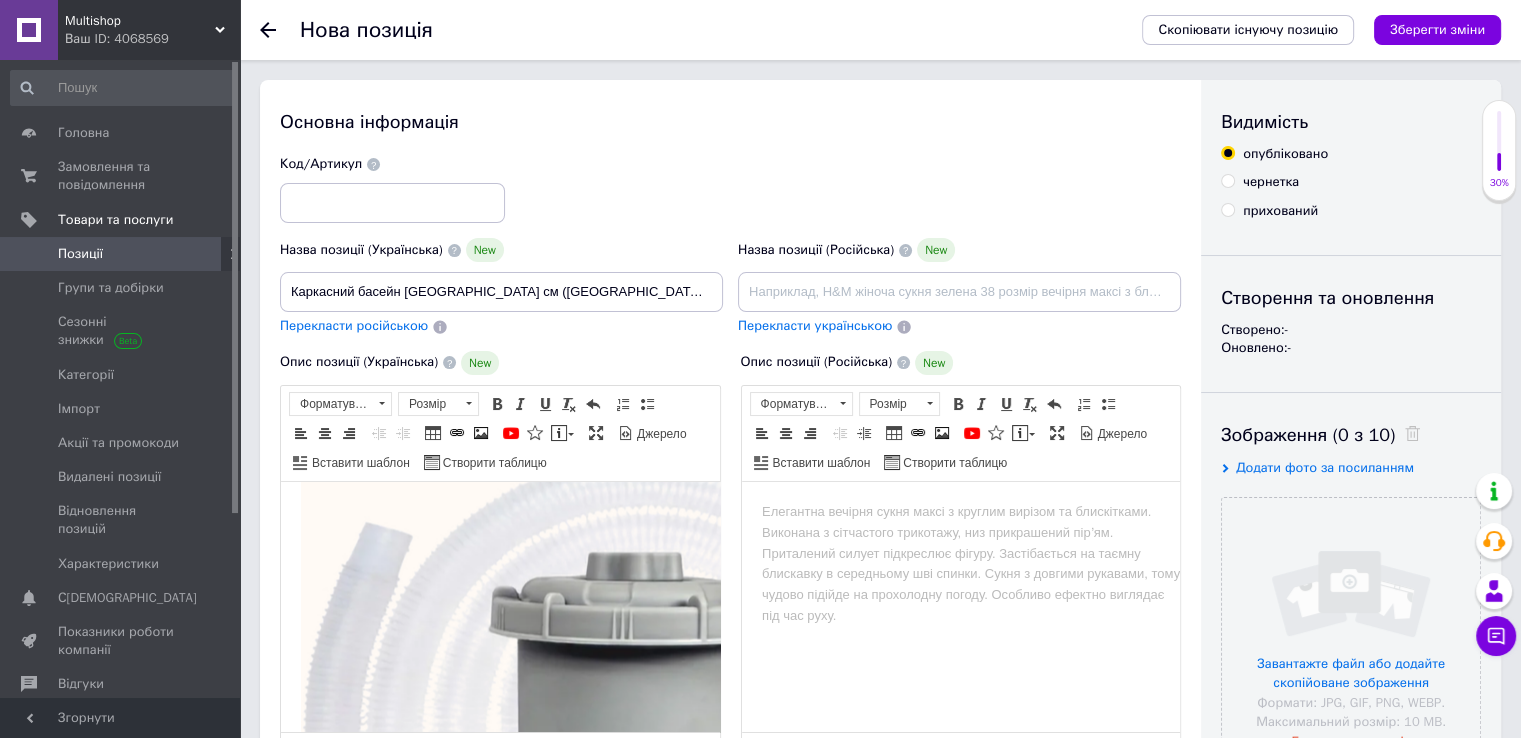scroll, scrollTop: 0, scrollLeft: 384, axis: horizontal 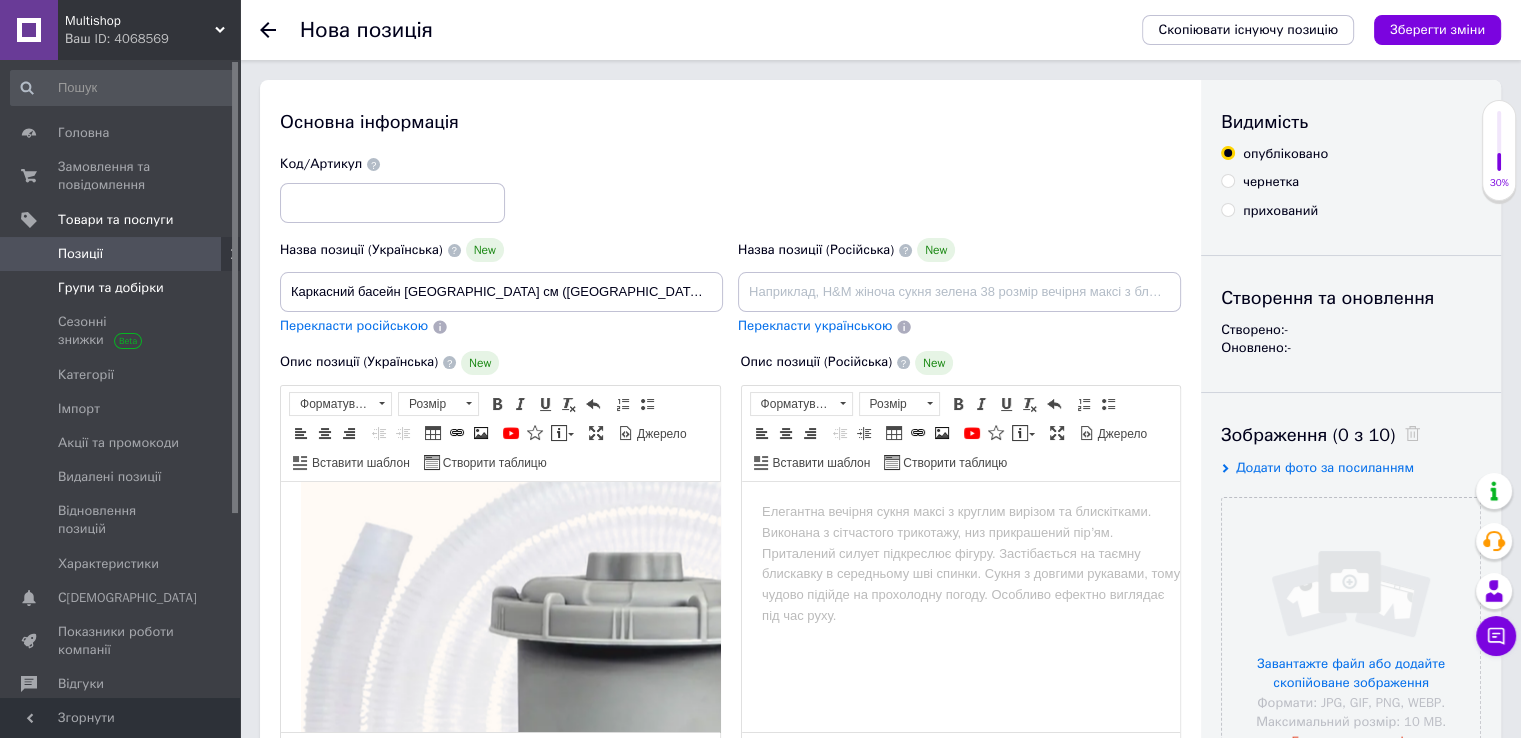drag, startPoint x: 337, startPoint y: 288, endPoint x: 225, endPoint y: 281, distance: 112.21854 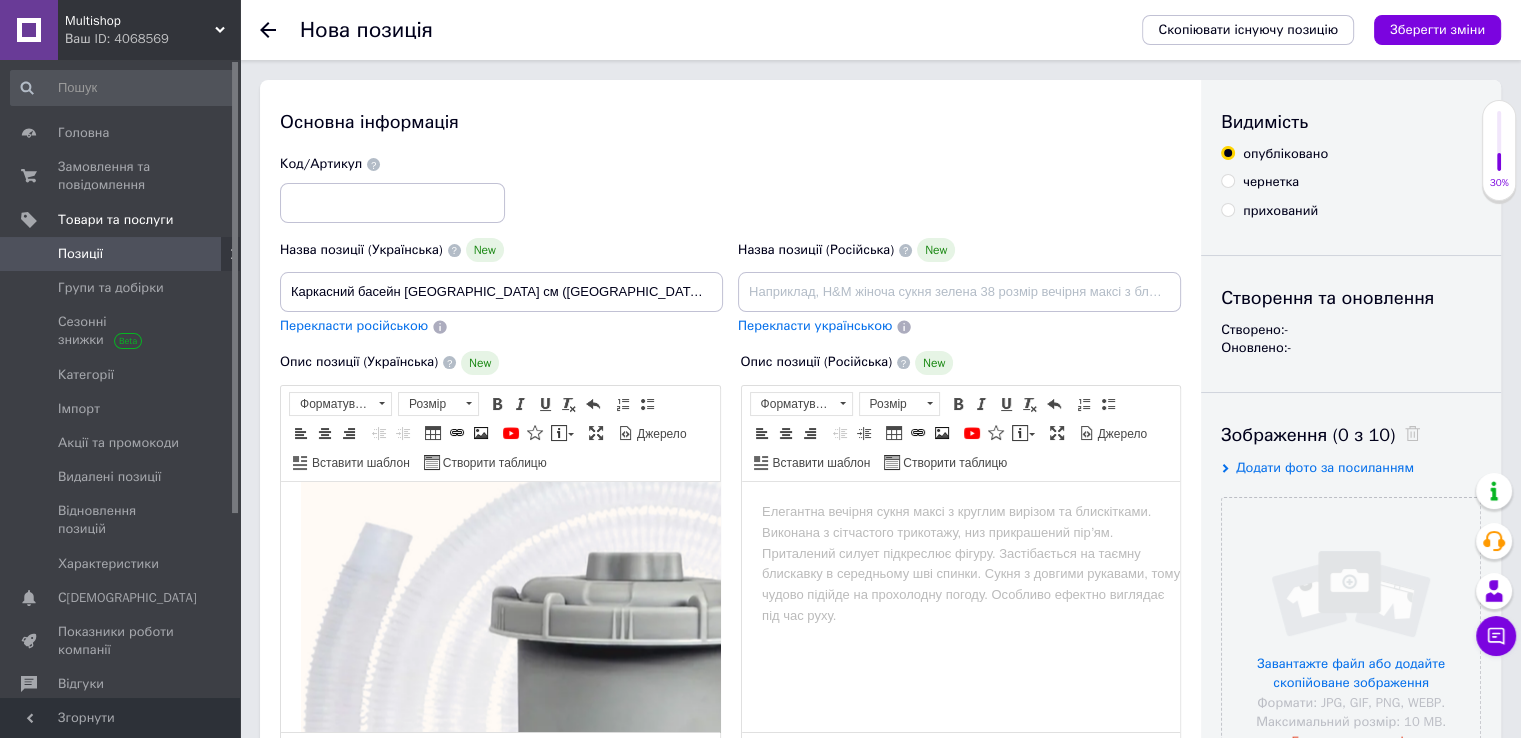 click on "Каркасний басейн 19в1 Avenli 305x305 см (Польща) Детальніше: https://kopeyka-net.com/ua/p1856797312-karkasnyj-bassejn-19v1.html" at bounding box center [501, 292] 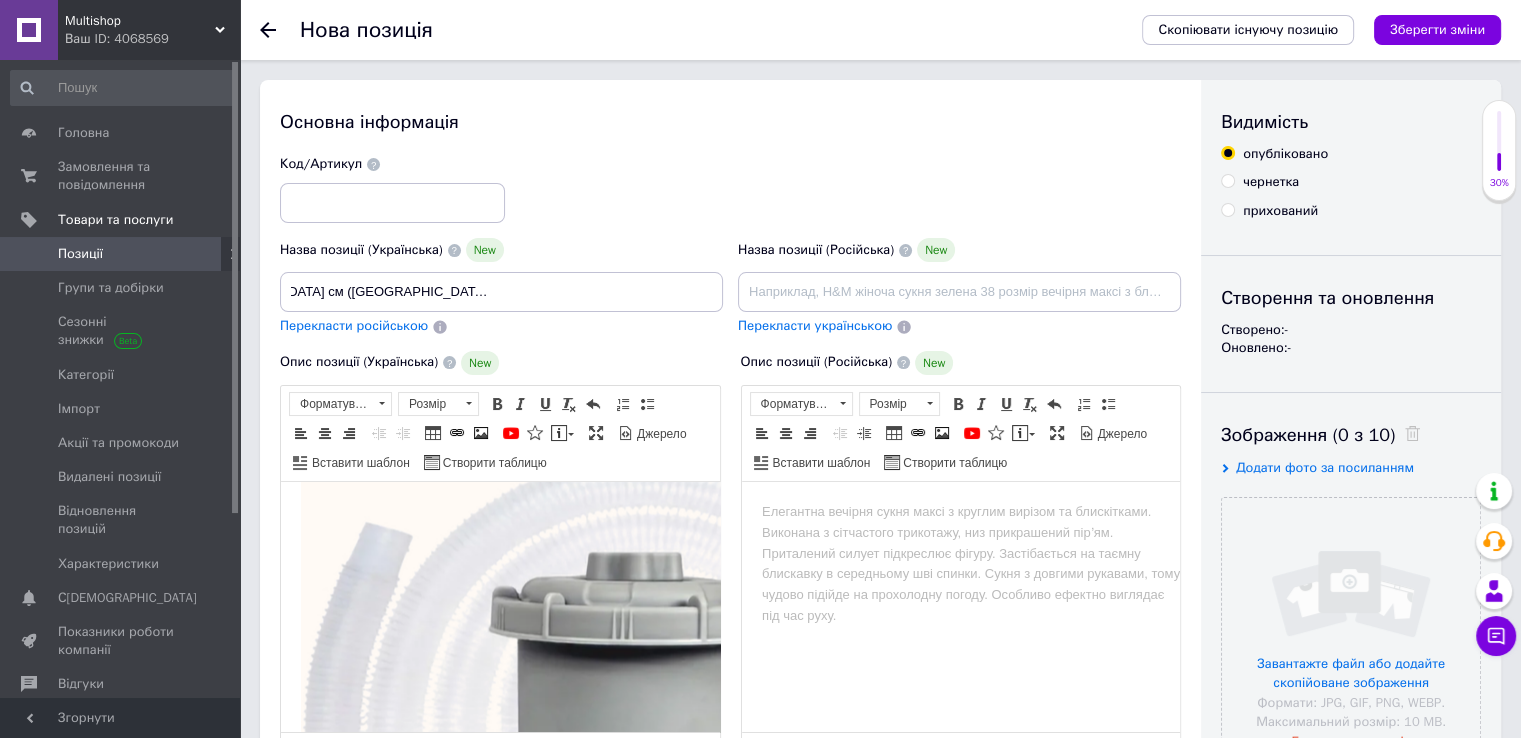 drag, startPoint x: 604, startPoint y: 291, endPoint x: 1161, endPoint y: 302, distance: 557.1086 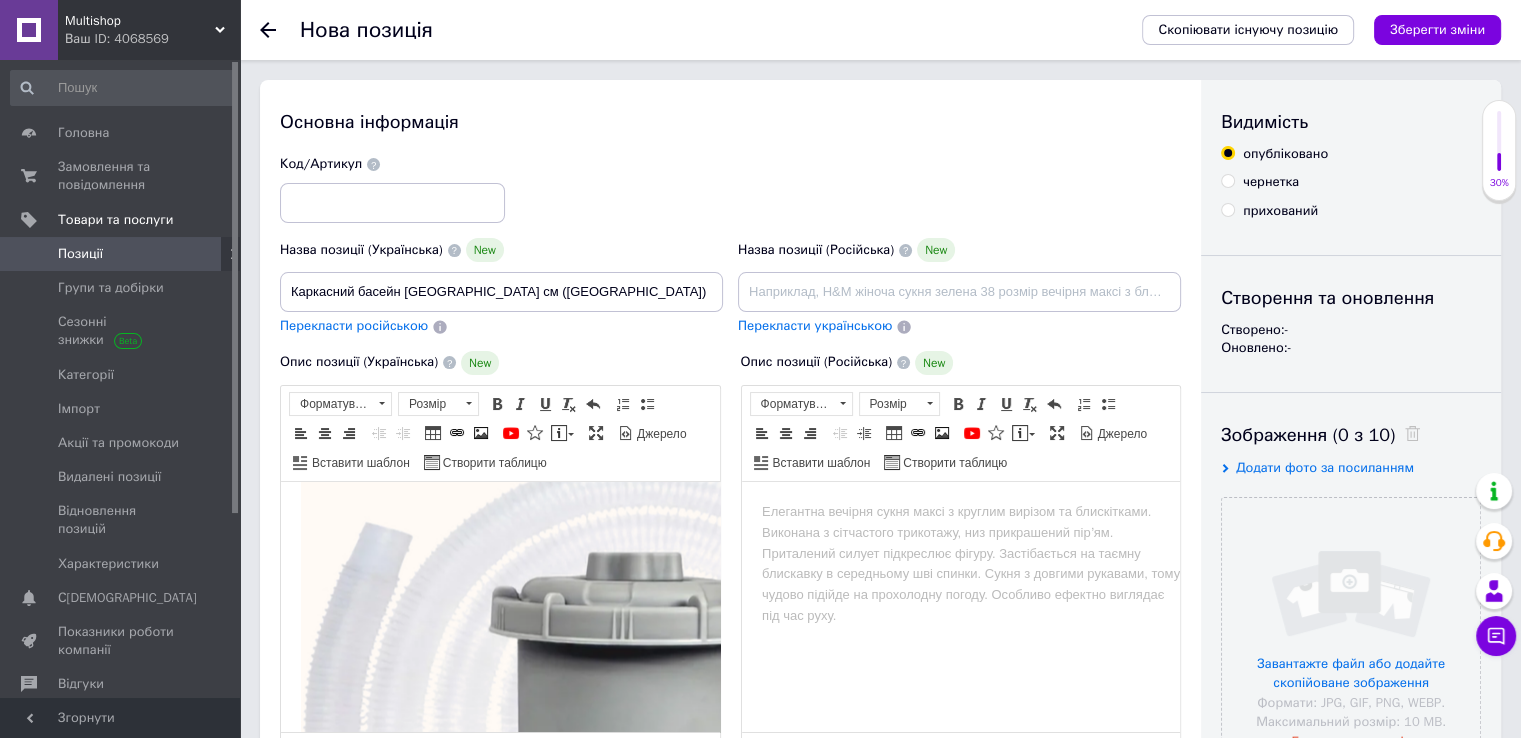 scroll, scrollTop: 0, scrollLeft: 0, axis: both 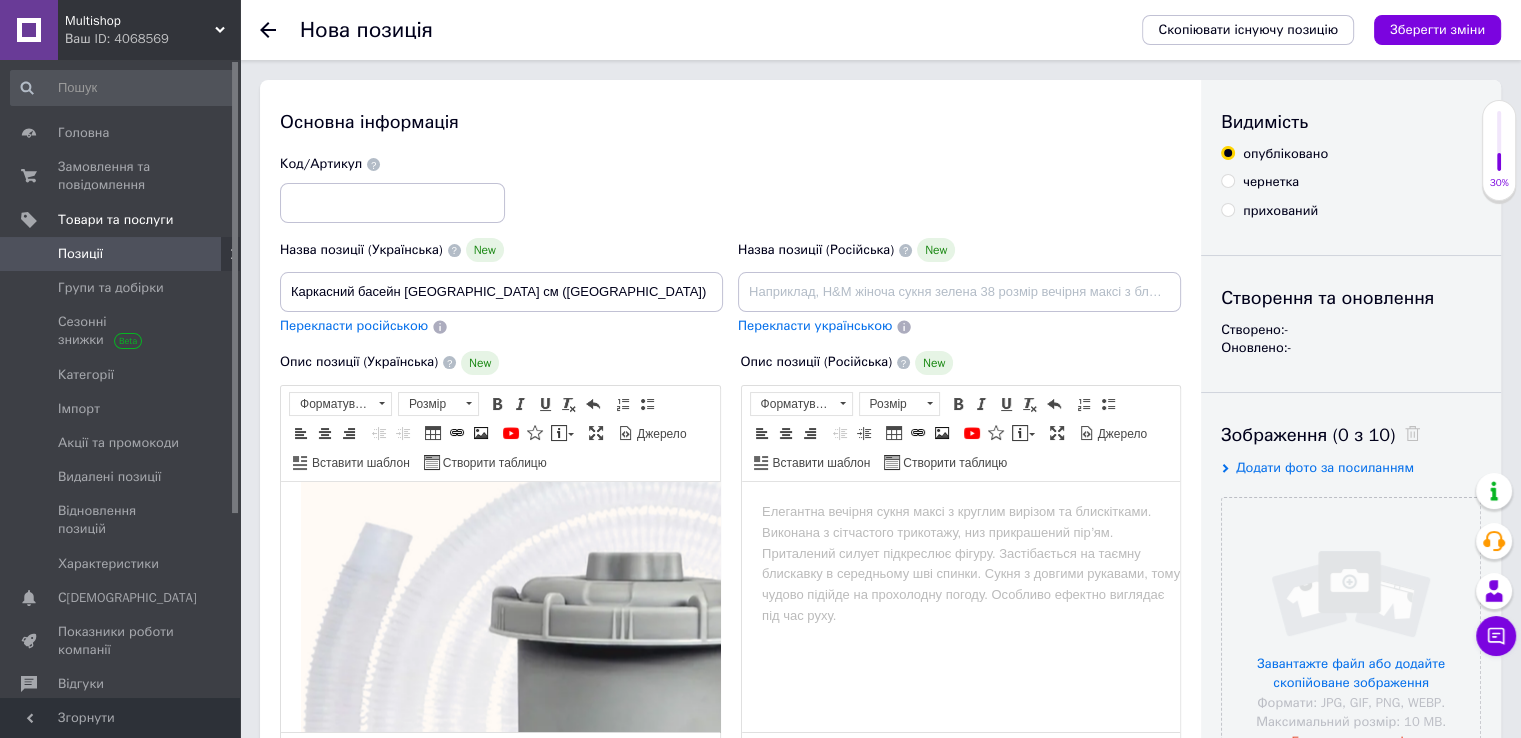 type on "Каркасний басейн 19в1 Avenli 305x305 см (Польща)" 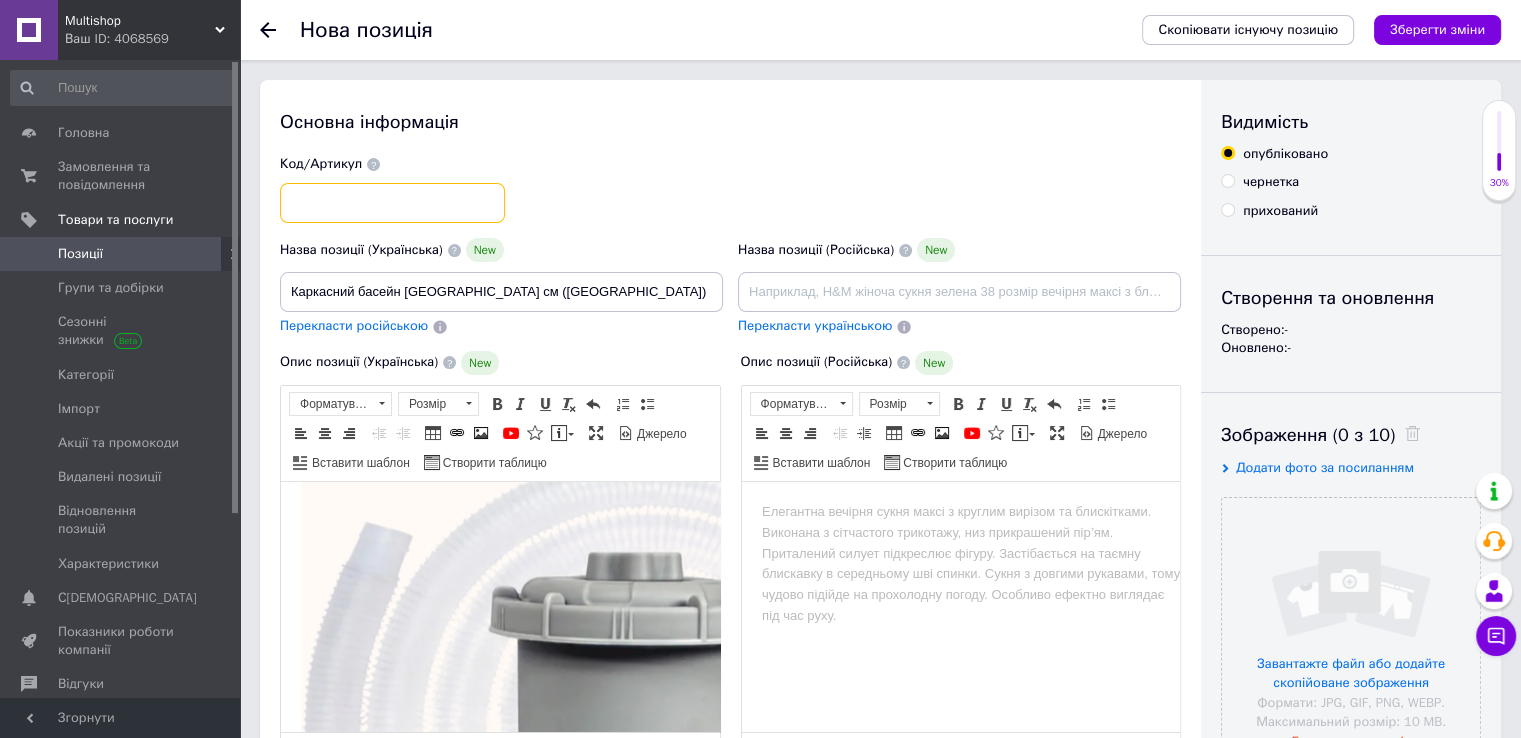 click at bounding box center [392, 203] 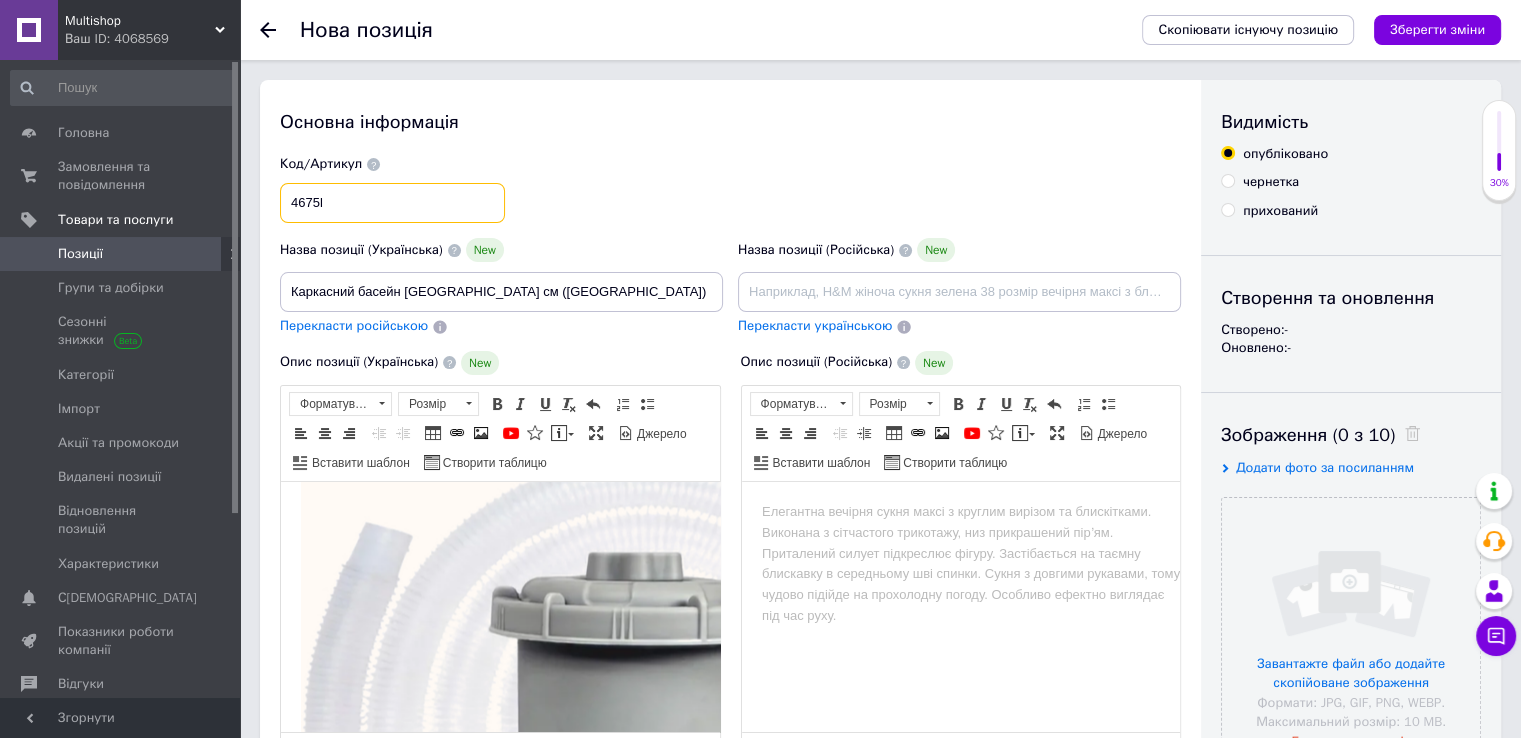 type on "4675l" 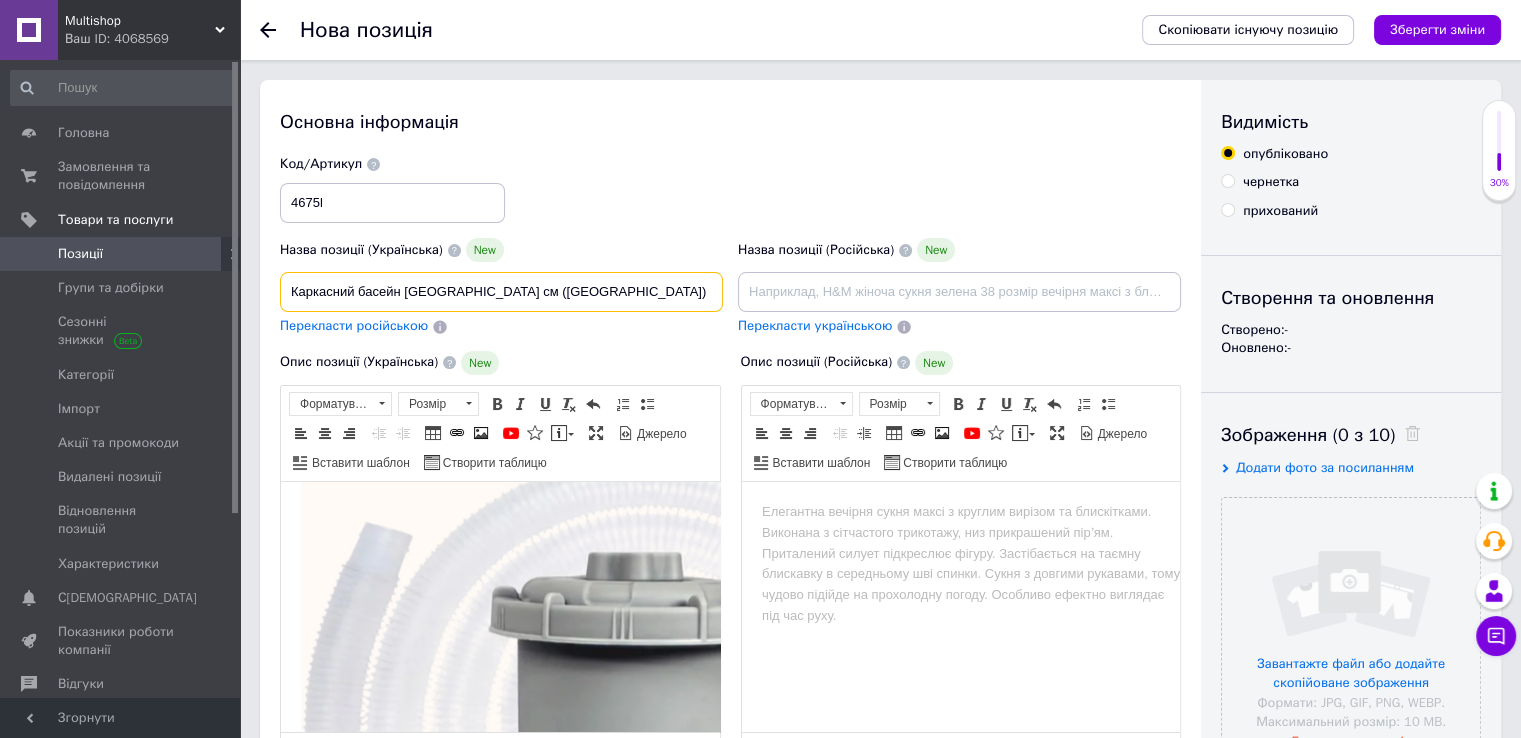 drag, startPoint x: 286, startPoint y: 289, endPoint x: 399, endPoint y: 301, distance: 113.63538 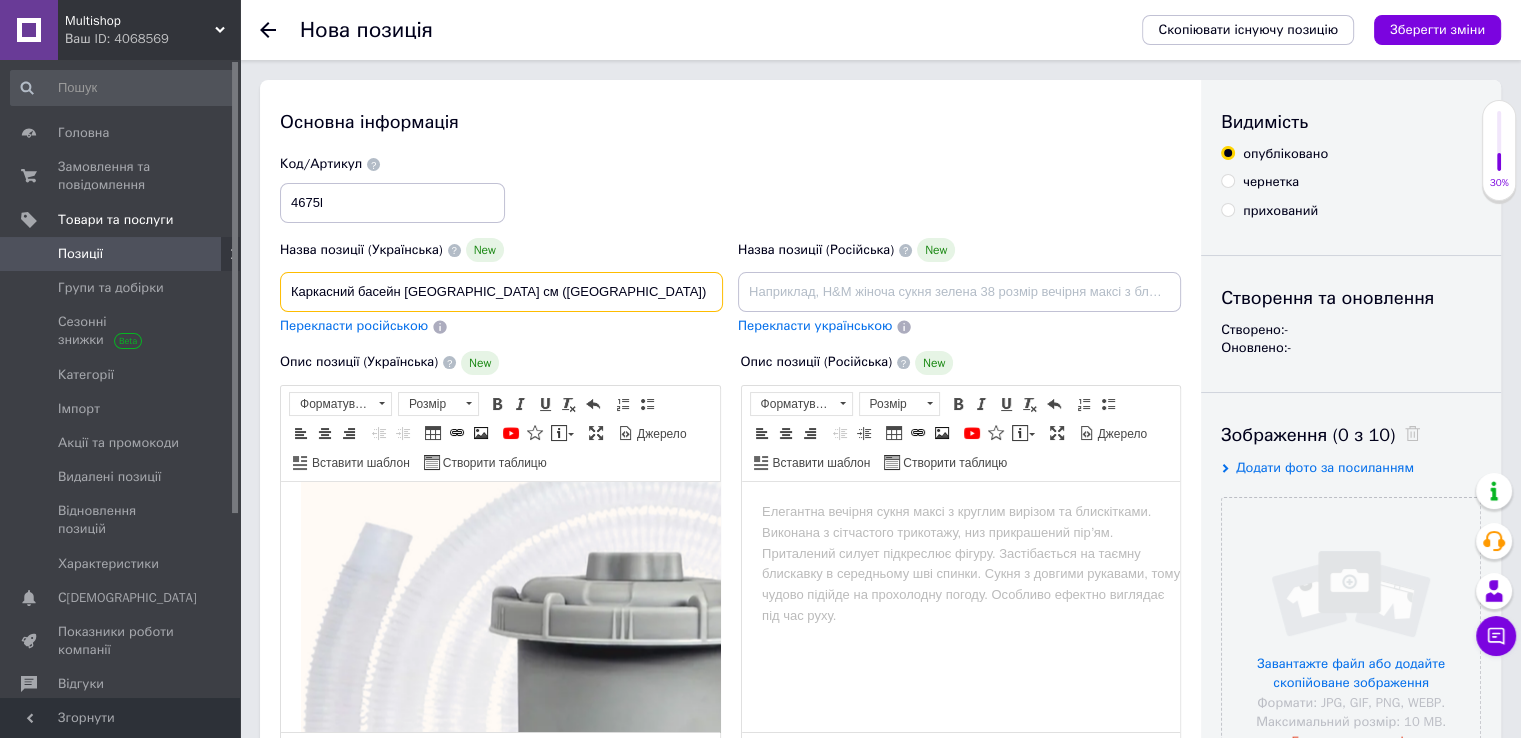 click on "Каркасний басейн 19в1 Avenli 305x305 см (Польща)" at bounding box center [501, 292] 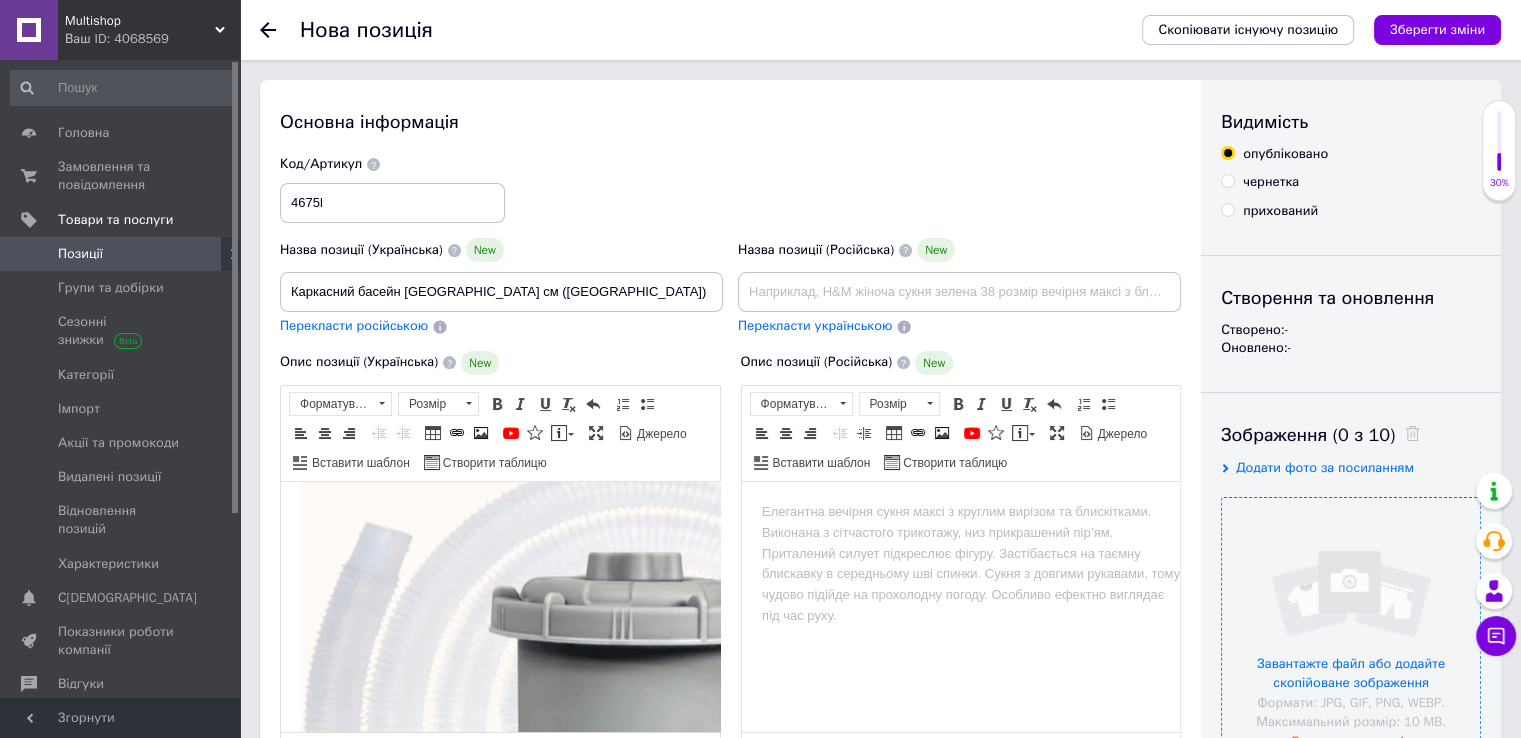 click at bounding box center [1351, 627] 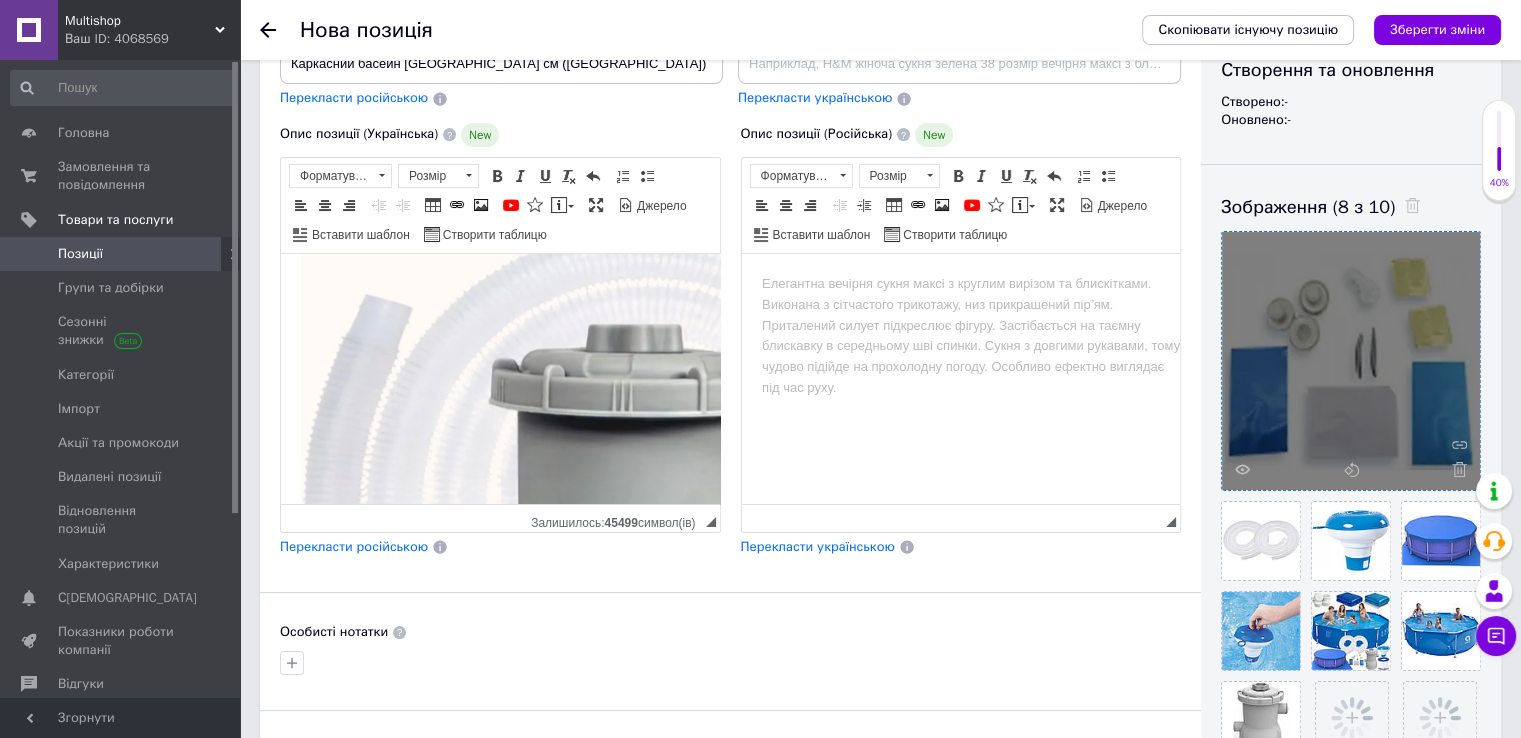 scroll, scrollTop: 400, scrollLeft: 0, axis: vertical 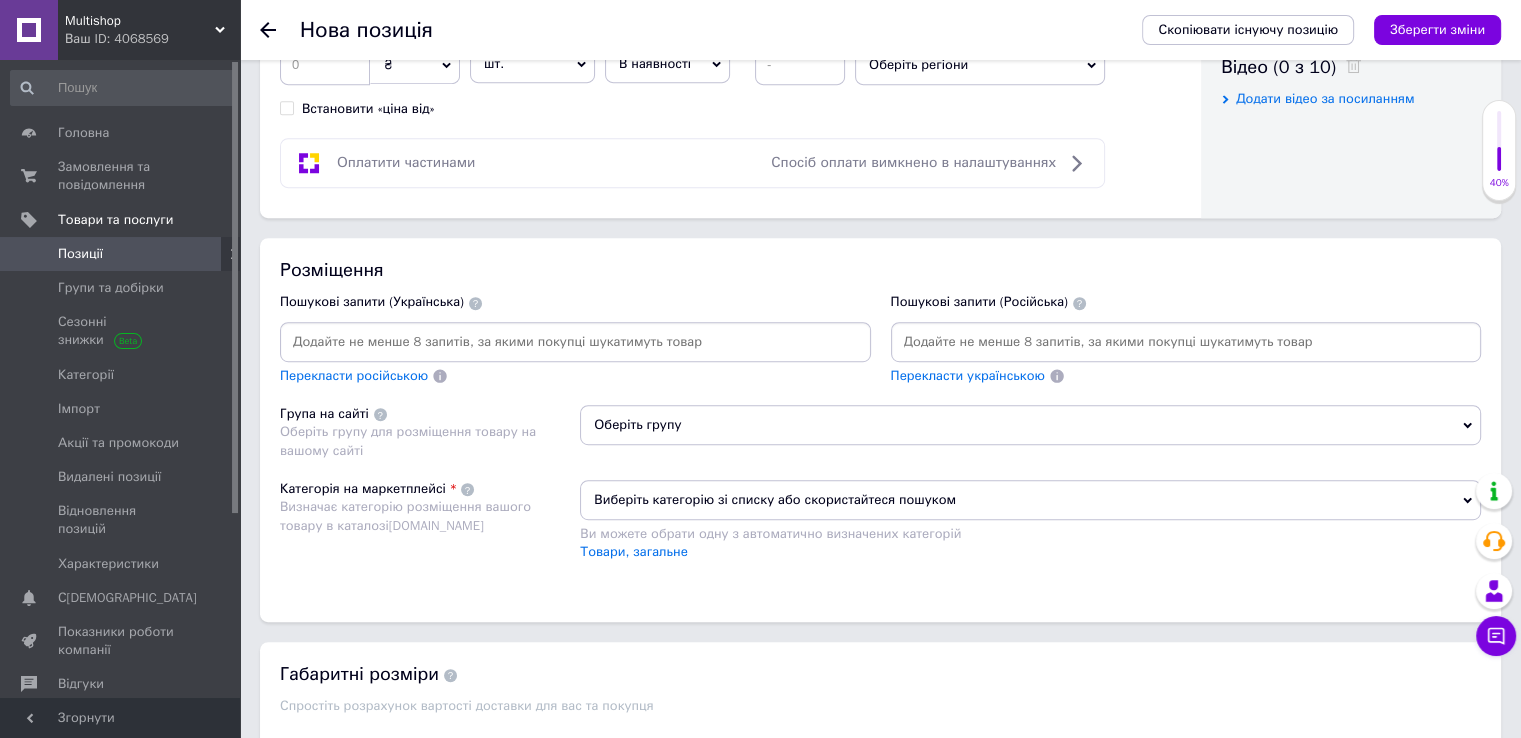 click on "Виберіть категорію зі списку або скористайтеся пошуком" at bounding box center (1030, 500) 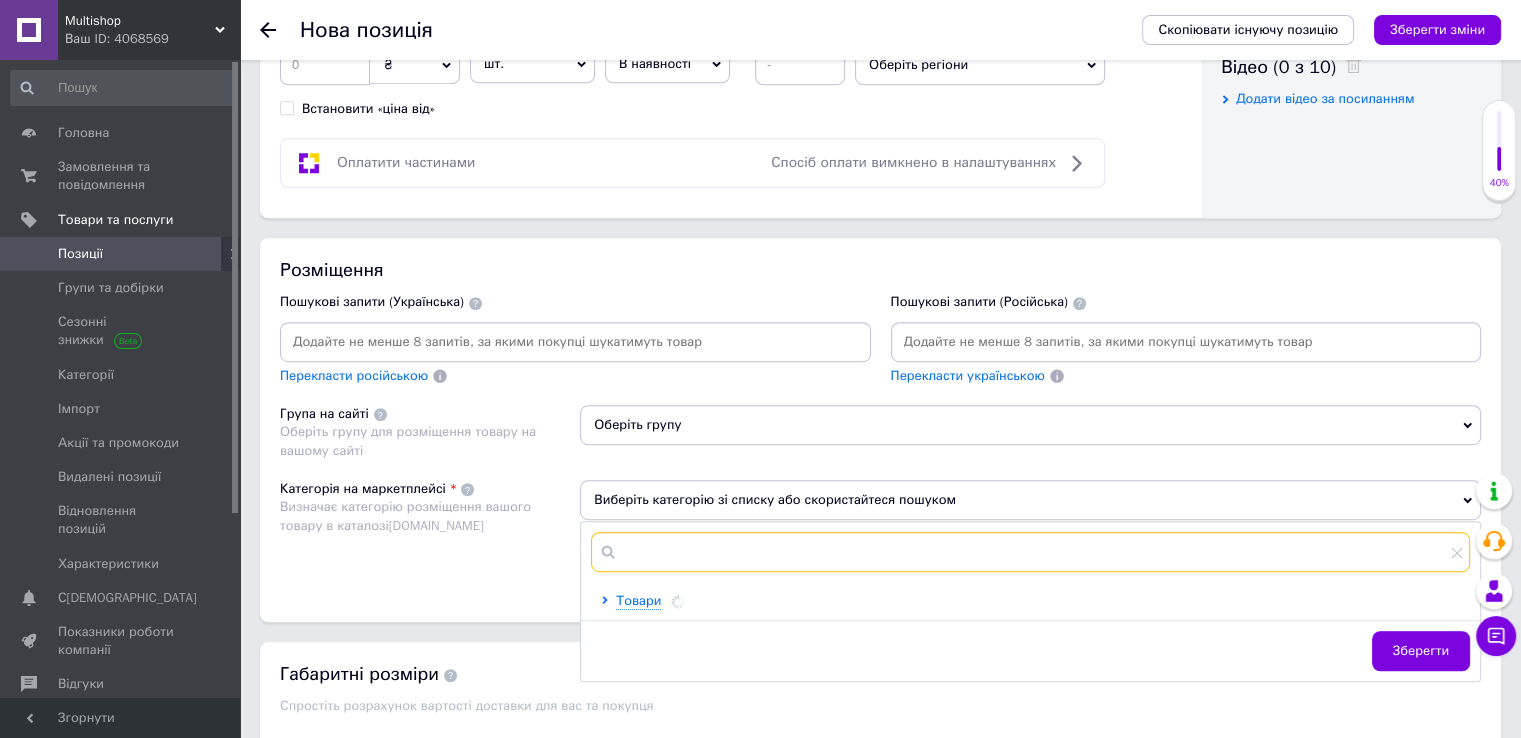 click at bounding box center (1030, 552) 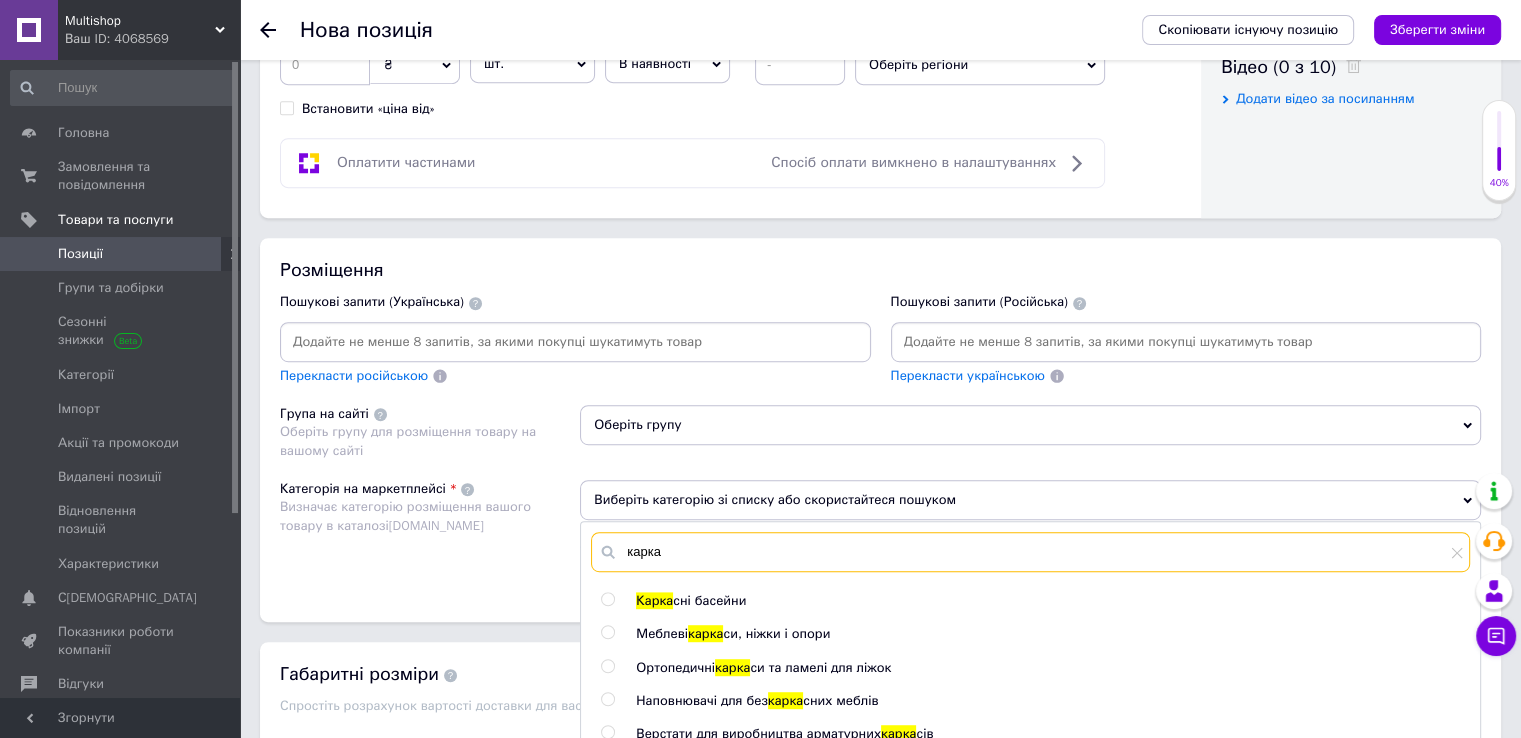 type on "карка" 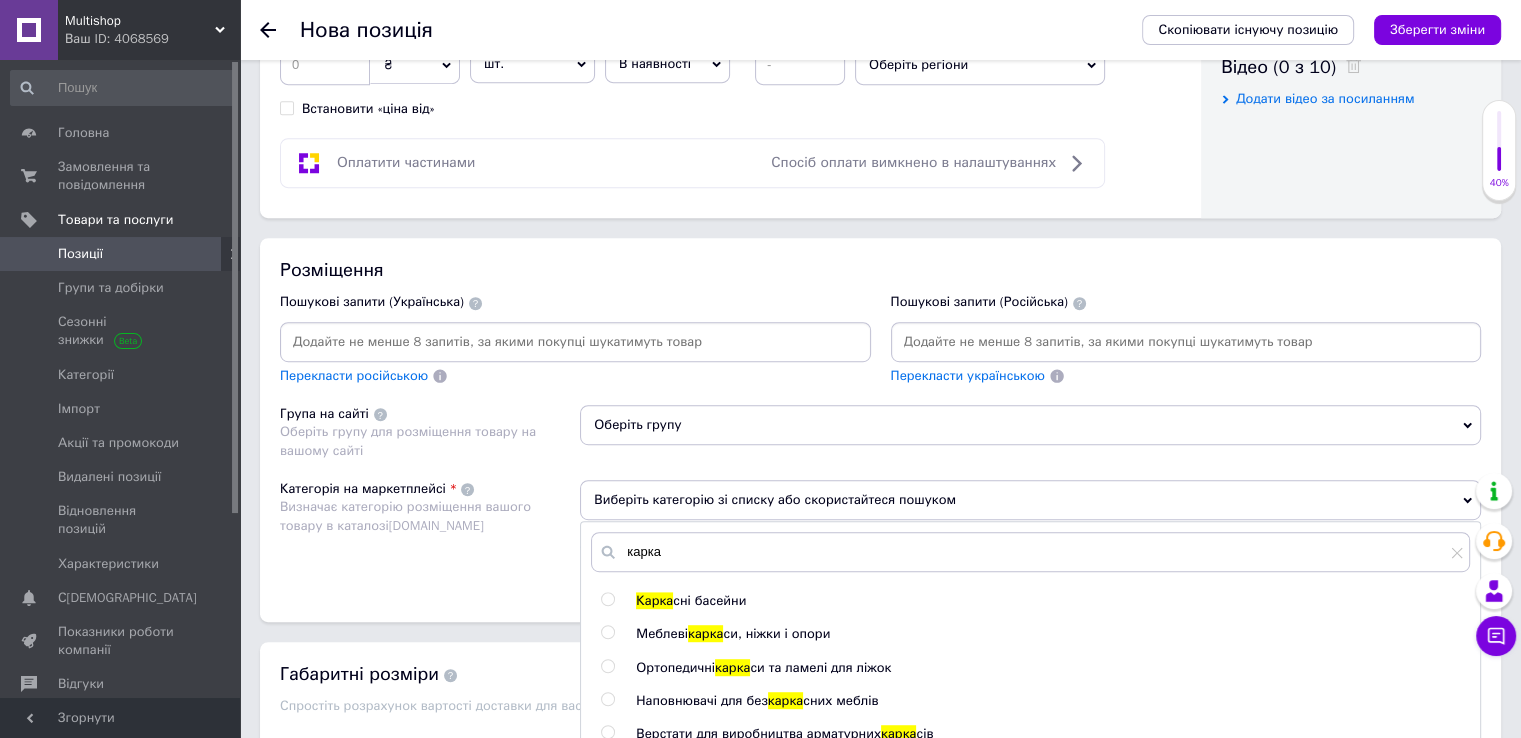click at bounding box center [607, 599] 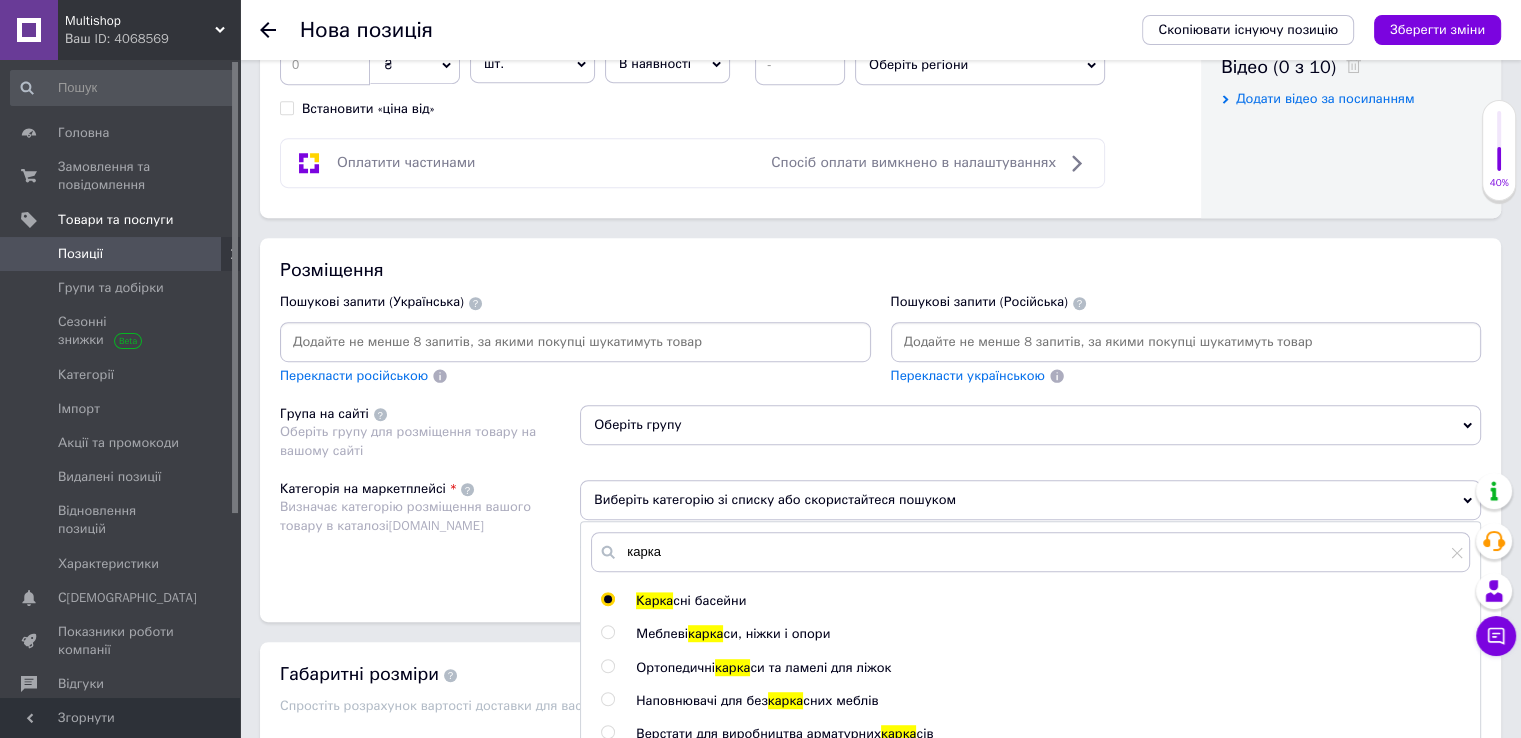 radio on "true" 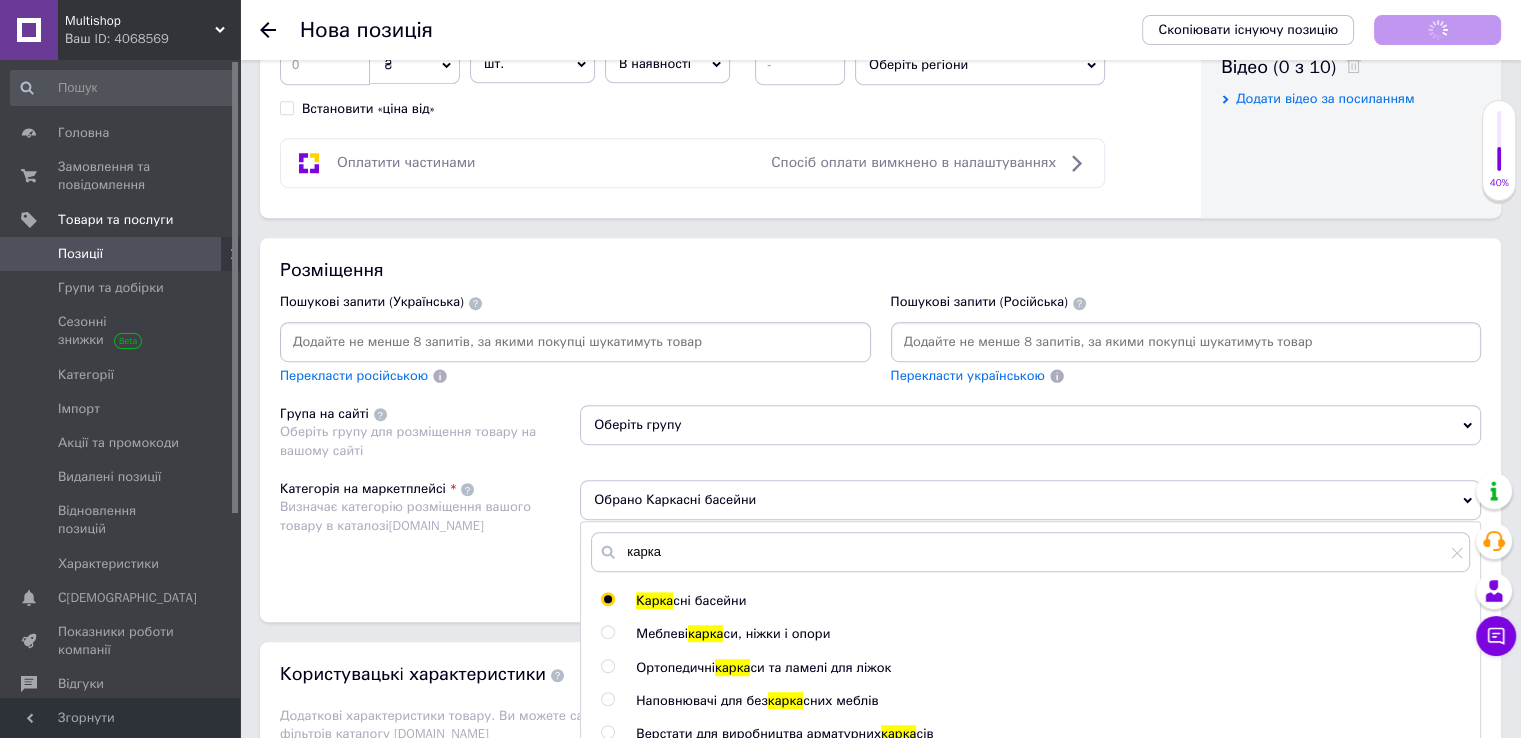 click on "Розміщення Пошукові запити (Українська) Перекласти російською Пошукові запити (Російська) Перекласти українською Група на сайті Оберіть групу для розміщення товару на вашому сайті Оберіть групу Категорія на маркетплейсі Визначає категорію розміщення вашого товару в каталозі  Prom.ua Обрано Каркасні басейни карка Карка сні басейни Меблеві  карка си, ніжки і опори Ортопедичні  карка си та ламелі для ліжок Наповнювачі для без карка сних меблів Верстати для виробництва арматурних  карка сів Зберегти Ви можете обрати одну з автоматично визначених категорій" at bounding box center (880, 429) 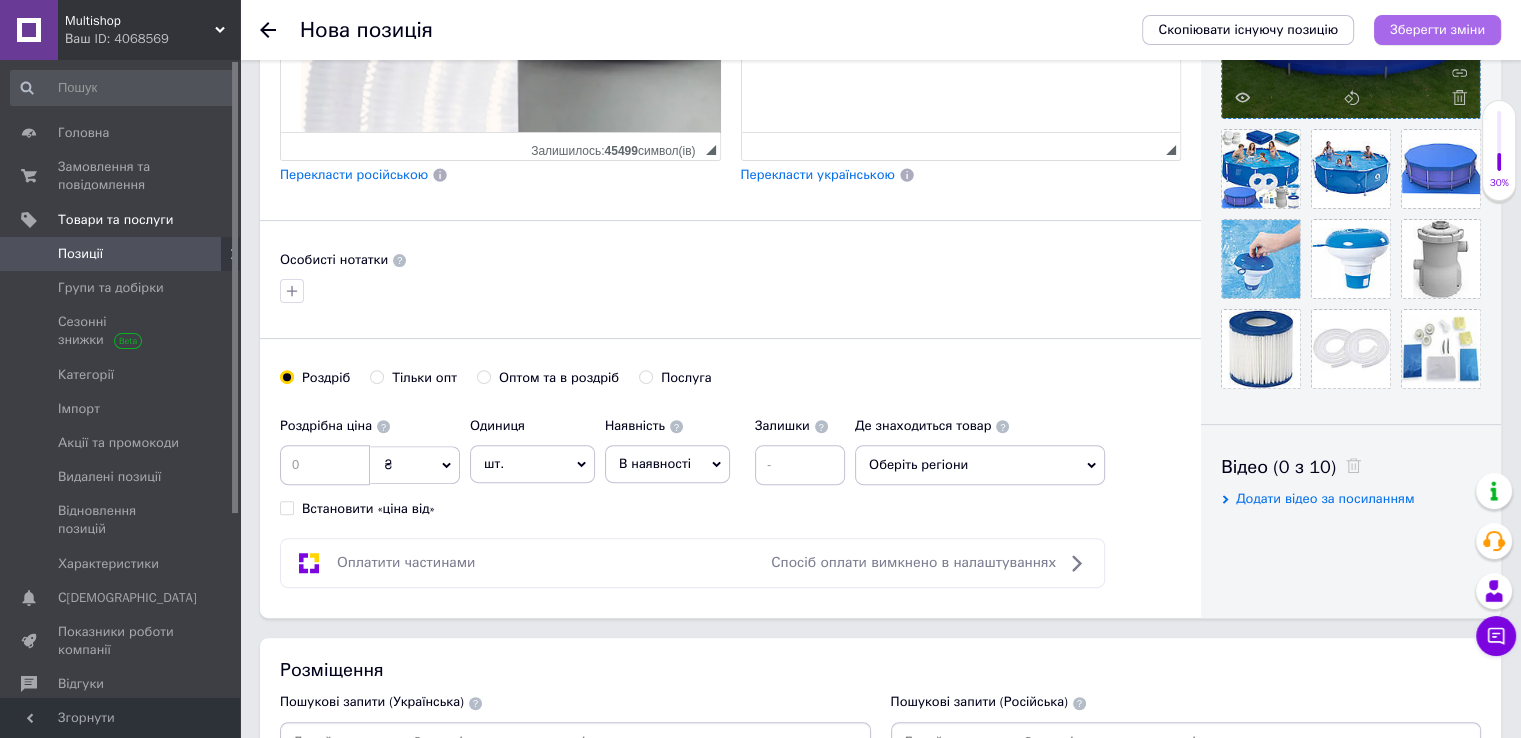 click on "Зберегти зміни" at bounding box center (1437, 29) 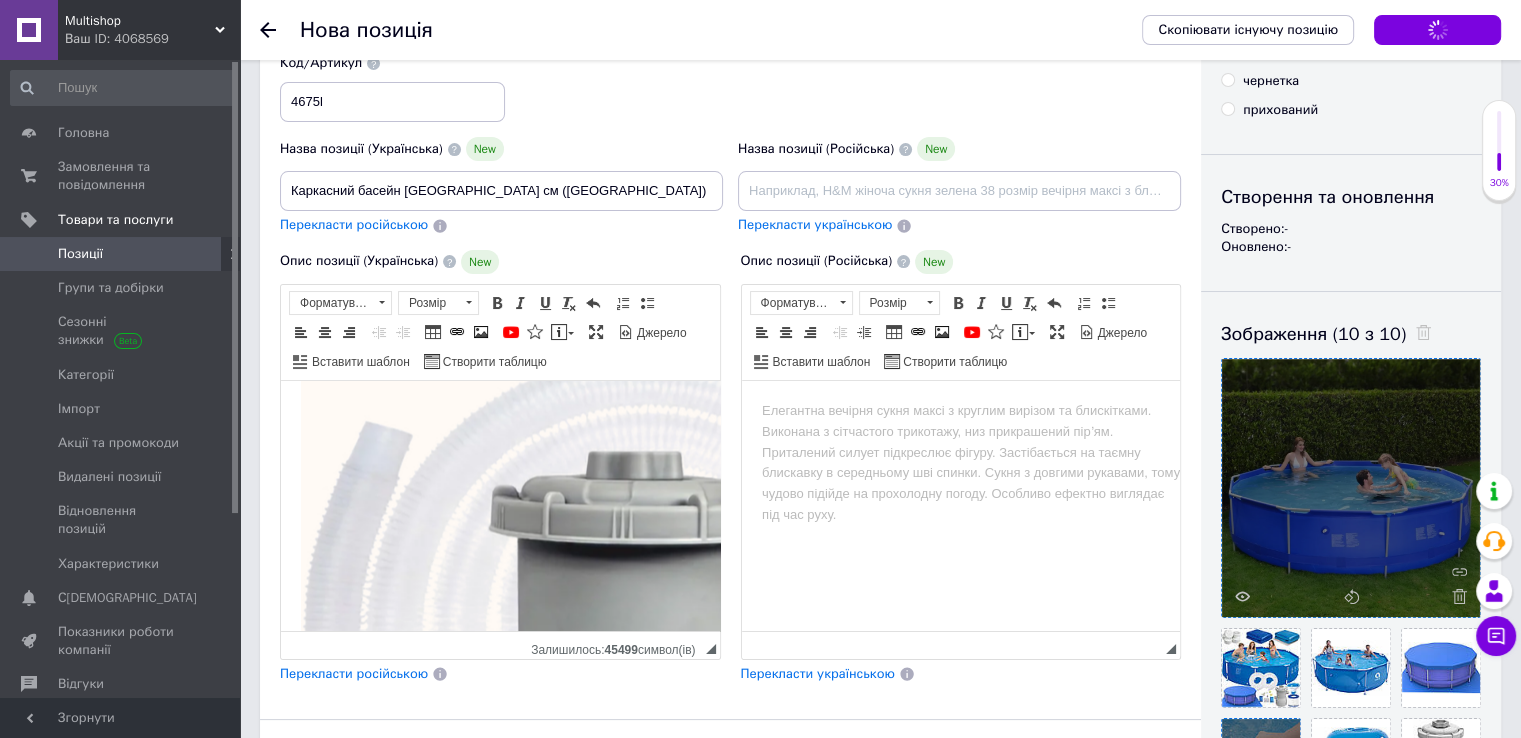 scroll, scrollTop: 100, scrollLeft: 0, axis: vertical 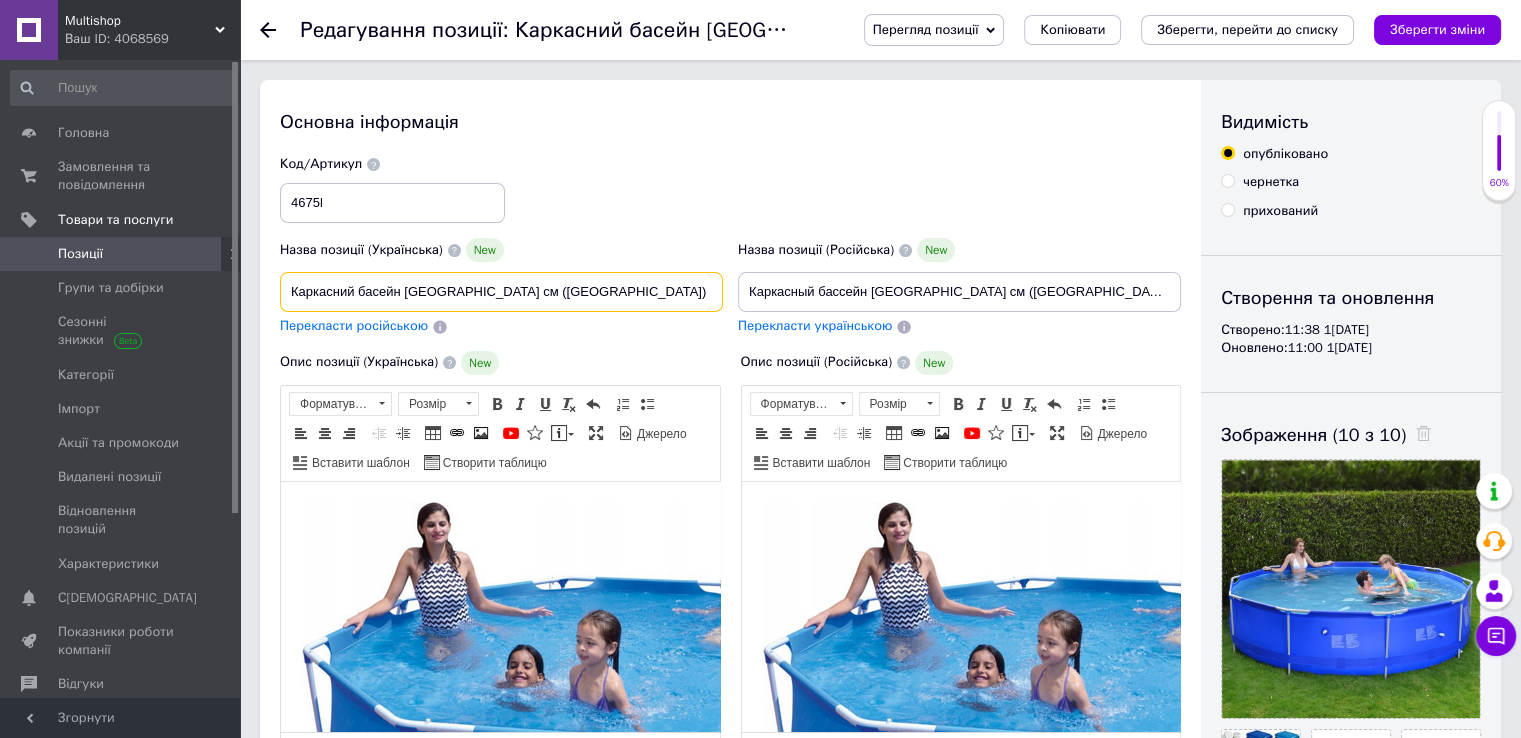 drag, startPoint x: 289, startPoint y: 293, endPoint x: 541, endPoint y: 297, distance: 252.03174 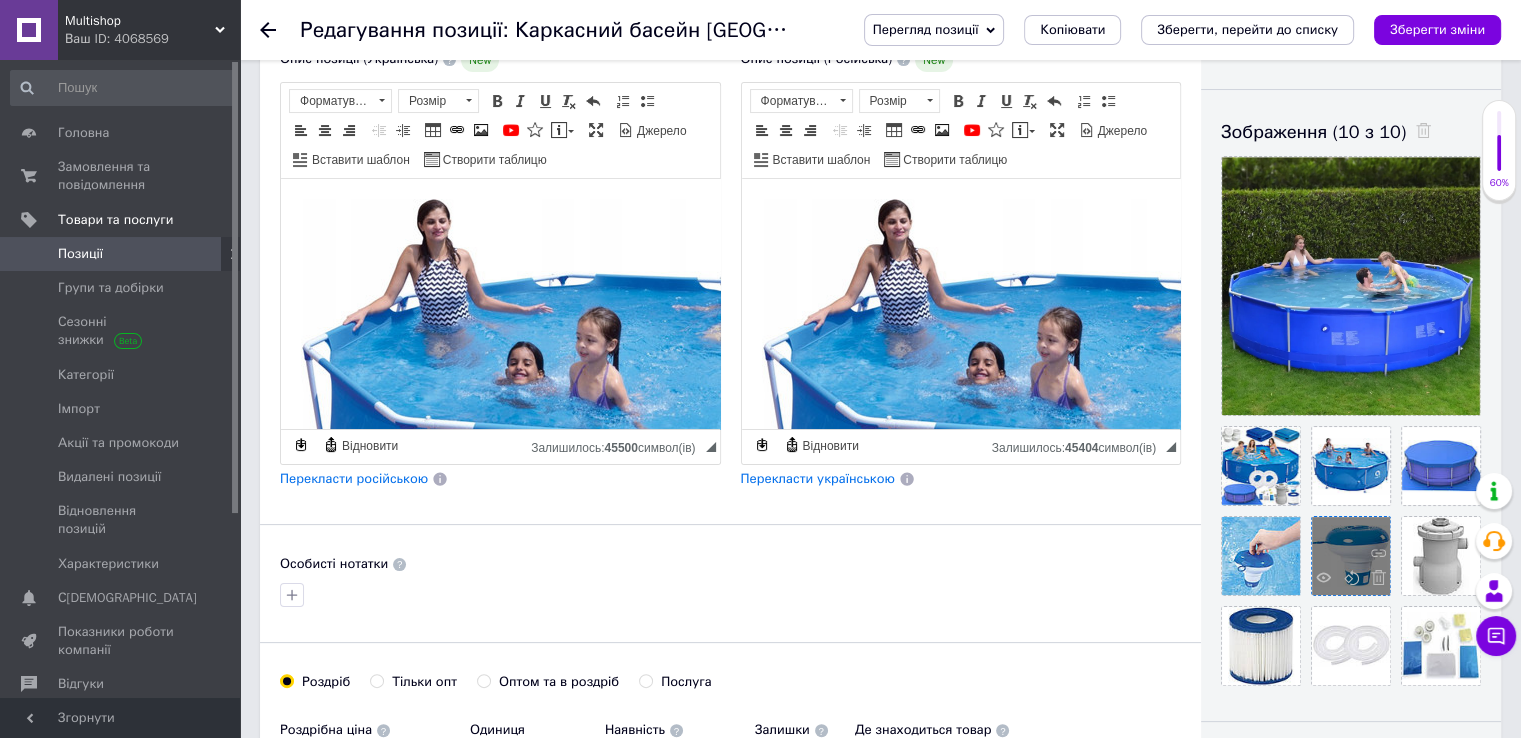 scroll, scrollTop: 500, scrollLeft: 0, axis: vertical 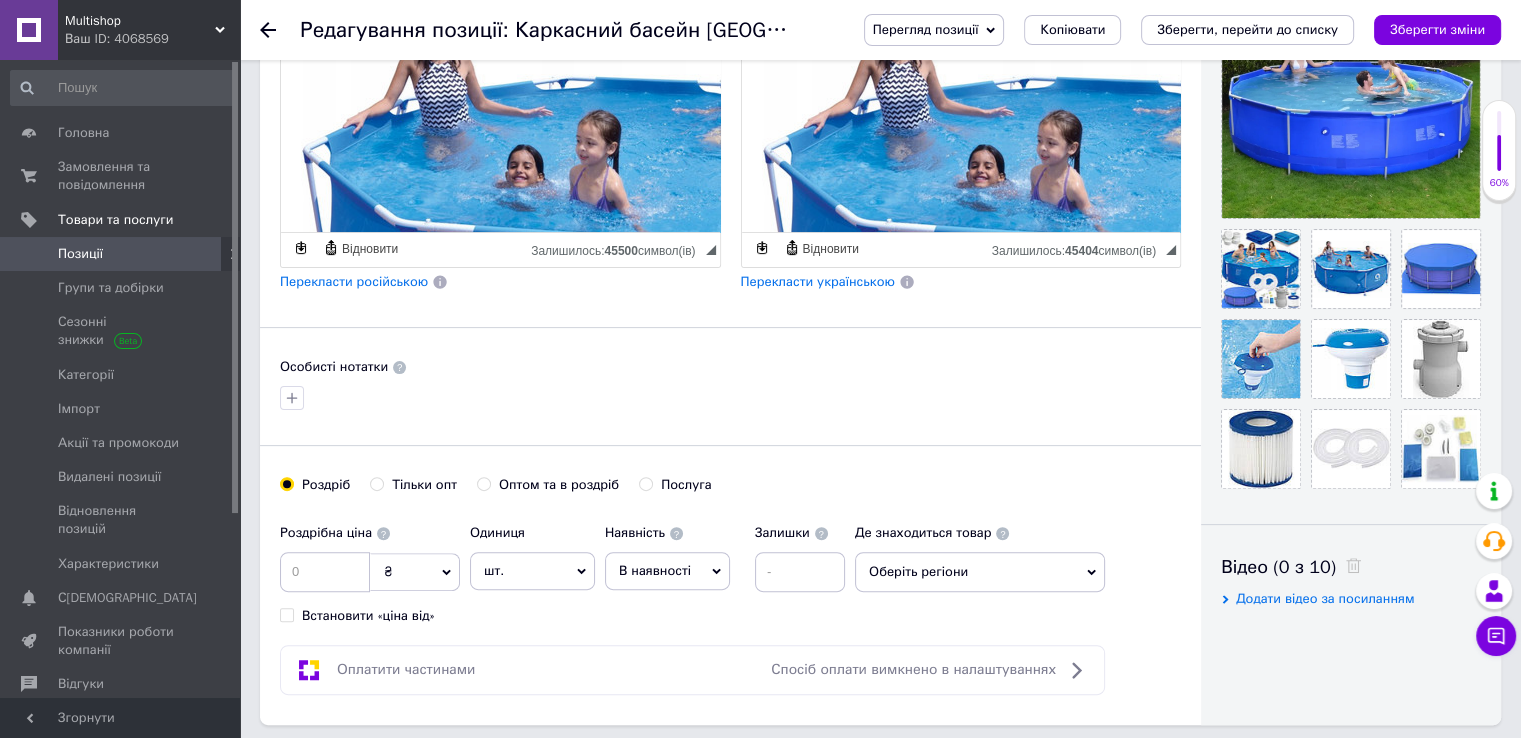 click 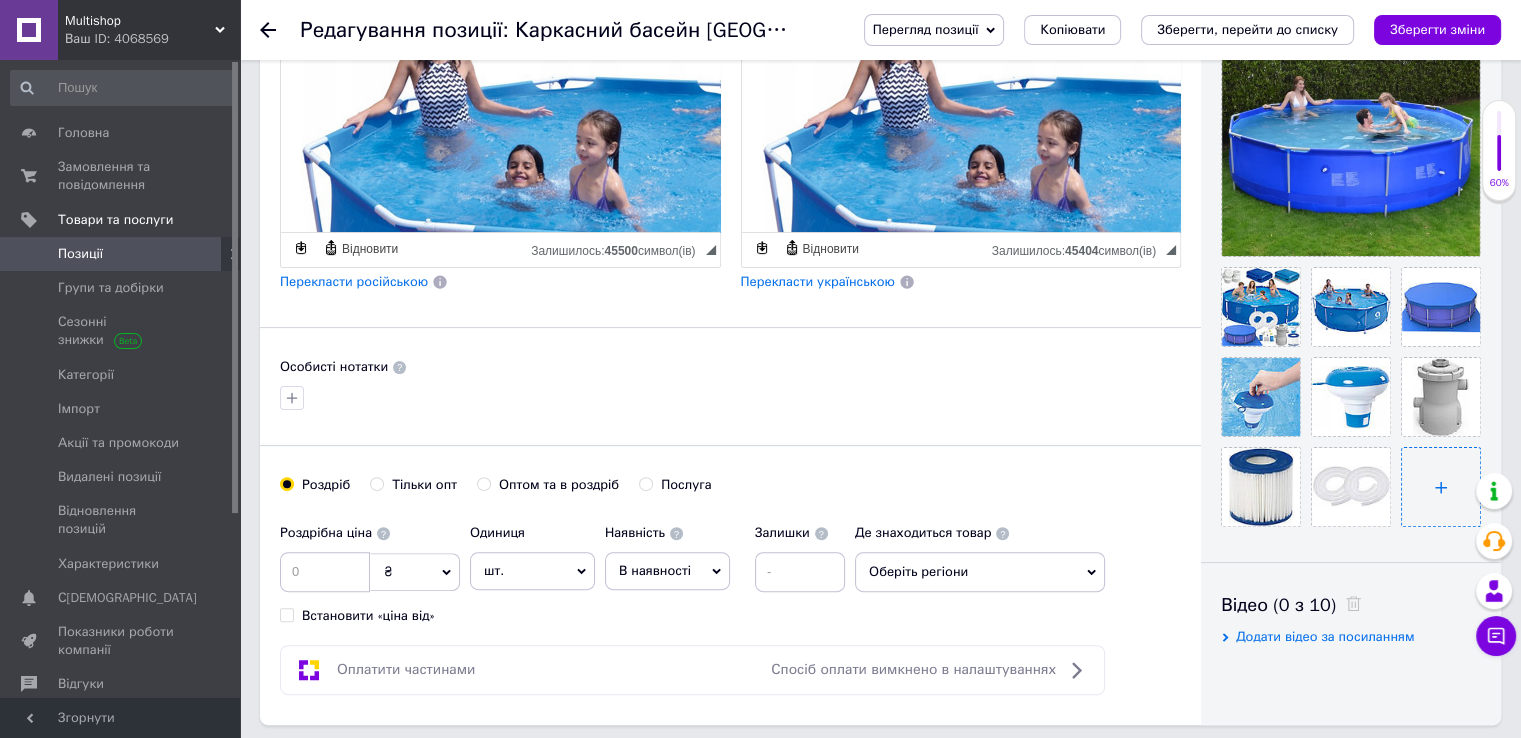 click at bounding box center [1441, 487] 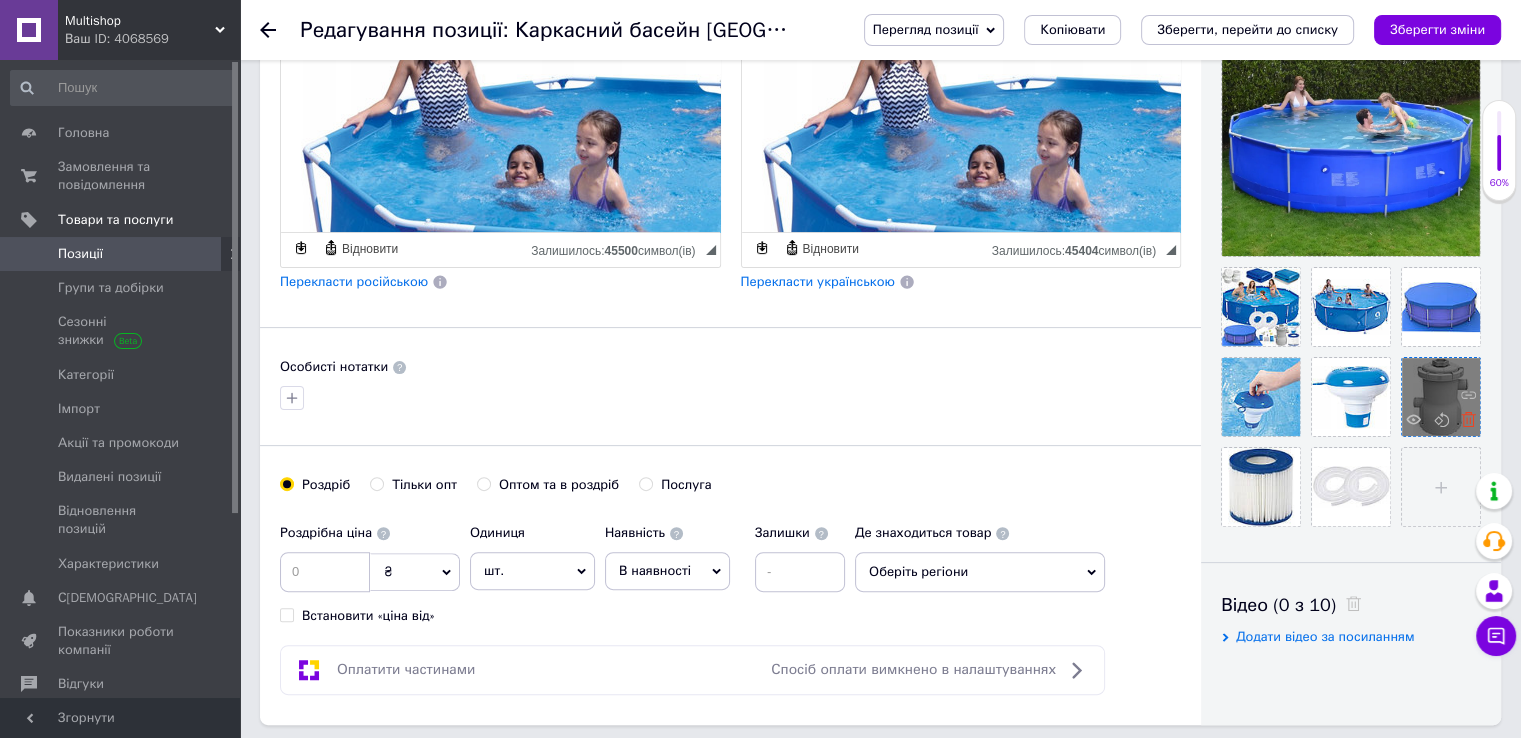 click 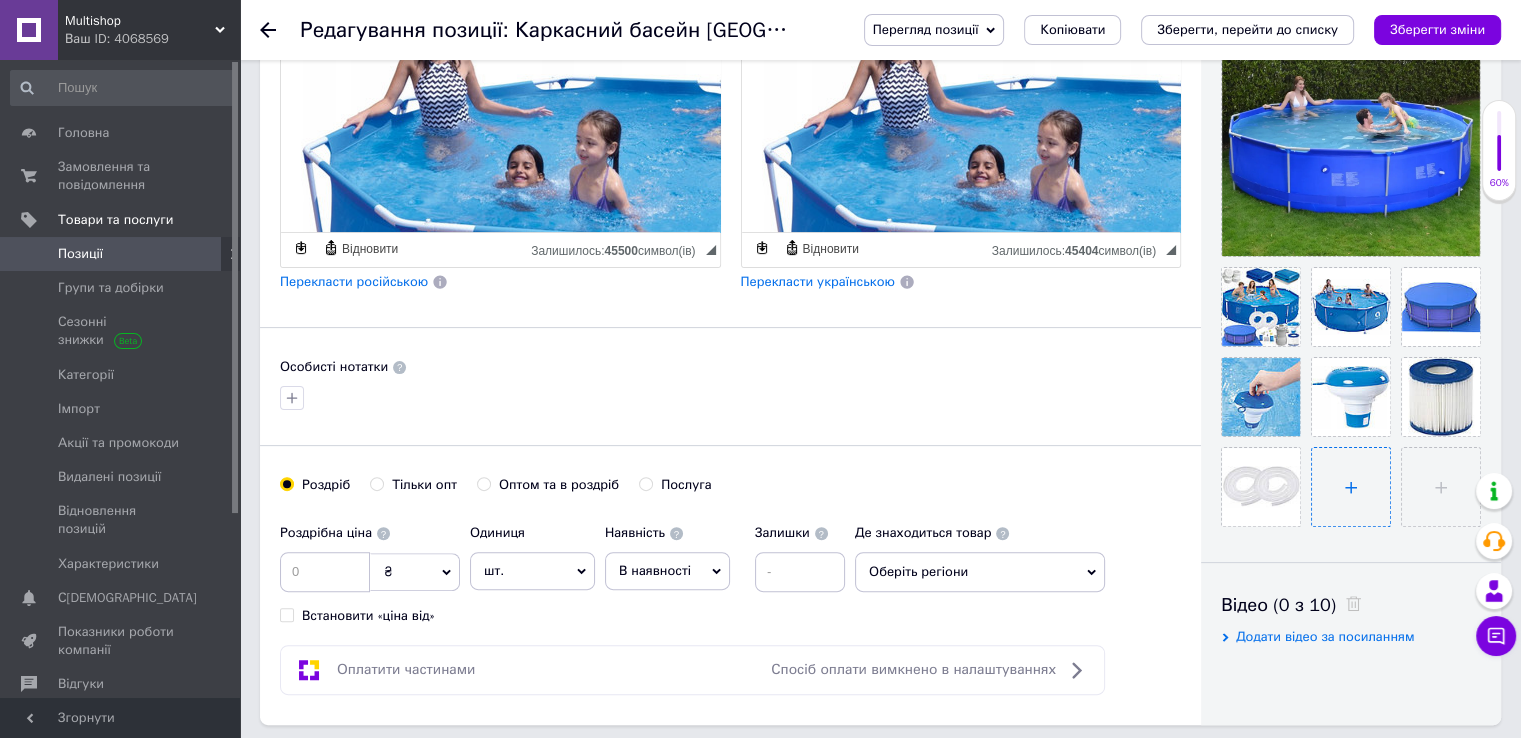 click at bounding box center (1351, 487) 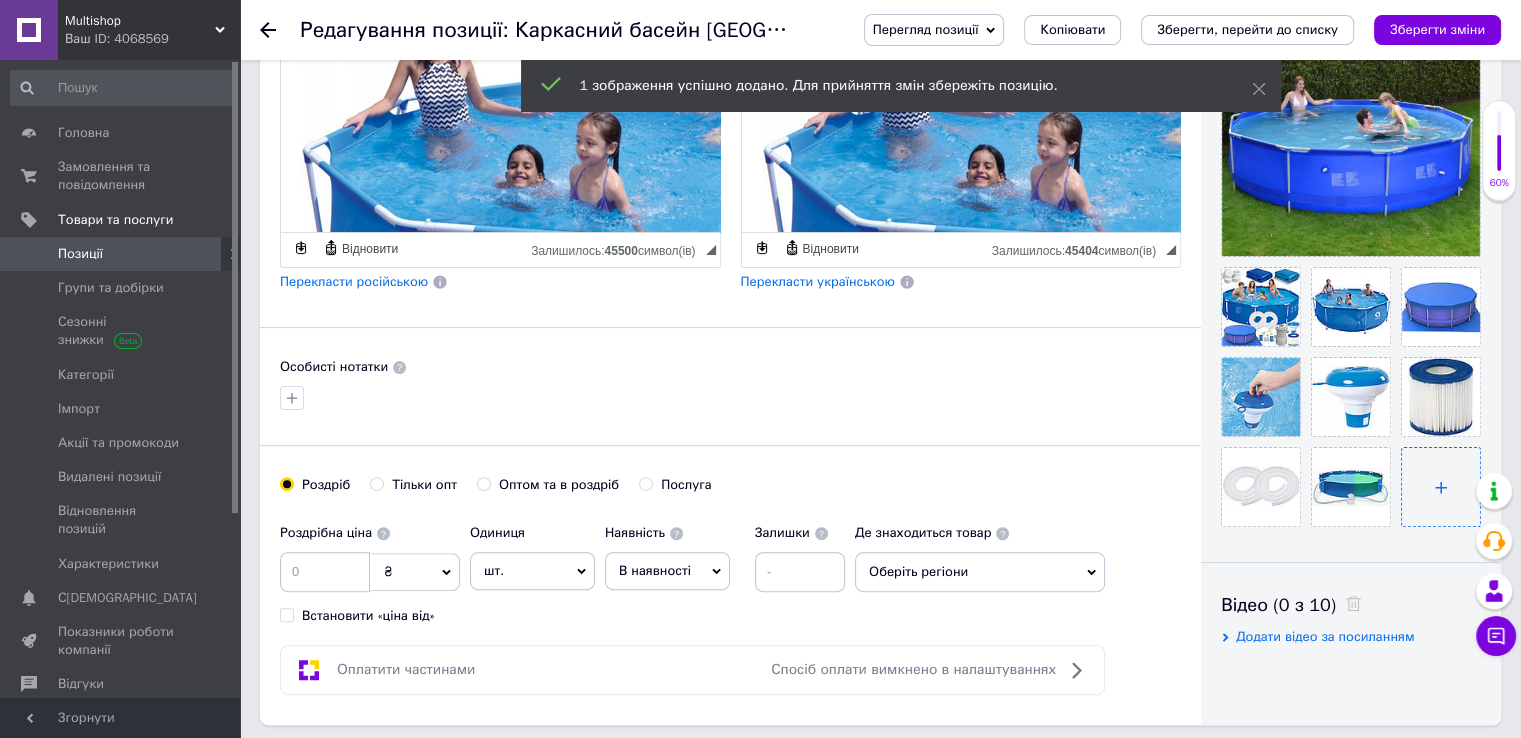 click at bounding box center (1441, 487) 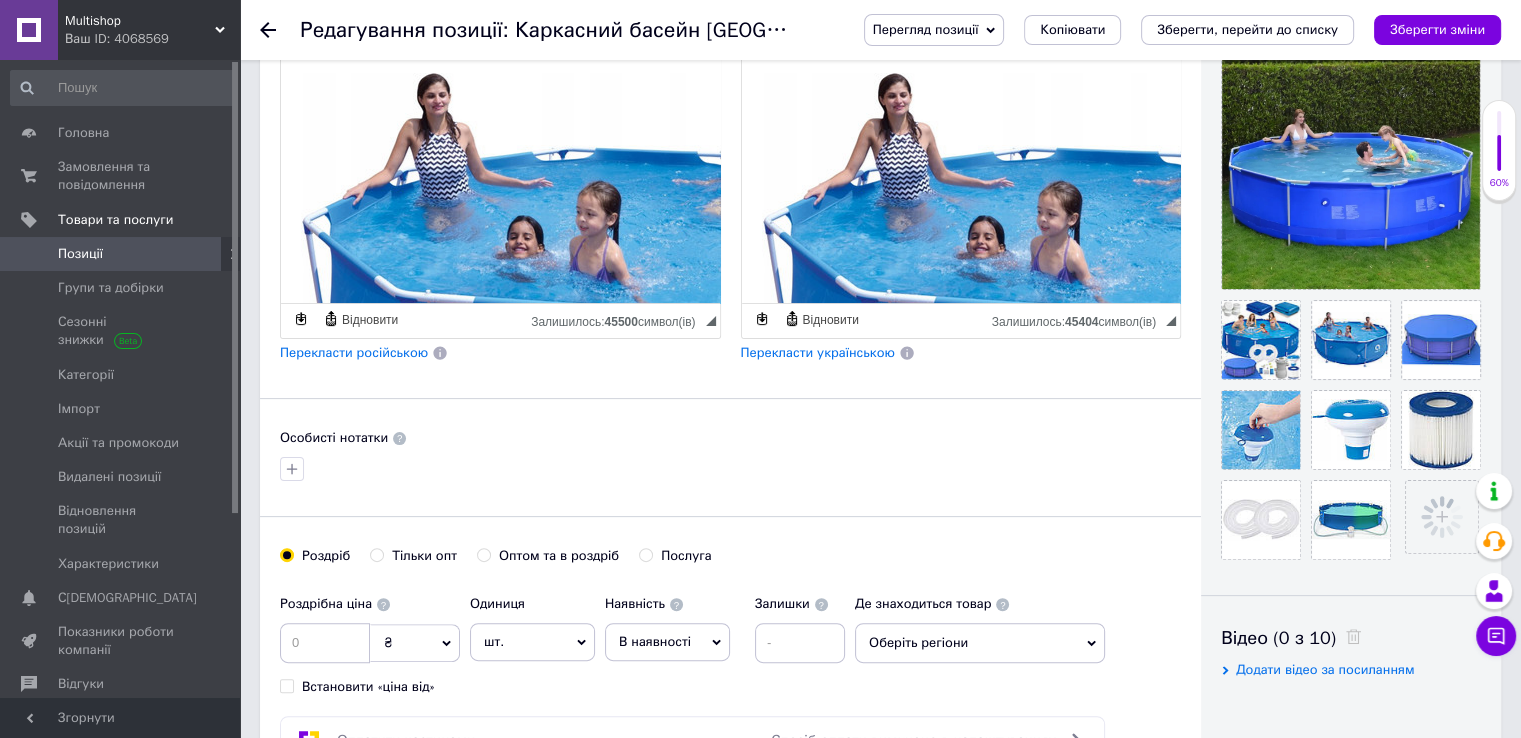 scroll, scrollTop: 400, scrollLeft: 0, axis: vertical 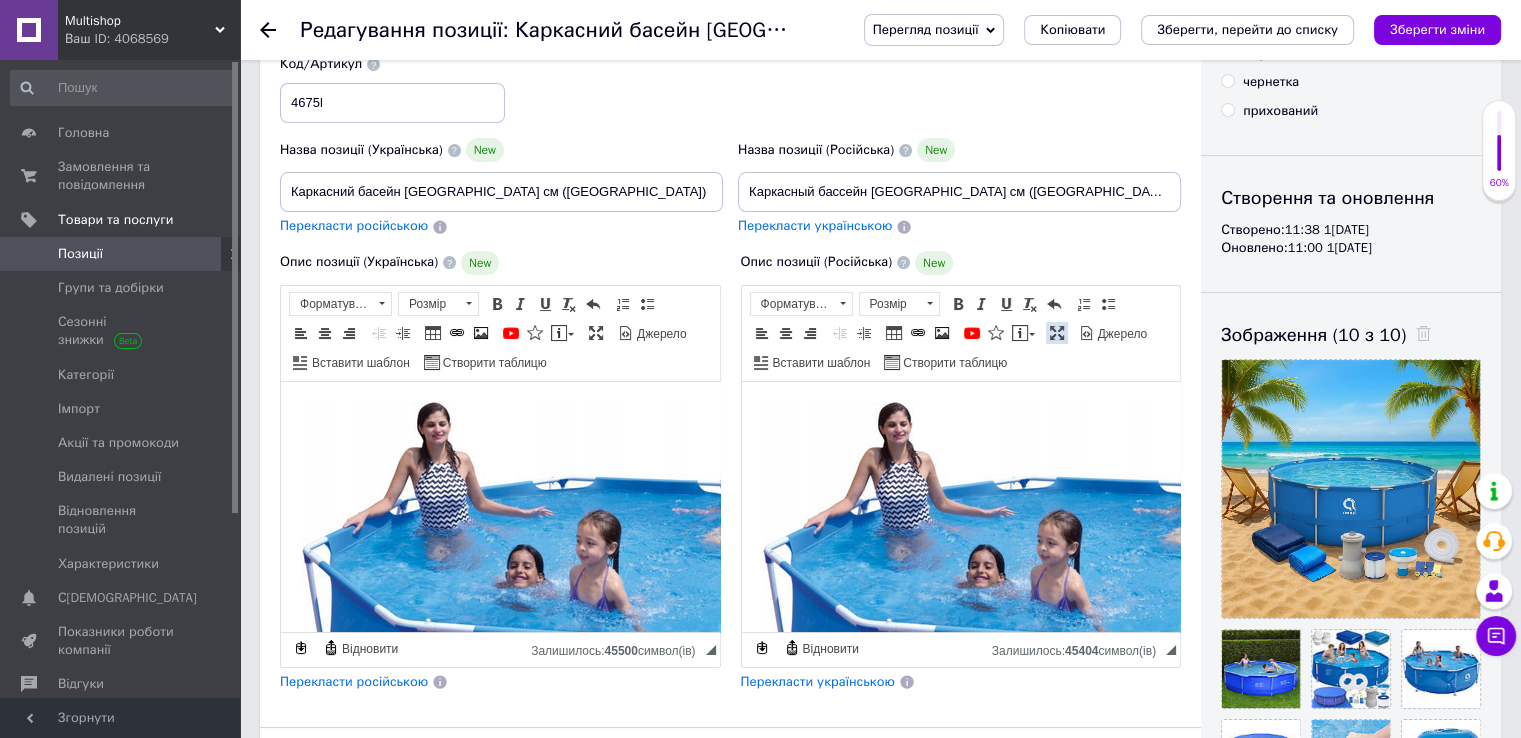 click at bounding box center (1057, 333) 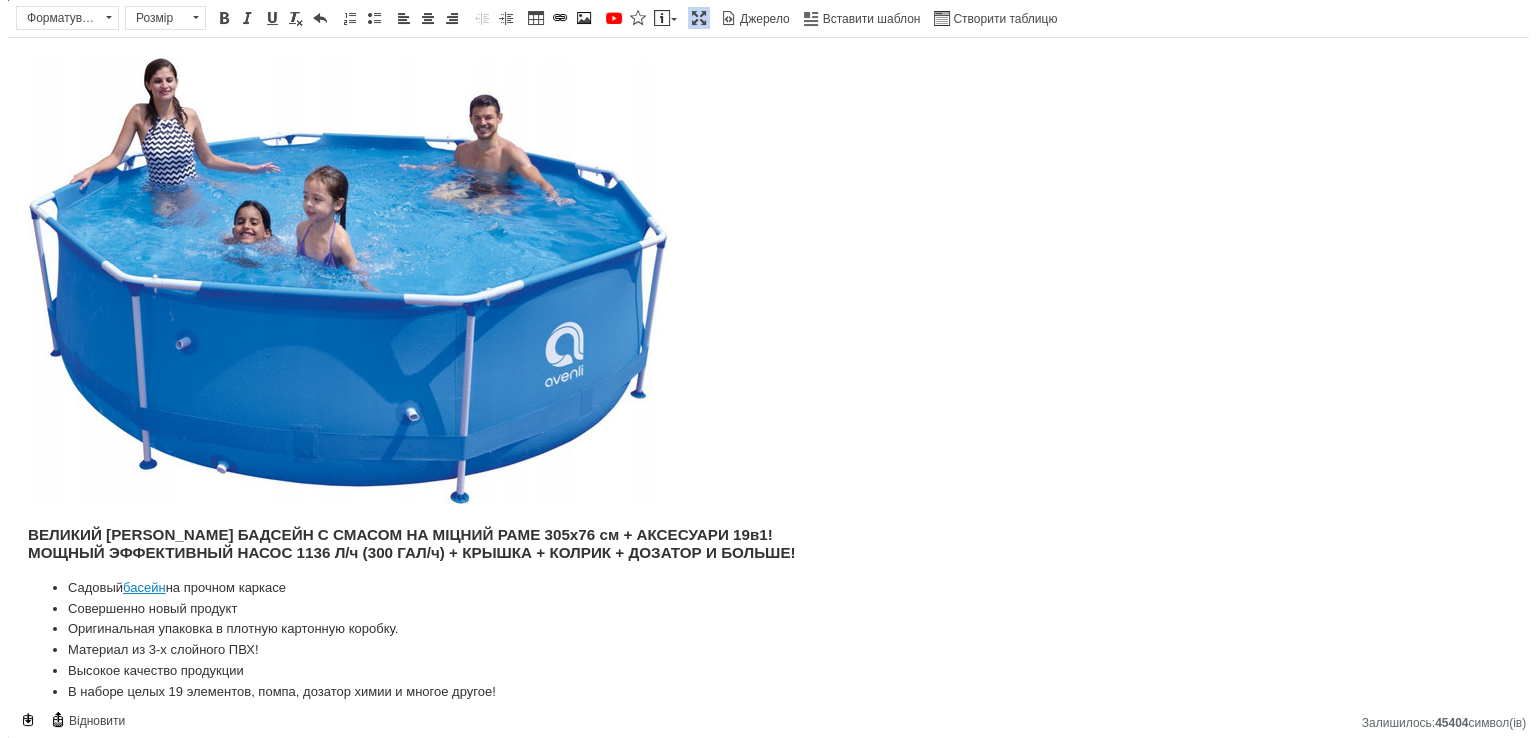 scroll, scrollTop: 0, scrollLeft: 0, axis: both 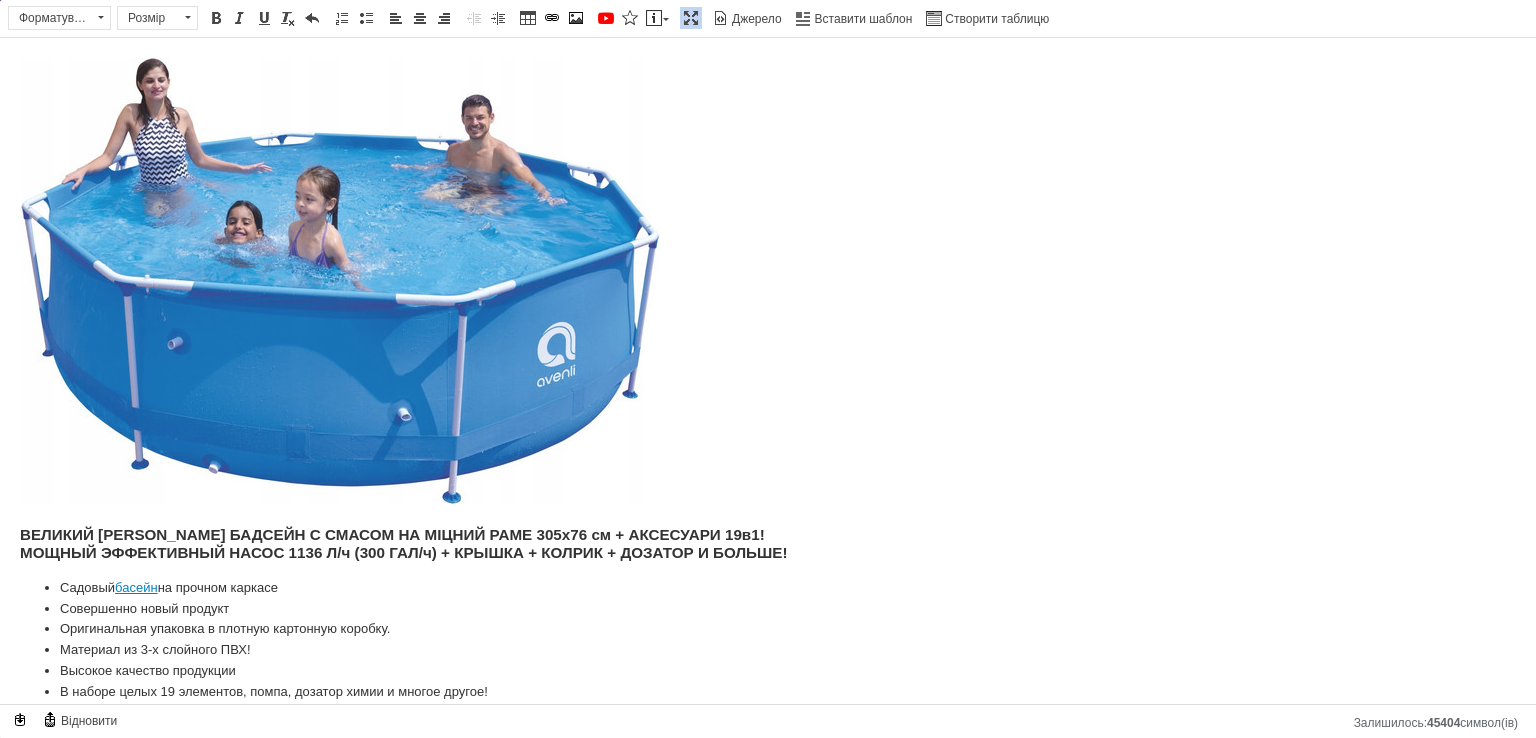 click at bounding box center (340, 281) 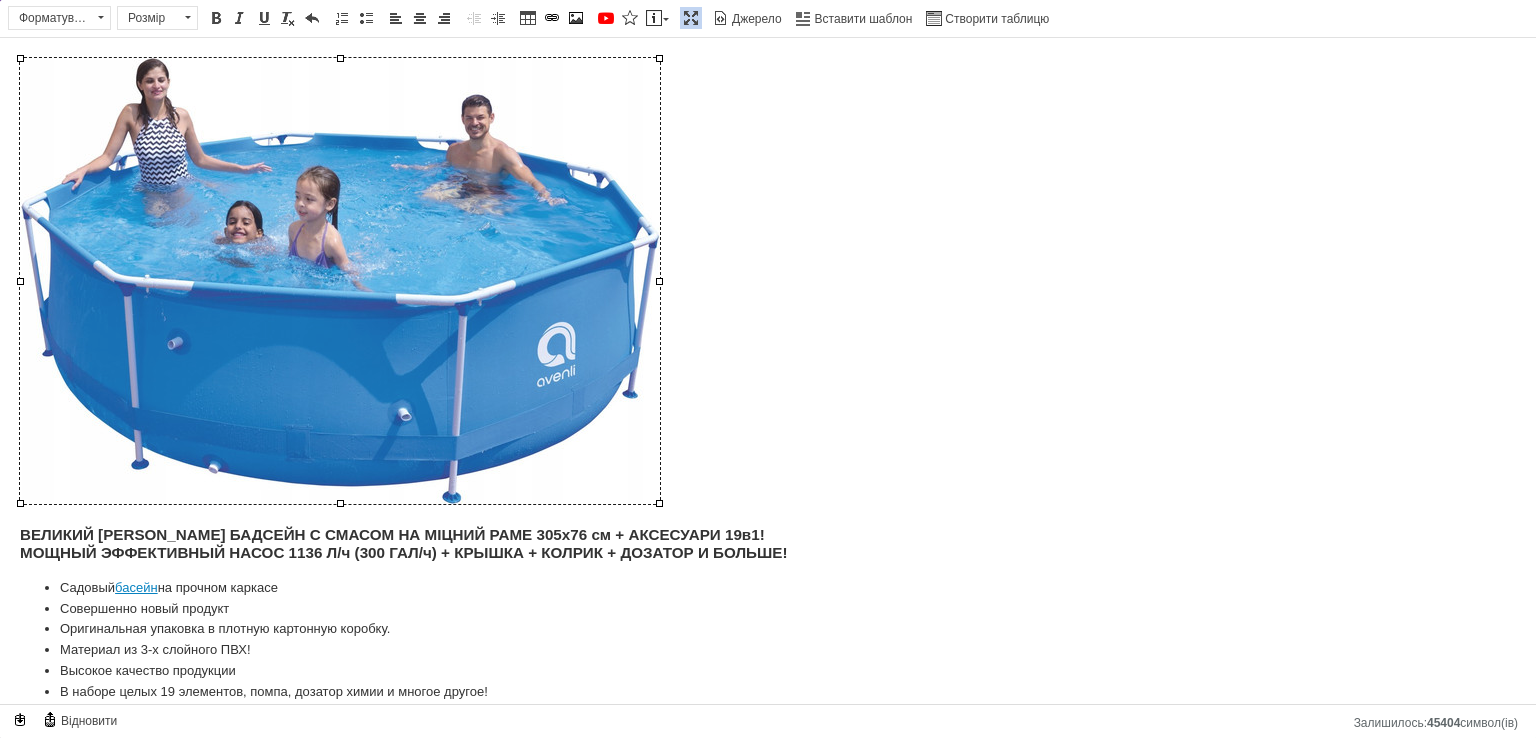 click at bounding box center (340, 281) 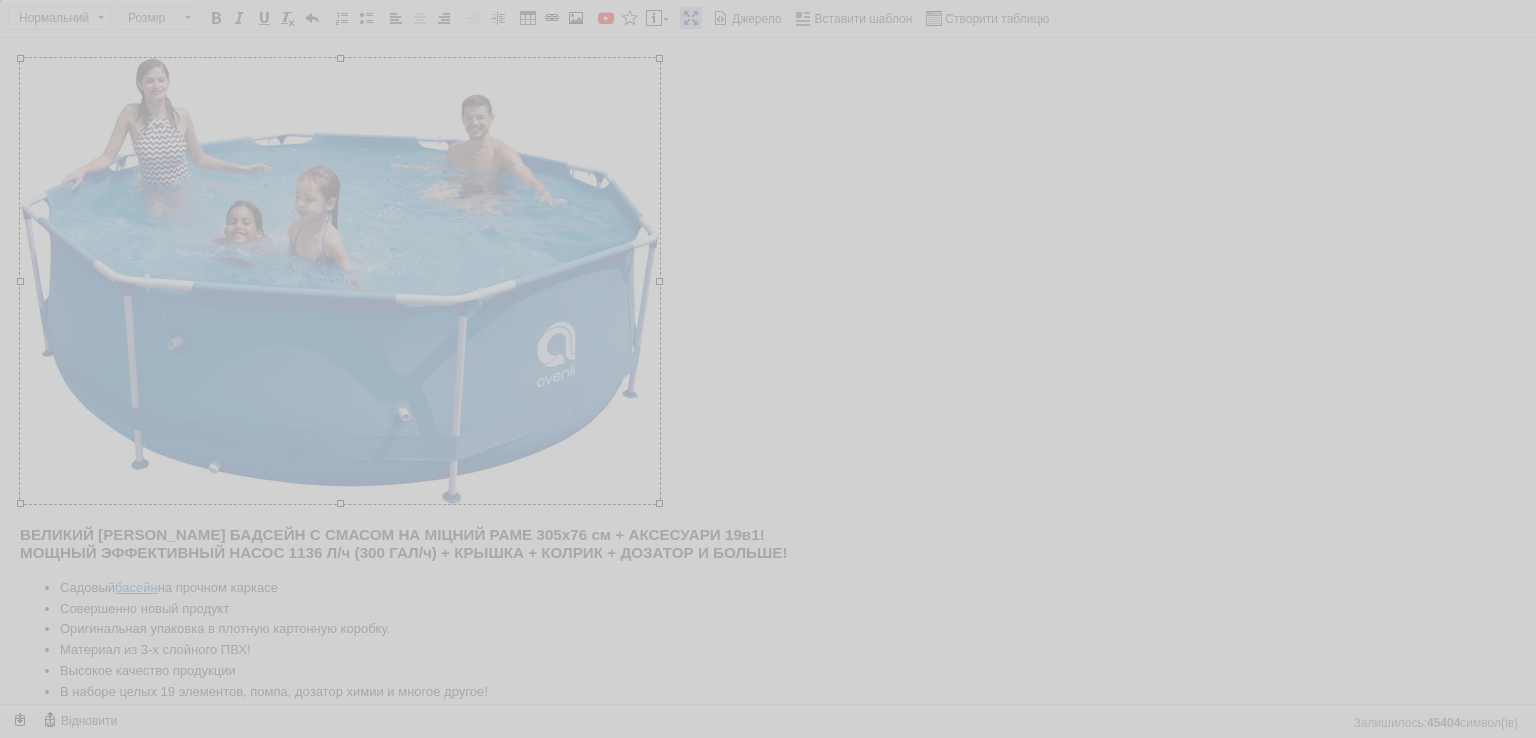select 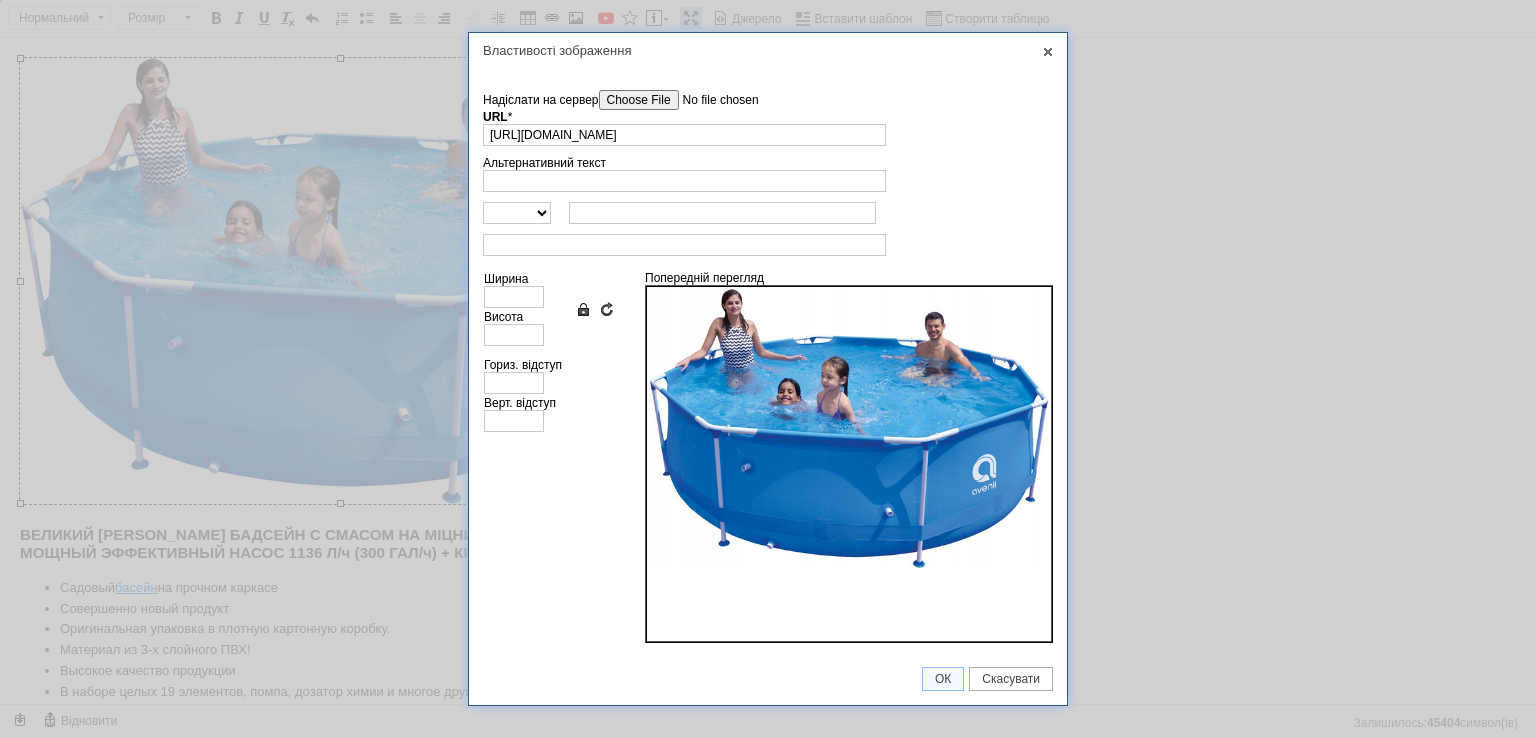 scroll, scrollTop: 0, scrollLeft: 184, axis: horizontal 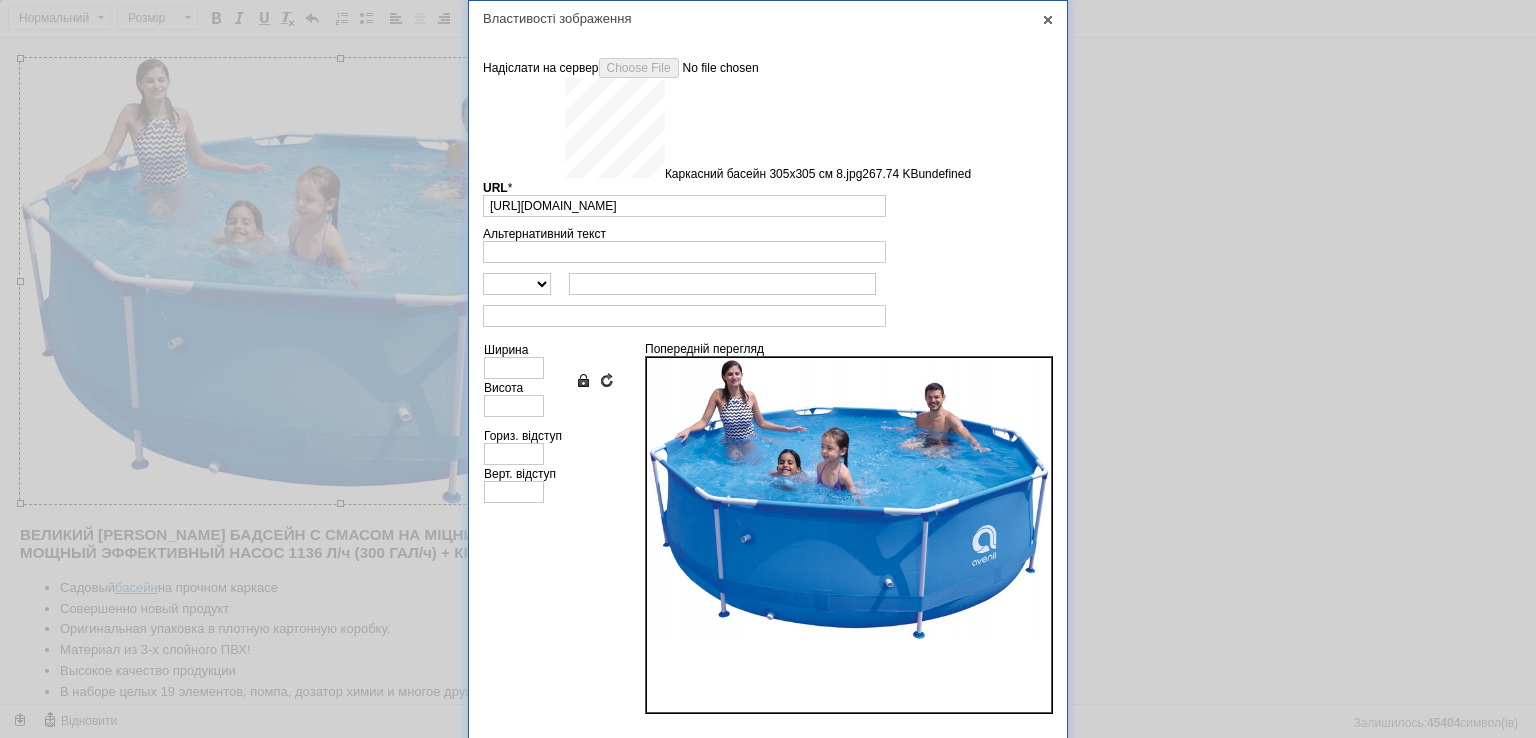 type on "https://images.prom.ua/6743521505_w640_h2048_karkasnij_basejn_305x305_sm_8.jpg?fresh=1&PIMAGE_ID=6743521505" 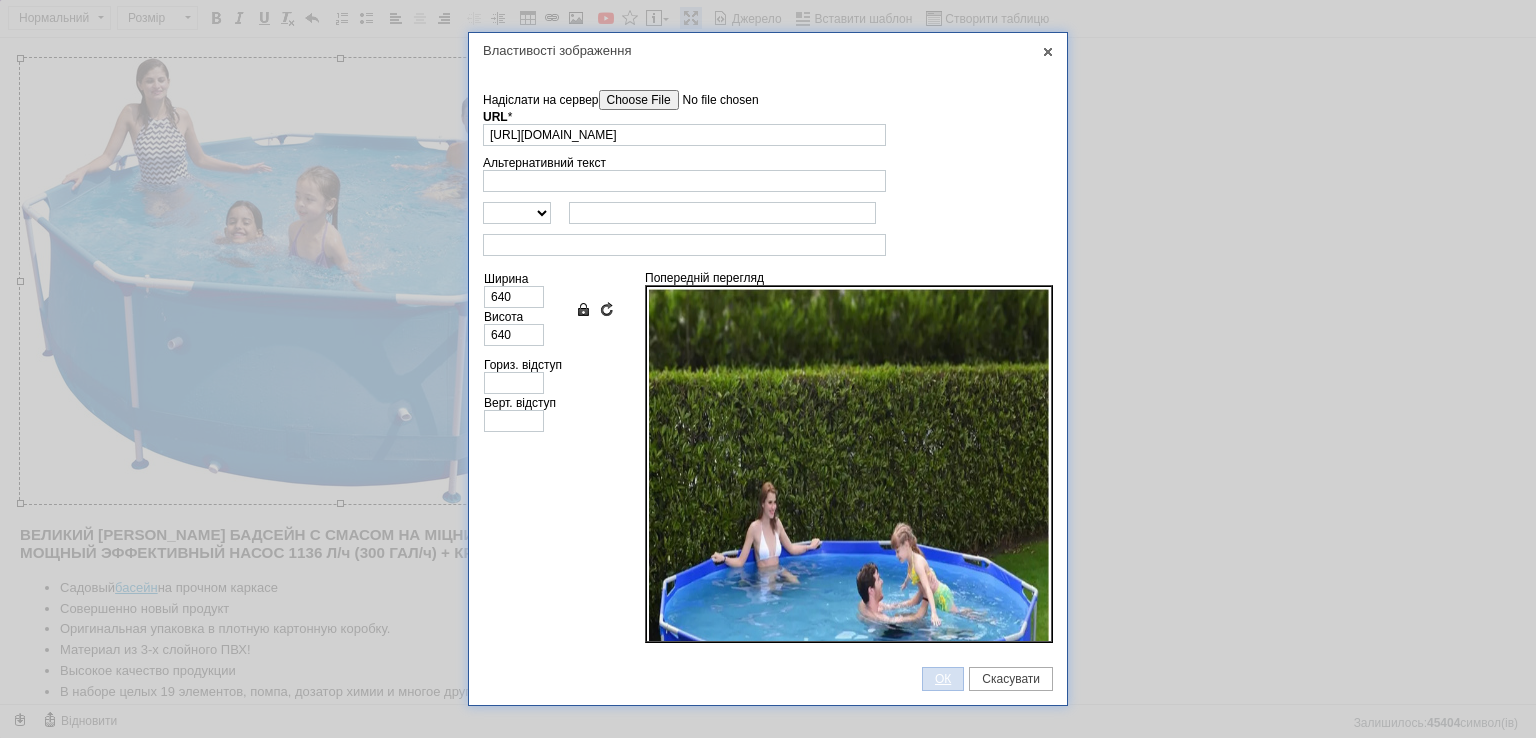 click on "ОК" at bounding box center [943, 679] 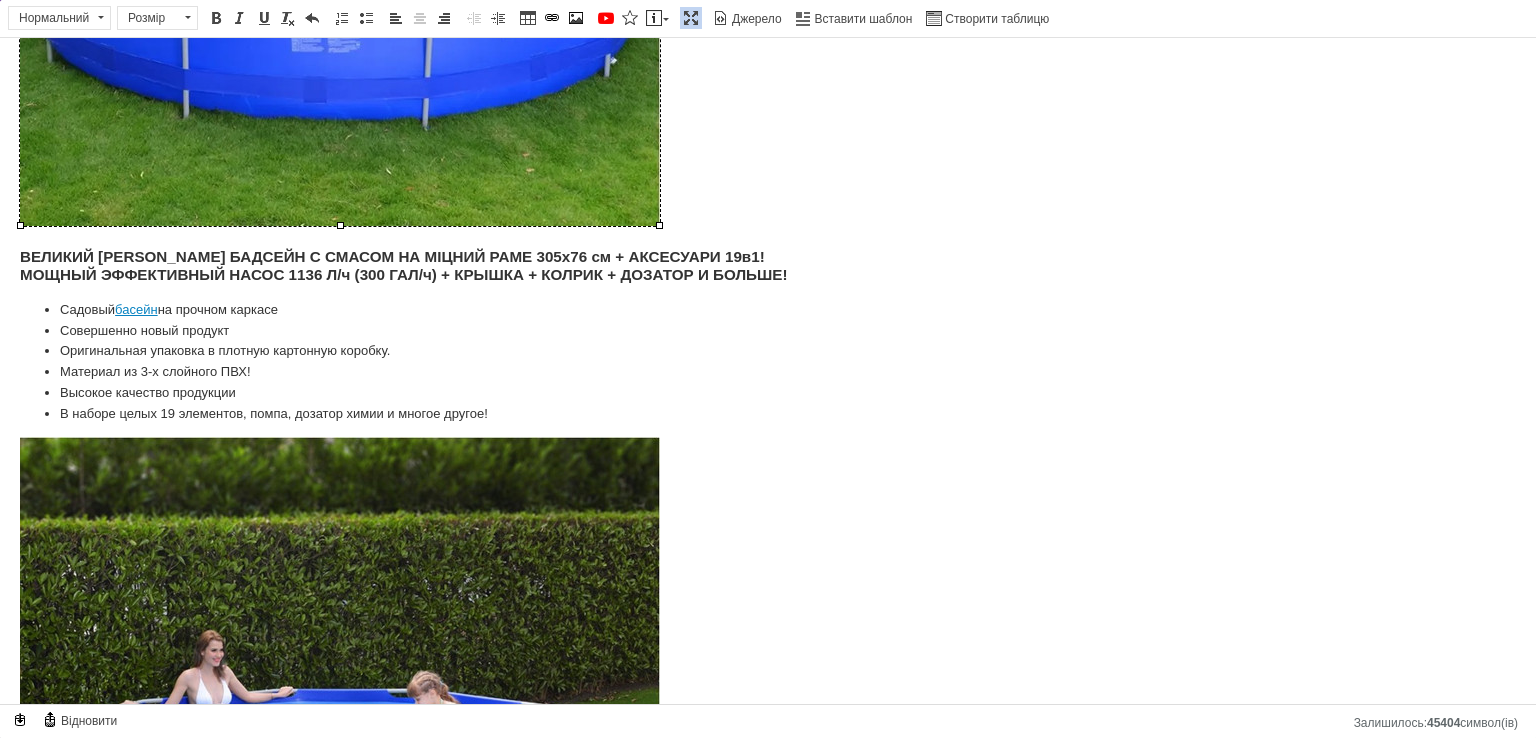 scroll, scrollTop: 700, scrollLeft: 0, axis: vertical 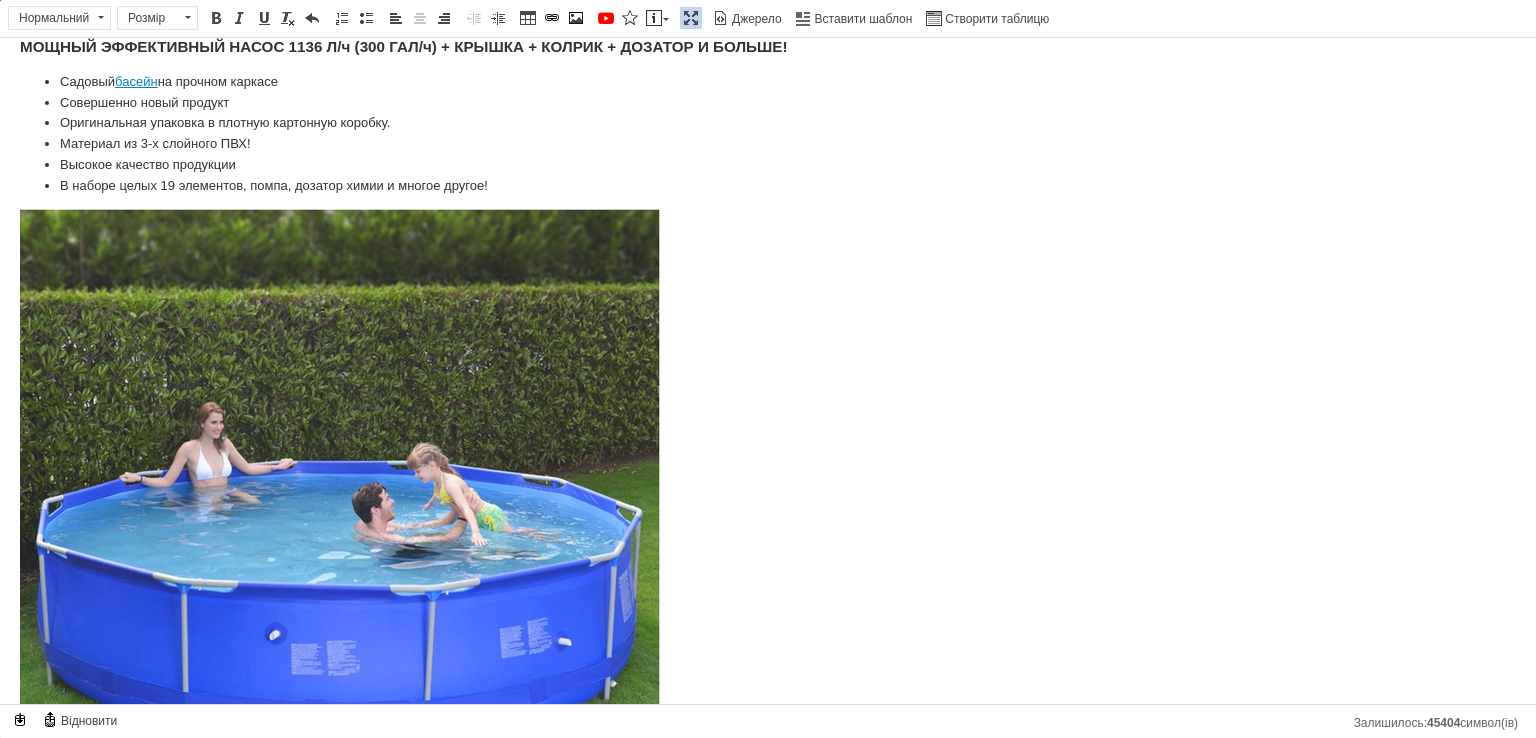 click at bounding box center [340, 529] 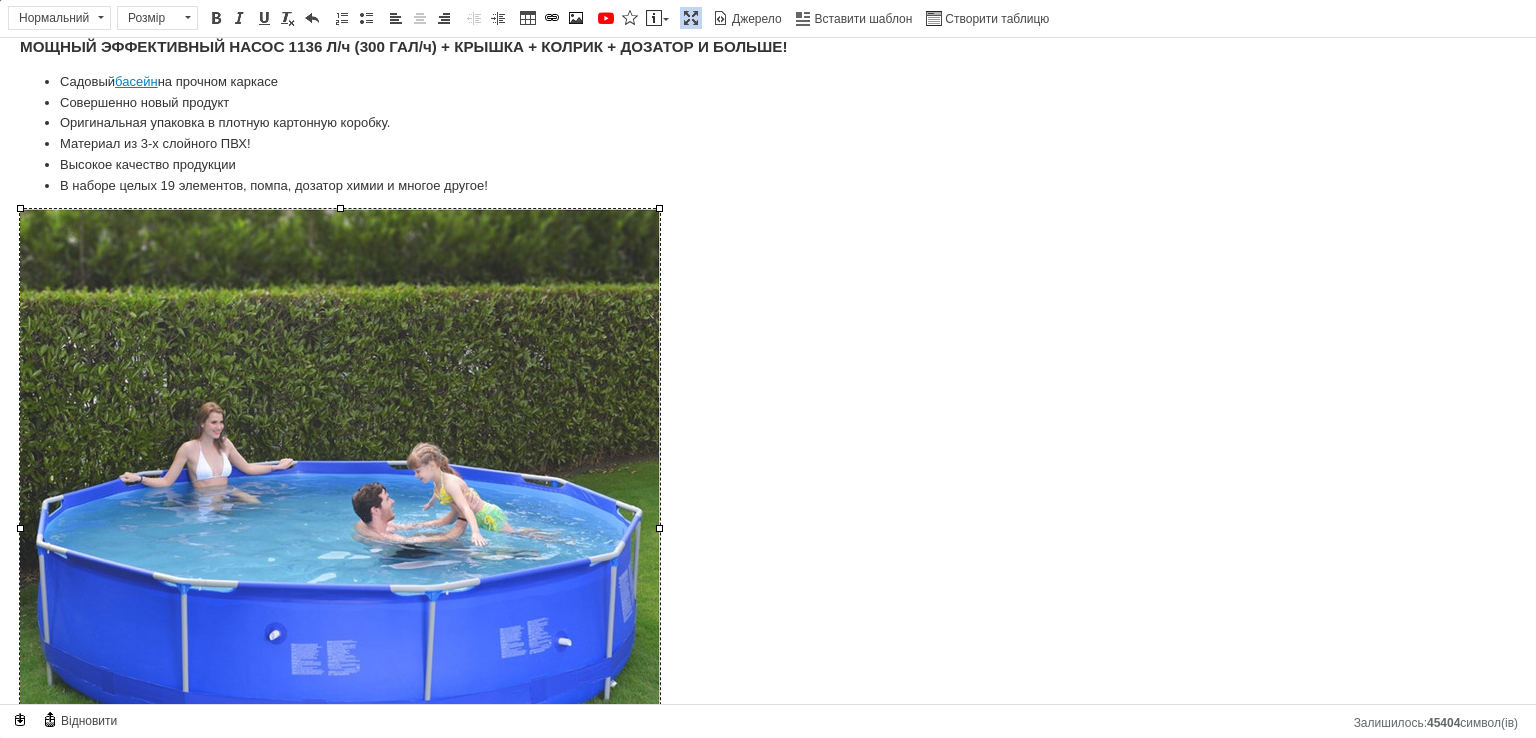 click at bounding box center (340, 529) 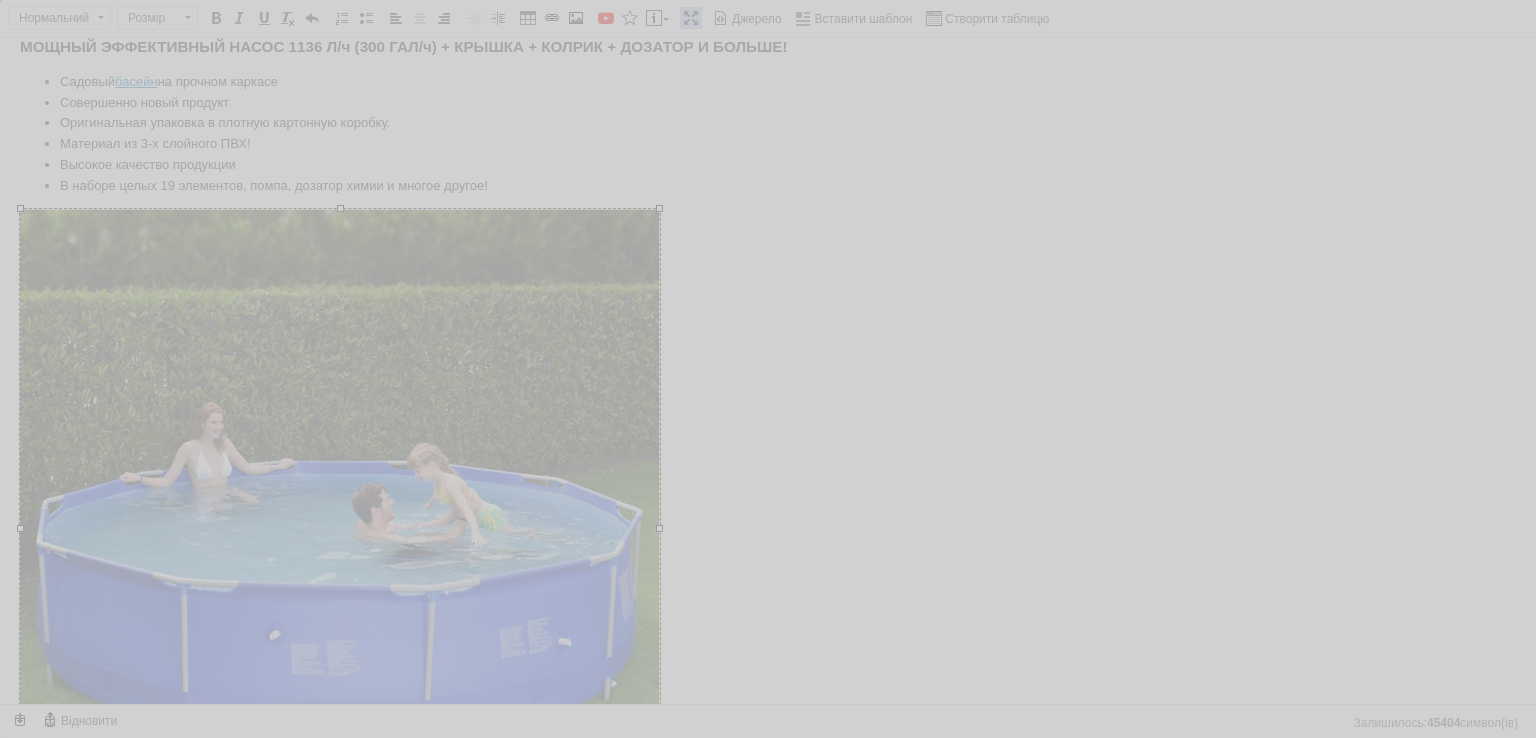 scroll, scrollTop: 0, scrollLeft: 184, axis: horizontal 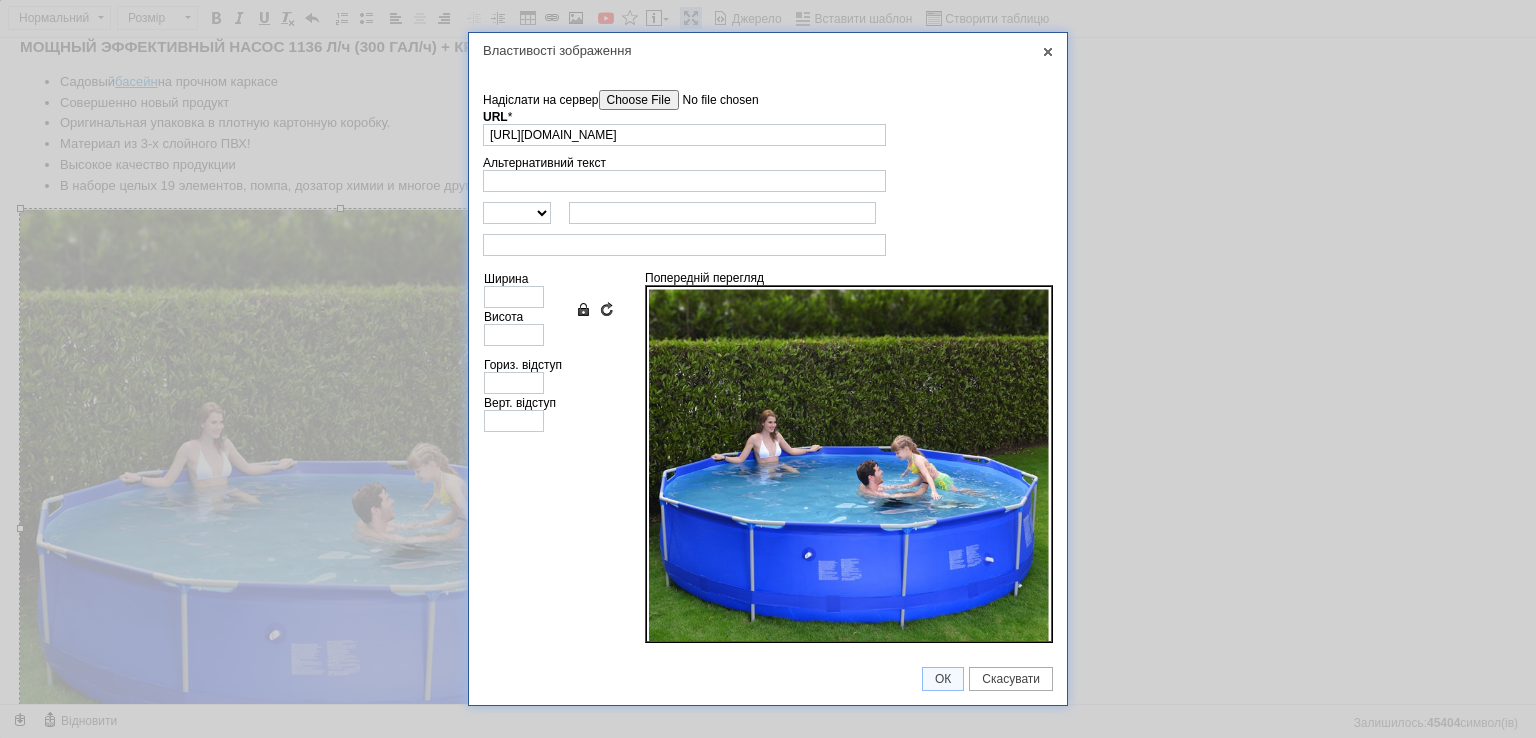 click on "Надіслати на сервер" at bounding box center [712, 100] 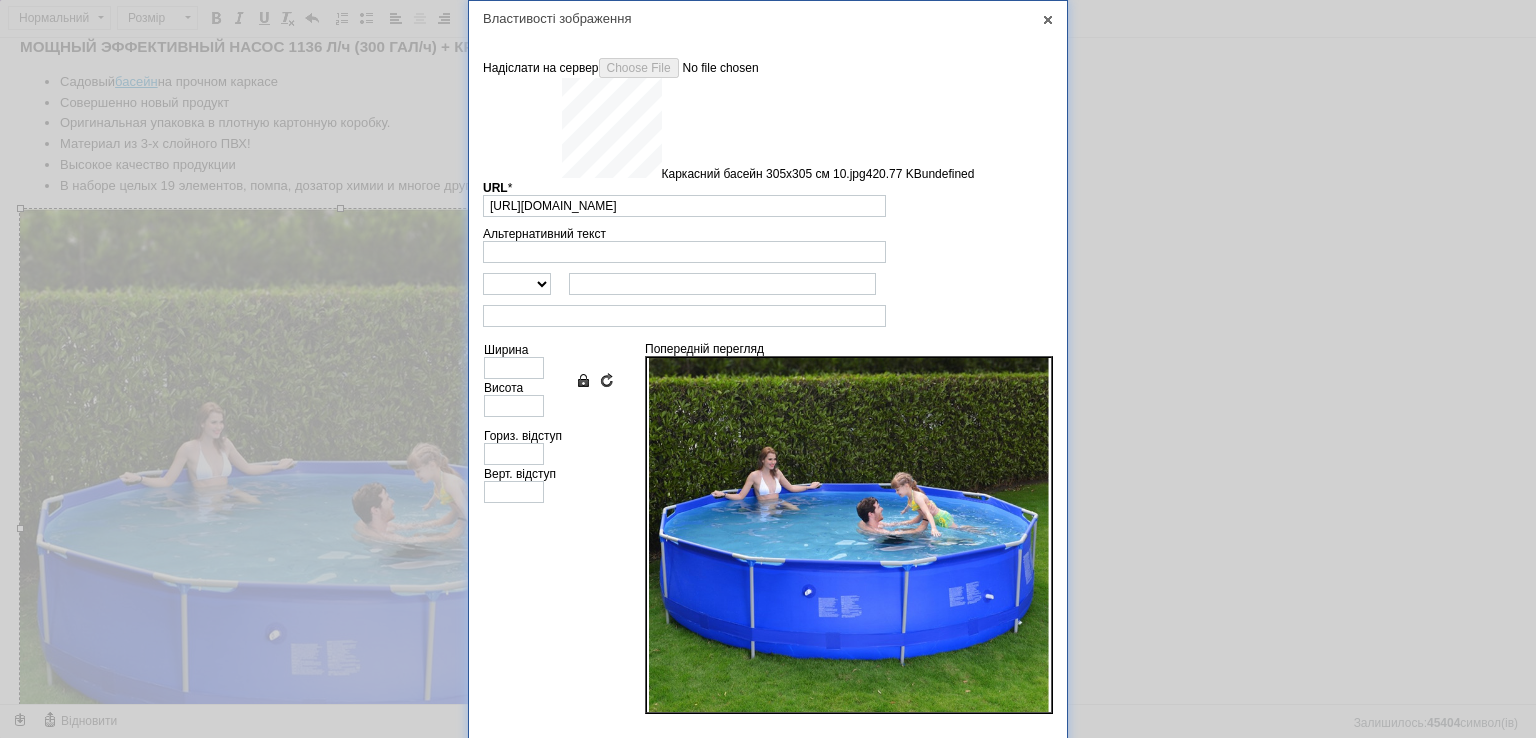 scroll, scrollTop: 52, scrollLeft: 0, axis: vertical 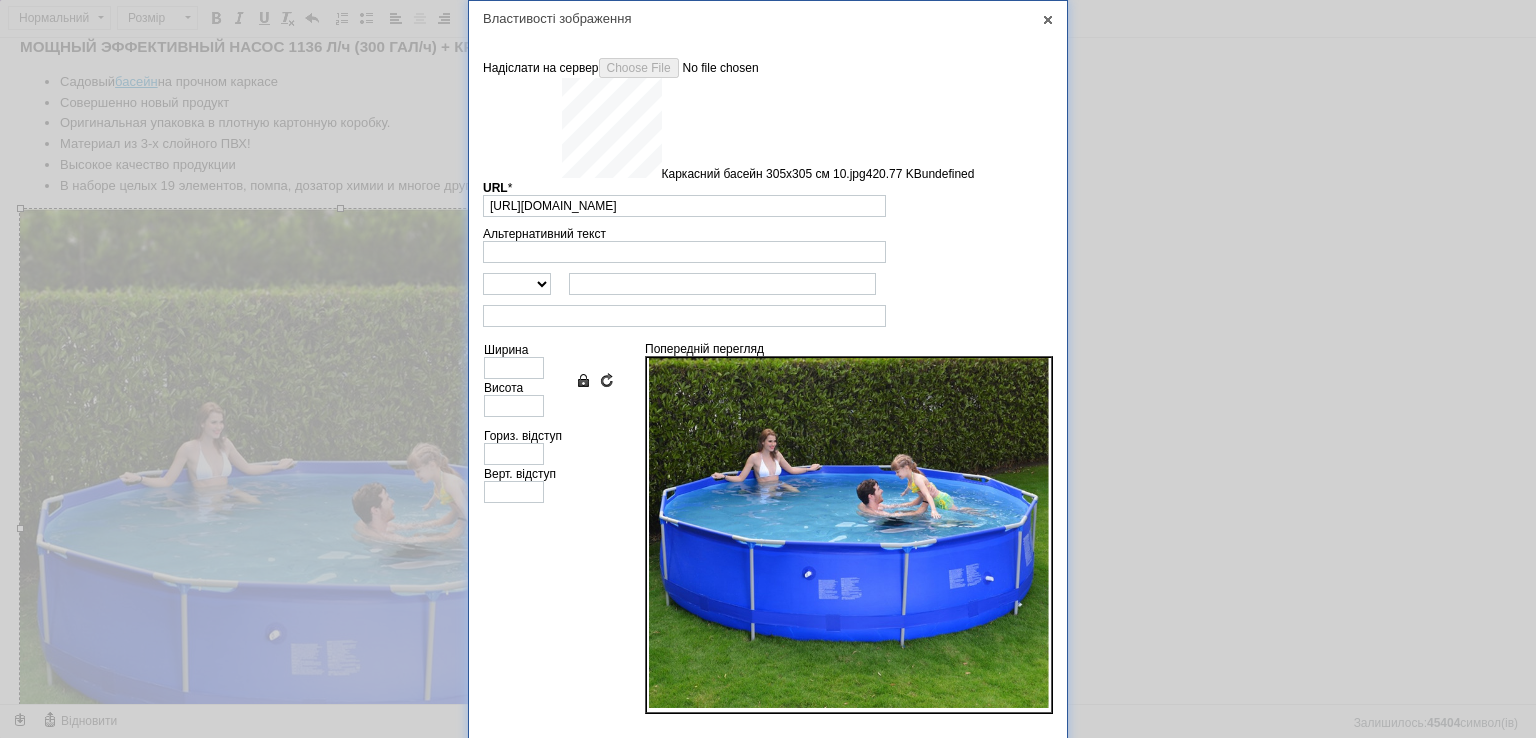 type on "https://images.prom.ua/6743521783_w640_h2048_karkasnij_basejn_305x305_sm_10.jpg?fresh=1&PIMAGE_ID=6743521783" 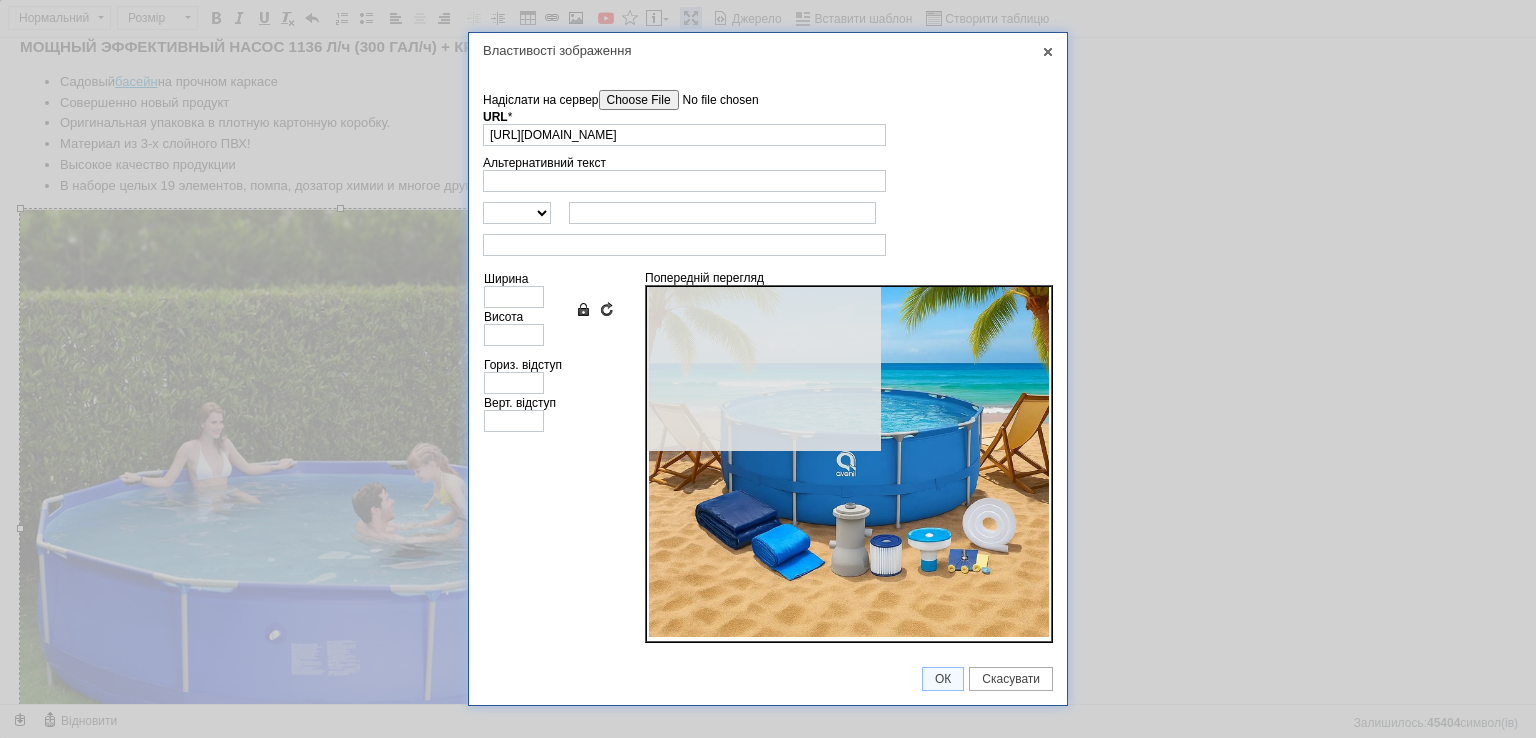 type on "640" 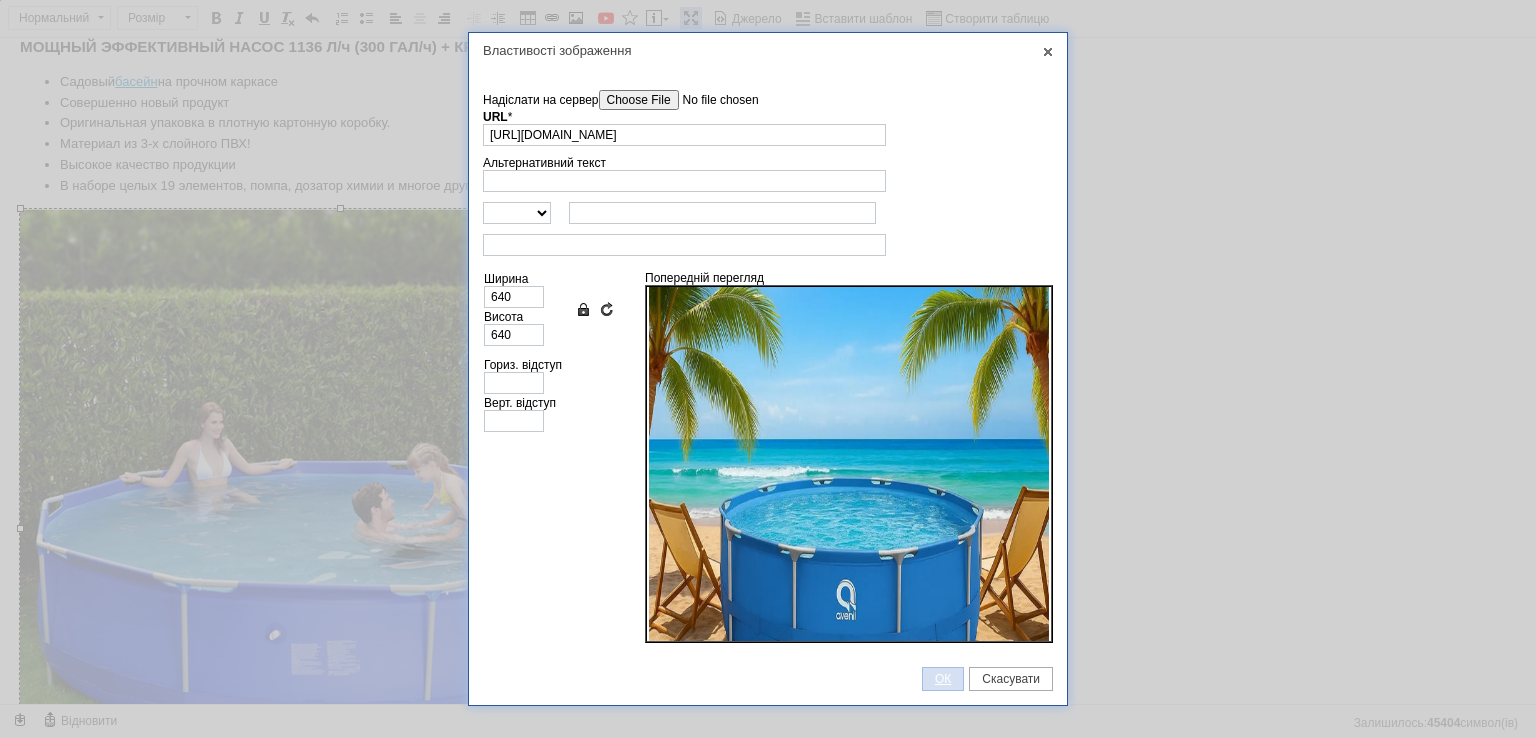 click on "ОК" at bounding box center [943, 679] 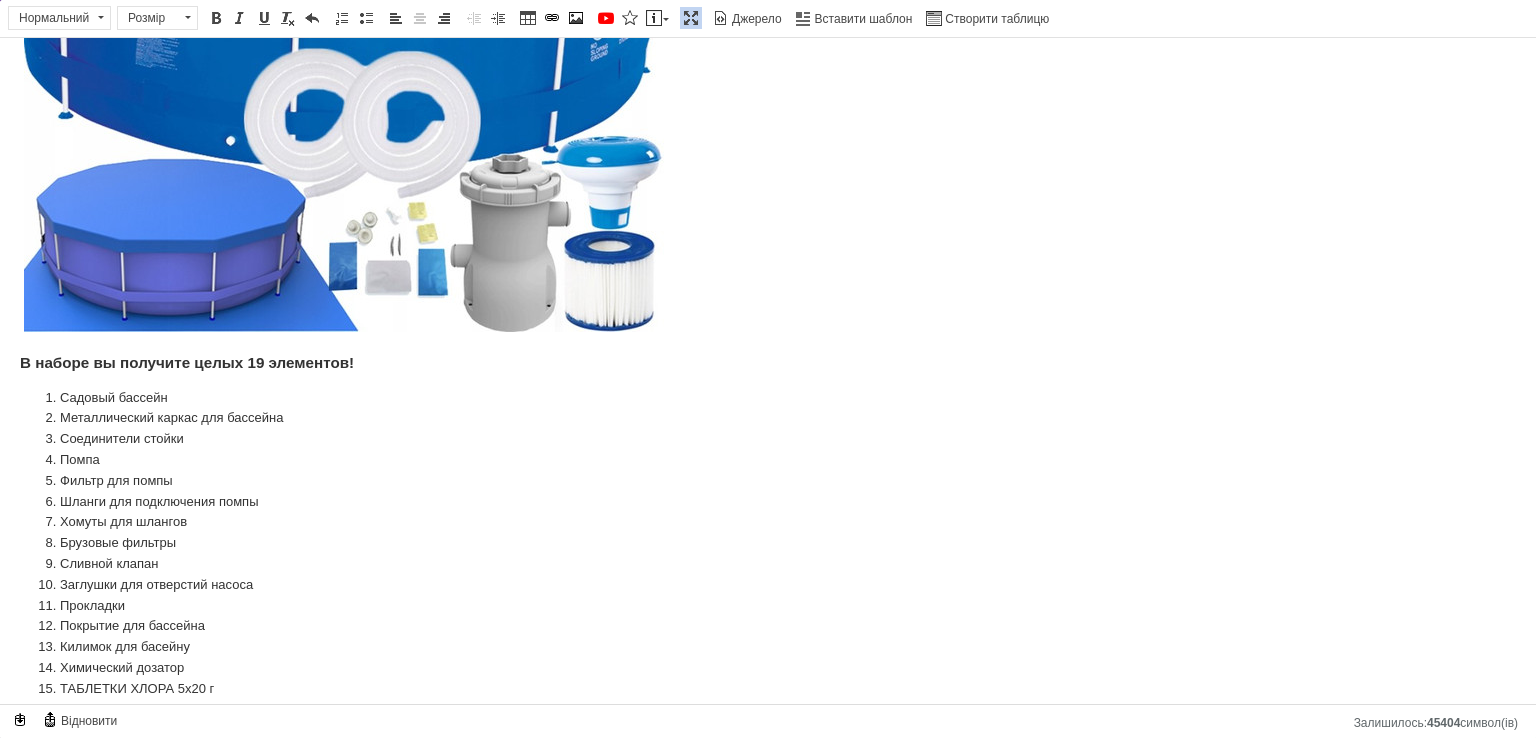 scroll, scrollTop: 1900, scrollLeft: 0, axis: vertical 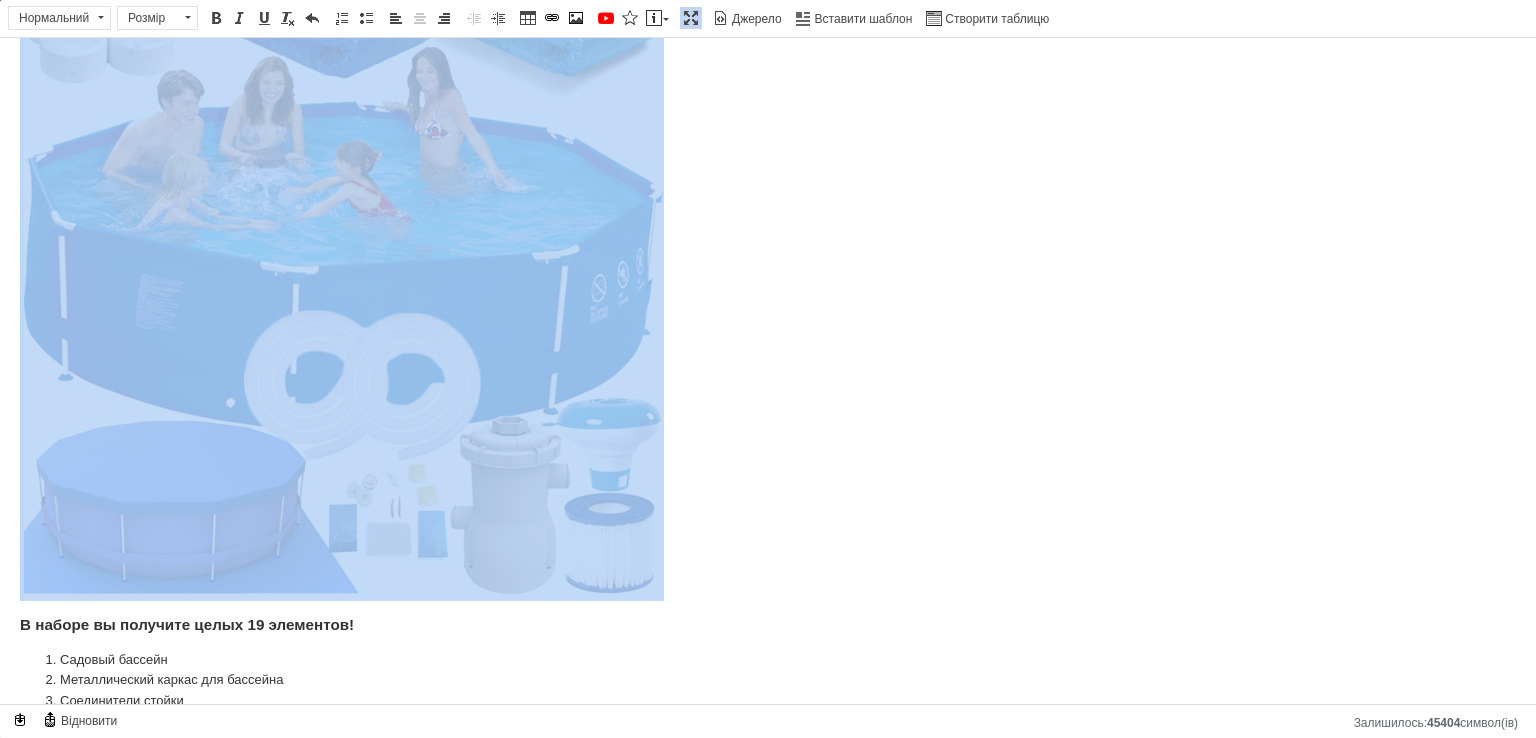 click at bounding box center (344, 275) 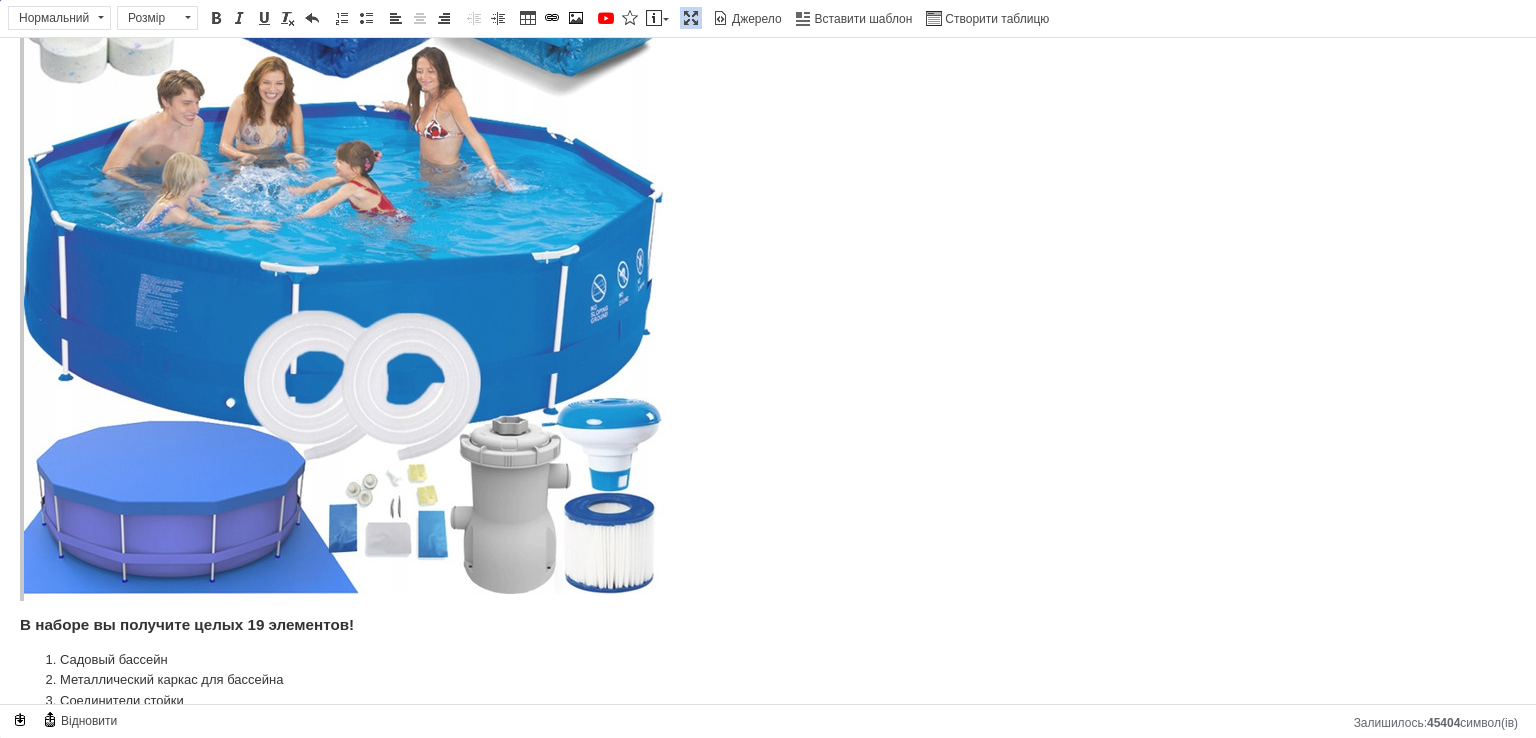 type 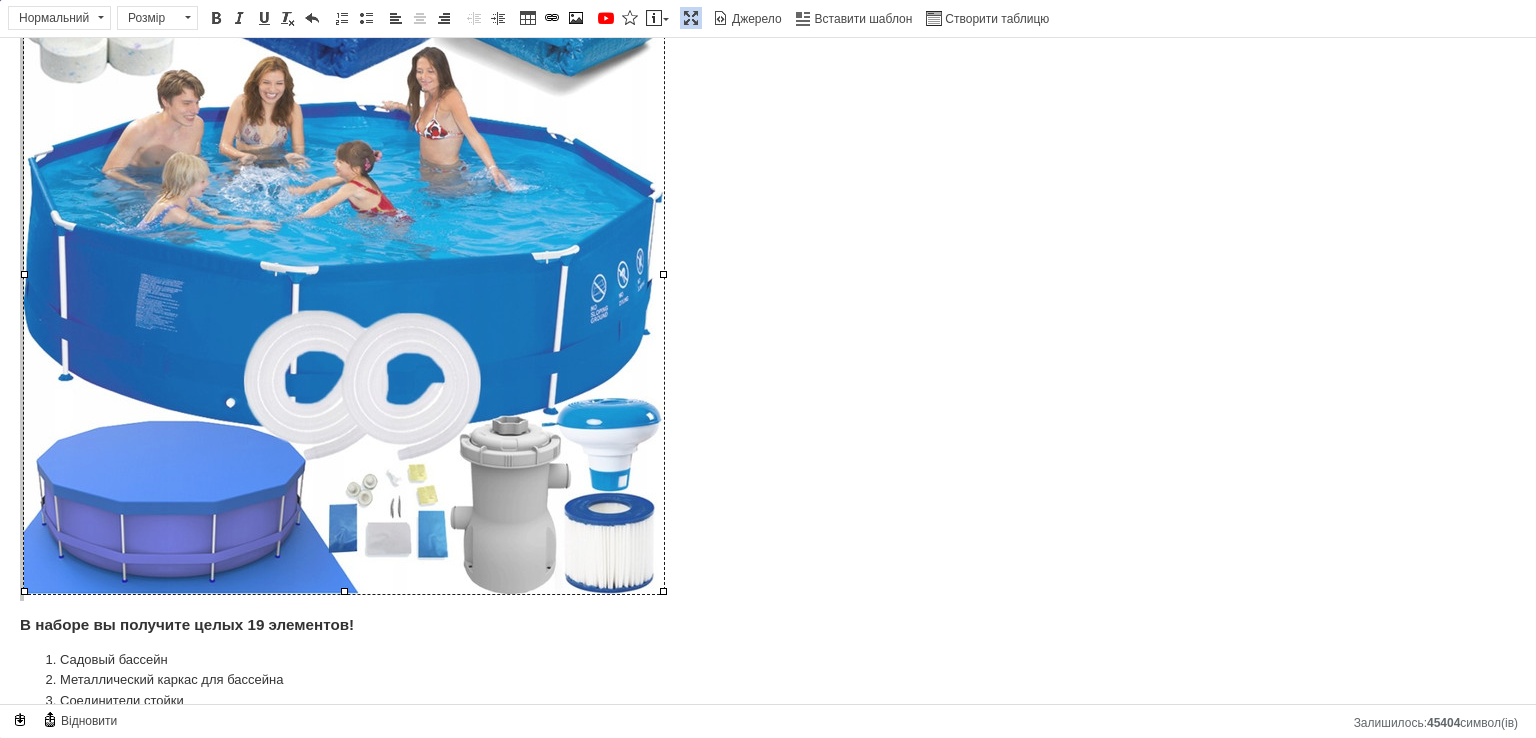 scroll, scrollTop: 0, scrollLeft: 0, axis: both 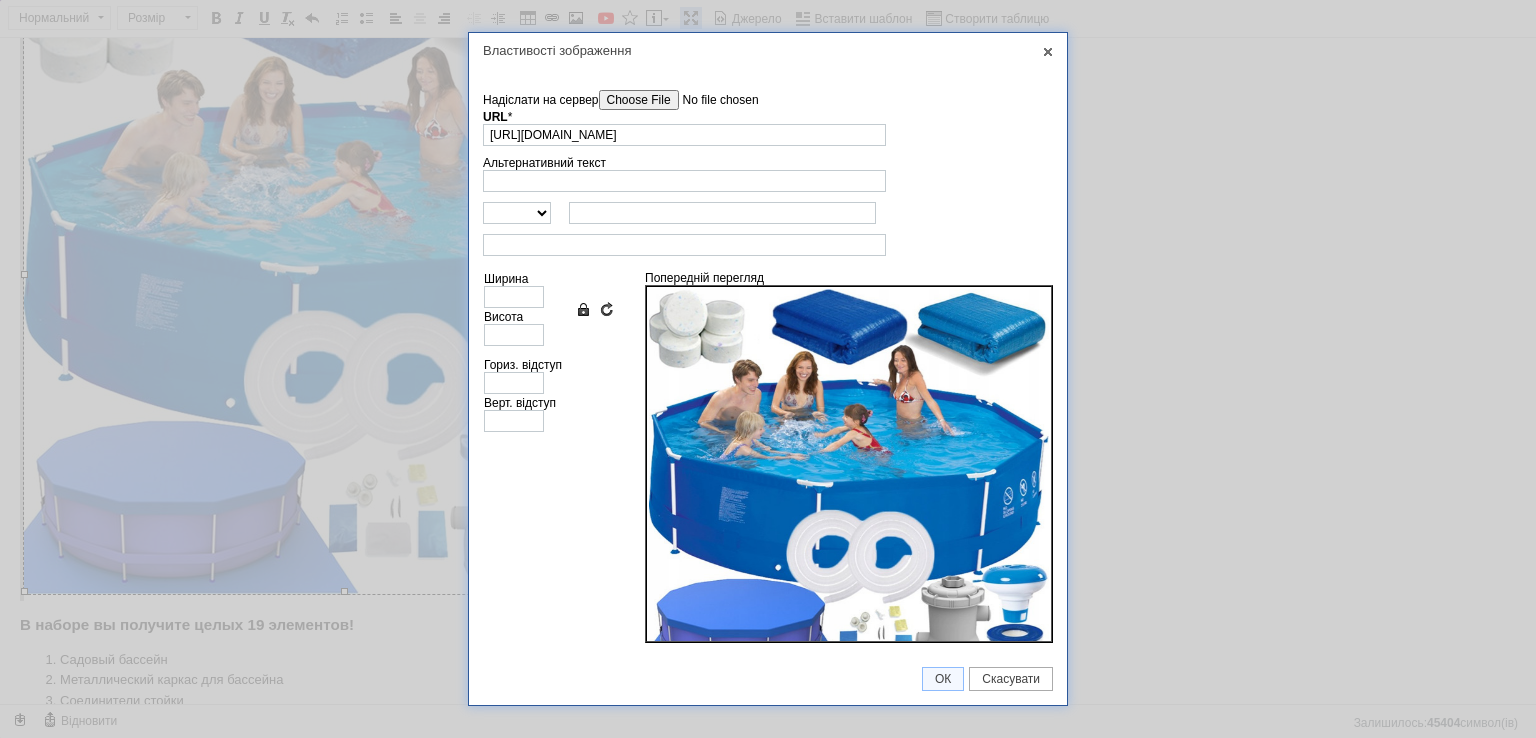 click on "Надіслати на сервер undefined URL * https://images.prom.ua/4555979868_w640_h2048_screenshot_266.jpg?fresh=1&PIMAGE_ID=4555979868 Огляд Сервера" at bounding box center (768, 118) 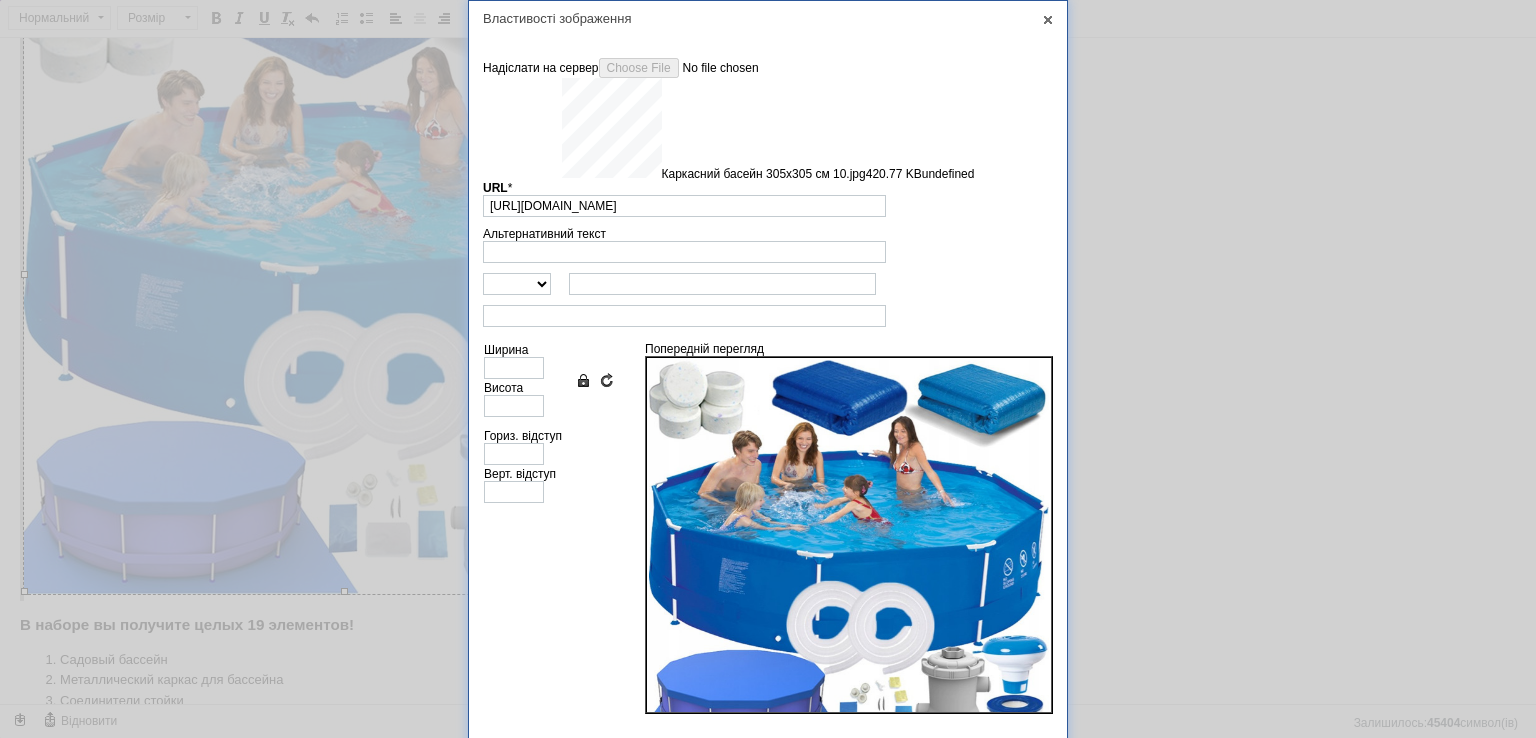 type on "https://images.prom.ua/6743521783_w640_h2048_karkasnij_basejn_305x305_sm_10.jpg?fresh=1&PIMAGE_ID=6743521783" 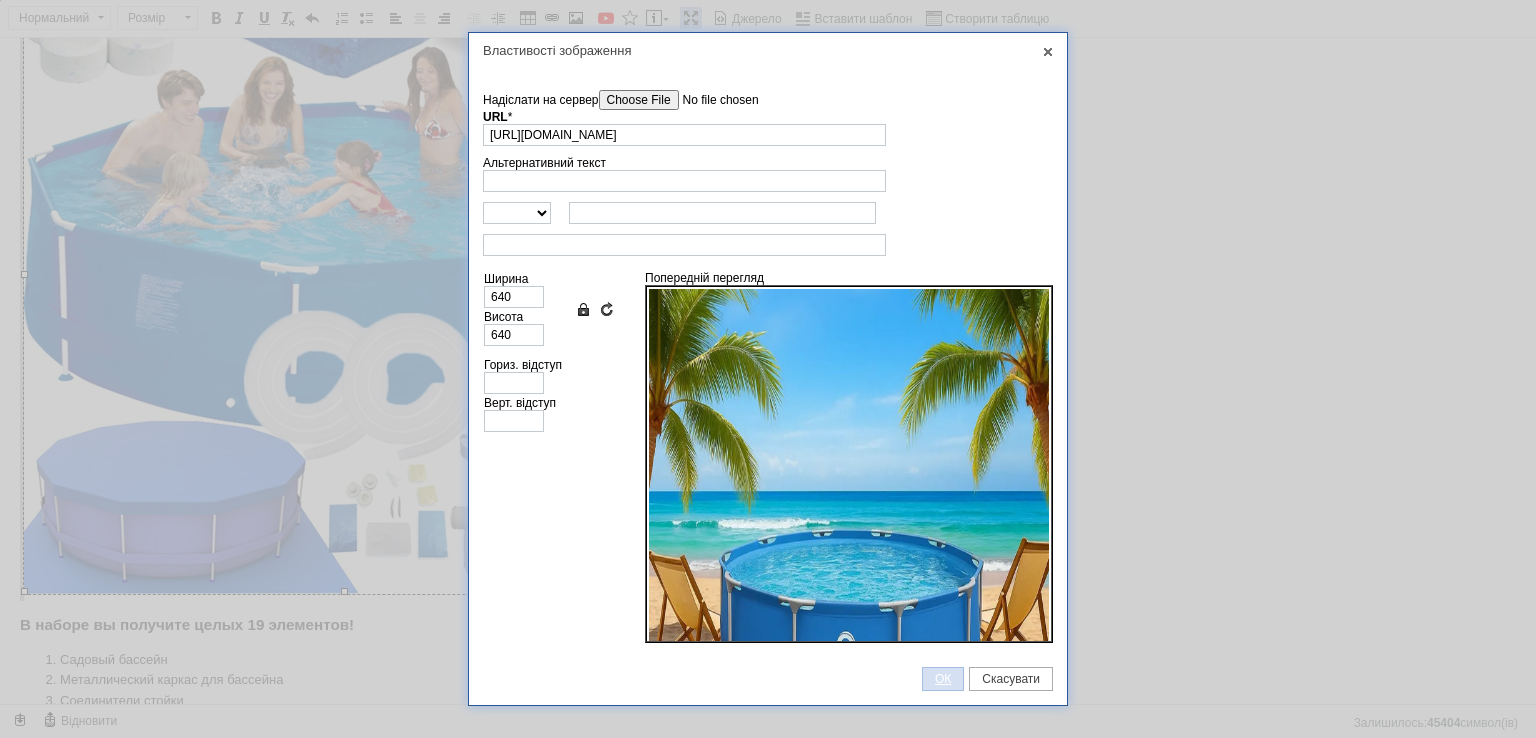 click on "ОК" at bounding box center (943, 679) 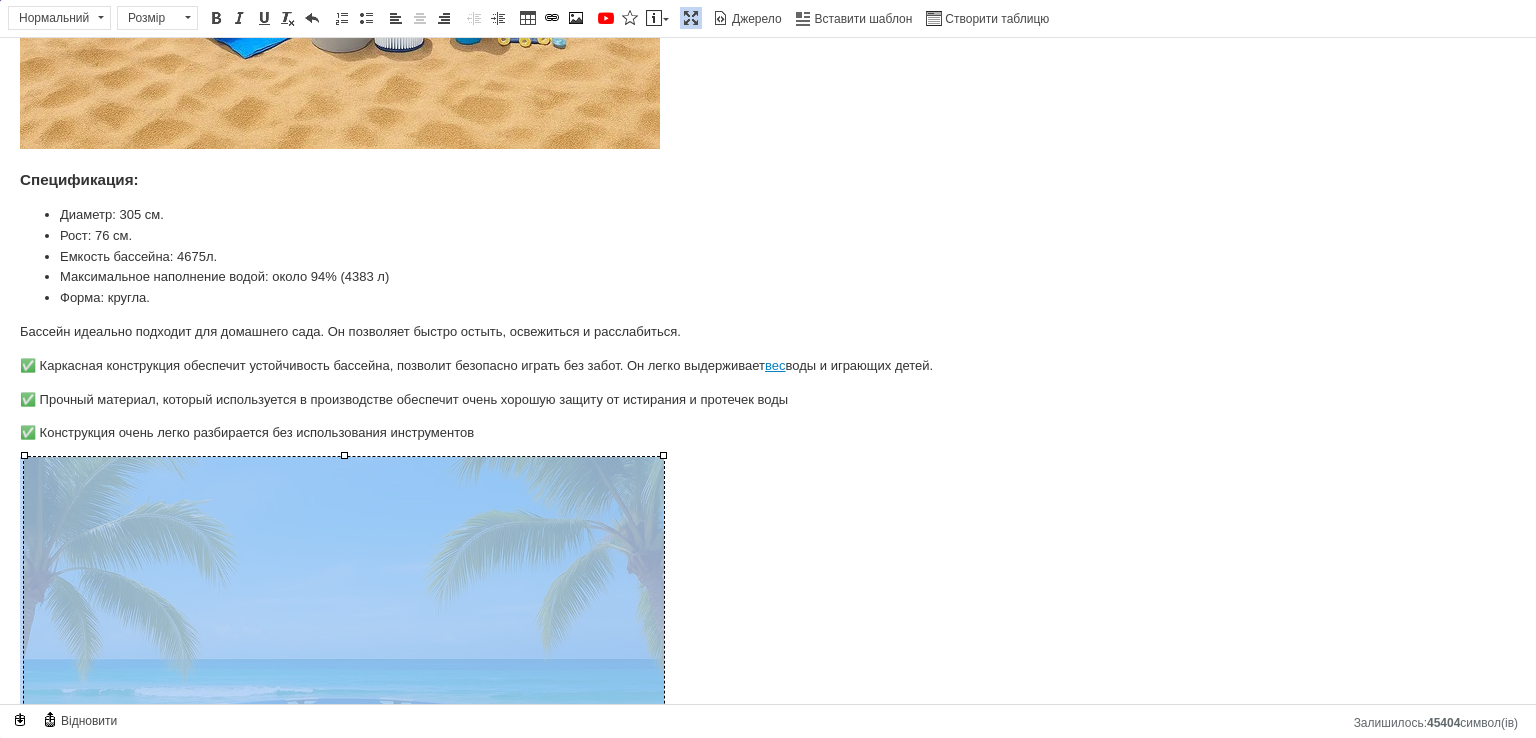 scroll, scrollTop: 2000, scrollLeft: 0, axis: vertical 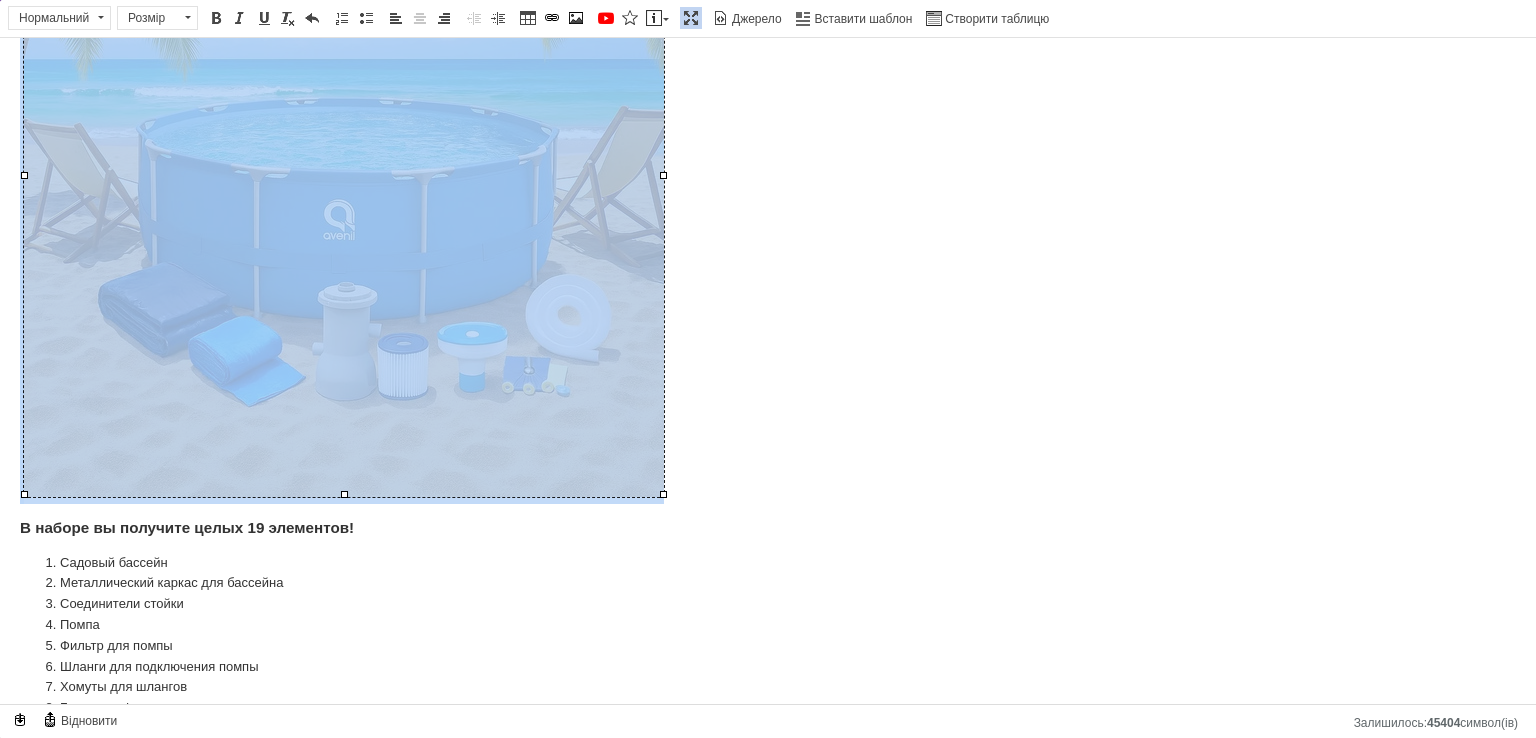 click at bounding box center (344, 177) 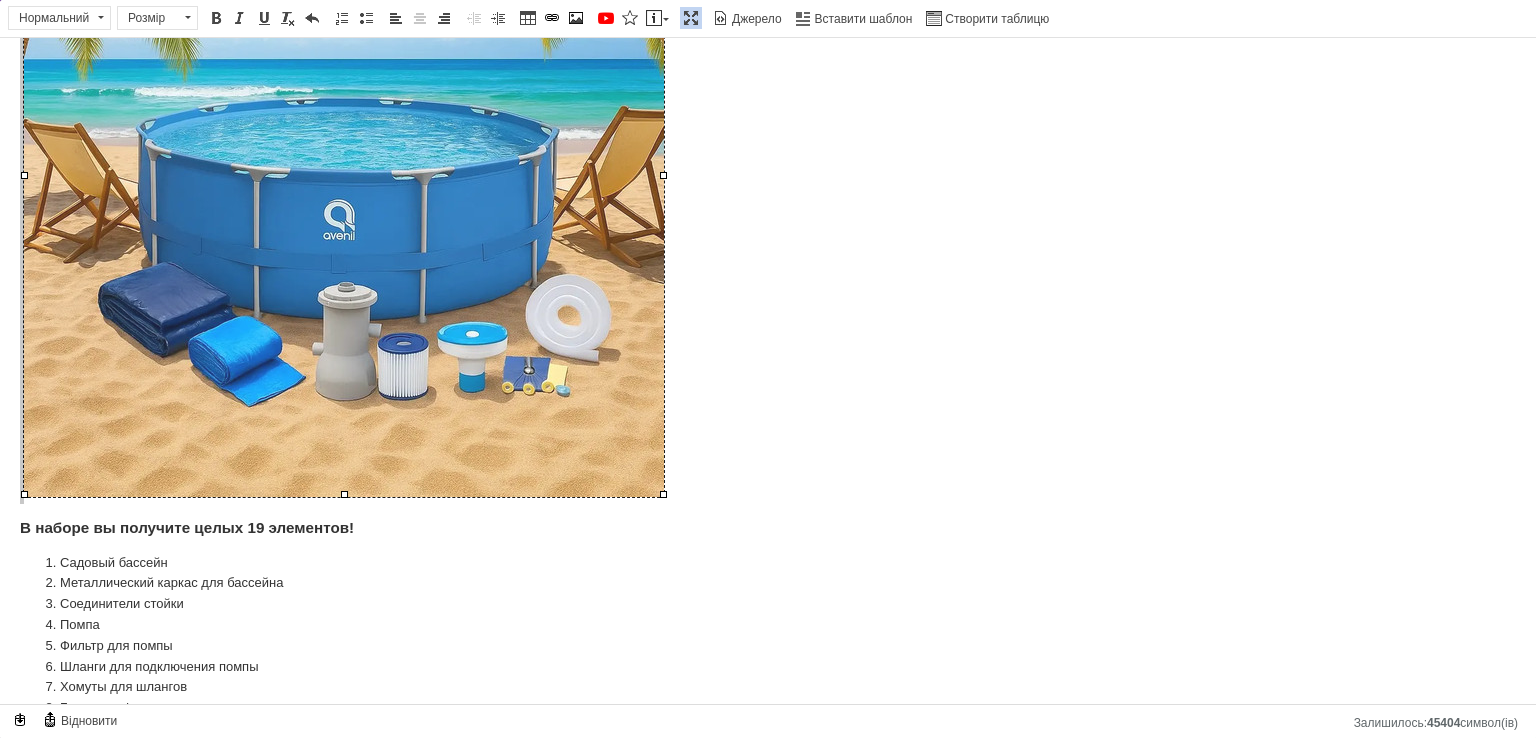 type 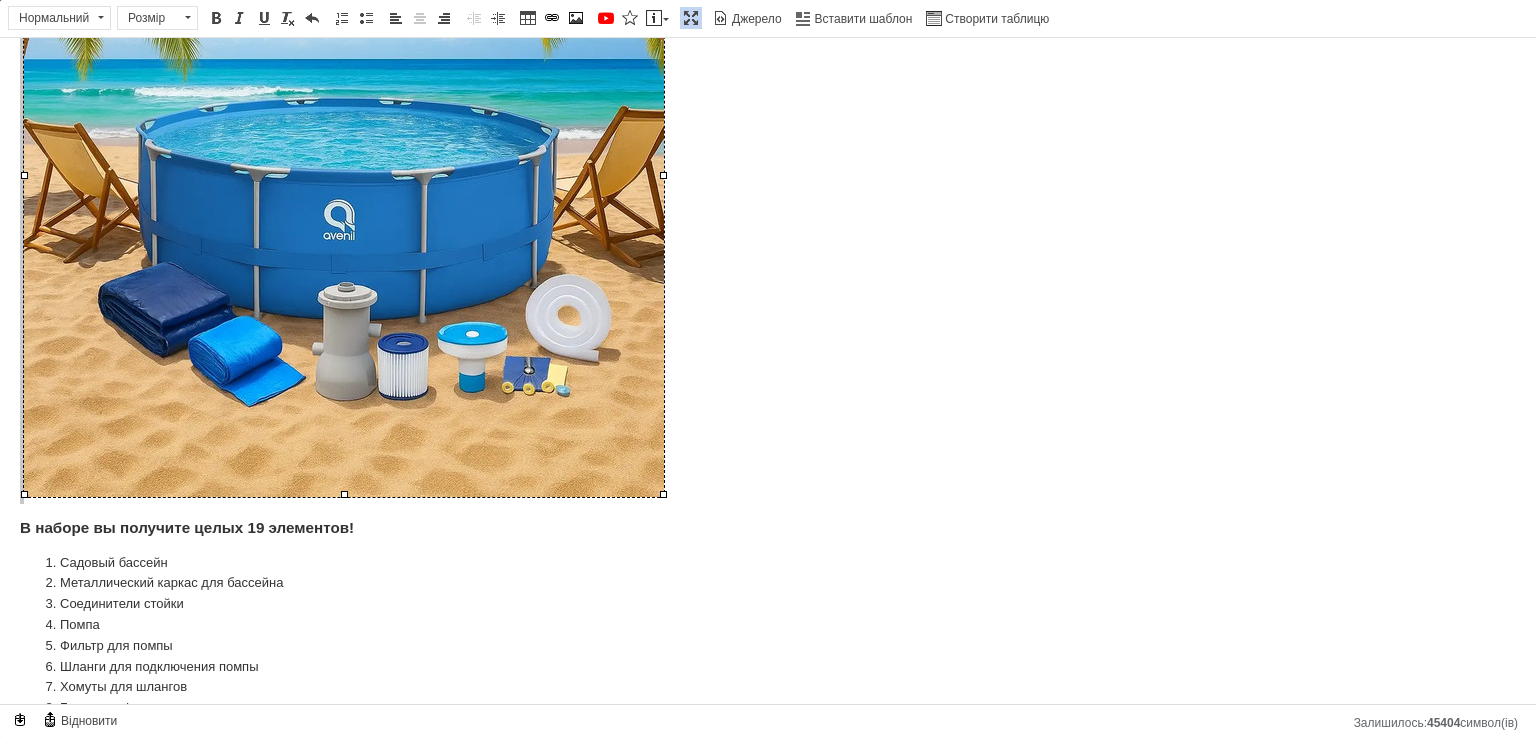 type on "https://images.prom.ua/6743521783_w640_h2048_karkasnij_basejn_305x305_sm_10.jpg?fresh=1&PIMAGE_ID=6743521783" 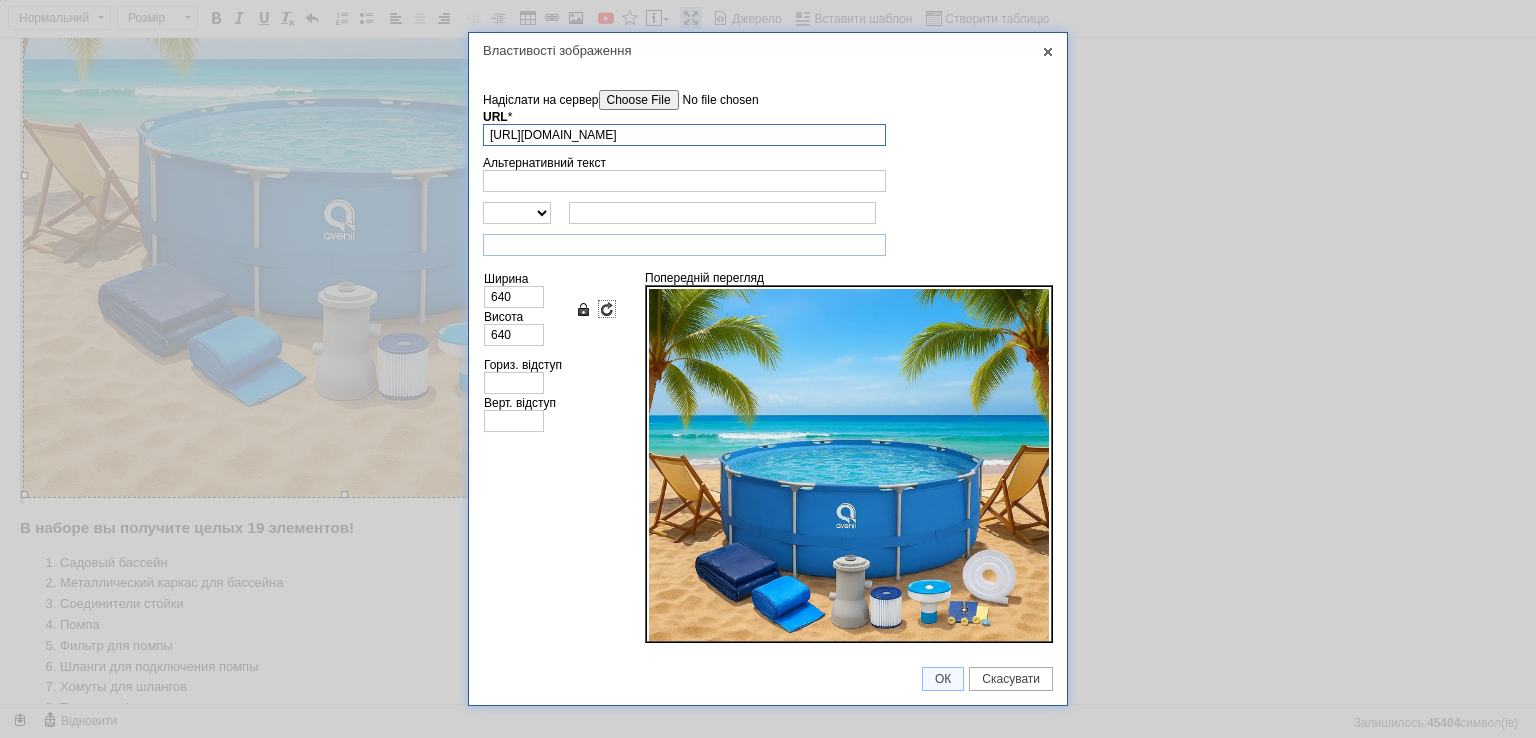scroll, scrollTop: 0, scrollLeft: 284, axis: horizontal 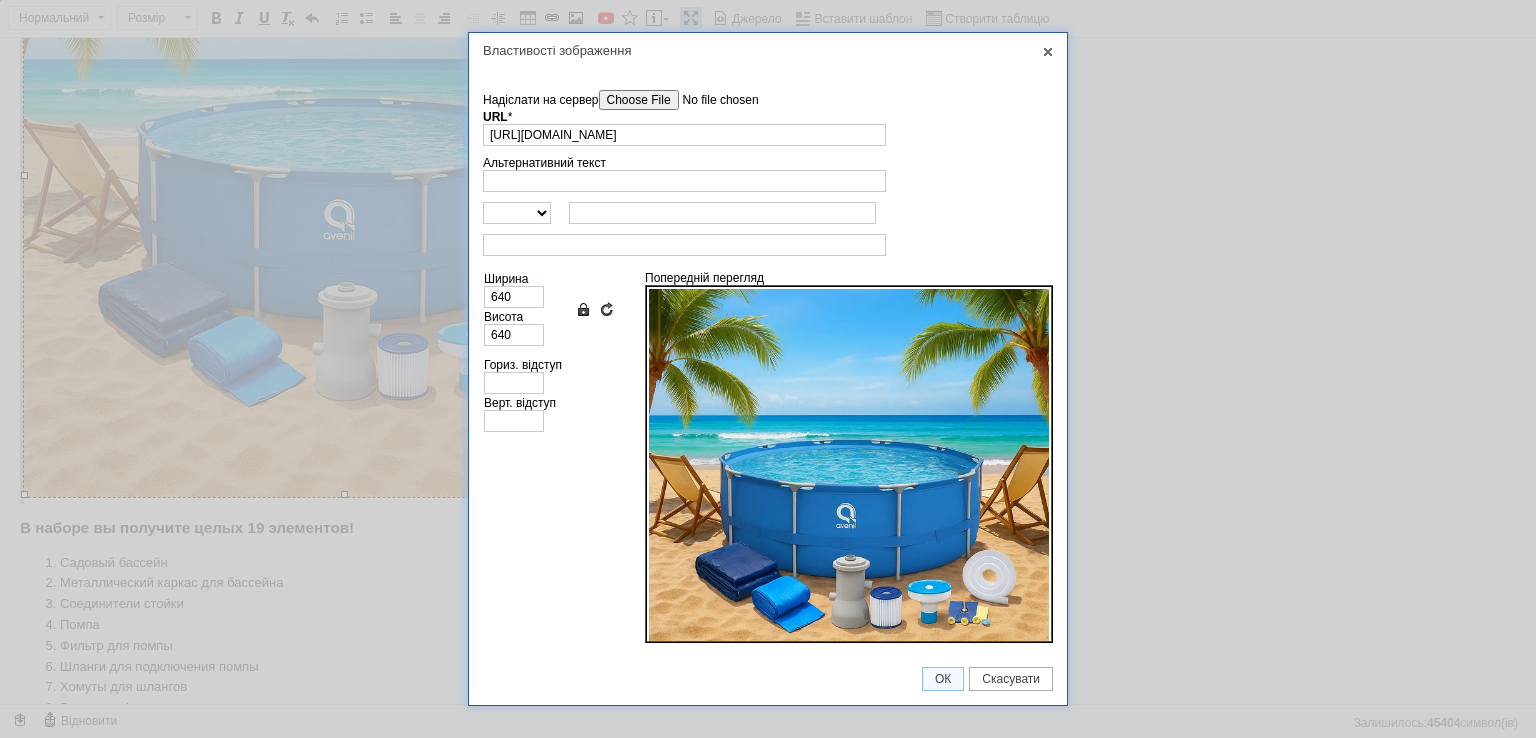 click on "Надіслати на сервер" at bounding box center [712, 100] 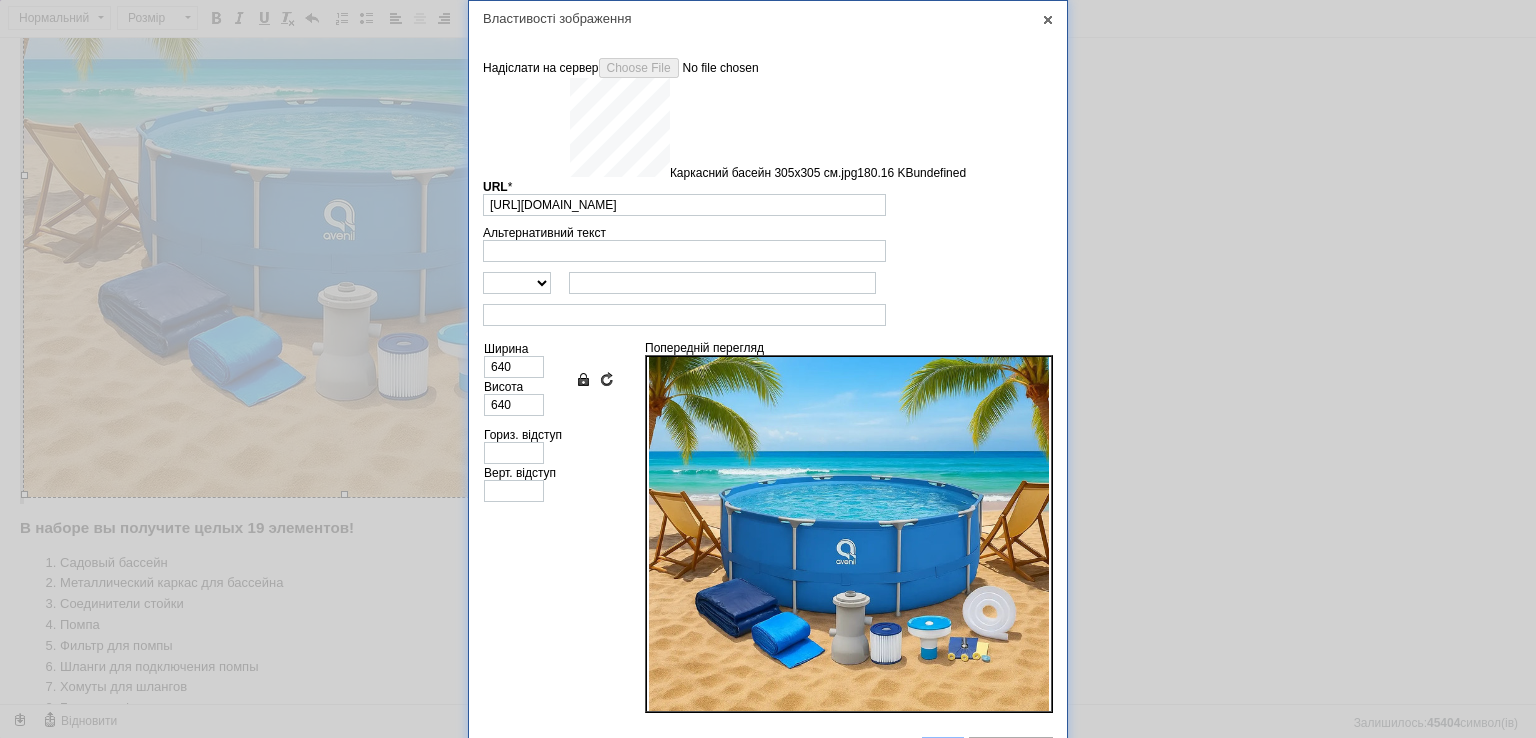 scroll, scrollTop: 52, scrollLeft: 0, axis: vertical 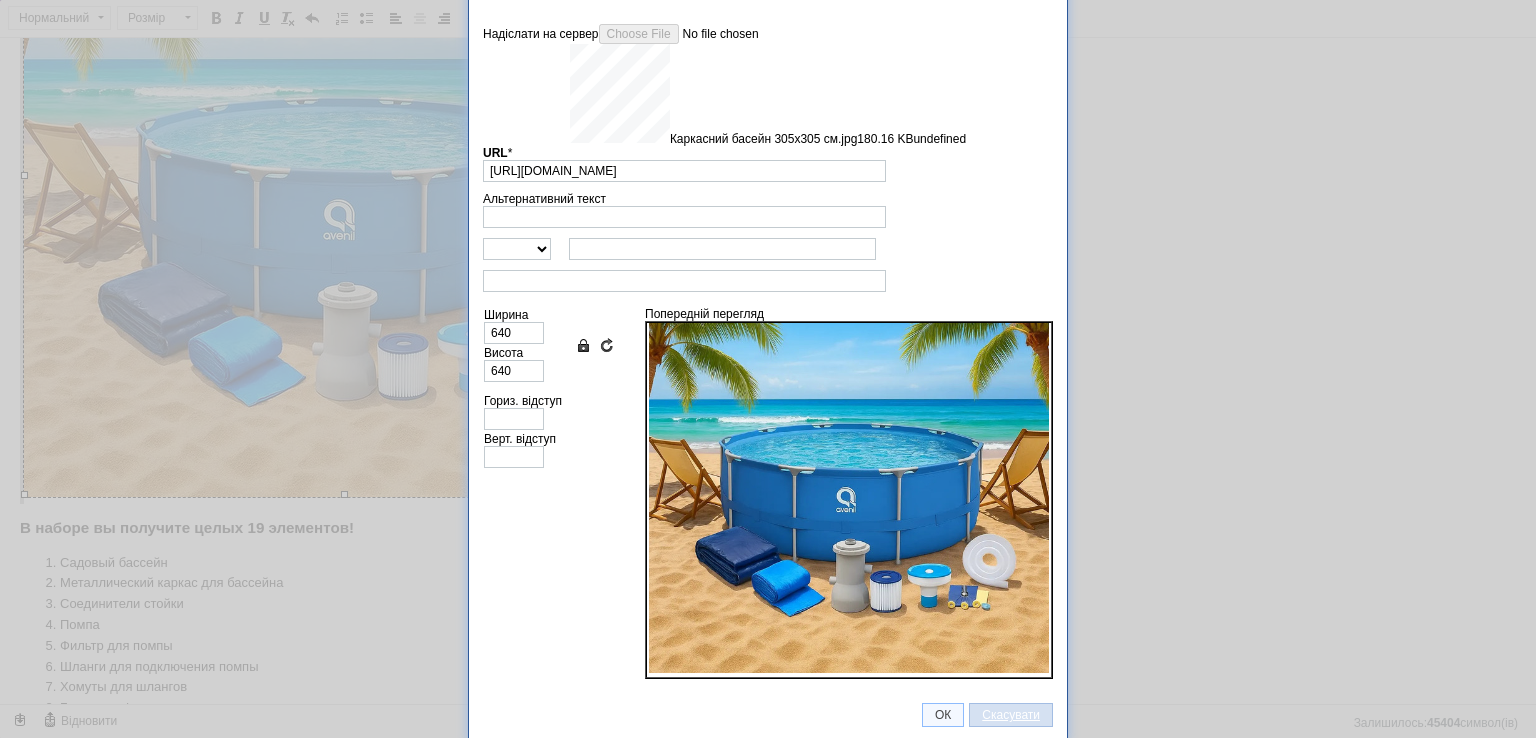 type on "https://images.prom.ua/6743522176_w640_h2048_karkasnij_basejn_305x305_sm.jpg?fresh=1&PIMAGE_ID=6743522176" 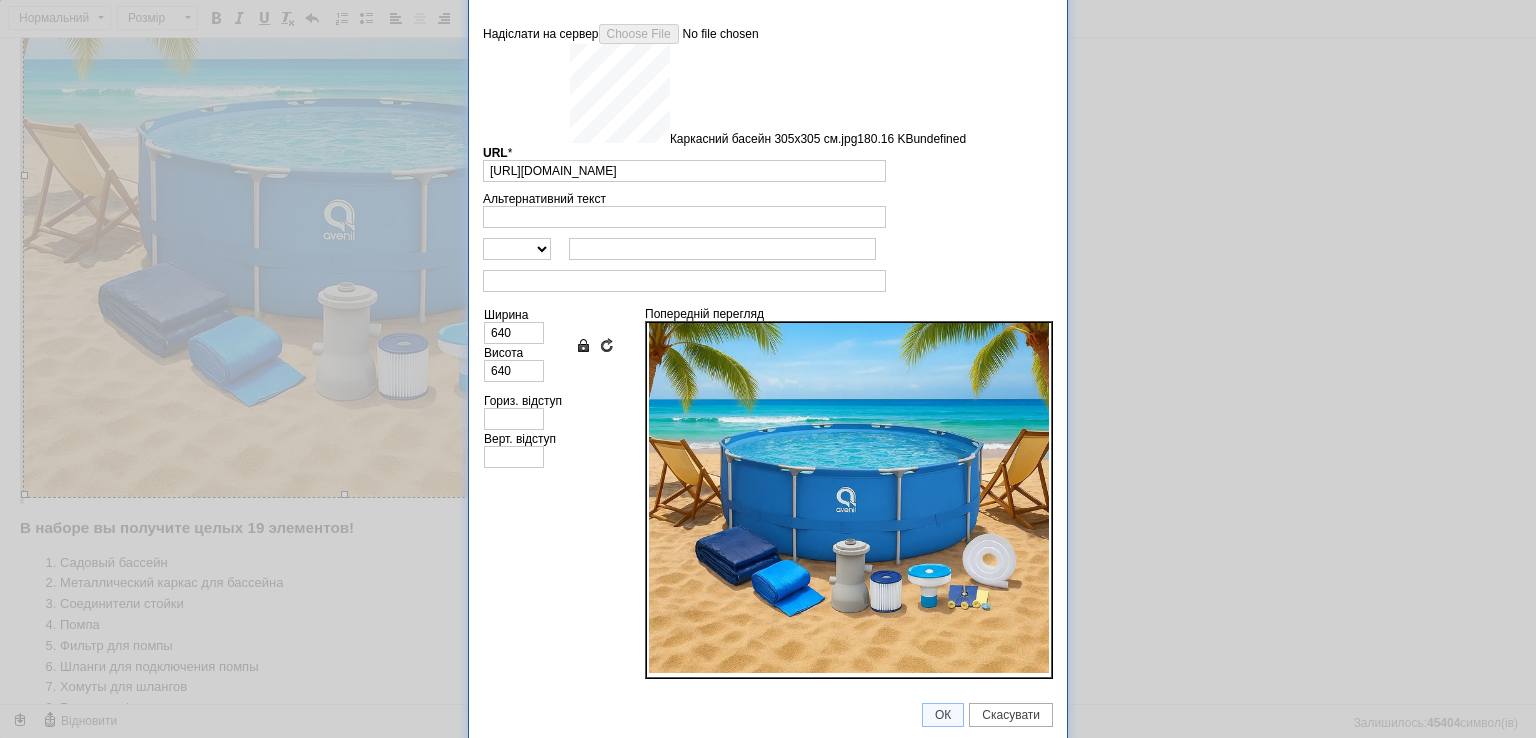scroll, scrollTop: 0, scrollLeft: 0, axis: both 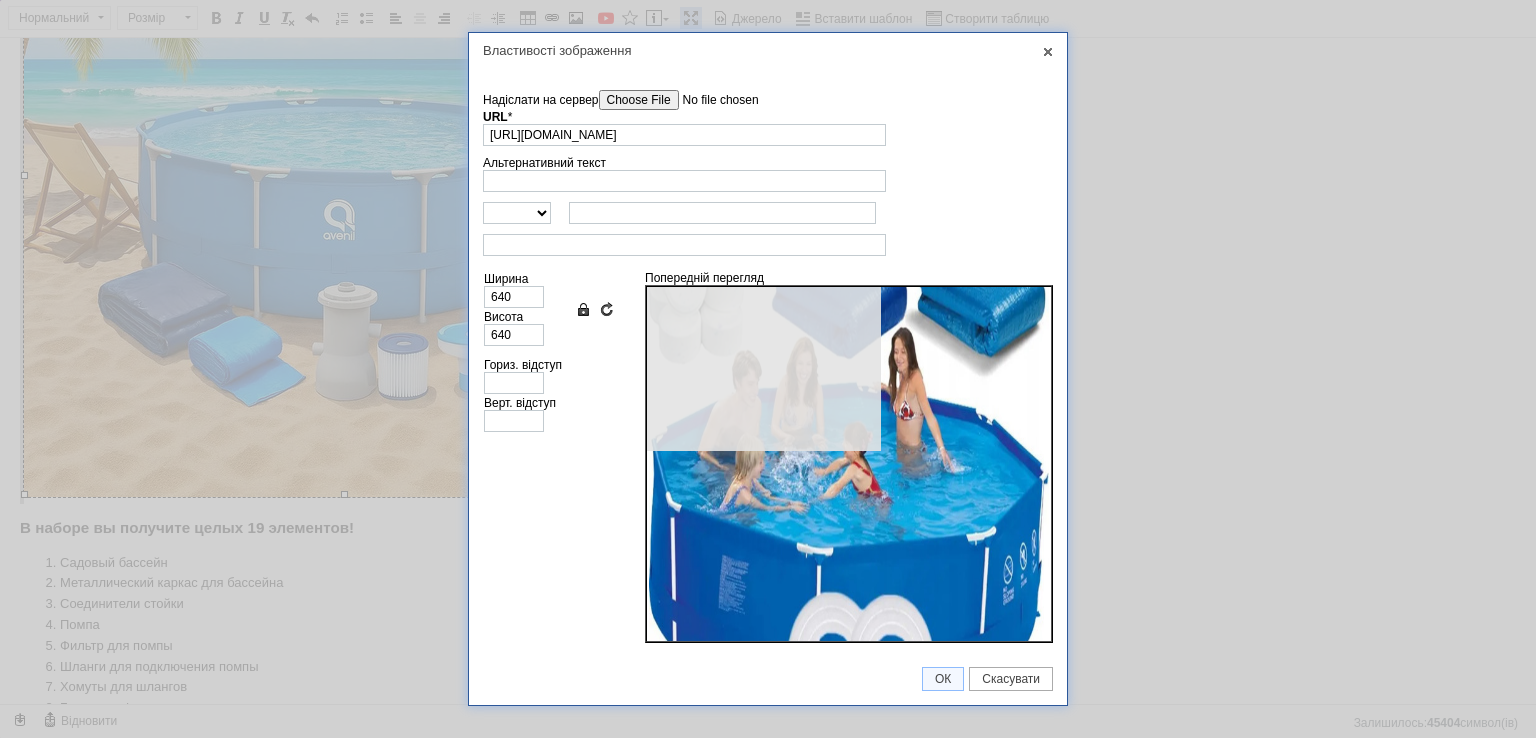 type on "637" 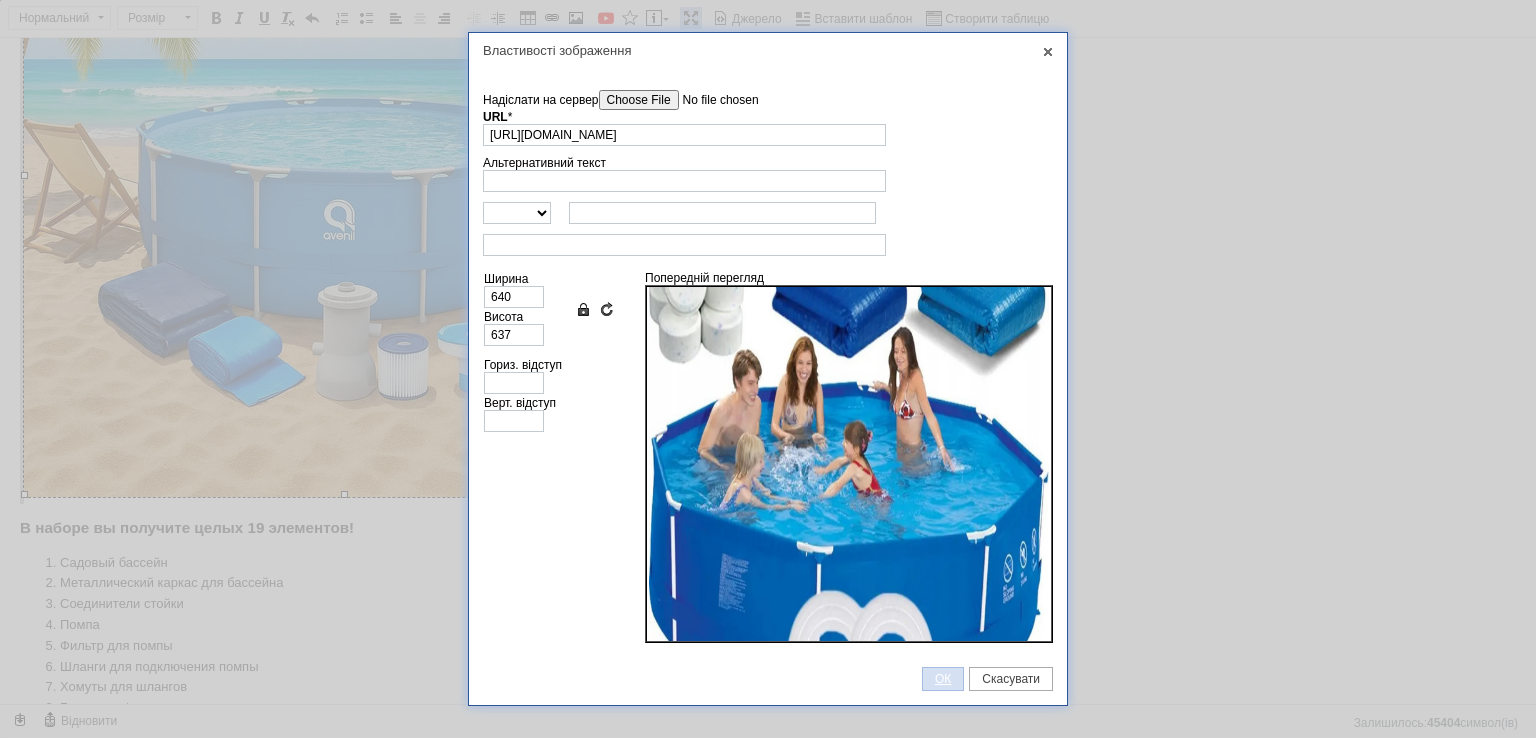 click on "ОК" at bounding box center (943, 679) 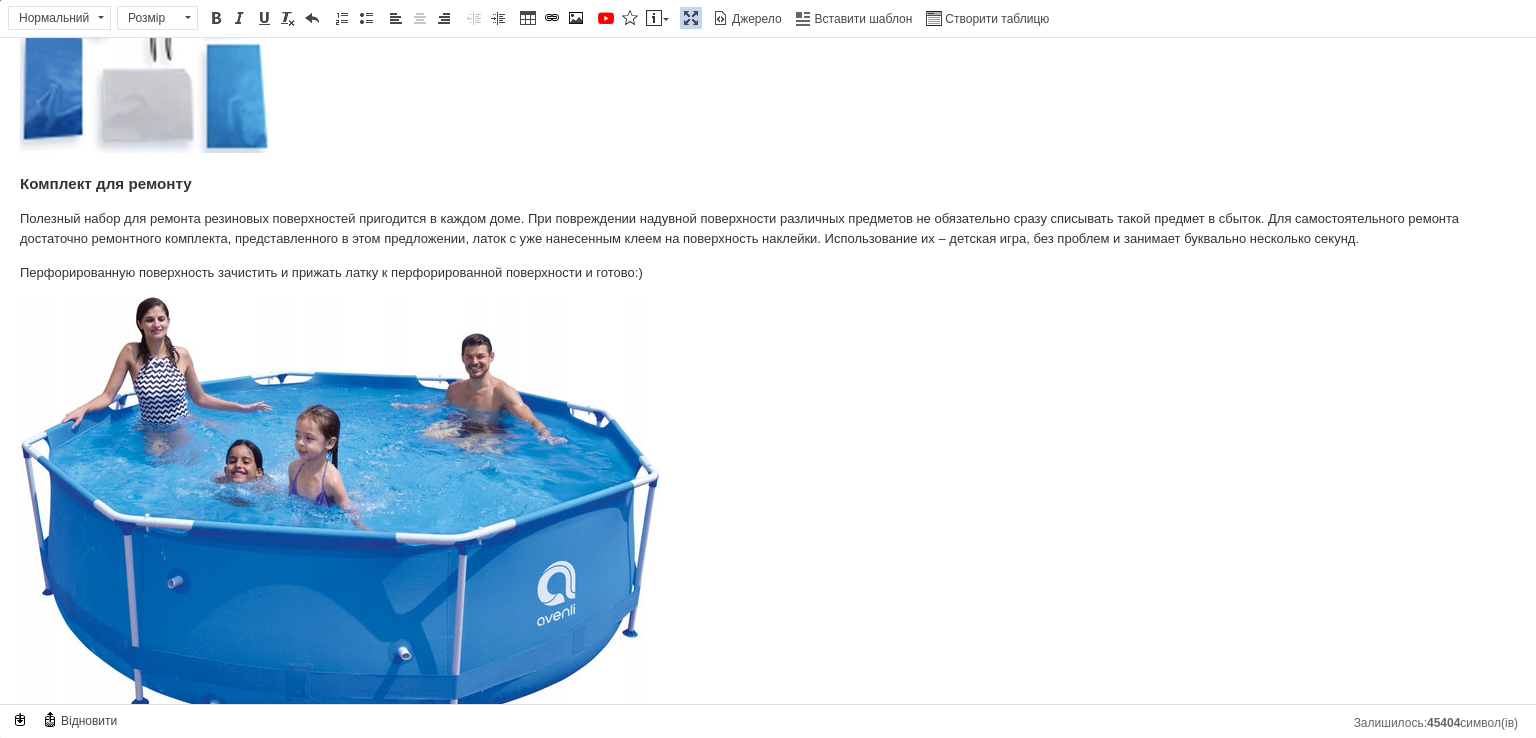 scroll, scrollTop: 6752, scrollLeft: 0, axis: vertical 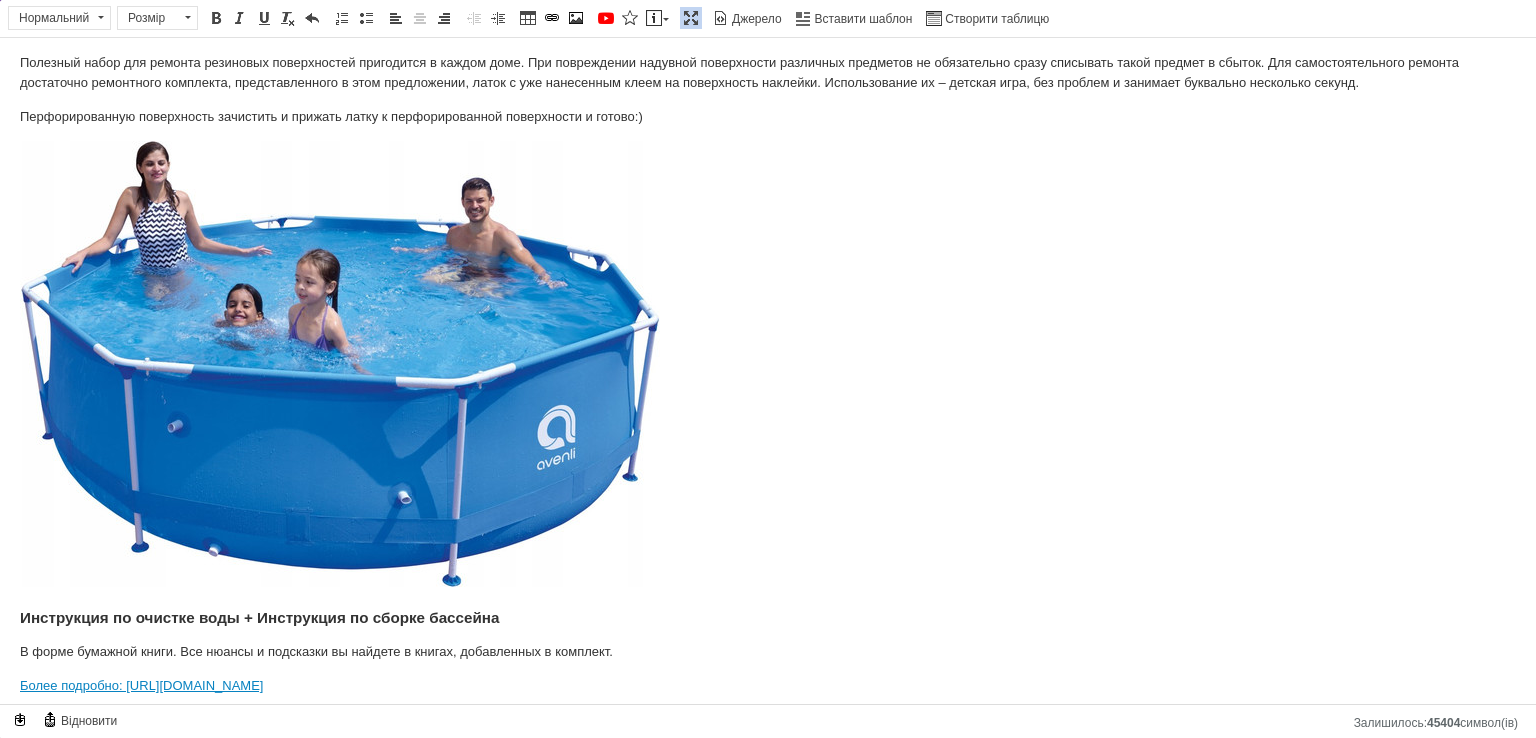 drag, startPoint x: 586, startPoint y: 673, endPoint x: 0, endPoint y: 689, distance: 586.2184 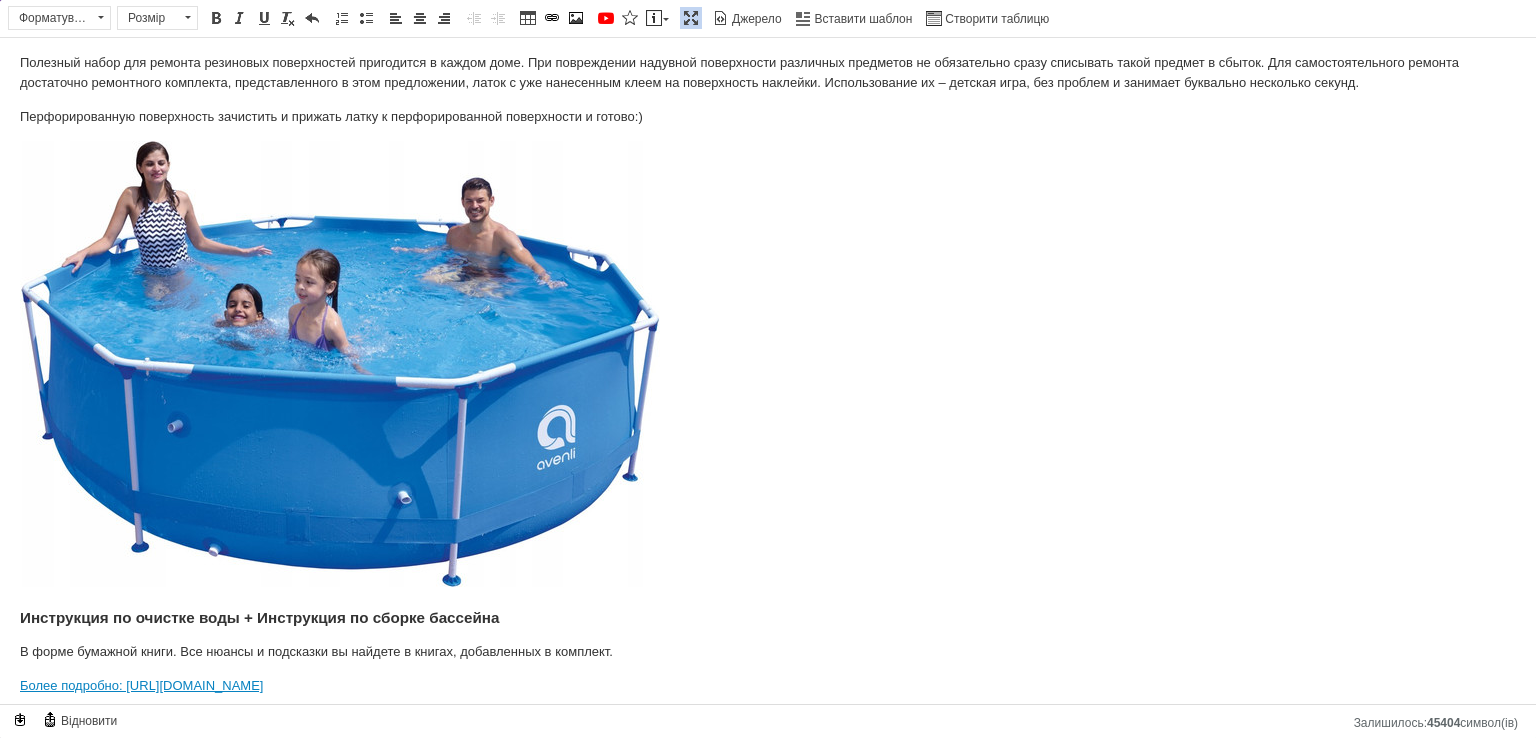 type 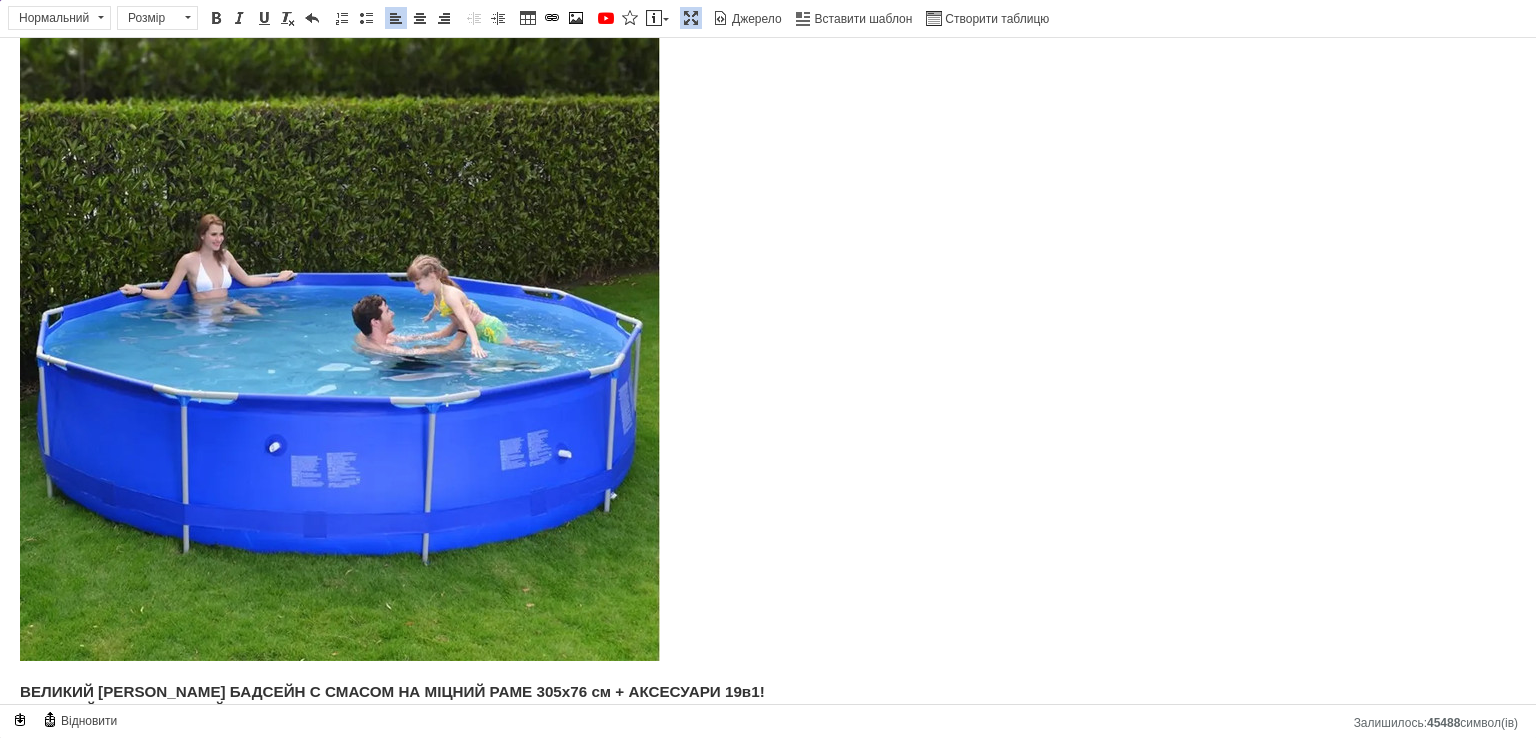 scroll, scrollTop: 0, scrollLeft: 0, axis: both 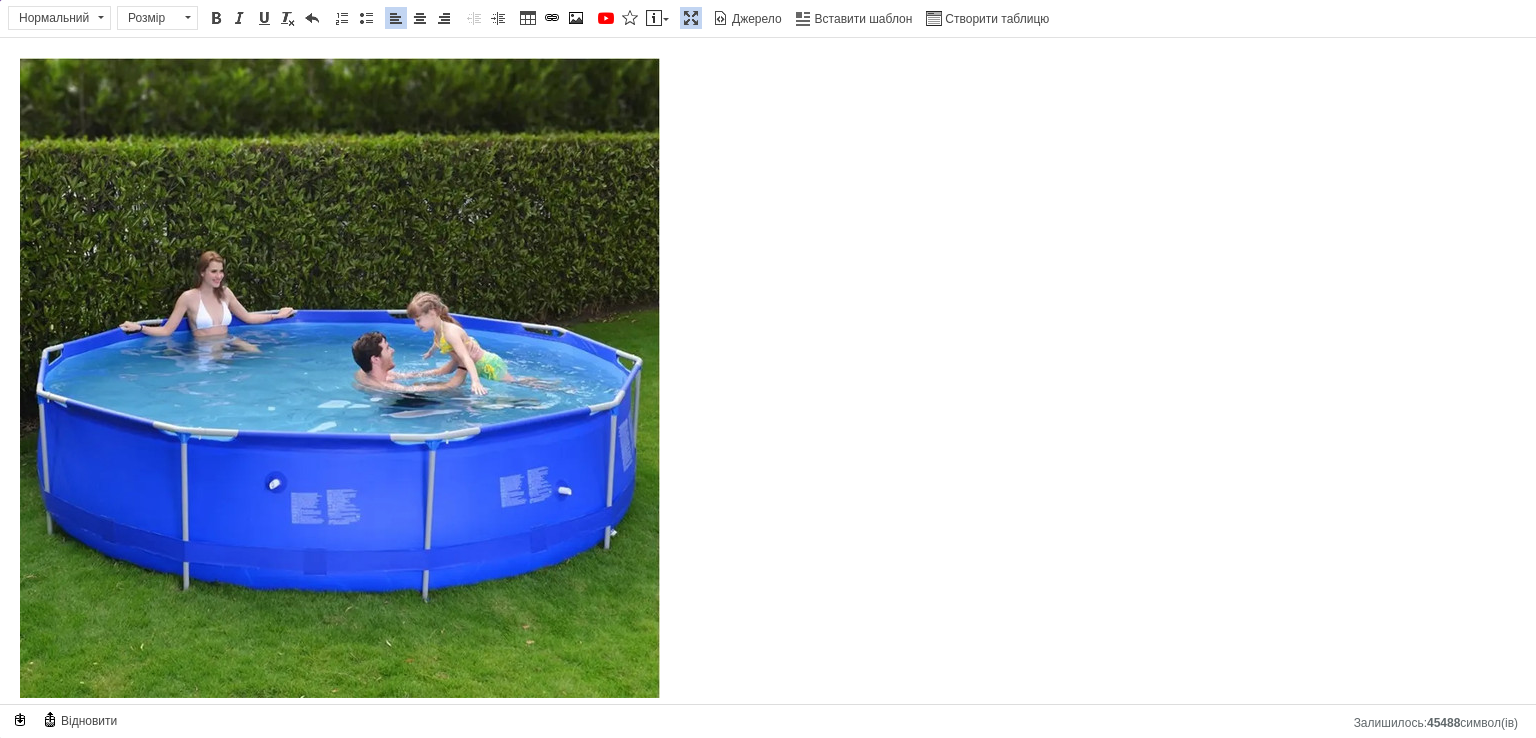 click at bounding box center (691, 18) 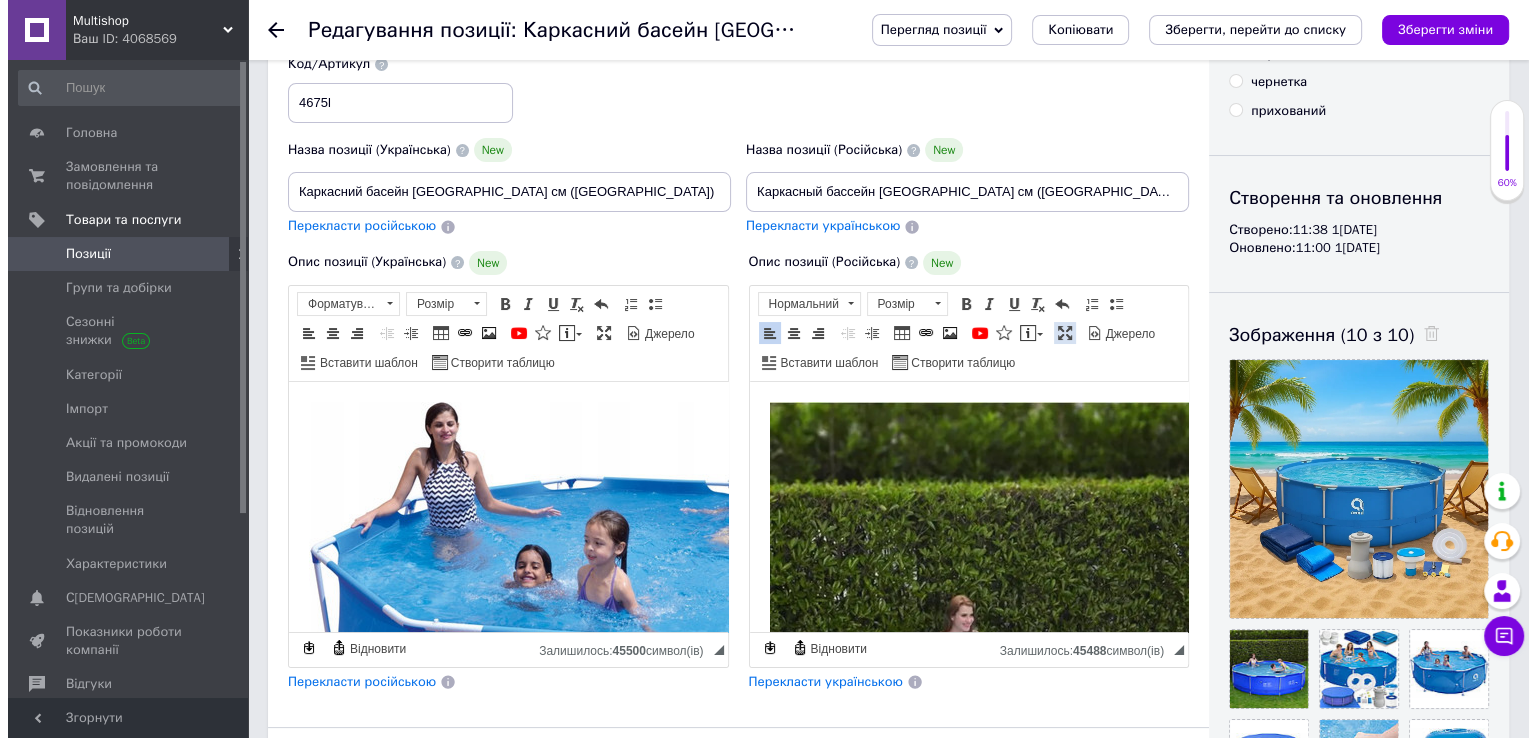 scroll, scrollTop: 7890, scrollLeft: 0, axis: vertical 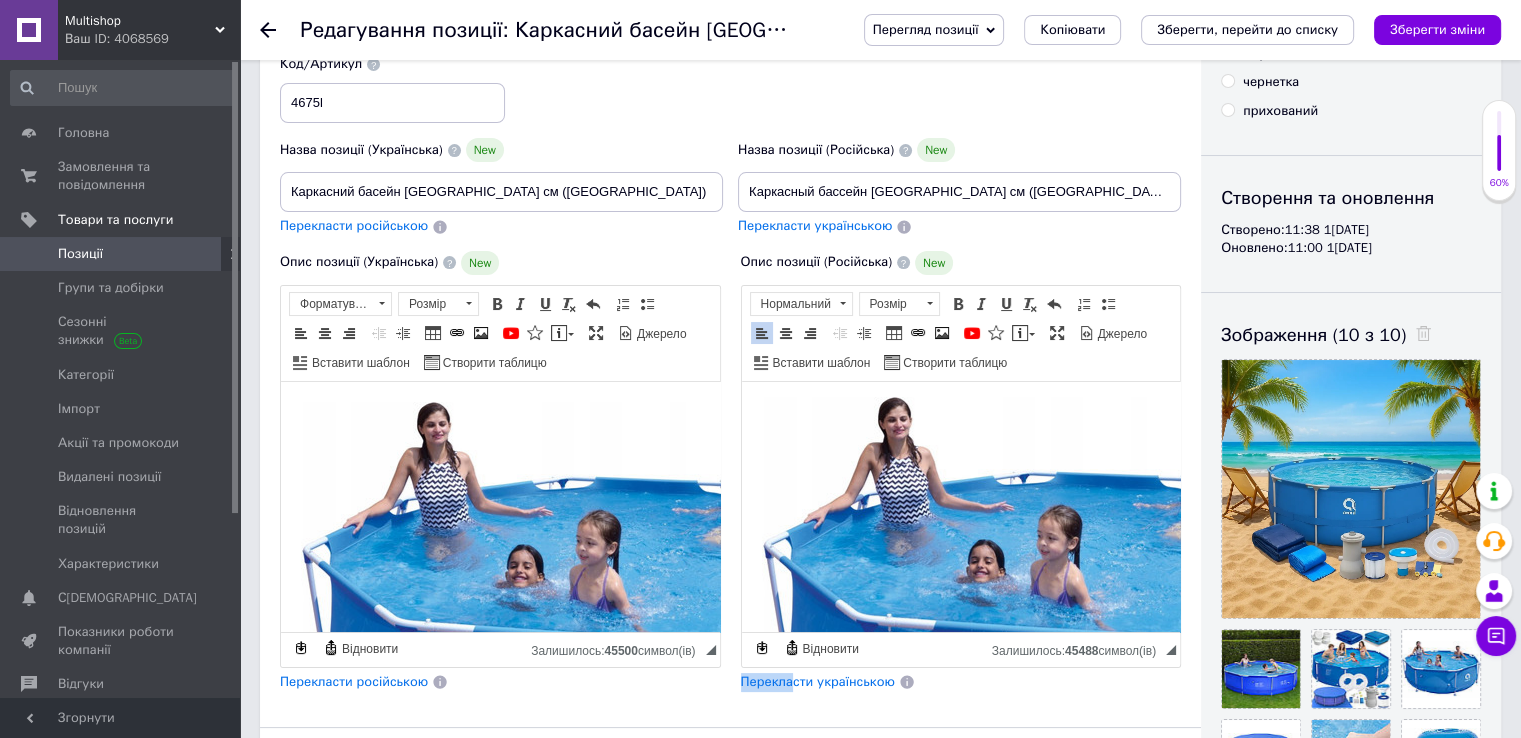 click on "Опис позиції (Російська) New
ВЕЛИКИЙ САДОВИЙ БАДСЕЙН С СМАСОМ НА МІЦНИЙ РАМЕ 305x76 см + АКСЕСУАРИ 19в1!
МОЩНЫЙ ЭФФЕКТИВНЫЙ НАСОС 1136 Л/ч (300 ГАЛ/ч) + КРЫШКА + КОЛРИК + ДОЗАТОР И БОЛЬШЕ!
Садовый  басейн  на прочном каркасе
Совершенно новый продукт
Оригинальная упаковка в плотную картонную коробку.
Материал из 3-х слойного ПВХ!
Высокое качество продукции
В наборе целых 19 элементов, помпа, дозатор химии и многое другое!
Спецификация:
Диаметр: 305 см.
Рост: 76 см.
Емкость бассейна: 4675л.
Максимальное наполнение водой: около 94% (4383 л)
Форма: кругла." at bounding box center (961, 471) 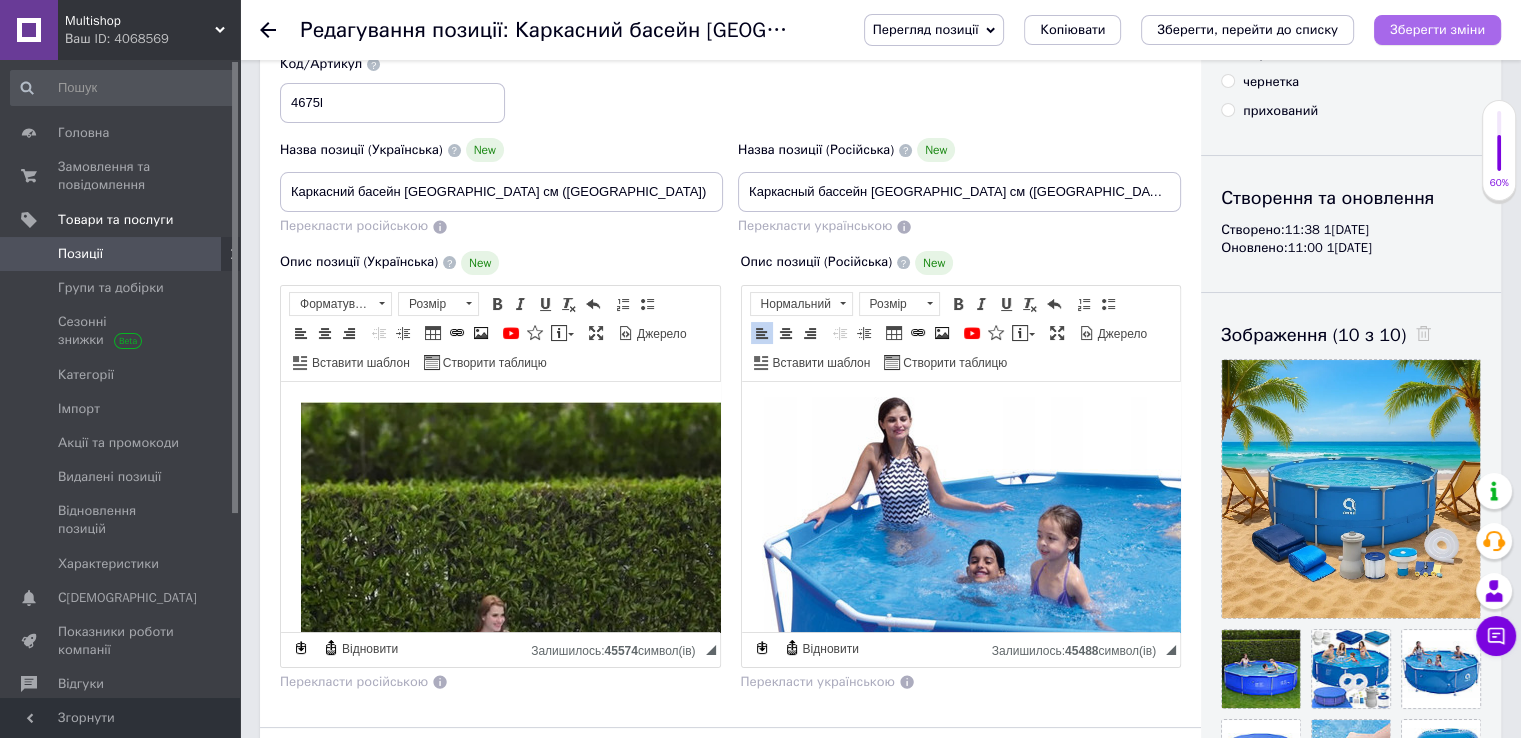 click on "Зберегти зміни" at bounding box center (1437, 29) 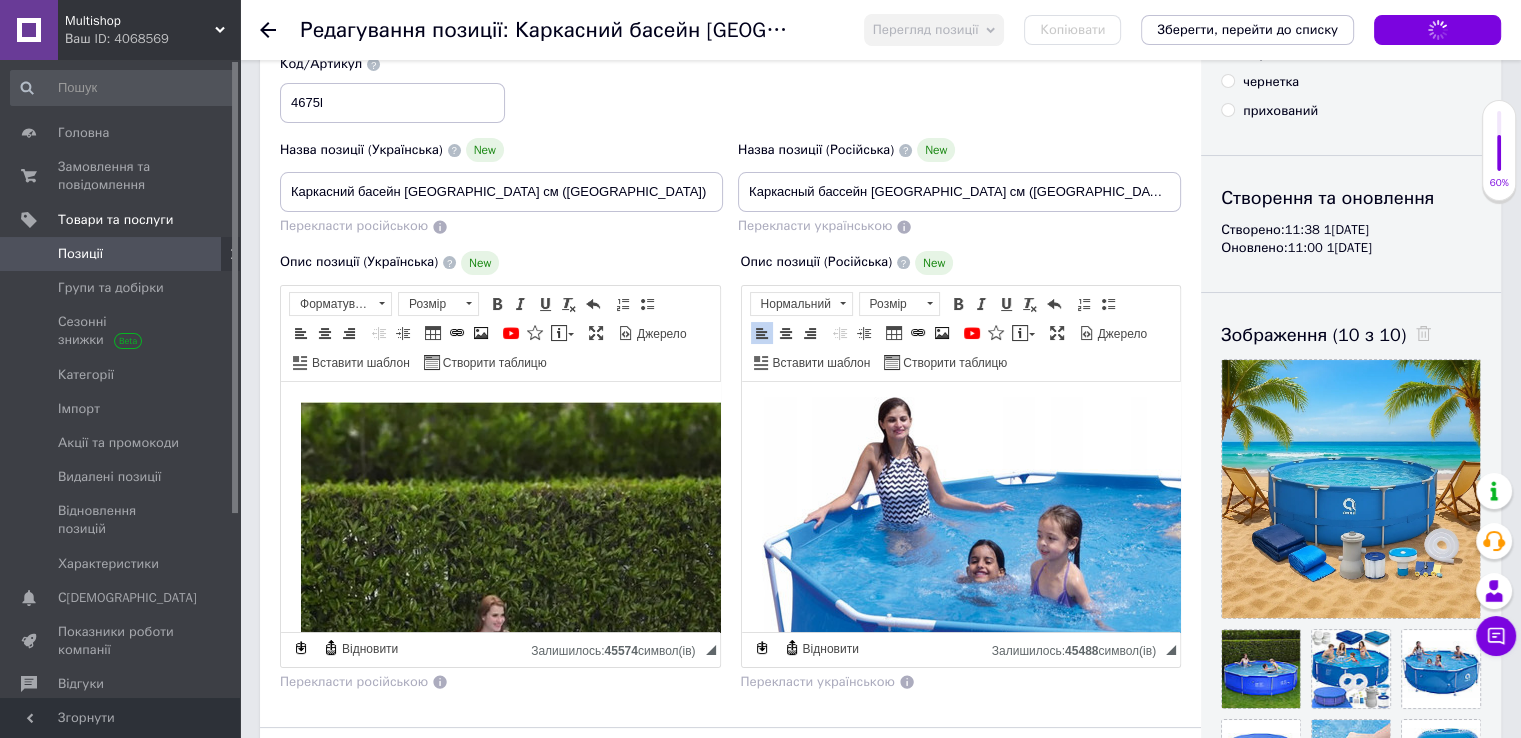 scroll, scrollTop: 7366, scrollLeft: 0, axis: vertical 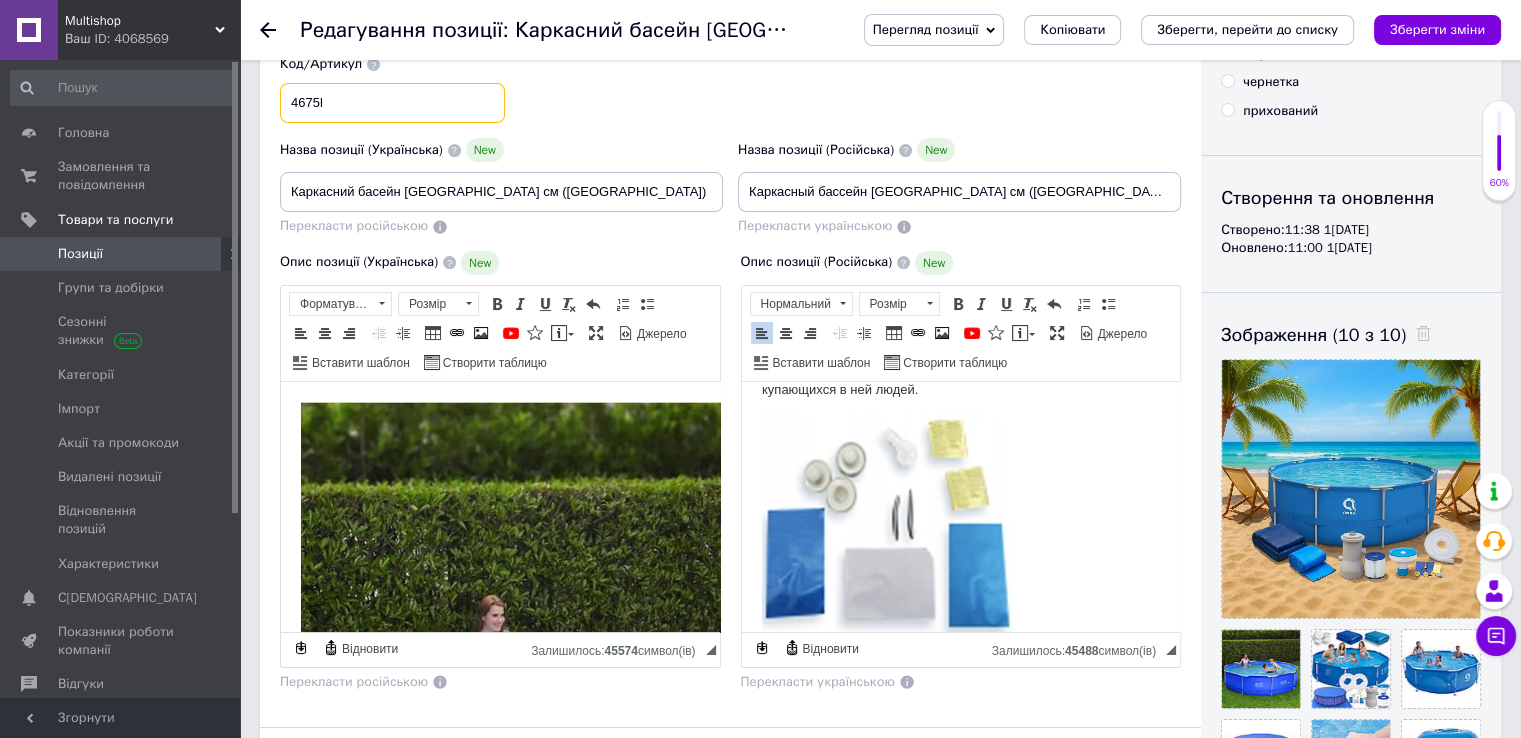 click on "4675l" at bounding box center (392, 103) 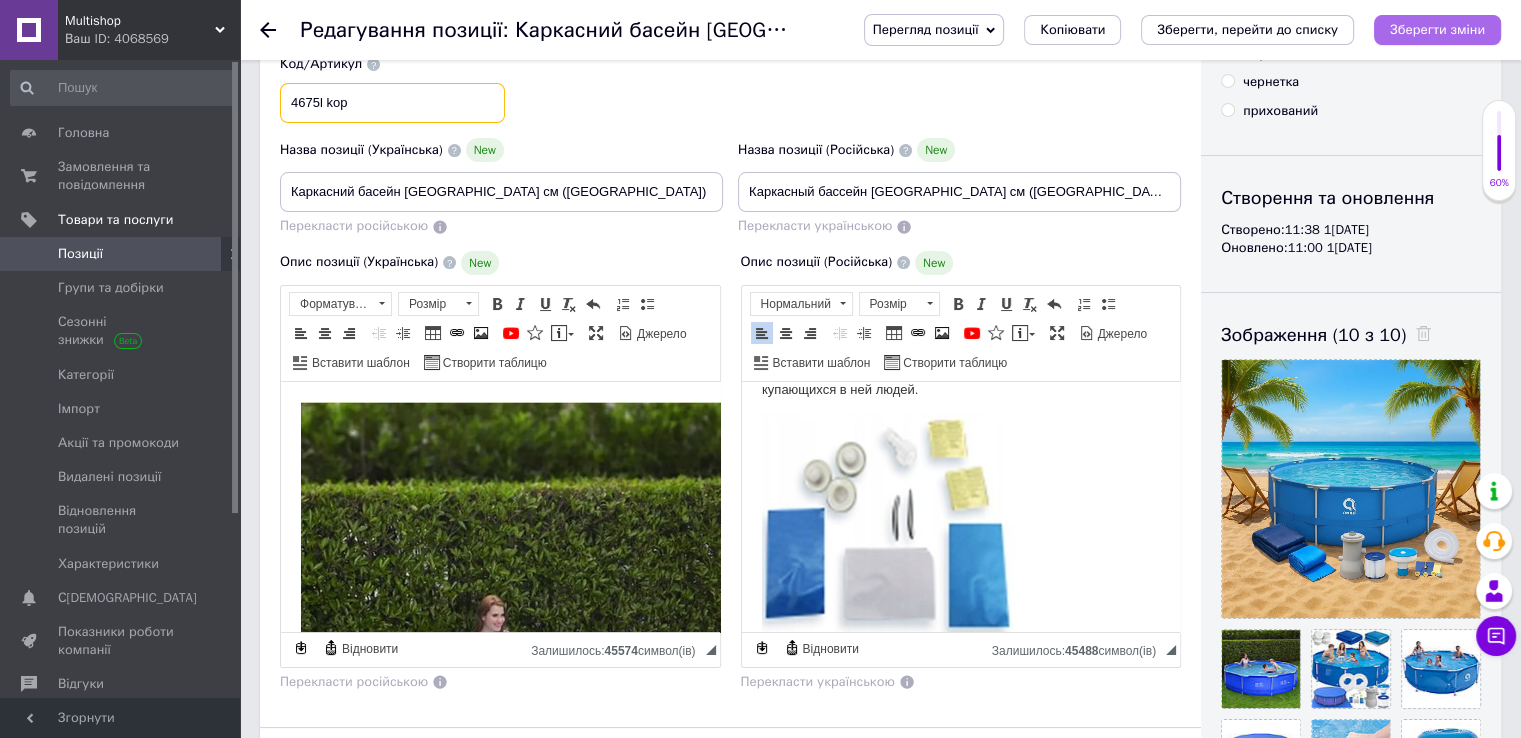 type on "4675l kop" 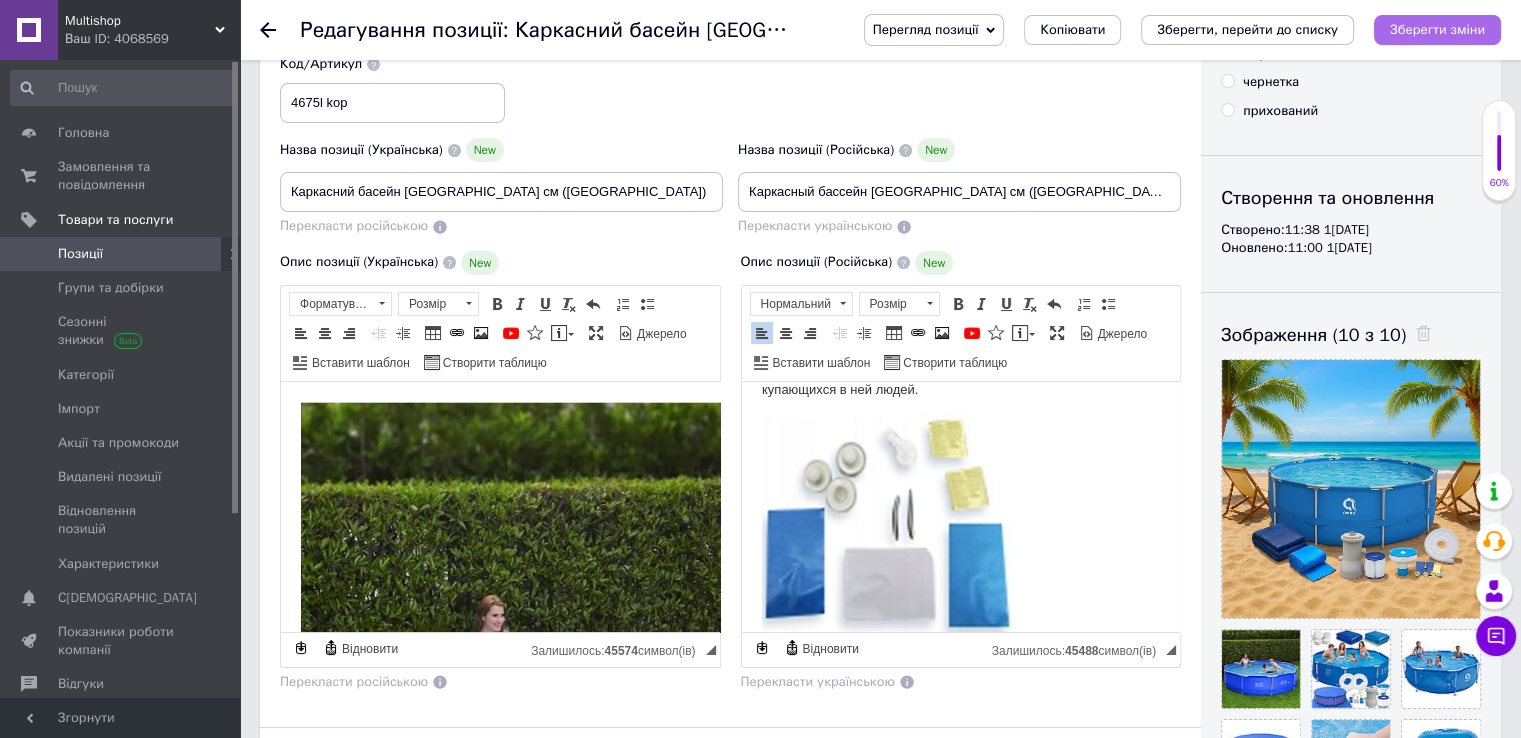 click on "Зберегти зміни" at bounding box center (1437, 29) 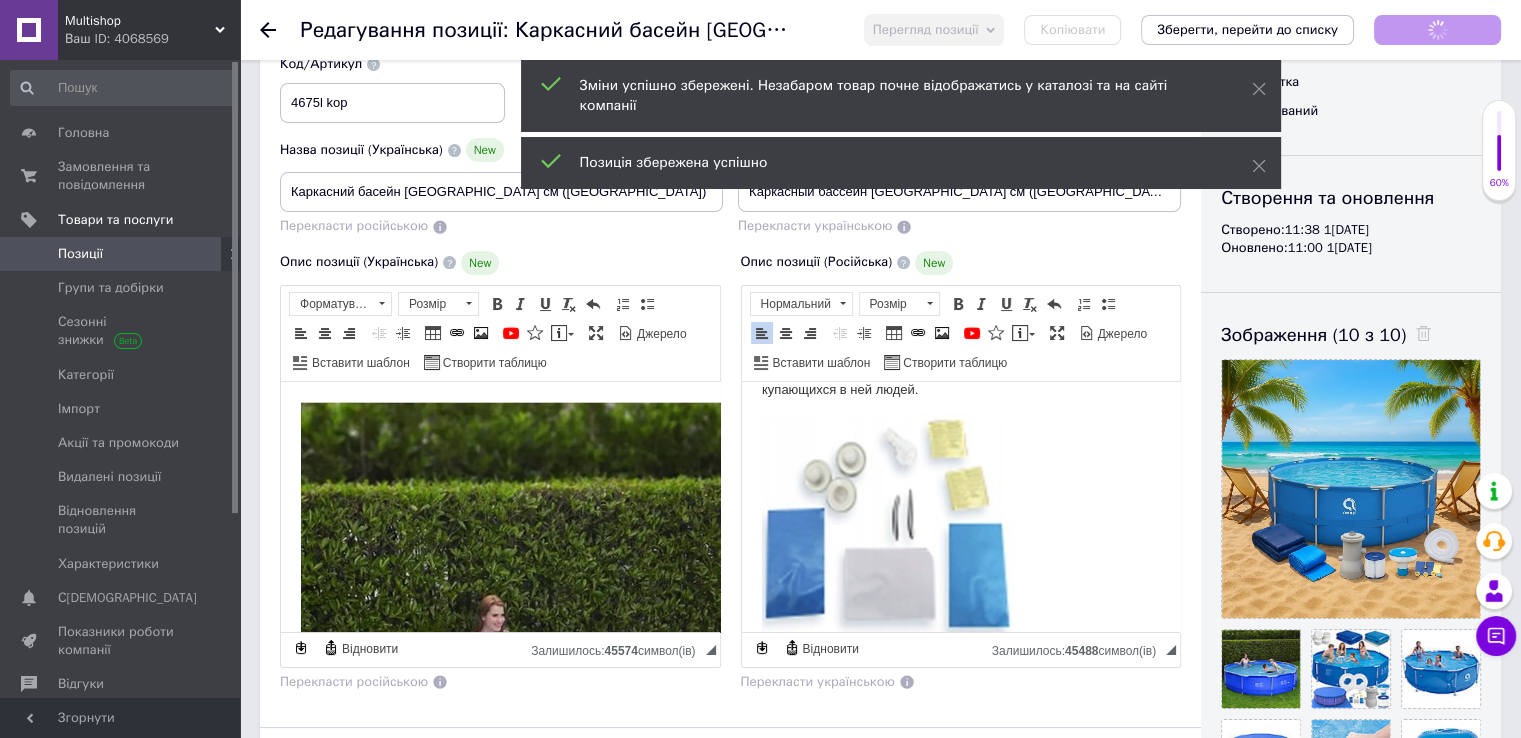 scroll, scrollTop: 6866, scrollLeft: 0, axis: vertical 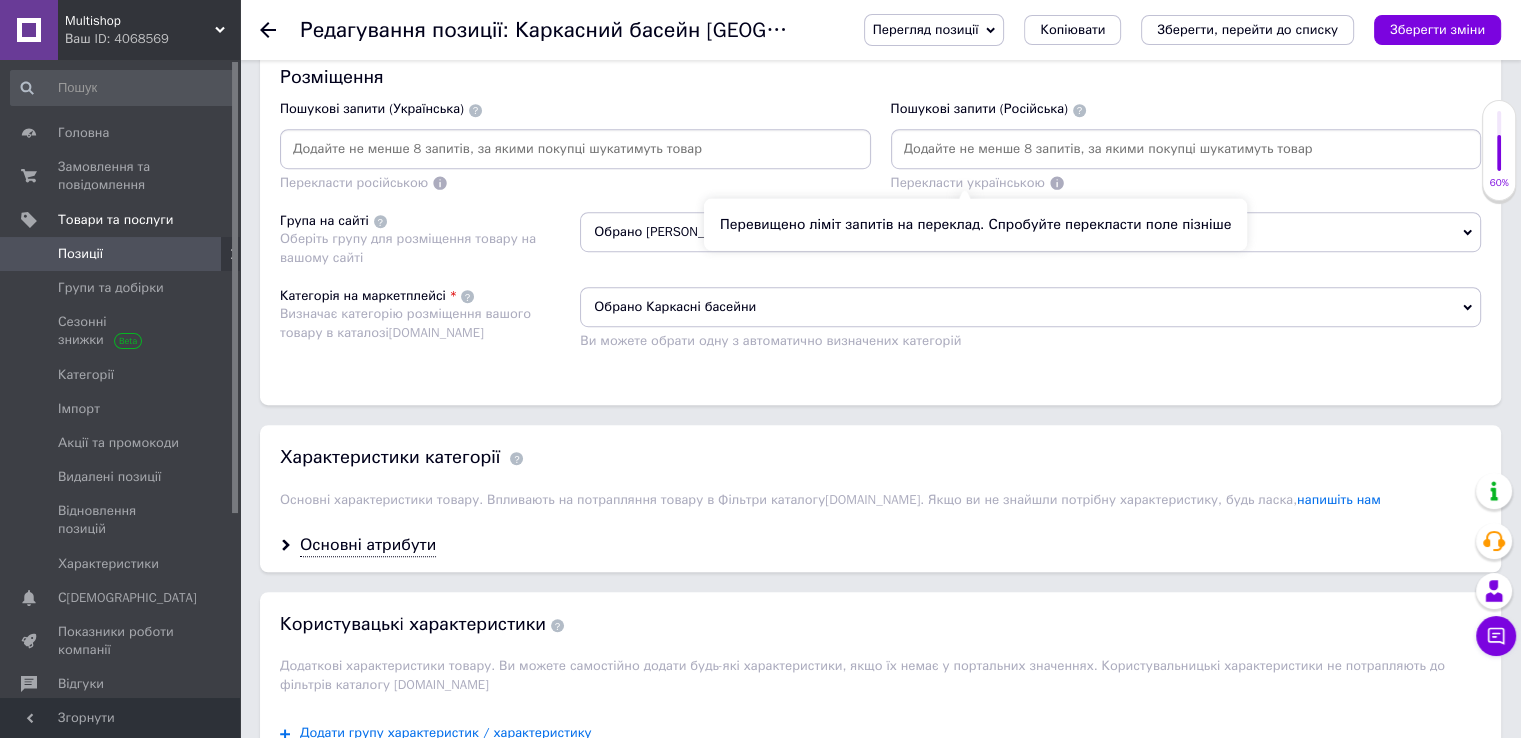 click at bounding box center [1186, 149] 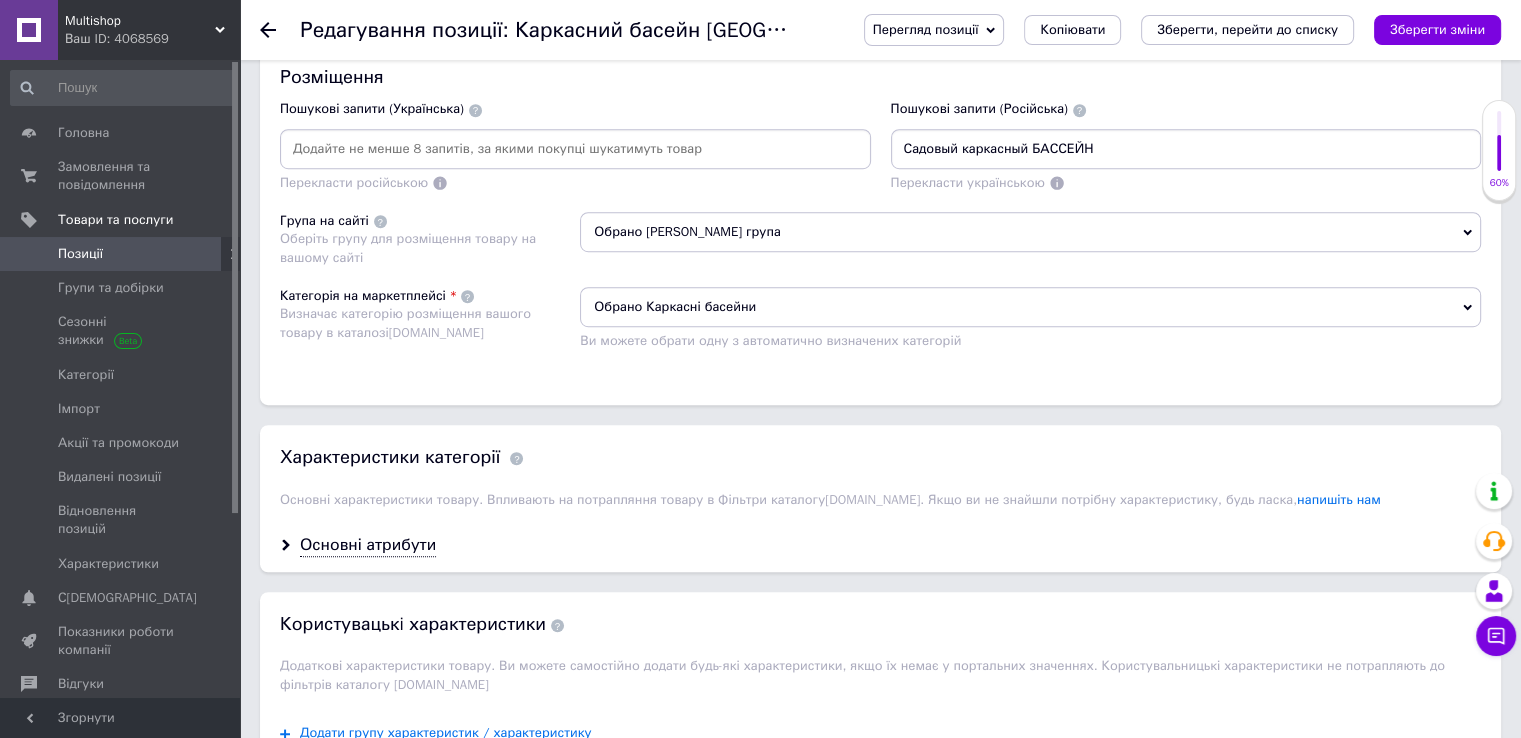 type on "Садовый каркасный БАССЕЙН" 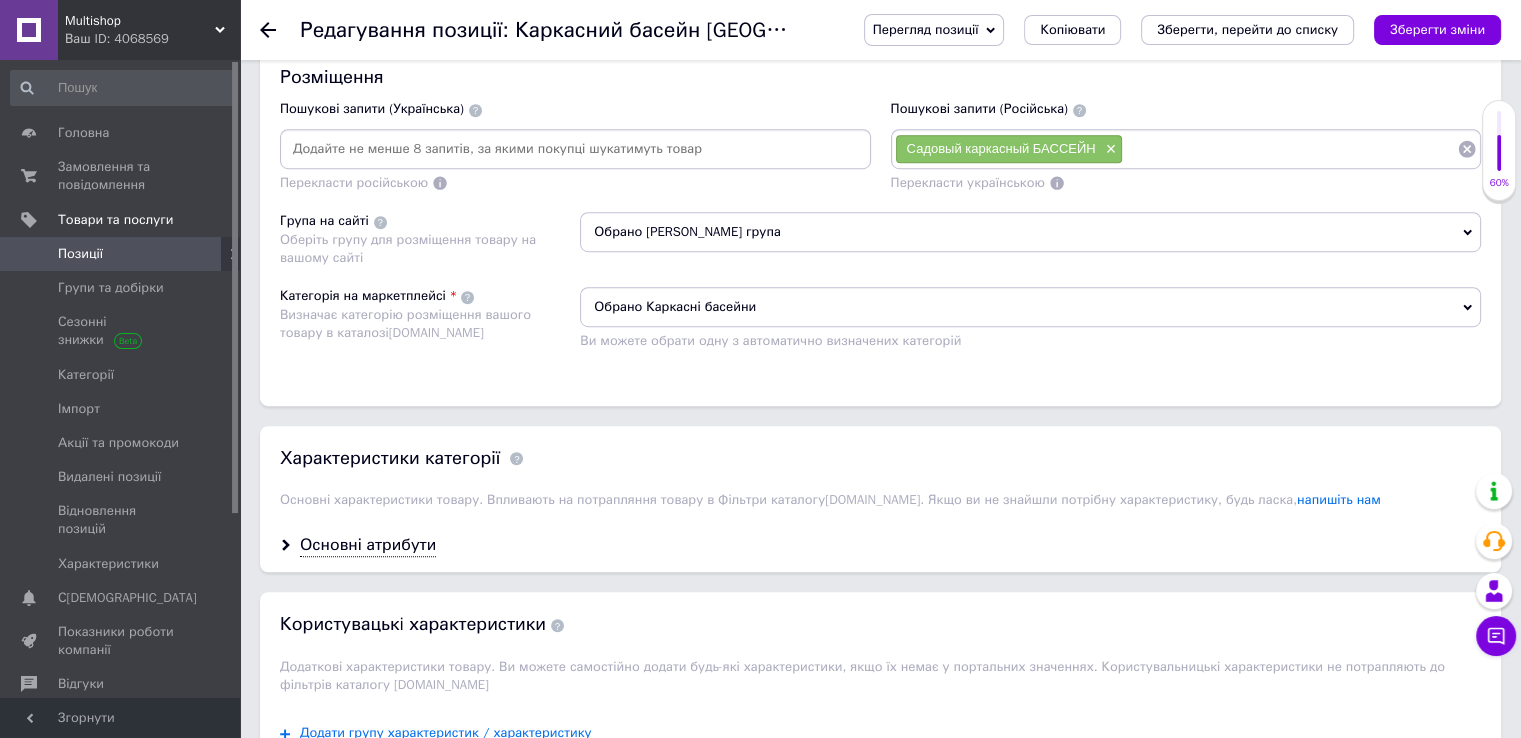 click on "Перегляд позиції Зберегти та переглянути на сайті Зберегти та переглянути на маркетплейсі Копіювати Зберегти, перейти до списку Зберегти зміни" at bounding box center (1162, 30) 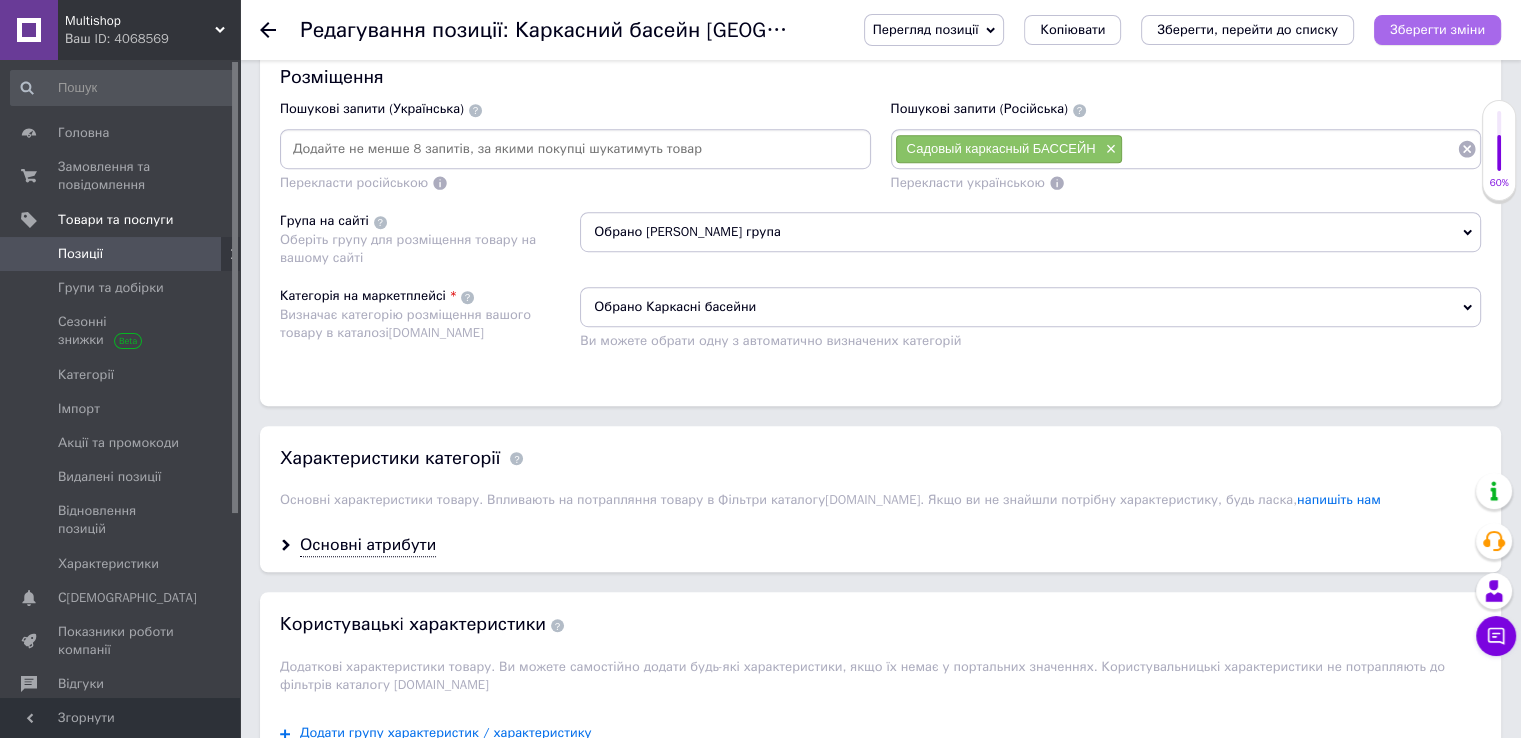 click on "Зберегти зміни" at bounding box center [1437, 30] 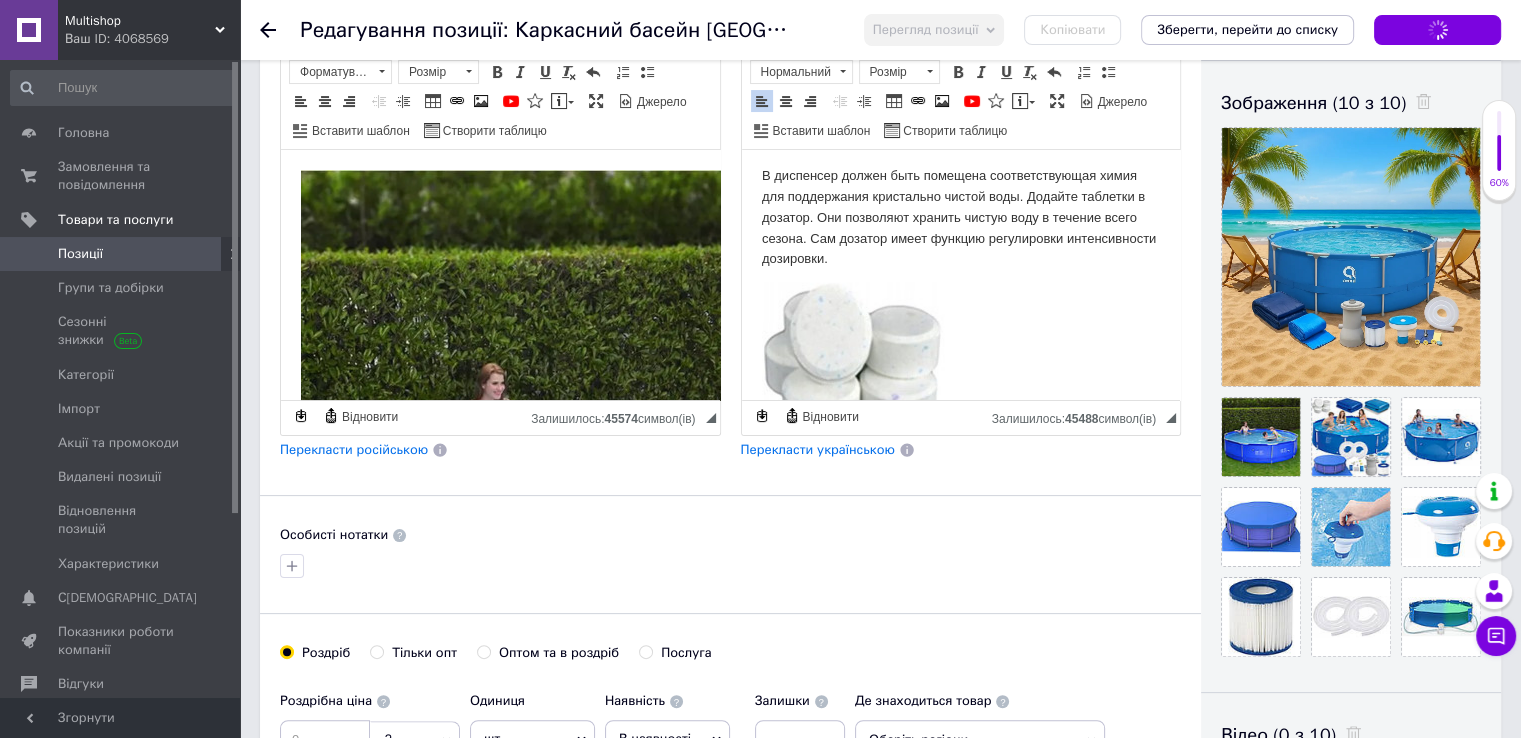 scroll, scrollTop: 200, scrollLeft: 0, axis: vertical 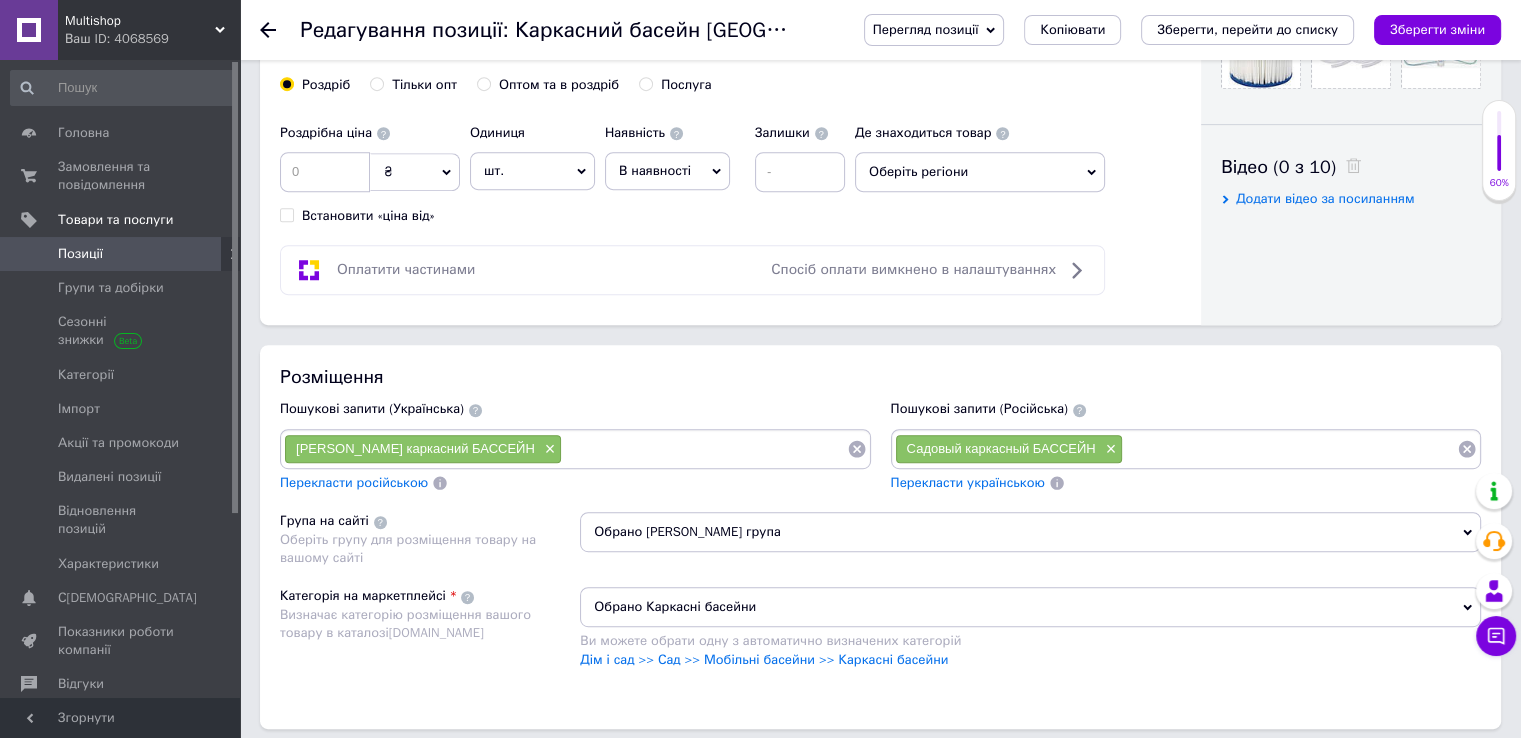 click at bounding box center [1290, 449] 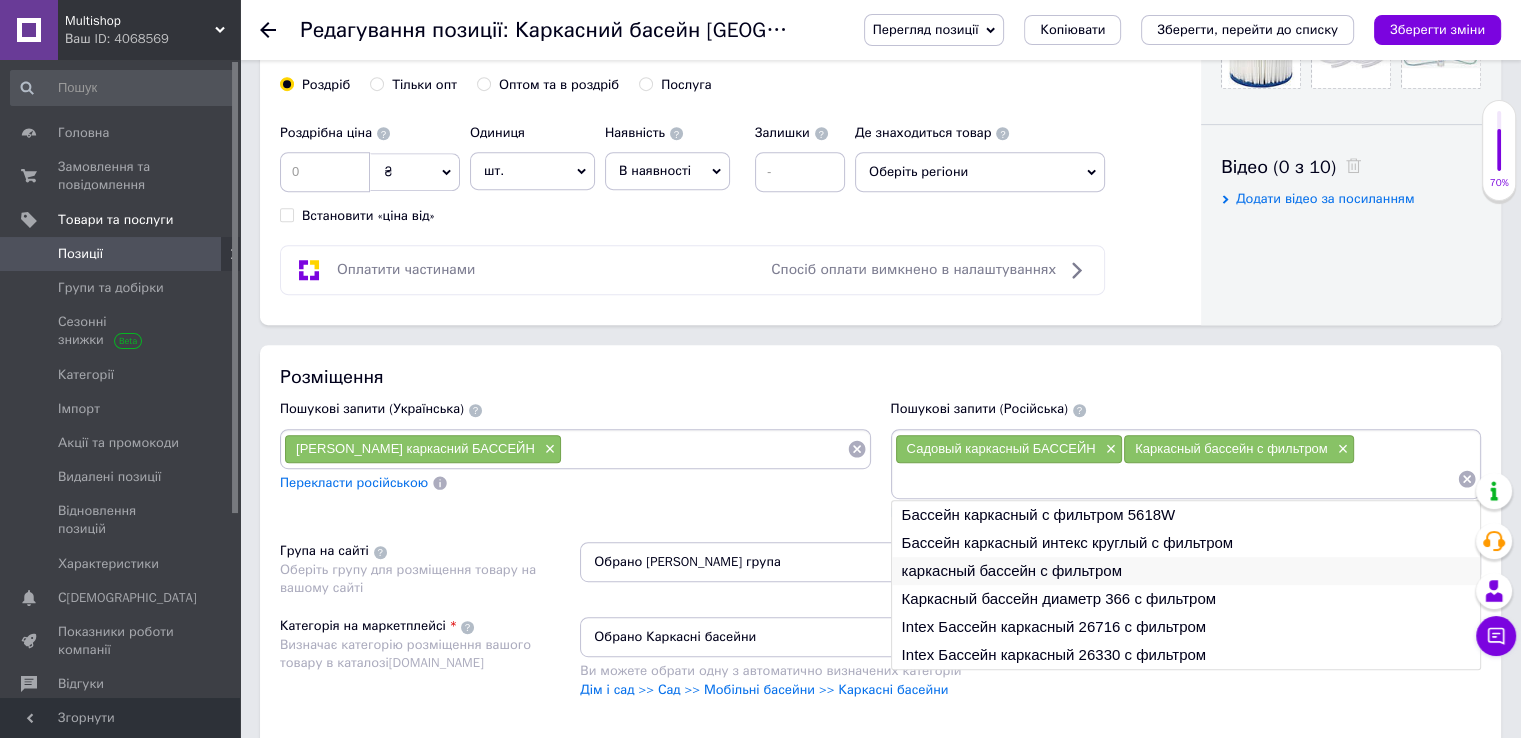 click on "каркасный бассейн с фильтром" at bounding box center (1186, 571) 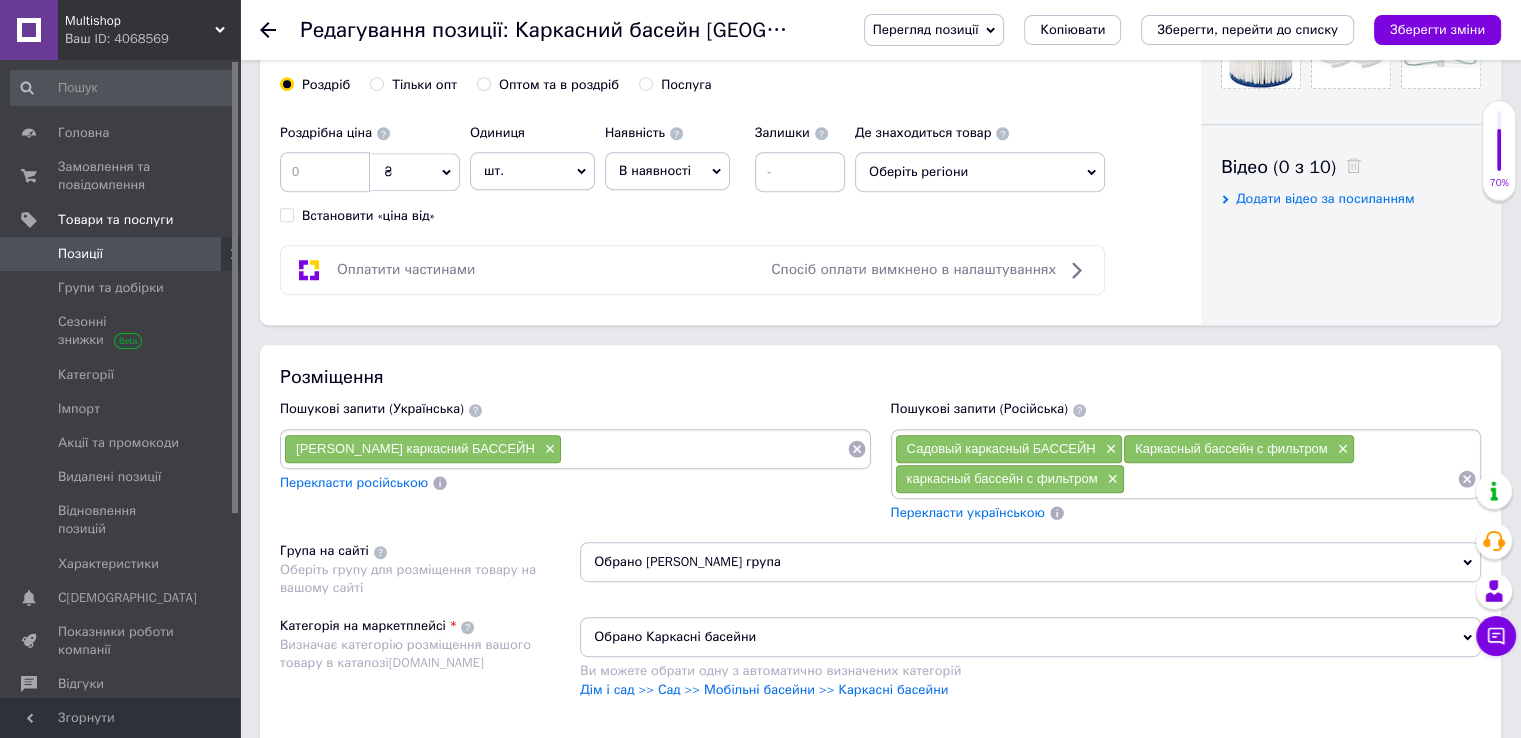 click at bounding box center [1291, 479] 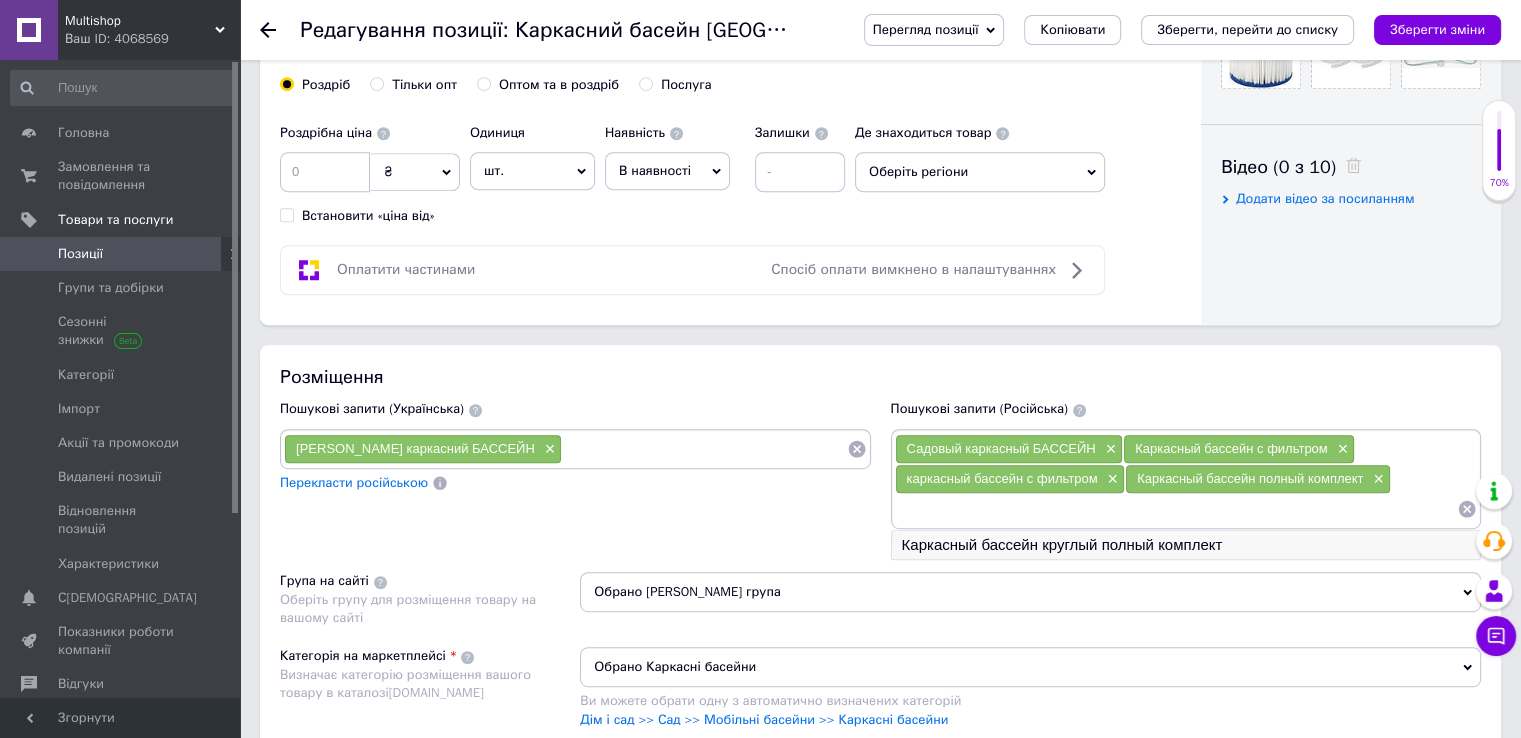 click on "Каркасный бассейн круглый полный комплект" at bounding box center (1186, 545) 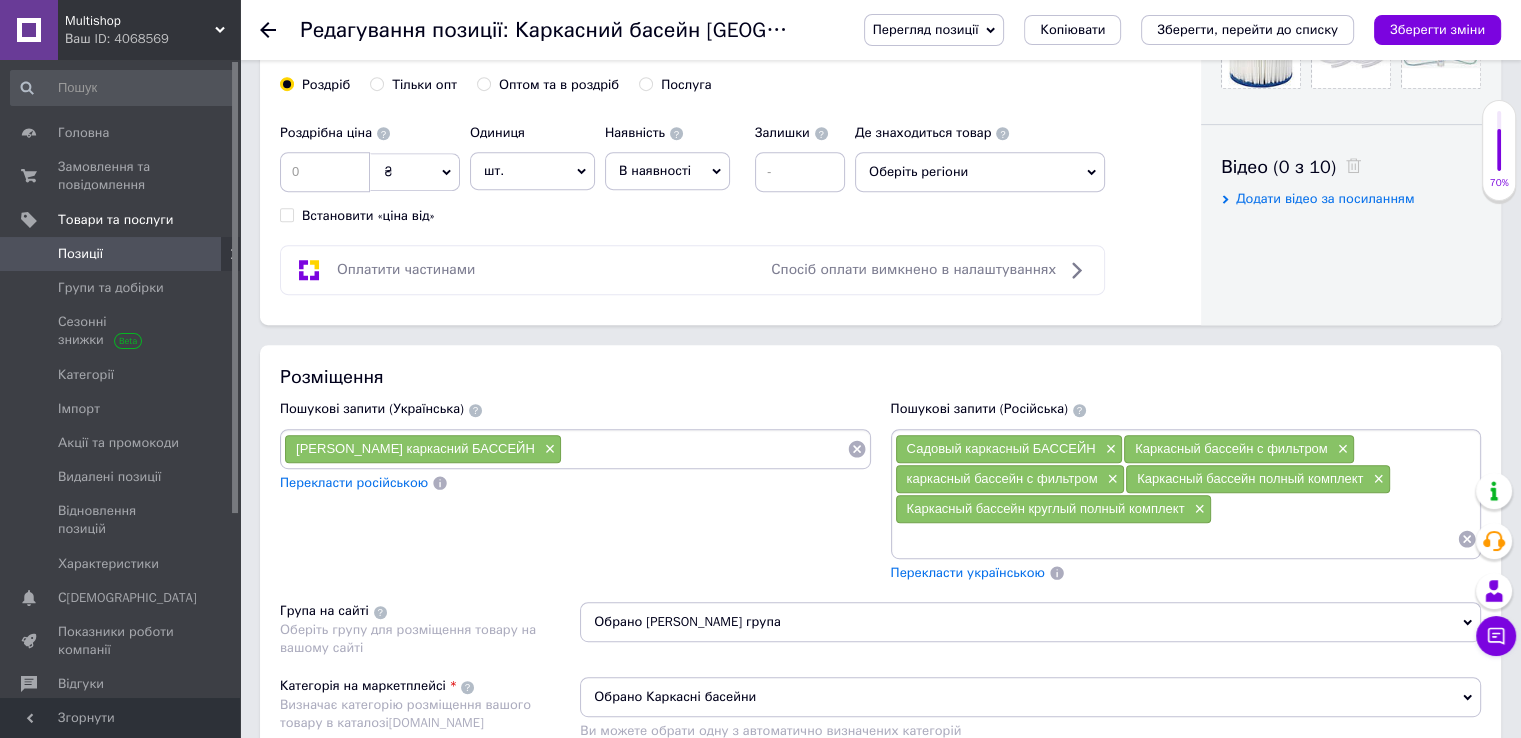 click on "Каркасный бассейн круглый полный комплект" at bounding box center (1046, 508) 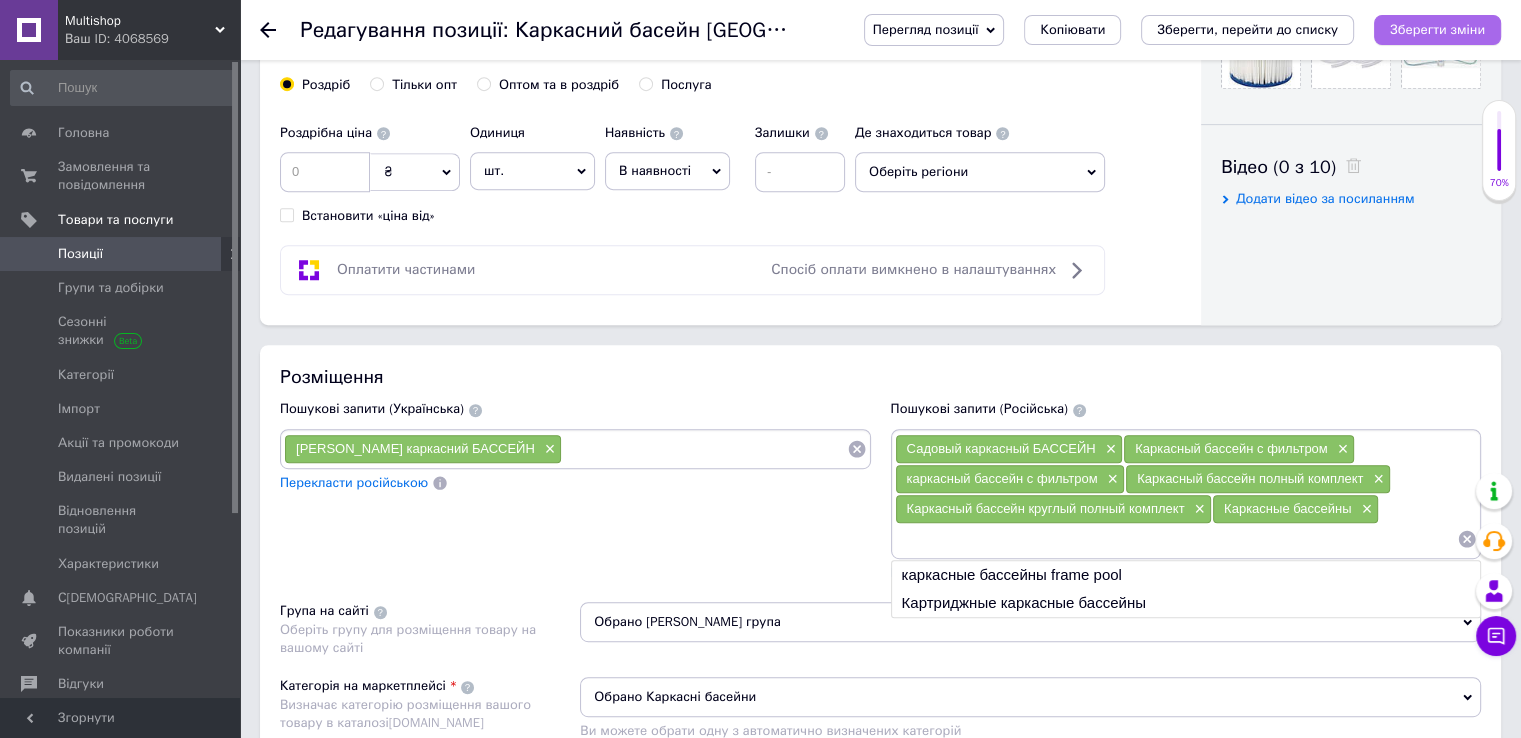 click on "Зберегти зміни" at bounding box center [1437, 29] 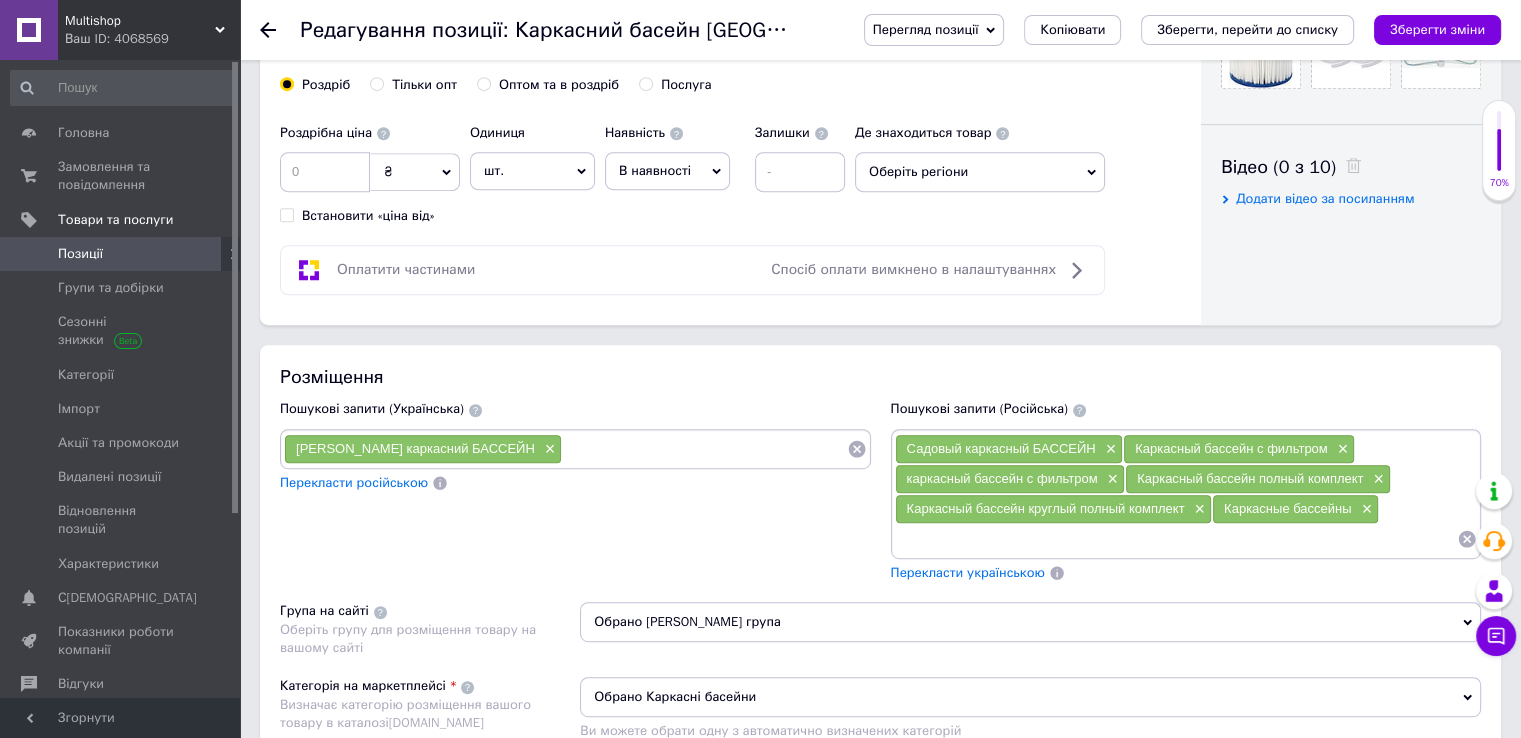 click at bounding box center [1176, 539] 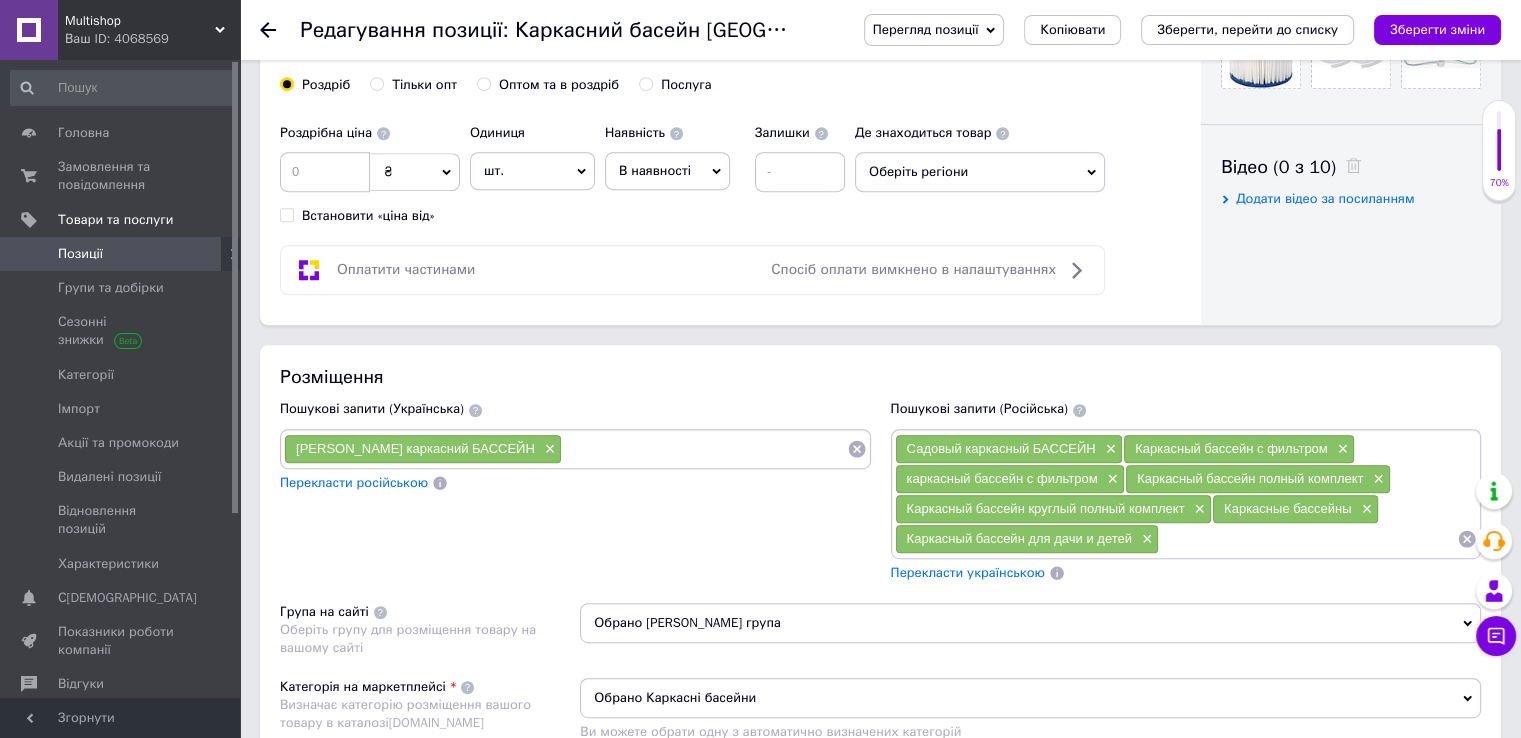 click at bounding box center (1308, 539) 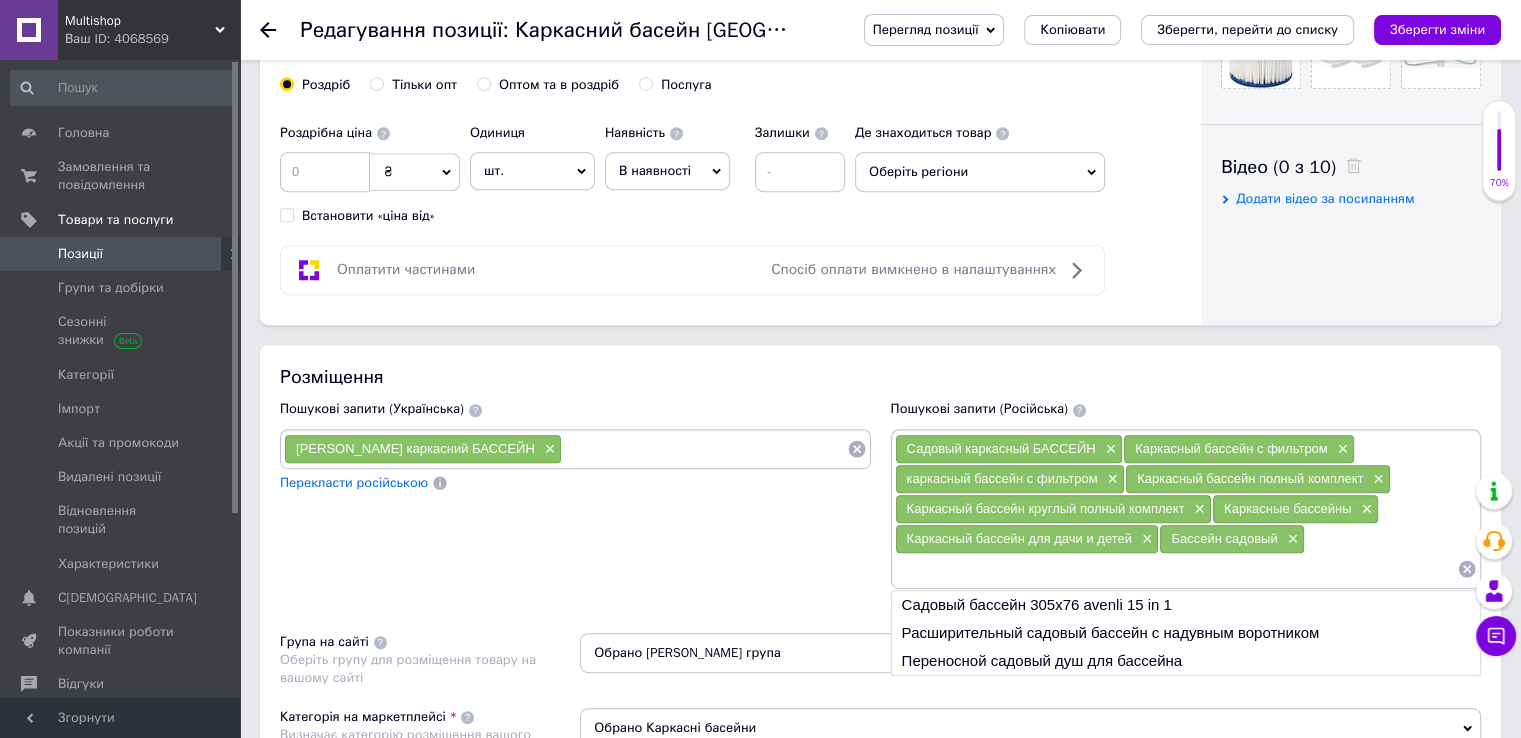 click at bounding box center (1176, 569) 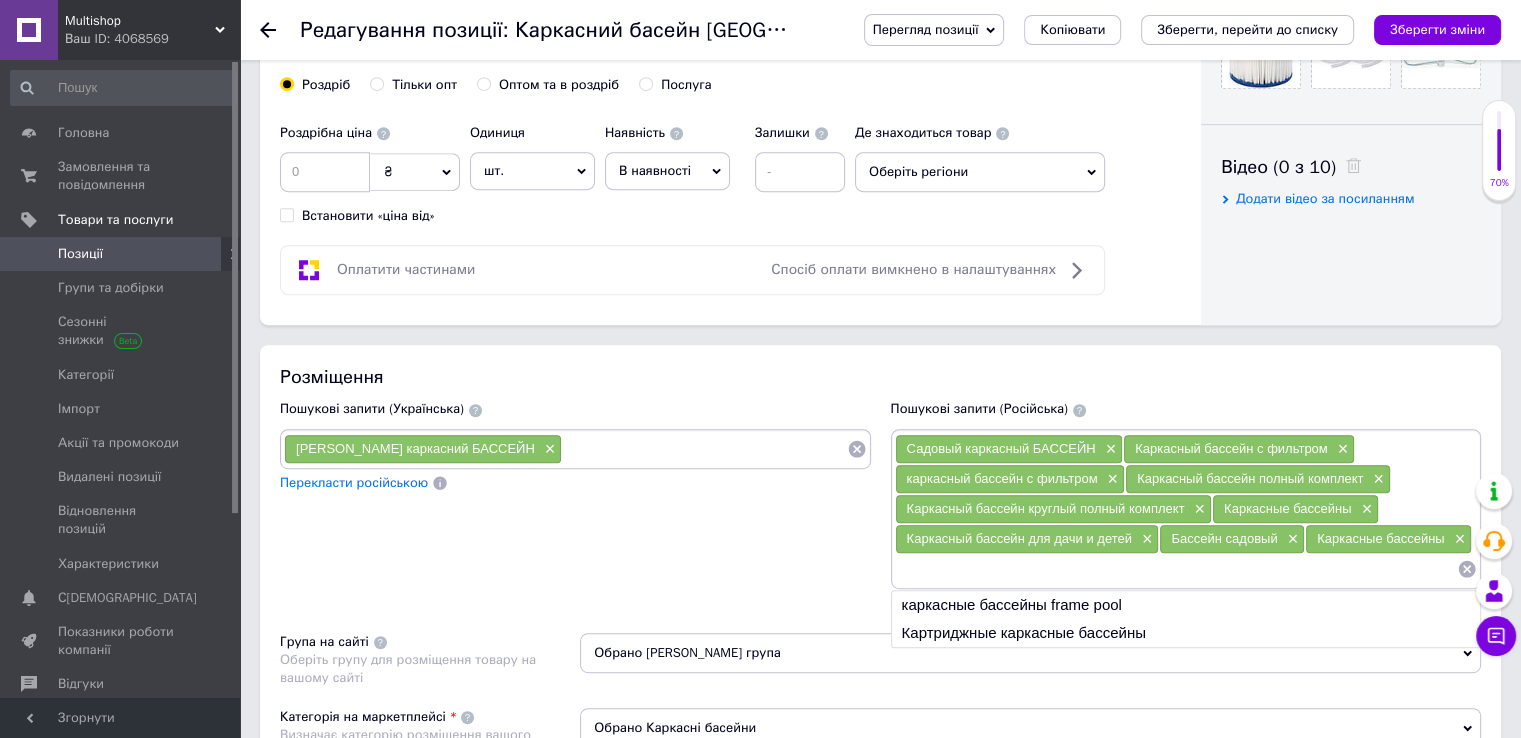 click at bounding box center [1176, 569] 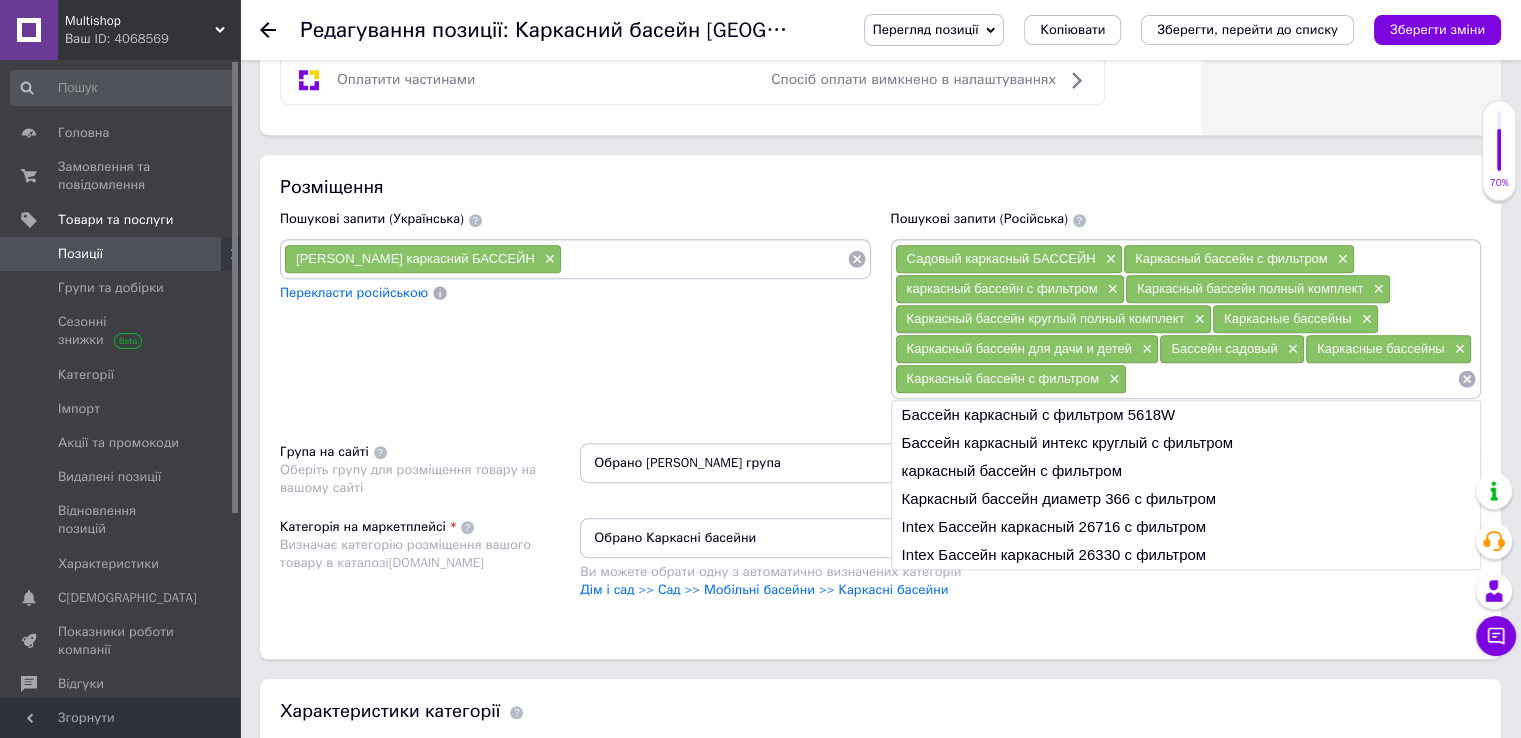 scroll, scrollTop: 1100, scrollLeft: 0, axis: vertical 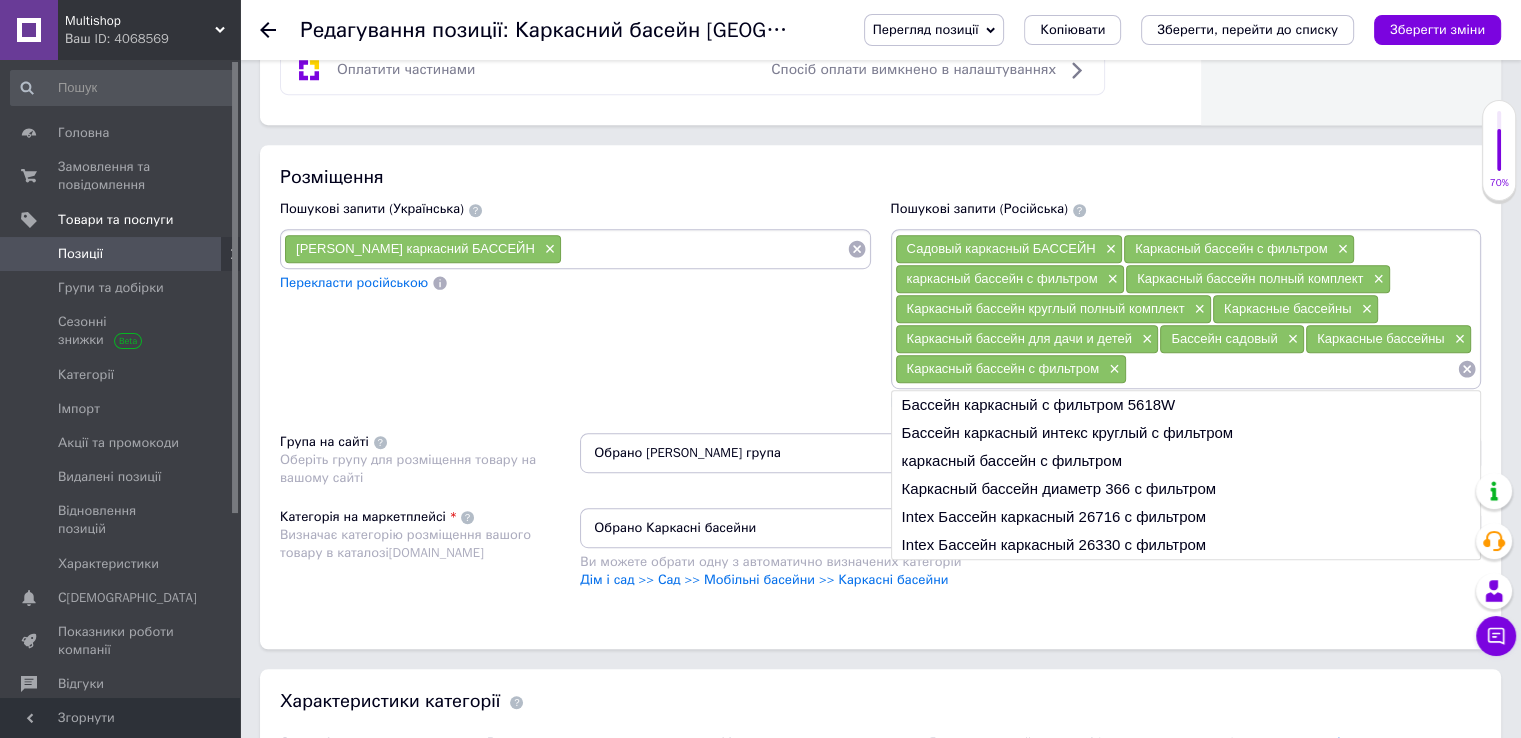 click at bounding box center (1292, 369) 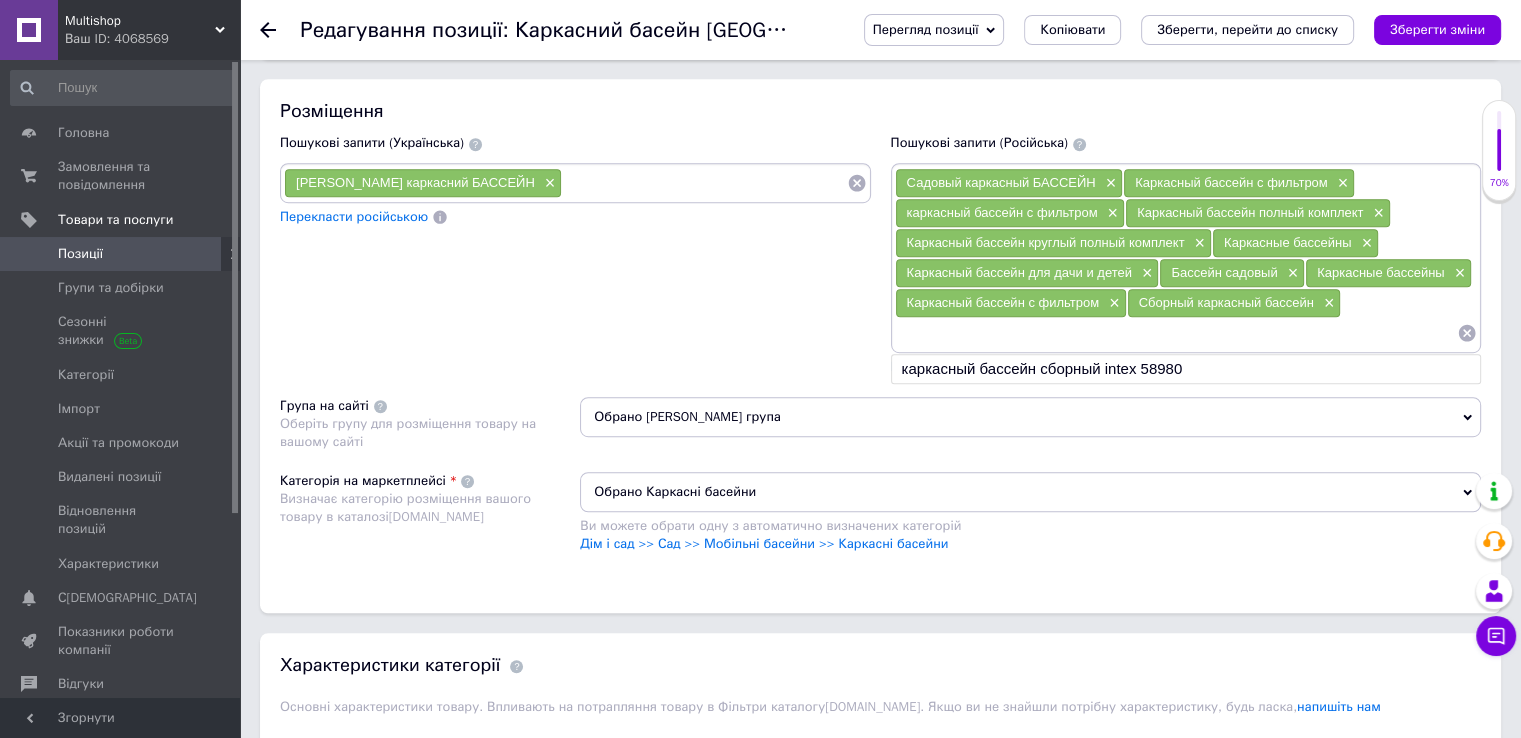 scroll, scrollTop: 1100, scrollLeft: 0, axis: vertical 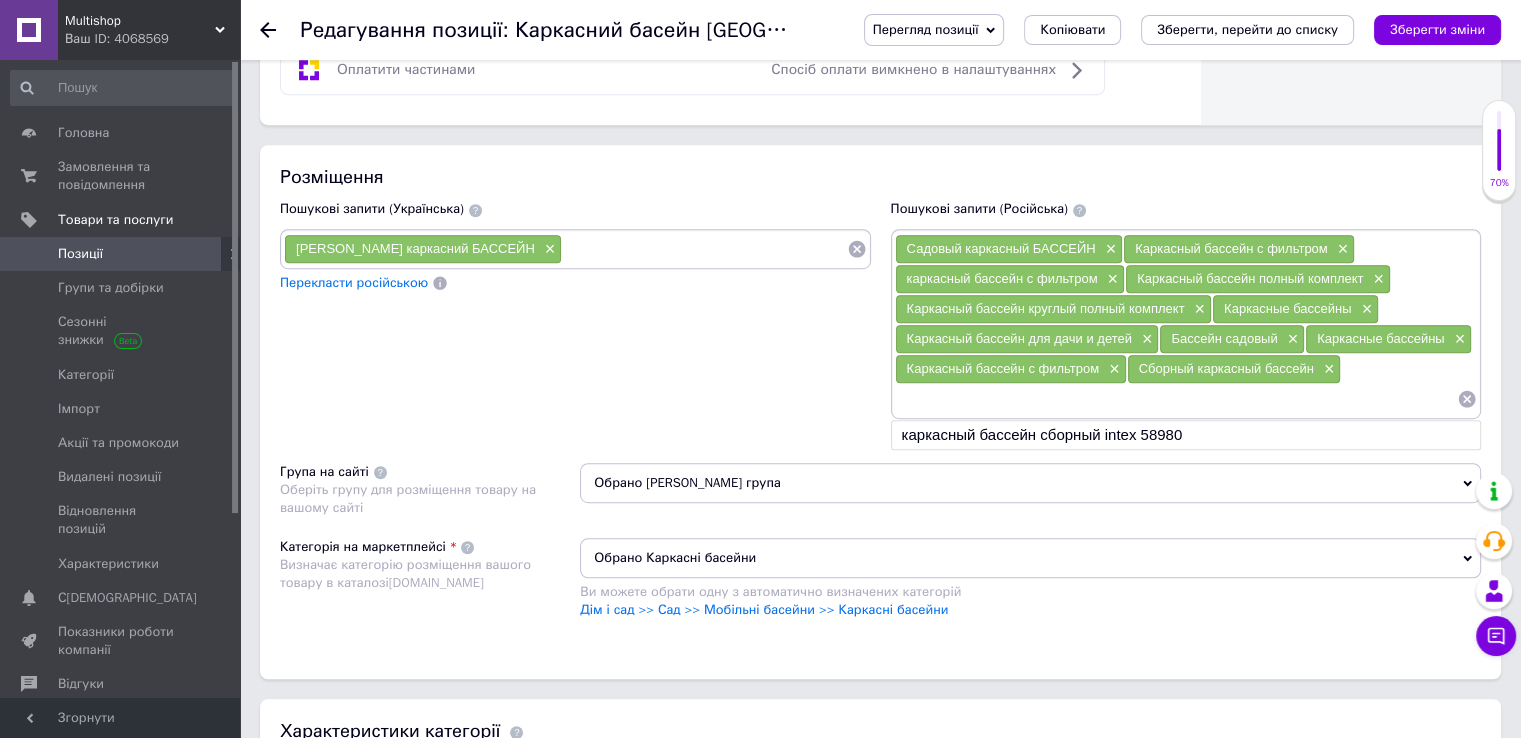 click at bounding box center [1176, 399] 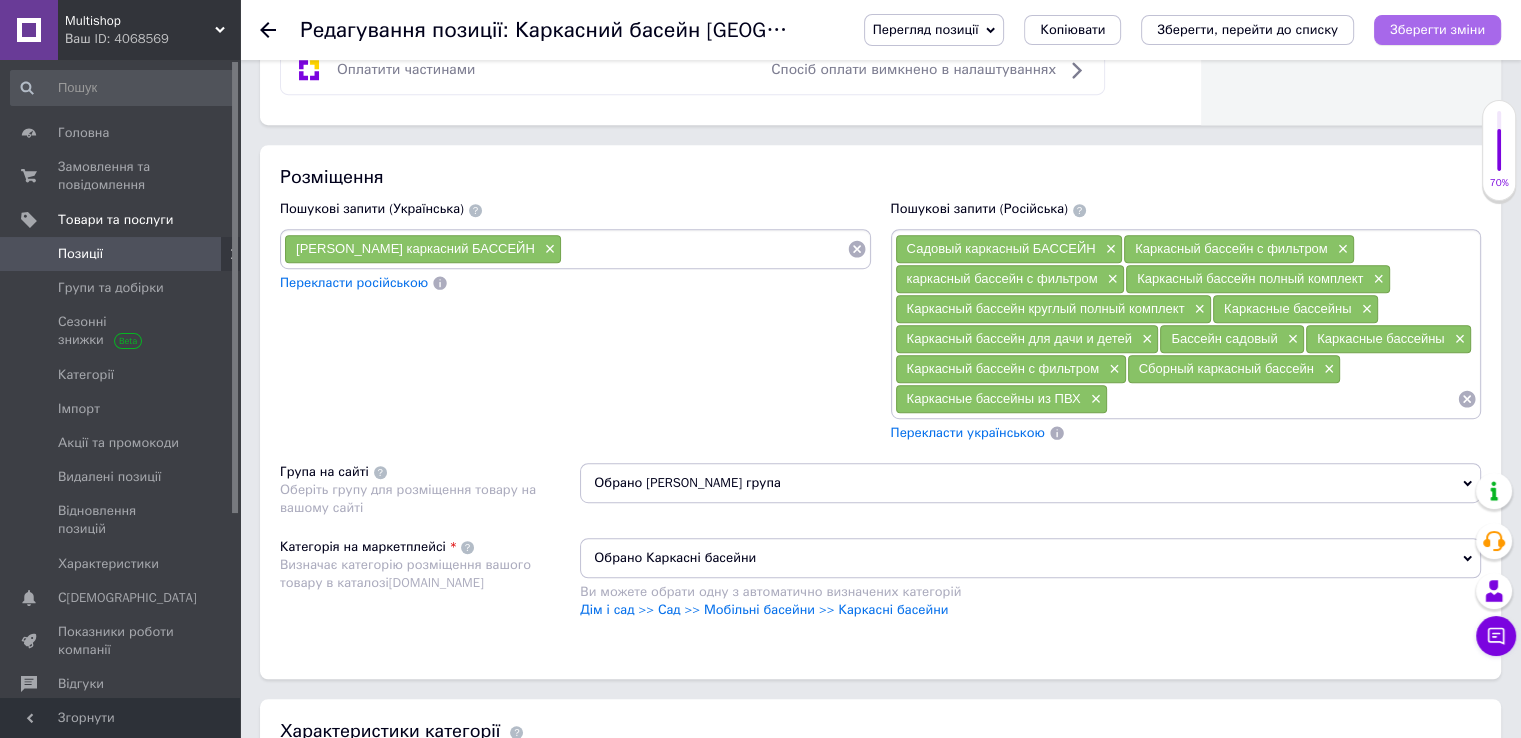 click on "Зберегти зміни" at bounding box center [1437, 29] 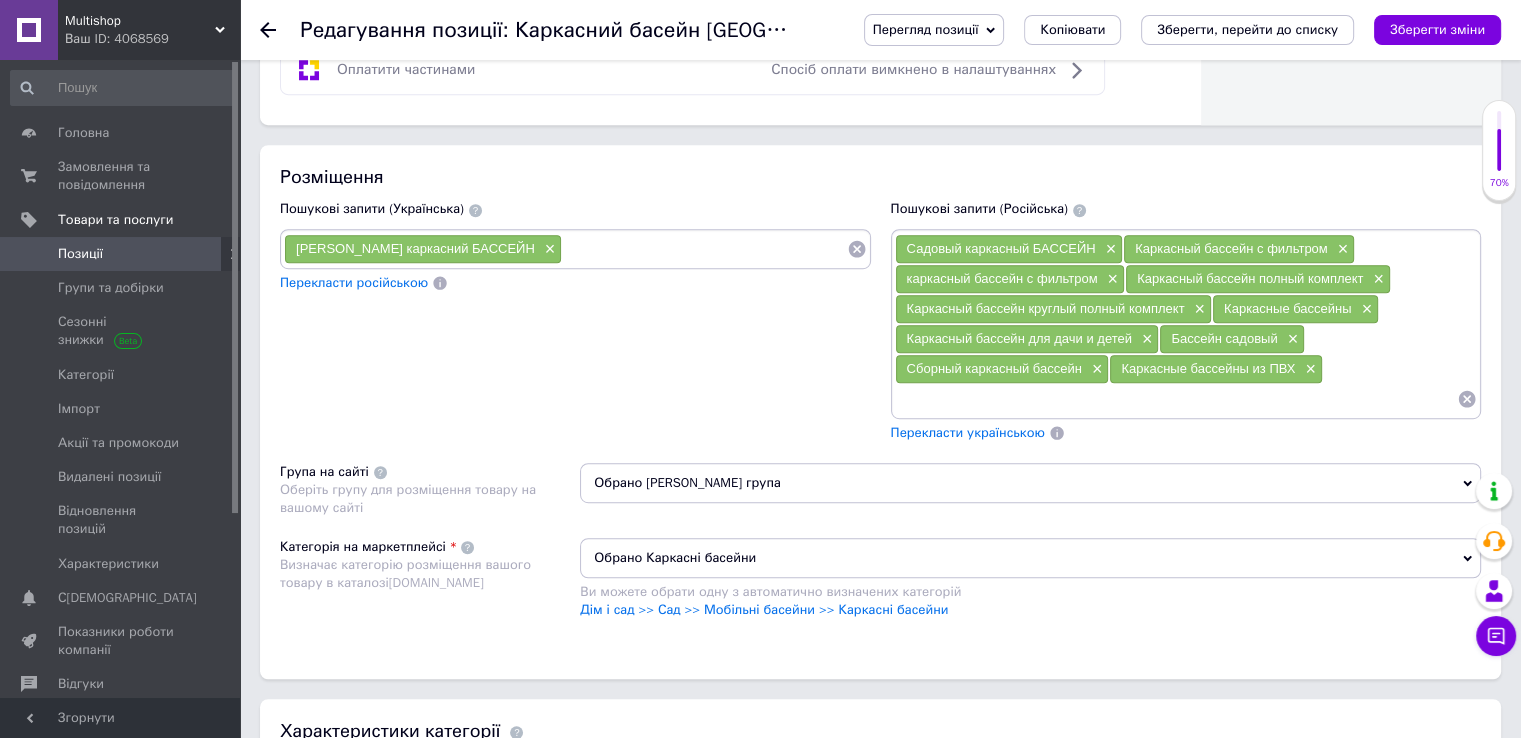click on "Садовый каркасный БАССЕЙН ×  Каркасный бассейн с фильтром ×  каркасный бассейн с фильтром ×  Каркасный бассейн полный комплект ×  Каркасный бассейн круглый полный комплект ×  Каркасные бассейны ×  Каркасный бассейн для дачи и детей ×  Бассейн садовый ×  Сборный каркасный бассейн ×  Каркасные бассейны из ПВХ ×" at bounding box center (1186, 324) 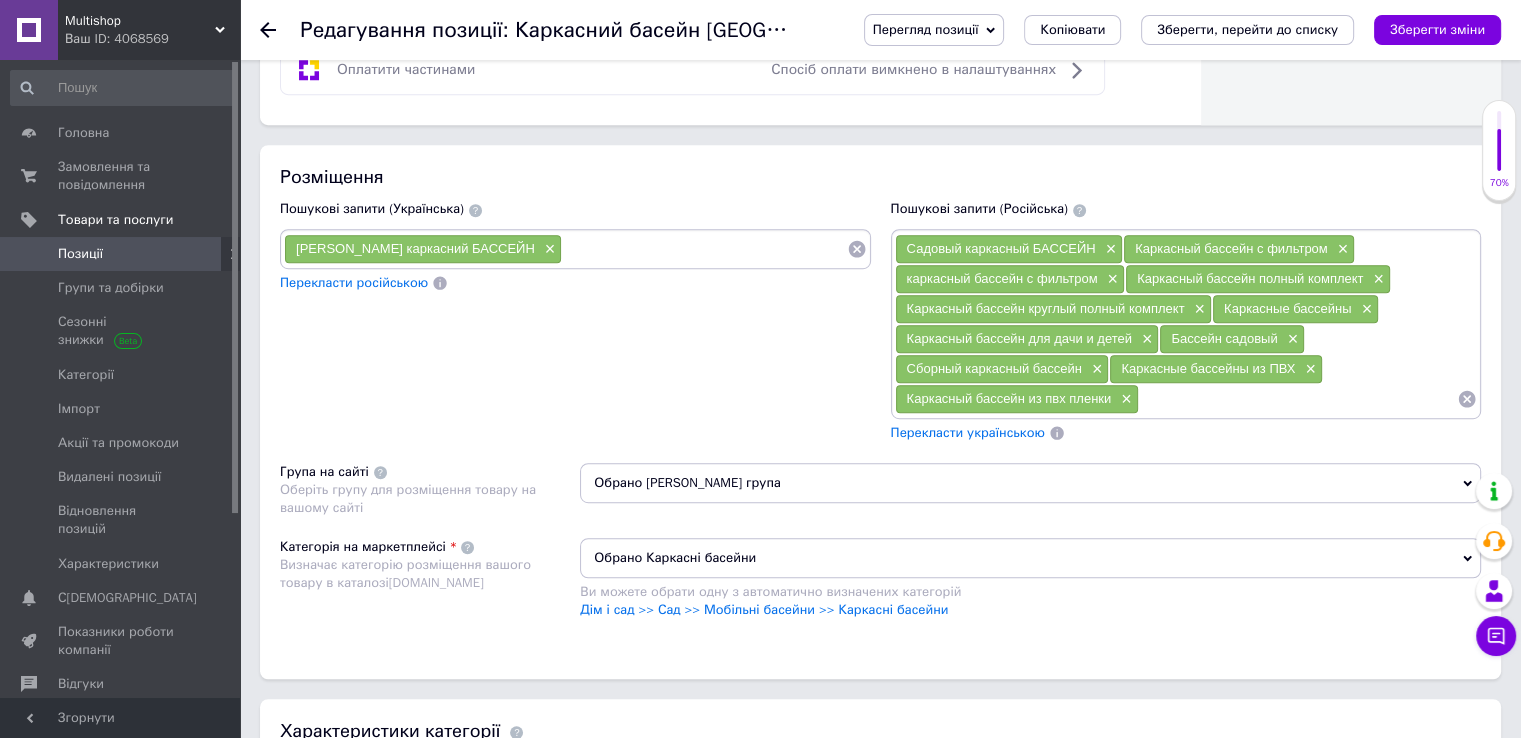 click at bounding box center (1298, 399) 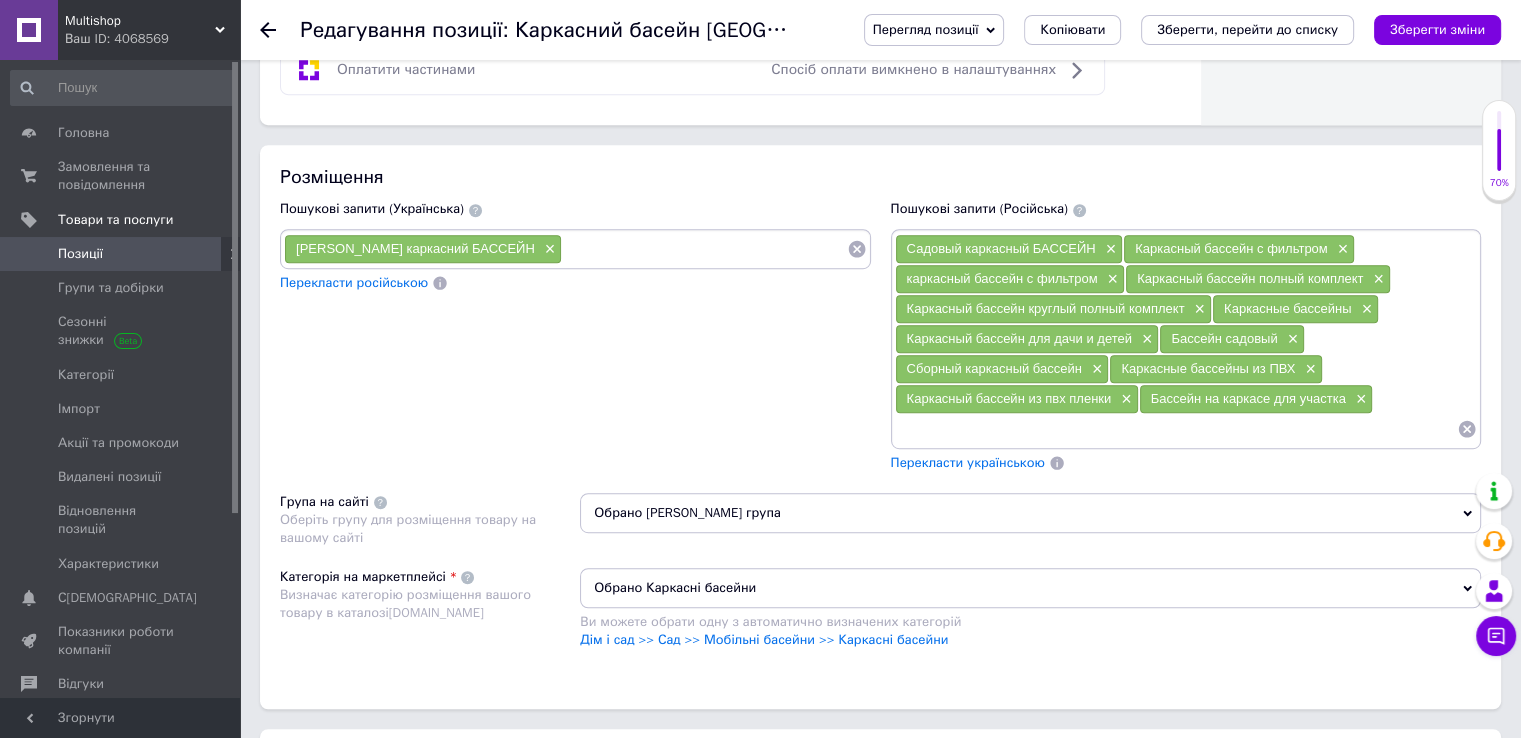 click at bounding box center (1176, 429) 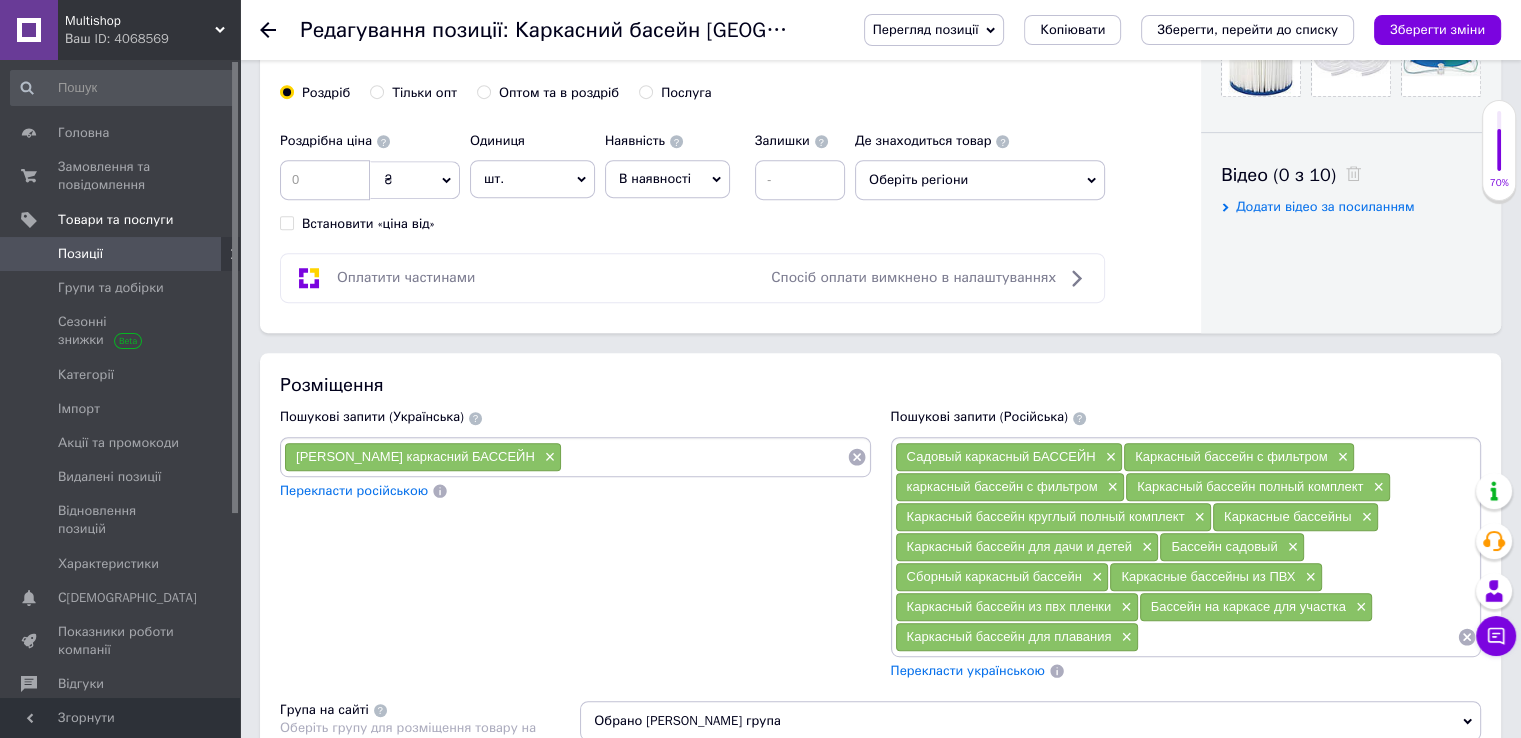 scroll, scrollTop: 900, scrollLeft: 0, axis: vertical 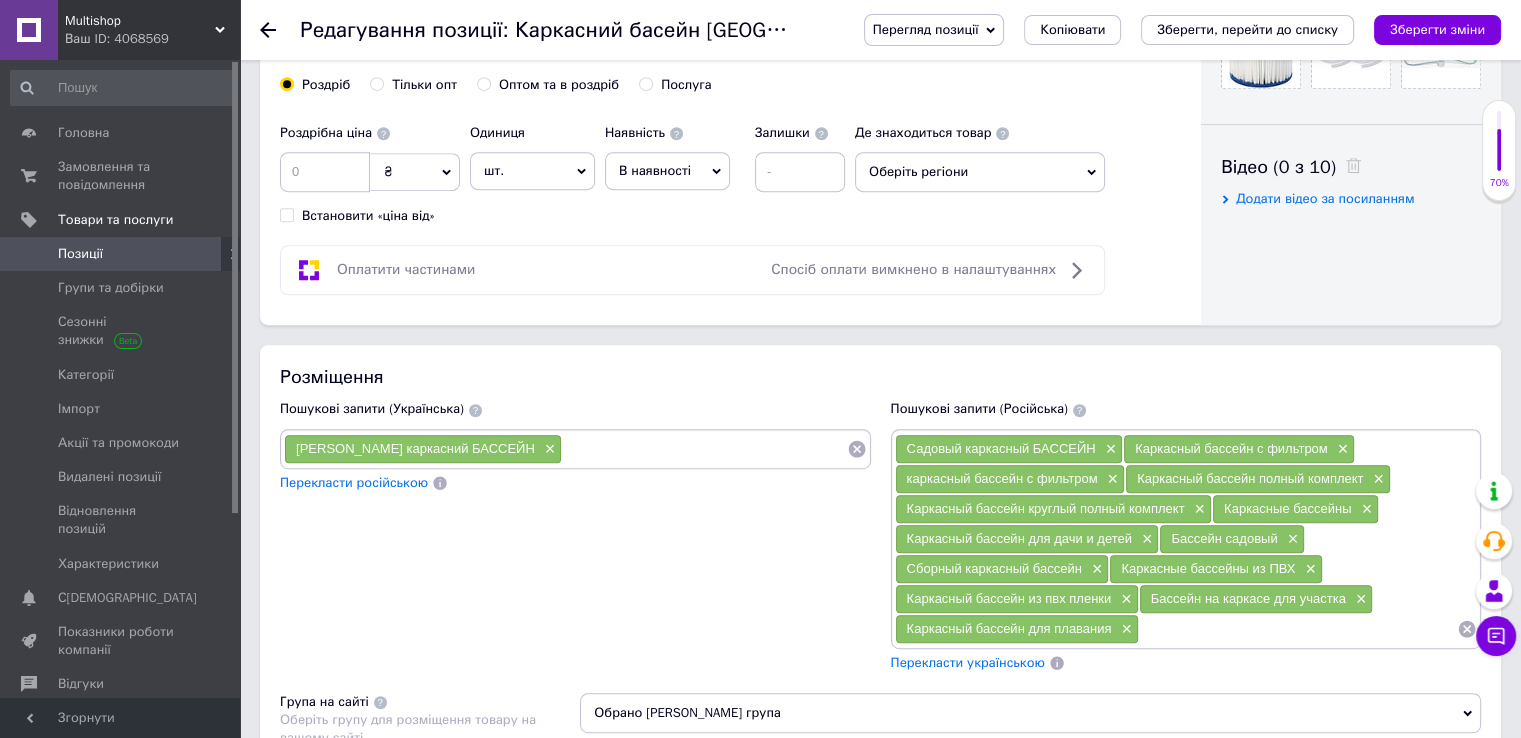 click at bounding box center (1298, 629) 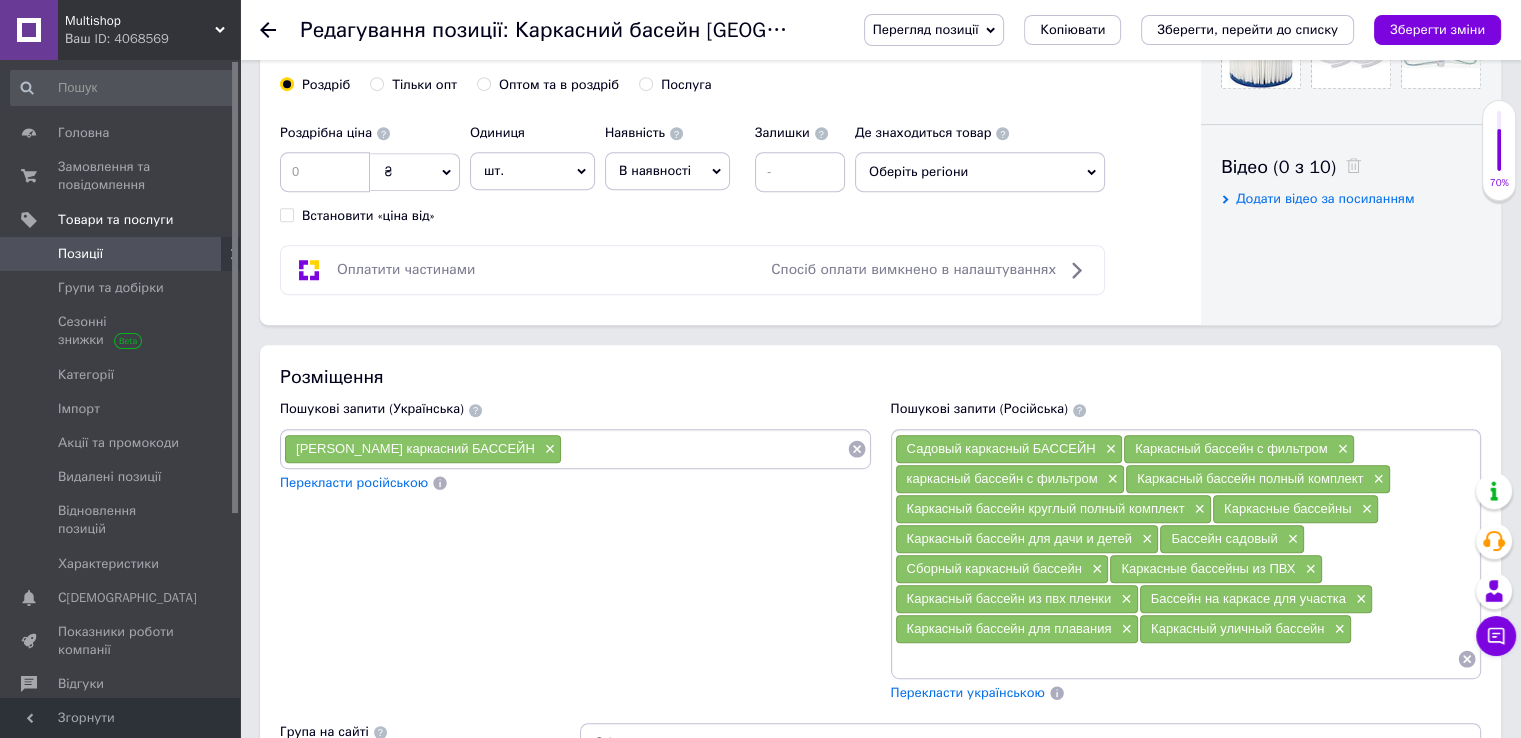 click at bounding box center (1176, 659) 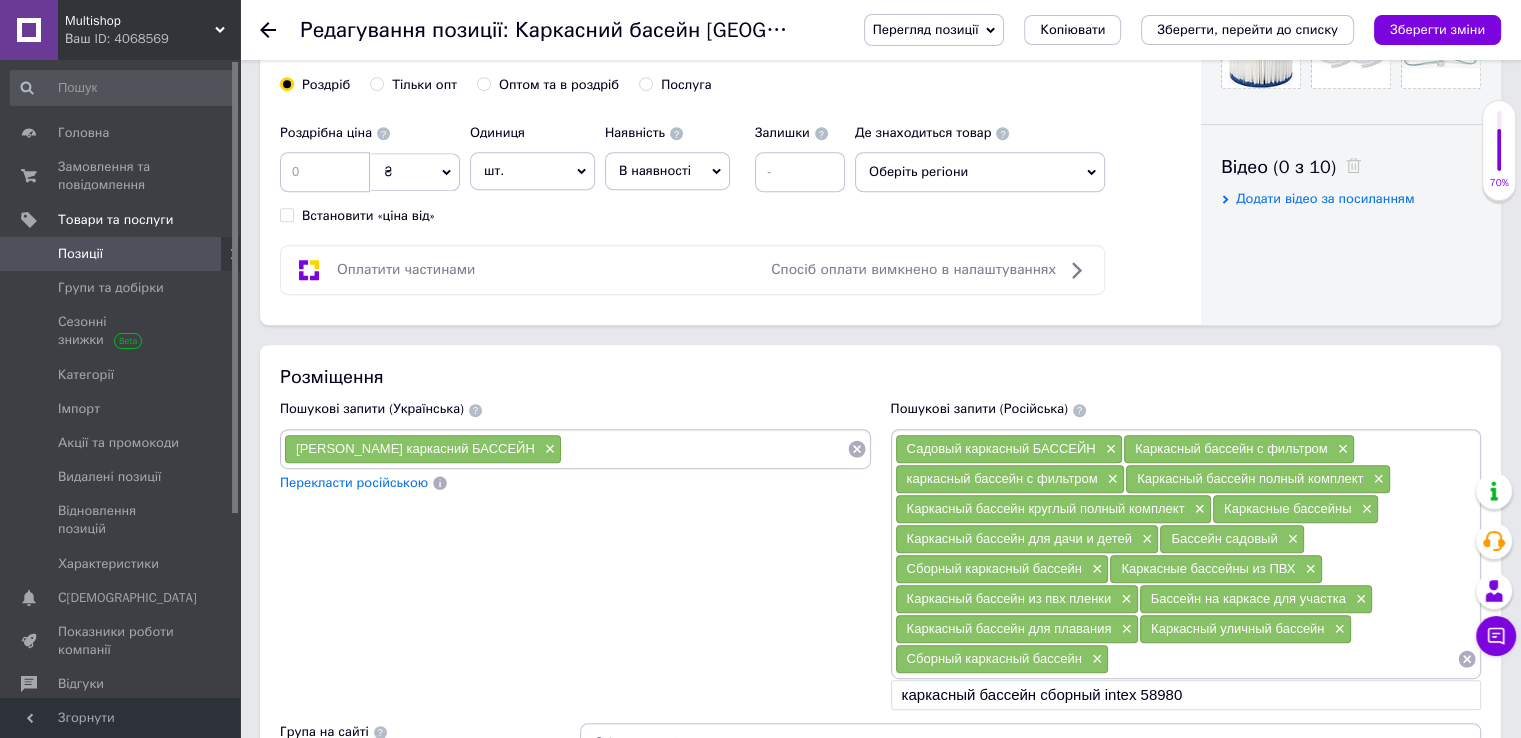 click at bounding box center [1283, 659] 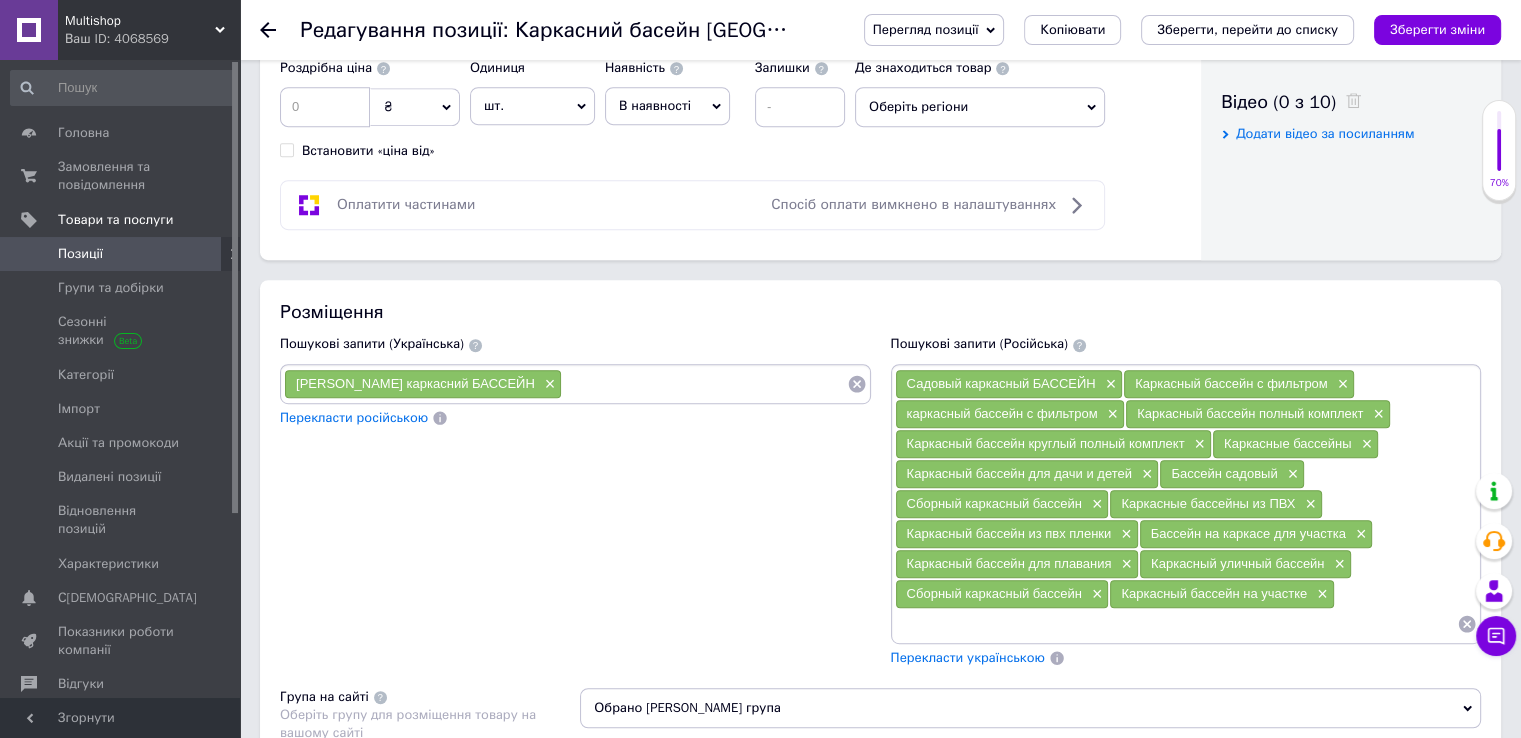 scroll, scrollTop: 1000, scrollLeft: 0, axis: vertical 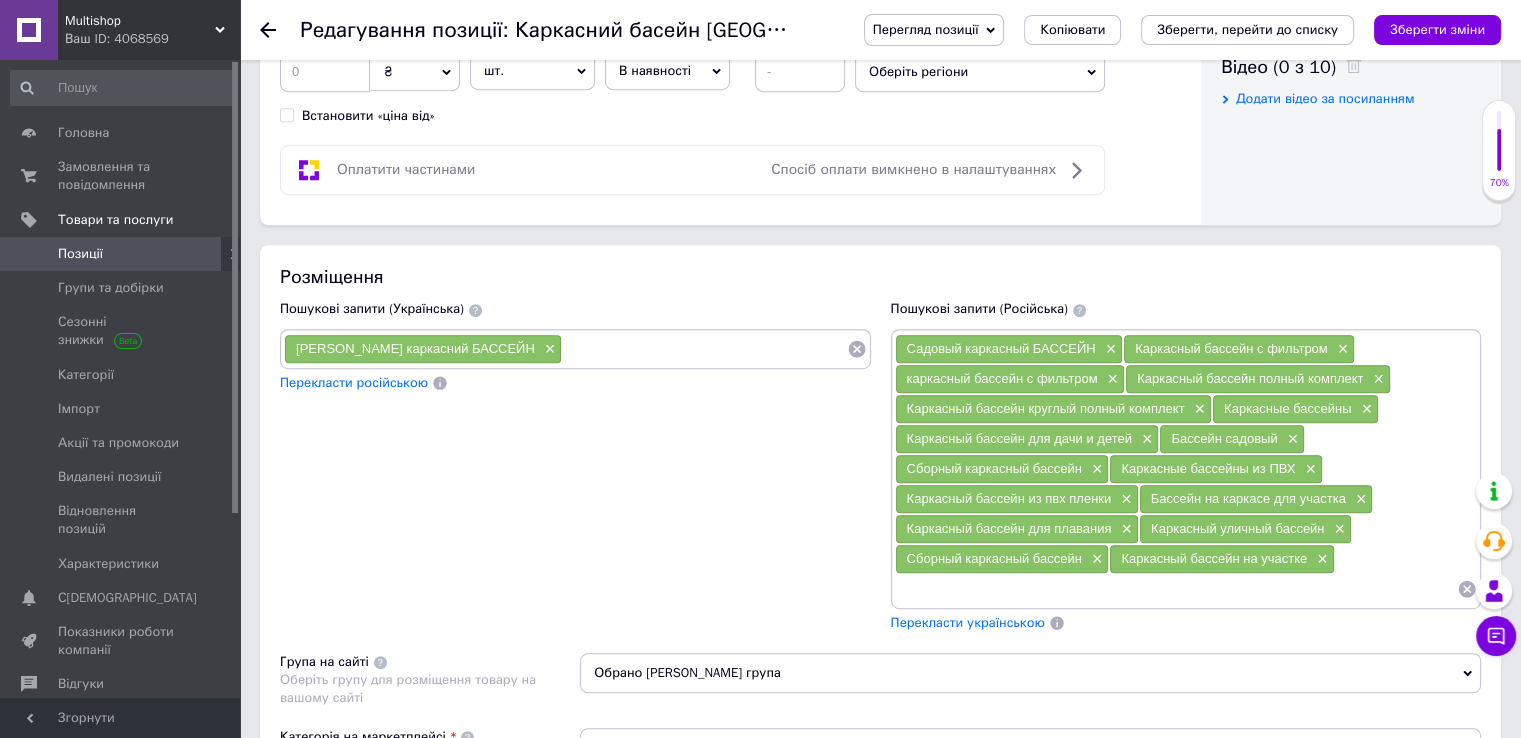 click at bounding box center (1176, 589) 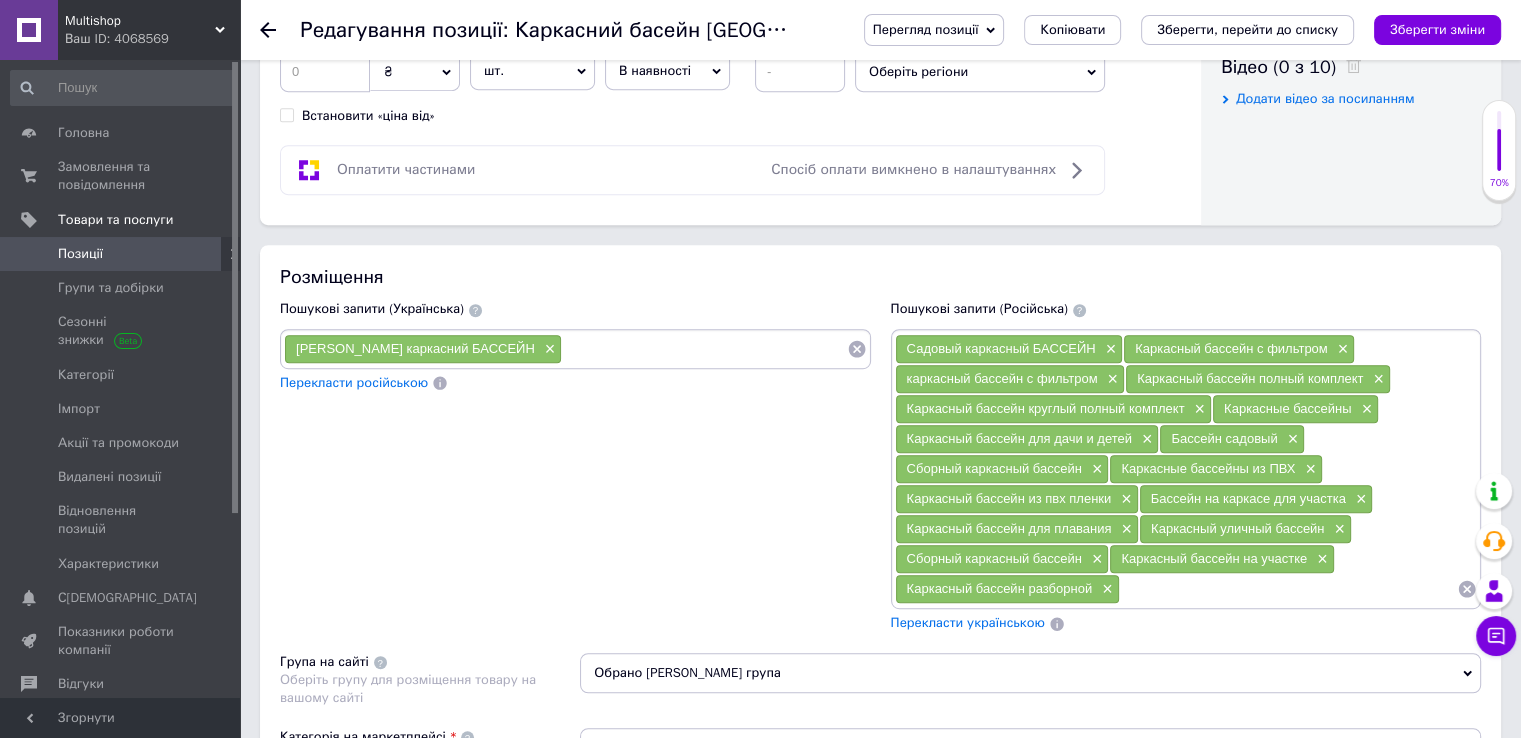click at bounding box center [1288, 589] 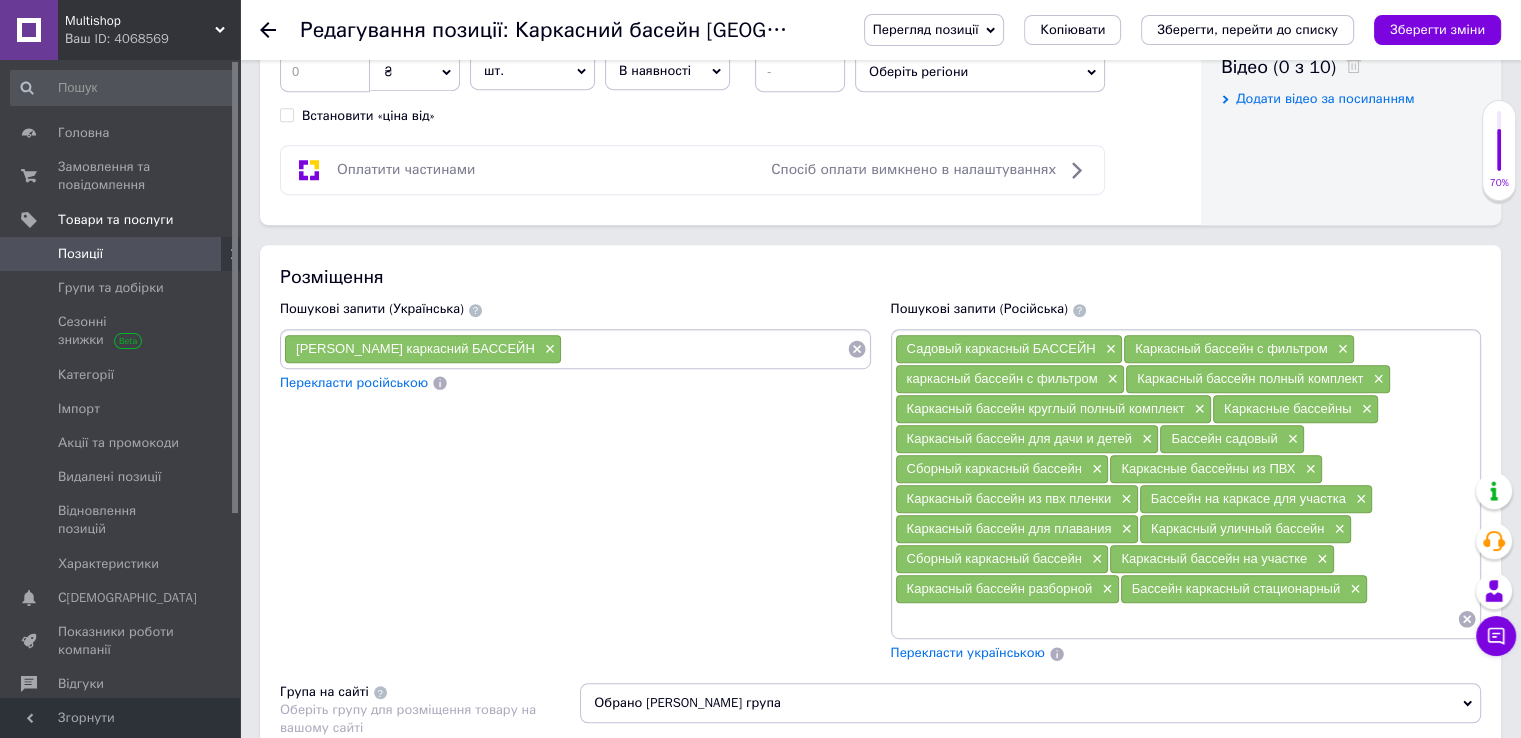click on "Перекласти українською" at bounding box center [968, 652] 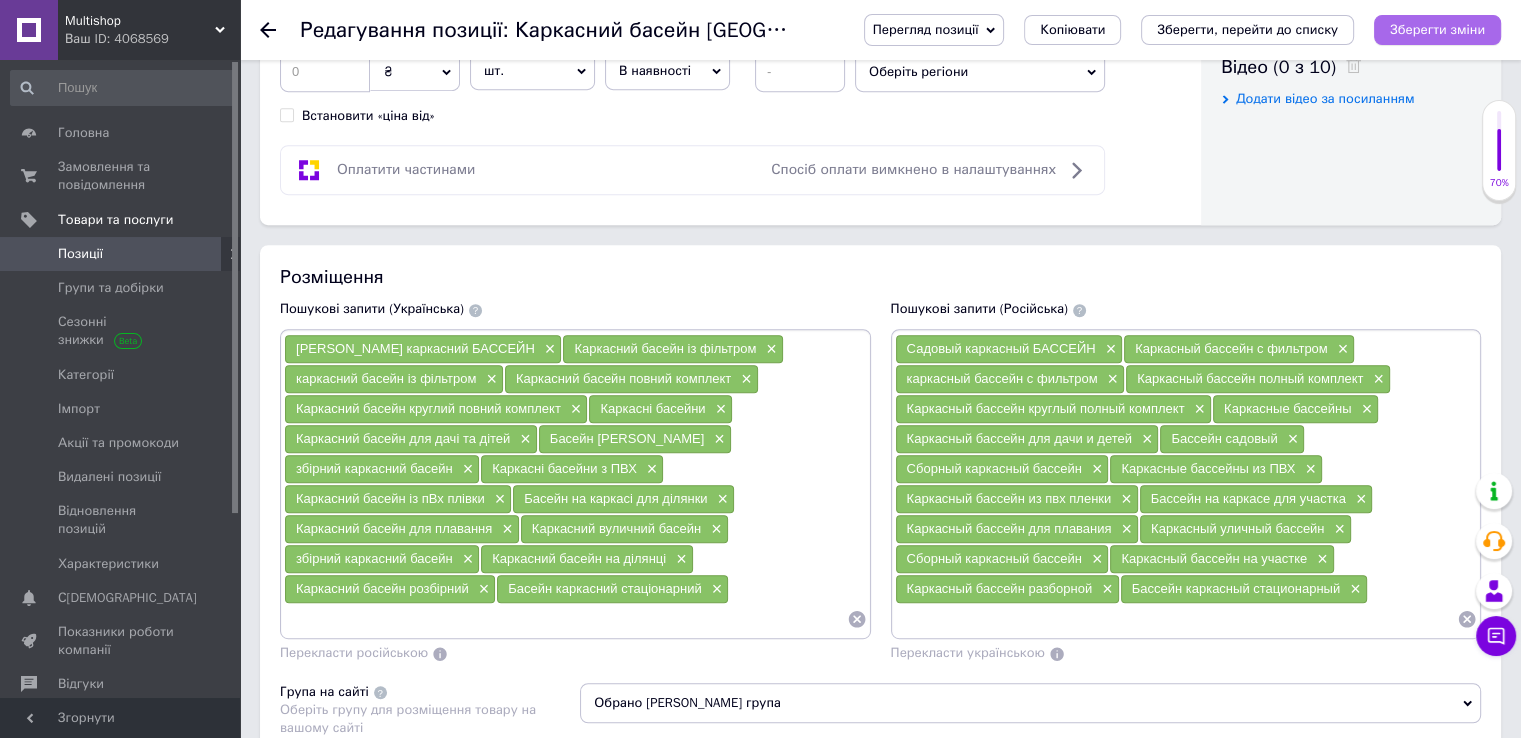 click on "Зберегти зміни" at bounding box center [1437, 29] 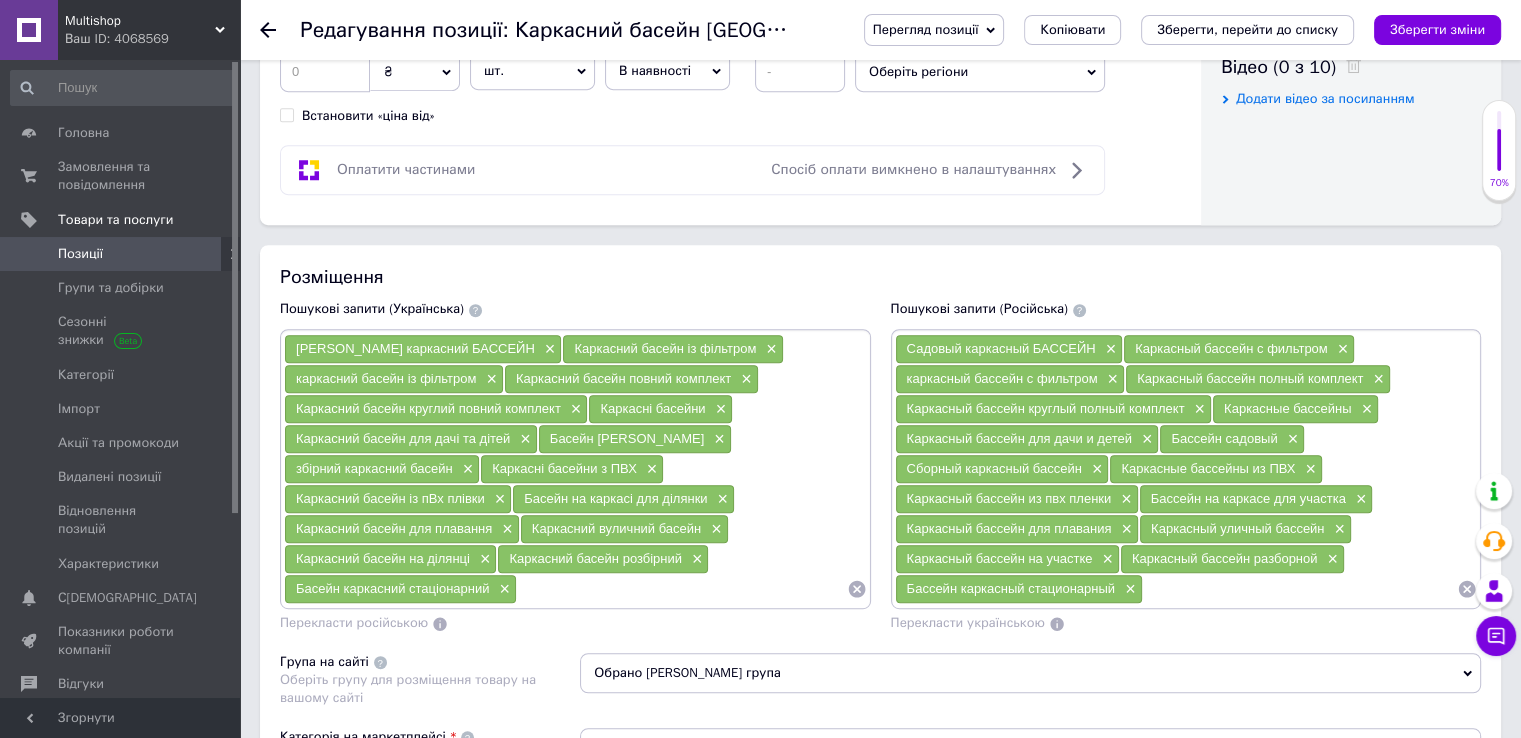 click on "Розміщення Пошукові запити (Українська) Садовий каркасний БАССЕЙН ×  Каркасний басейн із фільтром ×  каркасний басейн із фільтром ×  Каркасний басейн повний комплект ×  Каркасний басейн круглий повний комплект ×  Каркасні басейни ×  Каркасний басейн для дачі та дітей ×  Басейн садовий ×  збірний каркасний басейн ×  Каркасні басейни з ПВХ ×  Каркасний басейн із пВх плівки ×  Басейн на каркасі для ділянки ×  Каркасний басейн для плавання ×  Каркасний вуличний басейн ×  Каркасний басейн на ділянці ×  Каркасний басейн розбірний ×  Басейн каркасний стаціонарний" at bounding box center [880, 557] 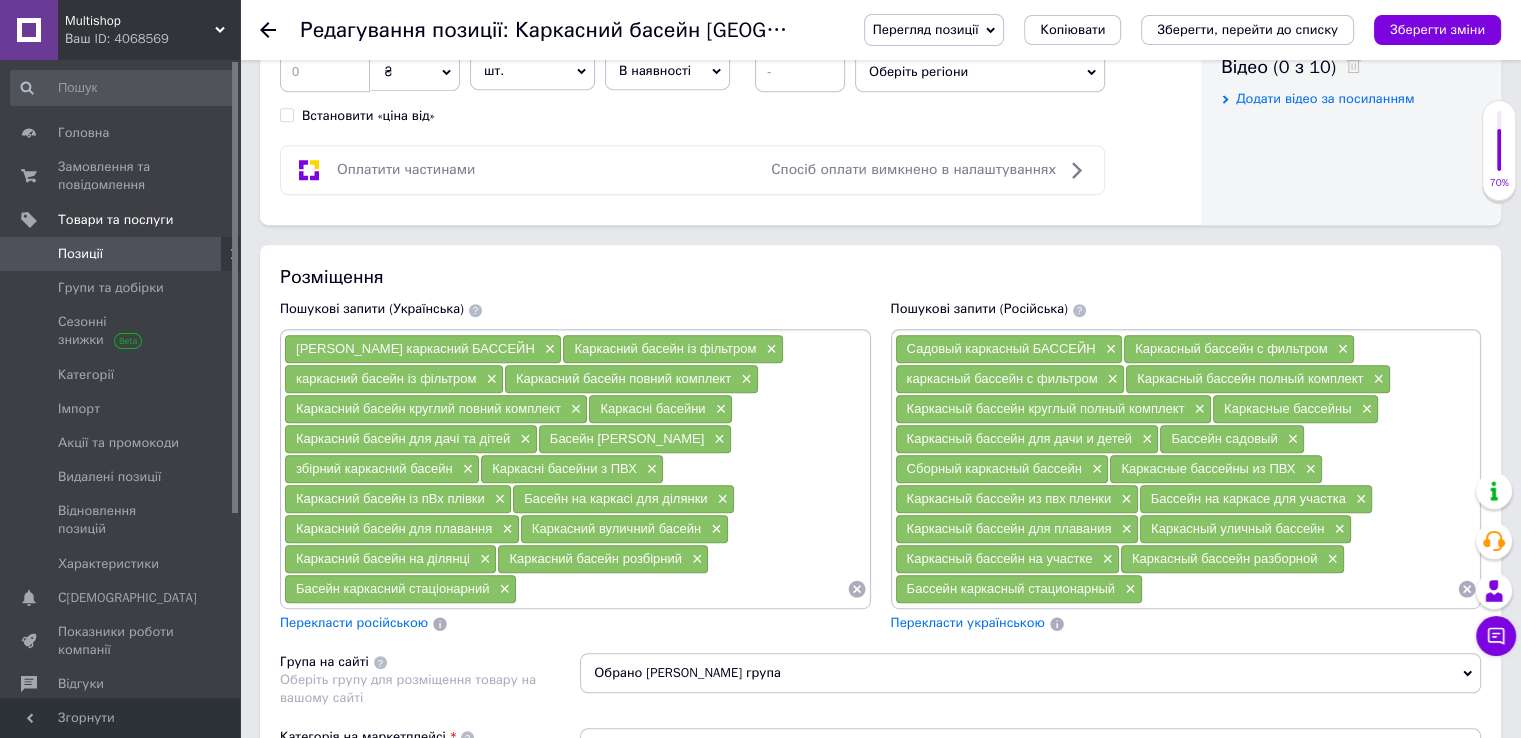 click at bounding box center [1300, 589] 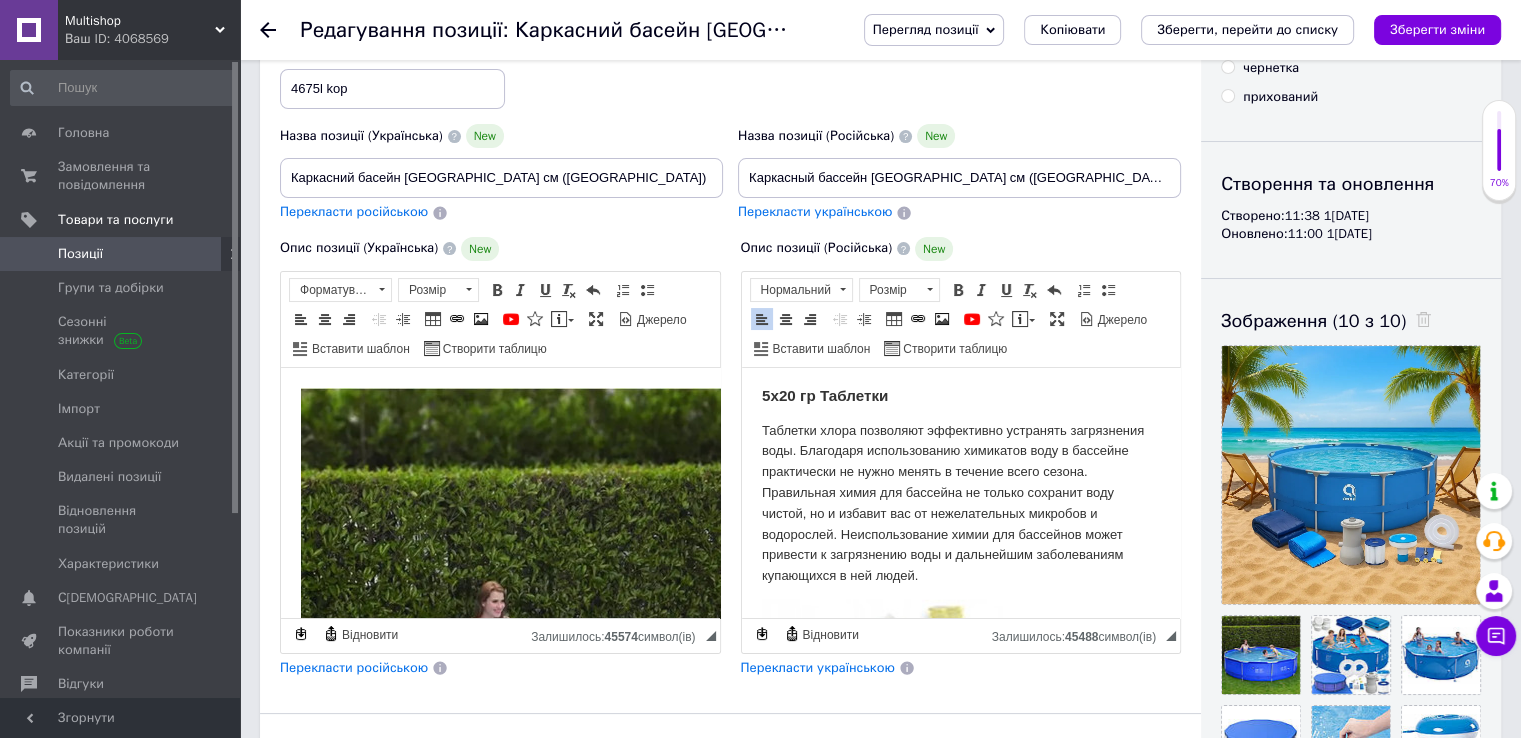 scroll, scrollTop: 0, scrollLeft: 0, axis: both 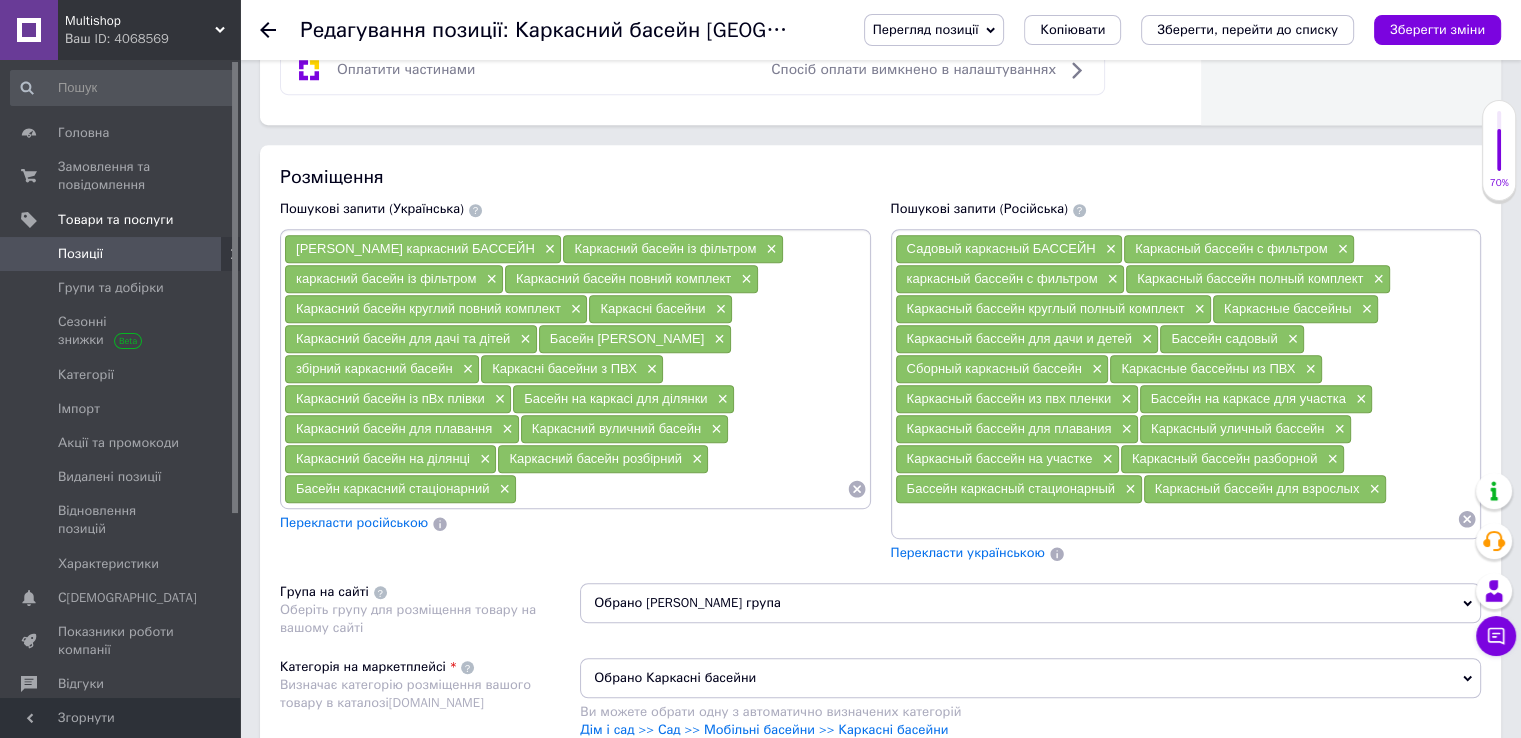 click at bounding box center (1176, 519) 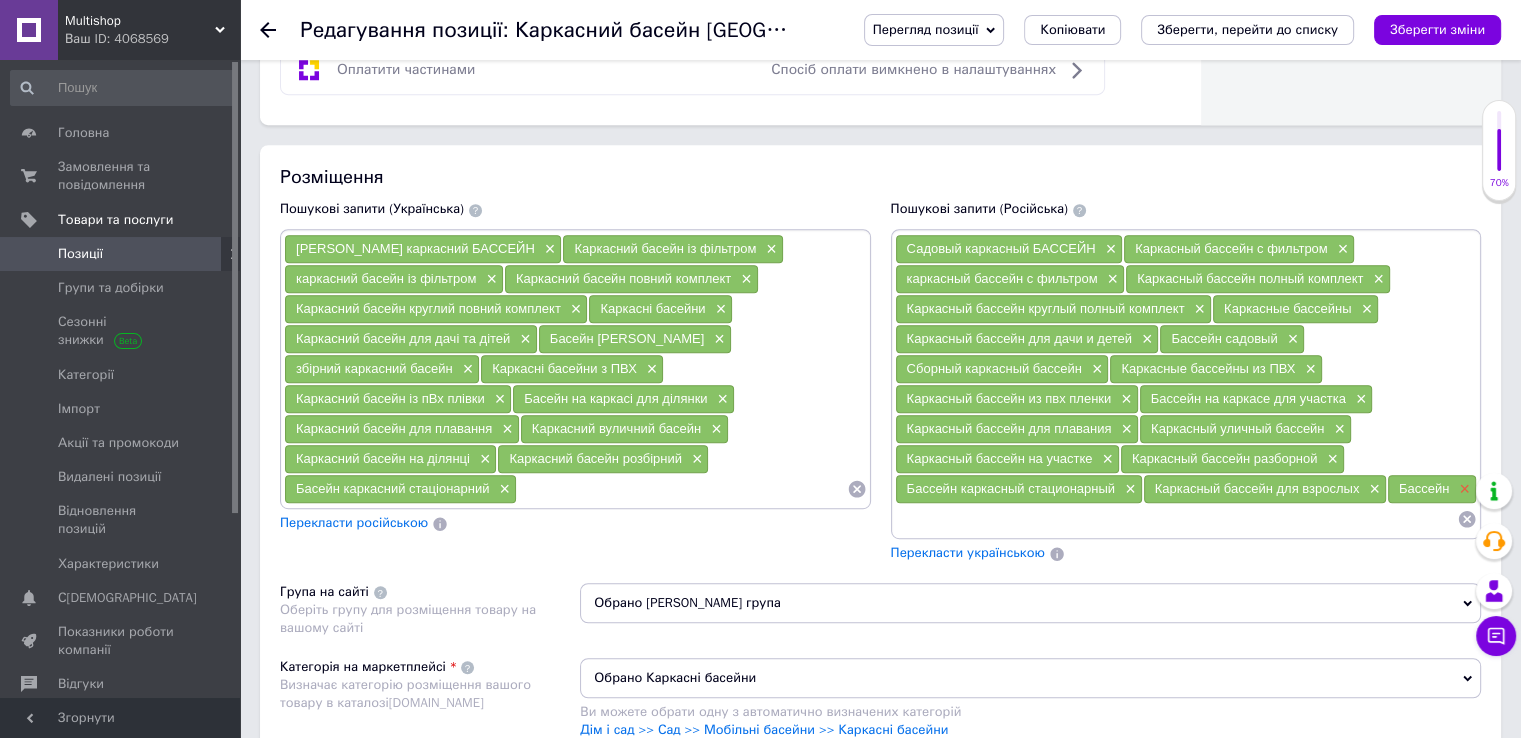 click on "×" at bounding box center (1462, 489) 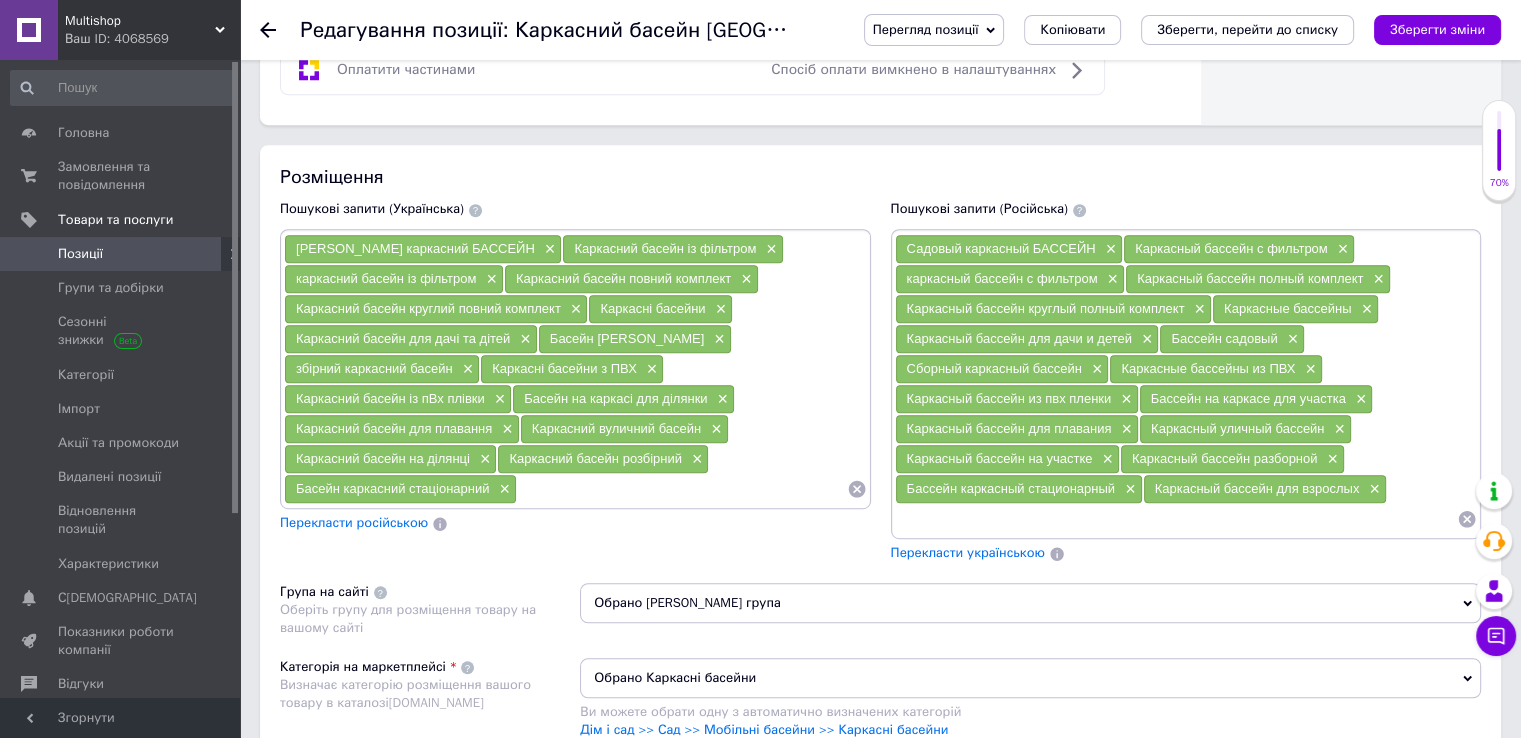 click at bounding box center (1176, 519) 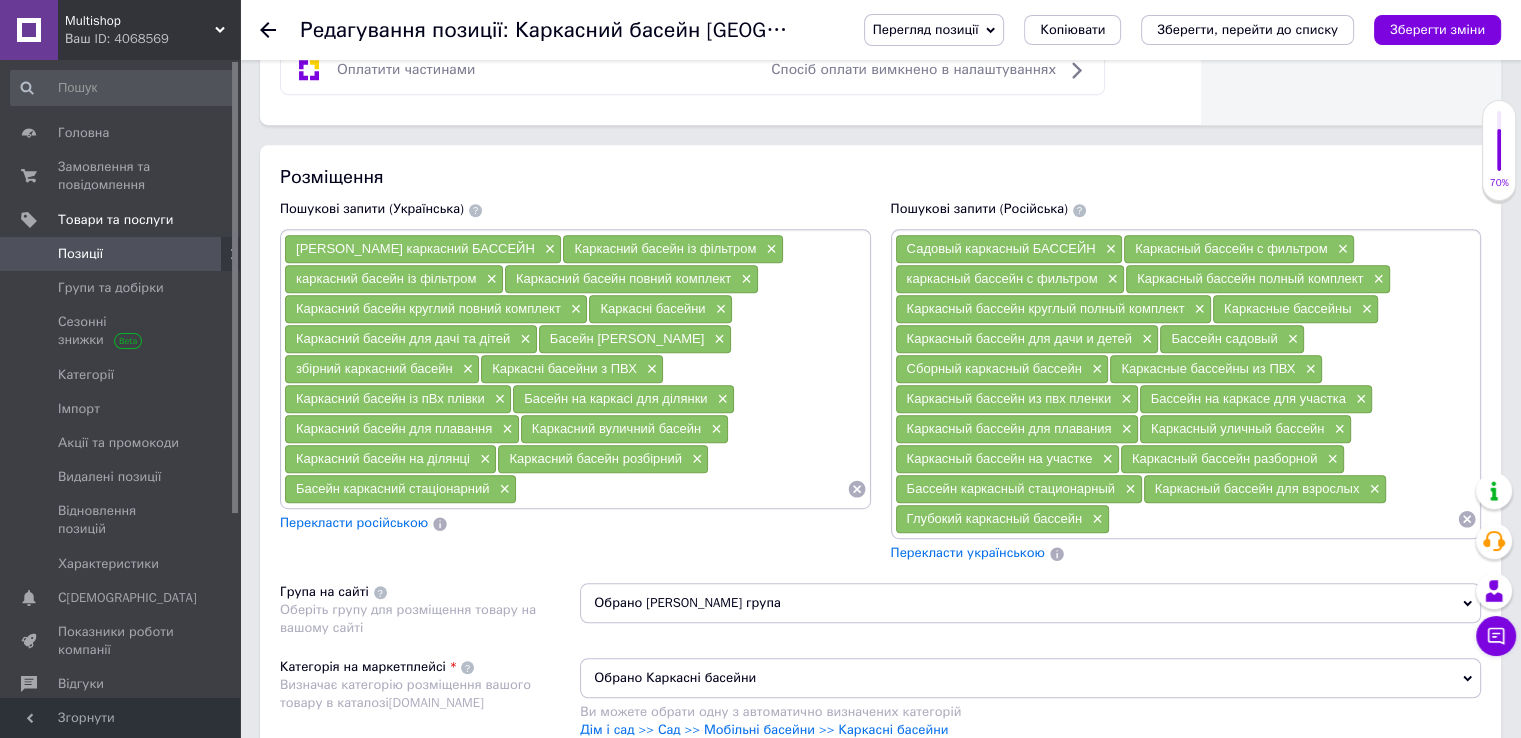 click at bounding box center [1283, 519] 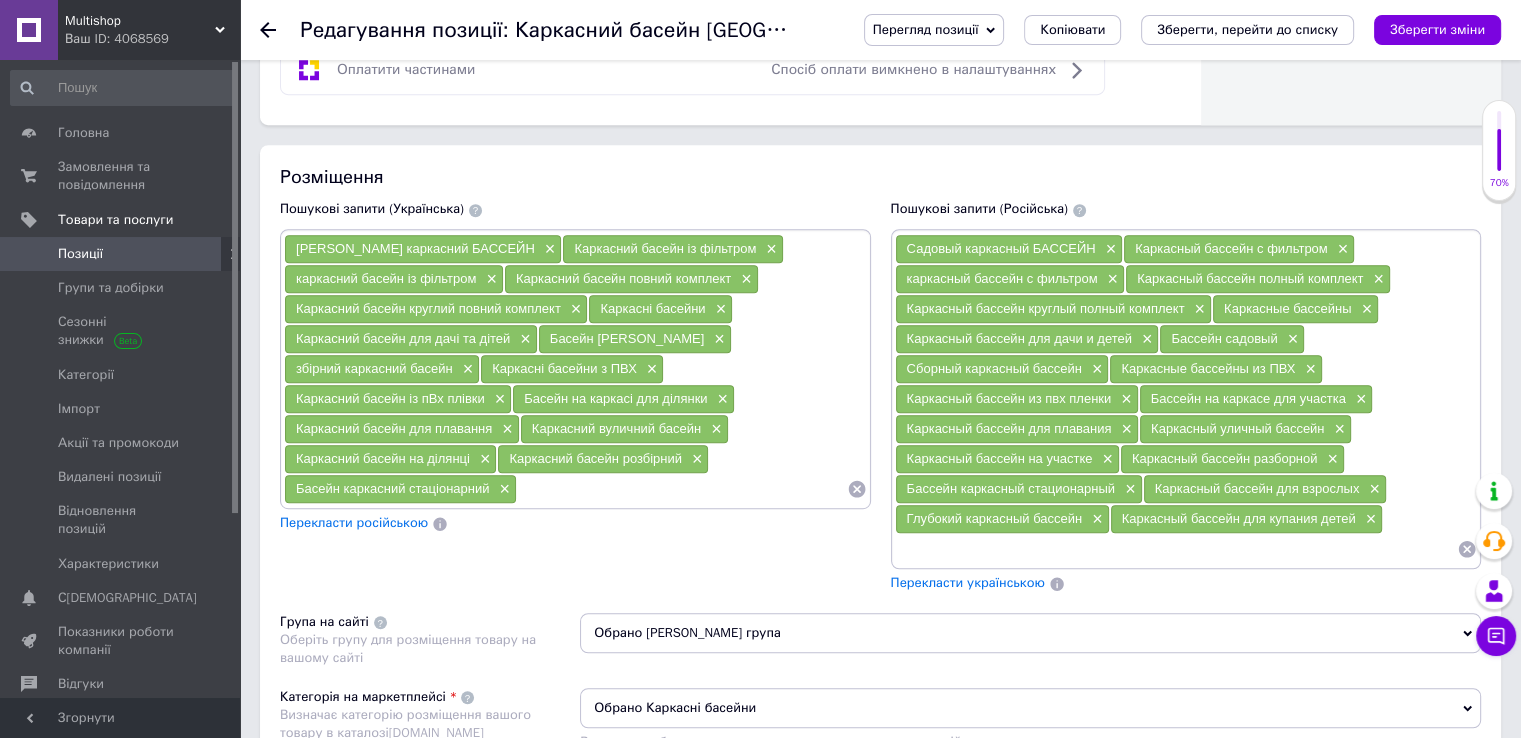 click at bounding box center [1176, 549] 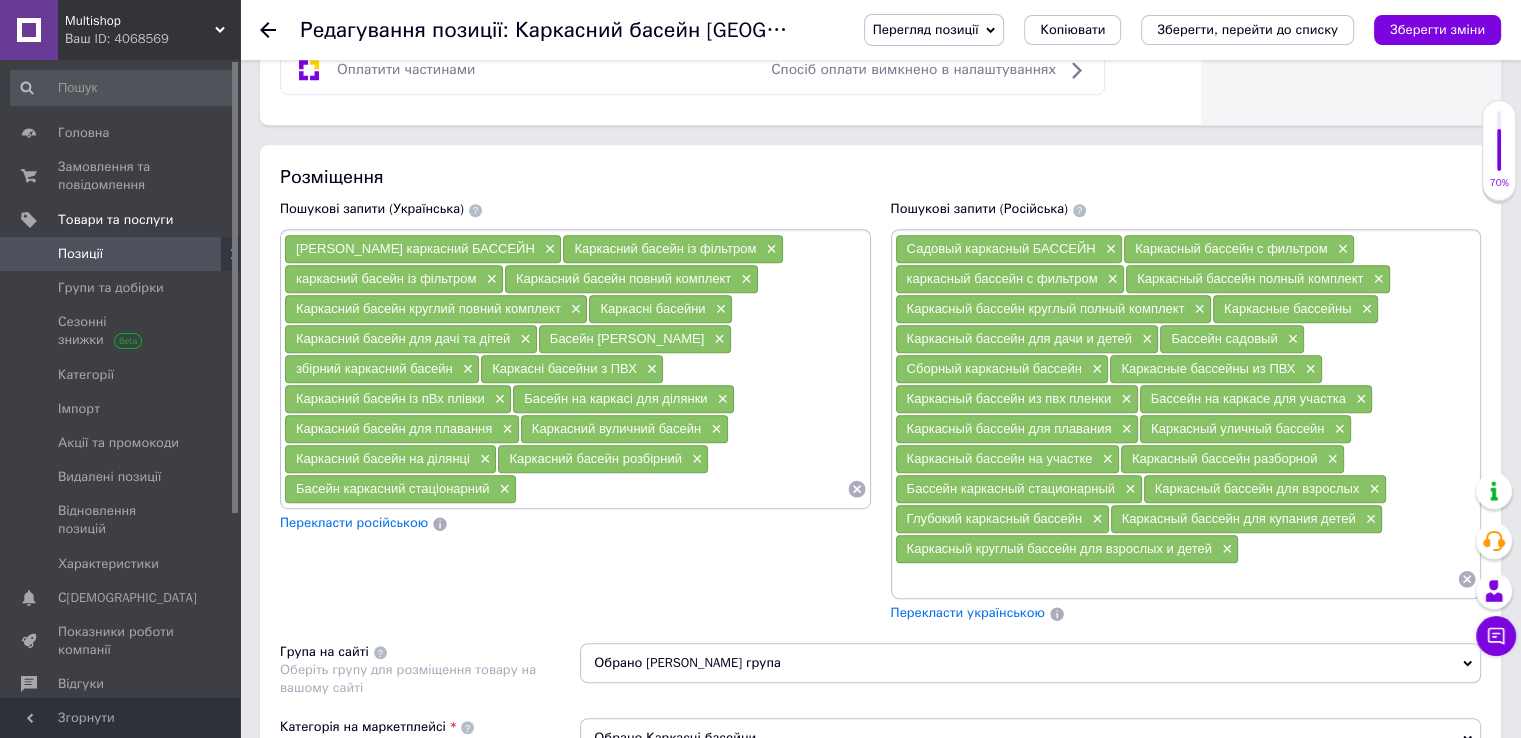 click at bounding box center (1176, 579) 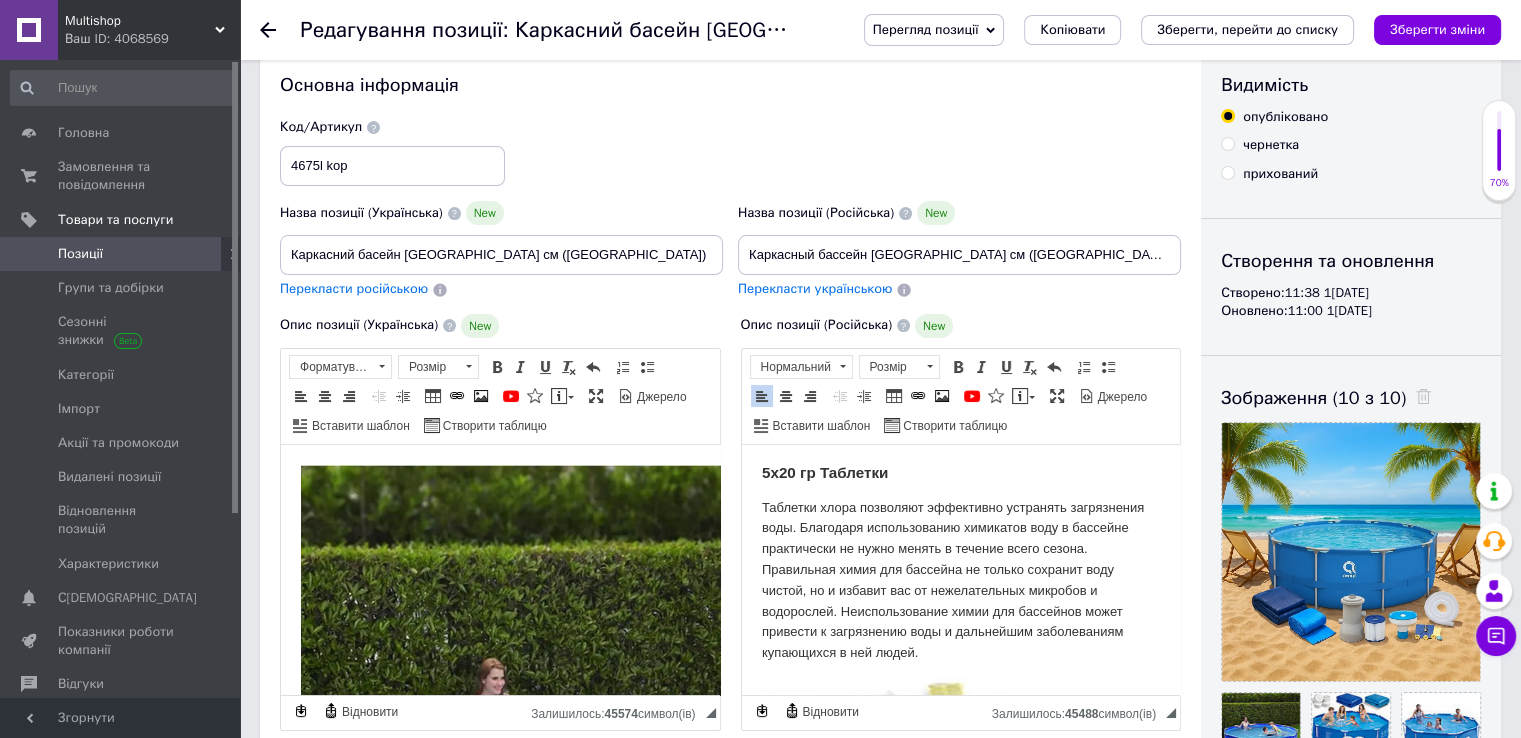 scroll, scrollTop: 100, scrollLeft: 0, axis: vertical 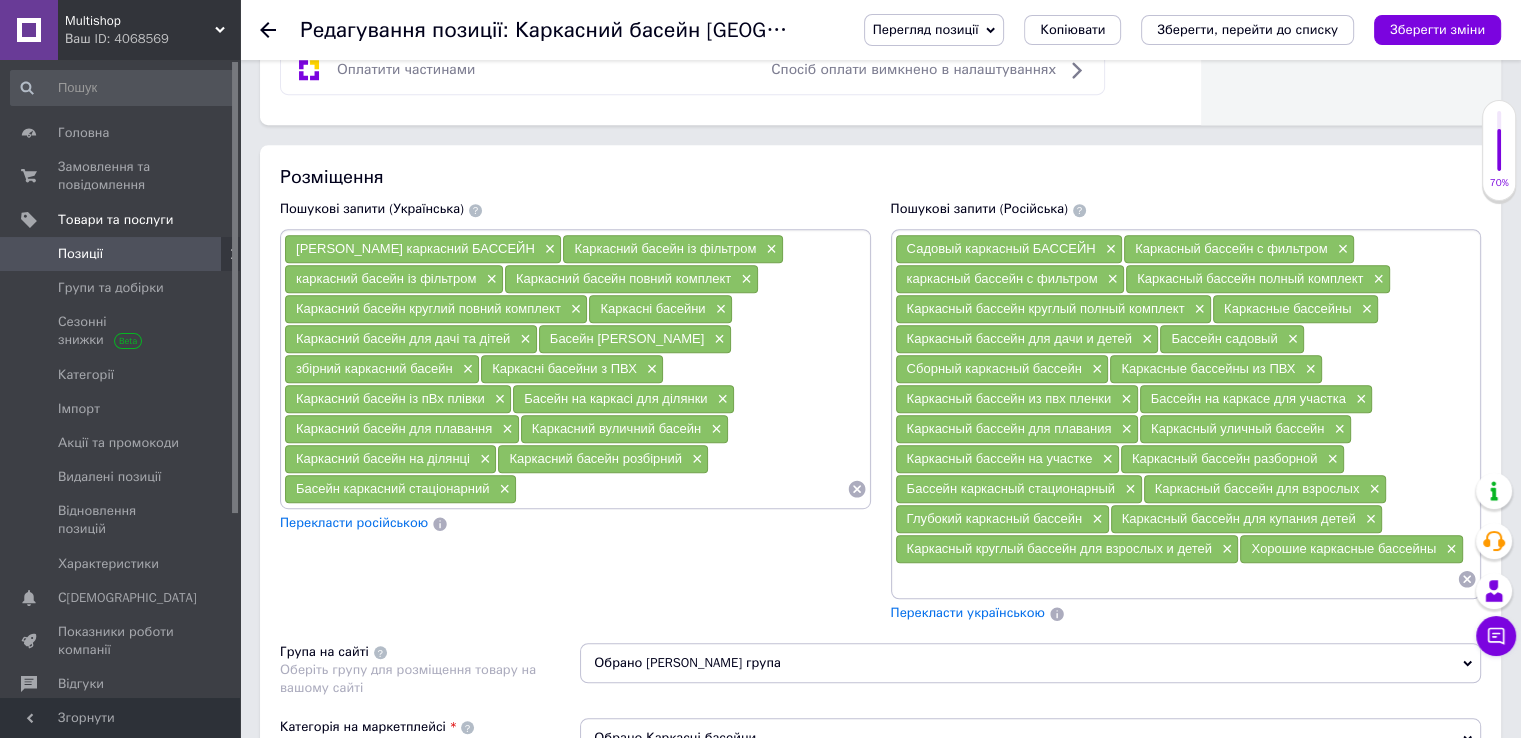 click at bounding box center [1176, 579] 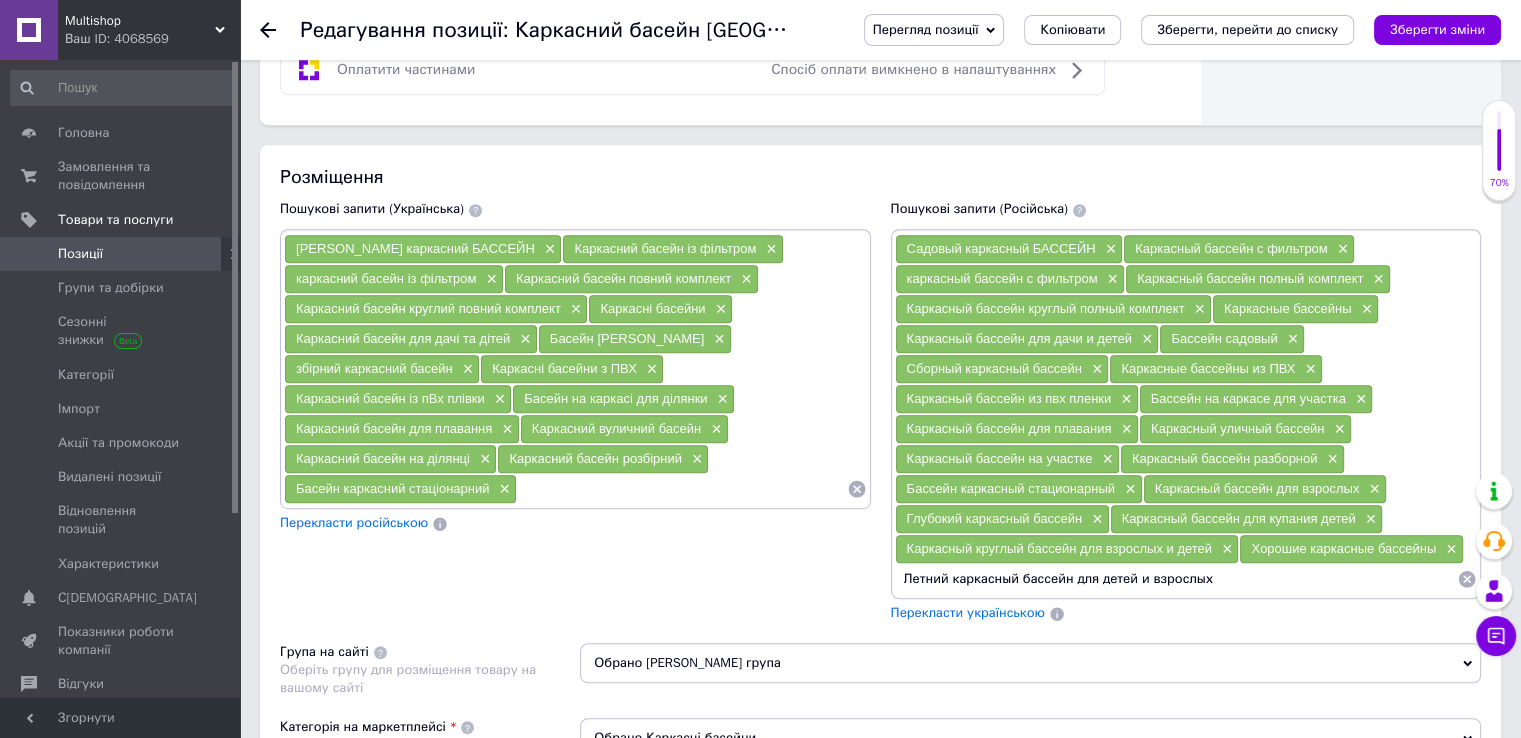 type 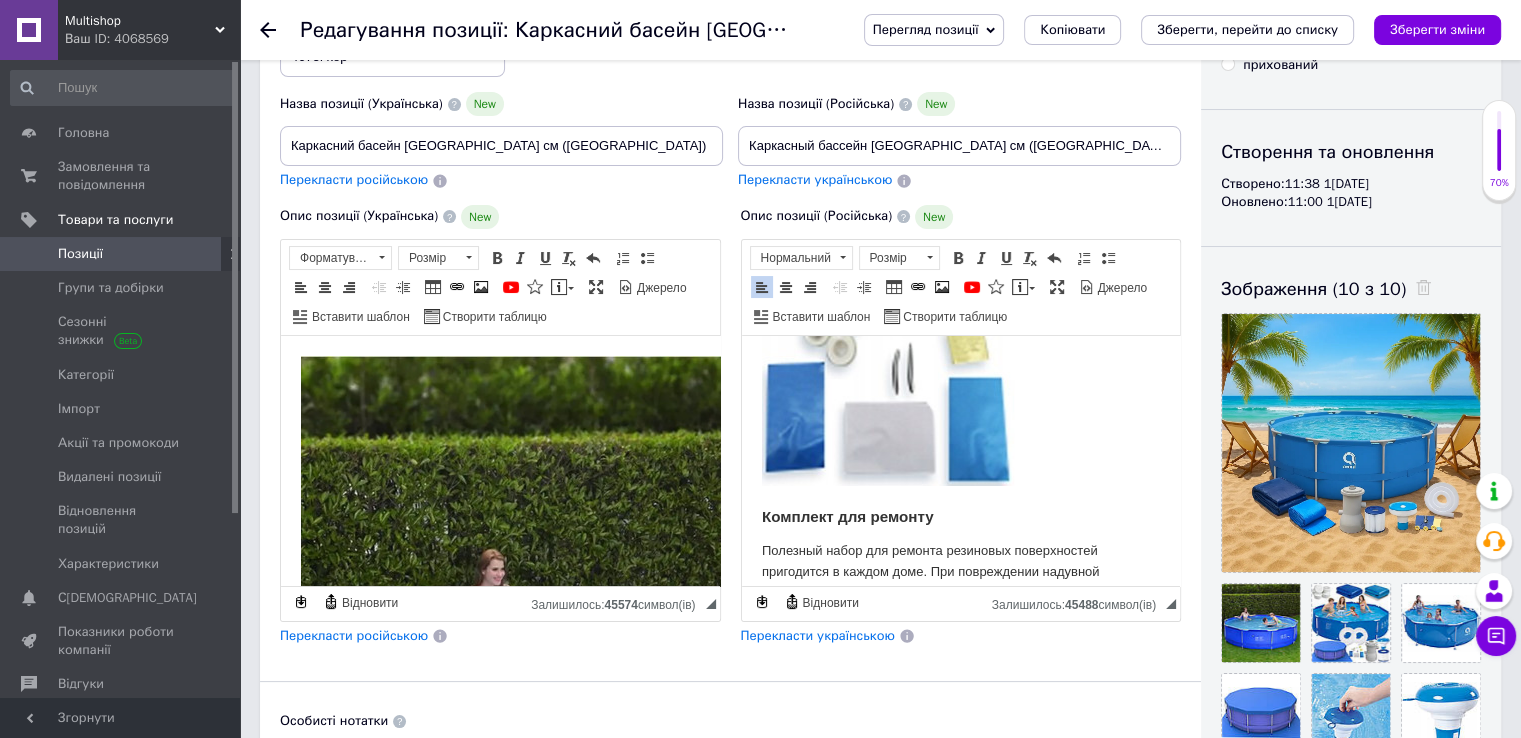 scroll, scrollTop: 0, scrollLeft: 0, axis: both 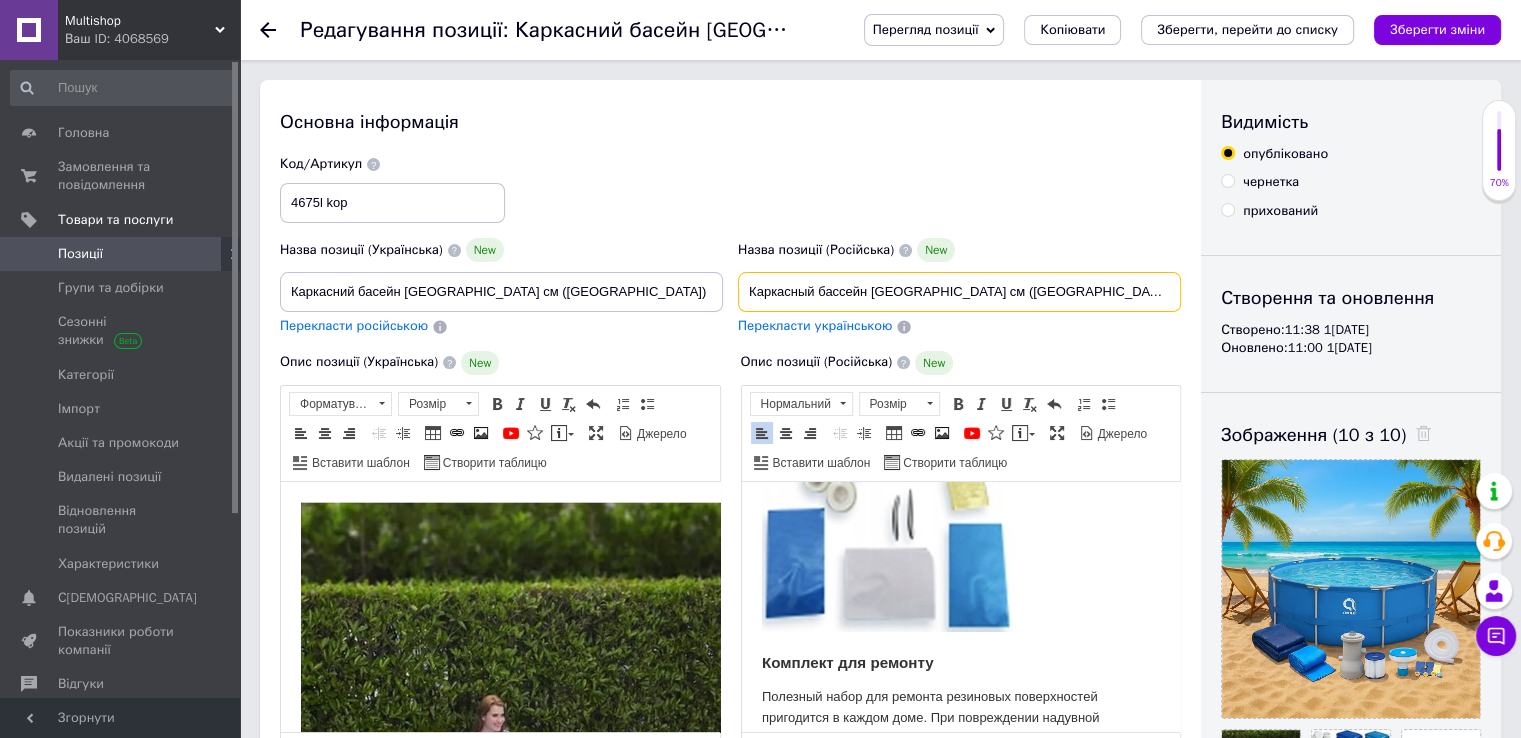 click on "Каркасный бассейн 19в1 Avenli 305x305 см (Польша)" at bounding box center [959, 292] 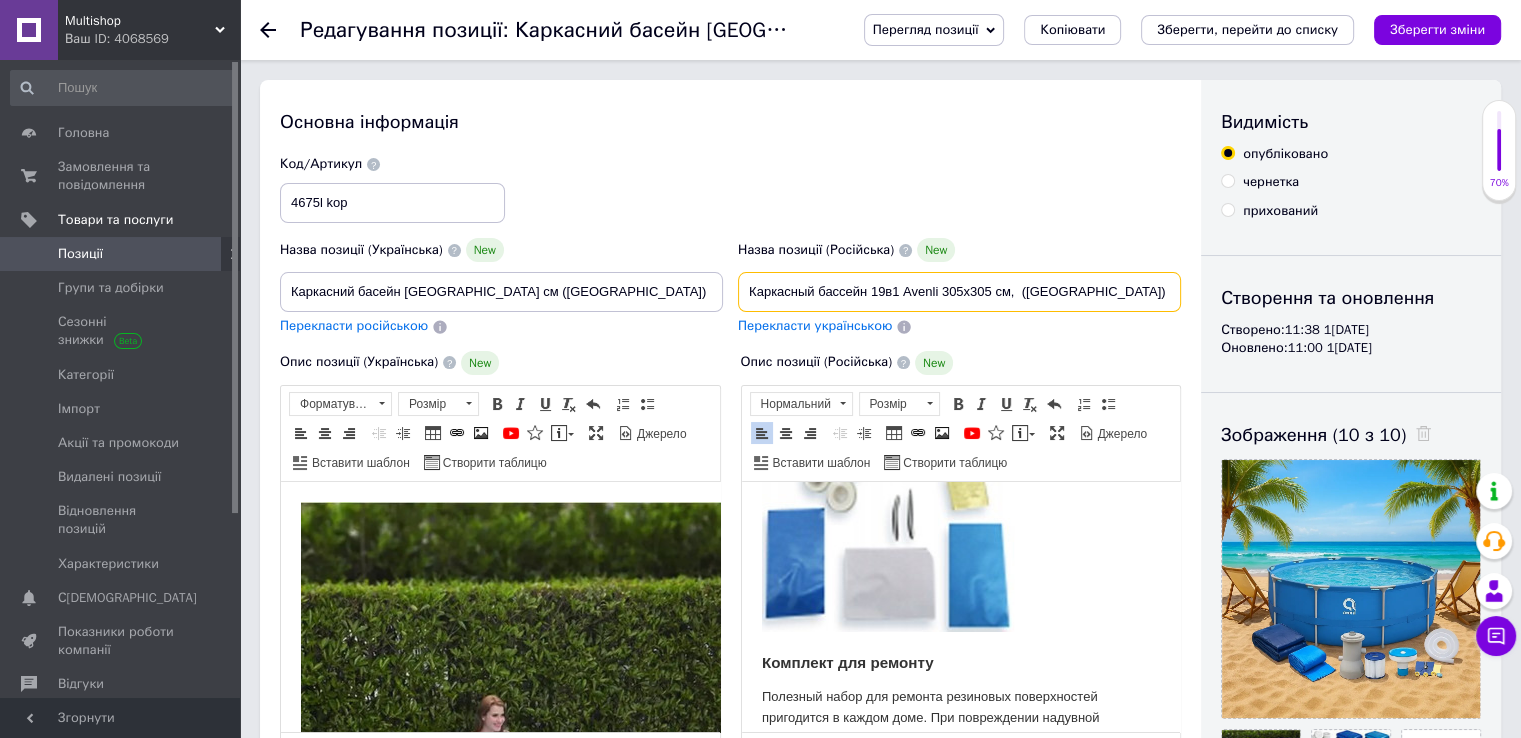 paste on "Летний каркасный бассейн для детей и взрослых" 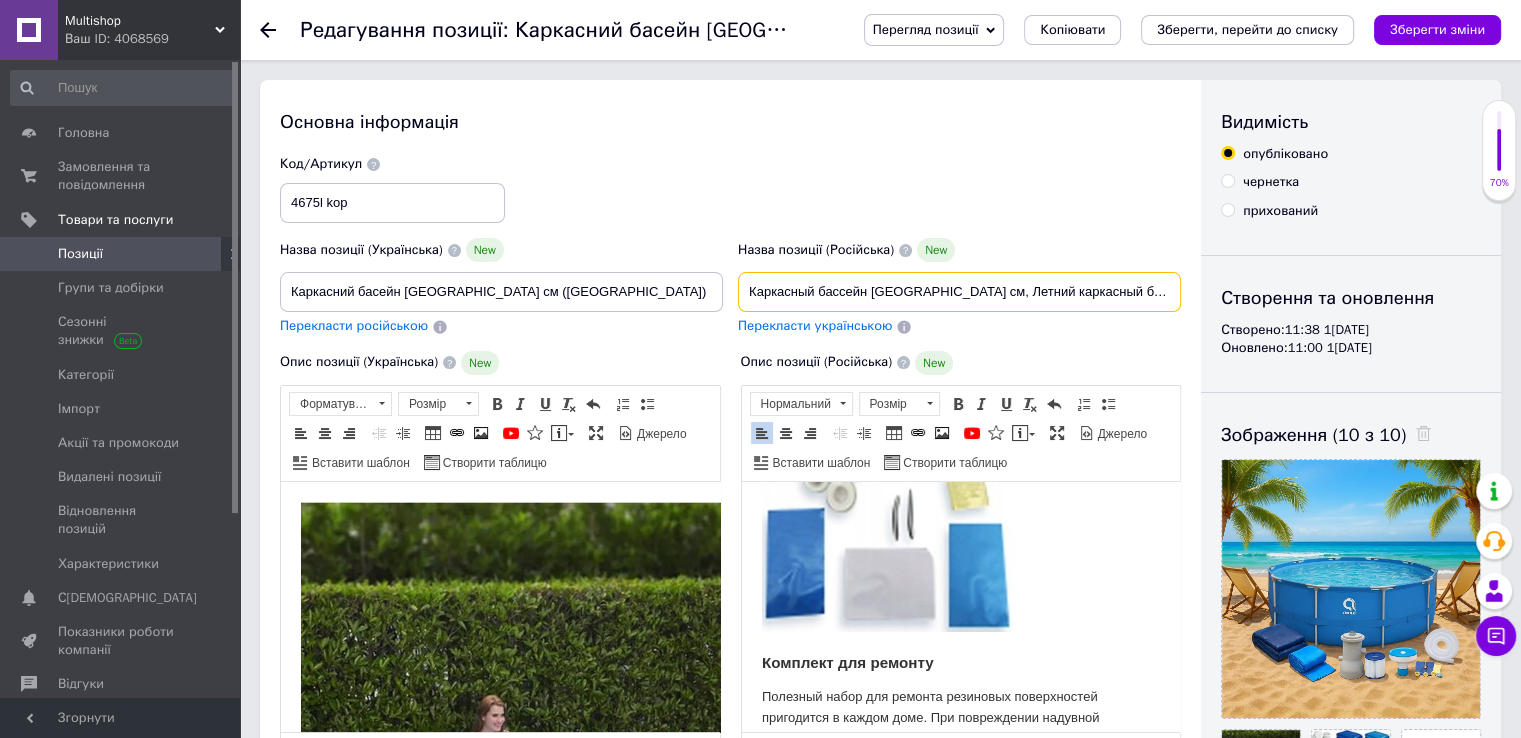 scroll, scrollTop: 0, scrollLeft: 149, axis: horizontal 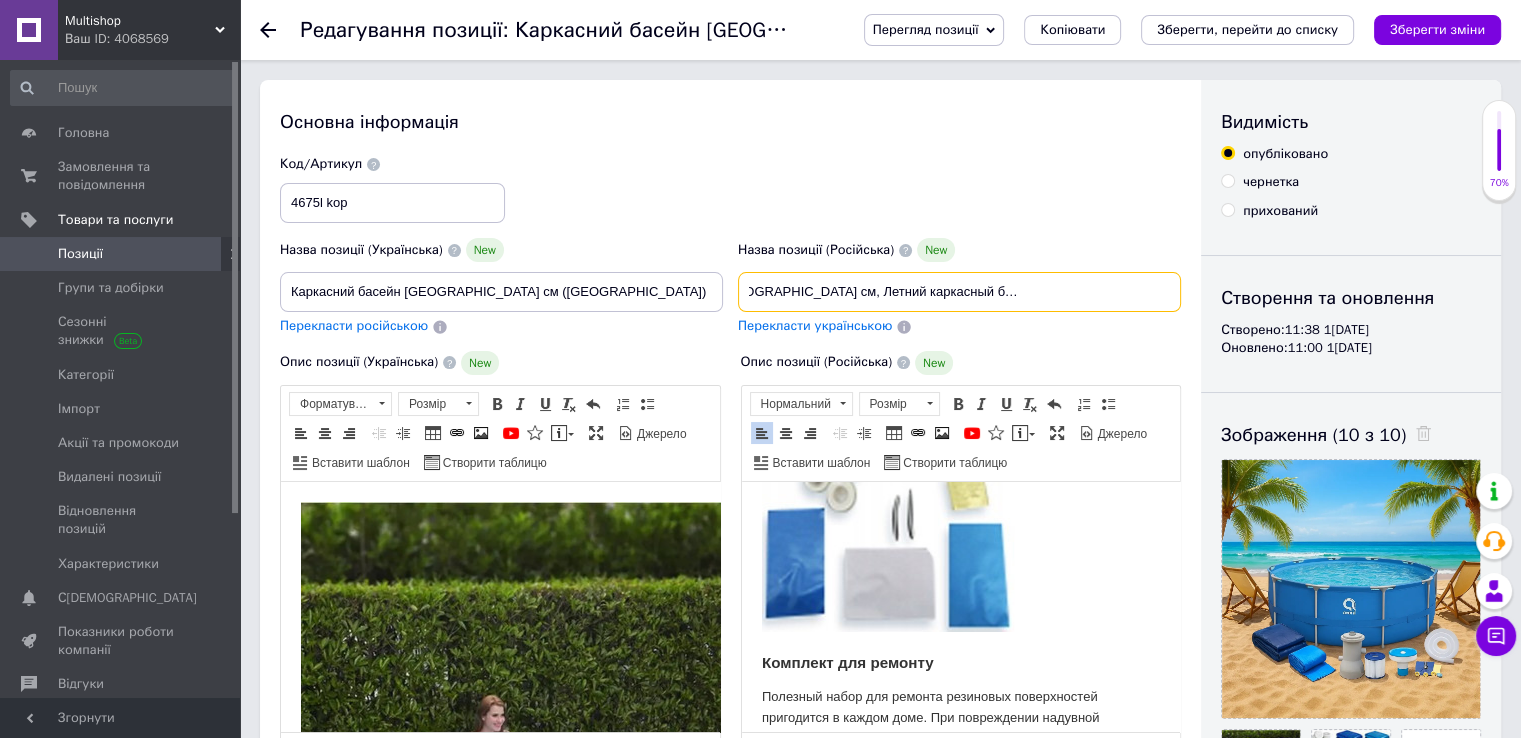 click on "Каркасный бассейн 19в1 Avenli 305x305 см, Летний каркасный бассейн для детей и взрослых (Польша)" at bounding box center (959, 292) 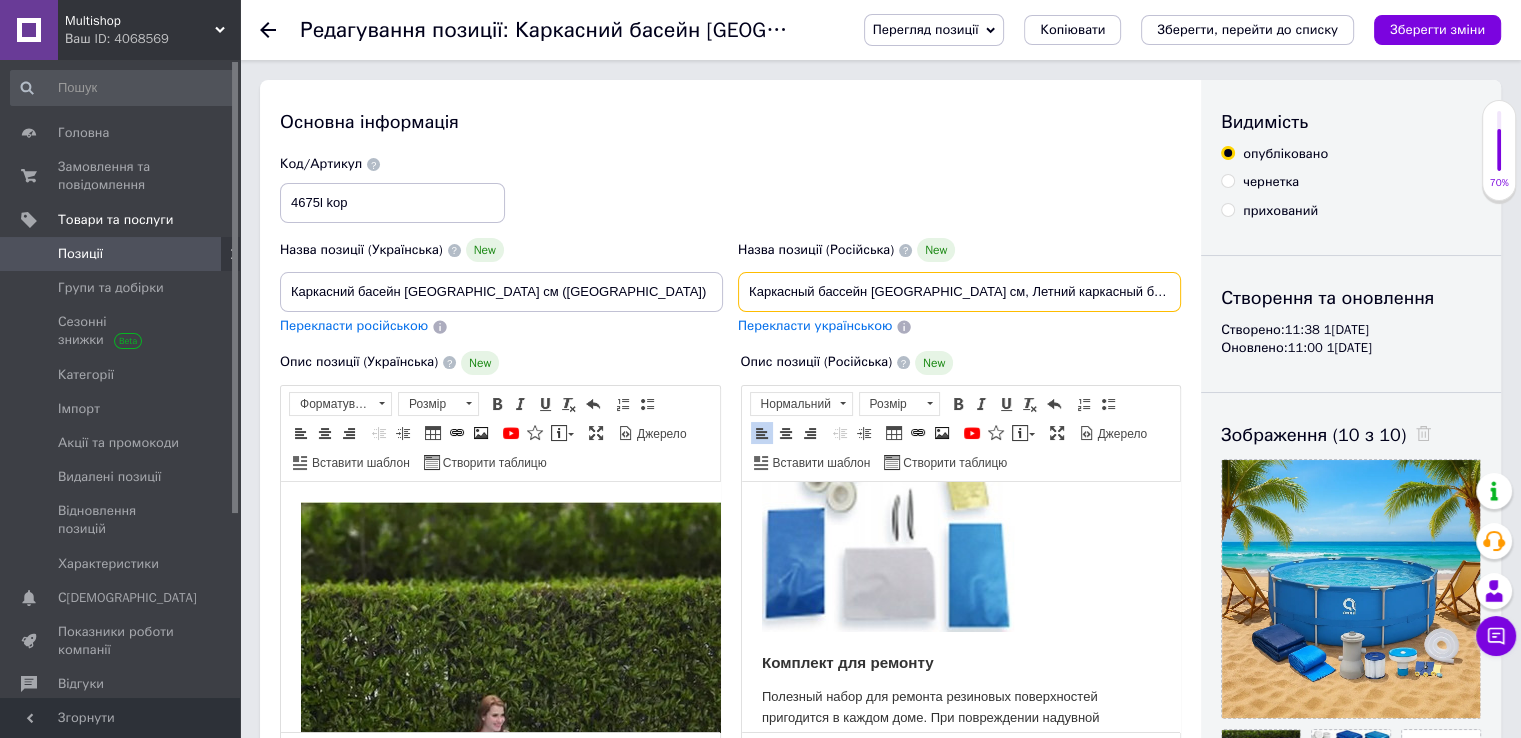 drag, startPoint x: 754, startPoint y: 290, endPoint x: 664, endPoint y: 290, distance: 90 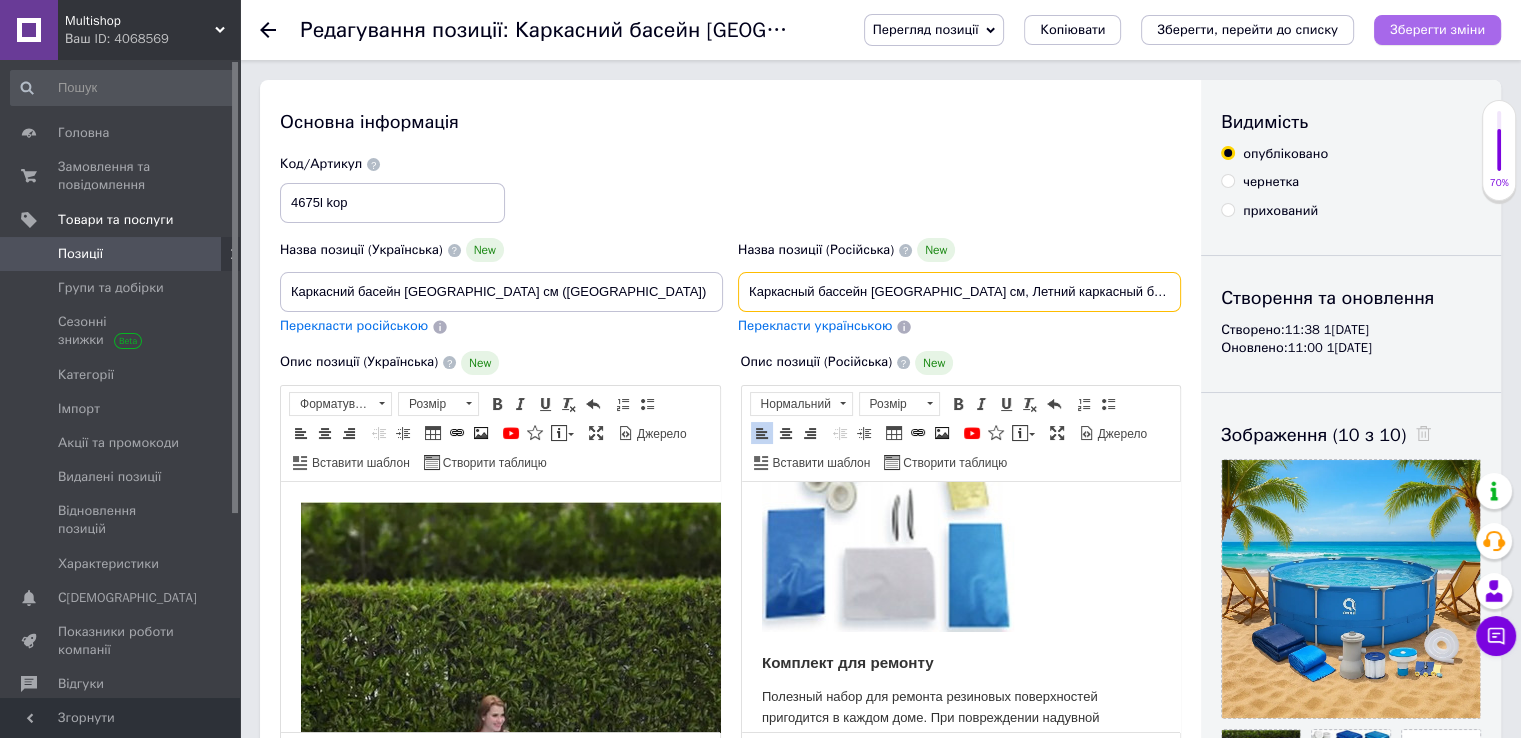 type on "Каркасный бассейн 19в1 Avenli 305x305 см, Летний каркасный бассейн для детей и взрослых (Польша)" 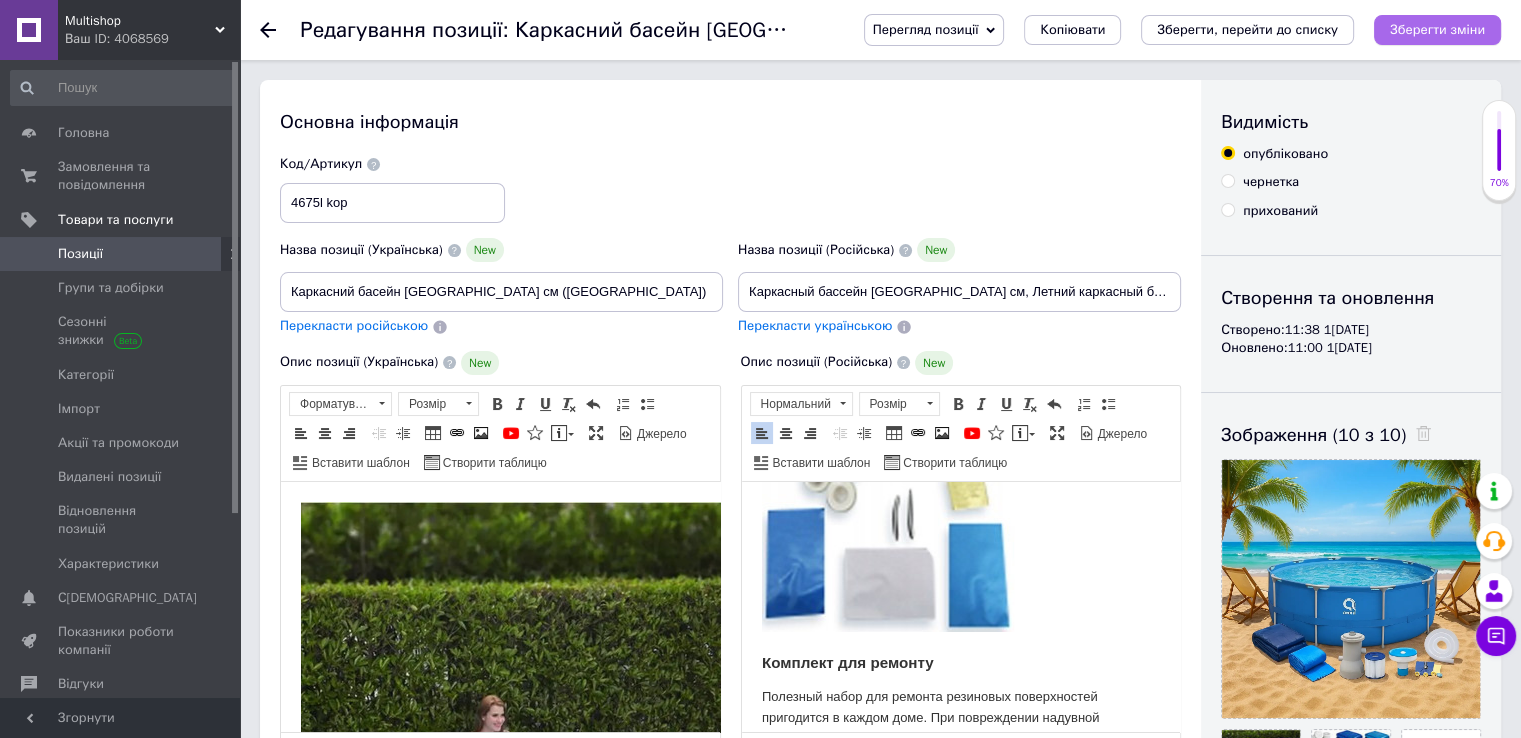 click on "Зберегти зміни" at bounding box center [1437, 29] 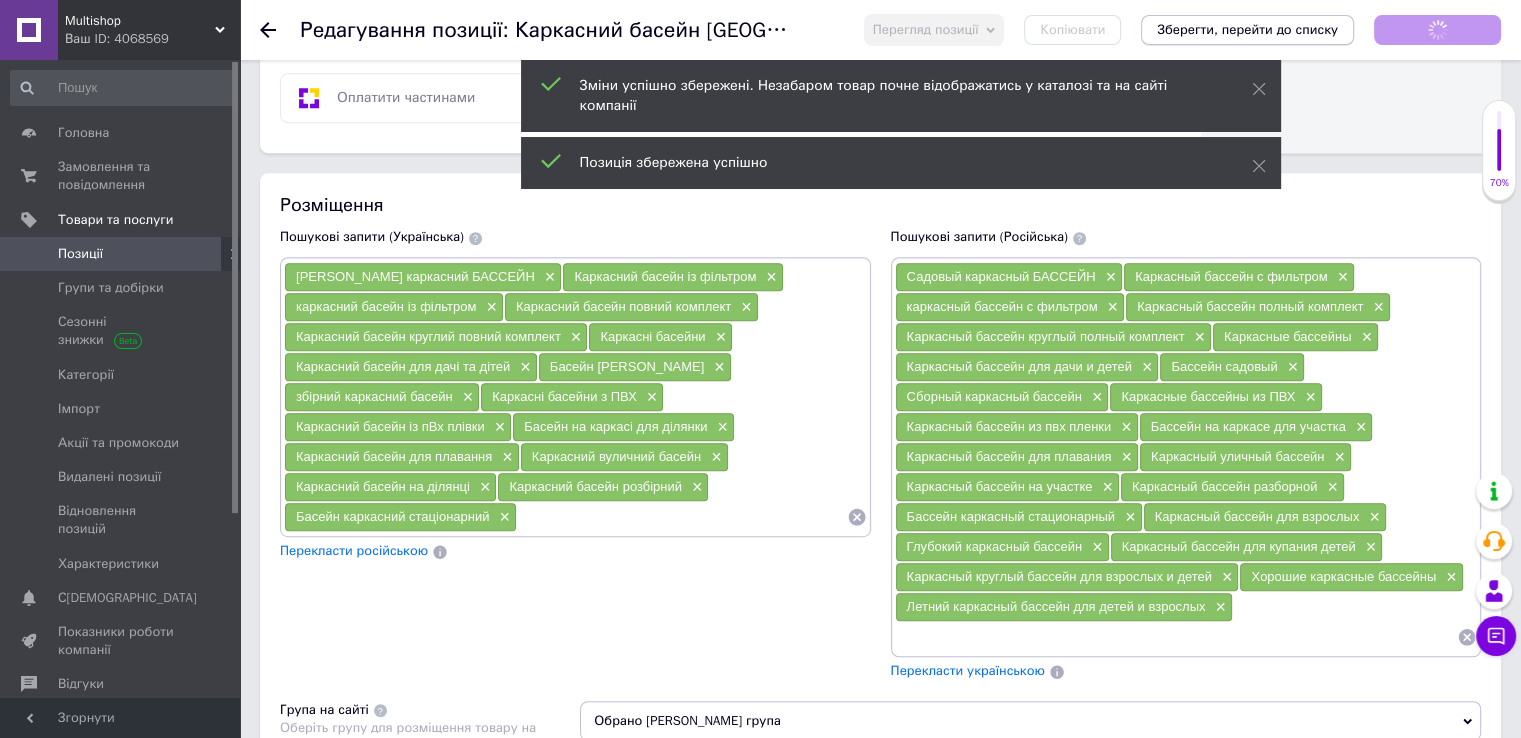 scroll, scrollTop: 1300, scrollLeft: 0, axis: vertical 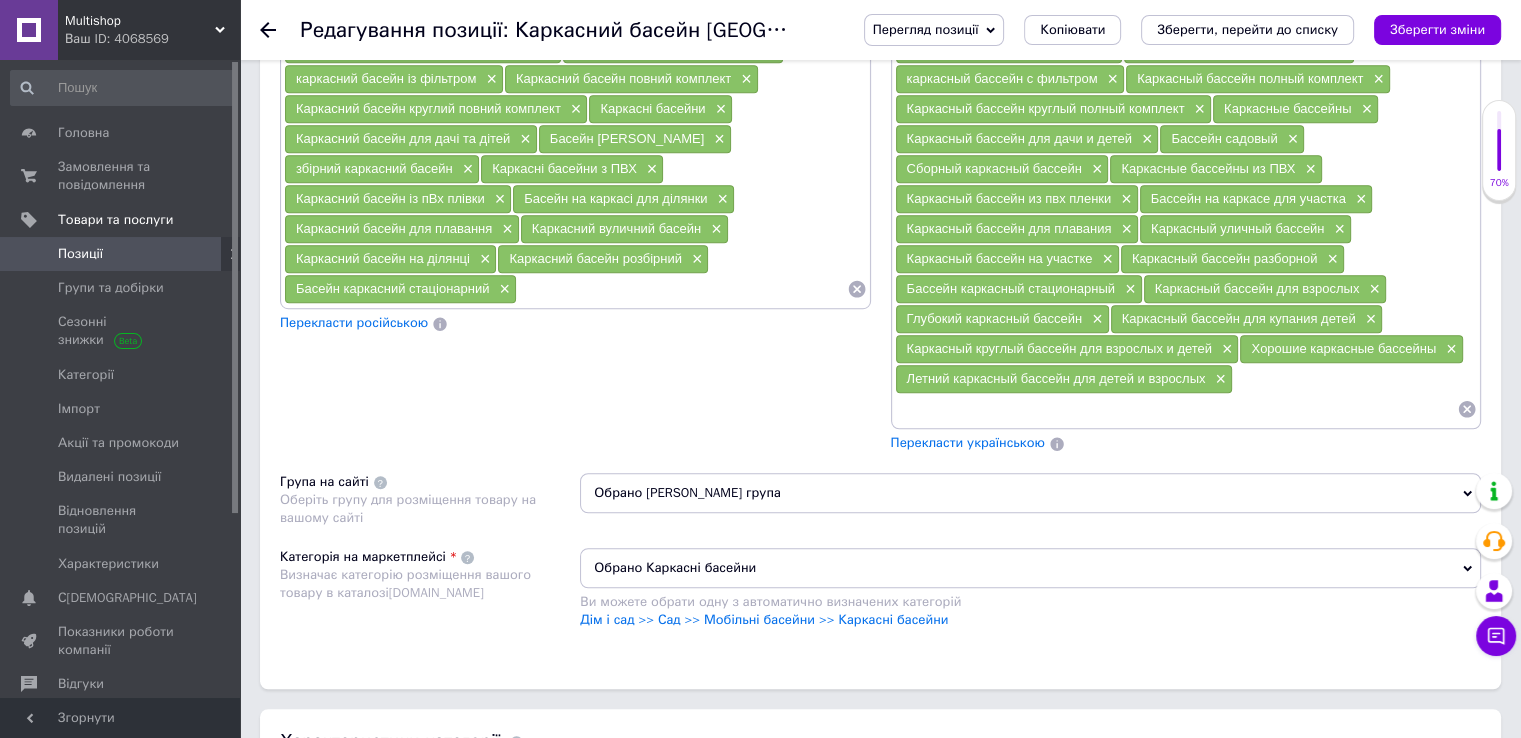 click at bounding box center (1176, 409) 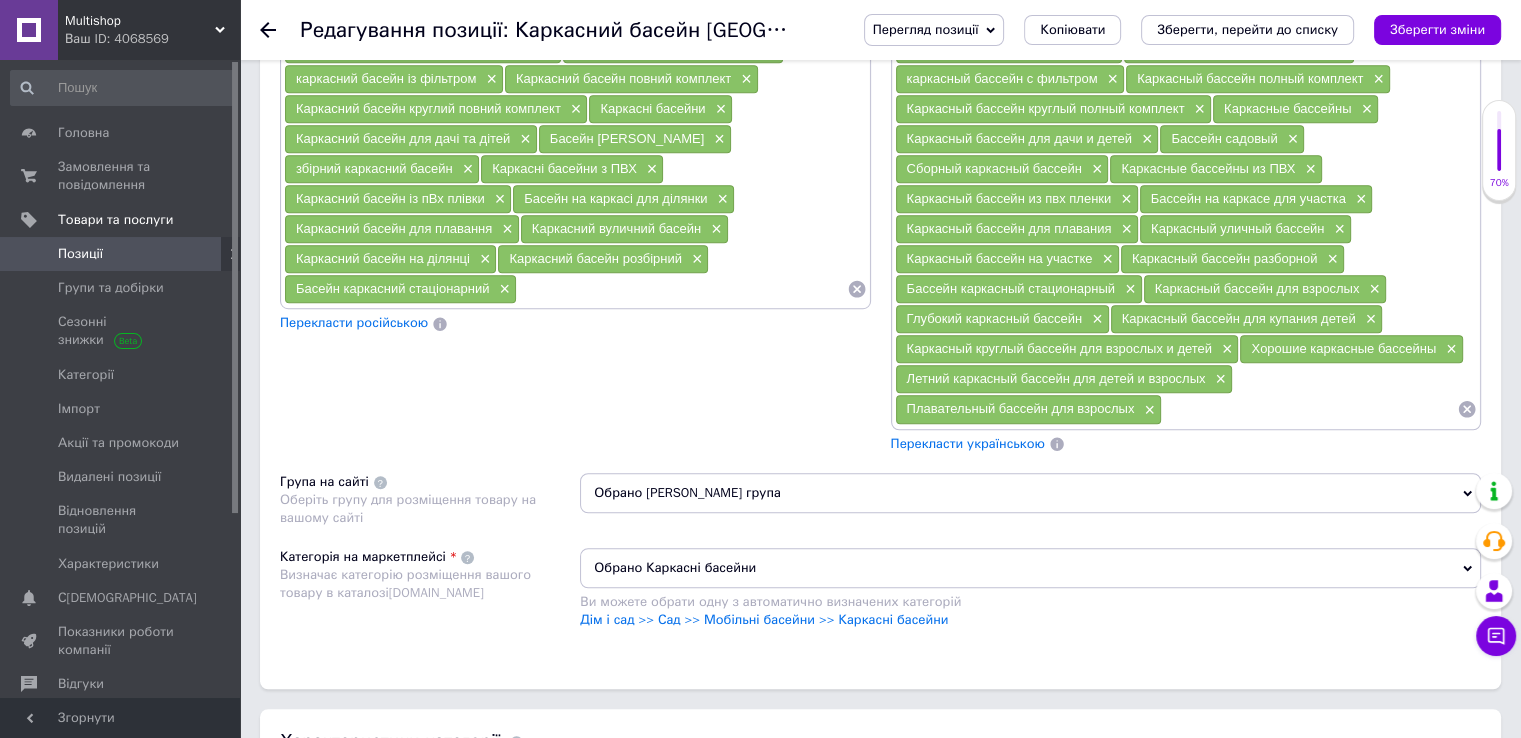 click on "Летний каркасный бассейн для детей и взрослых ×" at bounding box center [1064, 379] 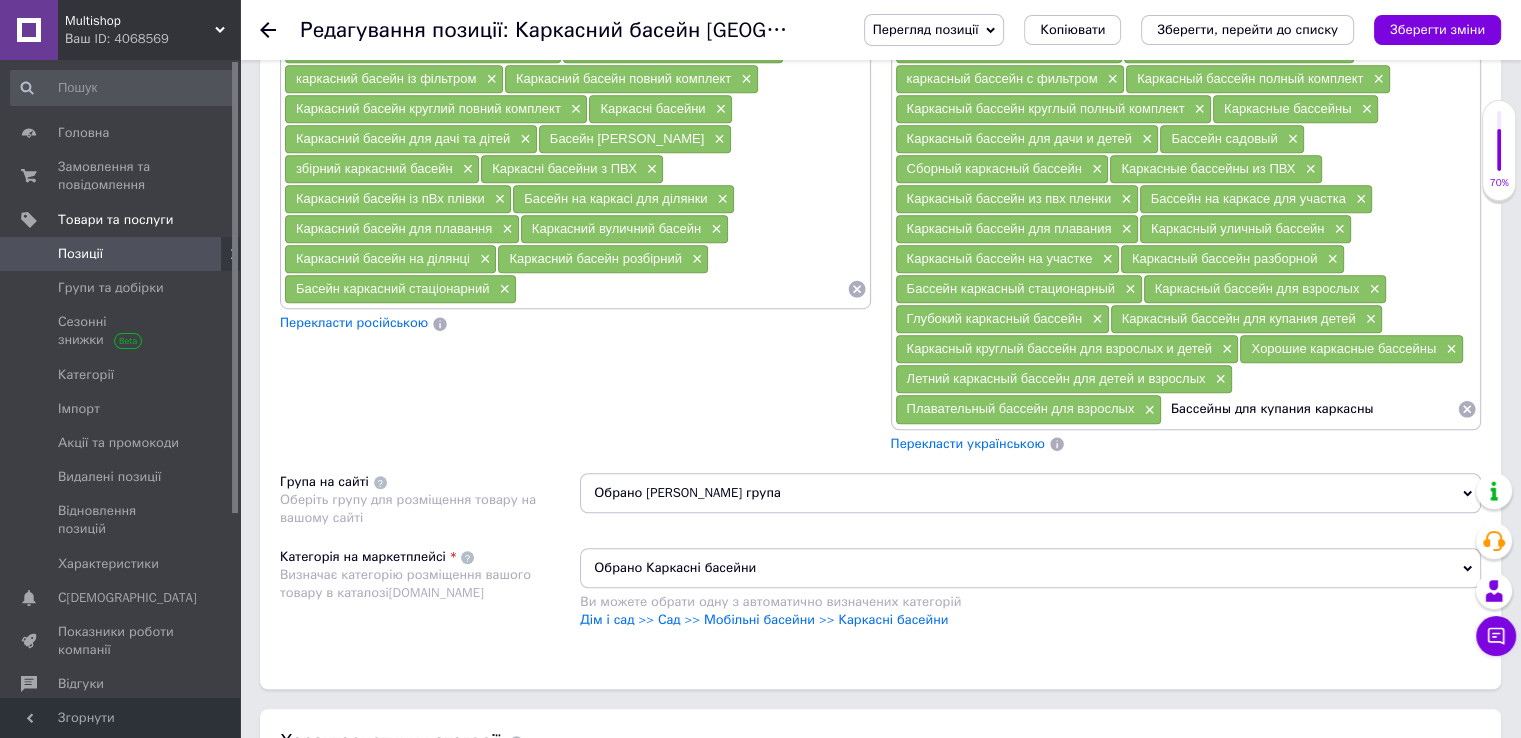 type on "Бассейны для купания каркасный" 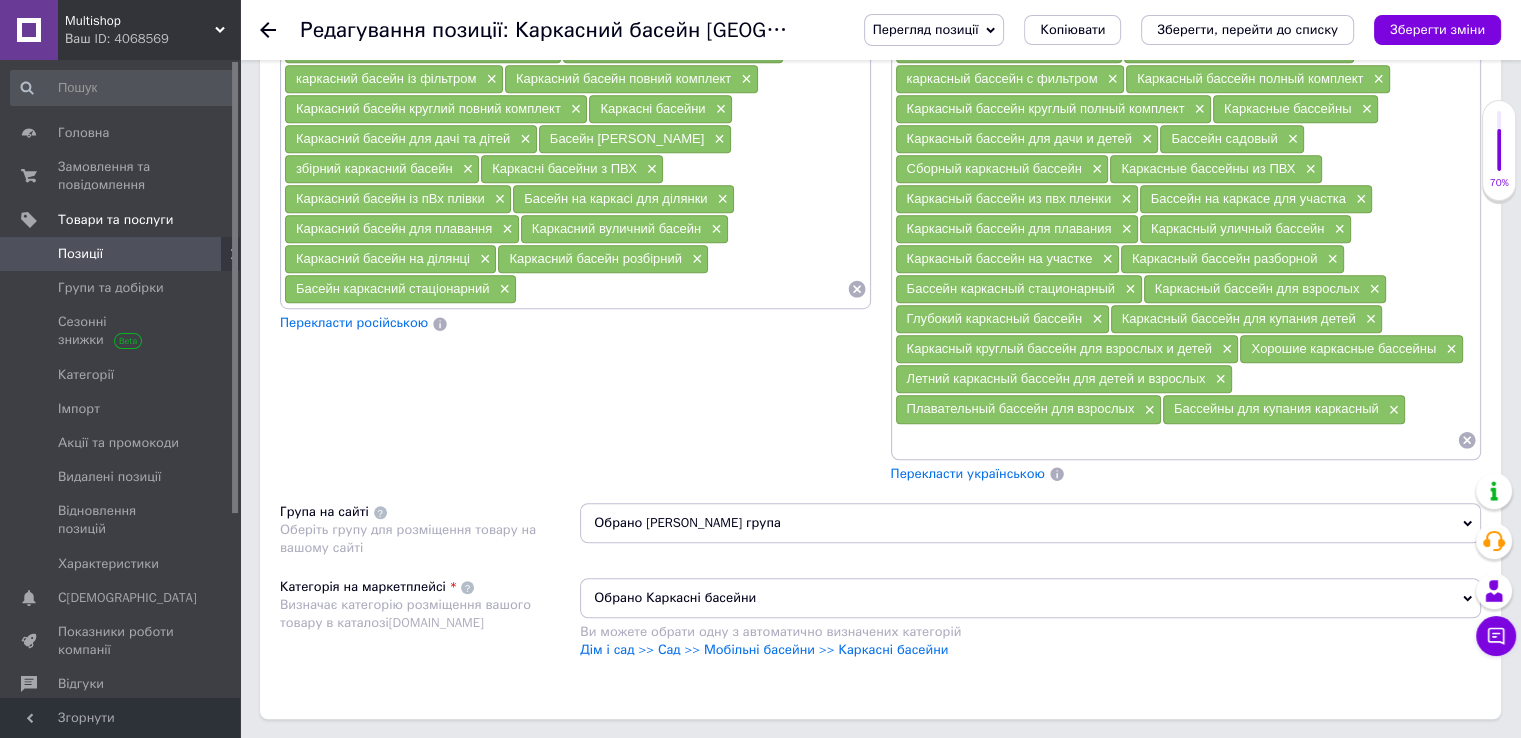 click at bounding box center (1176, 440) 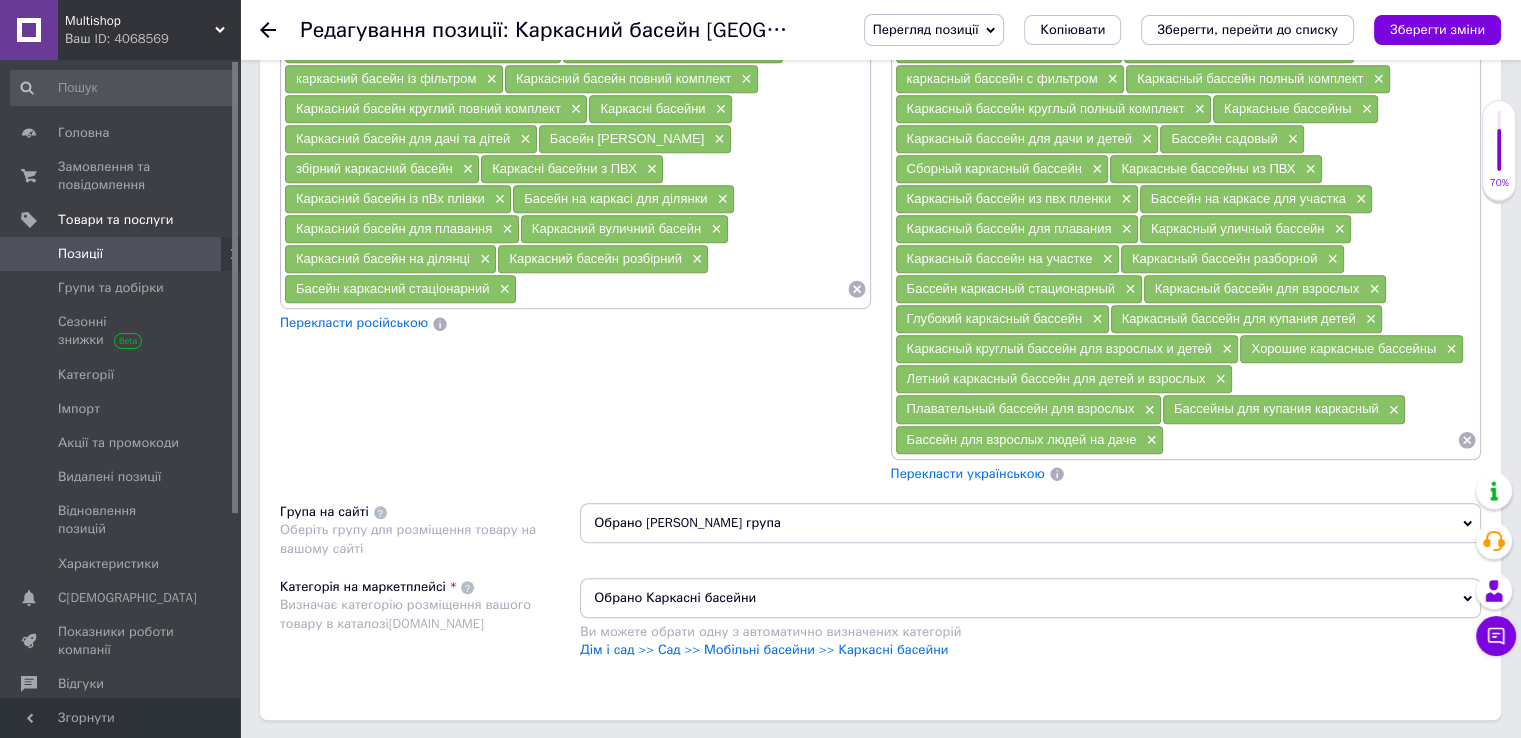 click at bounding box center [1310, 440] 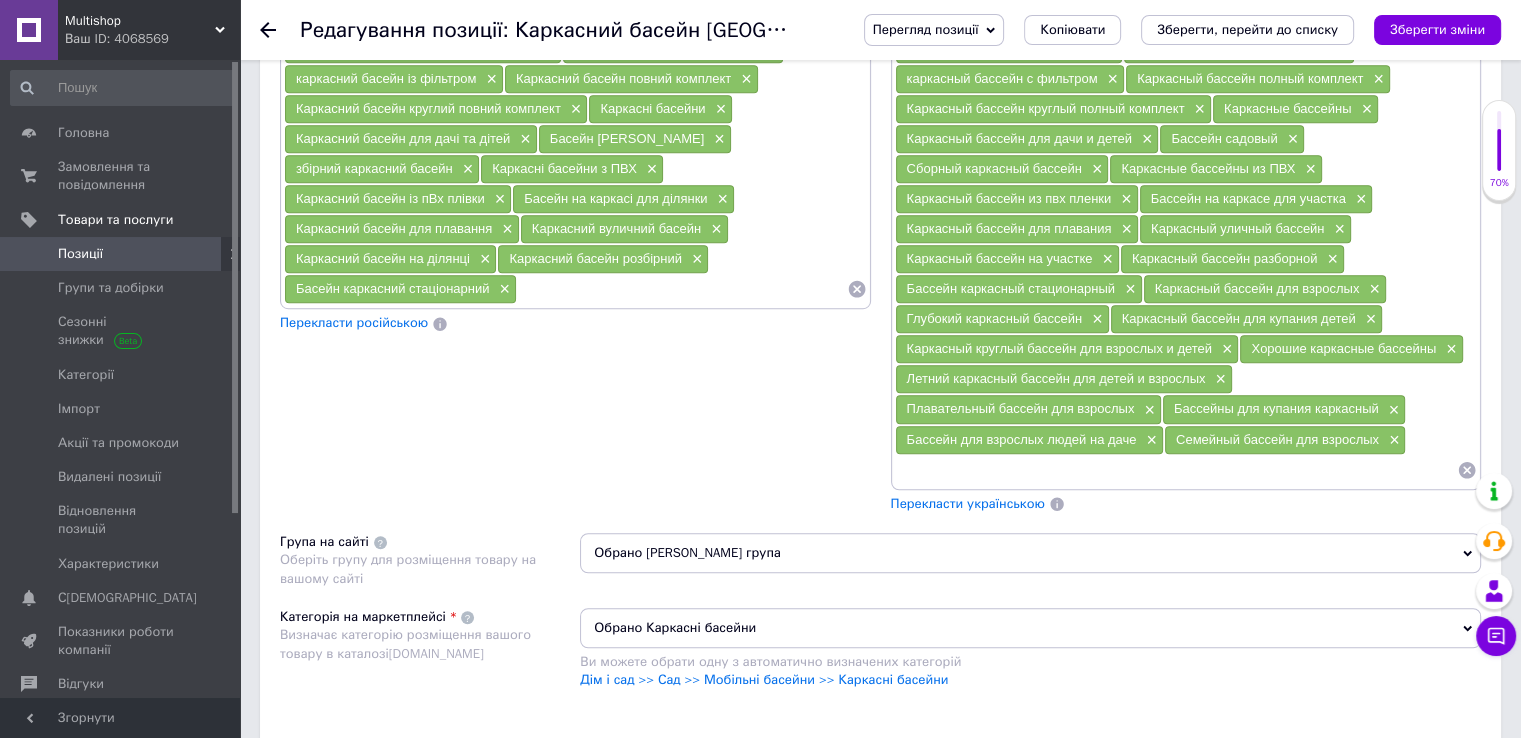 click at bounding box center (1176, 470) 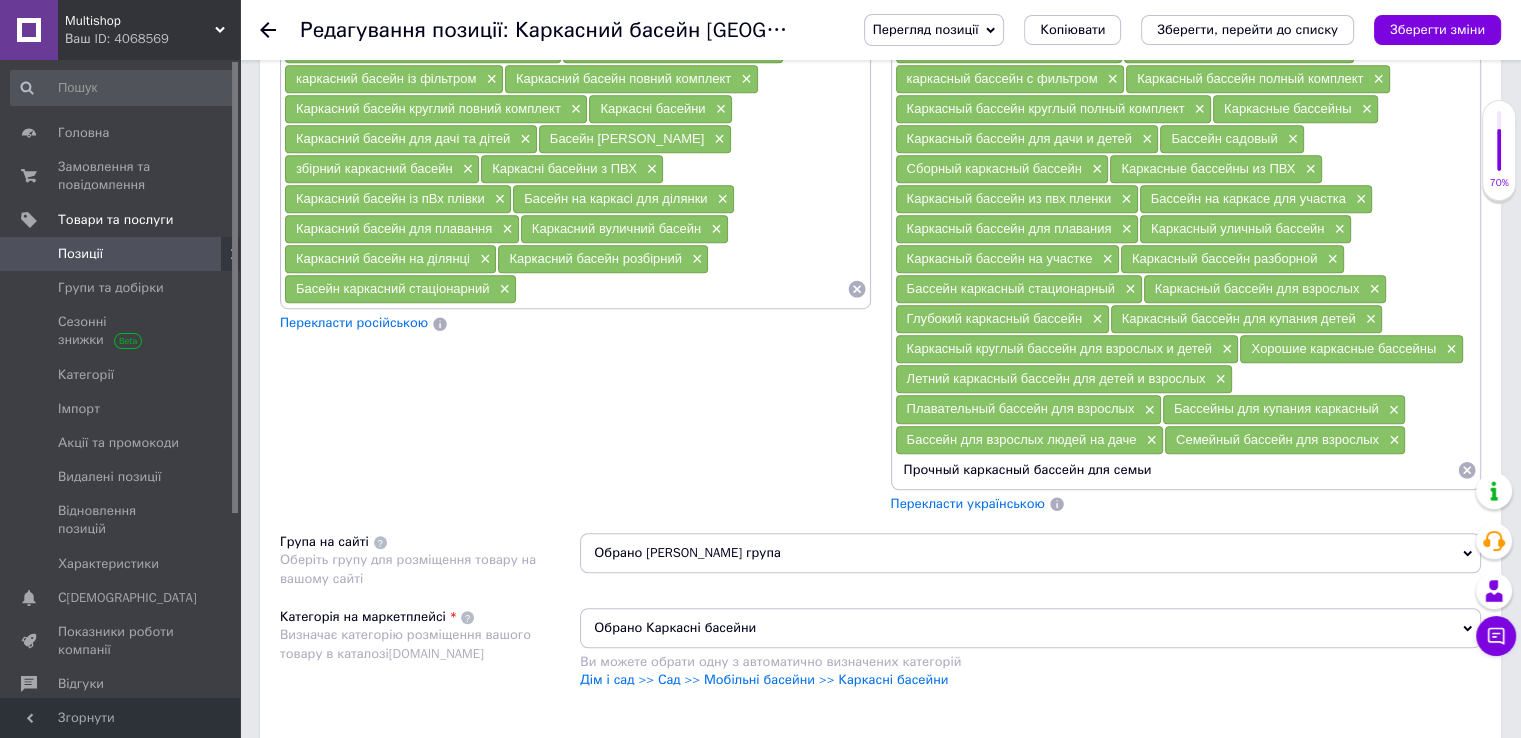 type 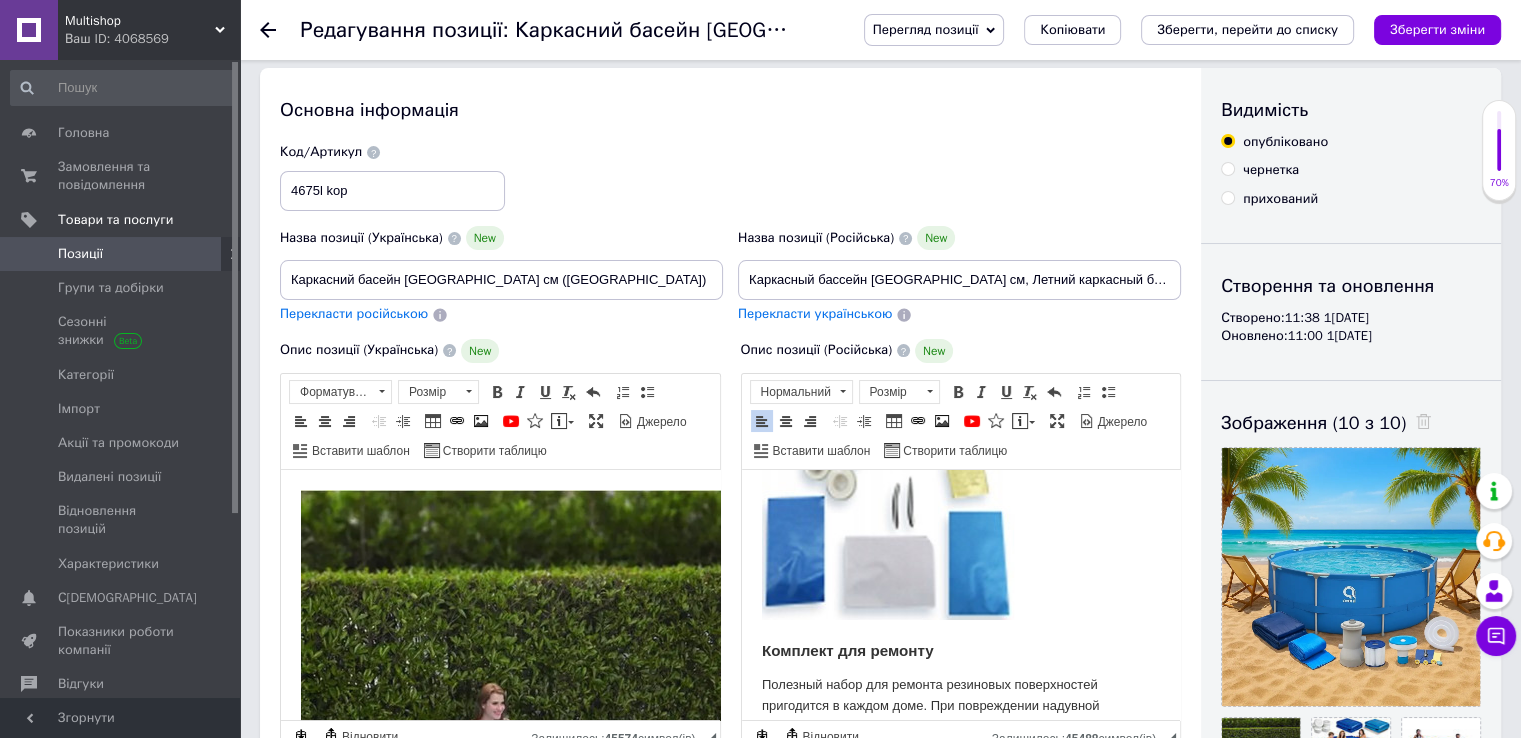 scroll, scrollTop: 0, scrollLeft: 0, axis: both 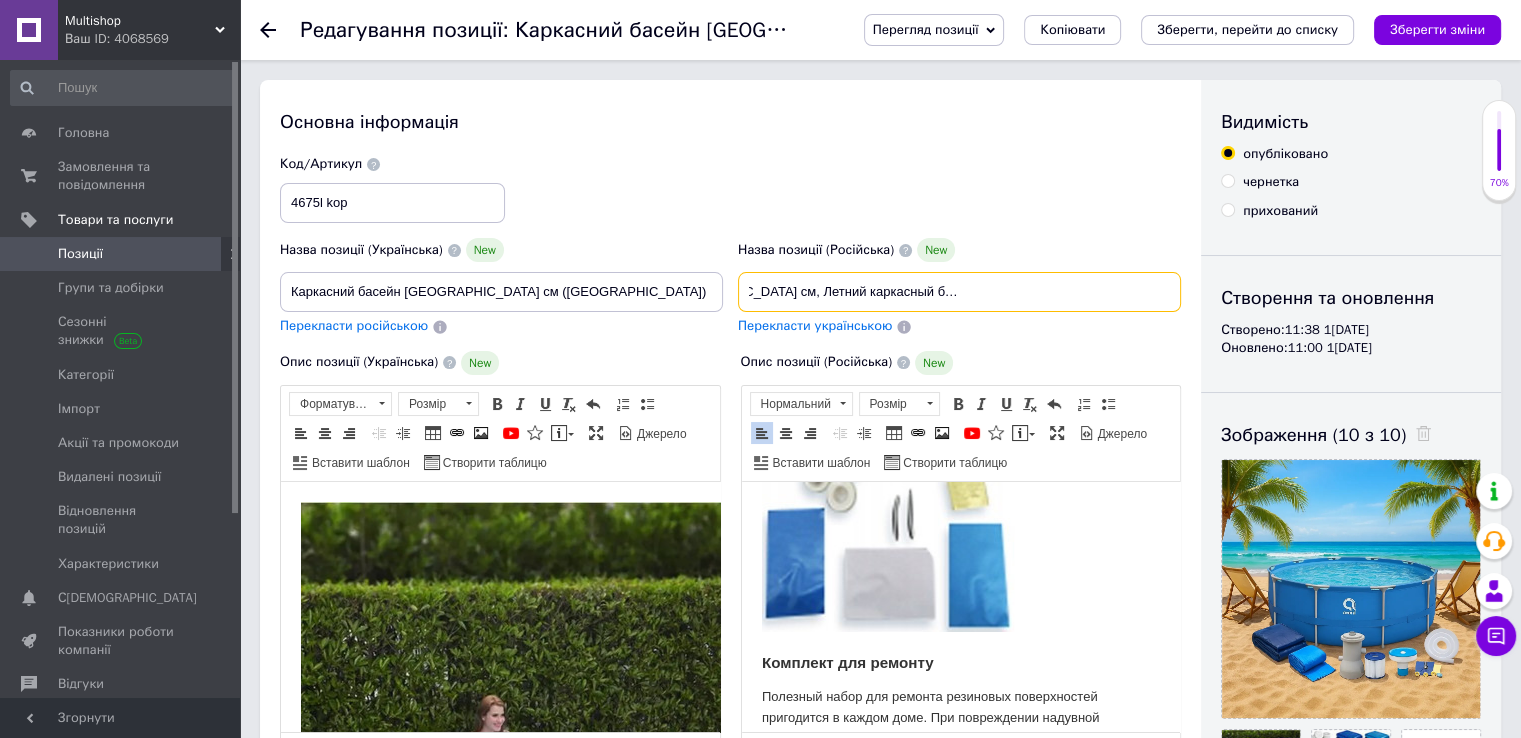 drag, startPoint x: 1092, startPoint y: 289, endPoint x: 1267, endPoint y: 281, distance: 175.18275 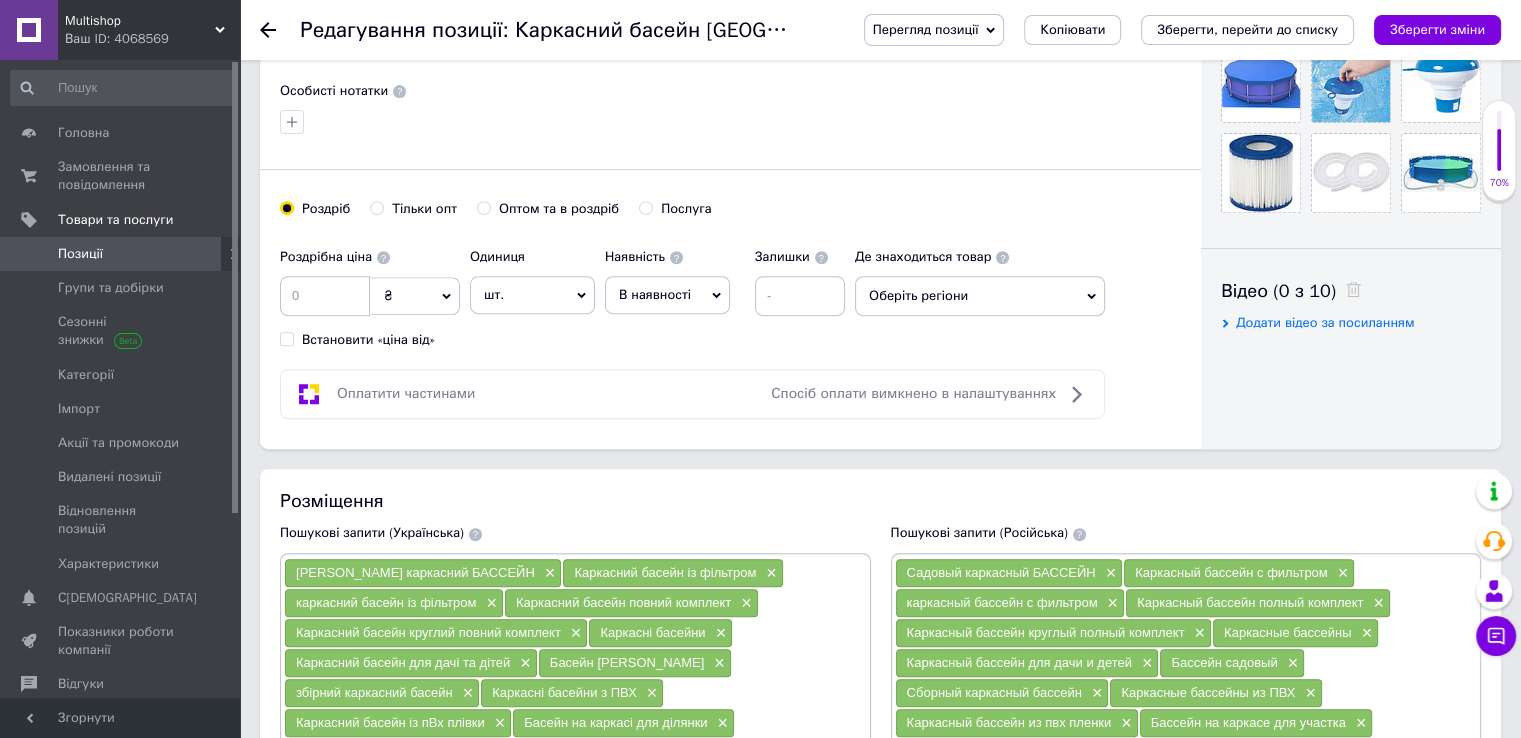 scroll, scrollTop: 1100, scrollLeft: 0, axis: vertical 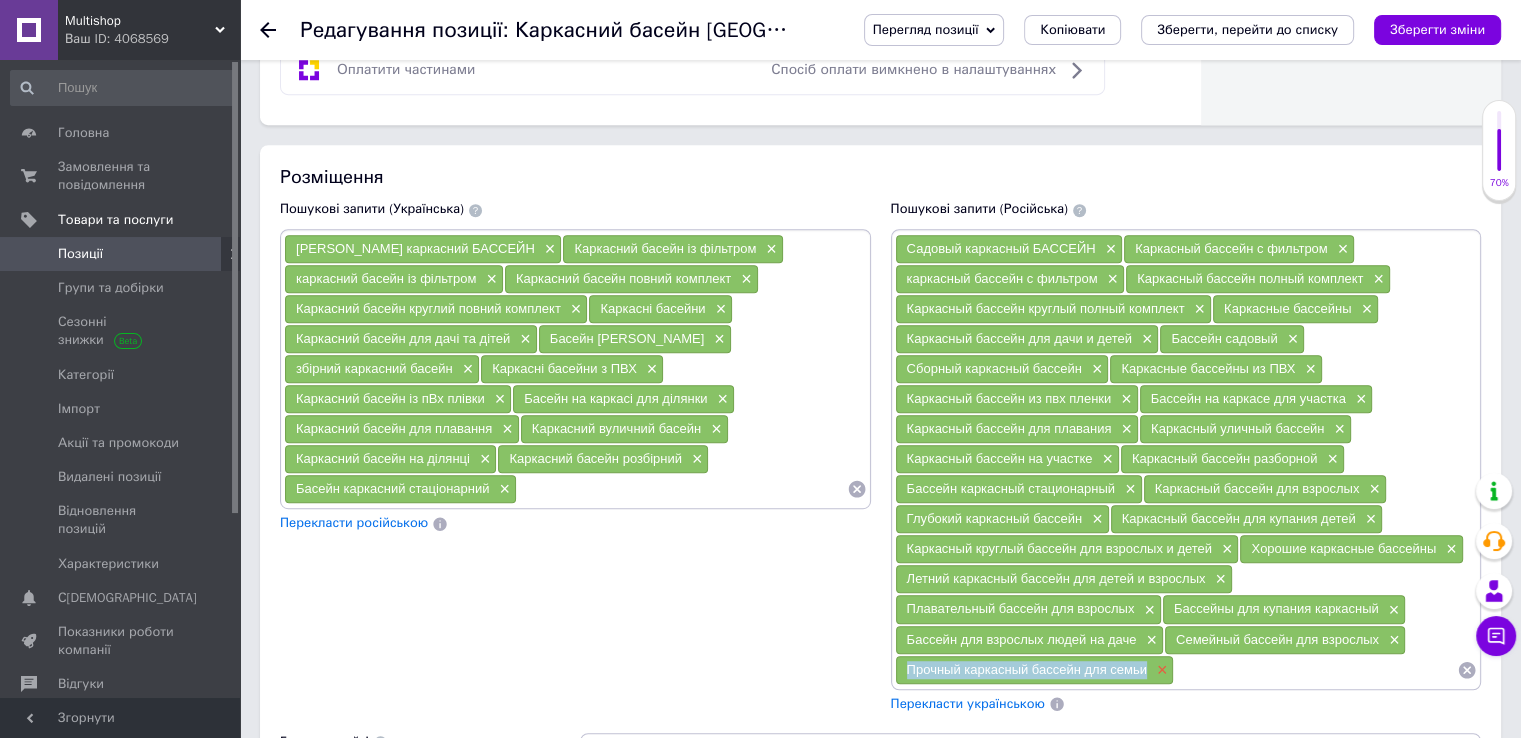 drag, startPoint x: 909, startPoint y: 657, endPoint x: 1156, endPoint y: 665, distance: 247.12952 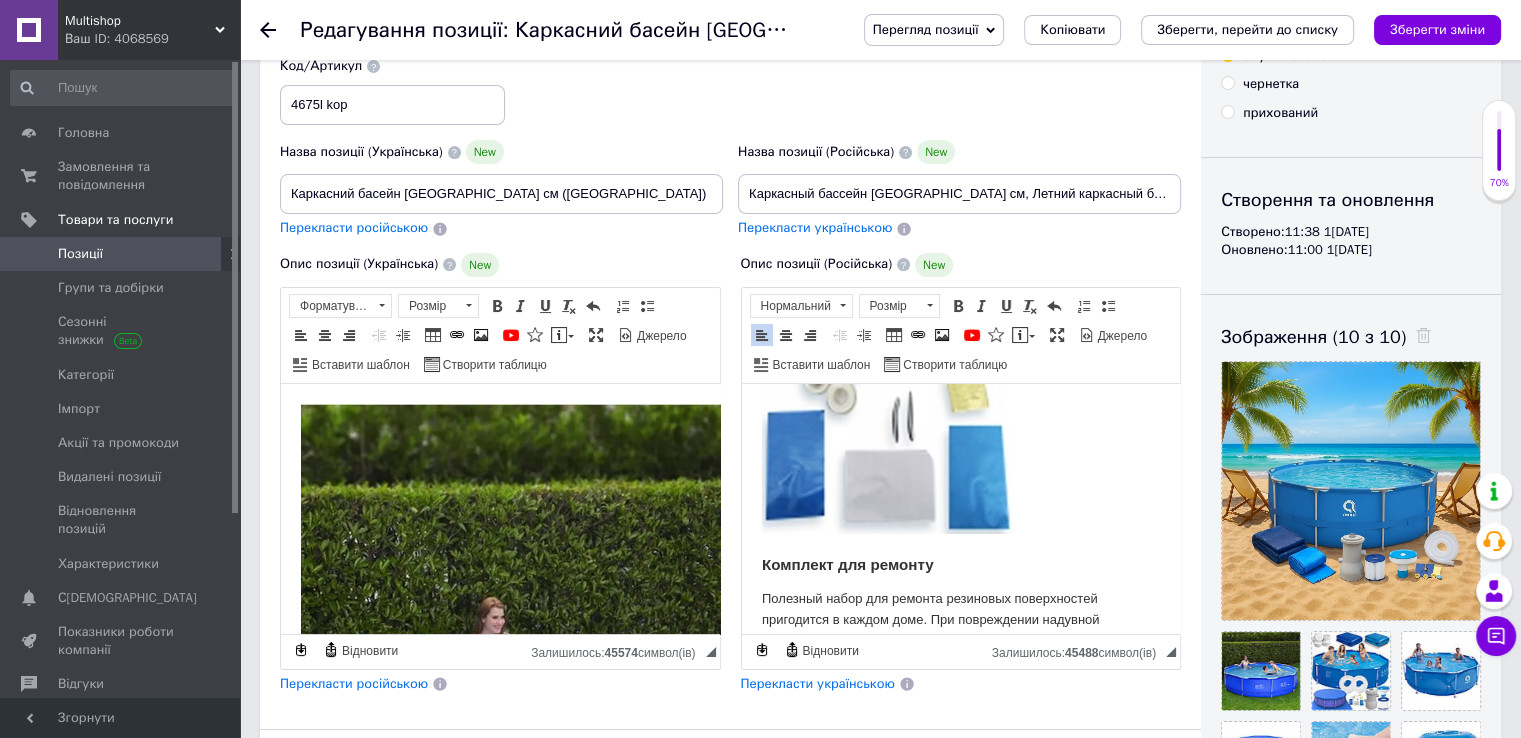 scroll, scrollTop: 0, scrollLeft: 0, axis: both 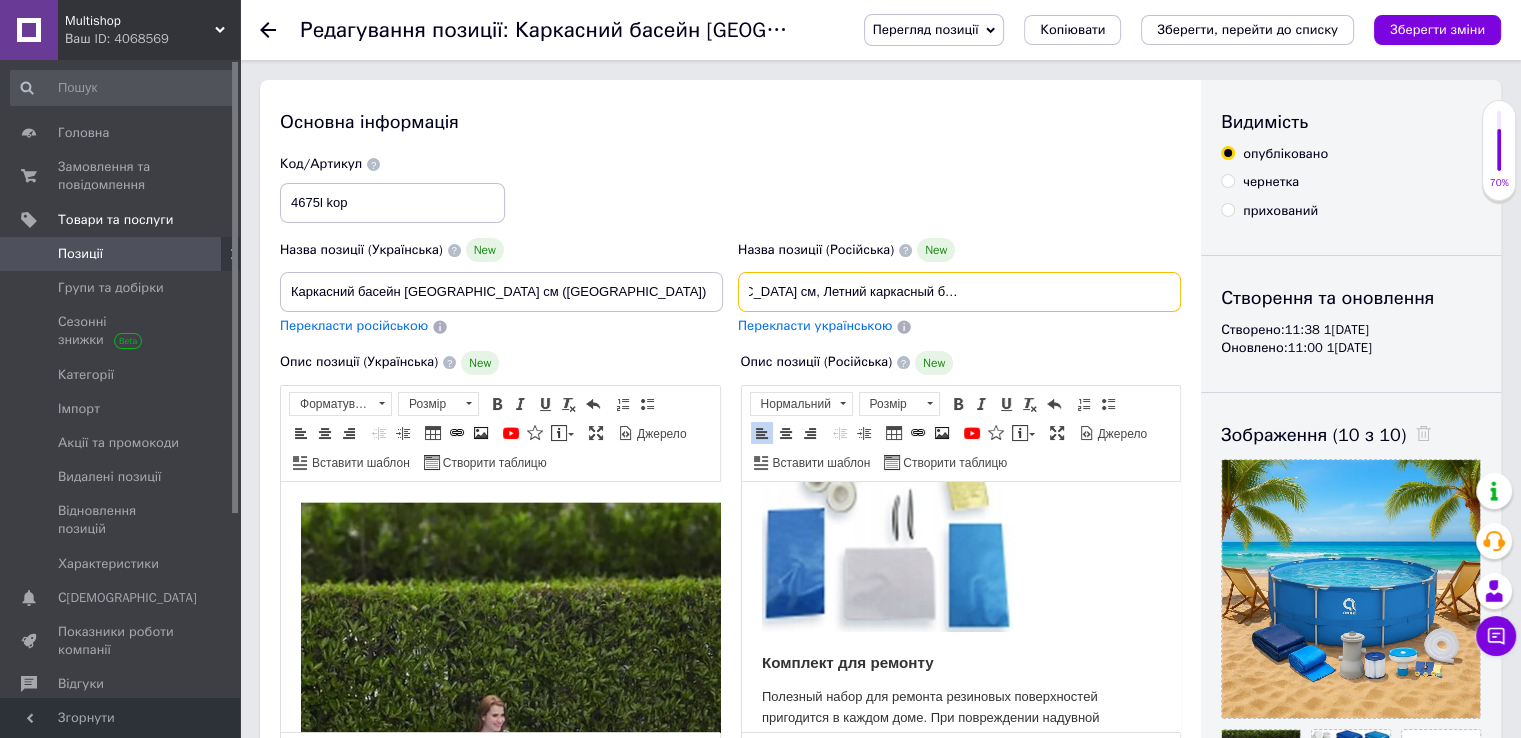 drag, startPoint x: 988, startPoint y: 276, endPoint x: 1207, endPoint y: 272, distance: 219.03653 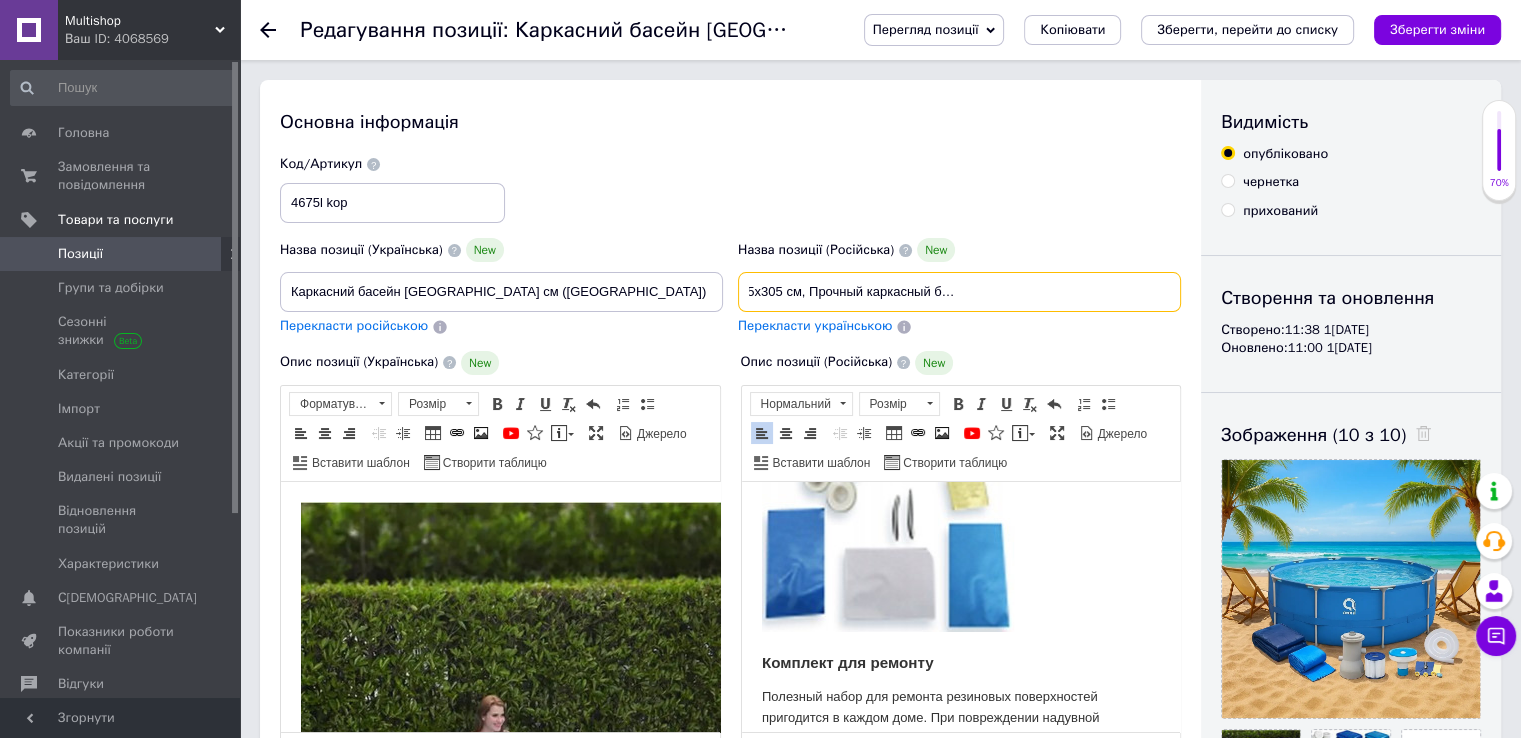scroll, scrollTop: 0, scrollLeft: 150, axis: horizontal 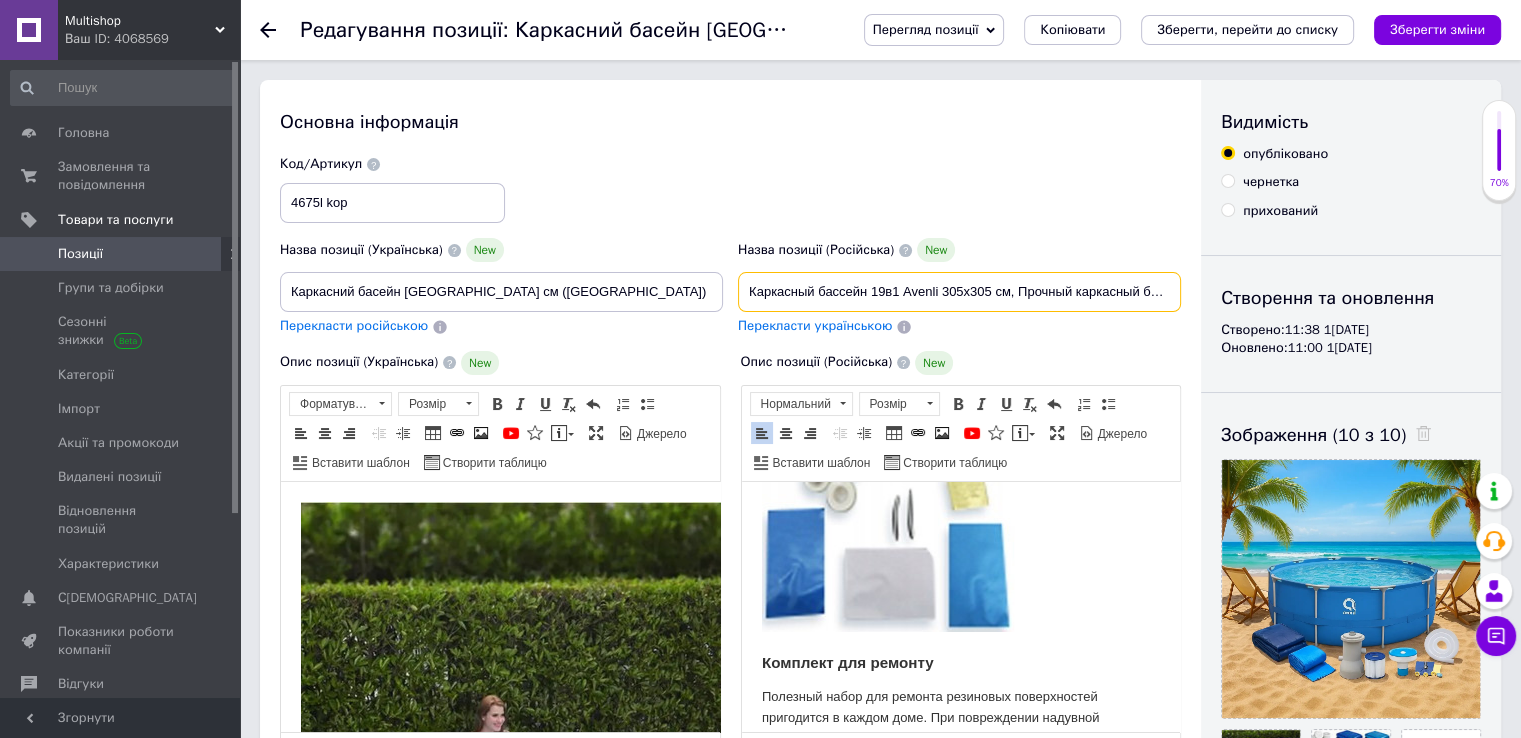 drag, startPoint x: 929, startPoint y: 289, endPoint x: 707, endPoint y: 292, distance: 222.02026 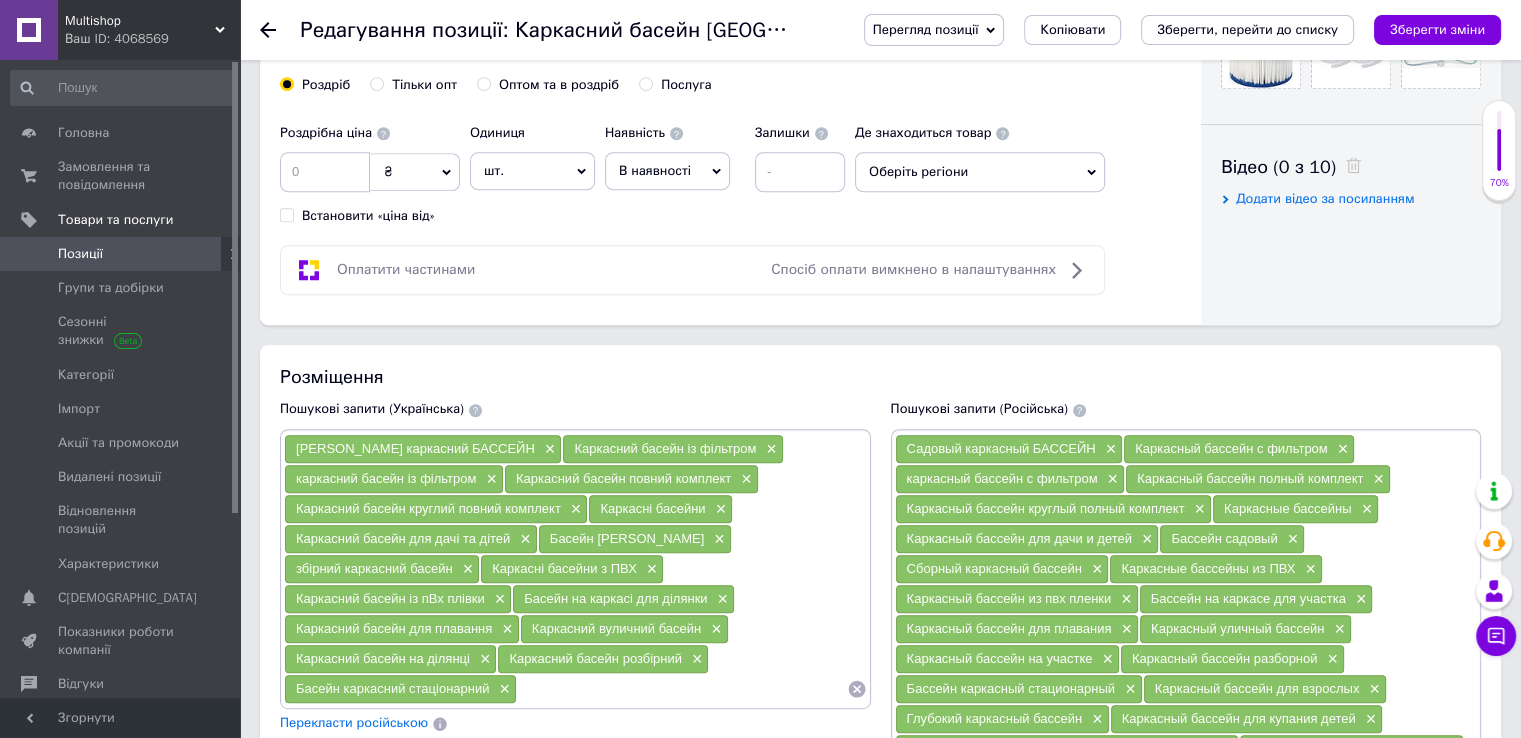 scroll, scrollTop: 1000, scrollLeft: 0, axis: vertical 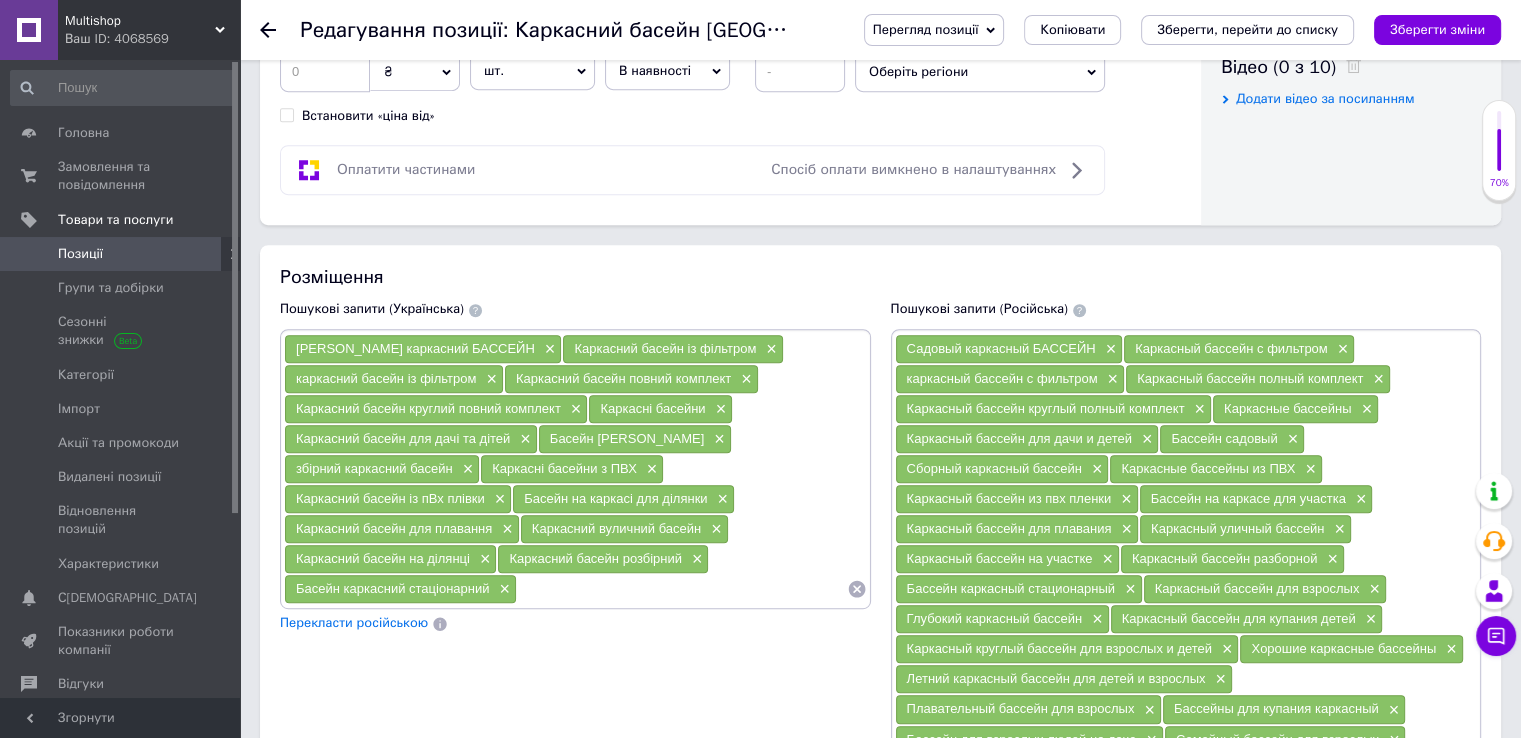 drag, startPoint x: 1147, startPoint y: 517, endPoint x: 1321, endPoint y: 521, distance: 174.04597 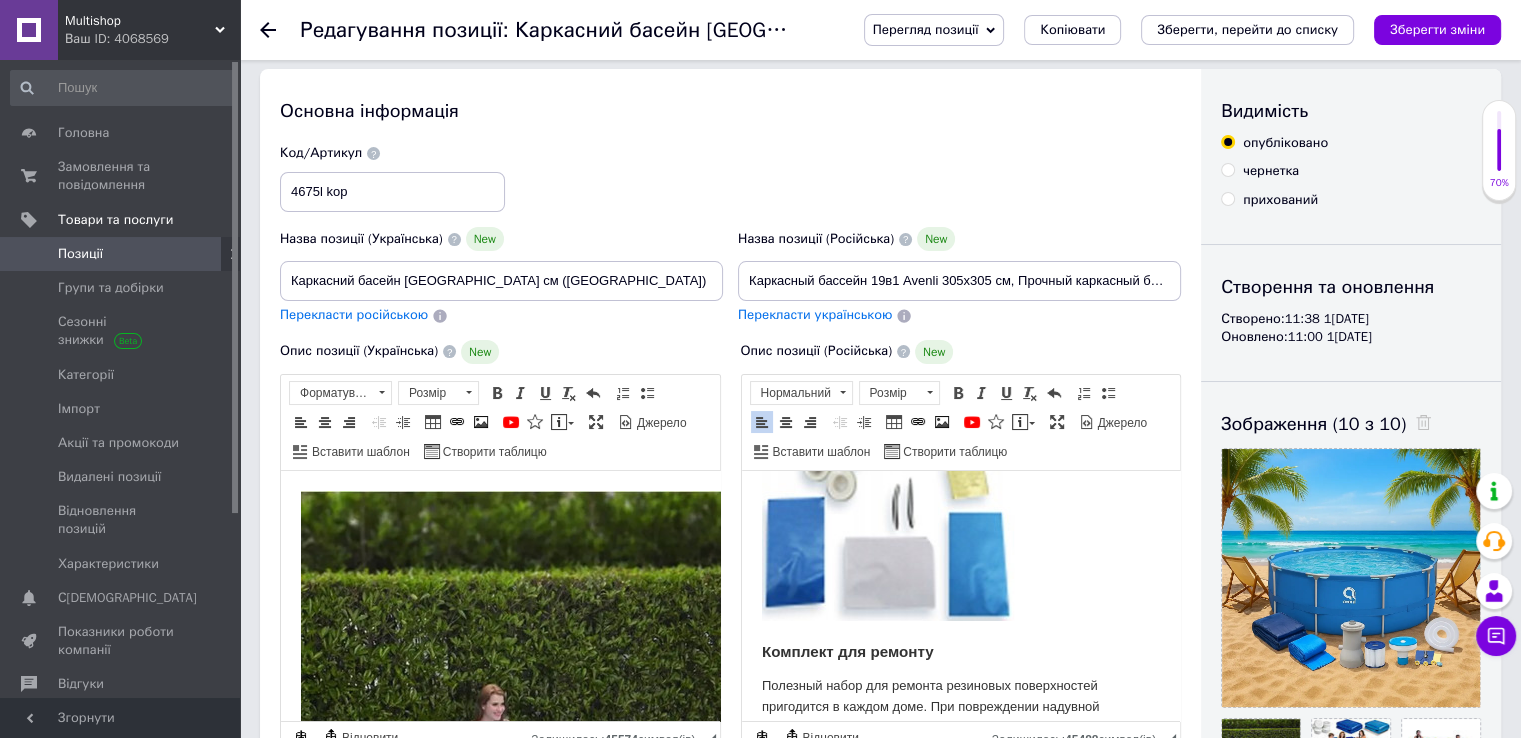 scroll, scrollTop: 0, scrollLeft: 0, axis: both 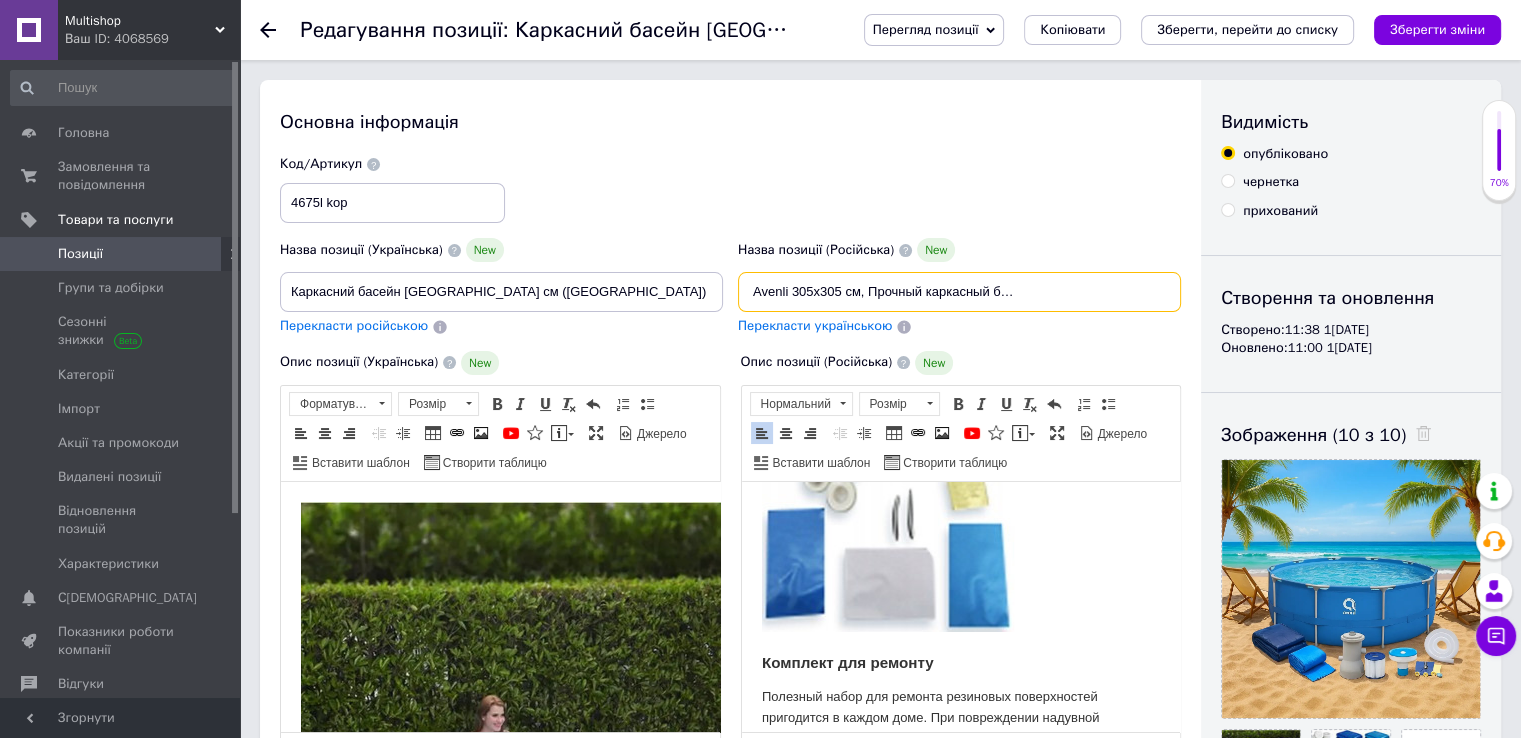 drag, startPoint x: 1117, startPoint y: 289, endPoint x: 1254, endPoint y: 281, distance: 137.23338 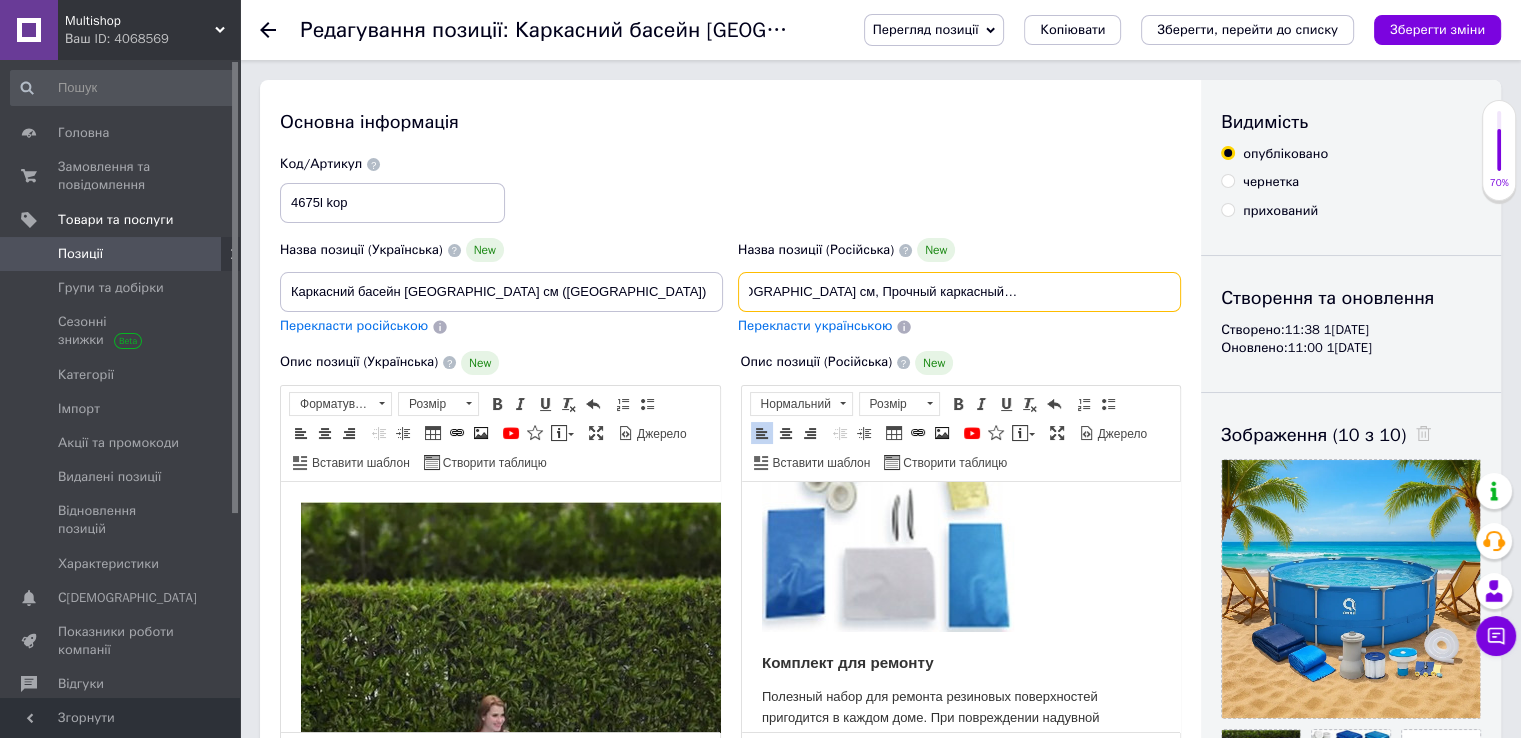 paste on "Каркасный уличный бассейн" 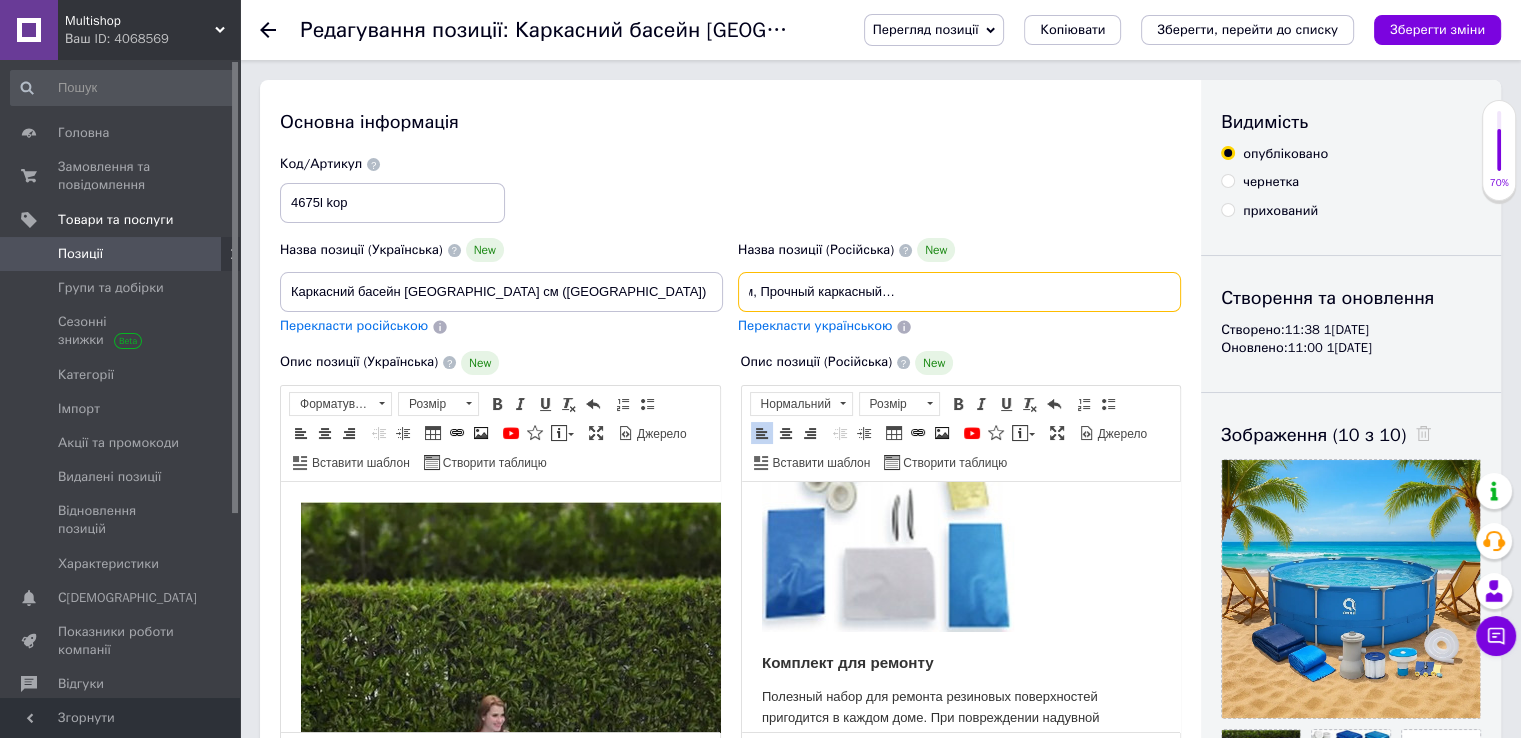 type on "Каркасный бассейн 19в1 Avenli 305x305 см, Прочный каркасный бассейн для семьи, Каркасный уличный бассейн (Польша)" 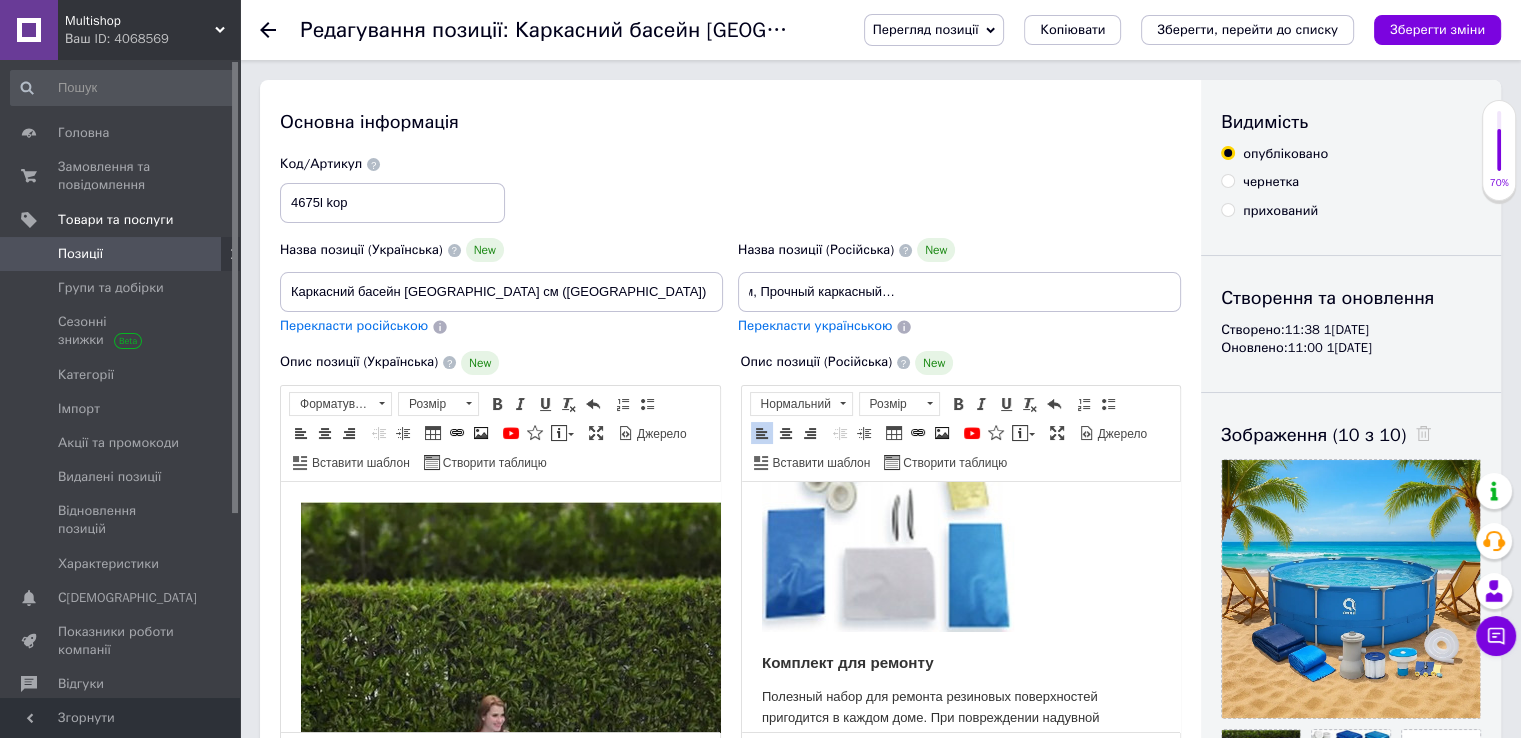 click on "Перекласти українською" at bounding box center [815, 325] 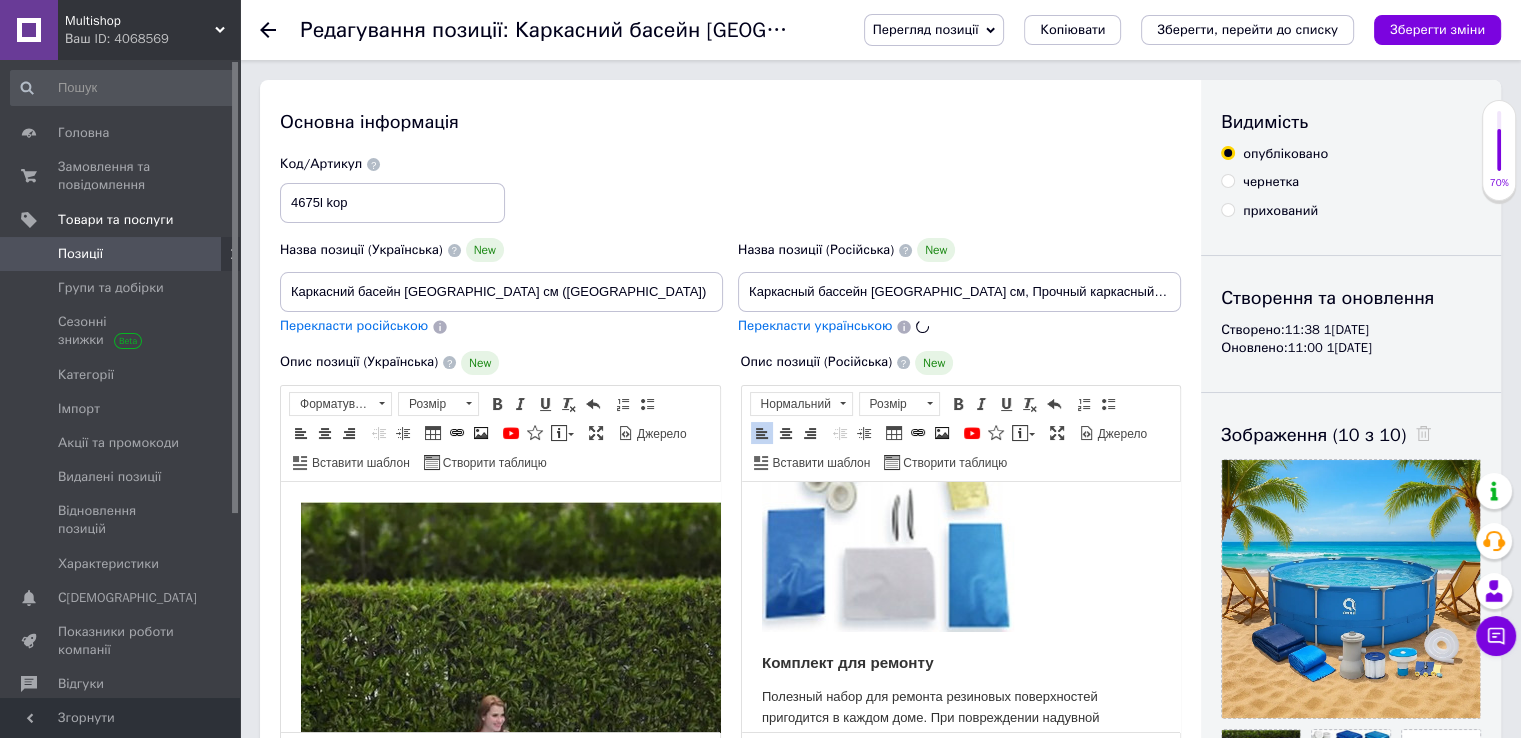 type on "Каркасний басейн 19в1 Avenli 305x305 см, Міцний каркасний басейн для сім'ї, Каркасний вуличний басейн (Польща)" 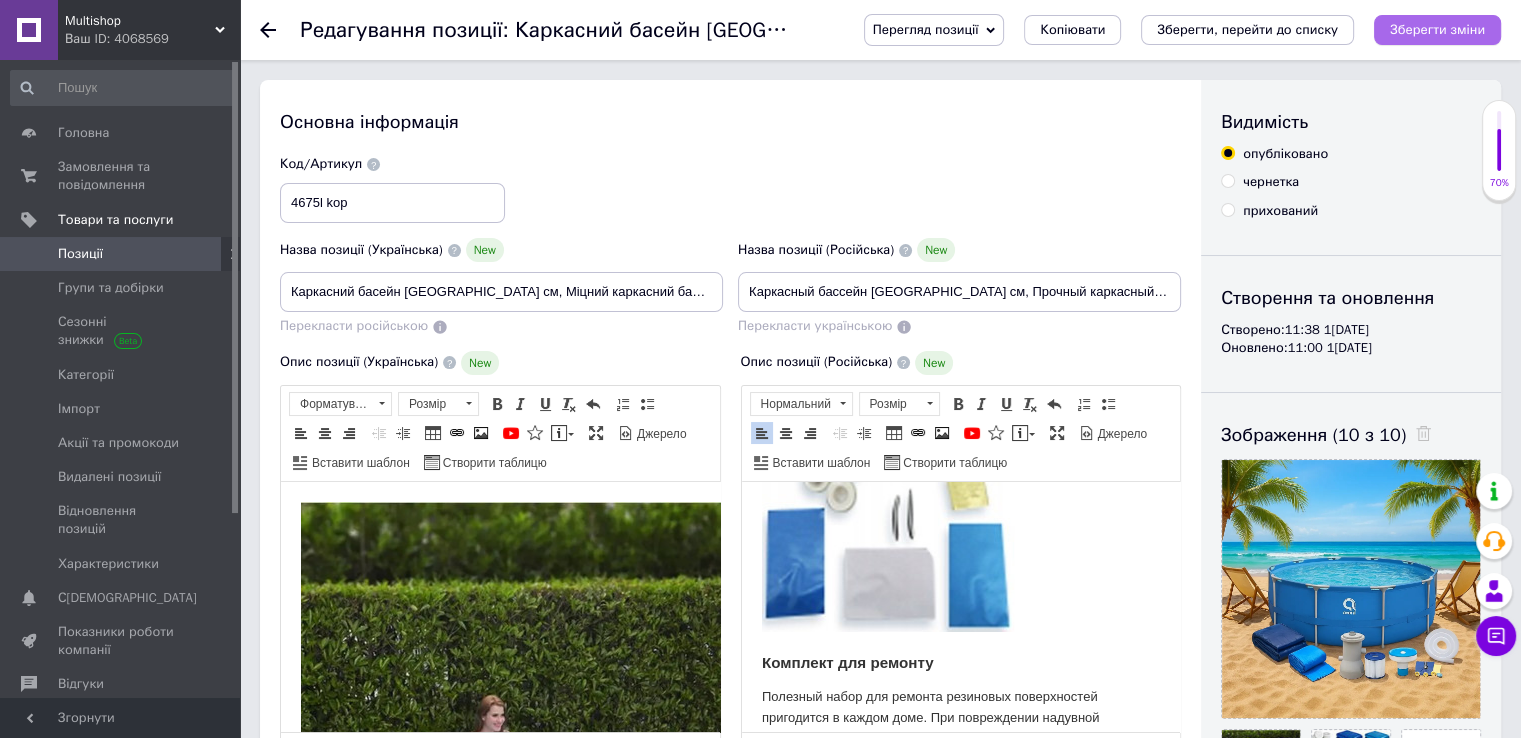 click on "Зберегти зміни" at bounding box center (1437, 29) 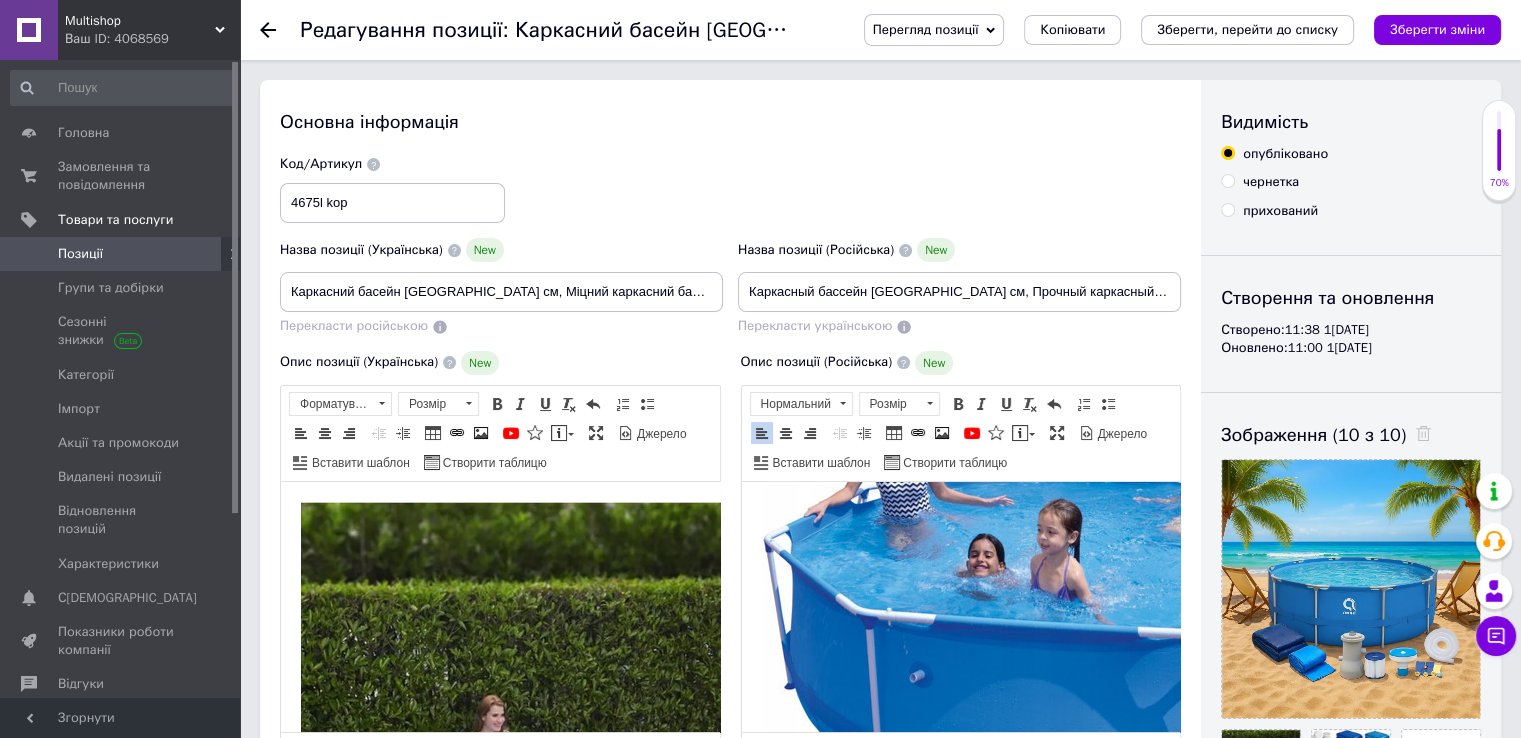scroll, scrollTop: 8166, scrollLeft: 0, axis: vertical 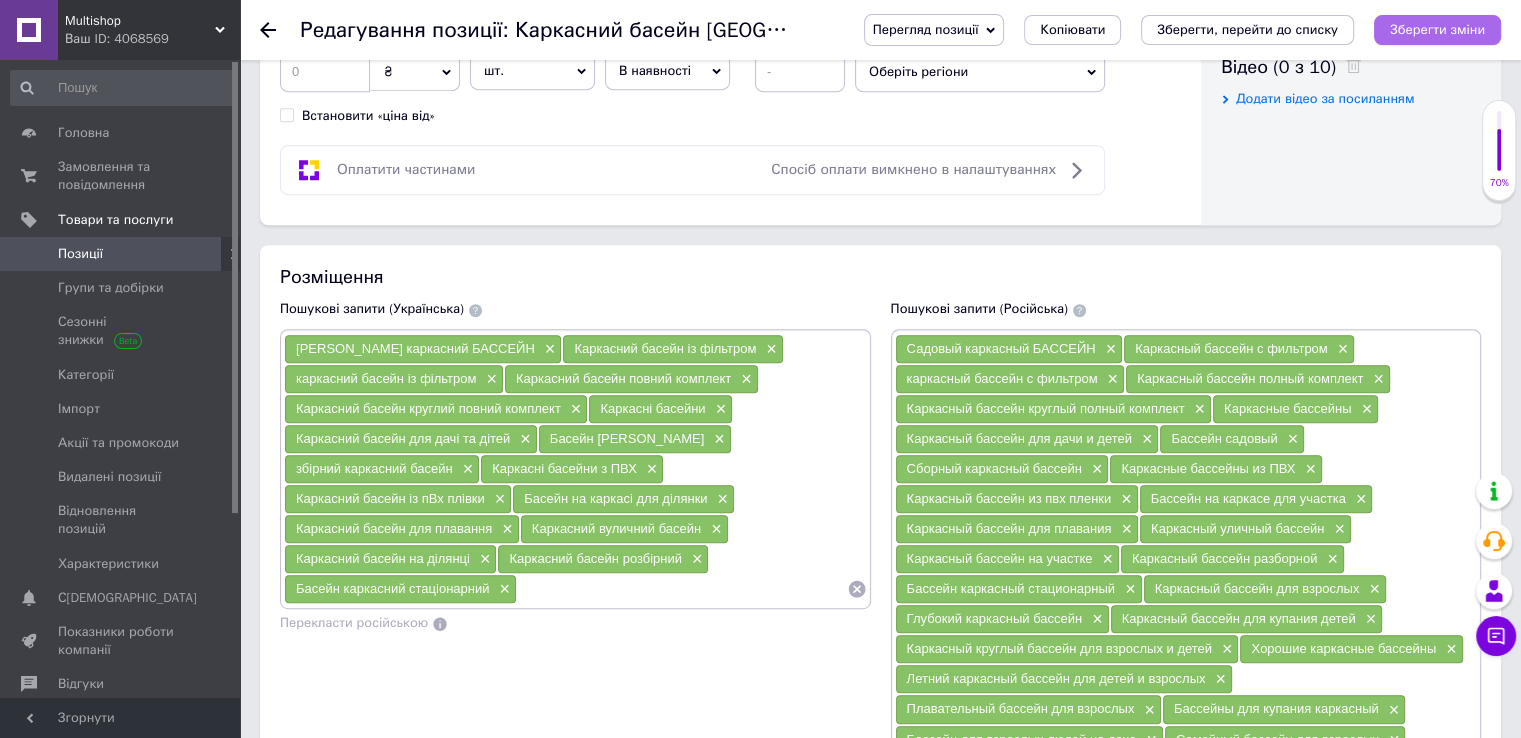 click on "Зберегти зміни" at bounding box center (1437, 29) 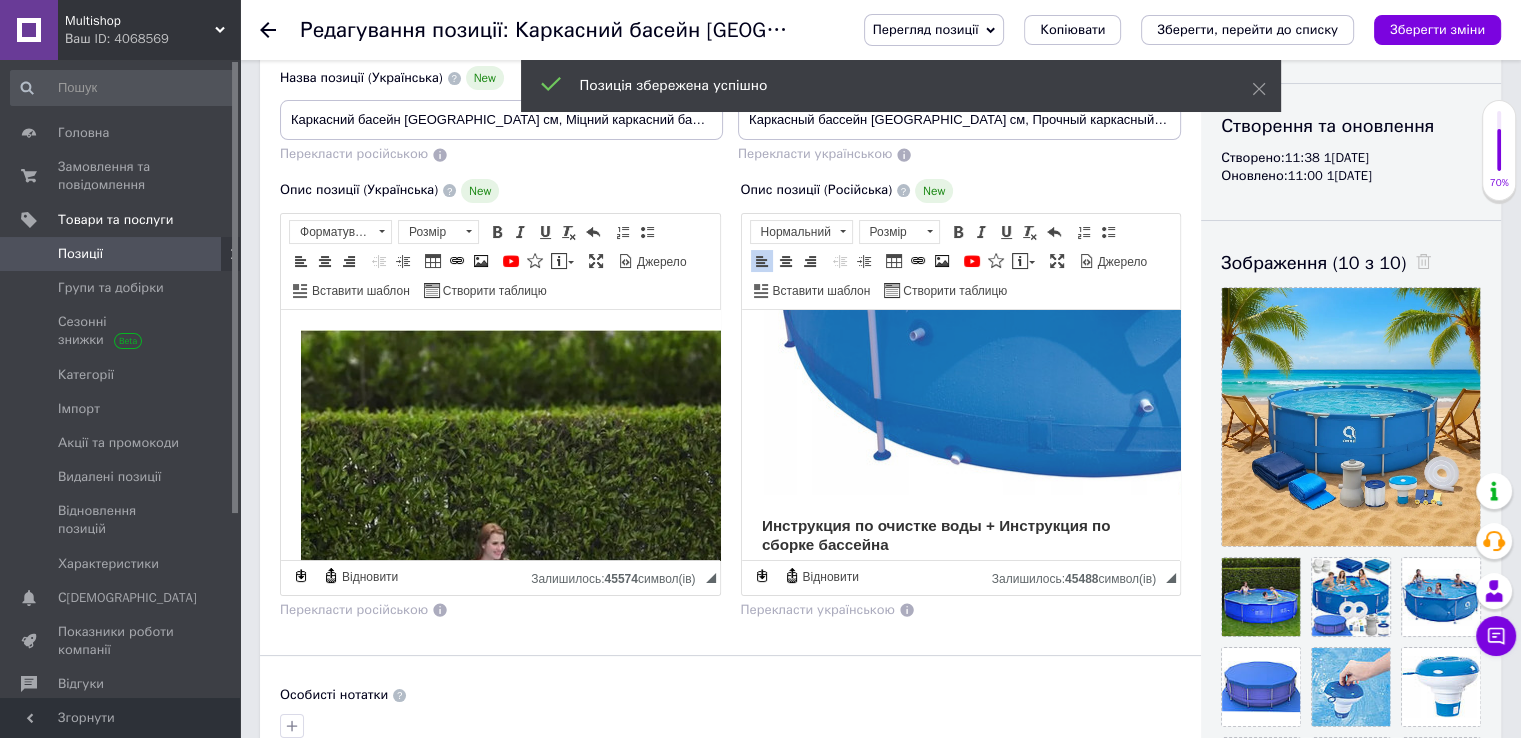 scroll, scrollTop: 0, scrollLeft: 0, axis: both 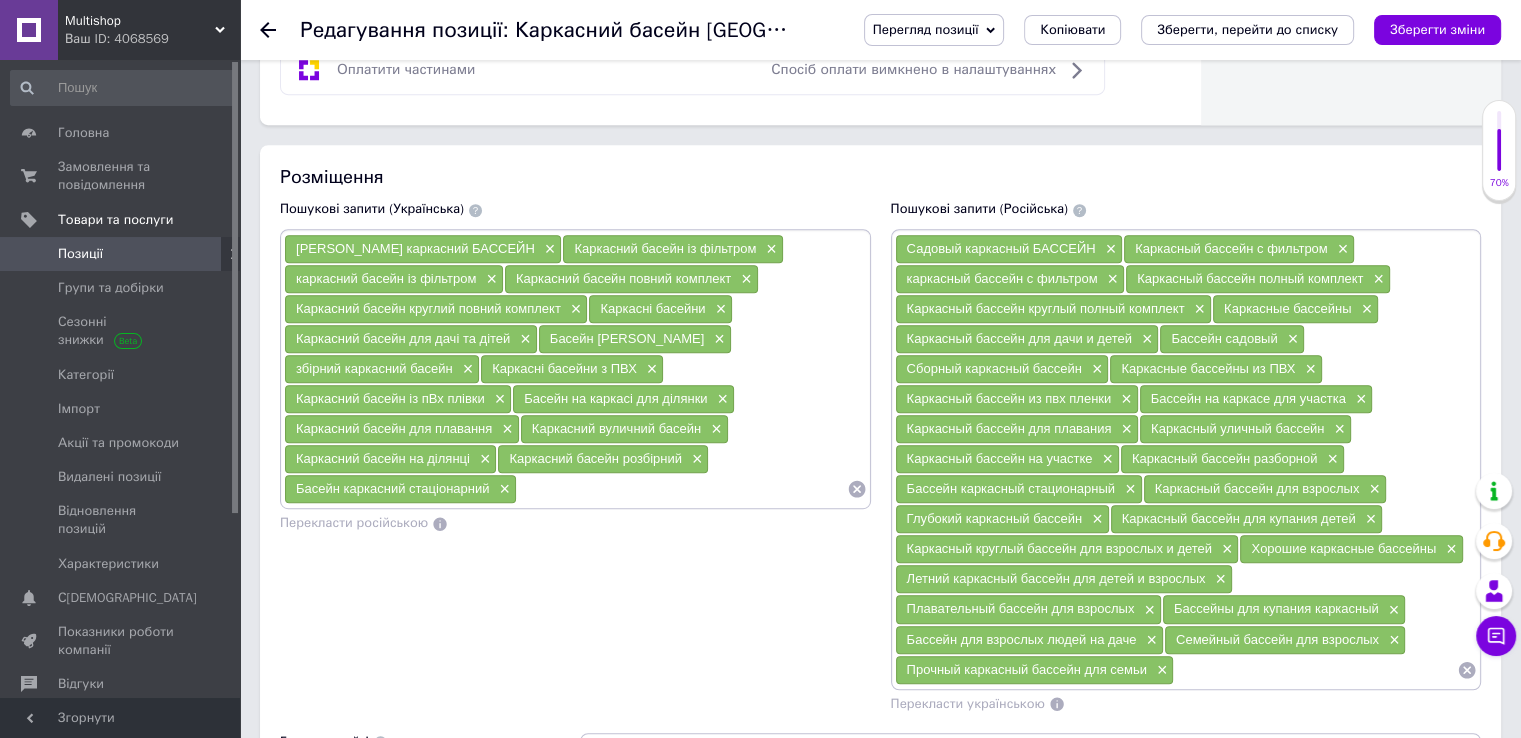 click at bounding box center (1315, 670) 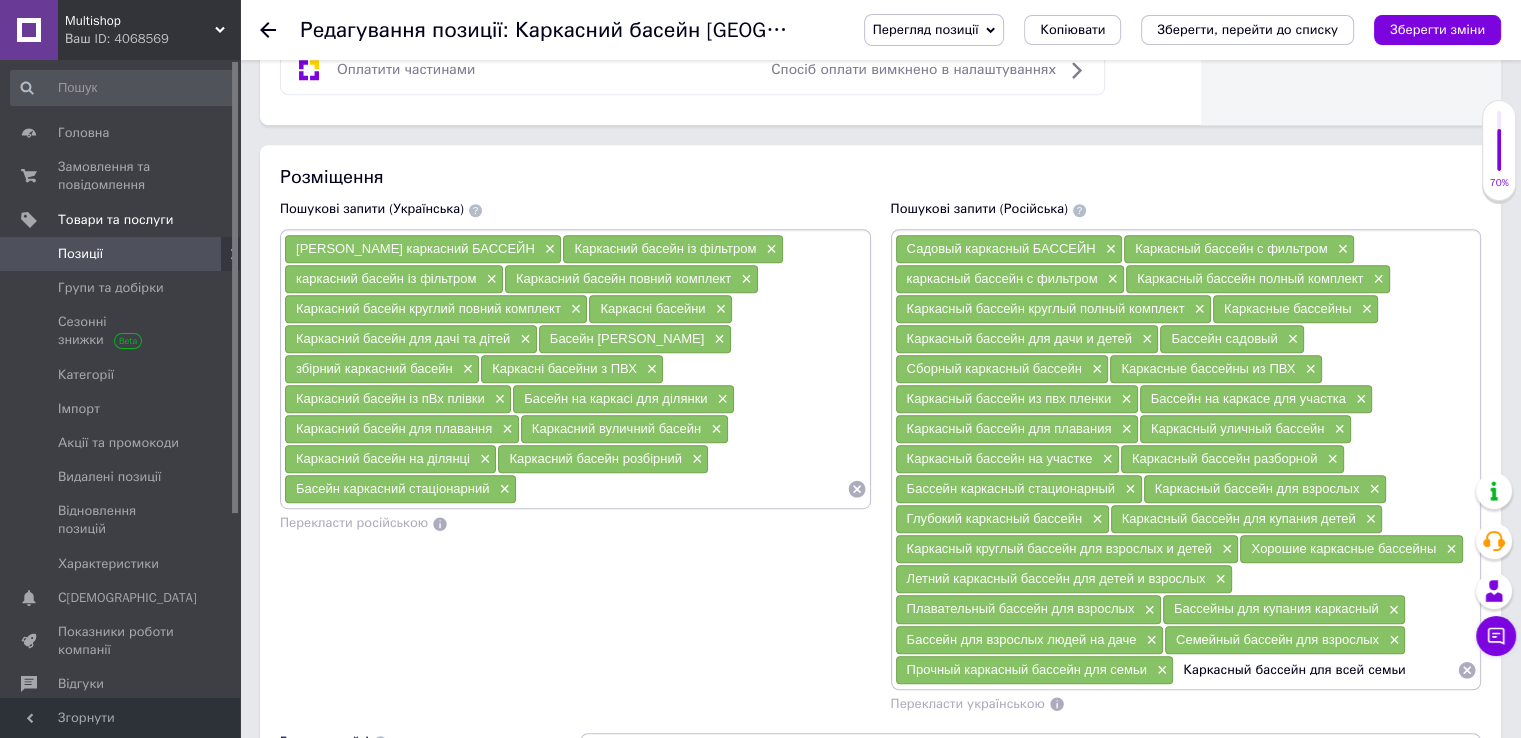 type 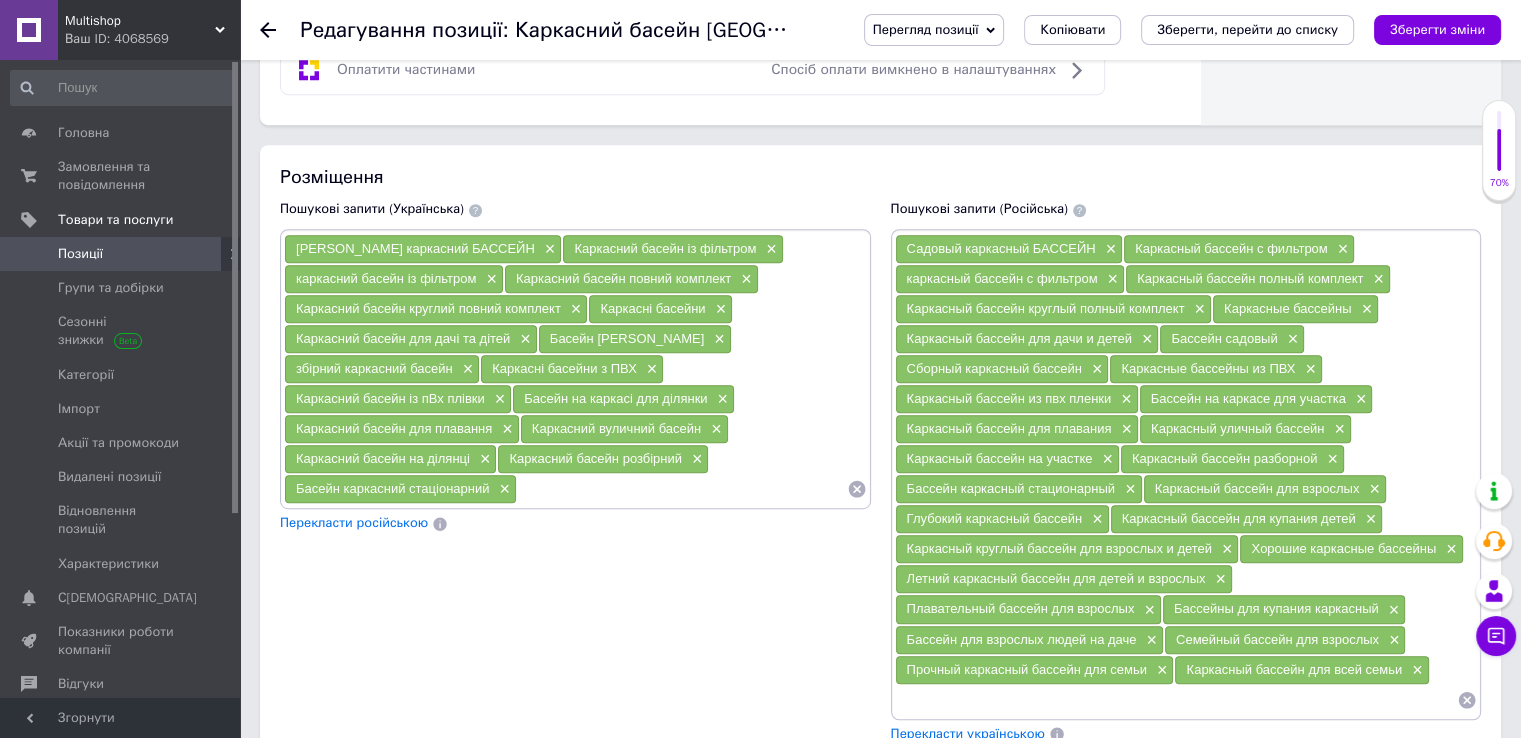 click on "Перекласти українською" at bounding box center [968, 734] 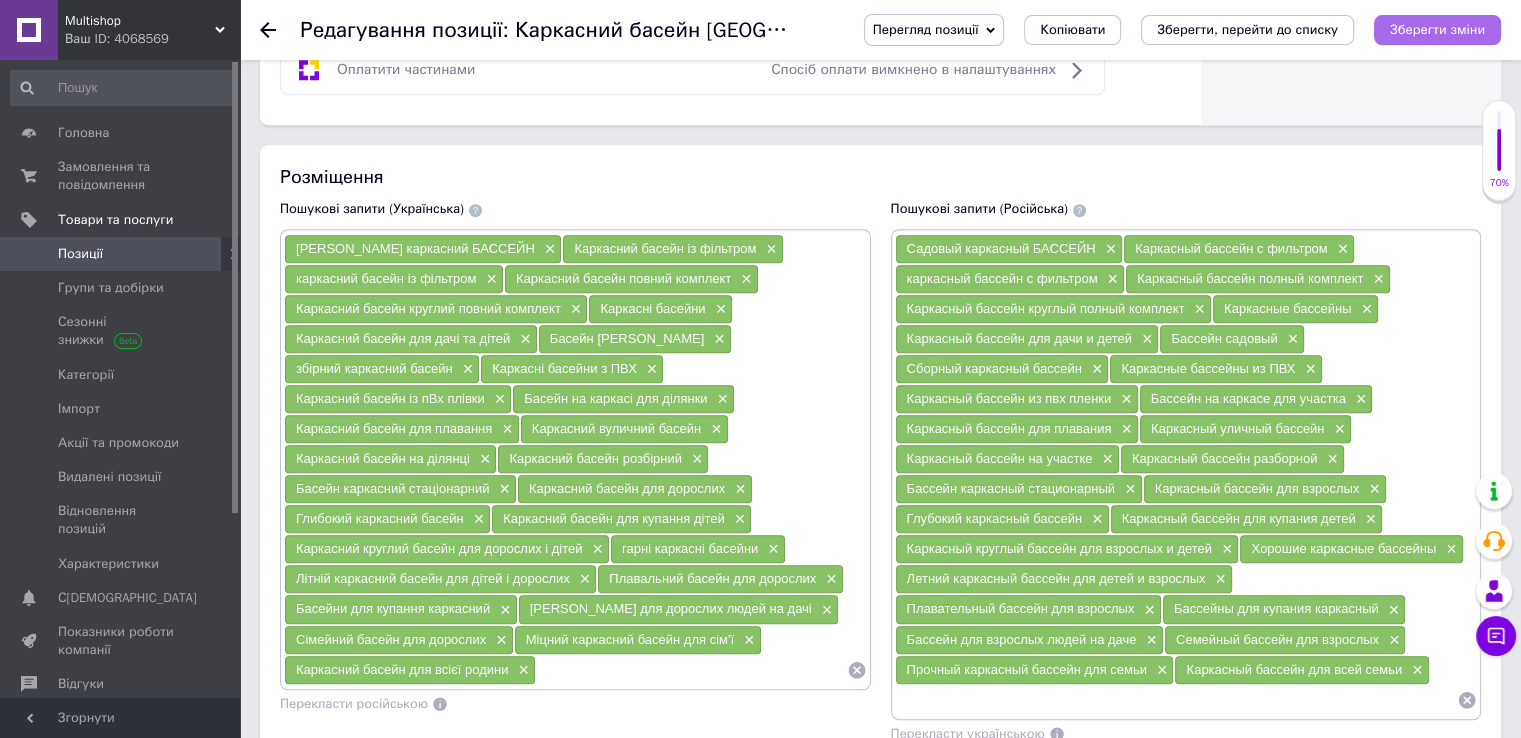 click on "Зберегти зміни" at bounding box center (1437, 29) 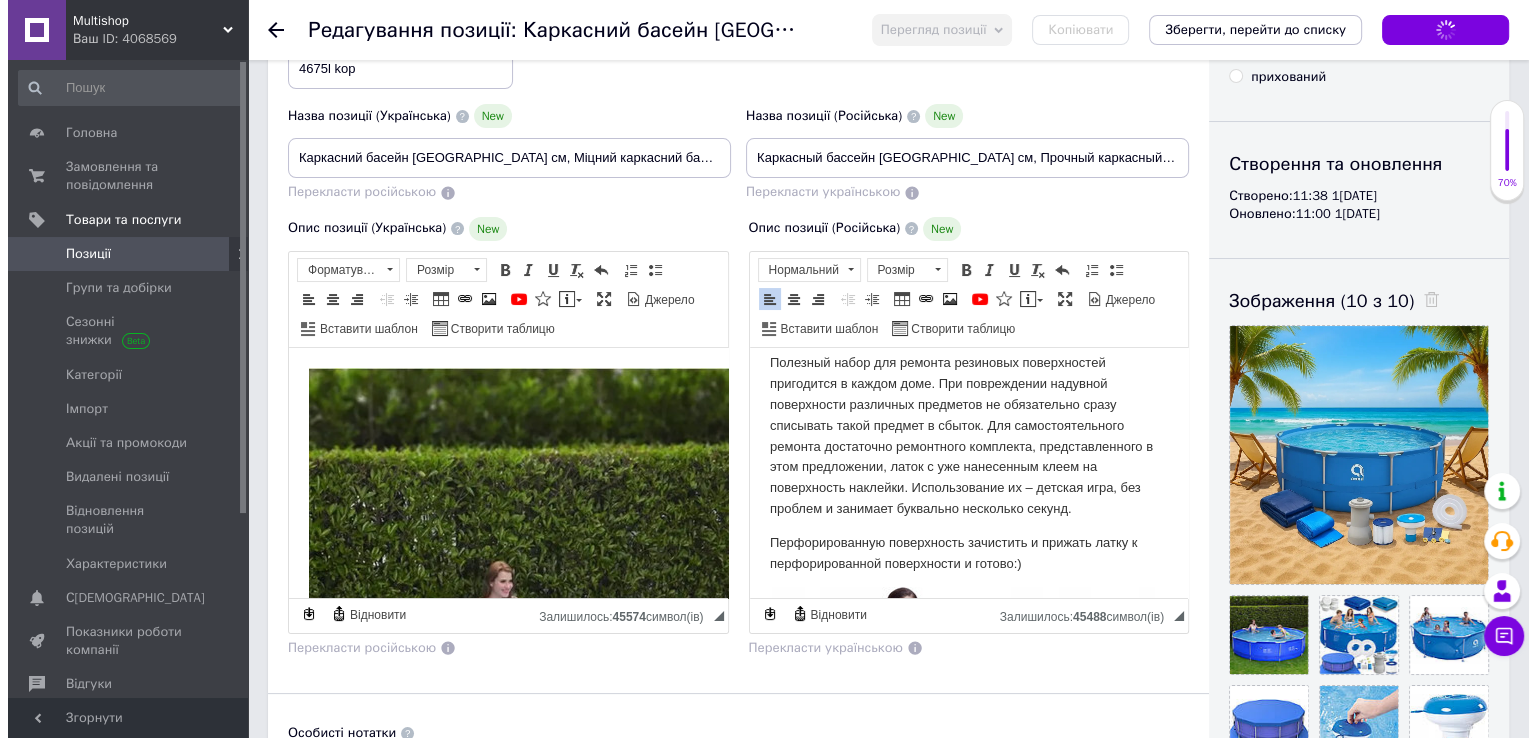 scroll, scrollTop: 0, scrollLeft: 0, axis: both 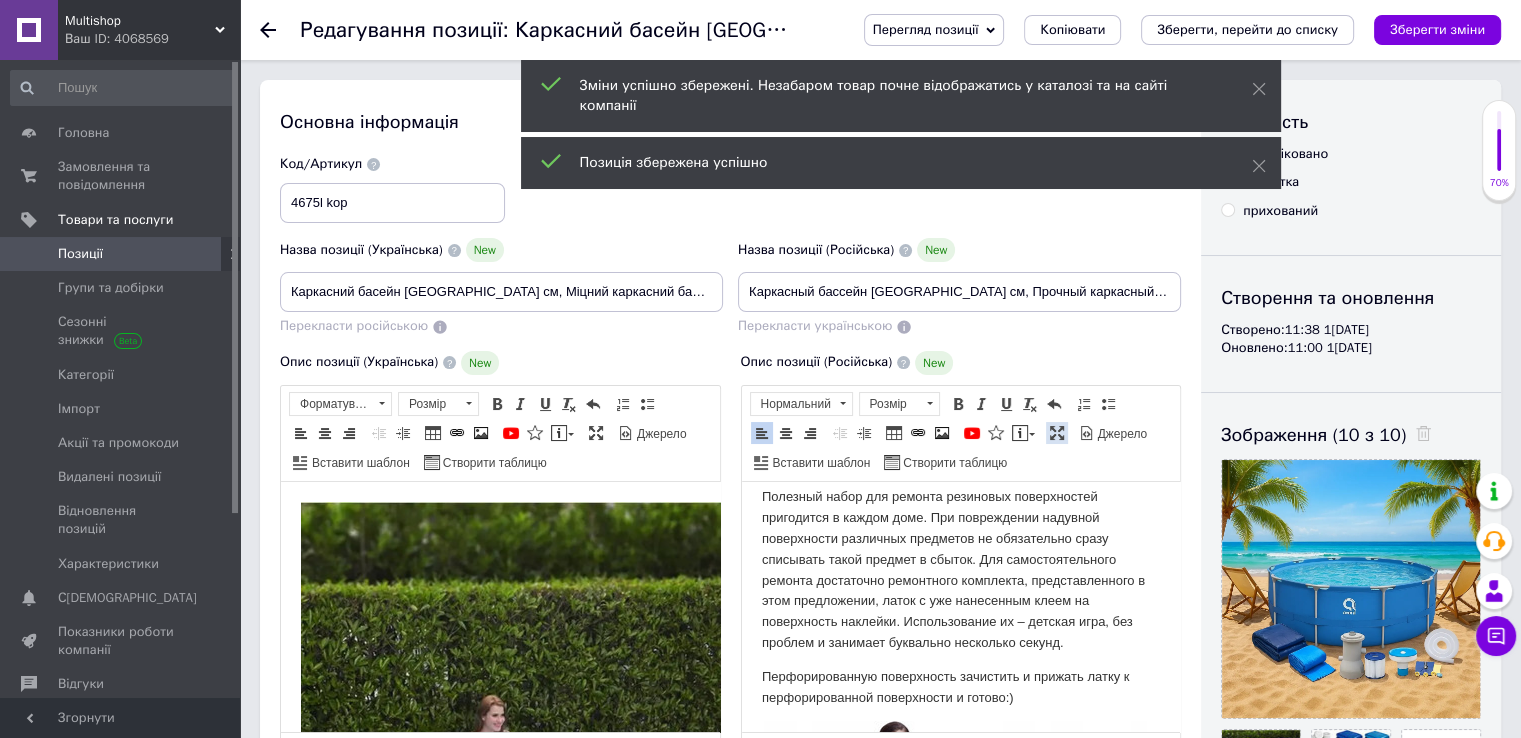 click on "Максимізувати" at bounding box center [1057, 433] 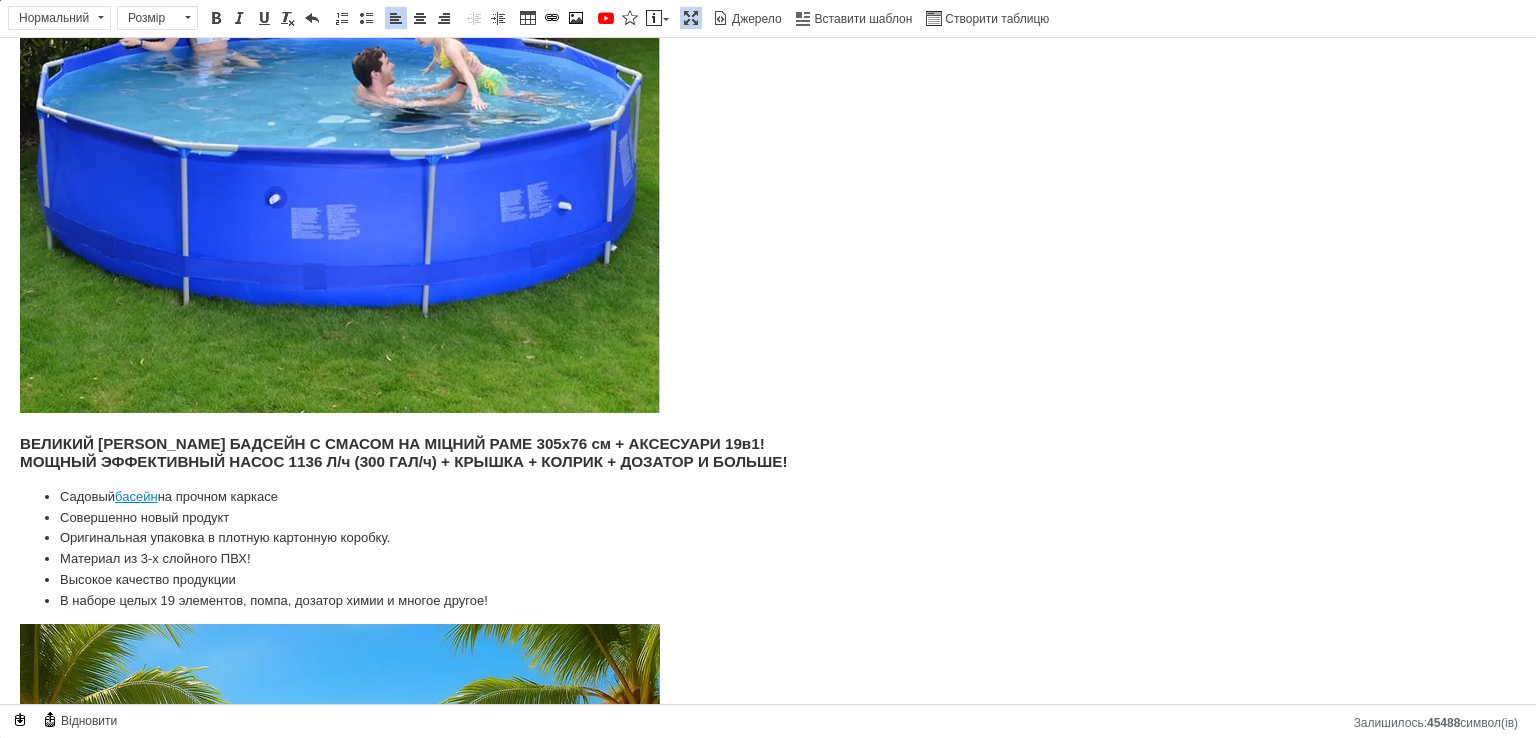 scroll, scrollTop: 0, scrollLeft: 0, axis: both 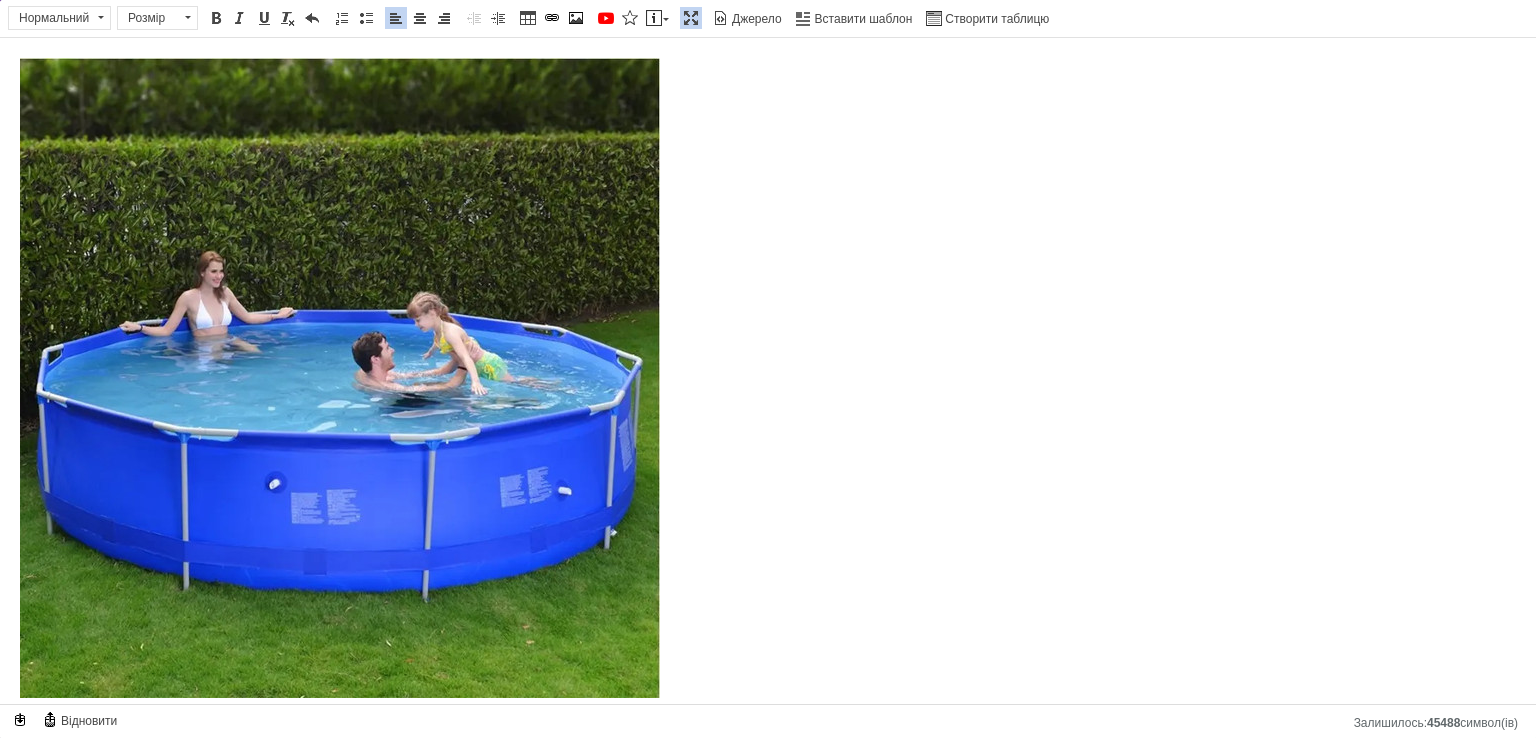 click at bounding box center [691, 18] 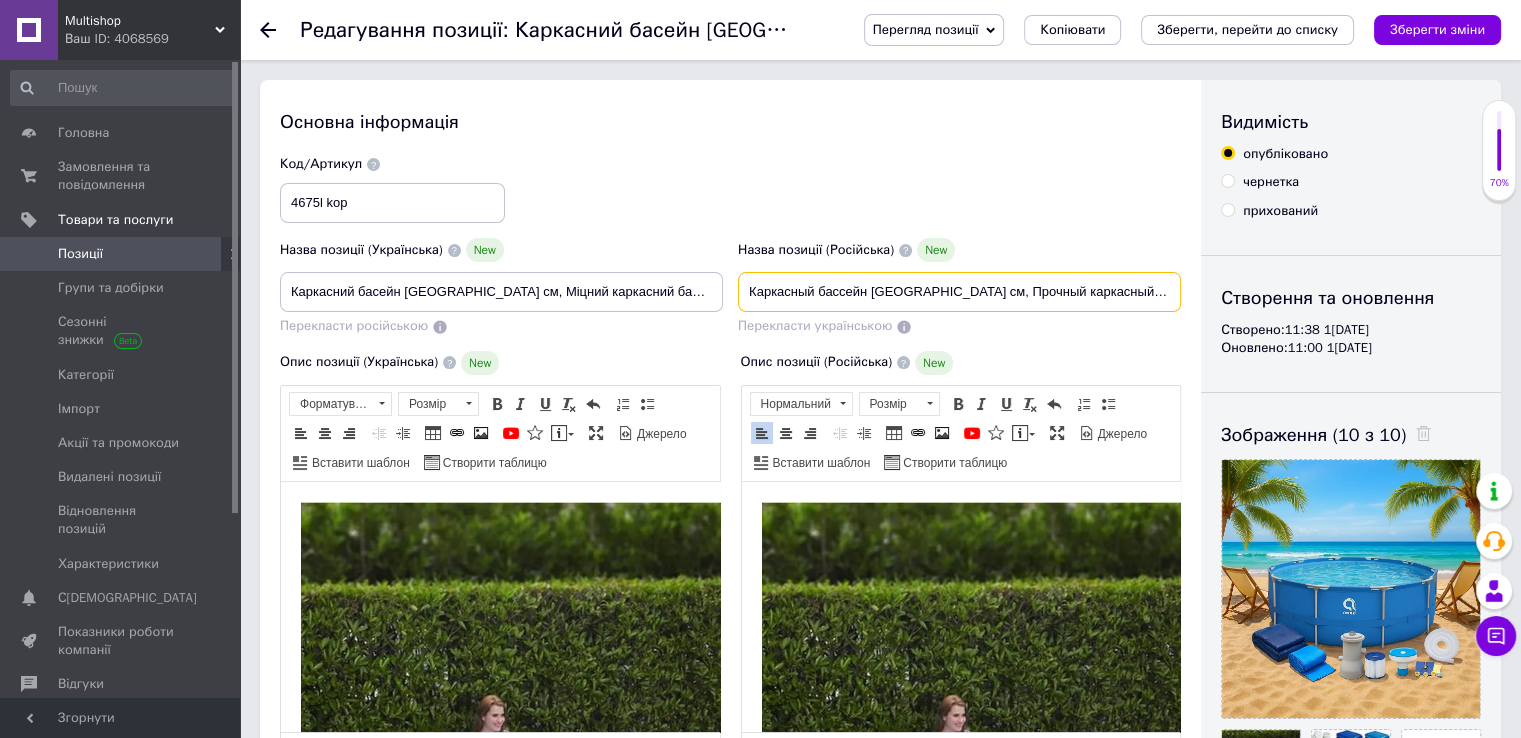 click on "Каркасный бассейн 19в1 Avenli 305x305 см, Прочный каркасный бассейн для семьи, Каркасный уличный бассейн (Польша)" at bounding box center [959, 292] 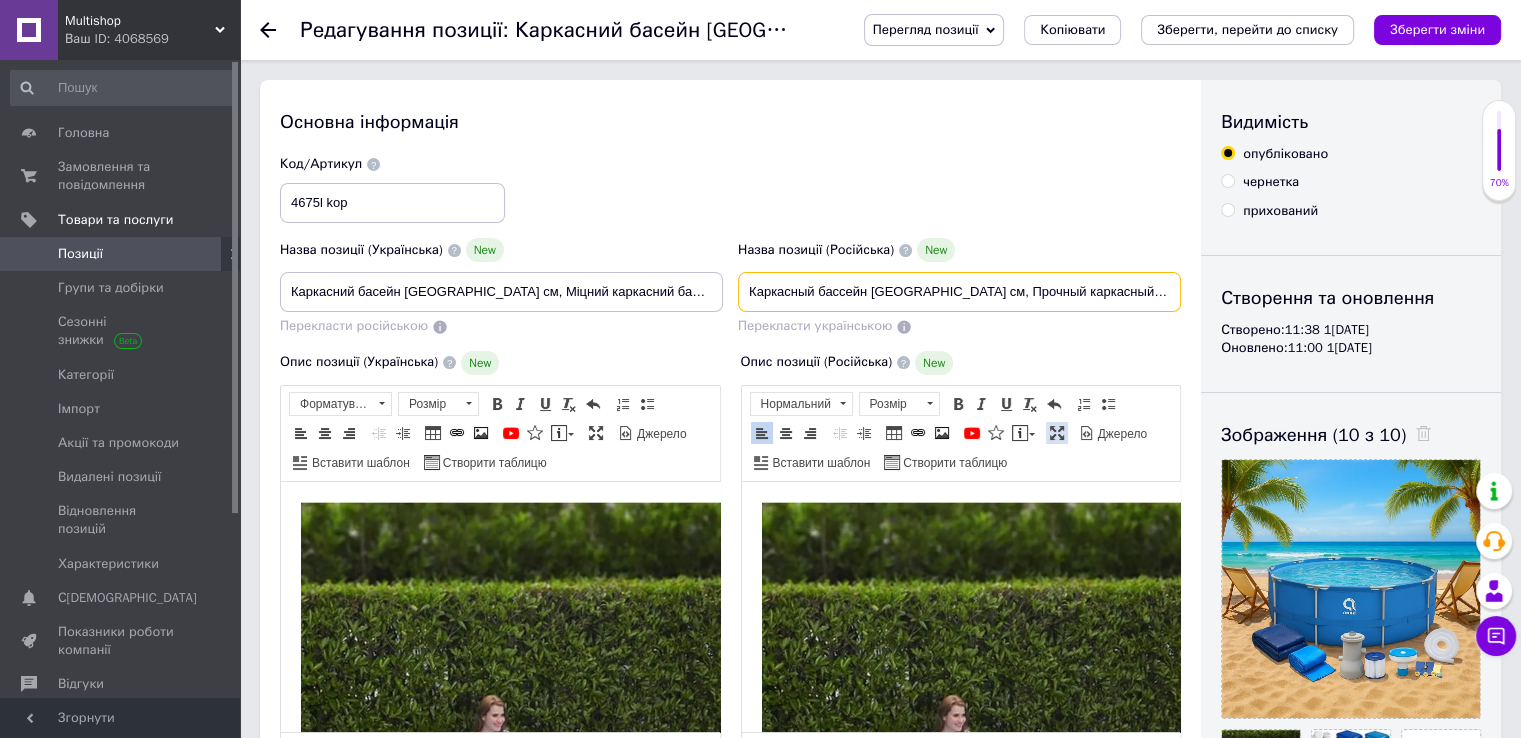 drag, startPoint x: 1045, startPoint y: 422, endPoint x: 1046, endPoint y: 386, distance: 36.013885 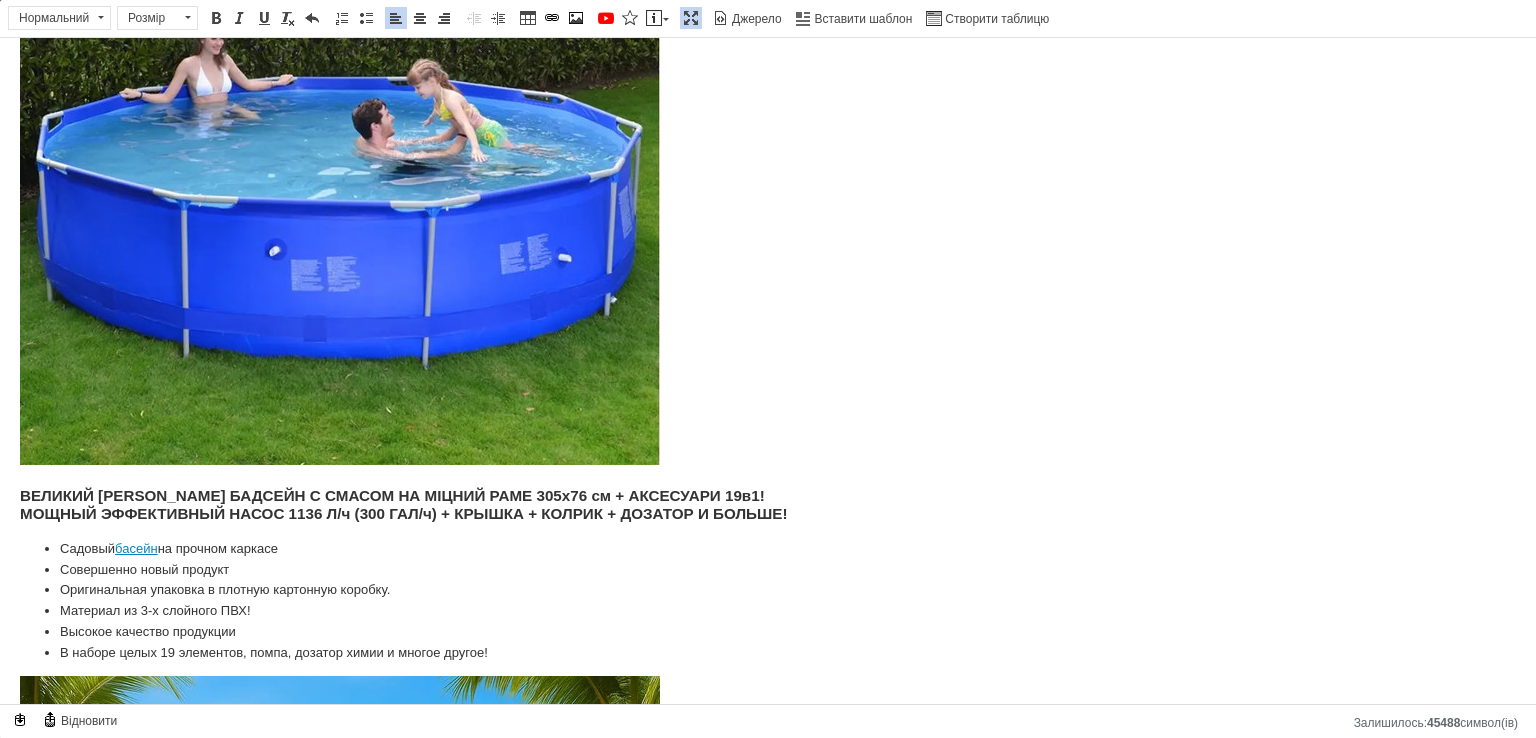scroll, scrollTop: 400, scrollLeft: 0, axis: vertical 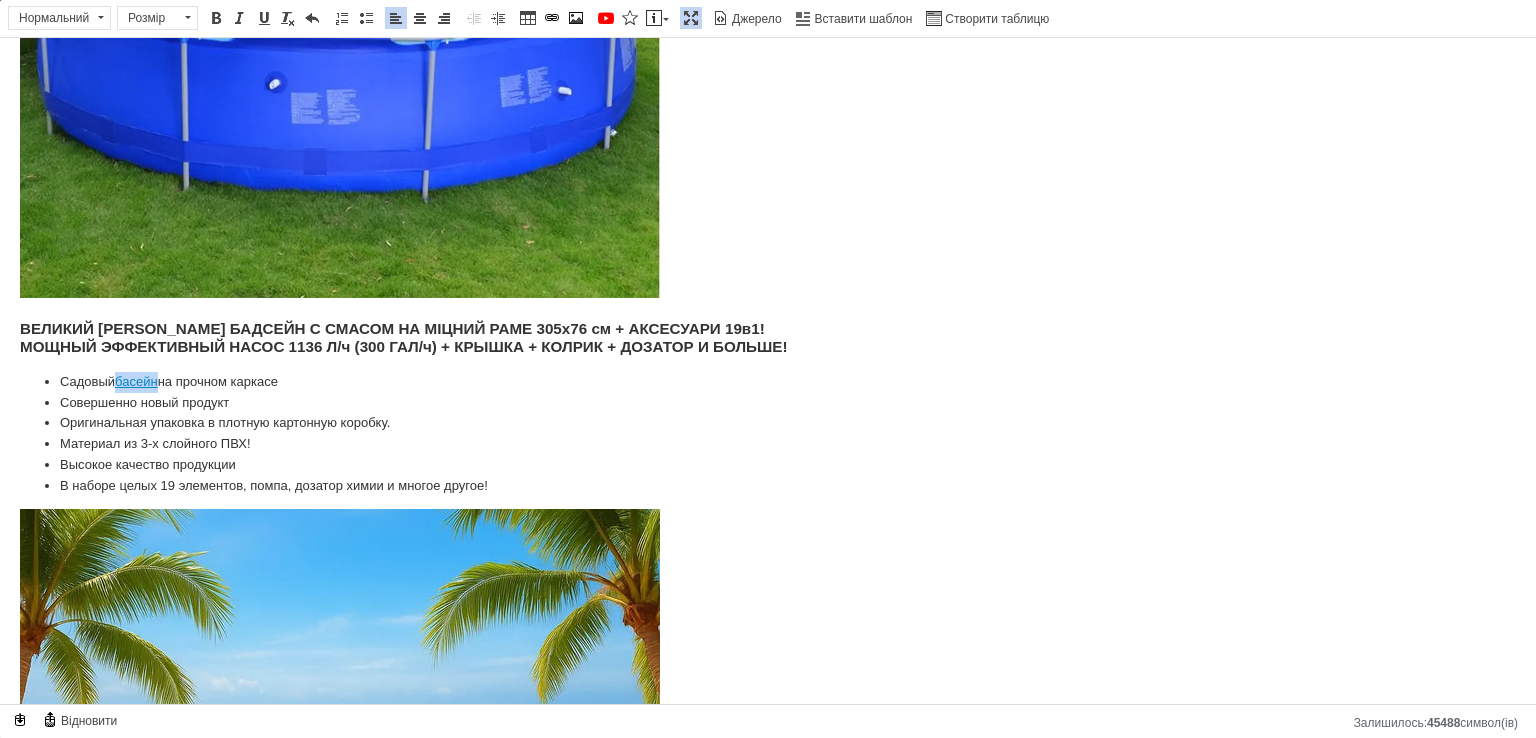 drag, startPoint x: 158, startPoint y: 382, endPoint x: 119, endPoint y: 381, distance: 39.012817 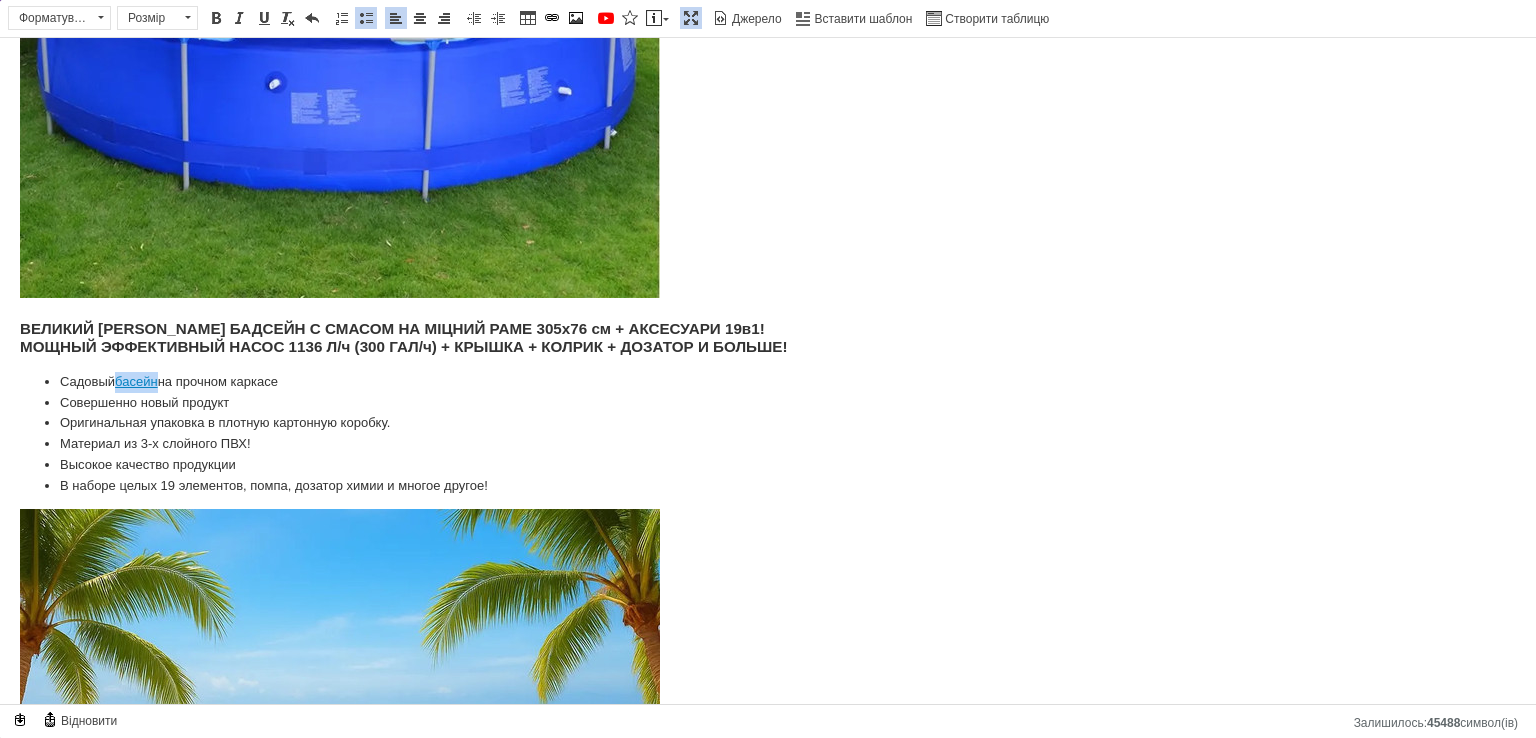 type 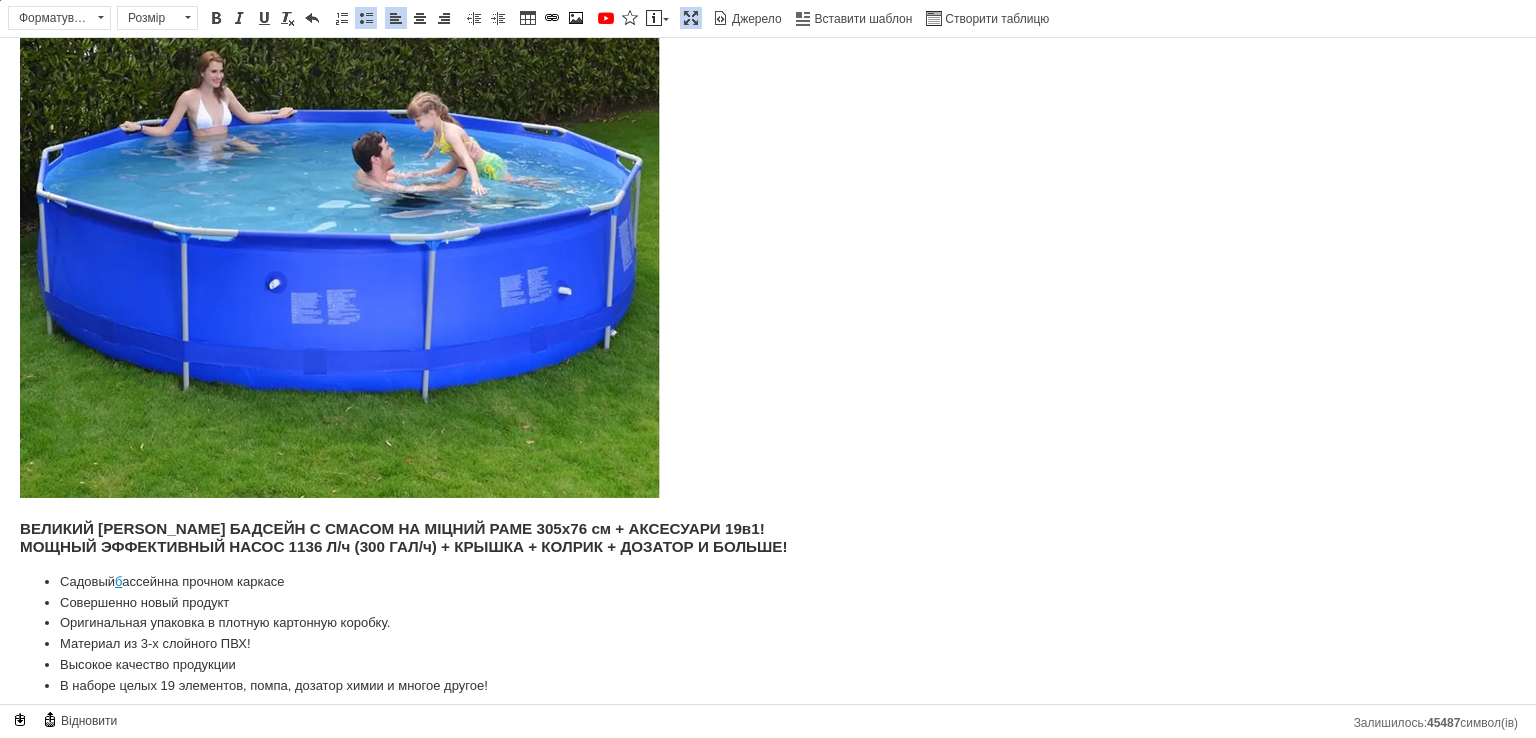 scroll, scrollTop: 0, scrollLeft: 0, axis: both 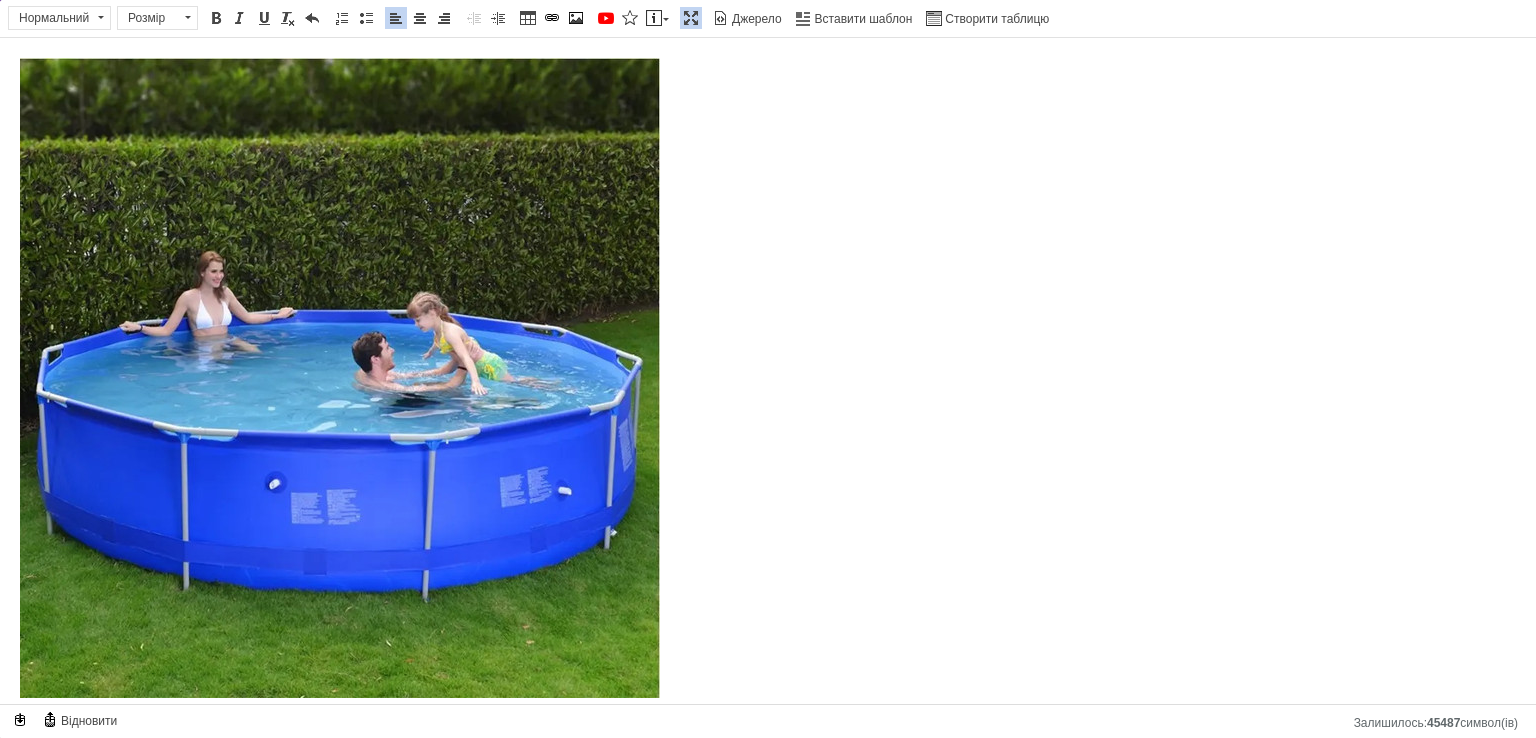 click on "ВЕЛИКИЙ САДОВИЙ БАДСЕЙН С СМАСОМ НА МІЦНИЙ РАМЕ 305x76 см + АКСЕСУАРИ 19в1! МОЩНЫЙ ЭФФЕКТИВНЫЙ НАСОС 1136 Л/ч (300 ГАЛ/ч) + КРЫШКА + КОЛРИК + ДОЗАТОР И БОЛЬШЕ! Садовый  б ассейн  на прочном каркасе Совершенно новый продукт Оригинальная упаковка в плотную картонную коробку. Материал из 3-х слойного ПВХ! Высокое качество продукции В наборе целых 19 элементов, помпа, дозатор химии и многое другое! Спецификация: Диаметр: 305 см. Рост: 76 см. Емкость бассейна: 4675л. Максимальное наполнение водой: около 94% (4383 л) Форма: кругла. вес  воды и играющих детей.   Садовый бассейн Помпа" at bounding box center [768, 3736] 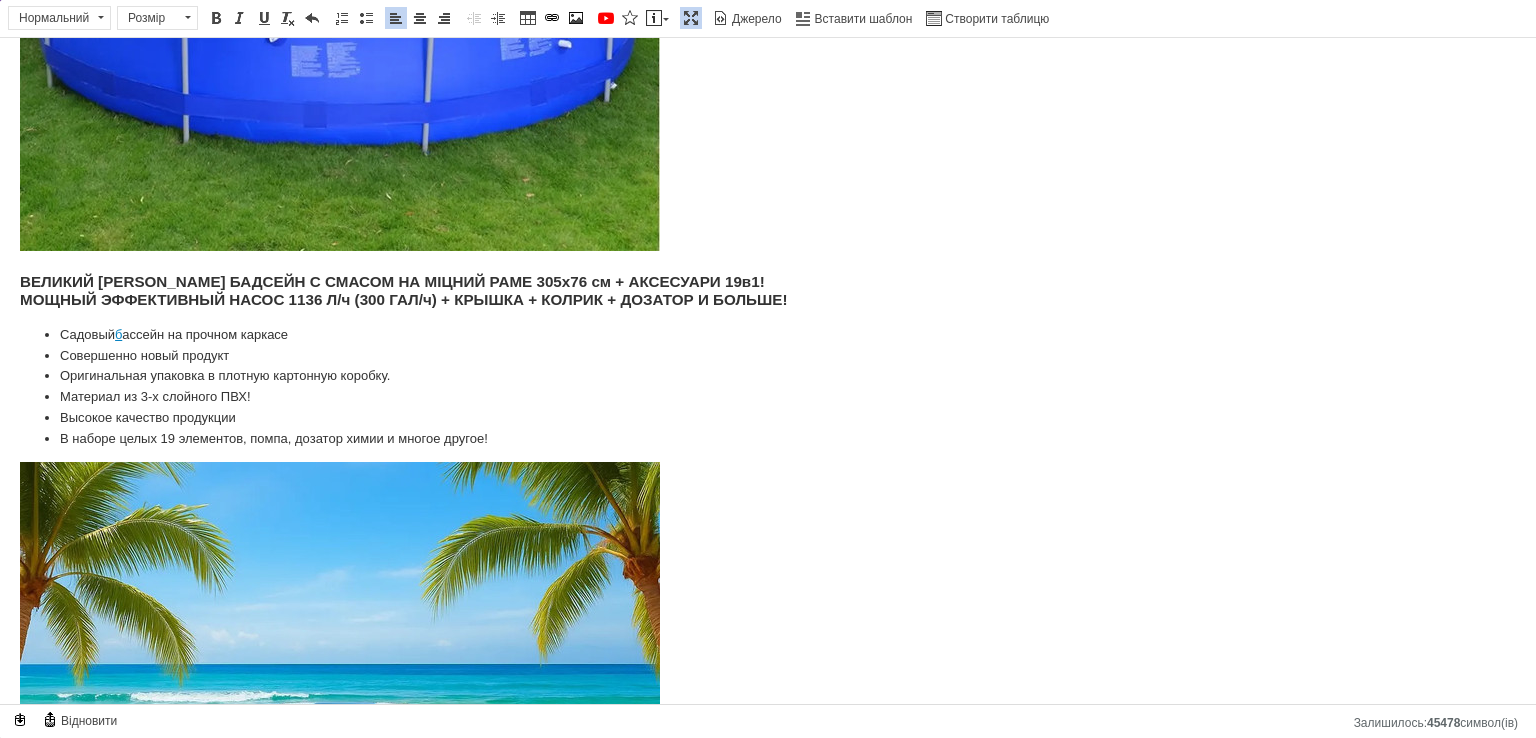 scroll, scrollTop: 400, scrollLeft: 0, axis: vertical 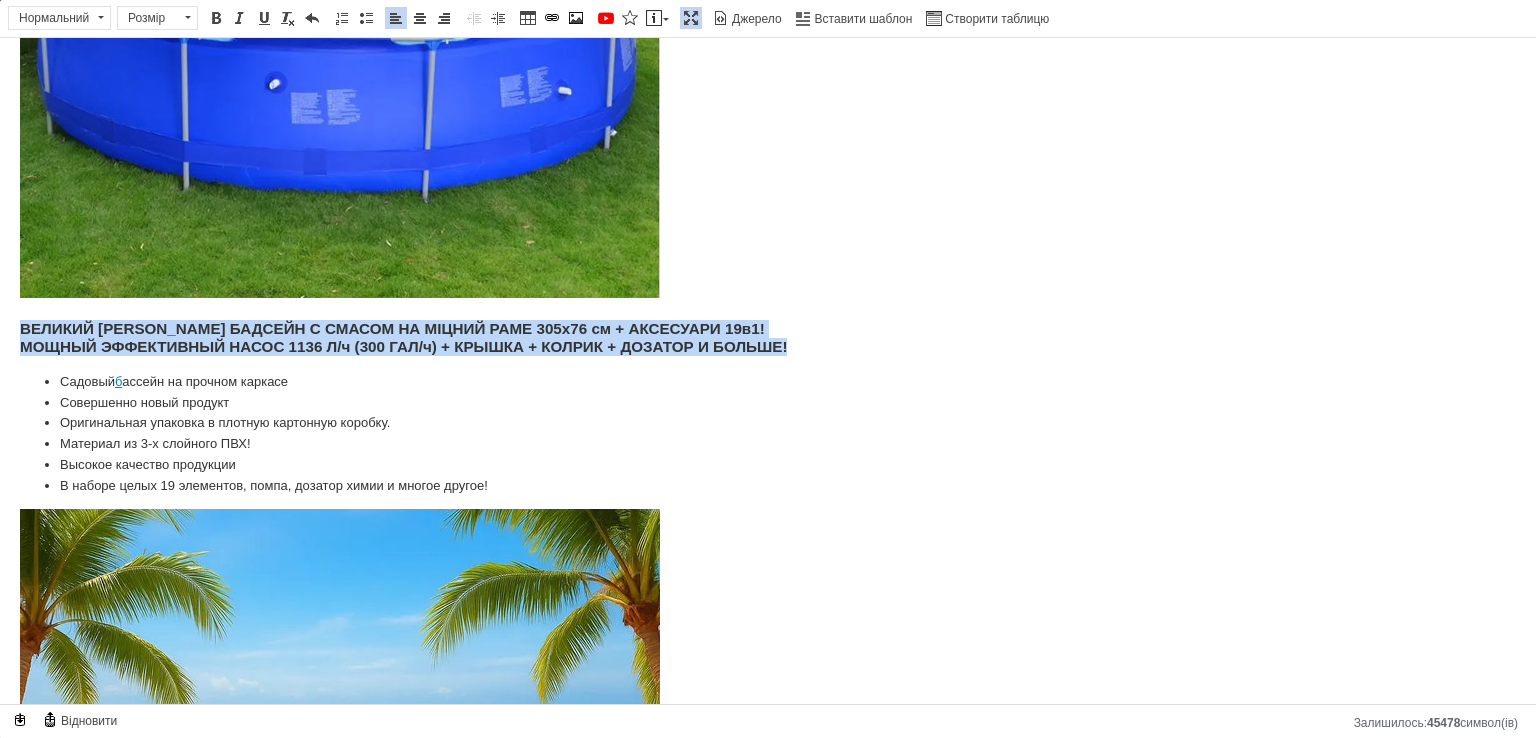 drag, startPoint x: 804, startPoint y: 346, endPoint x: 0, endPoint y: 325, distance: 804.27423 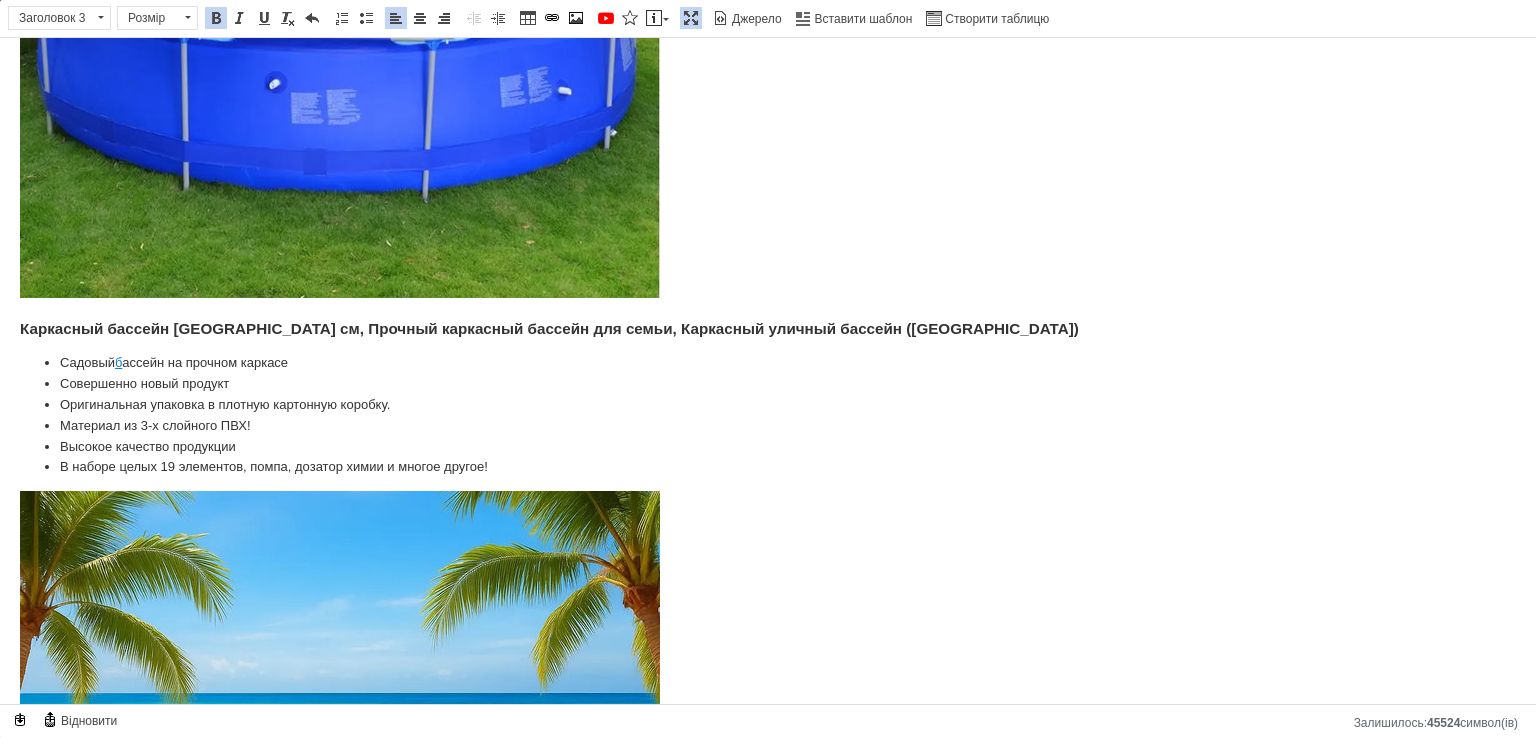 click on "Каркасный бассейн 19в1 Avenli 305x305 см, Прочный каркасный бассейн для семьи, Каркасный уличный бассейн (Польша)" at bounding box center [768, 329] 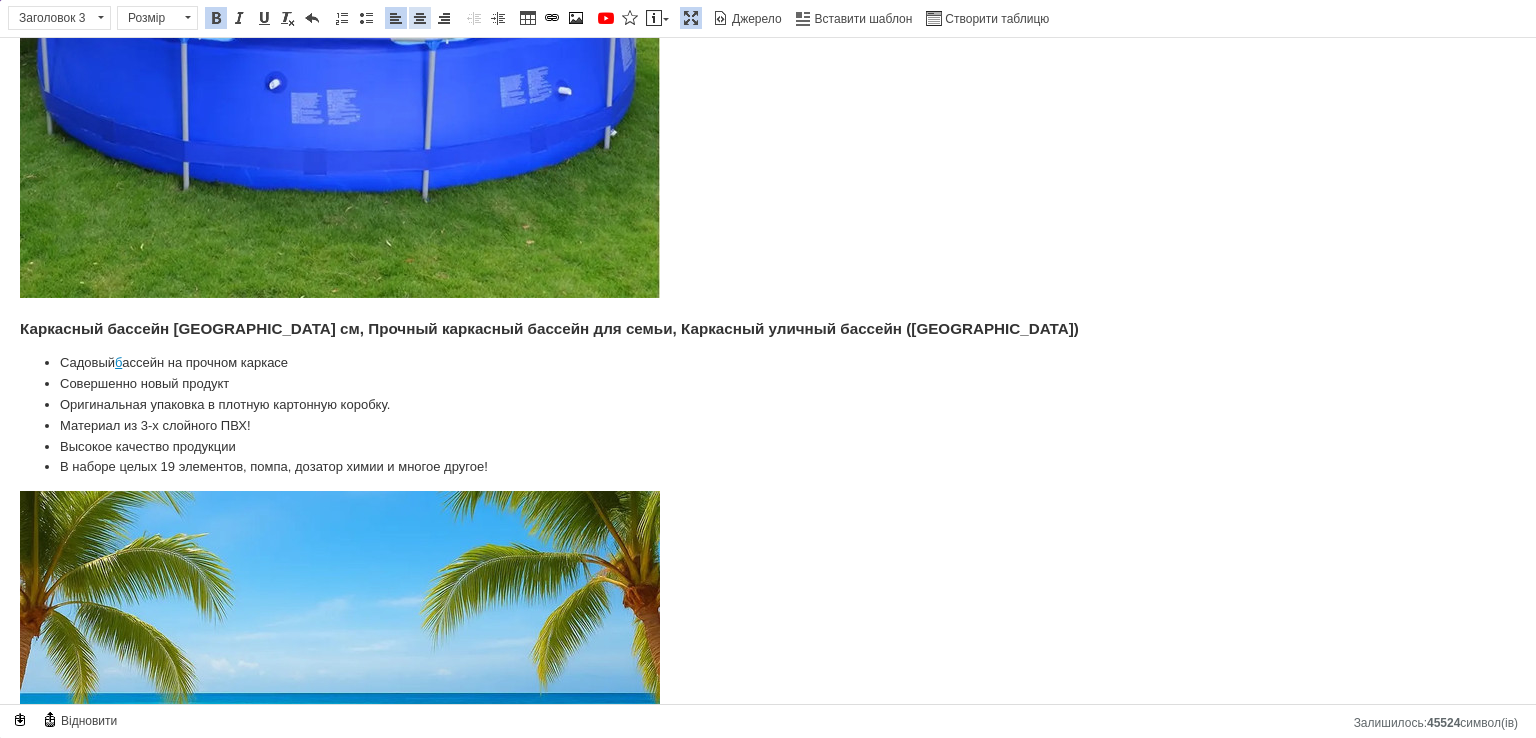 click at bounding box center (420, 18) 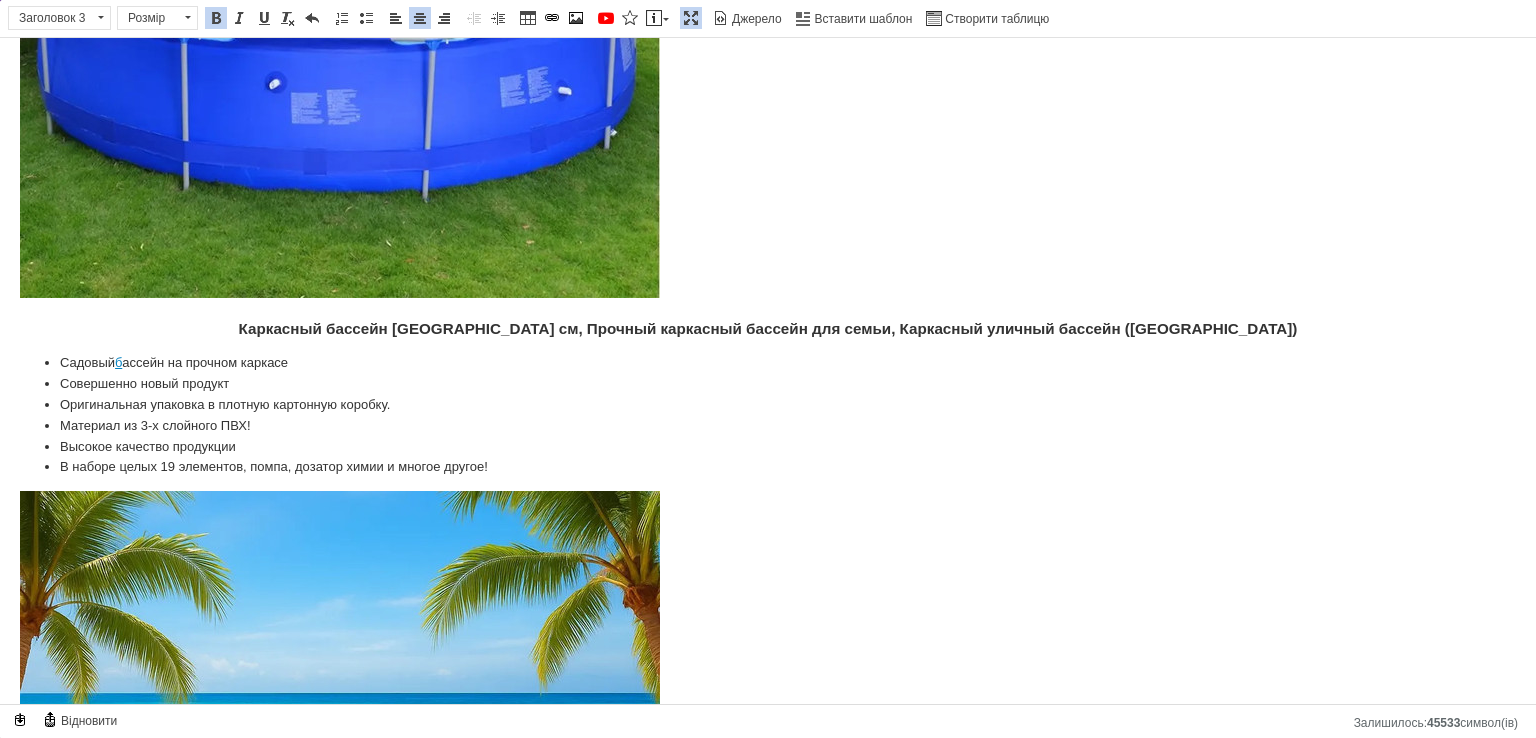 scroll, scrollTop: 0, scrollLeft: 0, axis: both 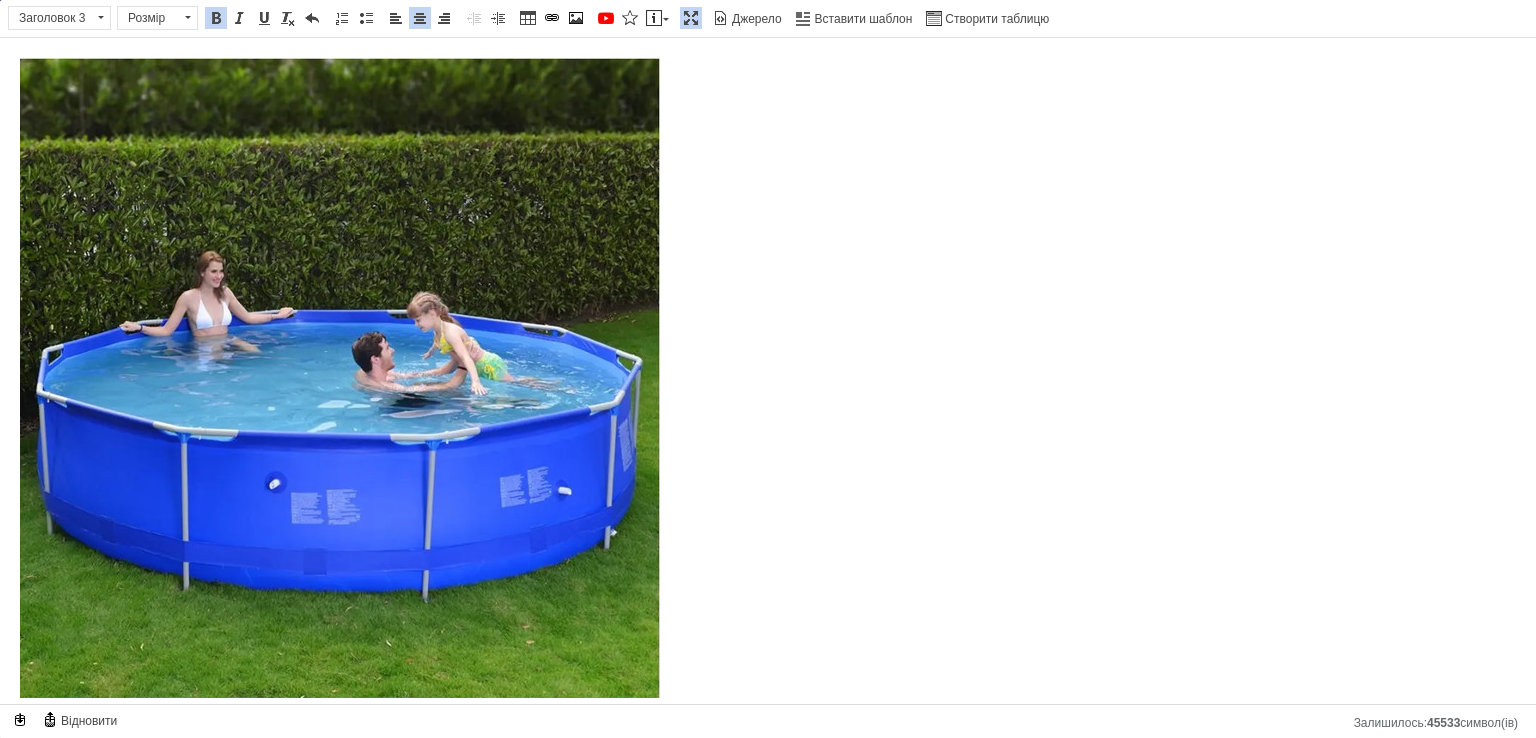 click at bounding box center (768, 381) 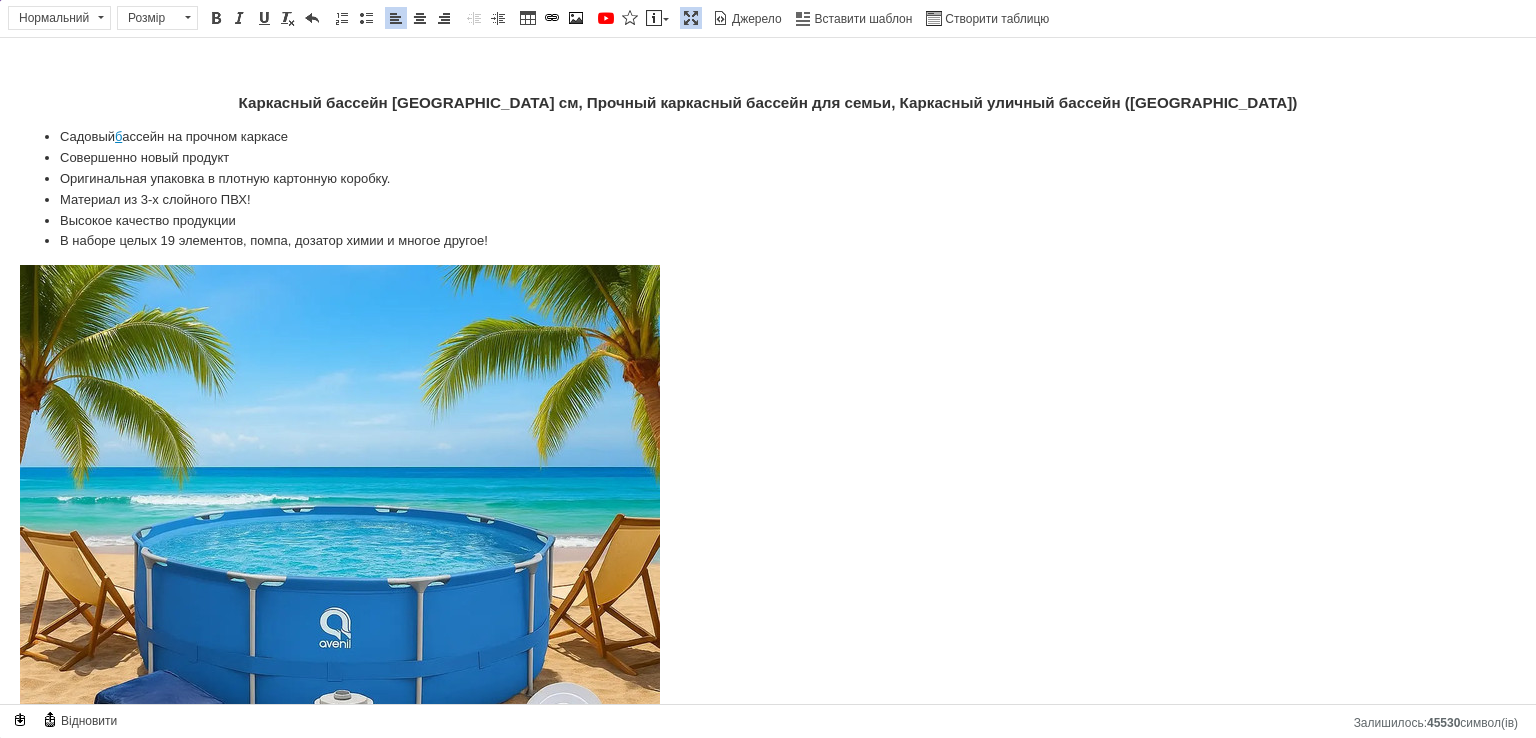 click on "Каркасный бассейн 19в1 Avenli 305x305 см, Прочный каркасный бассейн для семьи, Каркасный уличный бассейн (Польша) Садовый  б ассейн на прочном каркасе Совершенно новый продукт Оригинальная упаковка в плотную картонную коробку. Материал из 3-х слойного ПВХ! Высокое качество продукции В наборе целых 19 элементов, помпа, дозатор химии и многое другое! Спецификация: Диаметр: 305 см. Рост: 76 см. Емкость бассейна: 4675л. Максимальное наполнение водой: около 94% (4383 л) Форма: кругла. вес  воды и играющих детей. ✅ Конструкция очень легко разбирается без использования инструментов" at bounding box center (768, 3414) 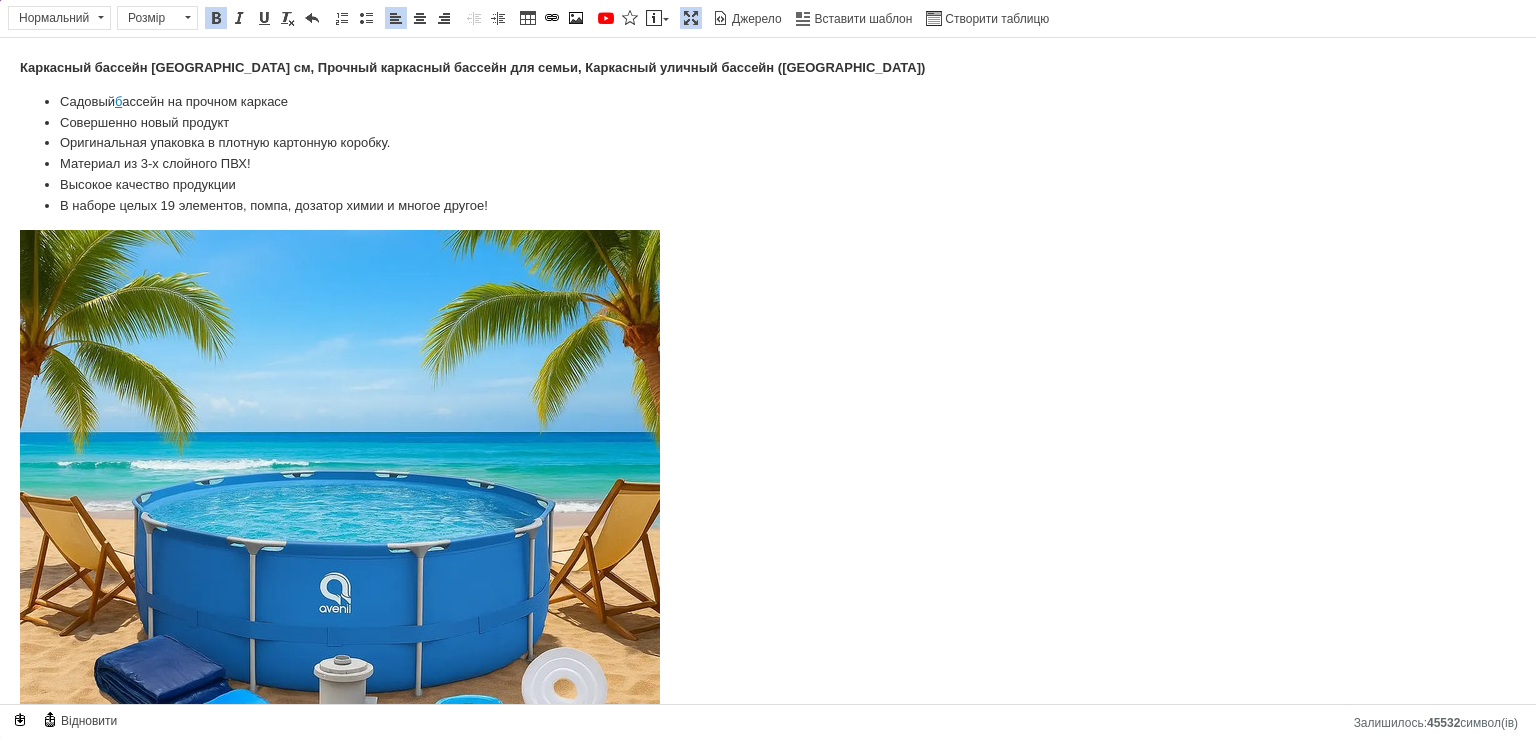 click on "Каркасный бассейн 19в1 Avenli 305x305 см, Прочный каркасный бассейн для семьи, Каркасный уличный бассейн (Польша)" at bounding box center [768, 68] 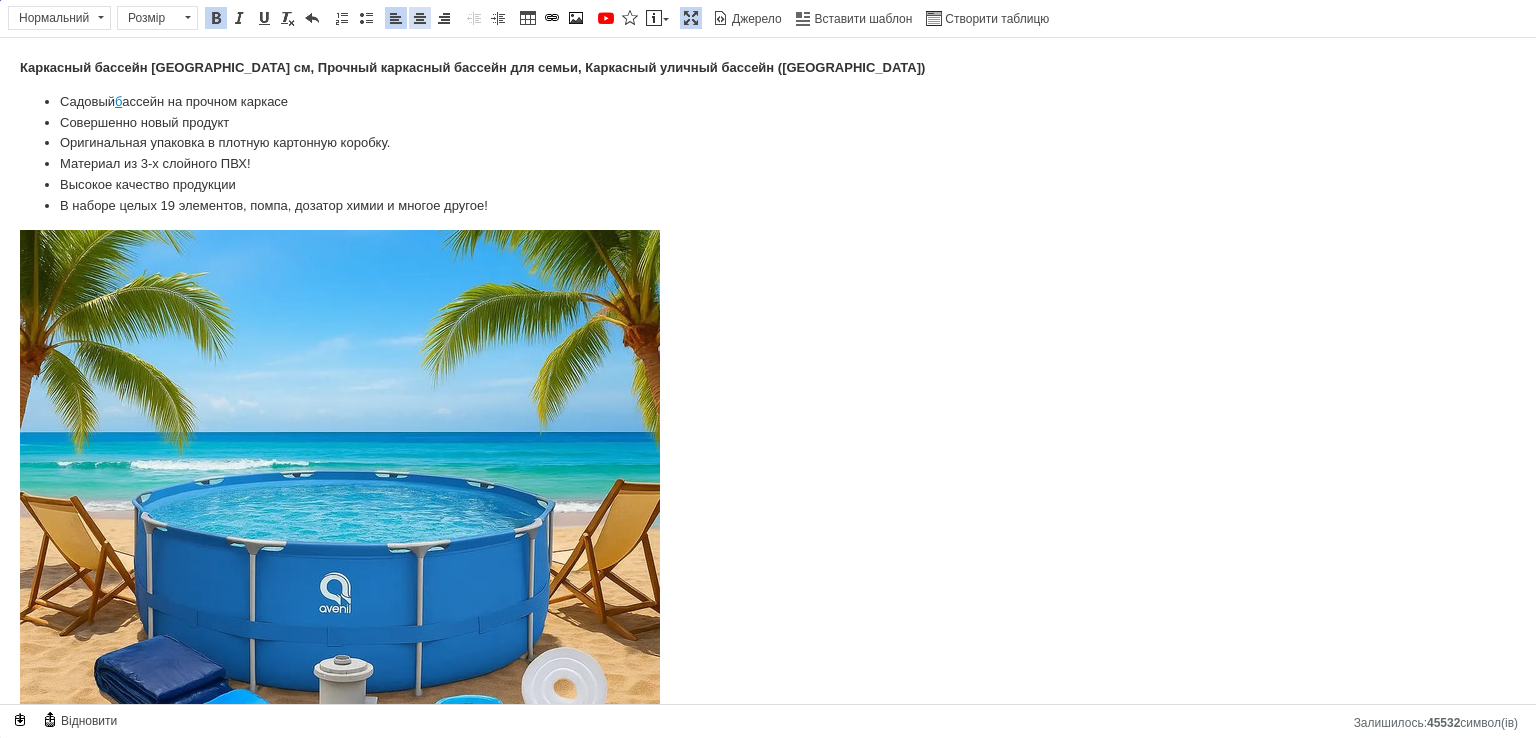 click at bounding box center (420, 18) 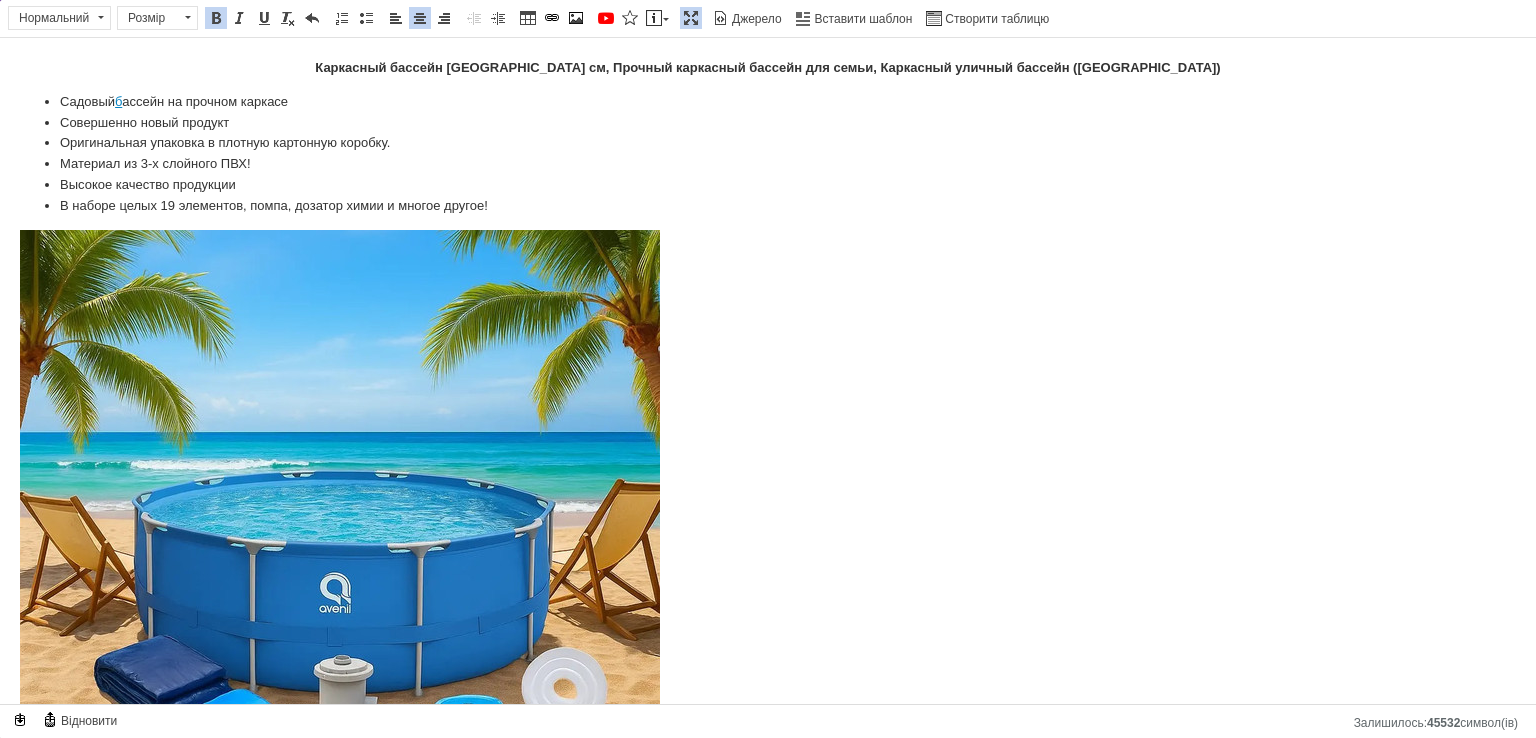 click on "б" at bounding box center (118, 101) 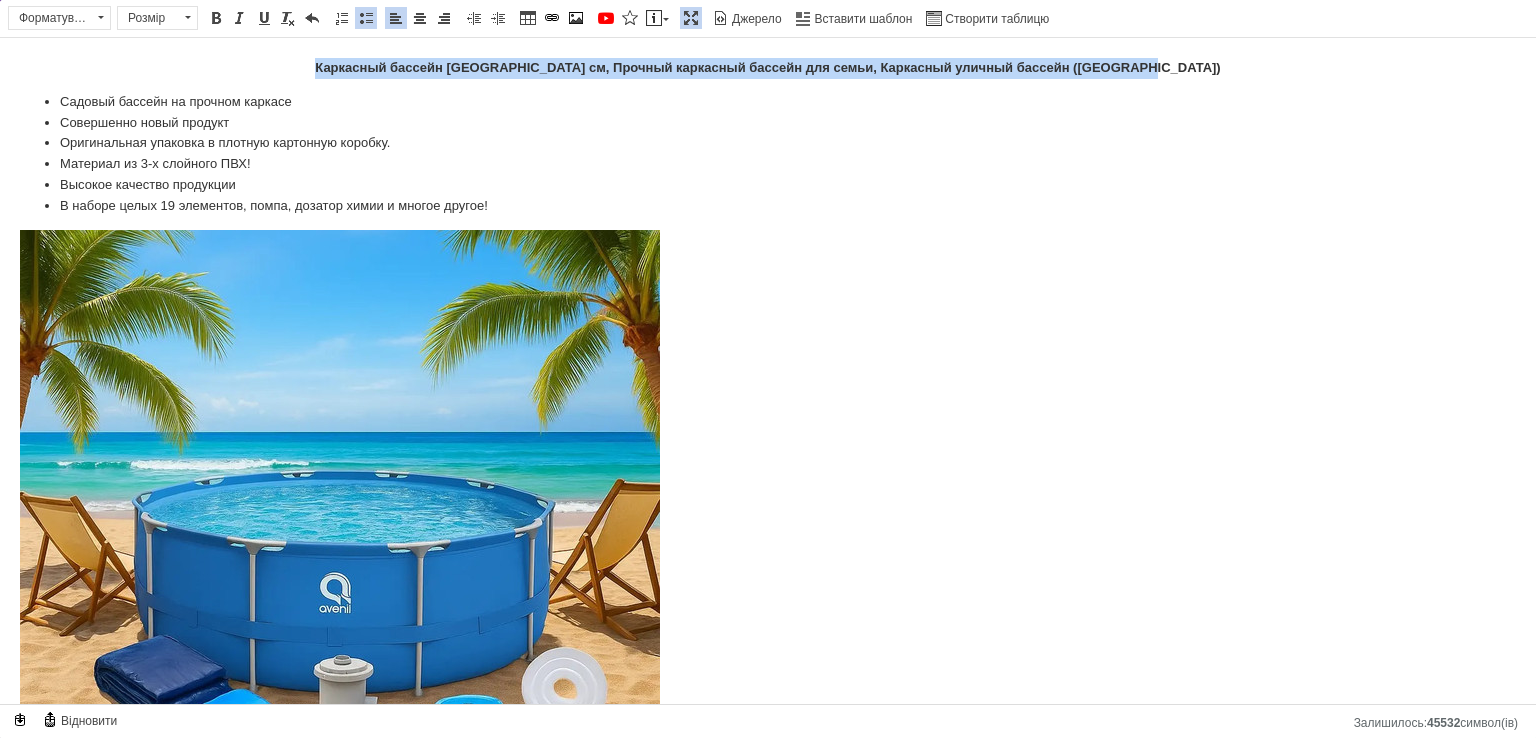 drag, startPoint x: 1188, startPoint y: 71, endPoint x: 339, endPoint y: 59, distance: 849.0848 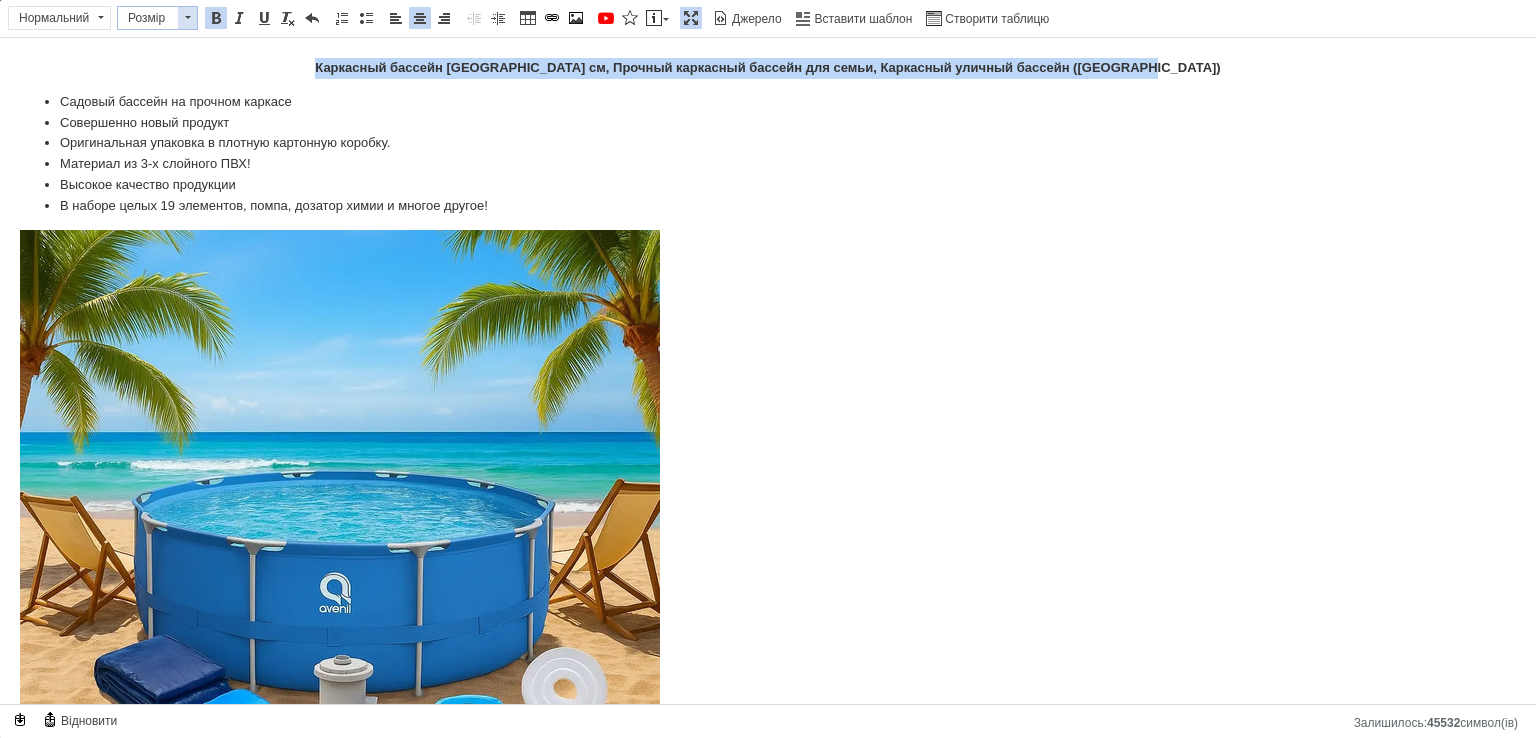 click on "Розмір" at bounding box center [148, 18] 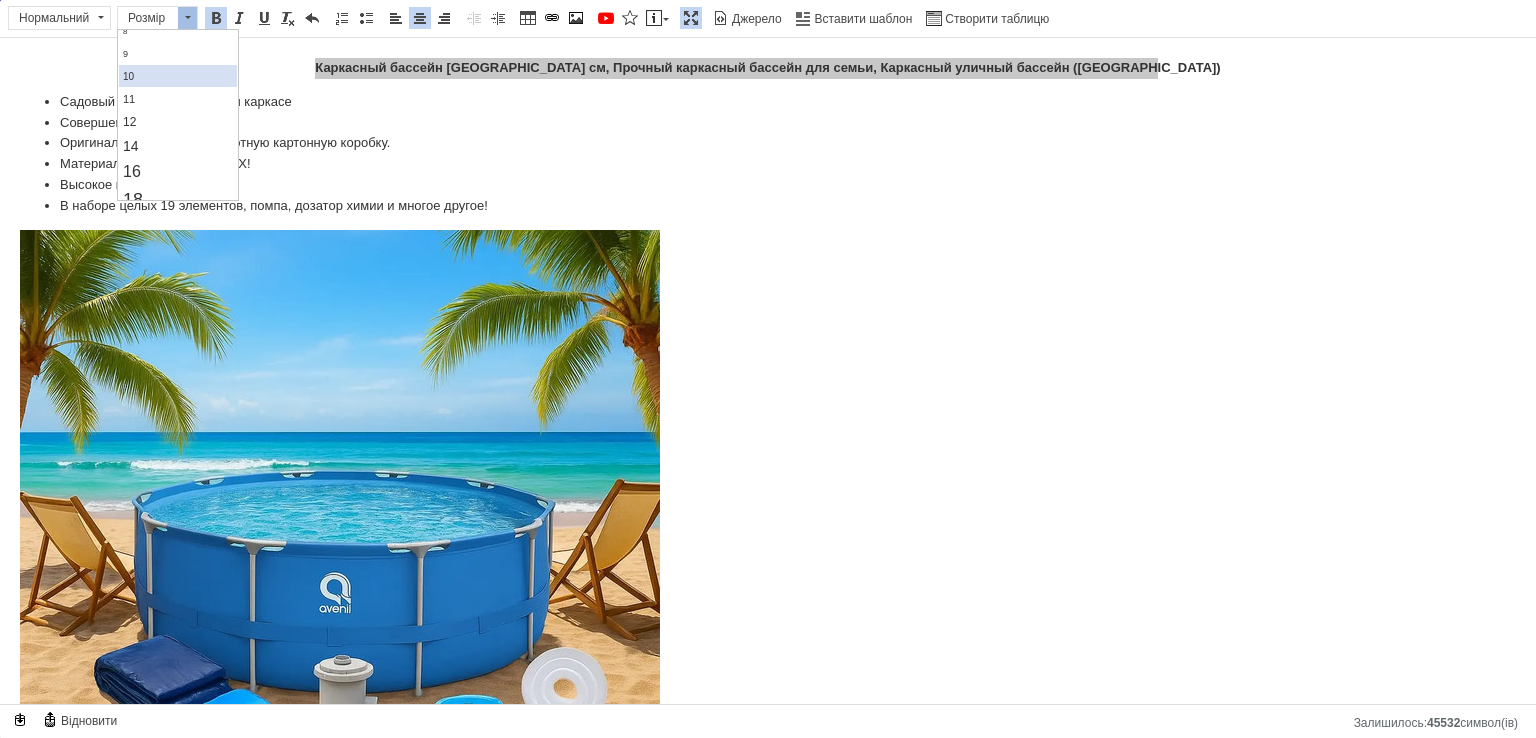 scroll, scrollTop: 100, scrollLeft: 0, axis: vertical 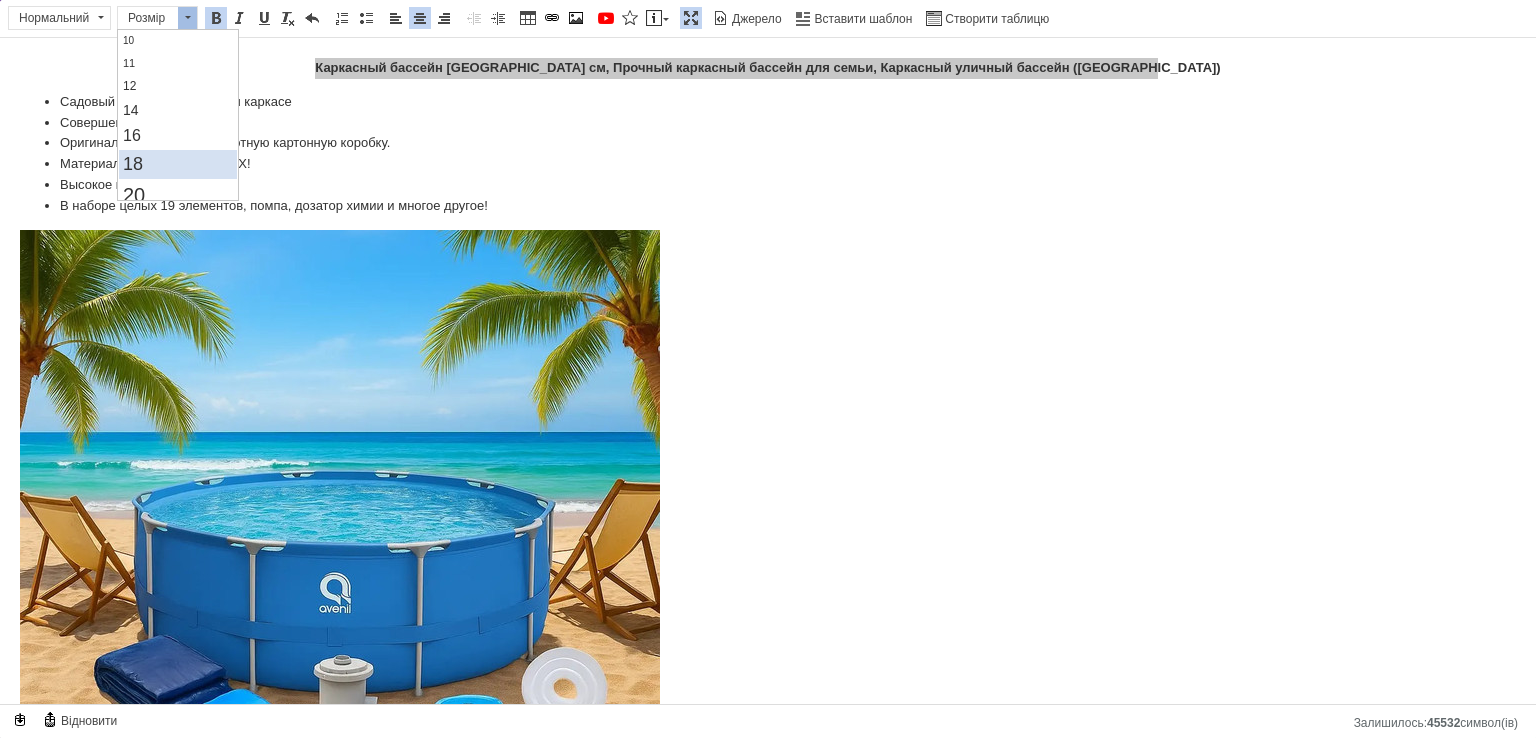 click on "18" at bounding box center [177, 164] 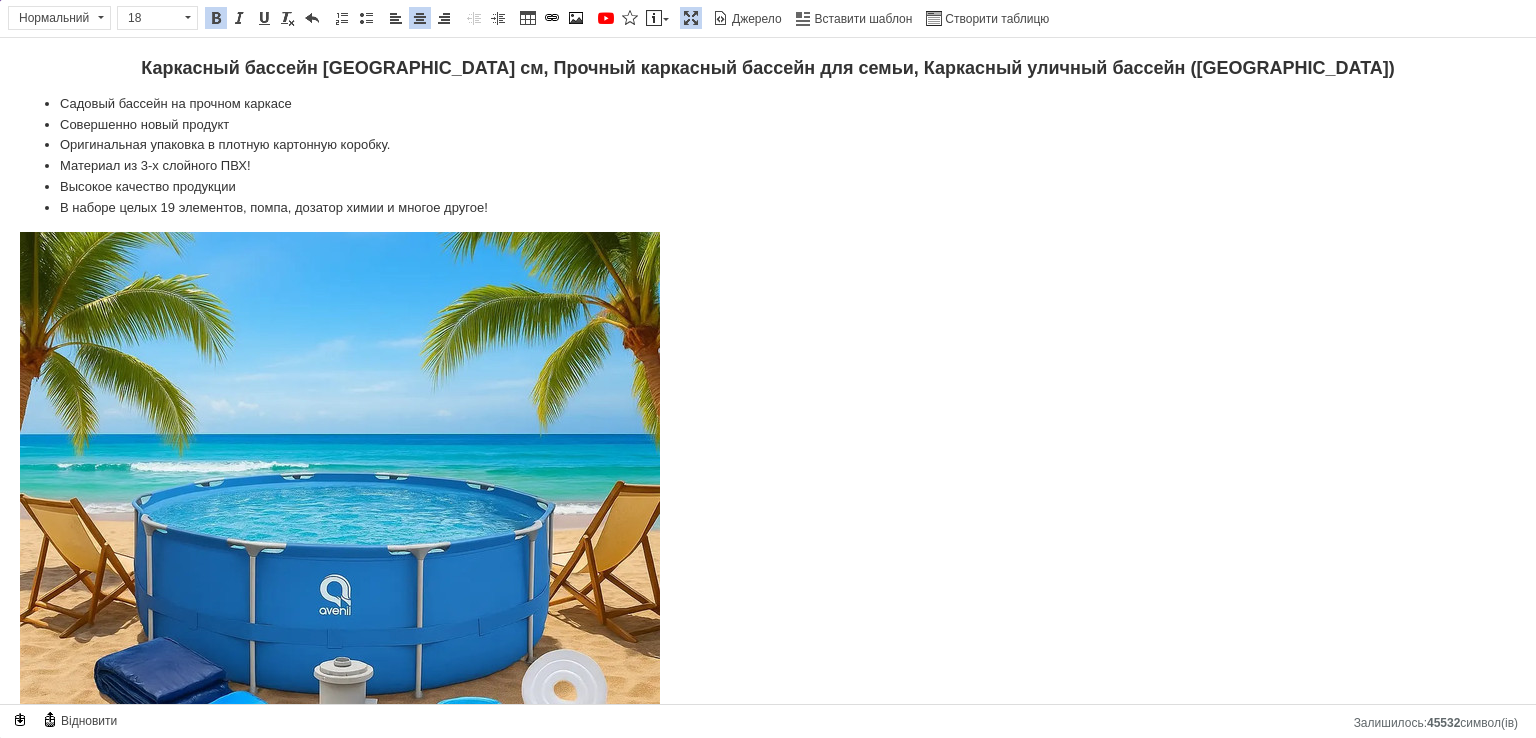 scroll, scrollTop: 0, scrollLeft: 0, axis: both 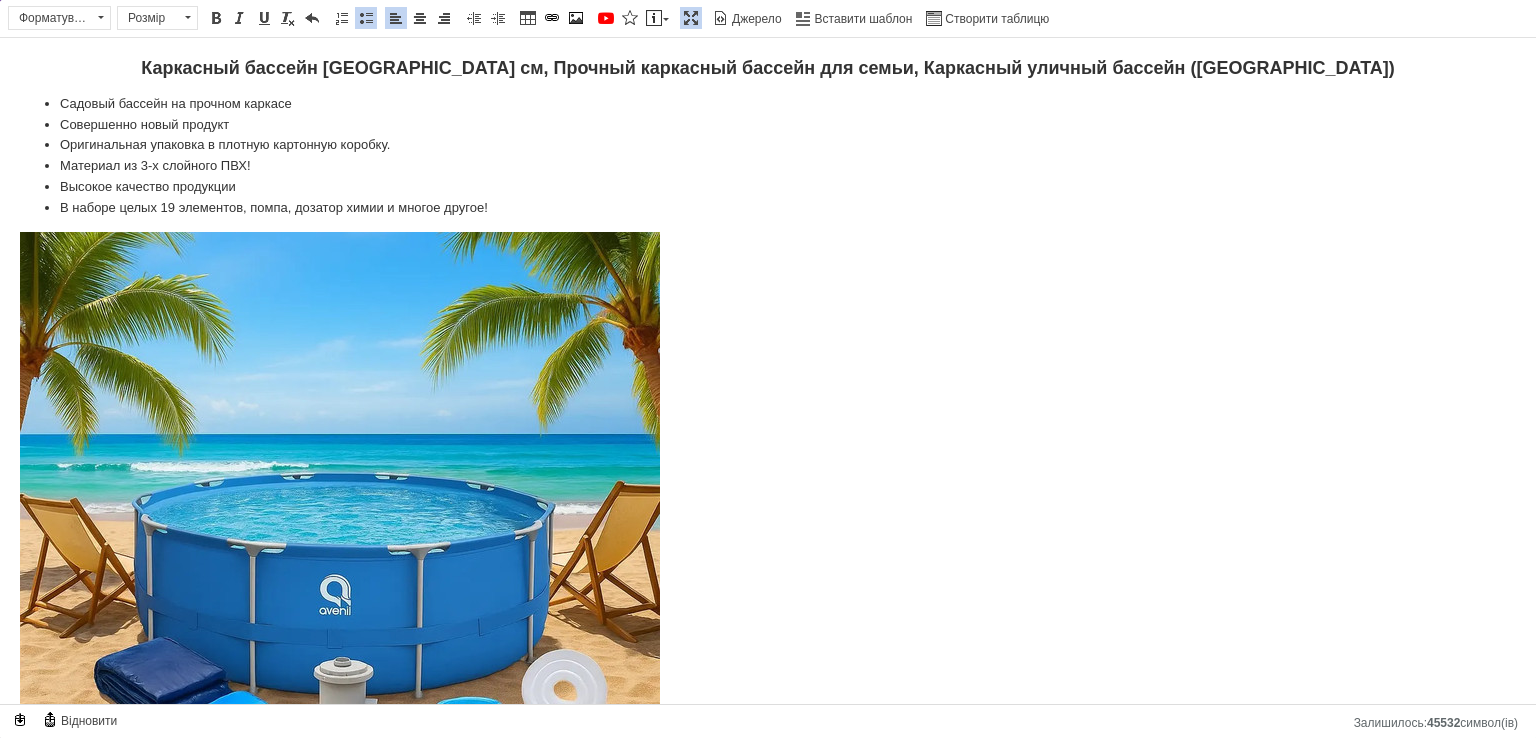 click on "Каркасный бассейн 19в1 Avenli 305x305 см, Прочный каркасный бассейн для семьи, Каркасный уличный бассейн (Польша)" at bounding box center (768, 69) 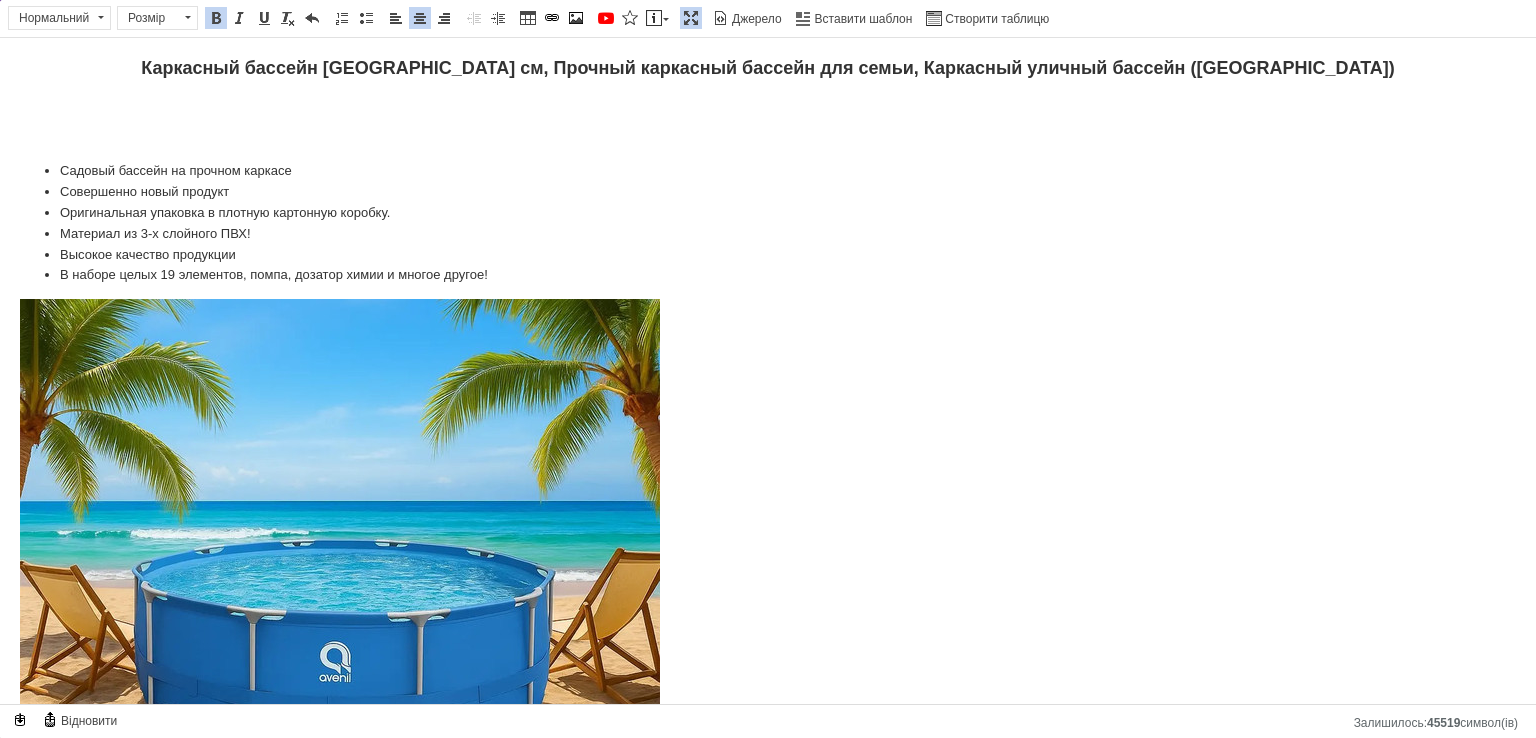 click at bounding box center [768, 622] 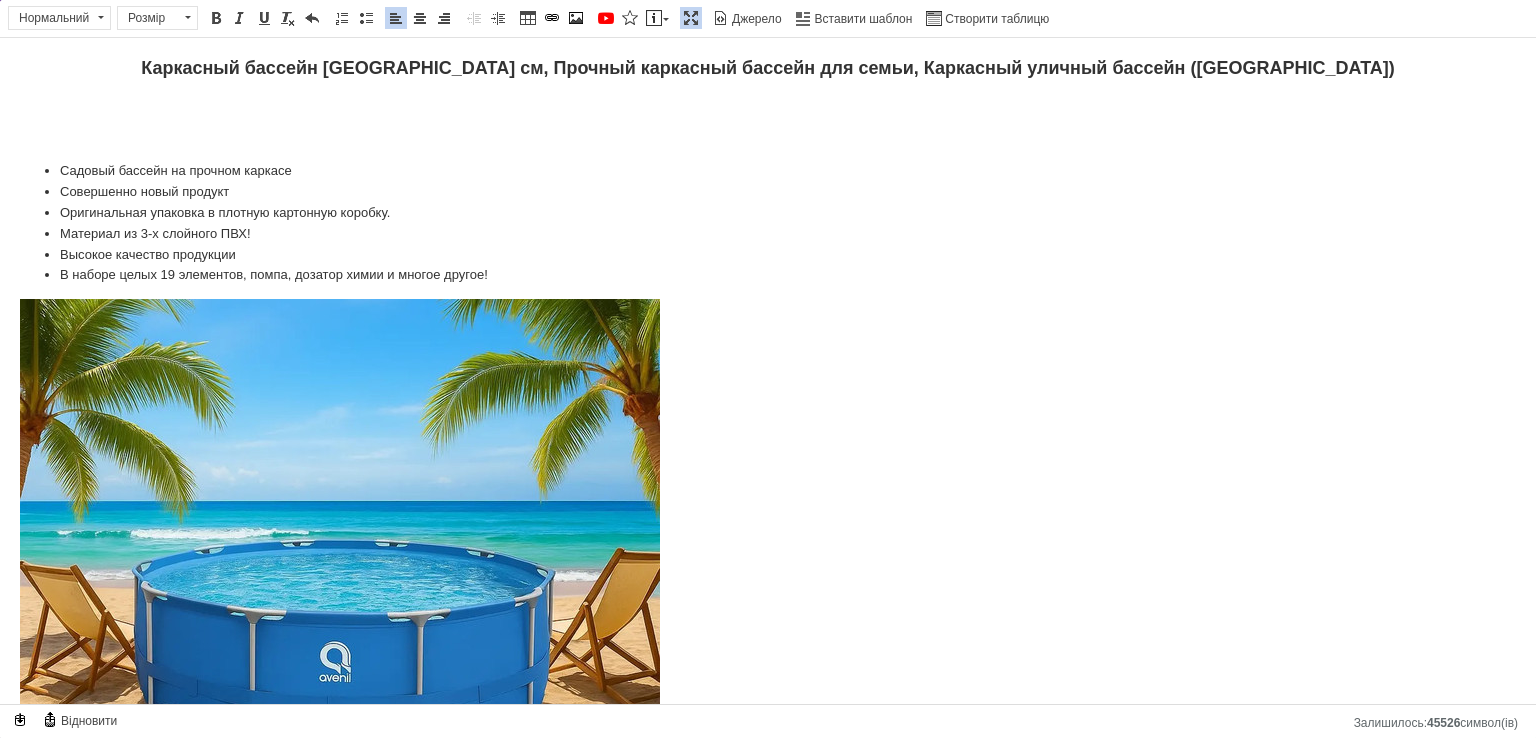 click at bounding box center [768, 622] 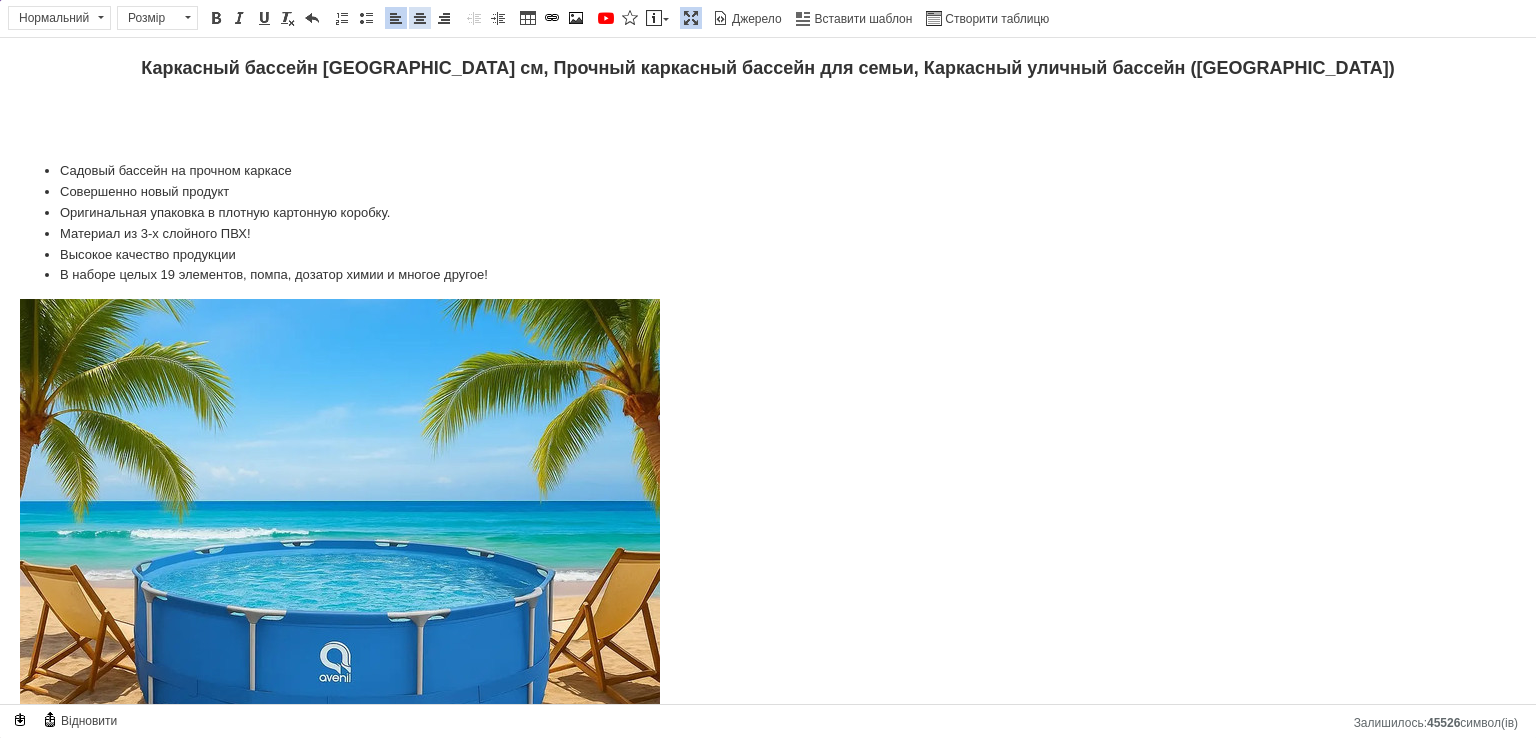 click at bounding box center [420, 18] 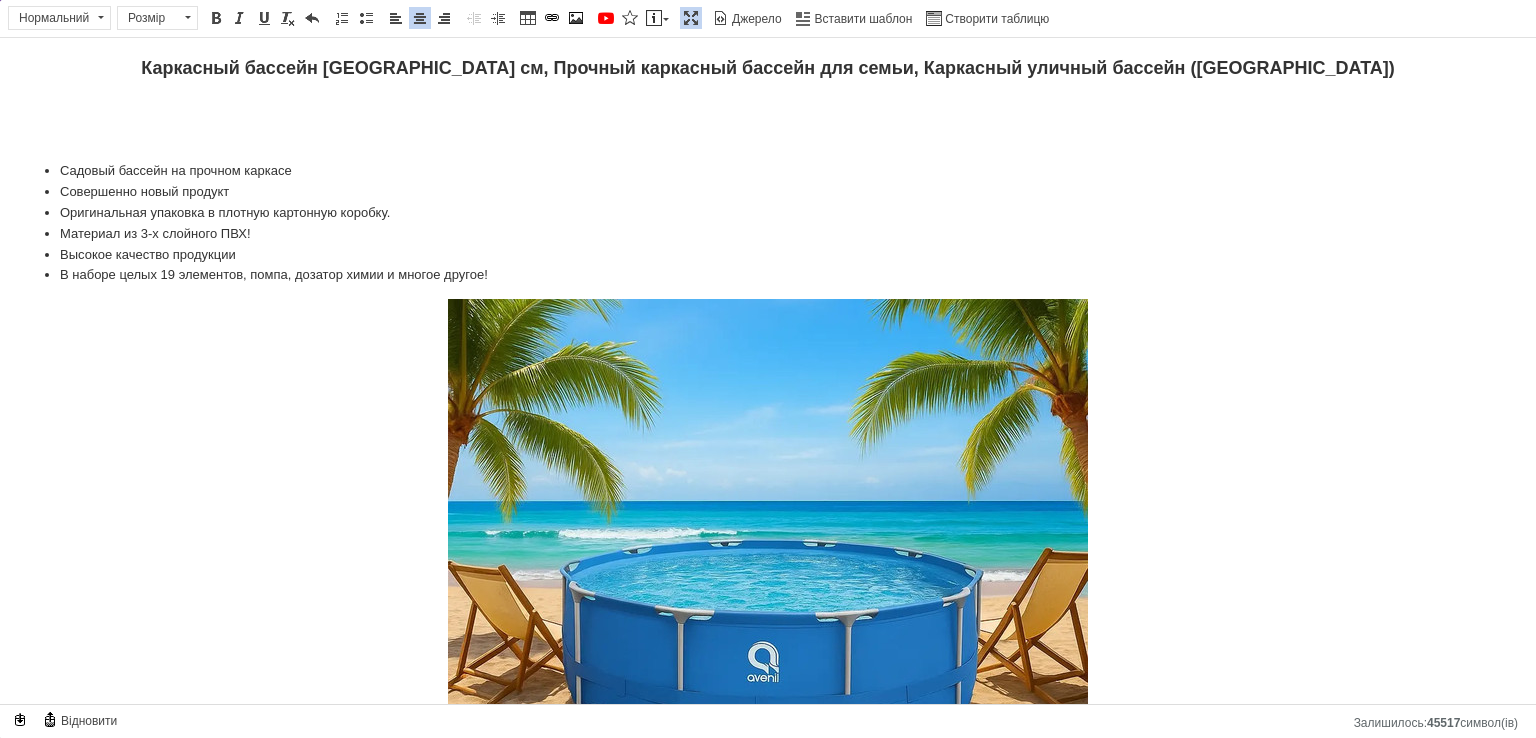 click at bounding box center (768, 104) 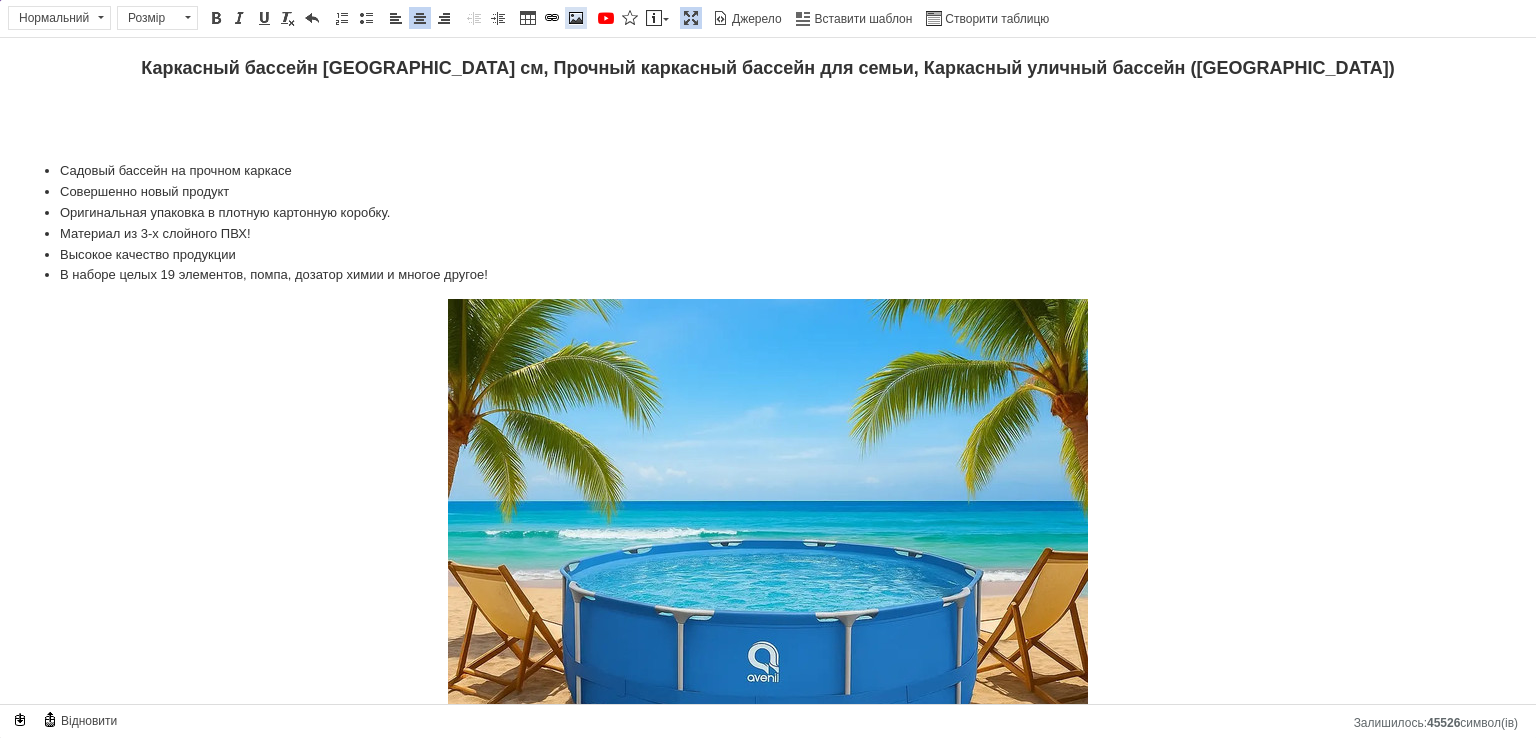 click at bounding box center (576, 18) 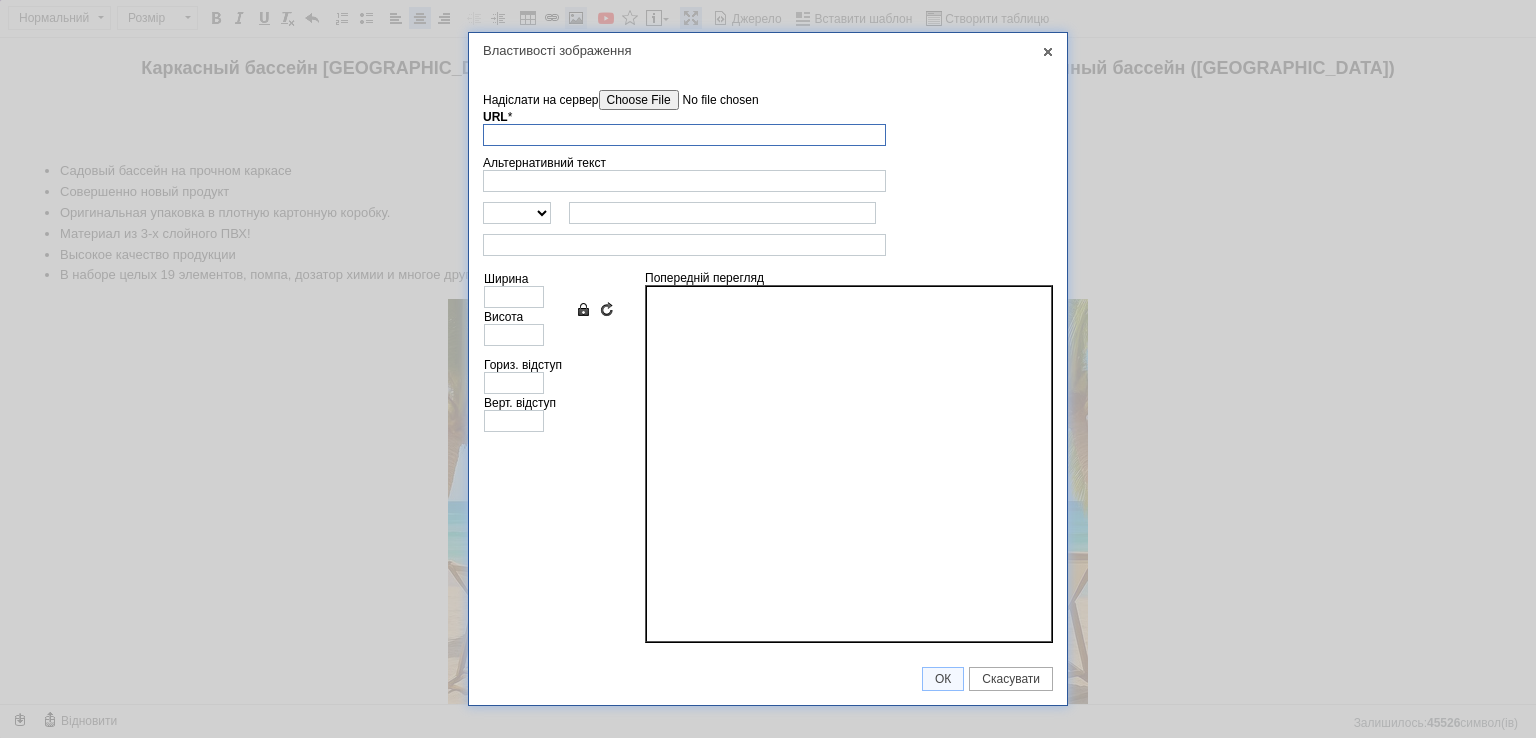 scroll, scrollTop: 0, scrollLeft: 0, axis: both 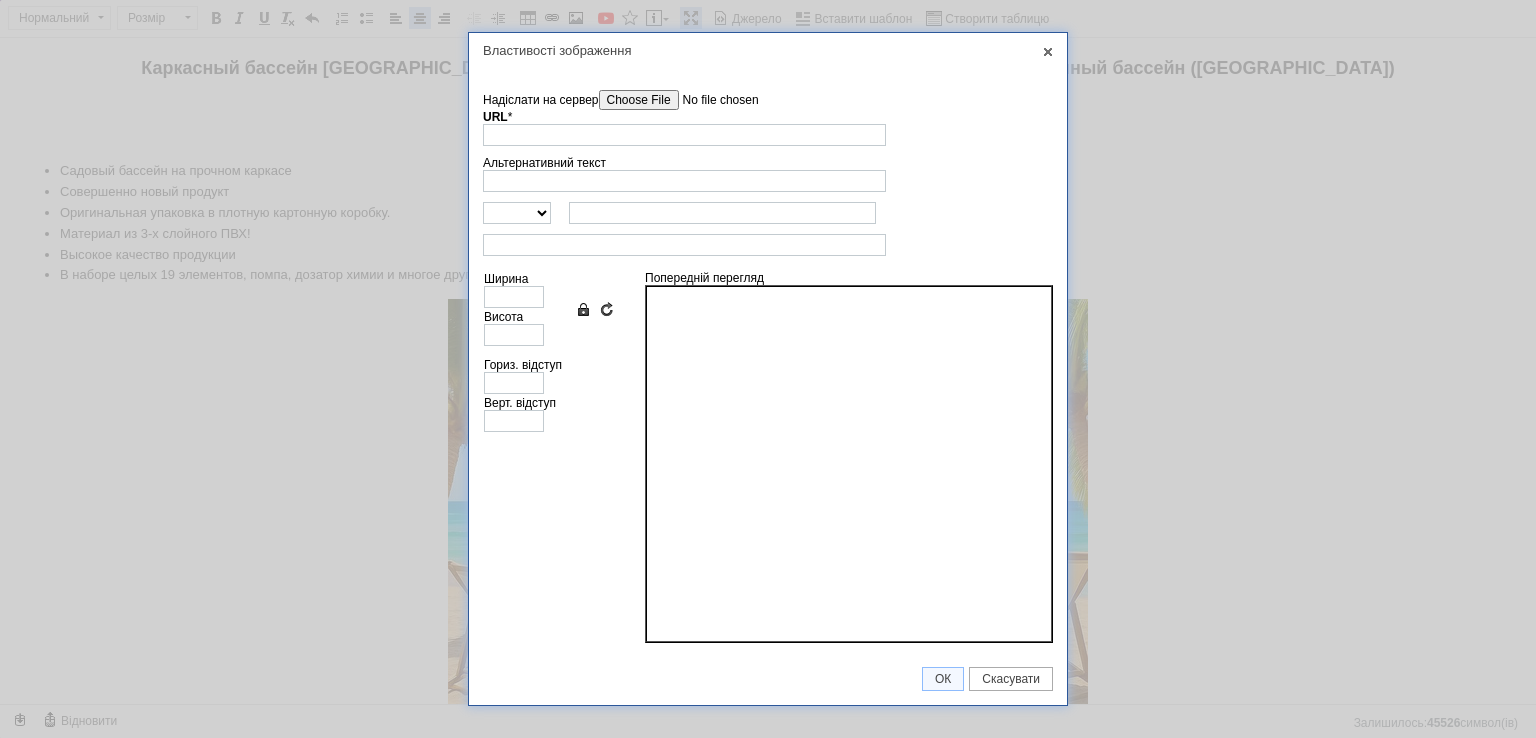 click on "Надіслати на сервер" at bounding box center [712, 100] 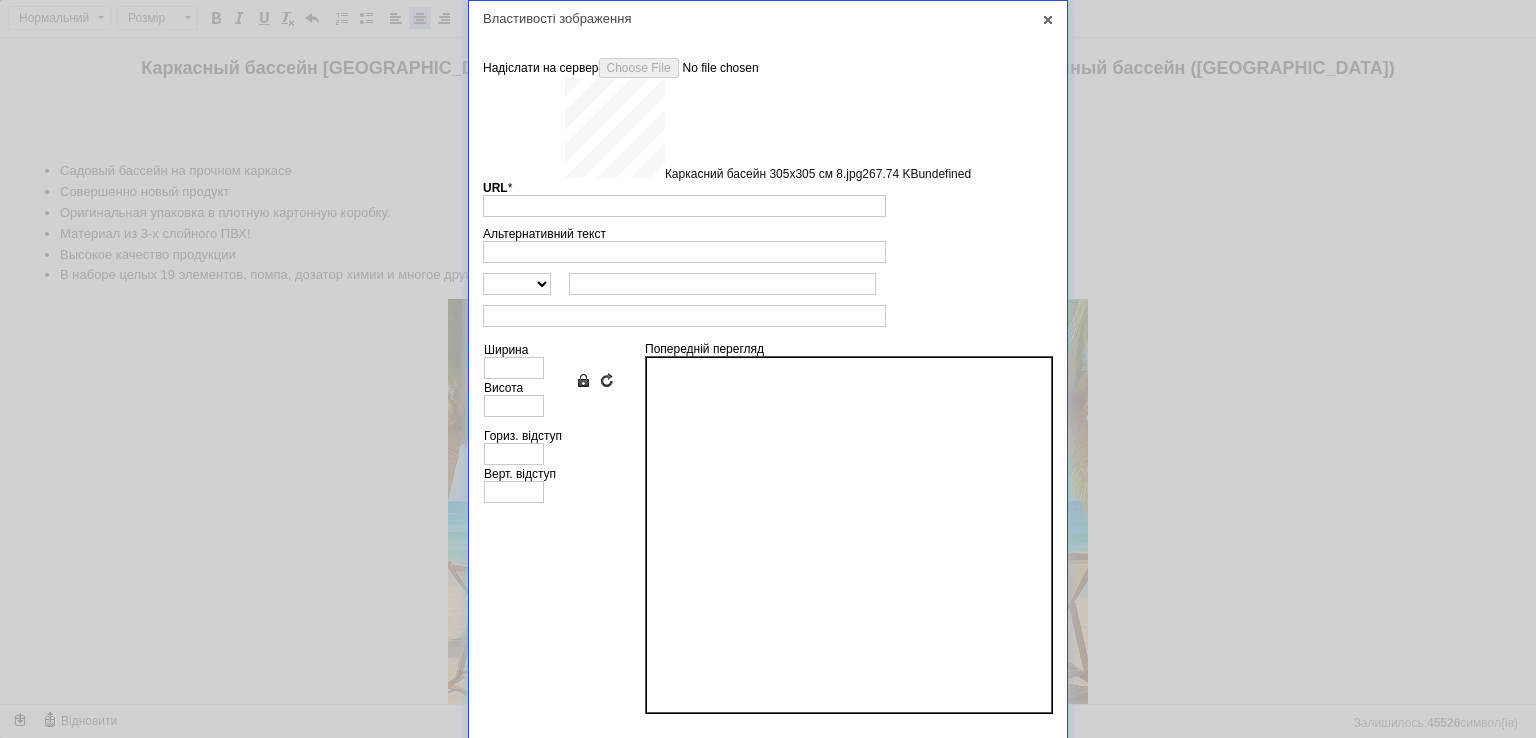type on "https://images.prom.ua/6743521505_w640_h2048_karkasnij_basejn_305x305_sm_8.jpg?fresh=1&PIMAGE_ID=6743521505" 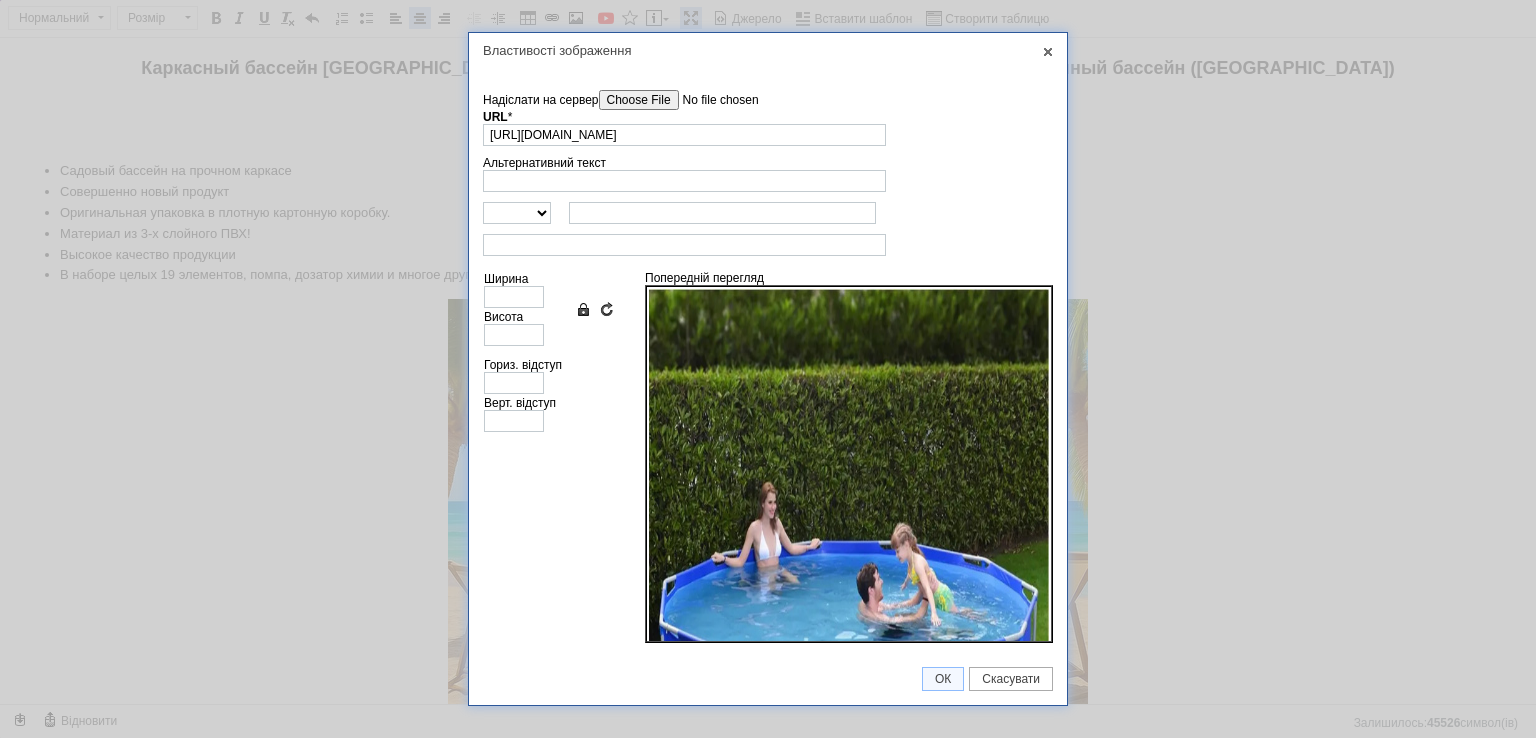 type on "640" 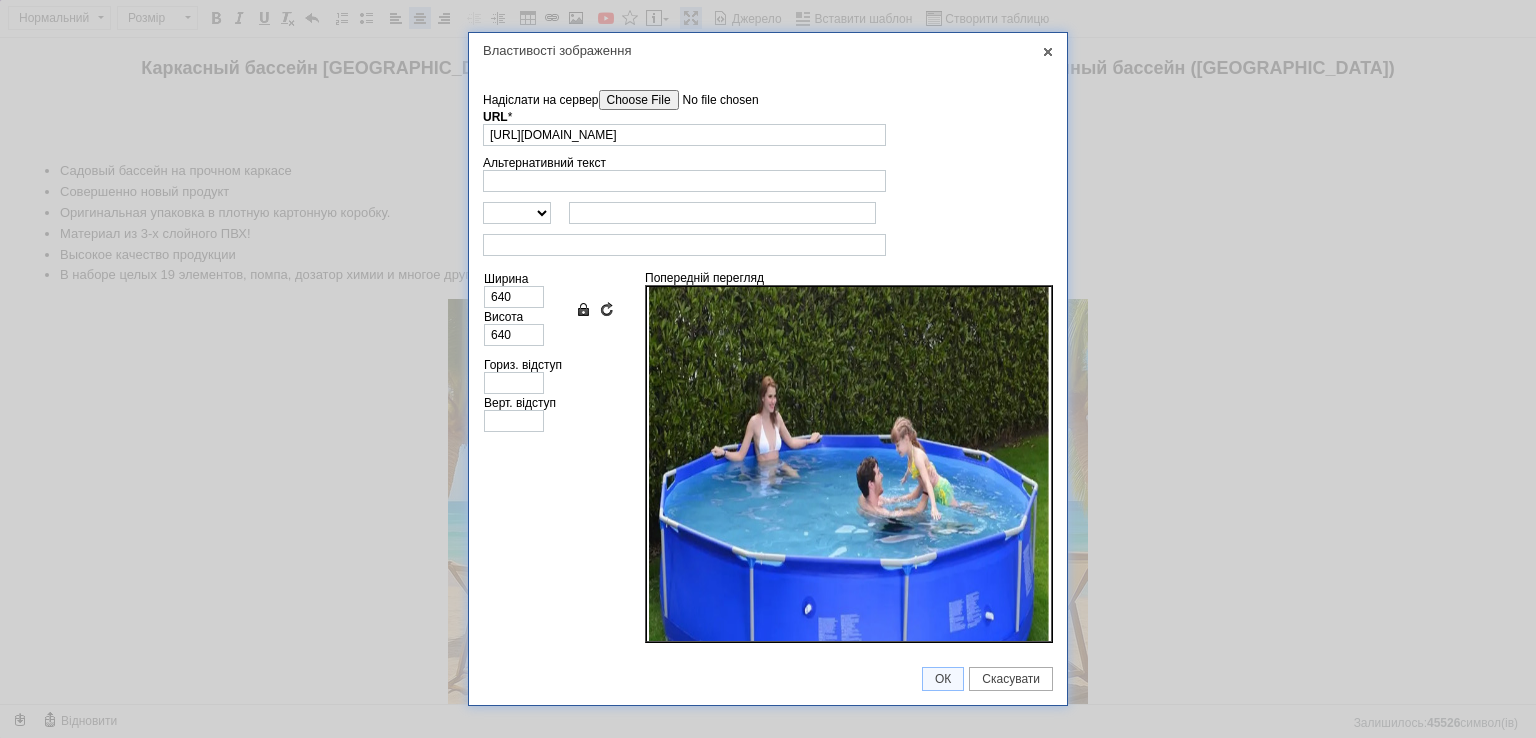 scroll, scrollTop: 200, scrollLeft: 0, axis: vertical 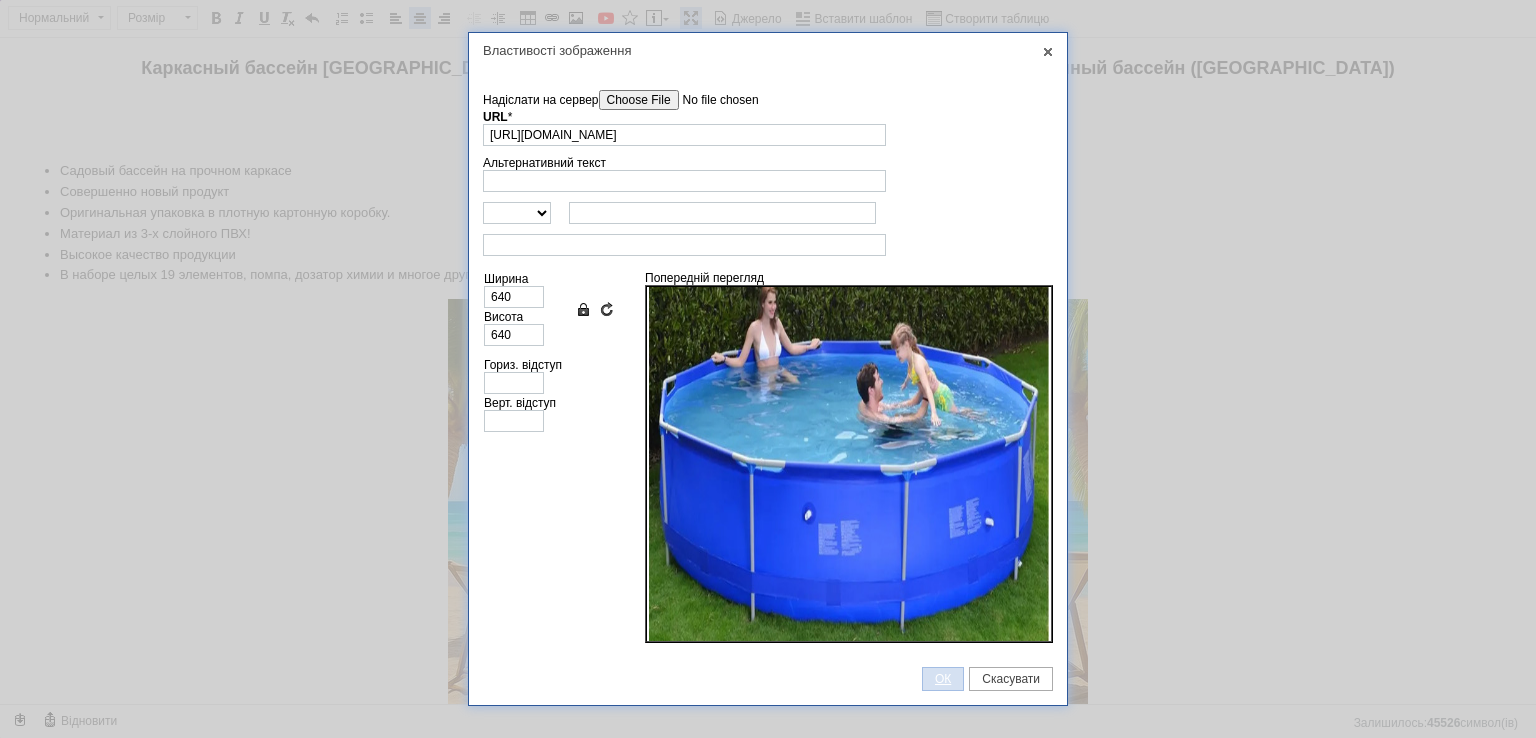 click on "ОК" at bounding box center (943, 679) 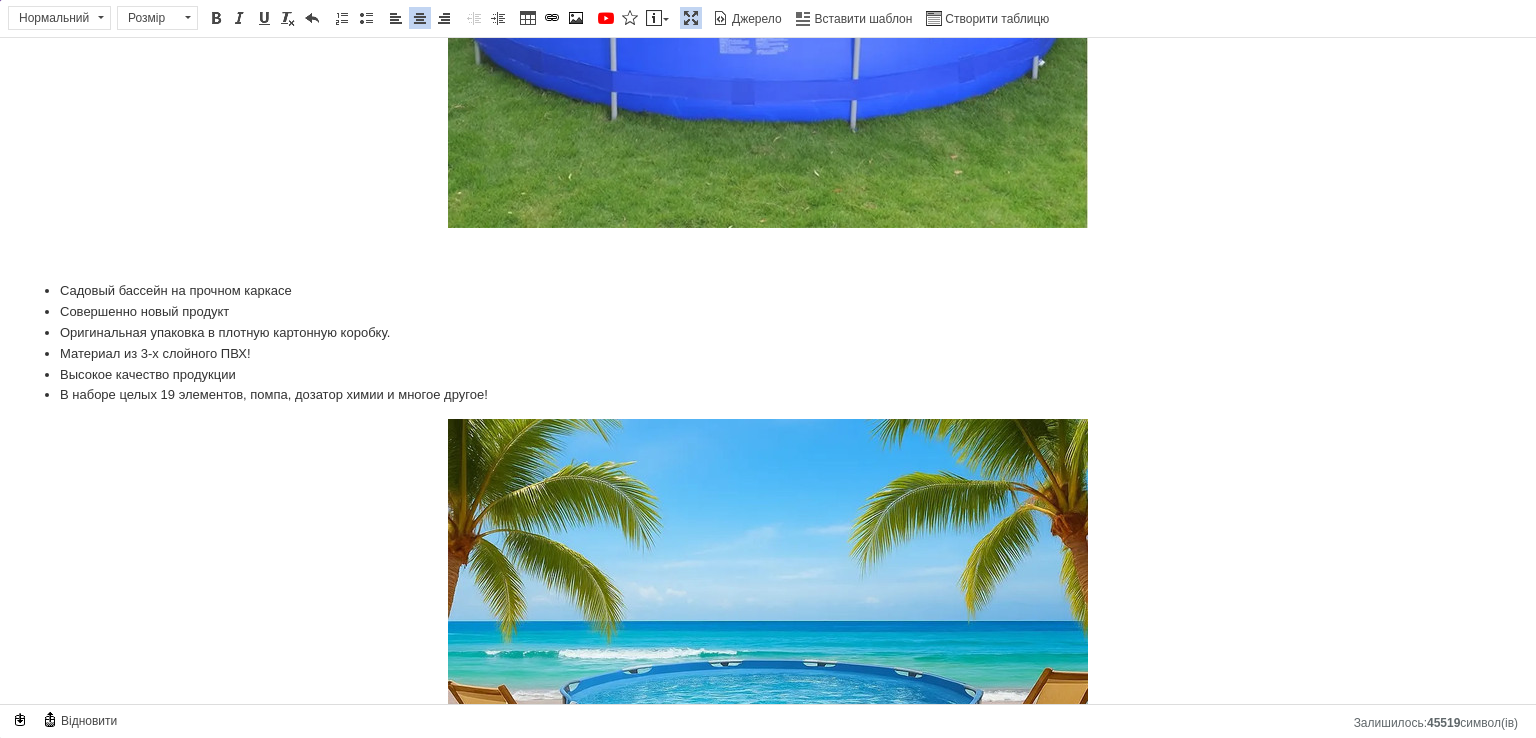 scroll, scrollTop: 600, scrollLeft: 0, axis: vertical 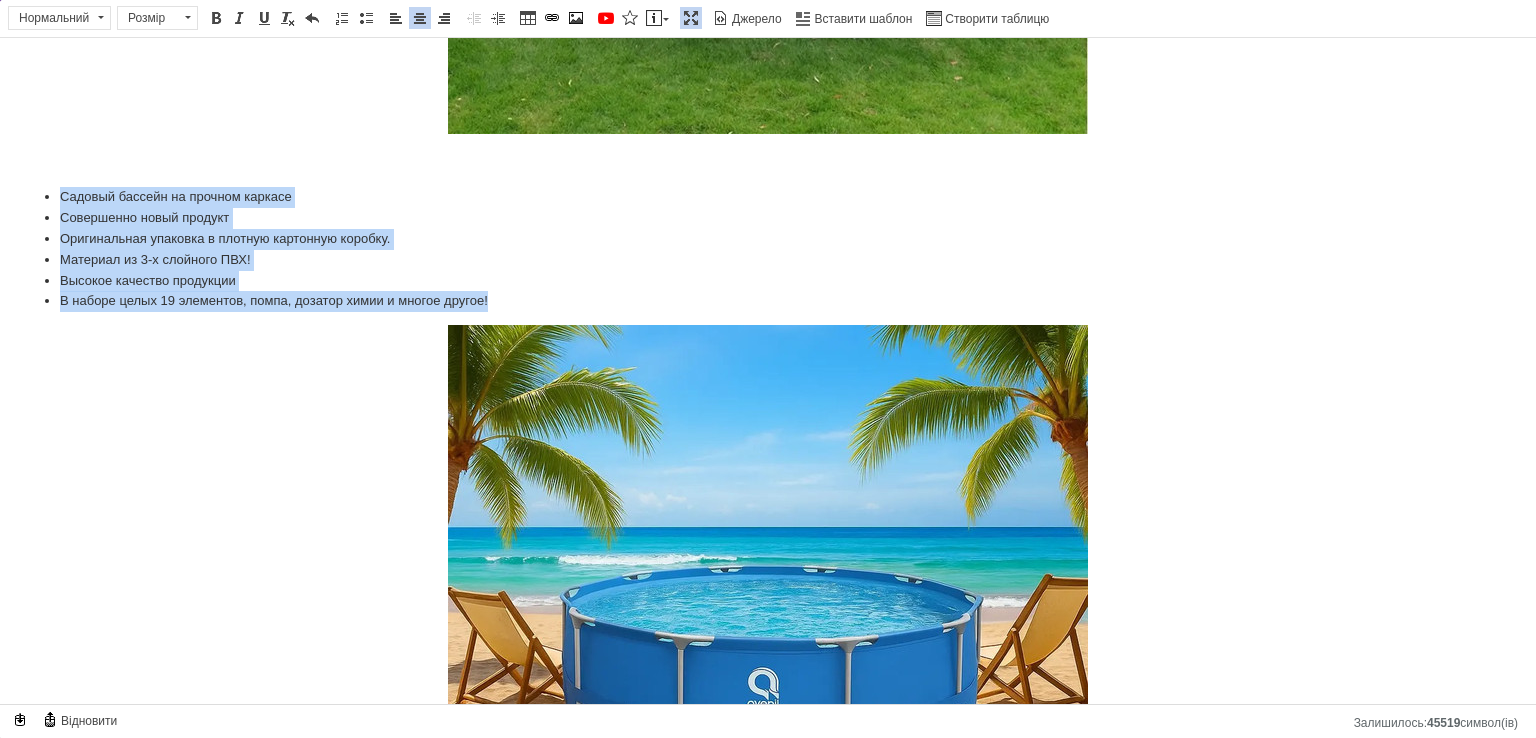 drag, startPoint x: 534, startPoint y: 303, endPoint x: 0, endPoint y: 200, distance: 543.84283 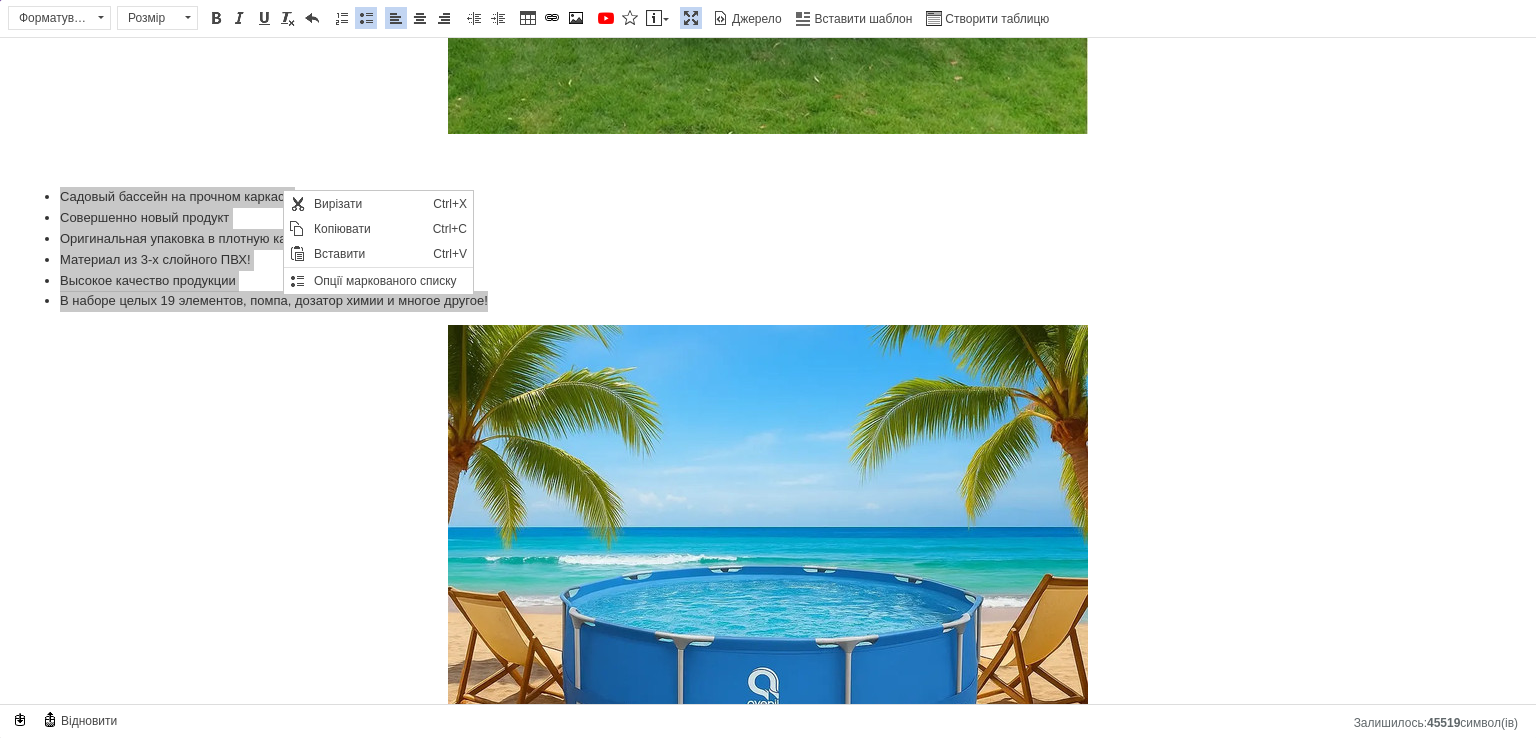 scroll, scrollTop: 0, scrollLeft: 0, axis: both 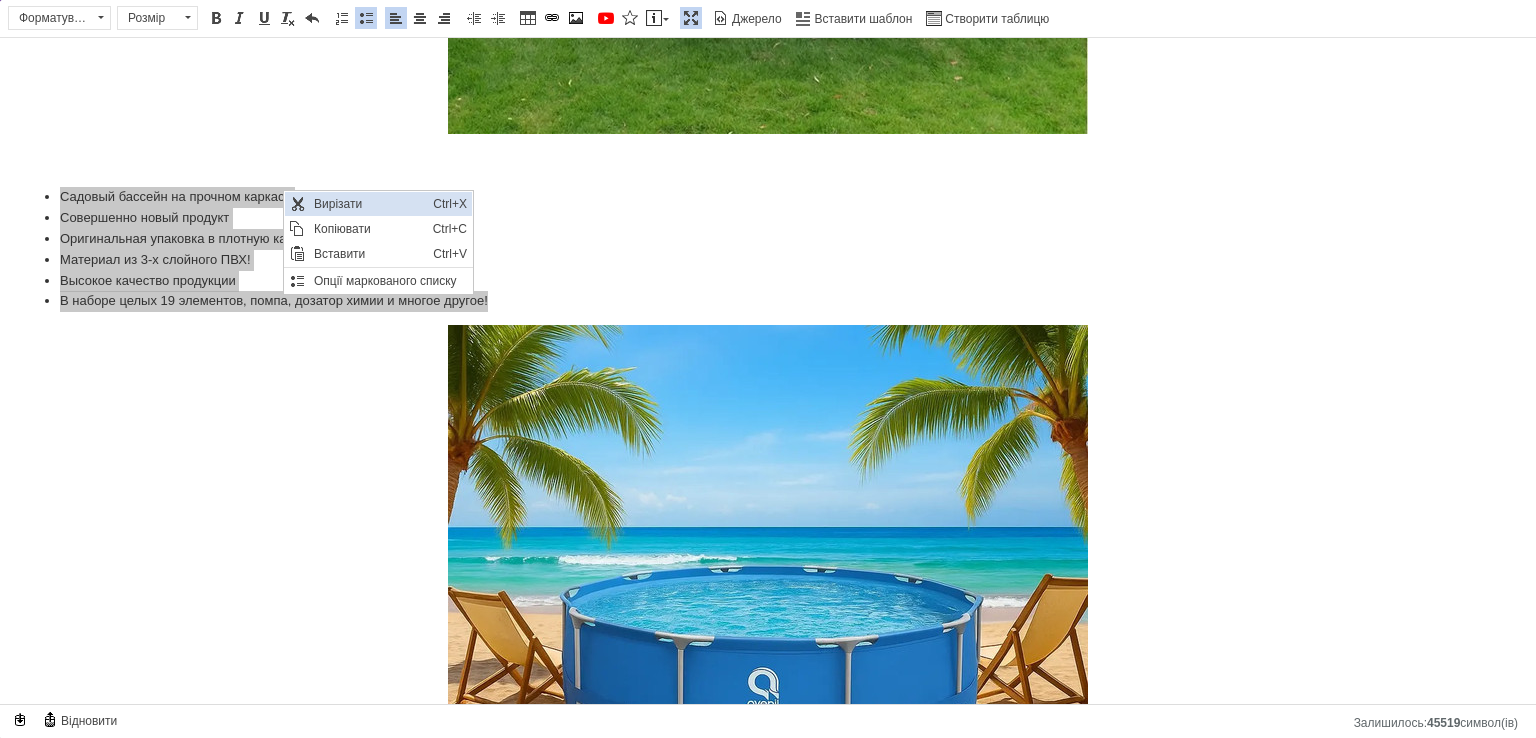 click on "Вирізати" at bounding box center [368, 204] 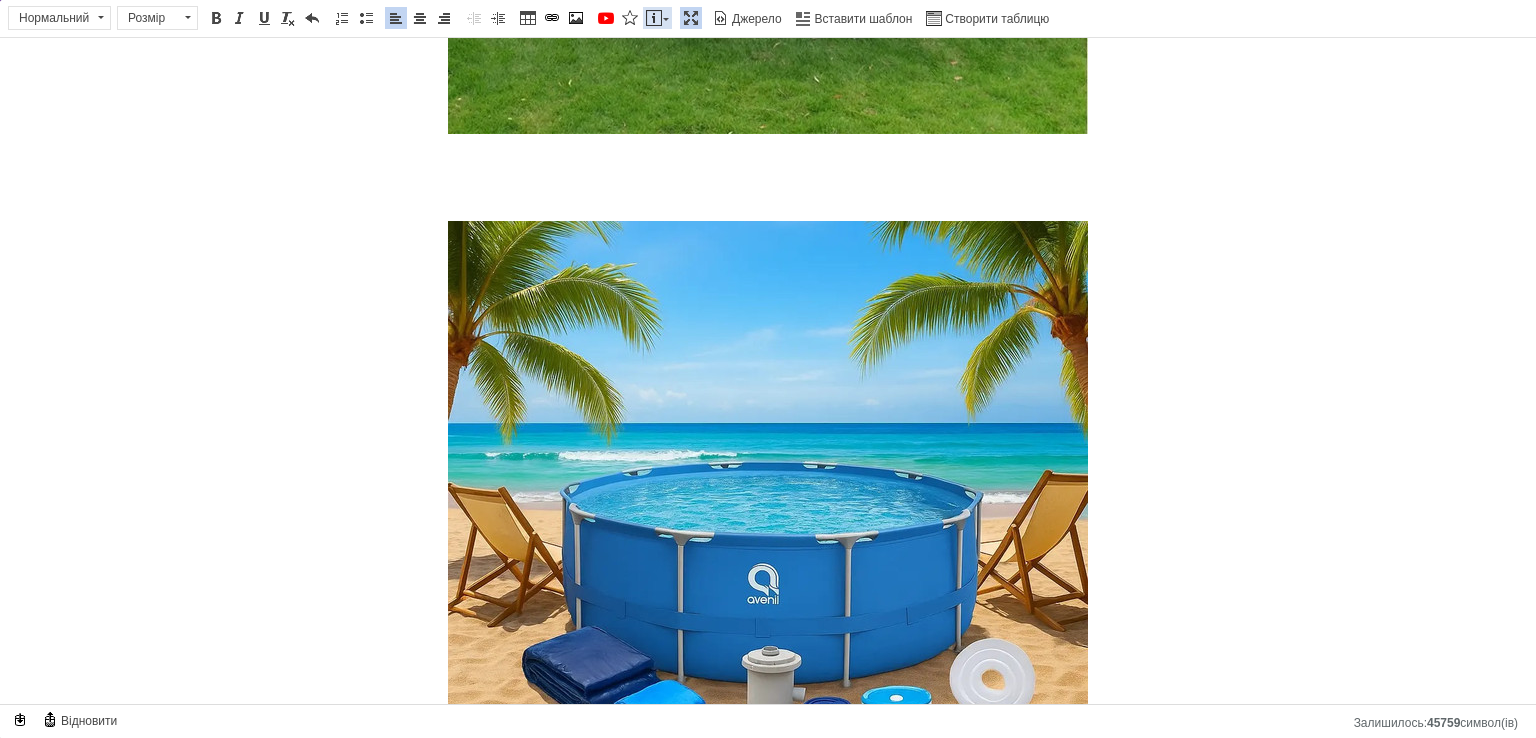 click on "Вставити повідомлення" at bounding box center [657, 18] 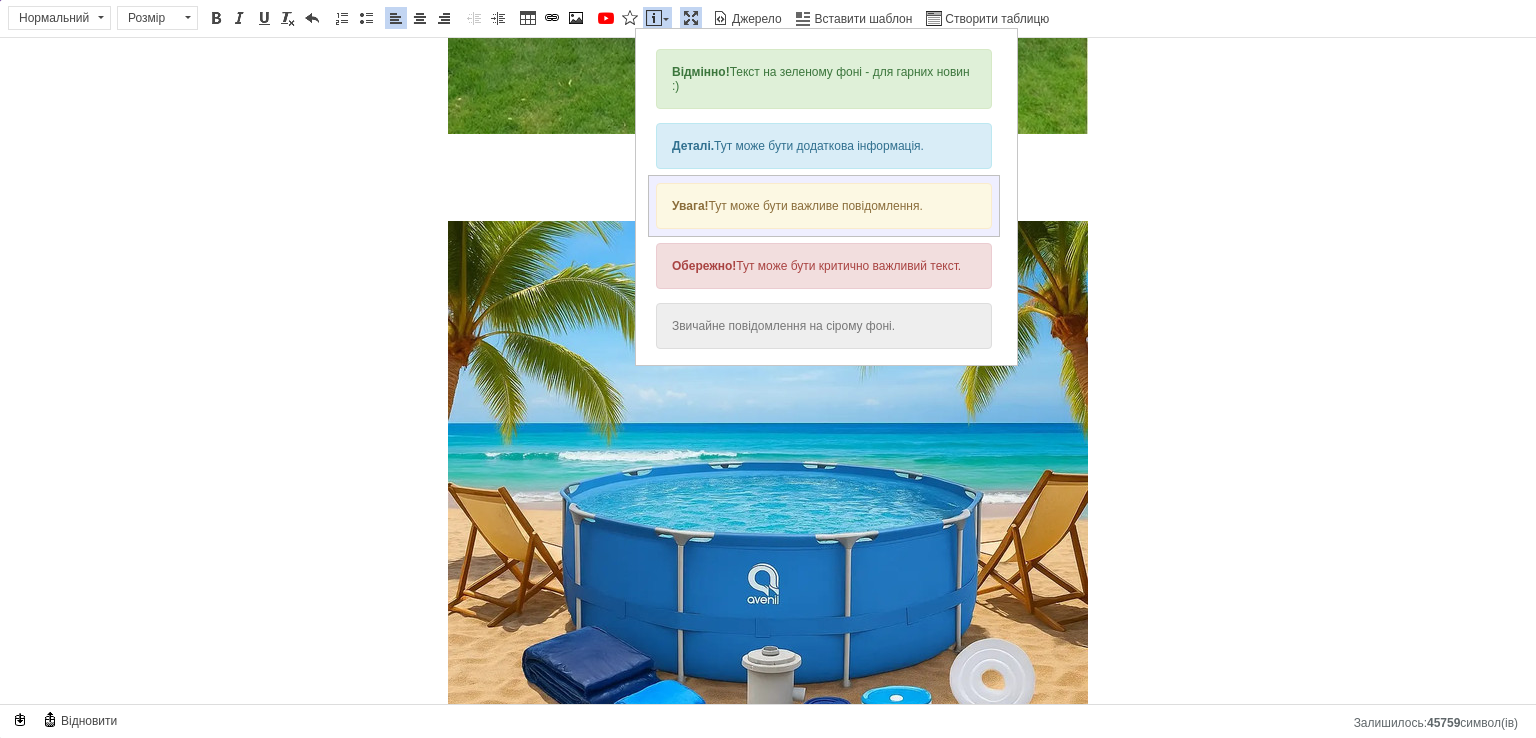 scroll, scrollTop: 0, scrollLeft: 0, axis: both 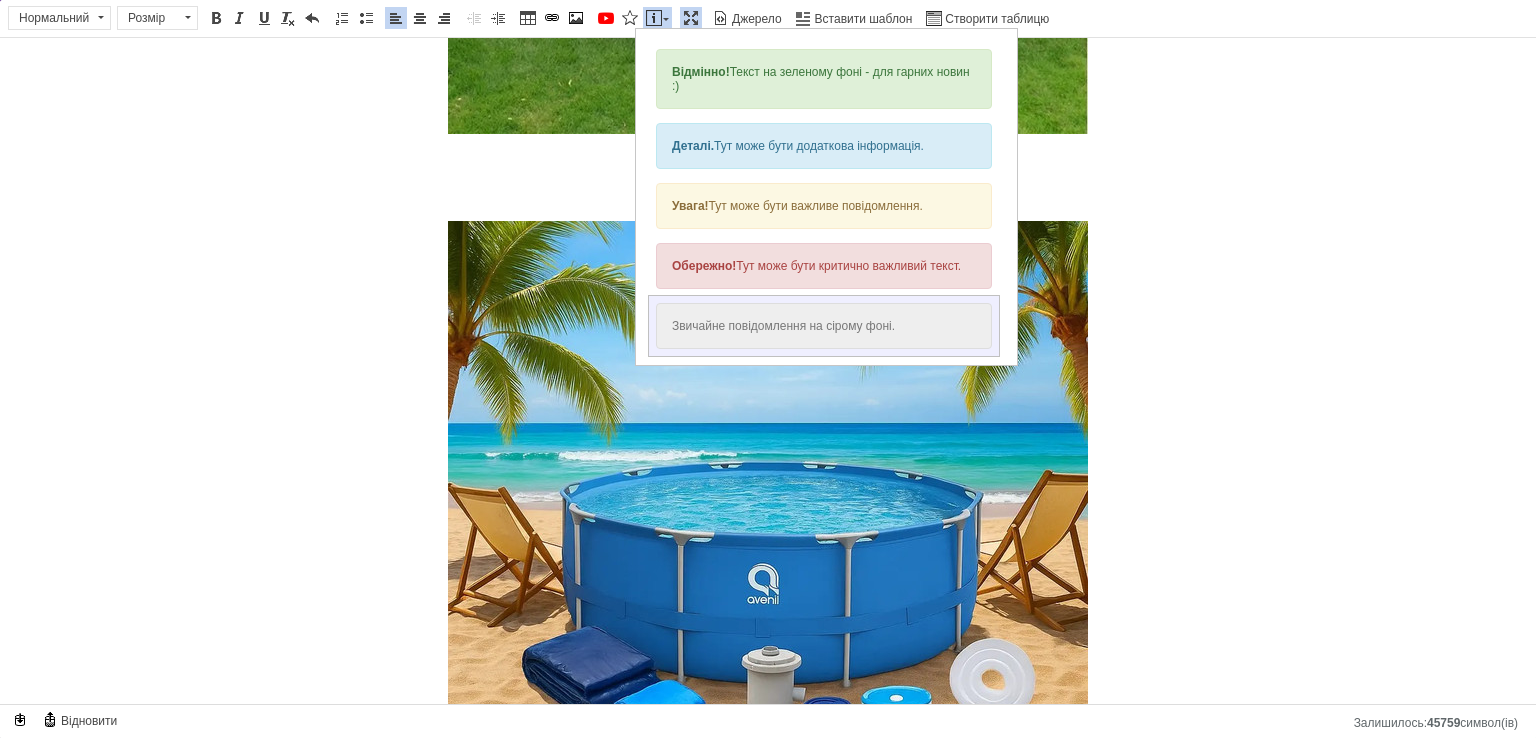 click on "Звичайне повідомлення на сірому фоні." at bounding box center (824, 326) 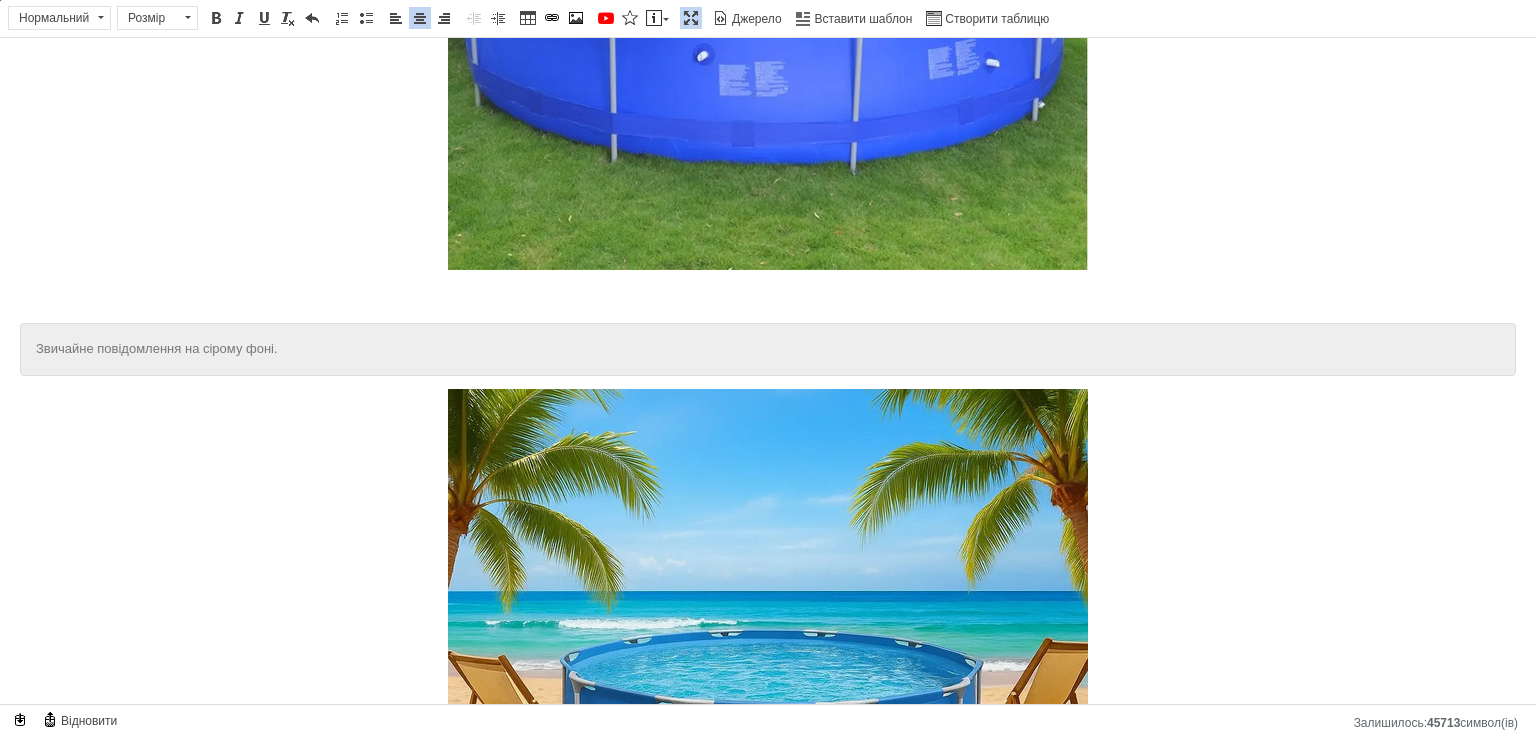 scroll, scrollTop: 388, scrollLeft: 0, axis: vertical 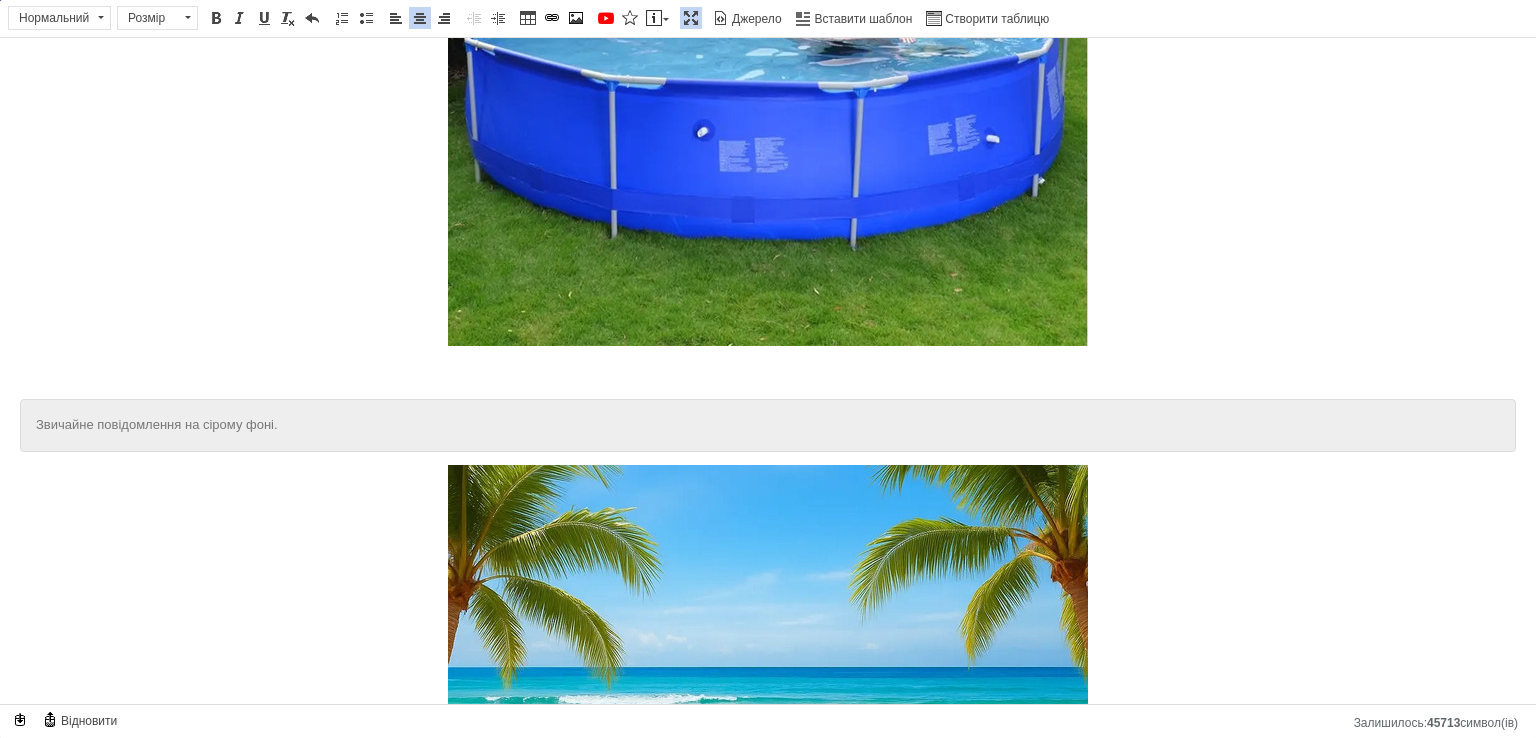 drag, startPoint x: 468, startPoint y: 426, endPoint x: 12, endPoint y: 417, distance: 456.0888 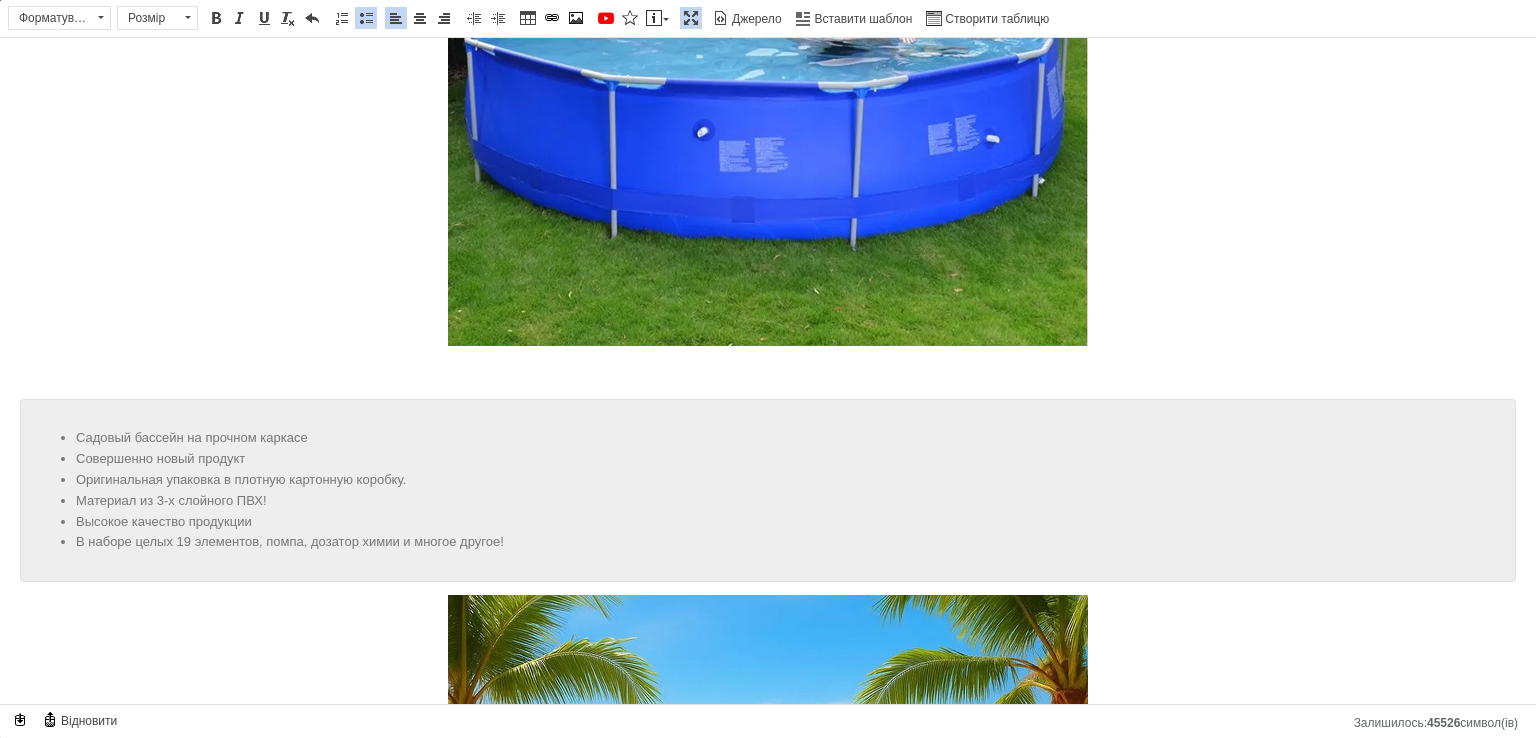 click at bounding box center (768, 376) 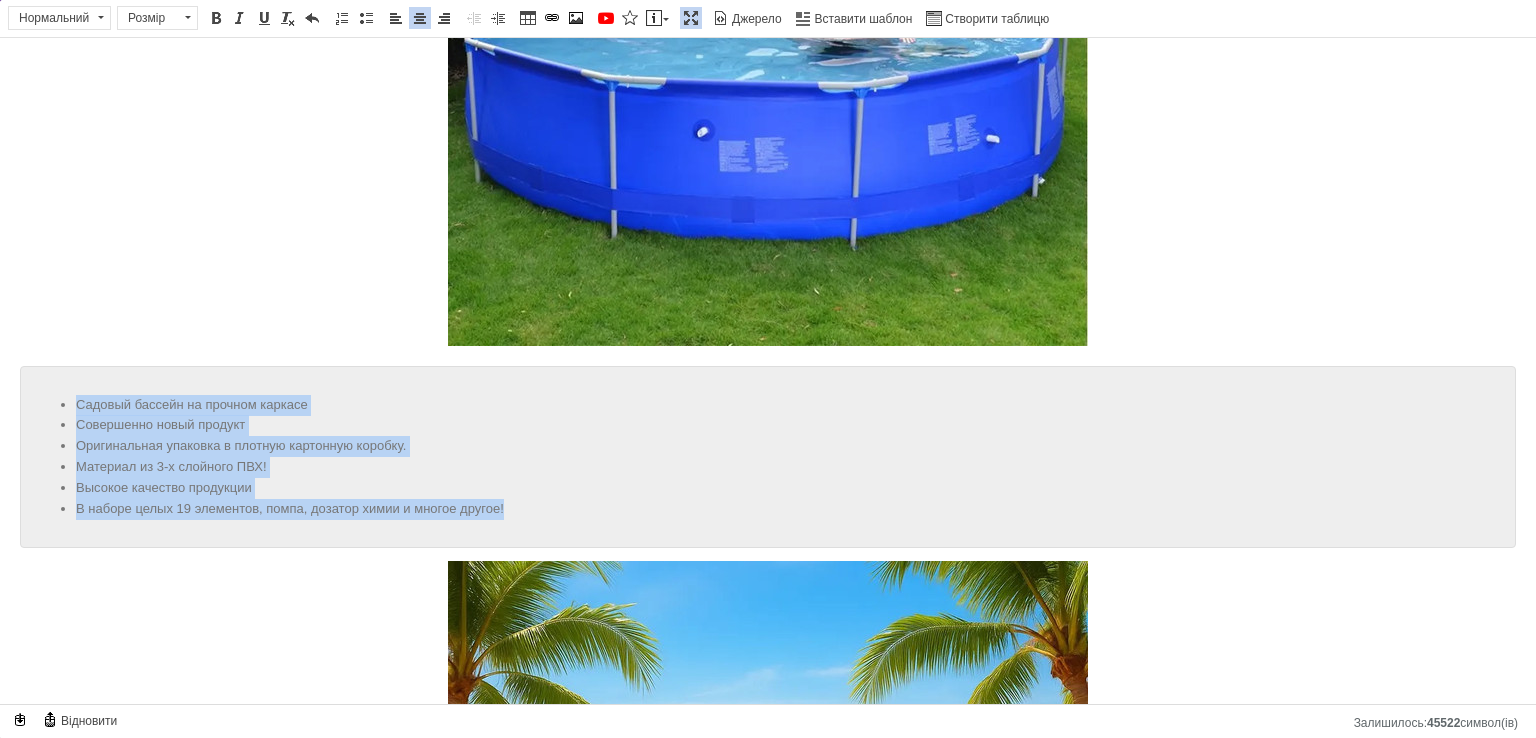 drag, startPoint x: 556, startPoint y: 513, endPoint x: 0, endPoint y: 400, distance: 567.3667 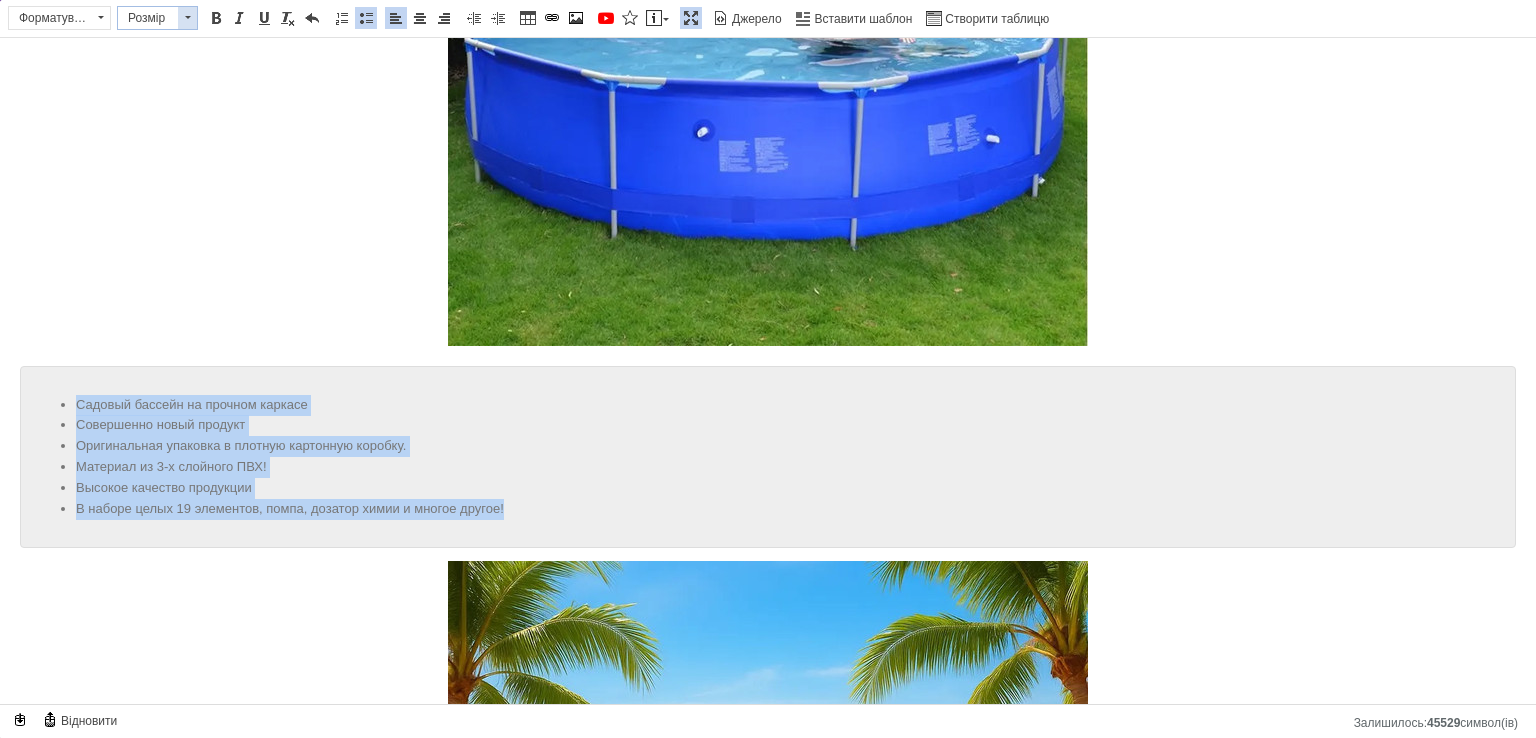click at bounding box center [187, 18] 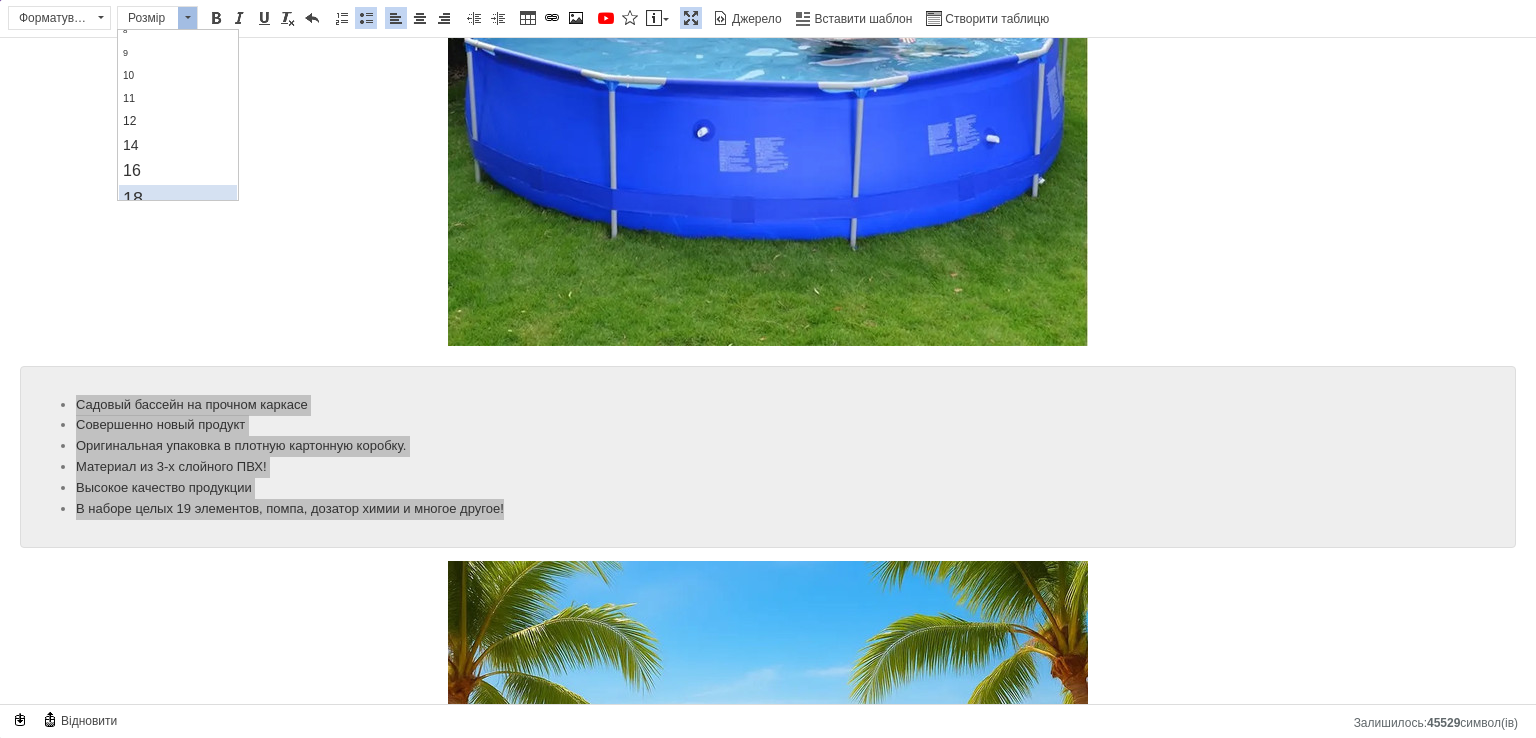 scroll, scrollTop: 100, scrollLeft: 0, axis: vertical 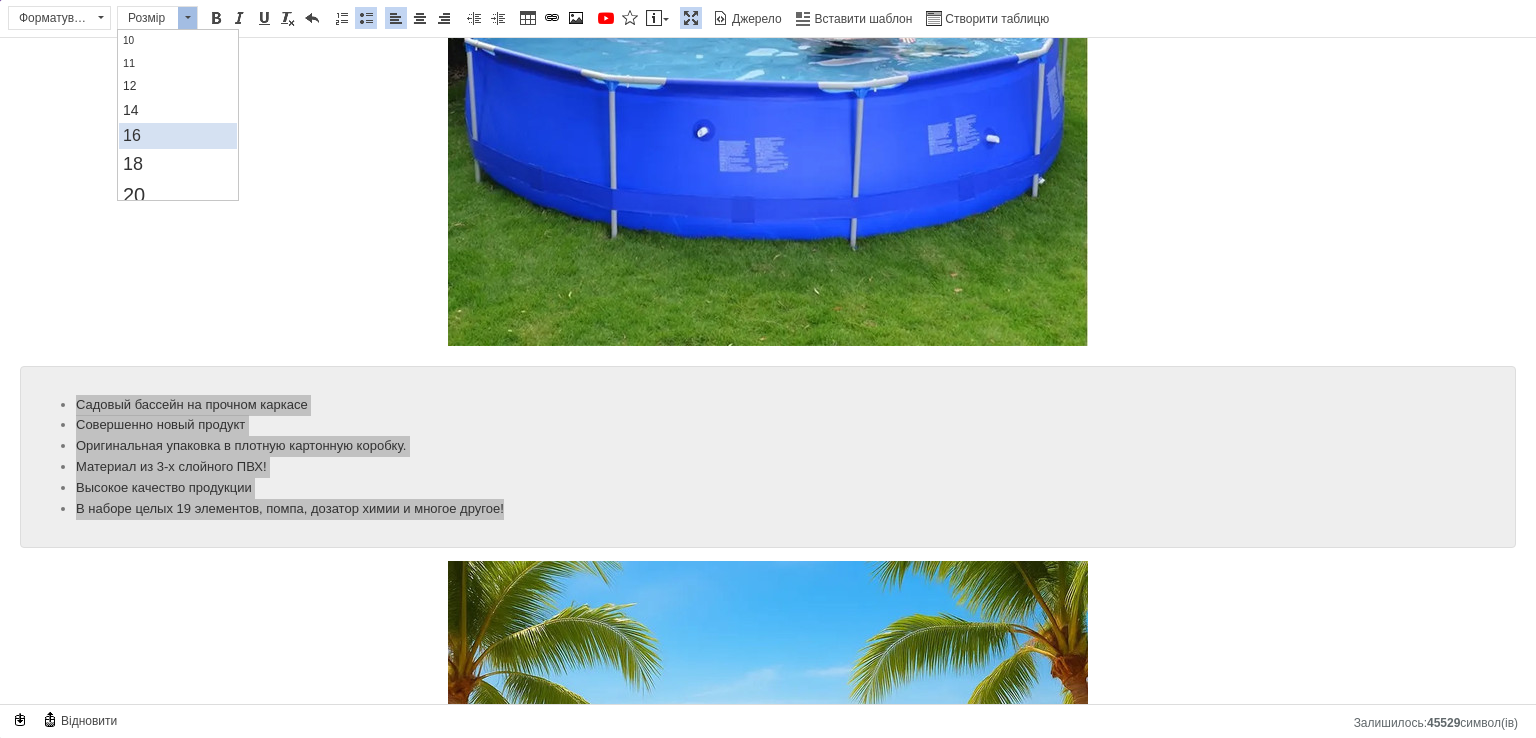 click on "16" at bounding box center [177, 136] 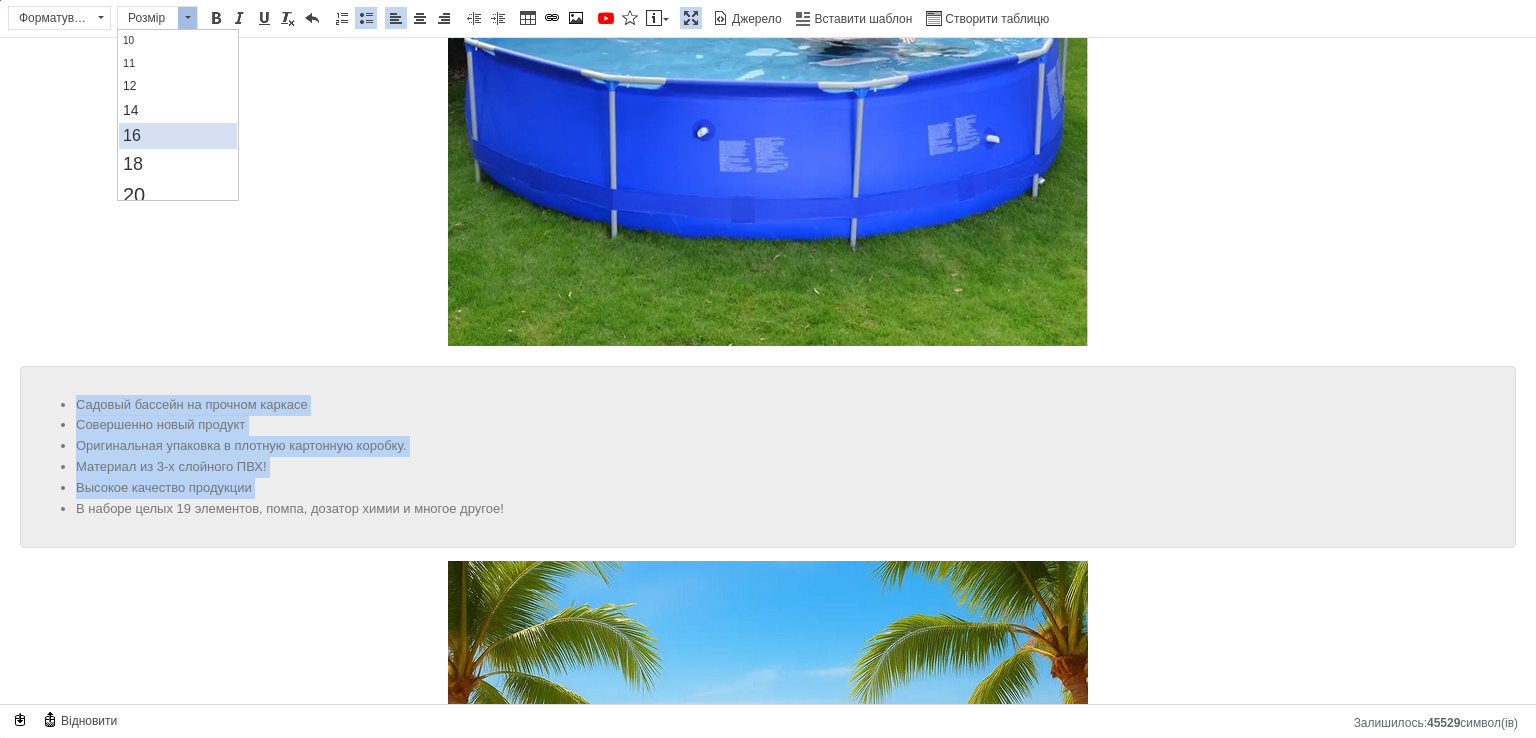 scroll, scrollTop: 0, scrollLeft: 0, axis: both 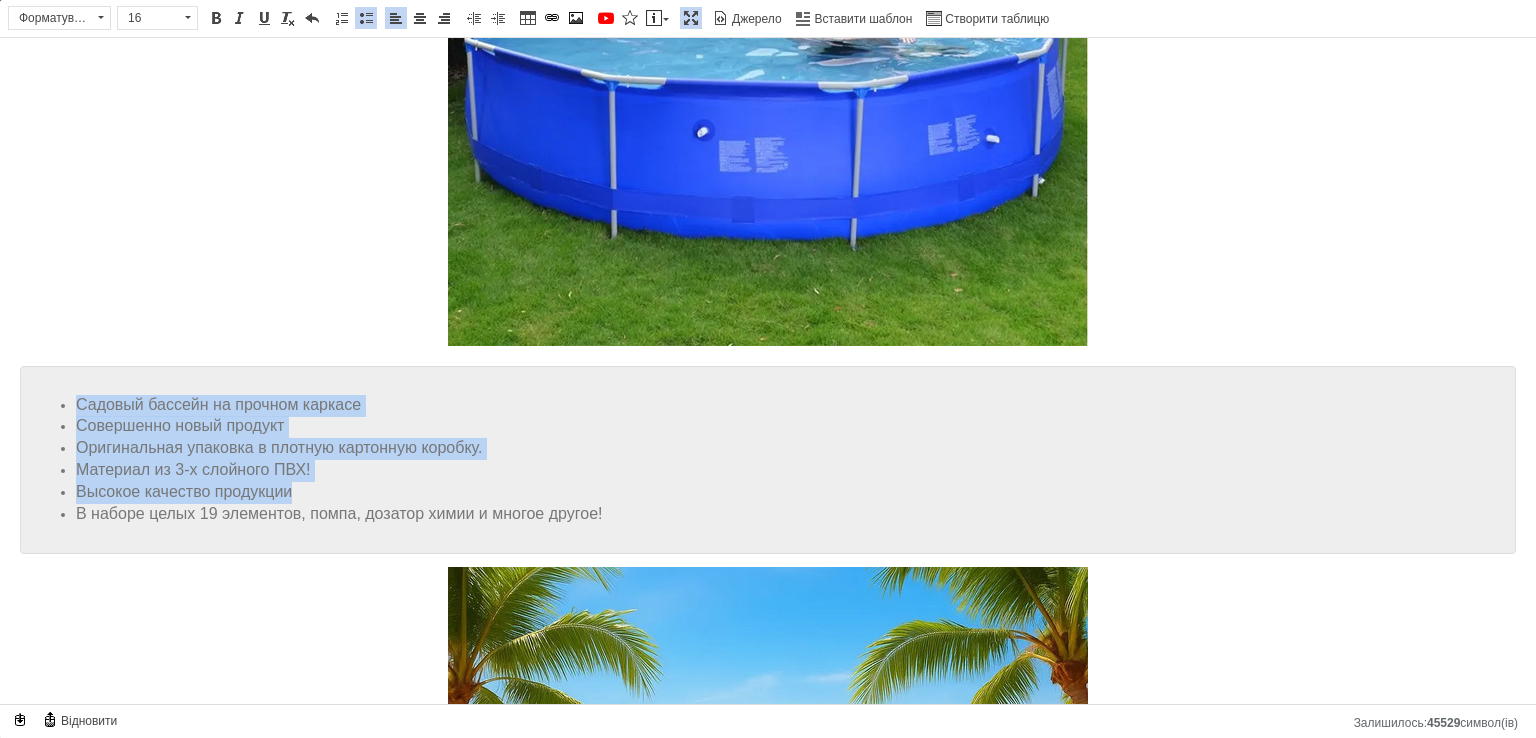 click on "Садовый бассейн на прочном каркасе Совершенно новый продукт Оригинальная упаковка в плотную картонную коробку. Материал из 3-х слойного ПВХ! Высокое качество продукции В наборе целых 19 элементов, помпа, дозатор химии и многое другое!" at bounding box center [768, 460] 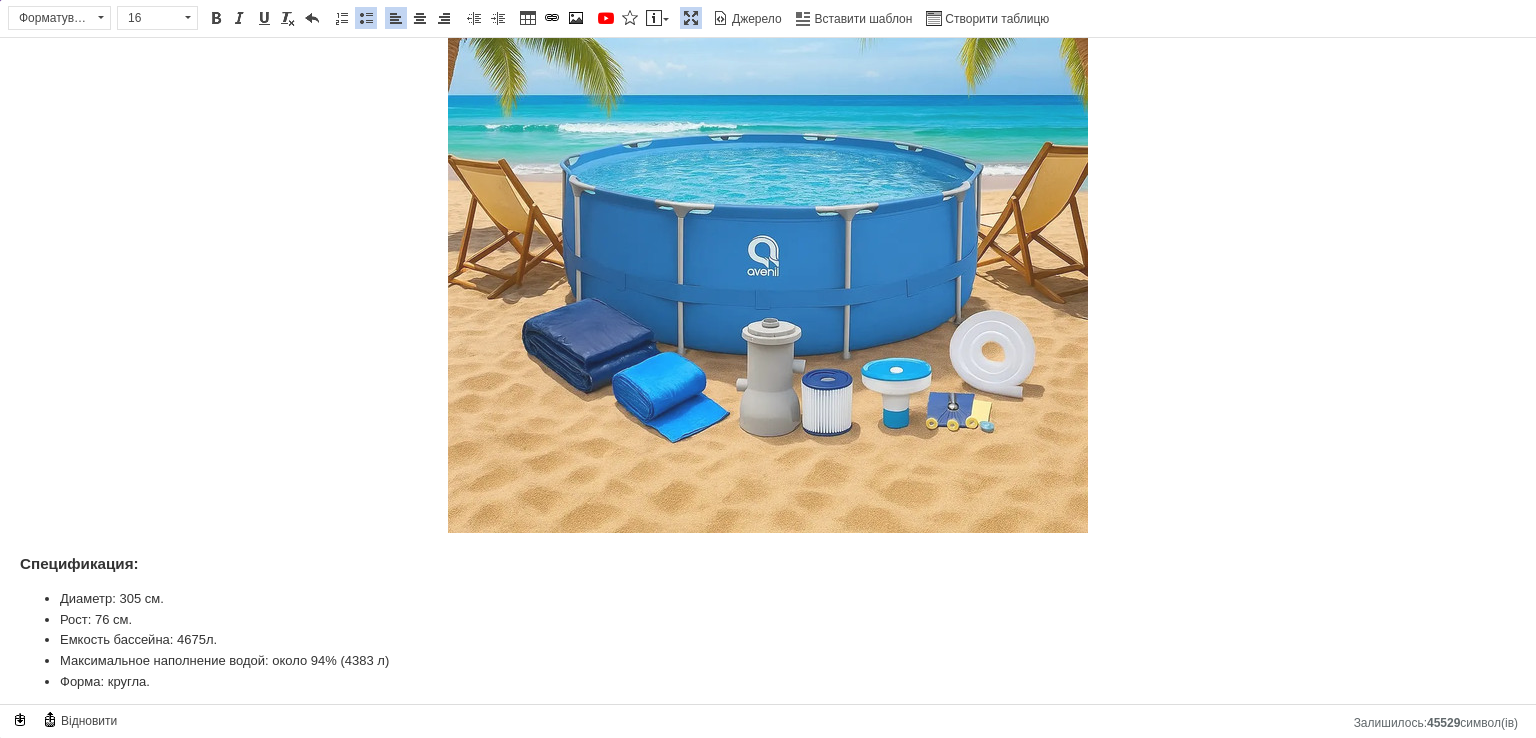 scroll, scrollTop: 1300, scrollLeft: 0, axis: vertical 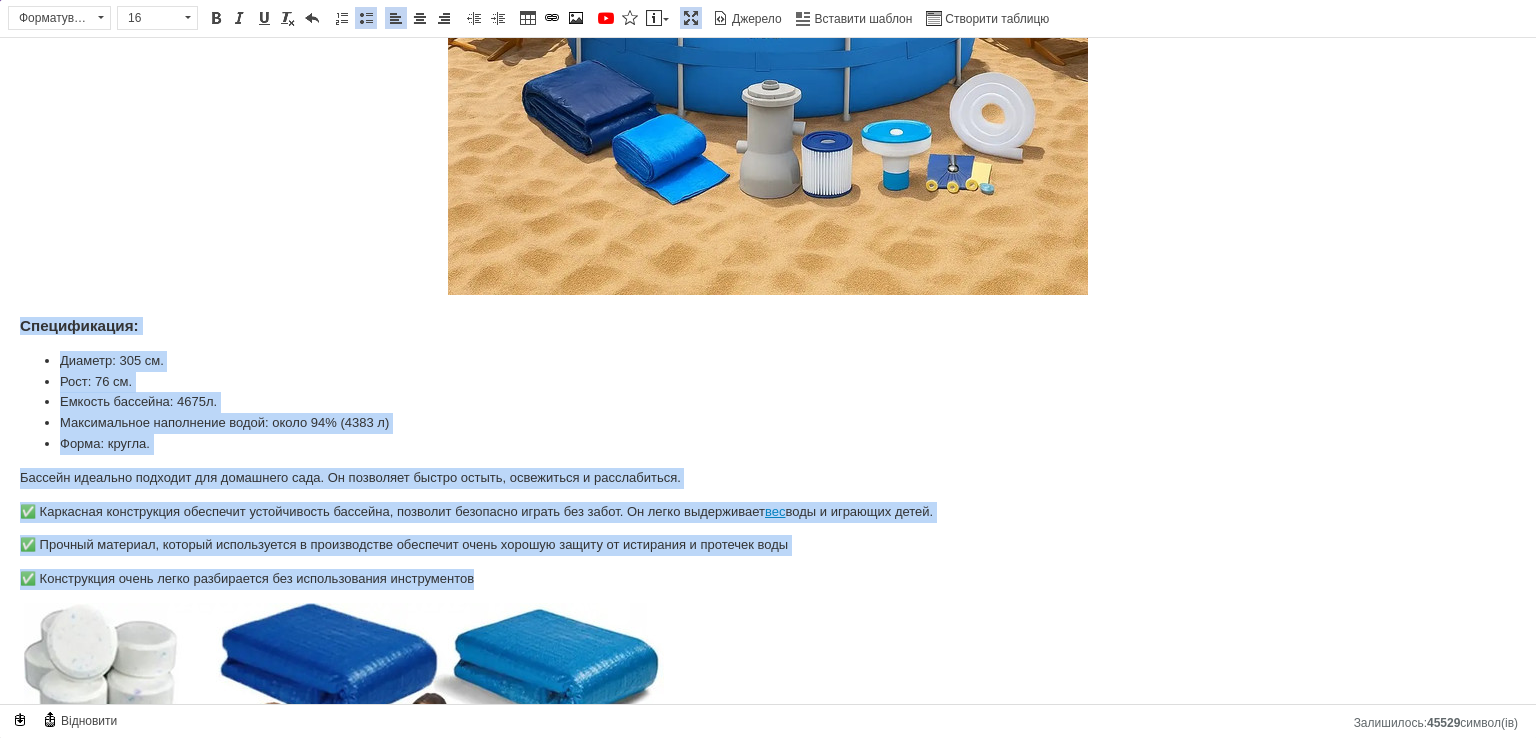 drag, startPoint x: 514, startPoint y: 569, endPoint x: 0, endPoint y: 313, distance: 574.22296 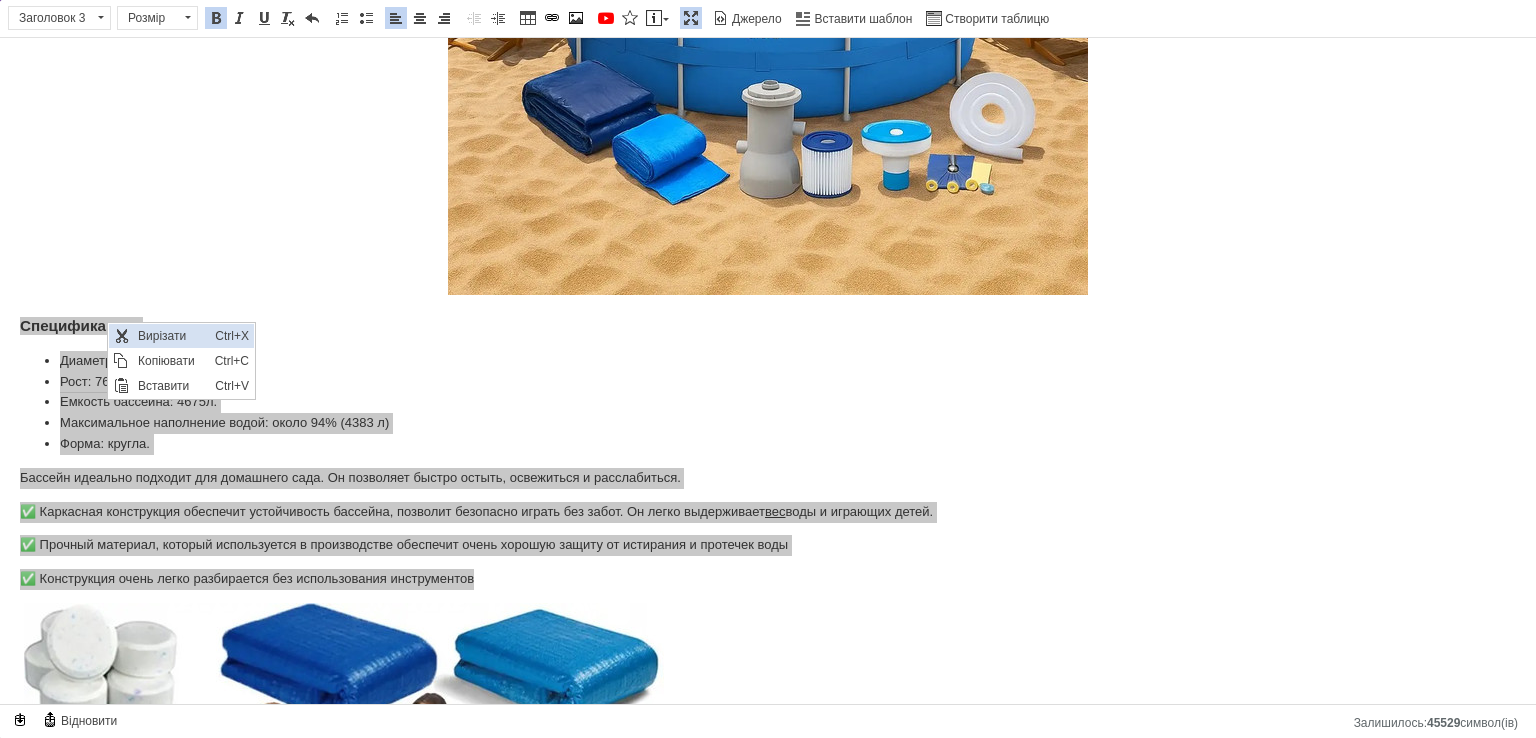 click on "Вирізати" at bounding box center (171, 336) 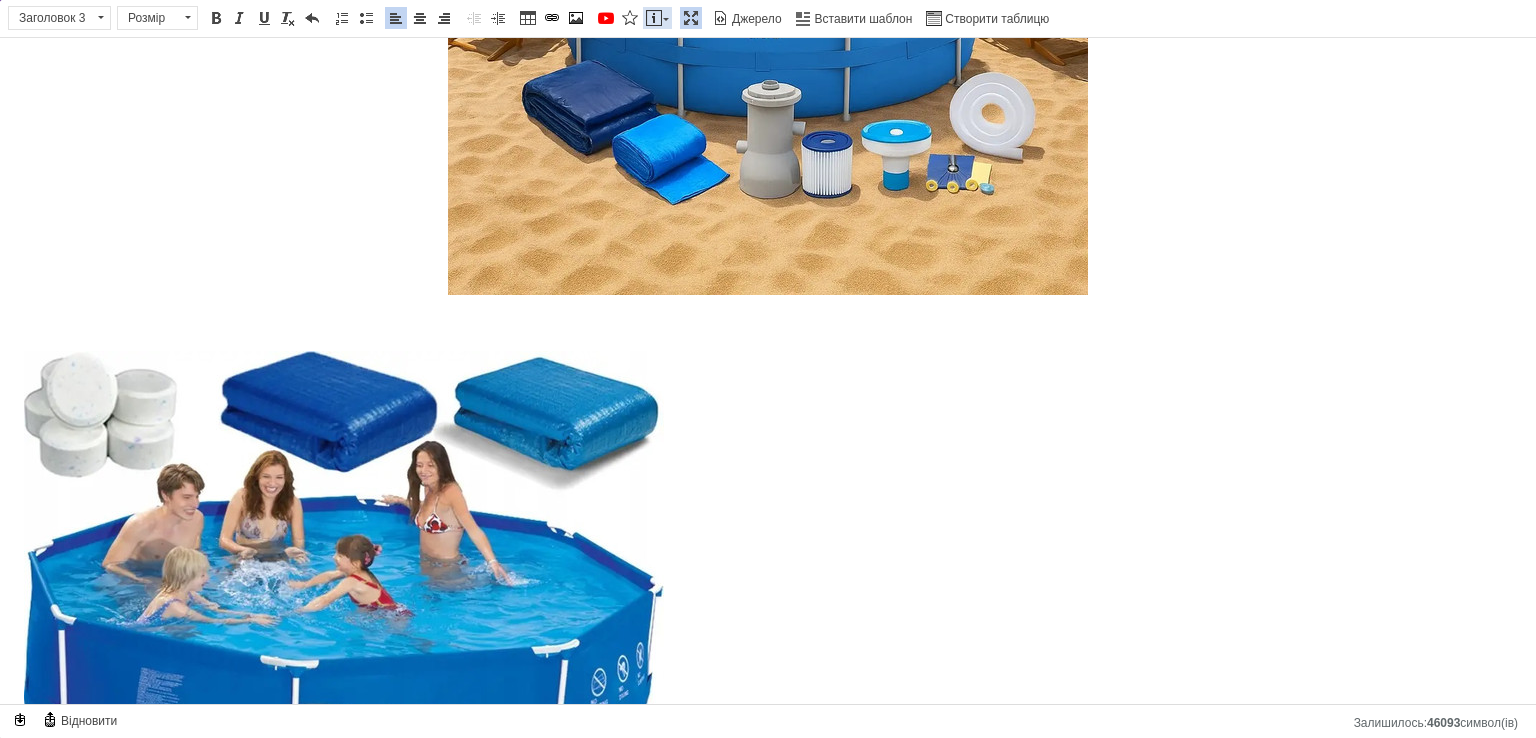 click on "Вставити повідомлення" at bounding box center [657, 18] 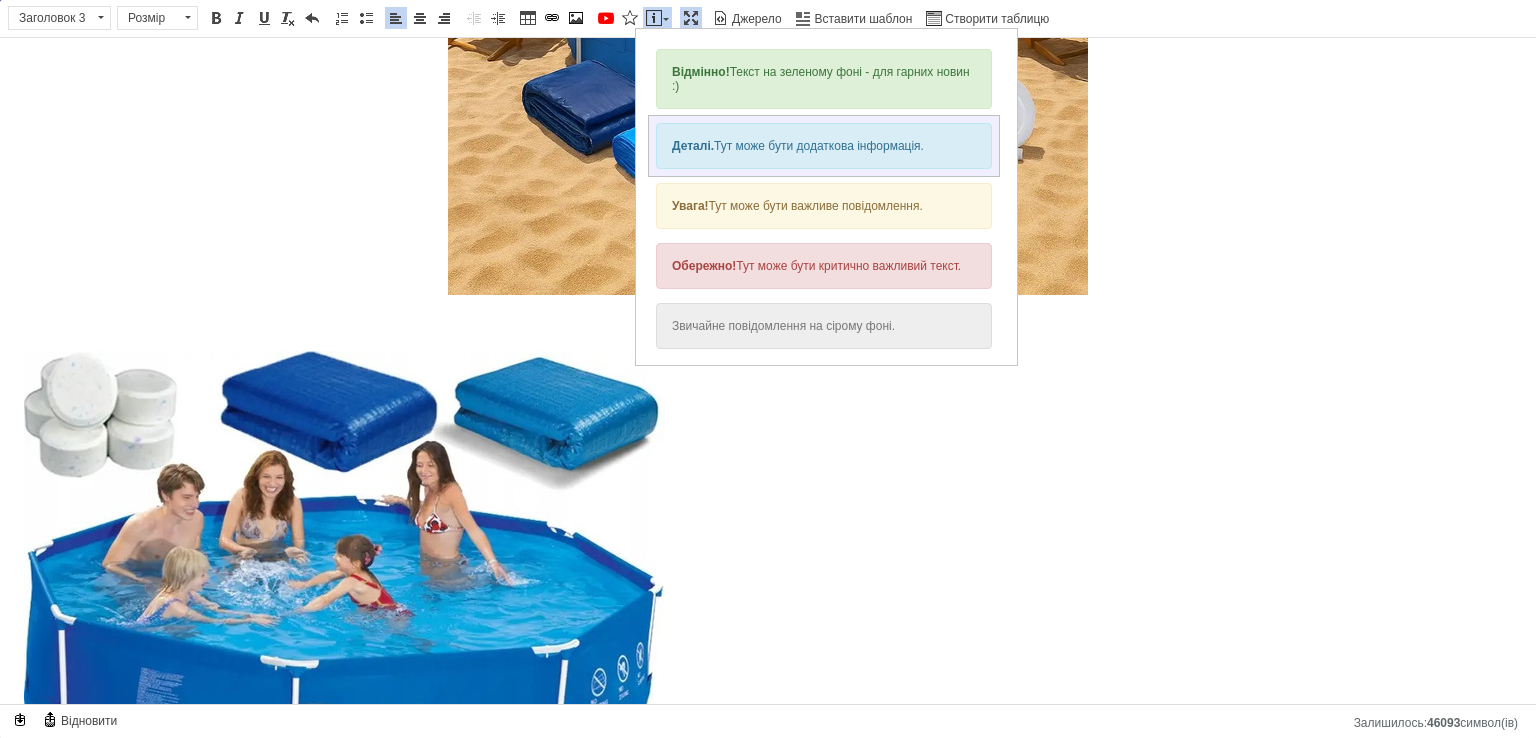 click on "Деталі.  Тут може бути додаткова інформація." at bounding box center [824, 146] 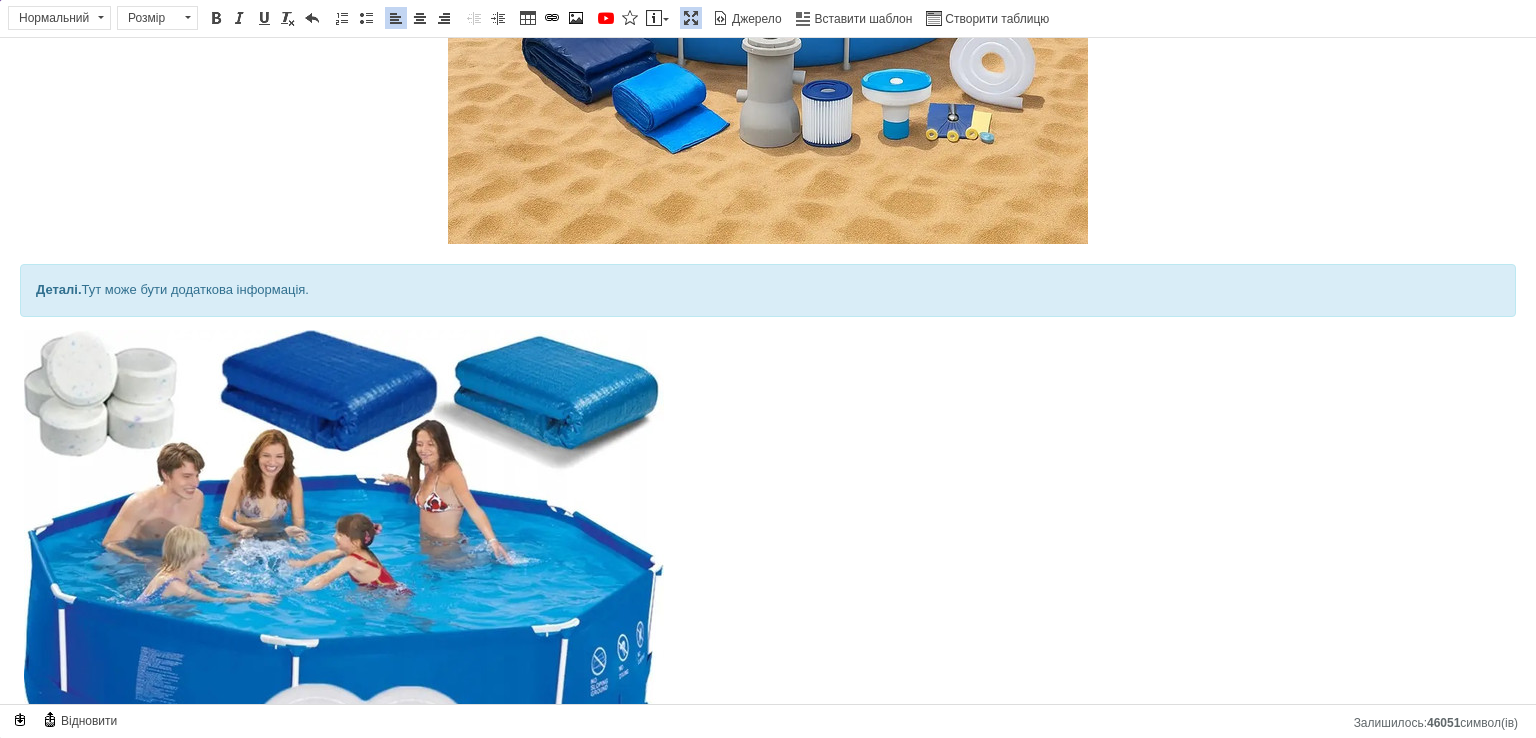 scroll, scrollTop: 1210, scrollLeft: 0, axis: vertical 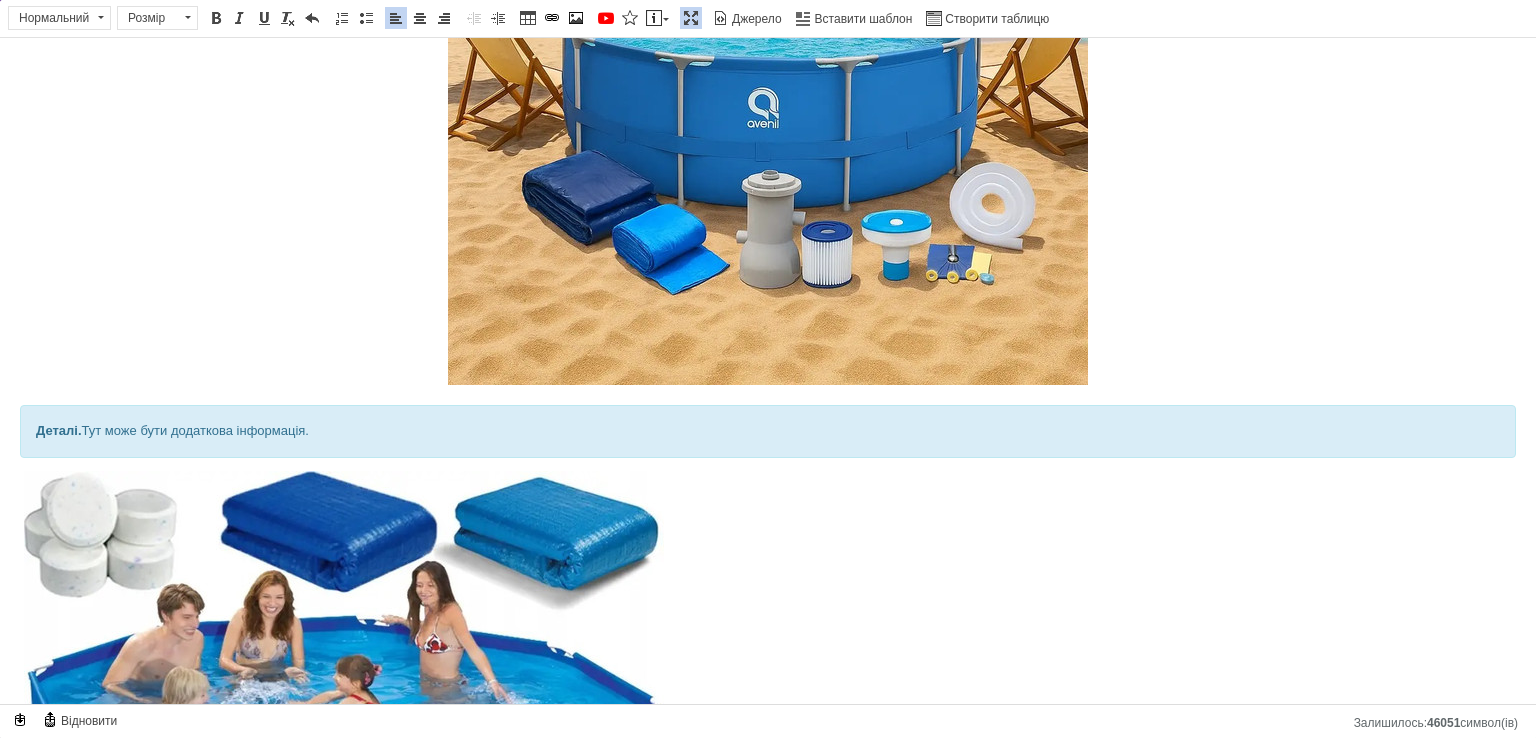 drag, startPoint x: 321, startPoint y: 430, endPoint x: 0, endPoint y: 404, distance: 322.05124 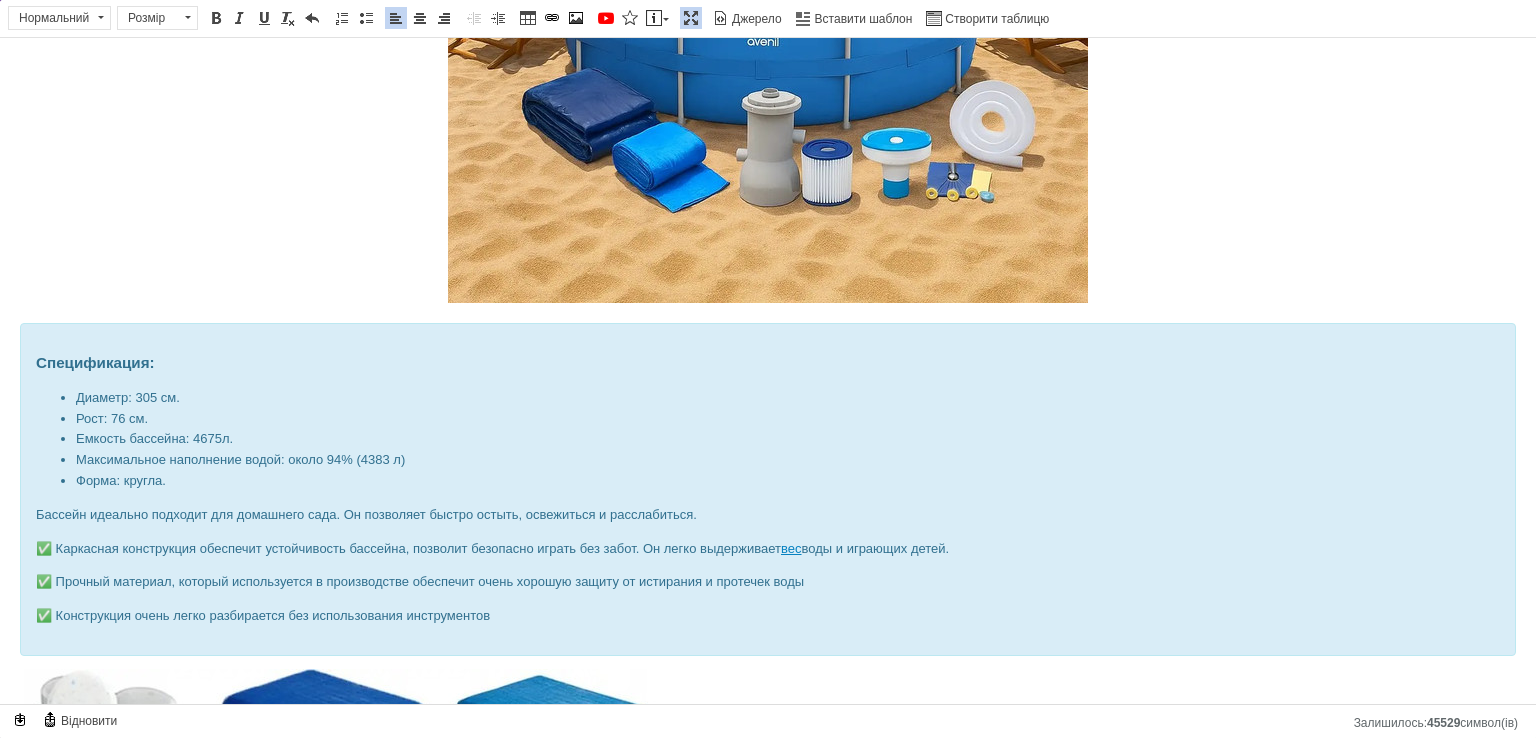 scroll, scrollTop: 1410, scrollLeft: 0, axis: vertical 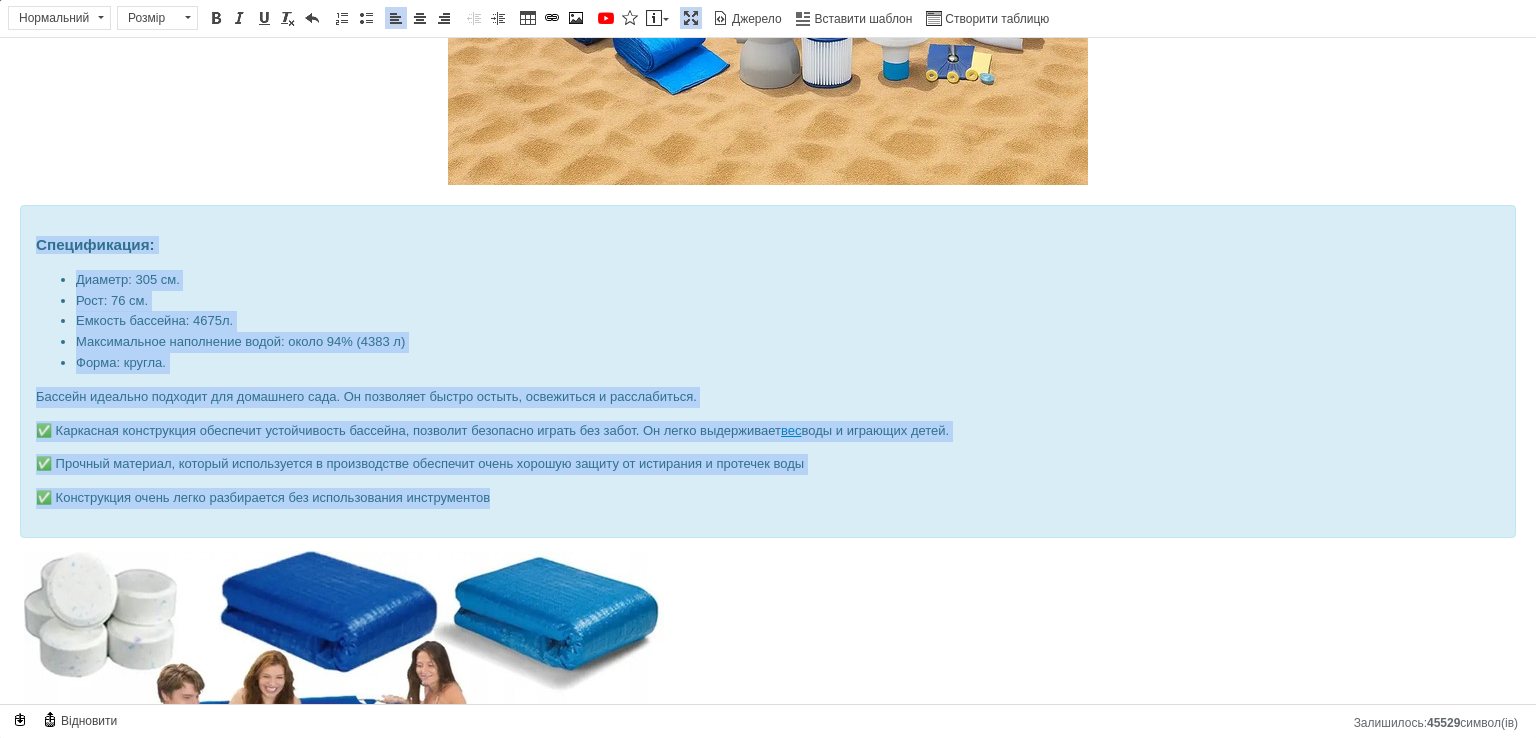 drag, startPoint x: 623, startPoint y: 504, endPoint x: 0, endPoint y: 242, distance: 675.84985 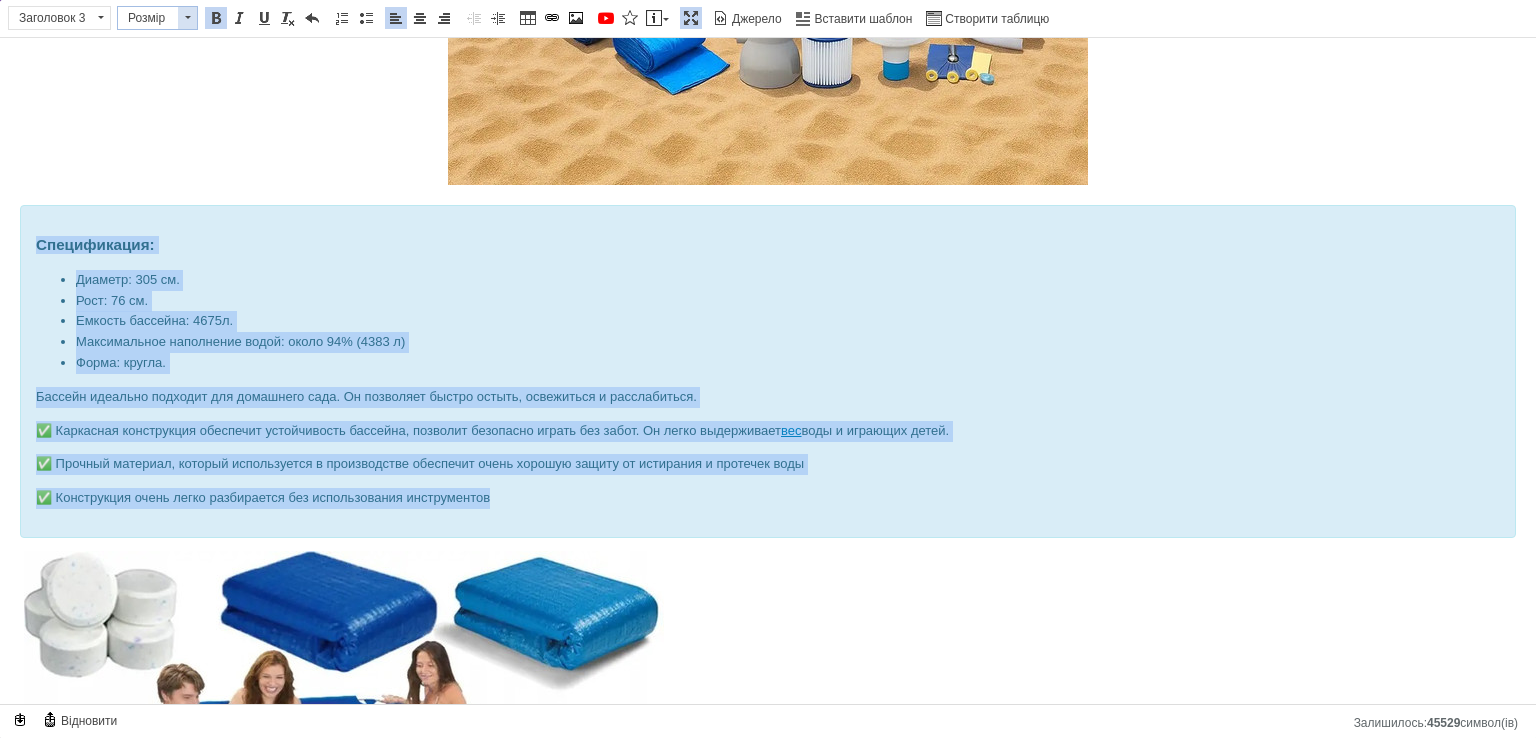 click at bounding box center [187, 18] 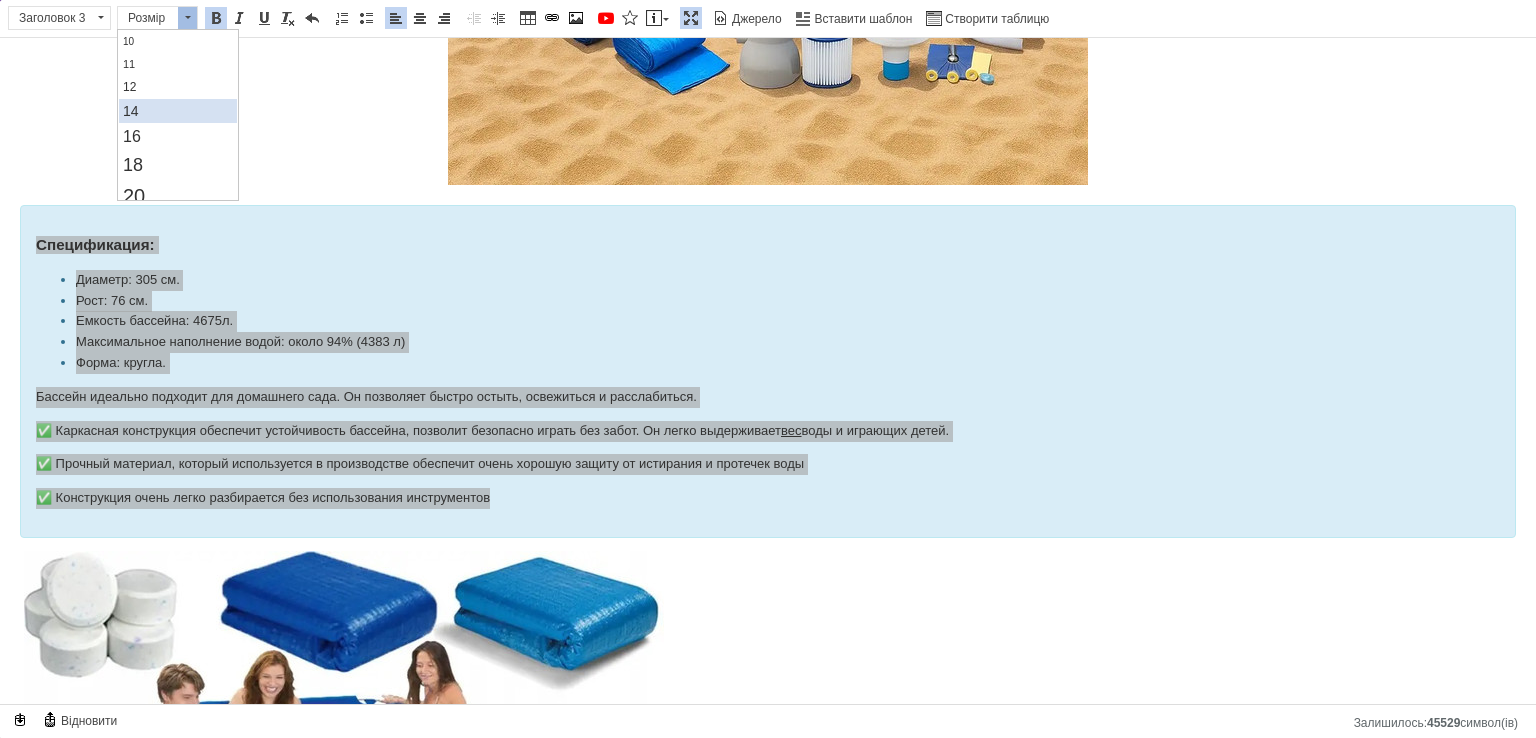 scroll, scrollTop: 100, scrollLeft: 0, axis: vertical 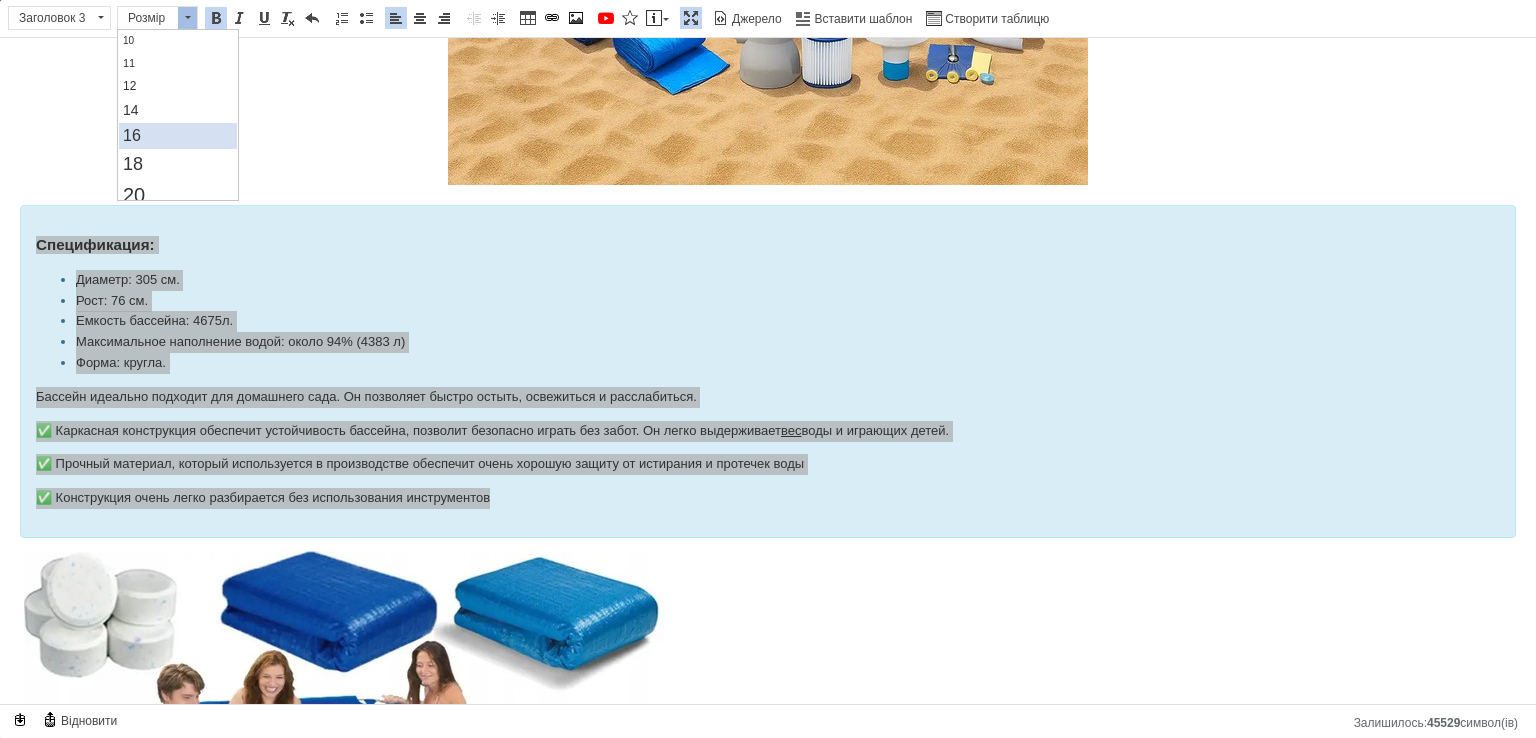 click on "16" at bounding box center (177, 136) 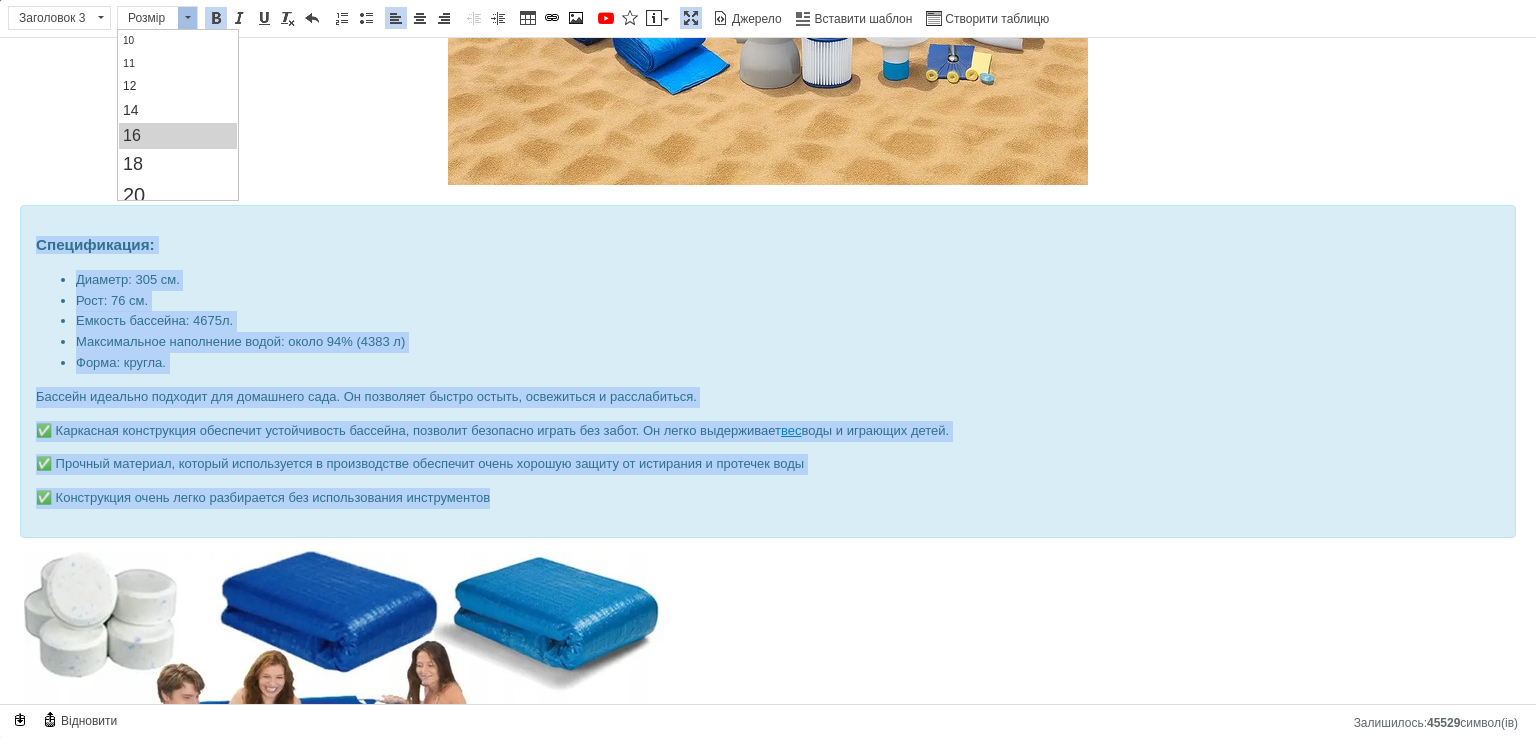 scroll, scrollTop: 0, scrollLeft: 0, axis: both 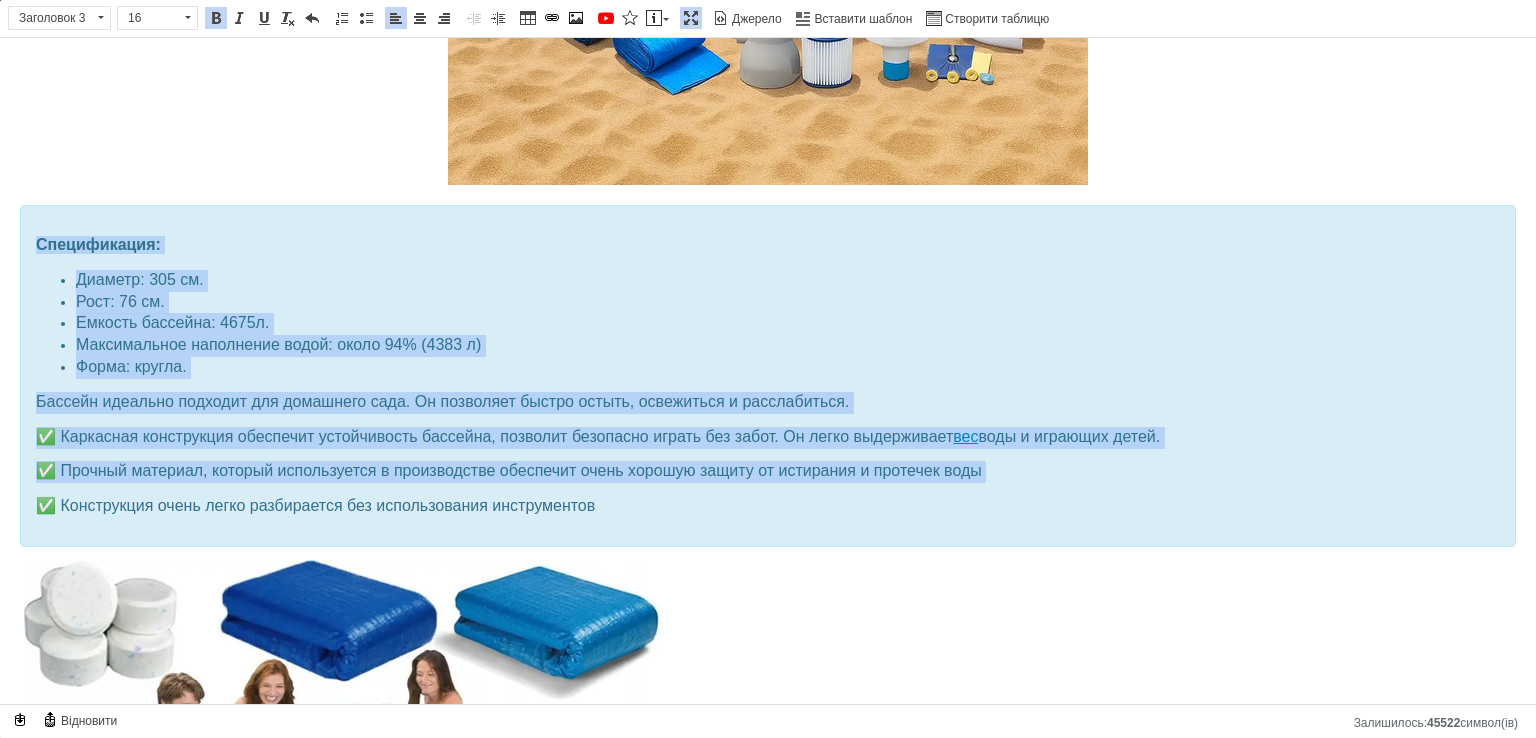 click on "Максимальное наполнение водой: около 94% (4383 л)" at bounding box center [278, 344] 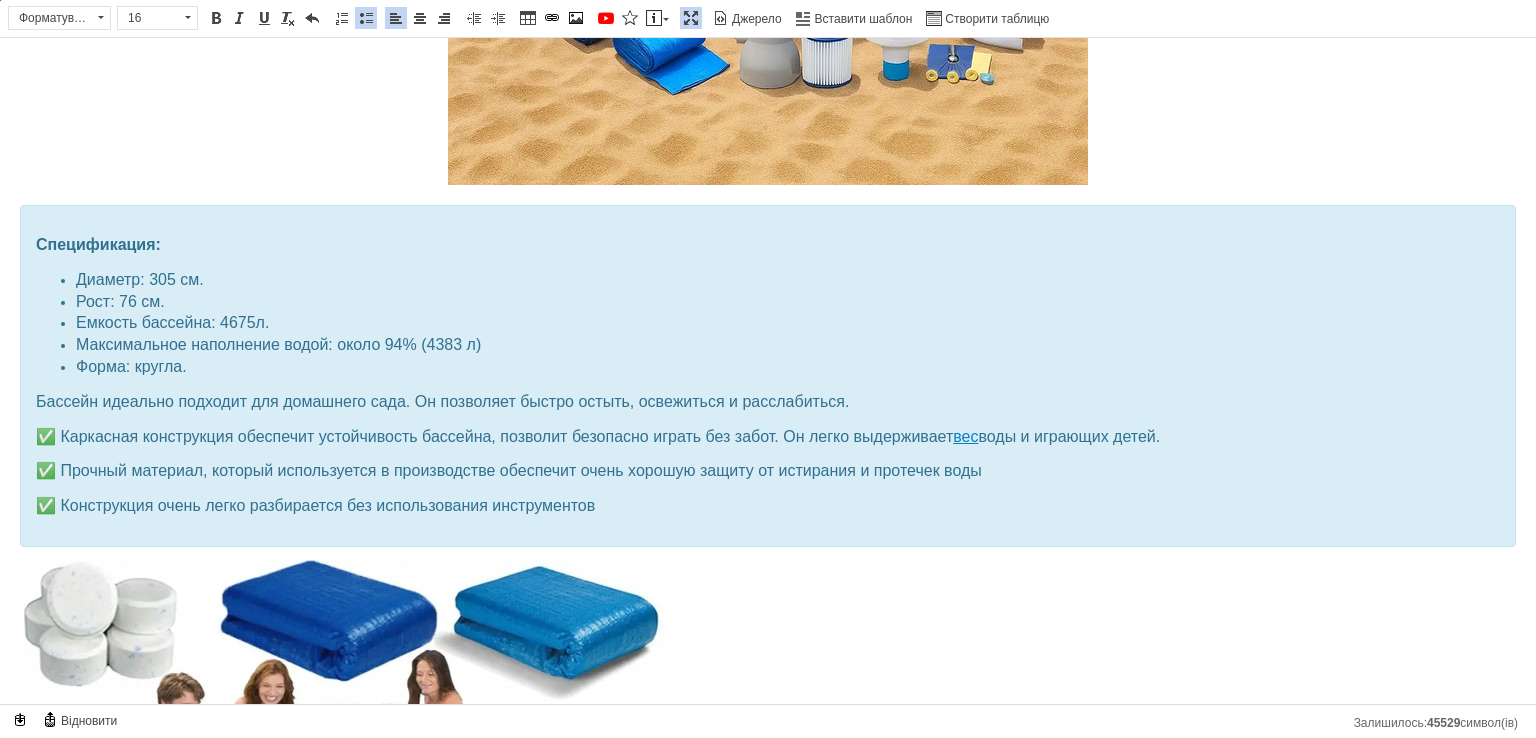 click on "Диаметр: 305 см." at bounding box center (768, 281) 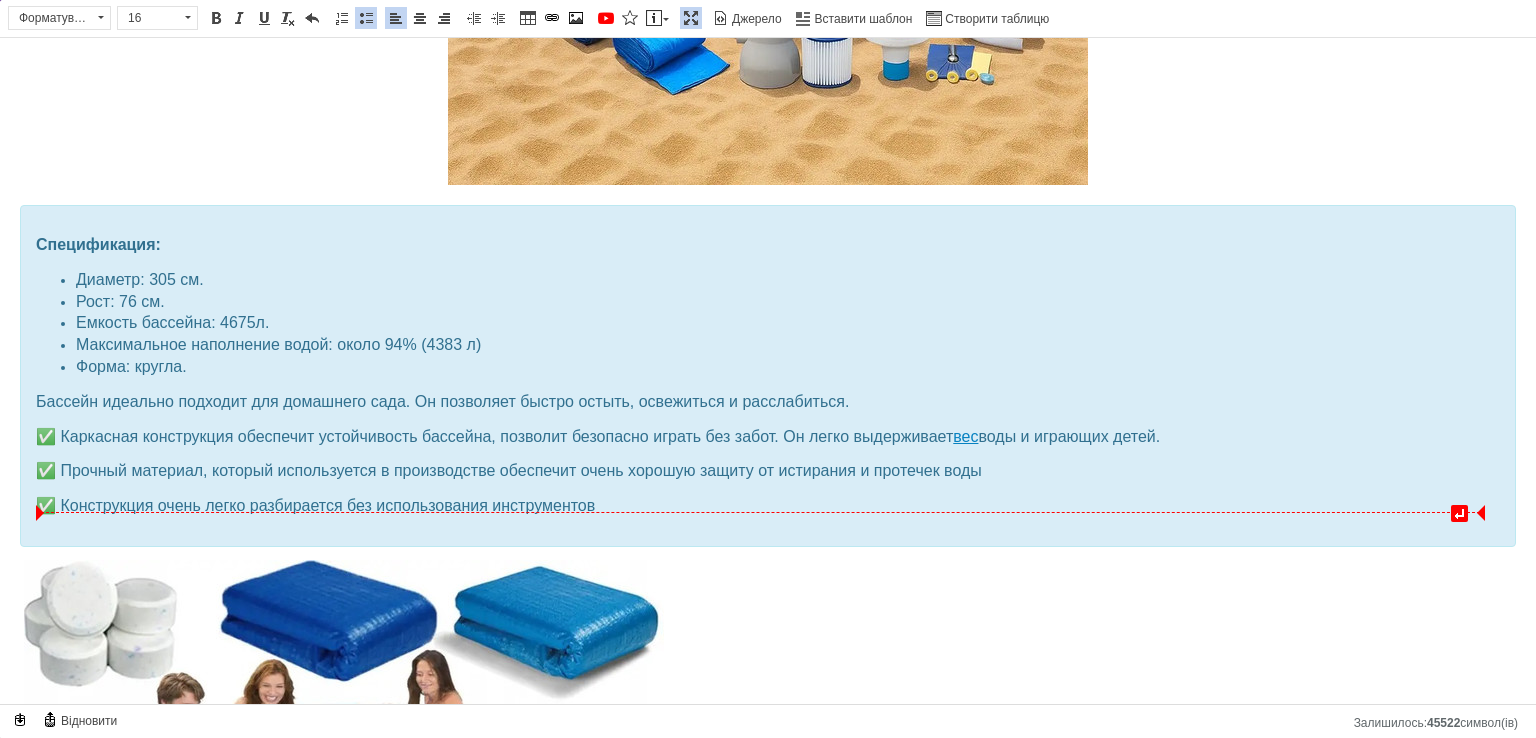 click on "Спецификация: Диаметр: 305 см. Рост: 76 см. Емкость бассейна: 4675л. Максимальное наполнение водой: около 94% (4383 л) Форма: кругла. Бассейн идеально подходит для домашнего сада. Он позволяет быстро остыть, освежиться и расслабиться. ✅ Каркасная конструкция обеспечит устойчивость бассейна, позволит безопасно играть без забот. Он легко выдерживает  вес  воды и играющих детей. ✅ Прочный материал, который используется в производстве обеспечит очень хорошую защиту от истирания и протечек воды ✅ Конструкция очень легко разбирается без использования инструментов" at bounding box center [768, 376] 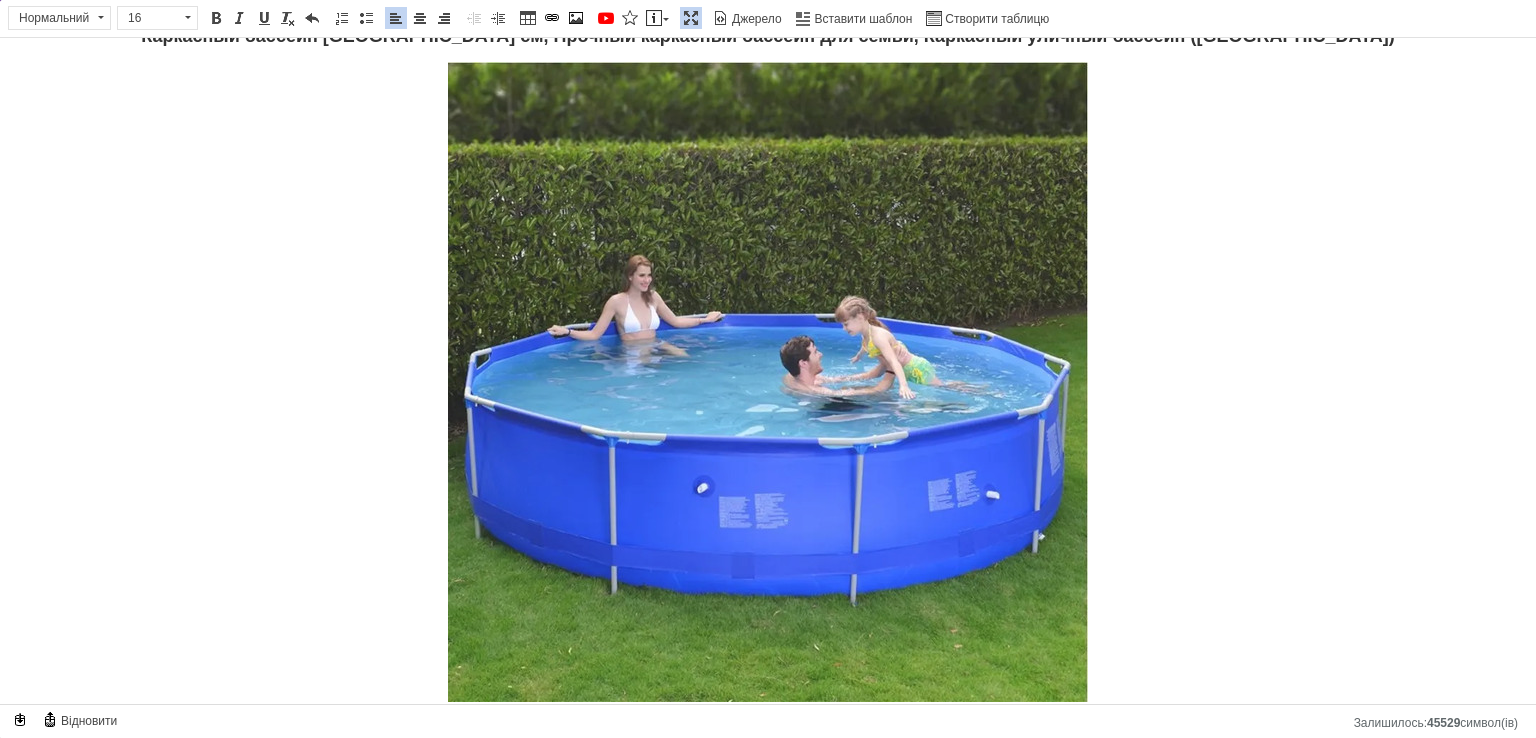 scroll, scrollTop: 0, scrollLeft: 0, axis: both 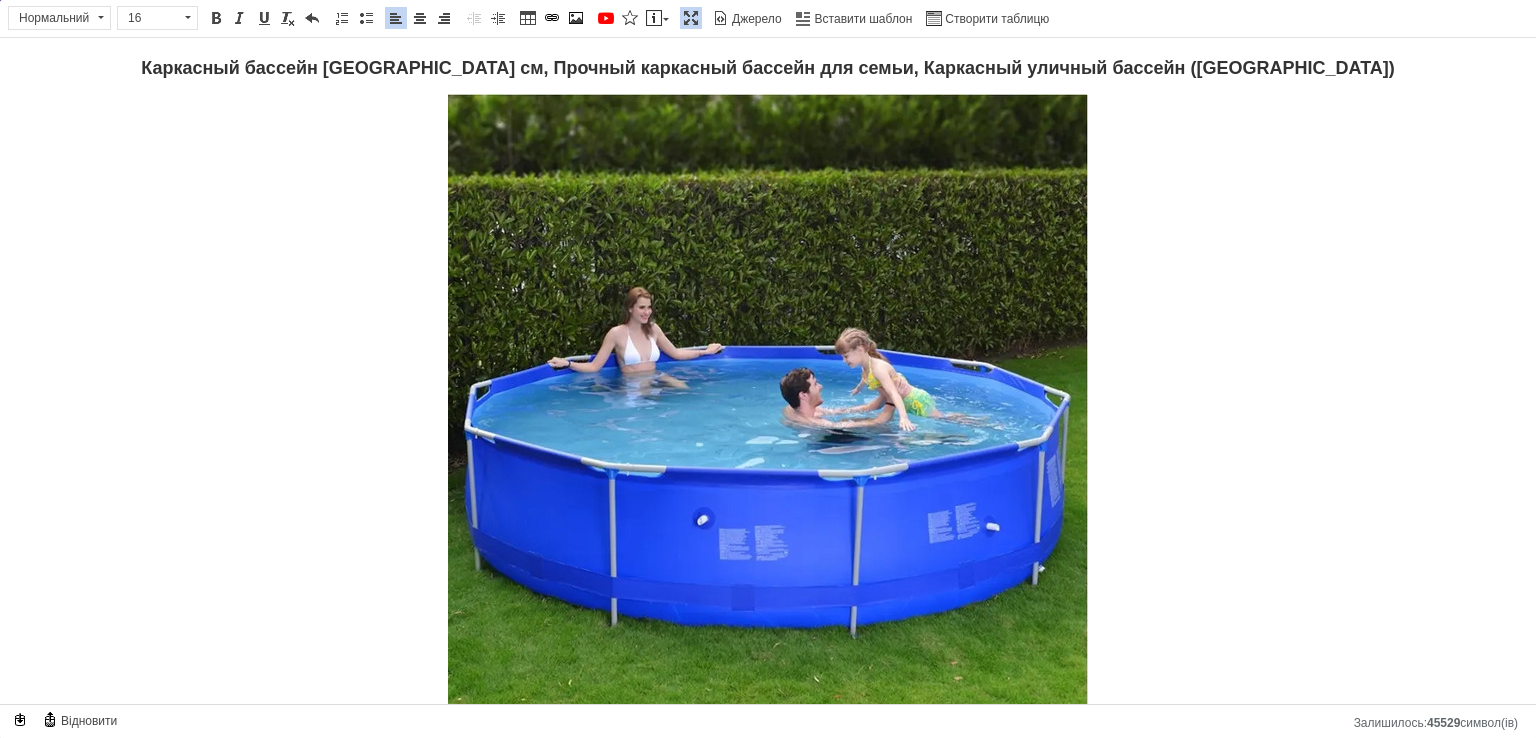 click at bounding box center [691, 18] 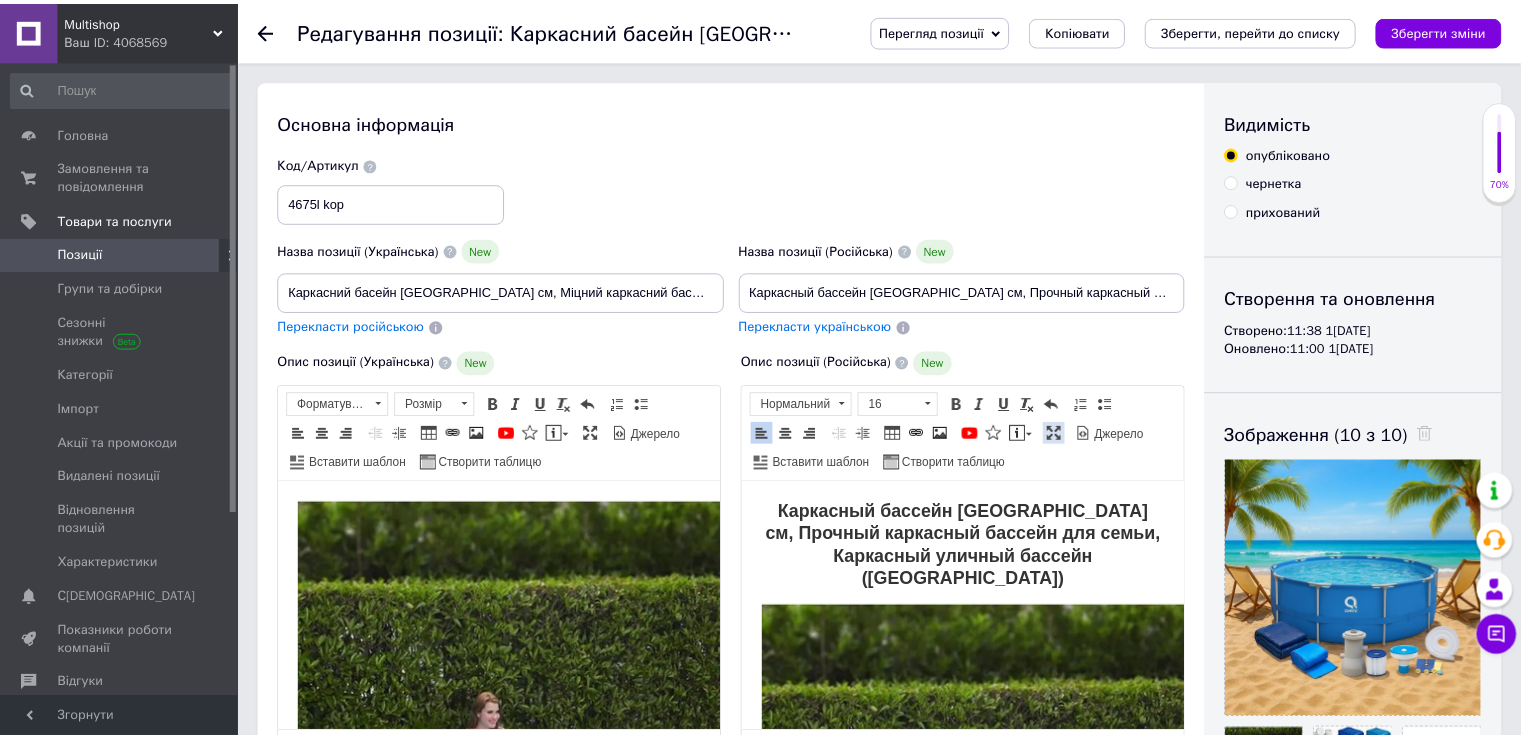 scroll, scrollTop: 2100, scrollLeft: 0, axis: vertical 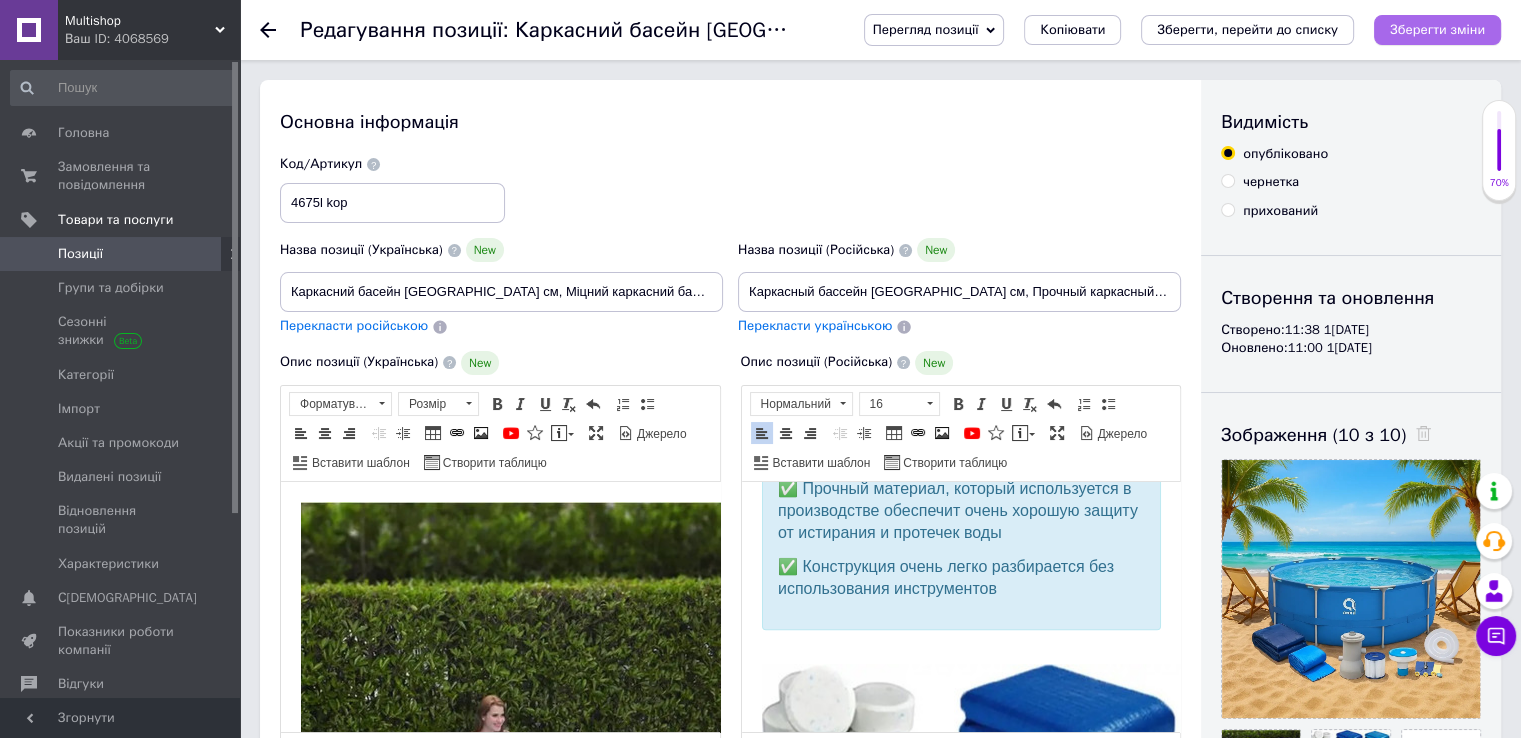 click on "Зберегти зміни" at bounding box center (1437, 29) 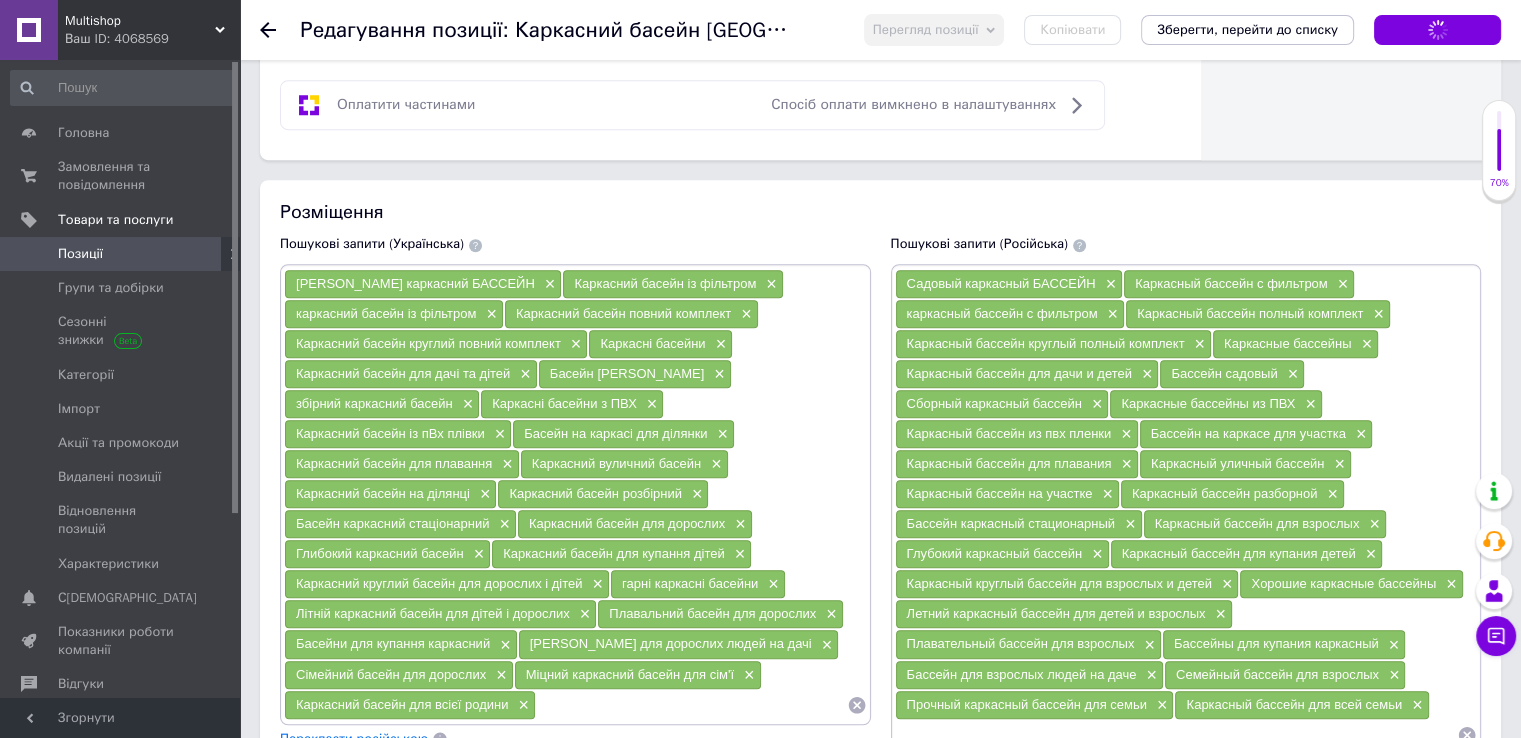 scroll, scrollTop: 1200, scrollLeft: 0, axis: vertical 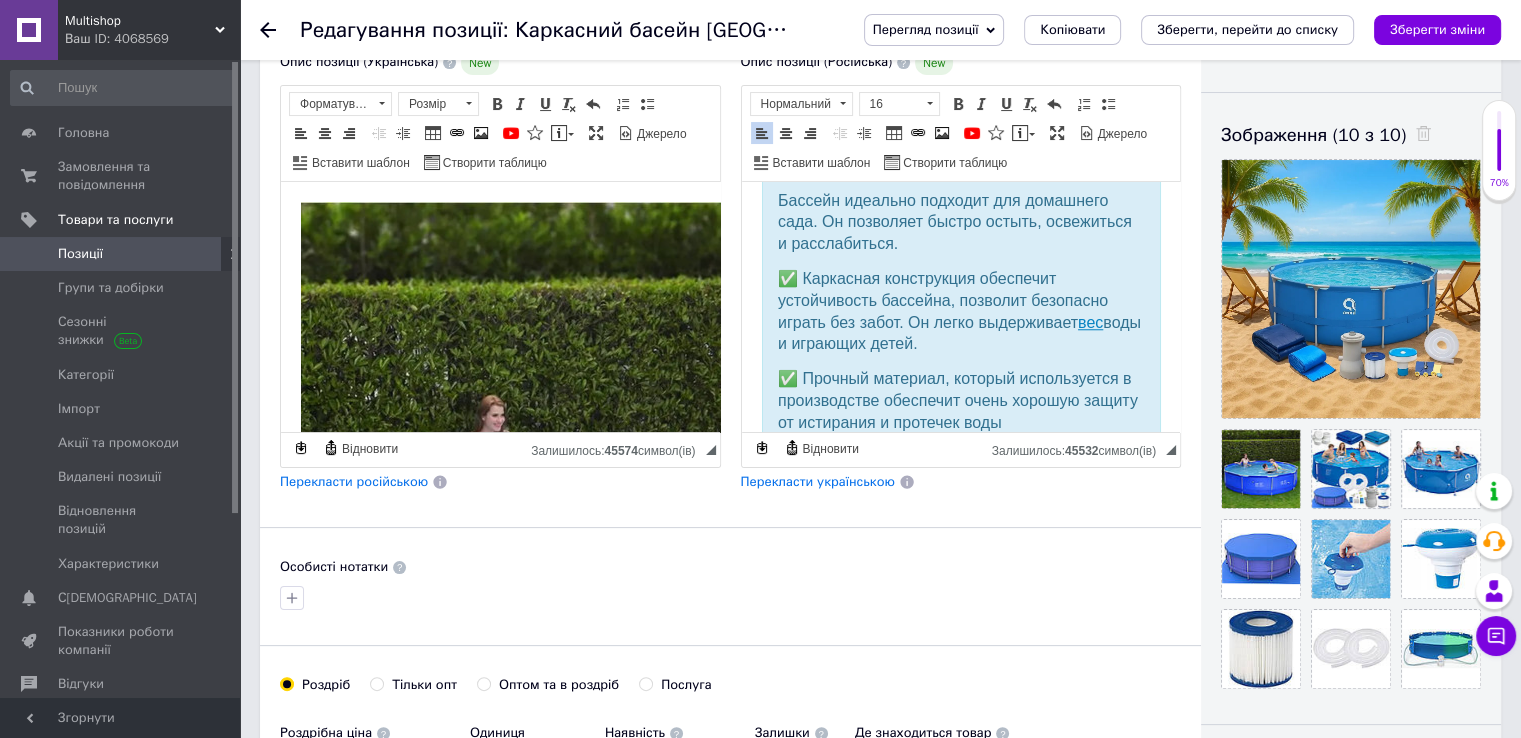 click on "Перекласти українською" at bounding box center [818, 482] 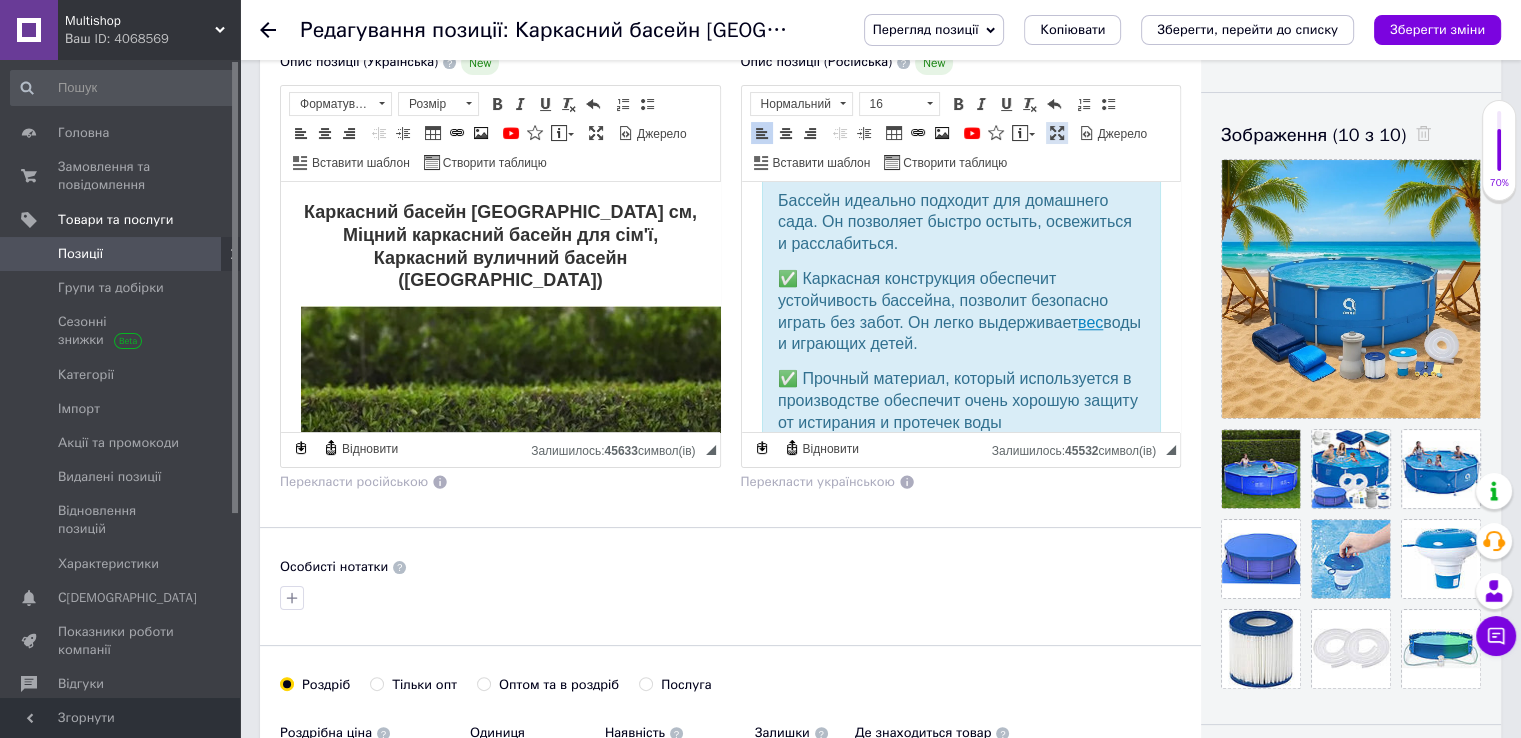 click at bounding box center [1057, 133] 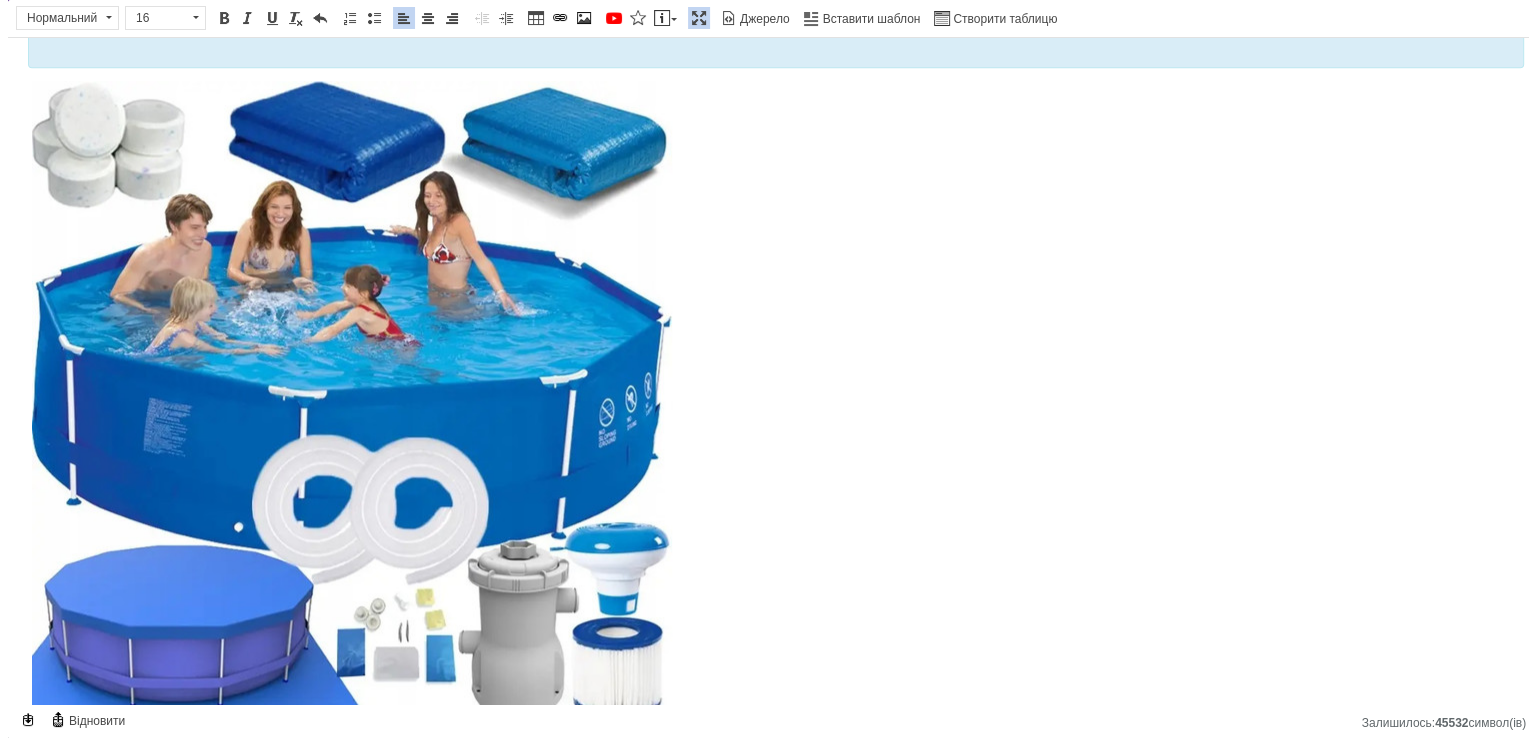 scroll, scrollTop: 0, scrollLeft: 0, axis: both 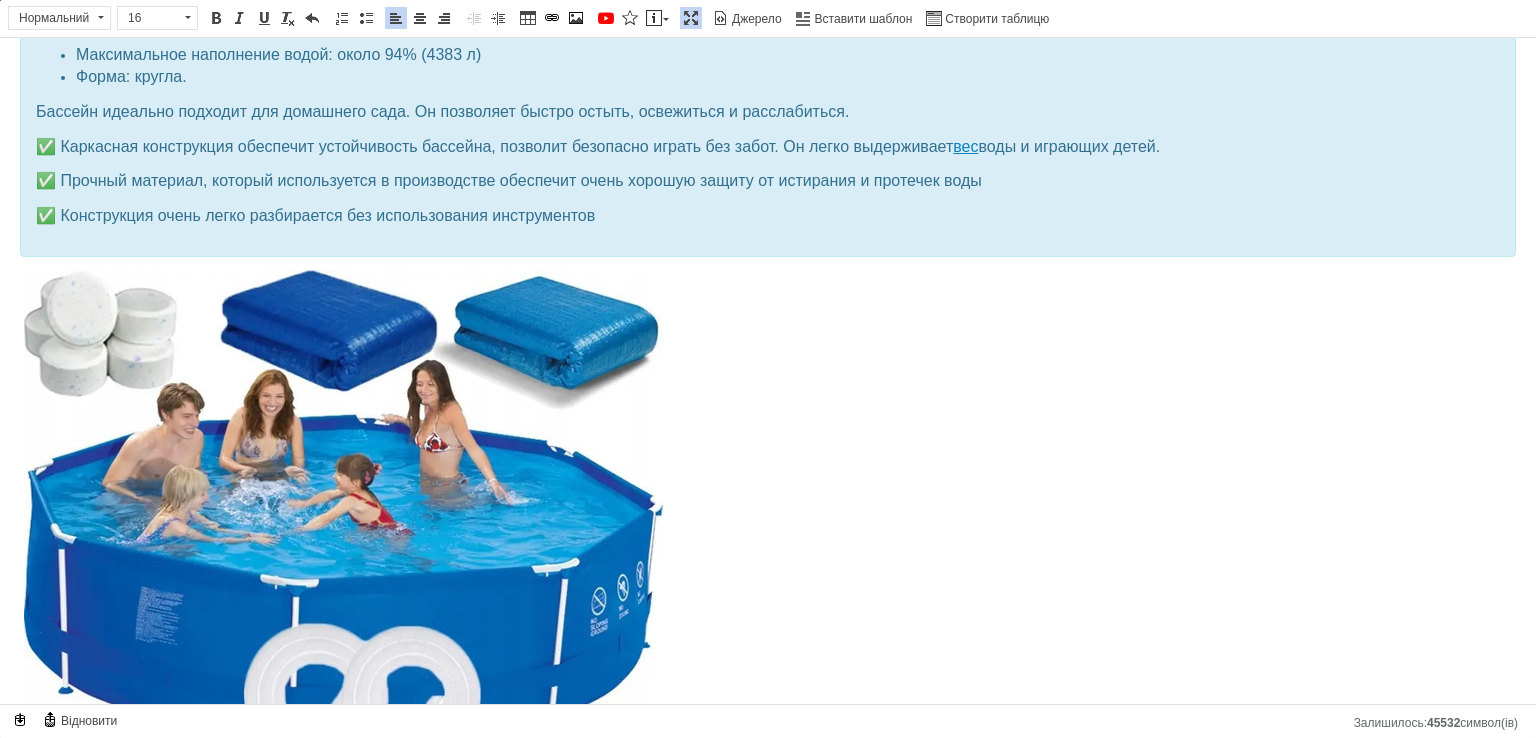 click at bounding box center [768, 592] 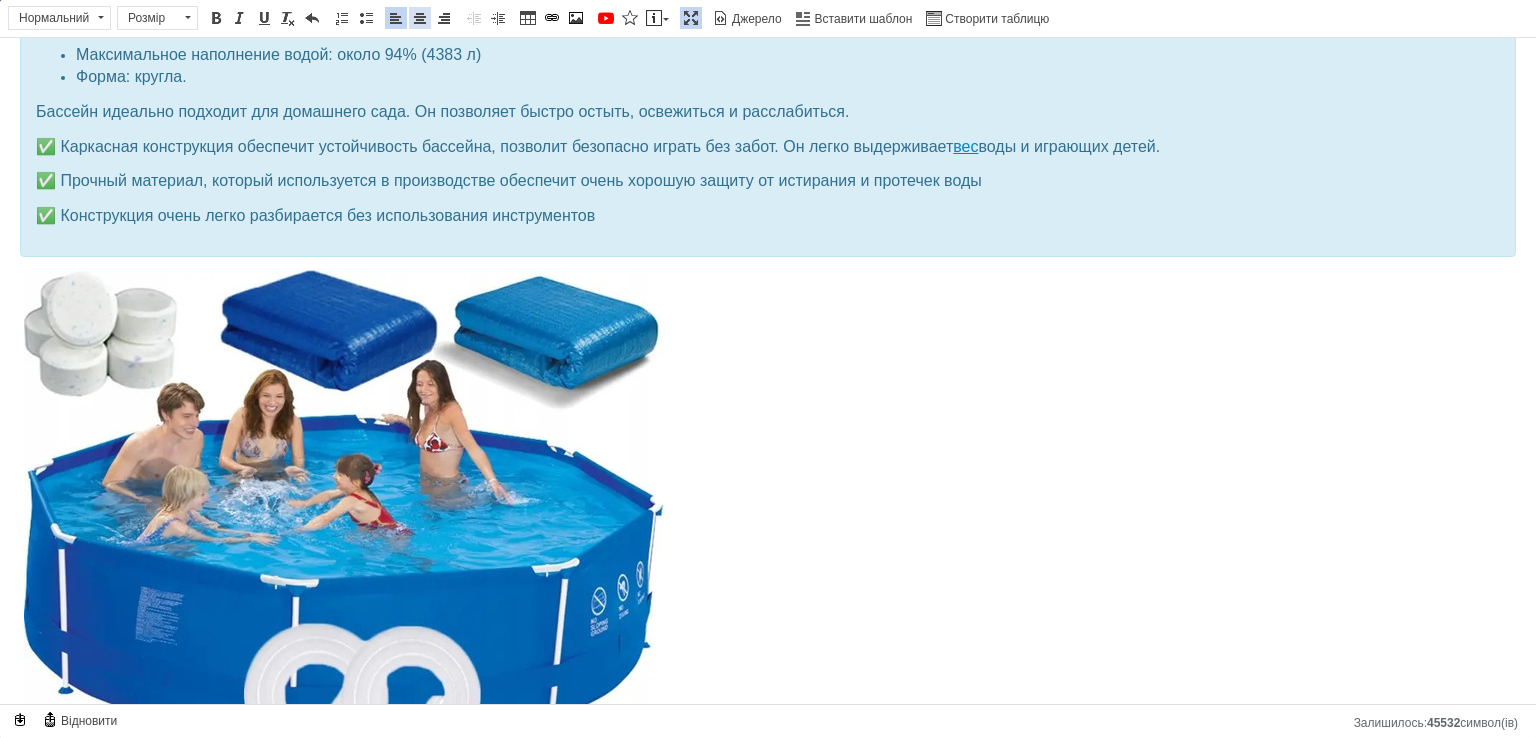 click at bounding box center [420, 18] 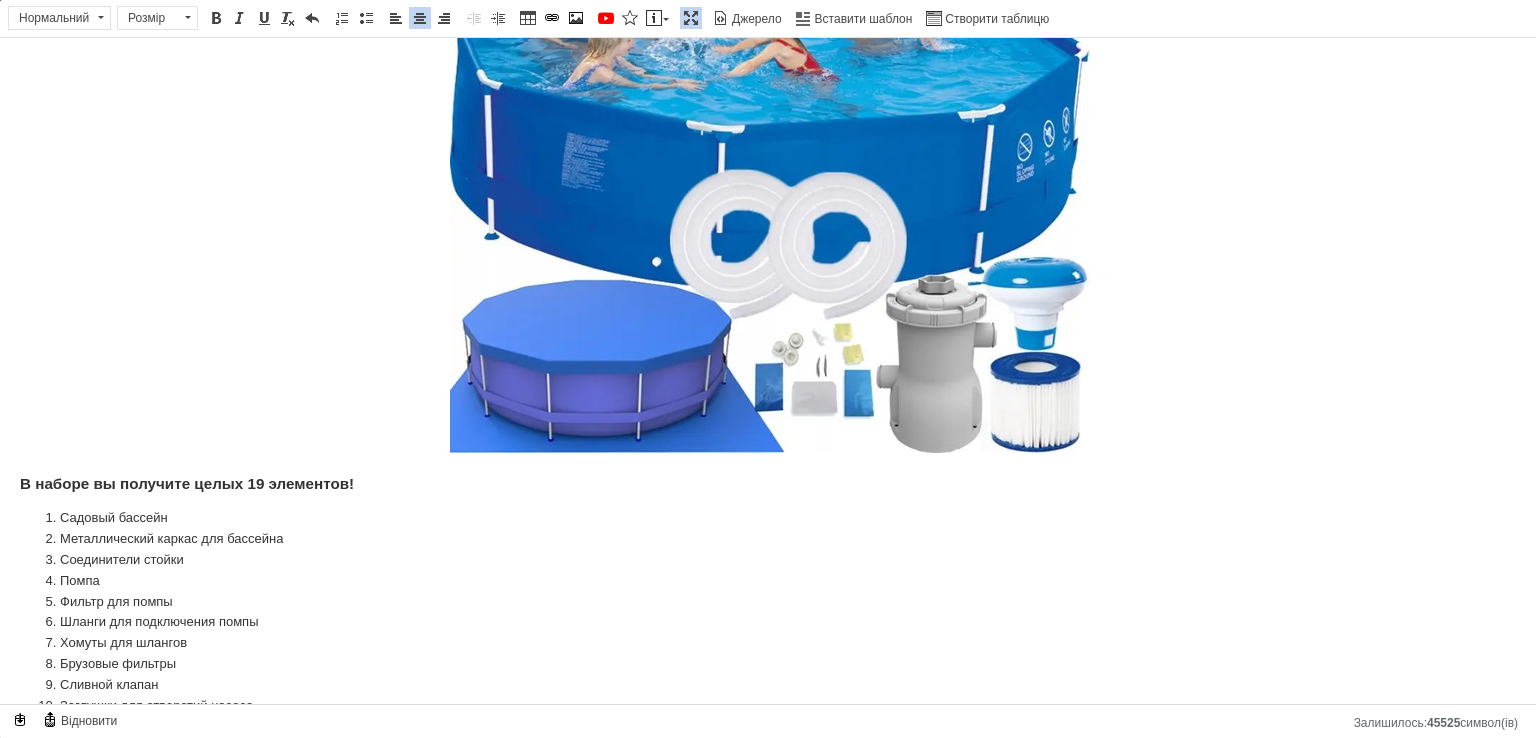 scroll, scrollTop: 2400, scrollLeft: 0, axis: vertical 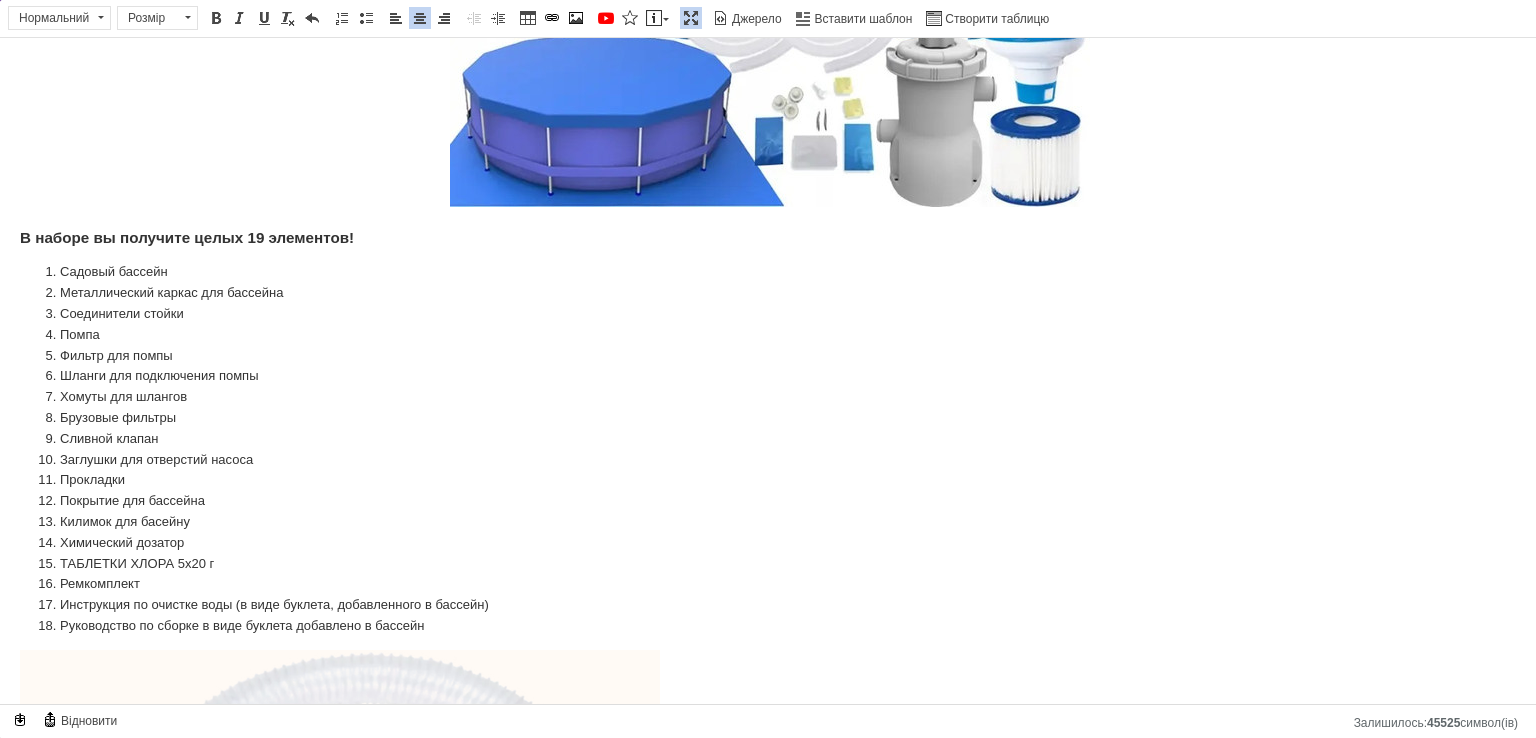 click on "Килимок для басейну" at bounding box center [768, 522] 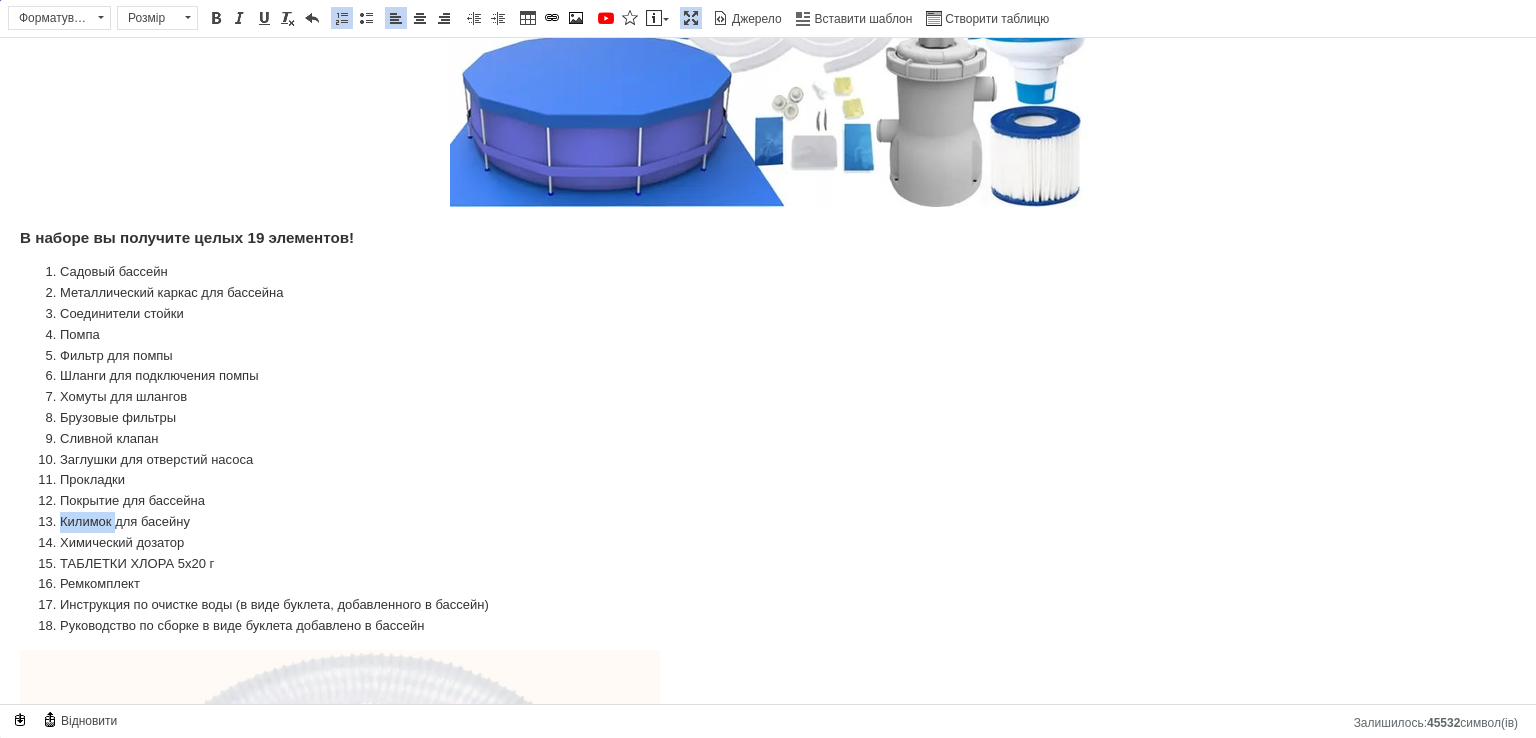 click on "Килимок для басейну" at bounding box center [768, 522] 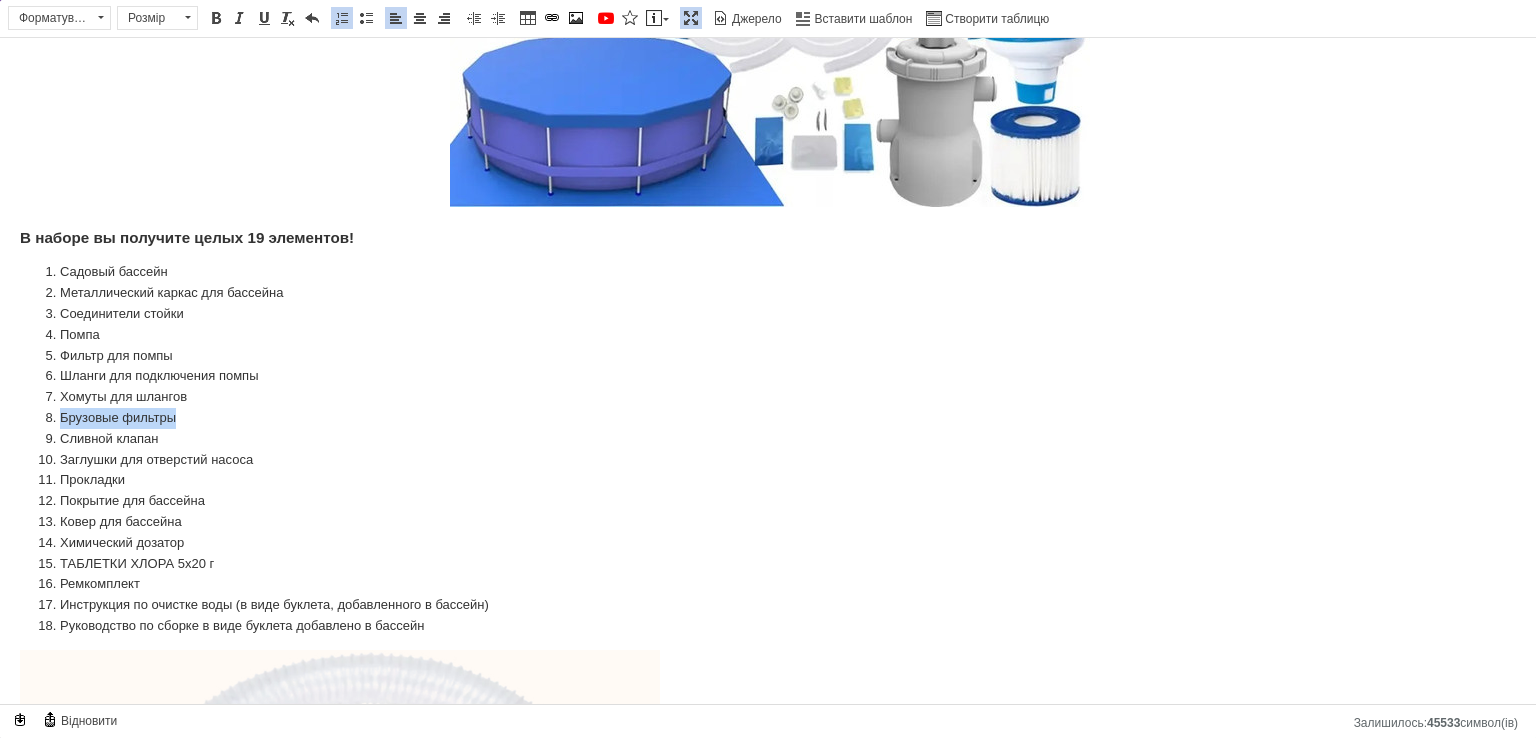 drag, startPoint x: 60, startPoint y: 414, endPoint x: 185, endPoint y: 411, distance: 125.035995 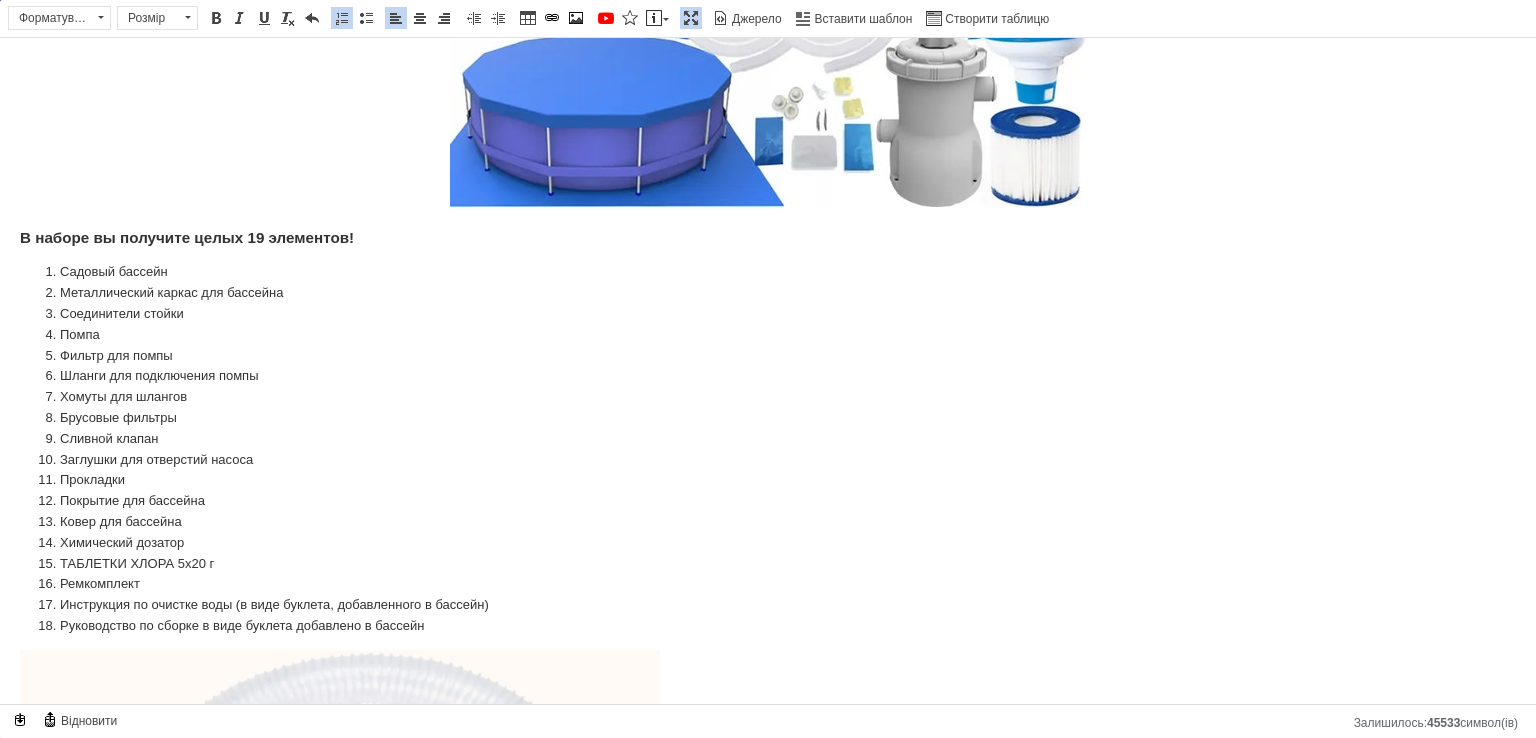 click on "Брус овые фильтры" at bounding box center [768, 418] 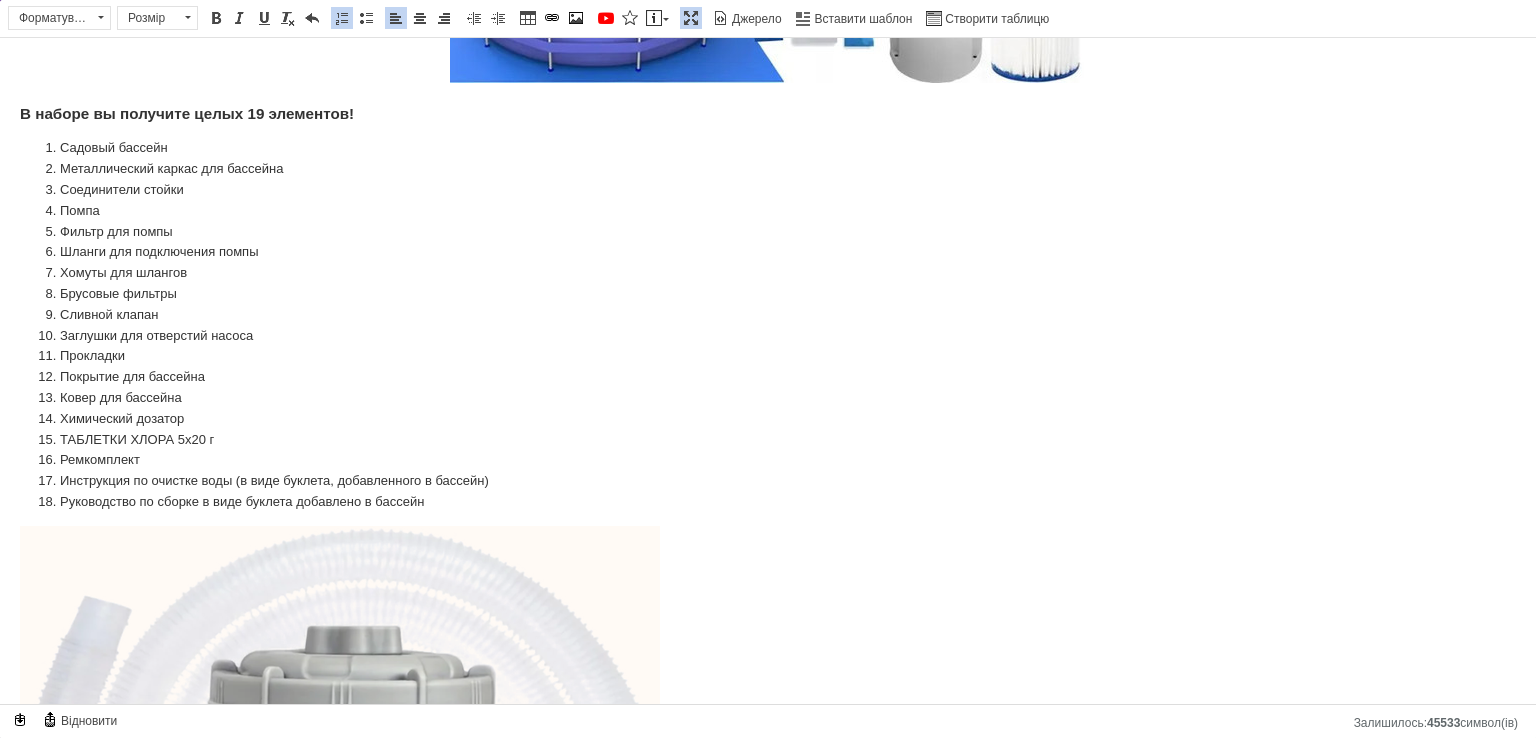 scroll, scrollTop: 2600, scrollLeft: 0, axis: vertical 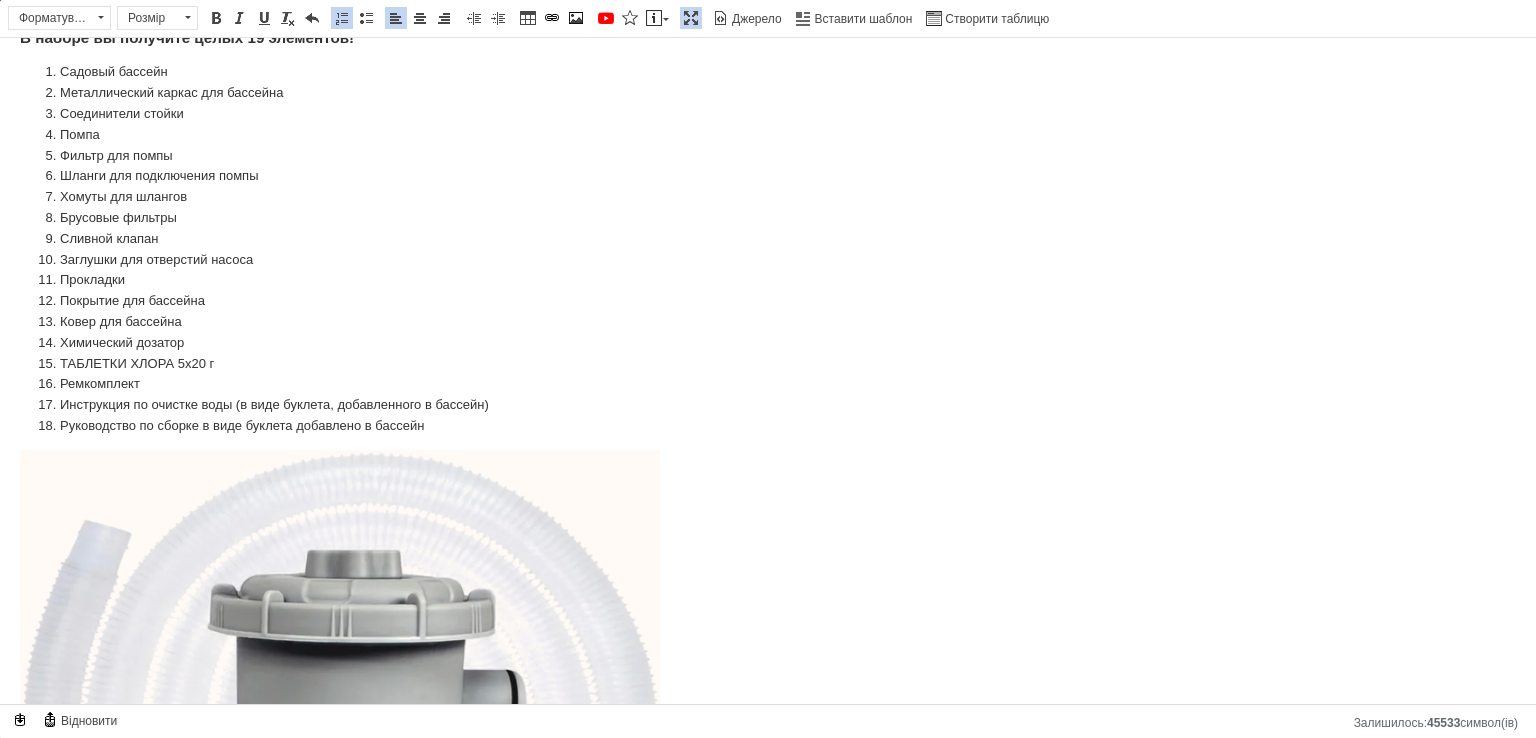 click at bounding box center (768, 792) 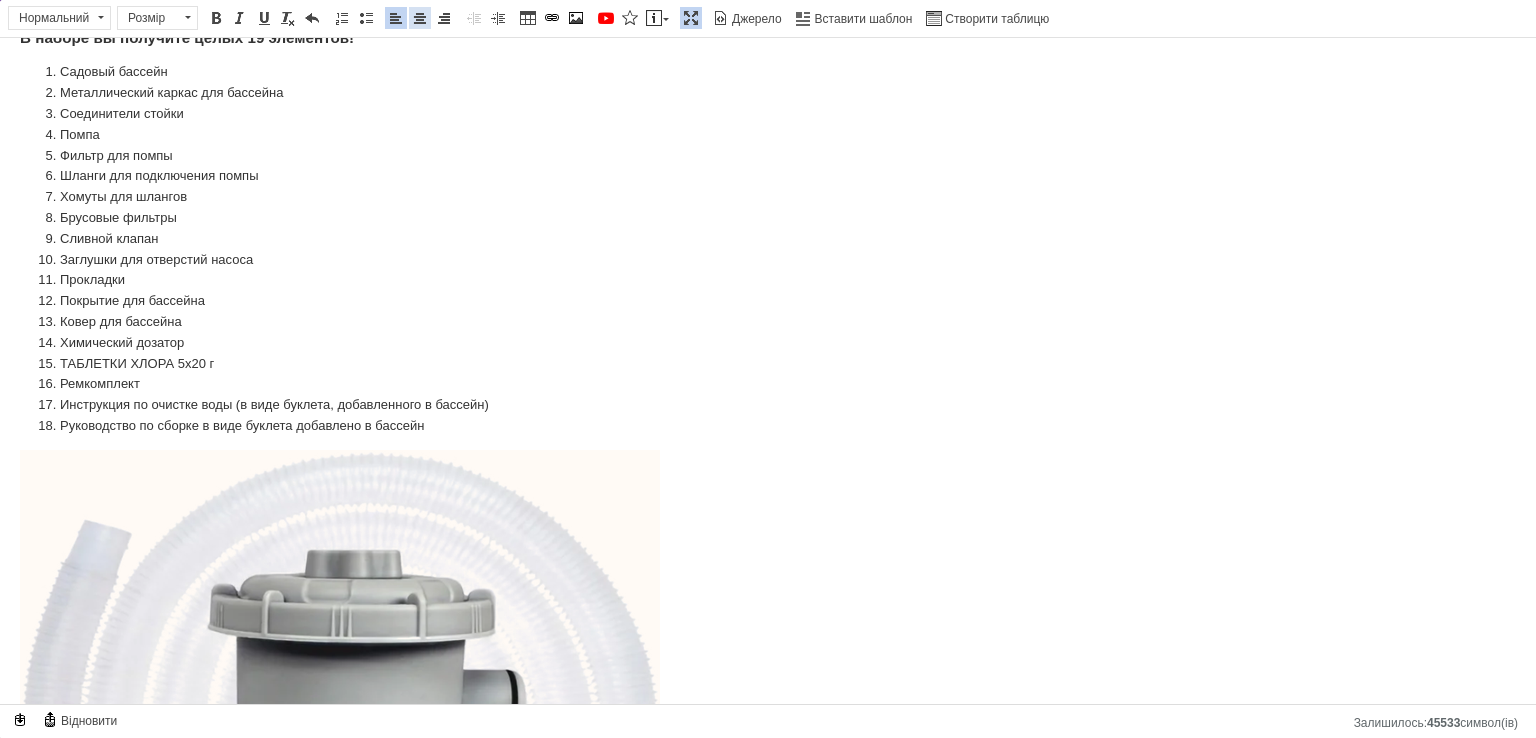 click at bounding box center (420, 18) 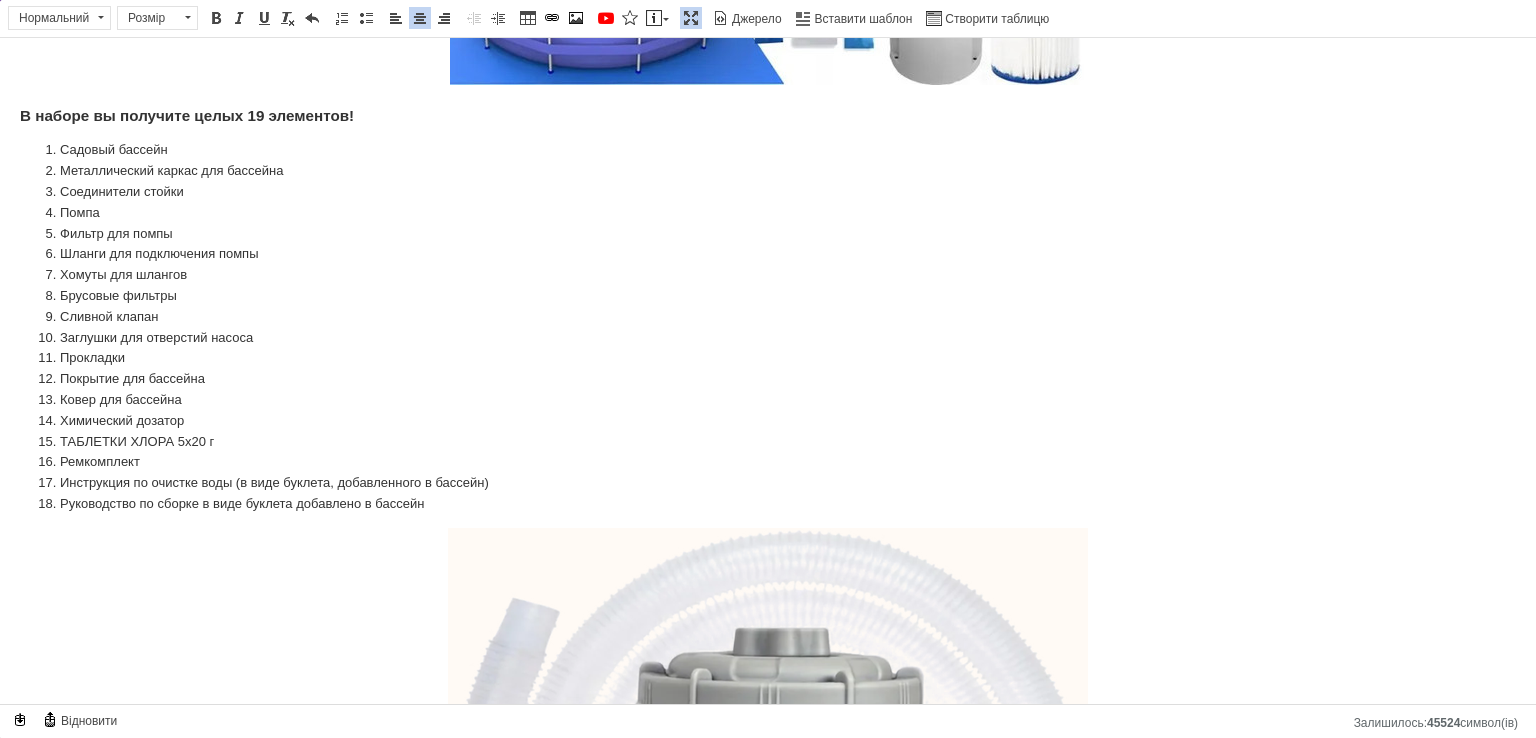 scroll, scrollTop: 2400, scrollLeft: 0, axis: vertical 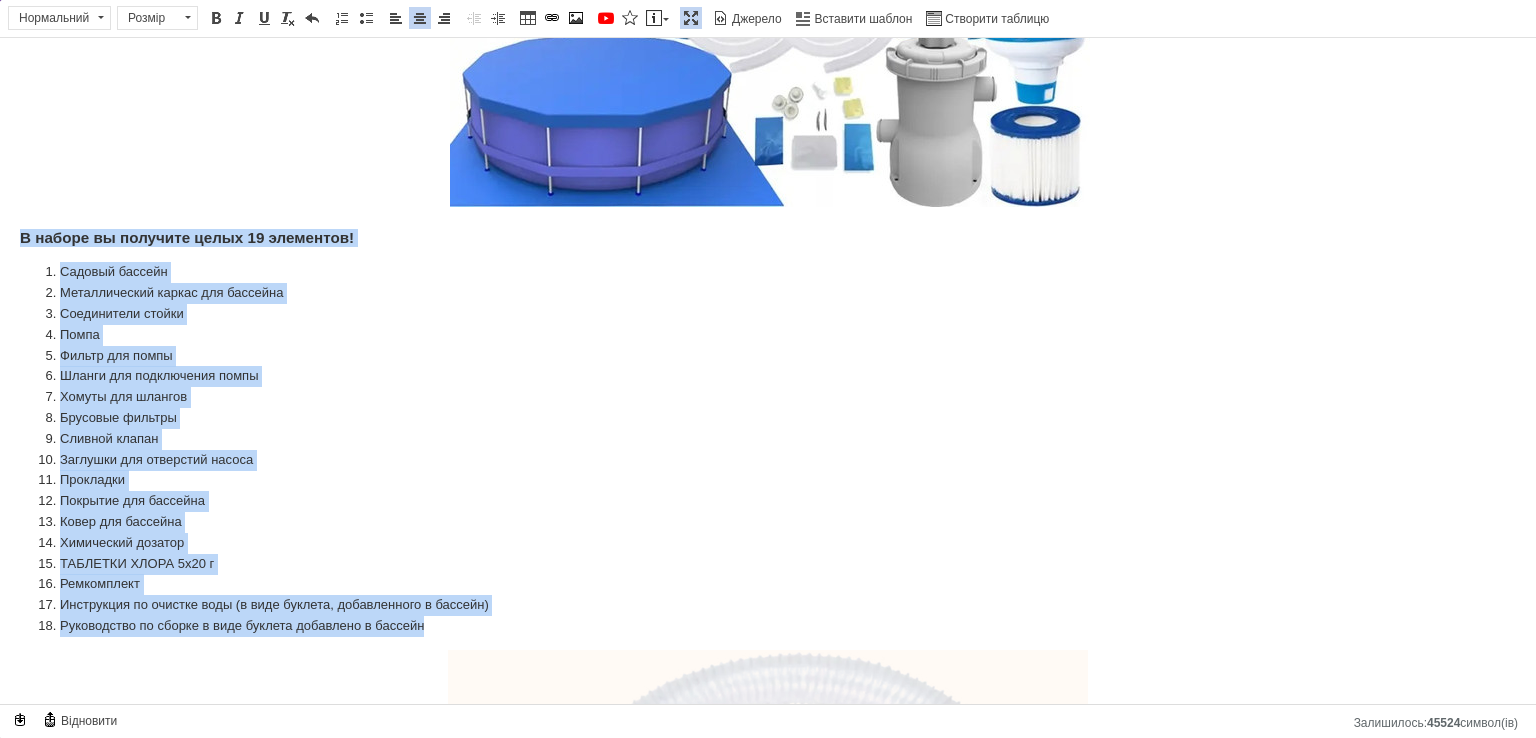 drag, startPoint x: 469, startPoint y: 622, endPoint x: 0, endPoint y: 221, distance: 617.05914 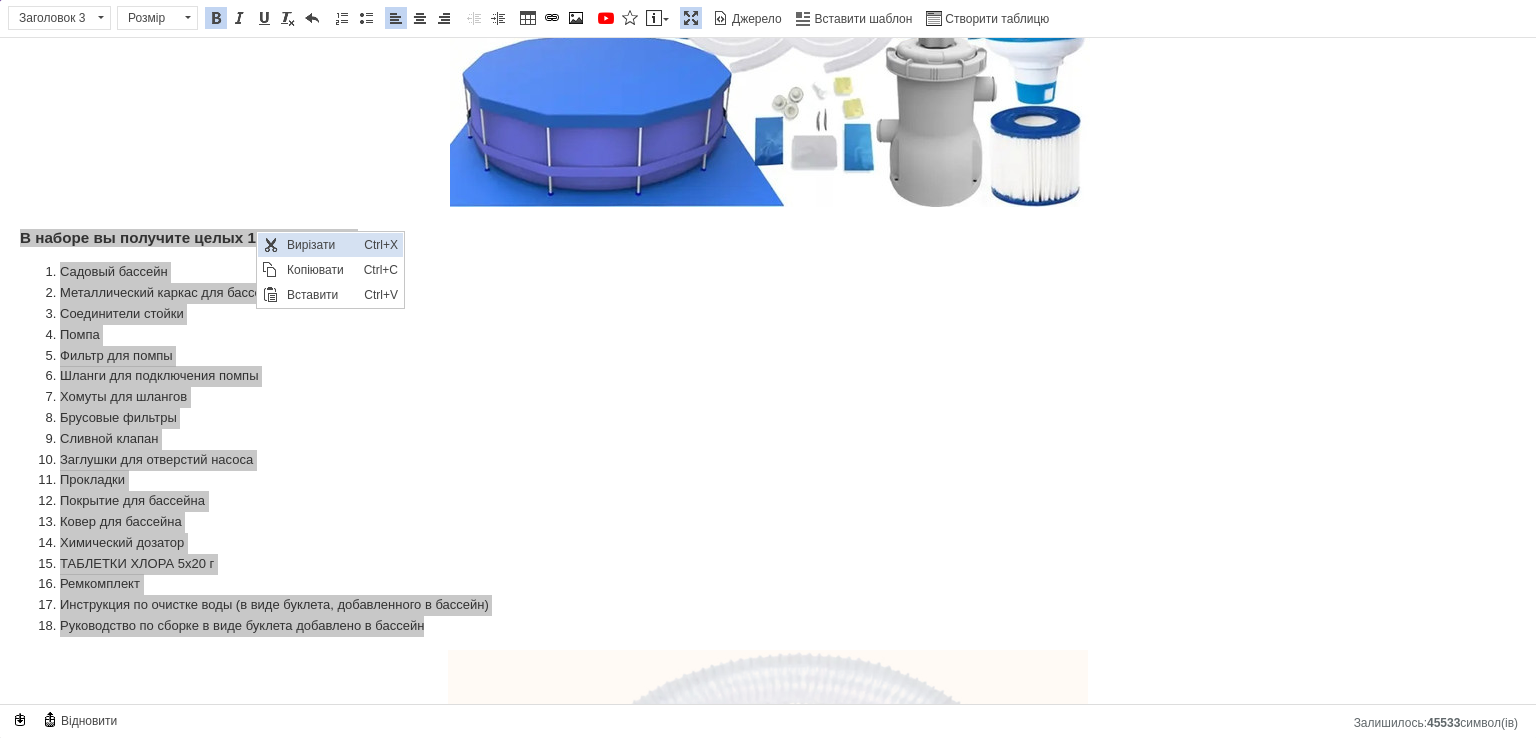 click on "Вирізати" at bounding box center [320, 245] 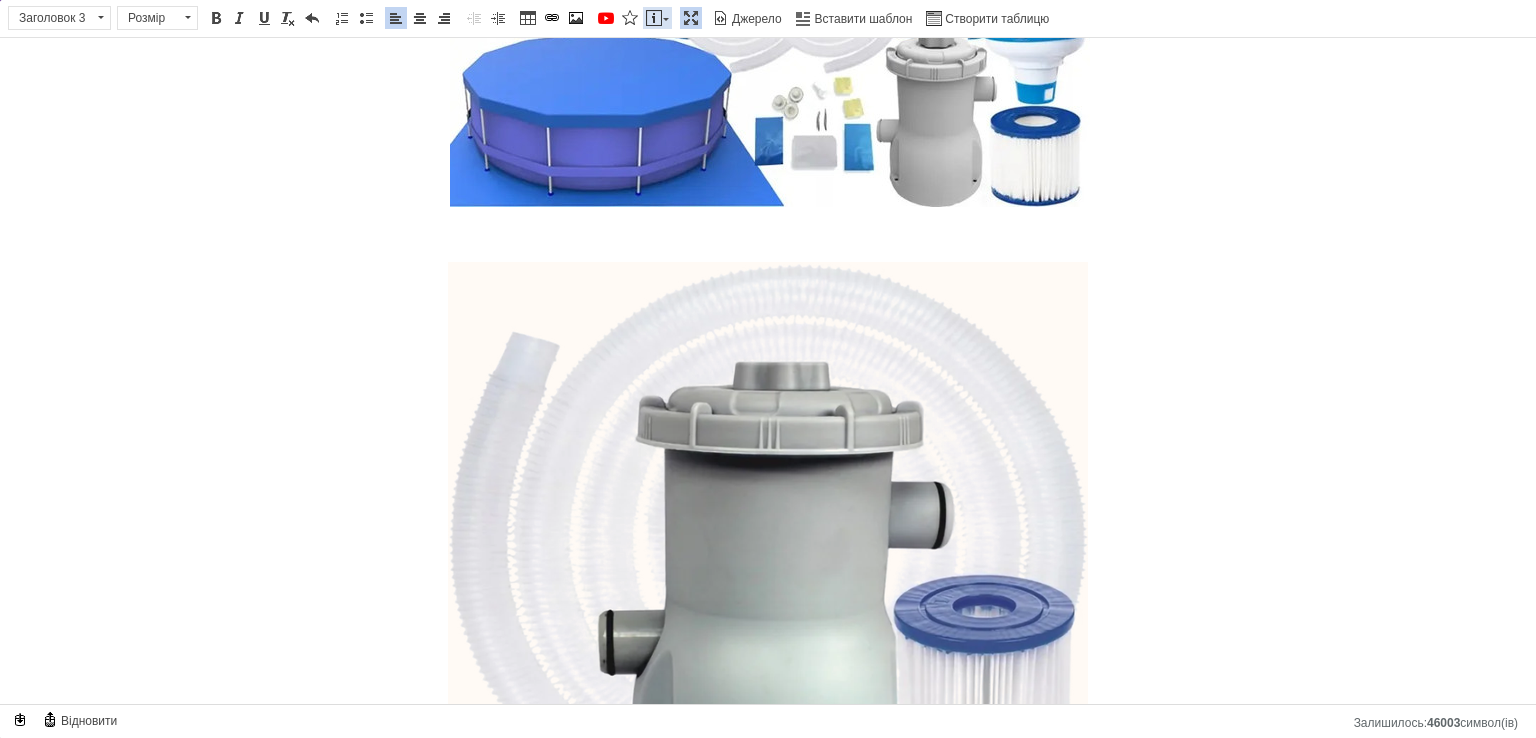 click on "Вставити повідомлення" at bounding box center [657, 18] 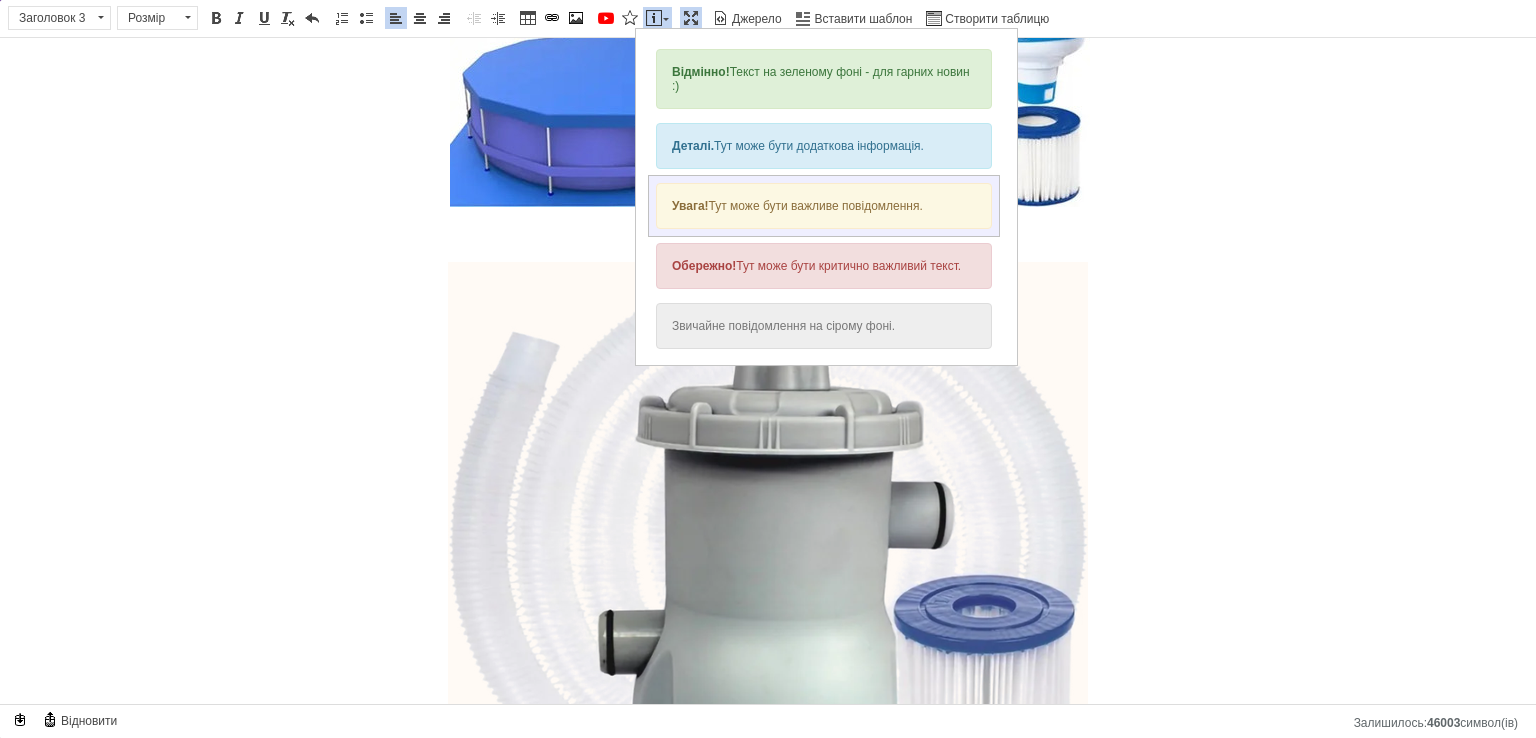 click on "Увага!  Тут може бути важливе повідомлення." at bounding box center [824, 206] 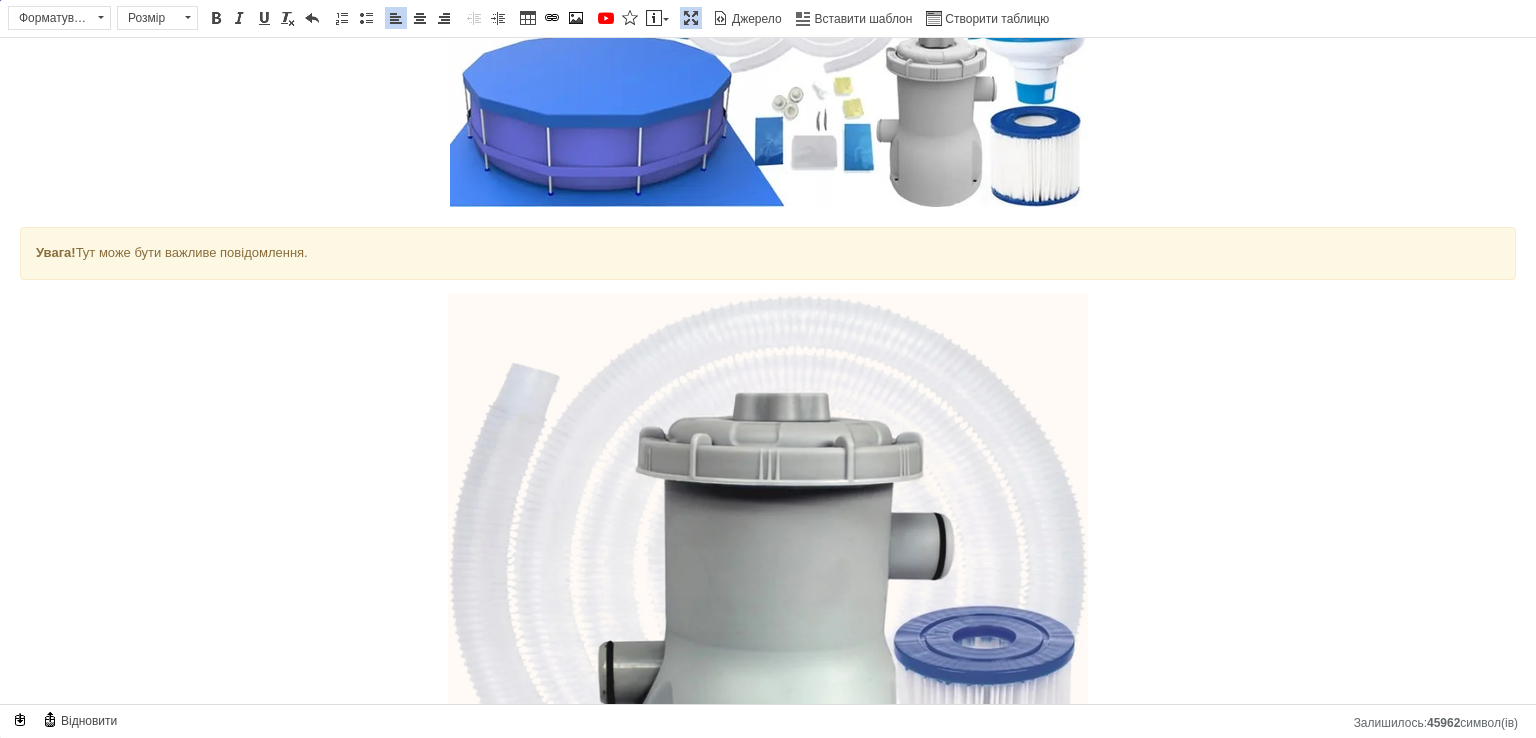 drag, startPoint x: 392, startPoint y: 246, endPoint x: 0, endPoint y: 236, distance: 392.12753 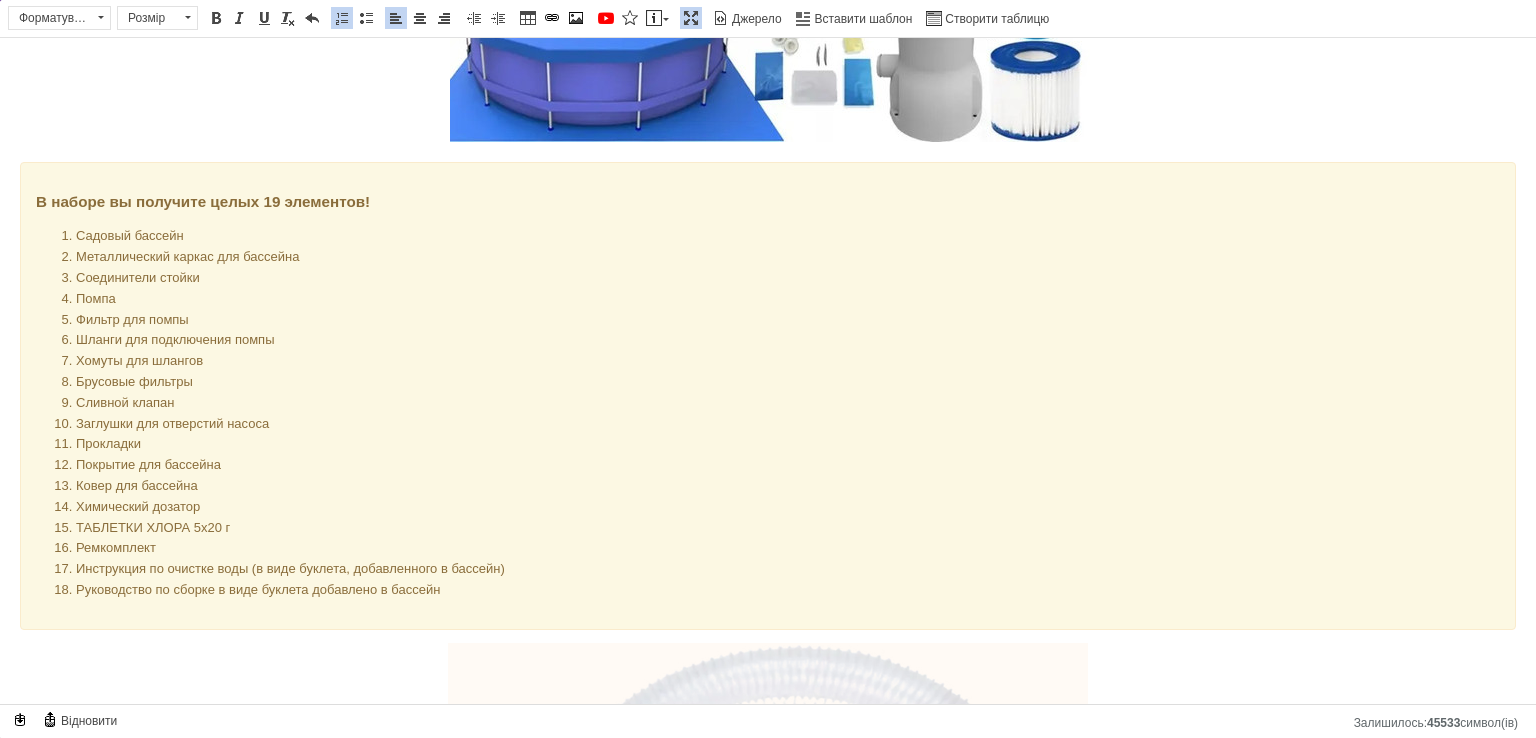 scroll, scrollTop: 2500, scrollLeft: 0, axis: vertical 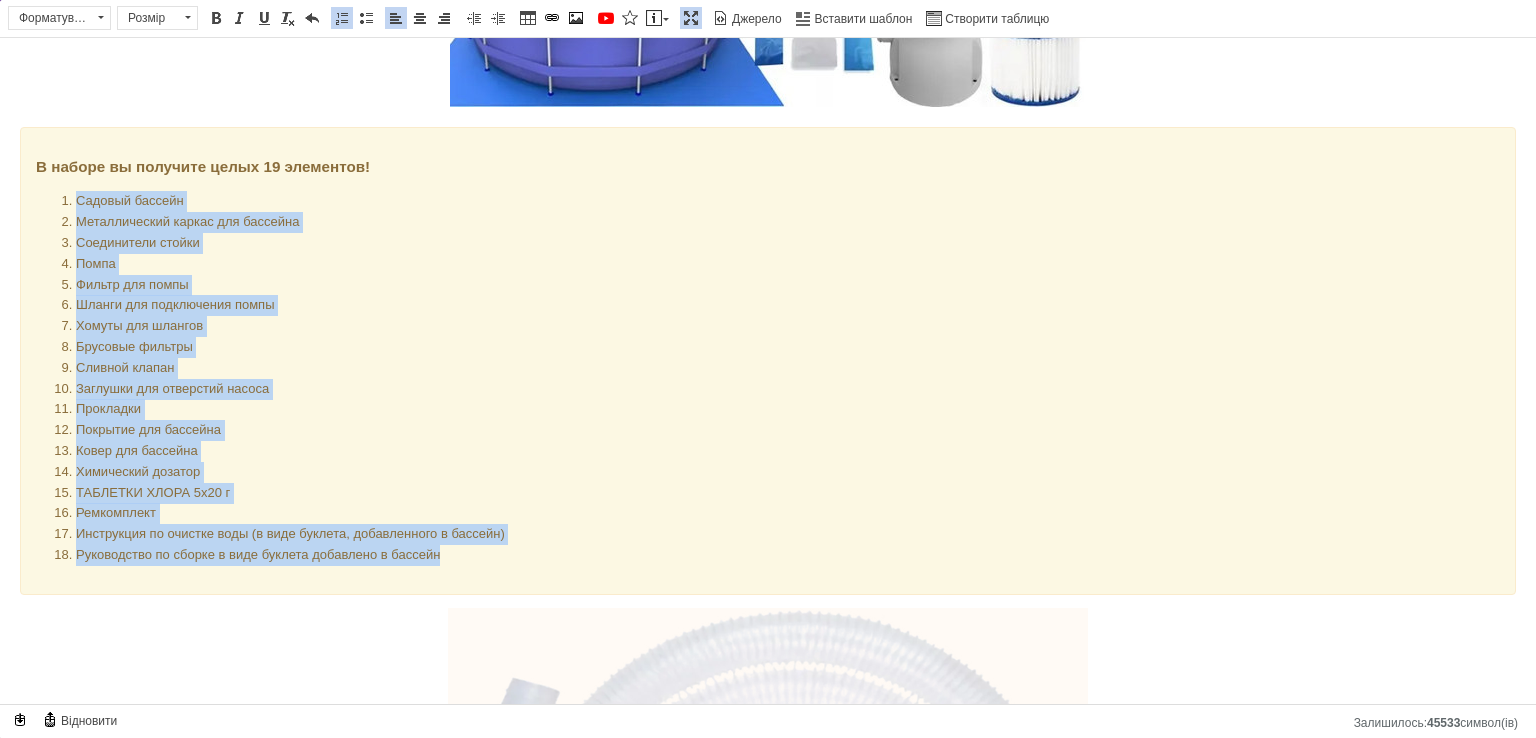 drag, startPoint x: 504, startPoint y: 553, endPoint x: 0, endPoint y: 176, distance: 629.4005 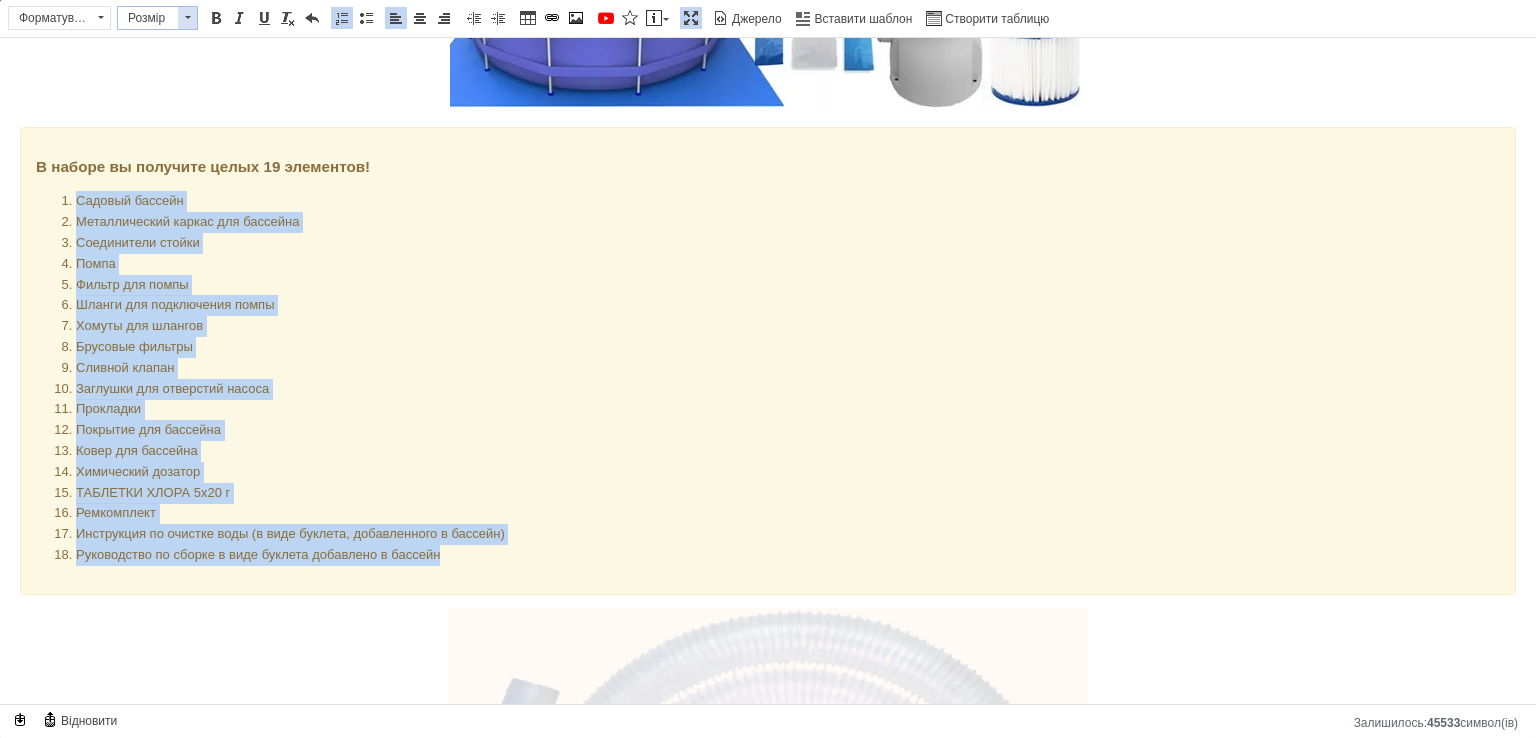 click at bounding box center [187, 18] 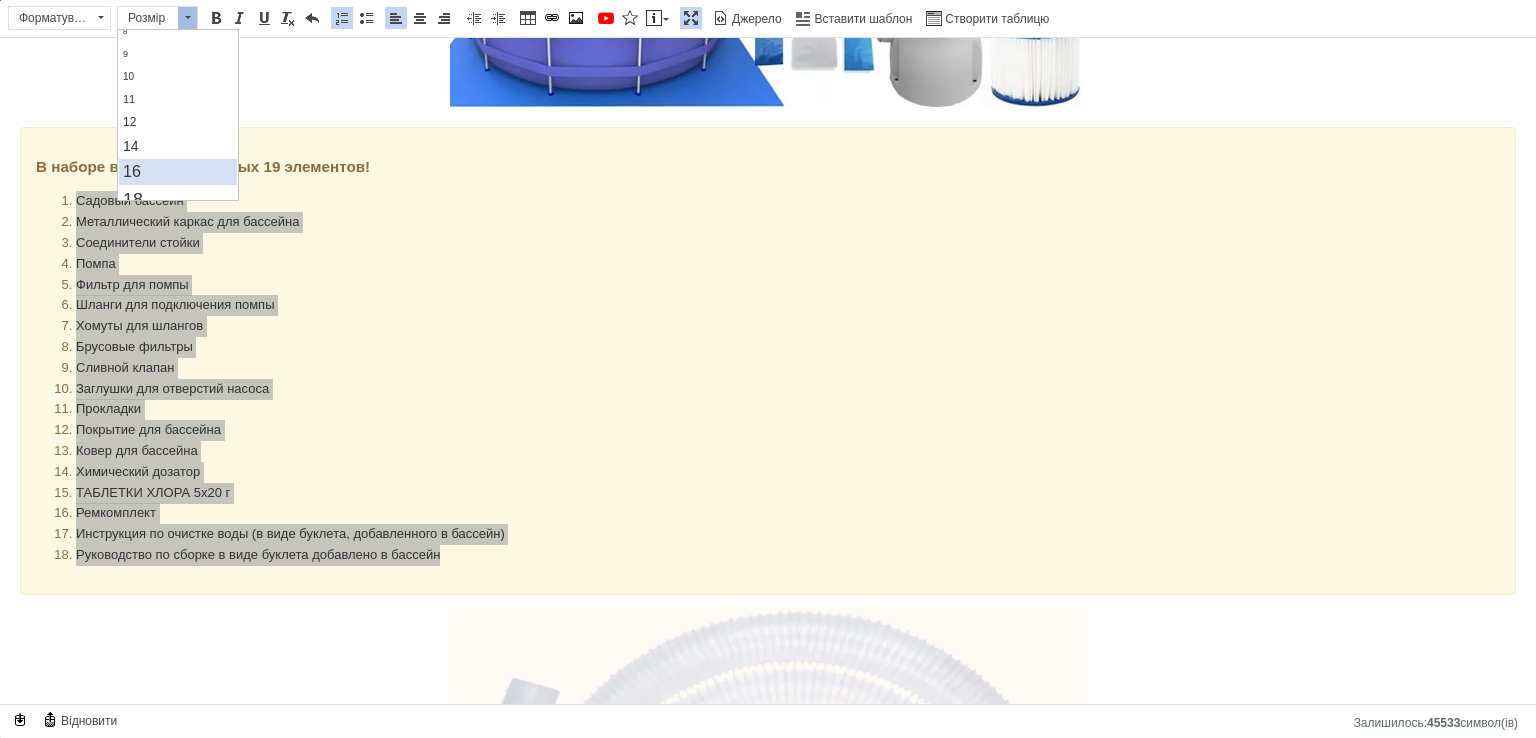 scroll, scrollTop: 100, scrollLeft: 0, axis: vertical 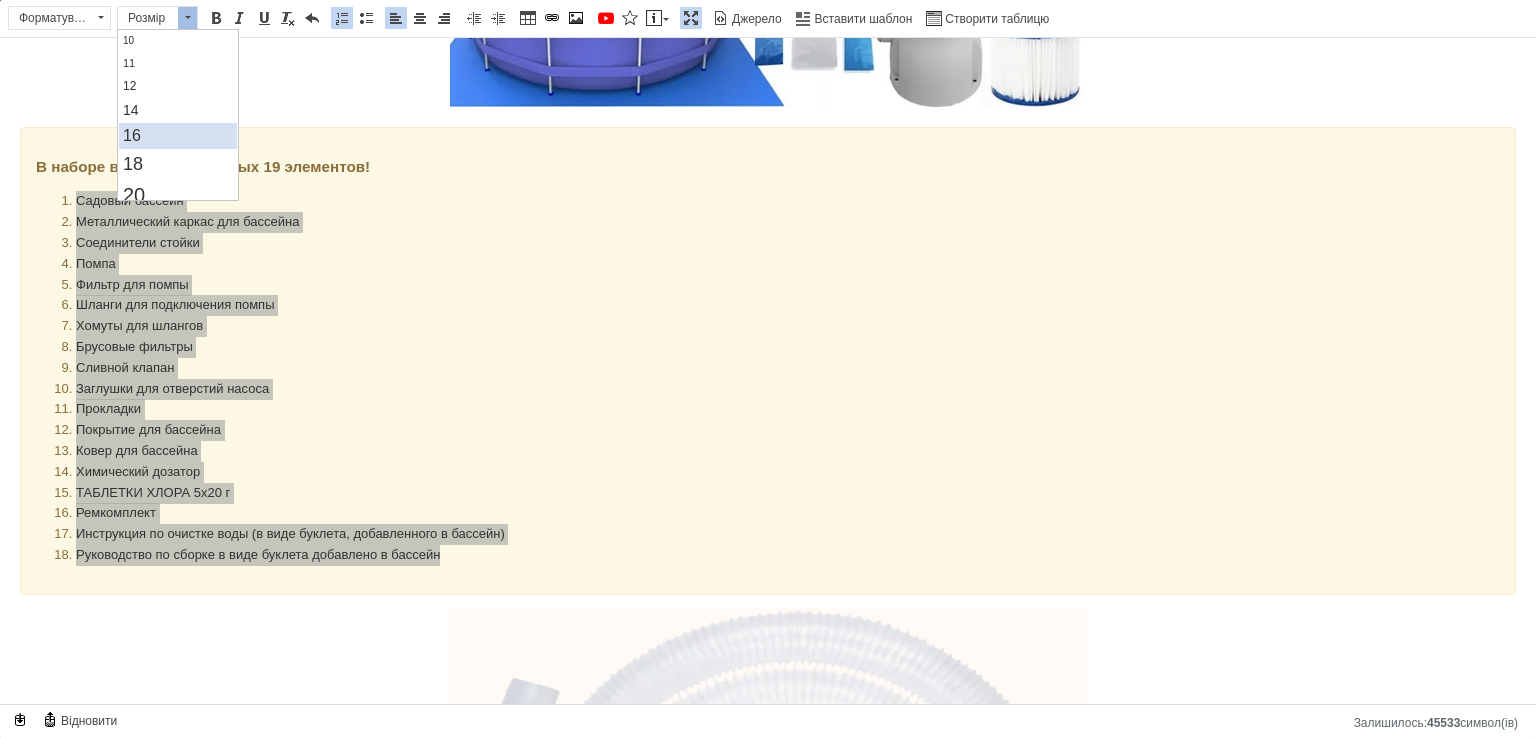 click on "16" at bounding box center [177, 136] 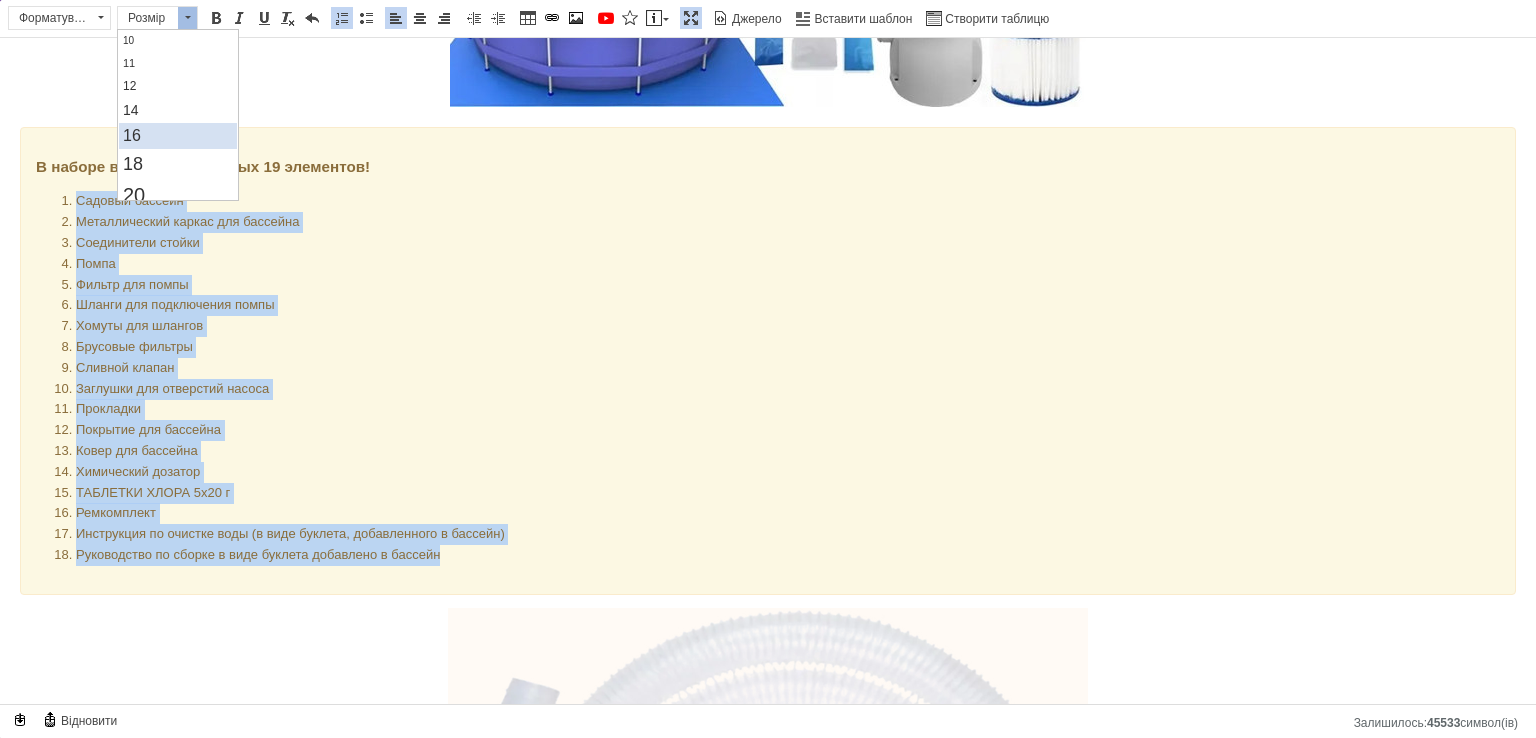 scroll, scrollTop: 0, scrollLeft: 0, axis: both 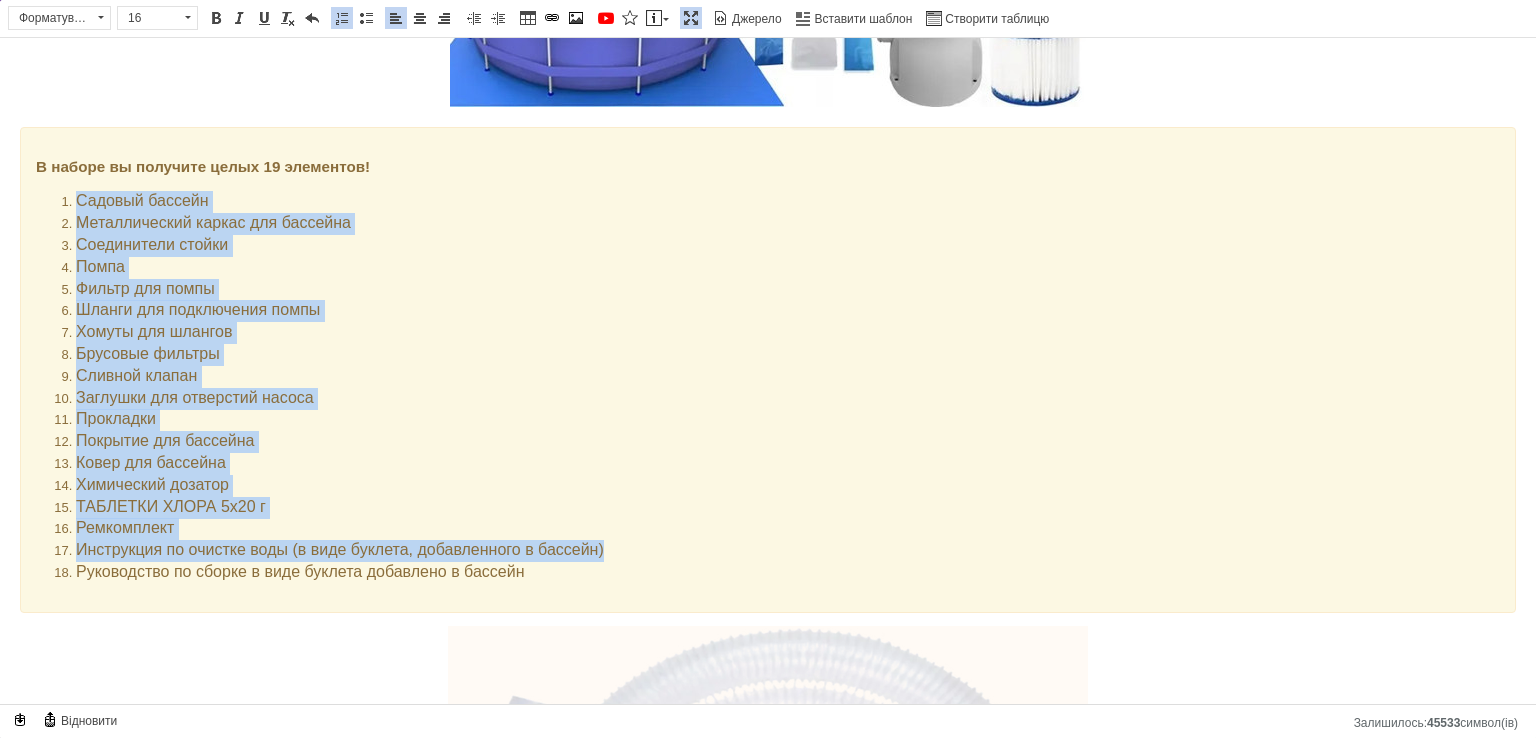 click on "Шланги для подключения помпы" at bounding box center (768, 311) 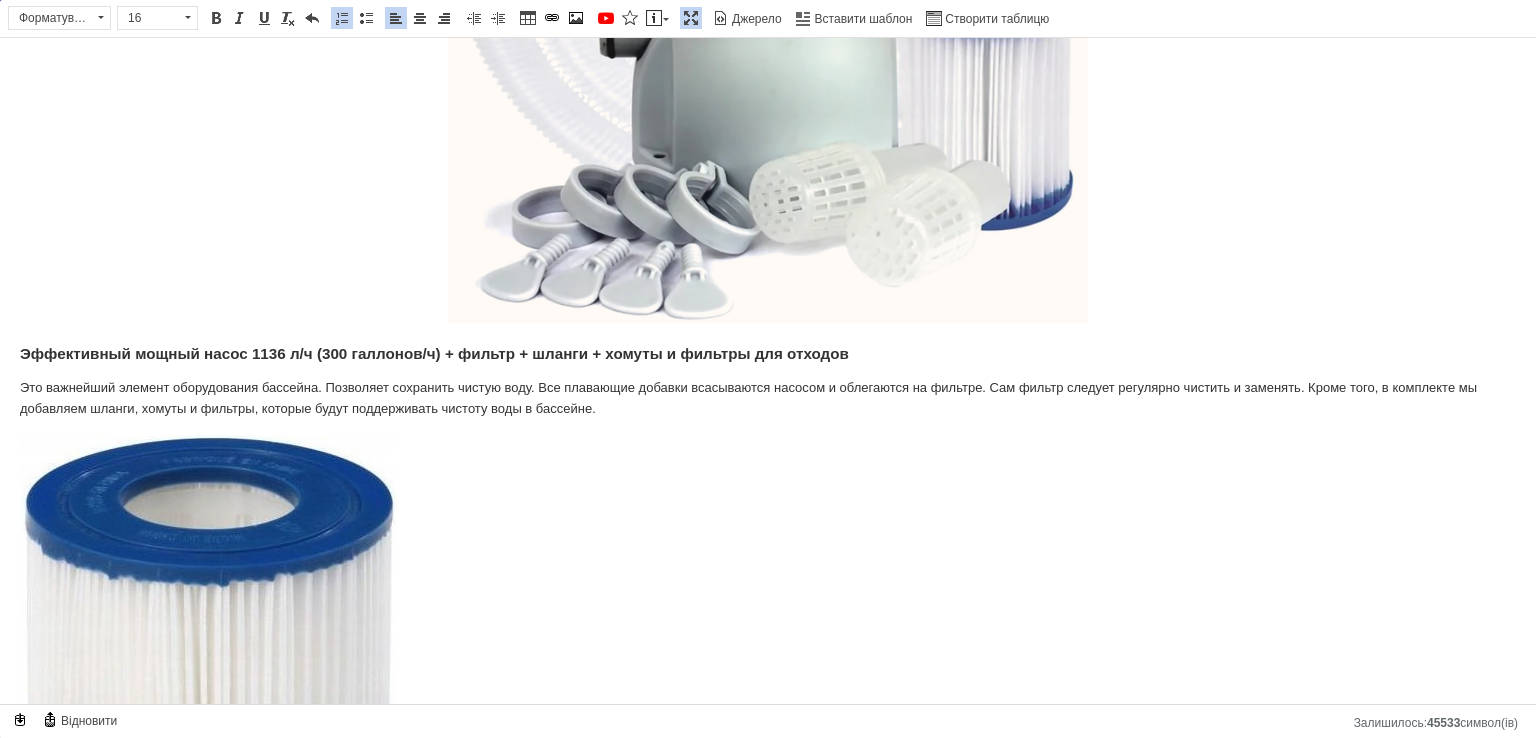 scroll, scrollTop: 3600, scrollLeft: 0, axis: vertical 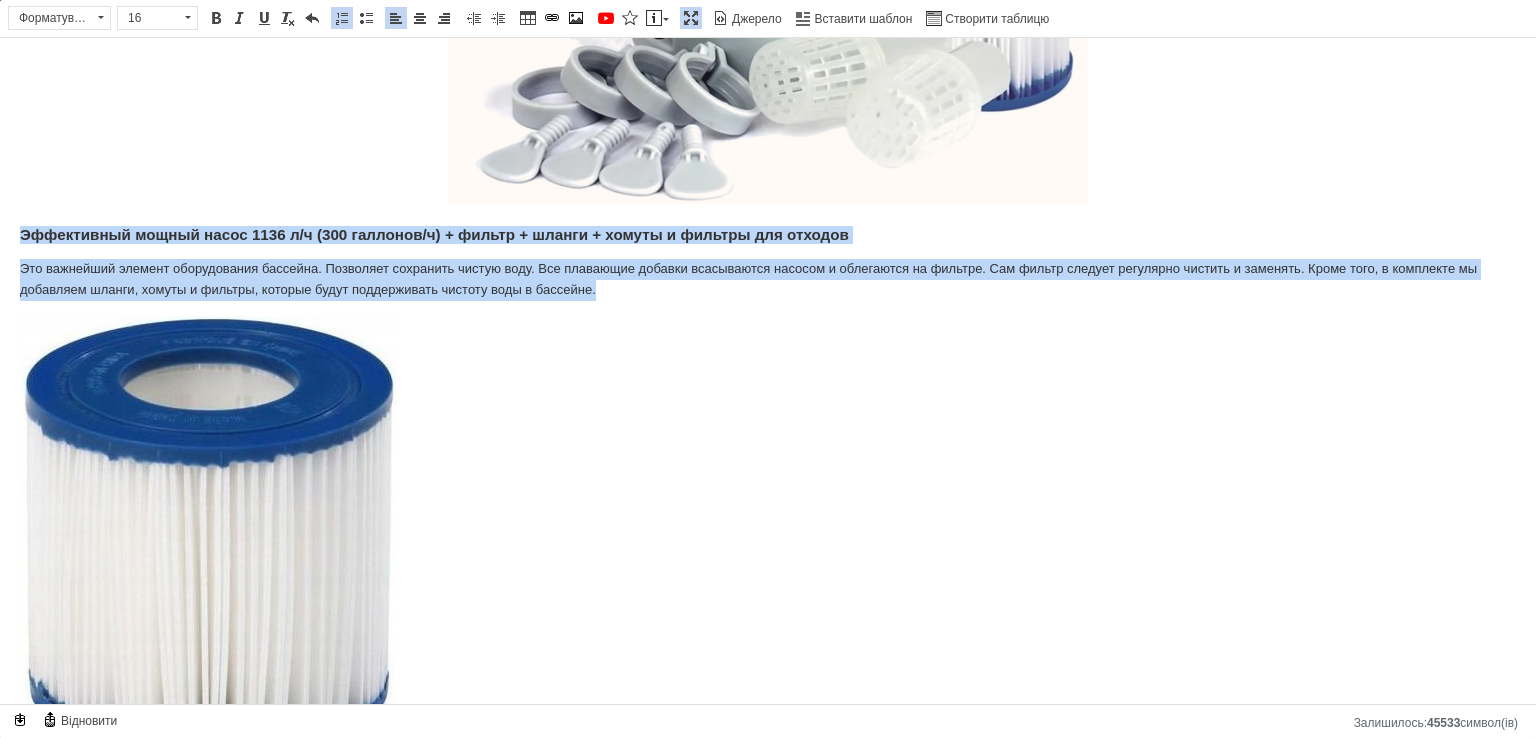 drag, startPoint x: 616, startPoint y: 282, endPoint x: 0, endPoint y: 221, distance: 619.01294 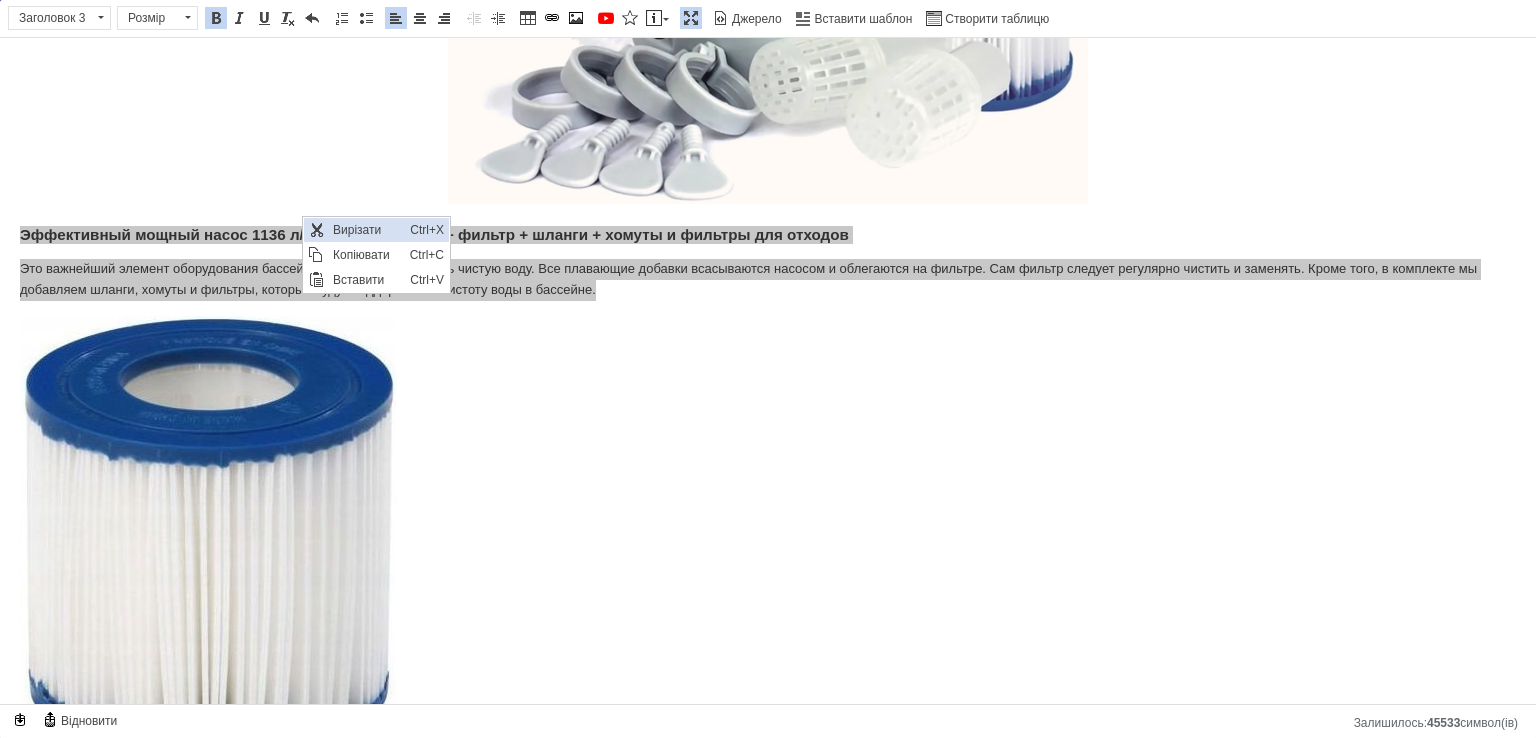 click on "Вирізати" at bounding box center [366, 230] 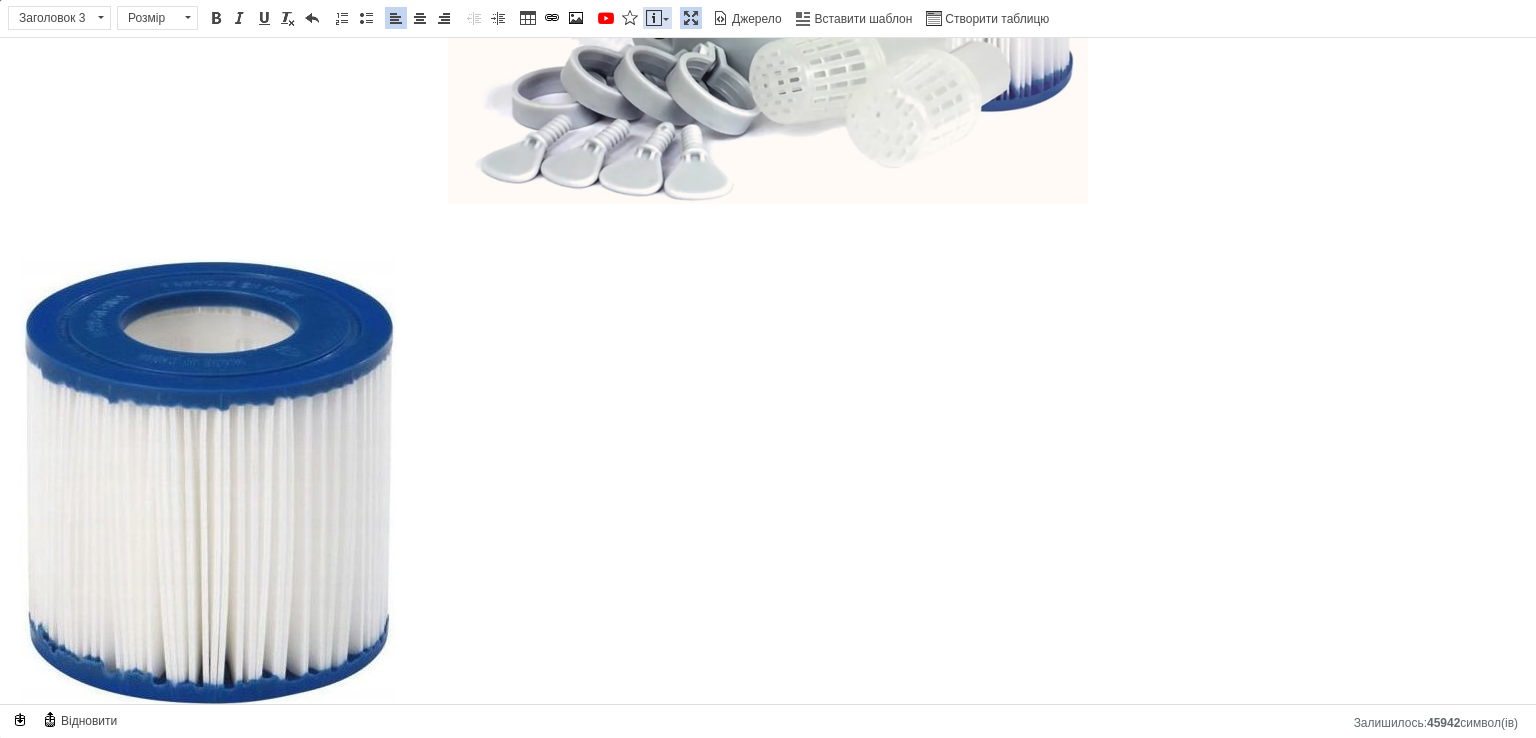 click at bounding box center [654, 18] 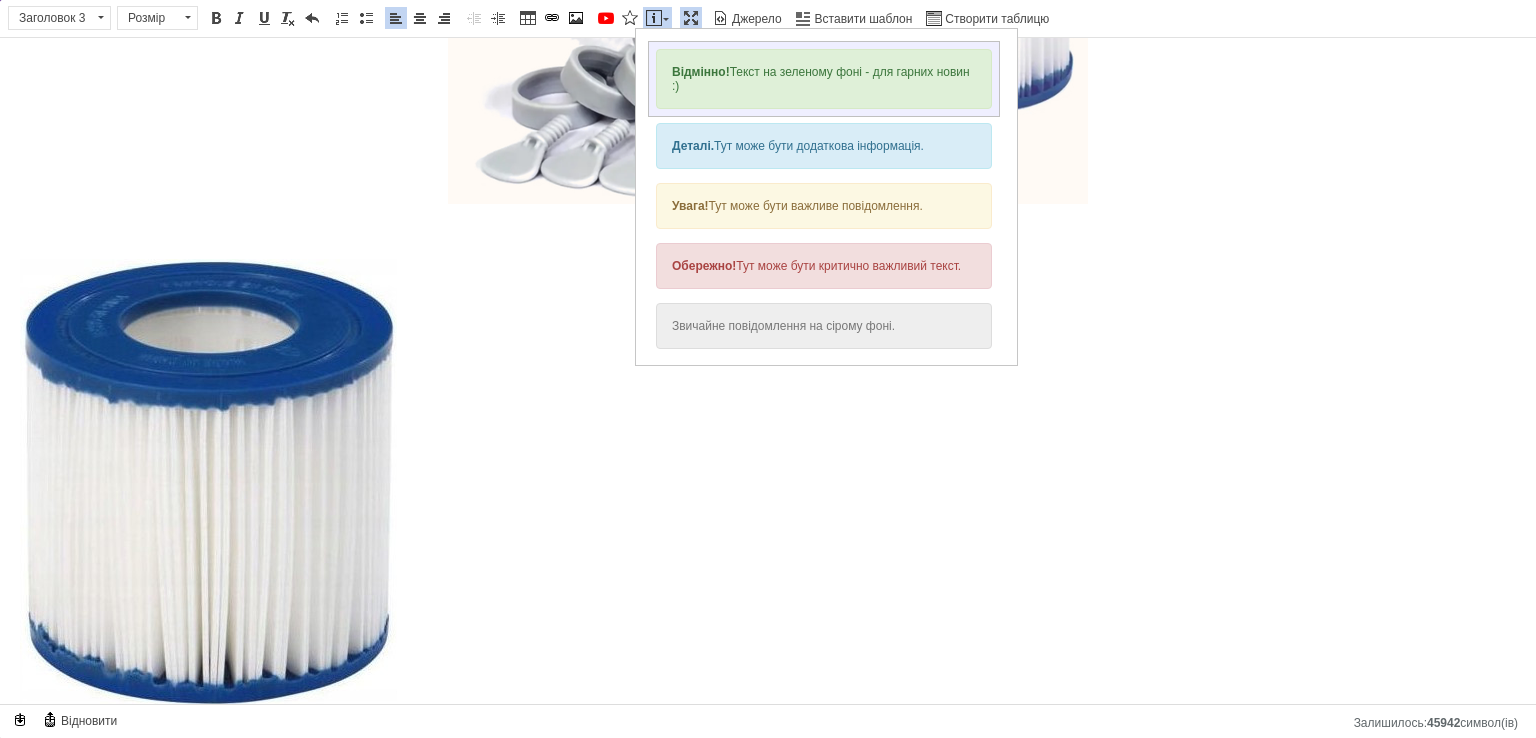 click on "Відмінно!  Текст на зеленому фоні - для гарних новин :)" at bounding box center [824, 79] 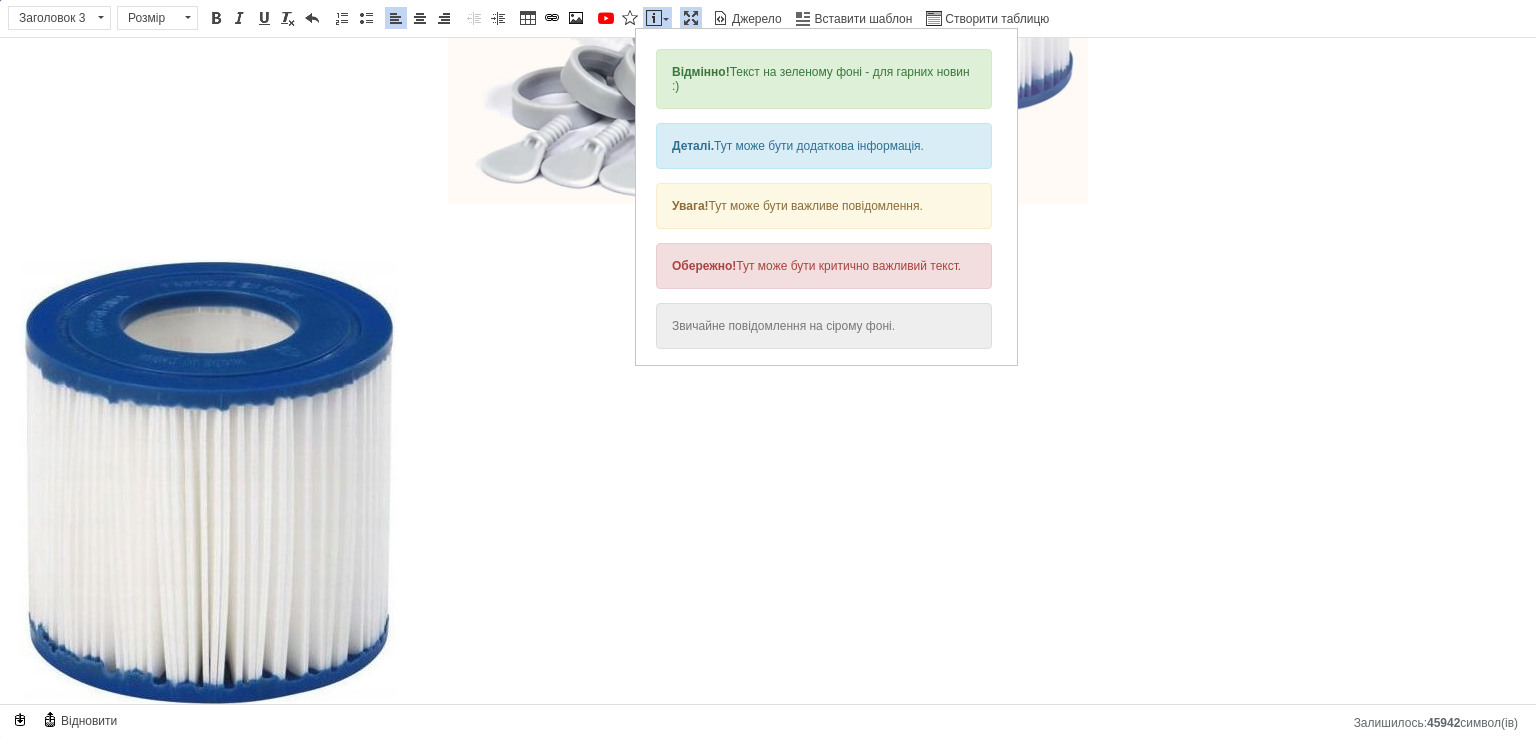 scroll, scrollTop: 3624, scrollLeft: 0, axis: vertical 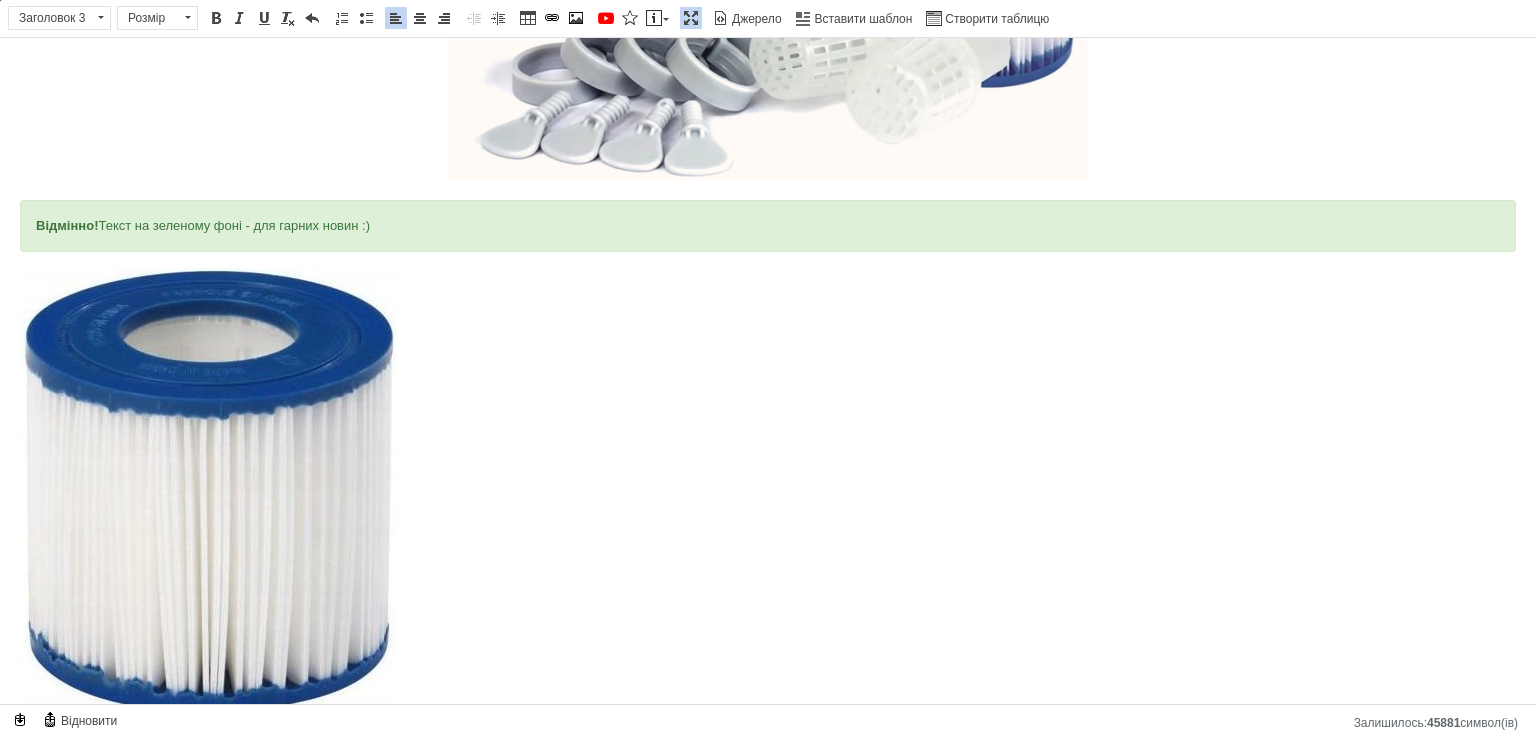 drag, startPoint x: 407, startPoint y: 212, endPoint x: 0, endPoint y: 188, distance: 407.707 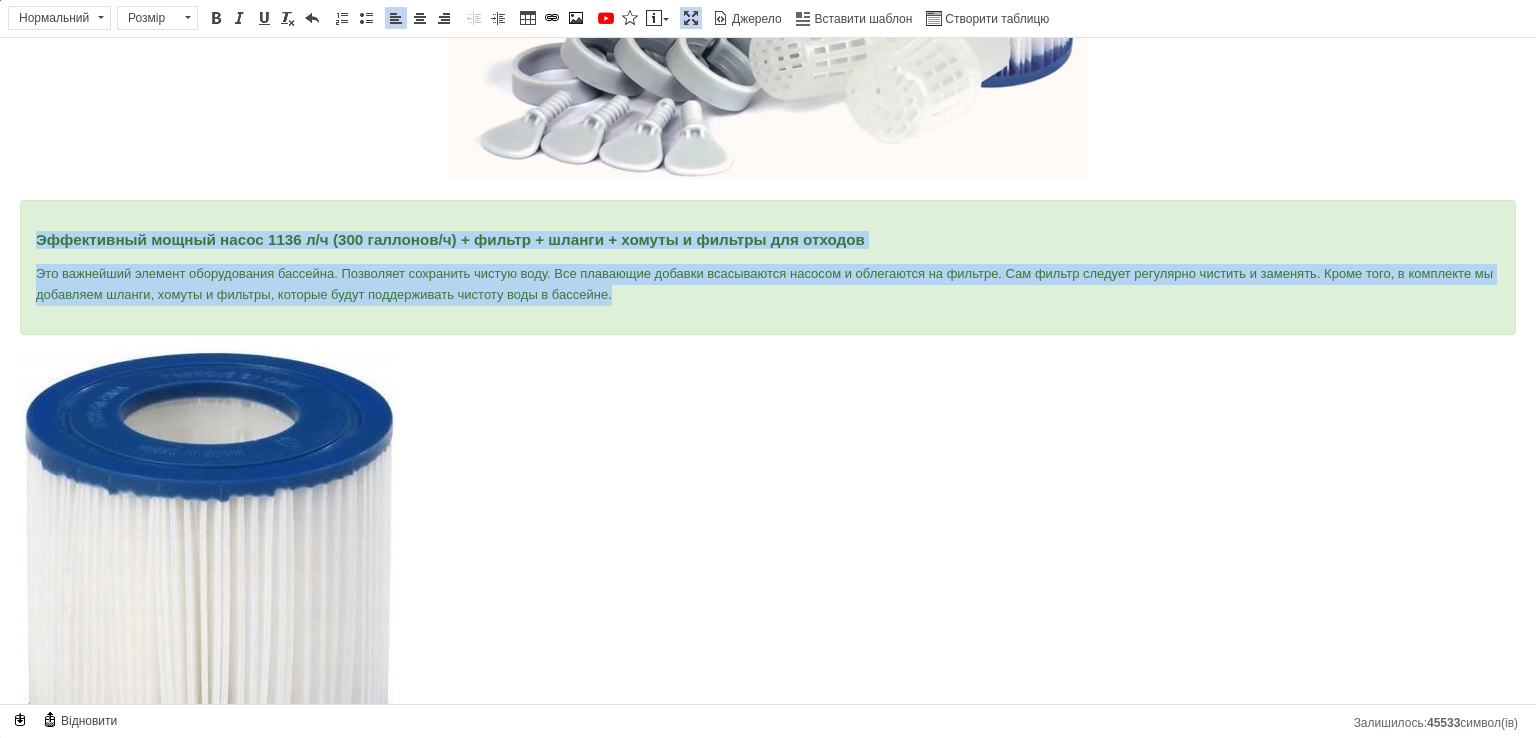 drag, startPoint x: 683, startPoint y: 296, endPoint x: 0, endPoint y: 220, distance: 687.2154 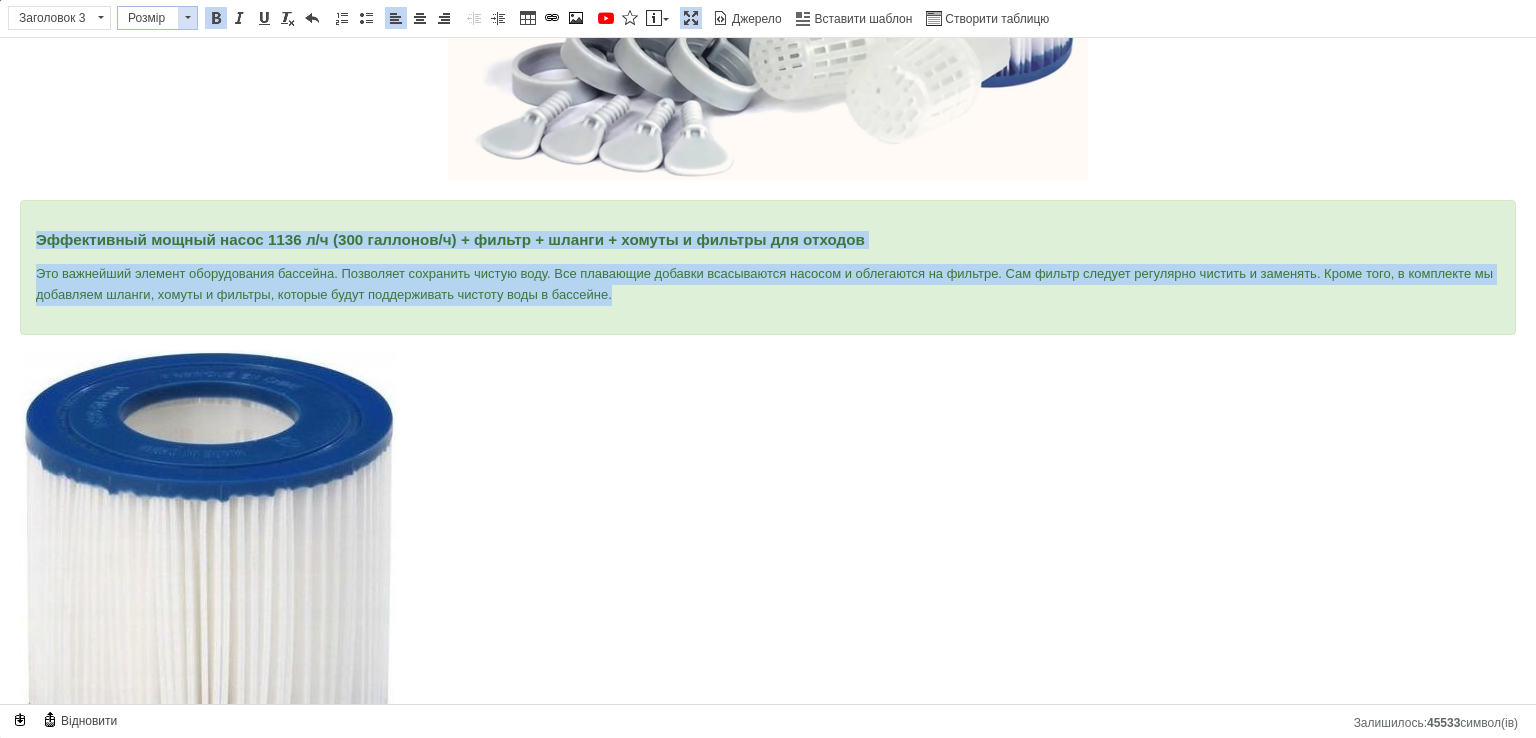 click on "Розмір" at bounding box center (148, 18) 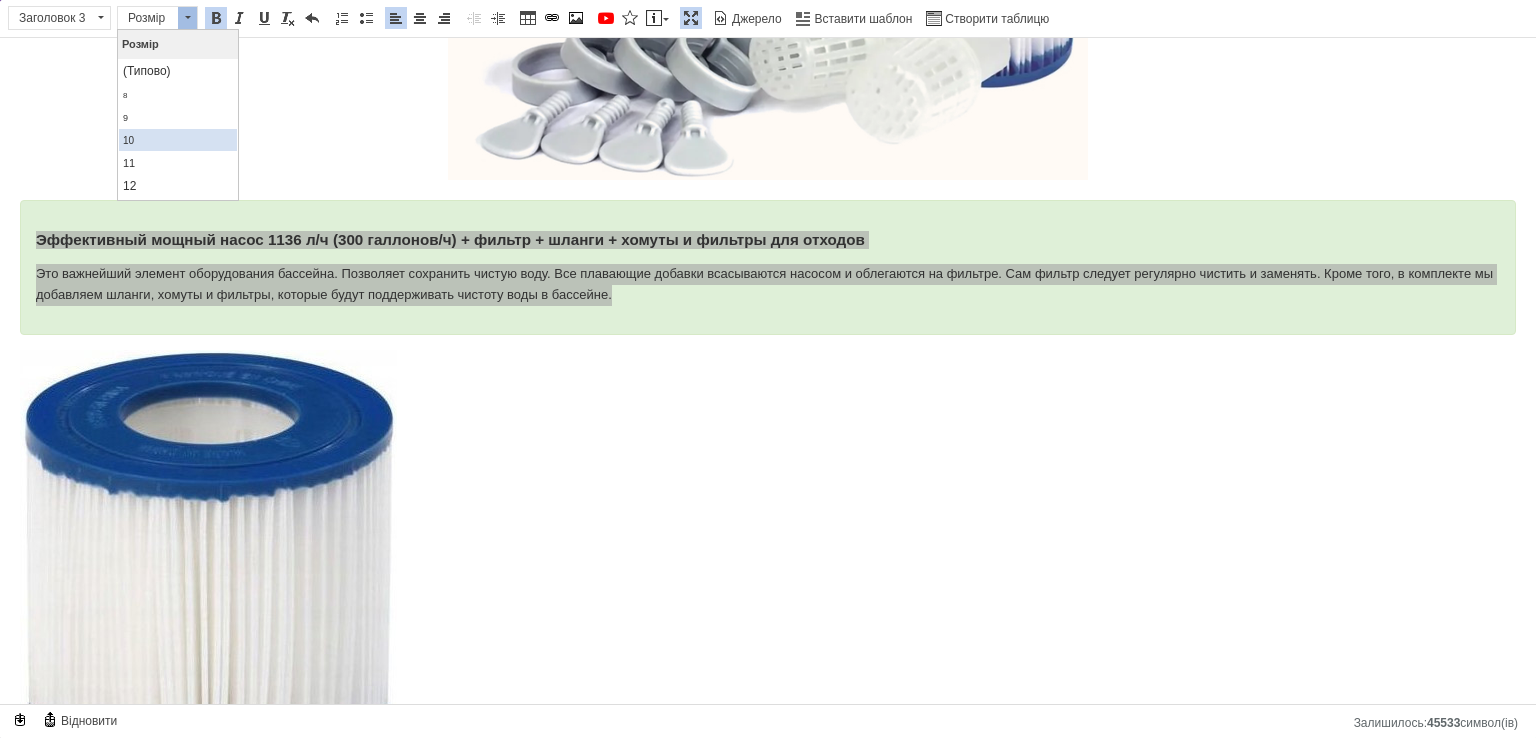 scroll, scrollTop: 100, scrollLeft: 0, axis: vertical 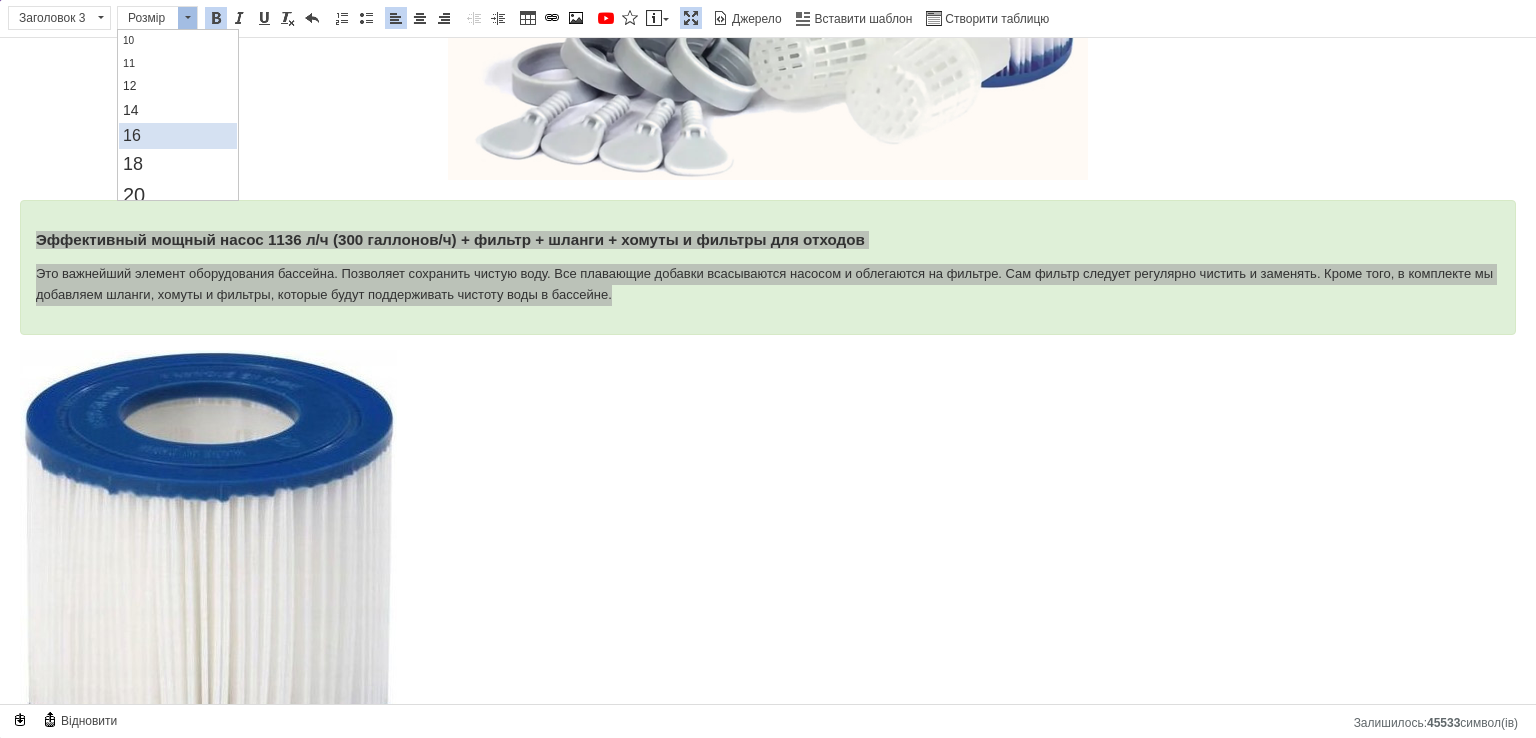 click on "16" at bounding box center [177, 136] 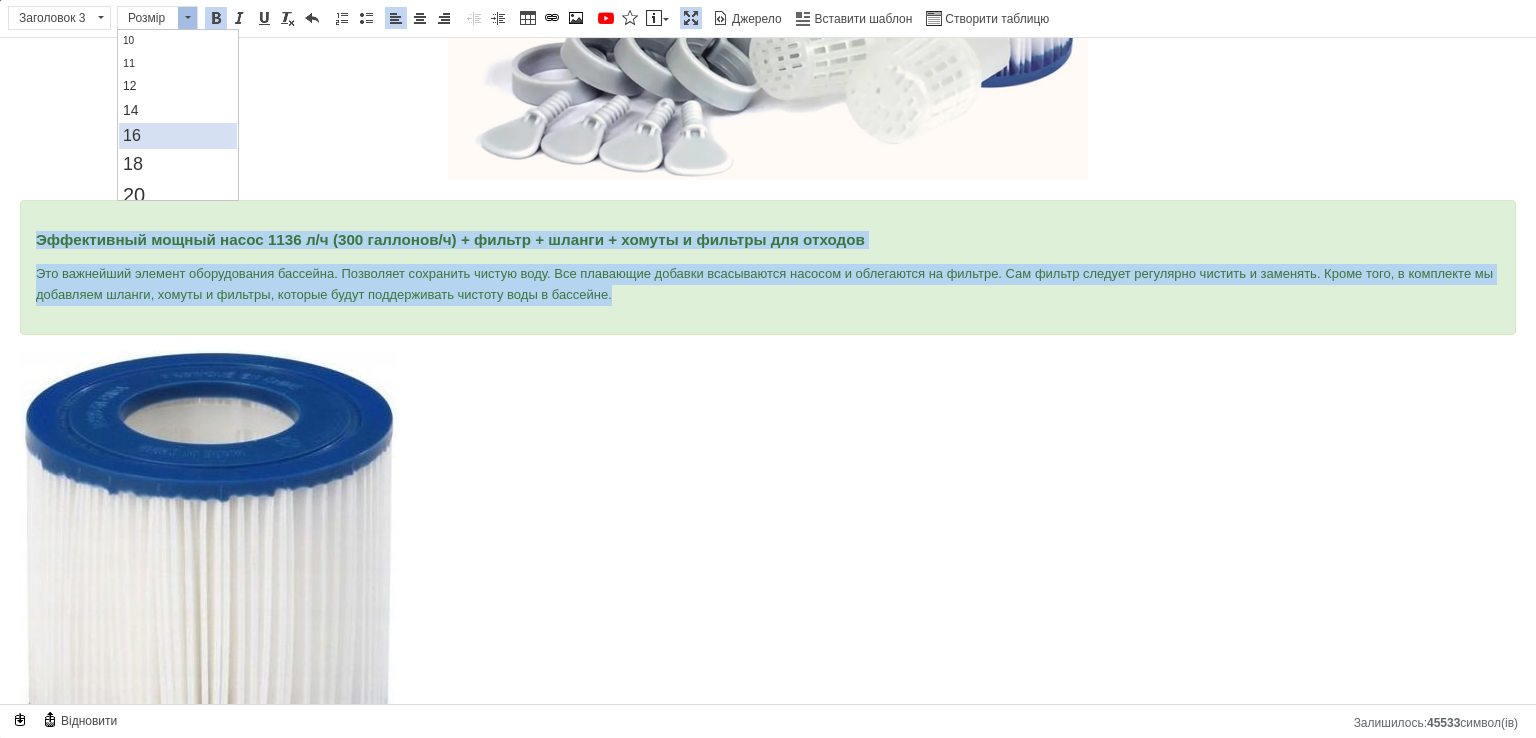scroll, scrollTop: 0, scrollLeft: 0, axis: both 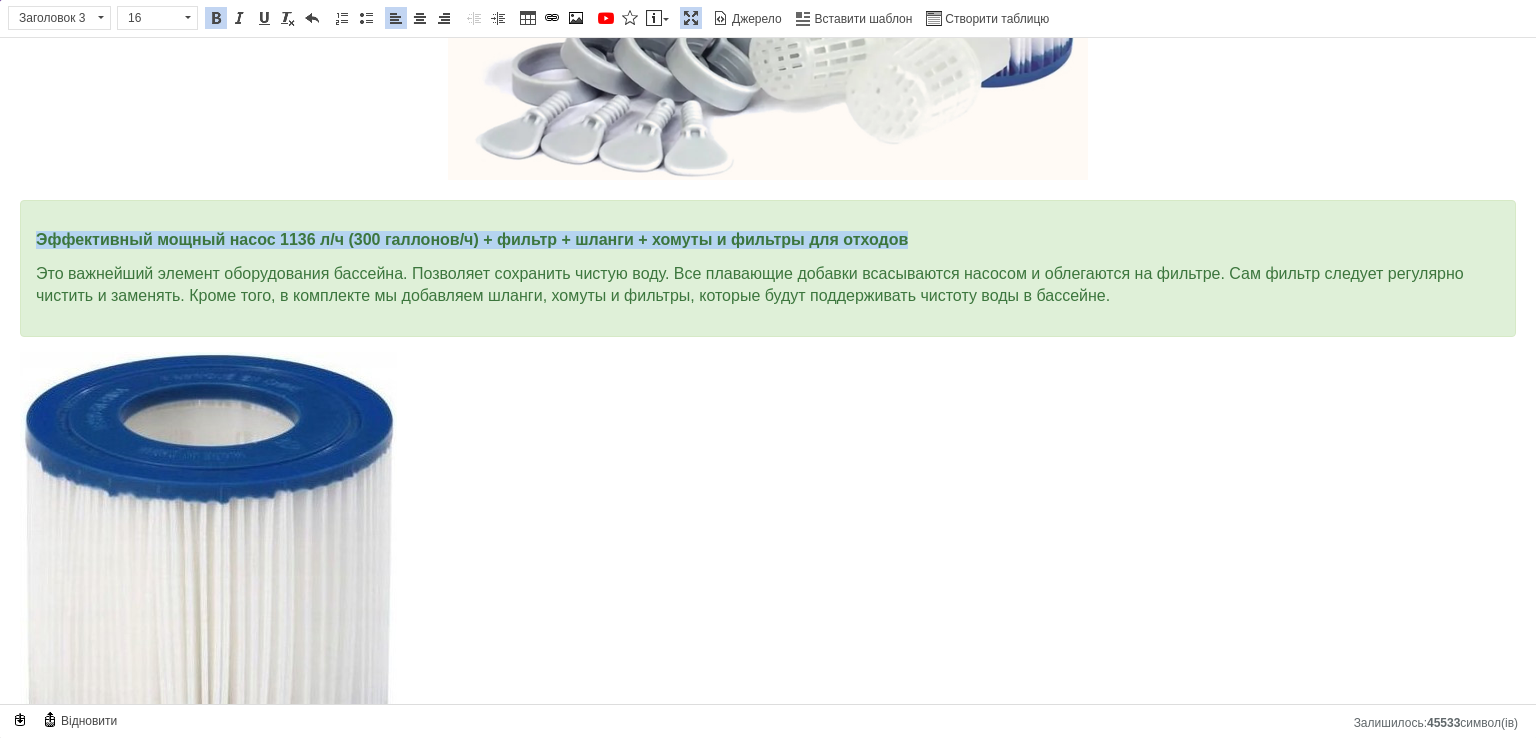 click on "Это важнейший элемент оборудования бассейна. Позволяет сохранить чистую воду. Все плавающие добавки всасываются насосом и облегаются на фильтре. Сам фильтр следует регулярно чистить и заменять. Кроме того, в комплекте мы добавляем шланги, хомуты и фильтры, которые будут поддерживать чистоту воды в бассейне." at bounding box center [750, 284] 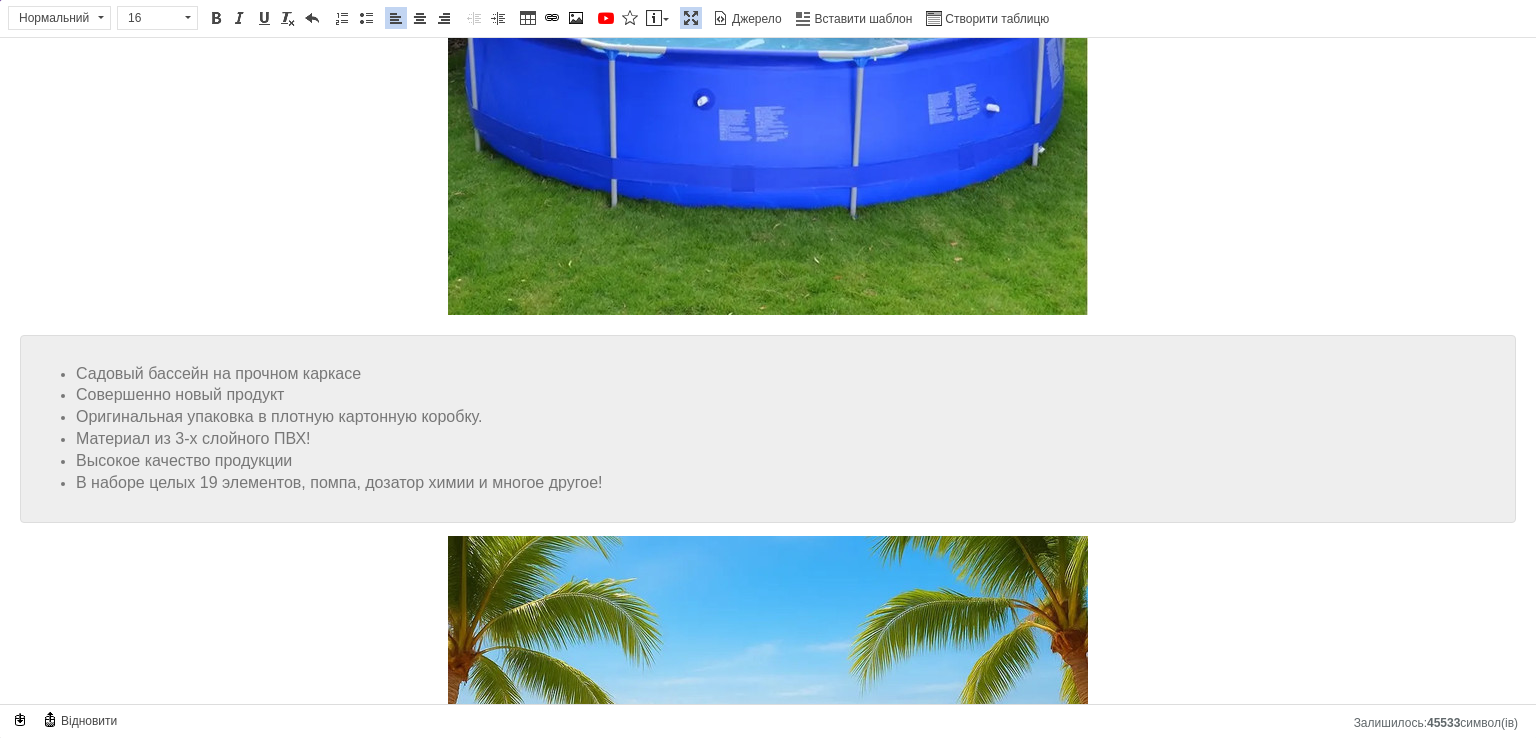 scroll, scrollTop: 600, scrollLeft: 0, axis: vertical 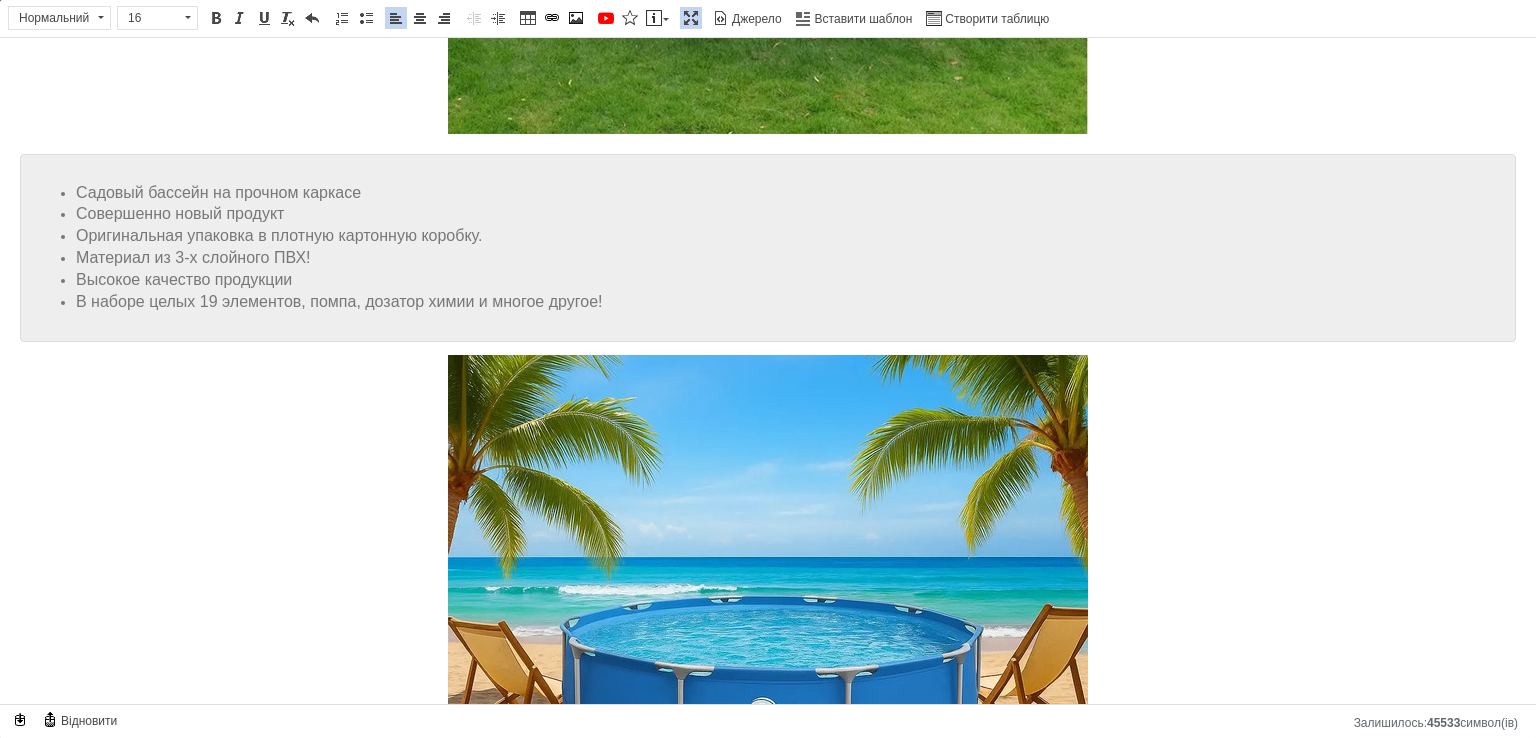 click on "Материал из 3-х слойного ПВХ!" at bounding box center [193, 257] 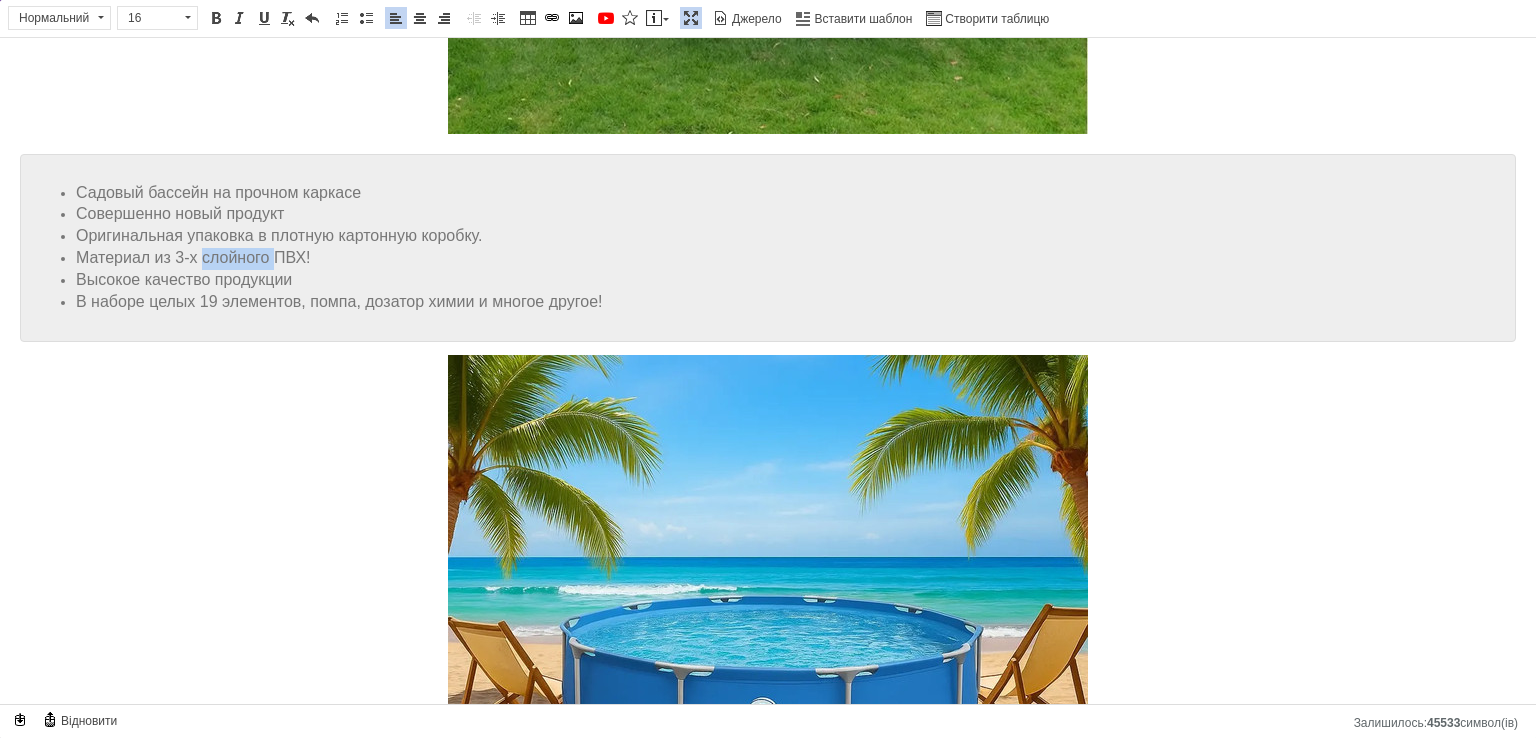 click on "Материал из 3-х слойного ПВХ!" at bounding box center [193, 257] 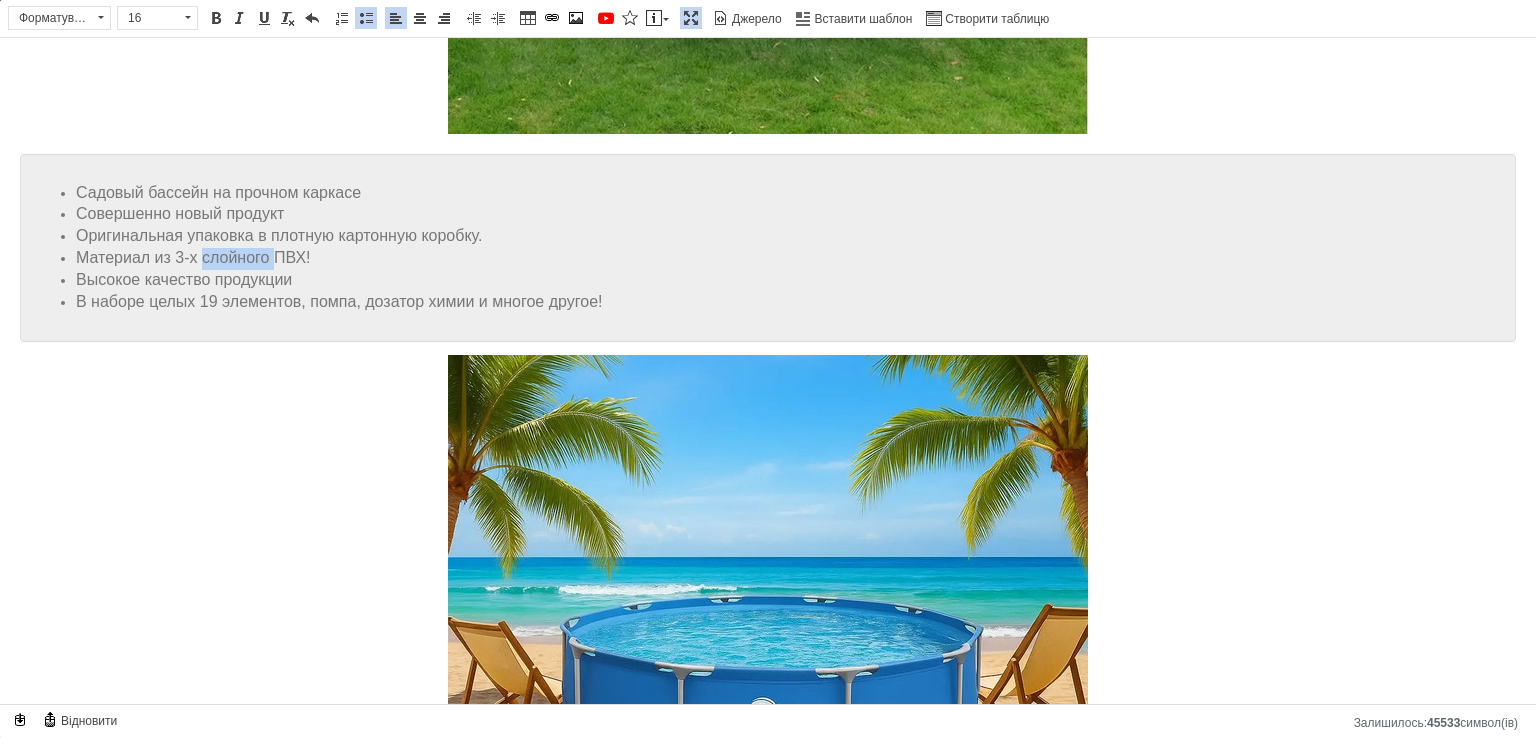 copy on "слойного" 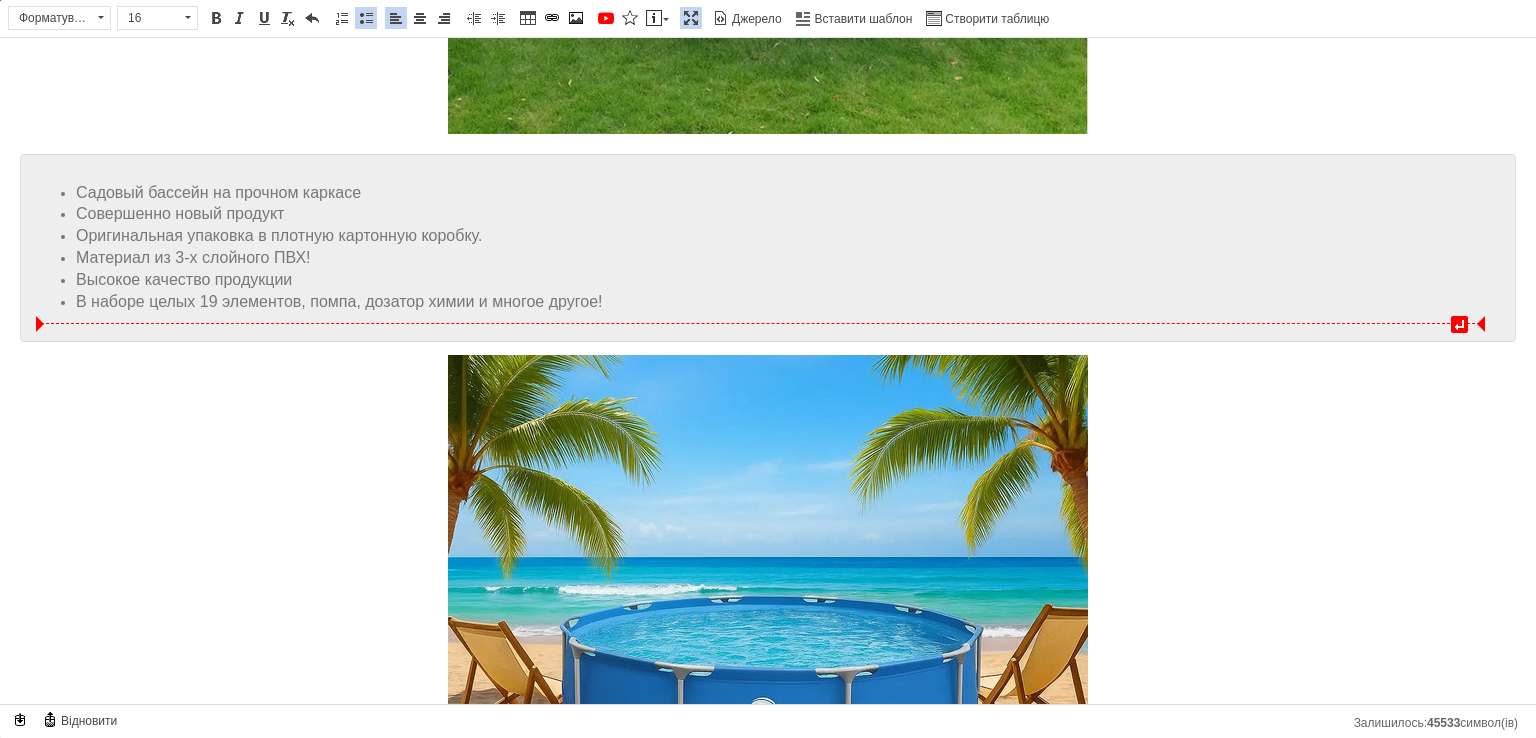 click on "В наборе целых 19 элементов, помпа, дозатор химии и многое другое!" at bounding box center (339, 301) 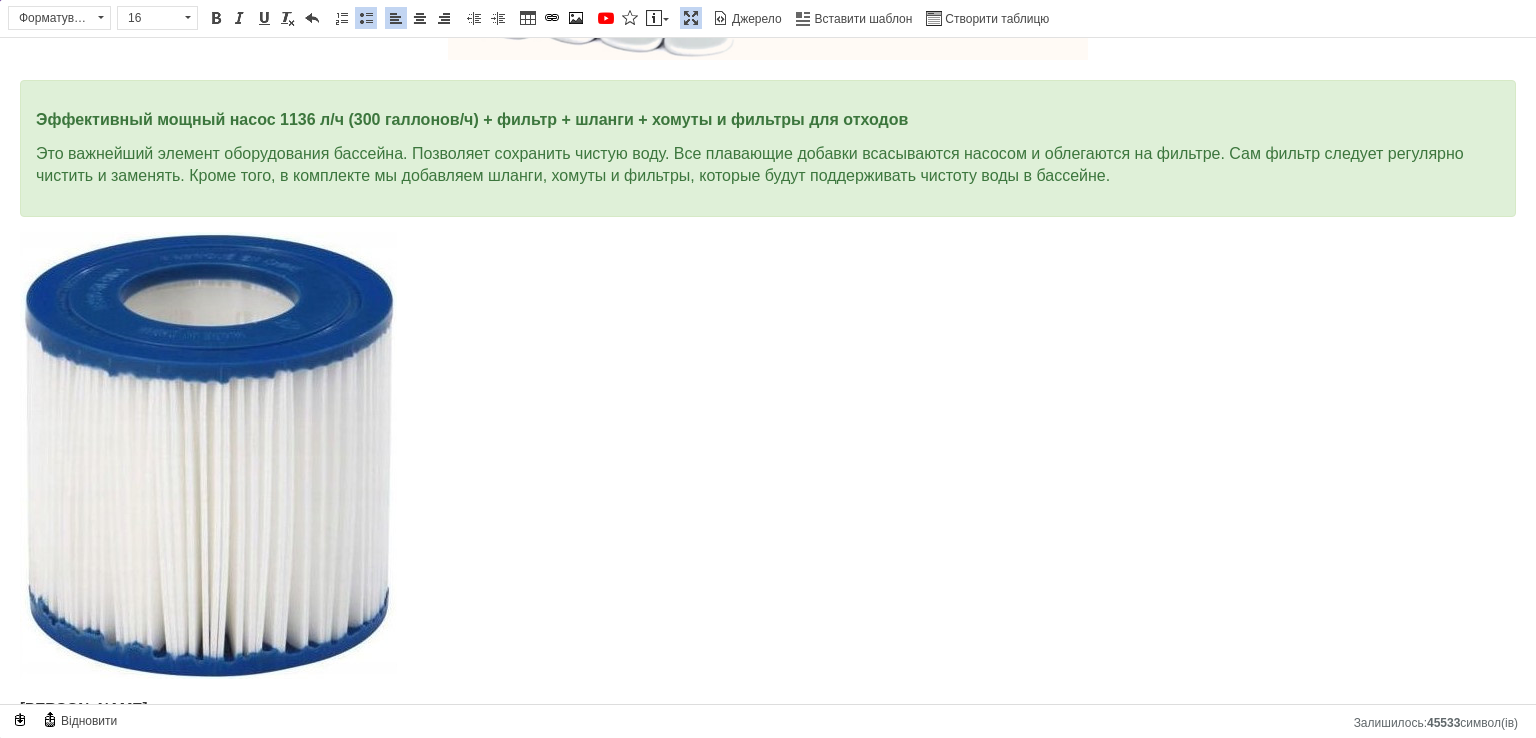scroll, scrollTop: 3959, scrollLeft: 0, axis: vertical 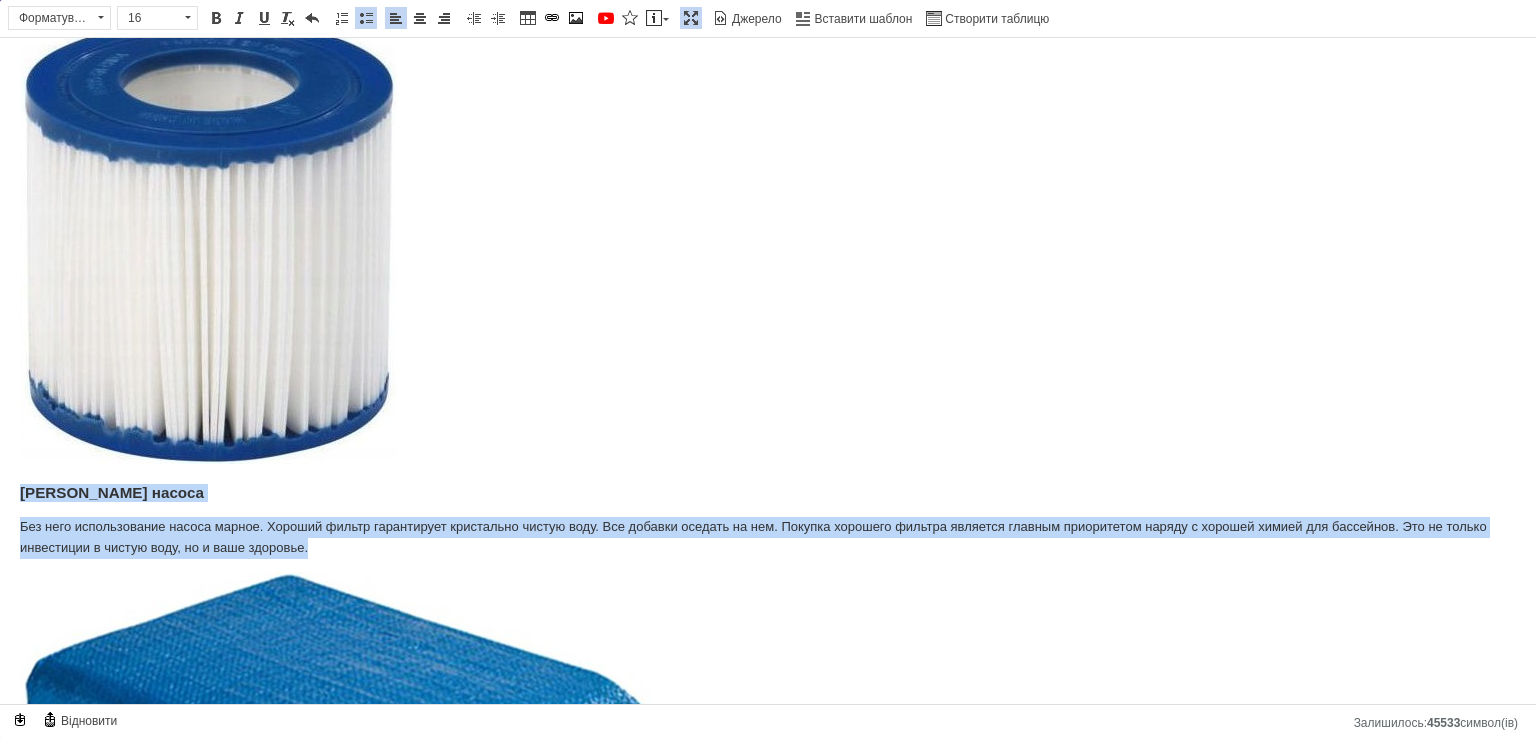 drag, startPoint x: 383, startPoint y: 539, endPoint x: 0, endPoint y: 480, distance: 387.51773 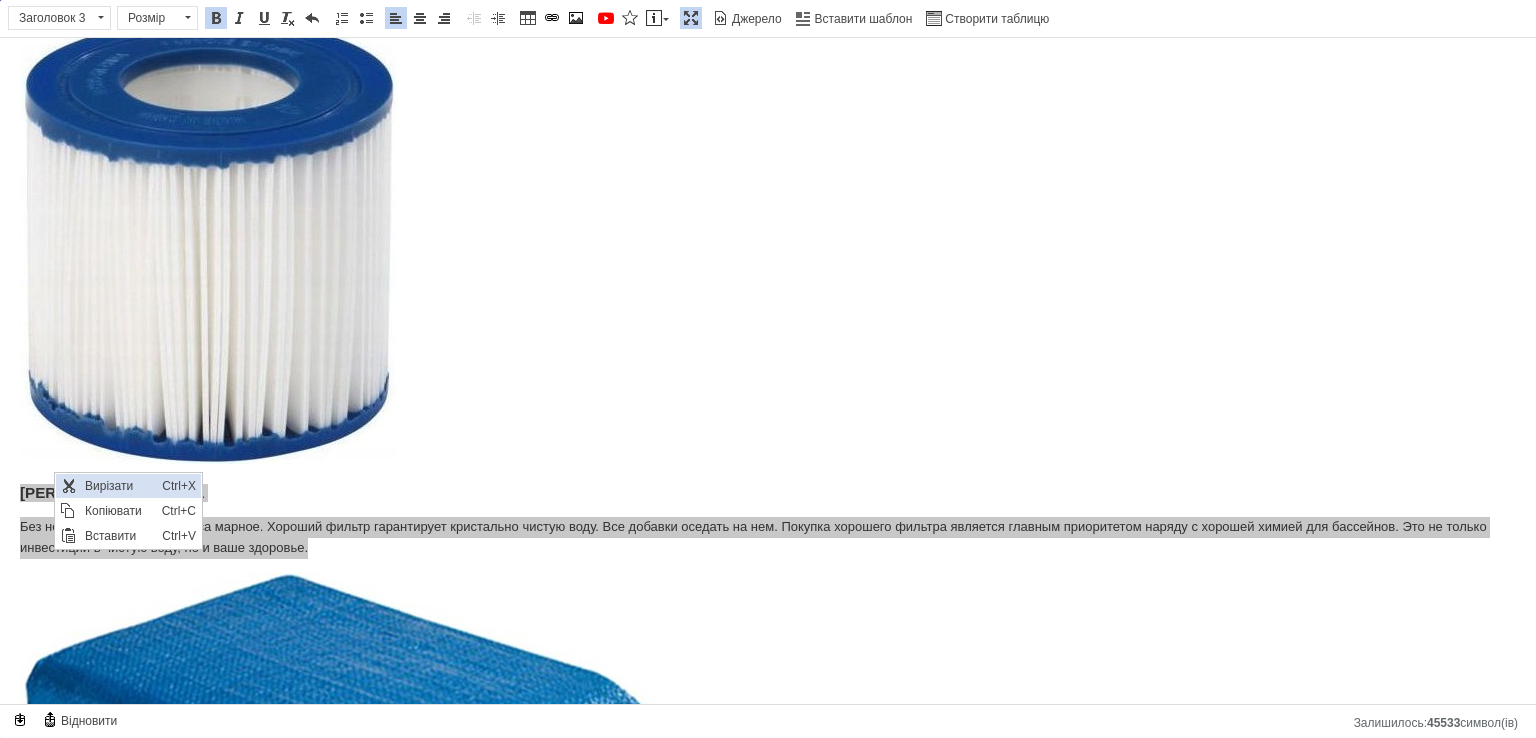 click on "Вирізати" at bounding box center (118, 486) 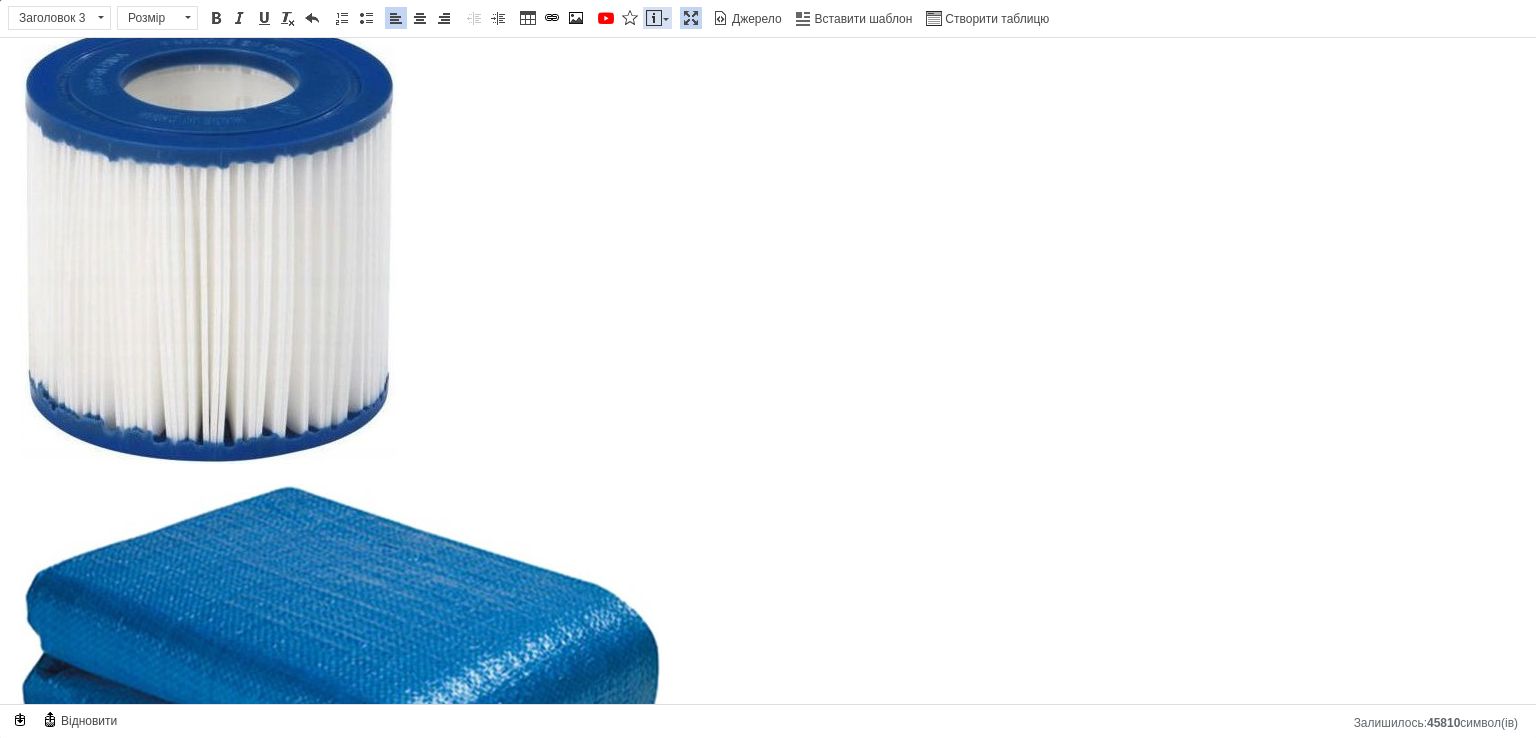 click on "Вставити повідомлення" at bounding box center (657, 18) 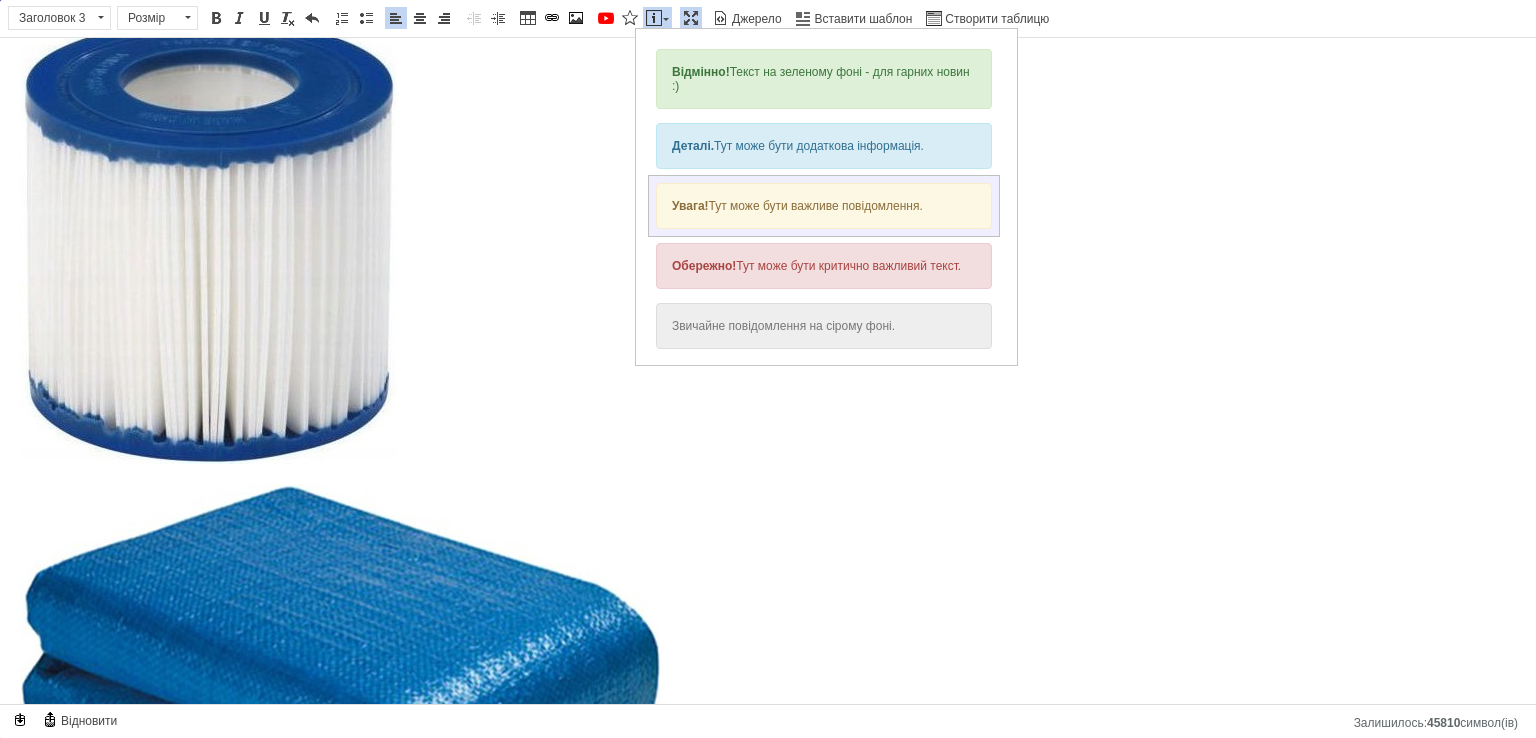 click on "Увага!  Тут може бути важливе повідомлення." at bounding box center [824, 206] 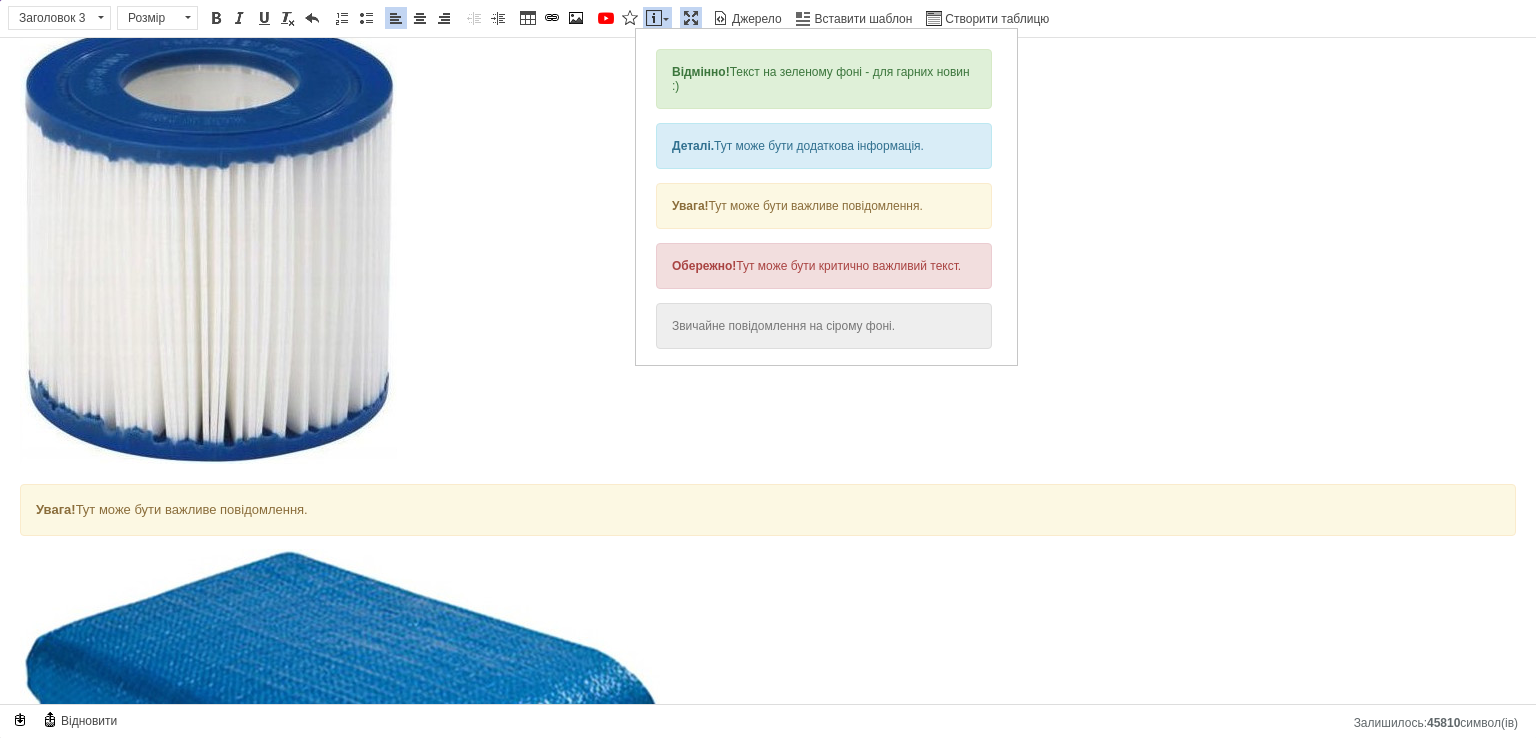scroll, scrollTop: 4179, scrollLeft: 0, axis: vertical 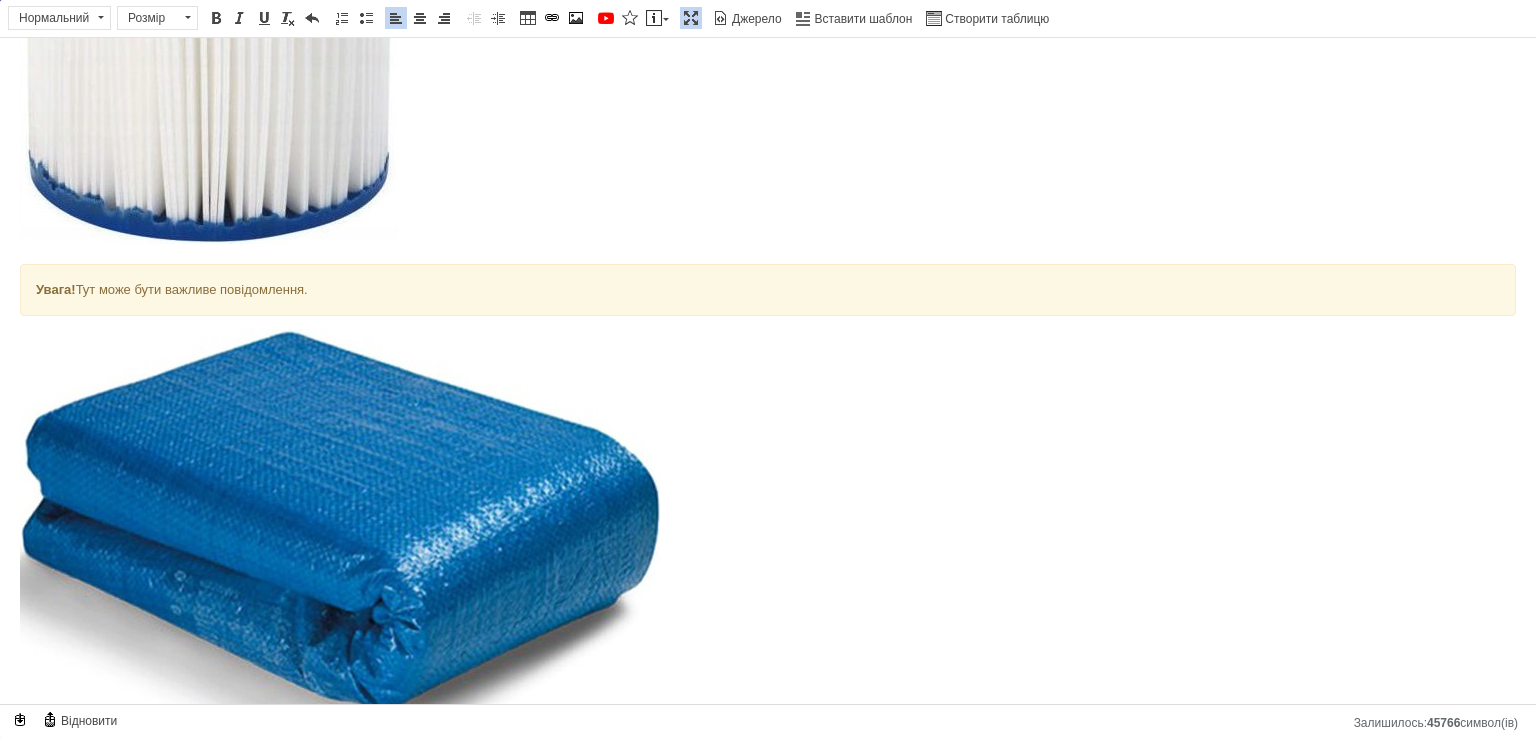 drag, startPoint x: 344, startPoint y: 280, endPoint x: 0, endPoint y: 279, distance: 344.00146 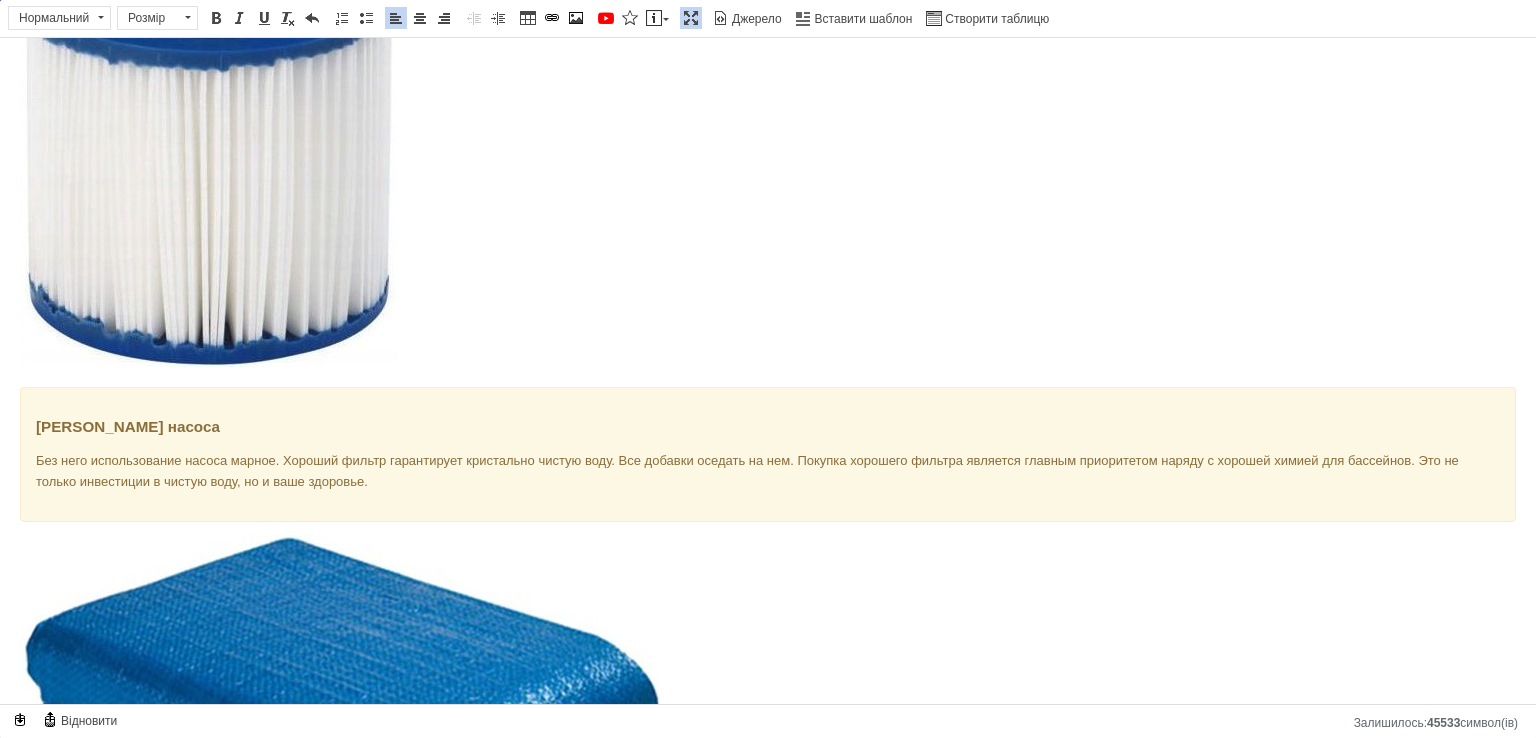 scroll, scrollTop: 3979, scrollLeft: 0, axis: vertical 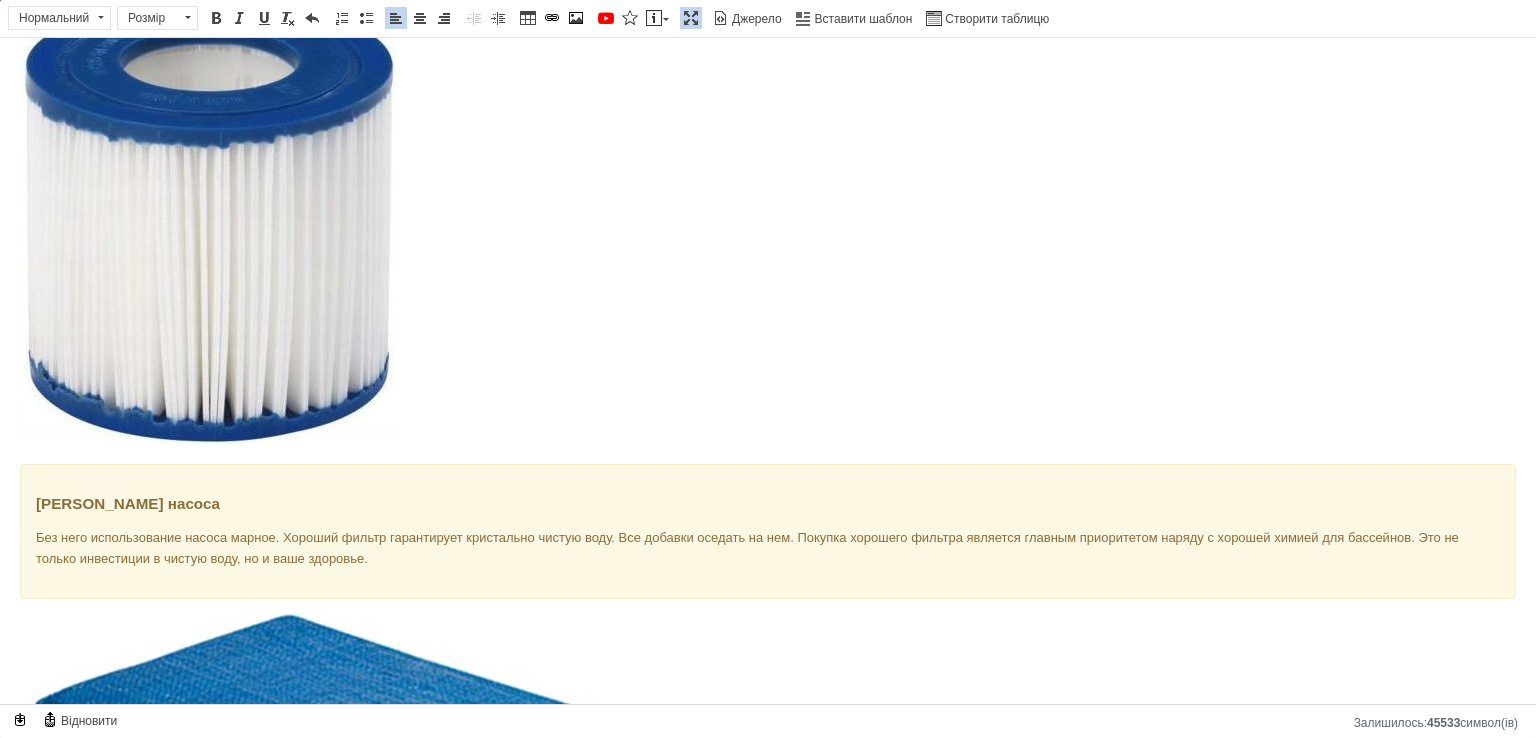 click at bounding box center (768, 222) 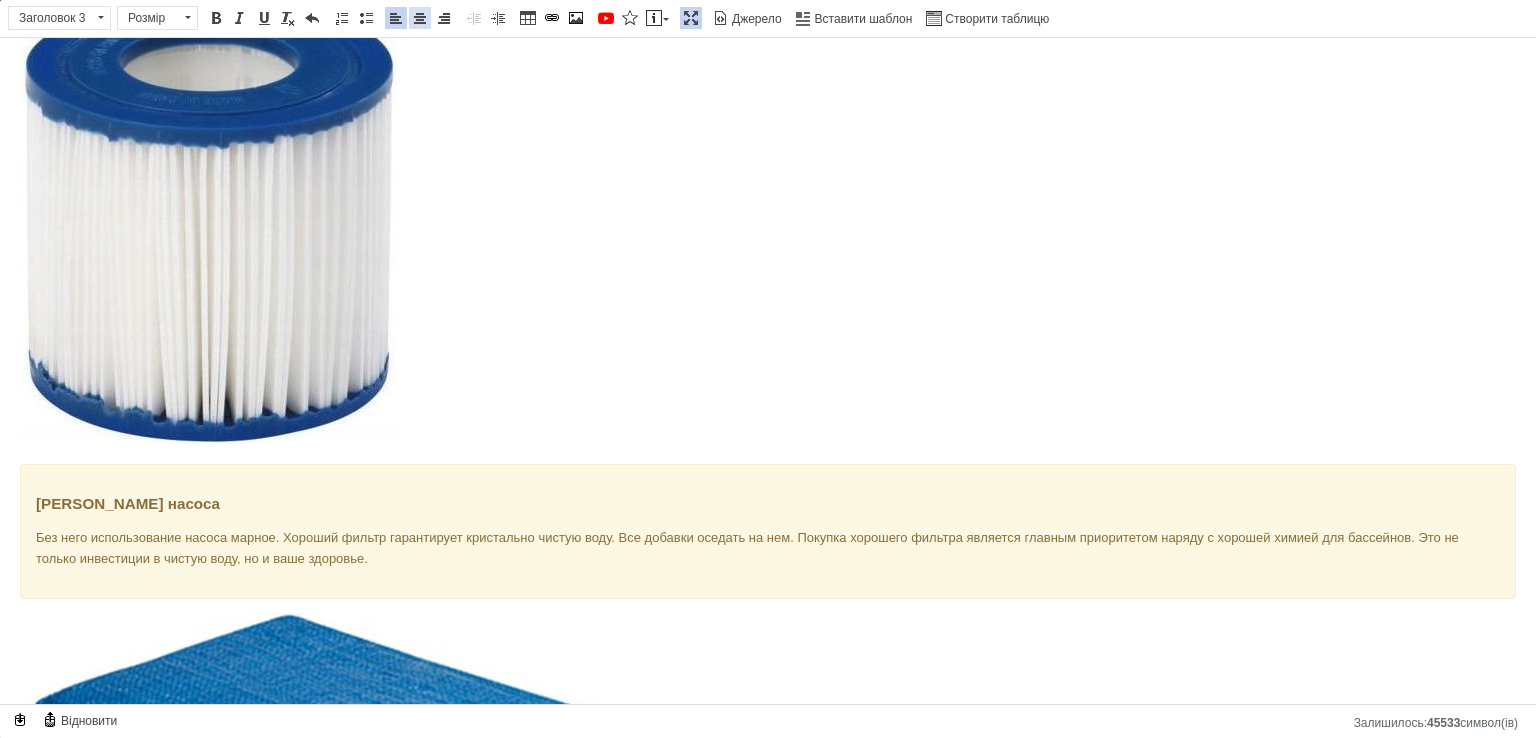 drag, startPoint x: 414, startPoint y: 15, endPoint x: 453, endPoint y: 22, distance: 39.623226 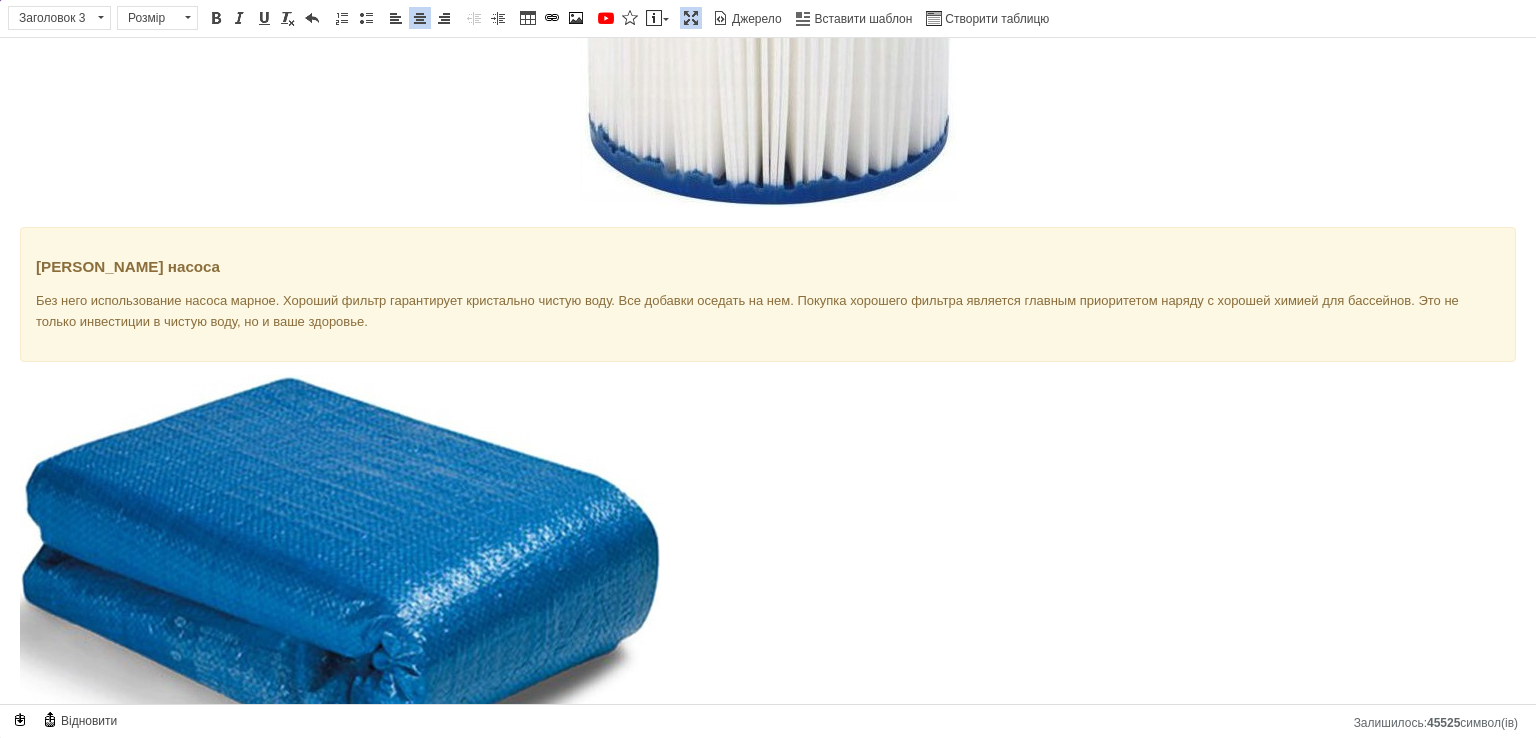 scroll, scrollTop: 4279, scrollLeft: 0, axis: vertical 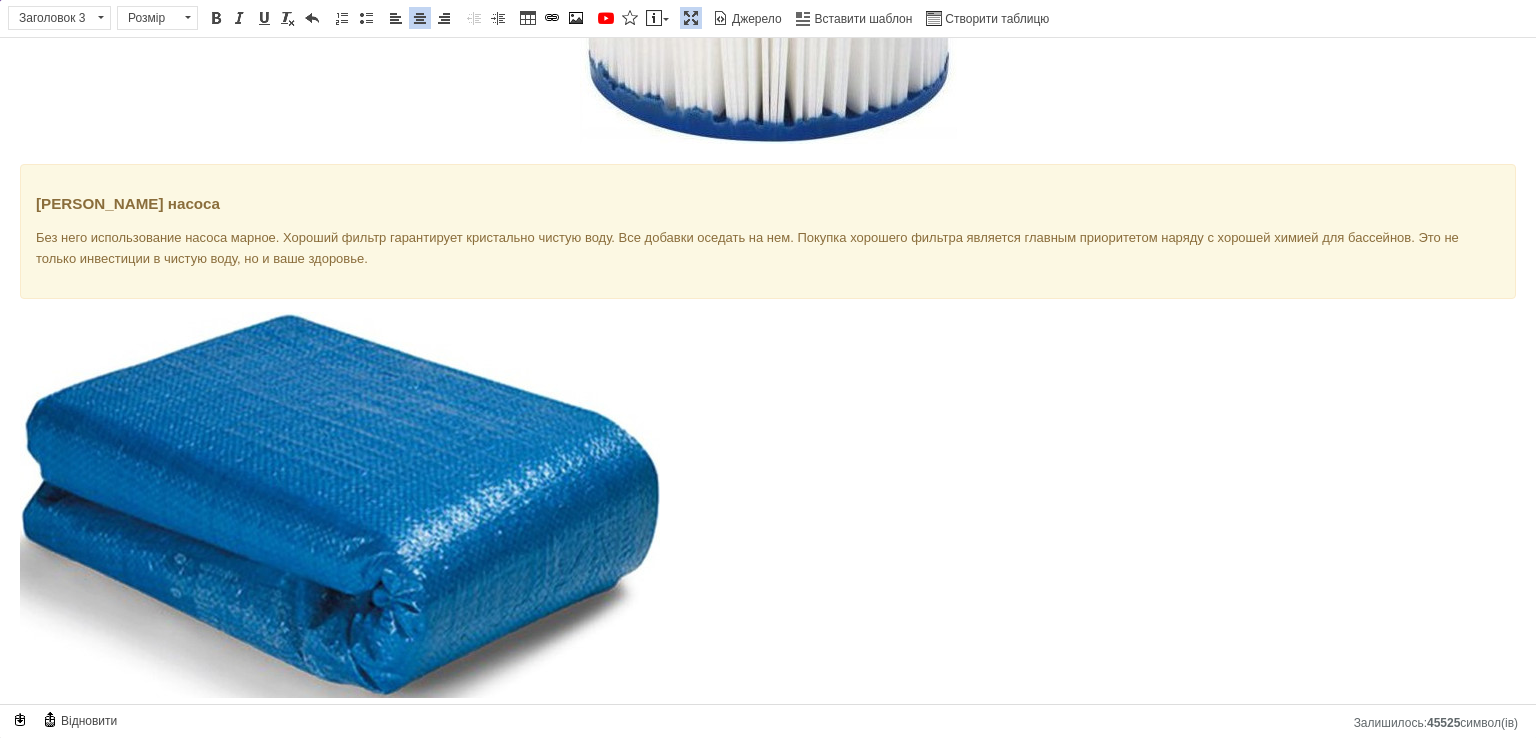 click at bounding box center (768, 508) 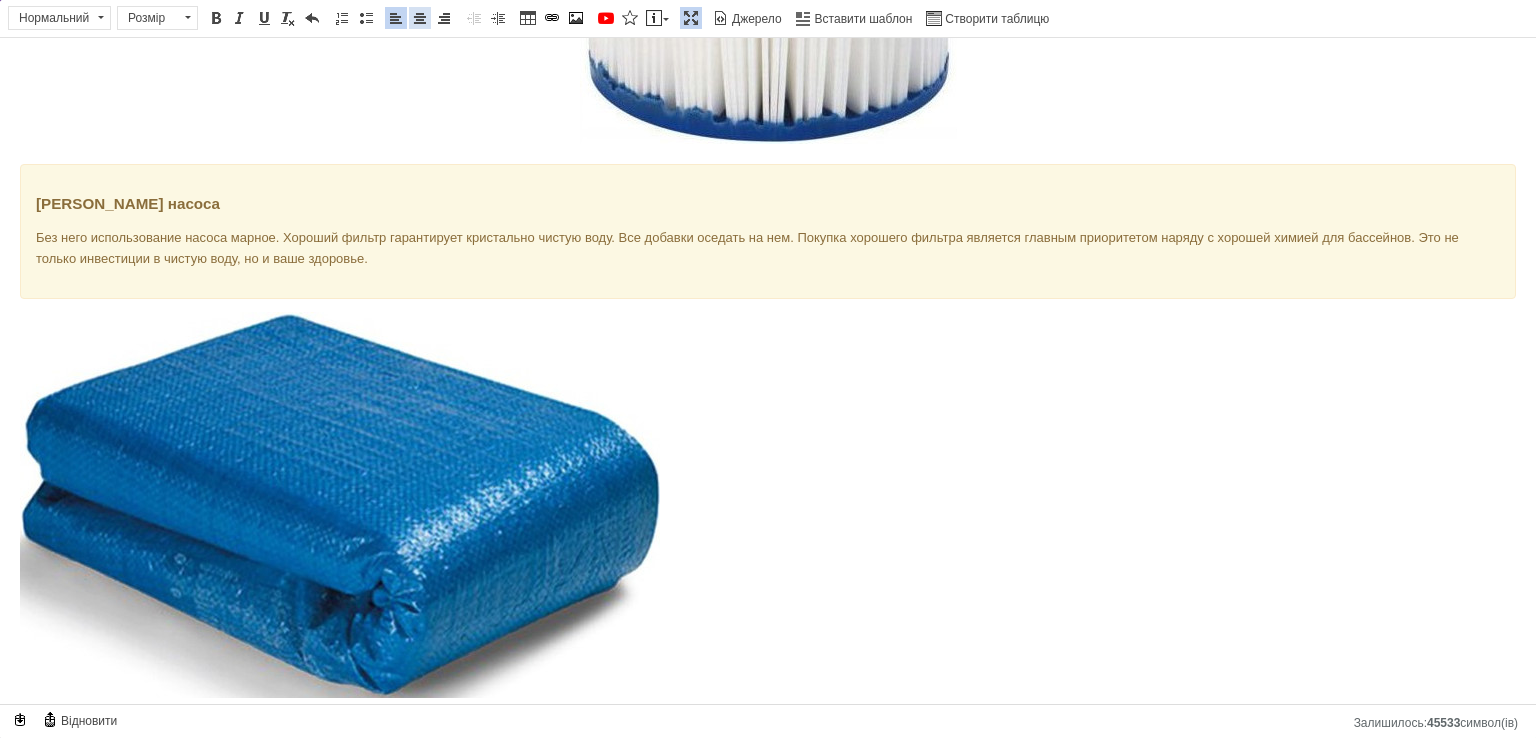 click at bounding box center (420, 18) 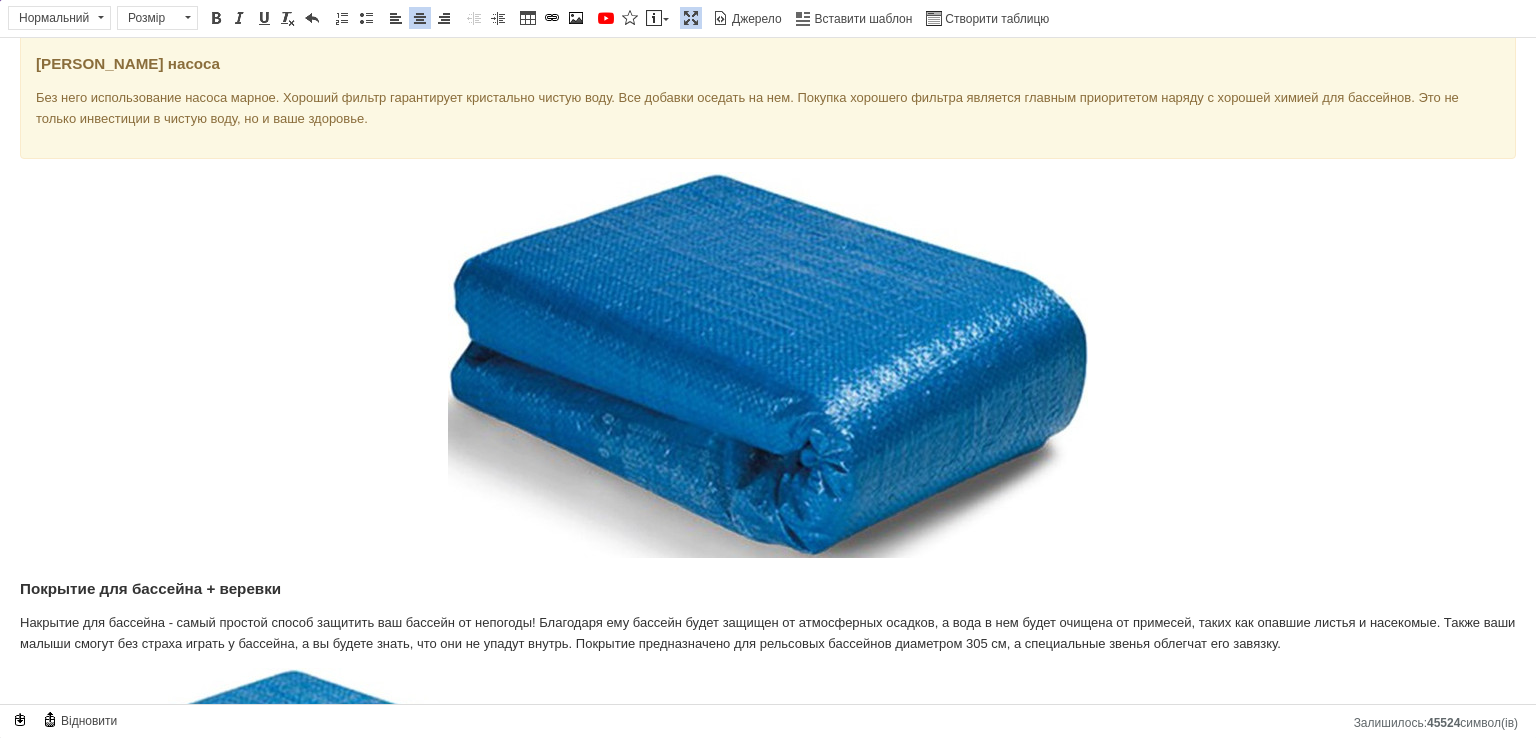 scroll, scrollTop: 4679, scrollLeft: 0, axis: vertical 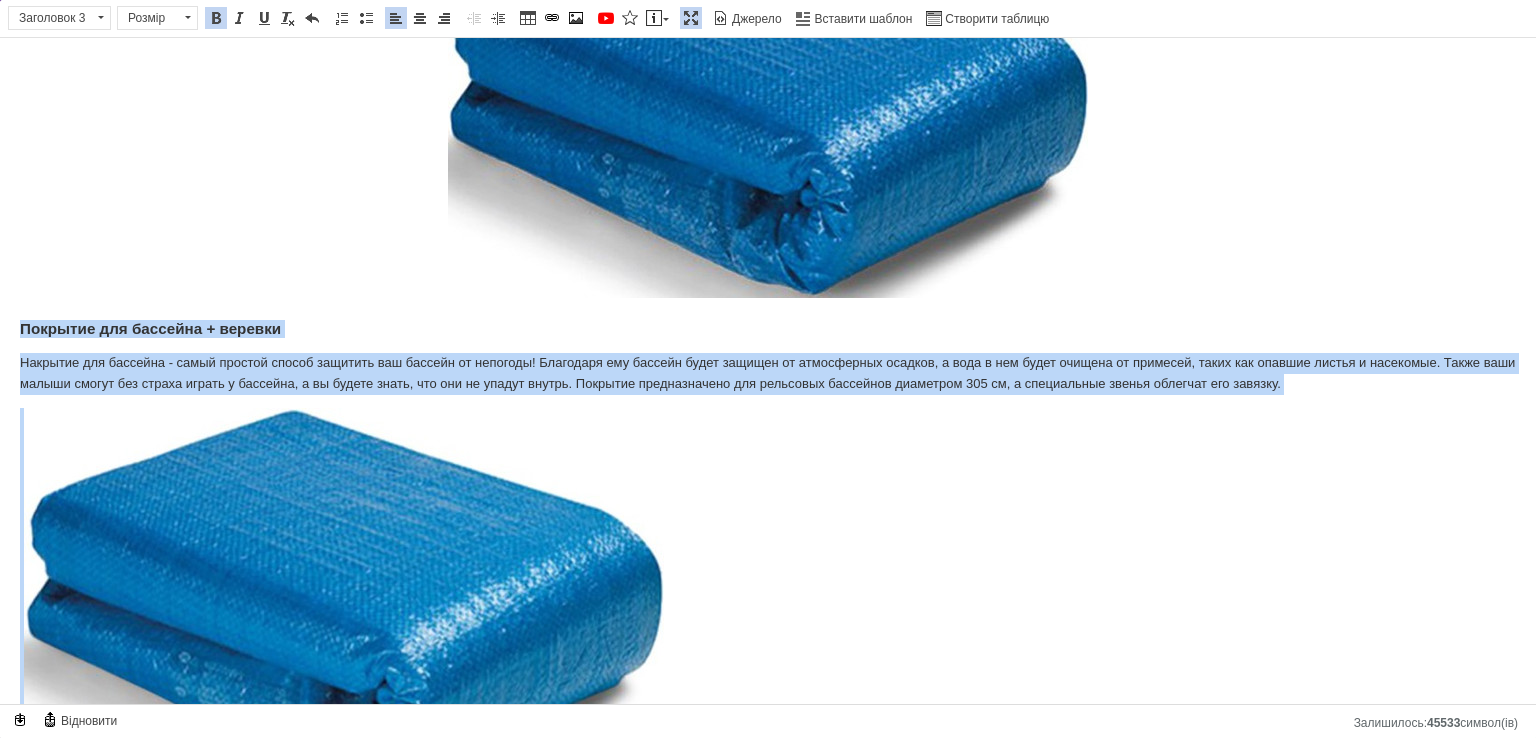 drag, startPoint x: 17, startPoint y: 304, endPoint x: 1300, endPoint y: 376, distance: 1285.0187 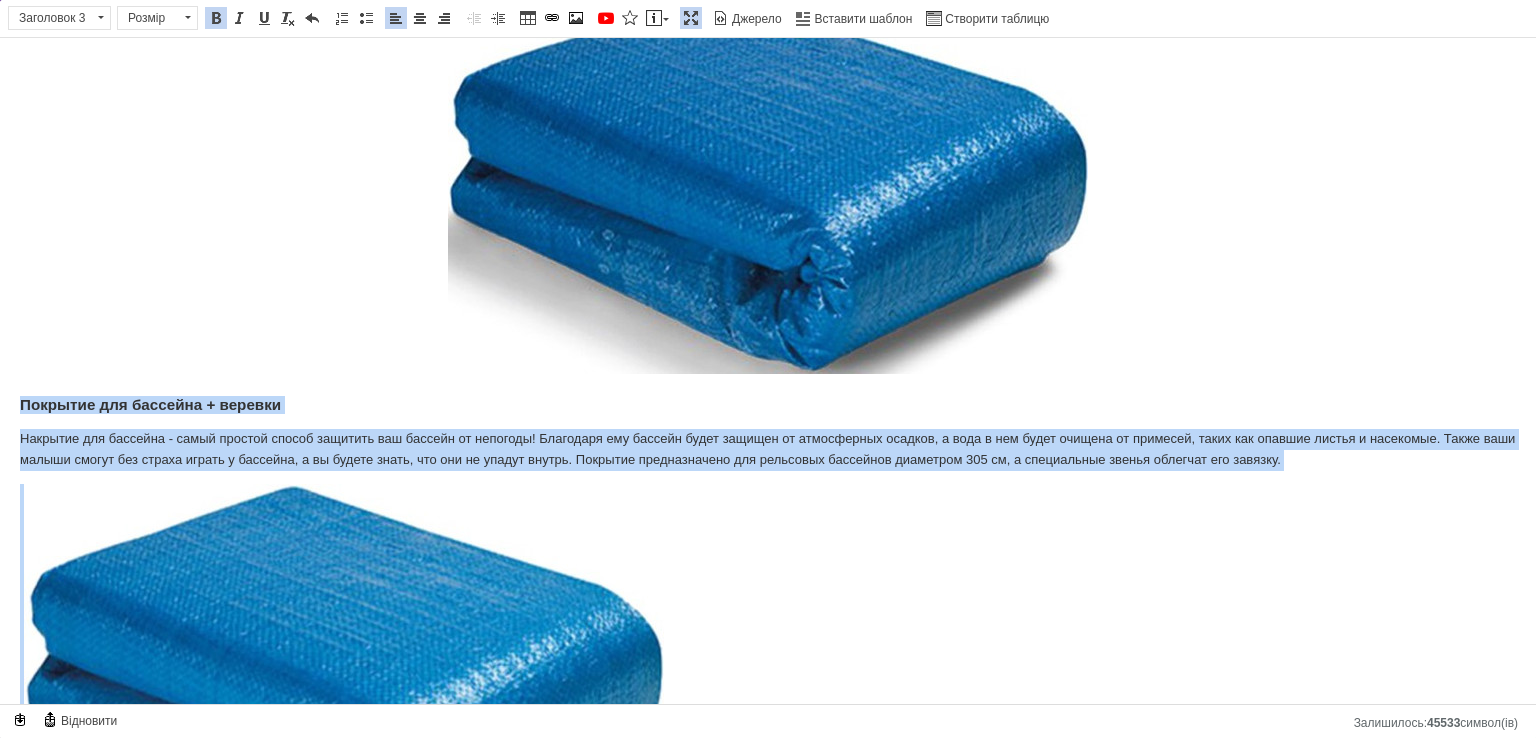 scroll, scrollTop: 4779, scrollLeft: 0, axis: vertical 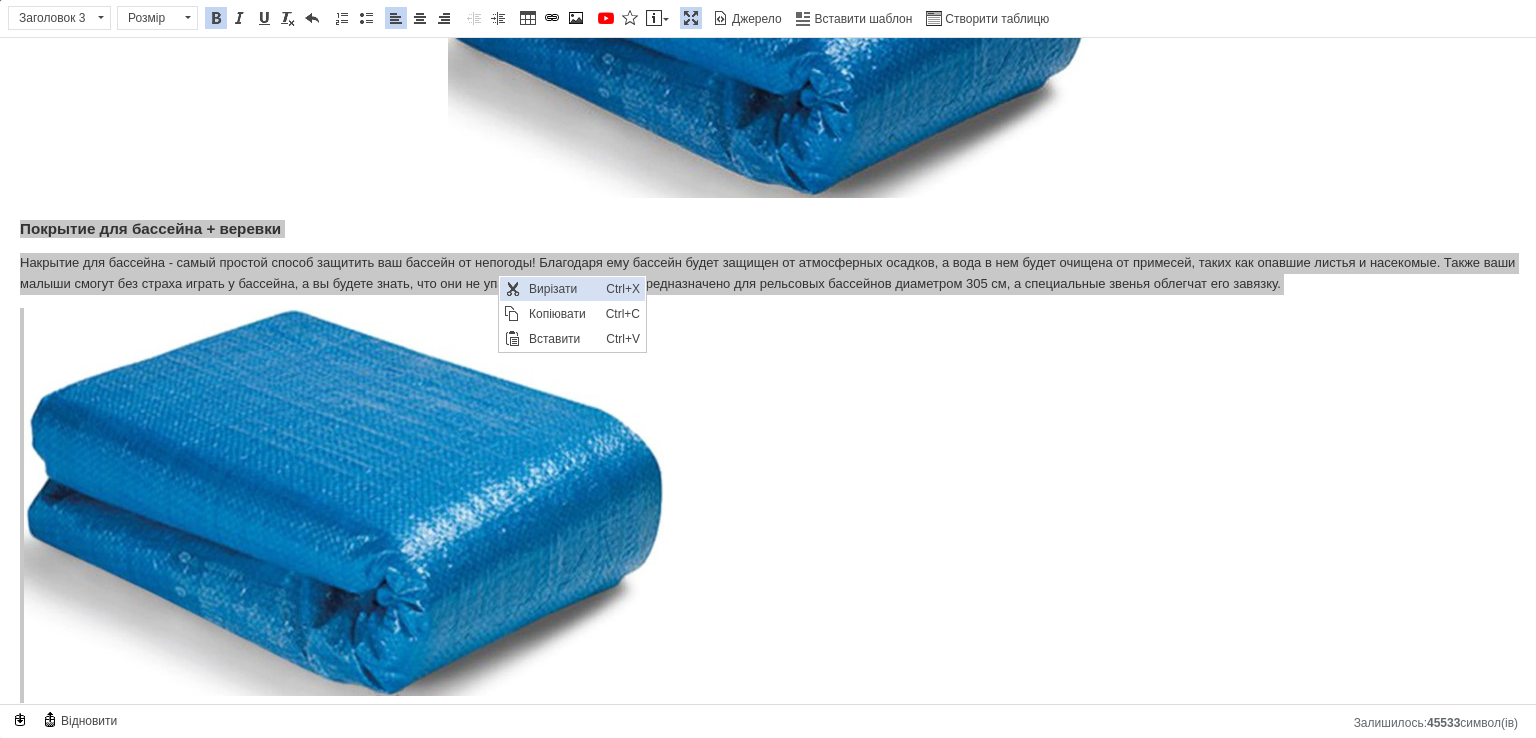 click on "Вирізати" at bounding box center [562, 289] 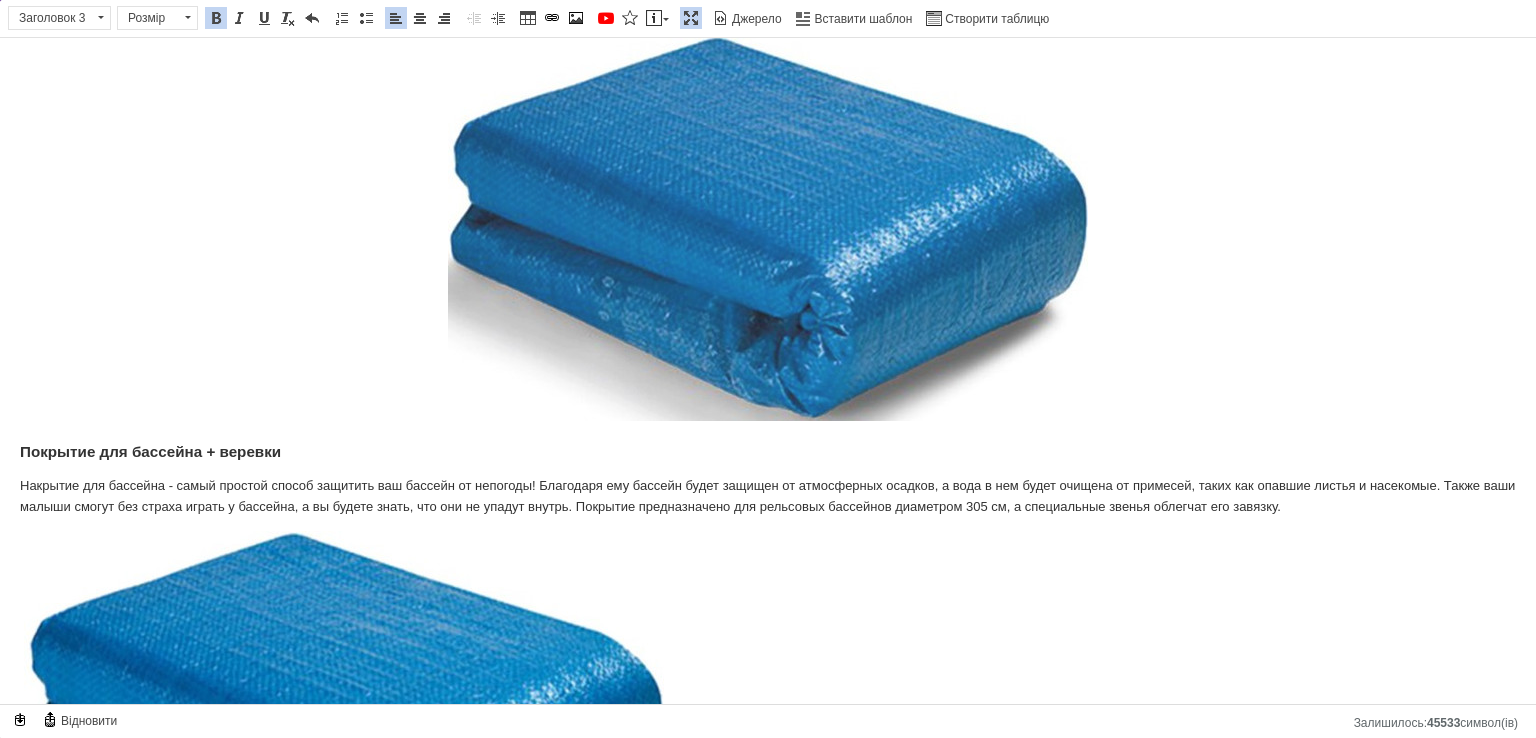 scroll, scrollTop: 4679, scrollLeft: 0, axis: vertical 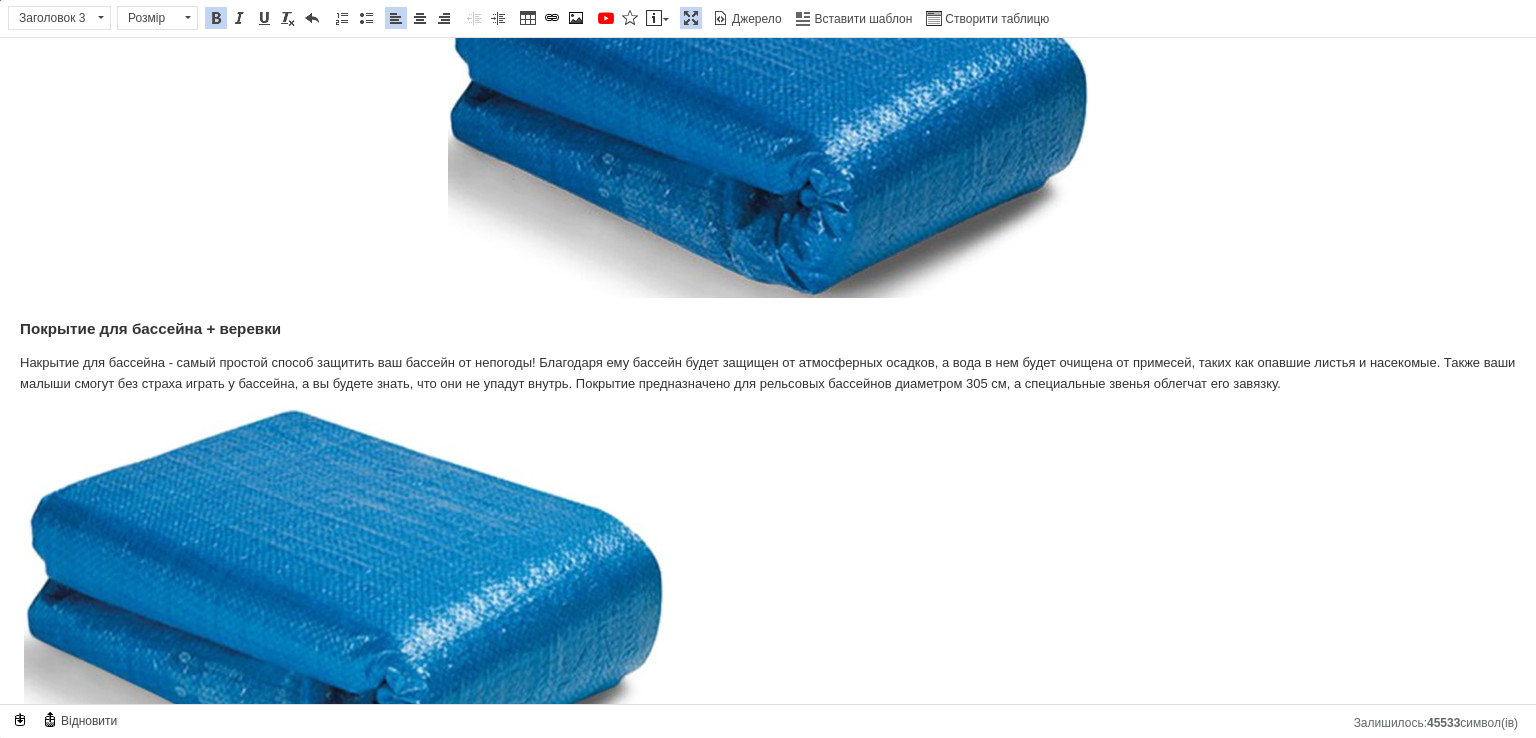click at bounding box center (768, 605) 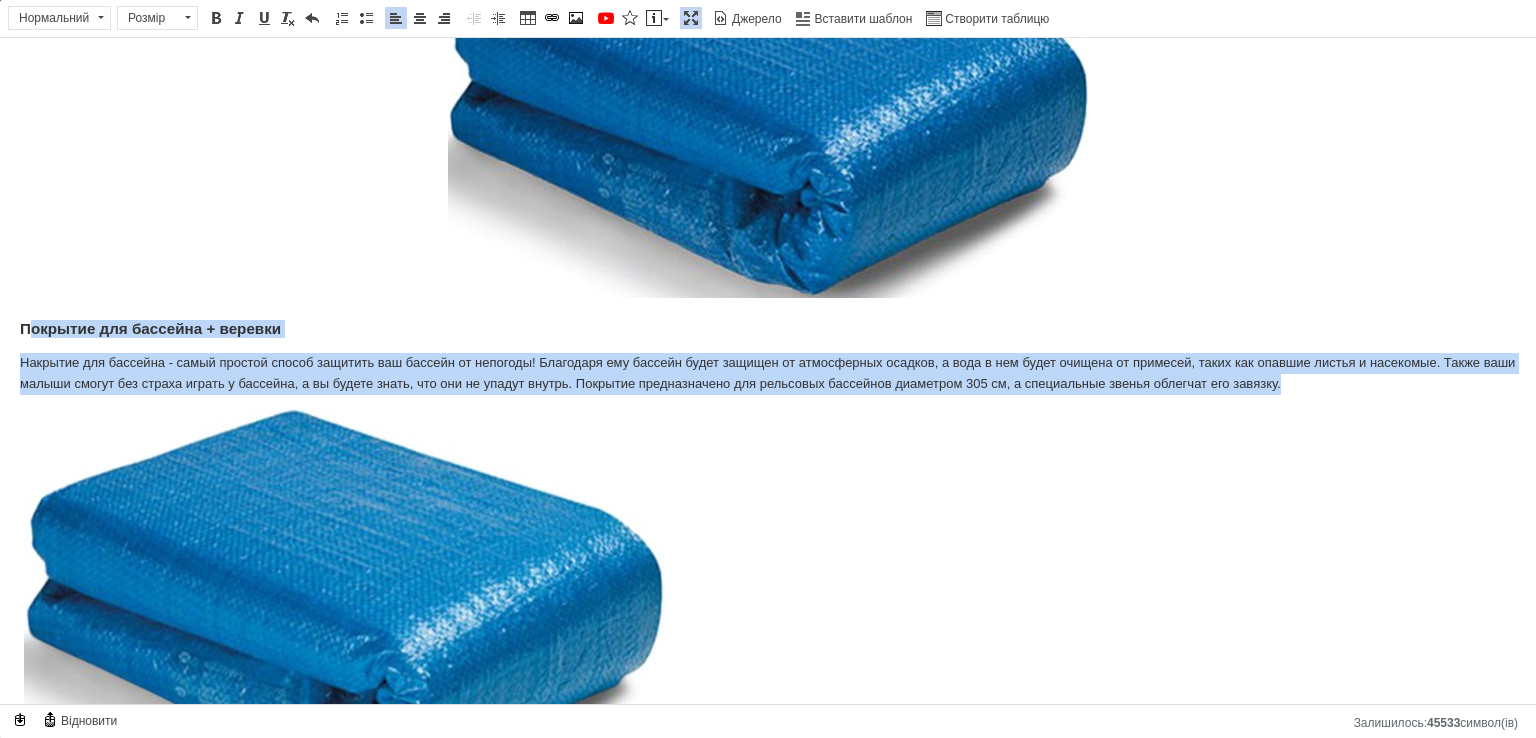 drag, startPoint x: 1336, startPoint y: 369, endPoint x: 25, endPoint y: 296, distance: 1313.0309 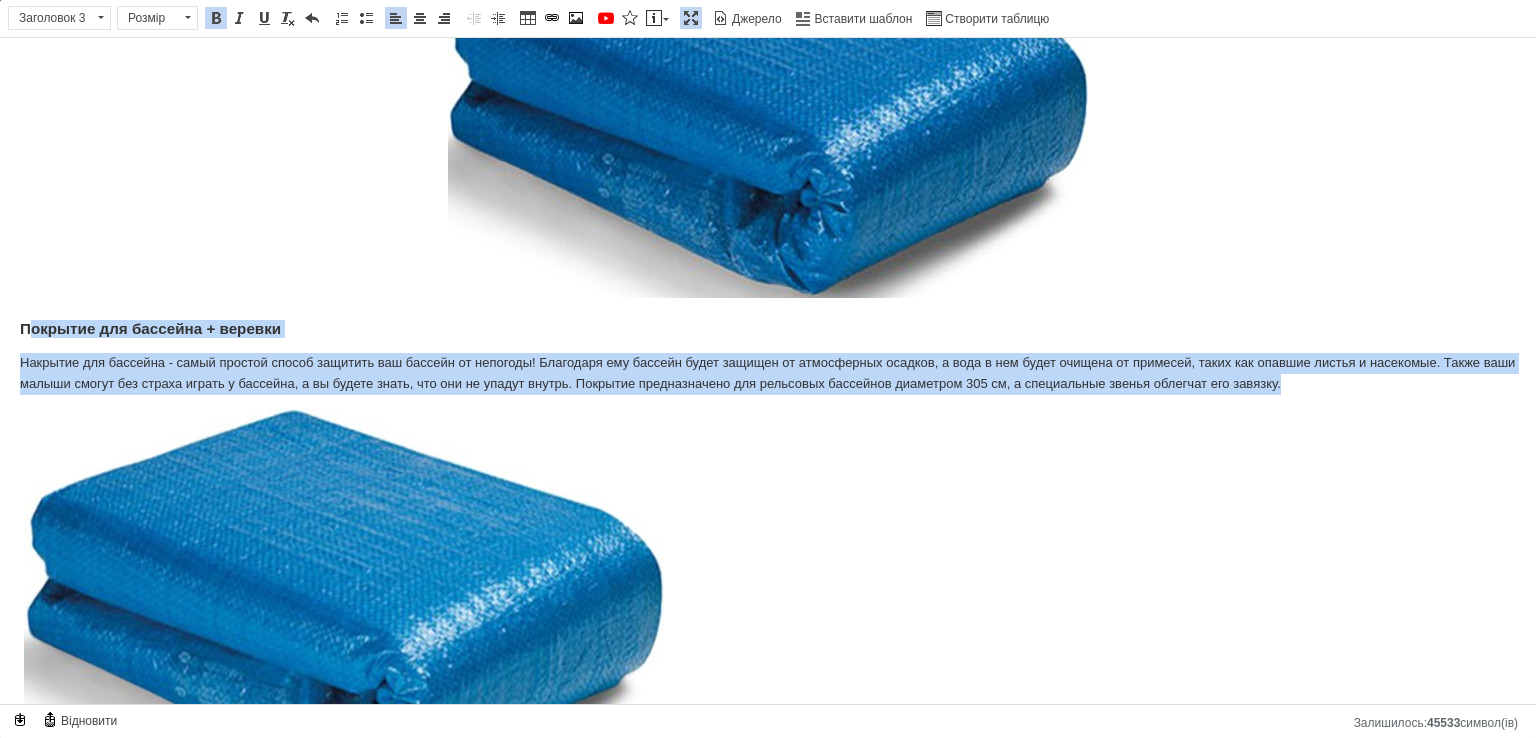 click on "Каркасный бассейн 19в1 Avenli 305x305 см, Прочный каркасный бассейн для семьи, Каркасный уличный бассейн (Польша) Садовый бассейн на прочном каркасе Совершенно новый продукт Оригинальная упаковка в плотную картонную коробку. Материал из 3-х слойного ПВХ! Высокое качество продукции В наборе целых 19 элементов, помпа, дозатор химии и многое другое! Спецификация: Диаметр: 305 см. Рост: 76 см. Емкость бассейна: 4675л. Максимальное наполнение водой: около 94% (4383 л) Форма: кругла. вес  воды и играющих детей. ✅ Конструкция очень легко разбирается без использования инструментов" at bounding box center (768, -788) 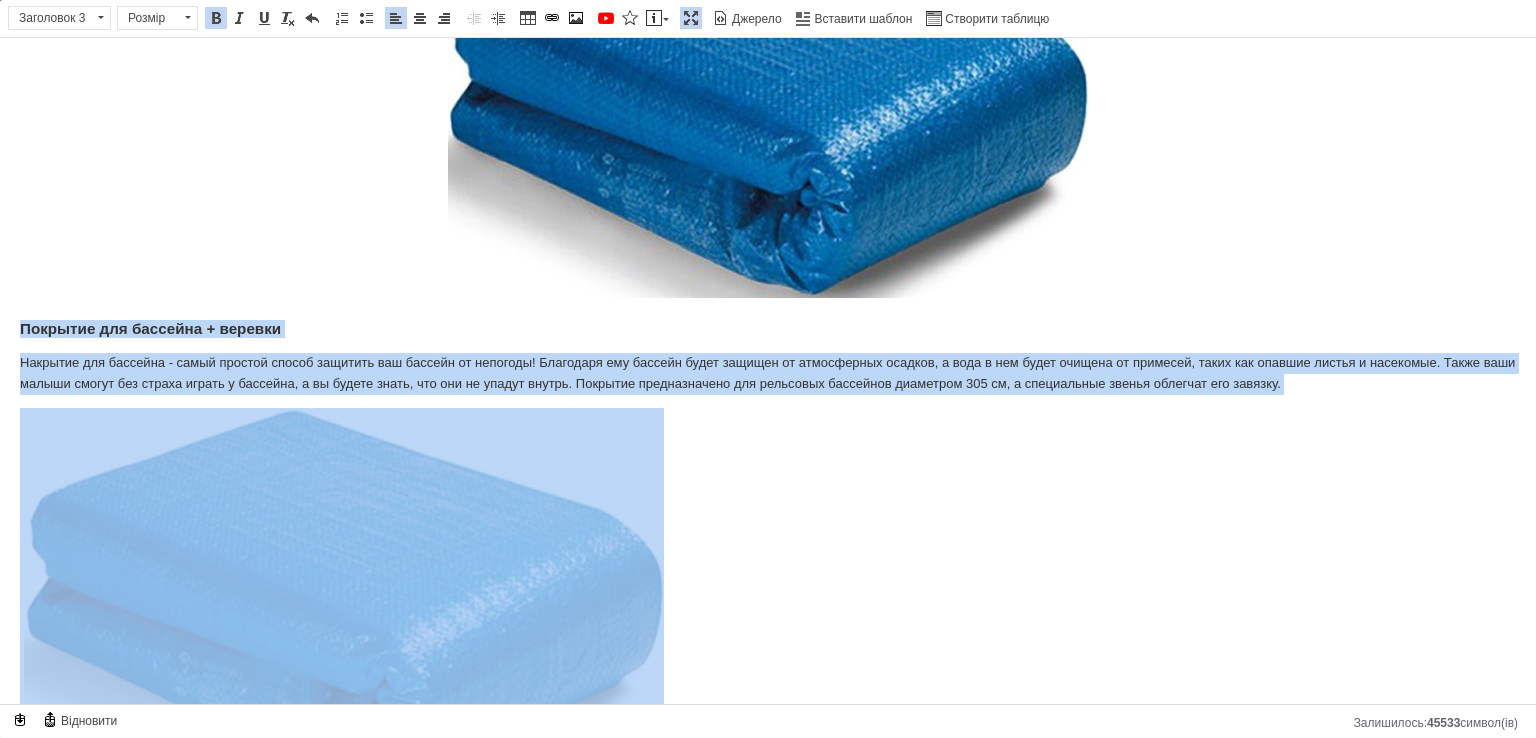 drag, startPoint x: 208, startPoint y: 305, endPoint x: 1304, endPoint y: 403, distance: 1100.3727 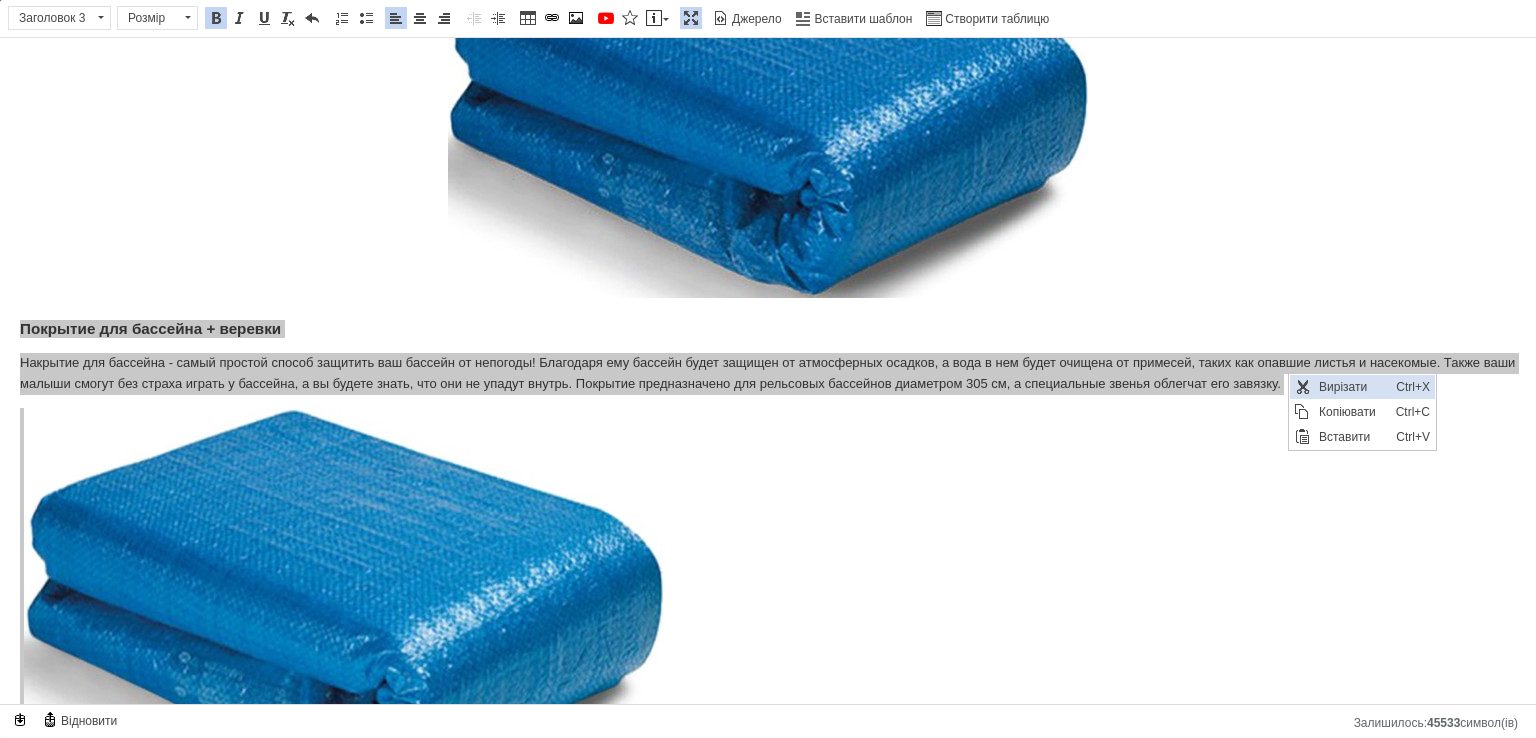 click at bounding box center (1302, 387) 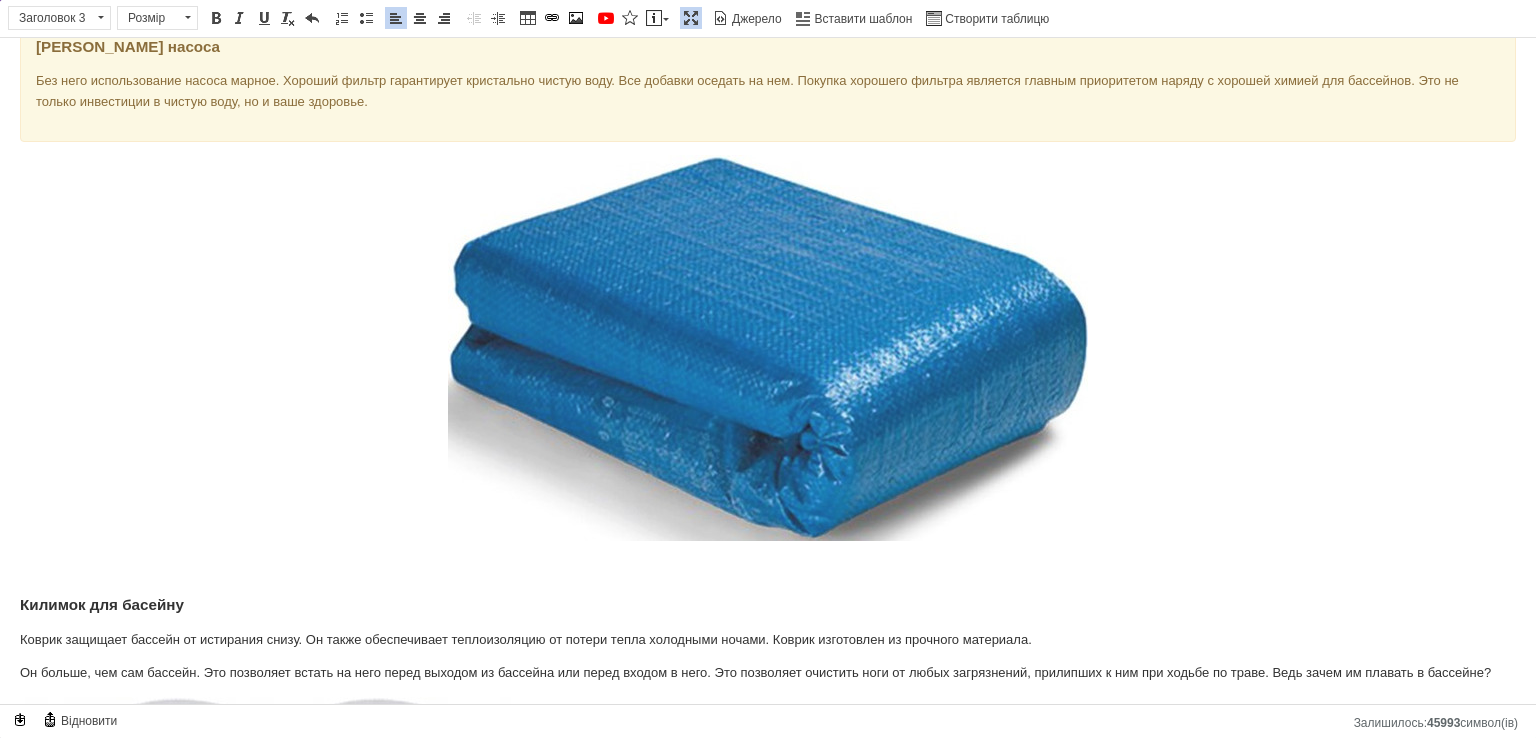 scroll, scrollTop: 4579, scrollLeft: 0, axis: vertical 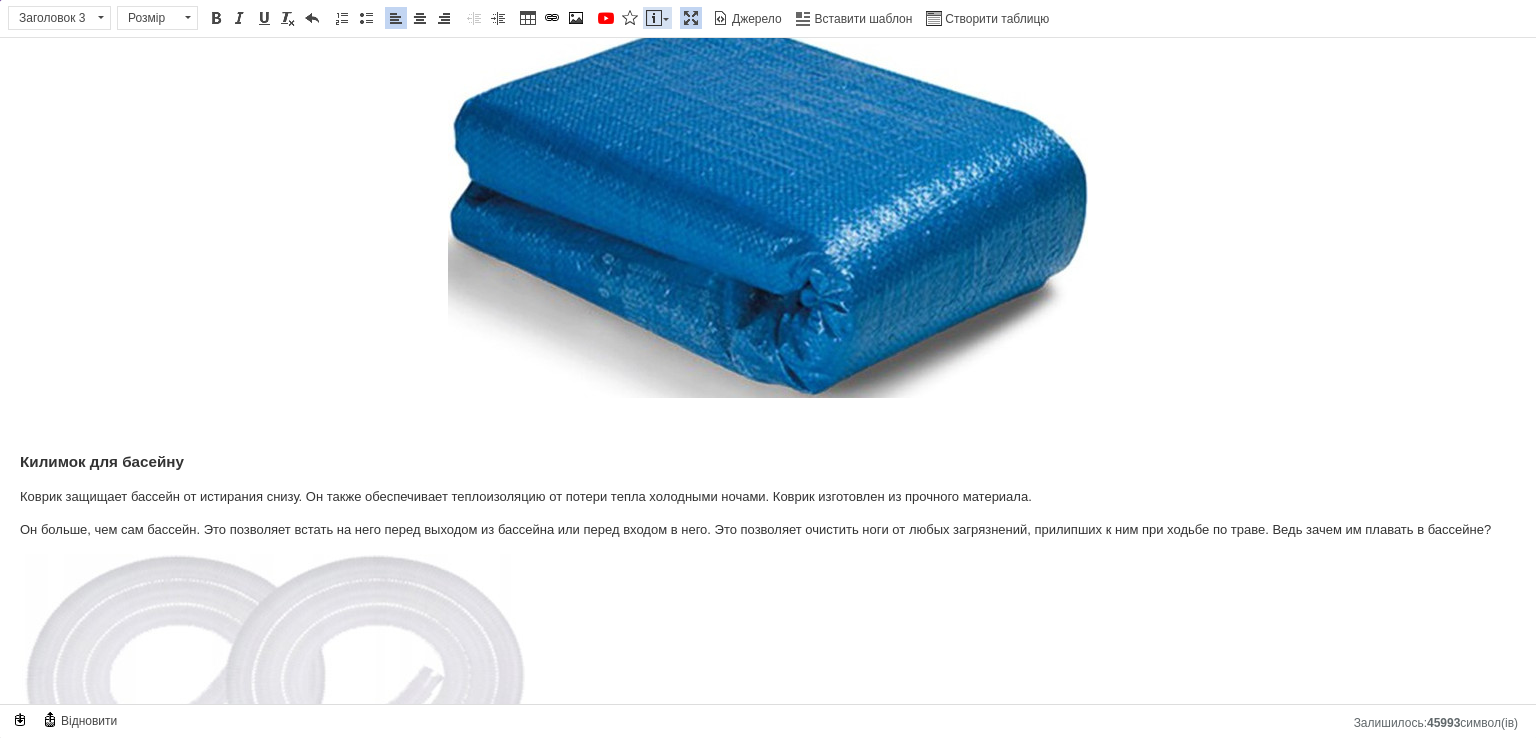 click on "Вставити повідомлення" at bounding box center [657, 18] 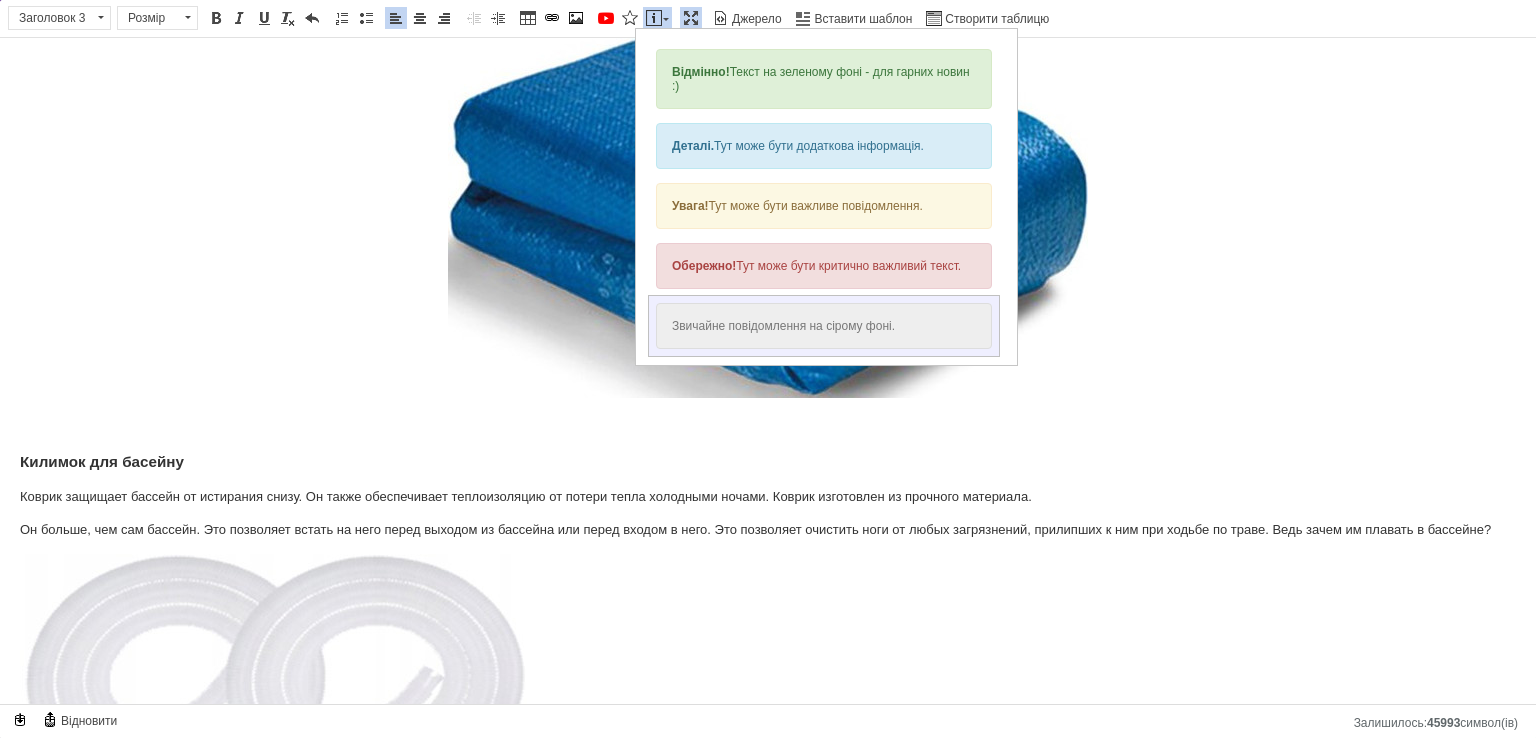 click on "Звичайне повідомлення на сірому фоні." at bounding box center (824, 326) 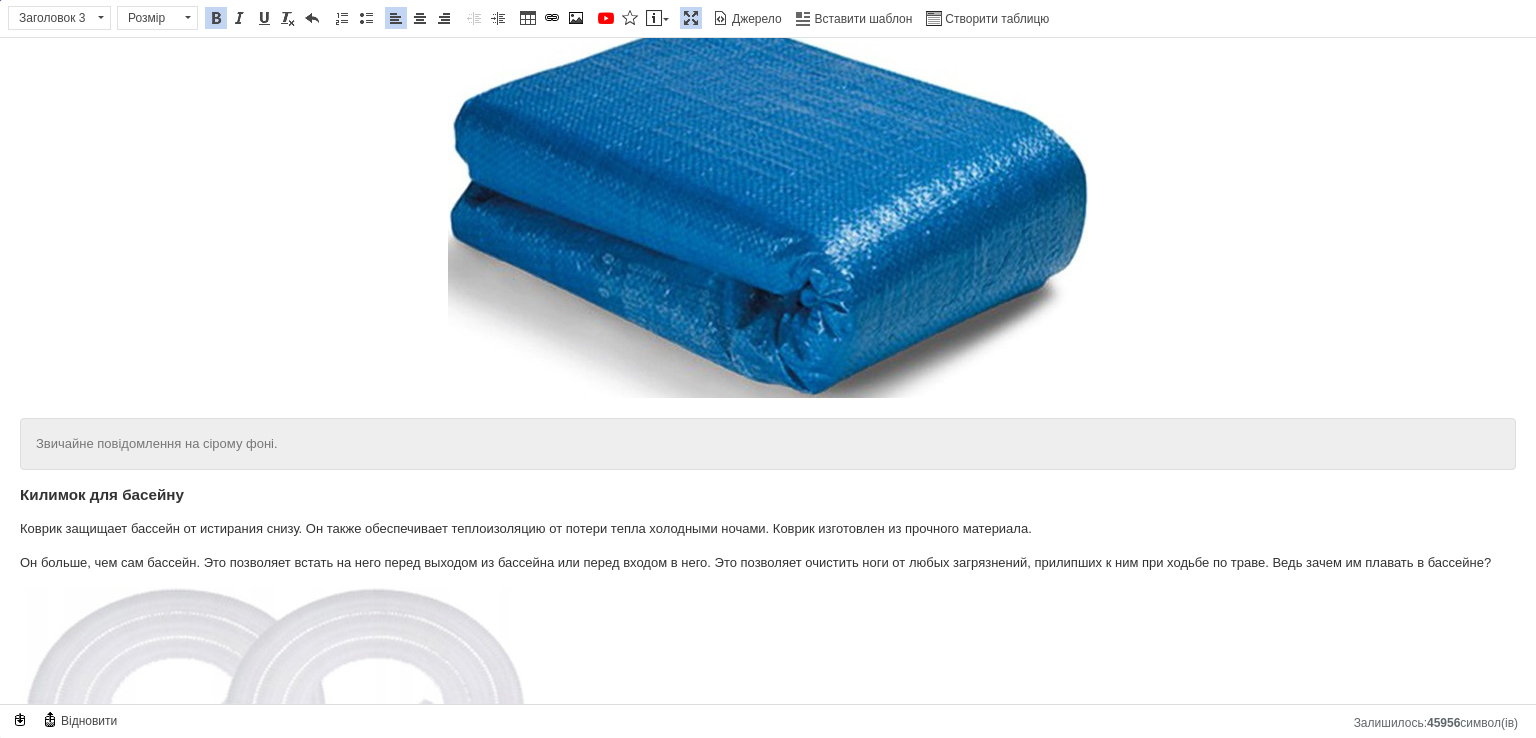 drag, startPoint x: 408, startPoint y: 428, endPoint x: 0, endPoint y: 428, distance: 408 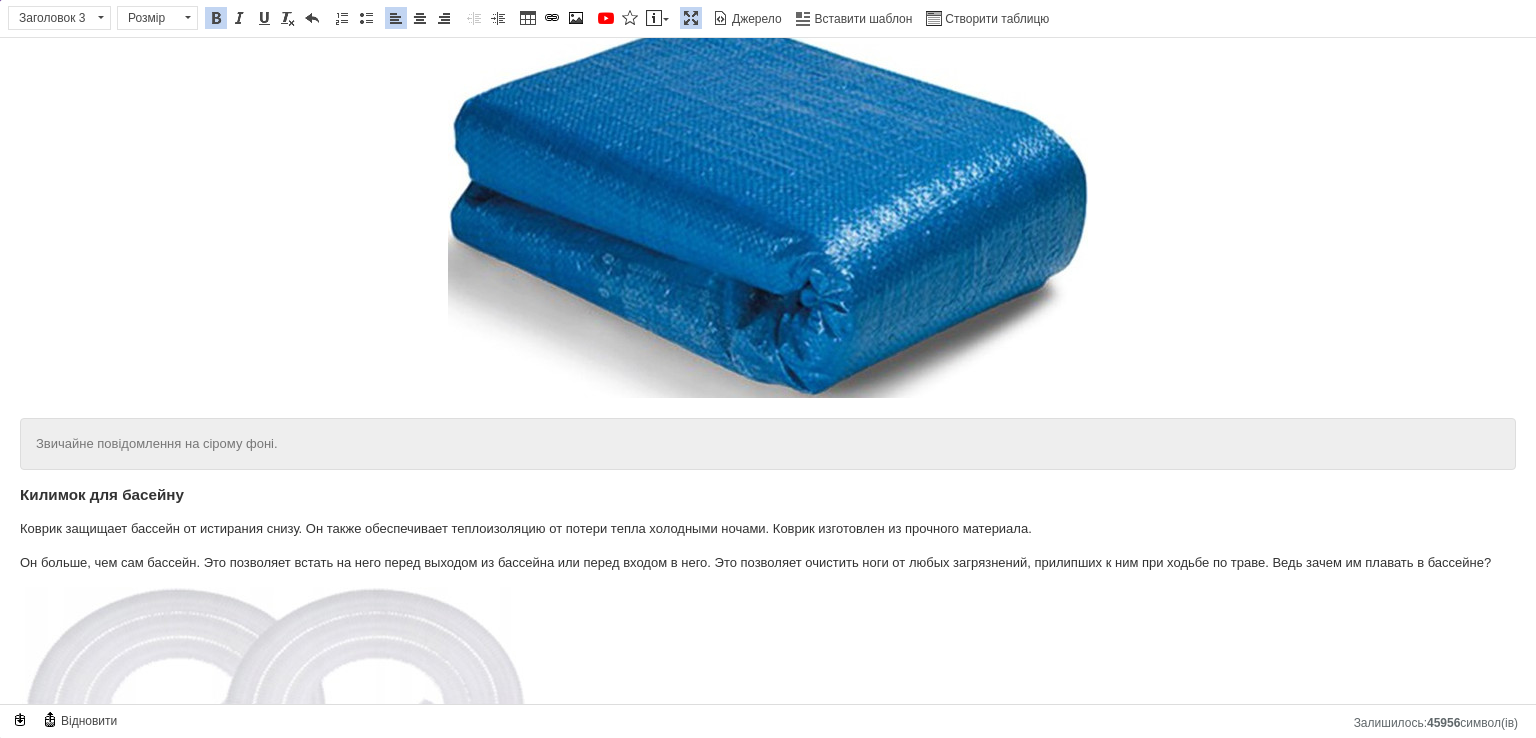 click on "Каркасный бассейн 19в1 Avenli 305x305 см, Прочный каркасный бассейн для семьи, Каркасный уличный бассейн (Польша) Садовый бассейн на прочном каркасе Совершенно новый продукт Оригинальная упаковка в плотную картонную коробку. Материал из 3-х слойного ПВХ! Высокое качество продукции В наборе целых 19 элементов, помпа, дозатор химии и многое другое! Спецификация: Диаметр: 305 см. Рост: 76 см. Емкость бассейна: 4675л. Максимальное наполнение водой: около 94% (4383 л) Форма: кругла. вес  воды и играющих детей. ✅ Конструкция очень легко разбирается без использования инструментов" at bounding box center [768, -904] 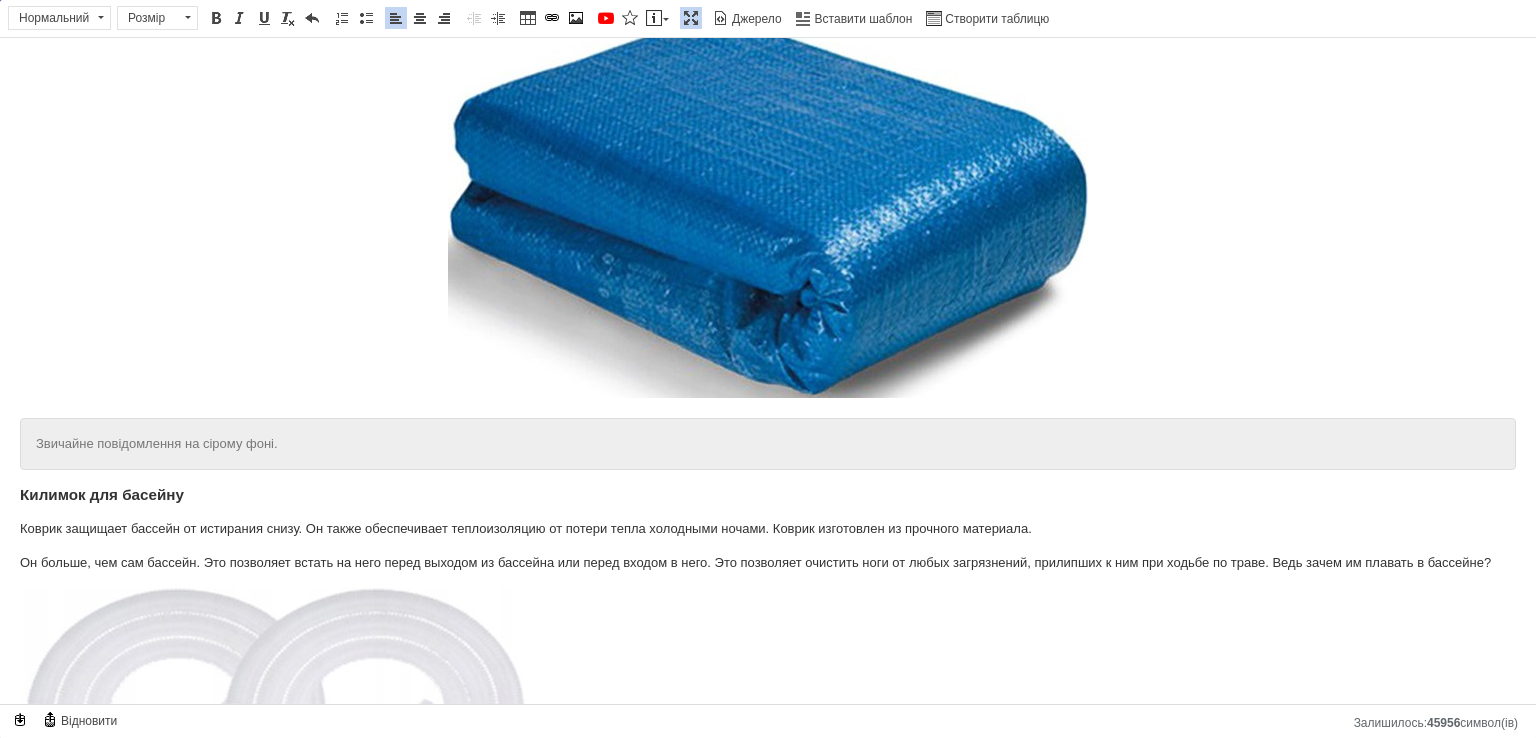 scroll, scrollTop: 4787, scrollLeft: 0, axis: vertical 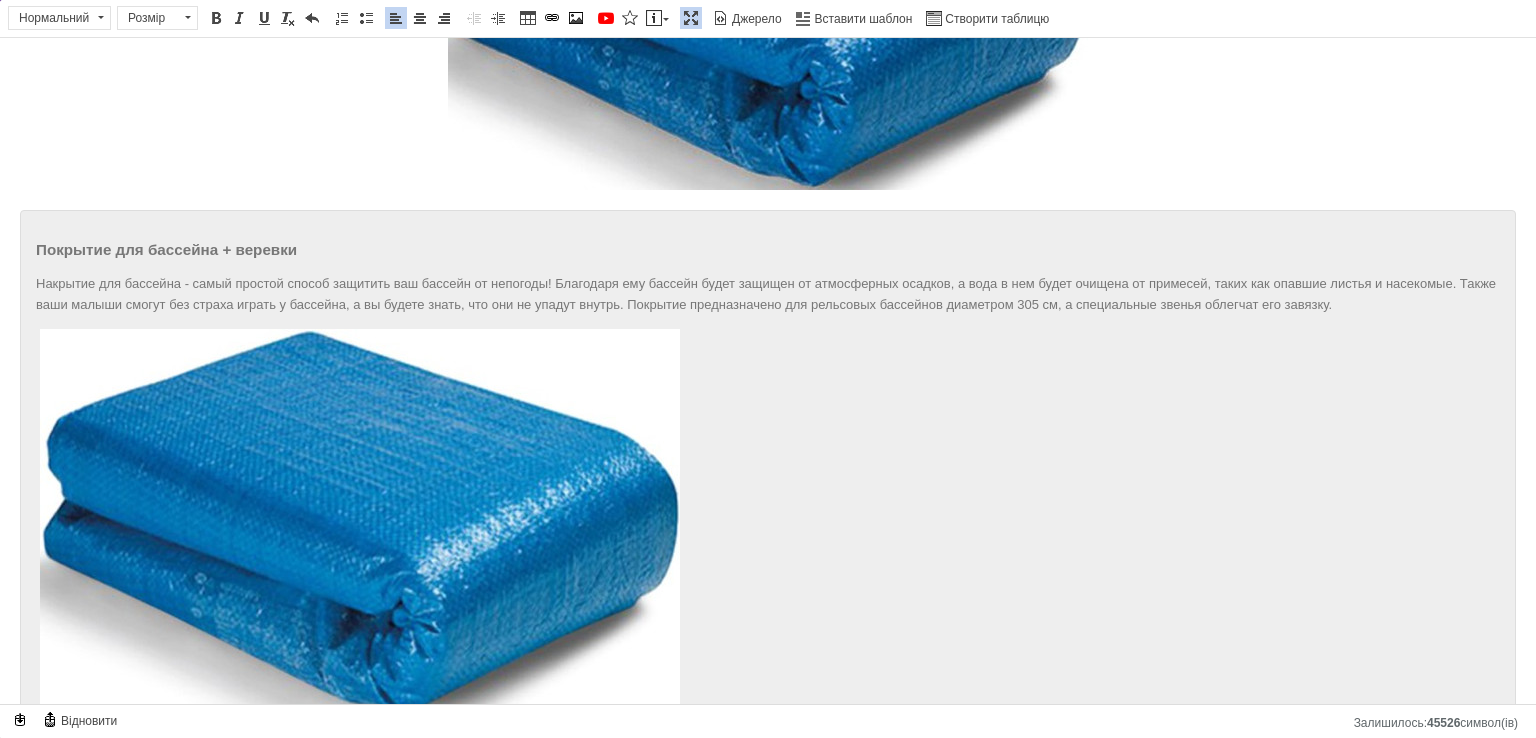 click on "​​​​​​​" at bounding box center [768, 526] 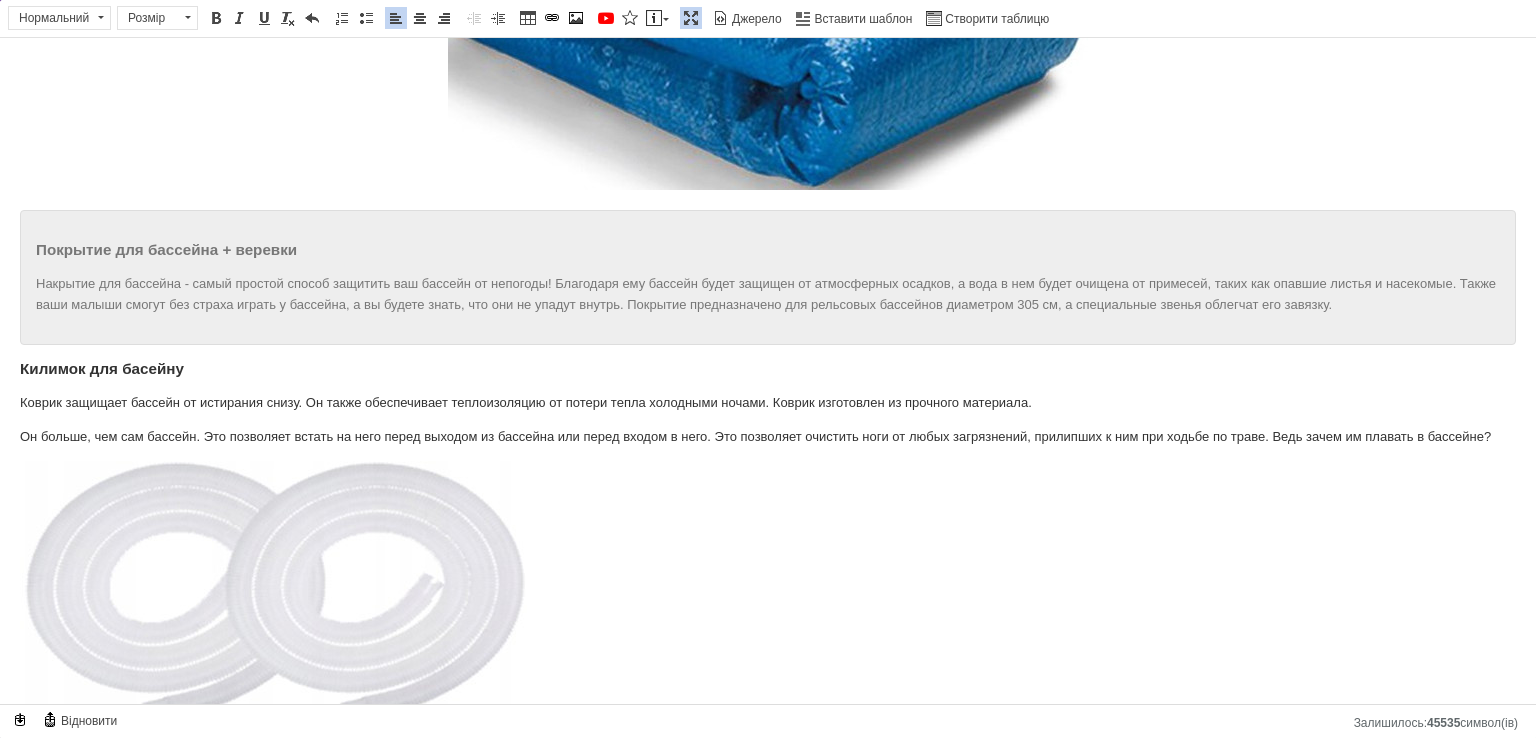 click on "Покрытие для бассейна + веревки Накрытие для бассейна - самый простой способ защитить ваш бассейн от непогоды! Благодаря ему бассейн будет защищен от атмосферных осадков, а вода в нем будет очищена от примесей, таких как опавшие листья и насекомые. Также ваши малыши смогут без страха играть у бассейна, а вы будете знать, что они не упадут внутрь. Покрытие предназначено для рельсовых бассейнов диаметром 305 см, а специальные звенья облегчат его завязку." at bounding box center (768, 277) 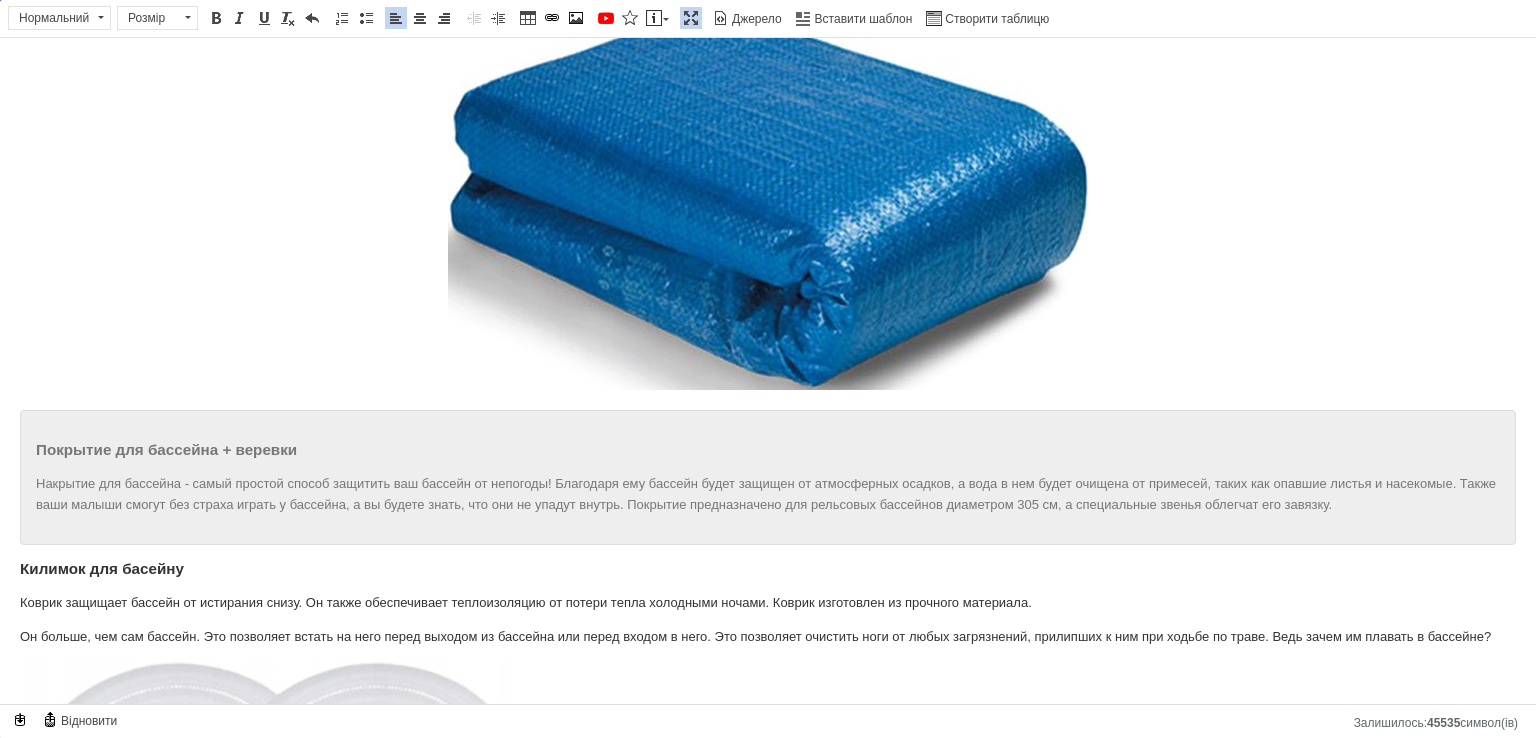 scroll, scrollTop: 4787, scrollLeft: 0, axis: vertical 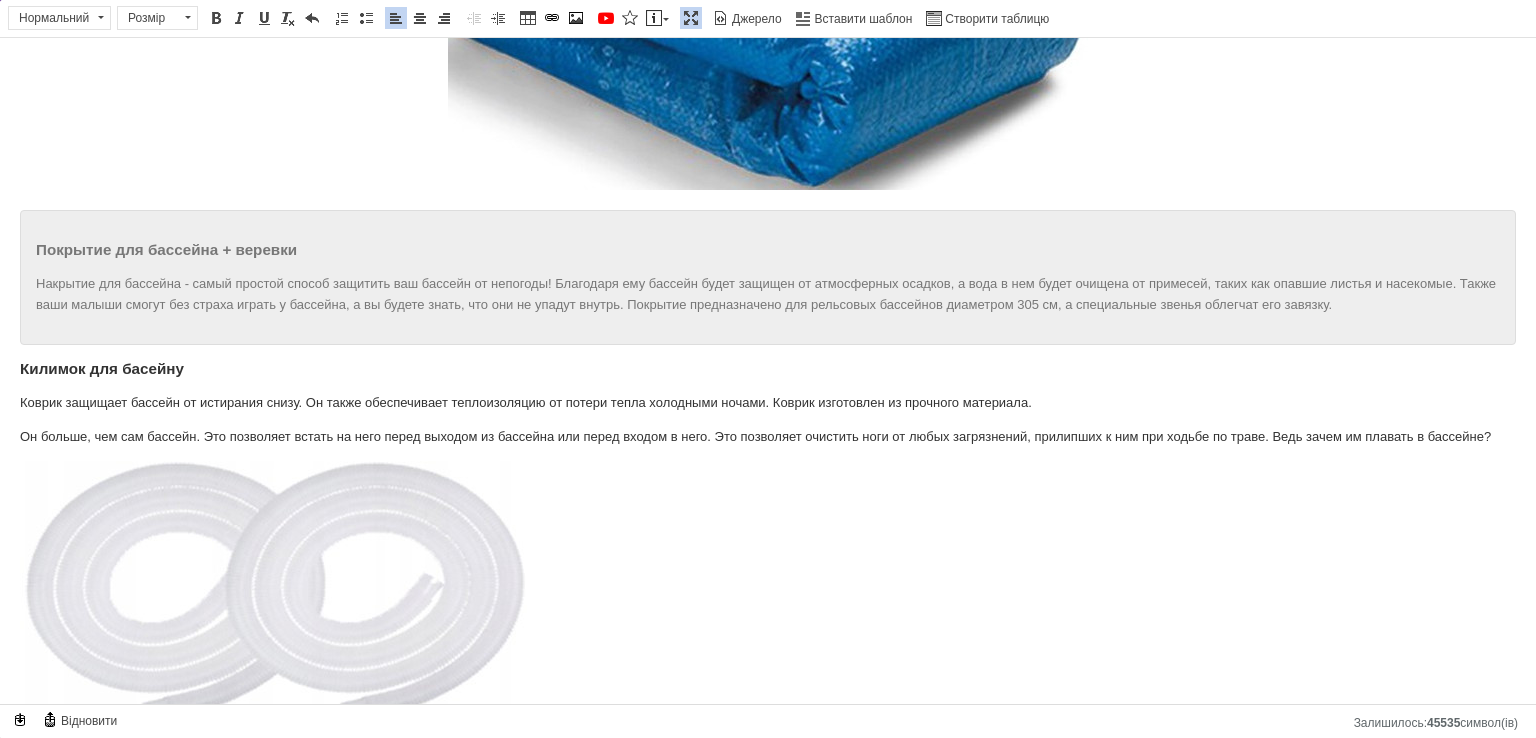 click on "Килимок для басейну" at bounding box center [102, 368] 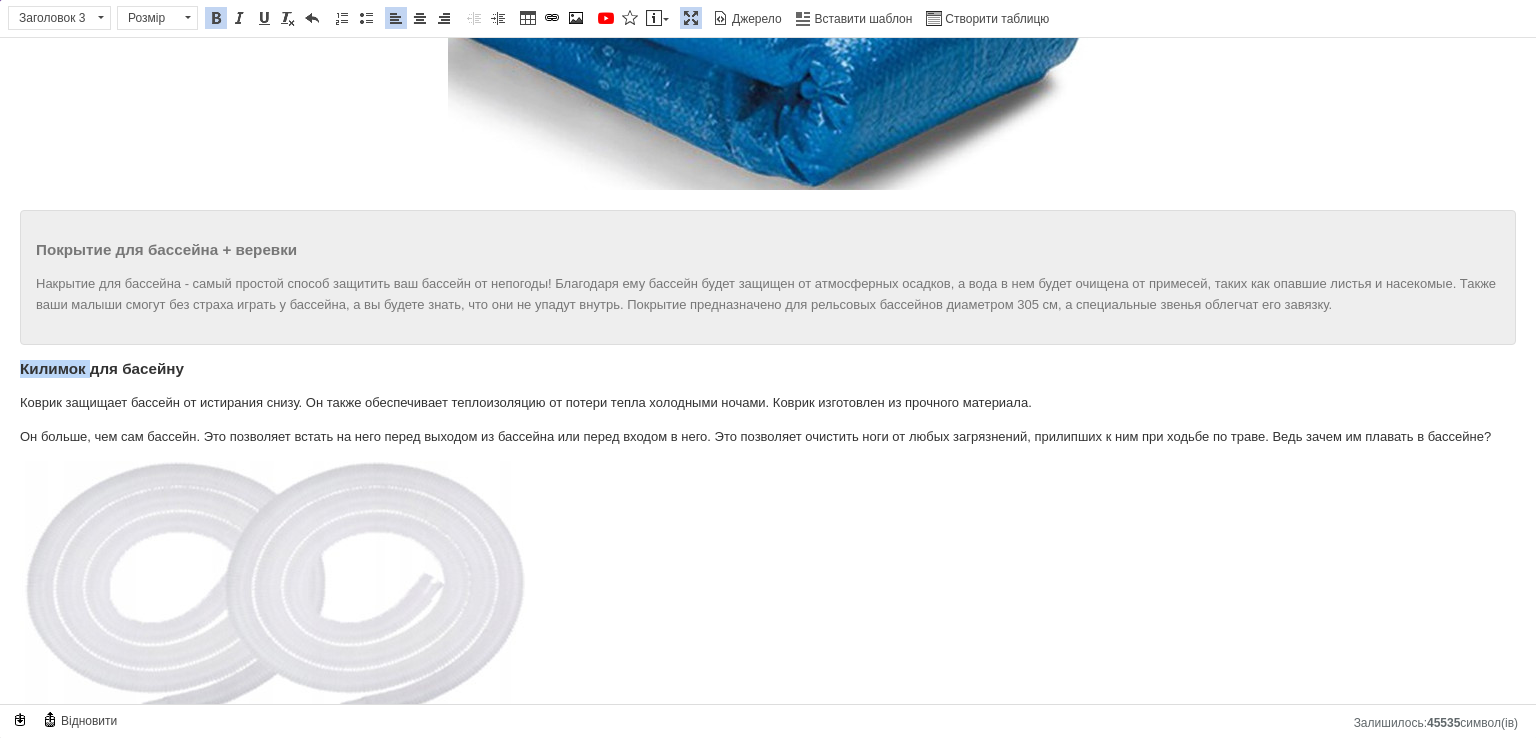 click on "Килимок для басейну" at bounding box center [102, 368] 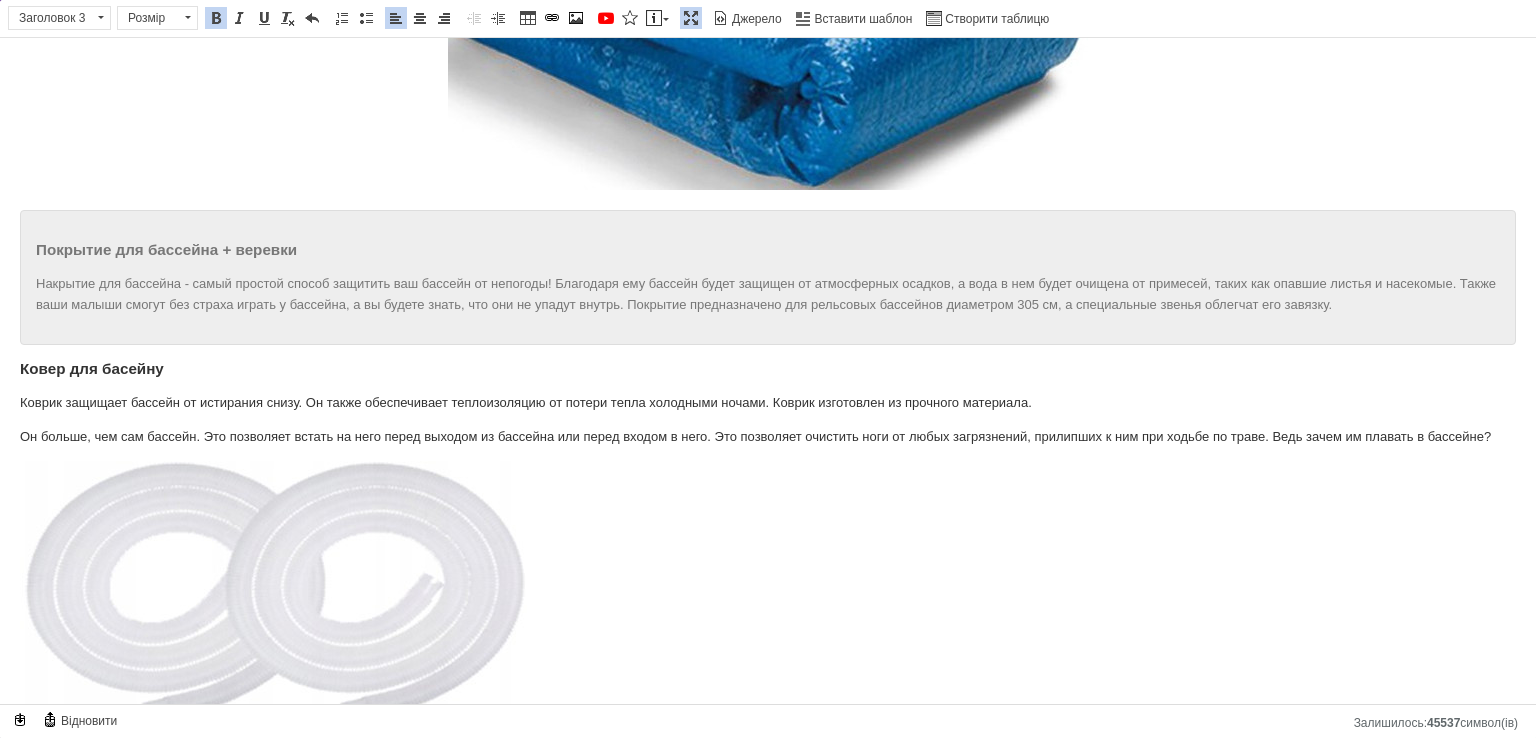 click on "Ковер для басейну" at bounding box center (768, 369) 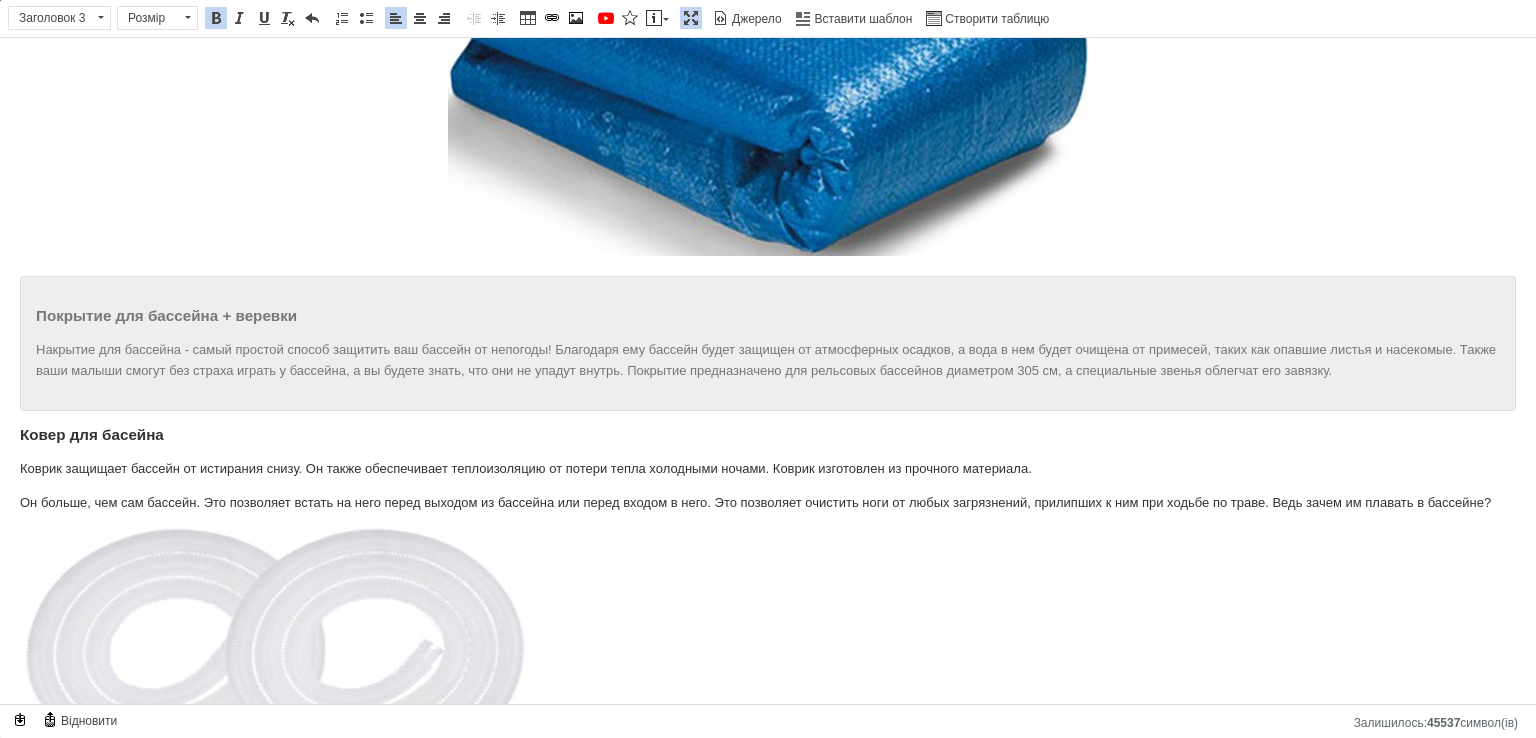 scroll, scrollTop: 4687, scrollLeft: 0, axis: vertical 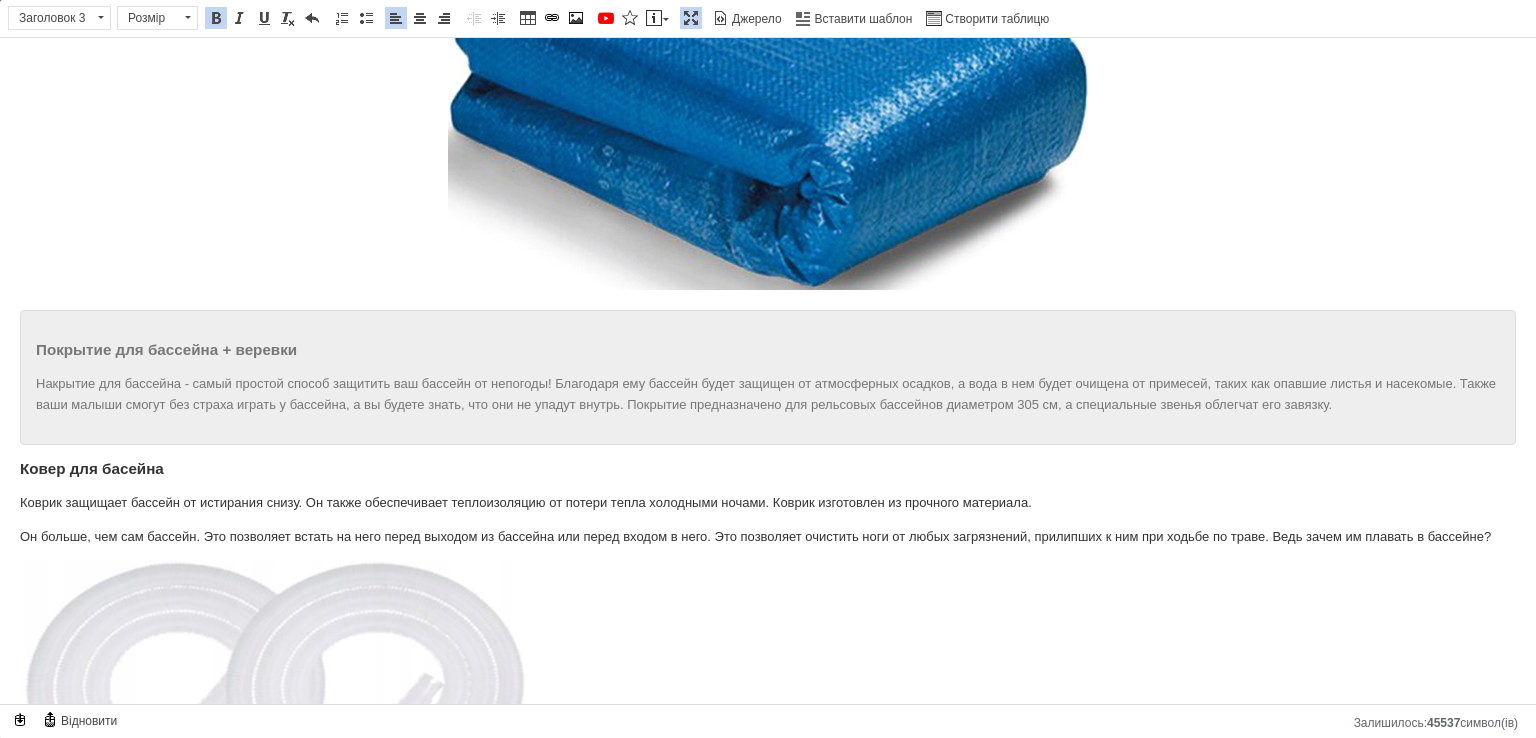 click on "Ковер для басейна" at bounding box center [92, 468] 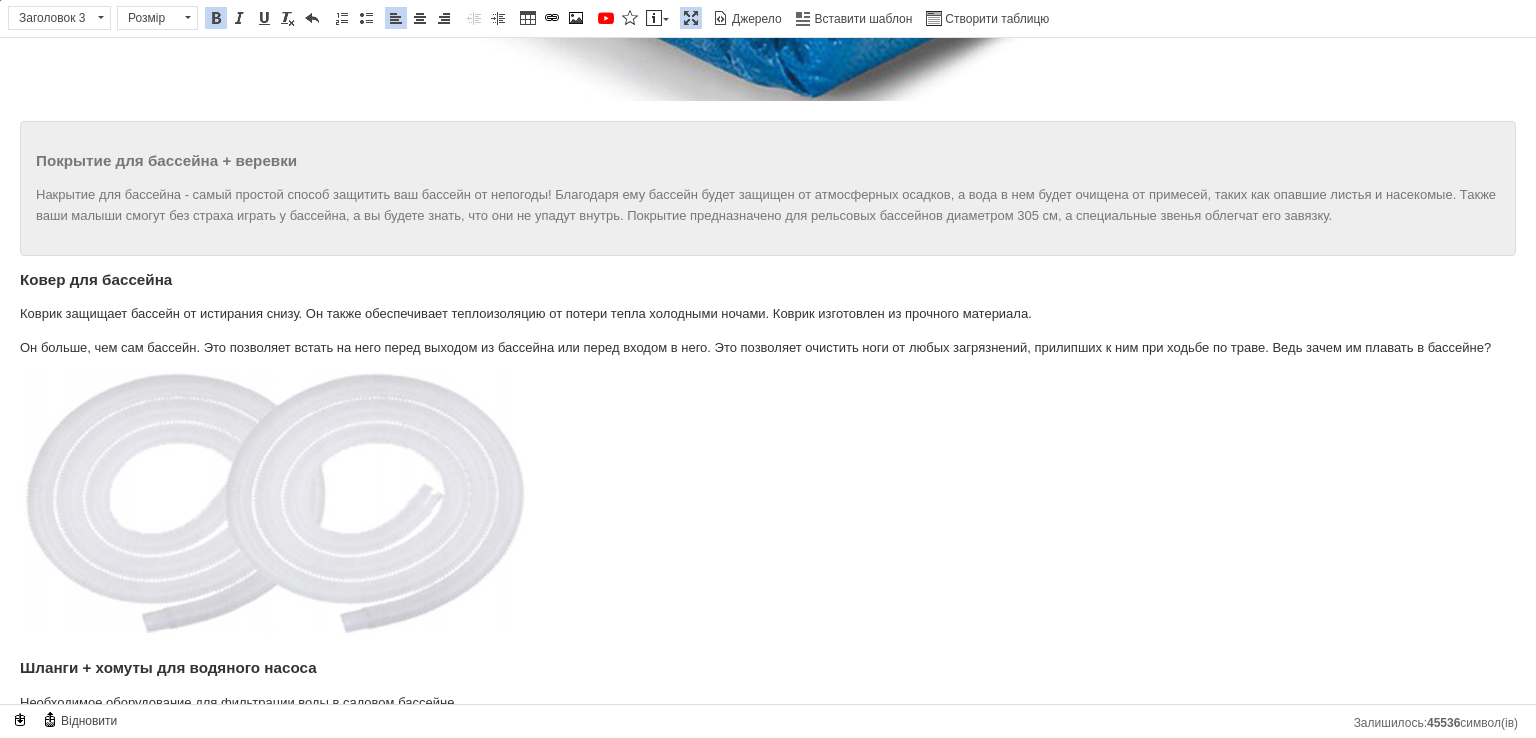 scroll, scrollTop: 4887, scrollLeft: 0, axis: vertical 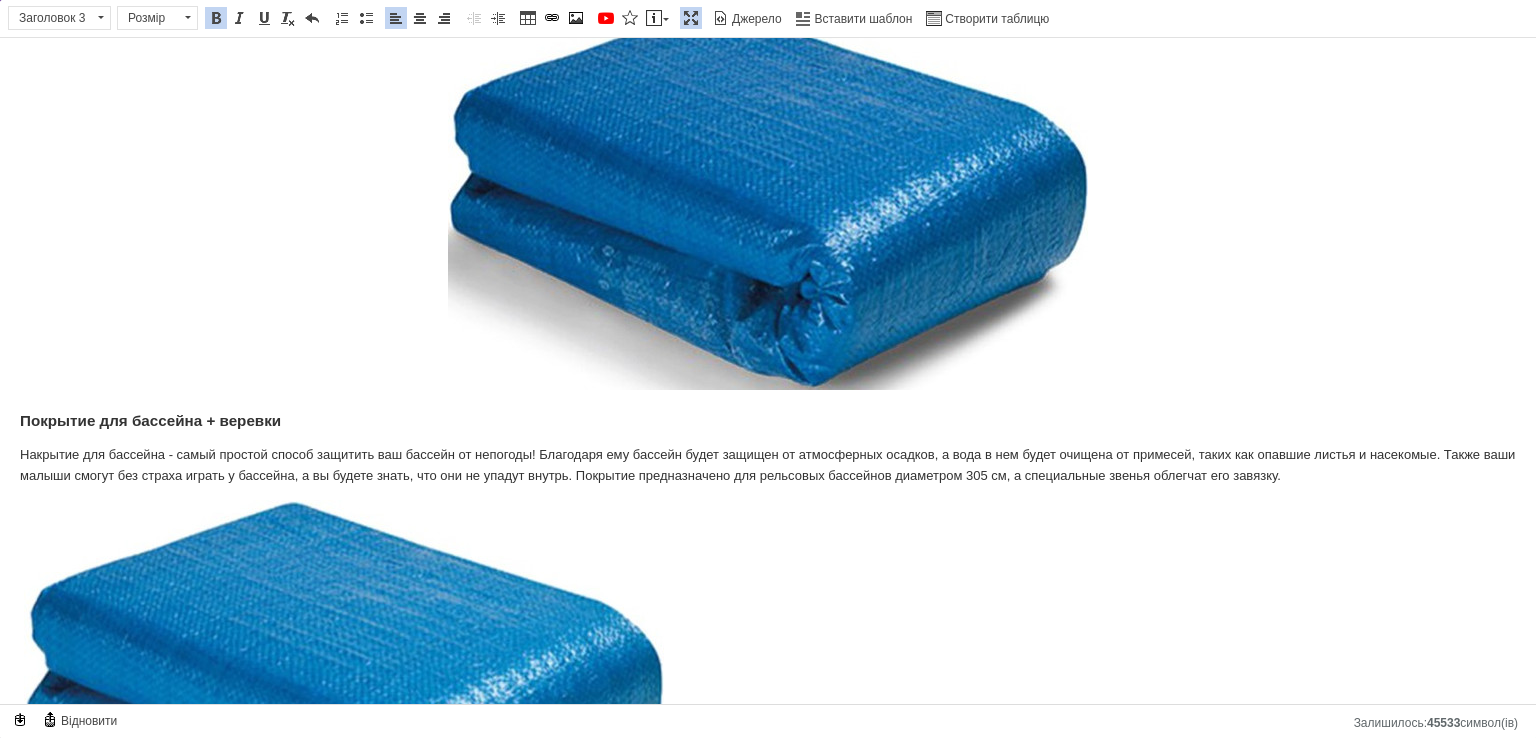 click at bounding box center [768, 697] 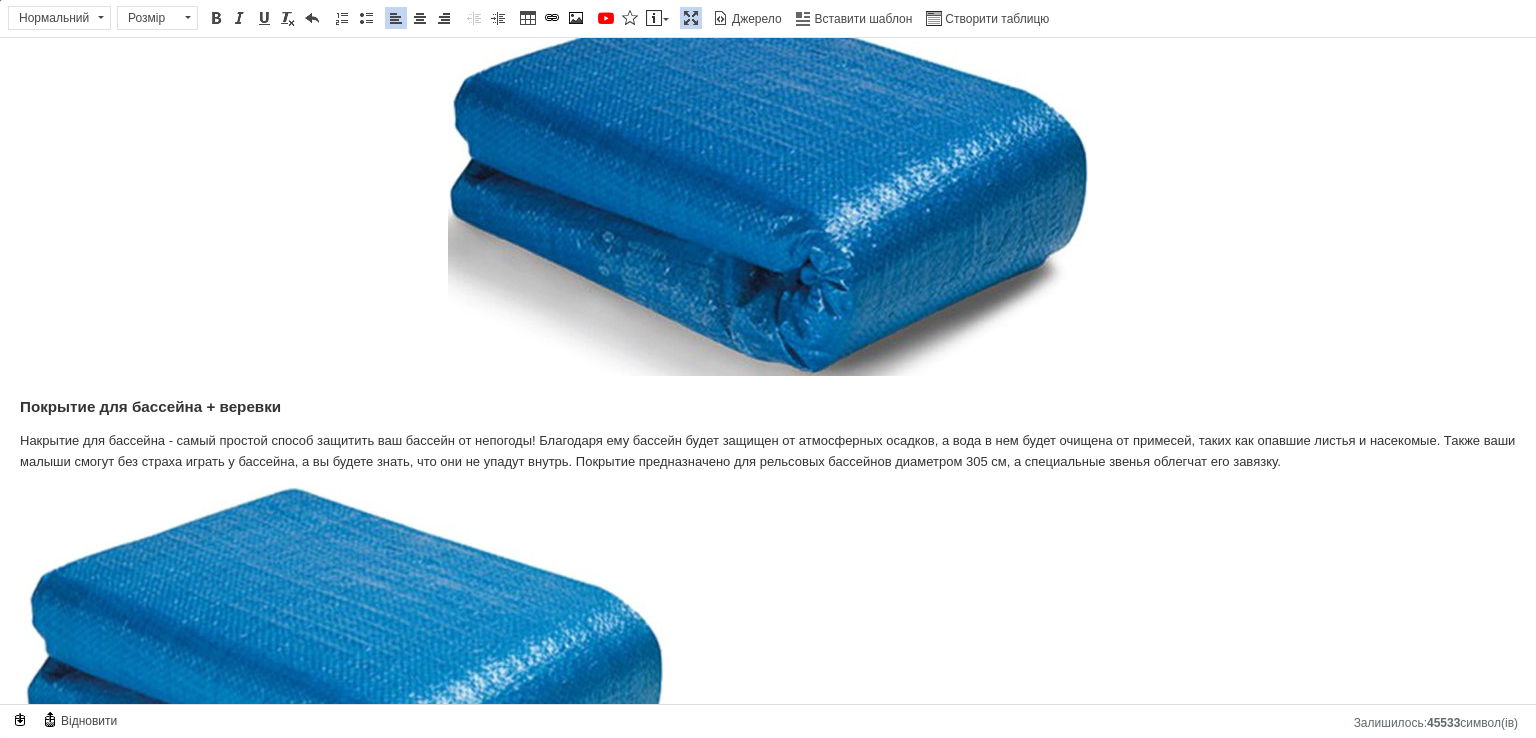 scroll, scrollTop: 4687, scrollLeft: 0, axis: vertical 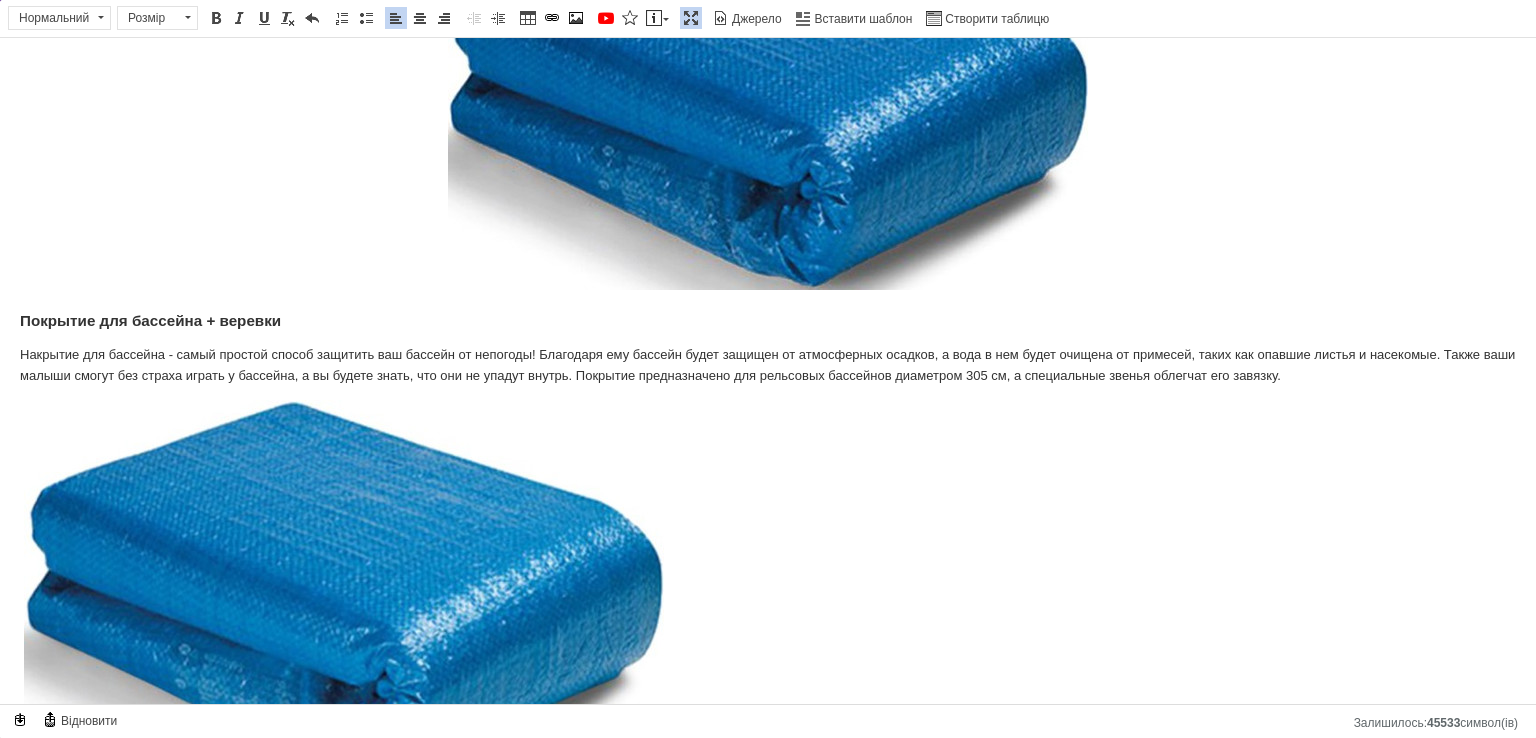 click at bounding box center (768, 597) 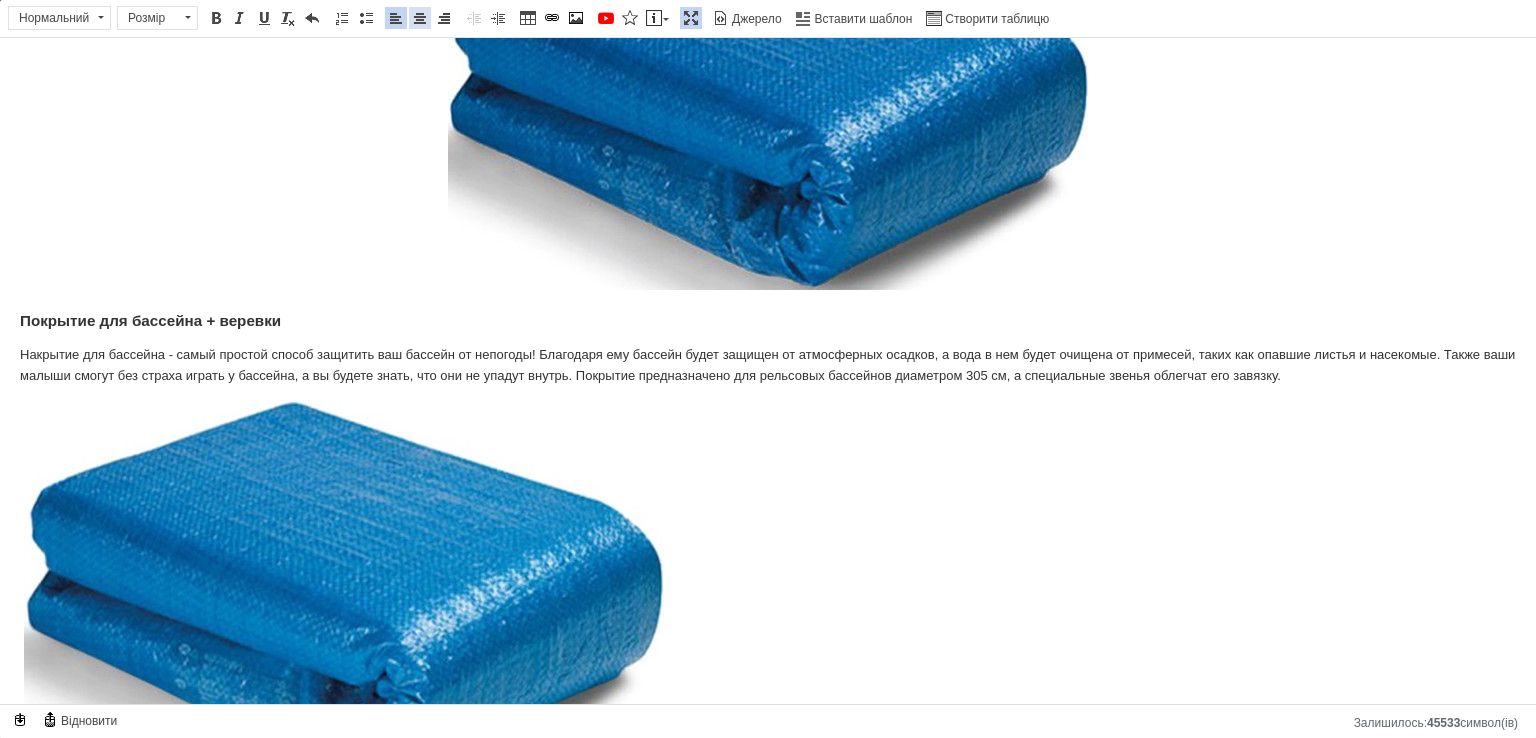 click at bounding box center (420, 18) 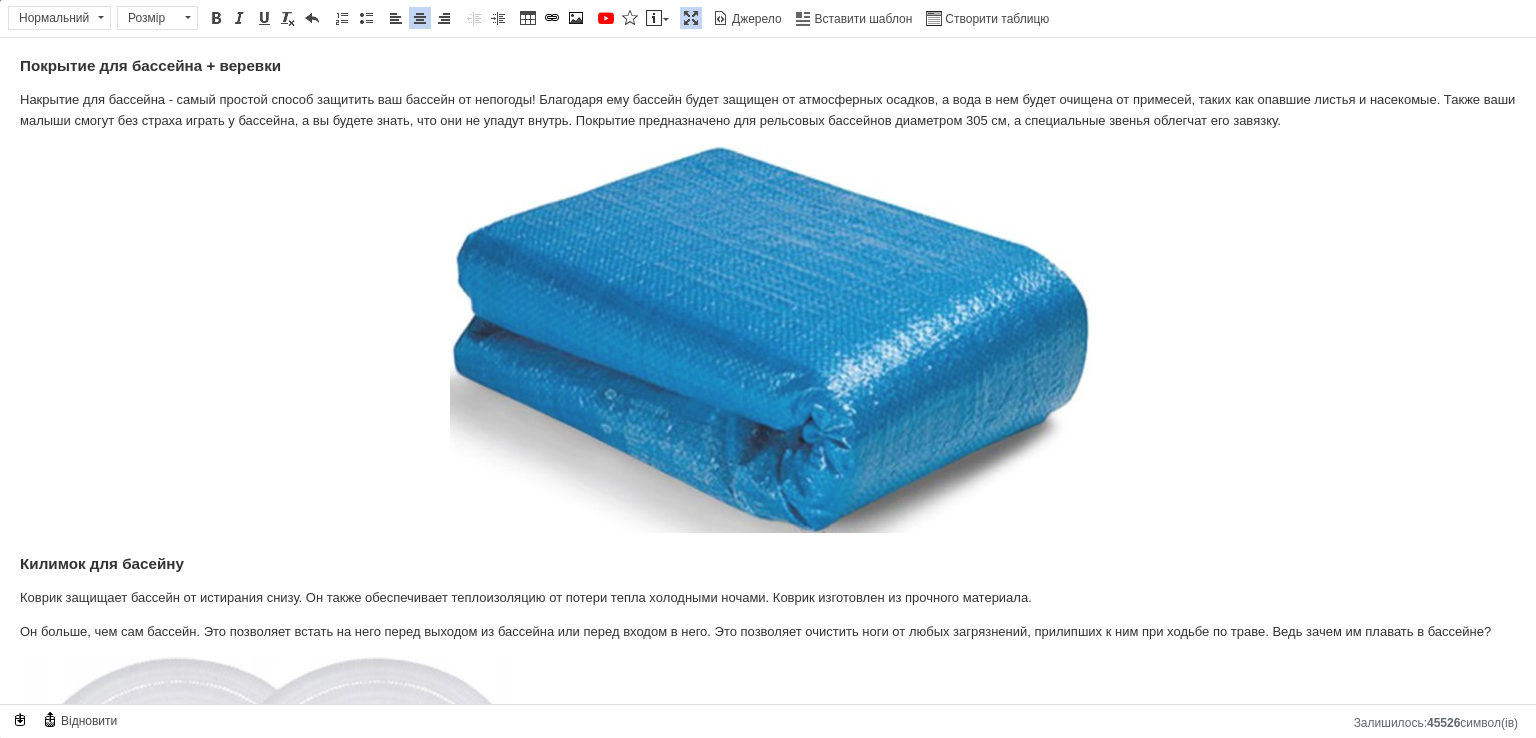 scroll, scrollTop: 5187, scrollLeft: 0, axis: vertical 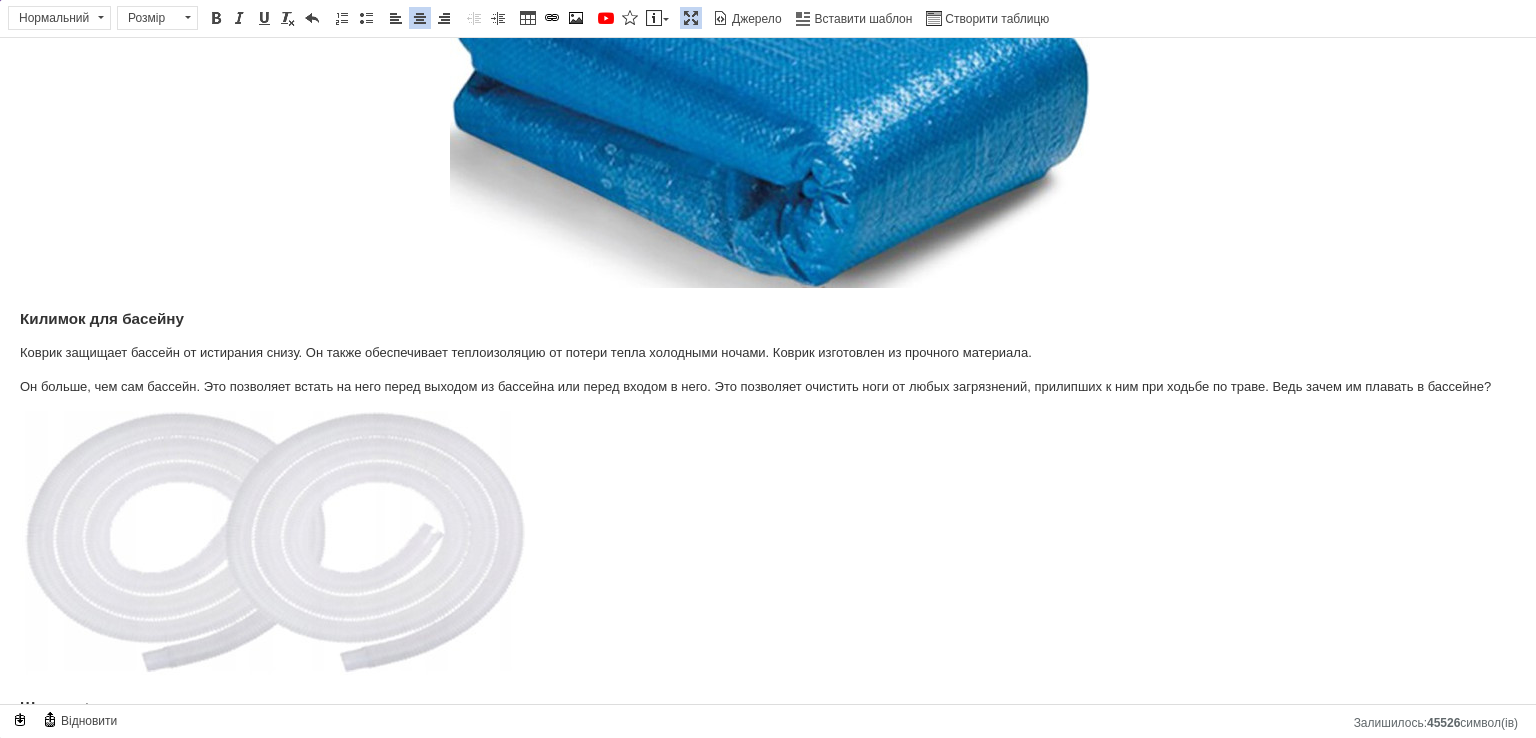 click at bounding box center (768, 547) 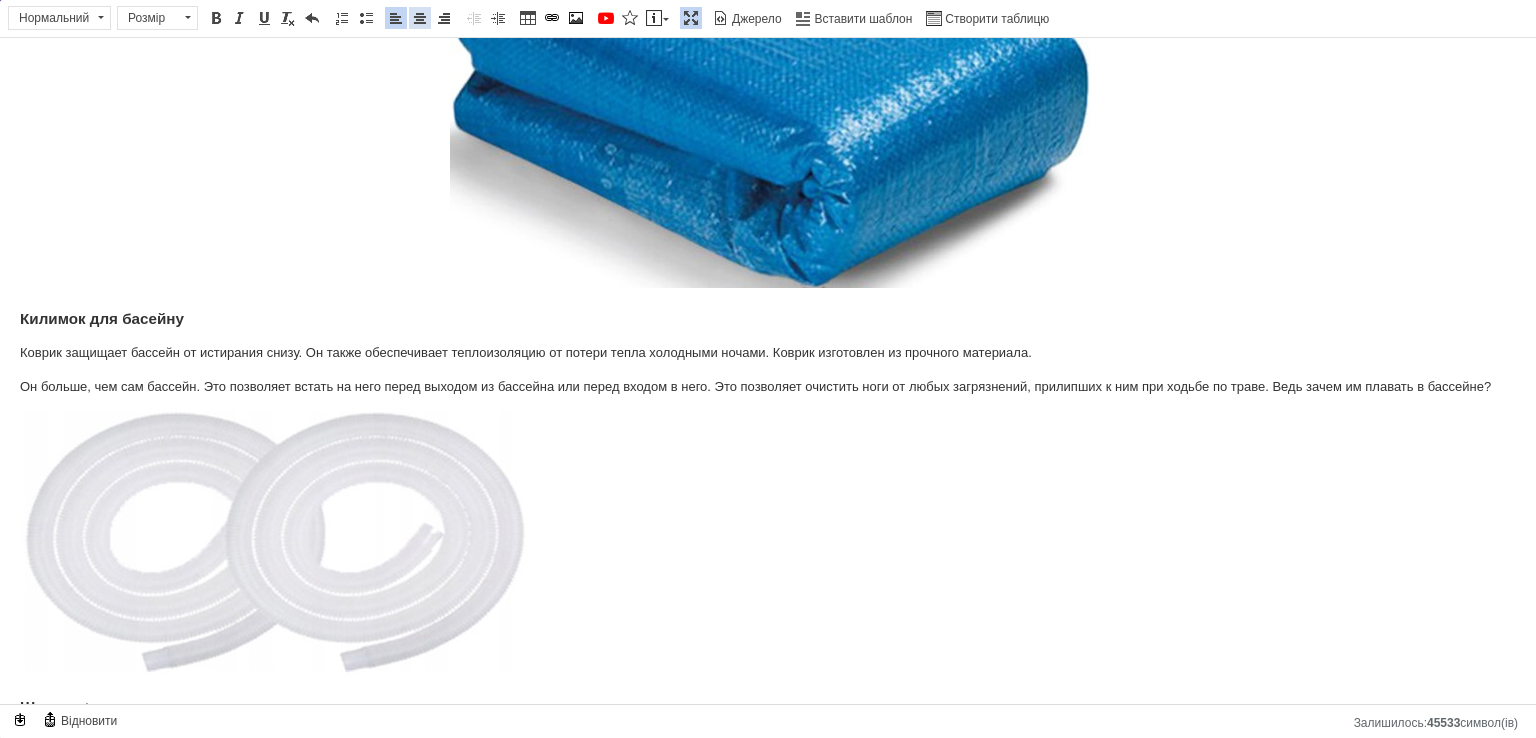 click on "По центру" at bounding box center [420, 18] 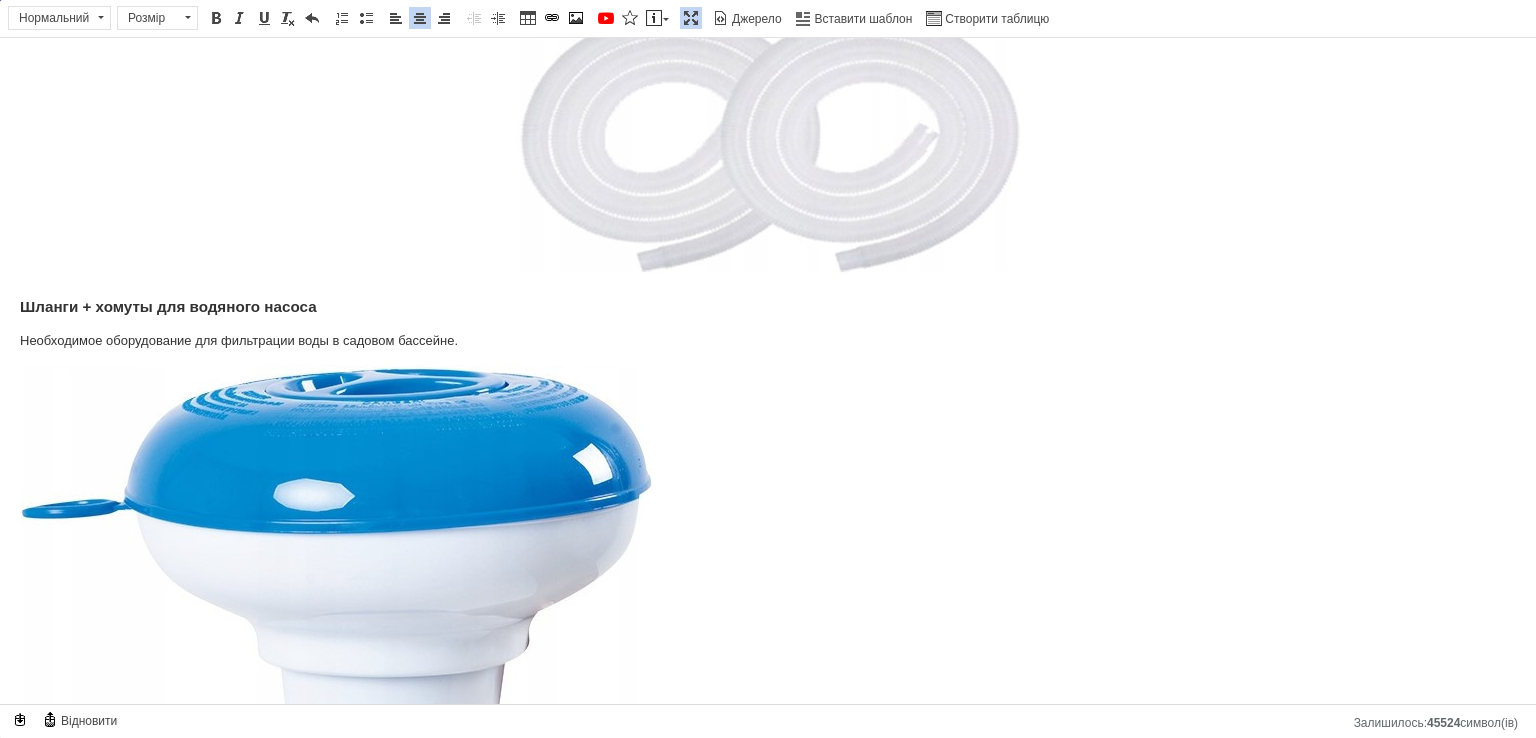 scroll, scrollTop: 5787, scrollLeft: 0, axis: vertical 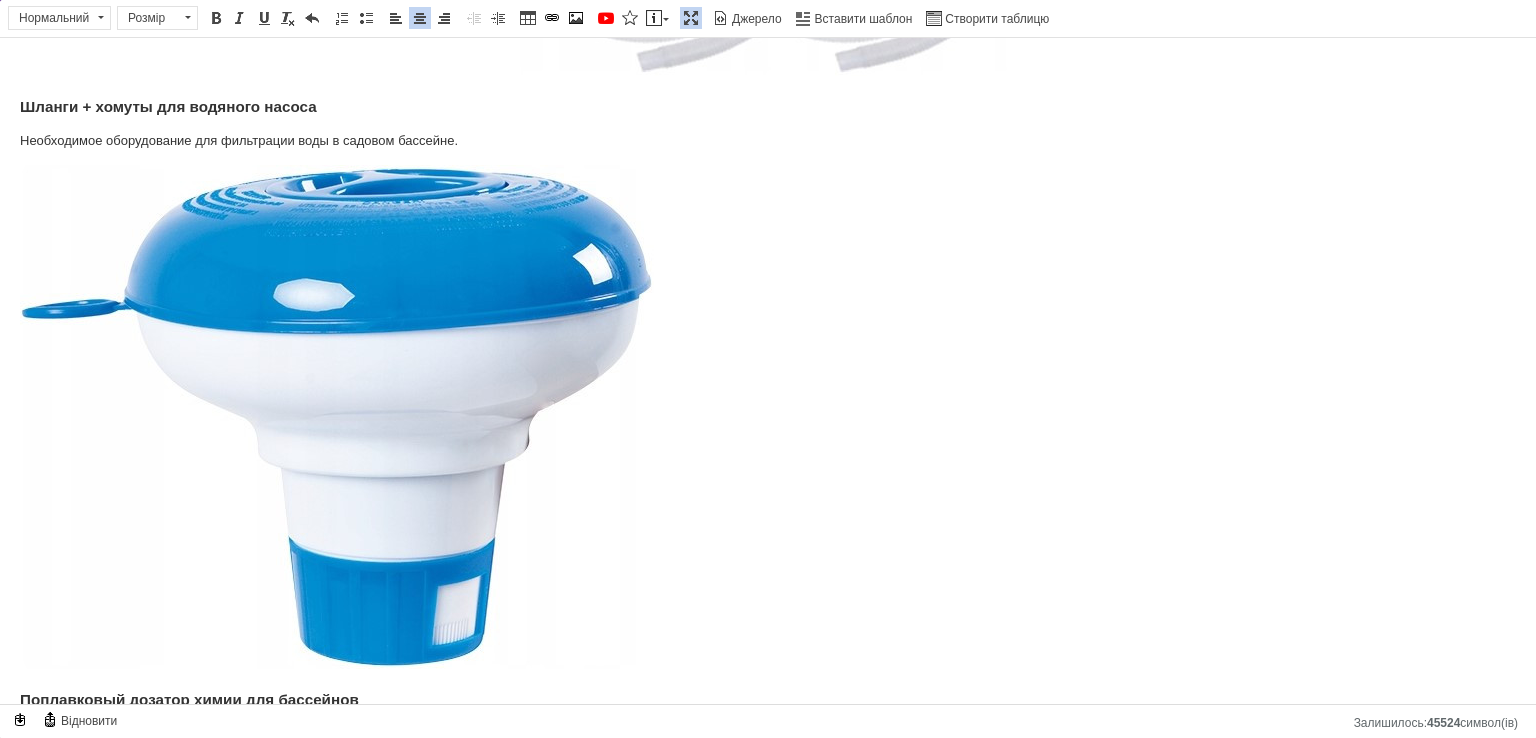 click at bounding box center (768, 420) 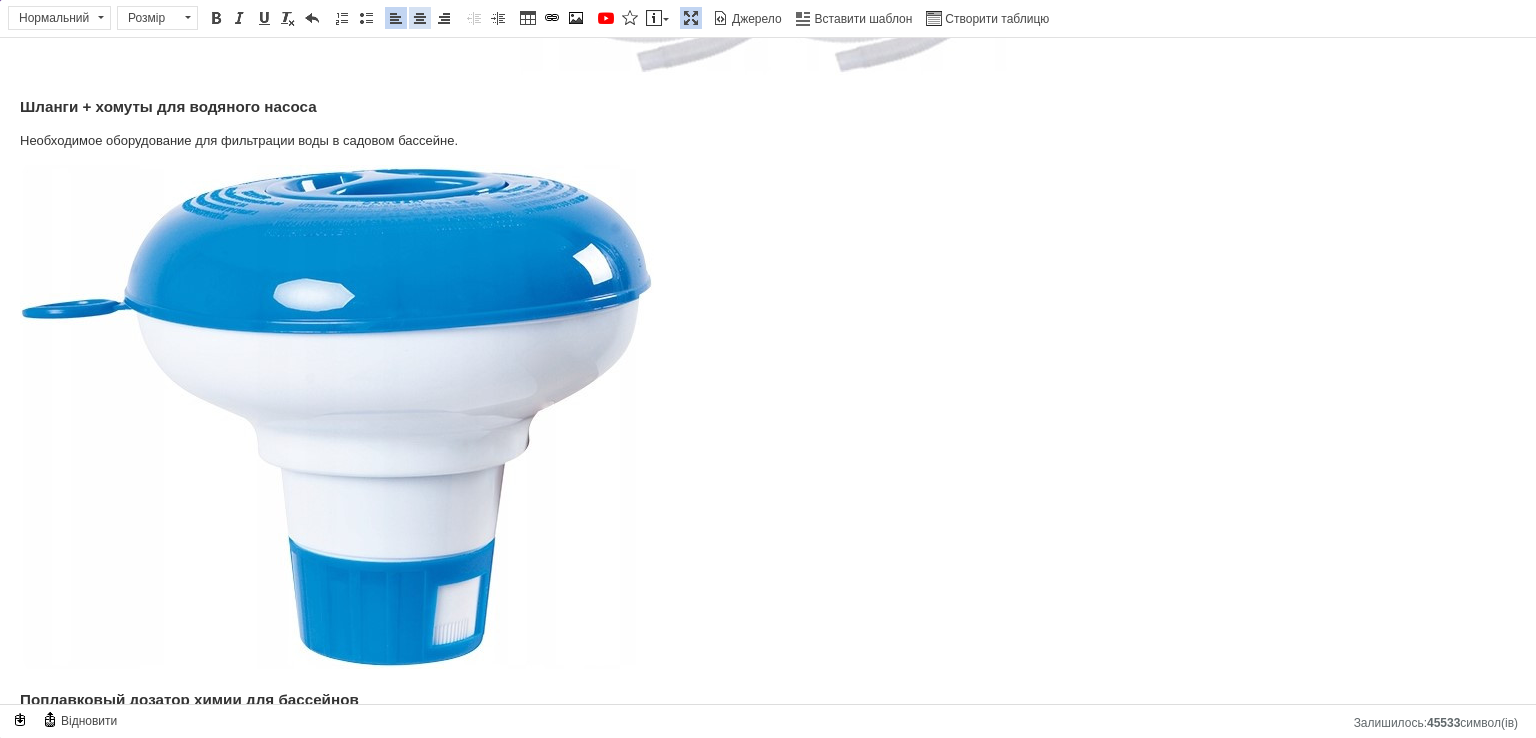 click at bounding box center [420, 18] 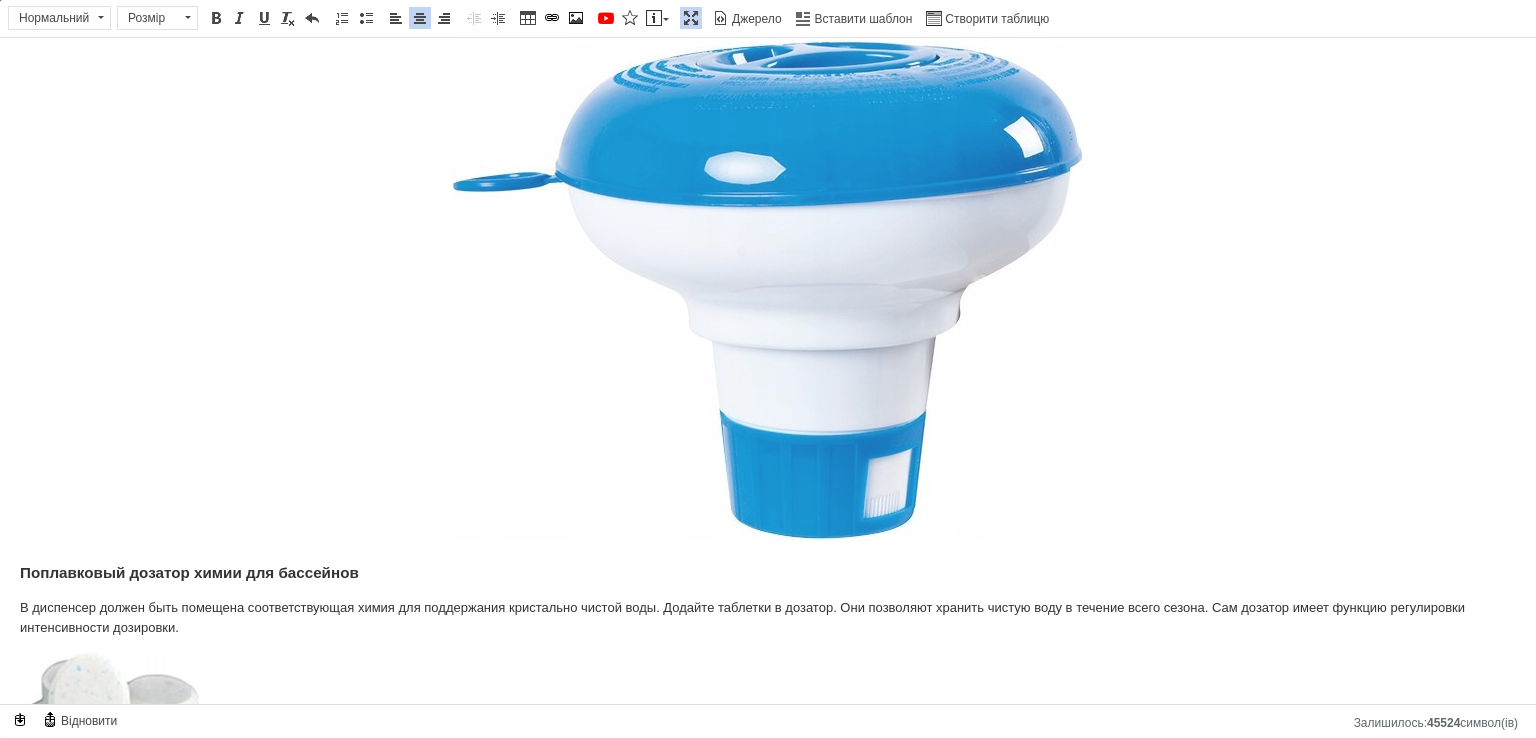 scroll, scrollTop: 6287, scrollLeft: 0, axis: vertical 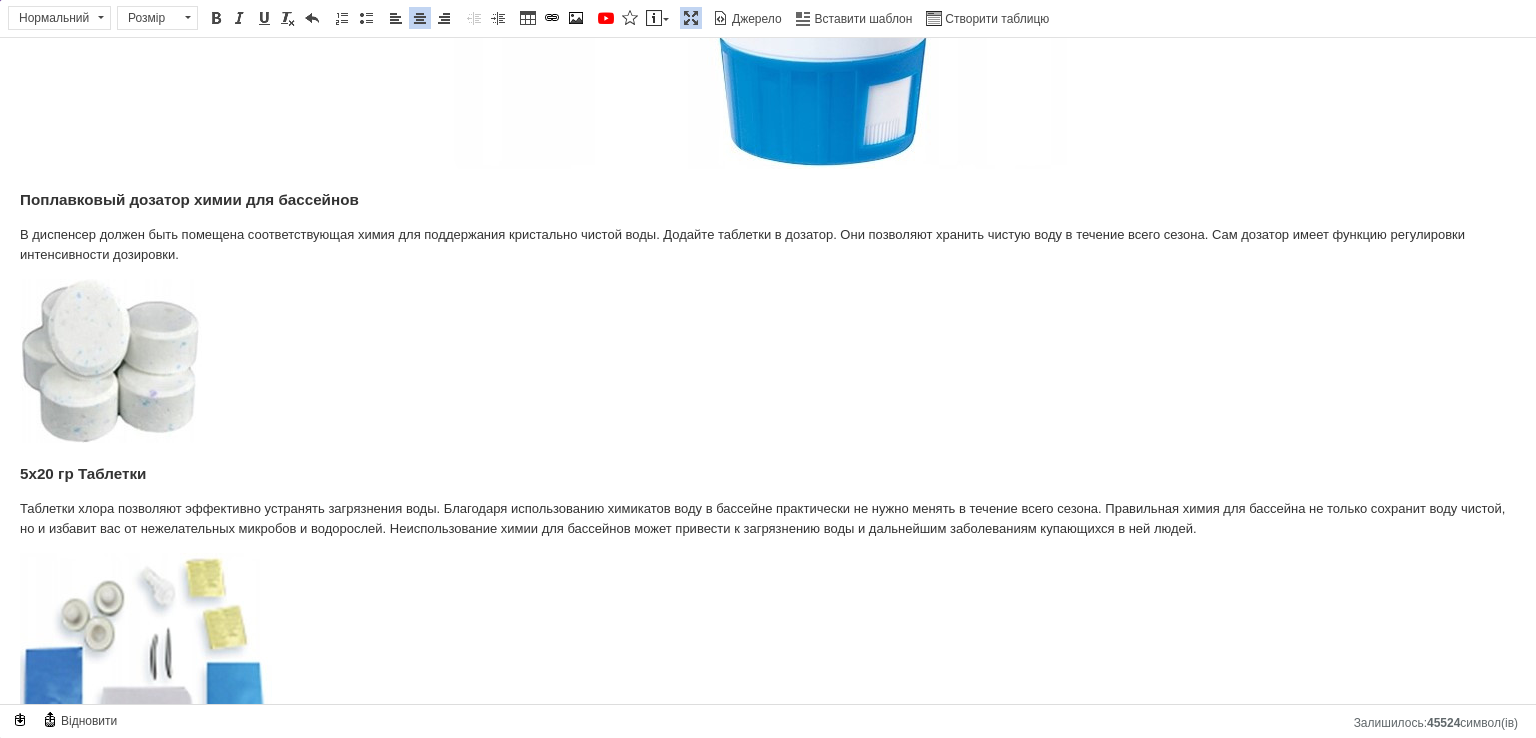 click at bounding box center [768, 364] 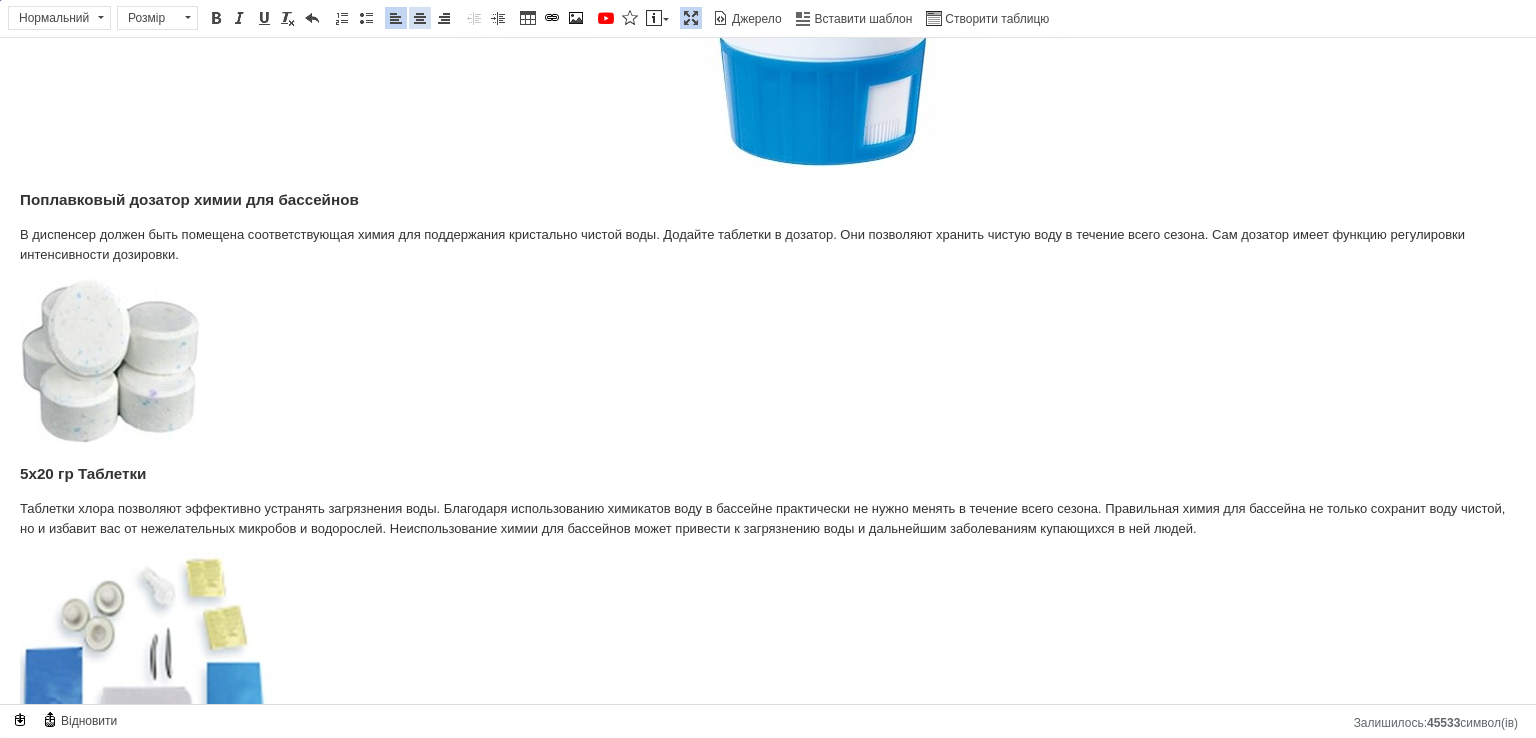 click at bounding box center [420, 18] 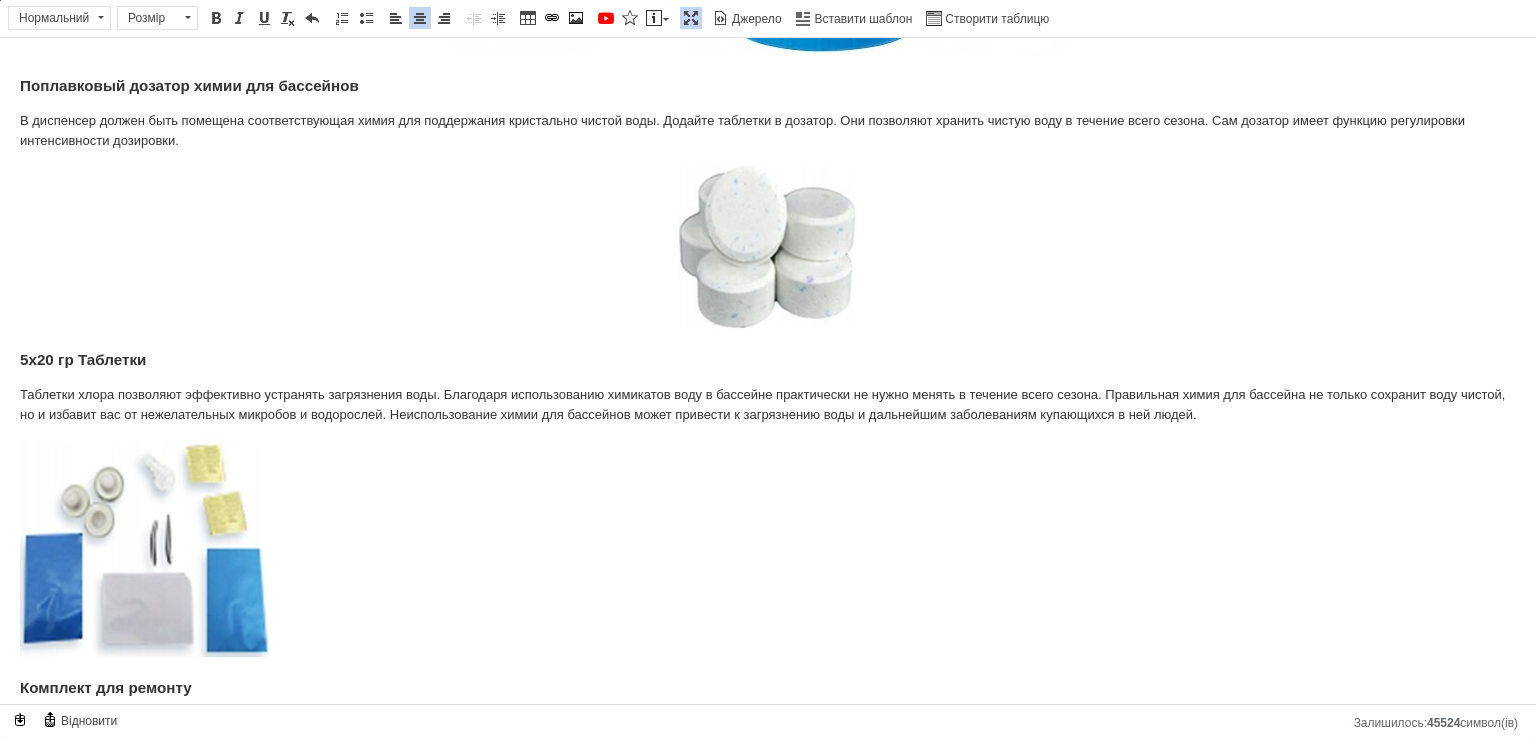 scroll, scrollTop: 6487, scrollLeft: 0, axis: vertical 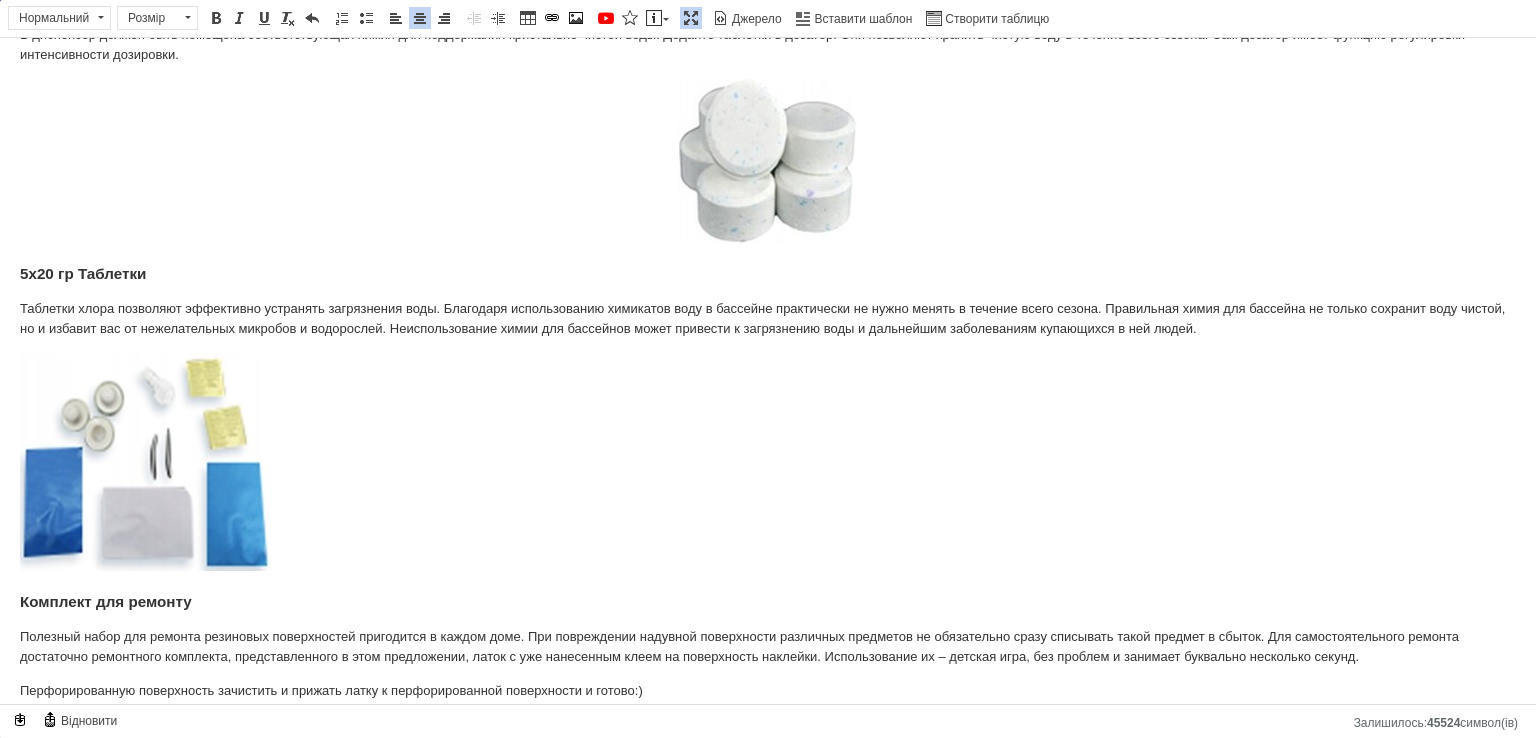 click at bounding box center [768, 465] 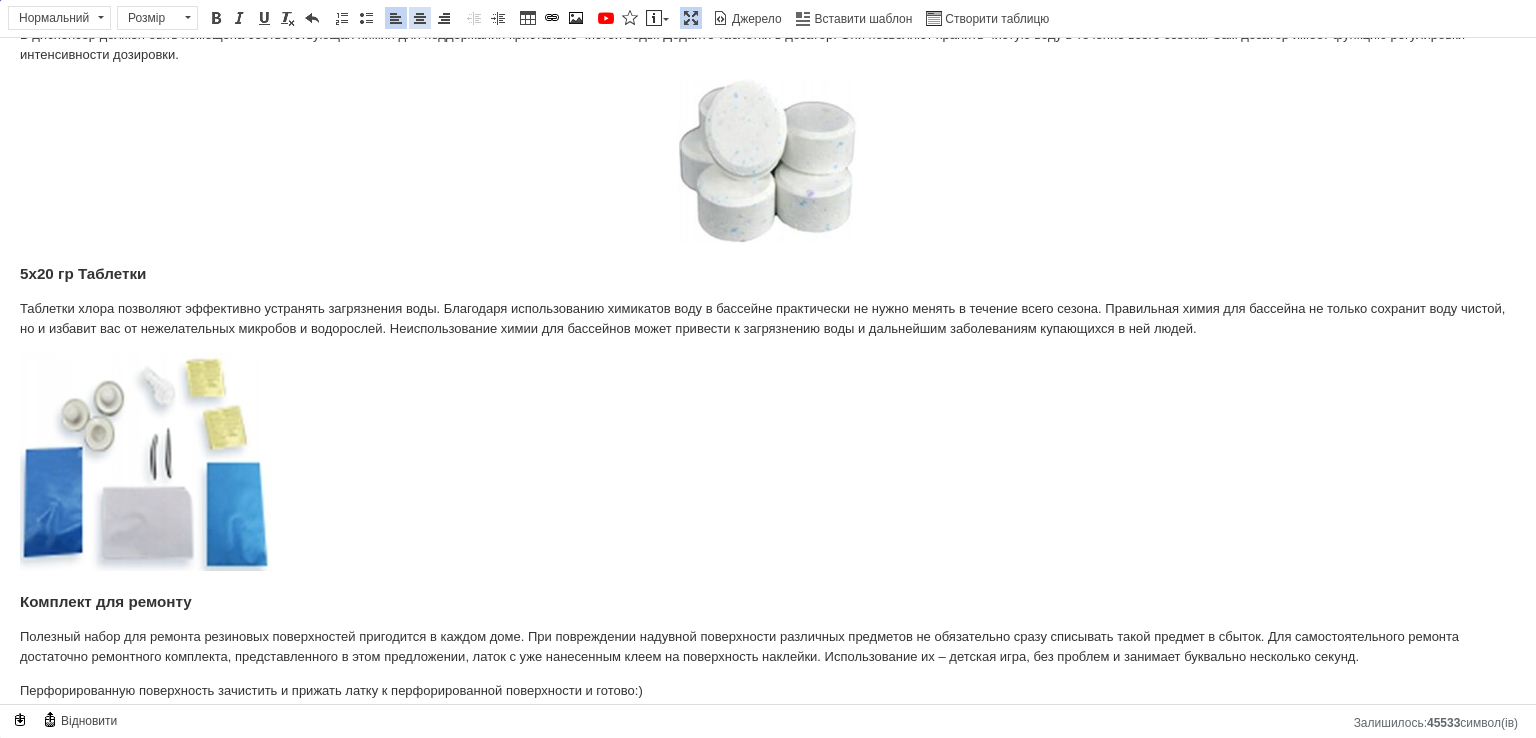 click at bounding box center (420, 18) 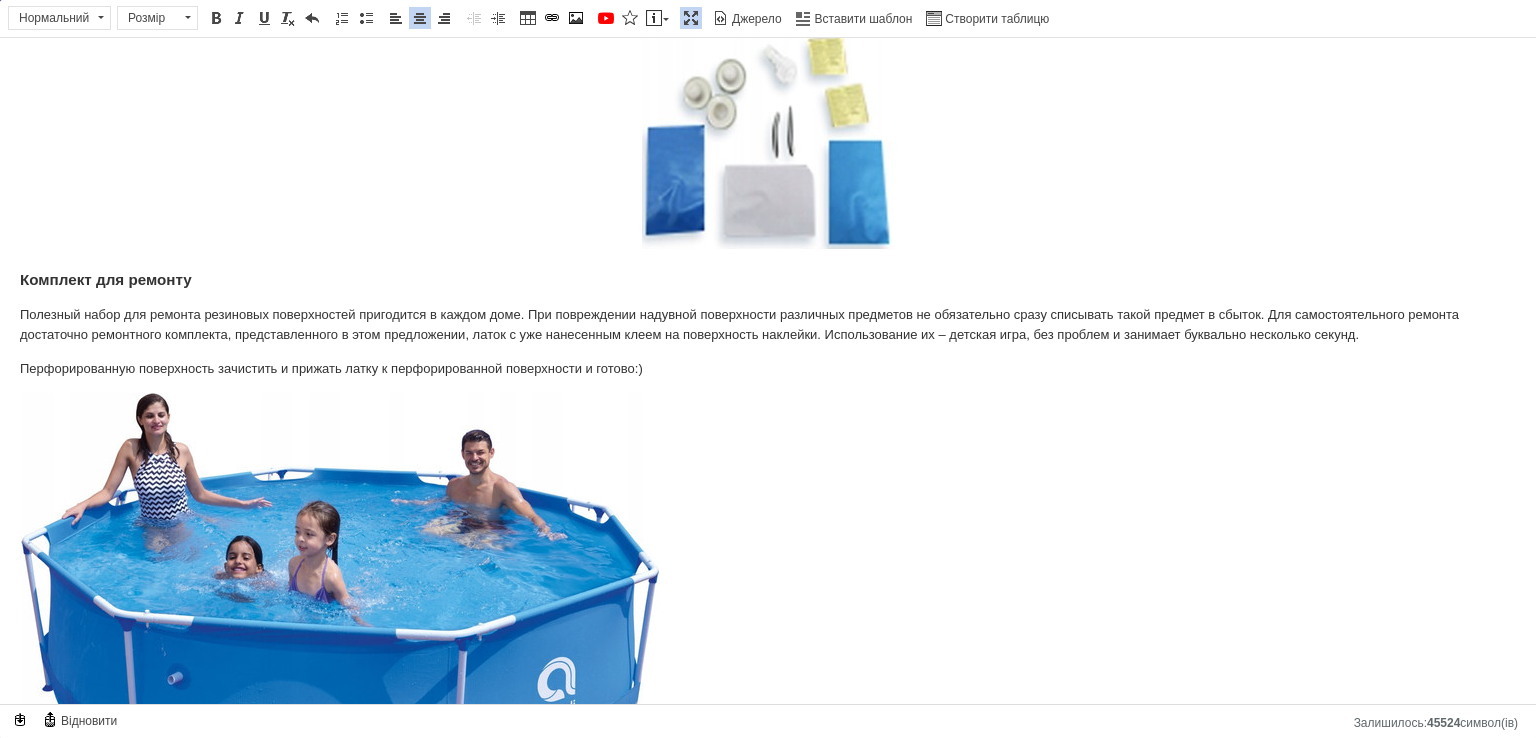 scroll, scrollTop: 6887, scrollLeft: 0, axis: vertical 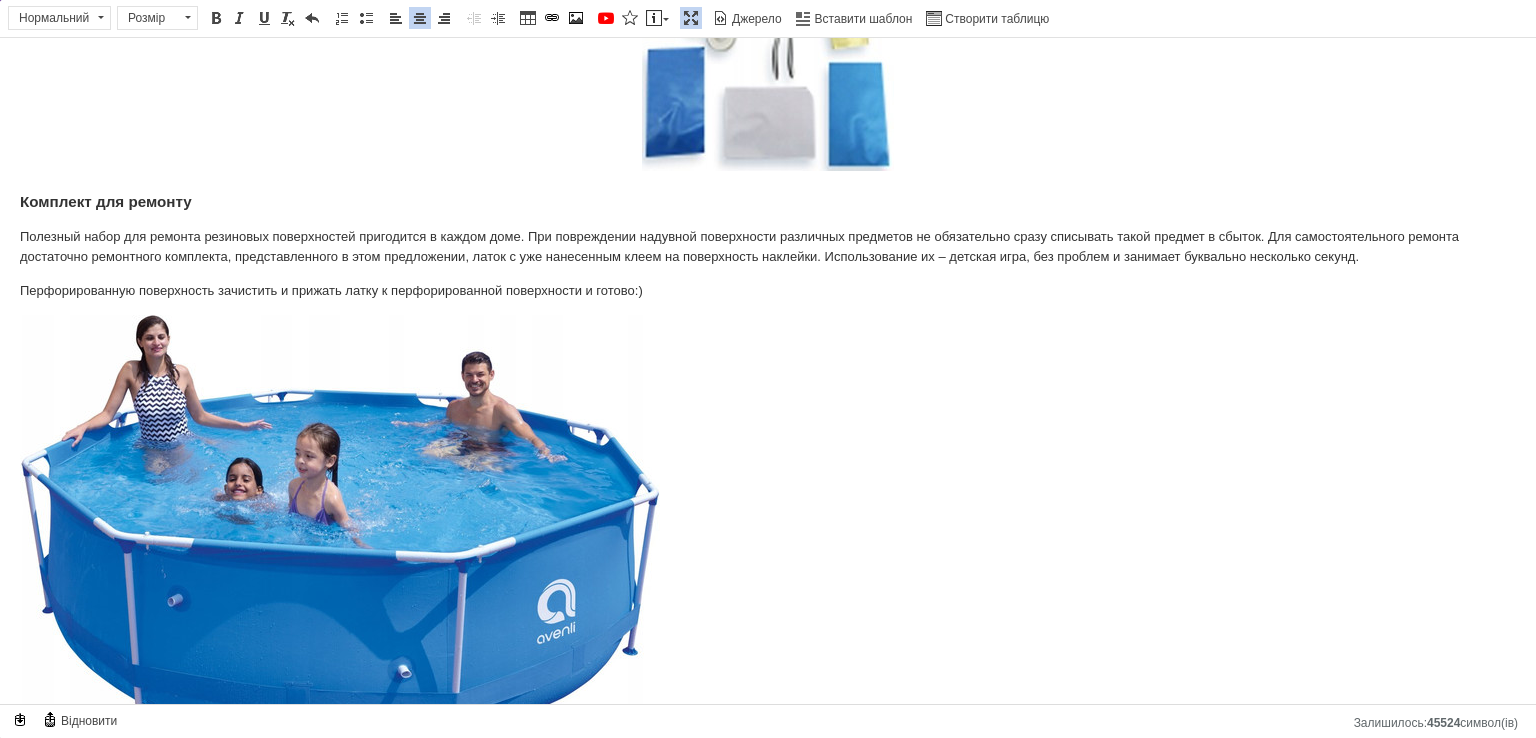 click at bounding box center (768, 541) 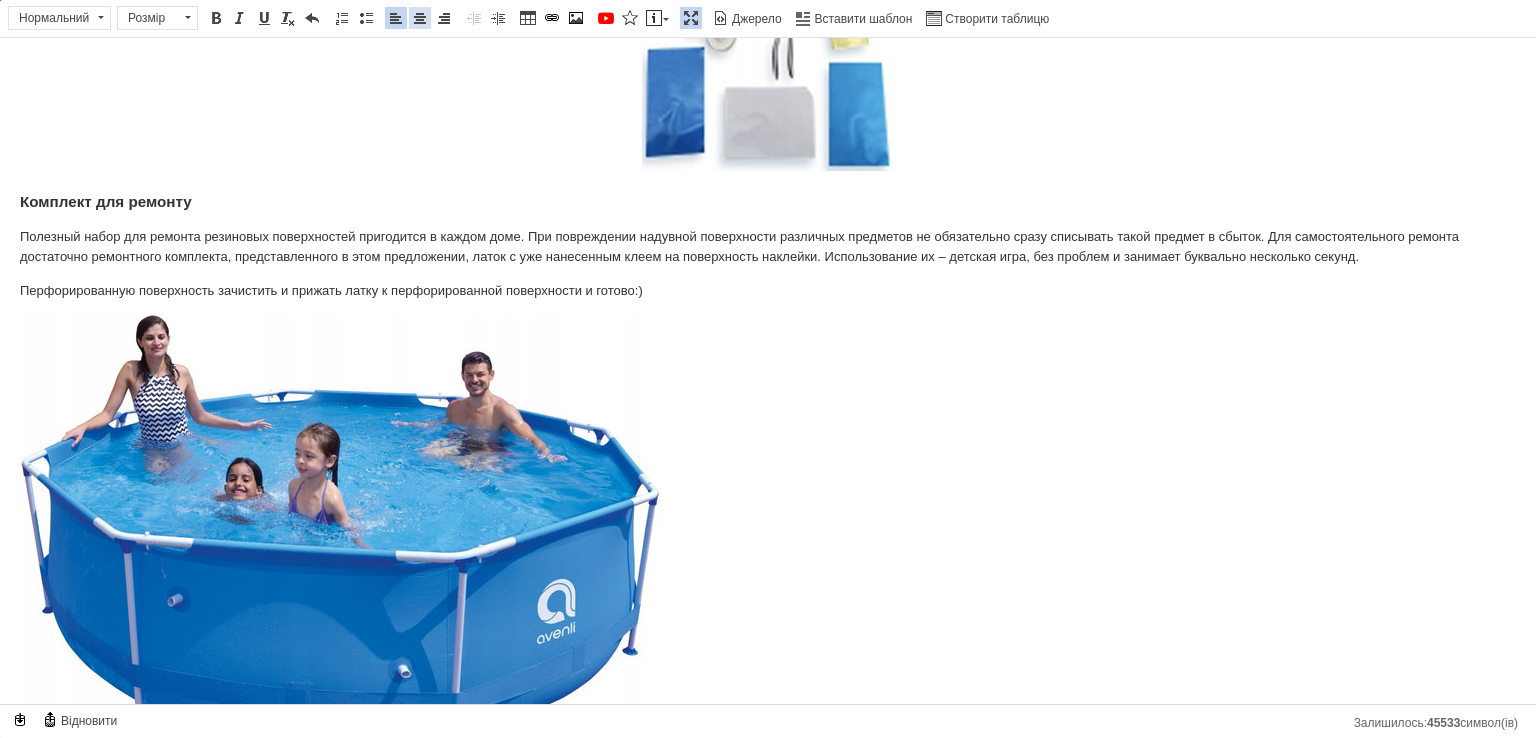 click on "По лівому краю   По центру   По правому краю" at bounding box center (420, 18) 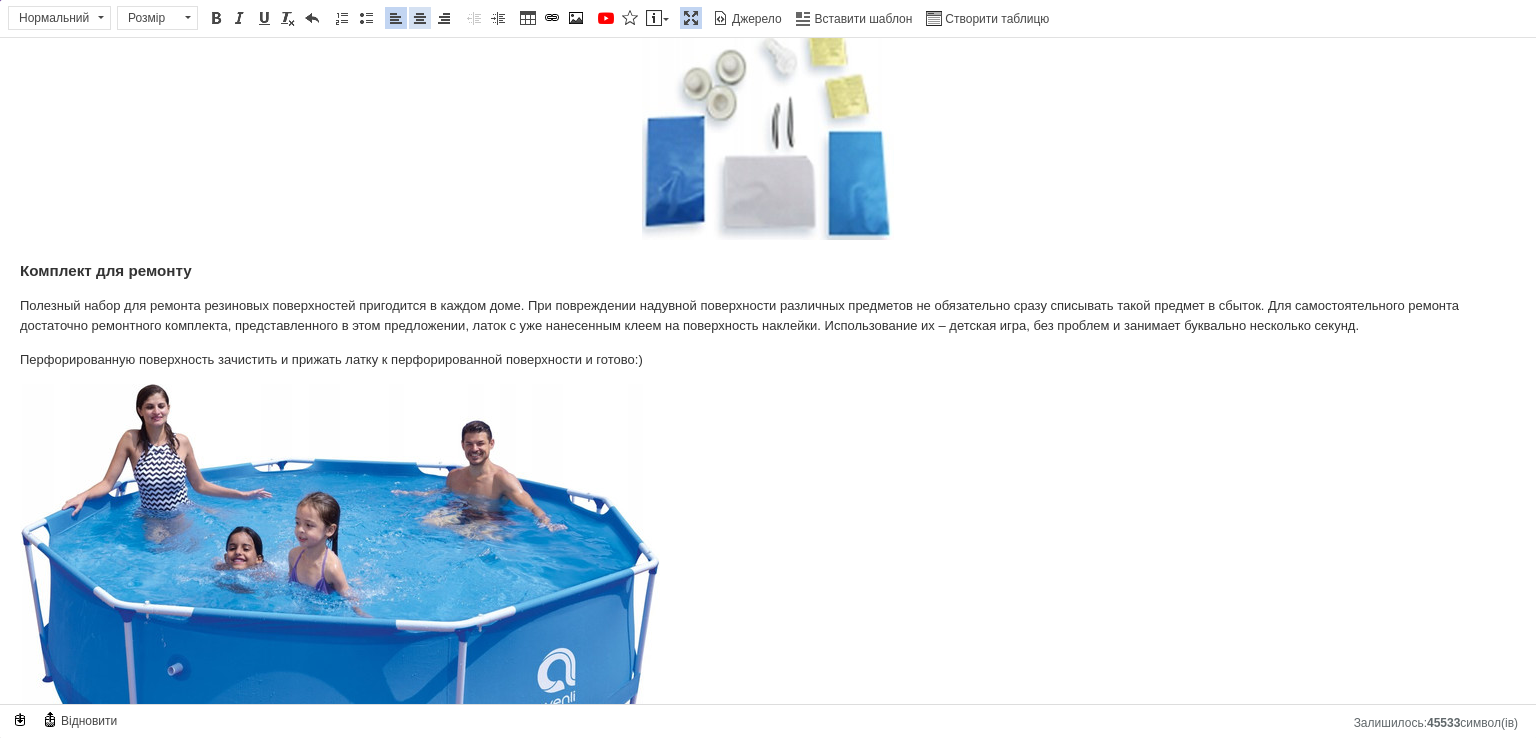 click on "По центру" at bounding box center (420, 18) 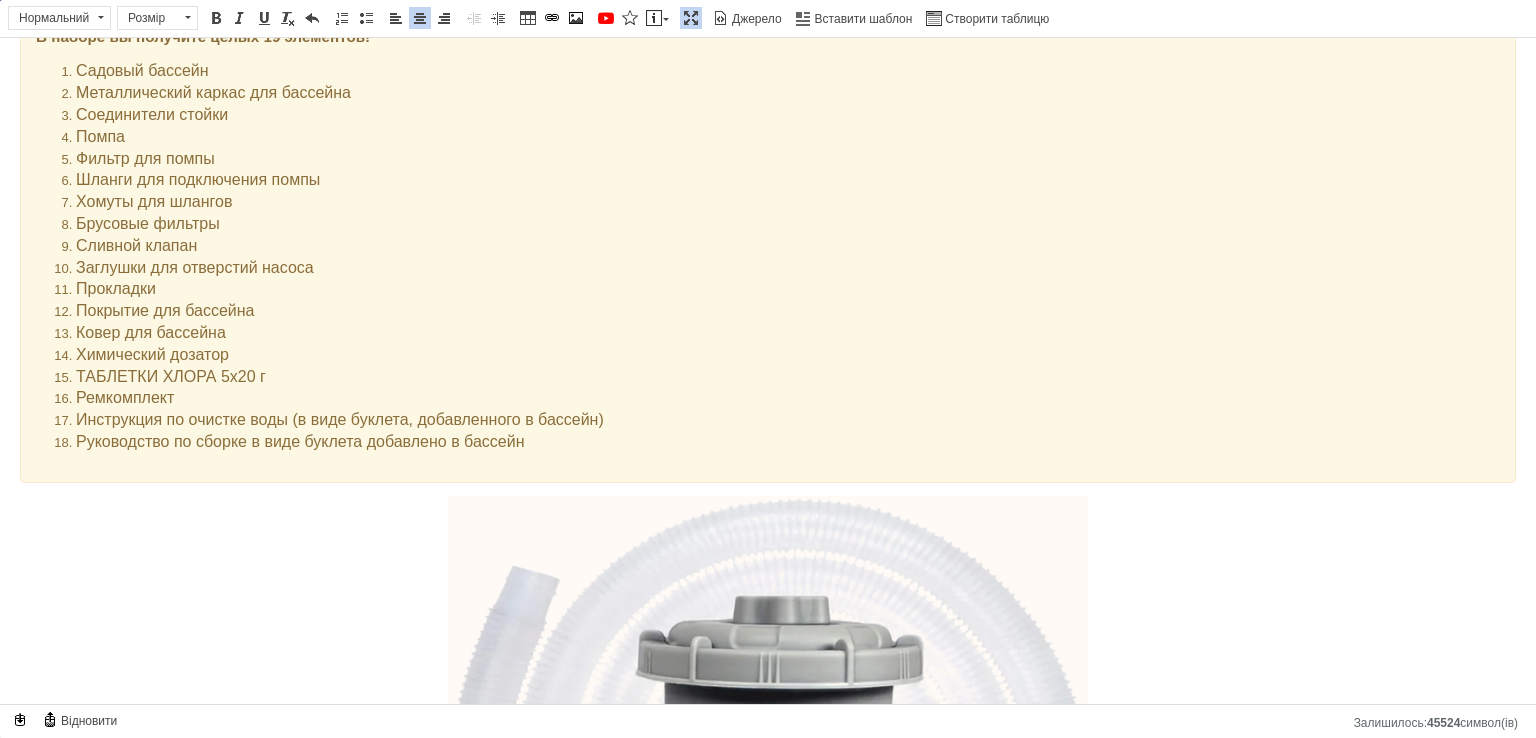 scroll, scrollTop: 2418, scrollLeft: 0, axis: vertical 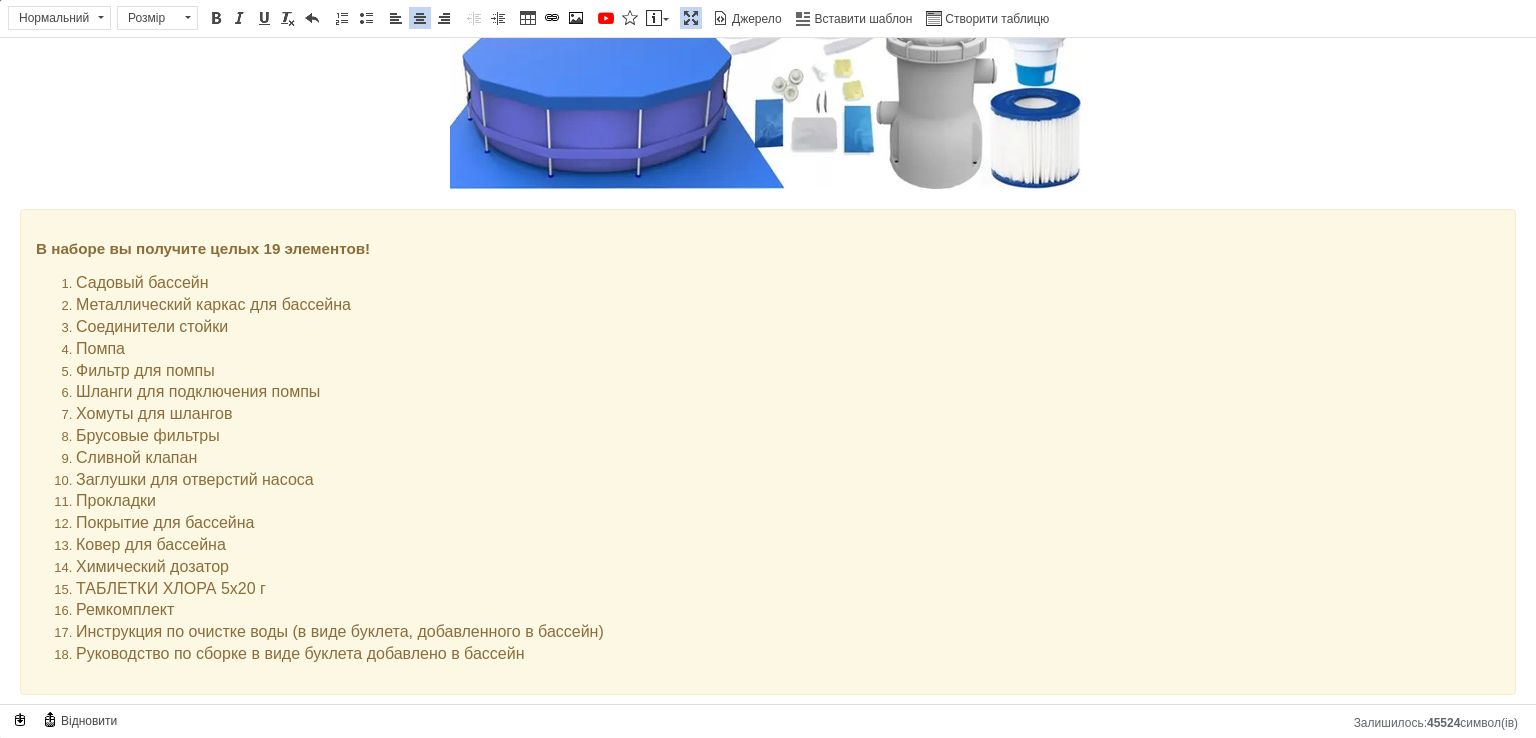 click at bounding box center [691, 18] 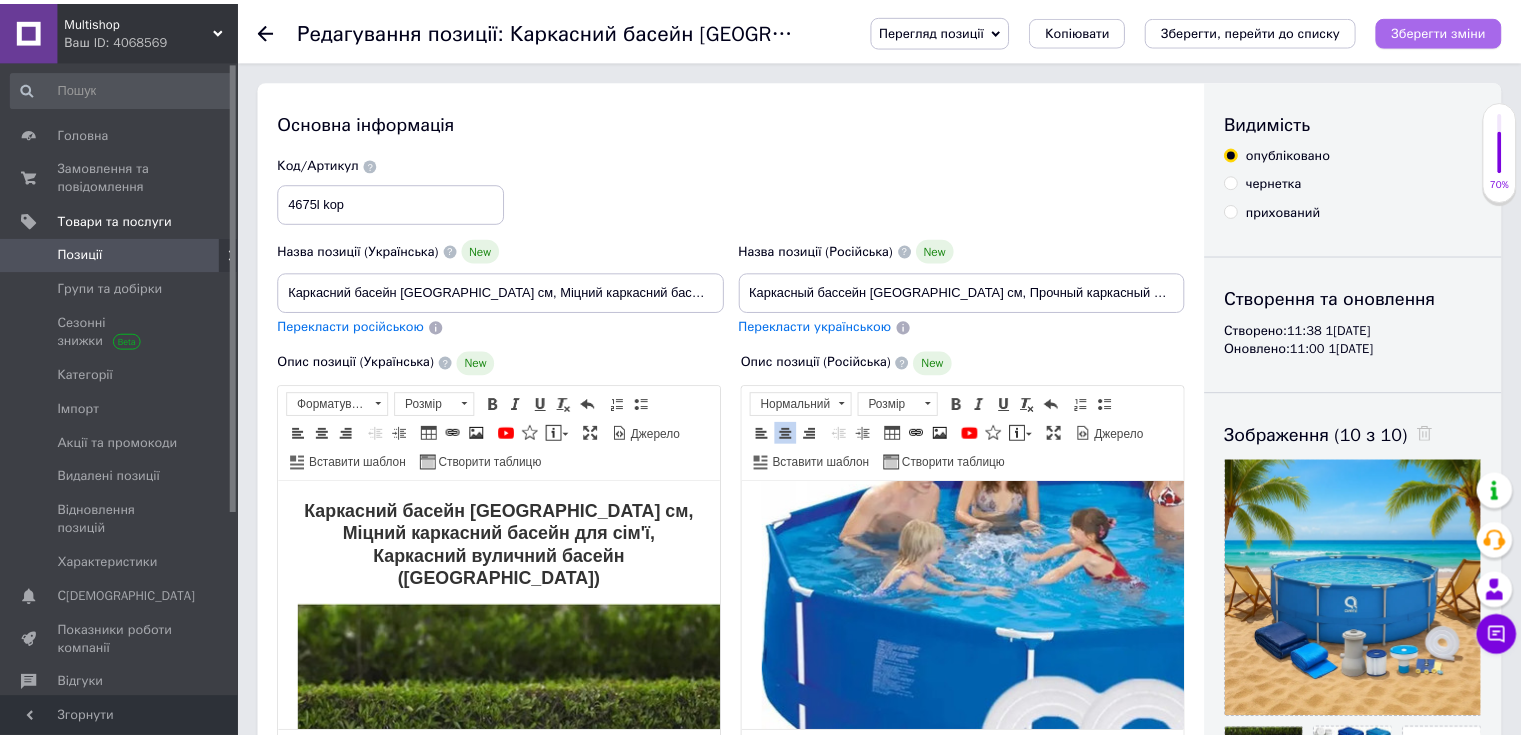 scroll, scrollTop: 8016, scrollLeft: 0, axis: vertical 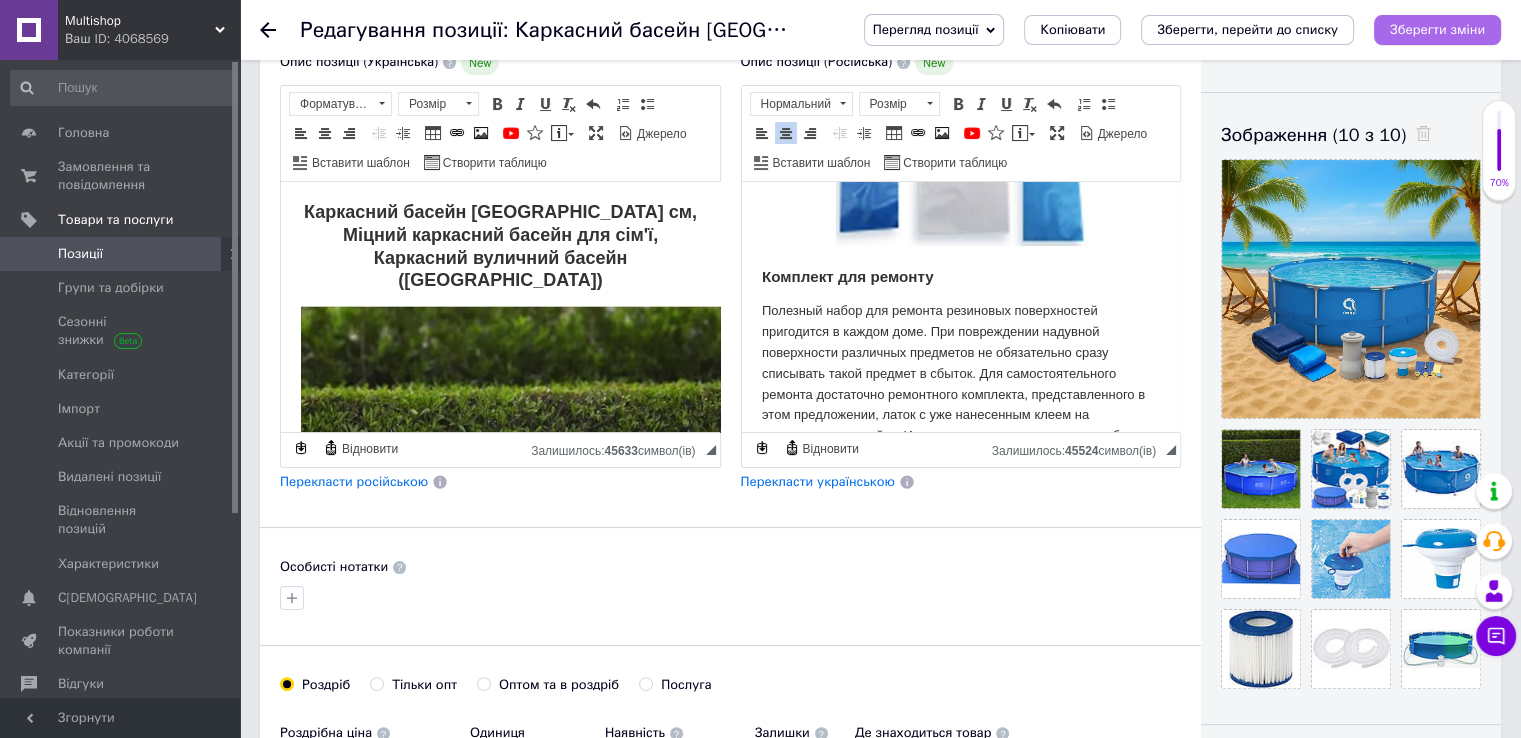 click on "Зберегти зміни" at bounding box center [1437, 29] 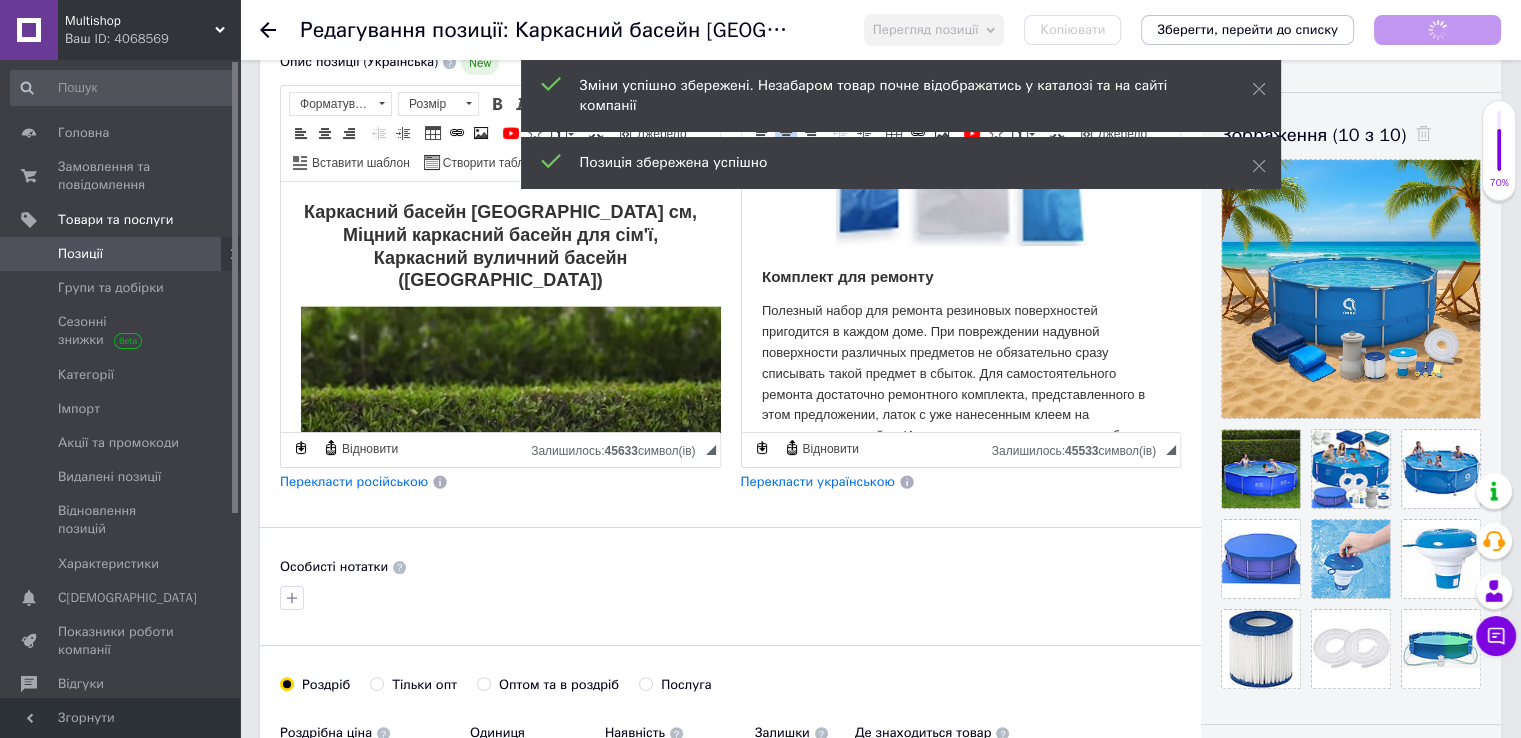 scroll, scrollTop: 8016, scrollLeft: 0, axis: vertical 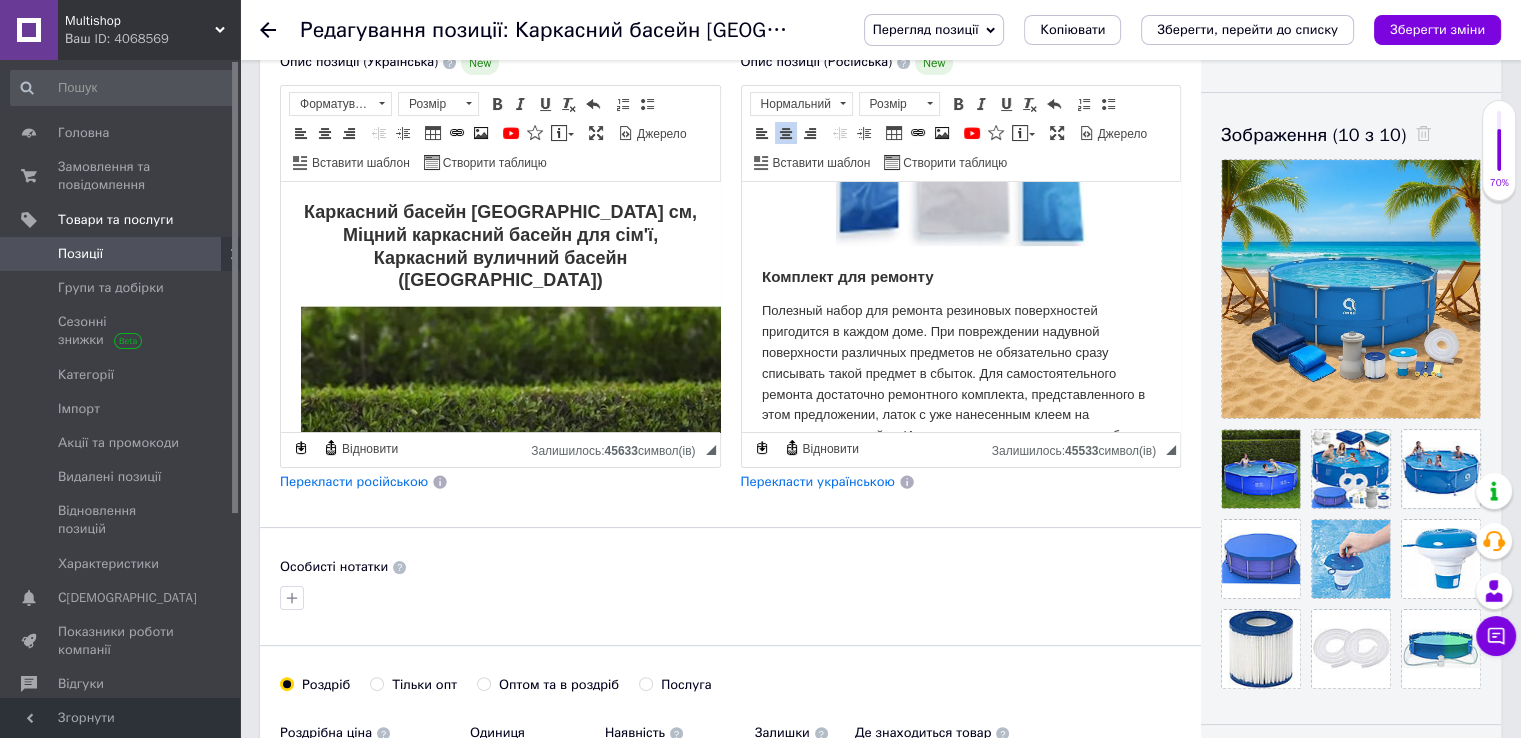 click on "Зберегти зміни" at bounding box center [1437, 29] 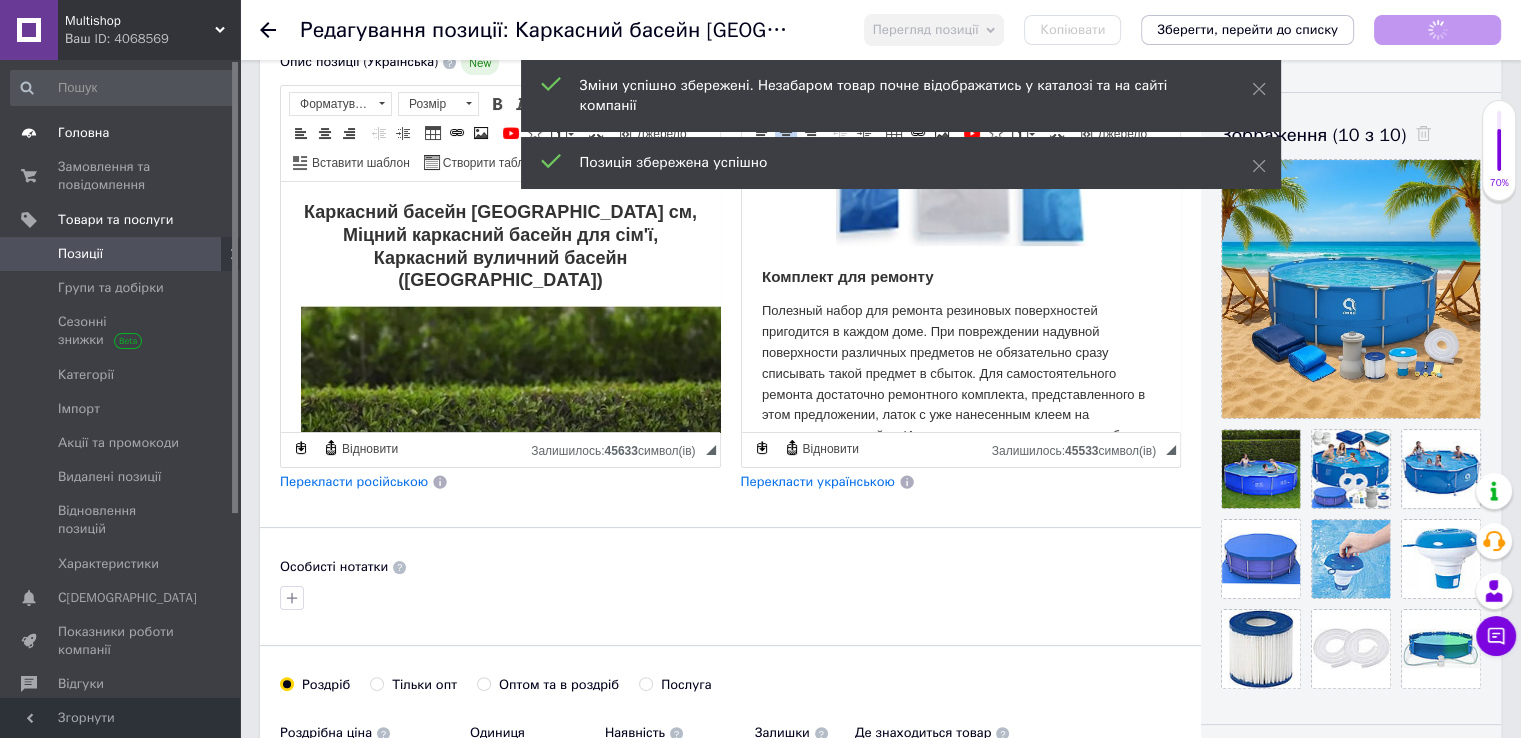 scroll, scrollTop: 8016, scrollLeft: 0, axis: vertical 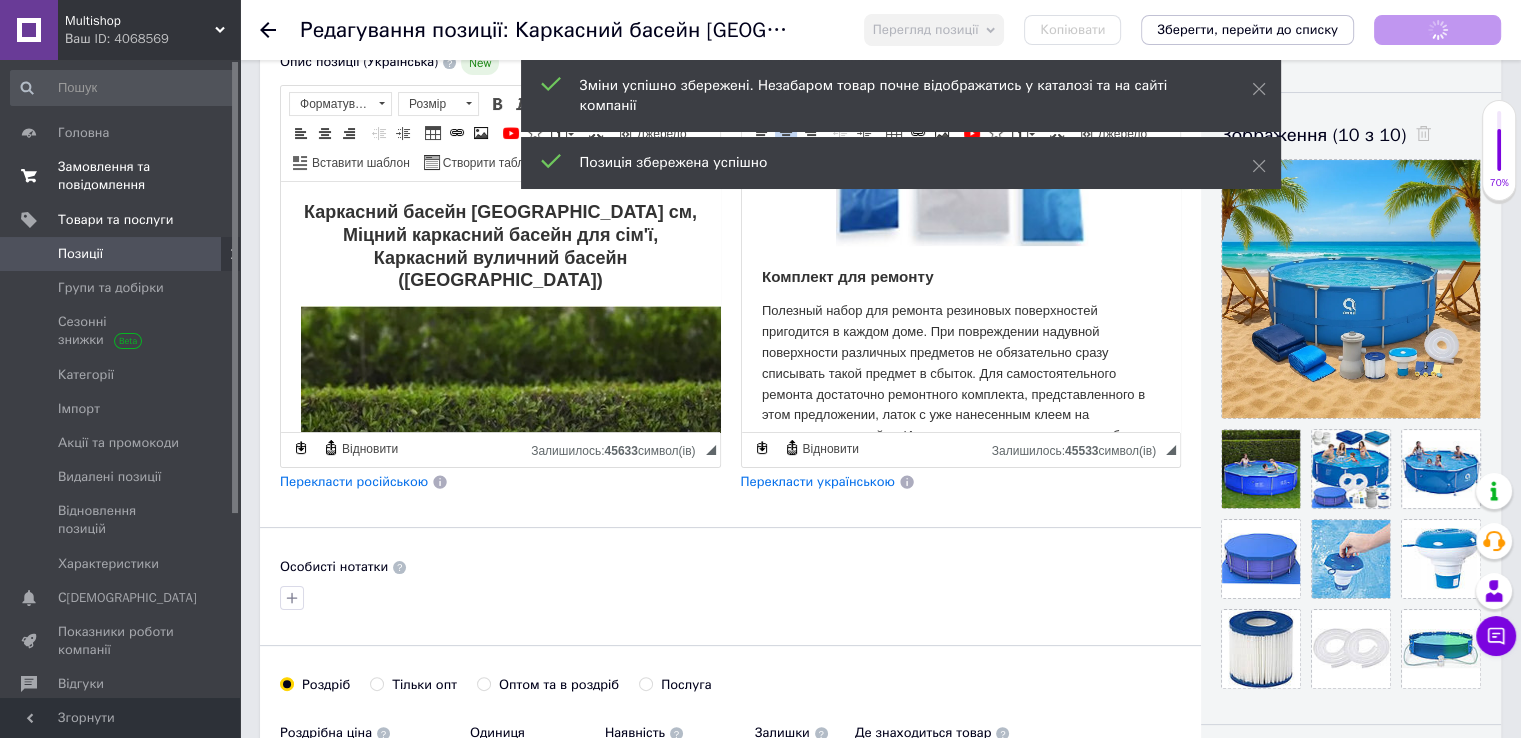 click on "Замовлення та повідомлення" at bounding box center (121, 176) 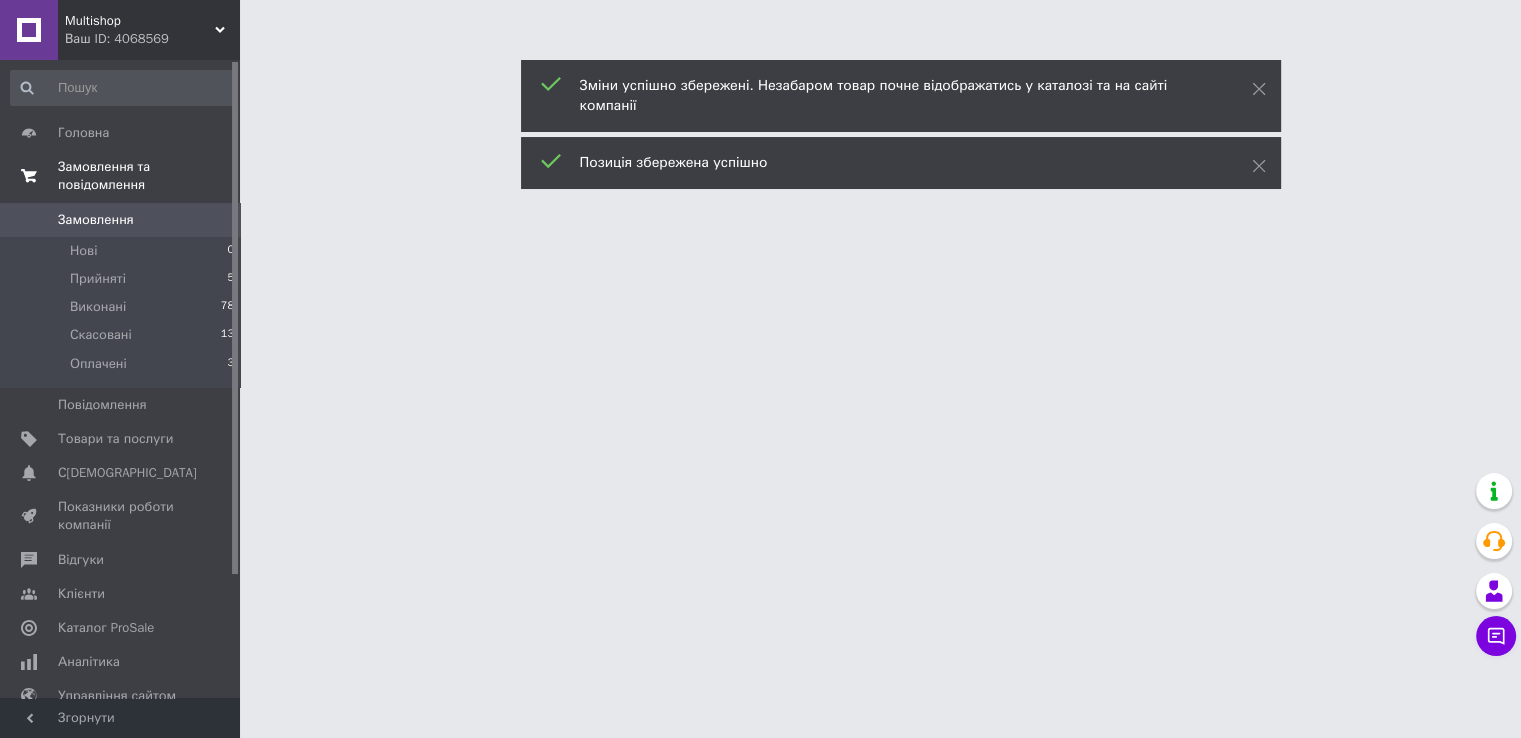 scroll, scrollTop: 0, scrollLeft: 0, axis: both 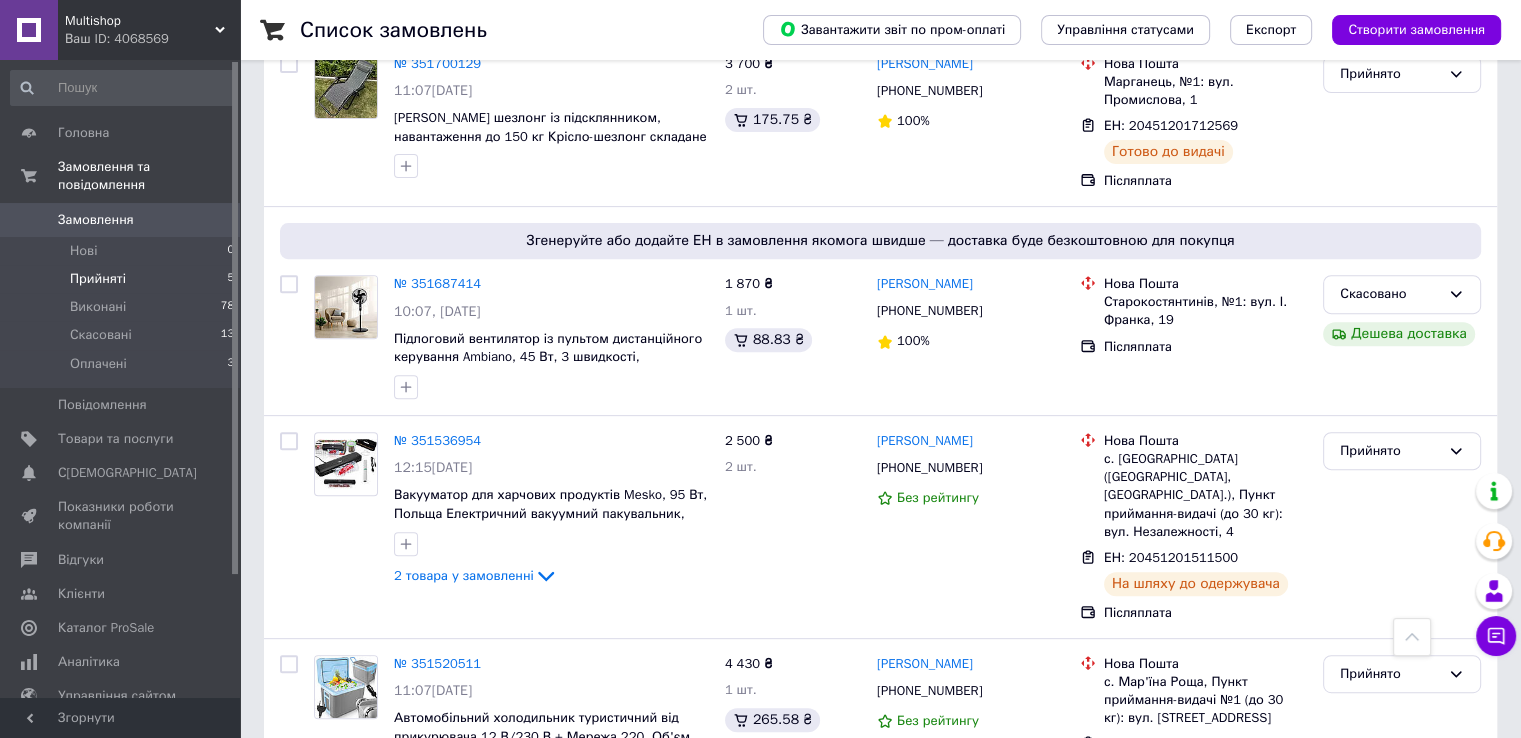click on "Прийняті" at bounding box center [98, 279] 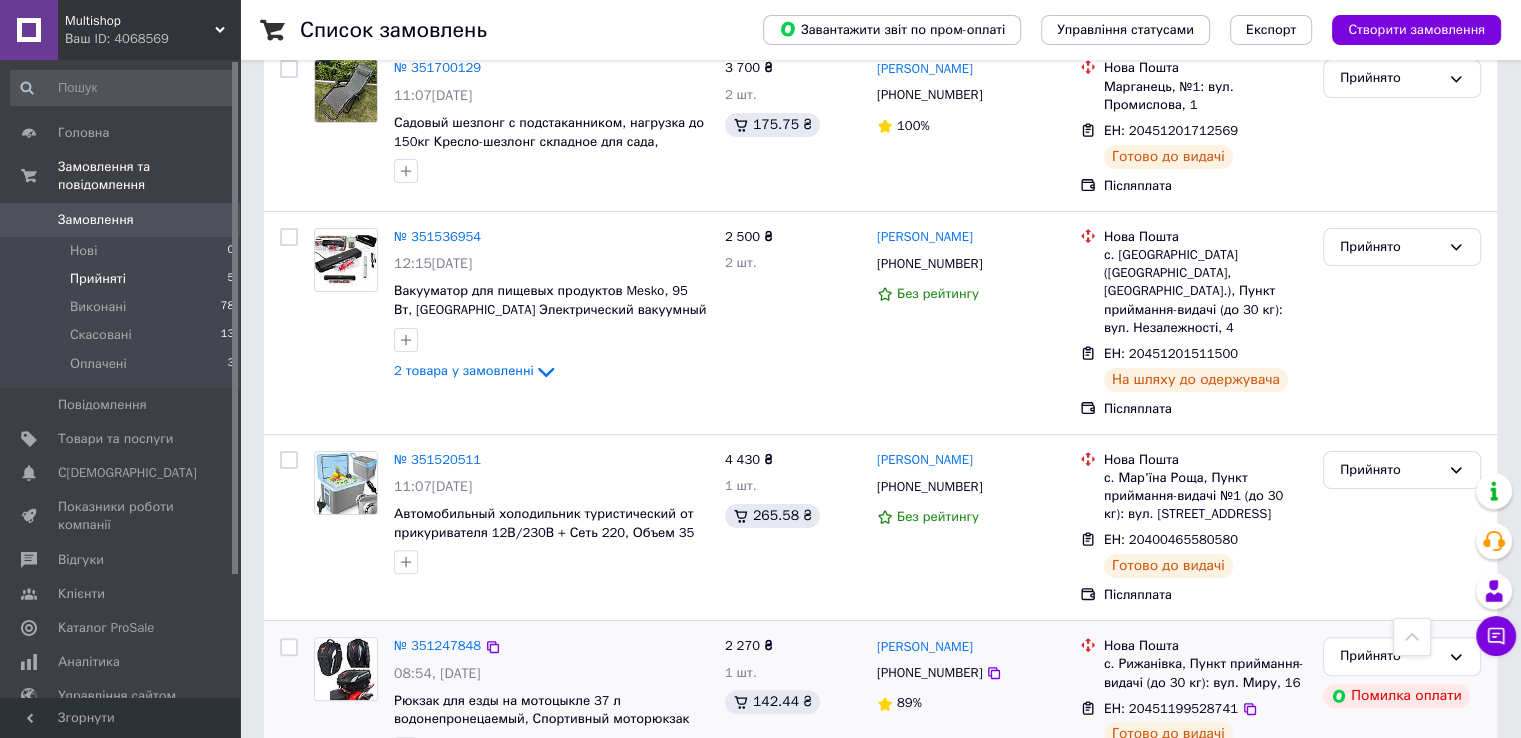 scroll, scrollTop: 367, scrollLeft: 0, axis: vertical 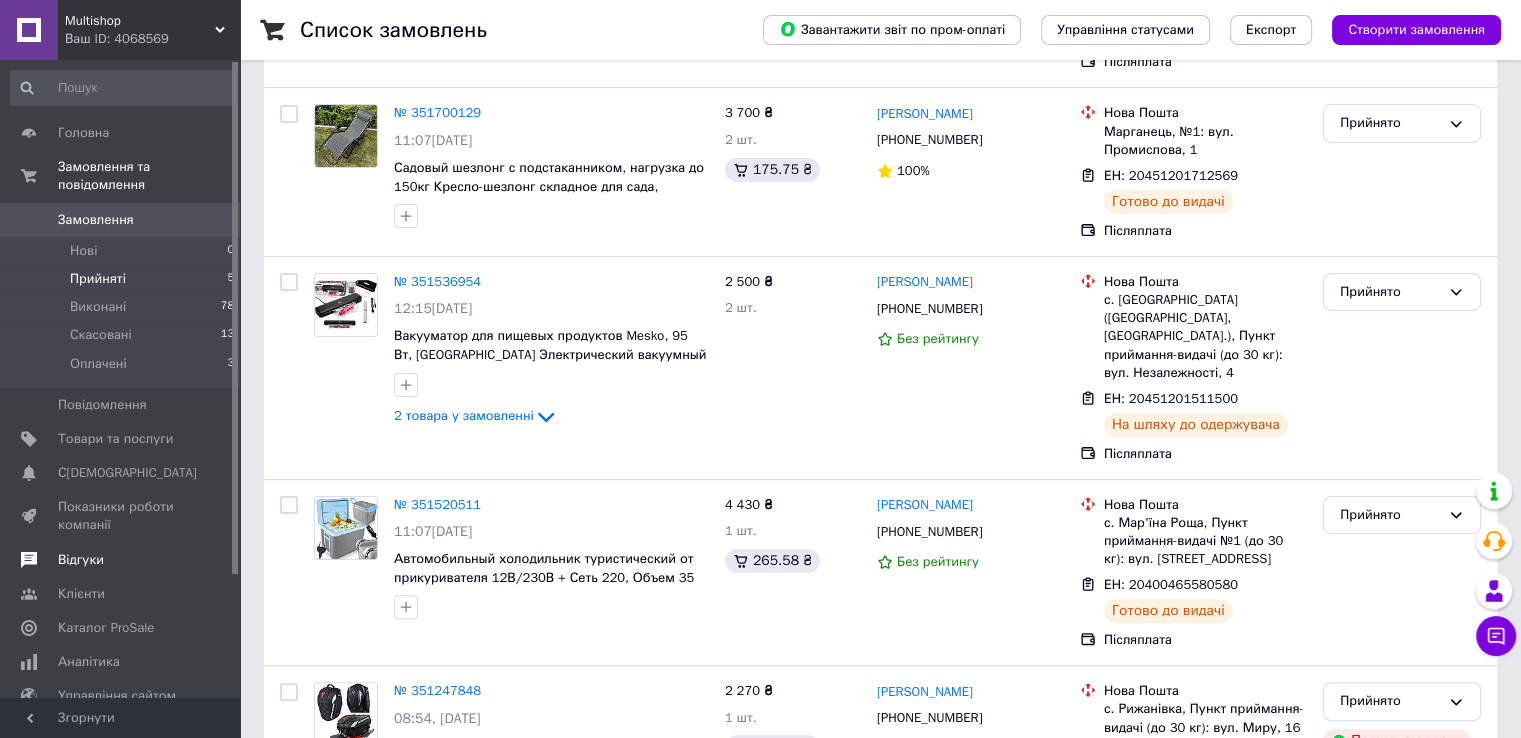 click on "Відгуки" at bounding box center [123, 560] 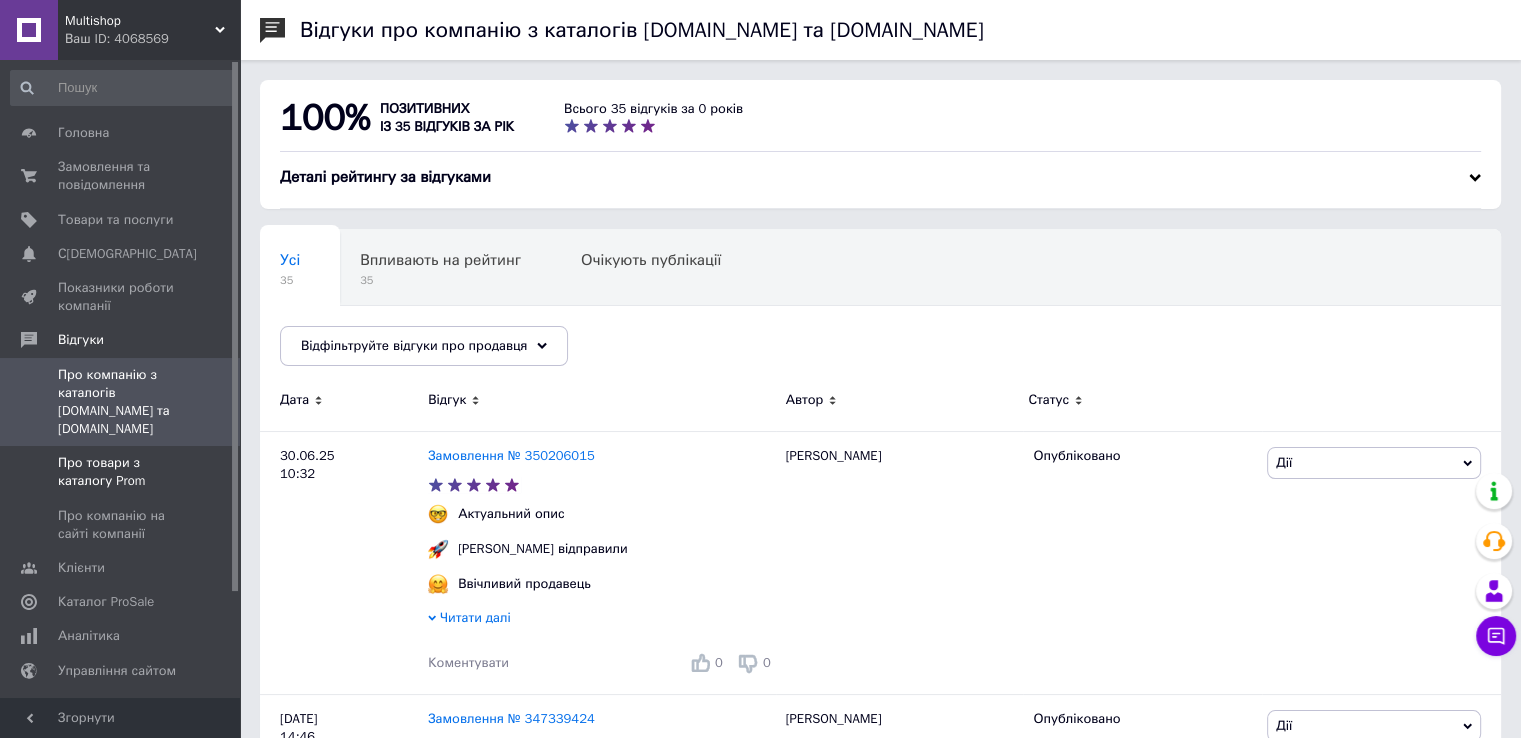click on "Про товари з каталогу Prom" at bounding box center [121, 472] 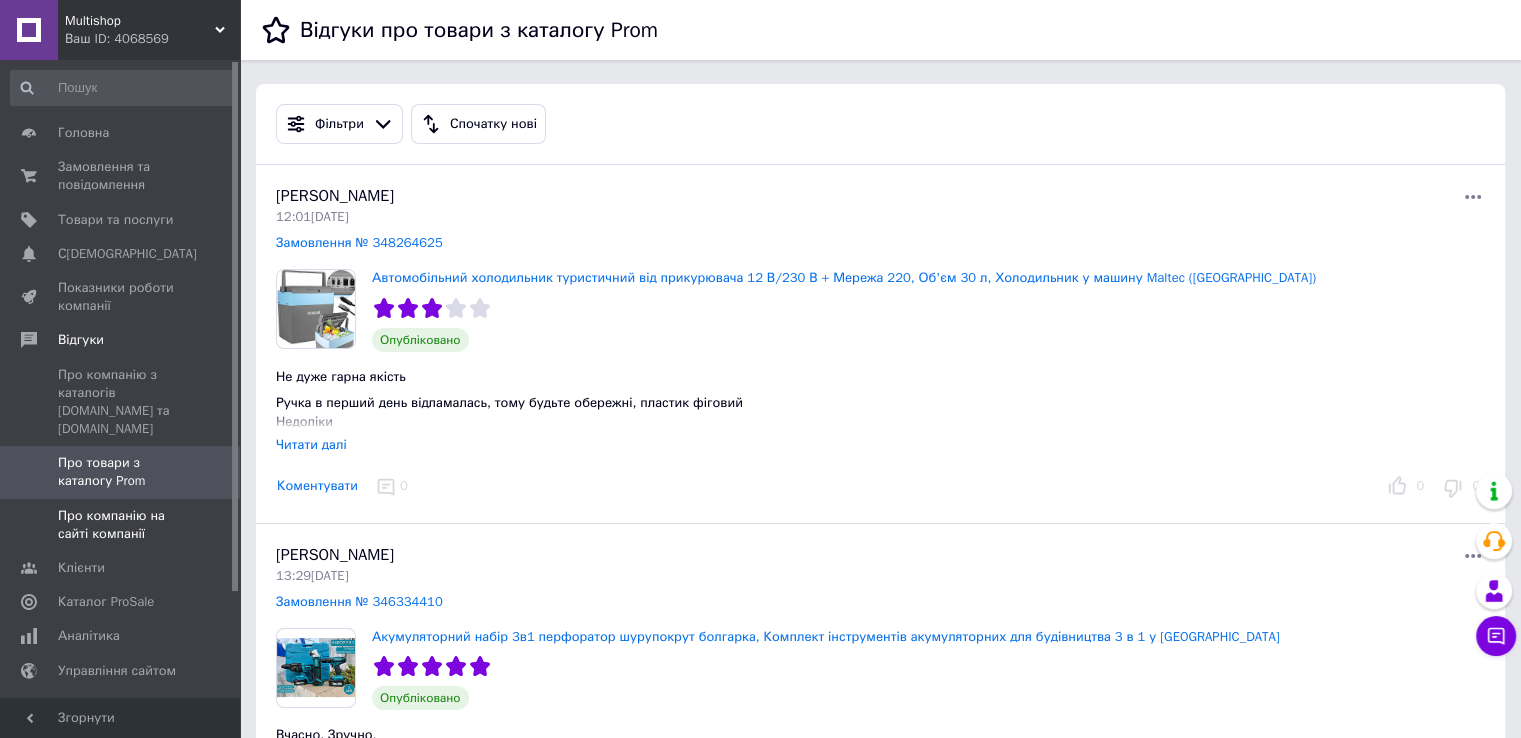 click on "Про компанію на сайті компанії" at bounding box center (121, 525) 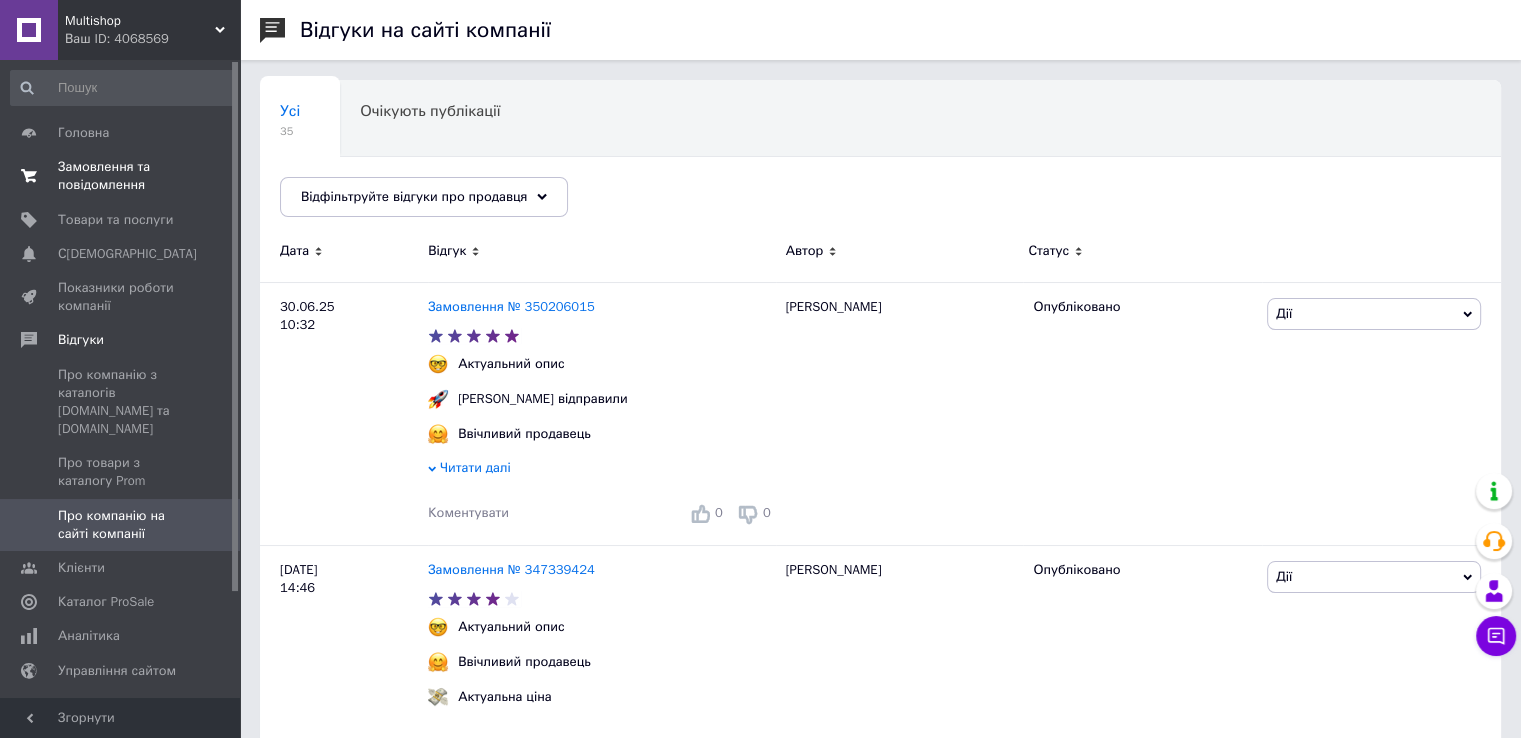 click on "Замовлення та повідомлення" at bounding box center [121, 176] 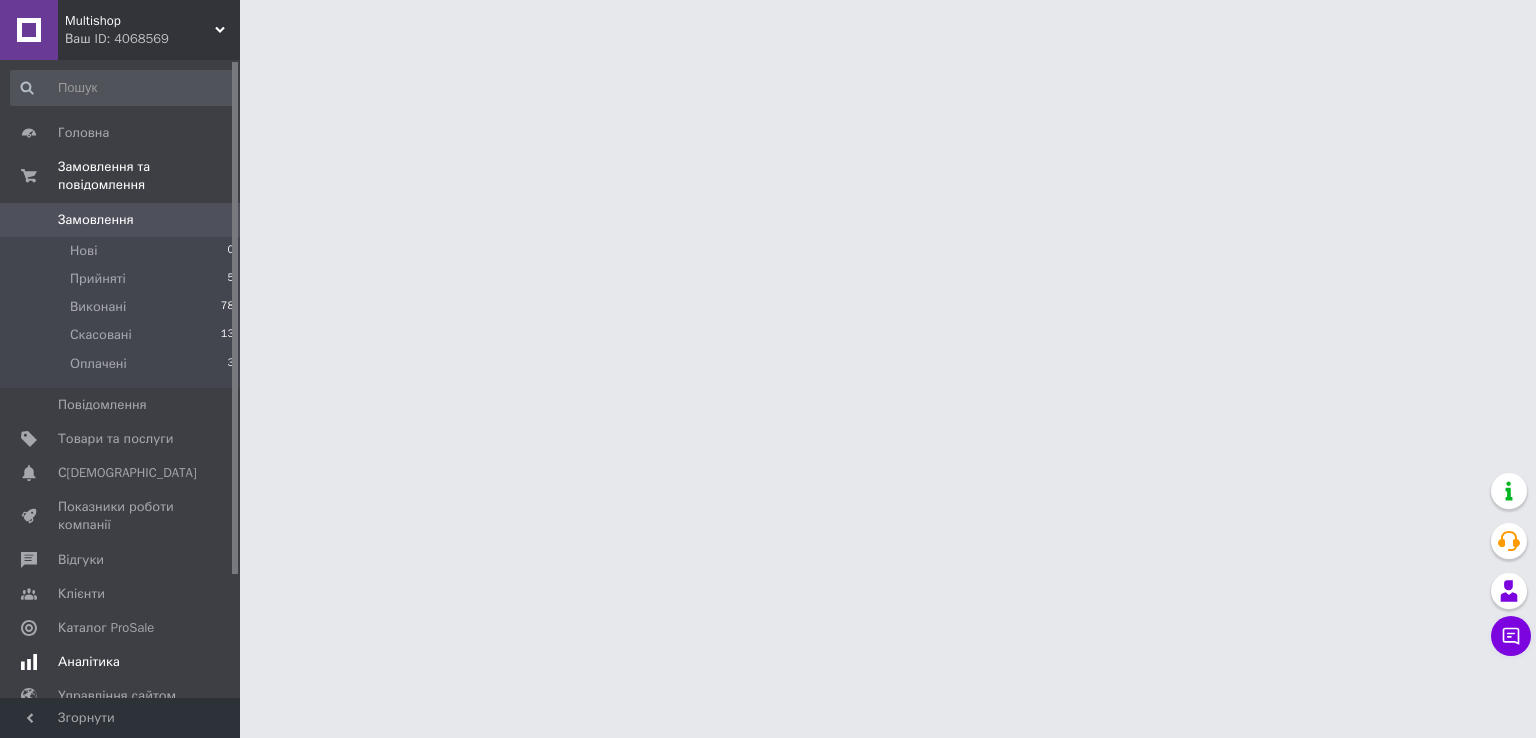 click on "Аналітика" at bounding box center (89, 662) 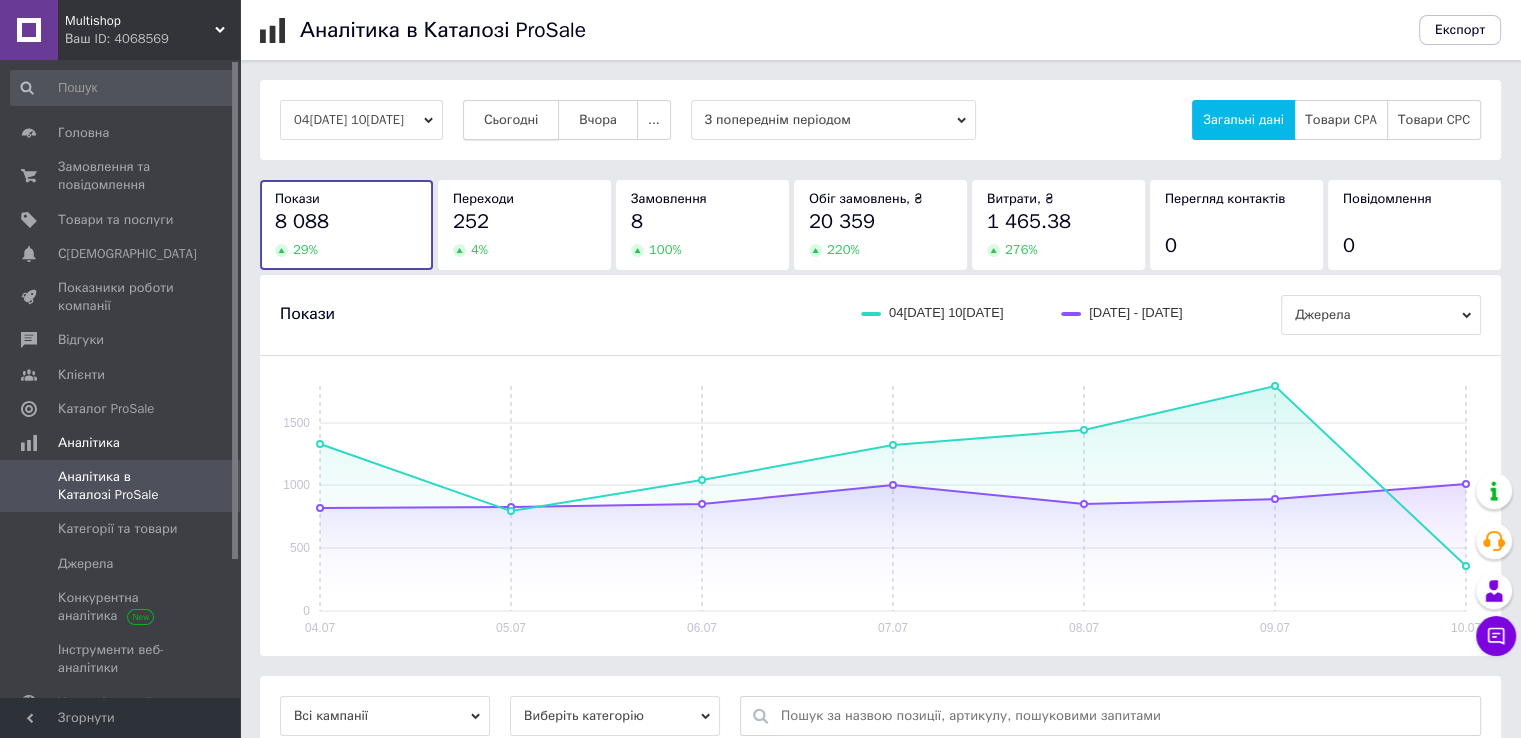 click on "Сьогодні" at bounding box center [511, 120] 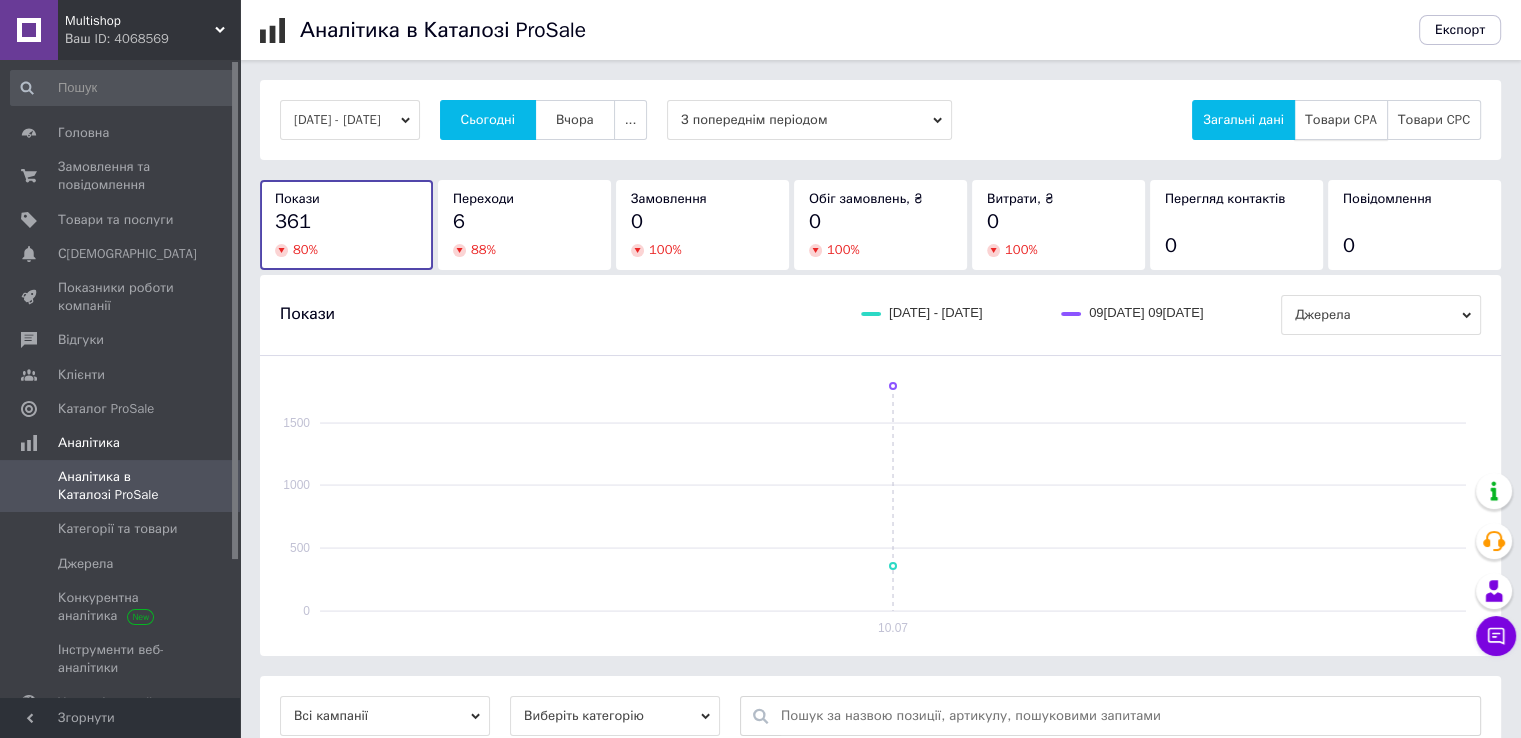 click on "Товари CPA" at bounding box center [1341, 120] 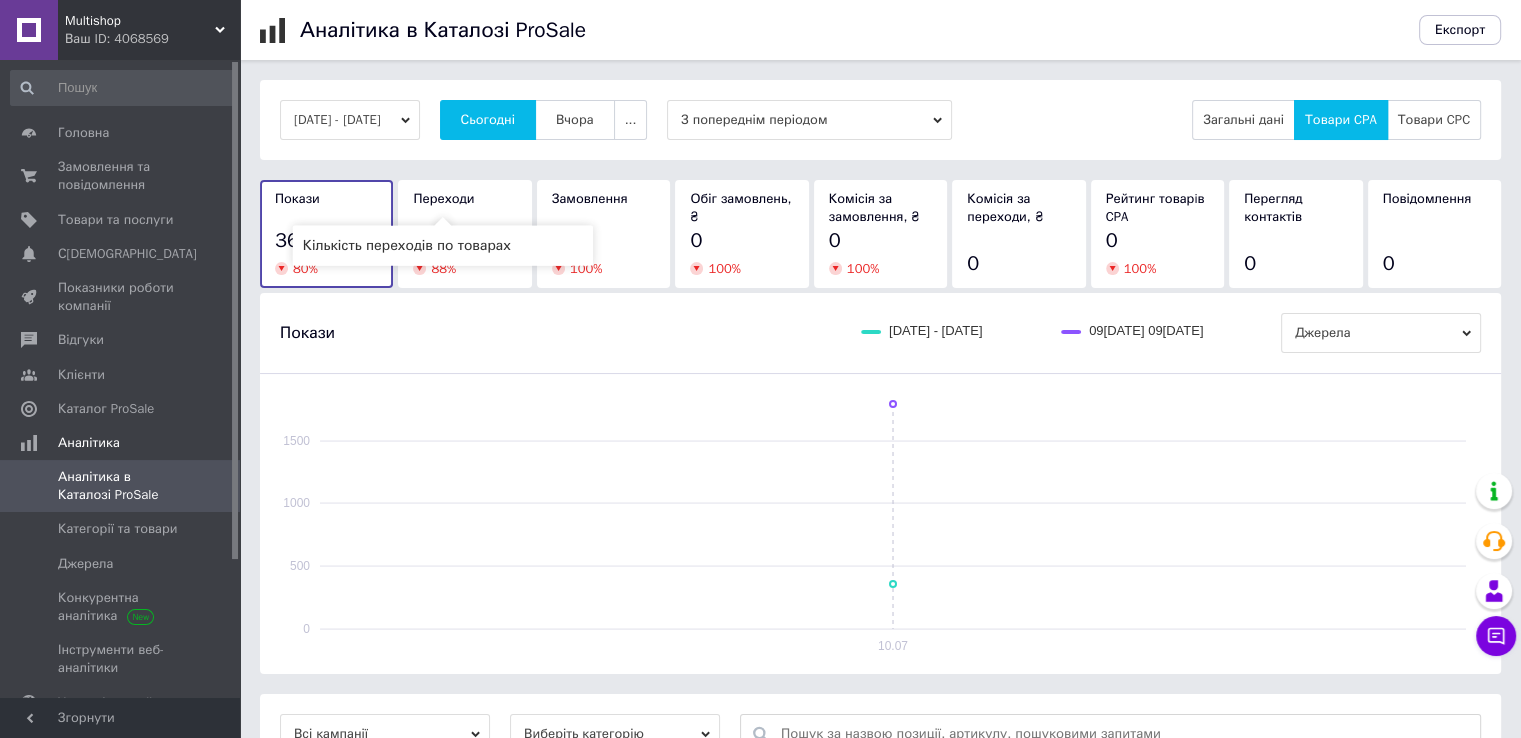 click on "Переходи" at bounding box center [443, 198] 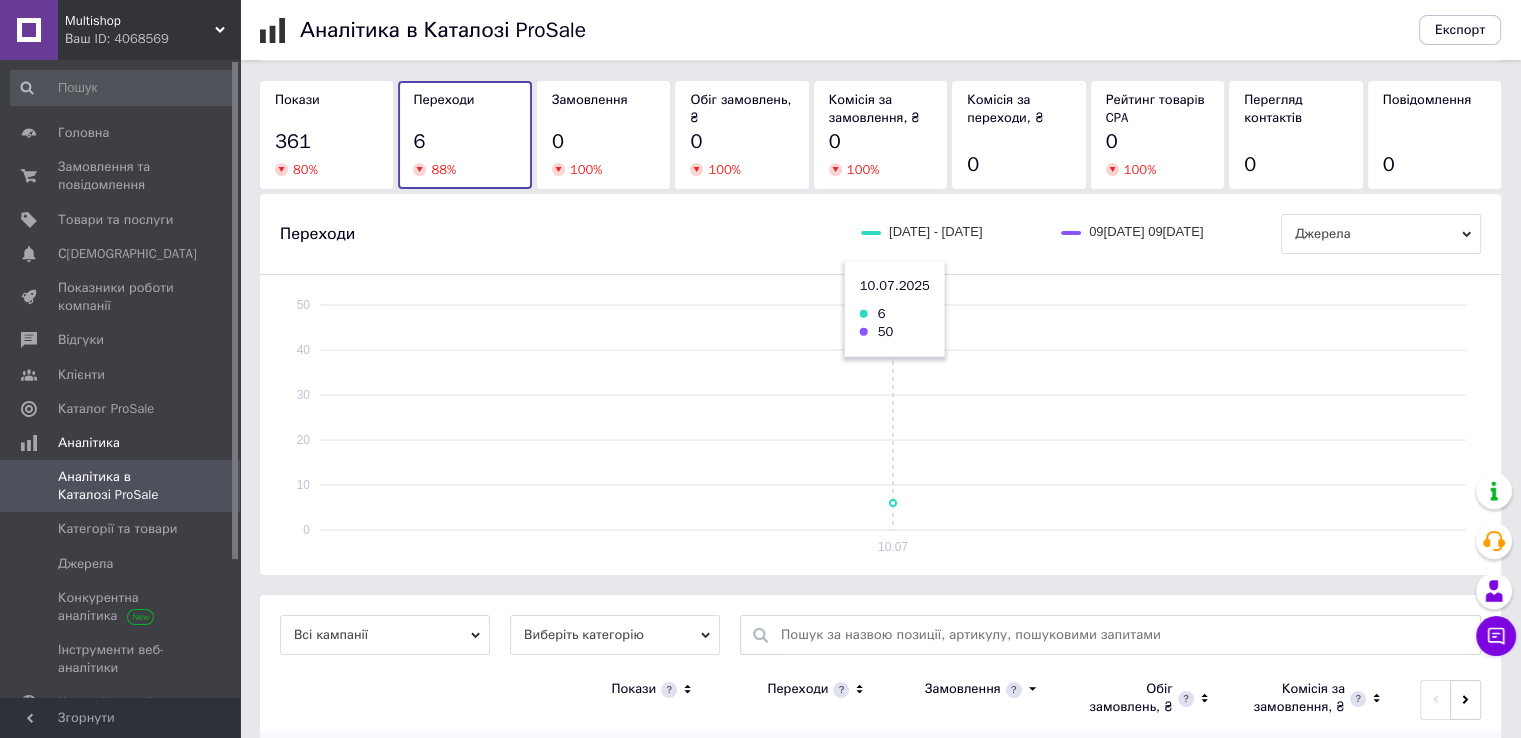 scroll, scrollTop: 216, scrollLeft: 0, axis: vertical 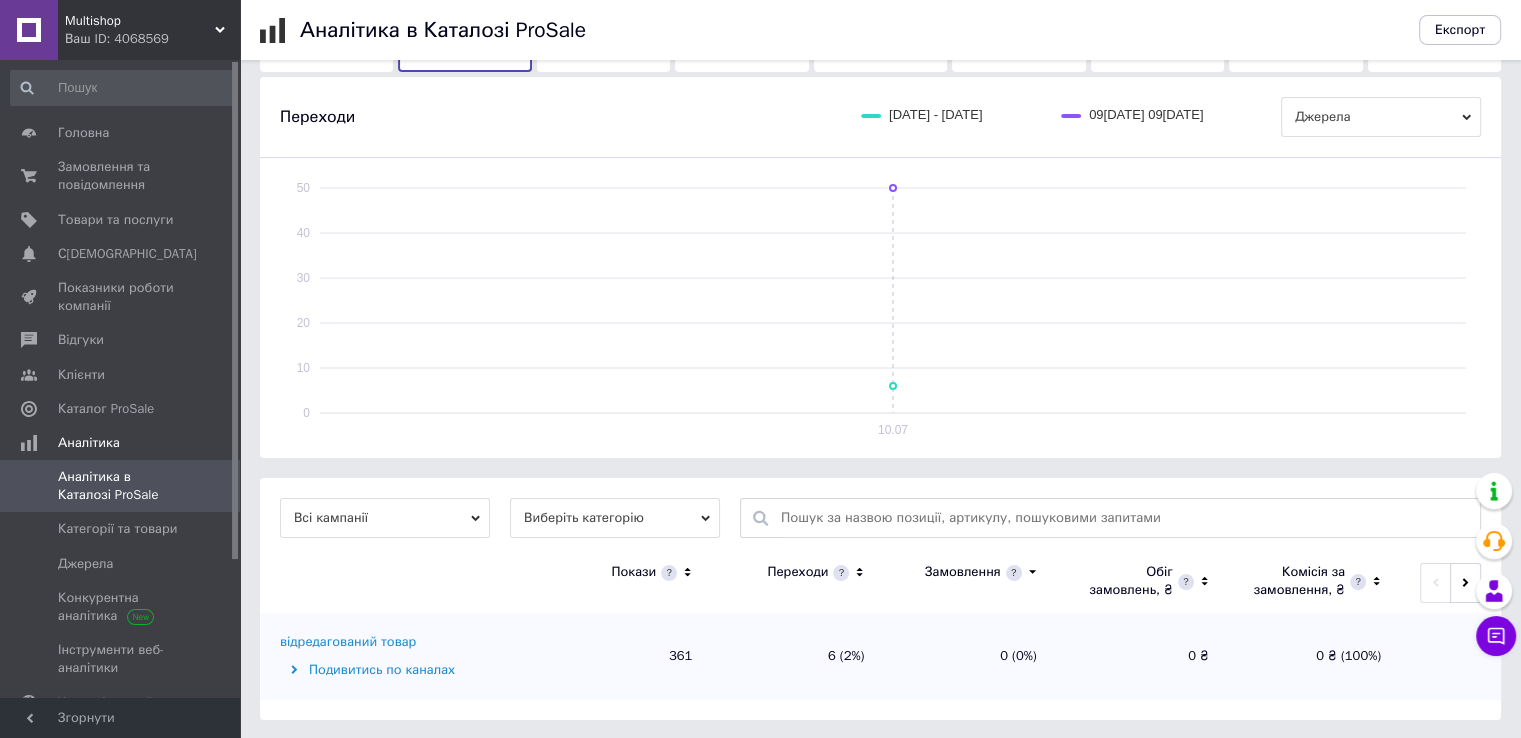 click on "Виберіть категорію" at bounding box center [615, 518] 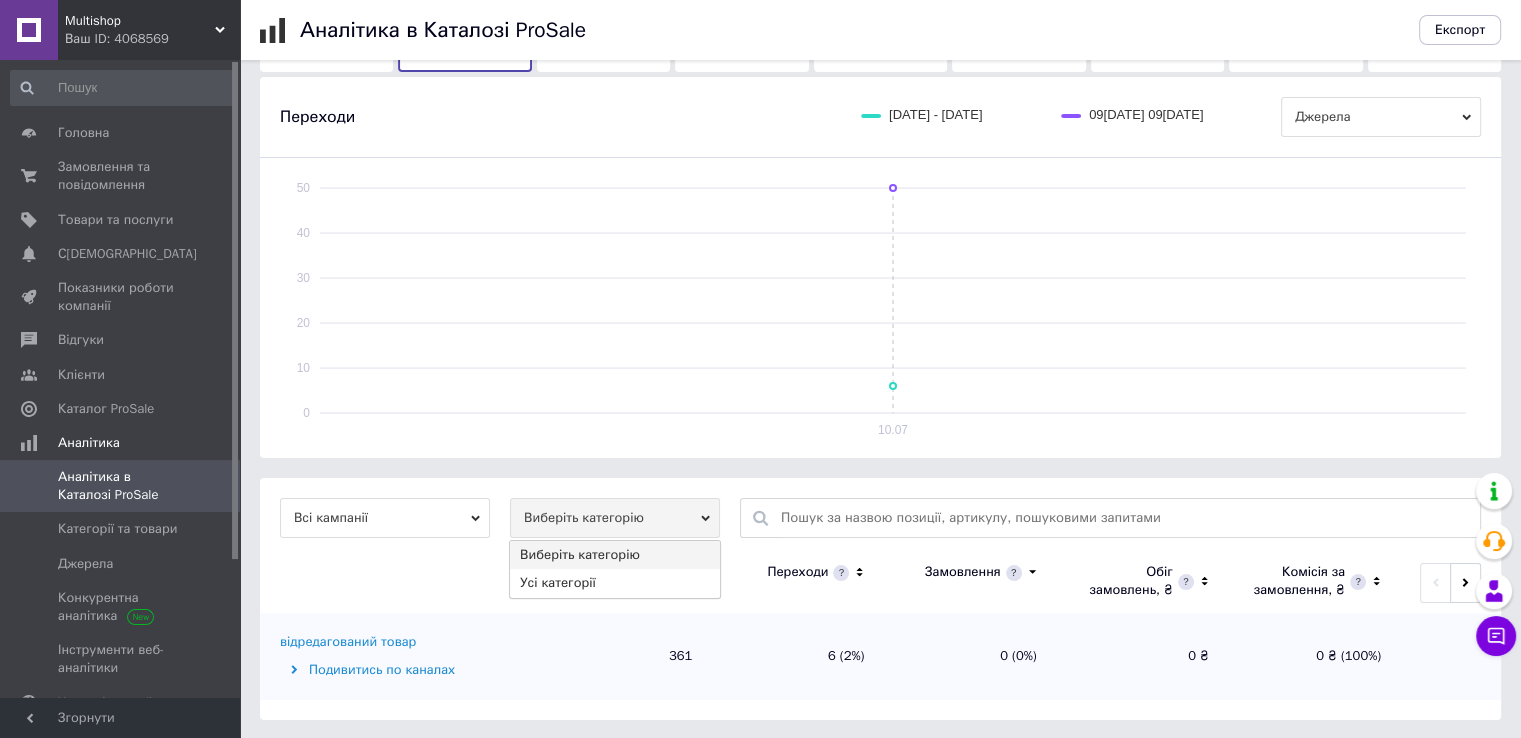 click on "Усі категорії" at bounding box center (615, 583) 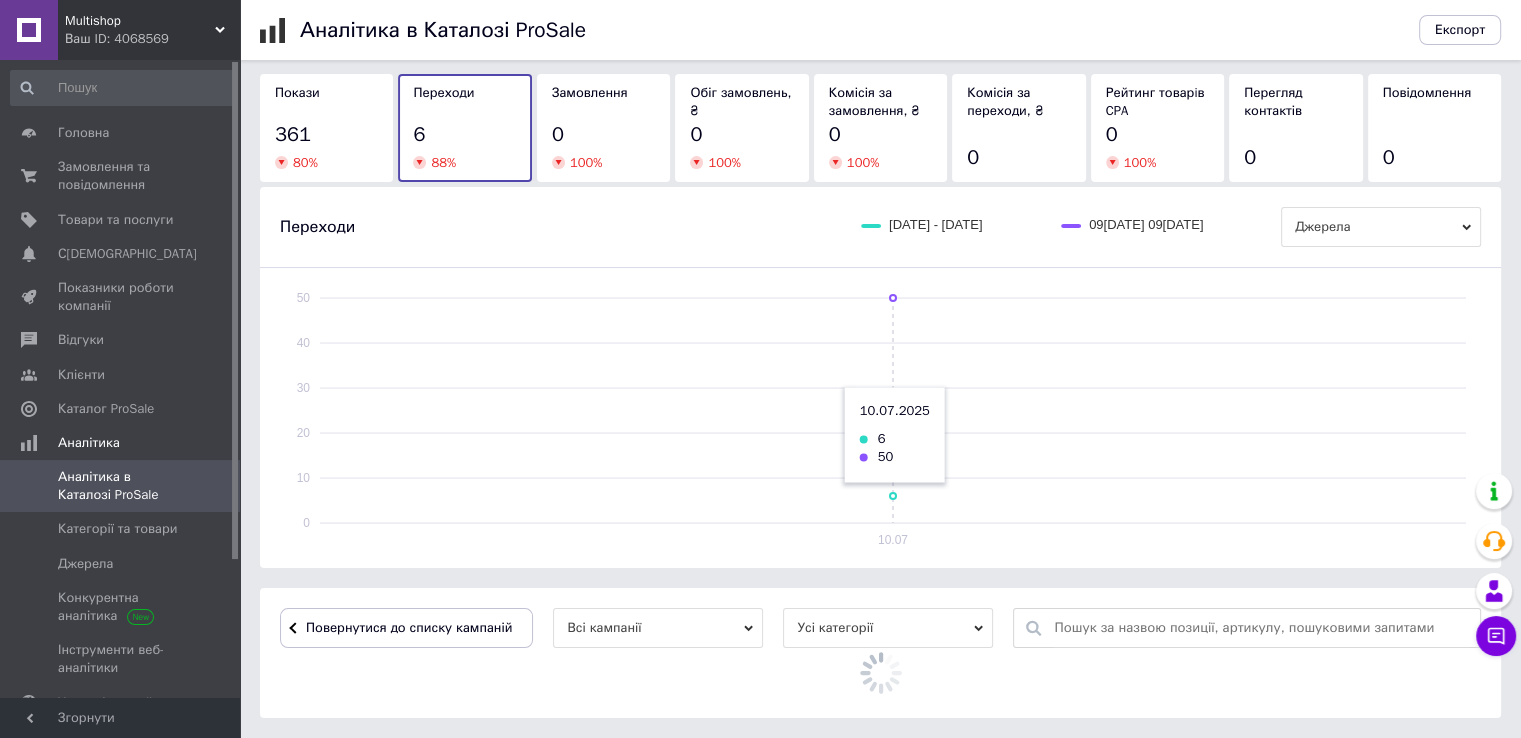 scroll, scrollTop: 216, scrollLeft: 0, axis: vertical 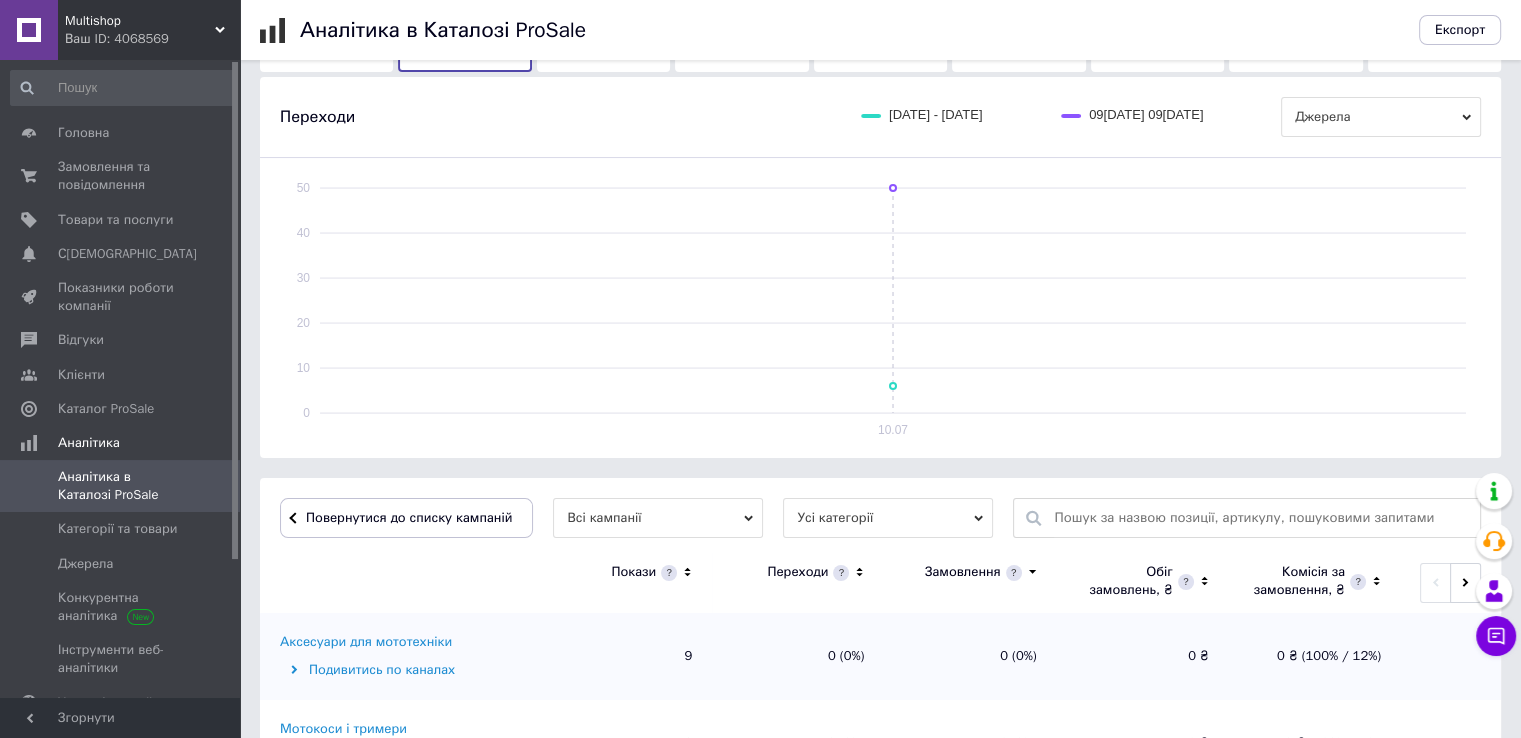 click on "Усі категорії" at bounding box center [888, 518] 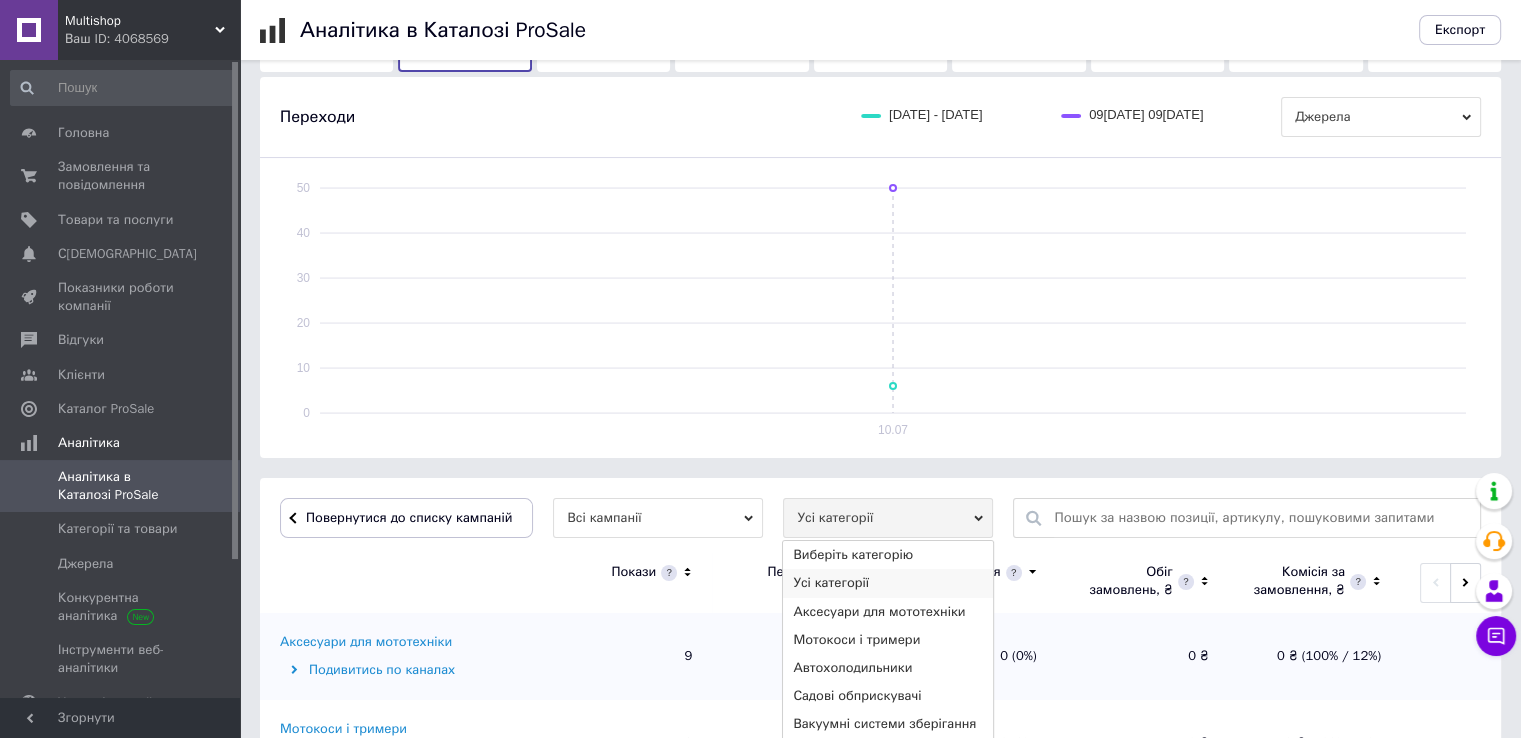 click on "Усі категорії" at bounding box center [888, 583] 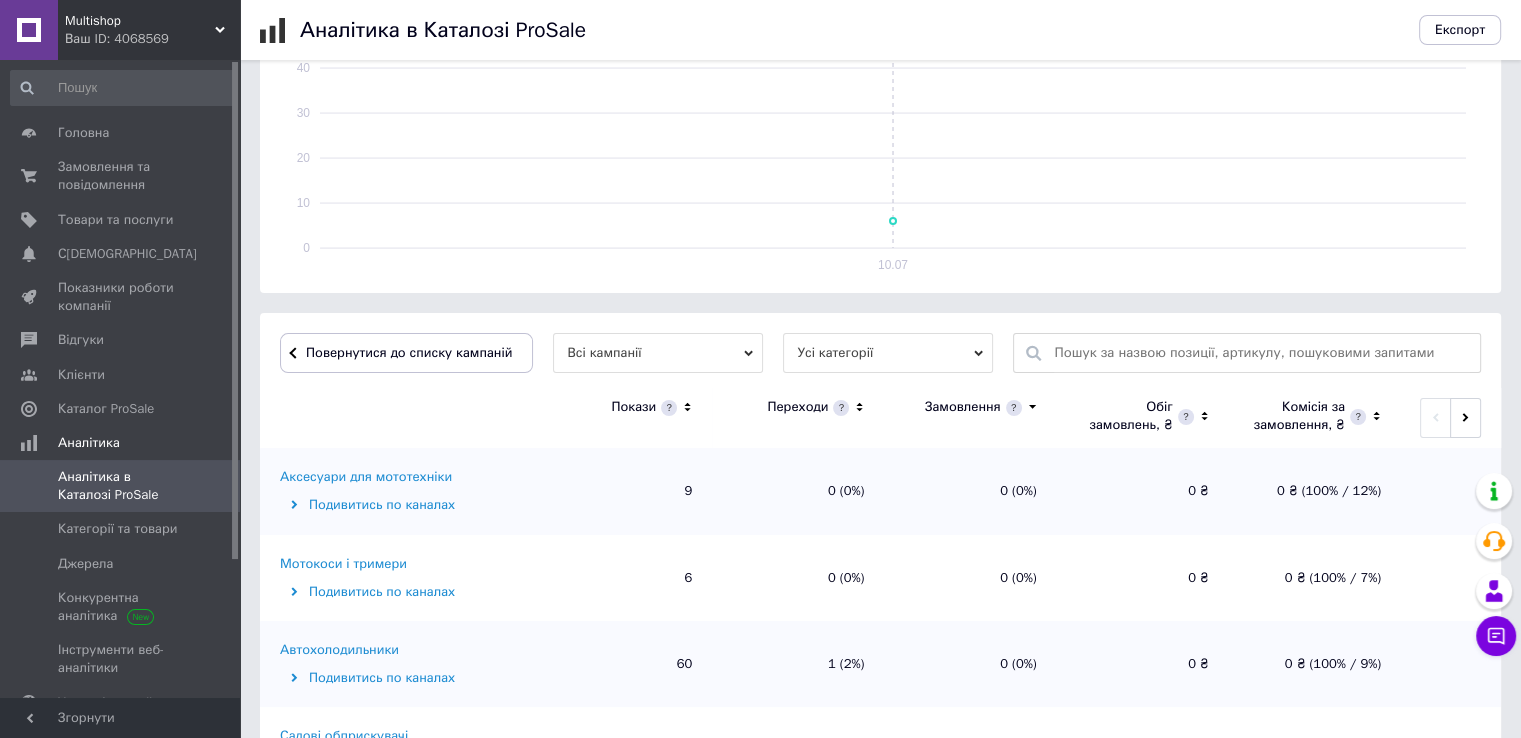 scroll, scrollTop: 516, scrollLeft: 0, axis: vertical 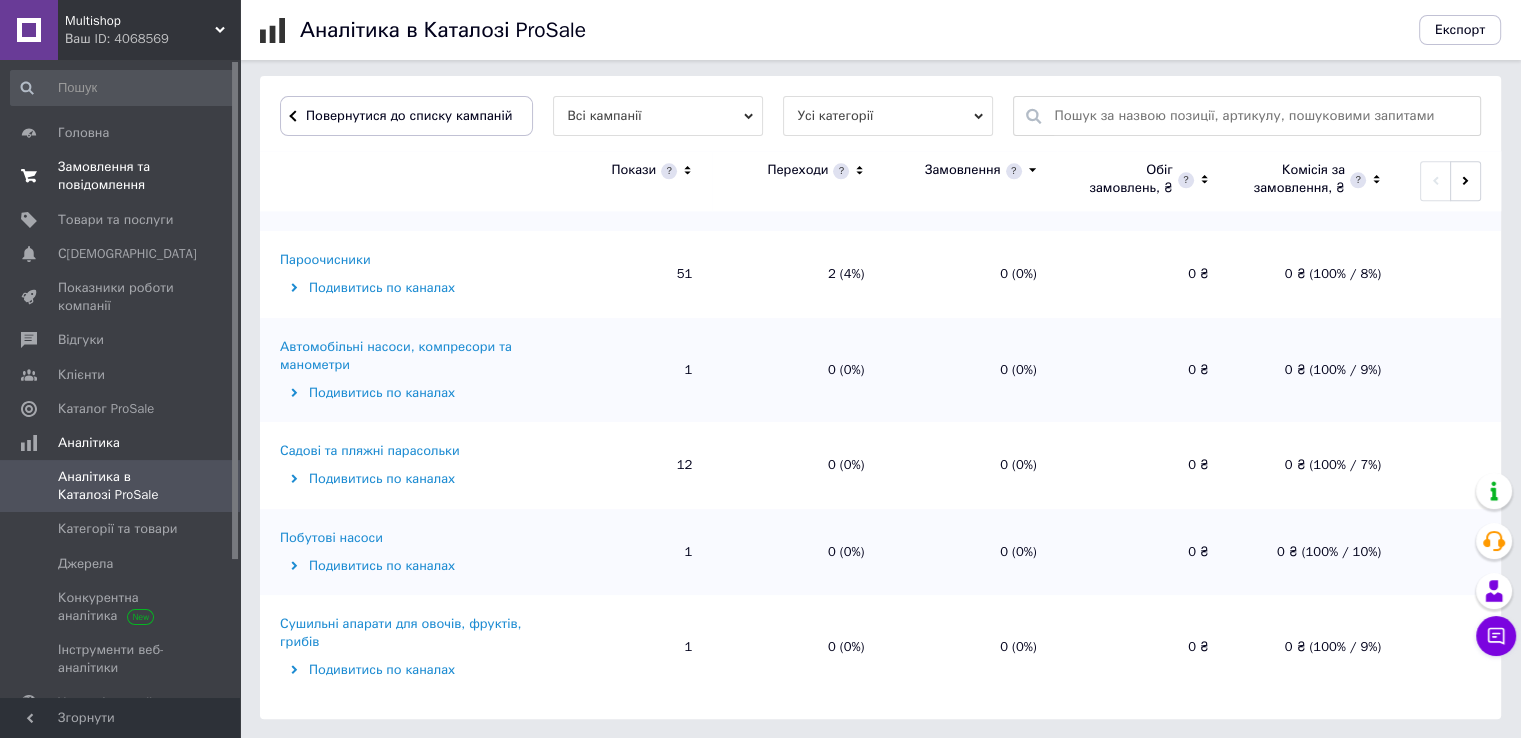 click on "Замовлення та повідомлення" at bounding box center [121, 176] 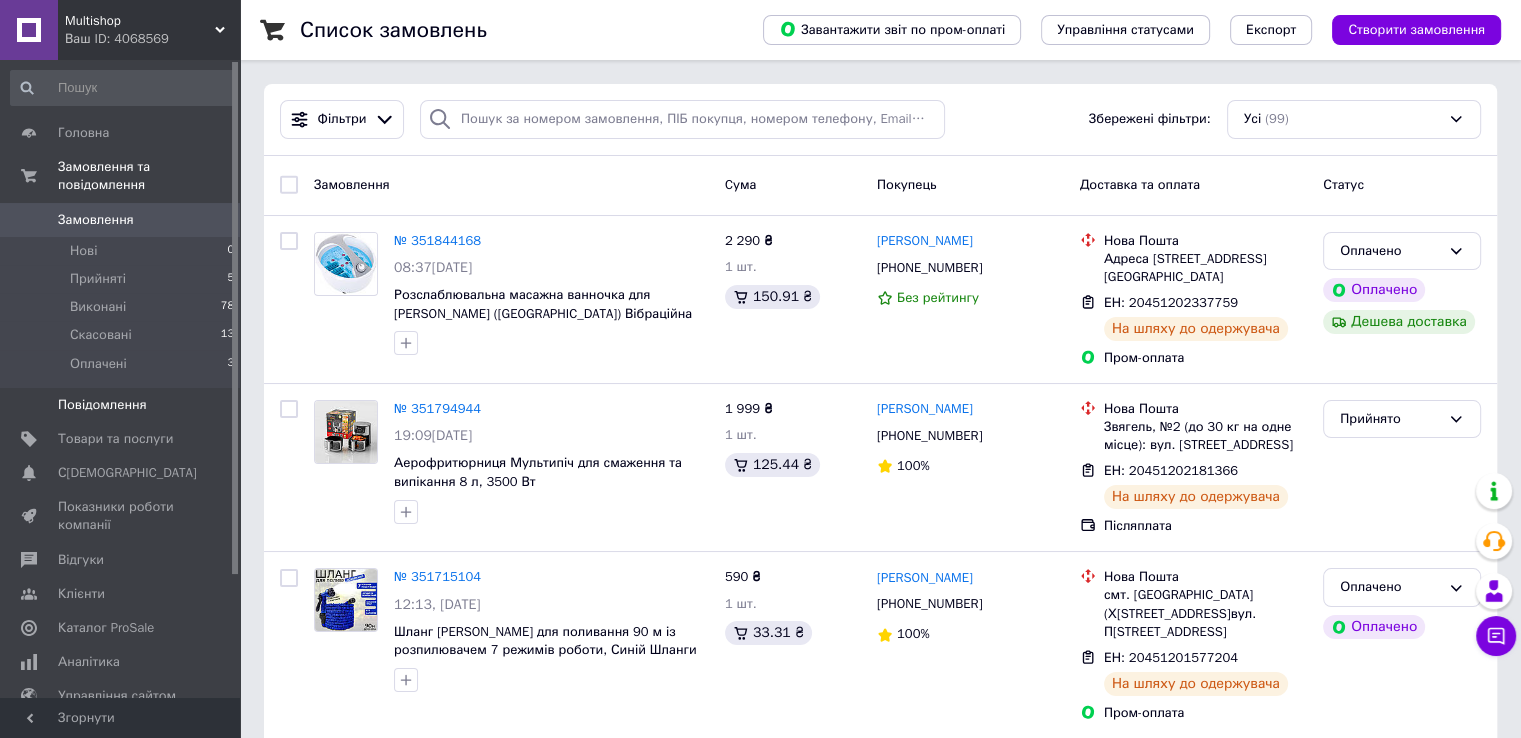 click on "Повідомлення 0" at bounding box center (123, 405) 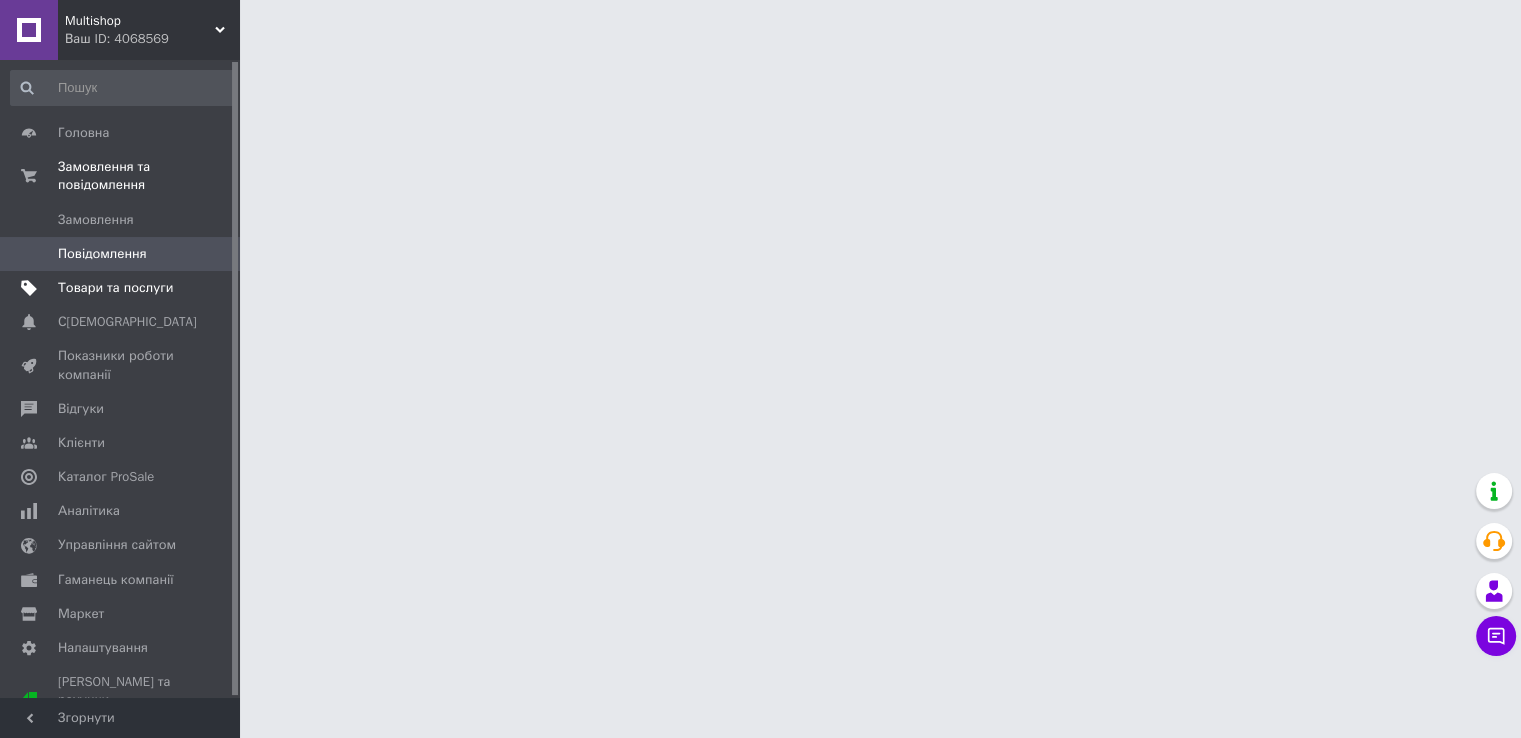 click on "Товари та послуги" at bounding box center [123, 288] 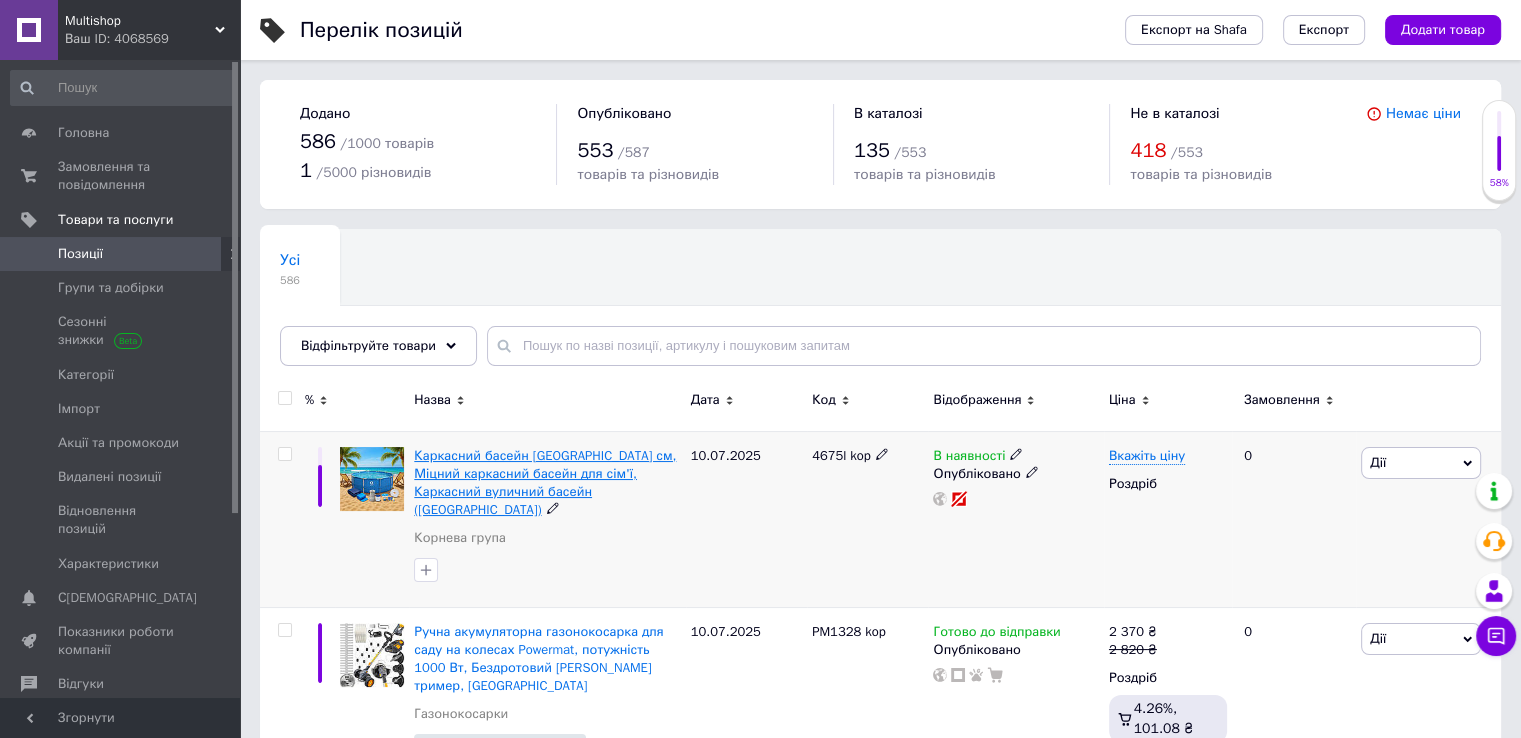 click on "Каркасний басейн 19в1 Avenli 305x305 см, Міцний каркасний басейн для сім'ї, Каркасний вуличний басейн (Польща)" at bounding box center [545, 483] 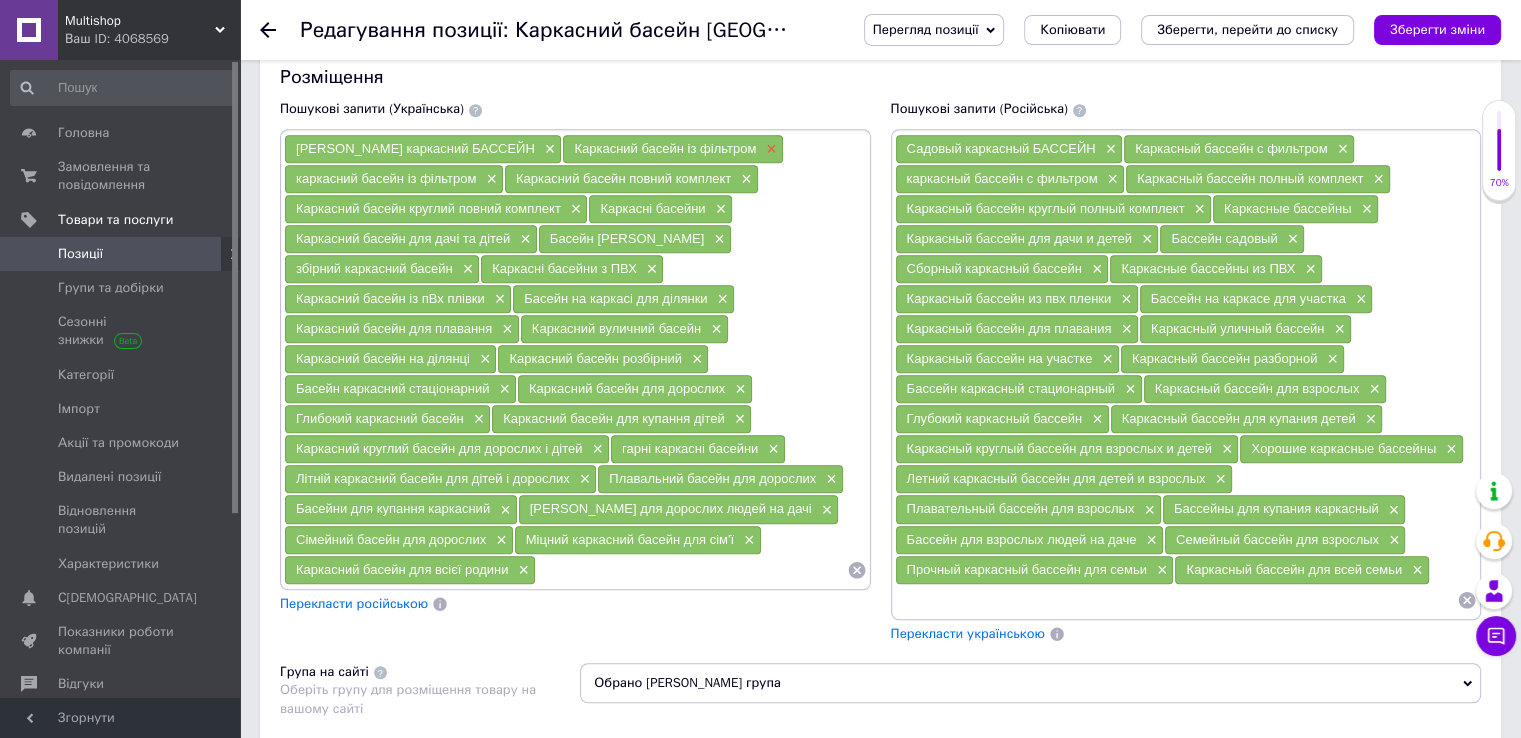 scroll, scrollTop: 800, scrollLeft: 0, axis: vertical 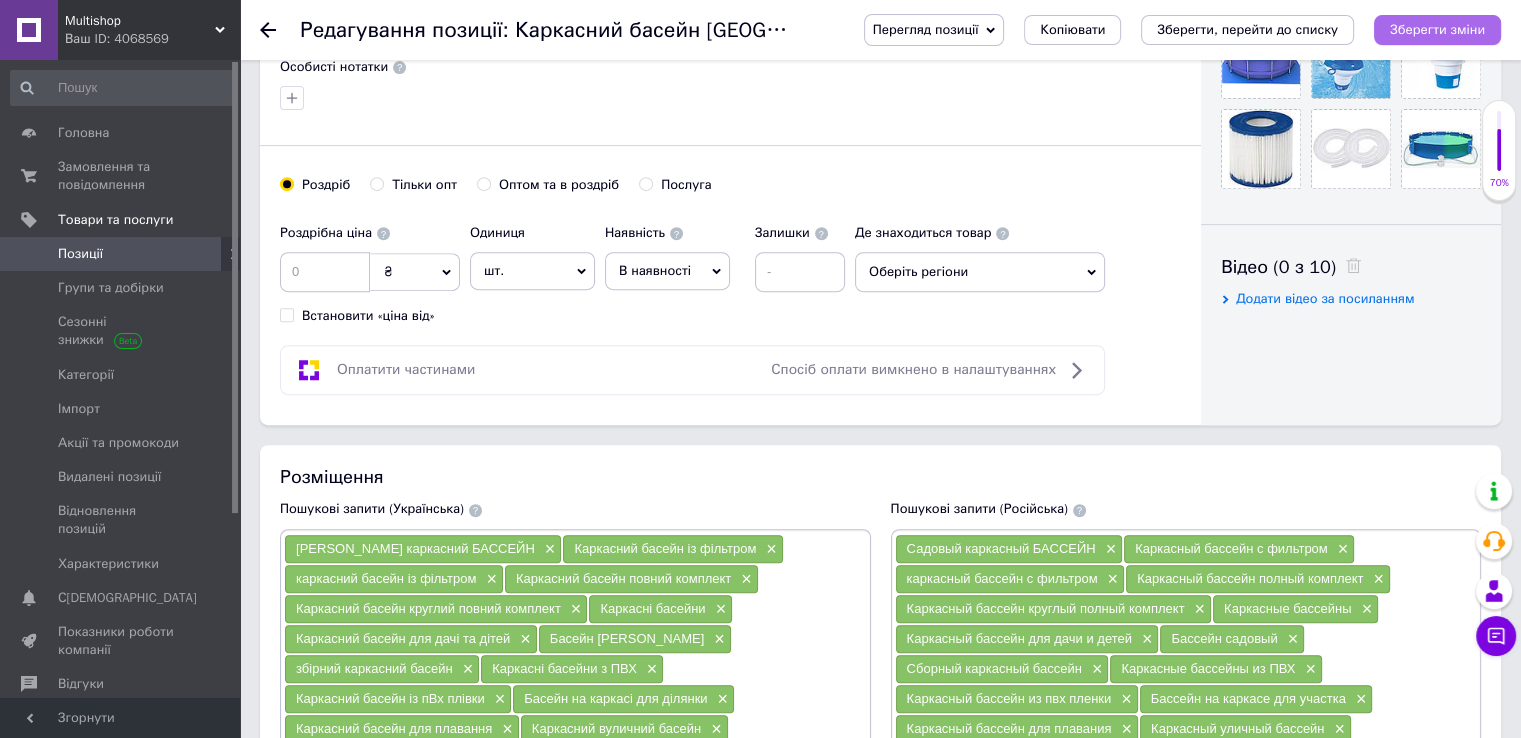 click on "Зберегти зміни" at bounding box center (1437, 30) 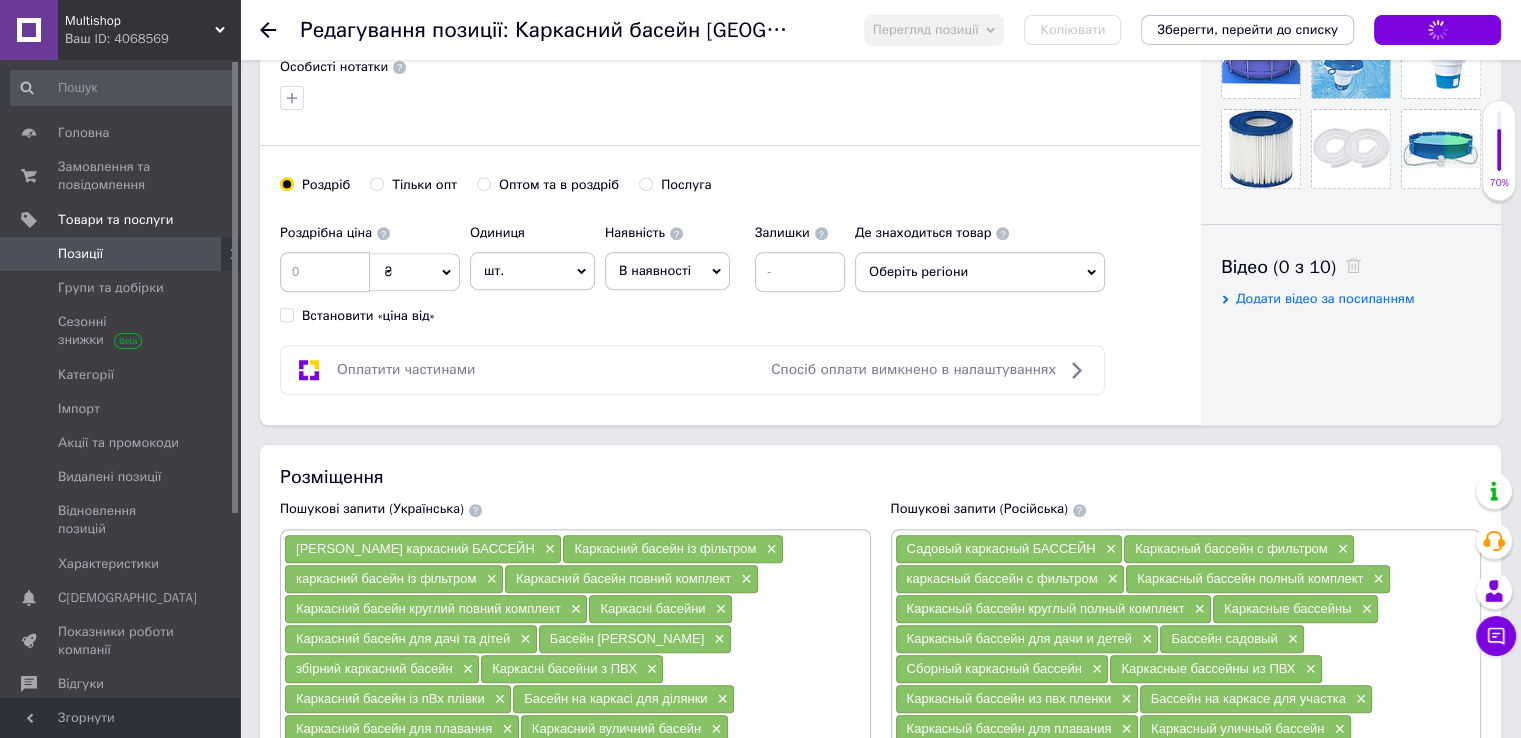 scroll, scrollTop: 300, scrollLeft: 0, axis: vertical 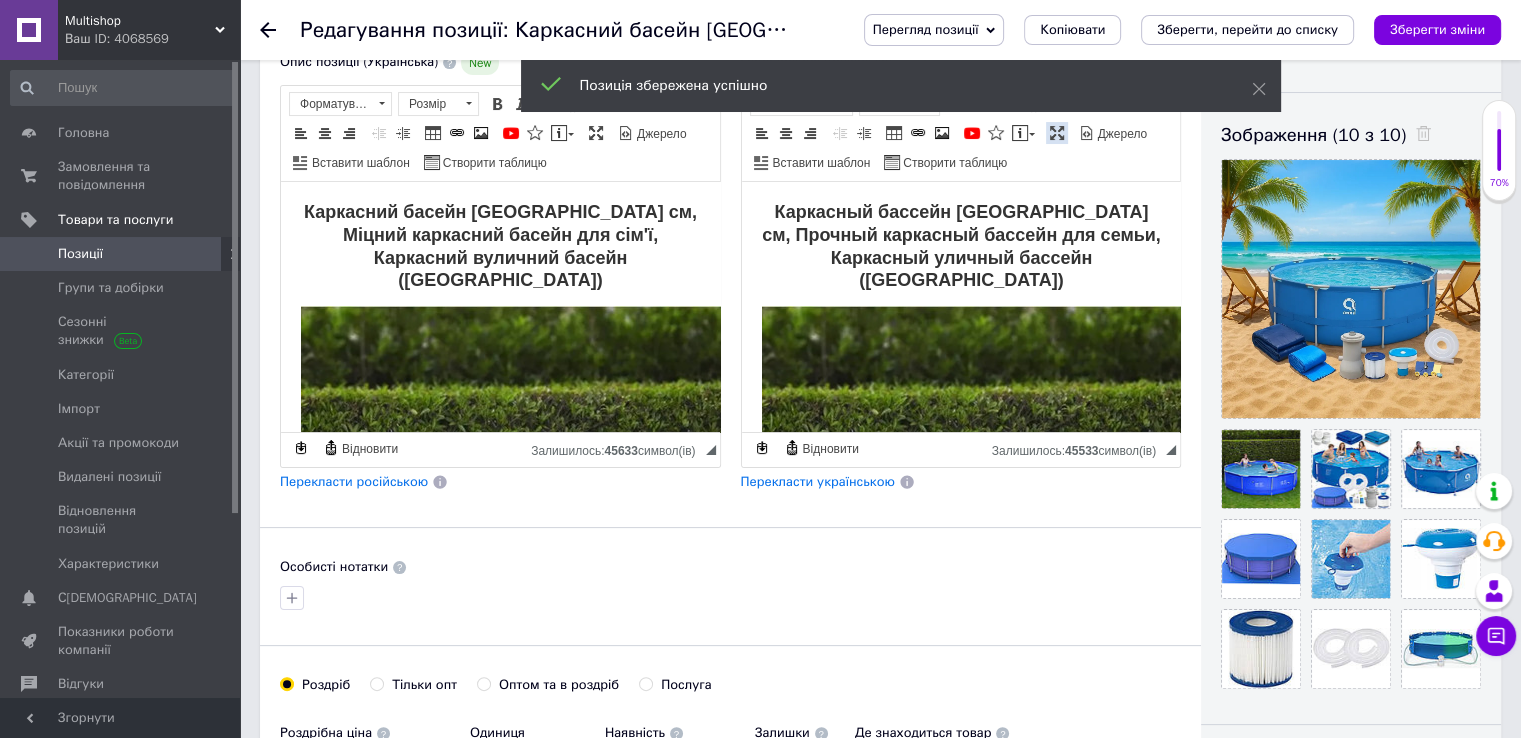 drag, startPoint x: 1052, startPoint y: 132, endPoint x: 1052, endPoint y: 95, distance: 37 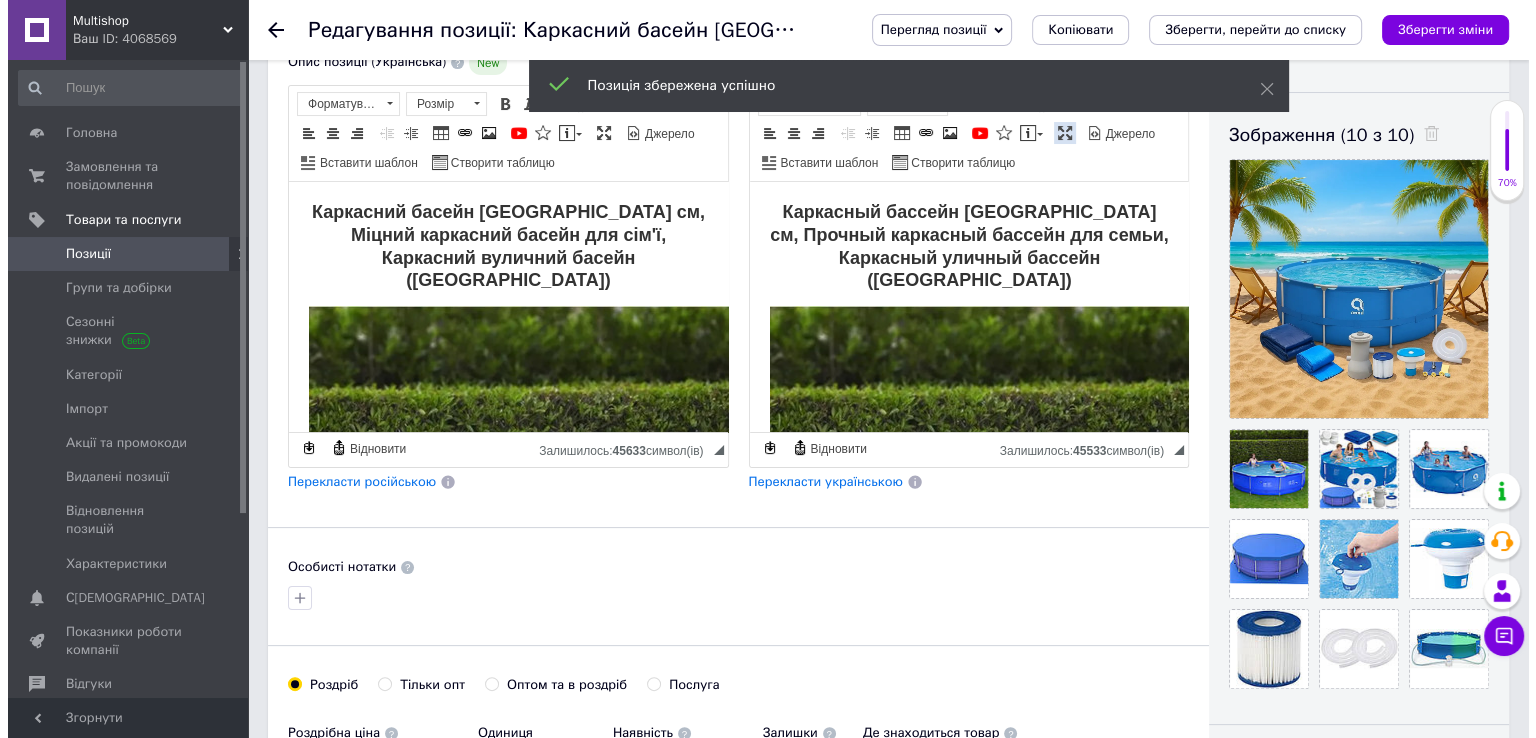 scroll, scrollTop: 0, scrollLeft: 0, axis: both 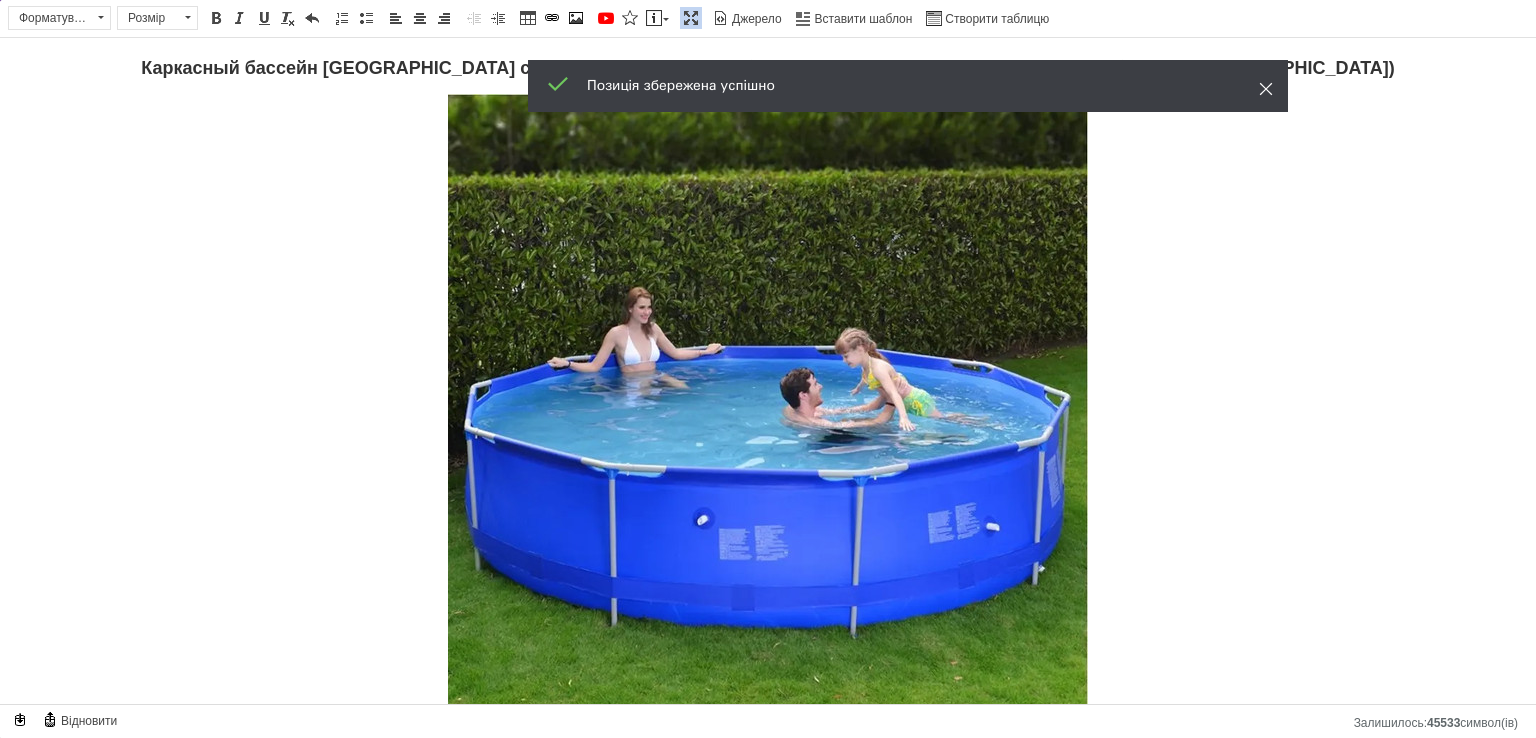 click on "Позиція збережена успішно" at bounding box center [908, 86] 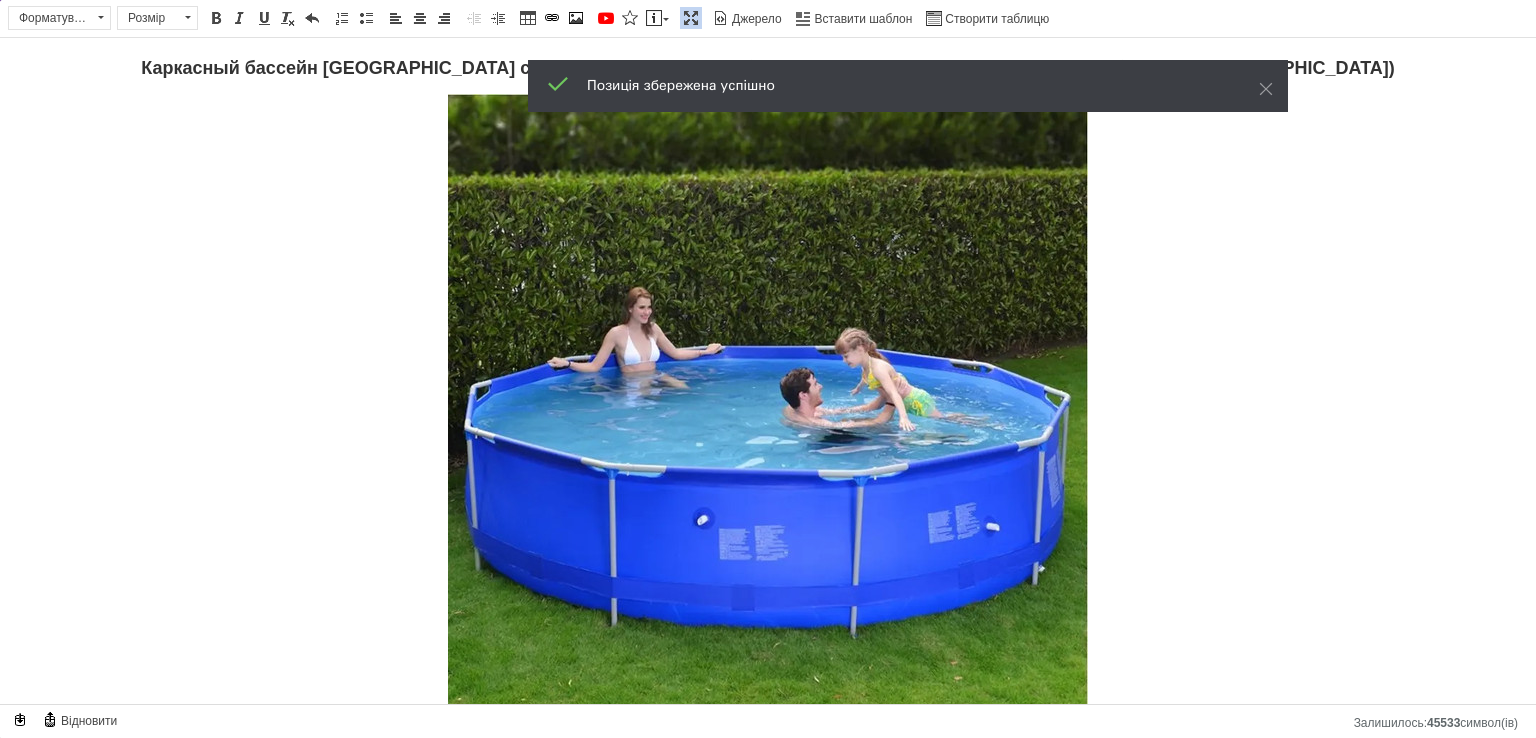 drag, startPoint x: 1266, startPoint y: 91, endPoint x: 1276, endPoint y: 85, distance: 11.661903 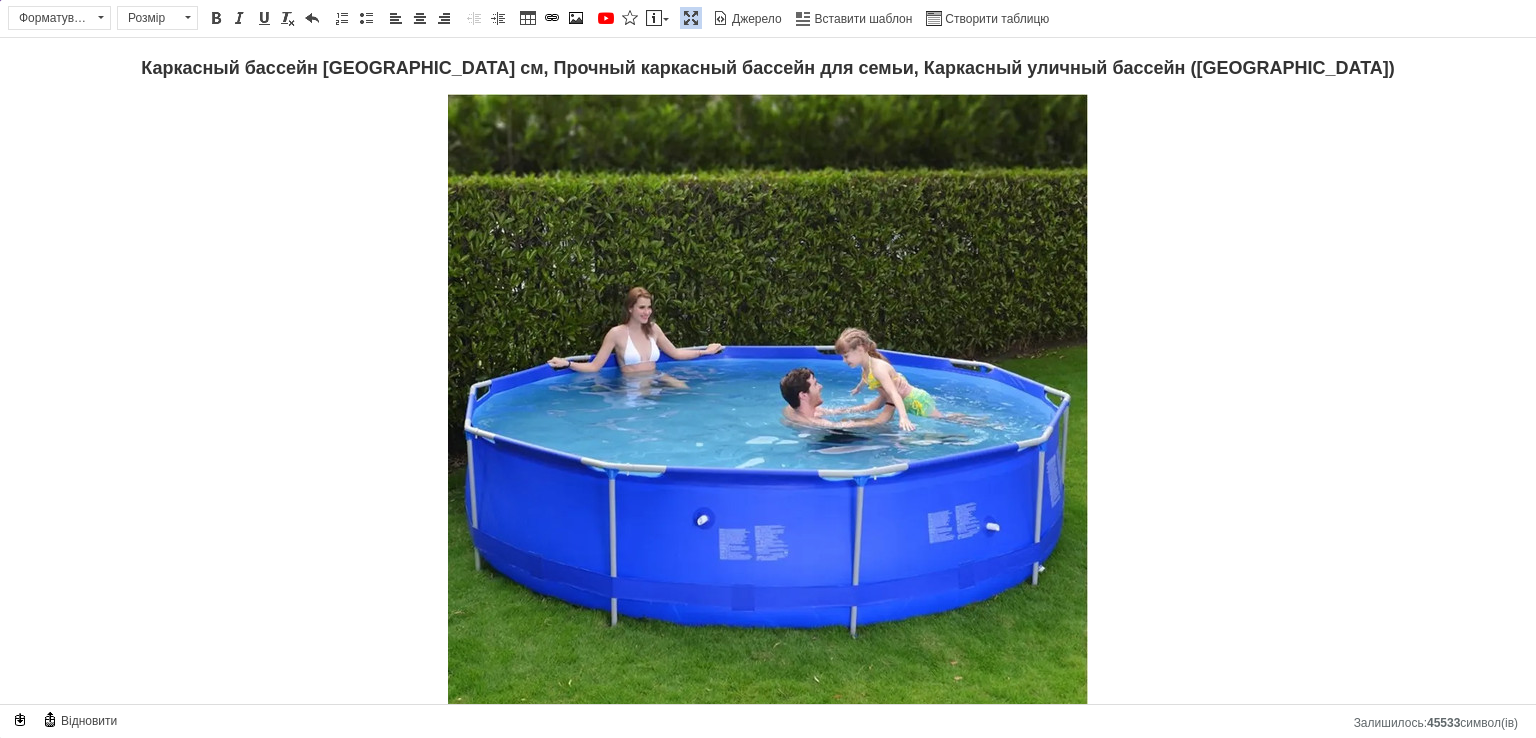 click at bounding box center [768, 417] 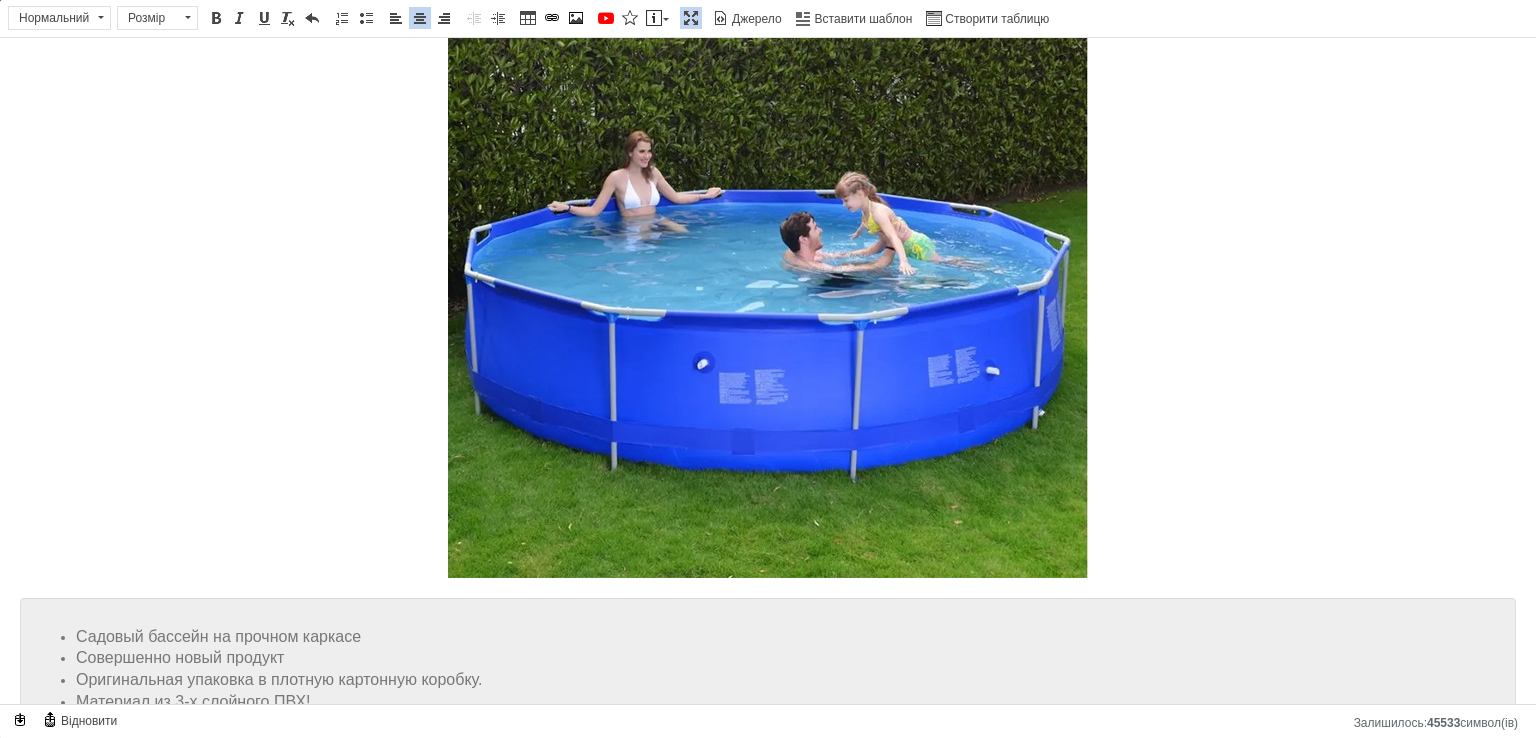 scroll, scrollTop: 0, scrollLeft: 0, axis: both 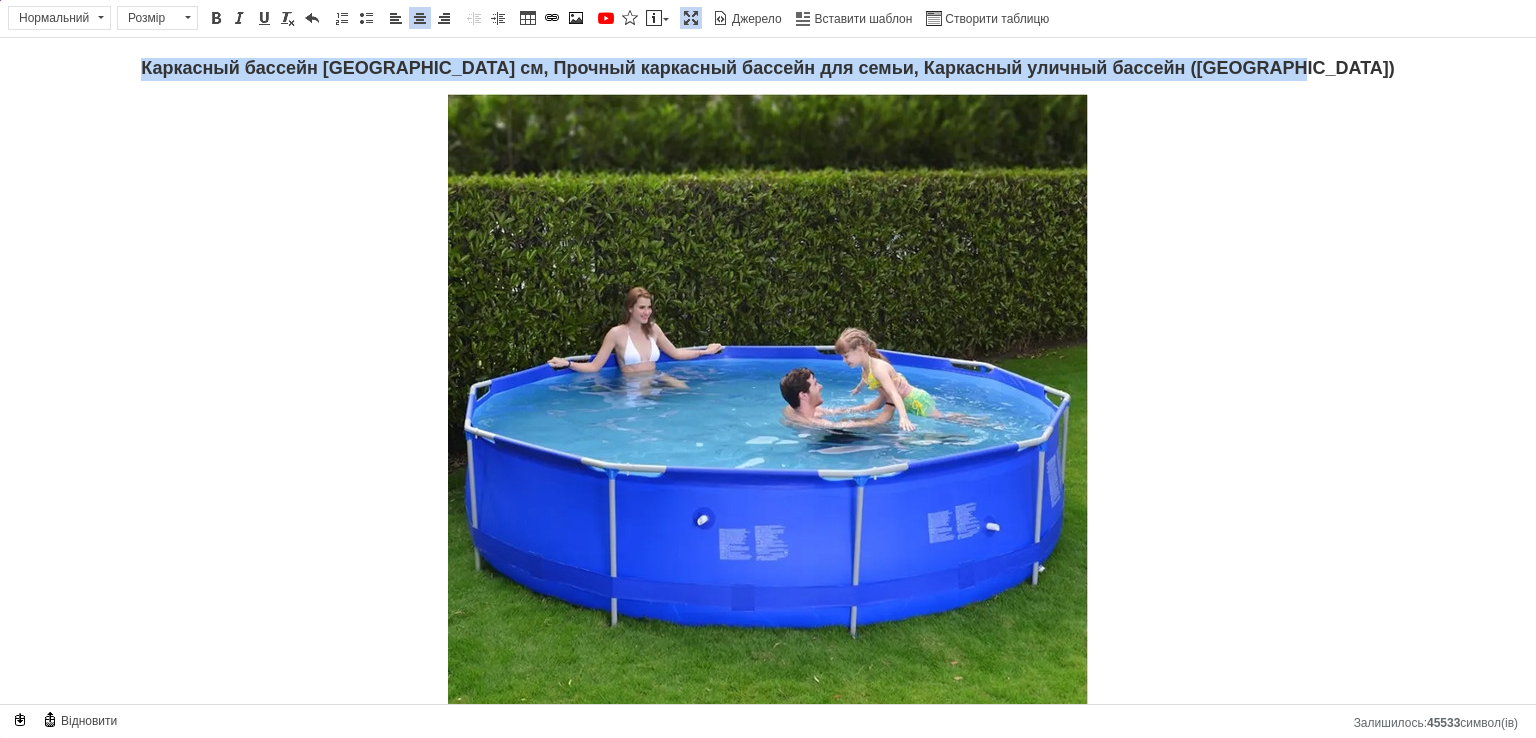 drag, startPoint x: 1344, startPoint y: 66, endPoint x: 144, endPoint y: 78, distance: 1200.06 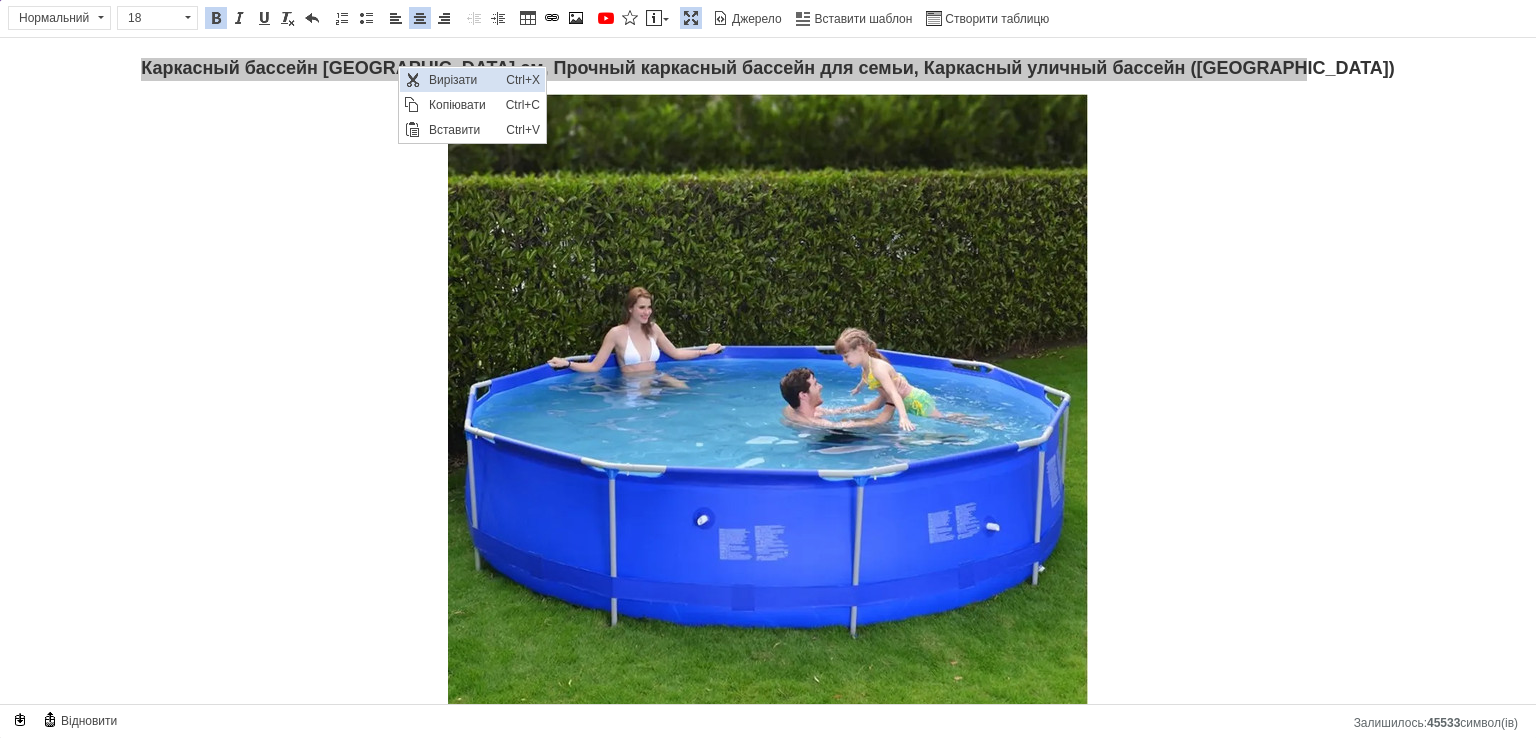 scroll, scrollTop: 0, scrollLeft: 0, axis: both 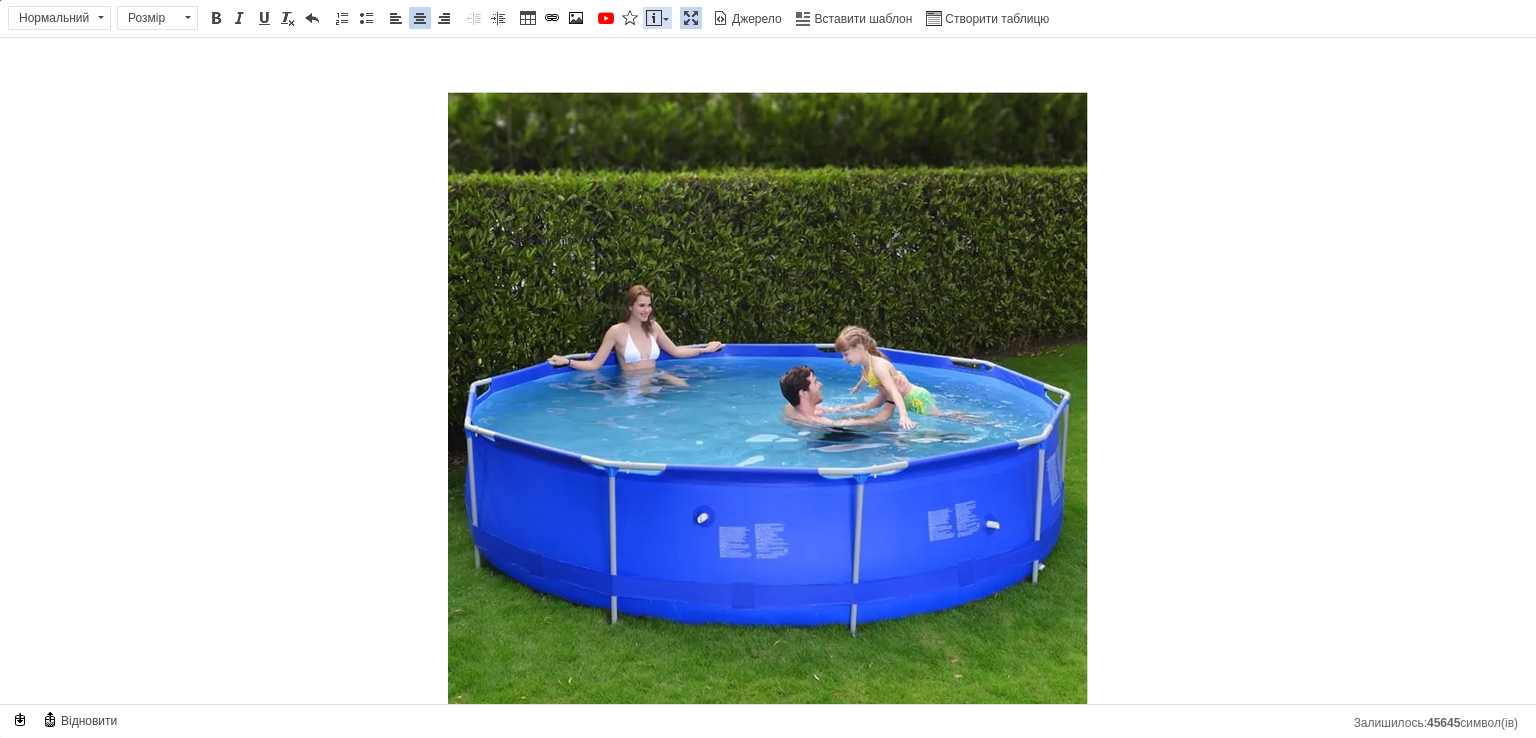 click on "Вставити повідомлення" at bounding box center (657, 18) 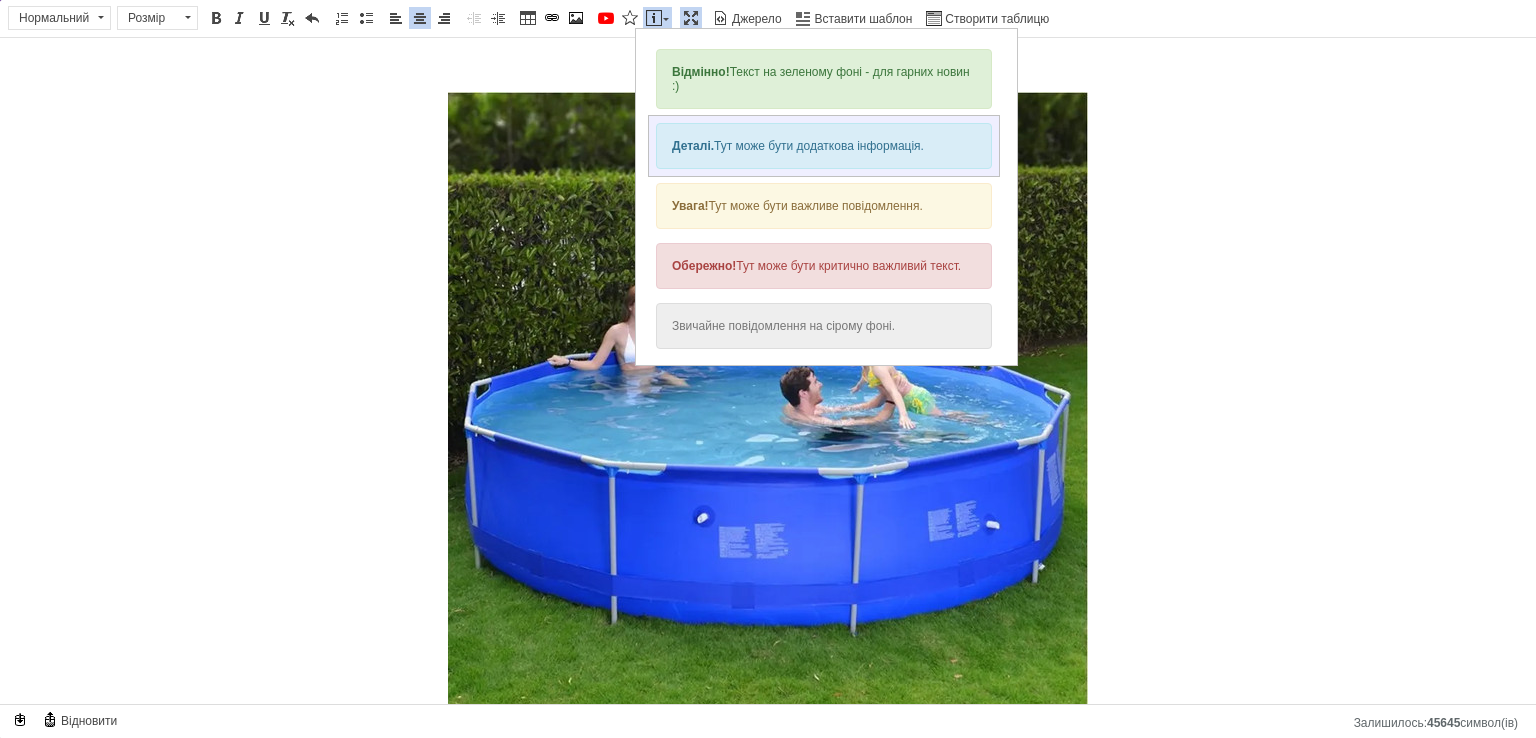 scroll, scrollTop: 0, scrollLeft: 0, axis: both 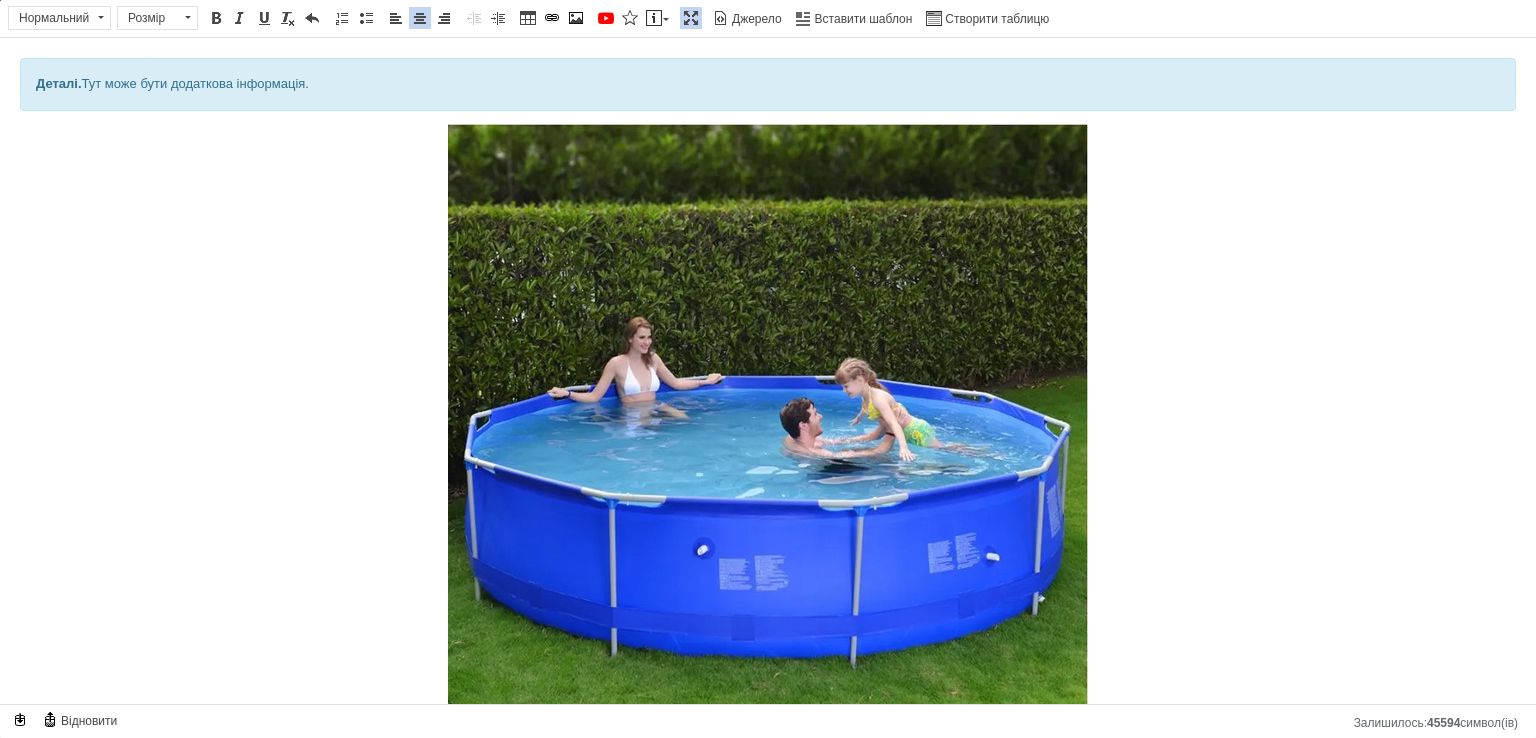 drag, startPoint x: 802, startPoint y: 81, endPoint x: 0, endPoint y: 97, distance: 802.1596 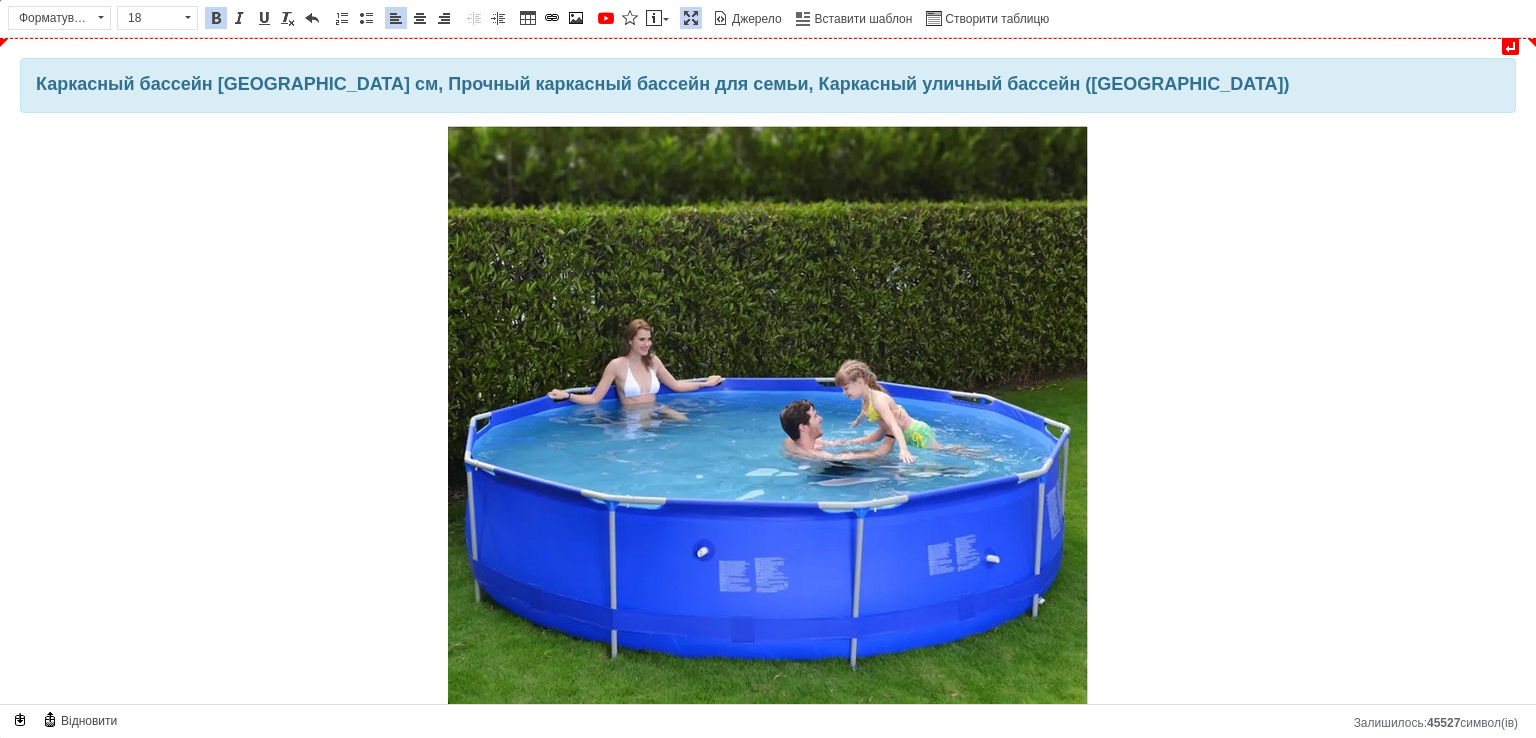 click on "Каркасный бассейн 19в1 Avenli 305x305 см, Прочный каркасный бассейн для семьи, Каркасный уличный бассейн (Польша)" at bounding box center [768, 85] 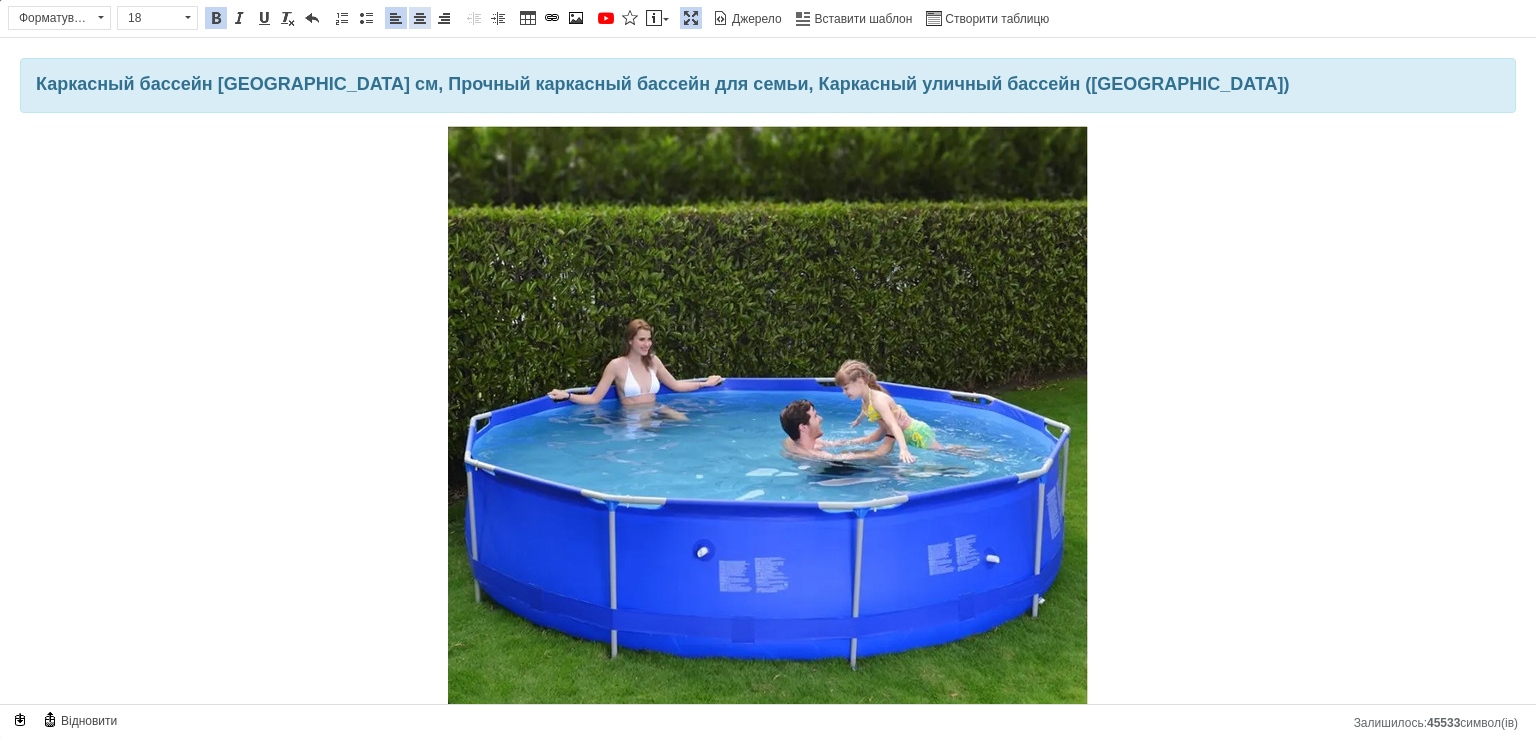 click at bounding box center (420, 18) 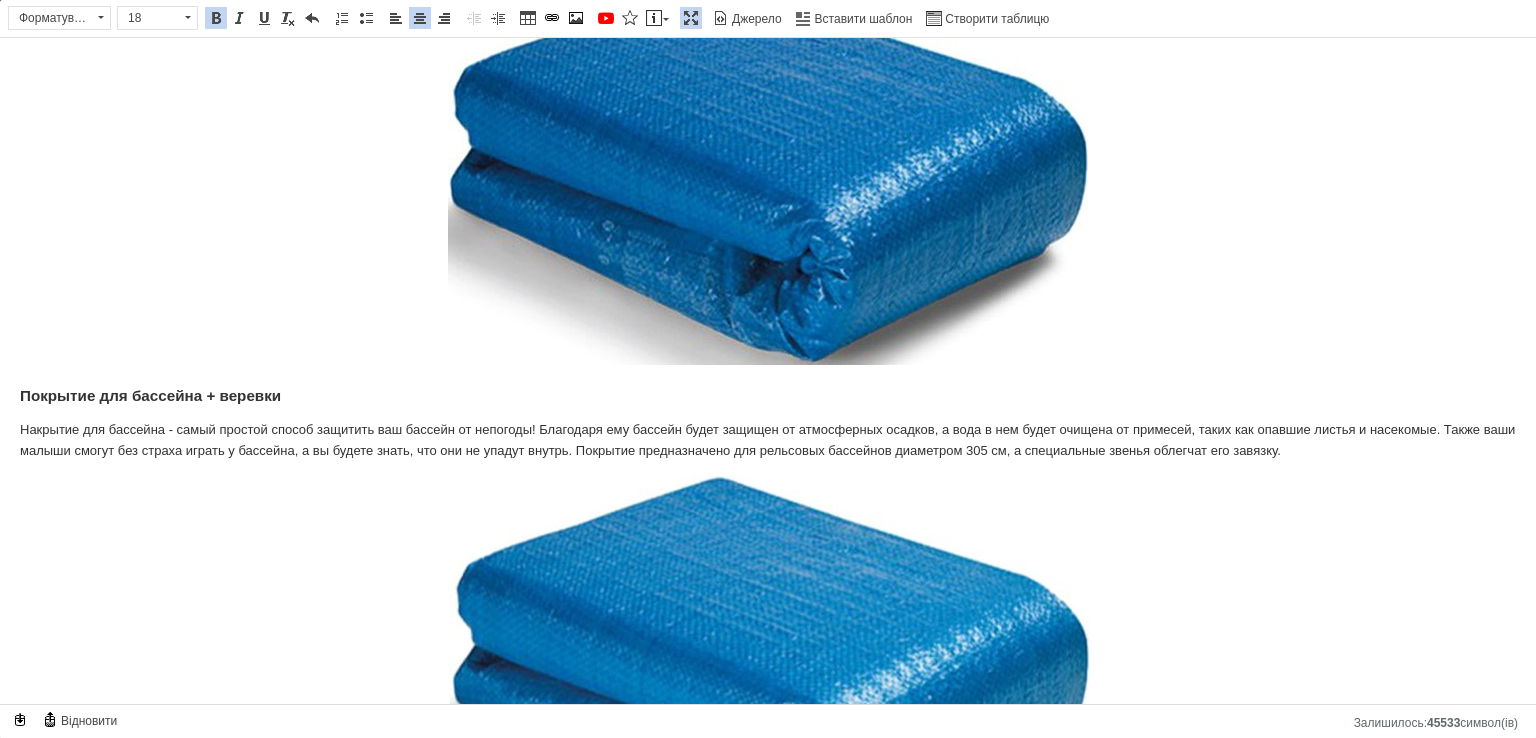 scroll, scrollTop: 4800, scrollLeft: 0, axis: vertical 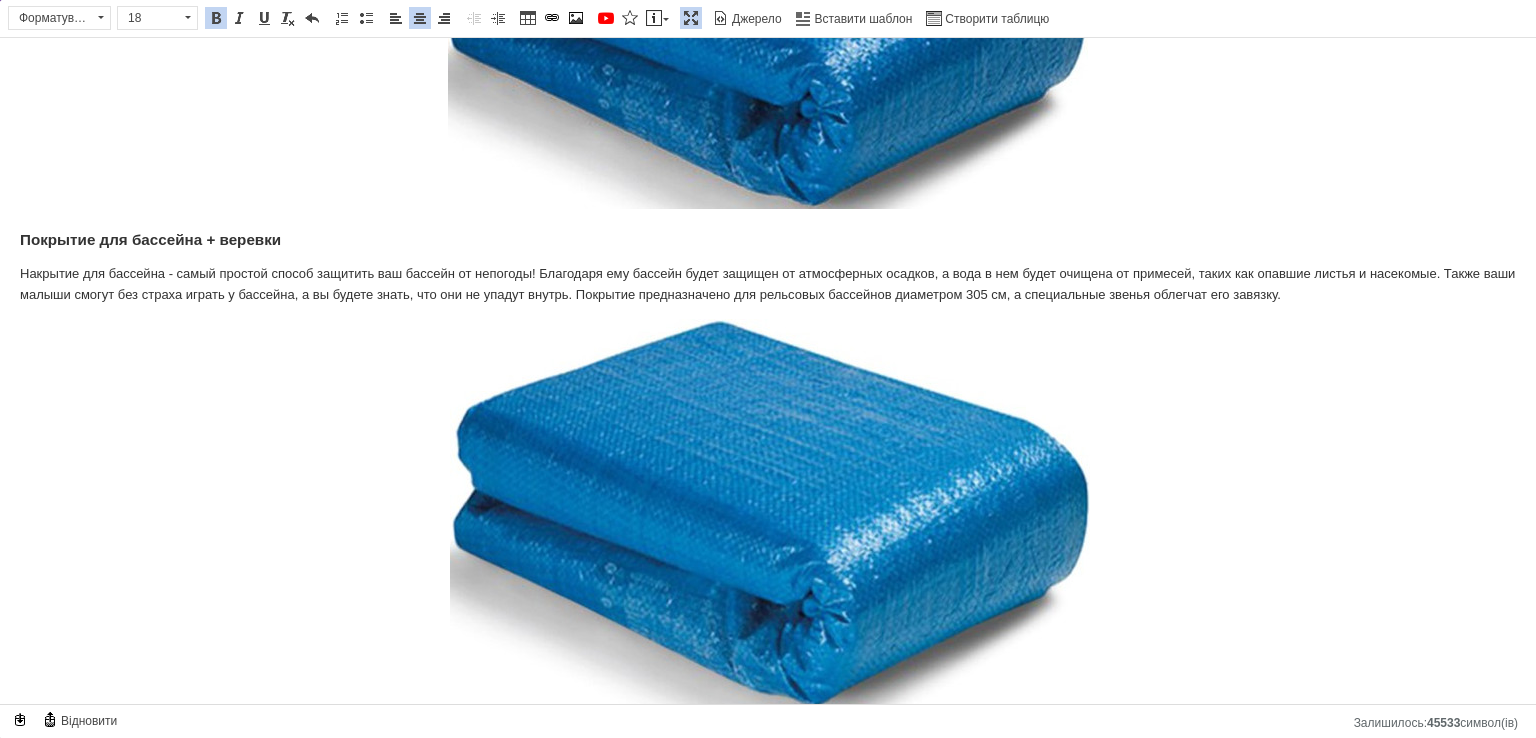 click on "Накрытие для бассейна - самый простой способ защитить ваш бассейн от непогоды! Благодаря ему бассейн будет защищен от атмосферных осадков, а вода в нем будет очищена от примесей, таких как опавшие листья и насекомые. Также ваши малыши смогут без страха играть у бассейна, а вы будете знать, что они не упадут внутрь. Покрытие предназначено для рельсовых бассейнов диаметром 305 см, а специальные звенья облегчат его завязку." at bounding box center [768, 285] 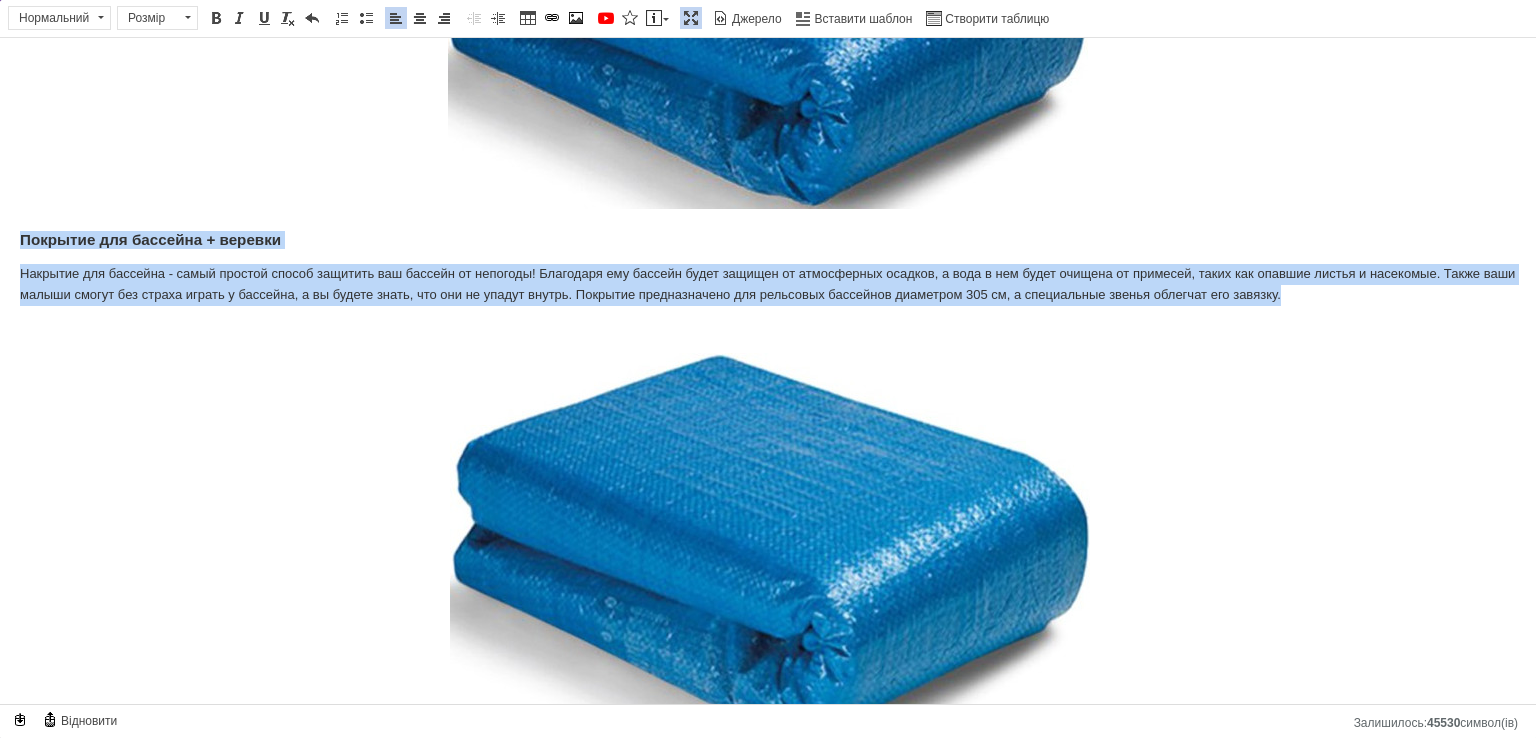 drag, startPoint x: 1327, startPoint y: 284, endPoint x: 0, endPoint y: 232, distance: 1328.0184 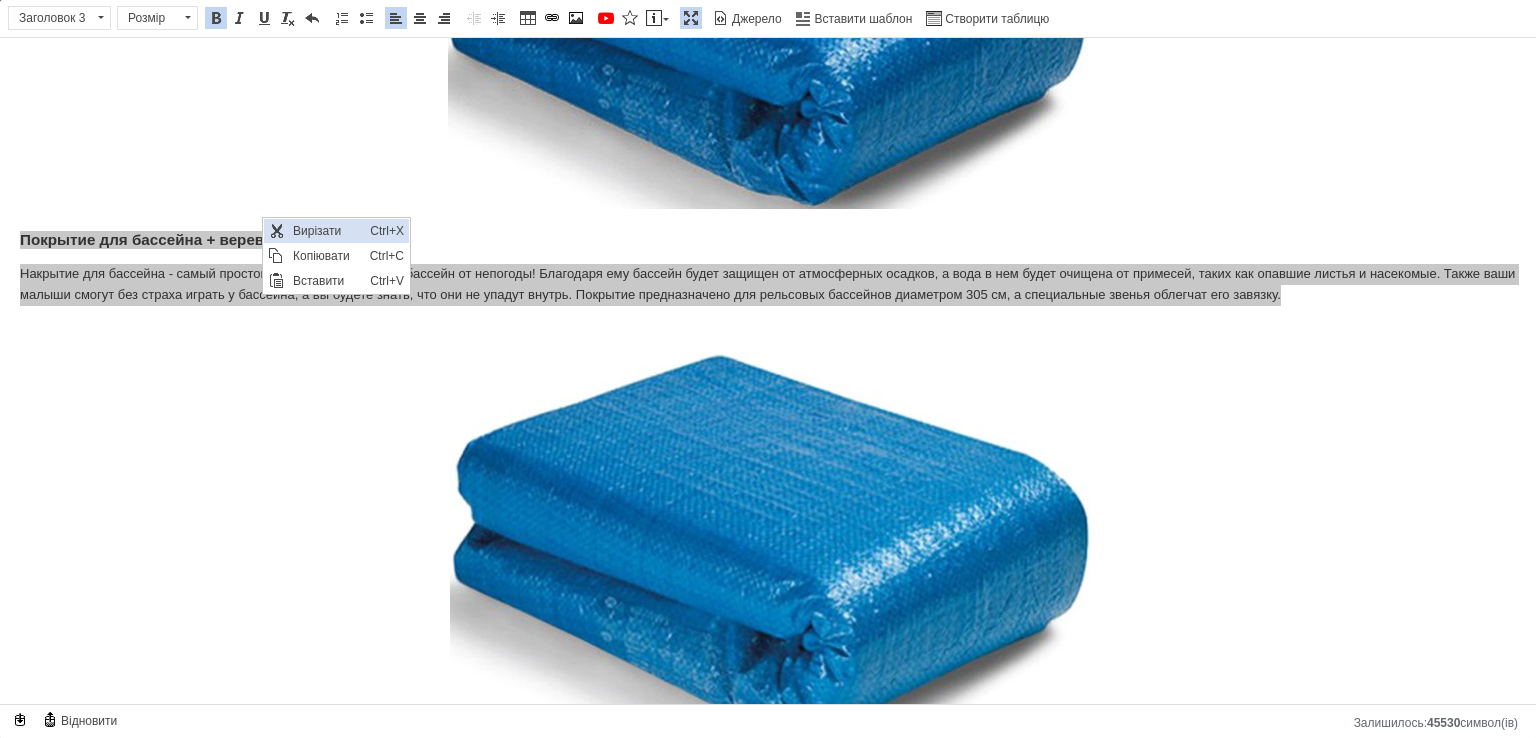 click on "Ctrl+X" at bounding box center (387, 231) 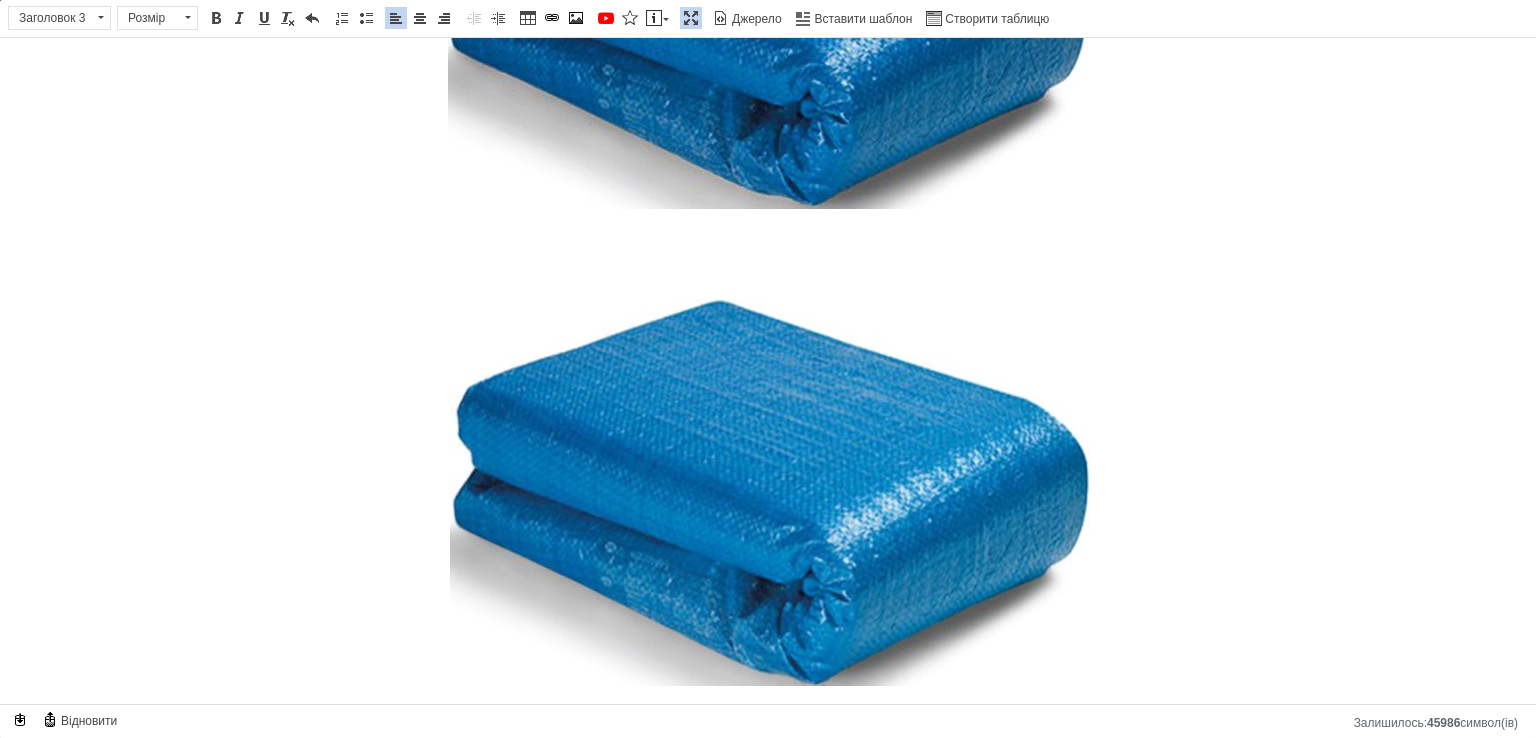 click at bounding box center [768, 240] 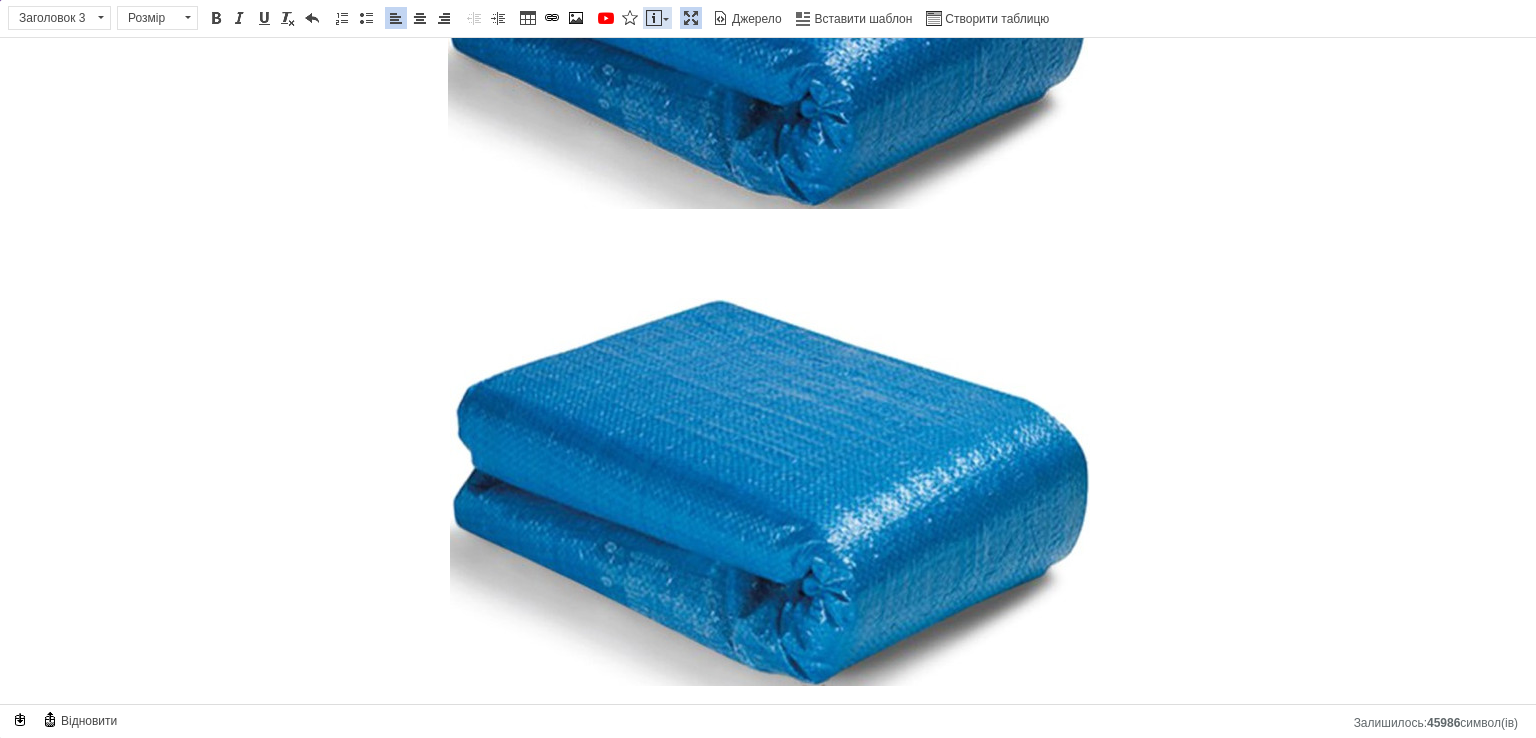 click on "Вставити повідомлення" at bounding box center [657, 18] 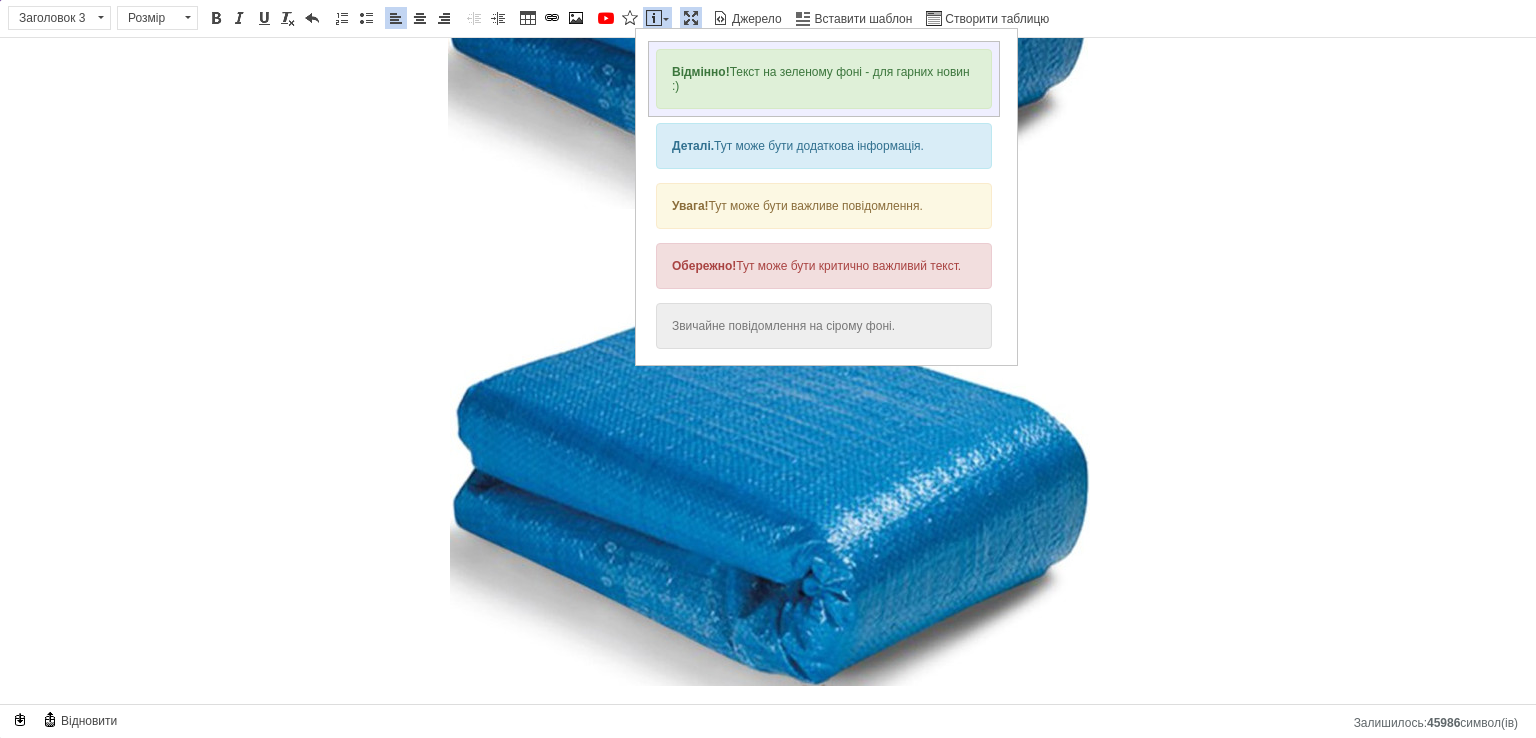 click on "Відмінно!  Текст на зеленому фоні - для гарних новин :)" at bounding box center (824, 79) 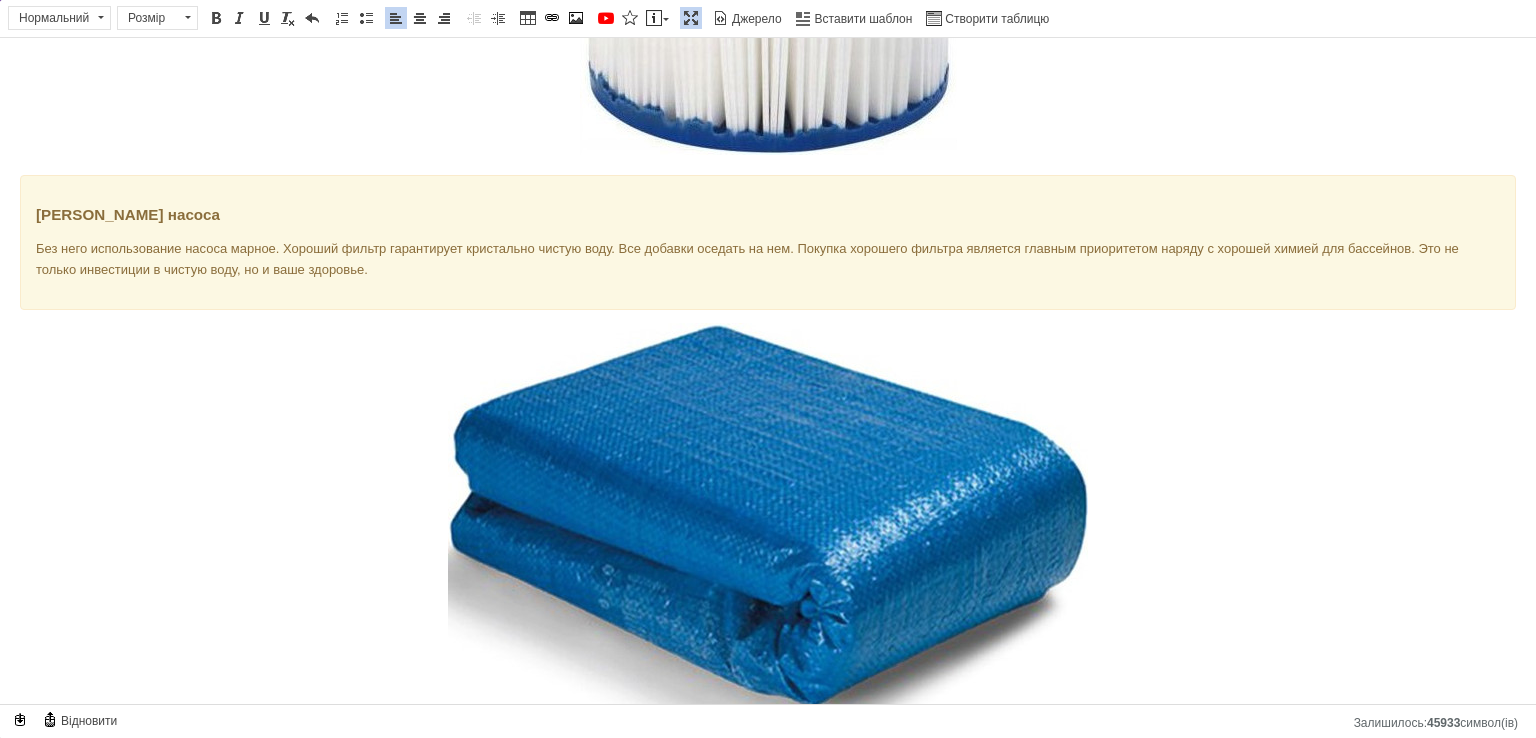 scroll, scrollTop: 4600, scrollLeft: 0, axis: vertical 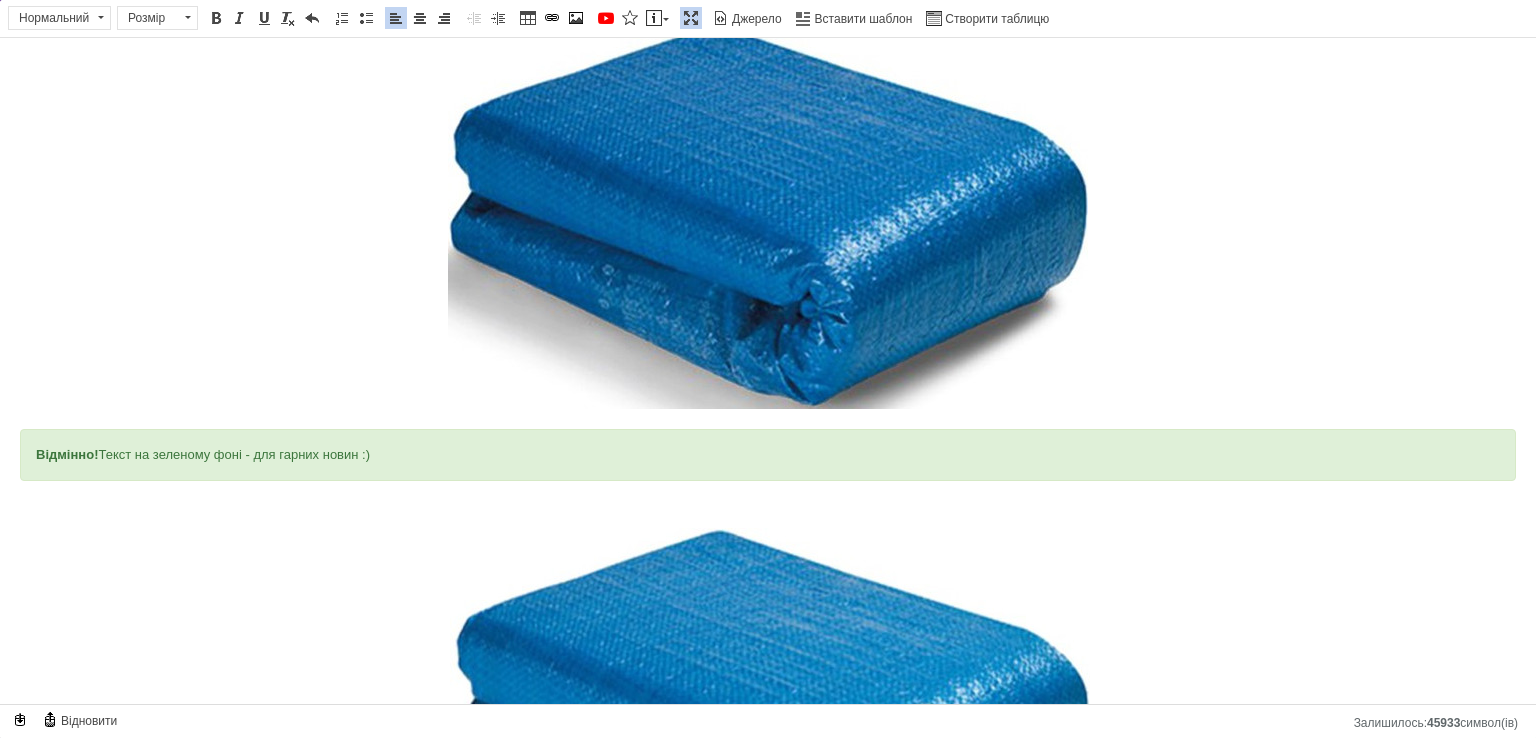 drag, startPoint x: 444, startPoint y: 445, endPoint x: 0, endPoint y: 445, distance: 444 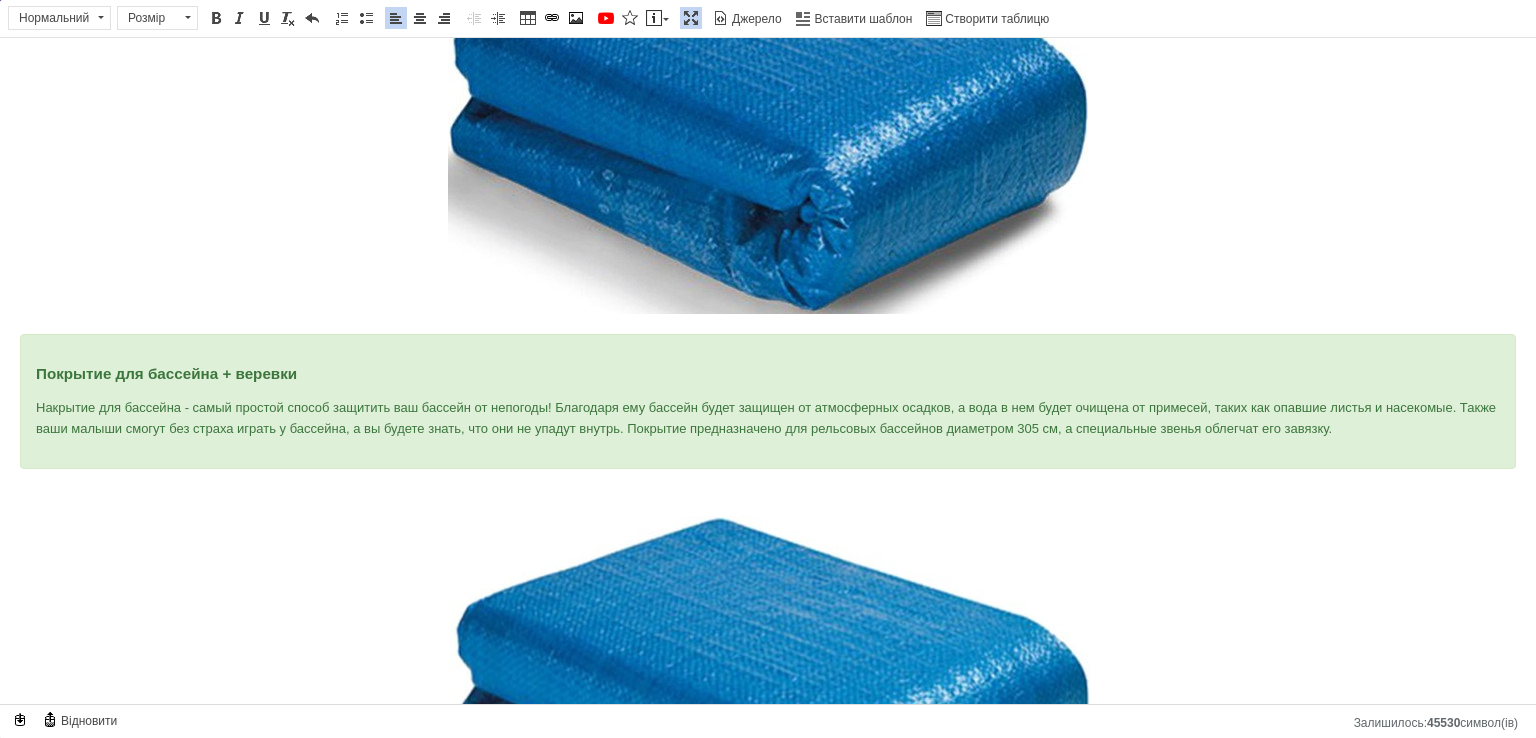 scroll, scrollTop: 4800, scrollLeft: 0, axis: vertical 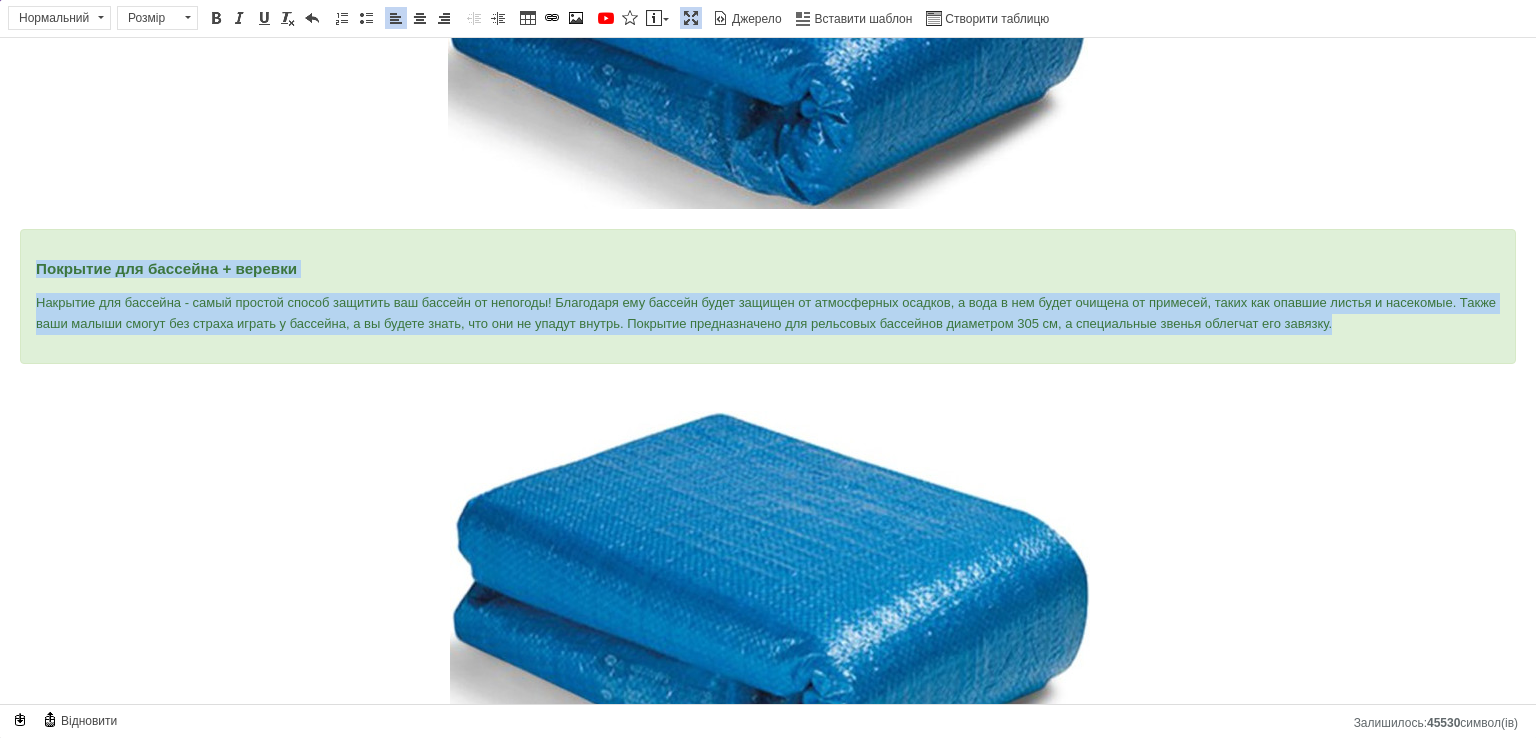 drag, startPoint x: 1400, startPoint y: 315, endPoint x: 13, endPoint y: 256, distance: 1388.2543 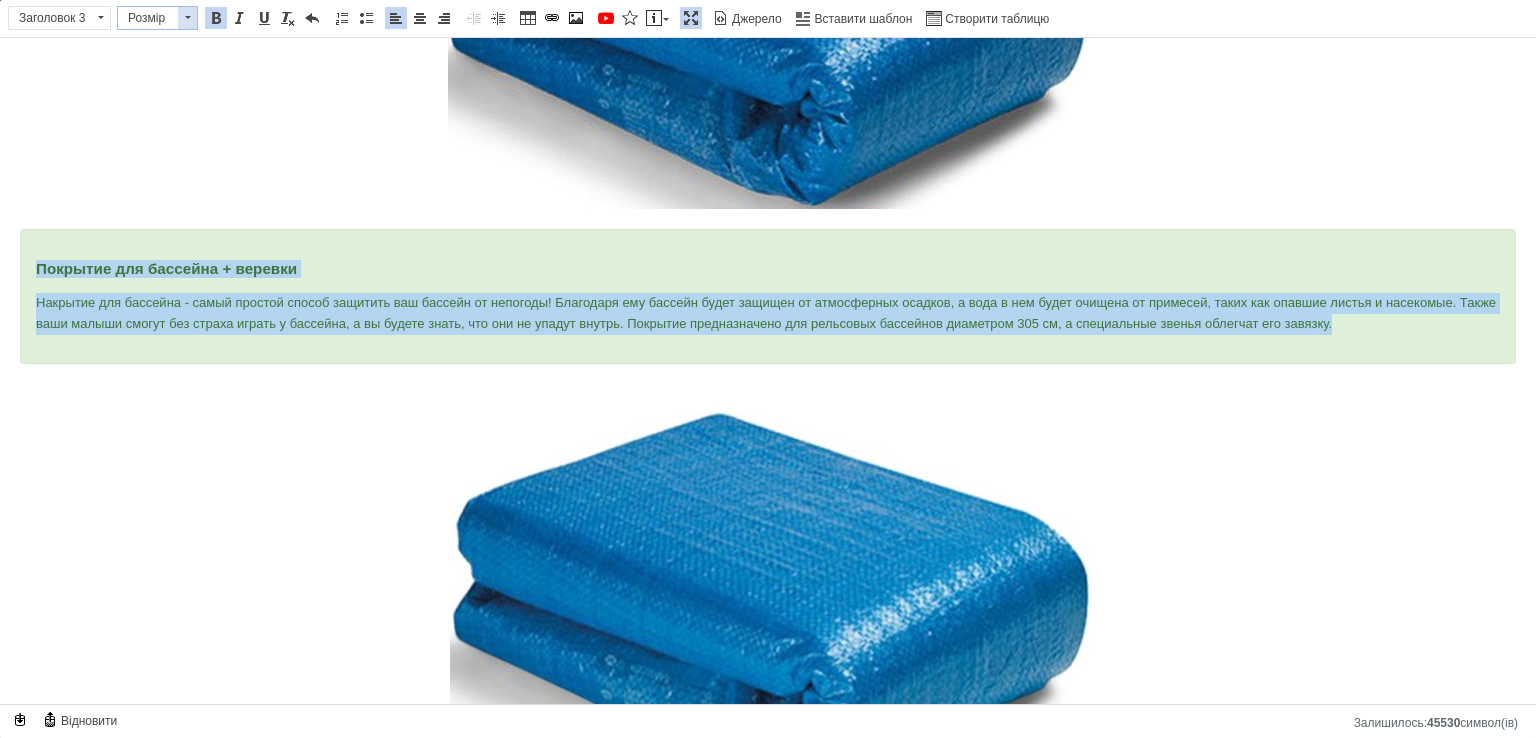 click at bounding box center [187, 18] 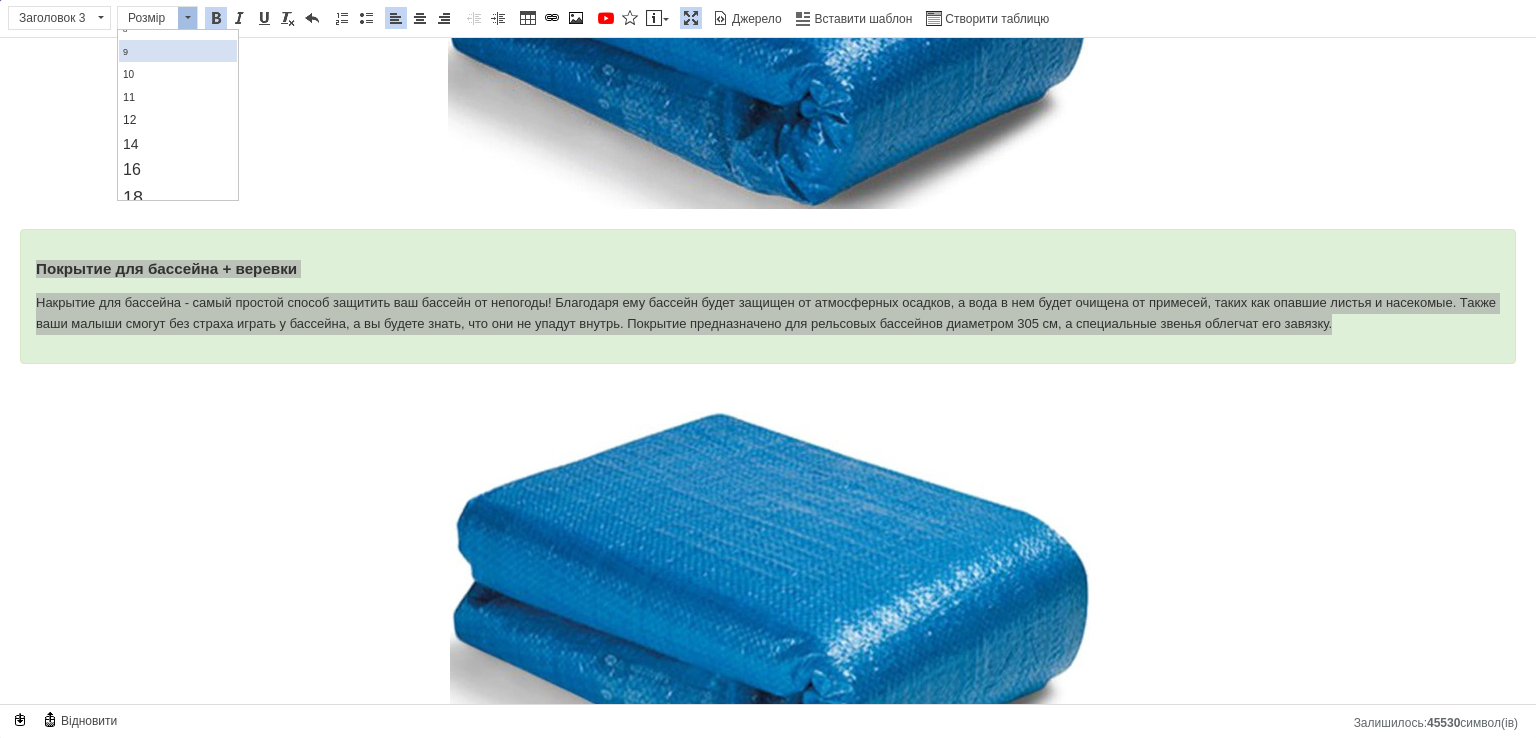 scroll, scrollTop: 100, scrollLeft: 0, axis: vertical 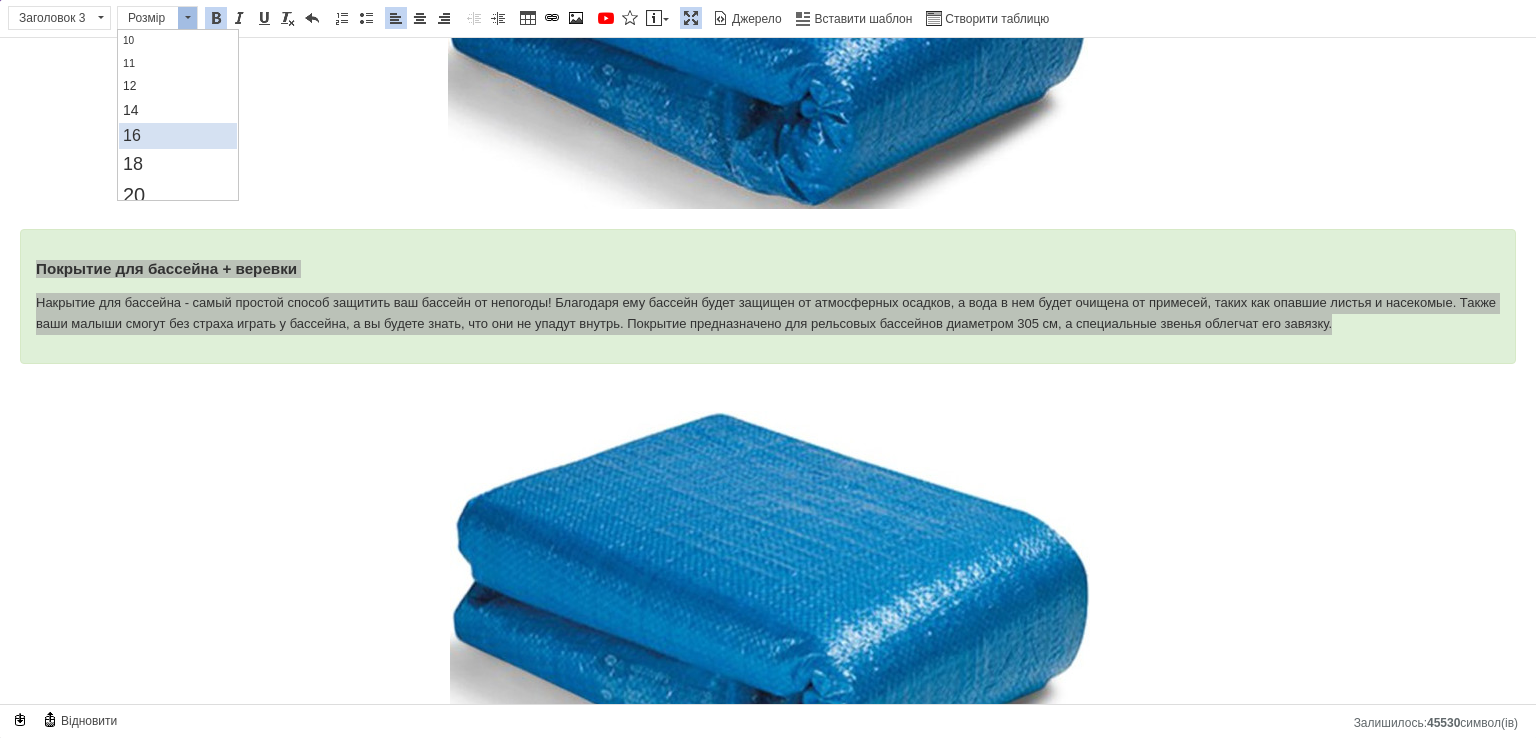 click on "16" at bounding box center [177, 136] 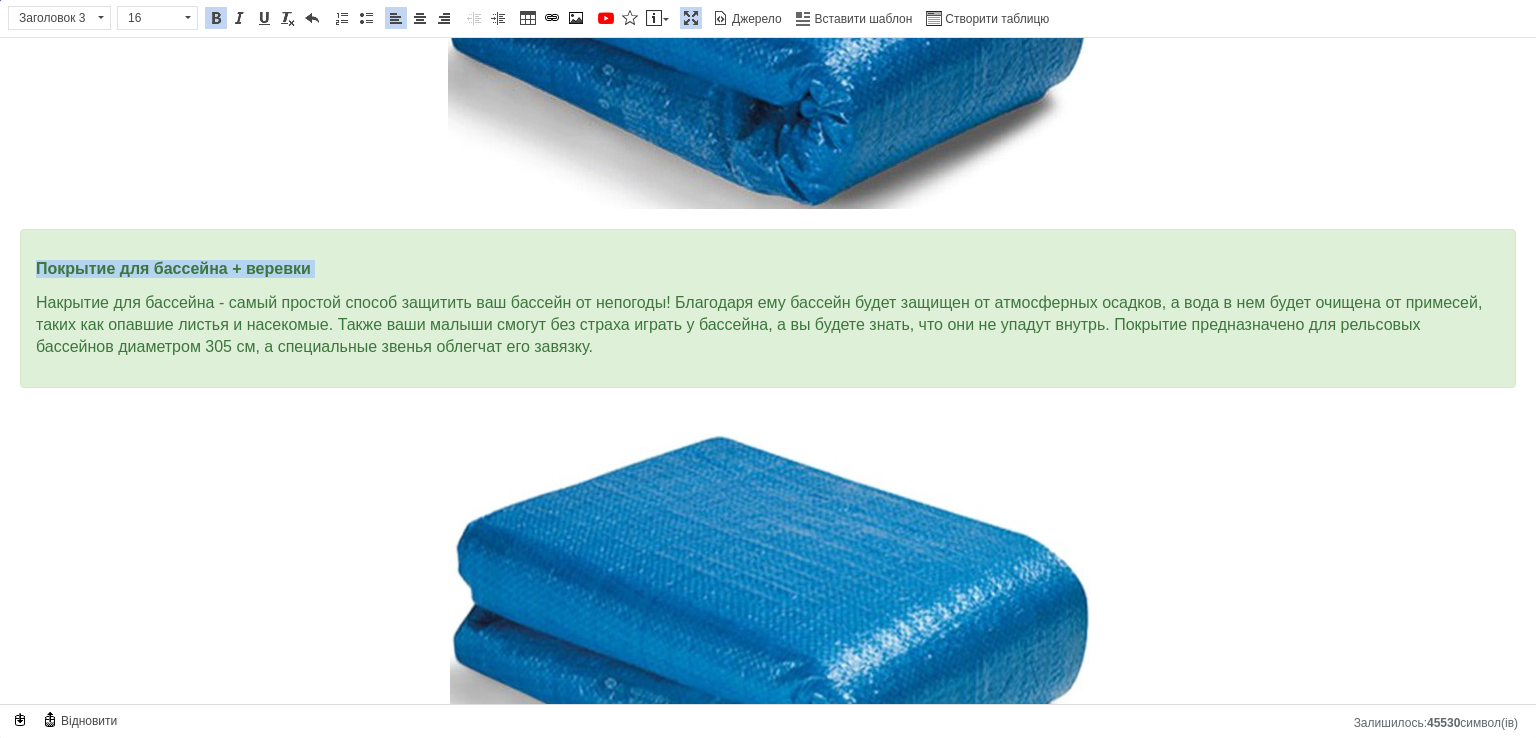 scroll, scrollTop: 0, scrollLeft: 0, axis: both 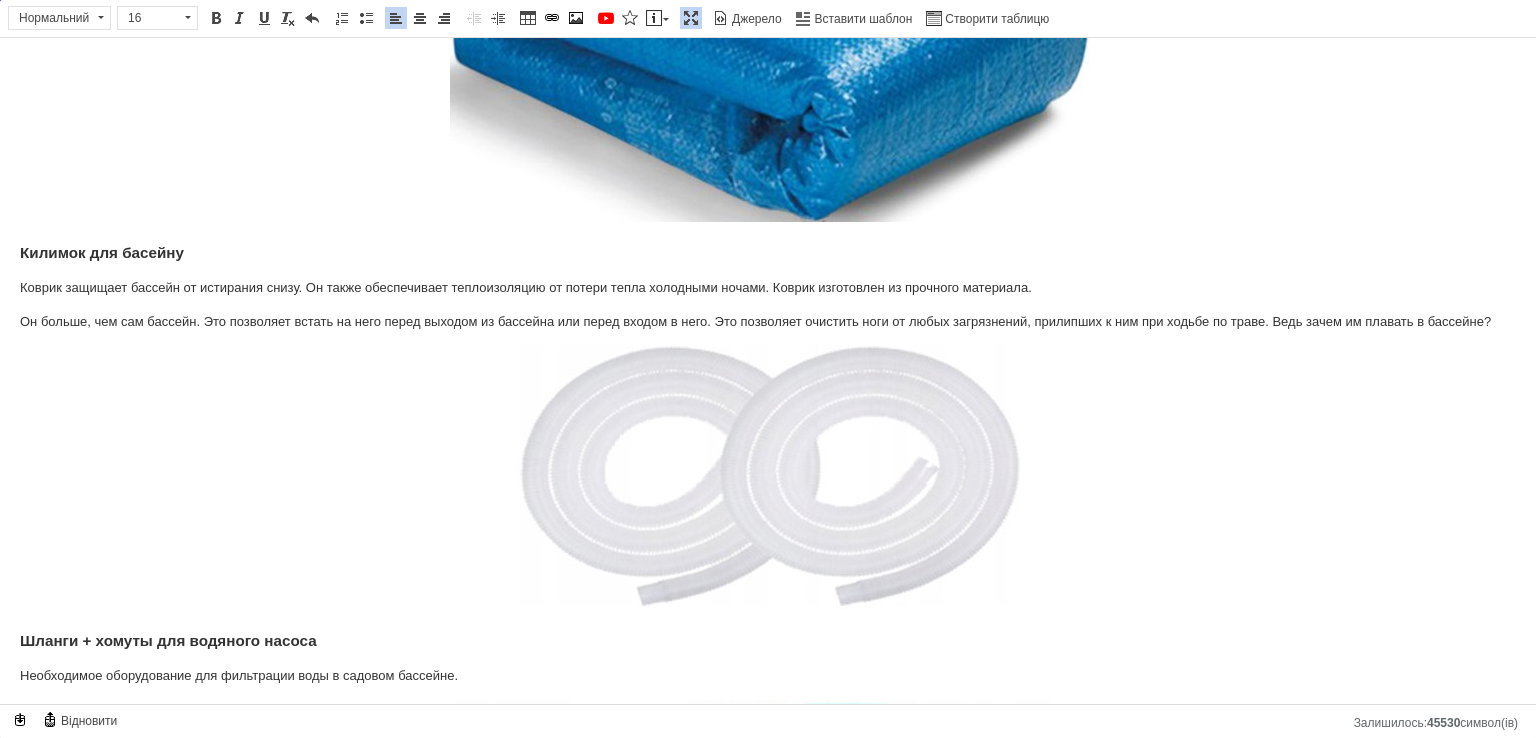 click on "Каркасный бассейн 19в1 Avenli 305x305 см, Прочный каркасный бассейн для семьи, Каркасный уличный бассейн (Польша) Садовый бассейн на прочном каркасе Совершенно новый продукт Оригинальная упаковка в плотную картонную коробку. Материал из 3-х слойного ПВХ! Высокое качество продукции В наборе целых 19 элементов, помпа, дозатор химии и многое другое! Спецификация: Диаметр: 305 см. Рост: 76 см. Емкость бассейна: 4675л. Максимальное наполнение водой: около 94% (4383 л) Форма: кругла. вес  воды и играющих детей. ✅ Конструкция очень легко разбирается без использования инструментов" at bounding box center [768, -1435] 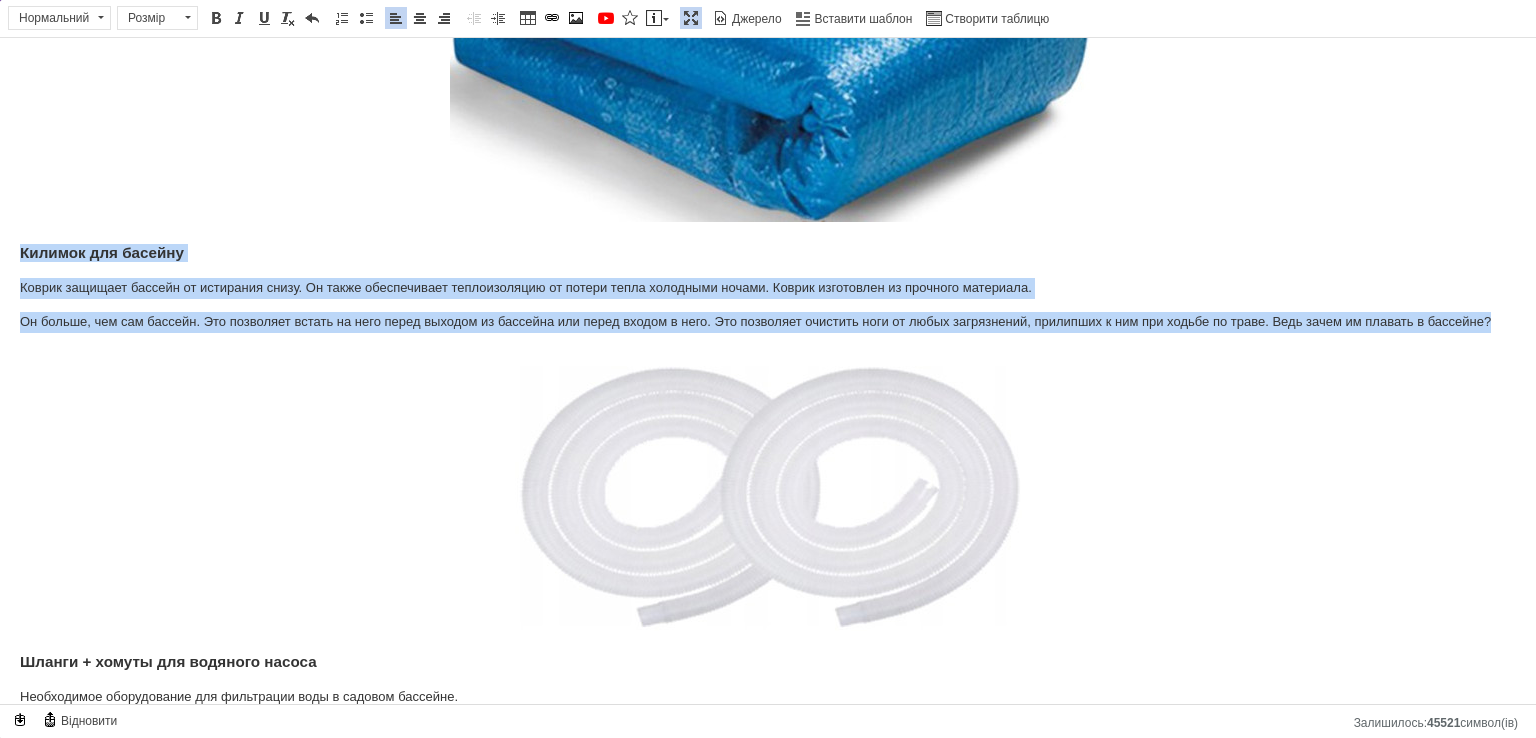 drag, startPoint x: 1500, startPoint y: 304, endPoint x: 3, endPoint y: 244, distance: 1498.2019 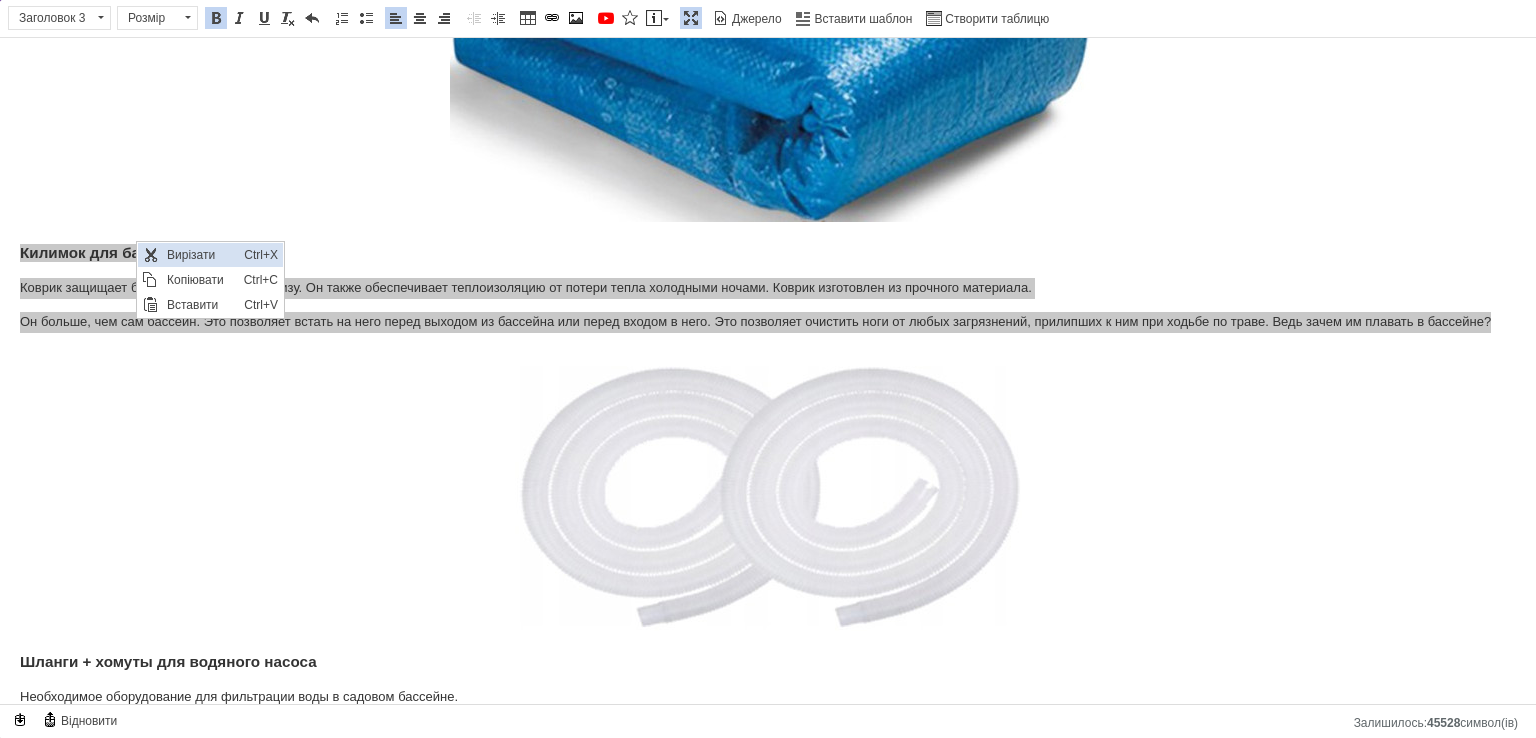 click on "Вирізати" at bounding box center [200, 255] 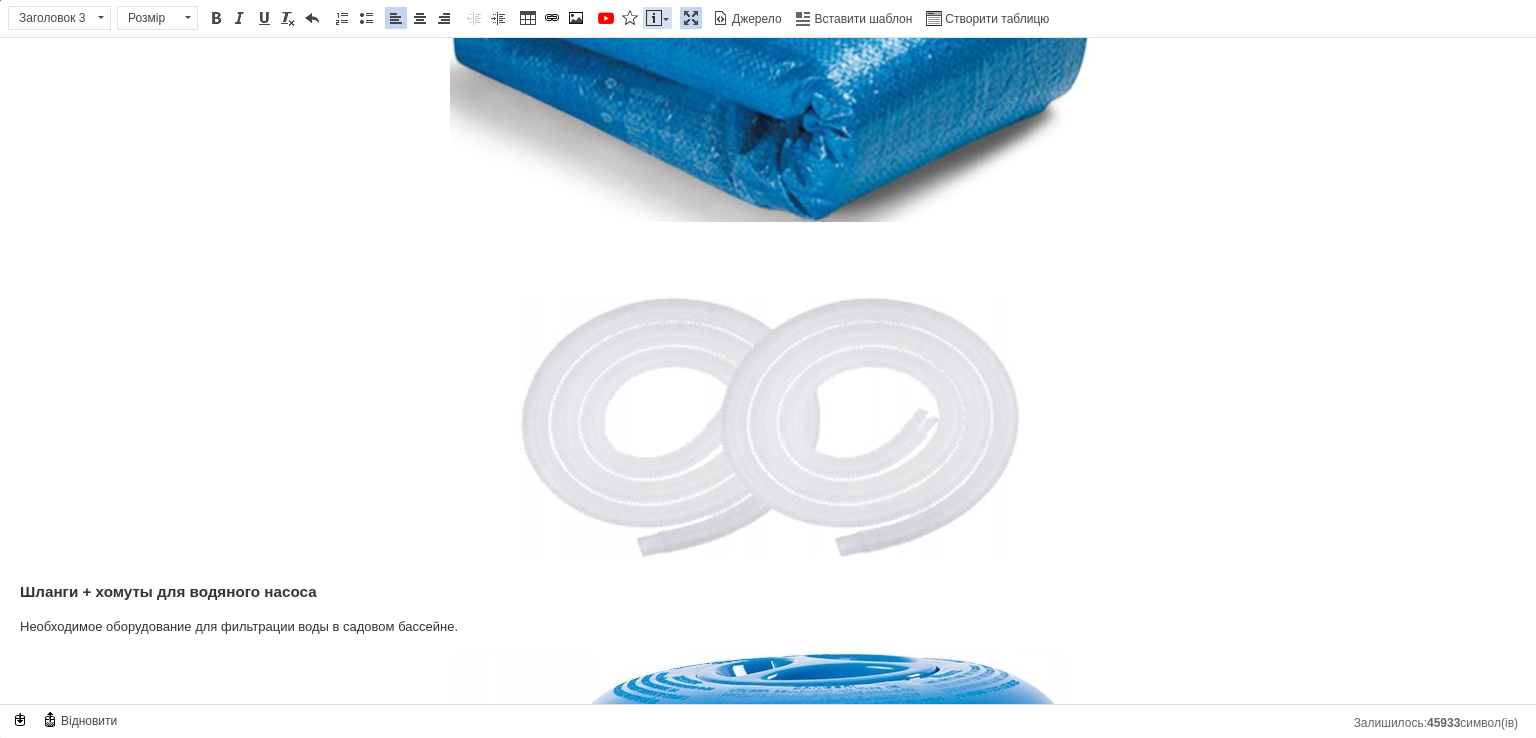 click on "Вставити повідомлення" at bounding box center (657, 18) 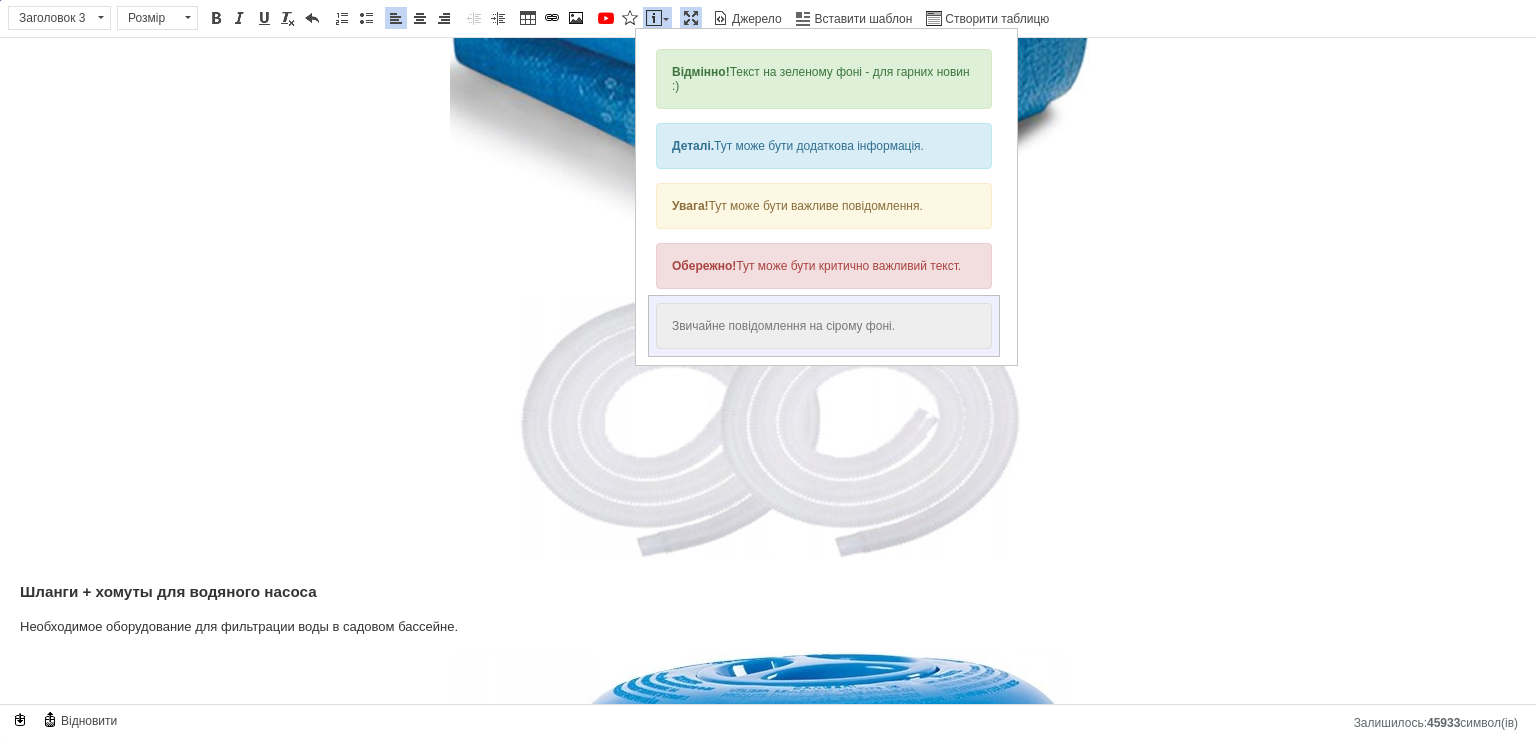 click on "Звичайне повідомлення на сірому фоні." at bounding box center (824, 326) 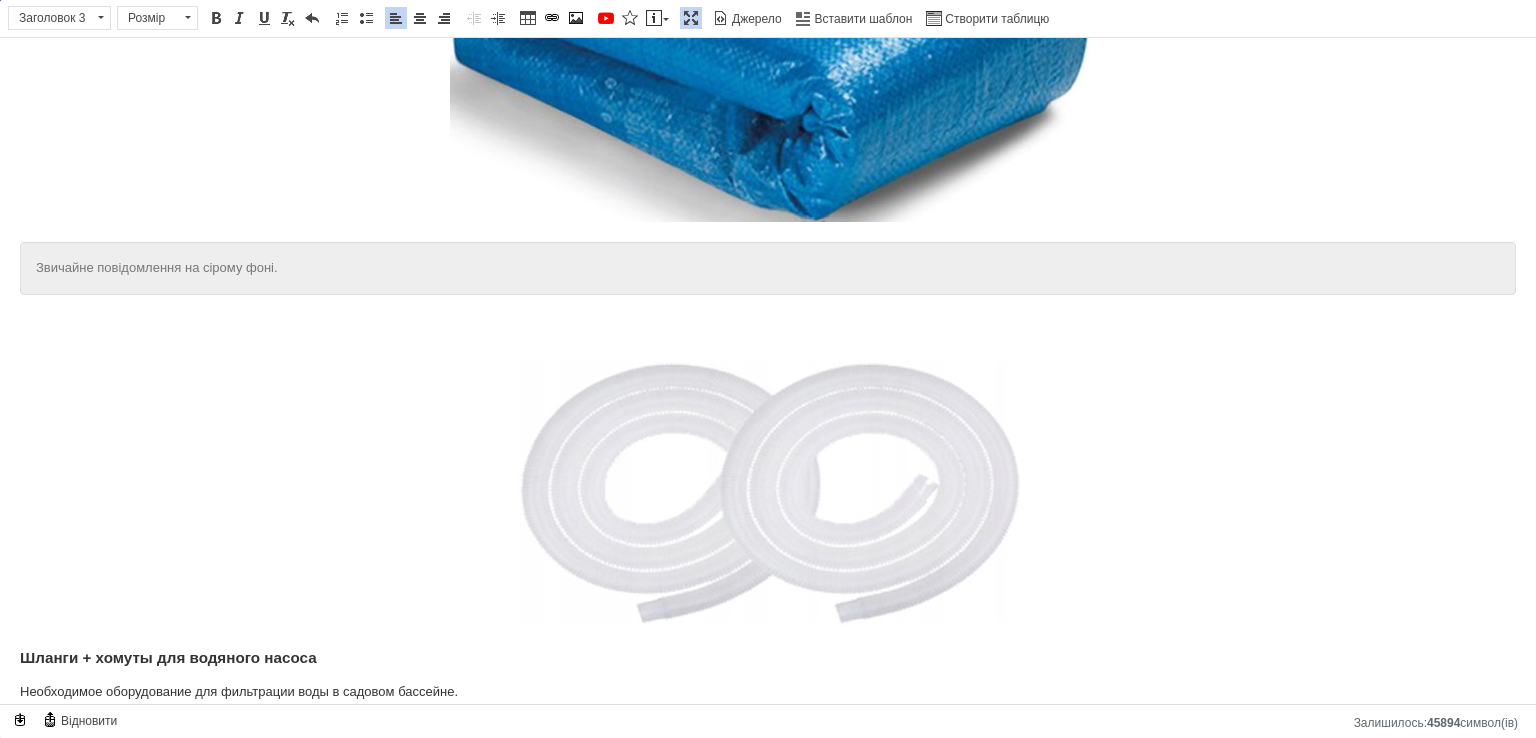 drag, startPoint x: 377, startPoint y: 254, endPoint x: 0, endPoint y: 240, distance: 377.25986 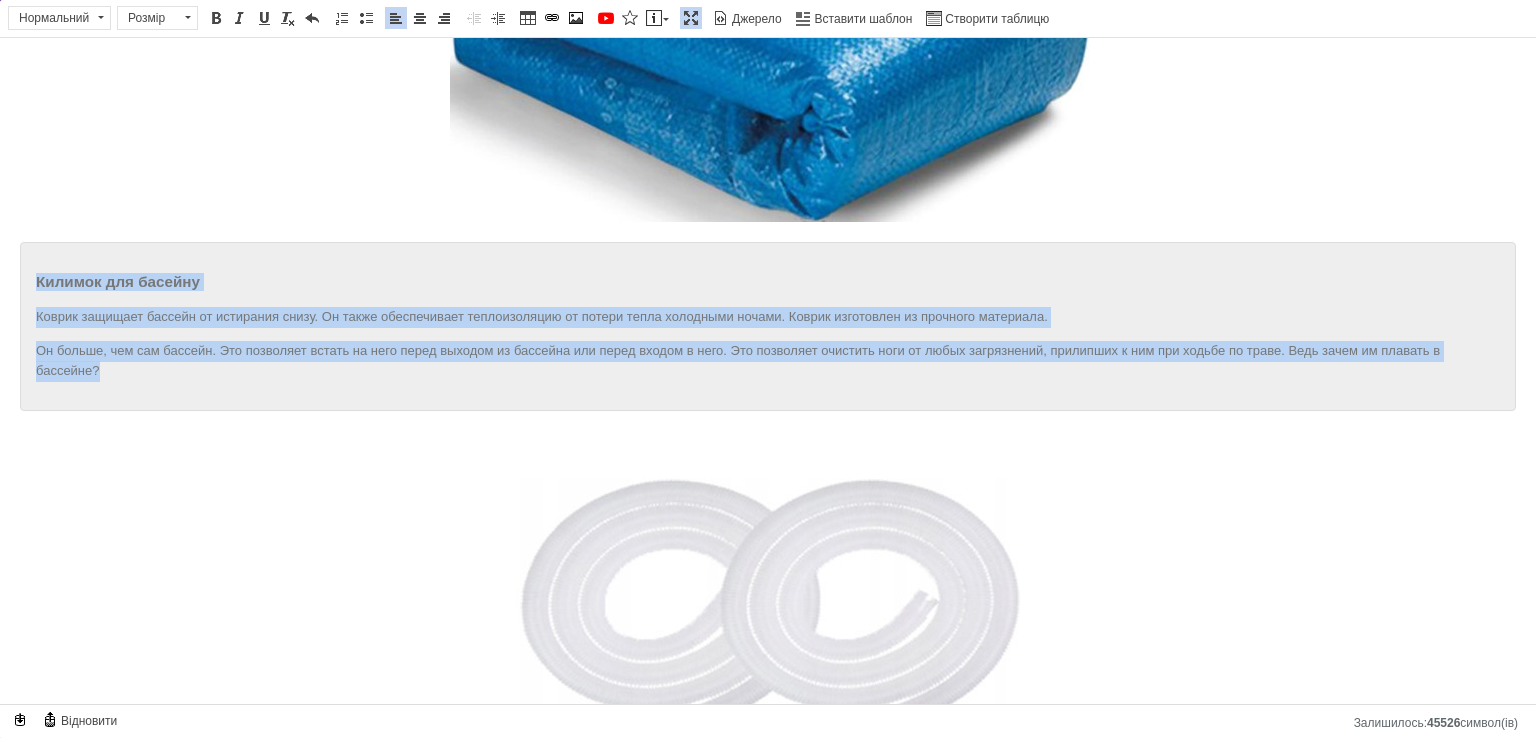 drag, startPoint x: 216, startPoint y: 359, endPoint x: 2, endPoint y: 262, distance: 234.95744 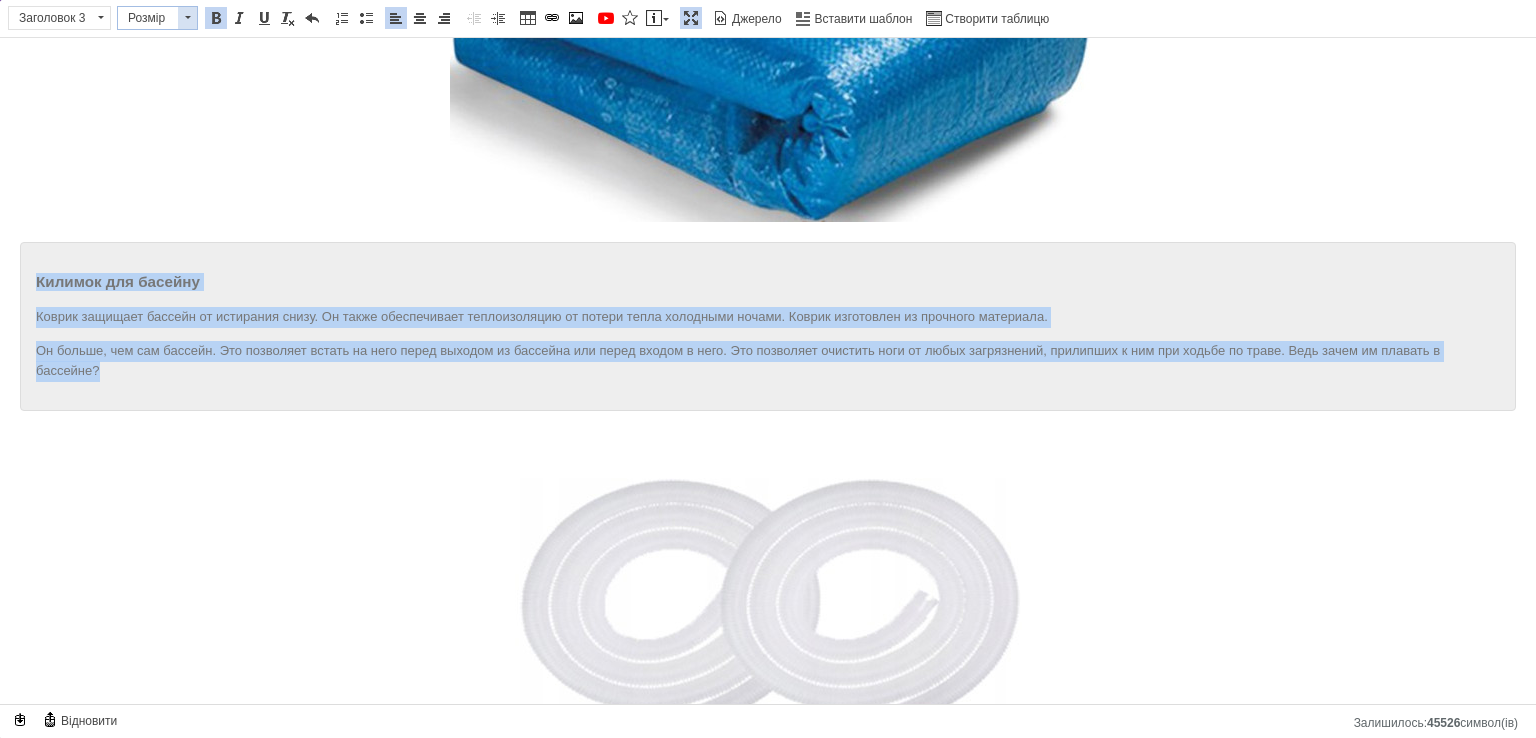 click at bounding box center [187, 18] 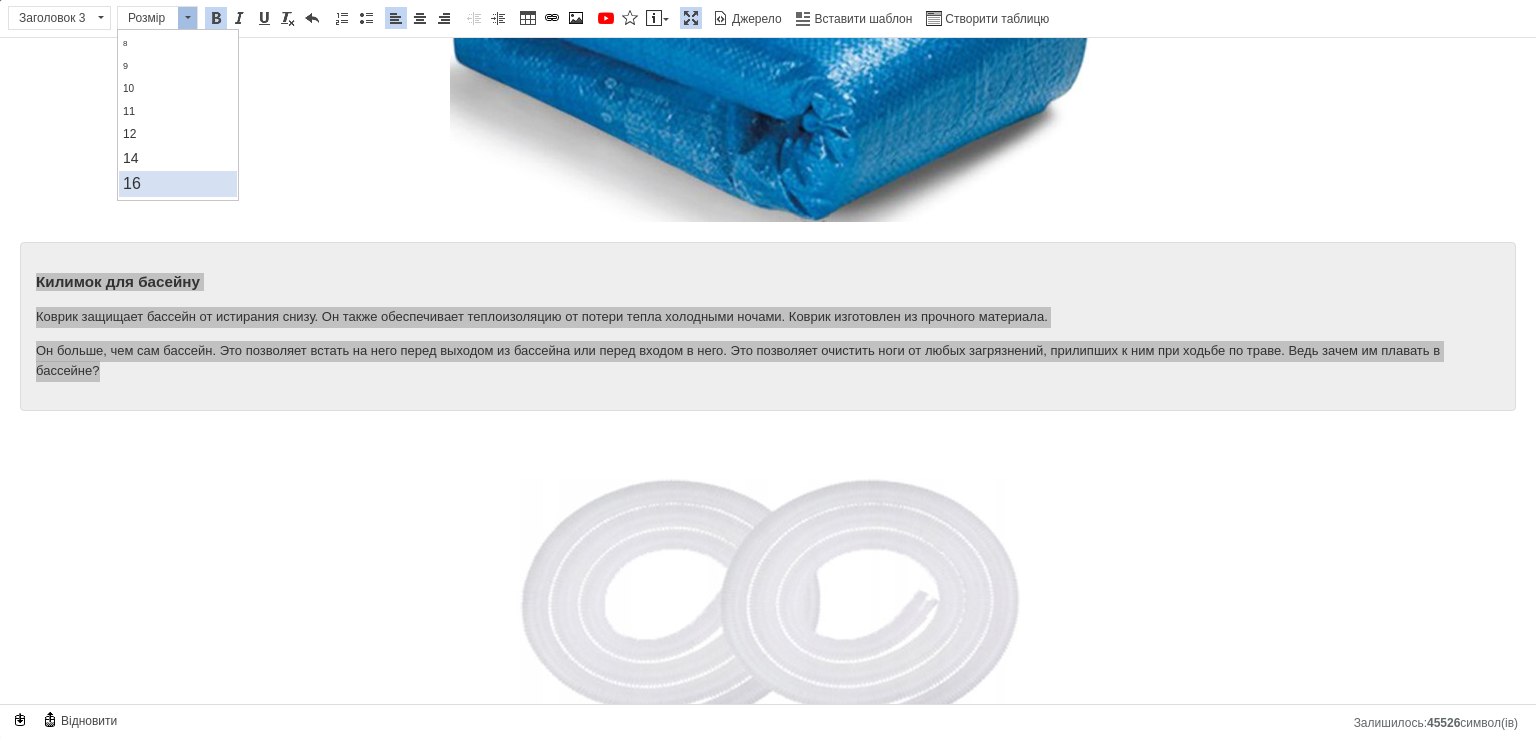 scroll, scrollTop: 100, scrollLeft: 0, axis: vertical 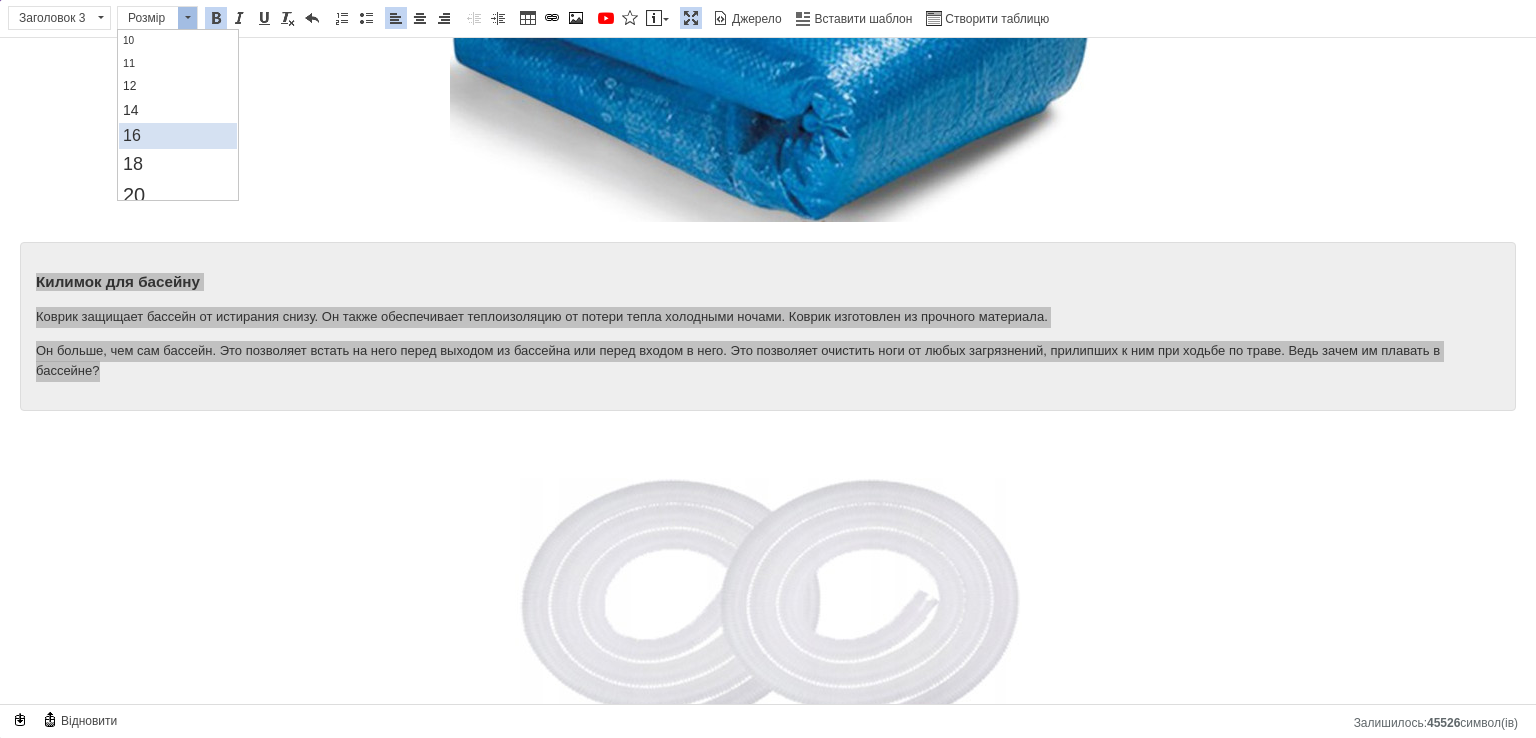 click on "16" at bounding box center [177, 136] 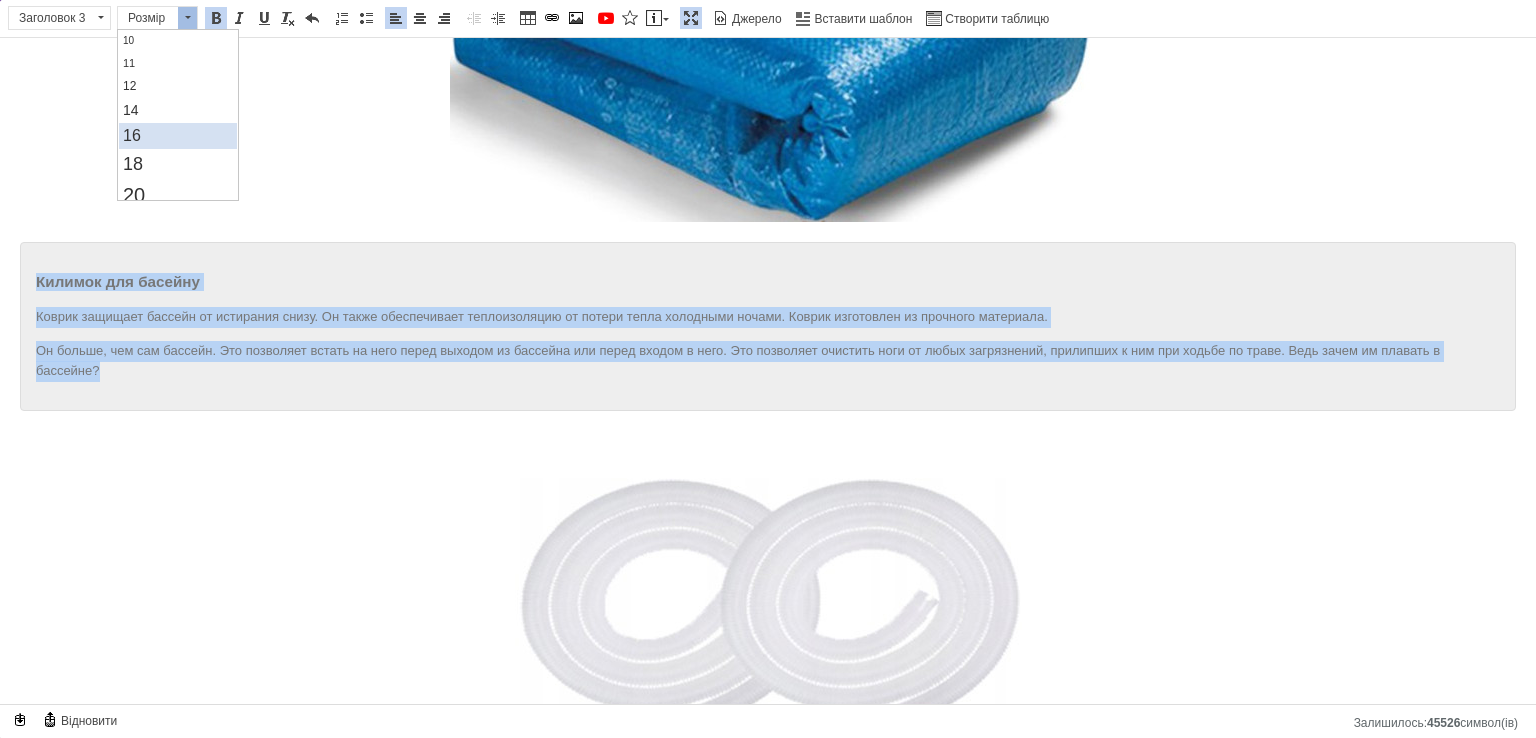 scroll, scrollTop: 0, scrollLeft: 0, axis: both 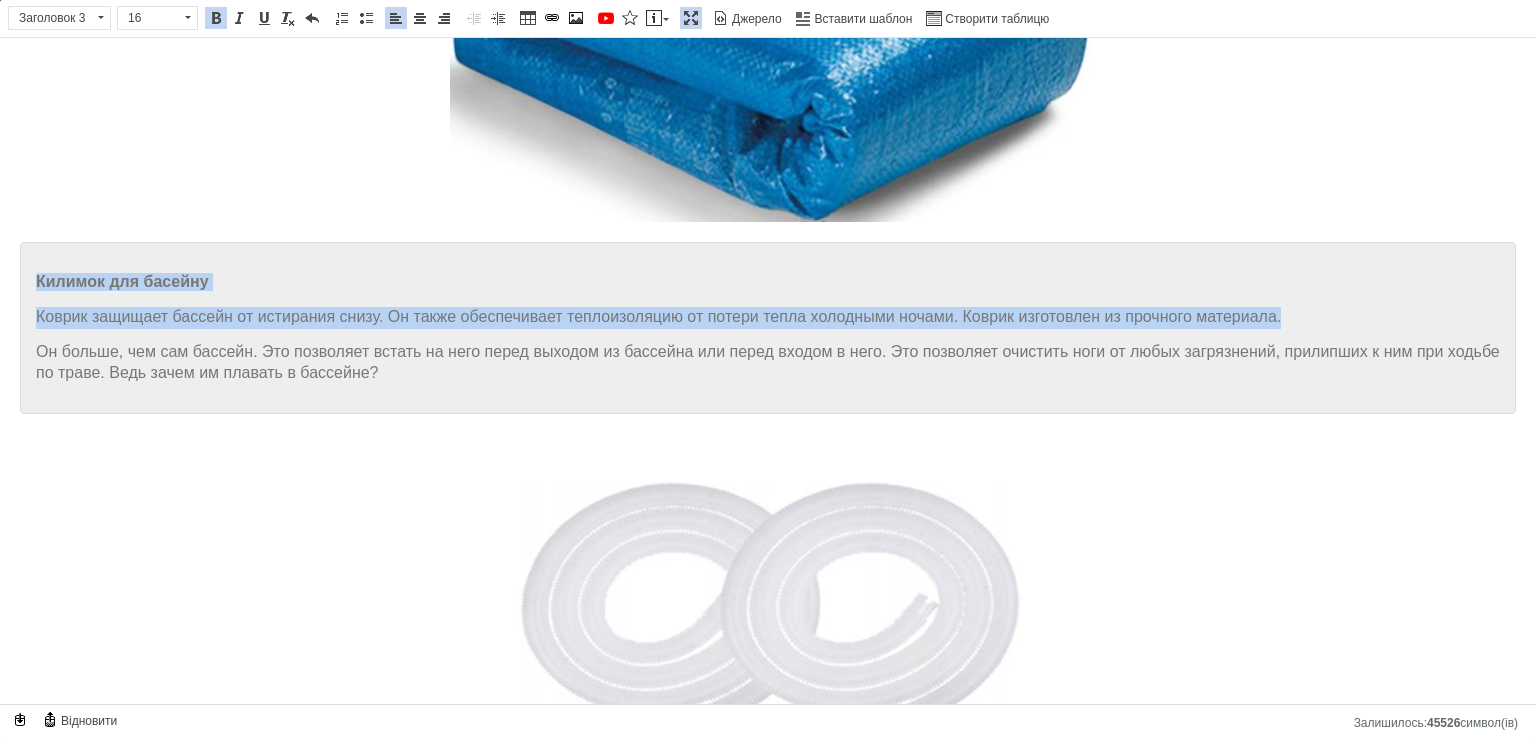 click on "Килимок для басейну" at bounding box center (122, 281) 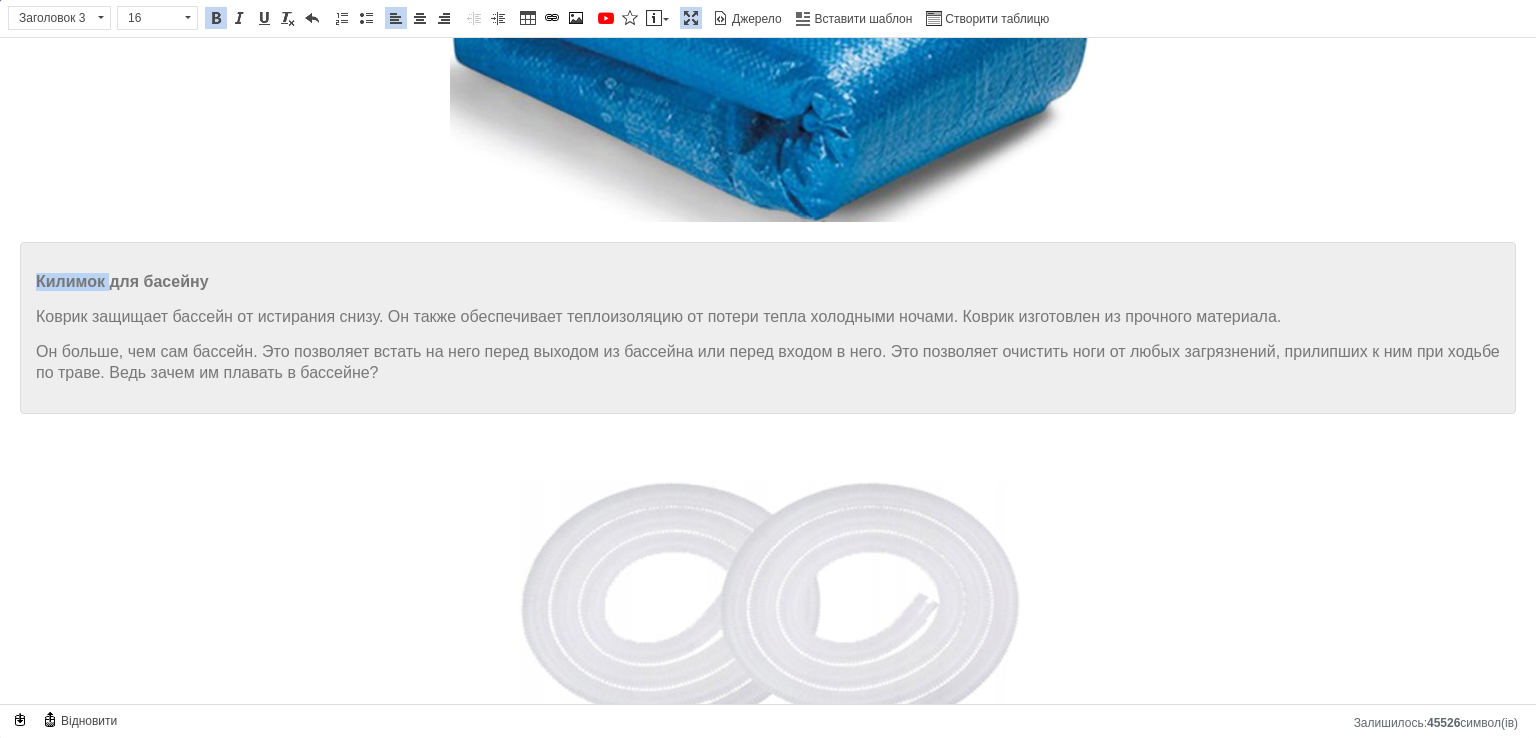 click on "Килимок для басейну" at bounding box center (122, 281) 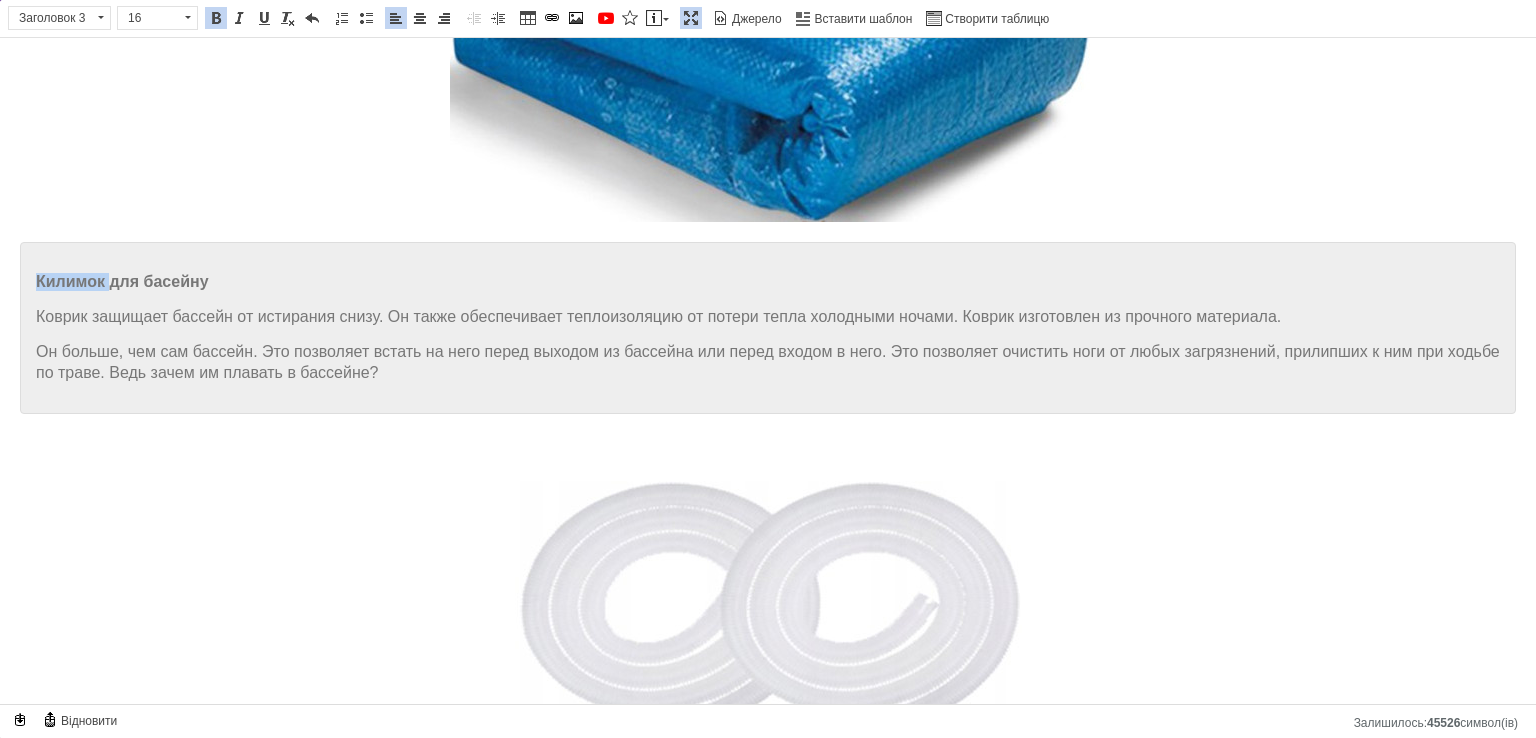 type 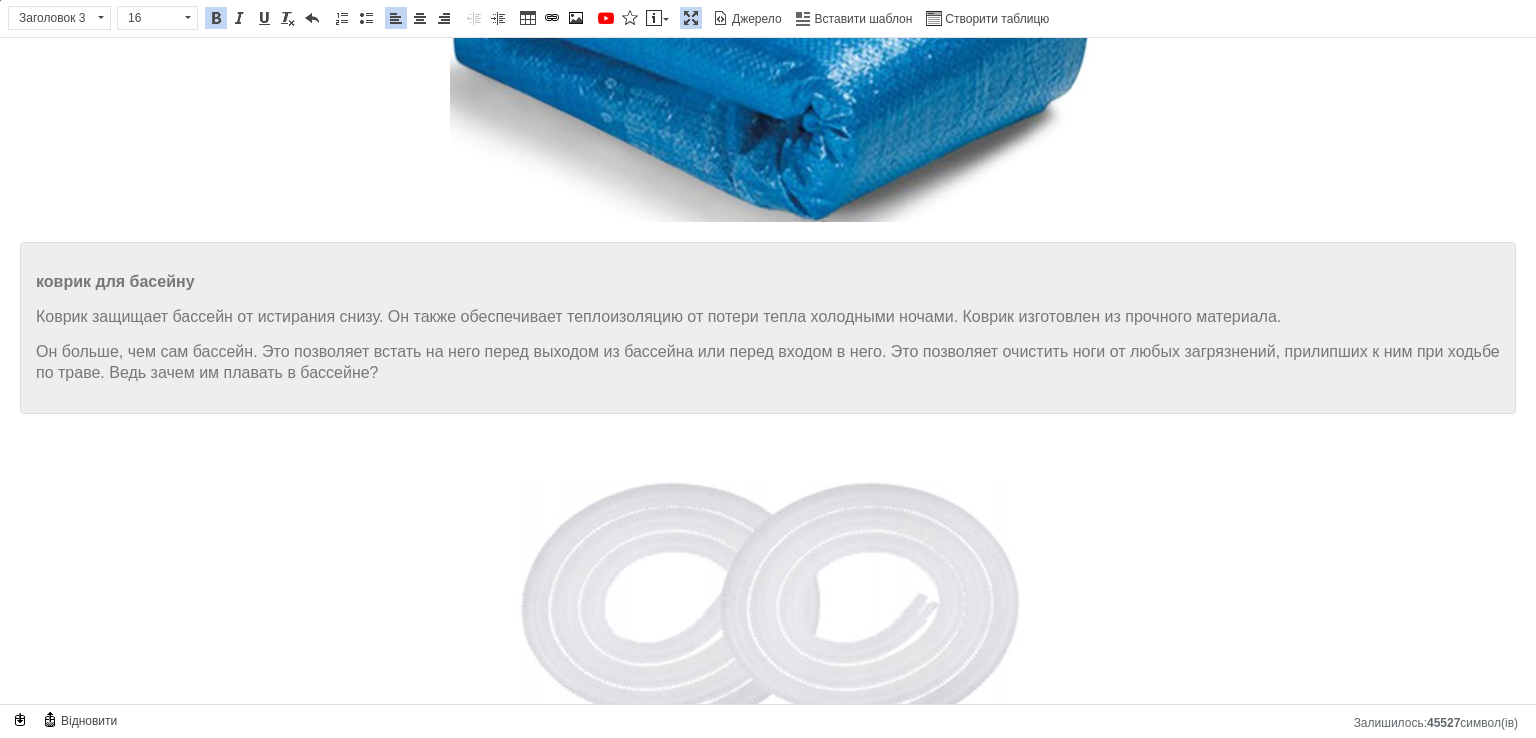 click on "коврик для басейну" at bounding box center (768, 282) 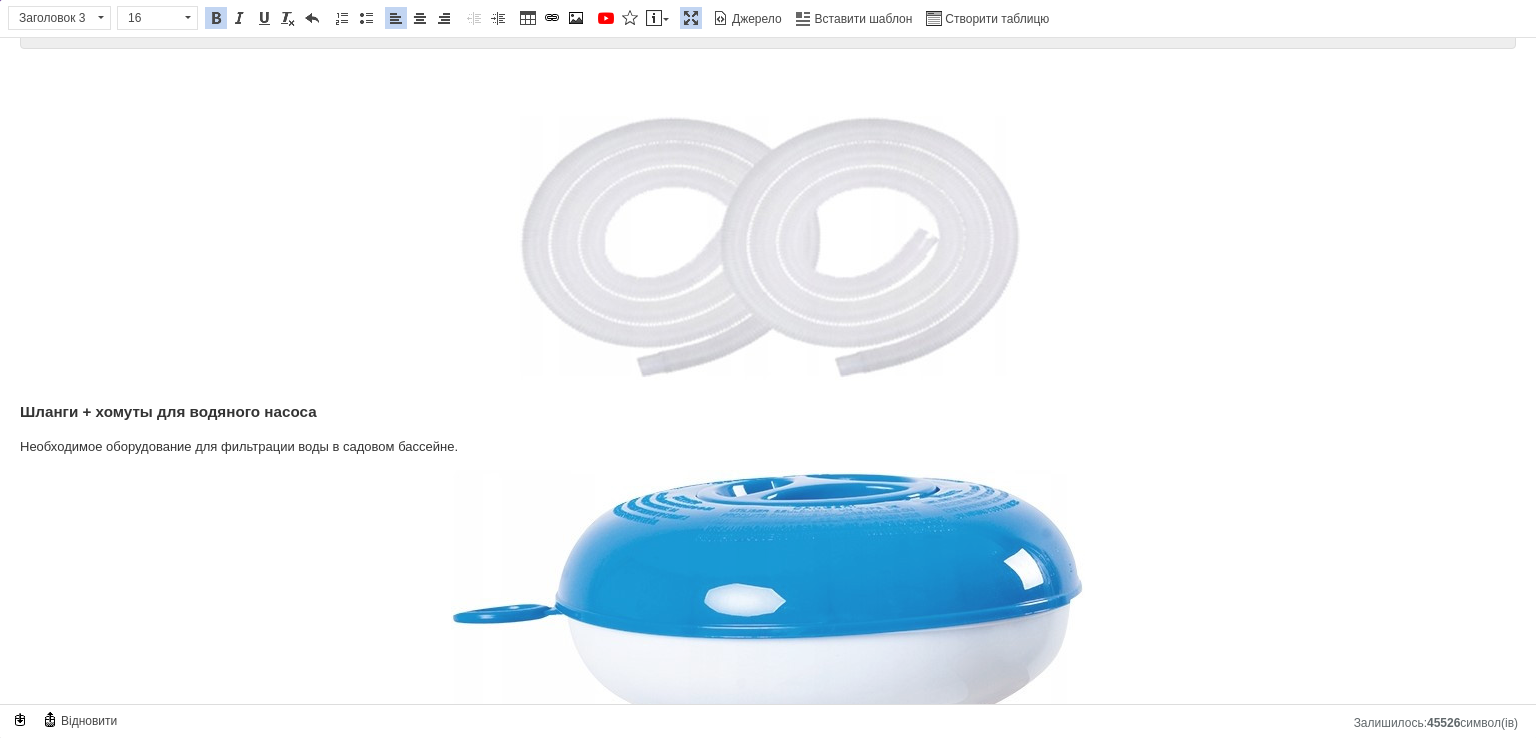 scroll, scrollTop: 5800, scrollLeft: 0, axis: vertical 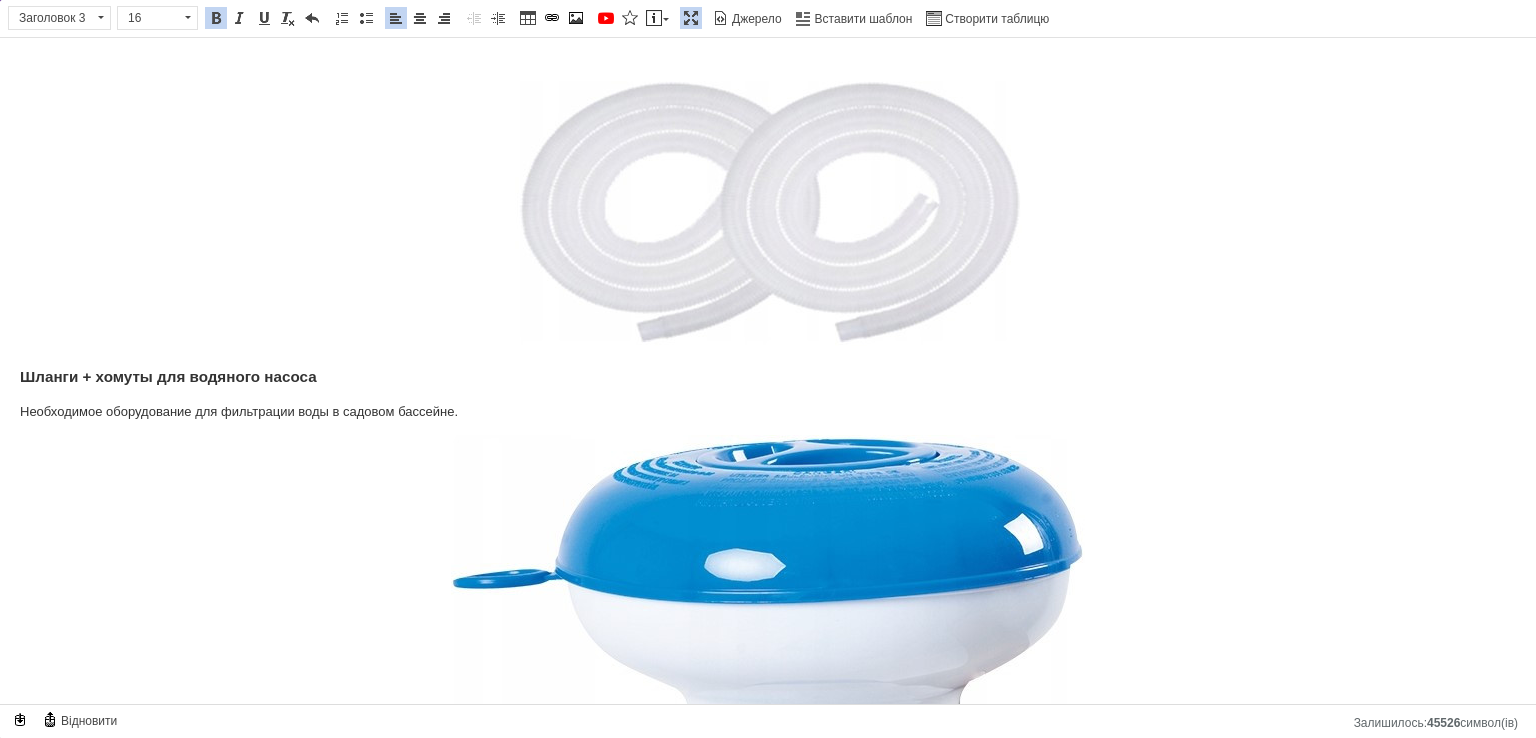 click at bounding box center (691, 18) 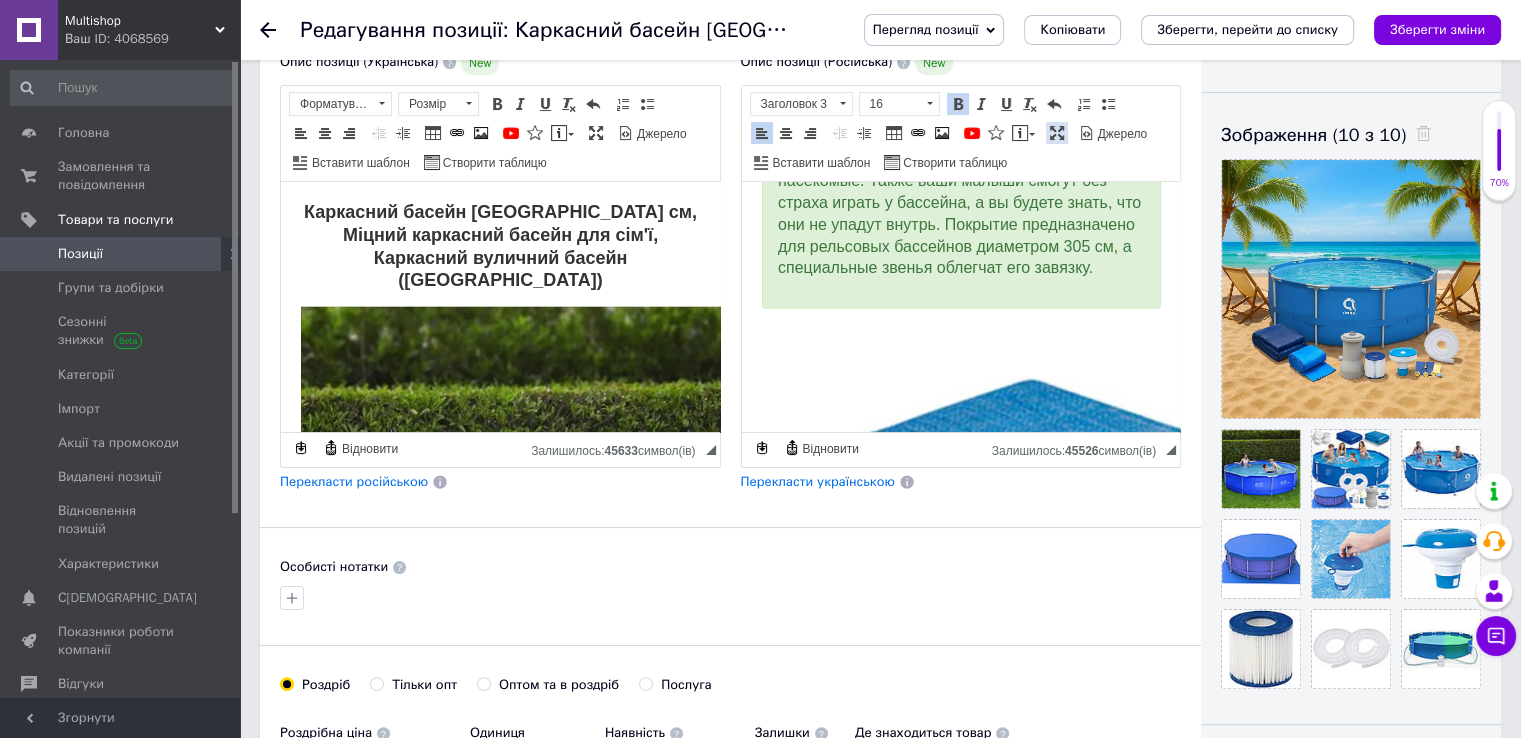 scroll, scrollTop: 6196, scrollLeft: 0, axis: vertical 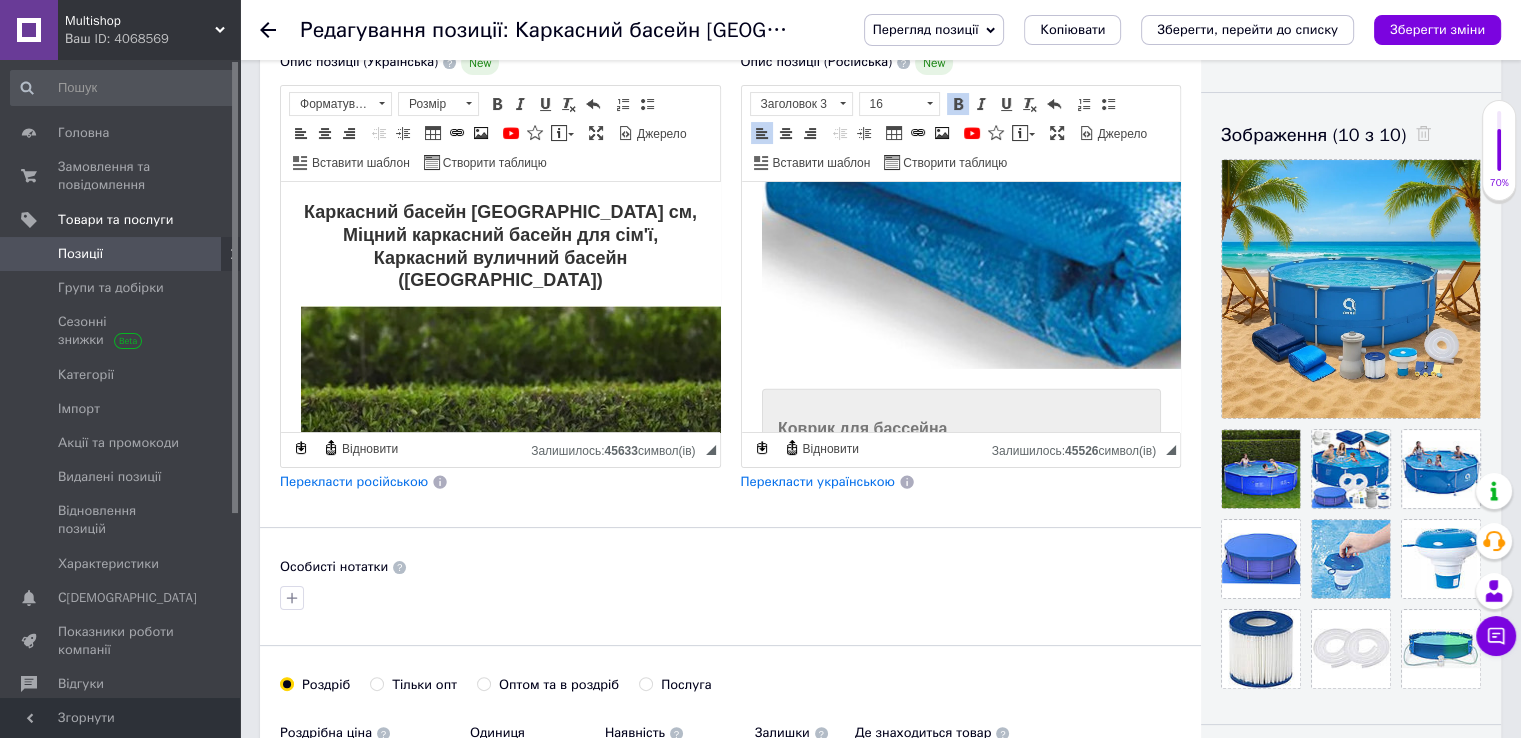 click on "Зберегти зміни" at bounding box center [1437, 29] 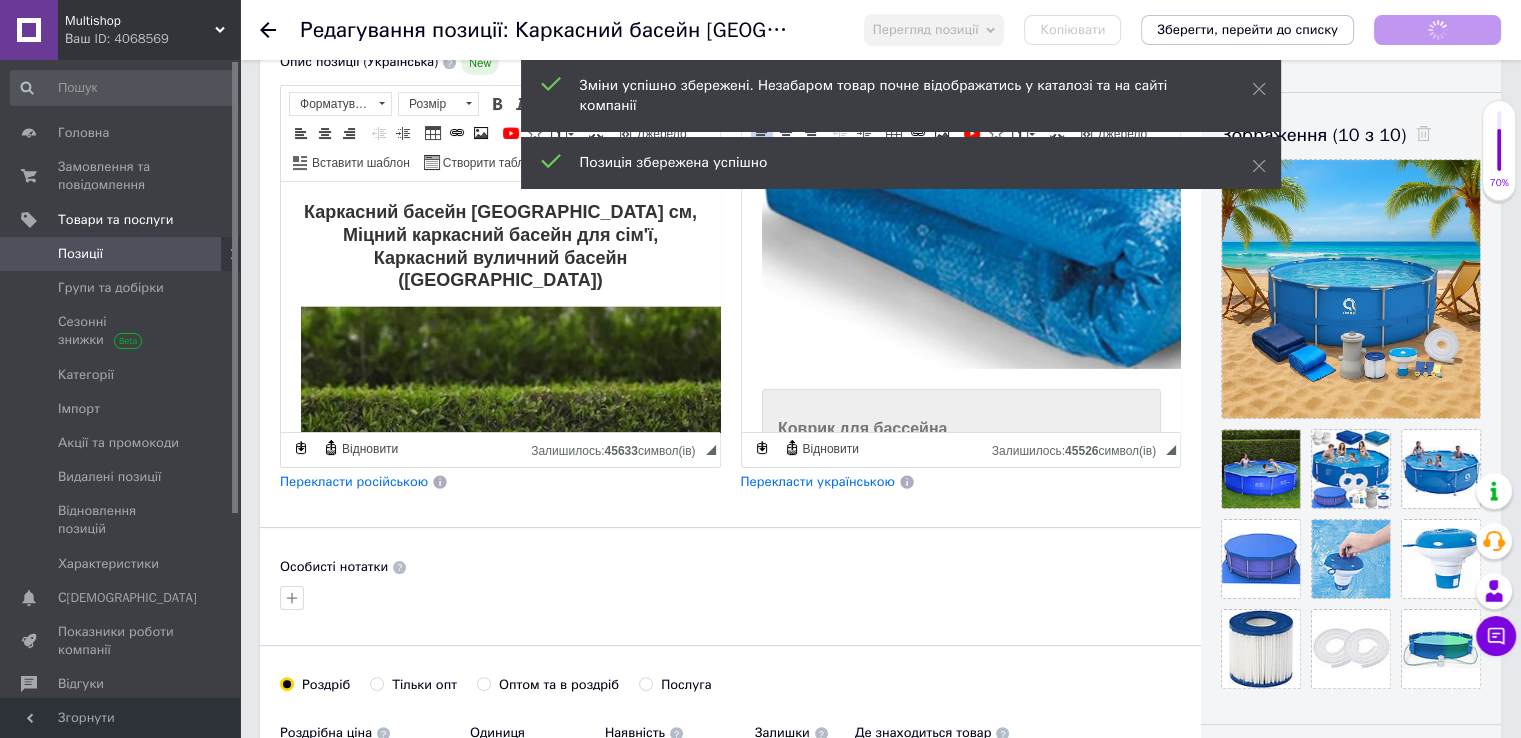 scroll, scrollTop: 6498, scrollLeft: 0, axis: vertical 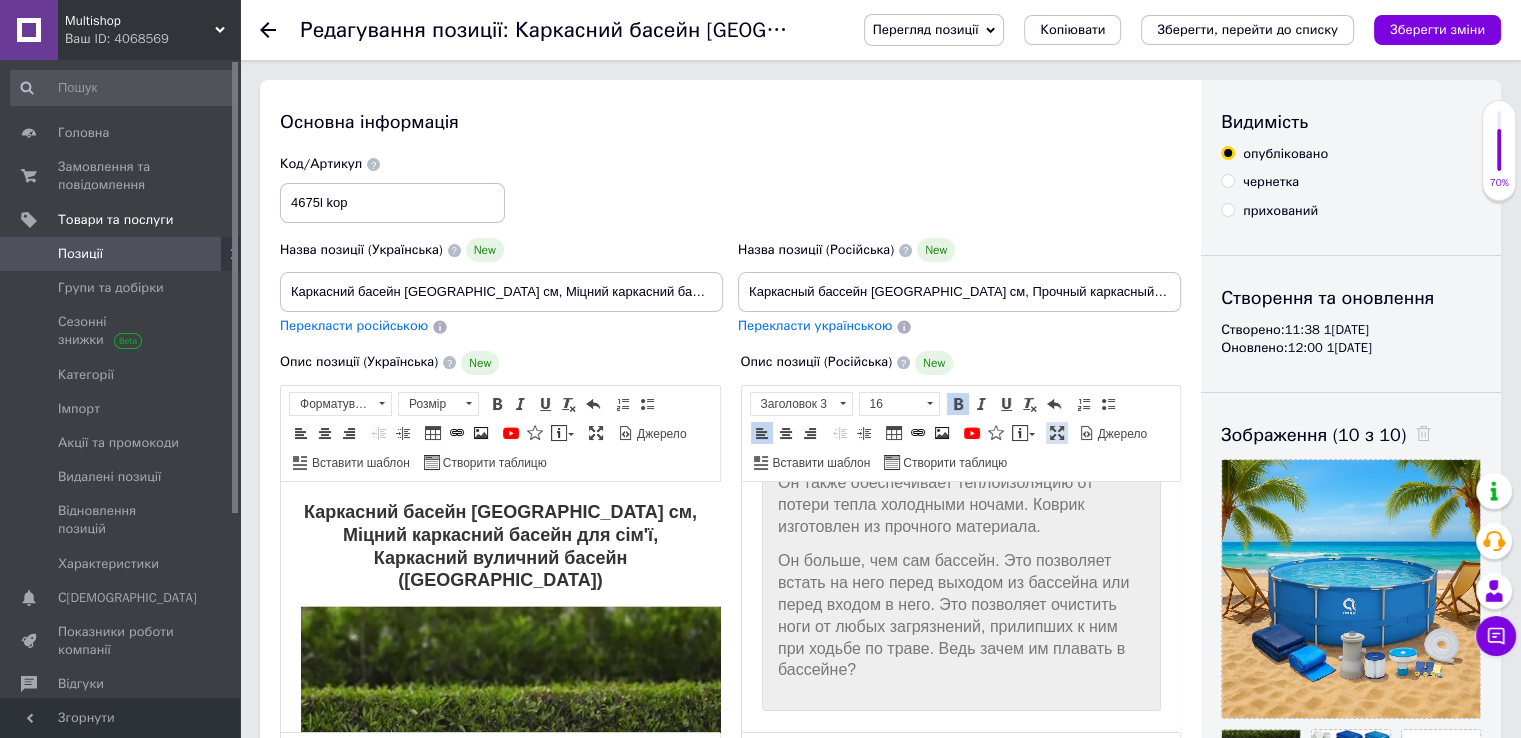 click at bounding box center (1057, 433) 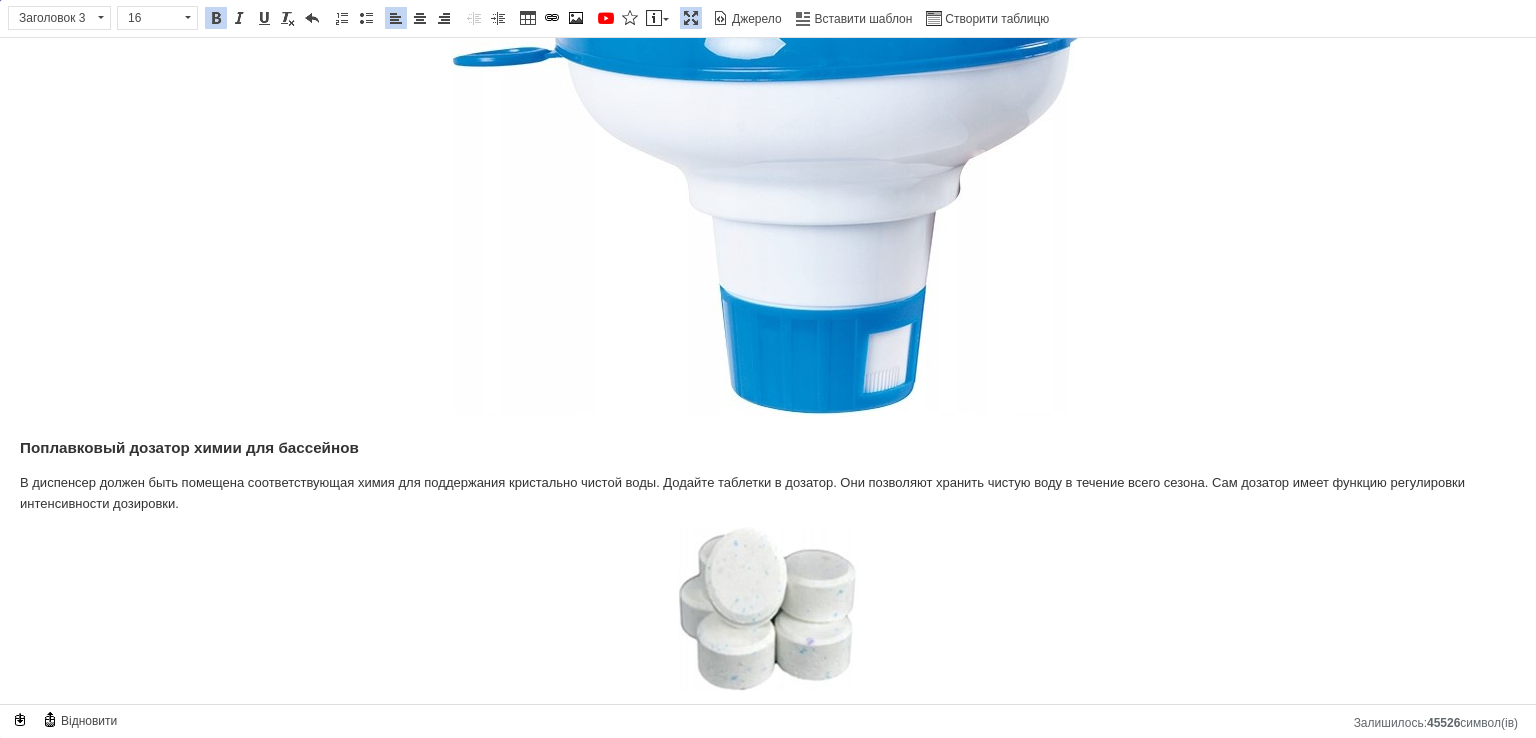 scroll, scrollTop: 5922, scrollLeft: 0, axis: vertical 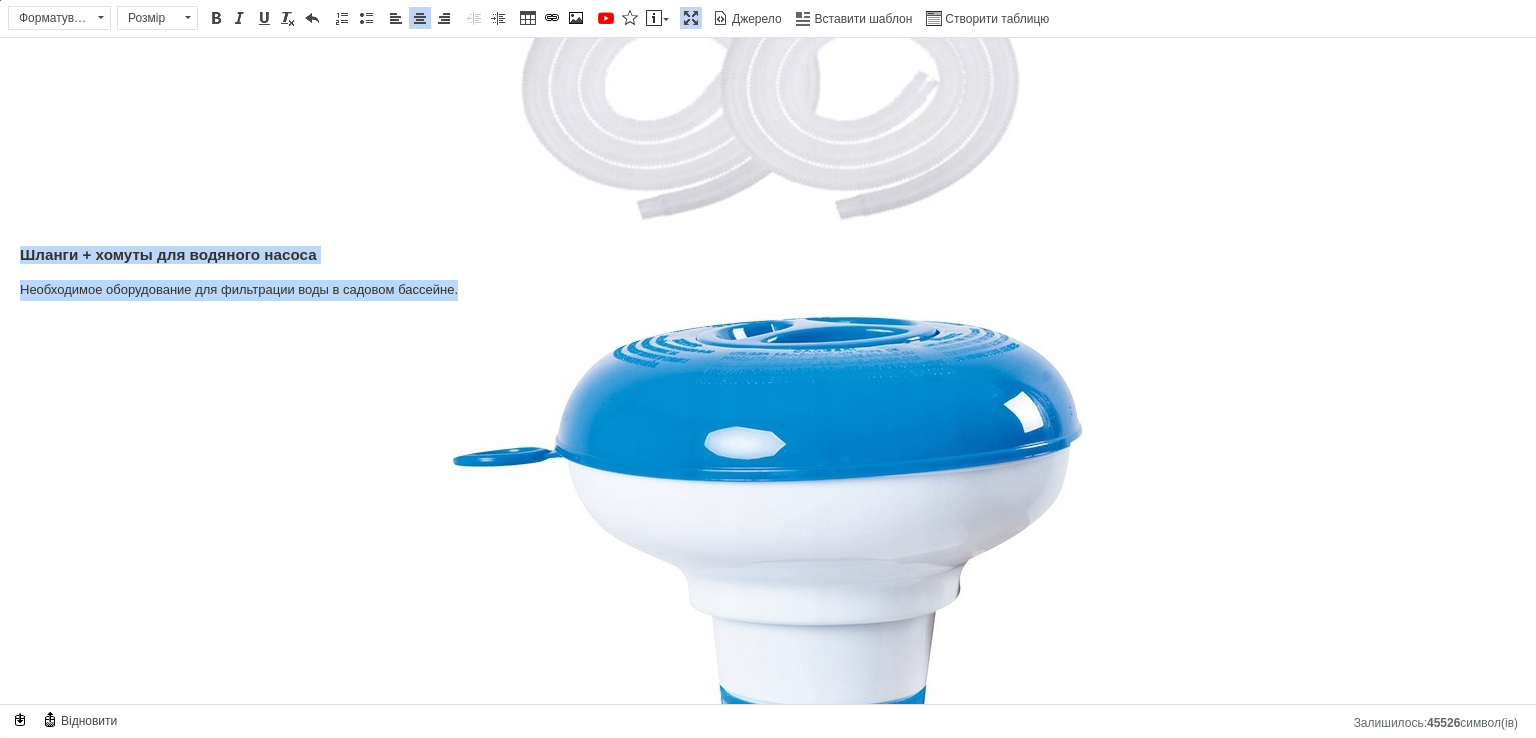 drag, startPoint x: 480, startPoint y: 272, endPoint x: 0, endPoint y: 219, distance: 482.91718 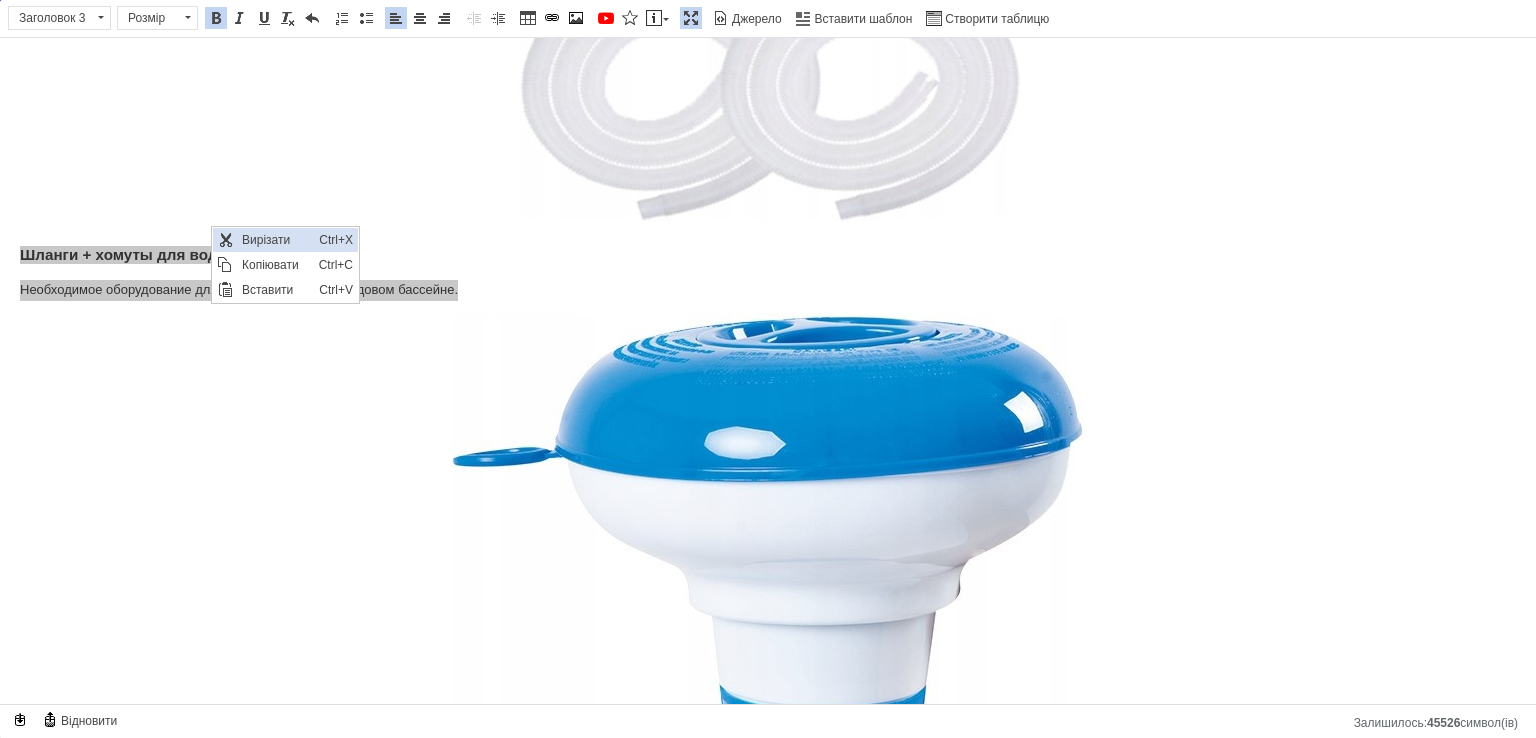 click on "Ctrl+X" at bounding box center [336, 240] 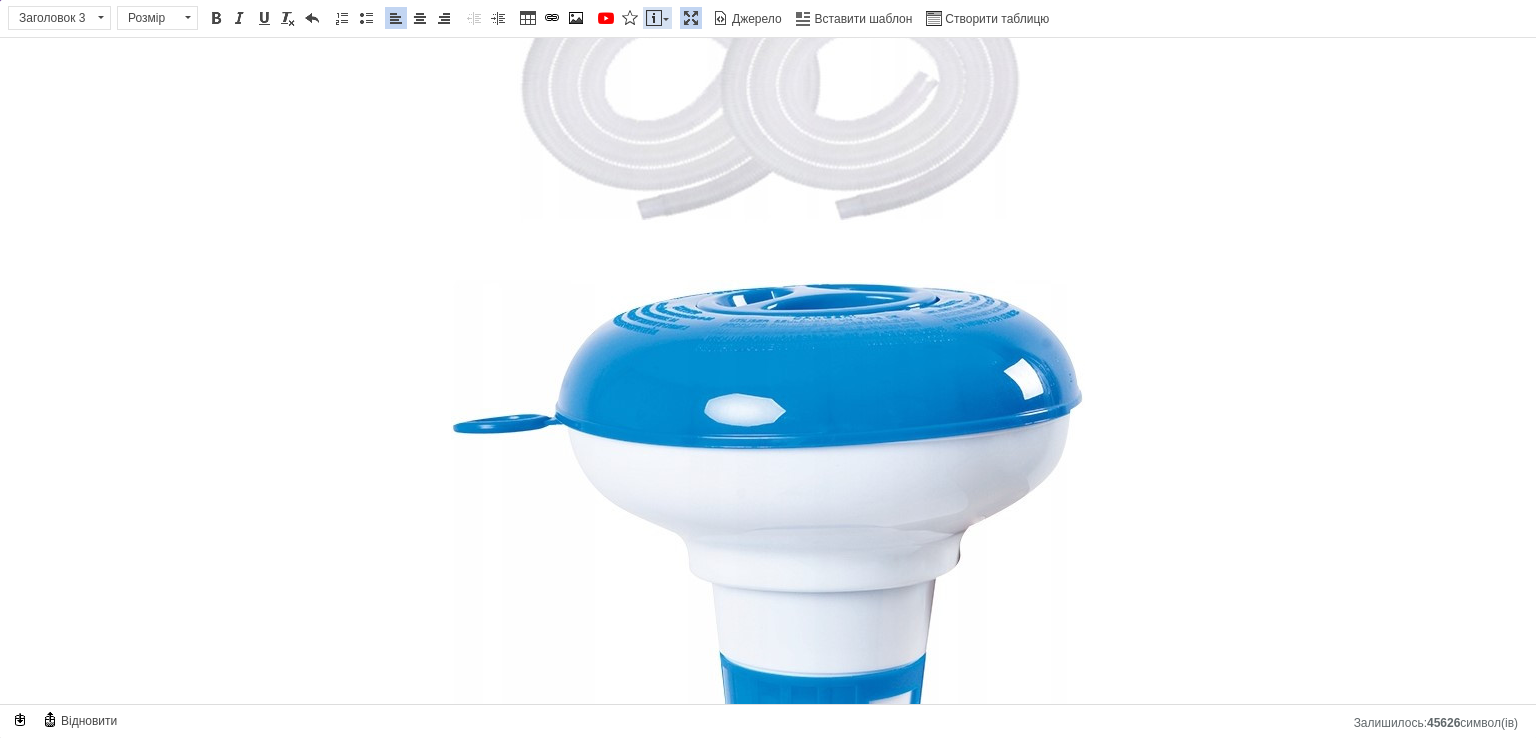 click on "Вставити повідомлення" at bounding box center (657, 18) 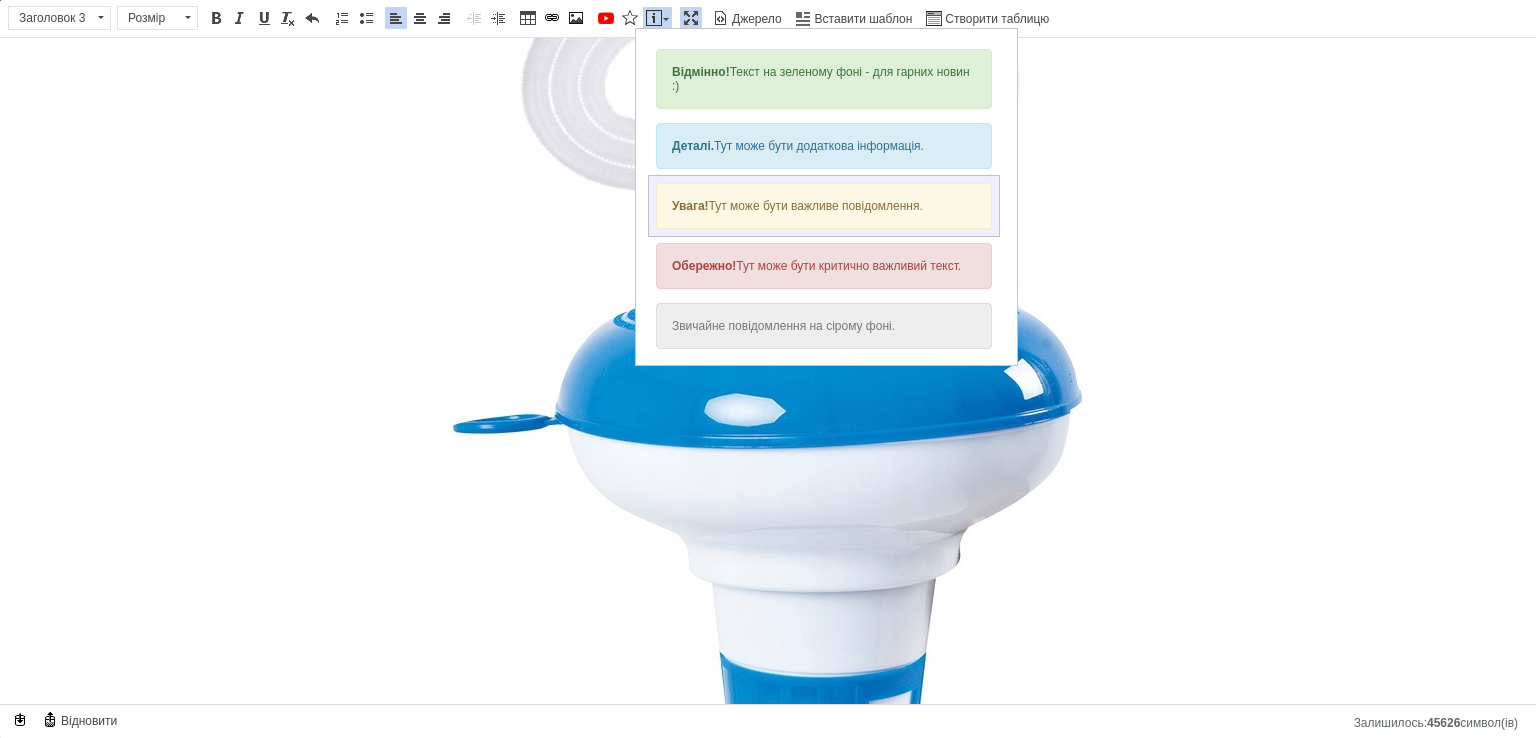 click on "Увага!  Тут може бути важливе повідомлення." at bounding box center [824, 206] 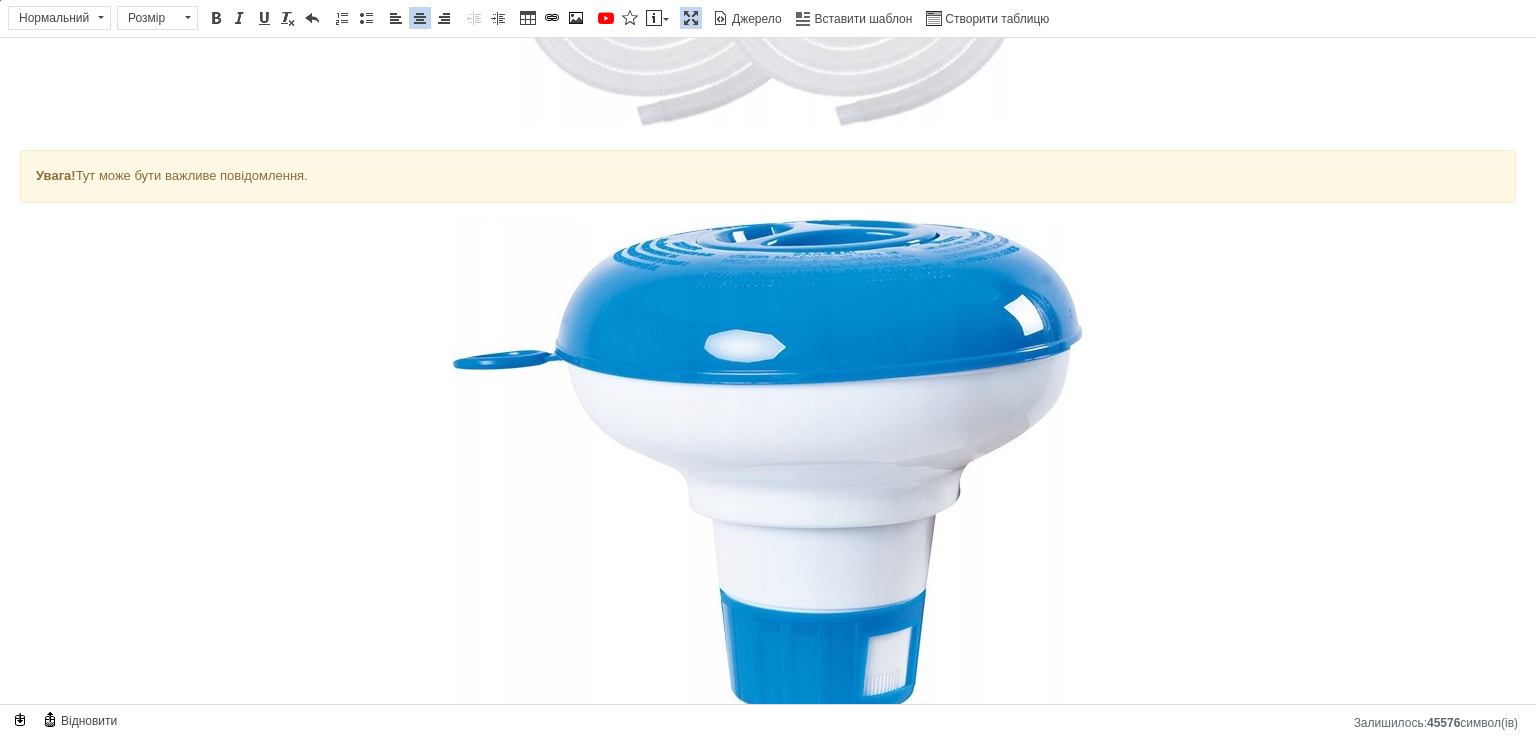 drag, startPoint x: 471, startPoint y: 168, endPoint x: 0, endPoint y: 152, distance: 471.2717 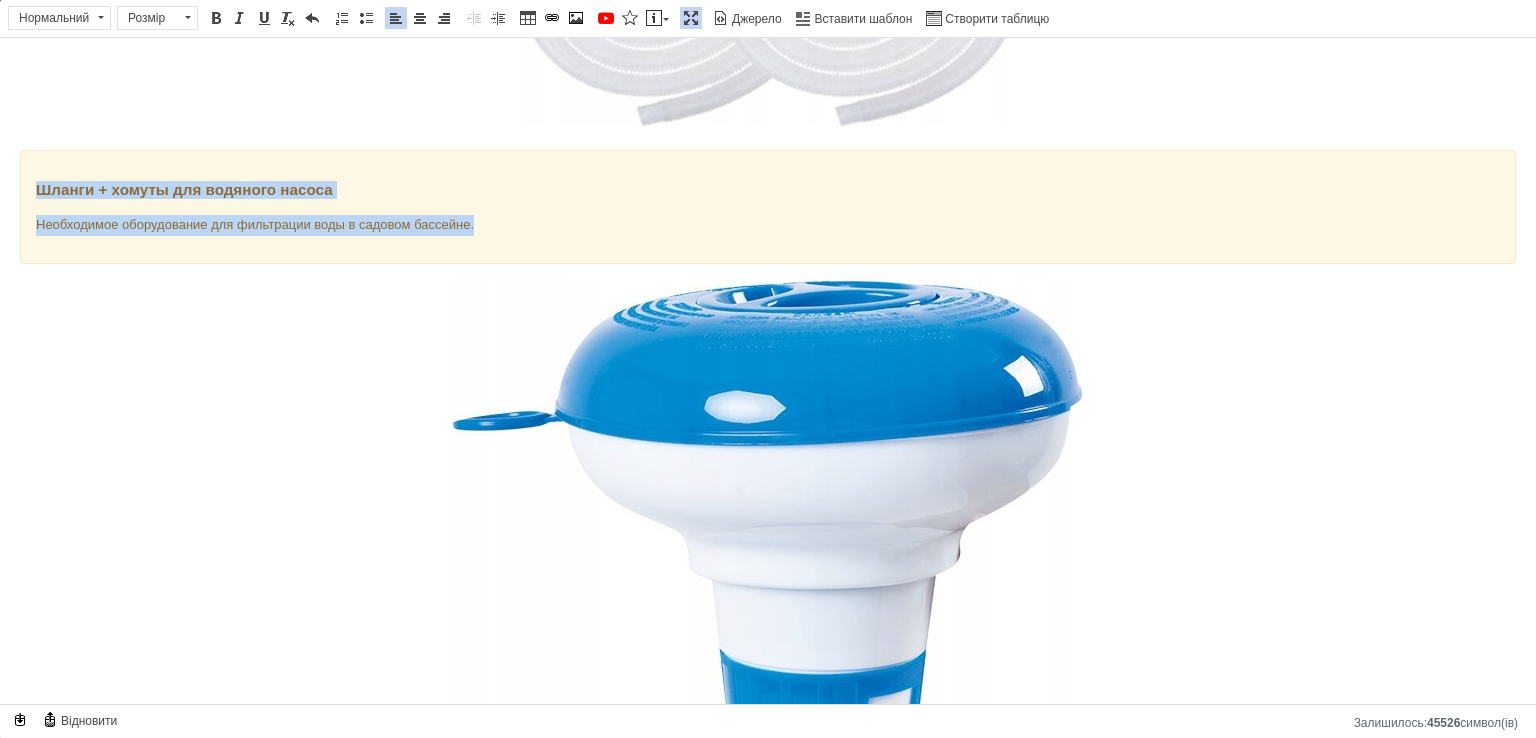 drag, startPoint x: 531, startPoint y: 223, endPoint x: 0, endPoint y: 168, distance: 533.8408 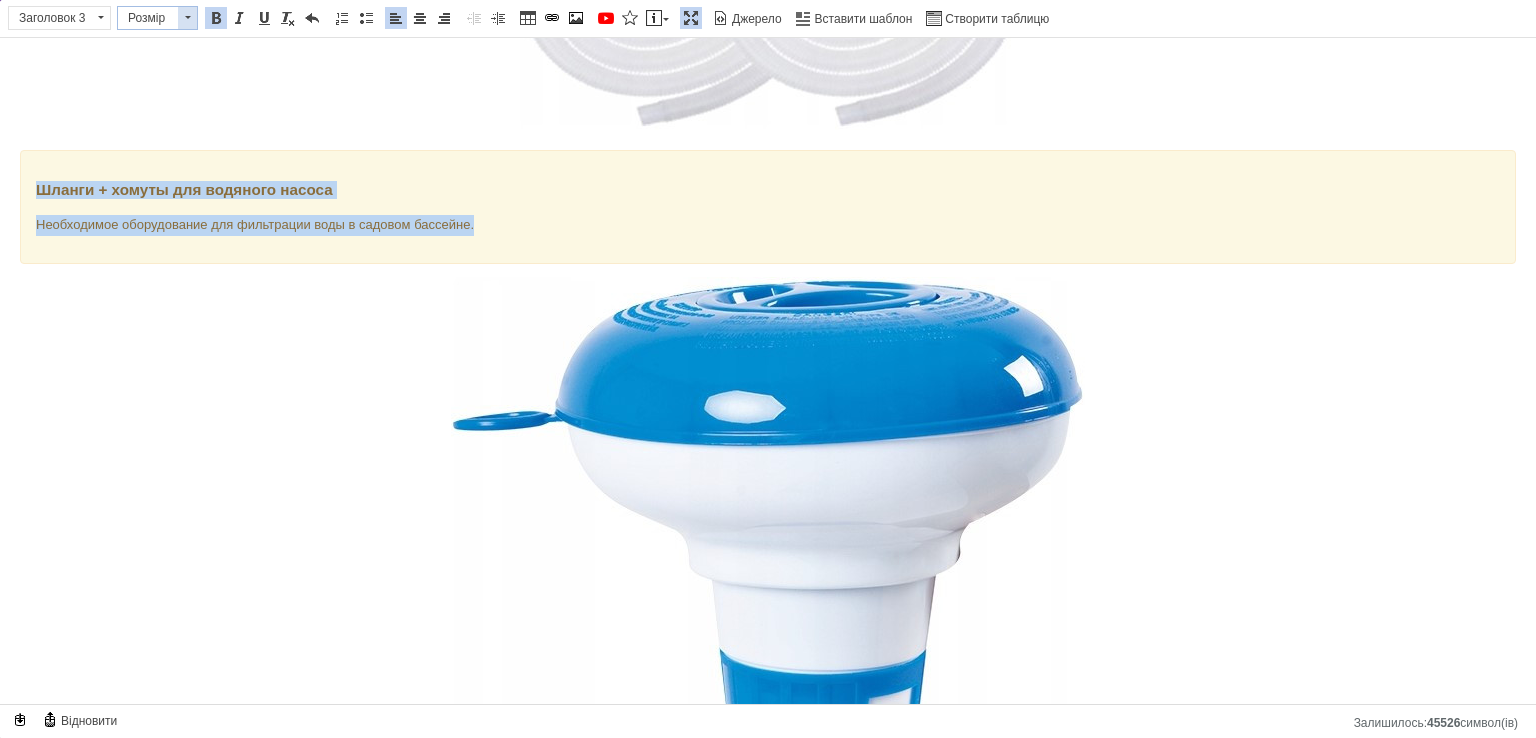 click at bounding box center [187, 18] 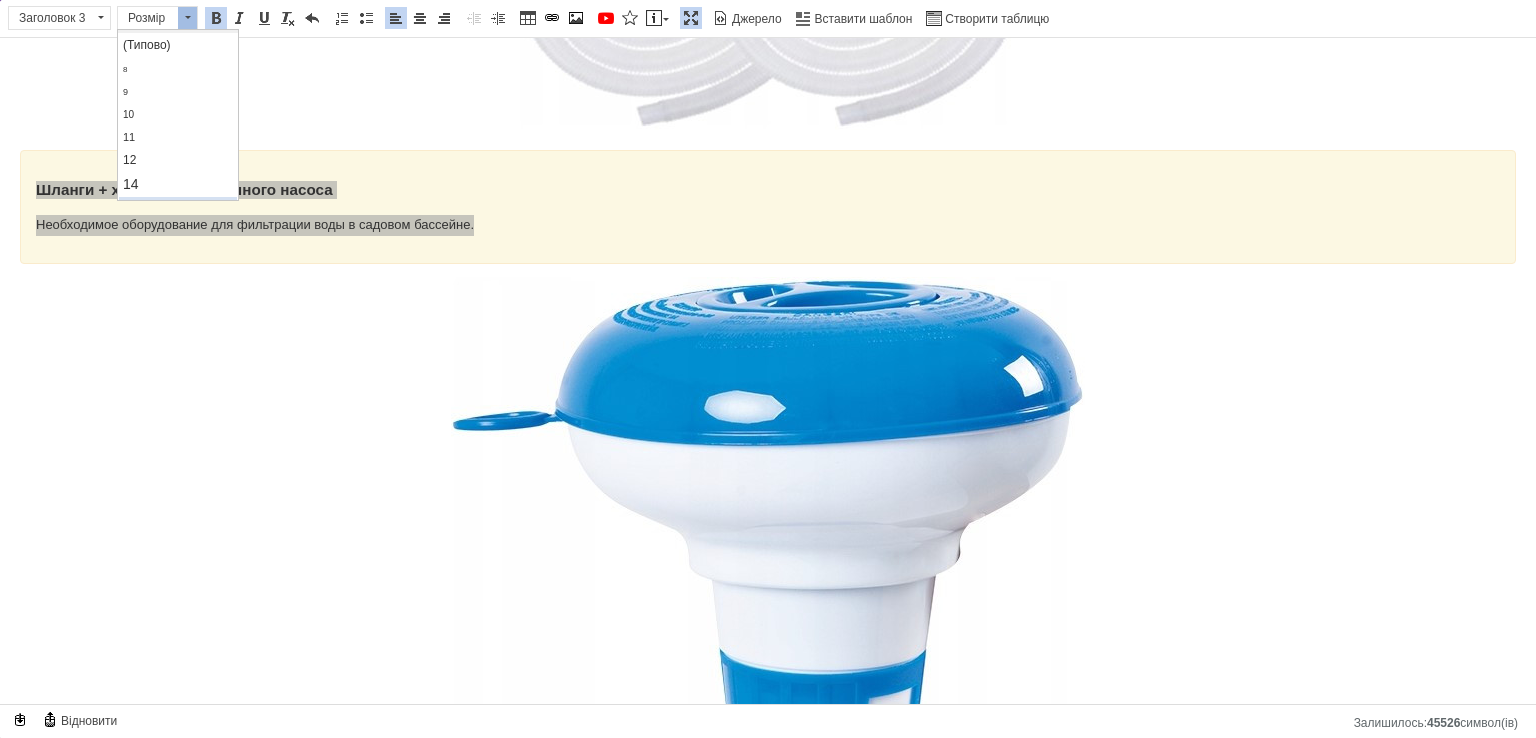 scroll, scrollTop: 100, scrollLeft: 0, axis: vertical 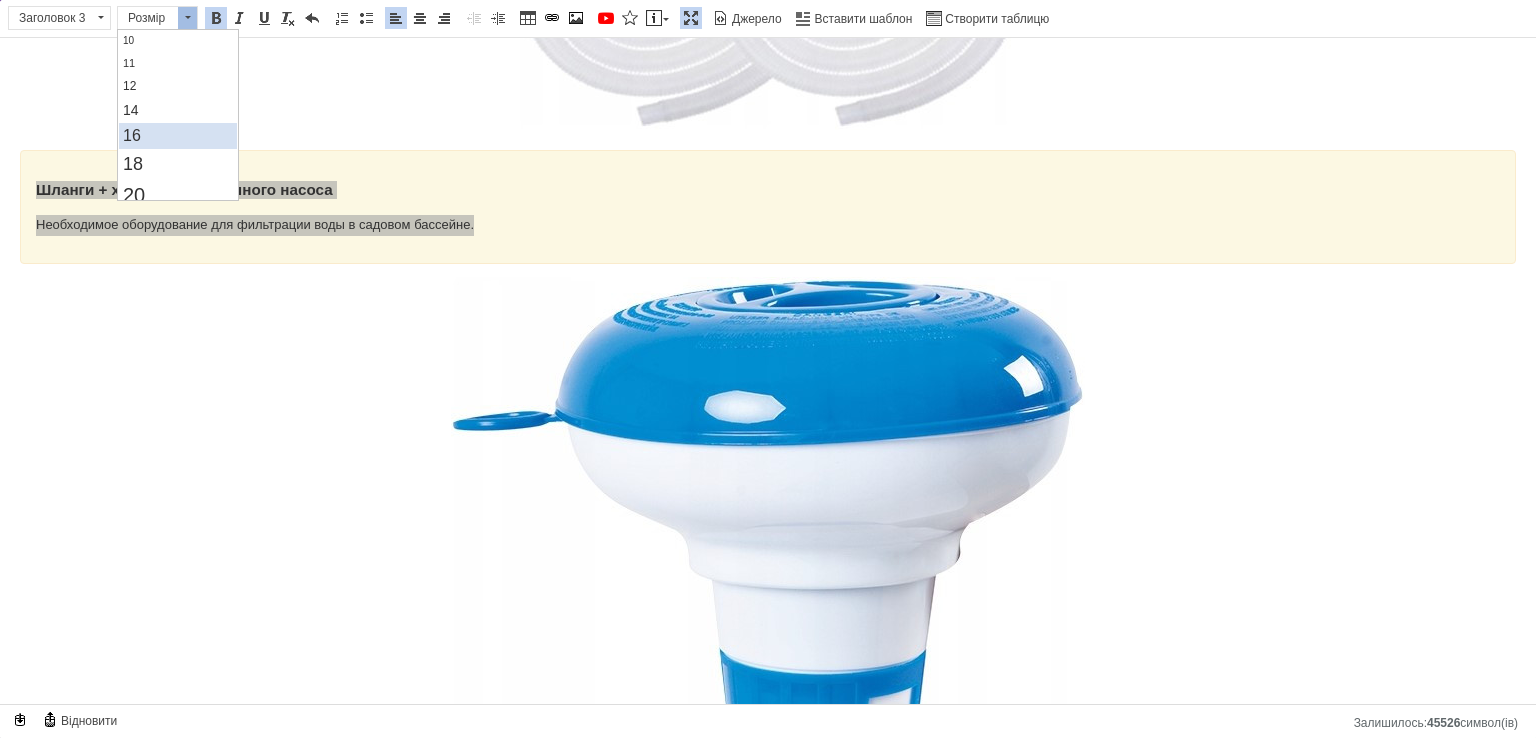 click on "16" at bounding box center (131, 135) 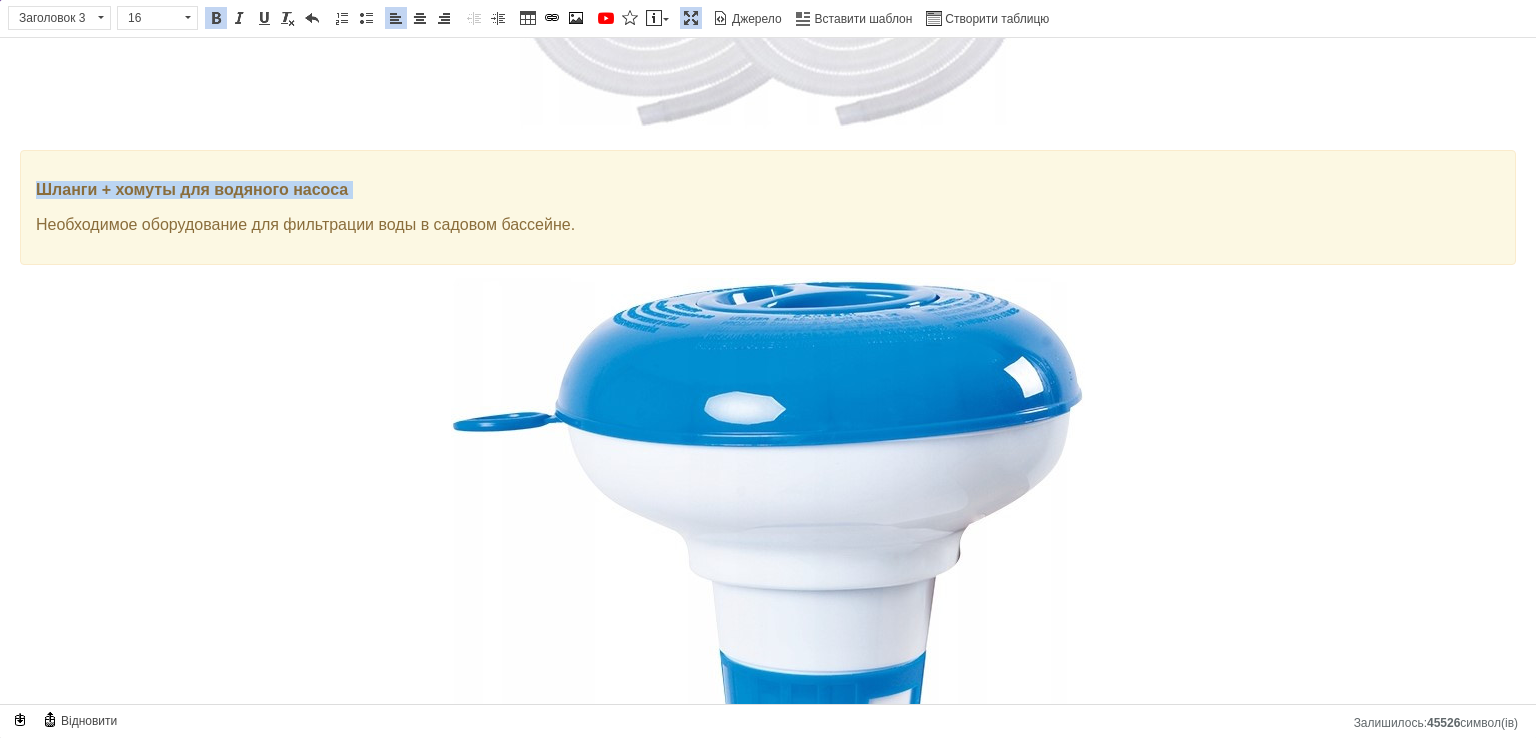 scroll, scrollTop: 0, scrollLeft: 0, axis: both 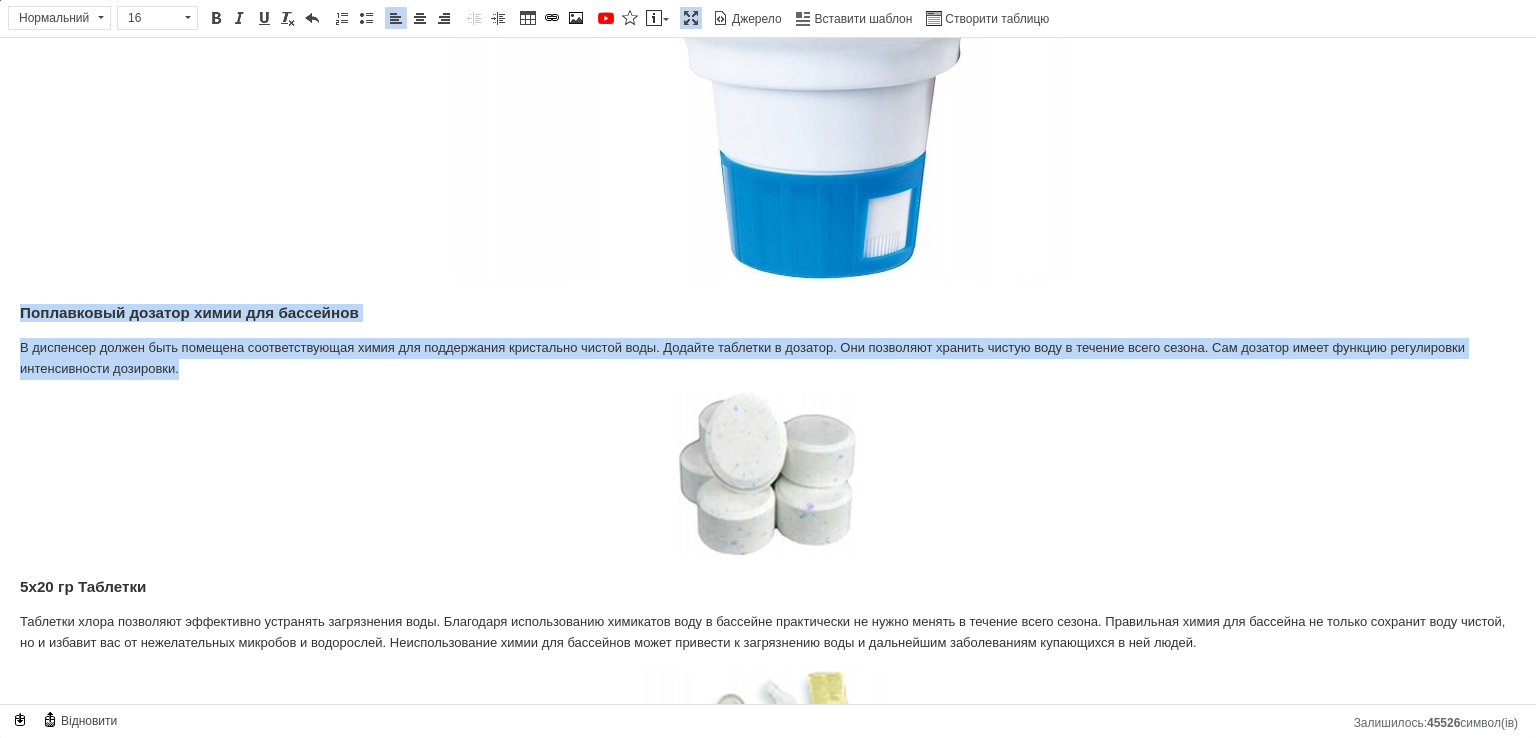 drag, startPoint x: 236, startPoint y: 358, endPoint x: 0, endPoint y: 299, distance: 243.26323 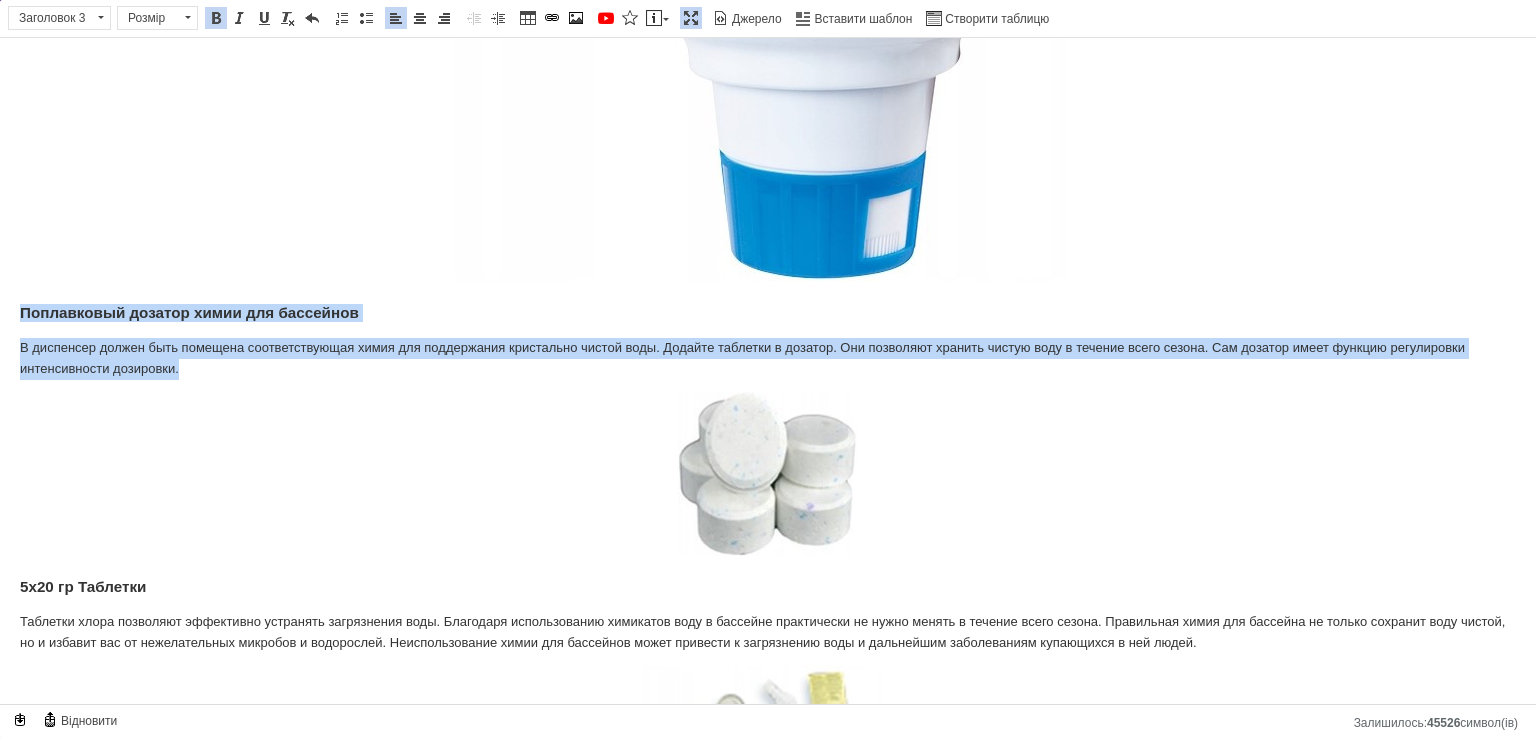 drag, startPoint x: 300, startPoint y: 296, endPoint x: 58, endPoint y: 49, distance: 345.7933 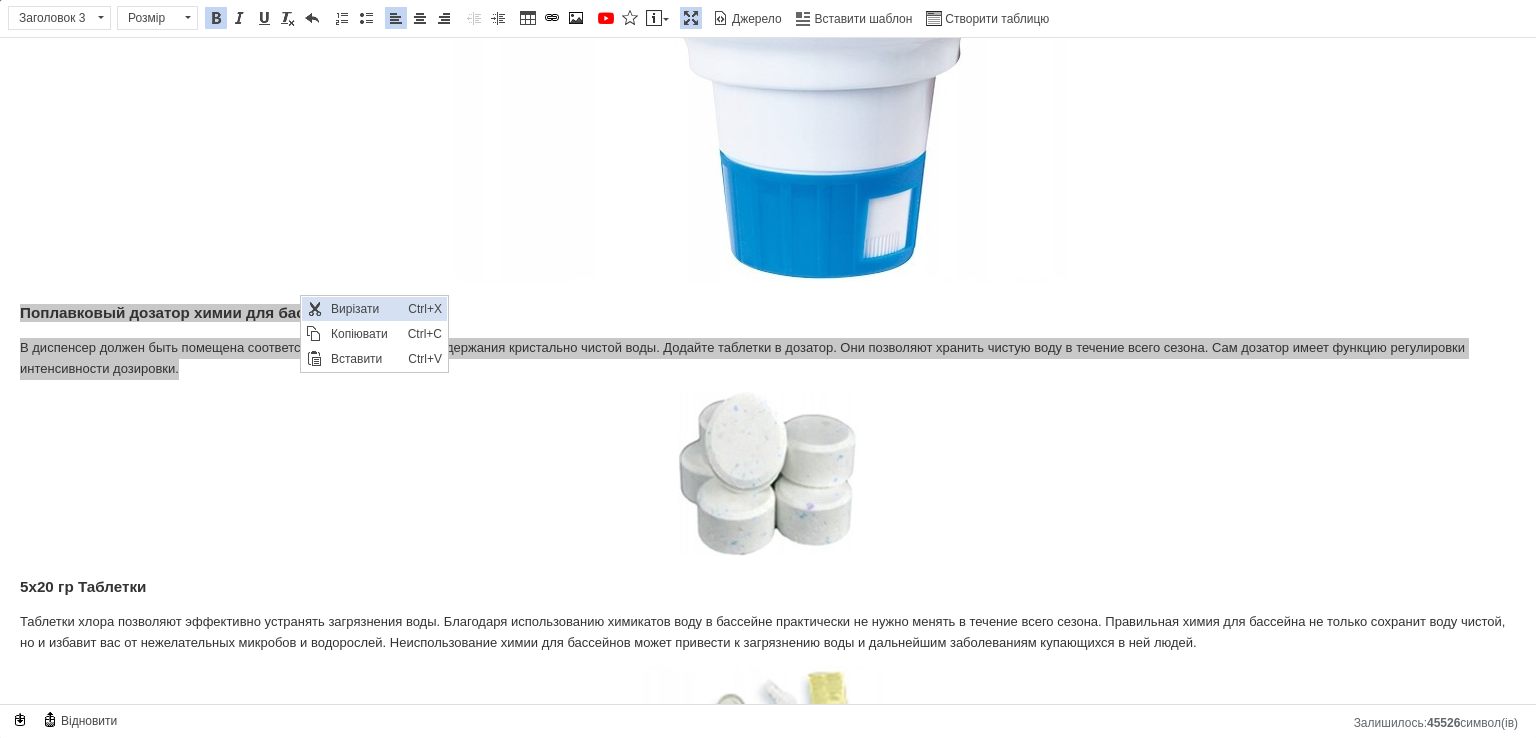 click on "Вирізати" at bounding box center [364, 309] 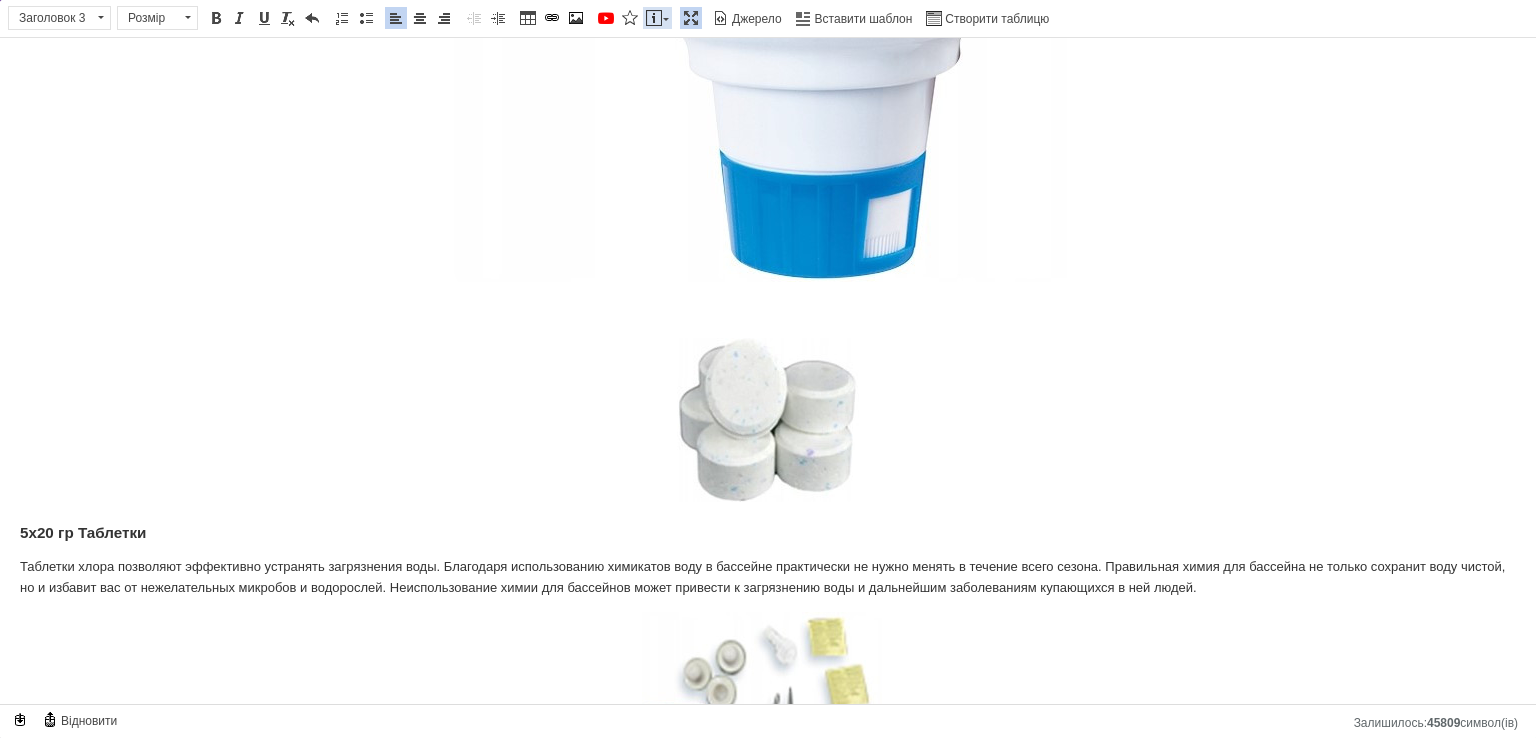 click on "Вставити повідомлення" at bounding box center (657, 18) 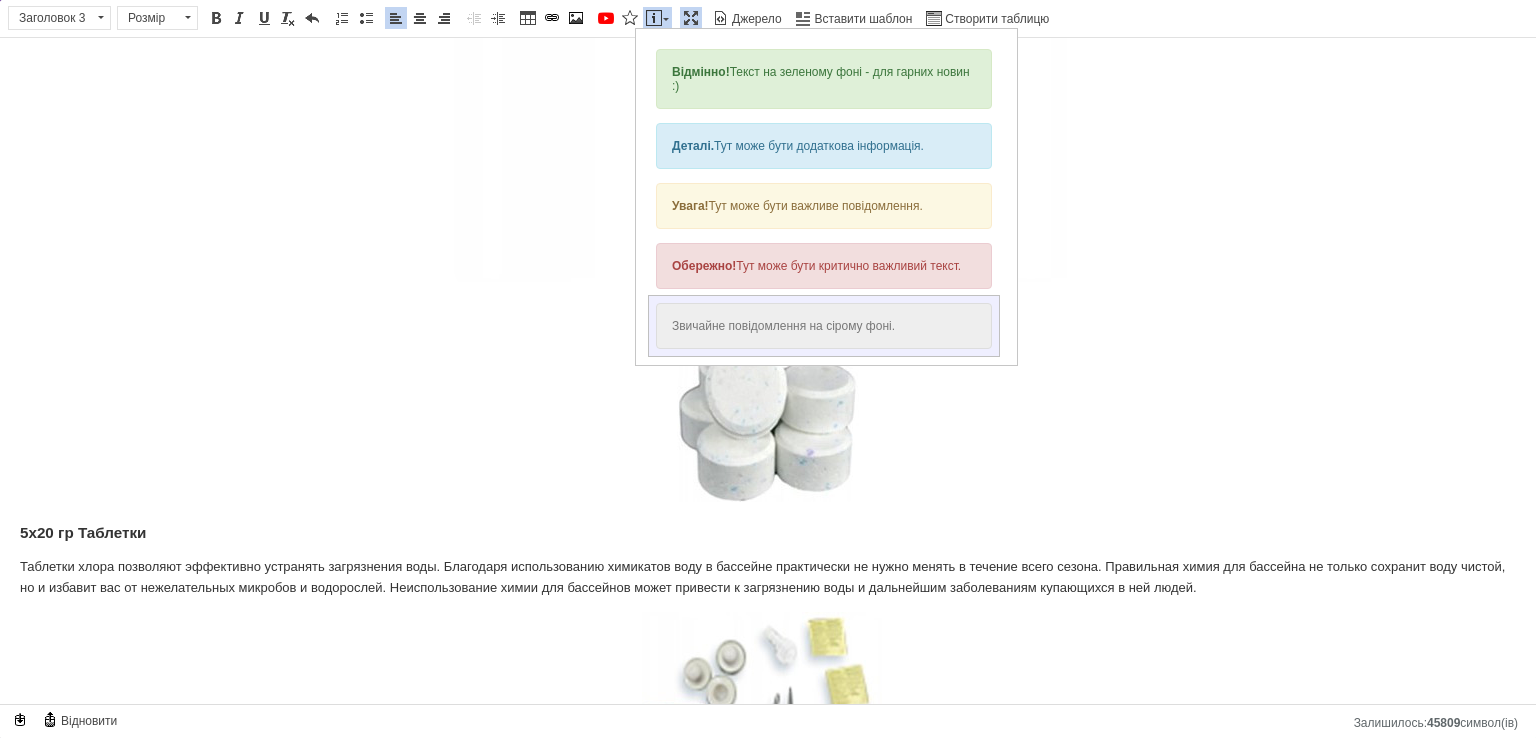 click on "Звичайне повідомлення на сірому фоні." at bounding box center (824, 326) 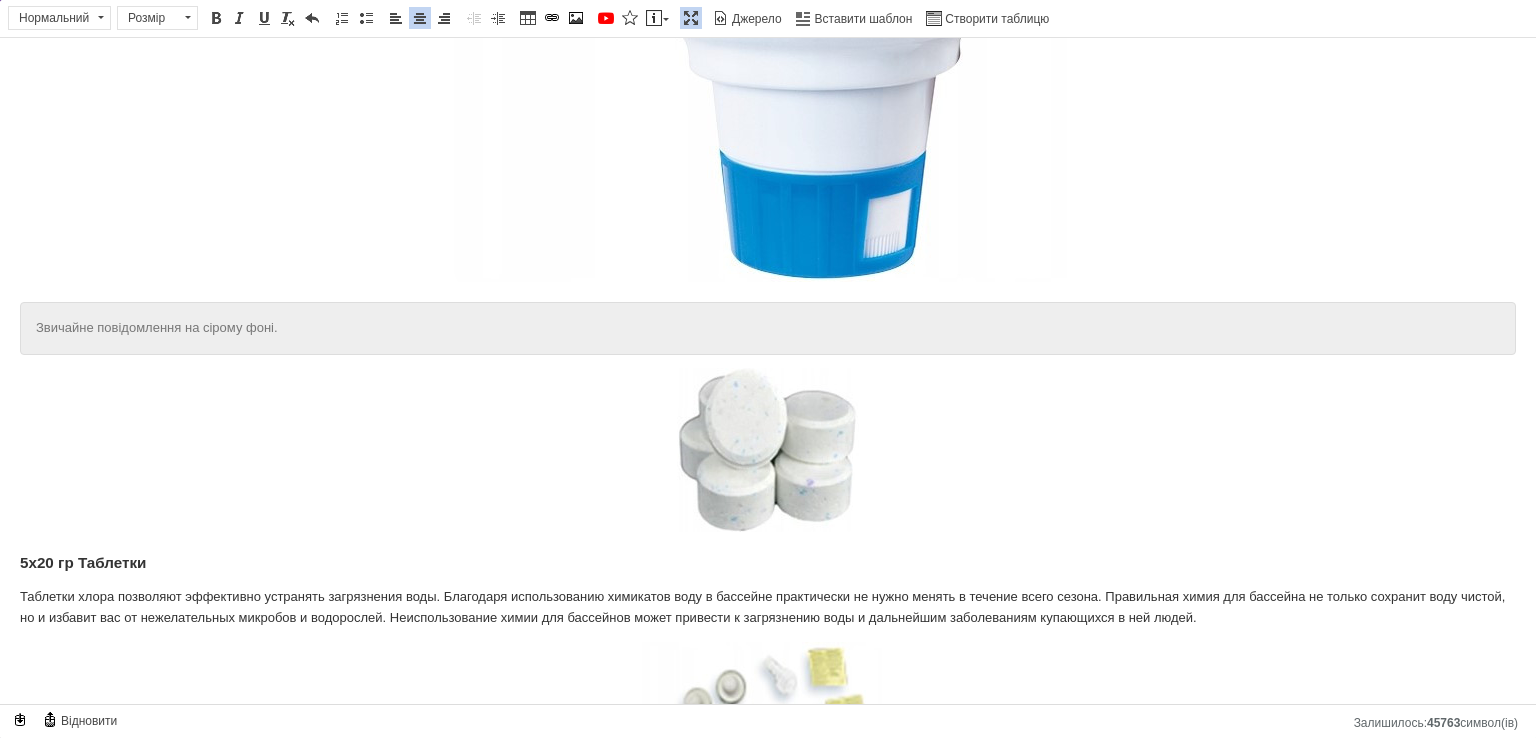 click on "Каркасный бассейн 19в1 Avenli 305x305 см, Прочный каркасный бассейн для семьи, Каркасный уличный бассейн (Польша) Садовый бассейн на прочном каркасе Совершенно новый продукт Оригинальная упаковка в плотную картонную коробку. Материал из 3-х слойного ПВХ! Высокое качество продукции В наборе целых 19 элементов, помпа, дозатор химии и многое другое! Спецификация: Диаметр: 305 см. Рост: 76 см. Емкость бассейна: 4675л. Максимальное наполнение водой: около 94% (4383 л) Форма: кругла. вес  воды и играющих детей. ✅ Конструкция очень легко разбирается без использования инструментов" at bounding box center (768, -2466) 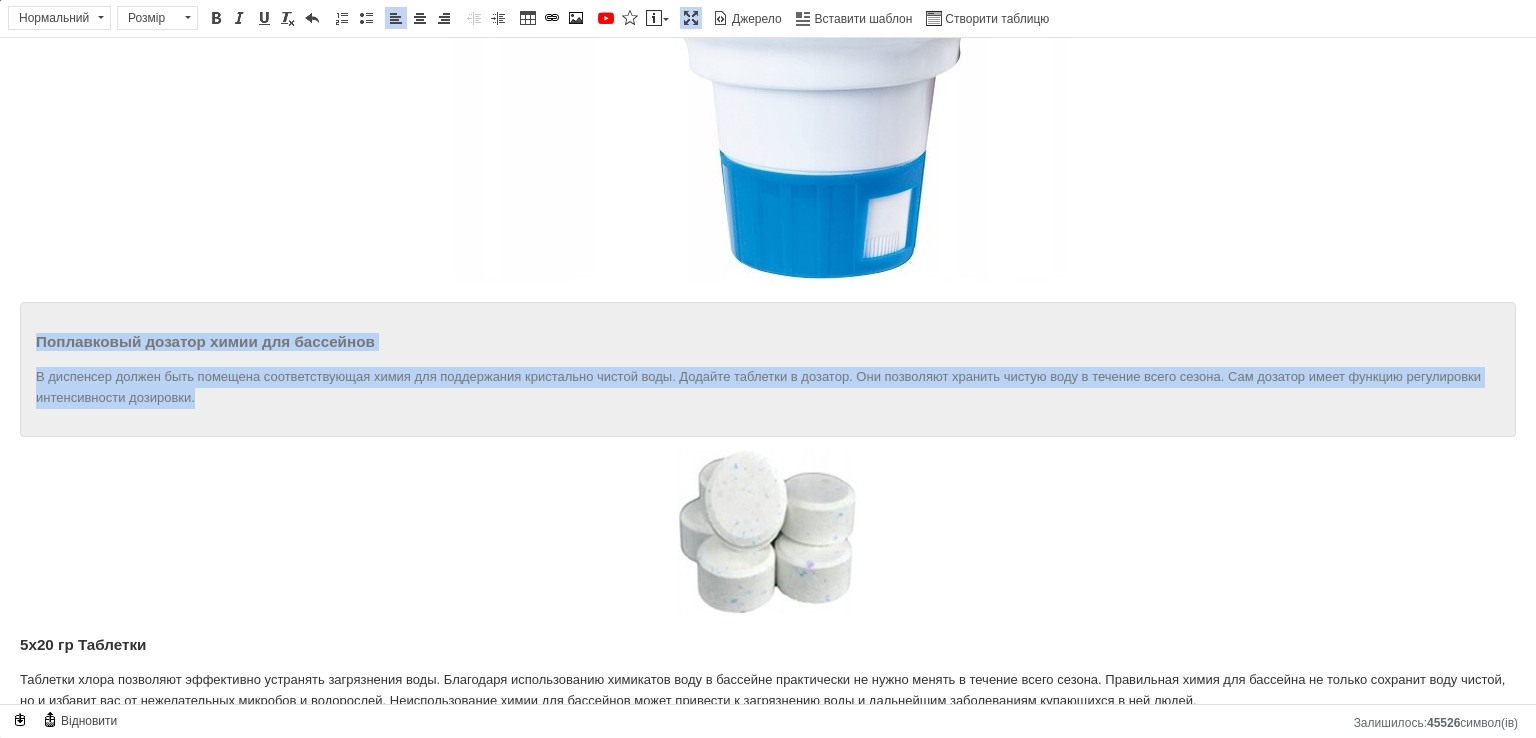 drag, startPoint x: 380, startPoint y: 391, endPoint x: 0, endPoint y: 328, distance: 385.18698 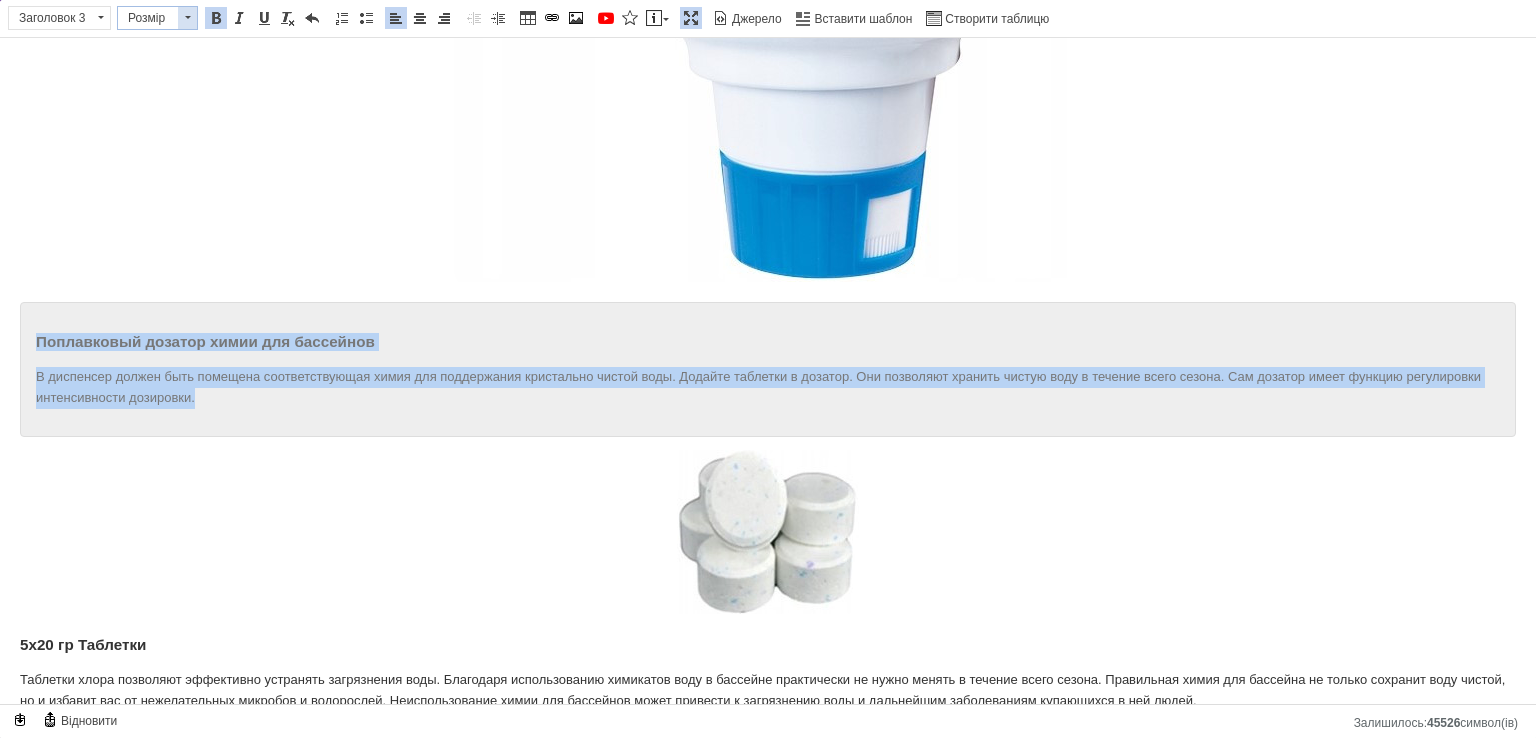 click at bounding box center (187, 18) 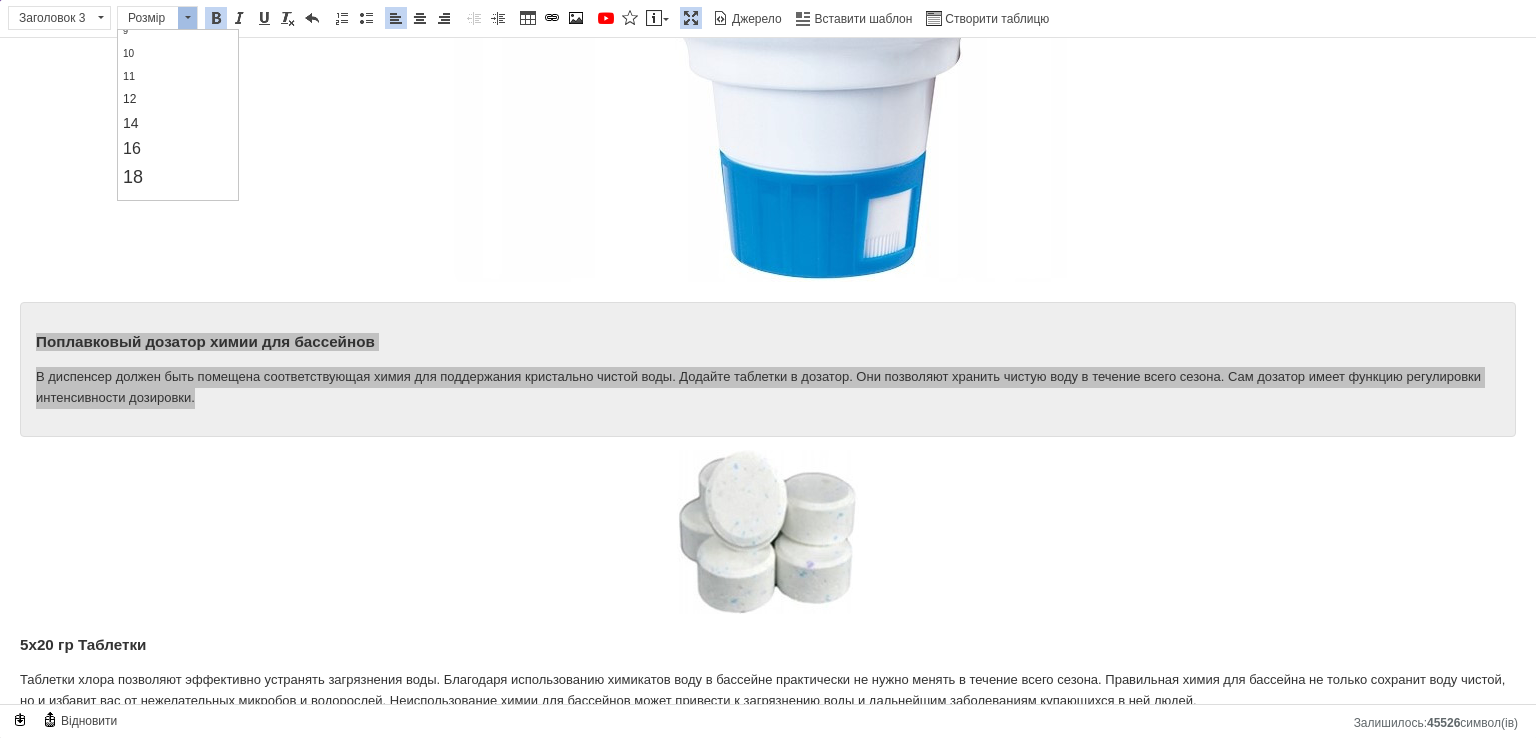 scroll, scrollTop: 200, scrollLeft: 0, axis: vertical 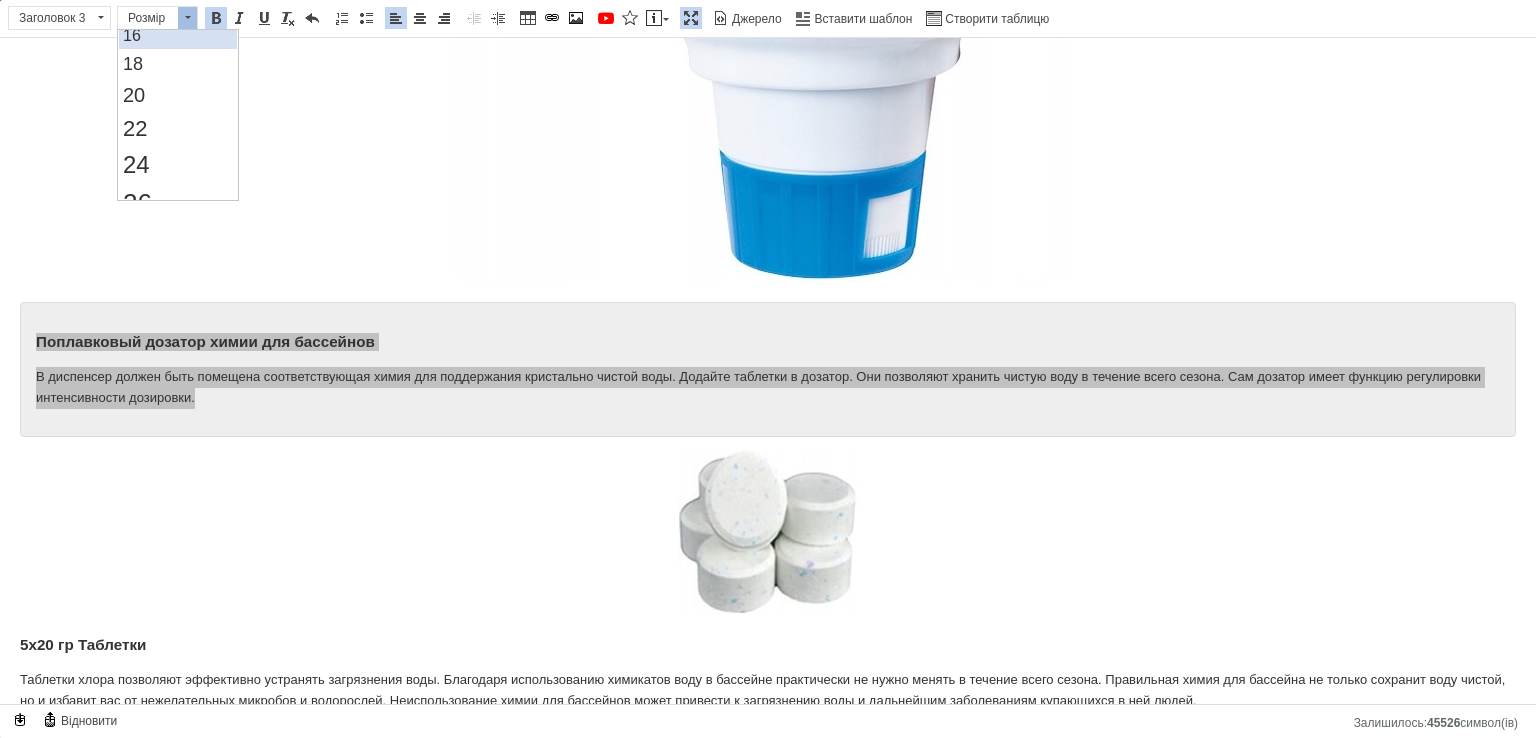click on "16" at bounding box center (177, 36) 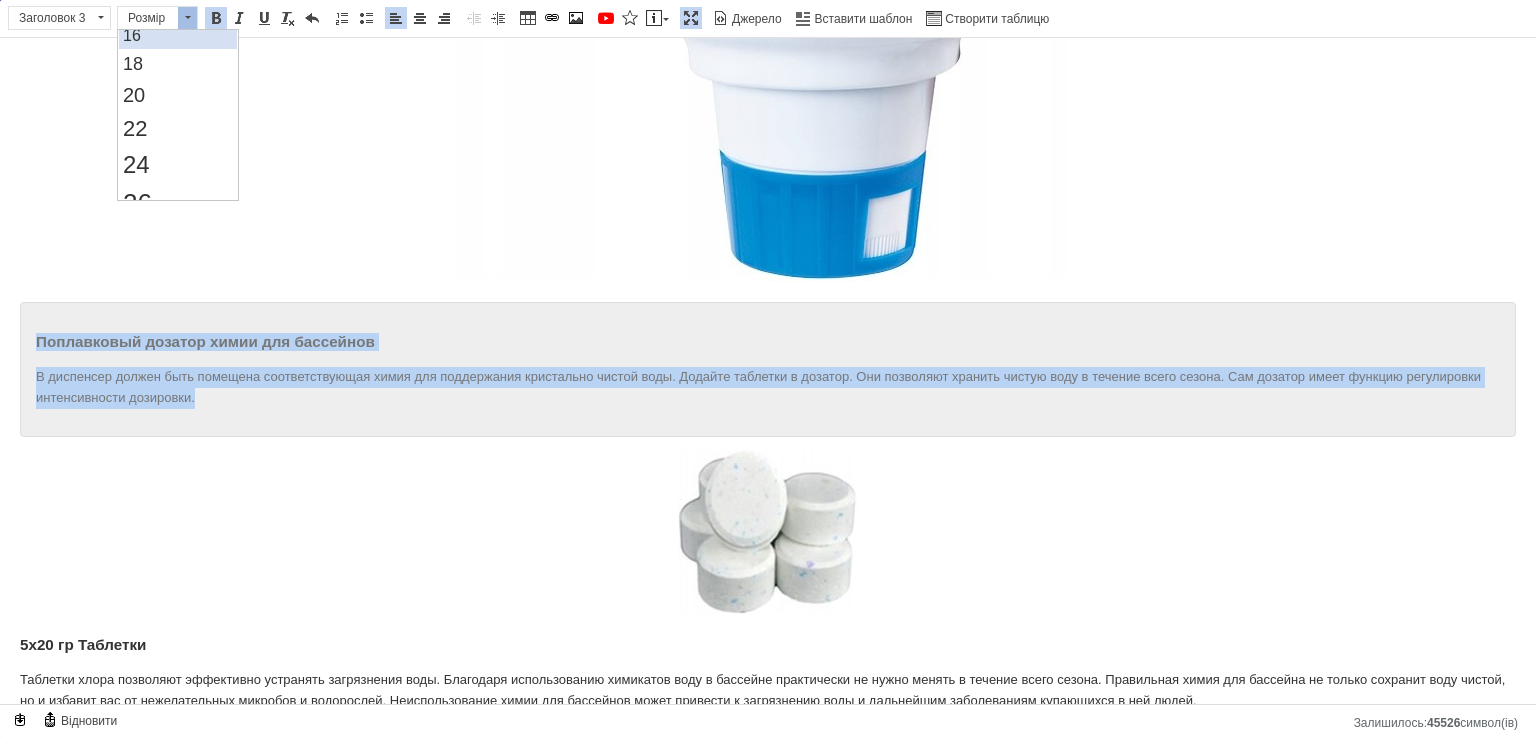 scroll, scrollTop: 0, scrollLeft: 0, axis: both 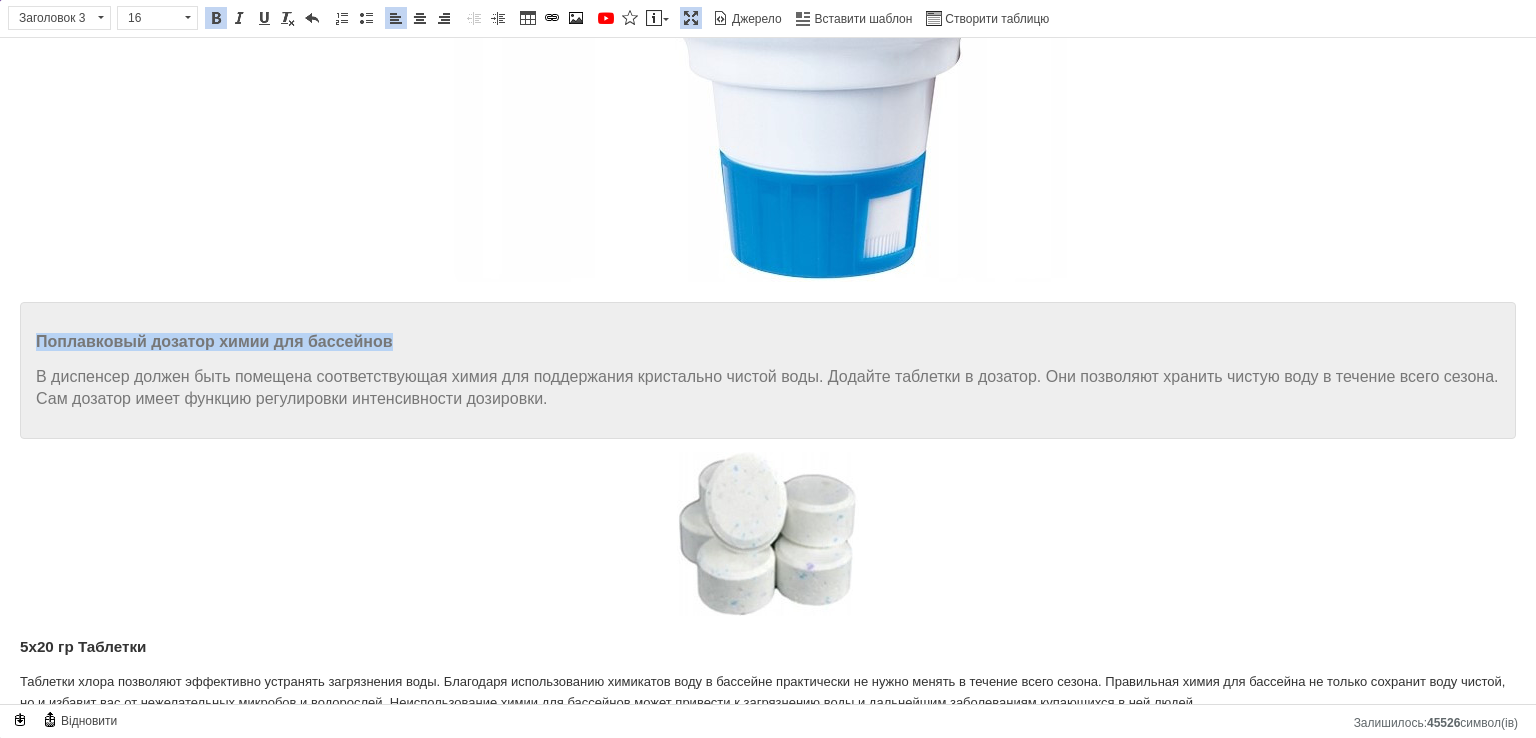 click on "В диспенсер должен быть помещена соответствующая химия для поддержания кристально чистой воды. Додайте таблетки в дозатор. Они позволяют хранить чистую воду в течение всего сезона. Сам дозатор имеет функцию регулировки интенсивности дозировки." at bounding box center [767, 387] 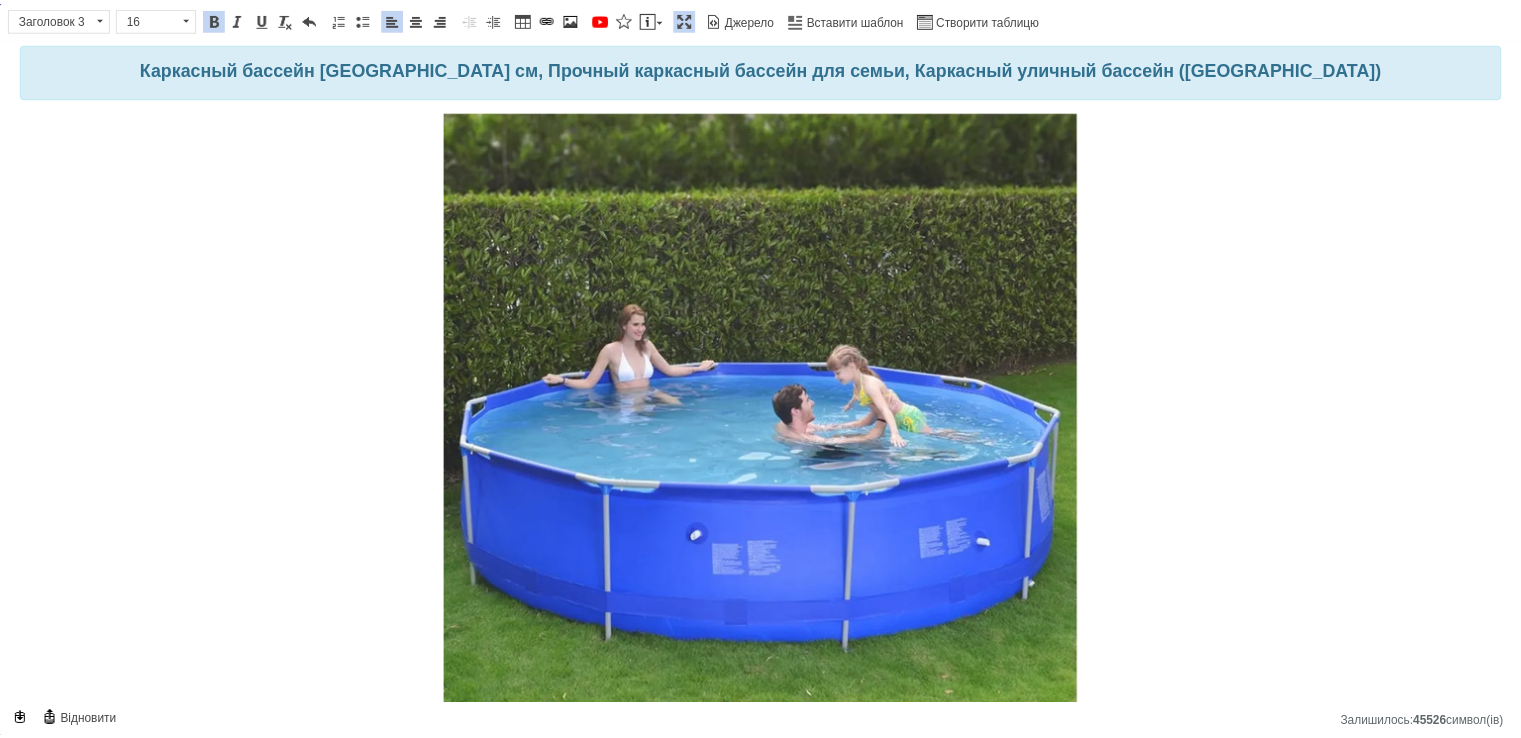 scroll, scrollTop: 0, scrollLeft: 0, axis: both 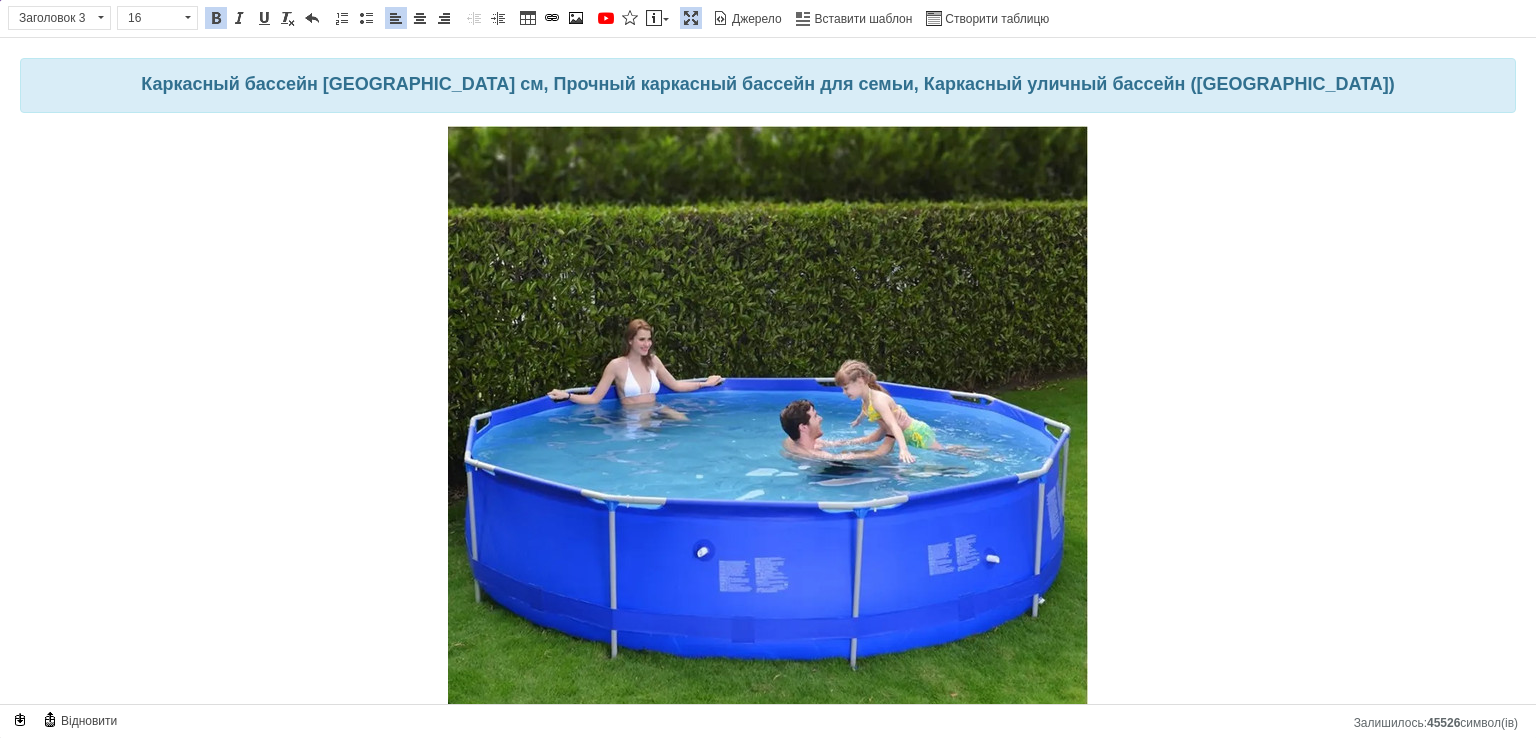 click at bounding box center [691, 18] 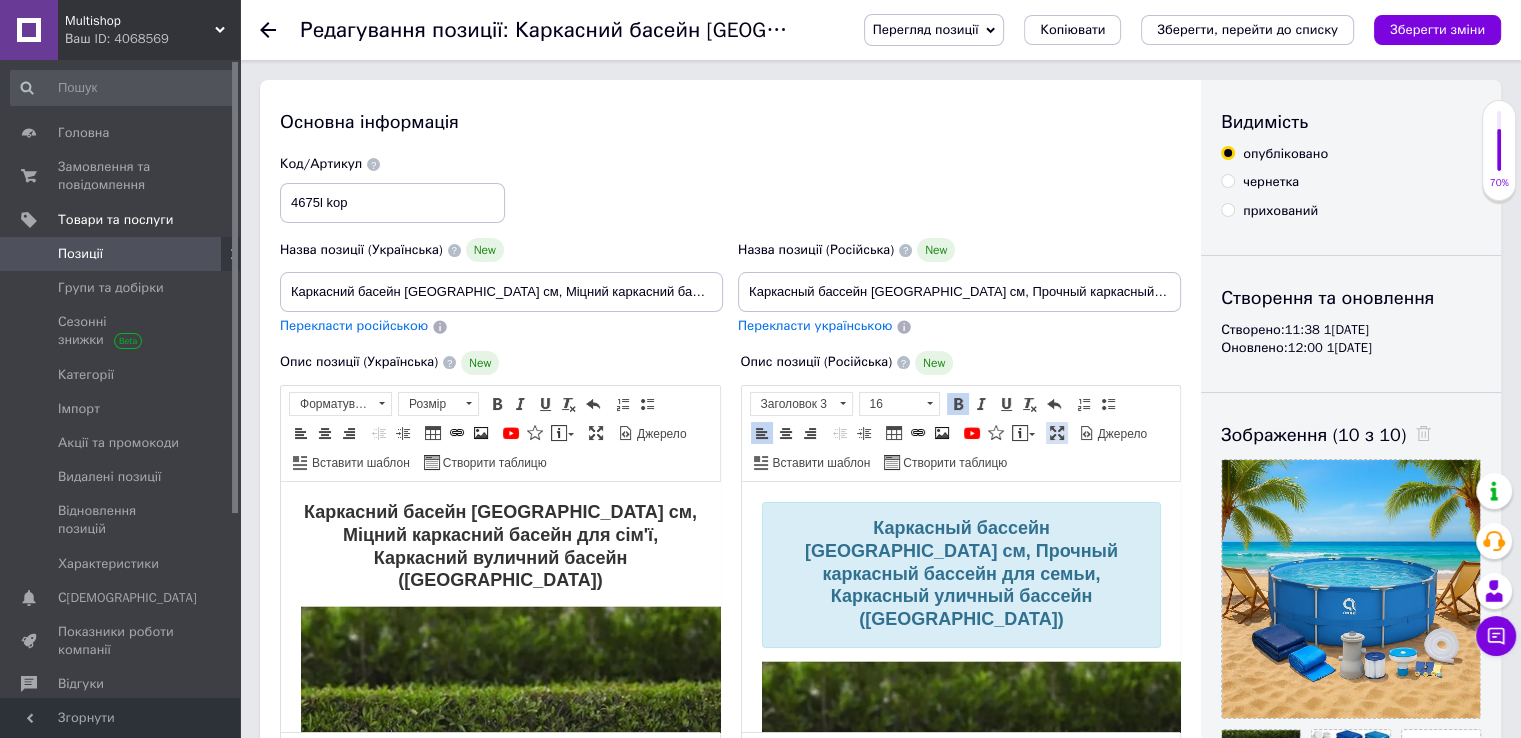 scroll, scrollTop: 7478, scrollLeft: 0, axis: vertical 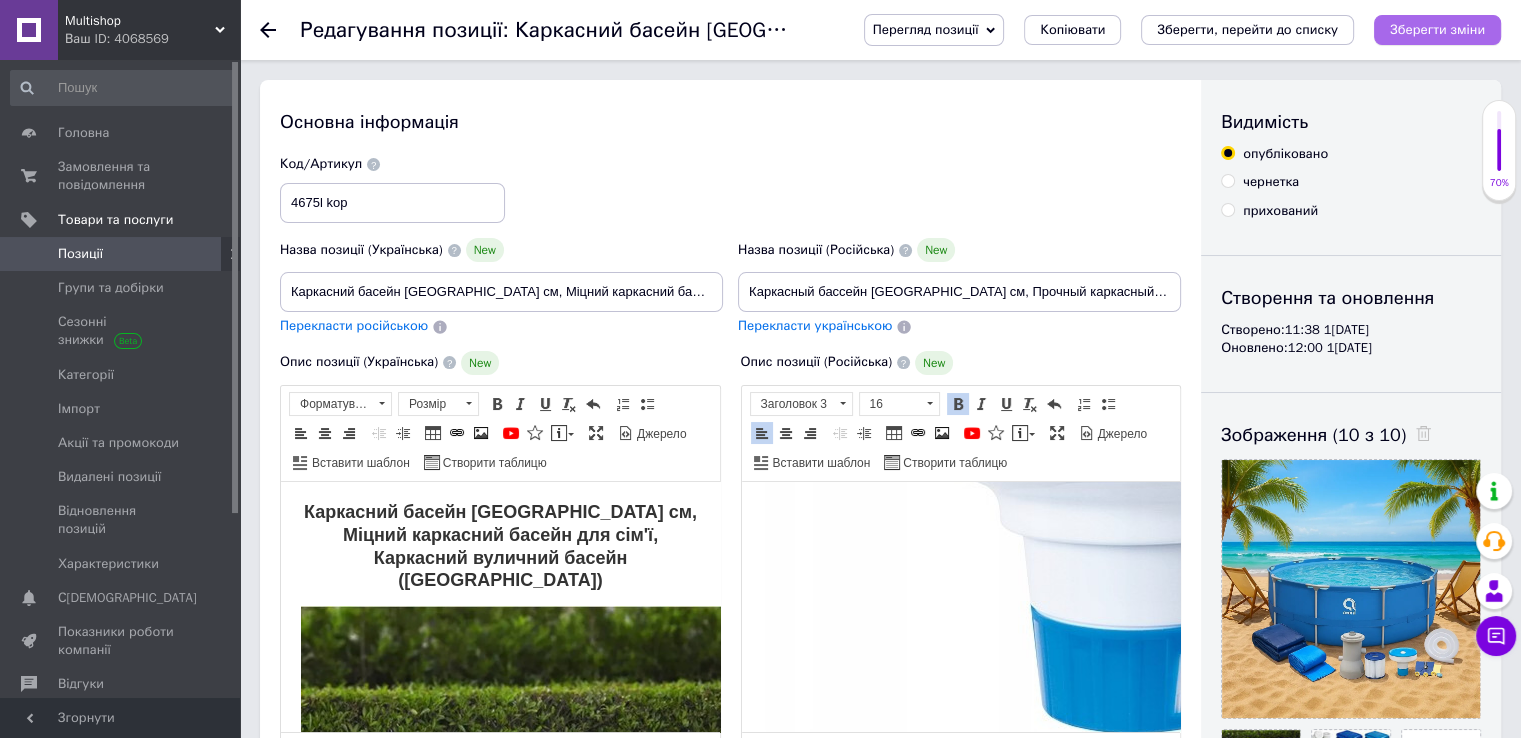 click on "Зберегти зміни" at bounding box center [1437, 29] 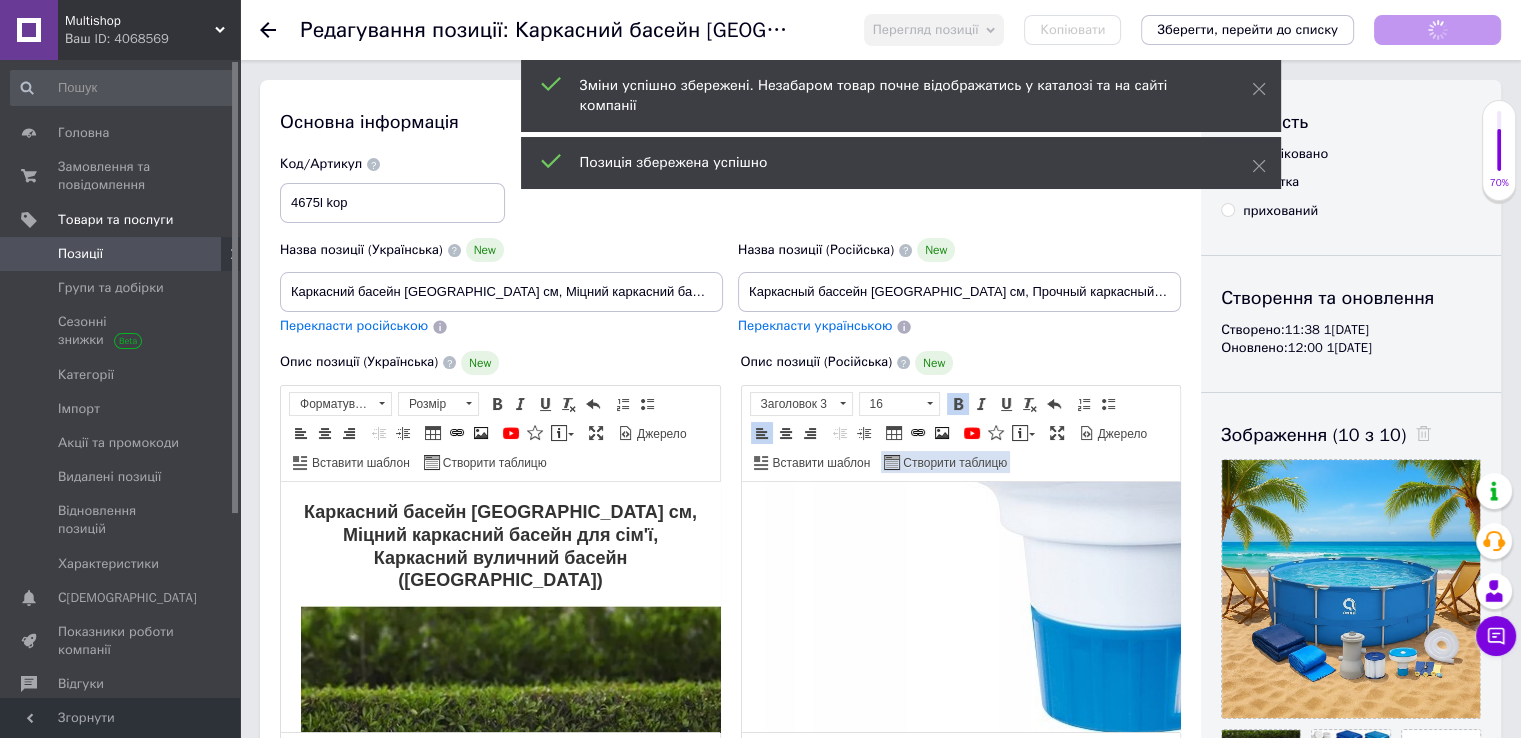 scroll, scrollTop: 7832, scrollLeft: 0, axis: vertical 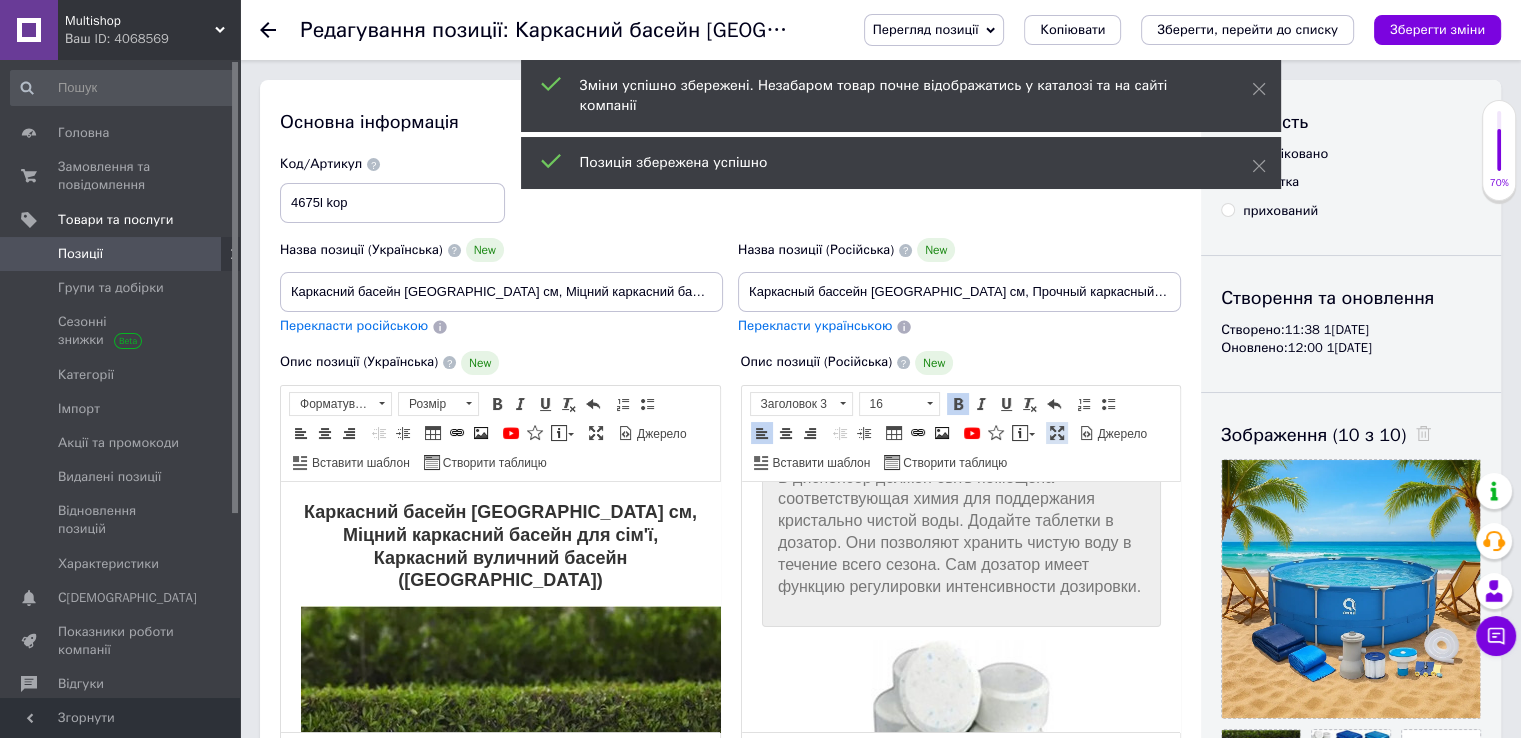 drag, startPoint x: 1050, startPoint y: 436, endPoint x: 1047, endPoint y: 398, distance: 38.118237 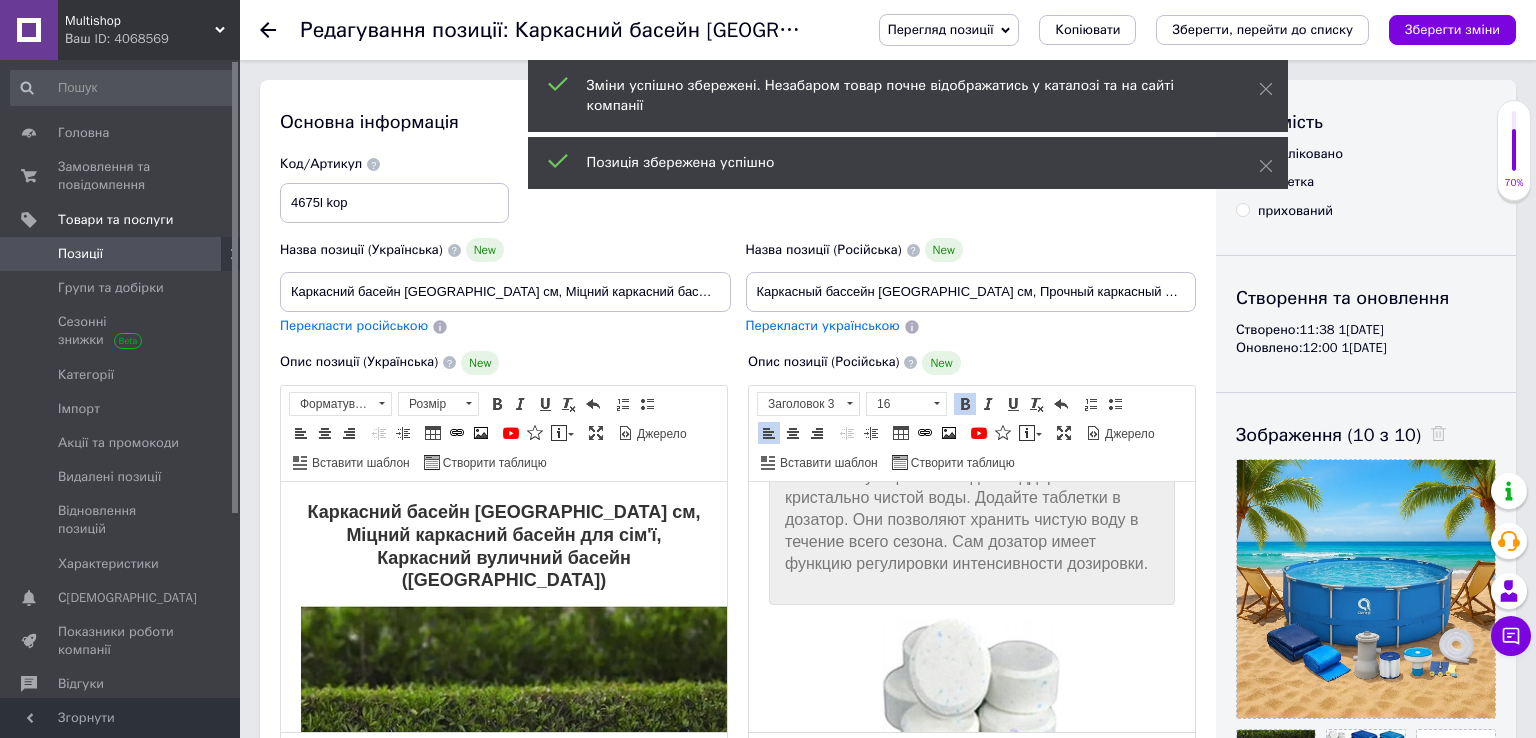 scroll, scrollTop: 6784, scrollLeft: 0, axis: vertical 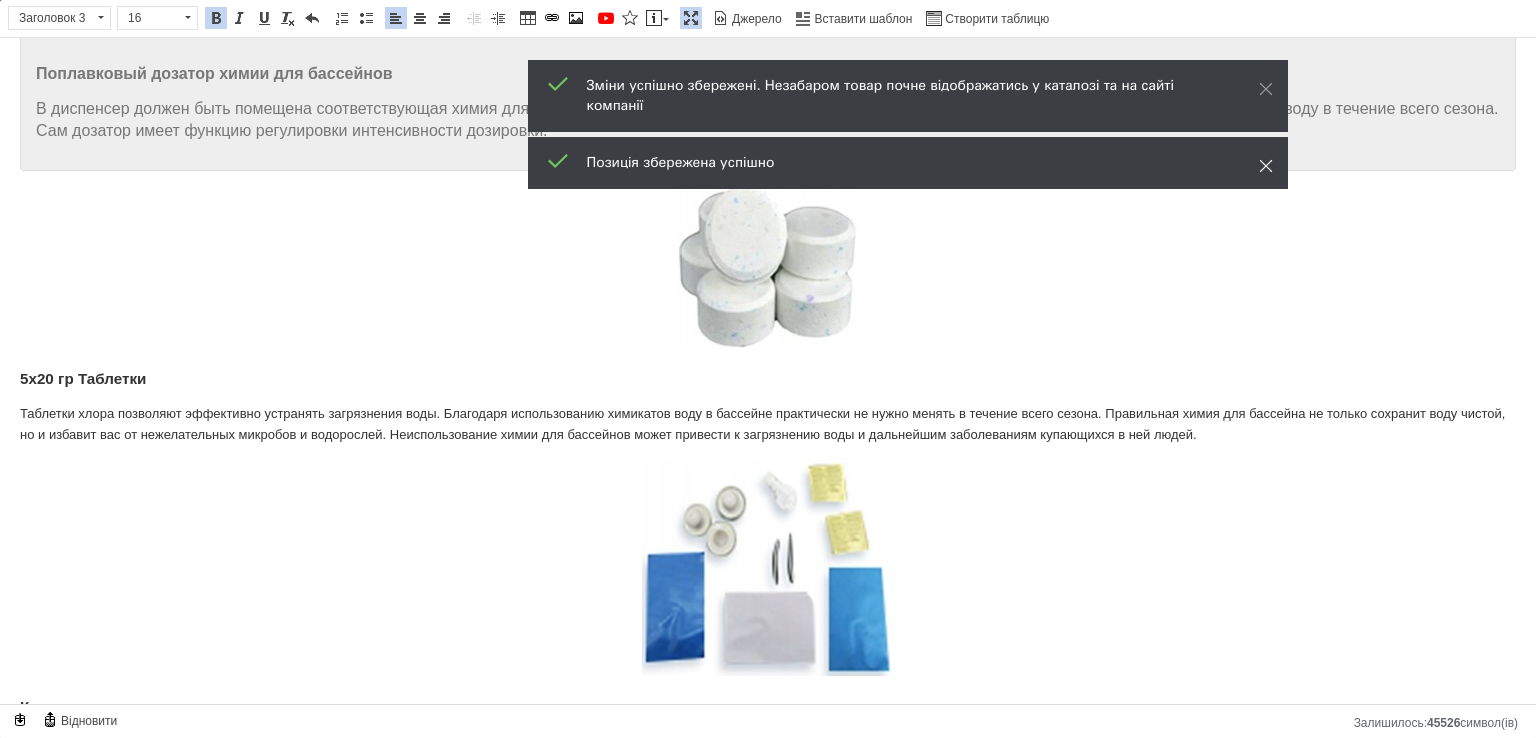 click at bounding box center [1266, 166] 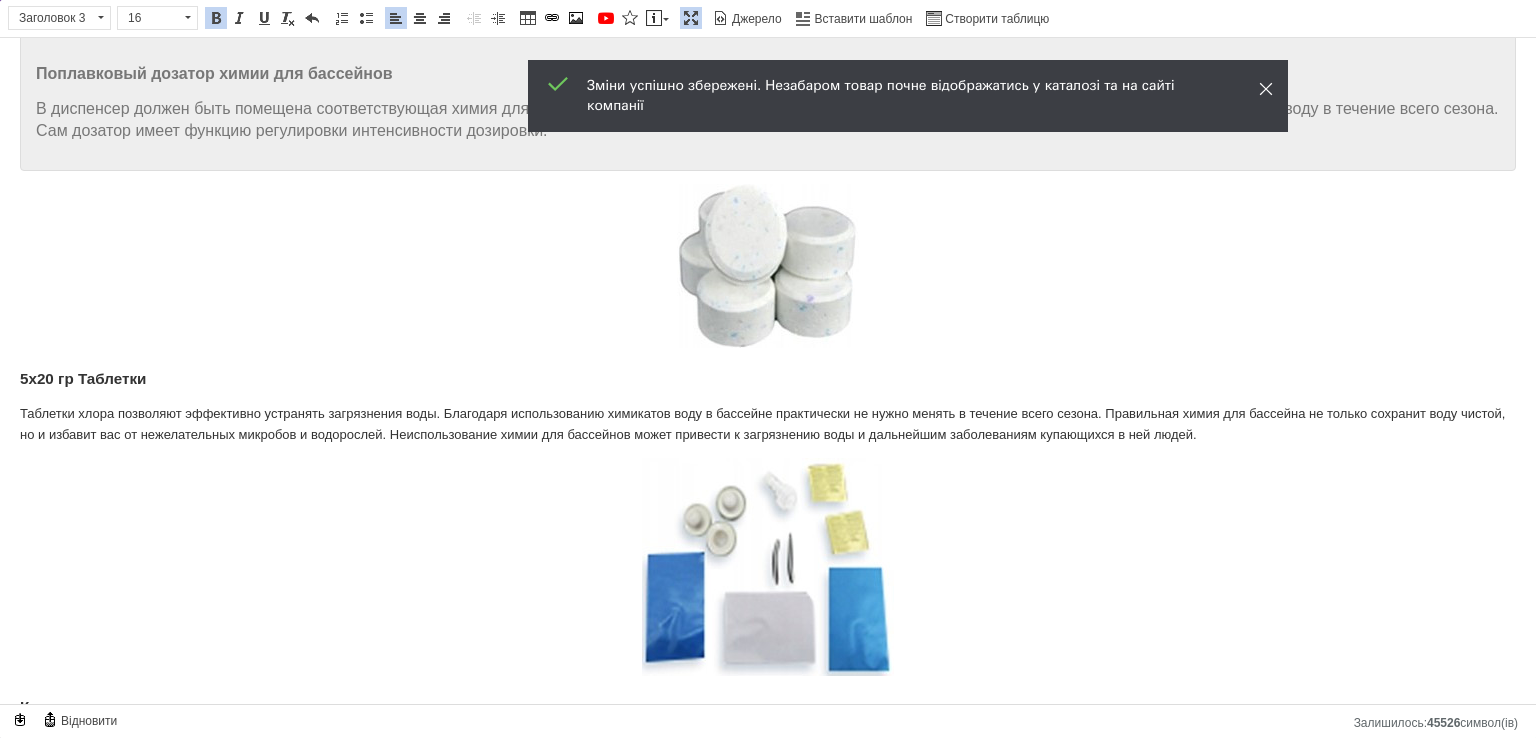 click 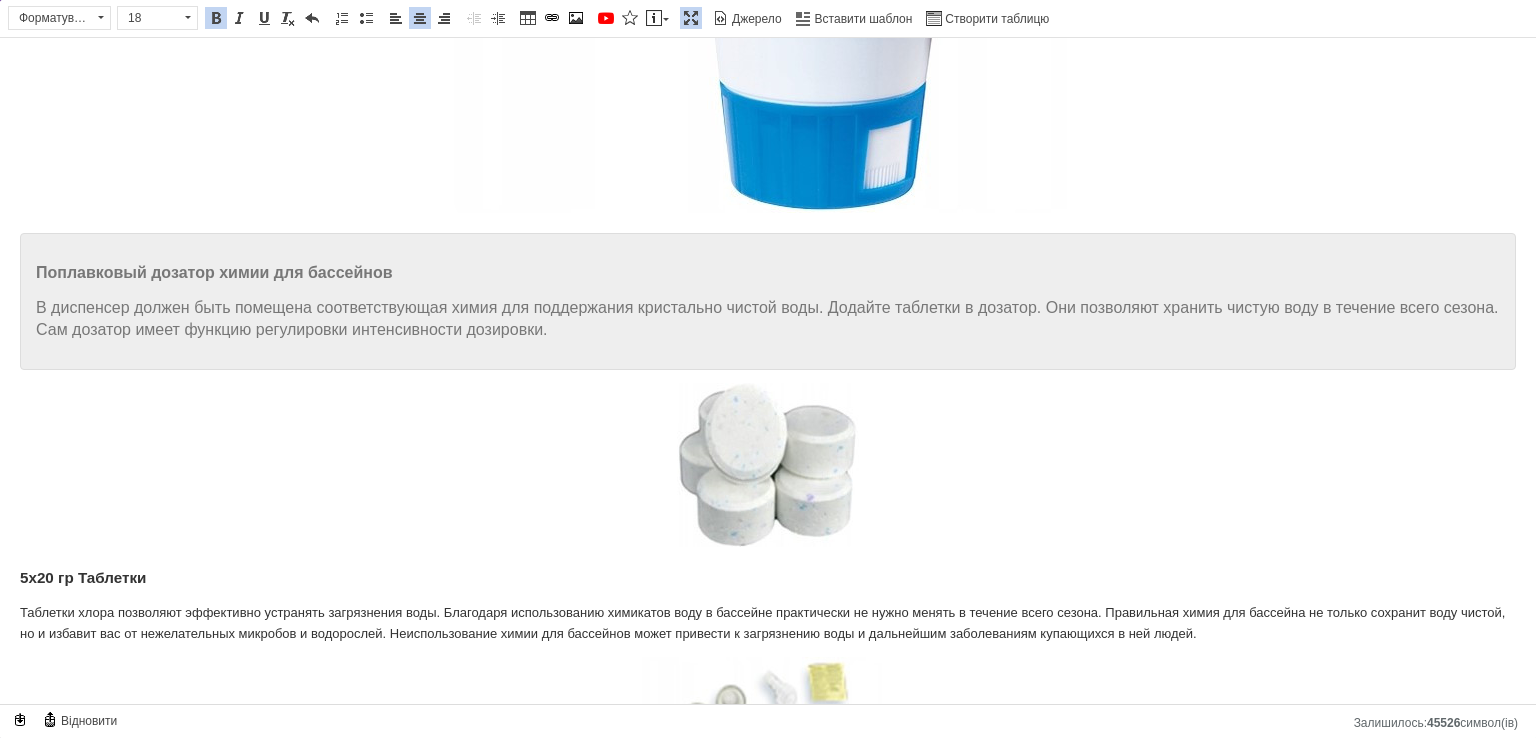 scroll, scrollTop: 6720, scrollLeft: 0, axis: vertical 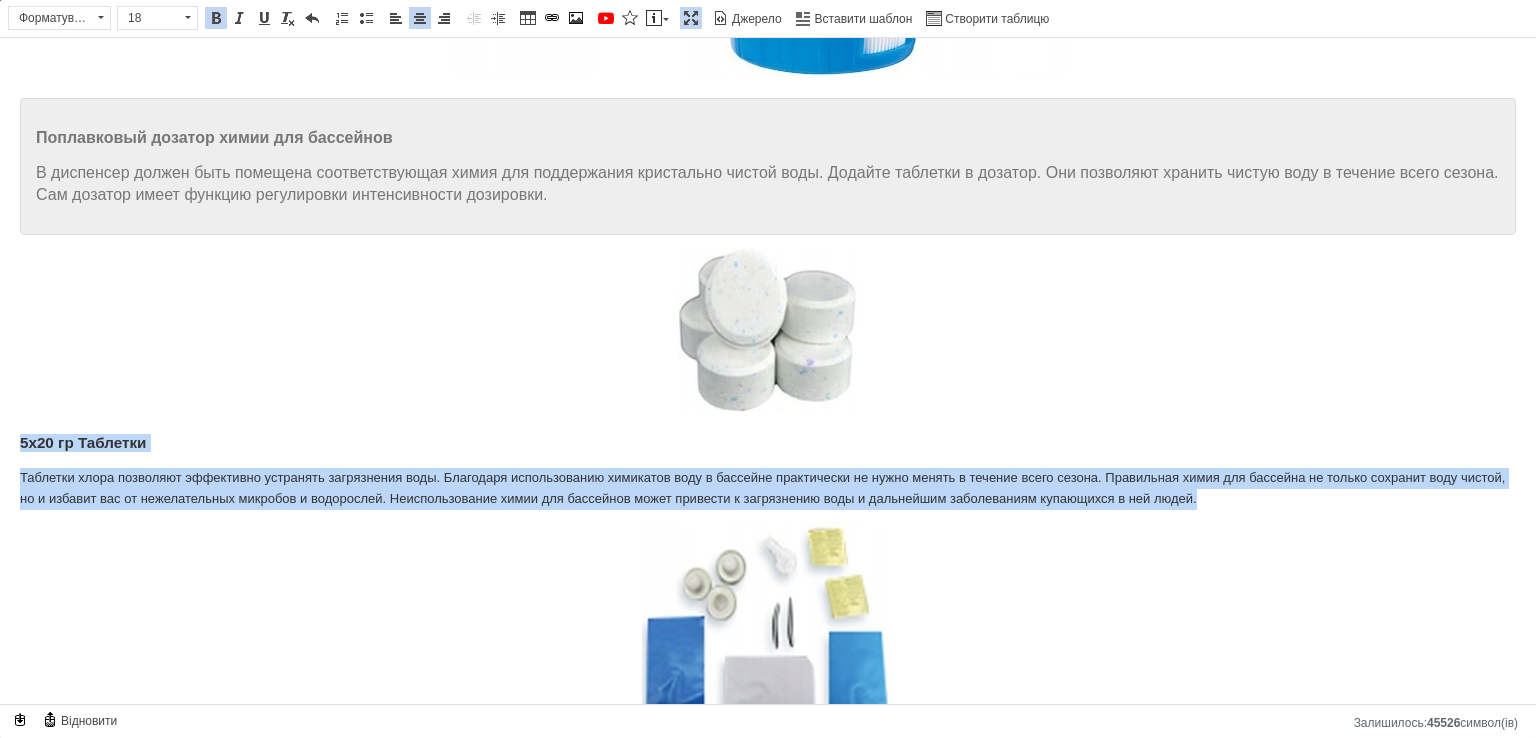 drag, startPoint x: 1264, startPoint y: 485, endPoint x: 31, endPoint y: 414, distance: 1235.0425 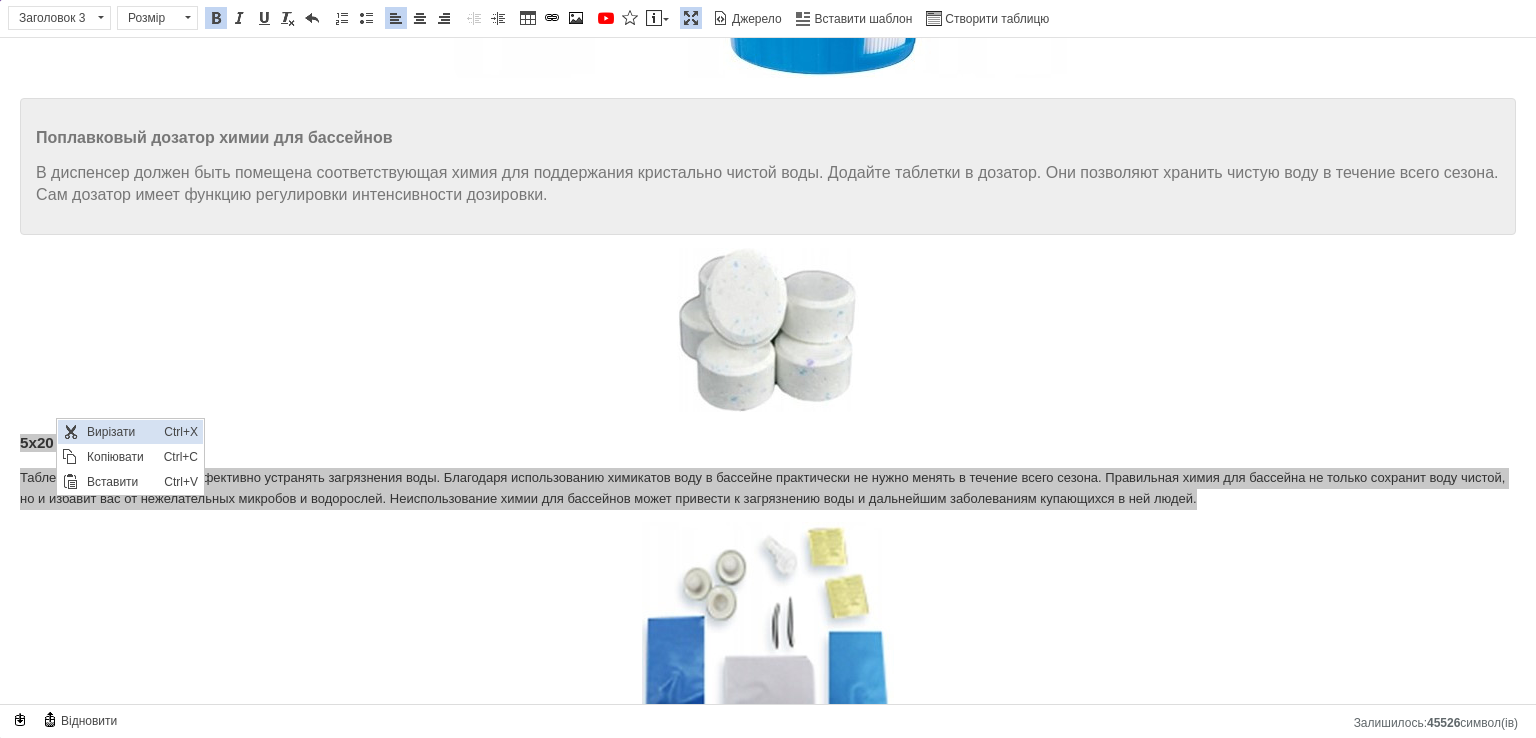 click on "Ctrl+X" at bounding box center [181, 432] 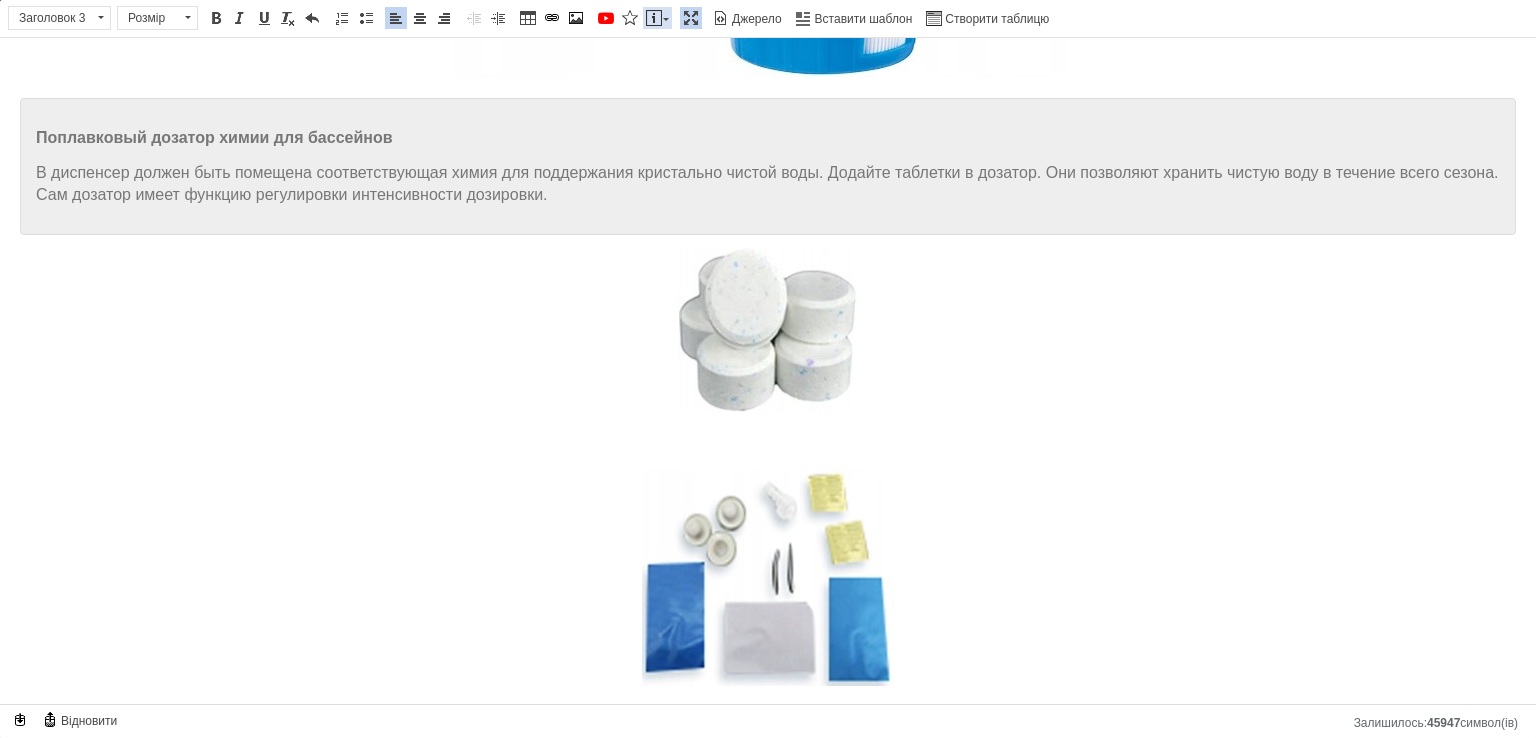 click at bounding box center (666, 19) 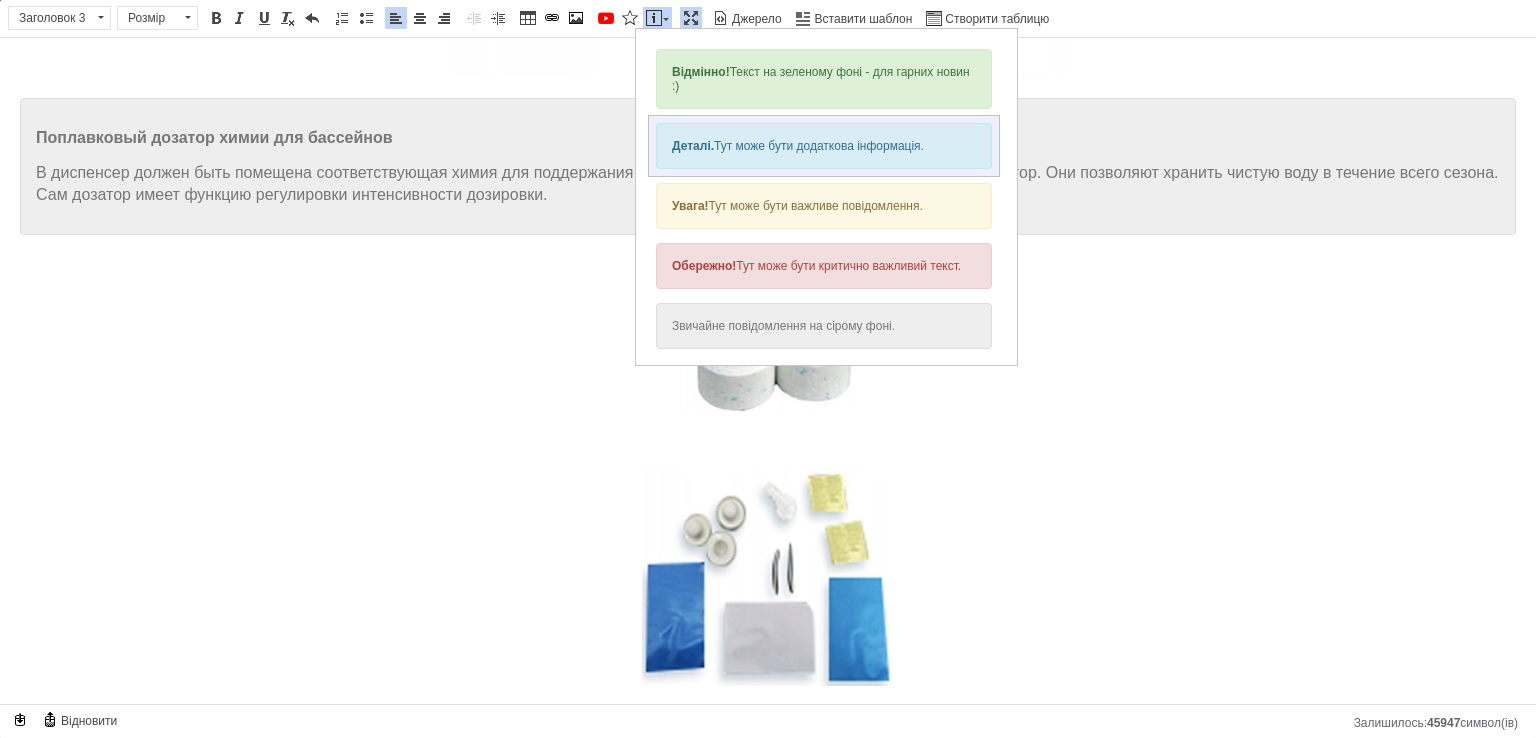 click on "Деталі.  Тут може бути додаткова інформація." at bounding box center (824, 146) 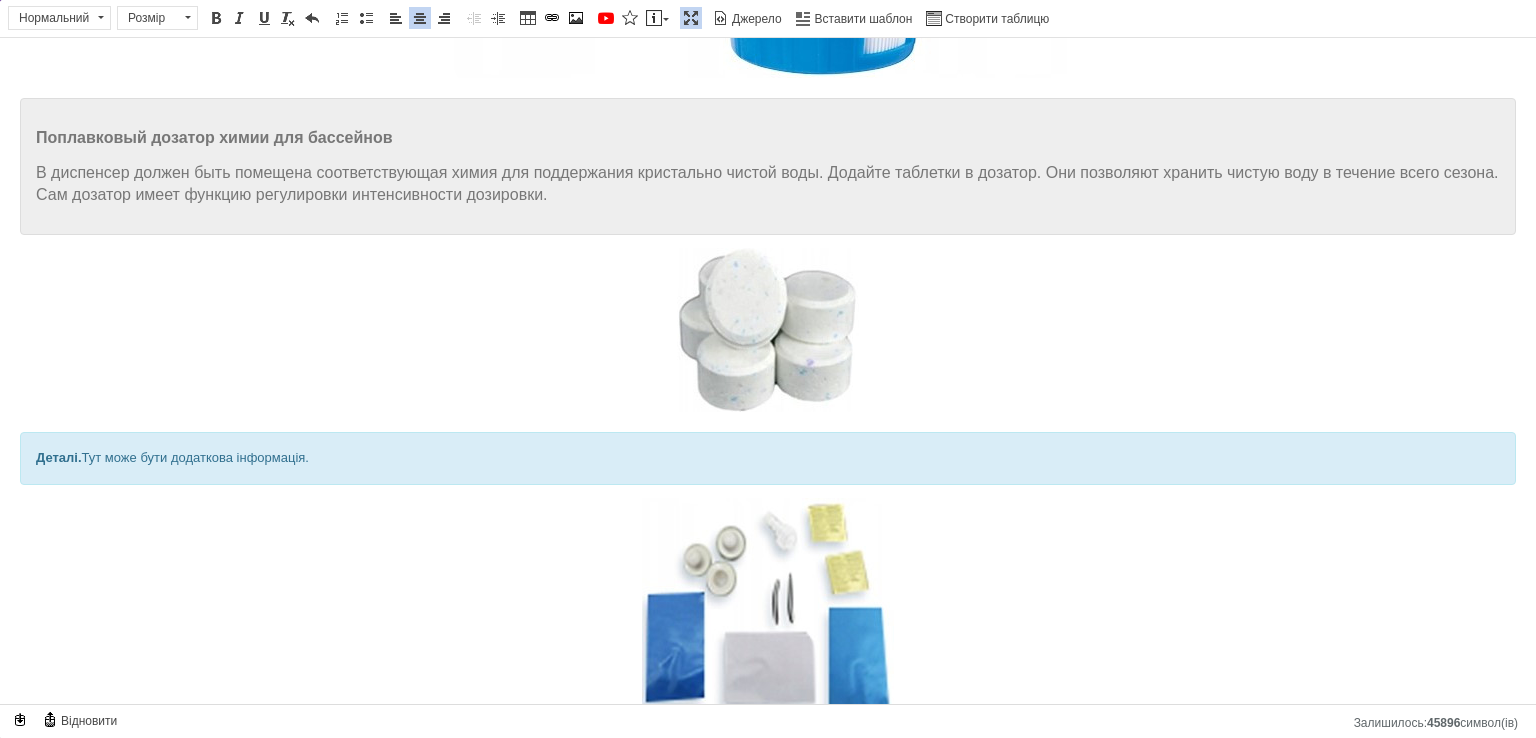 drag, startPoint x: 425, startPoint y: 432, endPoint x: 0, endPoint y: 424, distance: 425.0753 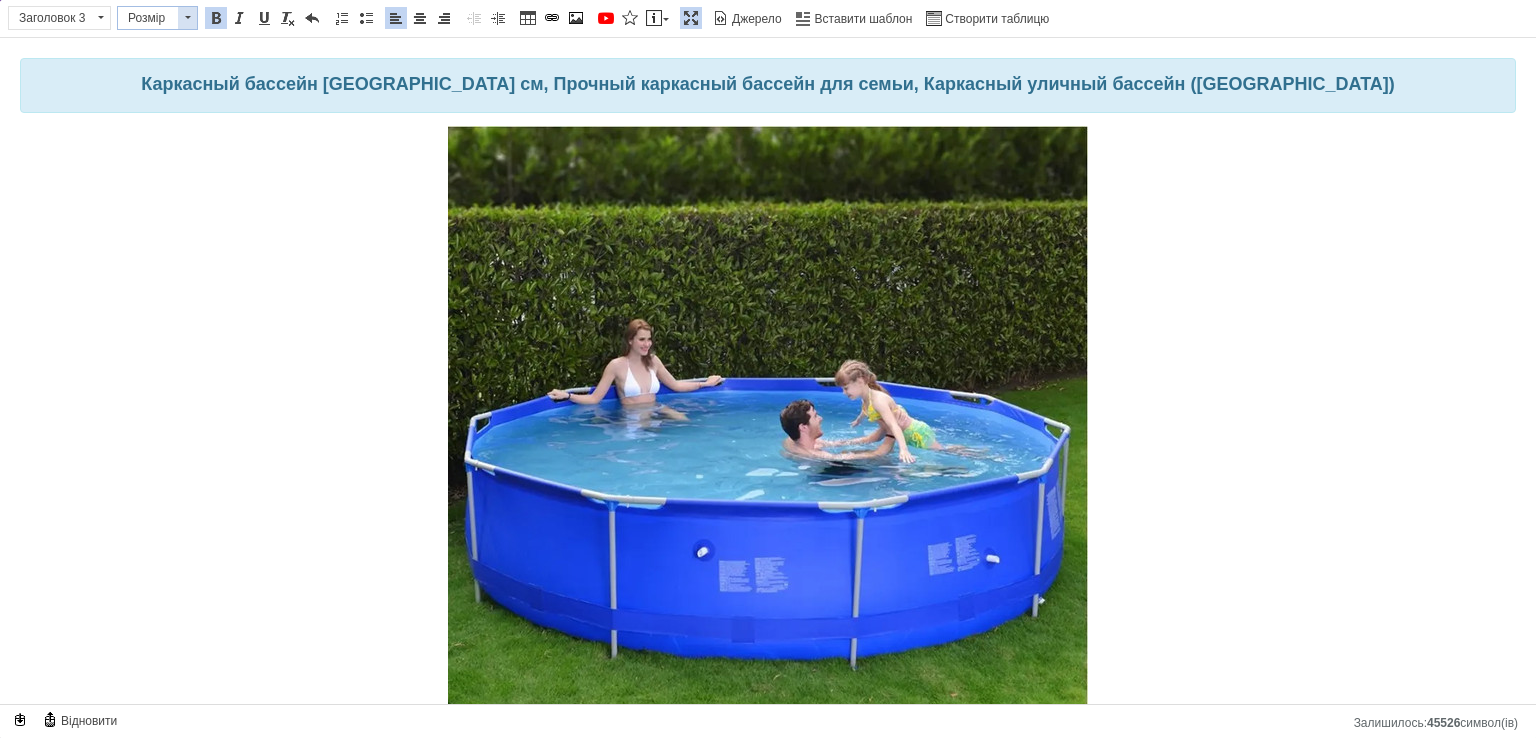 scroll, scrollTop: 6720, scrollLeft: 0, axis: vertical 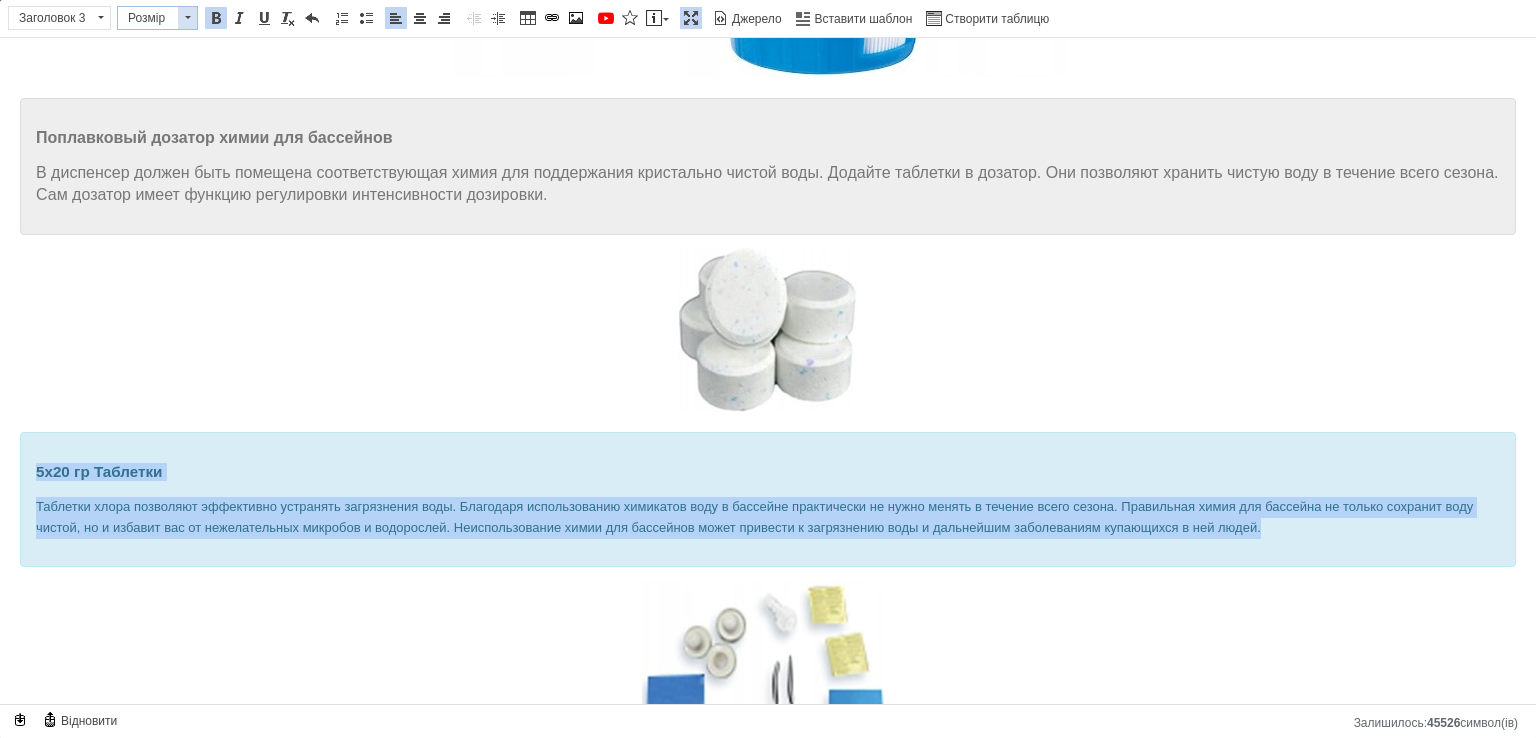 click at bounding box center (187, 18) 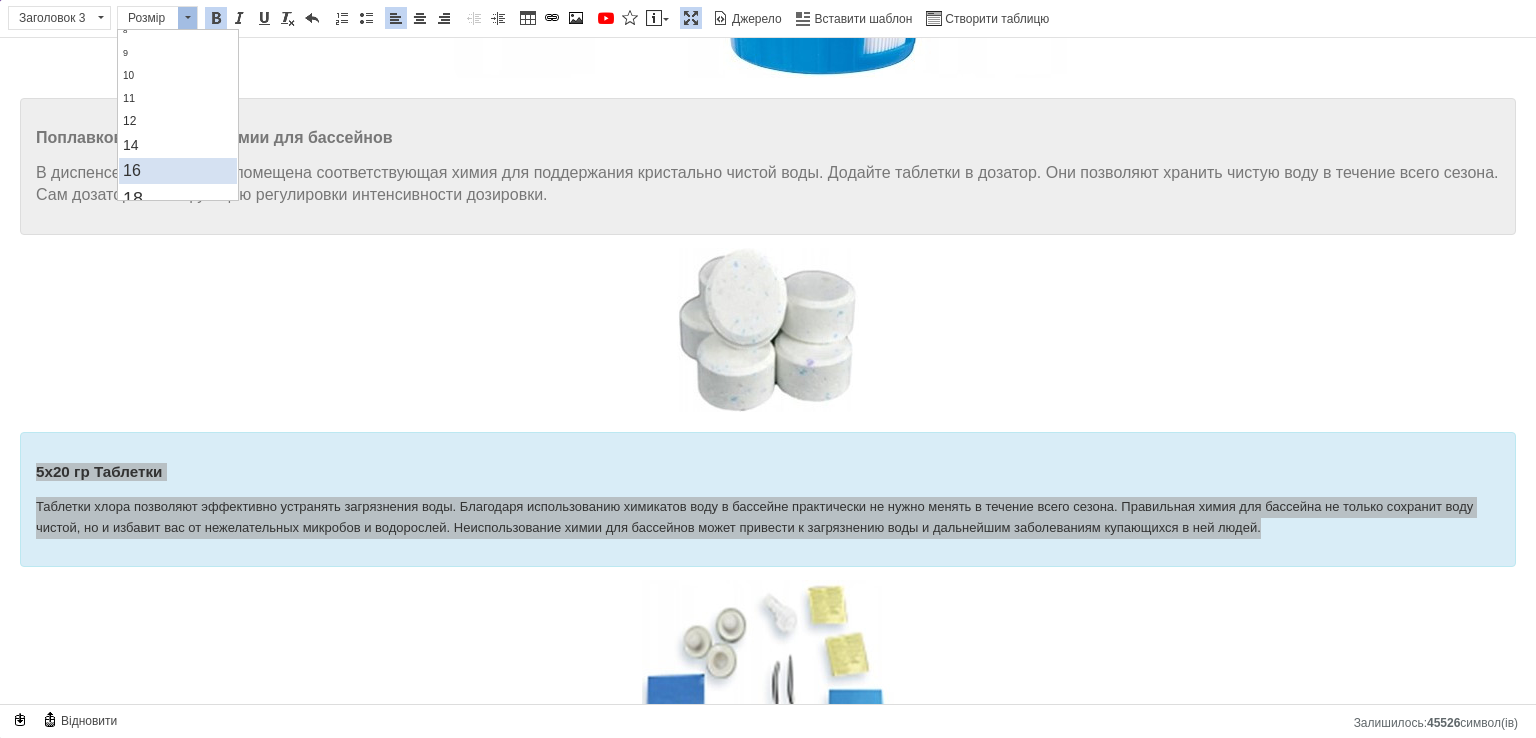 scroll, scrollTop: 100, scrollLeft: 0, axis: vertical 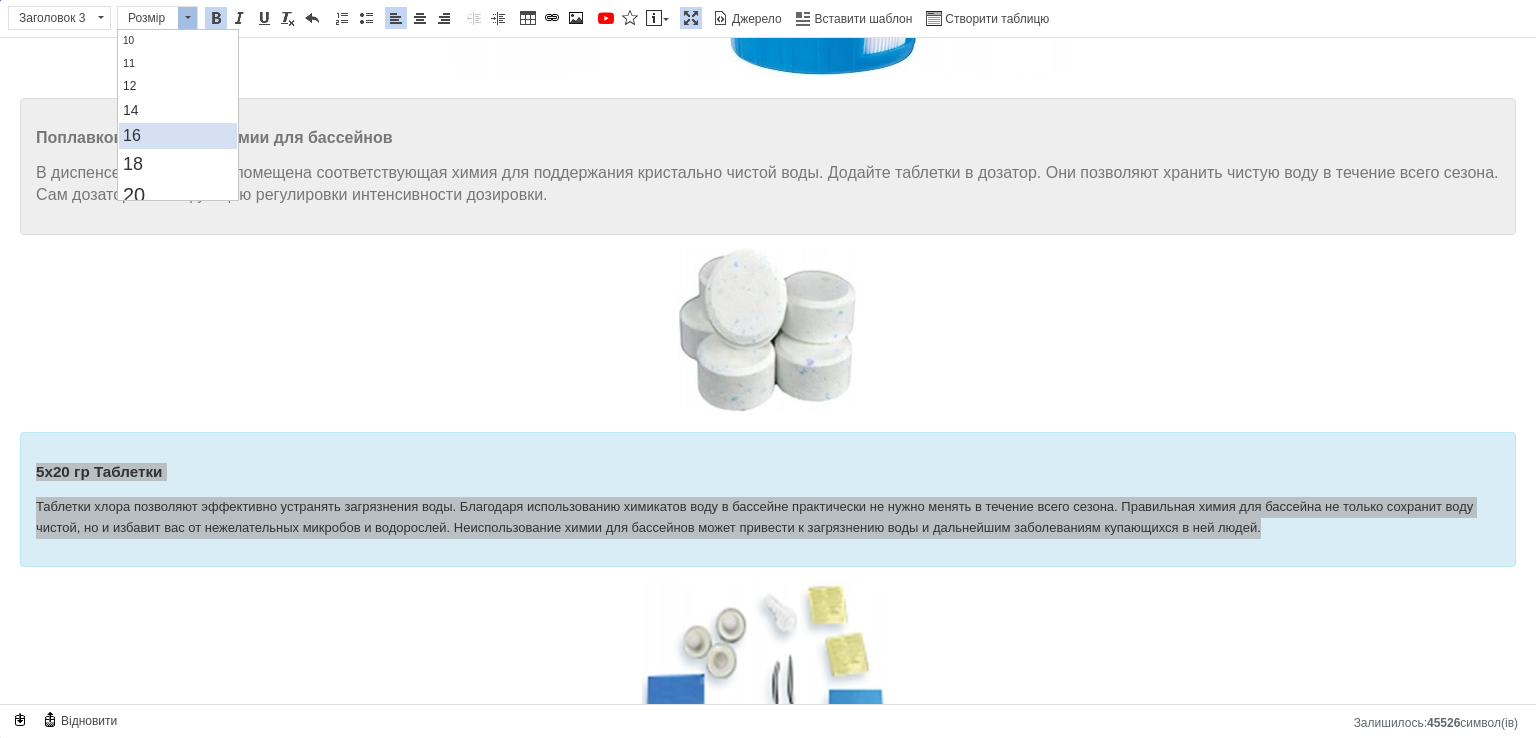 click on "16" at bounding box center [177, 136] 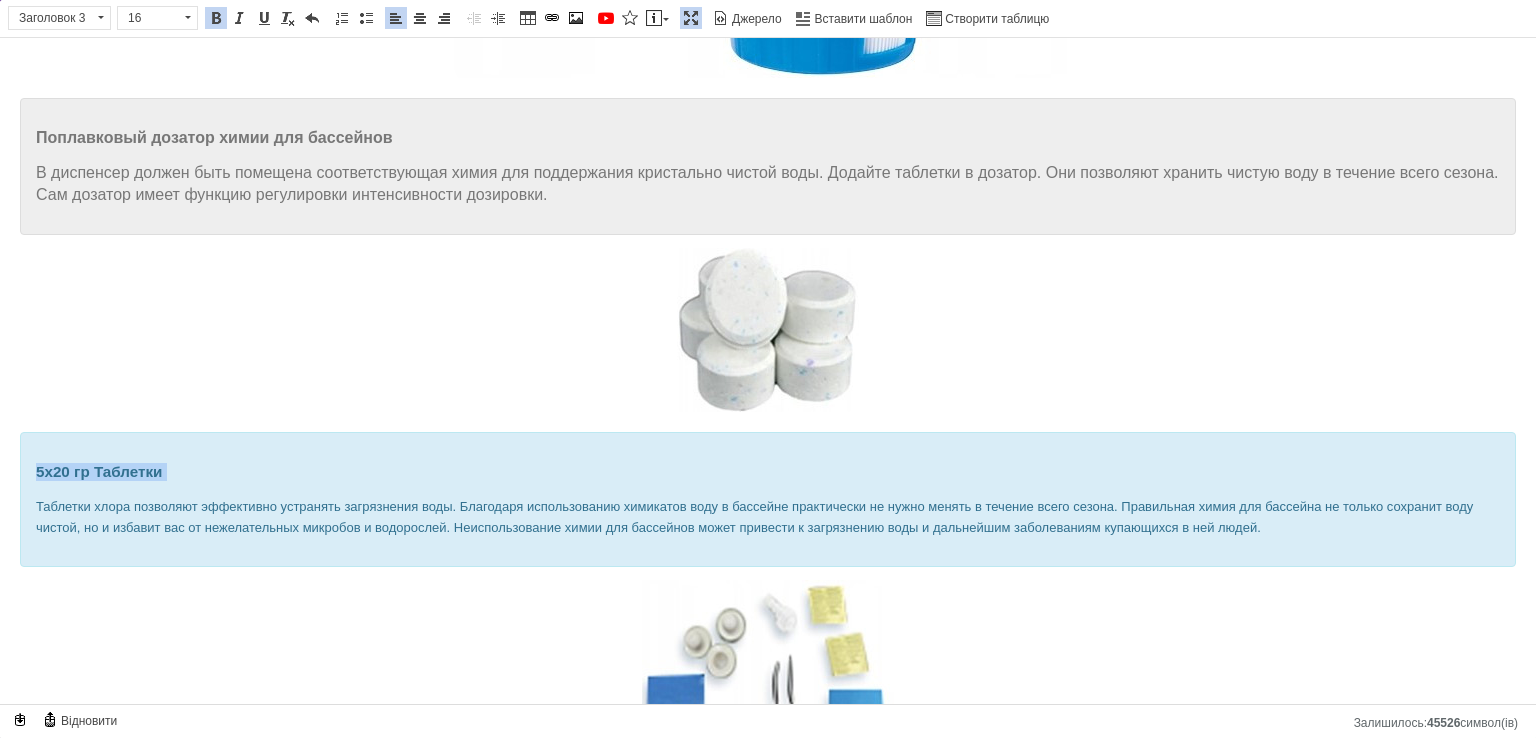 scroll, scrollTop: 0, scrollLeft: 0, axis: both 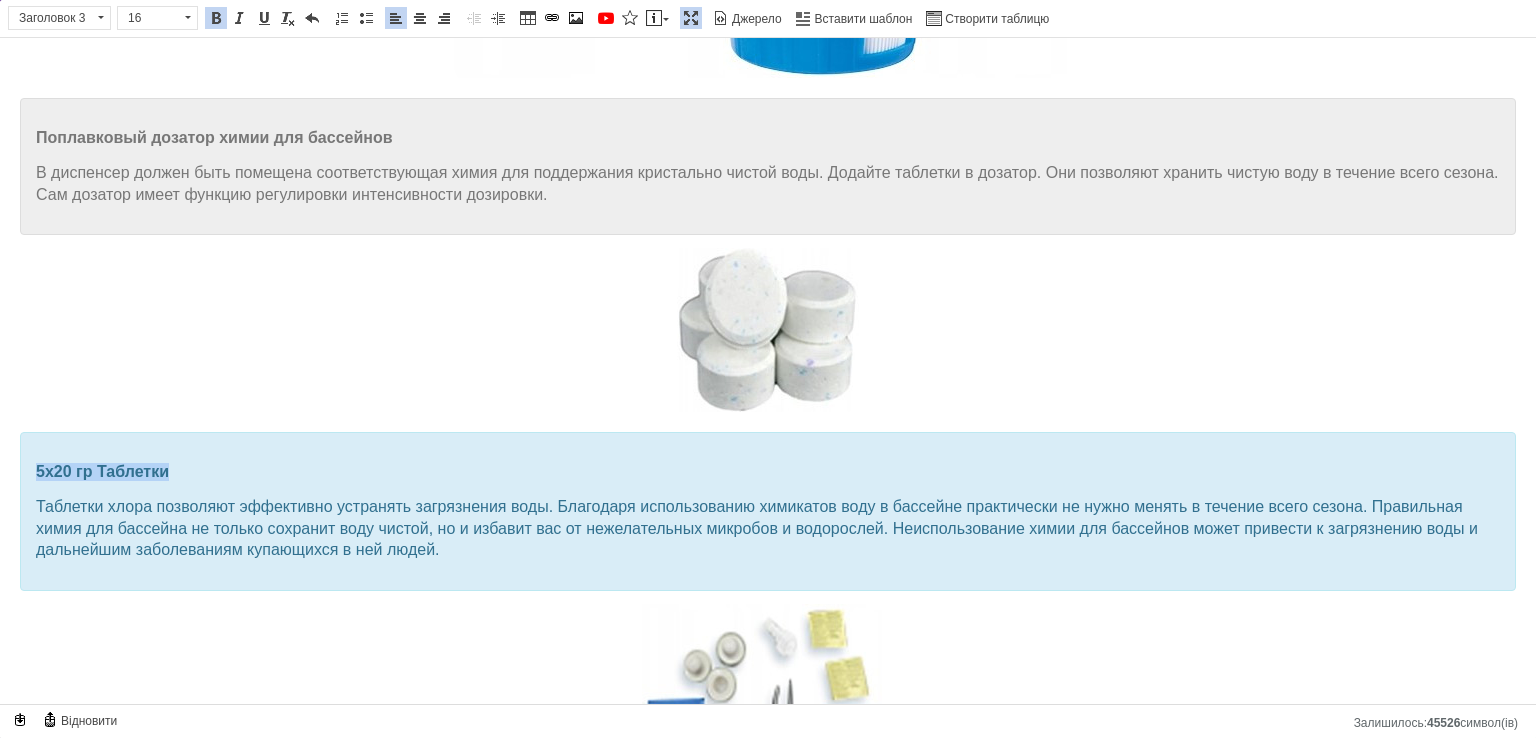 click on "Таблетки хлора позволяют эффективно устранять загрязнения воды. Благодаря использованию химикатов воду в бассейне практически не нужно менять в течение всего сезона. Правильная химия для бассейна не только сохранит воду чистой, но и избавит вас от нежелательных микробов и водорослей. Неиспользование химии для бассейнов может привести к загрязнению воды и дальнейшим заболеваниям купающихся в ней людей." at bounding box center [757, 528] 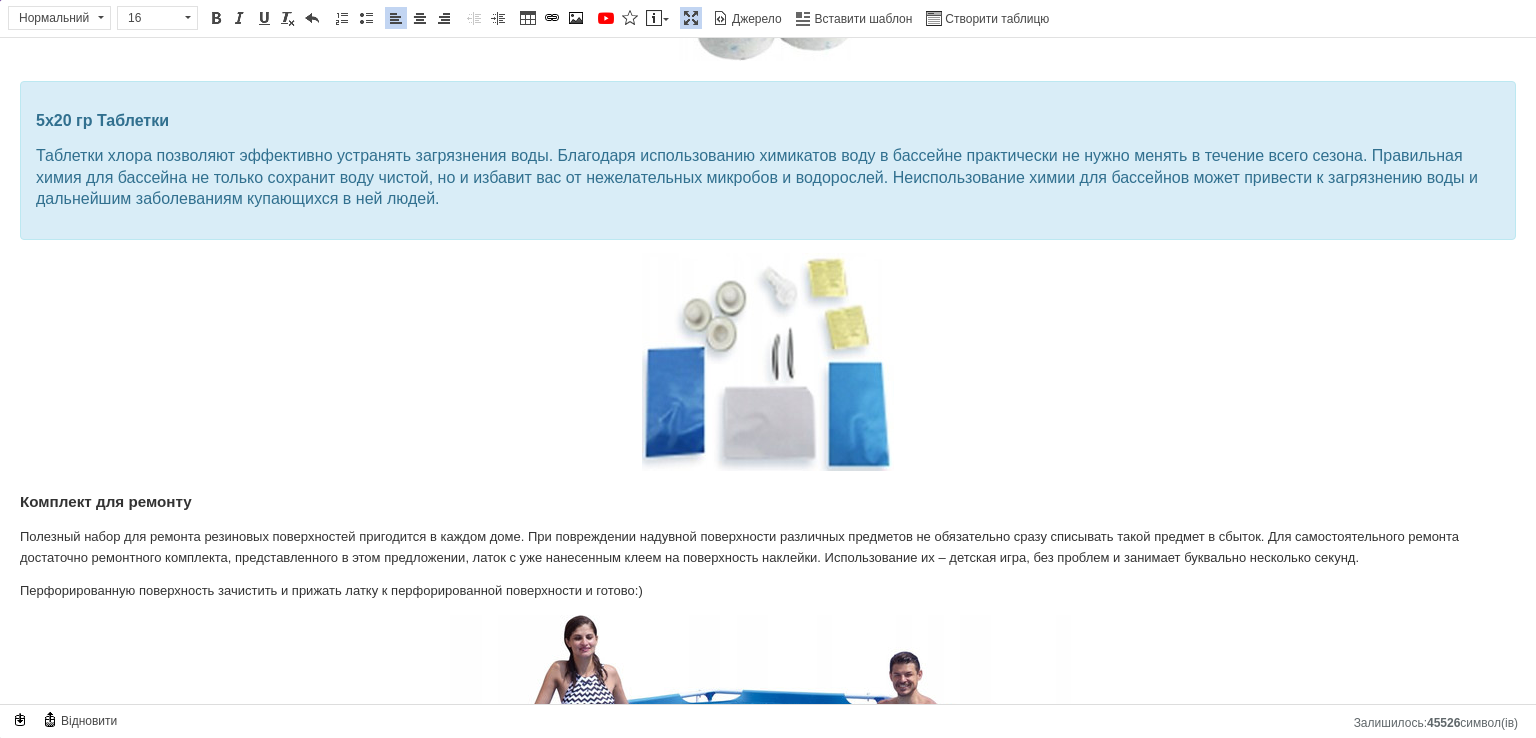 scroll, scrollTop: 7120, scrollLeft: 0, axis: vertical 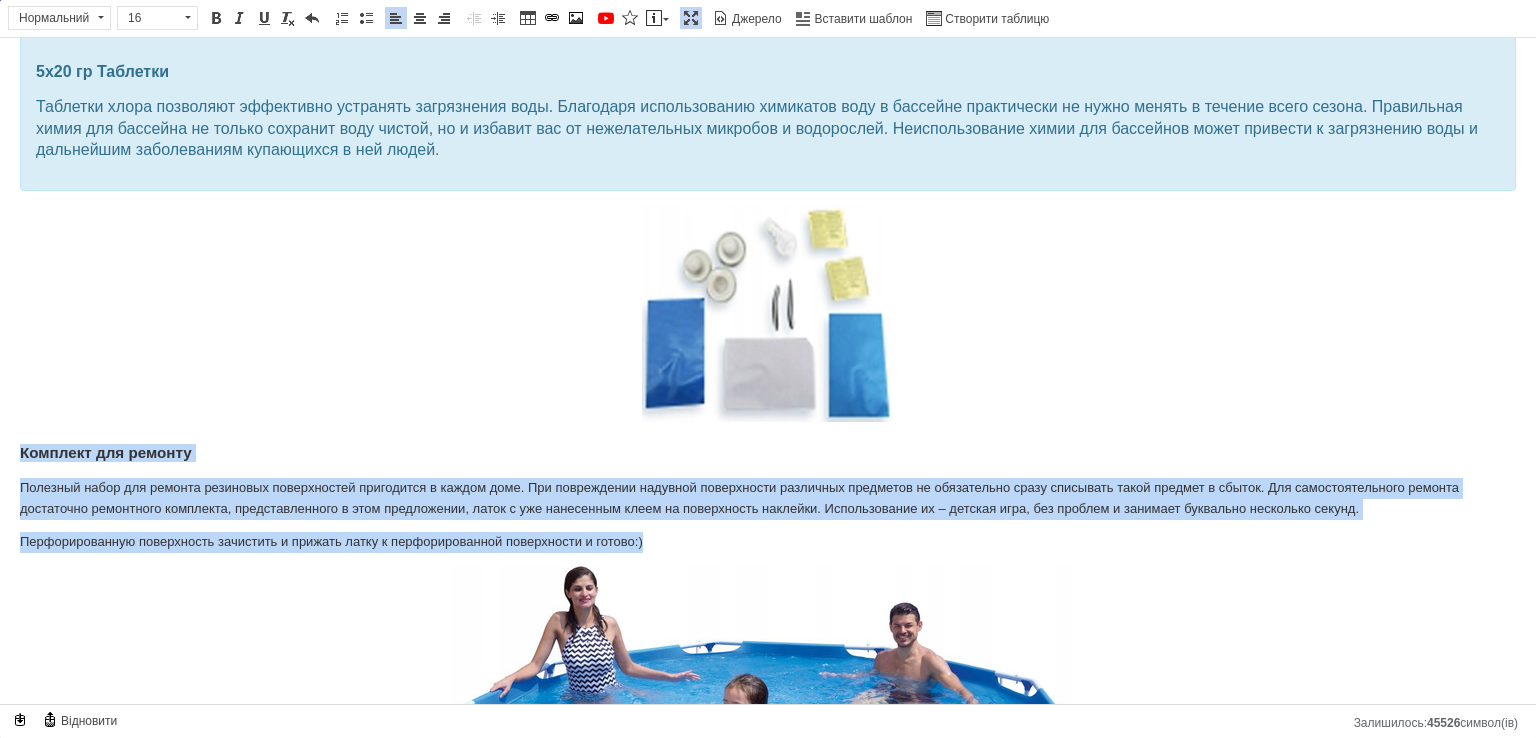 drag, startPoint x: 654, startPoint y: 528, endPoint x: 0, endPoint y: 432, distance: 661.0083 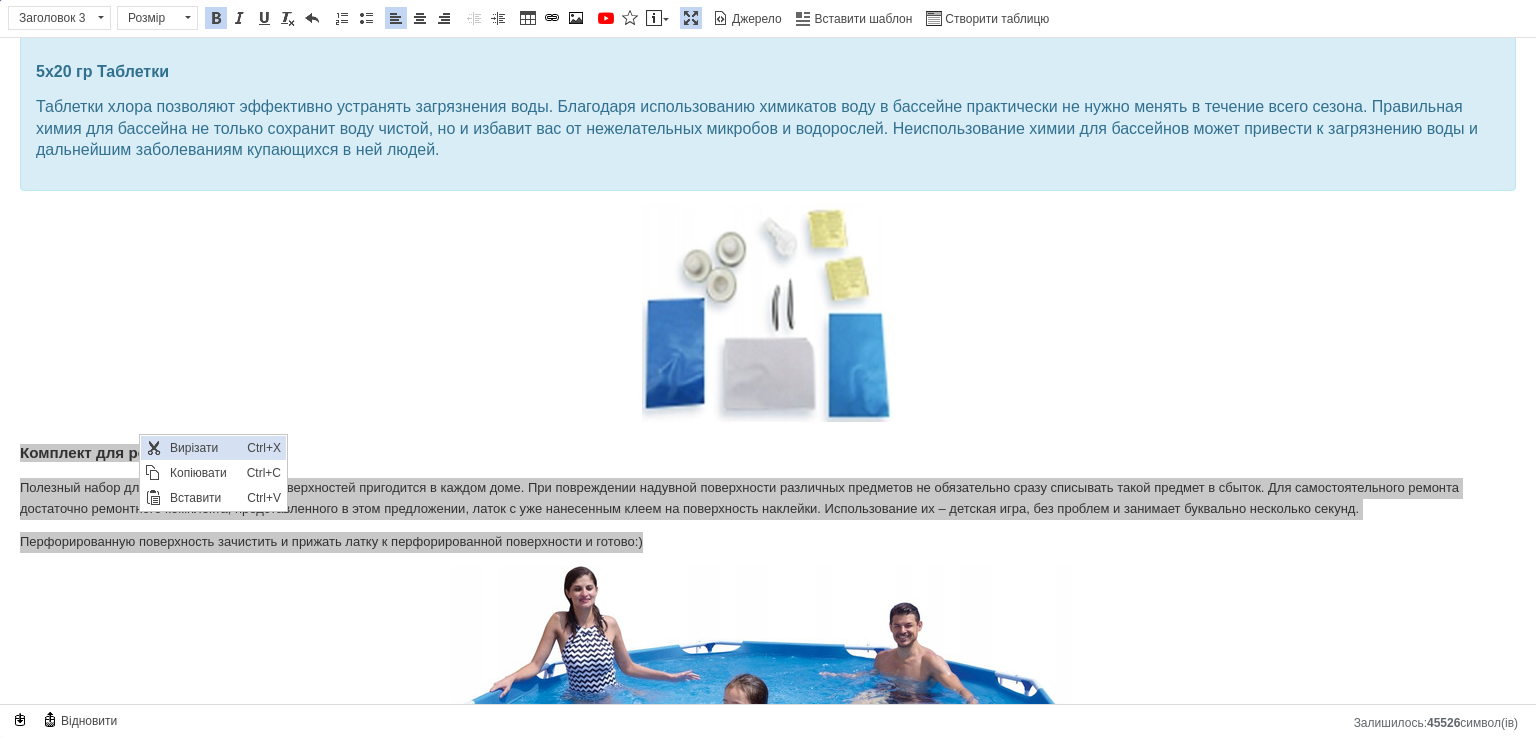 click on "Вирізати" at bounding box center (203, 448) 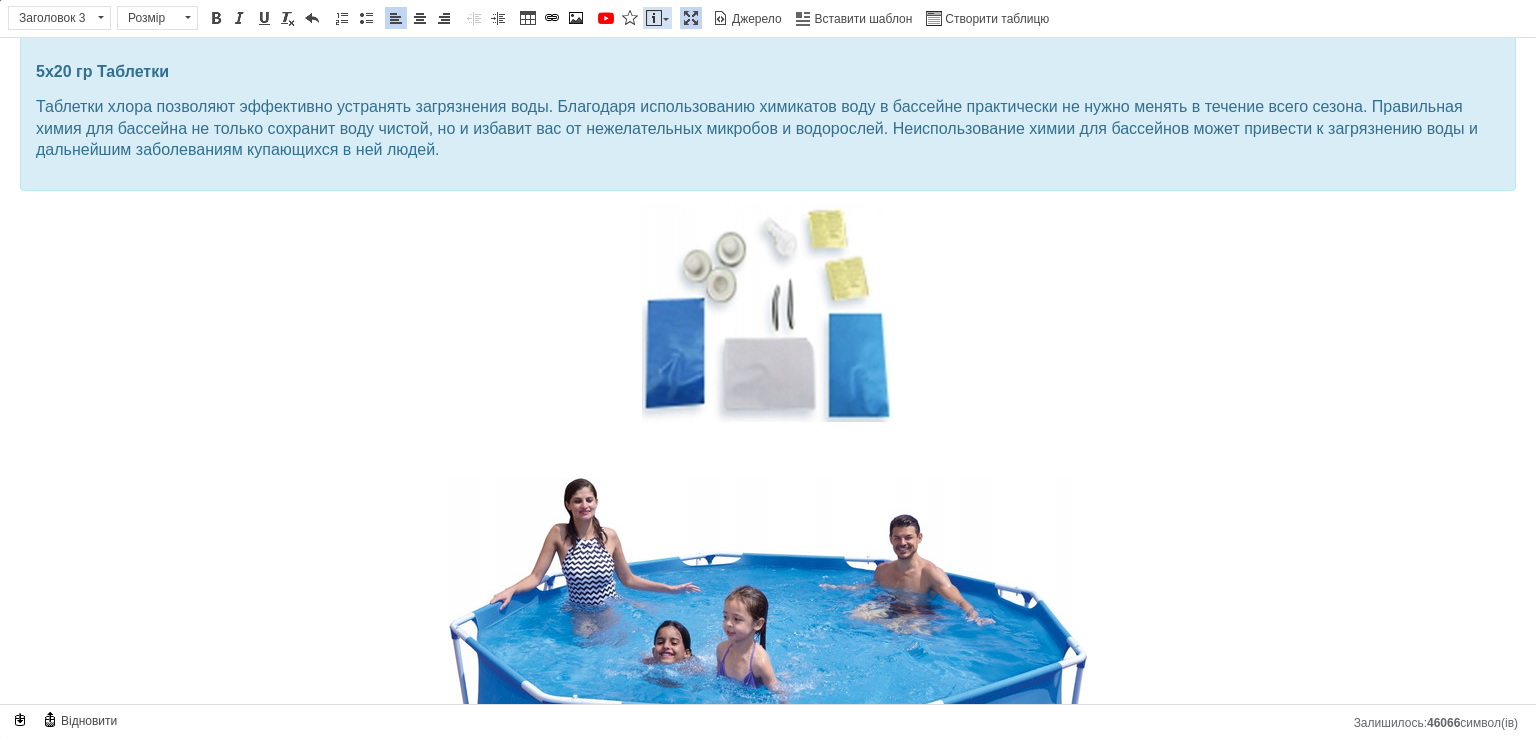 click at bounding box center (666, 19) 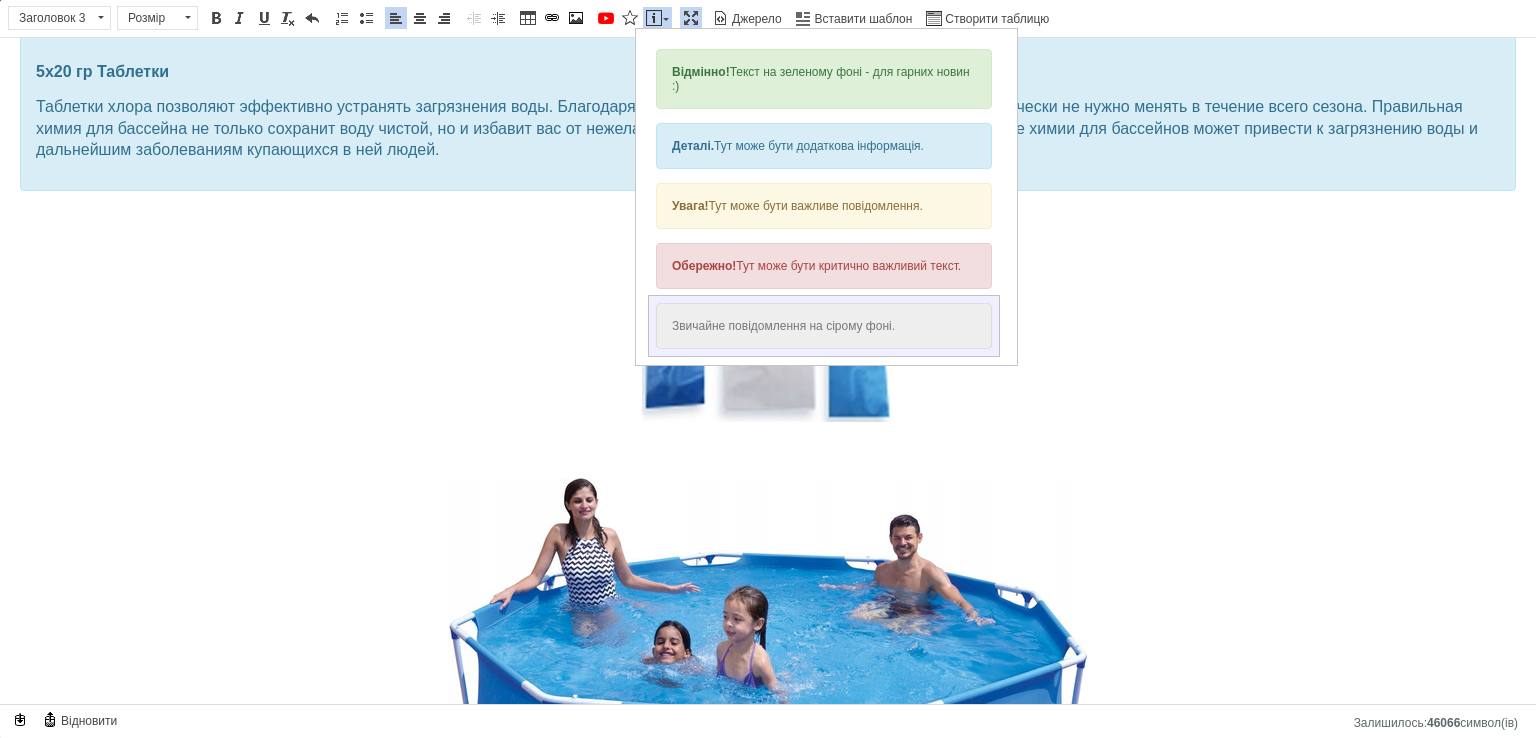 click on "Звичайне повідомлення на сірому фоні." at bounding box center (824, 326) 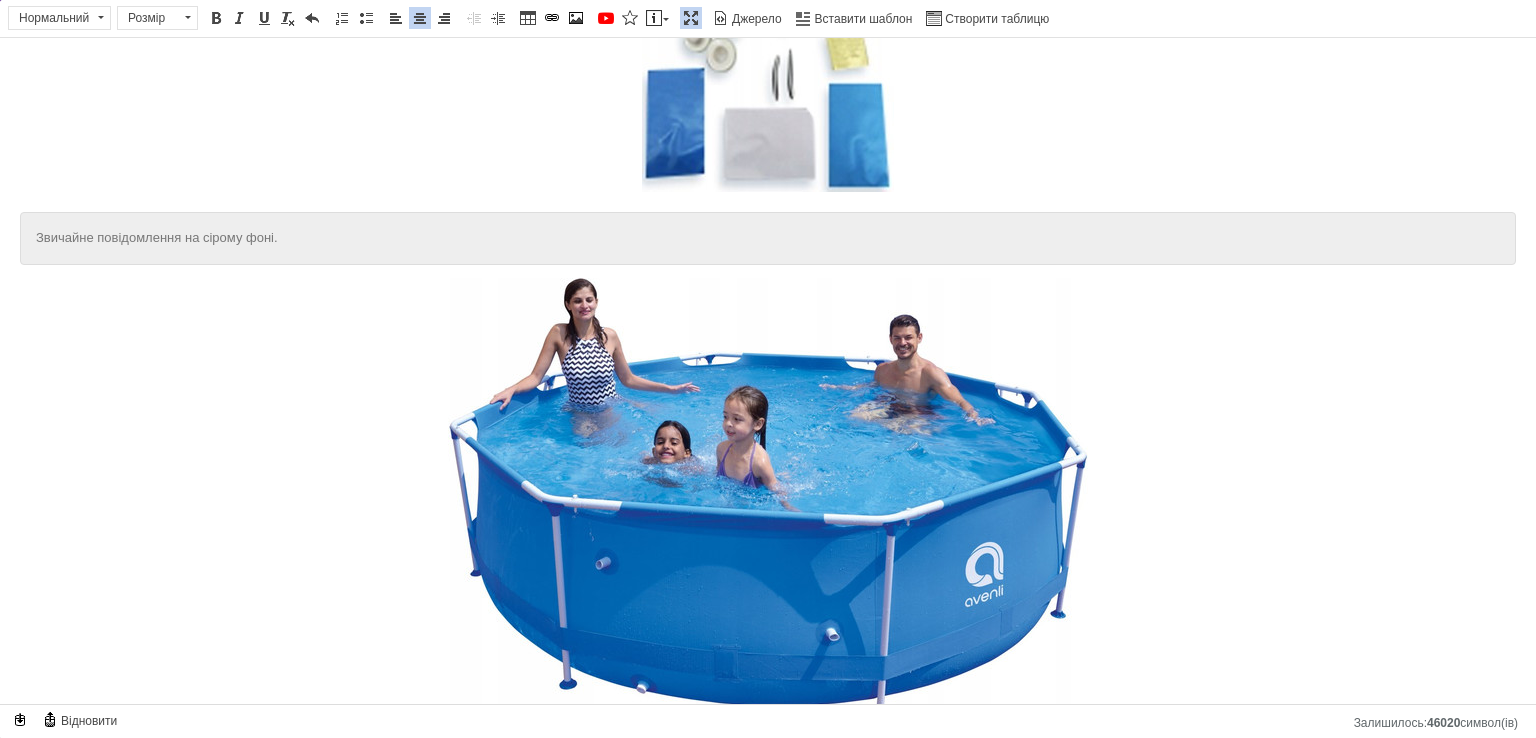 drag, startPoint x: 439, startPoint y: 223, endPoint x: 2, endPoint y: 208, distance: 437.25735 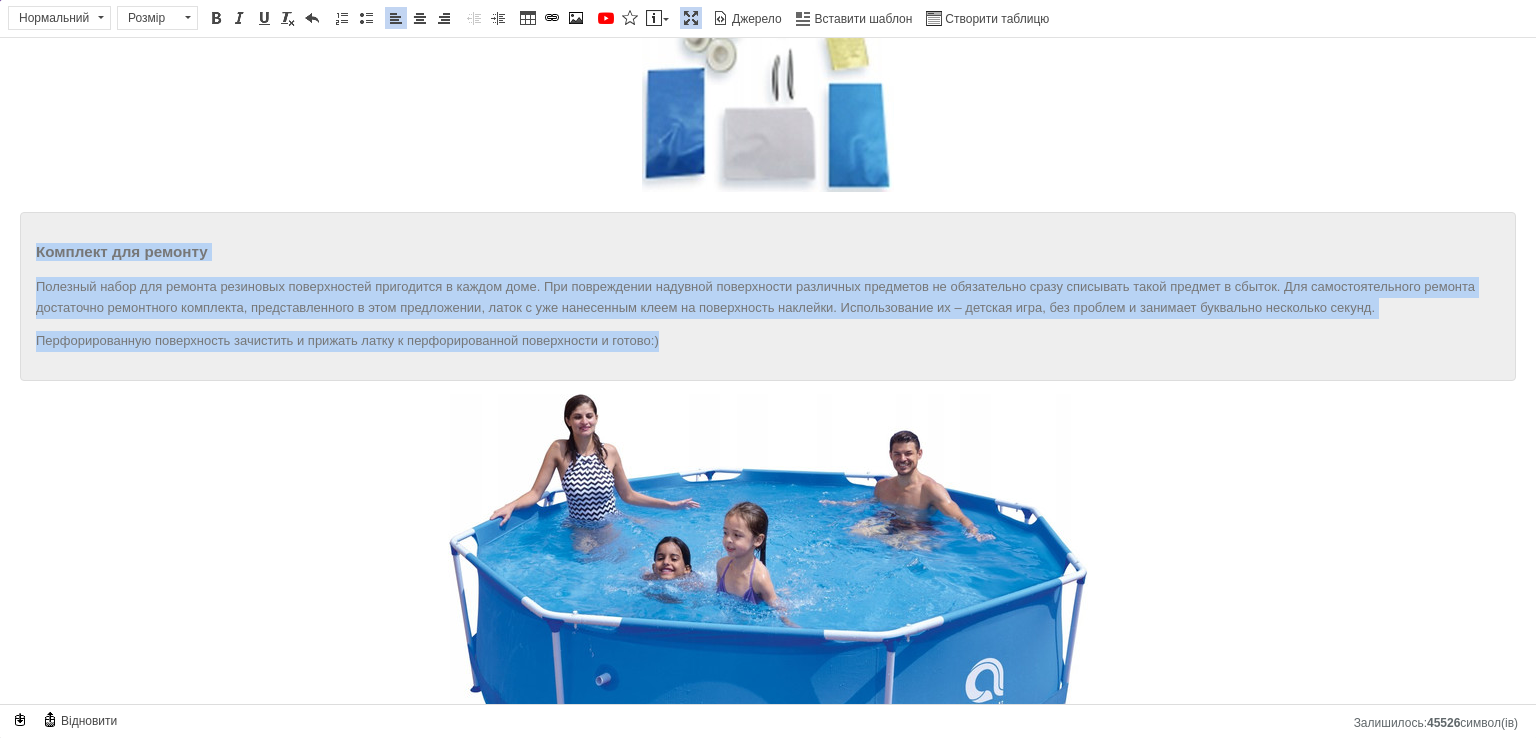 drag, startPoint x: 671, startPoint y: 328, endPoint x: 4, endPoint y: 221, distance: 675.52795 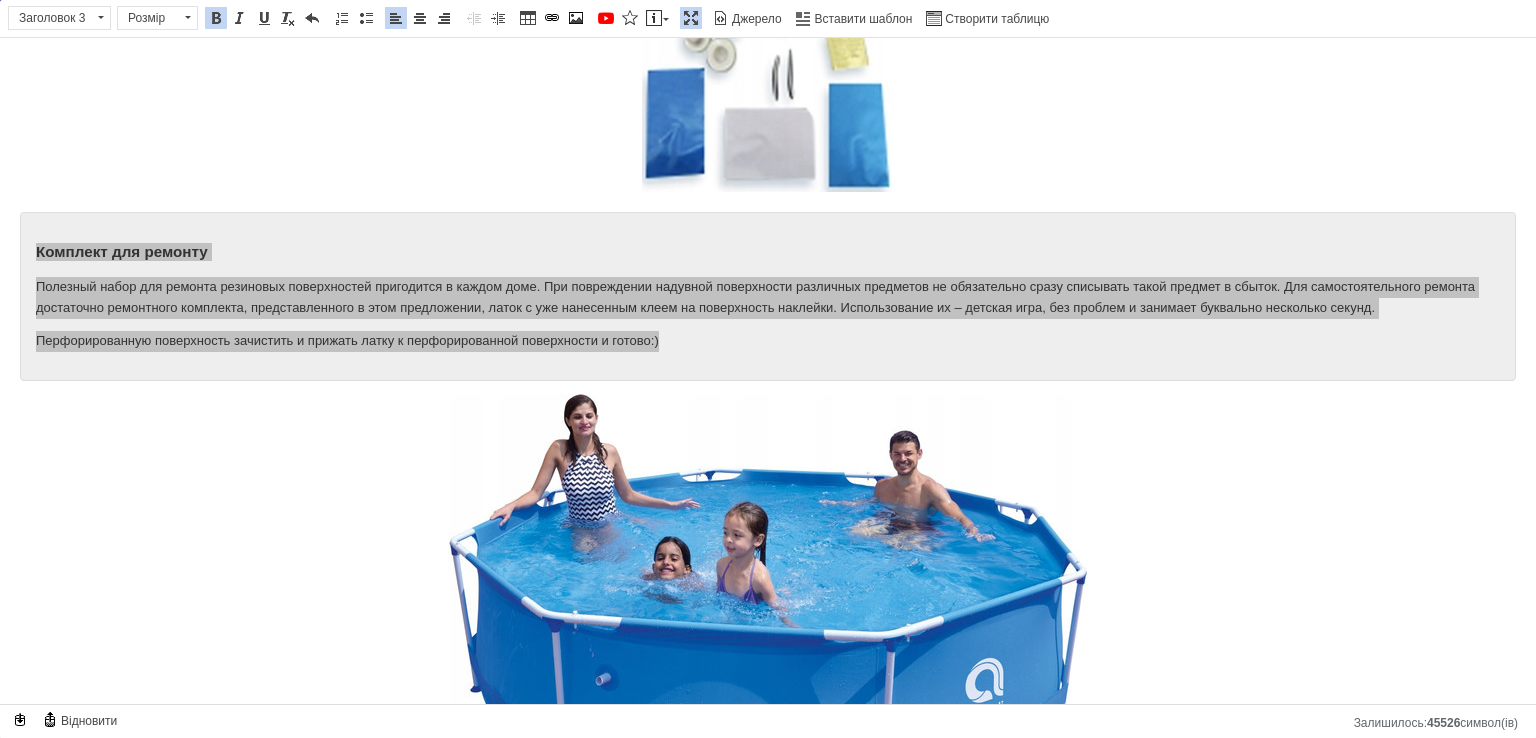 click on "Панель інструментів редактора Форматування Заголовок 3 Розмір Розмір   Жирний  Сполучення клавіш Ctrl+B   Курсив  Сполучення клавіш Ctrl+I   Підкреслений  Сполучення клавіш Ctrl+U   Видалити форматування   Повернути  Сполучення клавіш Ctrl+Z   Вставити/видалити нумерований список   Вставити/видалити маркований список   По лівому краю   По центру   По правому краю   Зменшити відступ   Збільшити відступ   Таблиця   Вставити/Редагувати посилання  Сполучення клавіш Ctrl+L   Зображення   YouTube   {label}   Вставити повідомлення   Максимізувати   Джерело   Вставити шаблон" at bounding box center [768, 19] 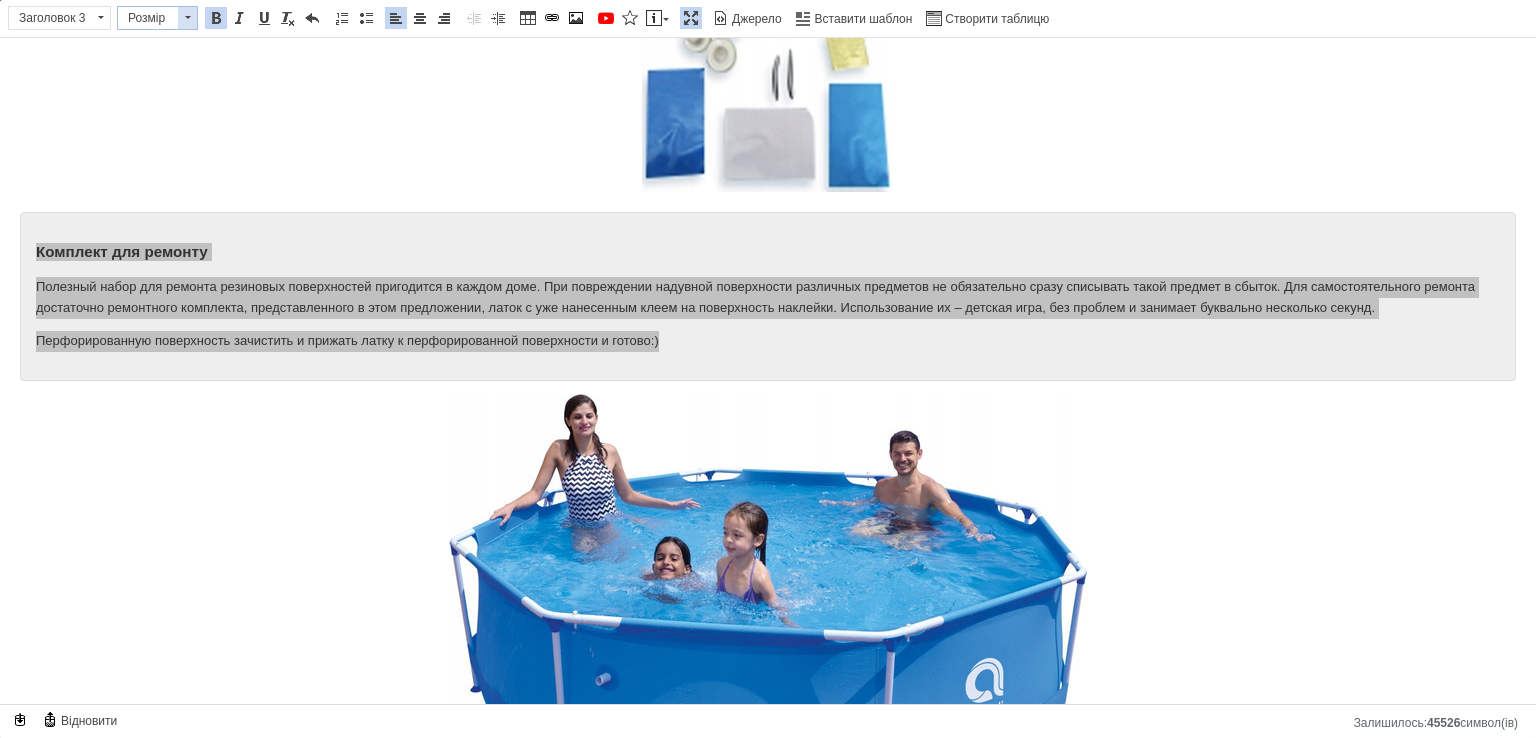 click at bounding box center [187, 18] 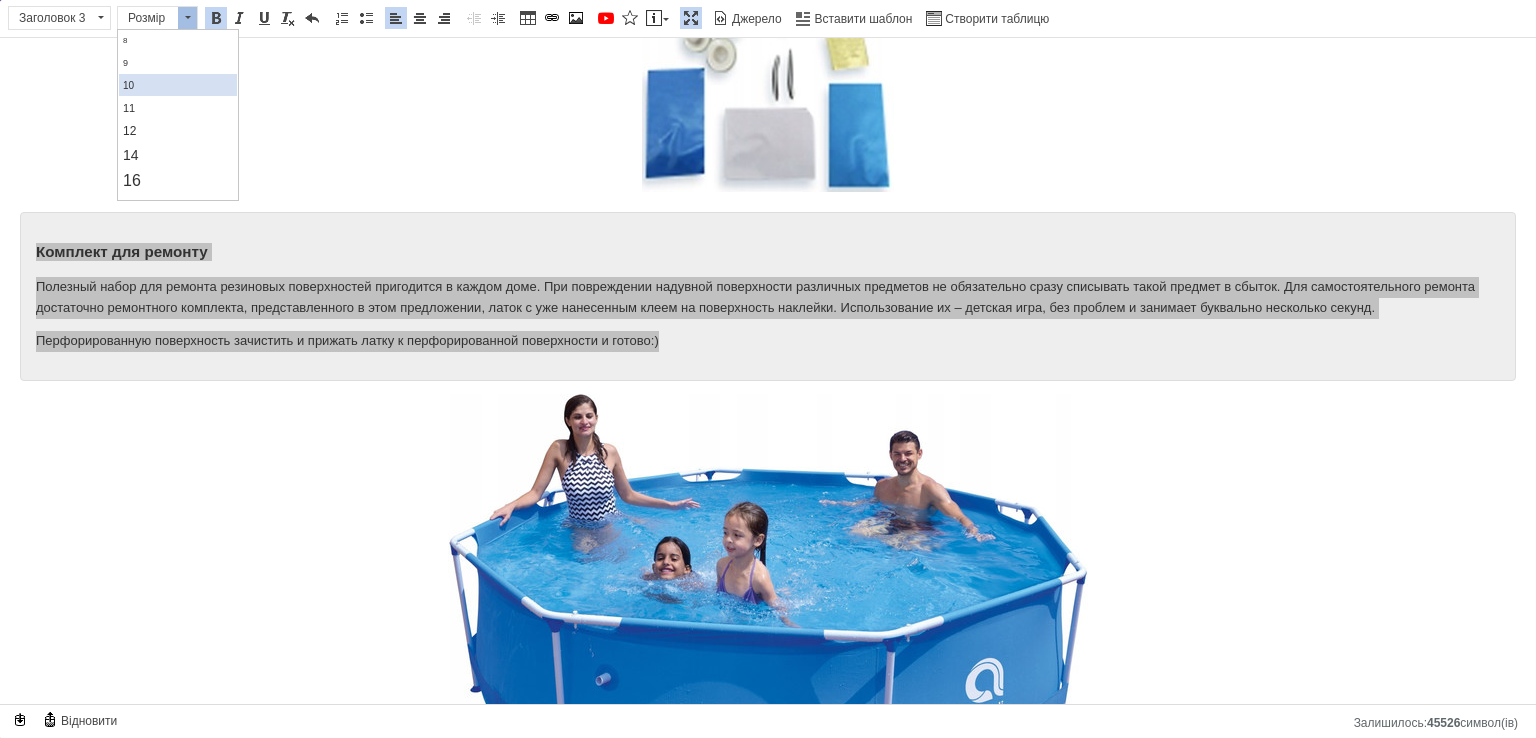 scroll, scrollTop: 100, scrollLeft: 0, axis: vertical 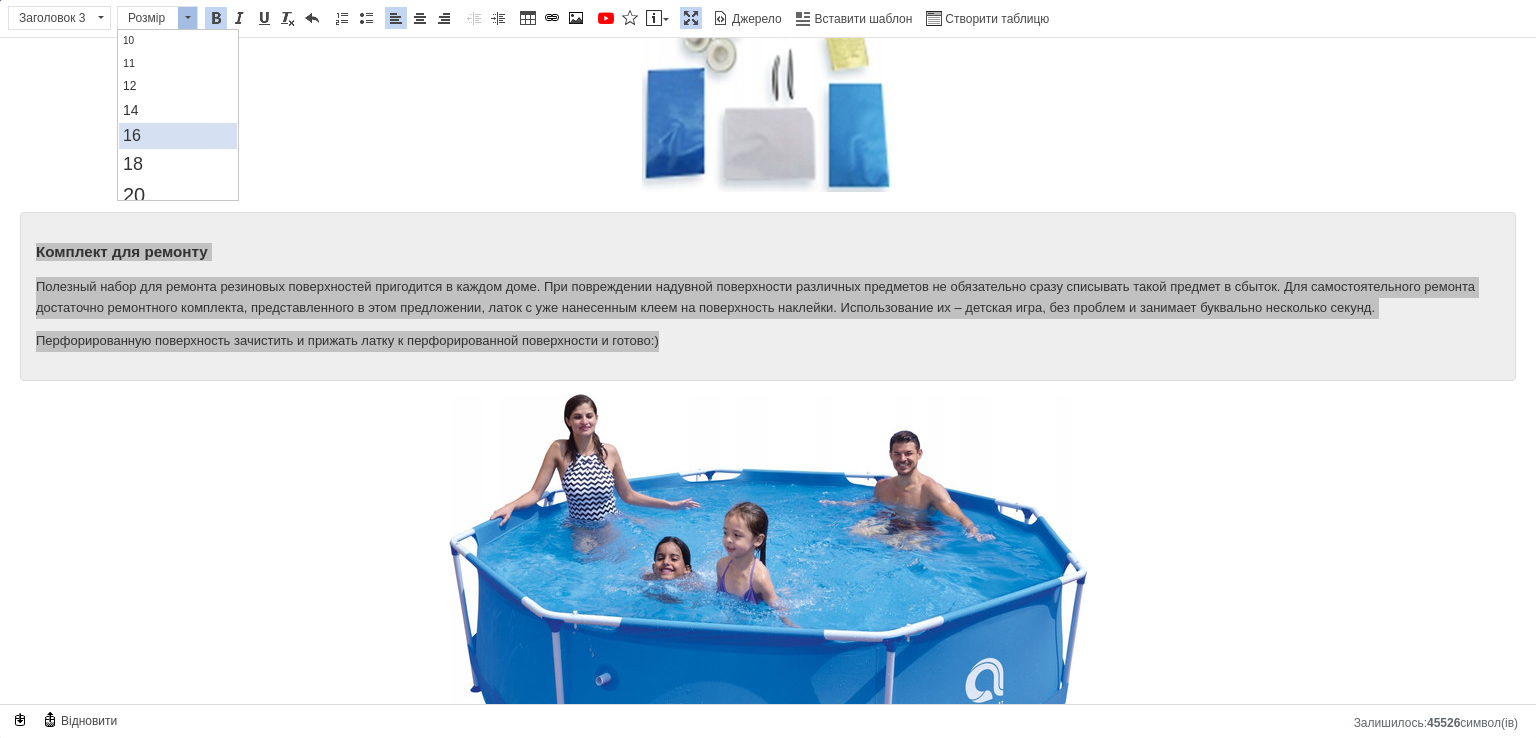 click on "16" at bounding box center (177, 136) 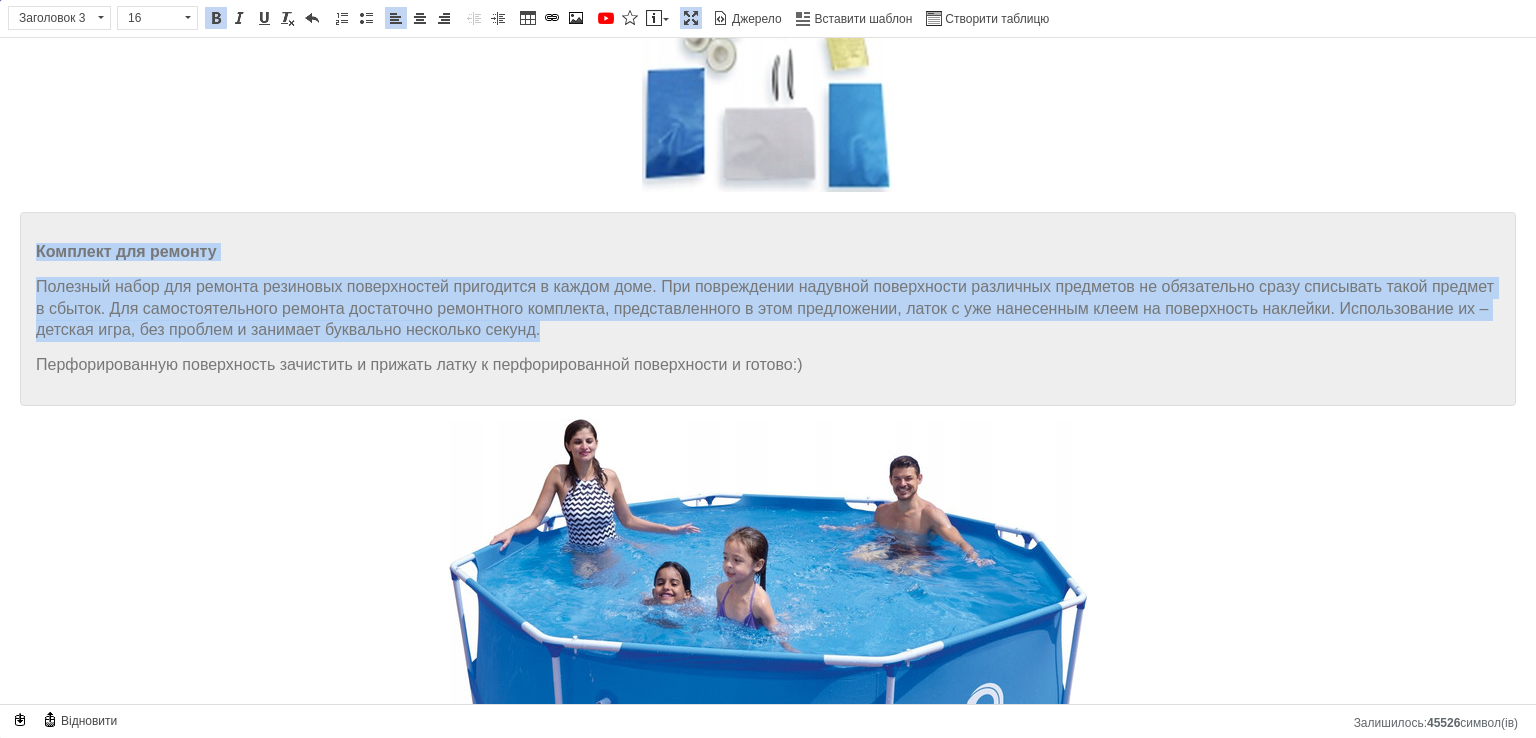 scroll, scrollTop: 0, scrollLeft: 0, axis: both 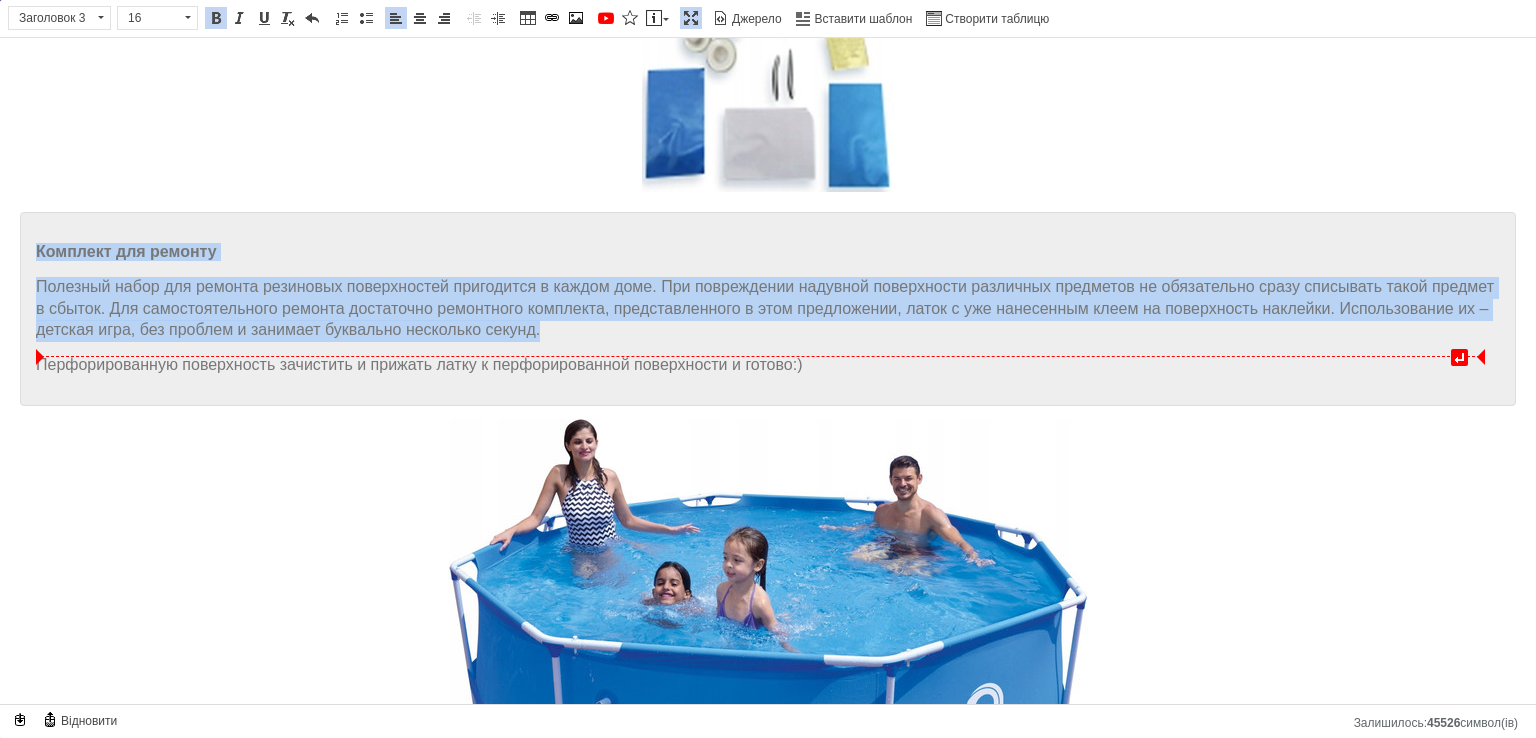 click on "Перфорированную поверхность зачистить и прижать латку к перфорированной поверхности и готово:)" at bounding box center [419, 364] 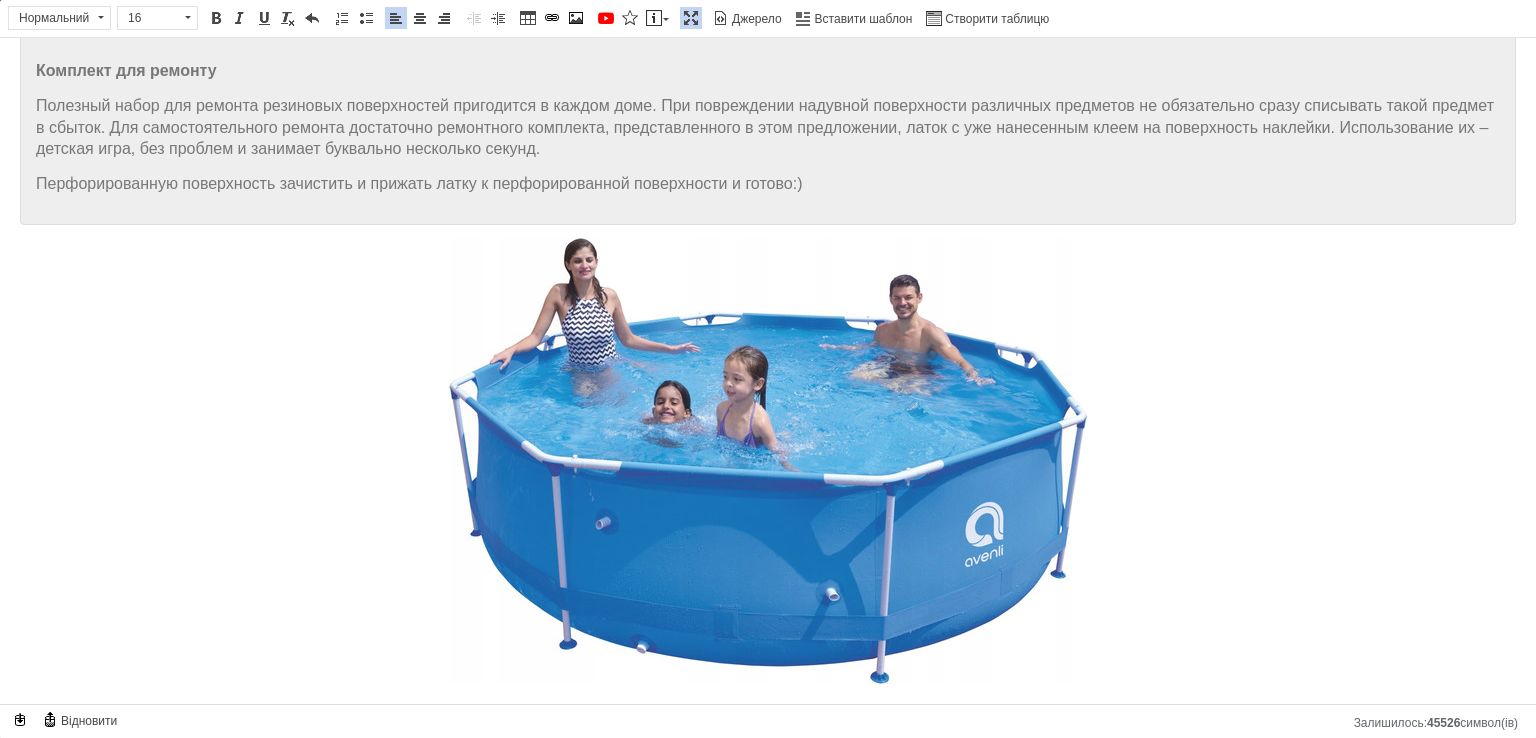 scroll, scrollTop: 7584, scrollLeft: 0, axis: vertical 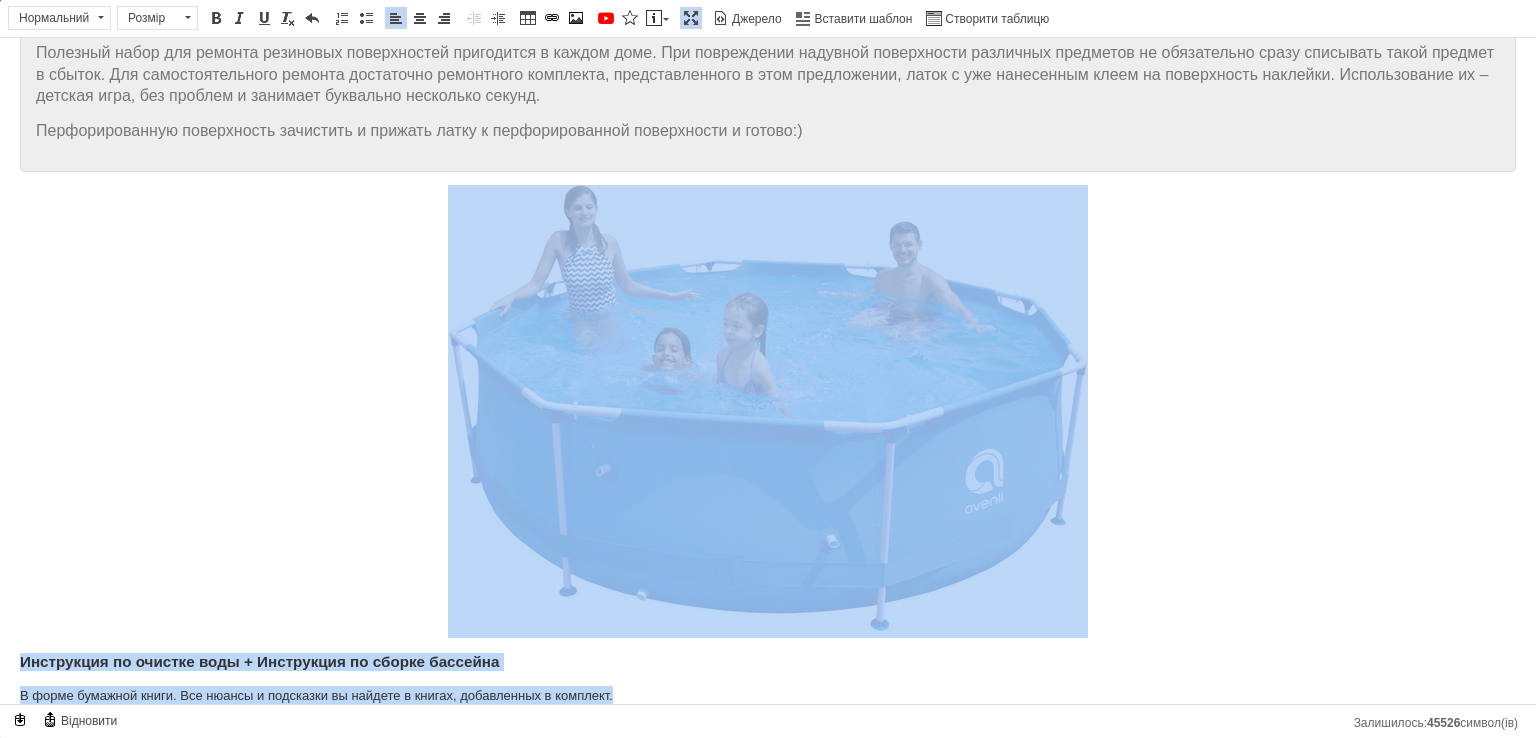 drag, startPoint x: 652, startPoint y: 683, endPoint x: 0, endPoint y: 604, distance: 656.7686 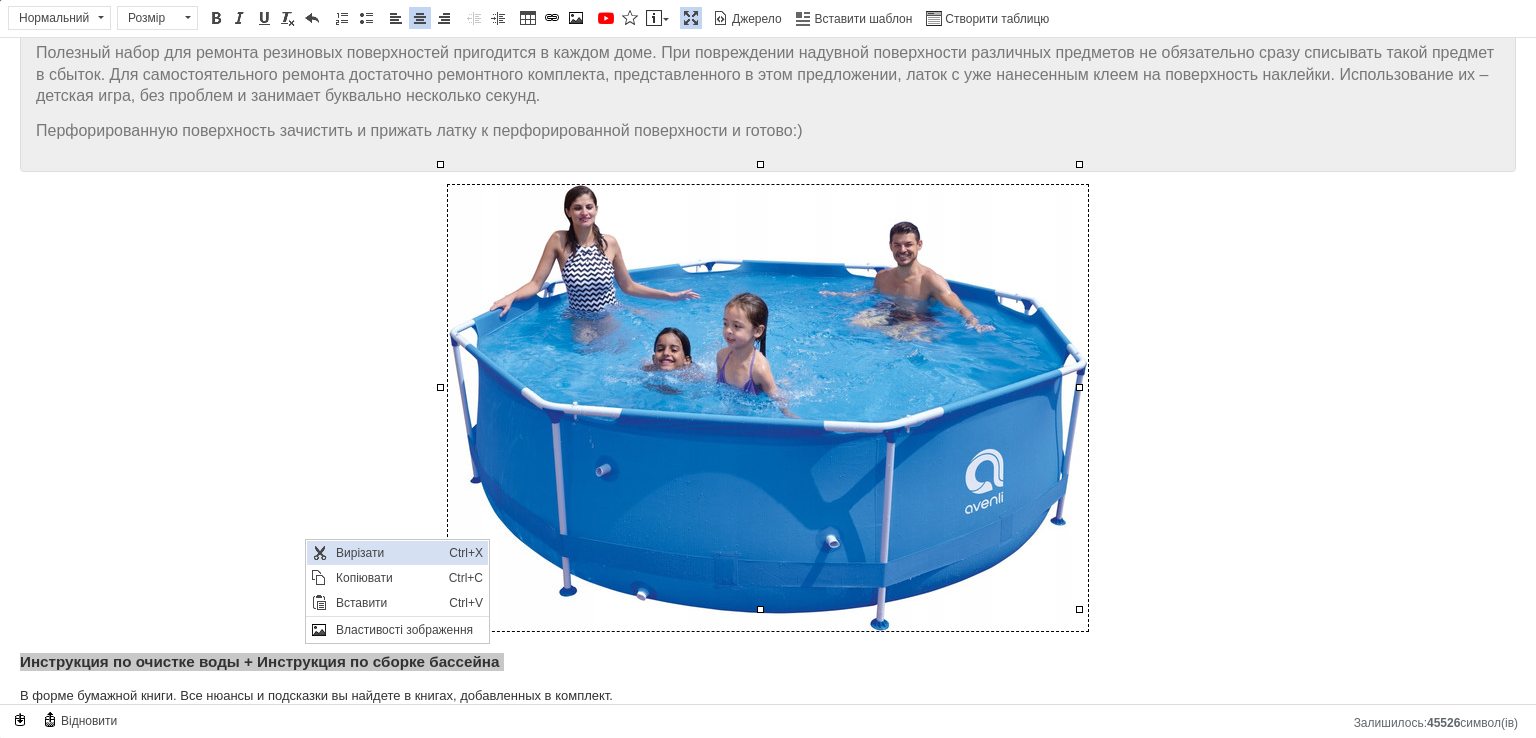 click on "Вирізати" at bounding box center (387, 552) 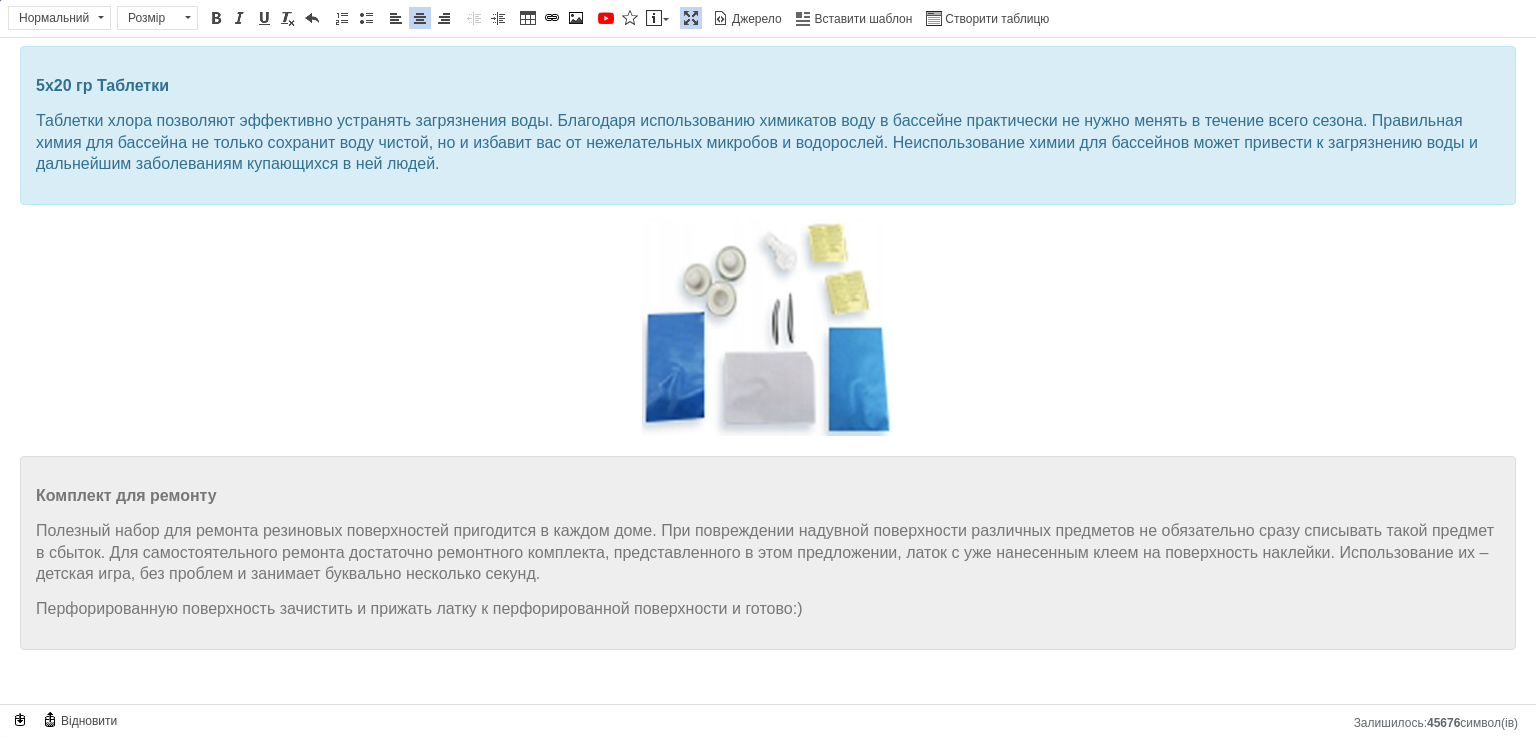 scroll, scrollTop: 7084, scrollLeft: 0, axis: vertical 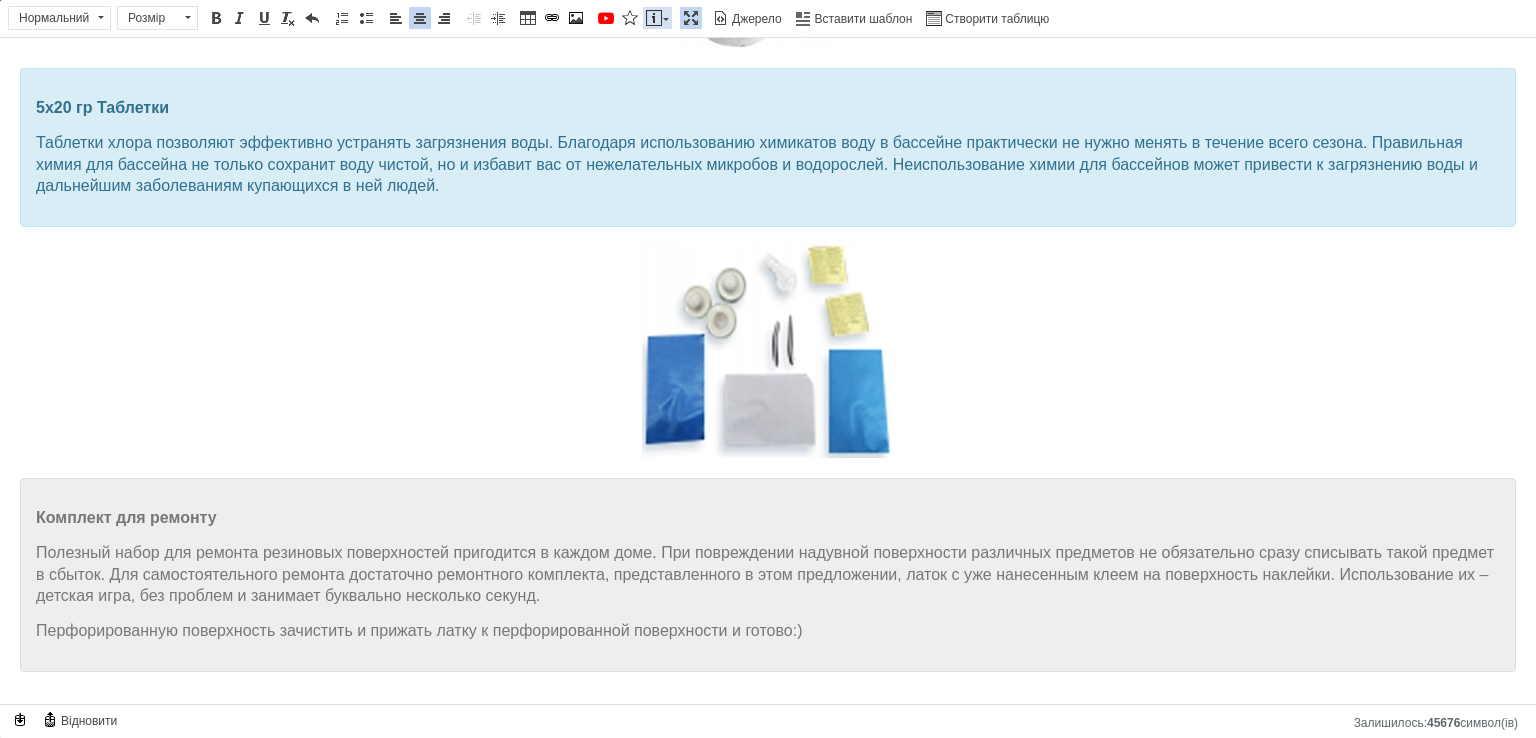 click at bounding box center (666, 19) 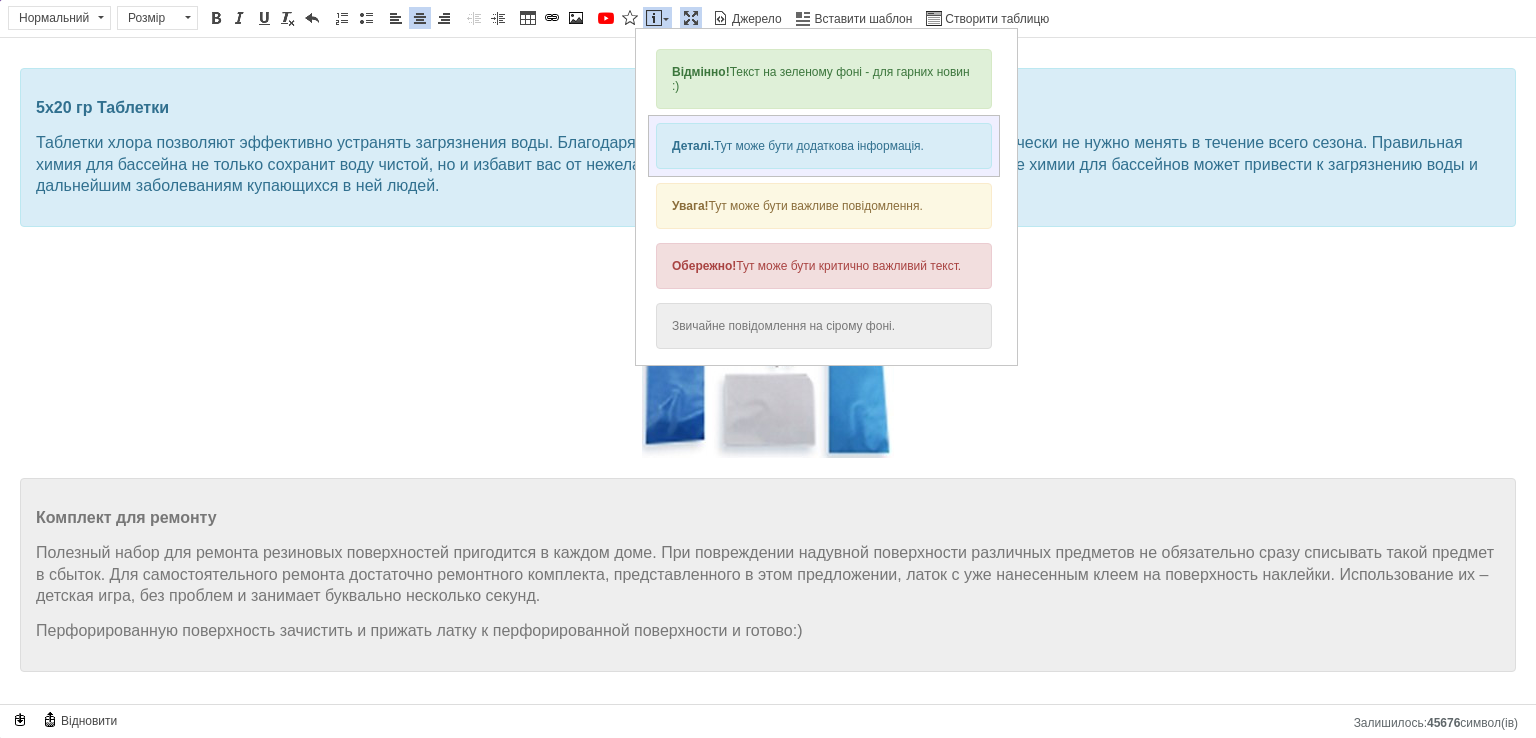 click on "Деталі.  Тут може бути додаткова інформація." at bounding box center [824, 146] 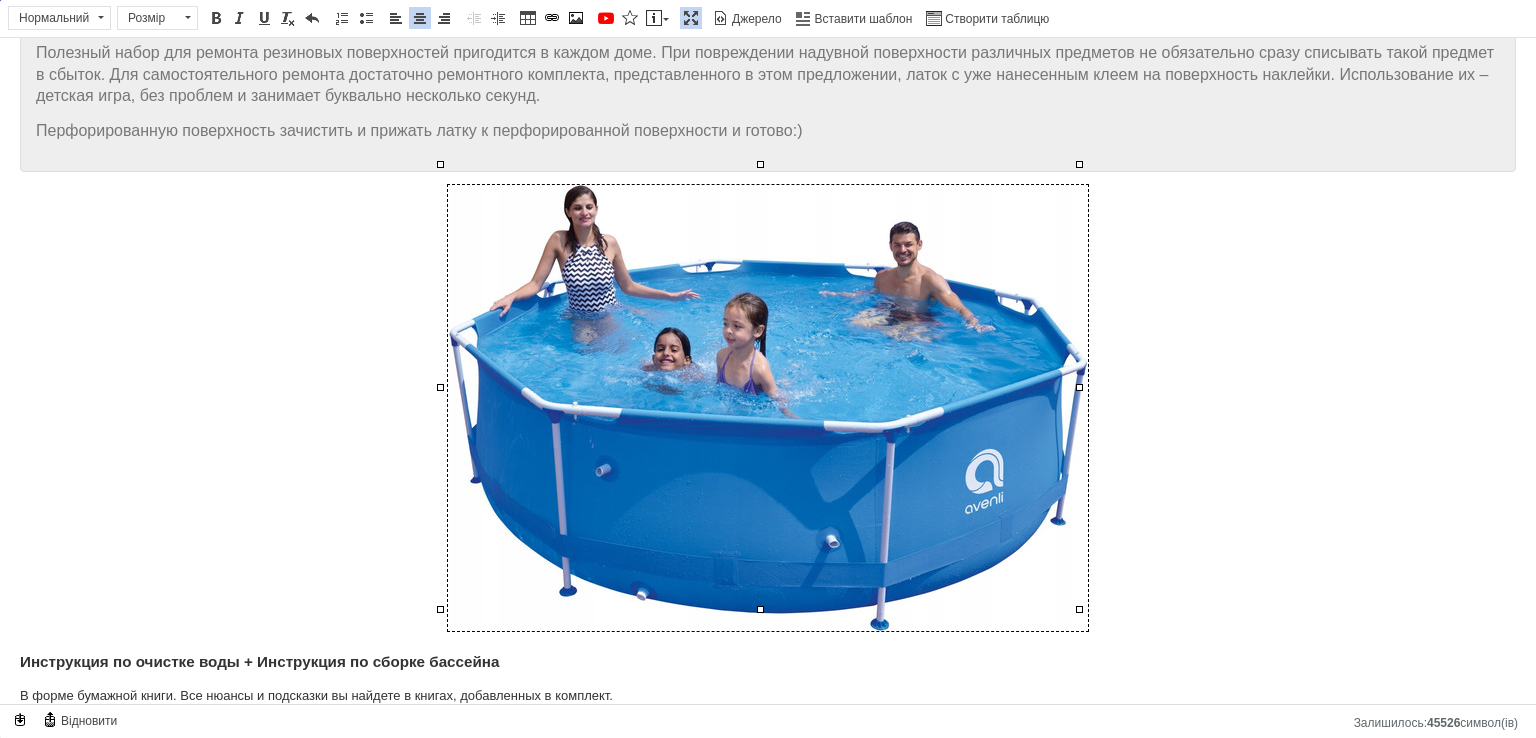click at bounding box center [768, 411] 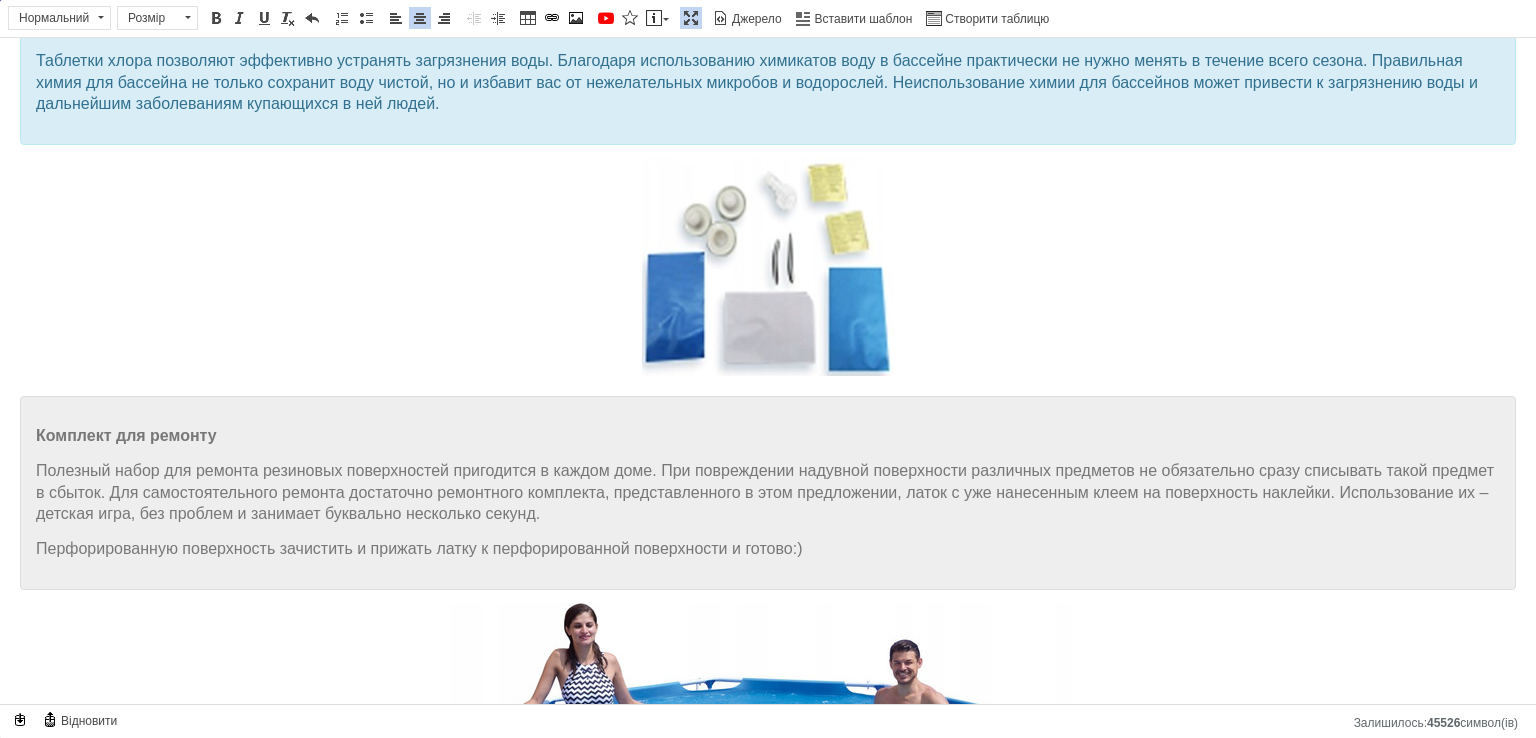 scroll, scrollTop: 7584, scrollLeft: 0, axis: vertical 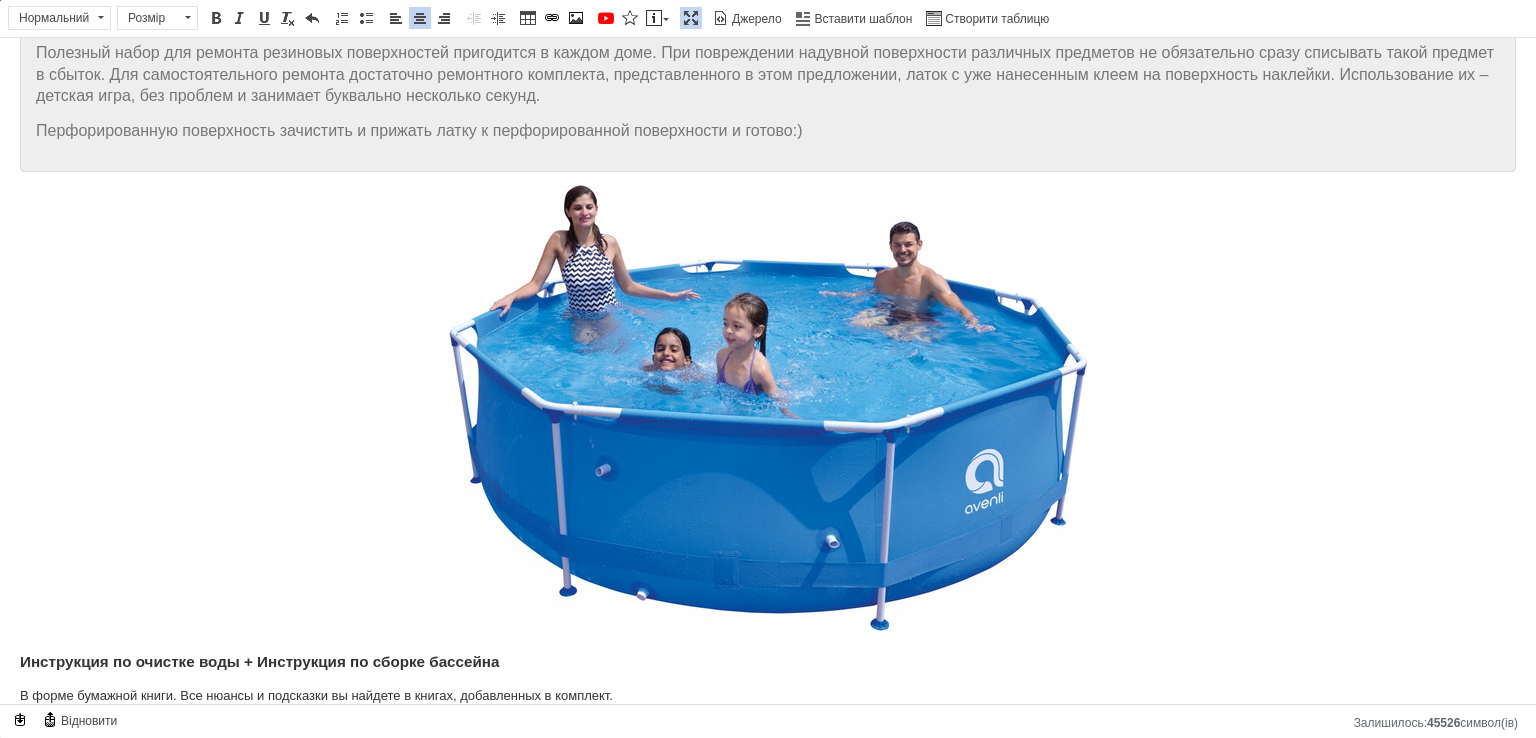 click at bounding box center (768, 411) 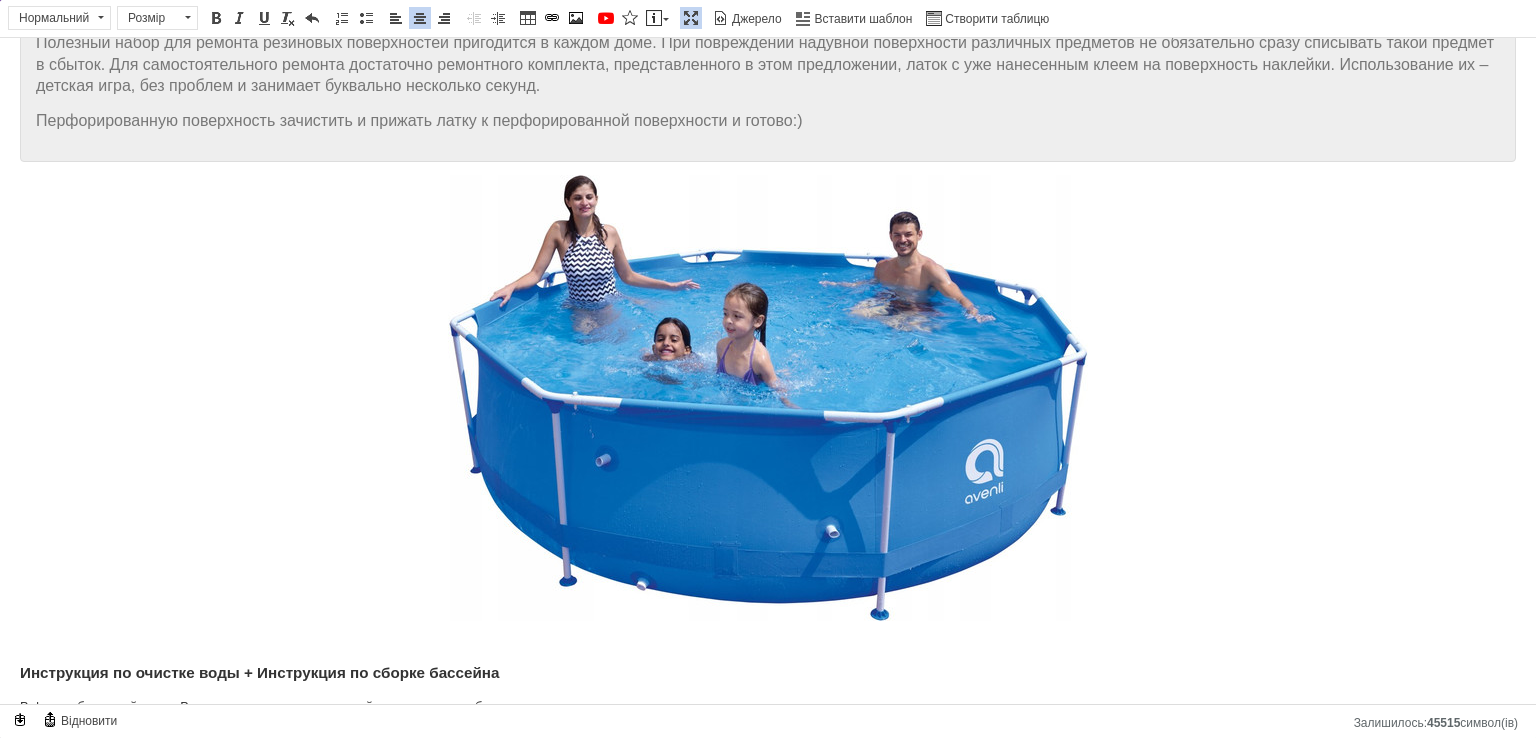 scroll, scrollTop: 7604, scrollLeft: 0, axis: vertical 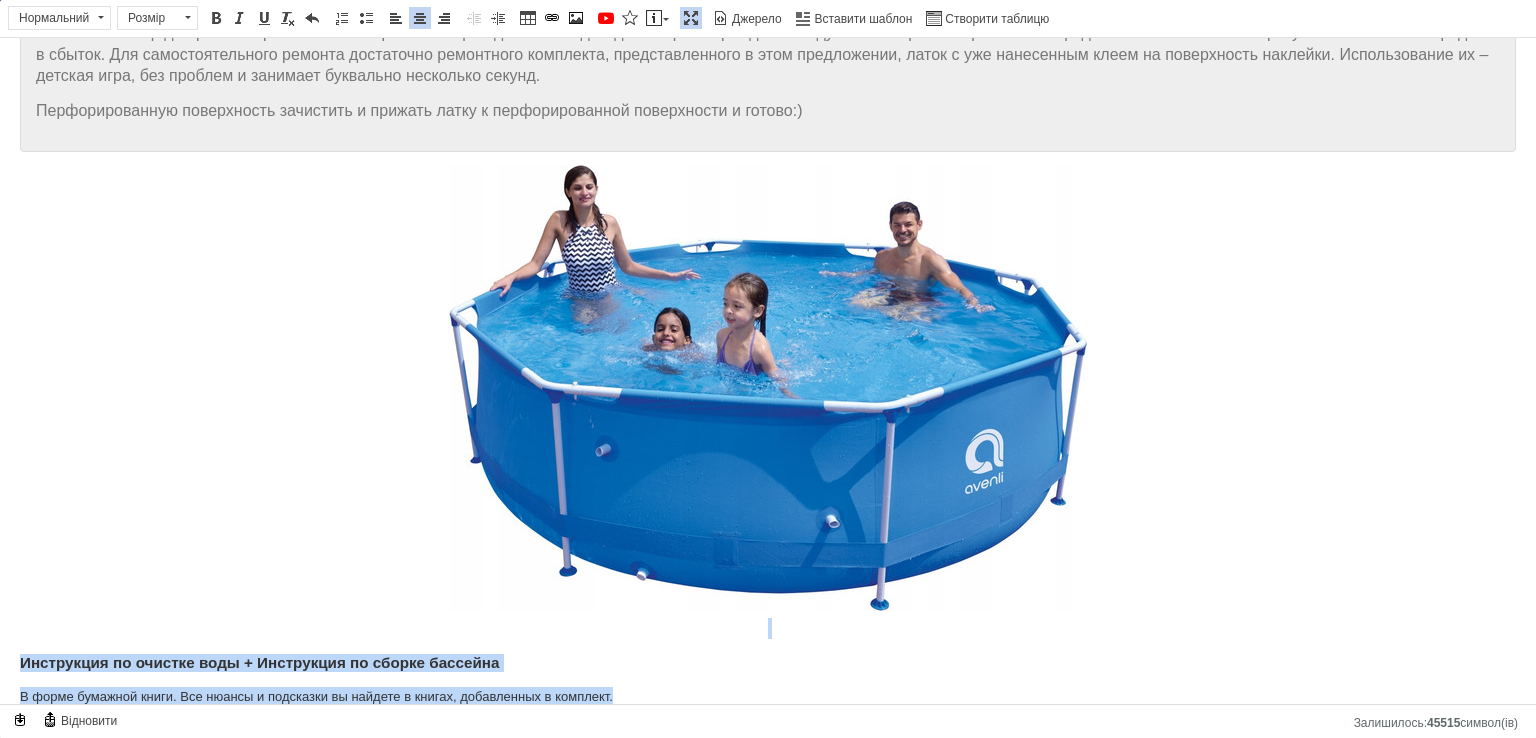 drag, startPoint x: 680, startPoint y: 676, endPoint x: 4, endPoint y: 615, distance: 678.74664 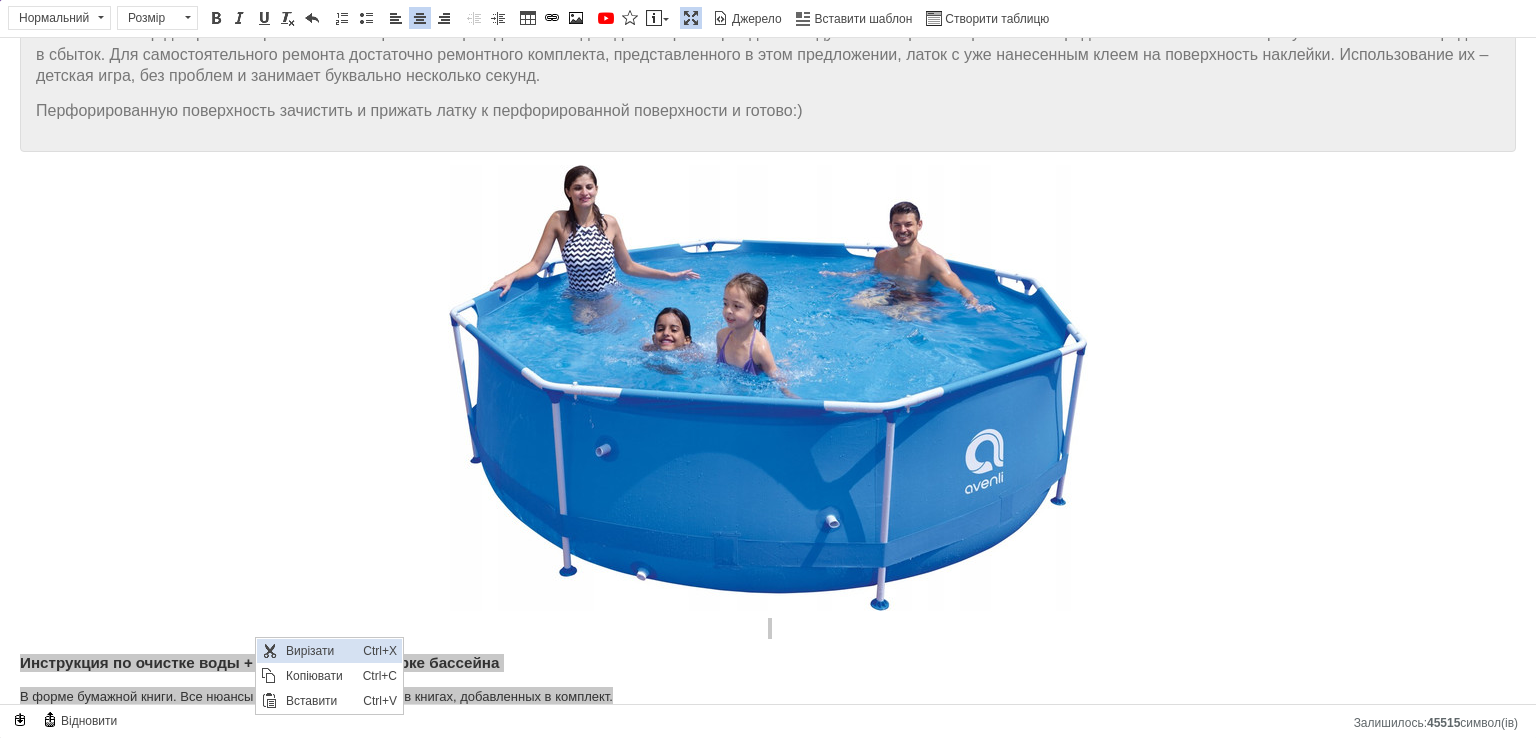 click on "Вирізати" at bounding box center [319, 651] 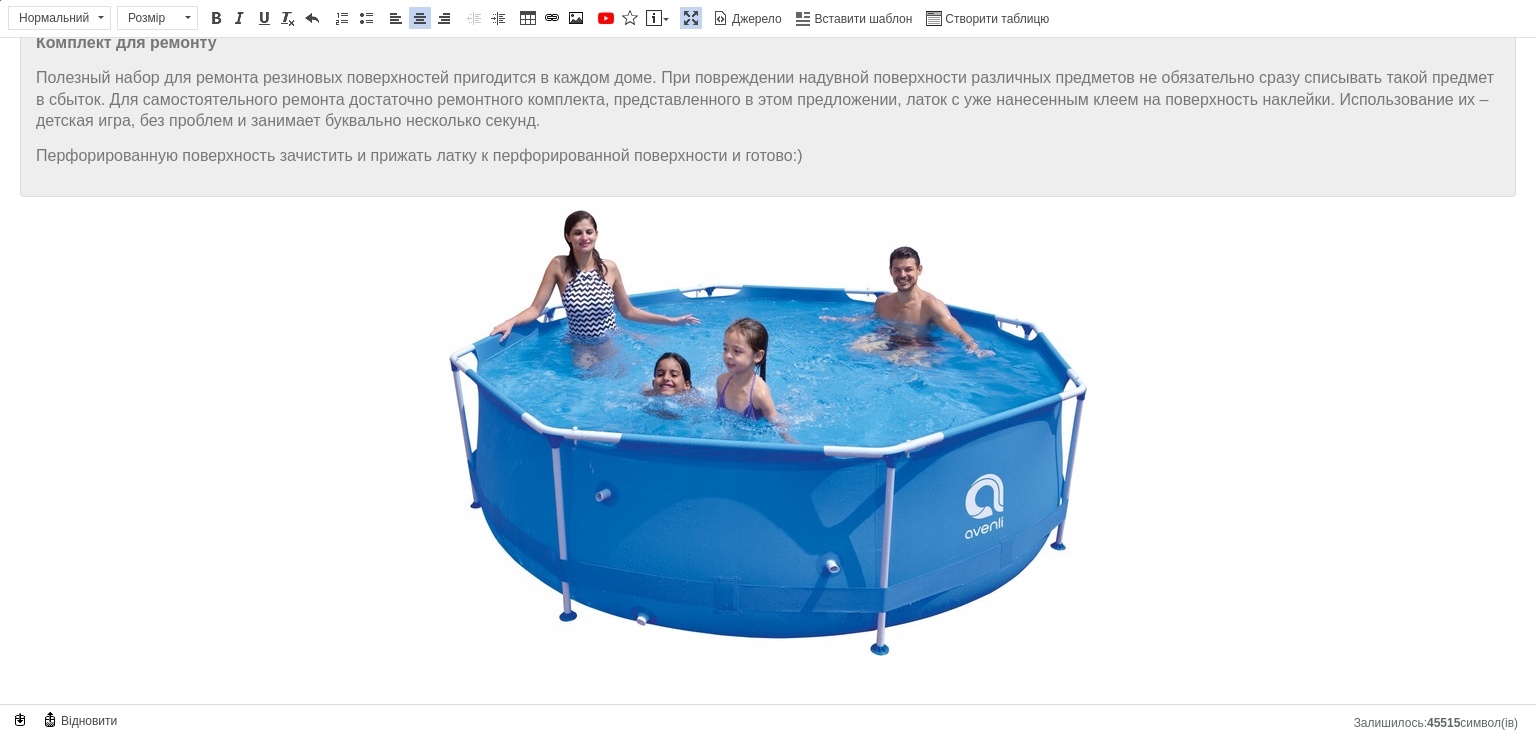 scroll, scrollTop: 7536, scrollLeft: 0, axis: vertical 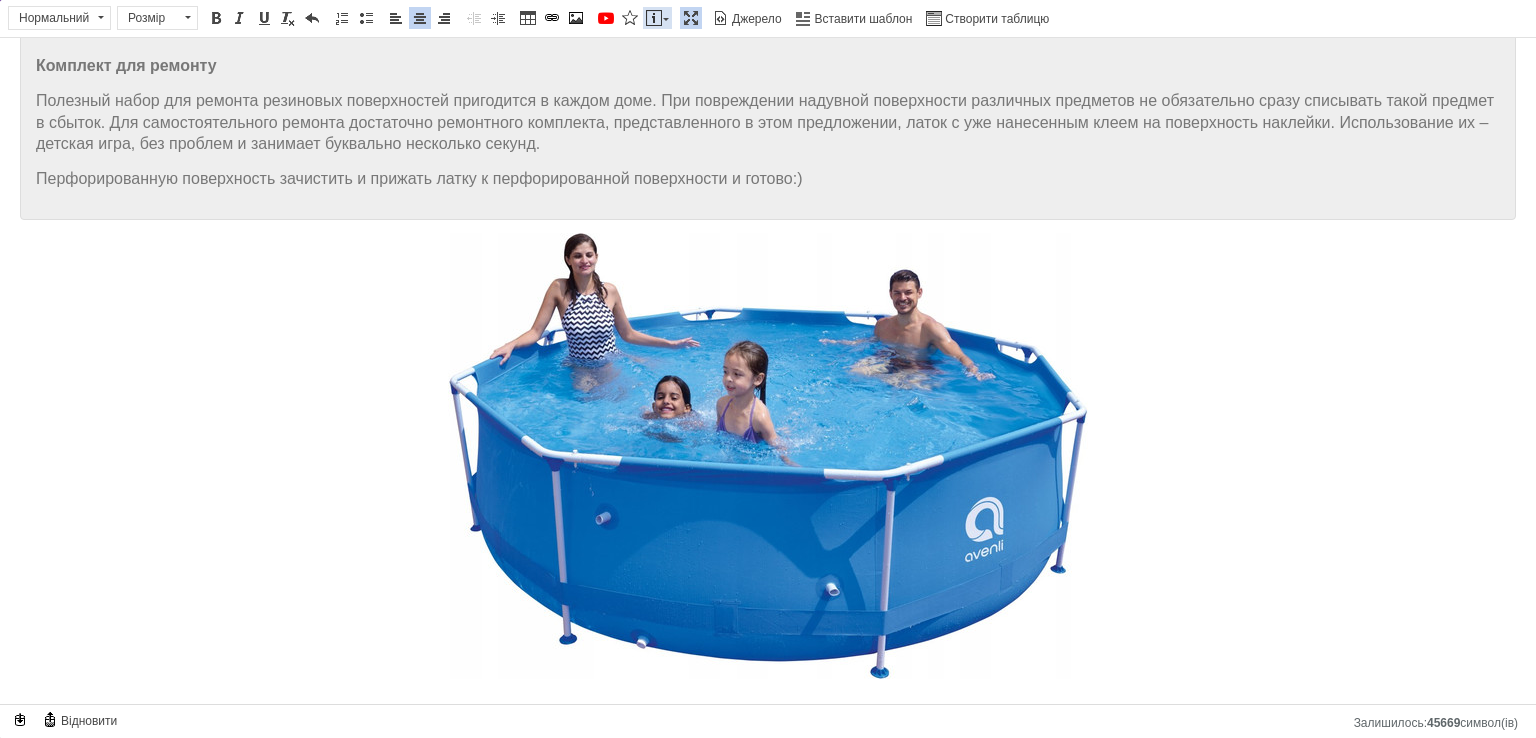 click at bounding box center (666, 19) 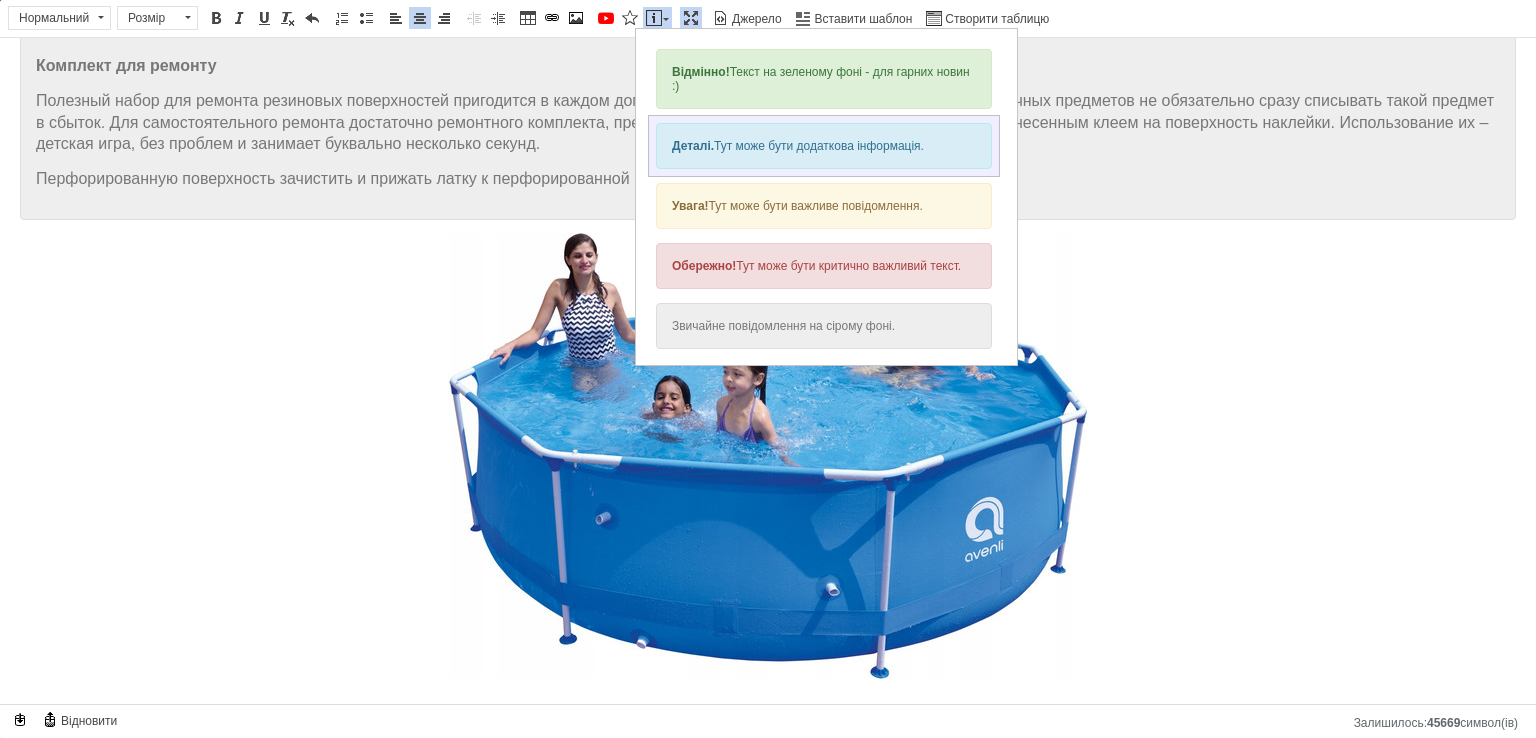 click on "Деталі.  Тут може бути додаткова інформація." at bounding box center (824, 146) 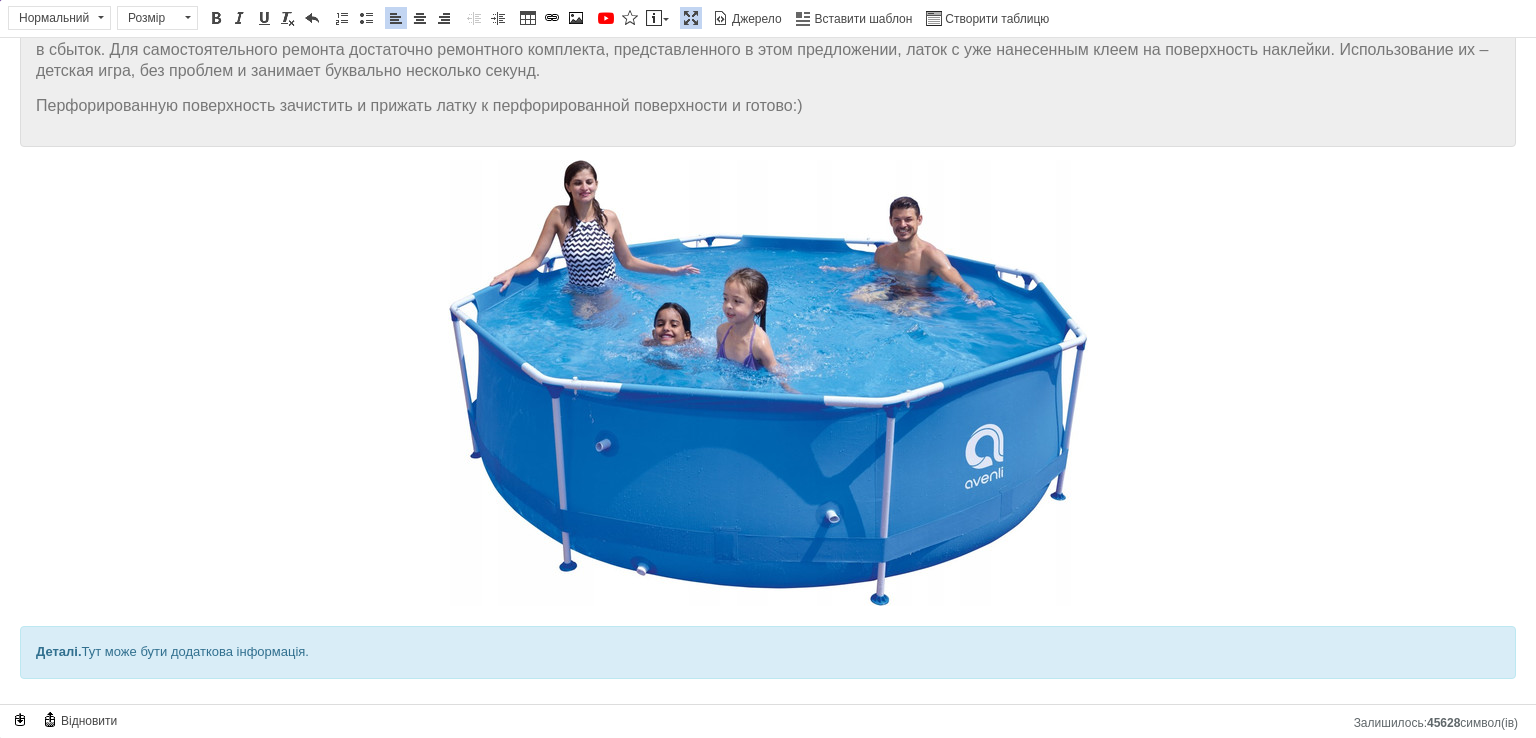 scroll, scrollTop: 7614, scrollLeft: 0, axis: vertical 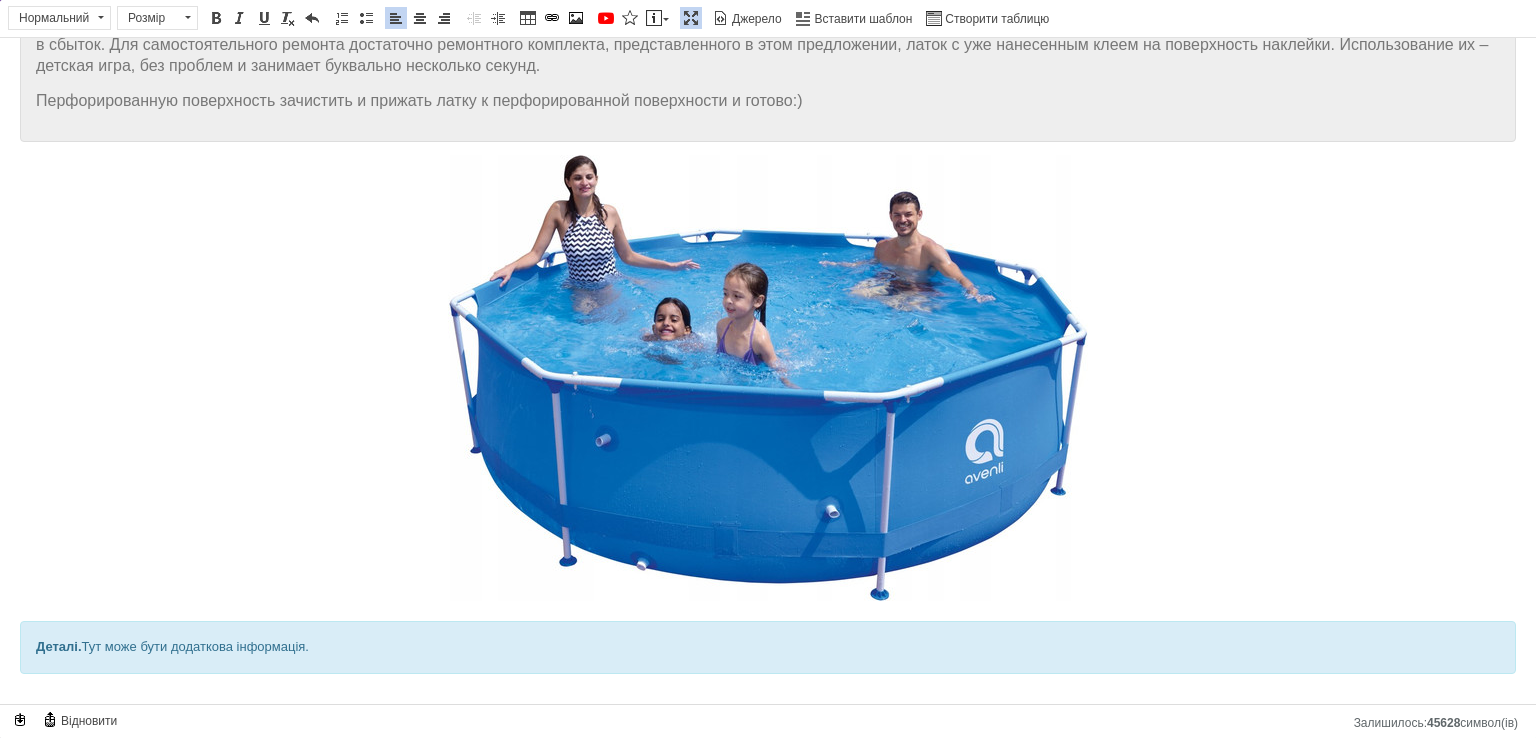 drag, startPoint x: 395, startPoint y: 627, endPoint x: 16, endPoint y: 616, distance: 379.1596 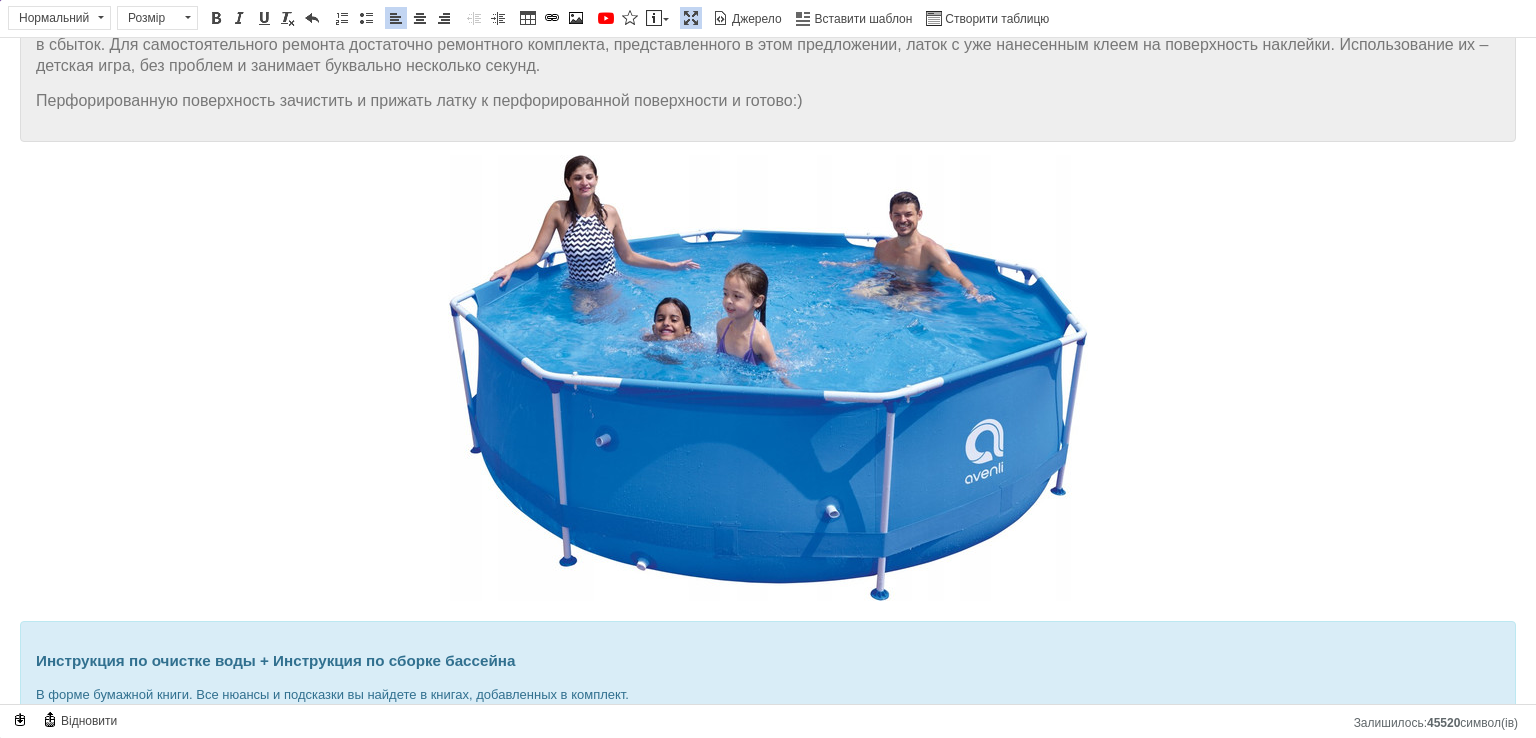 scroll, scrollTop: 7676, scrollLeft: 0, axis: vertical 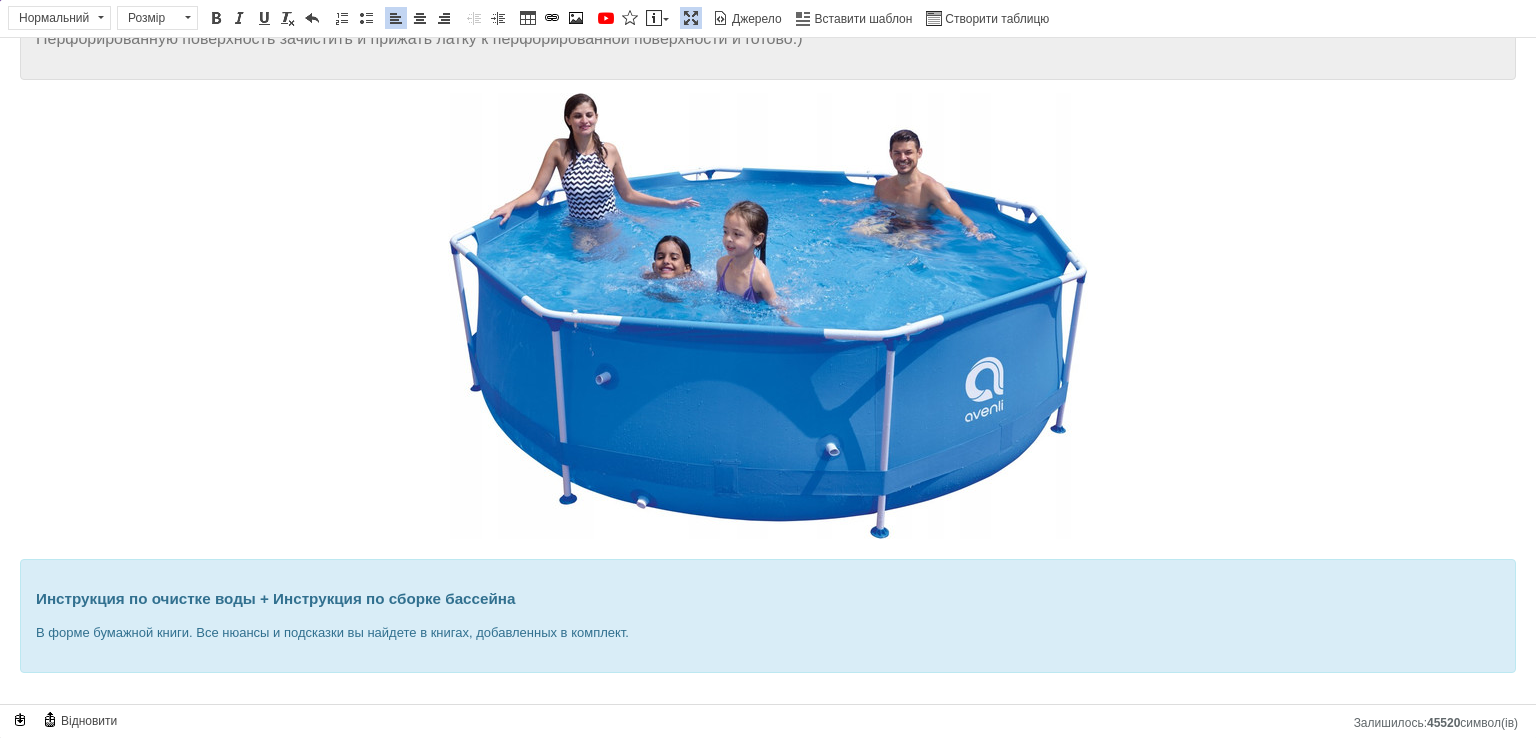 click at bounding box center (768, 696) 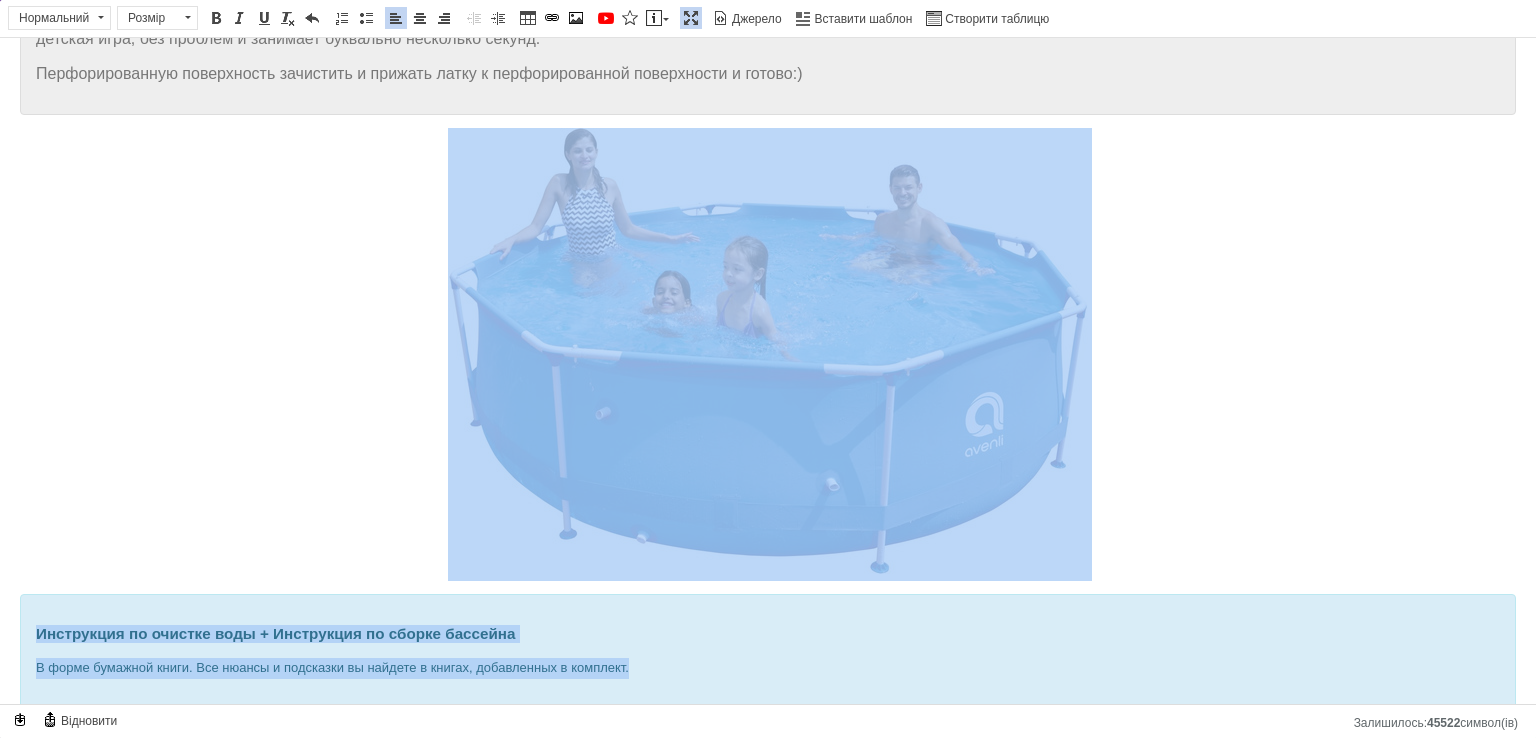 drag, startPoint x: 658, startPoint y: 645, endPoint x: 0, endPoint y: 551, distance: 664.68036 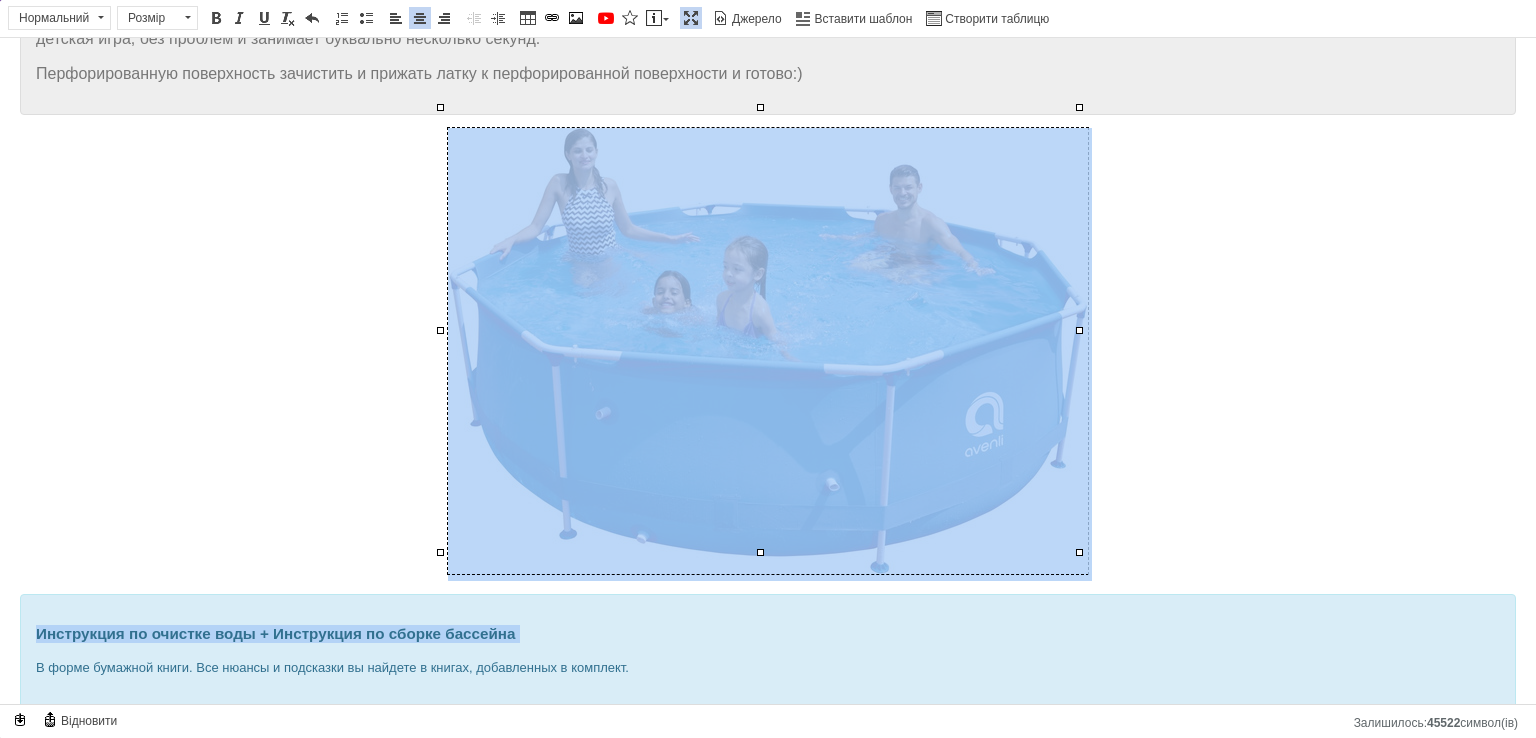 click on "Инструкция по очистке воды + Инструкция по сборке бассейна" at bounding box center (768, 634) 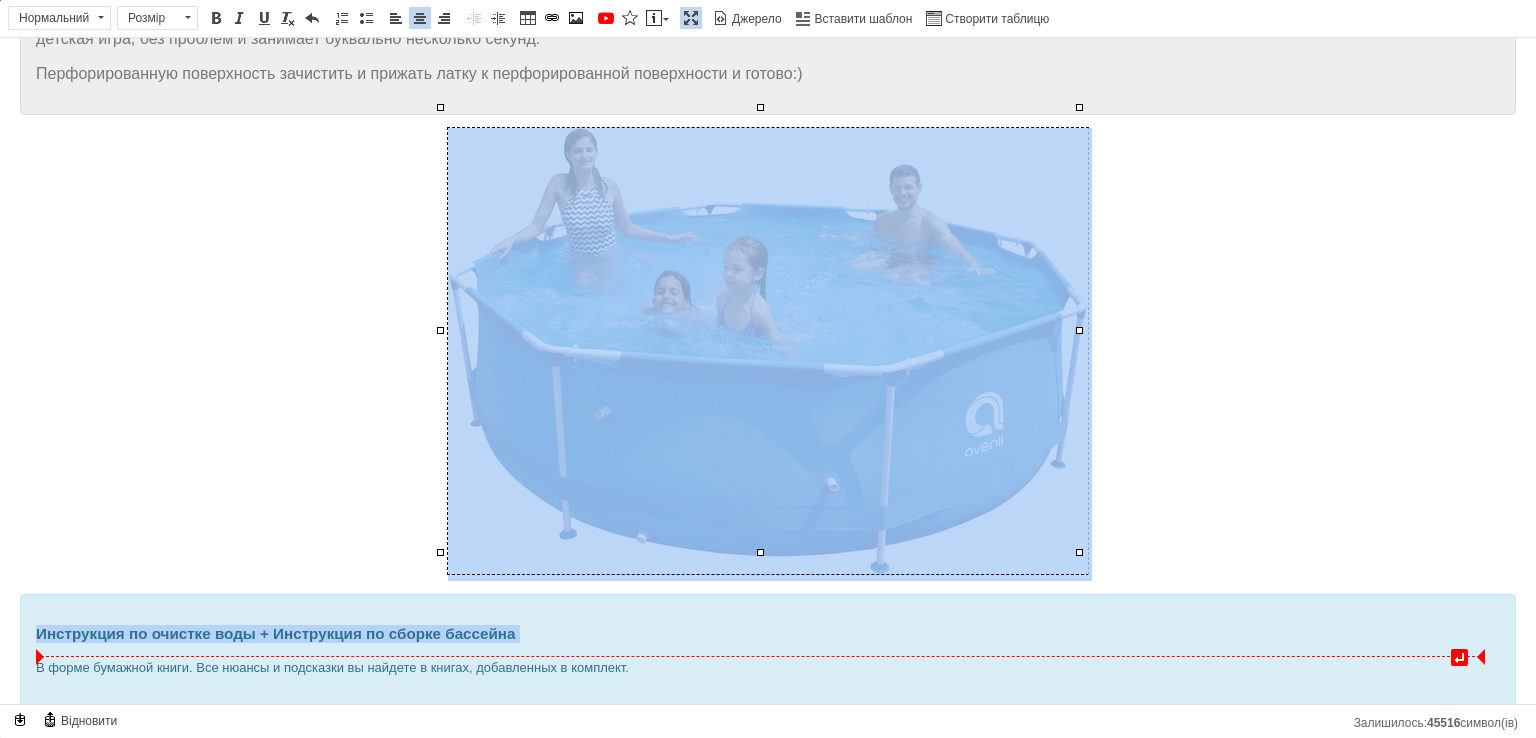 click on "В форме бумажной книги. Все нюансы и подсказки вы найдете в книгах, добавленных в комплект." at bounding box center (768, 668) 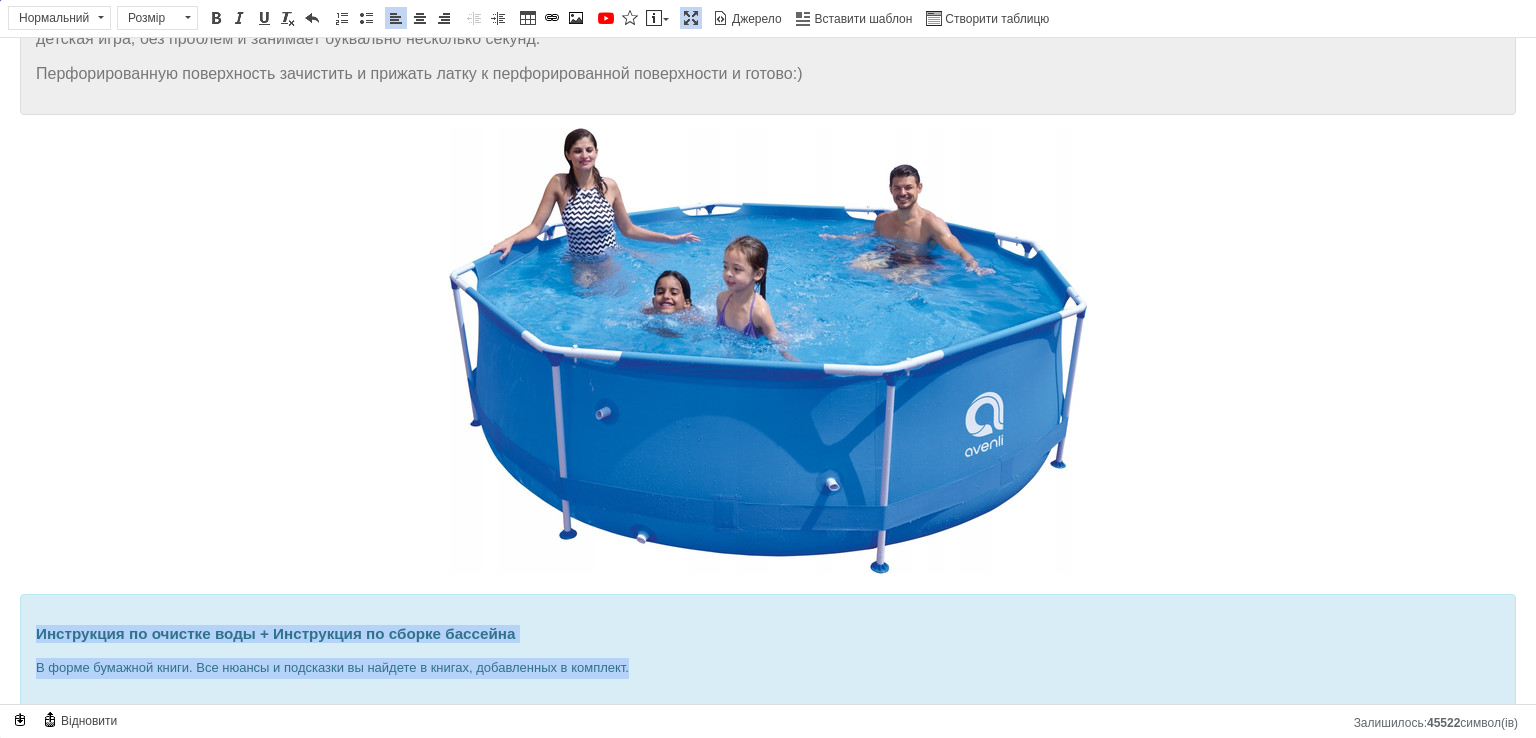 drag, startPoint x: 664, startPoint y: 649, endPoint x: 32, endPoint y: 584, distance: 635.33374 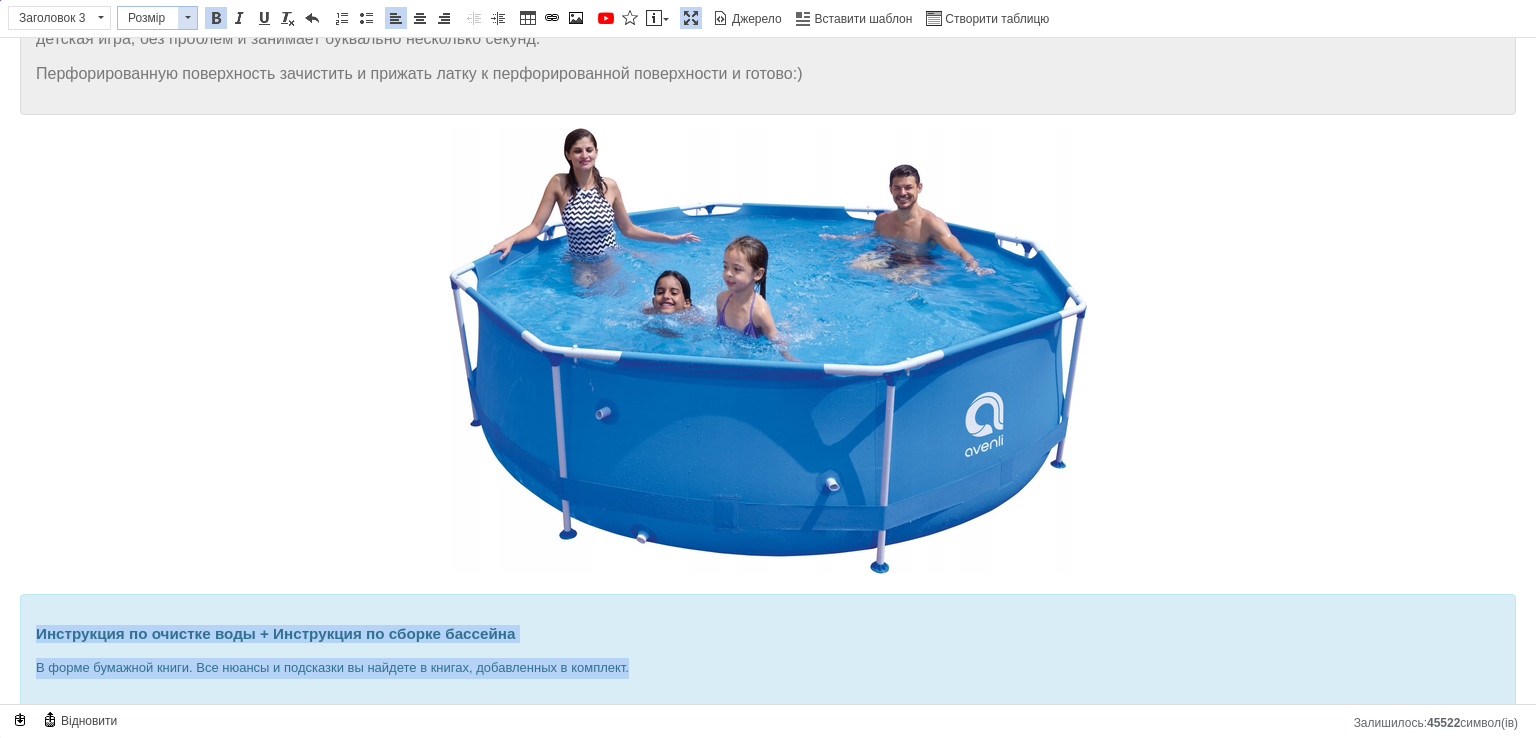 click at bounding box center (187, 18) 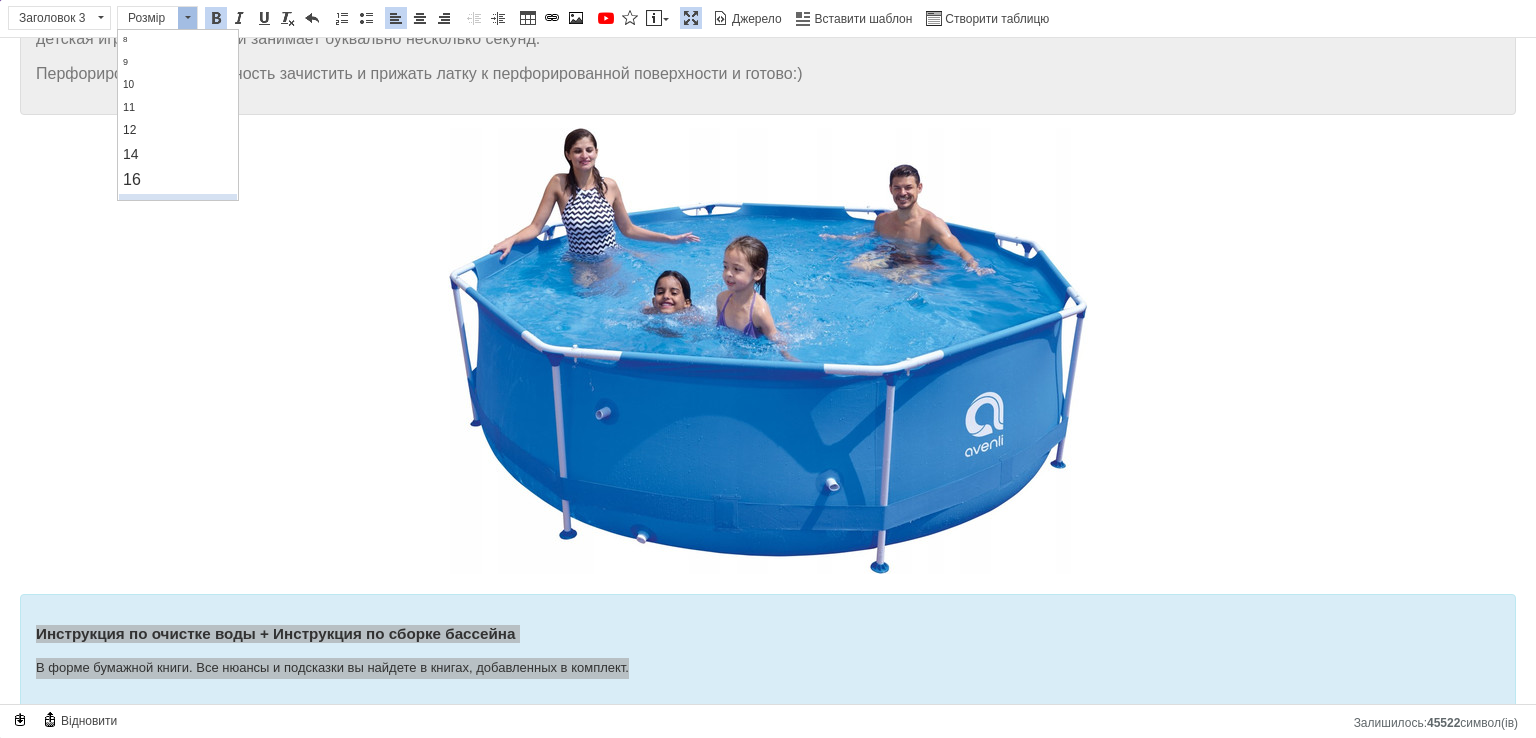 scroll, scrollTop: 100, scrollLeft: 0, axis: vertical 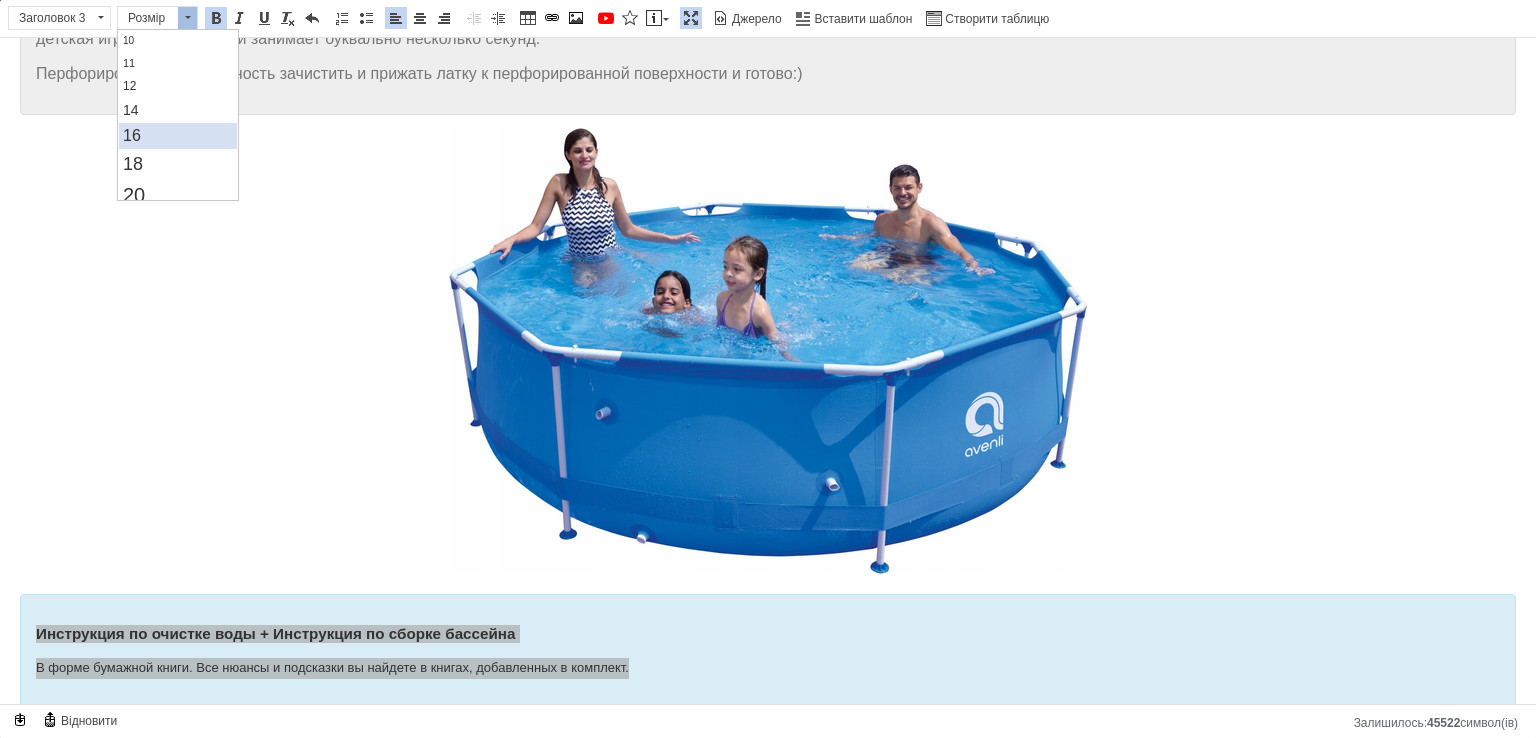 click on "16" at bounding box center [177, 136] 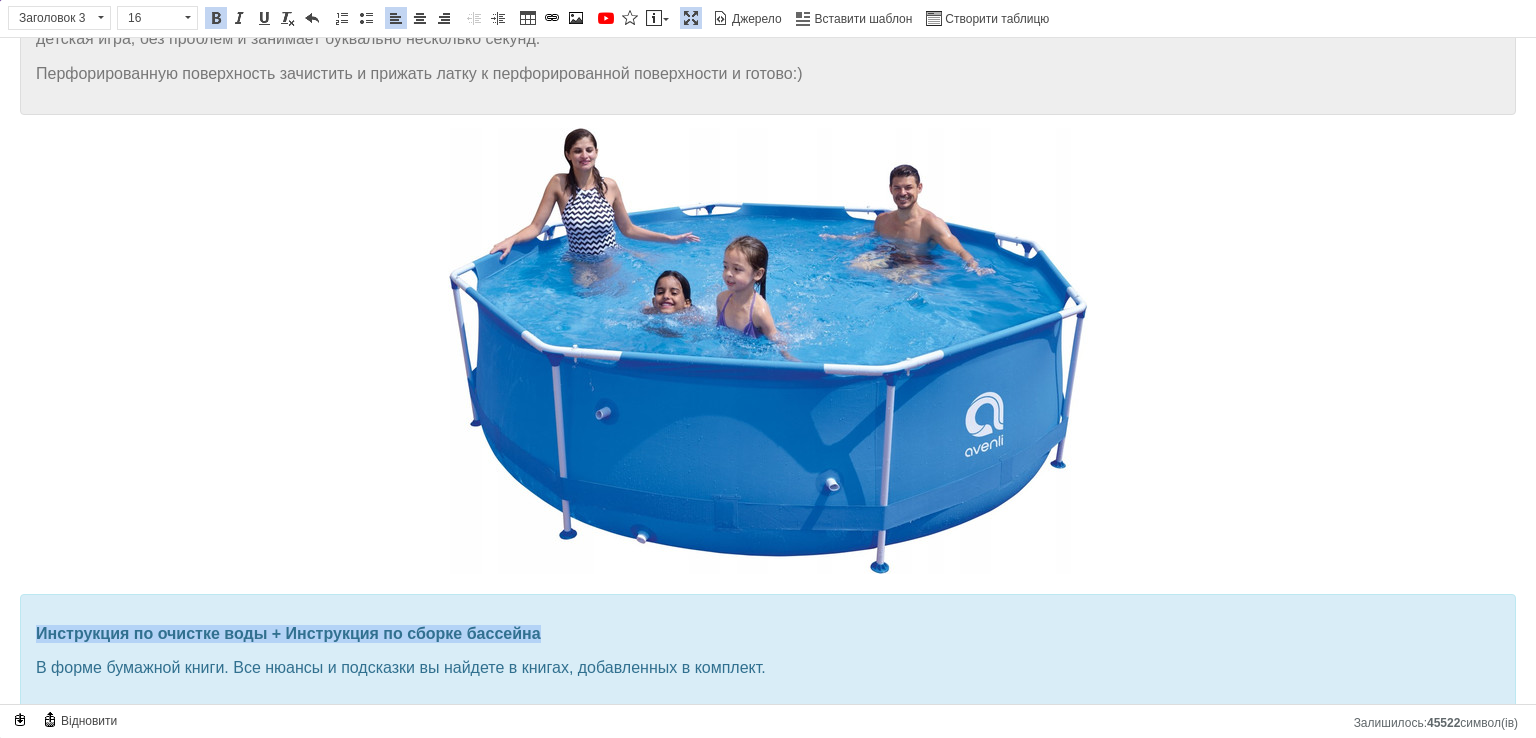 scroll, scrollTop: 0, scrollLeft: 0, axis: both 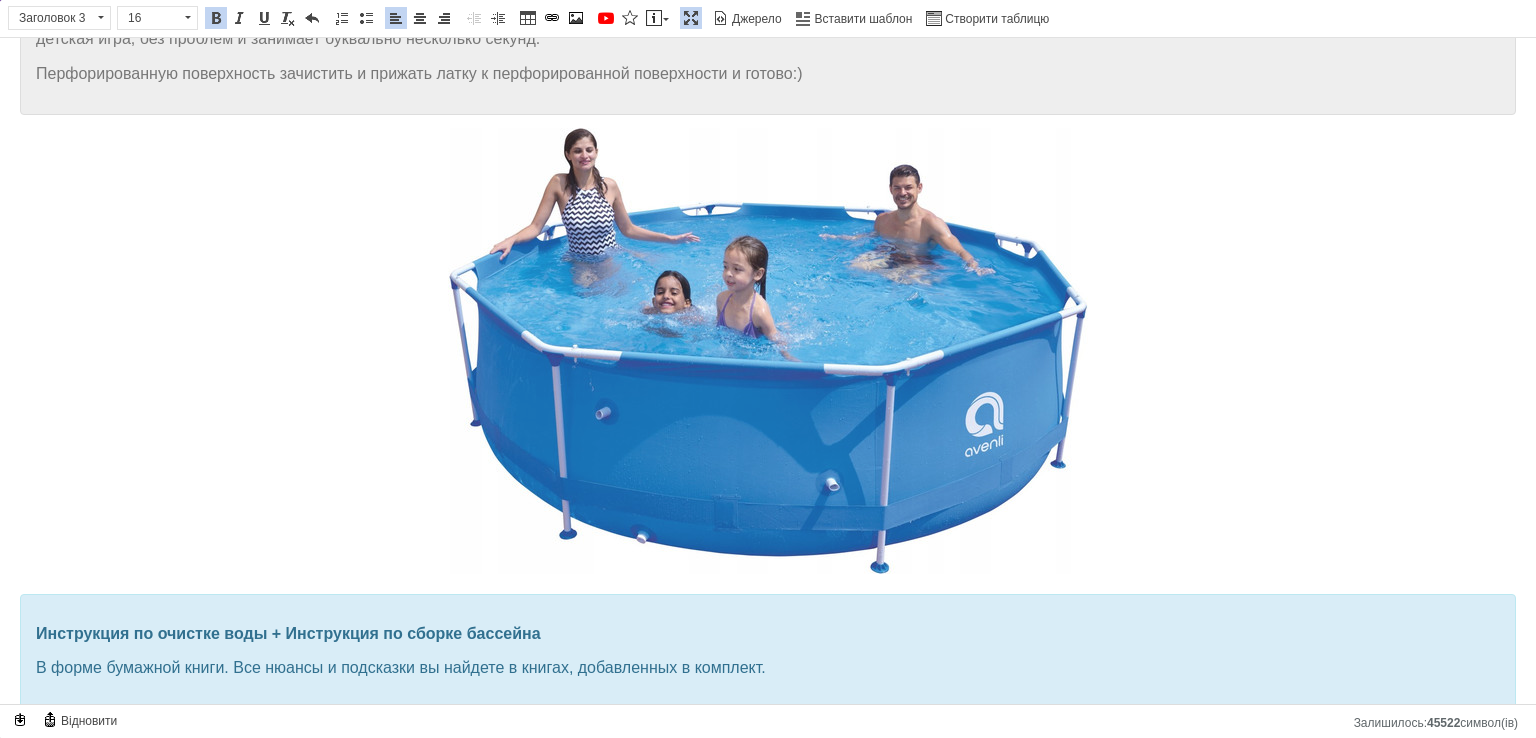 click at bounding box center [768, 351] 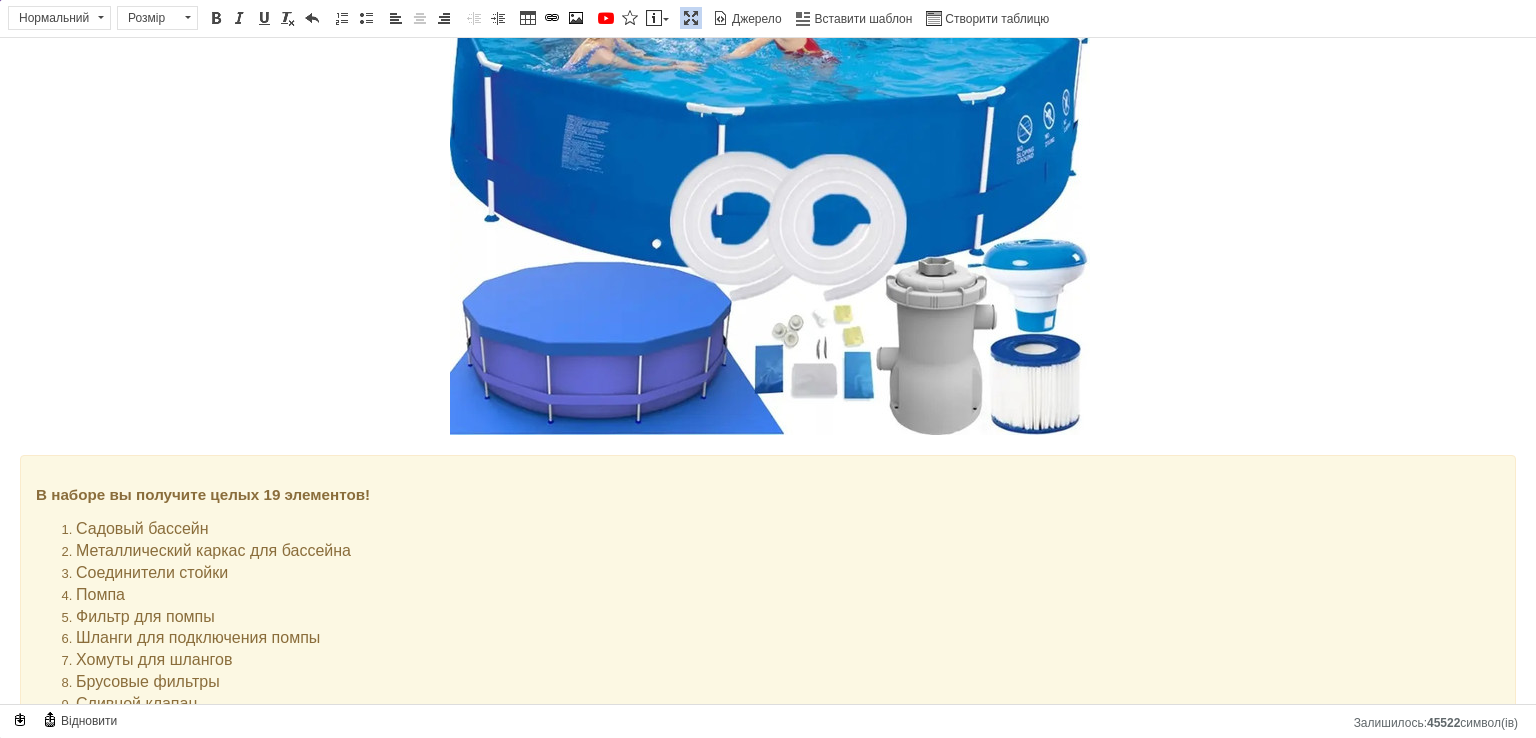 scroll, scrollTop: 0, scrollLeft: 0, axis: both 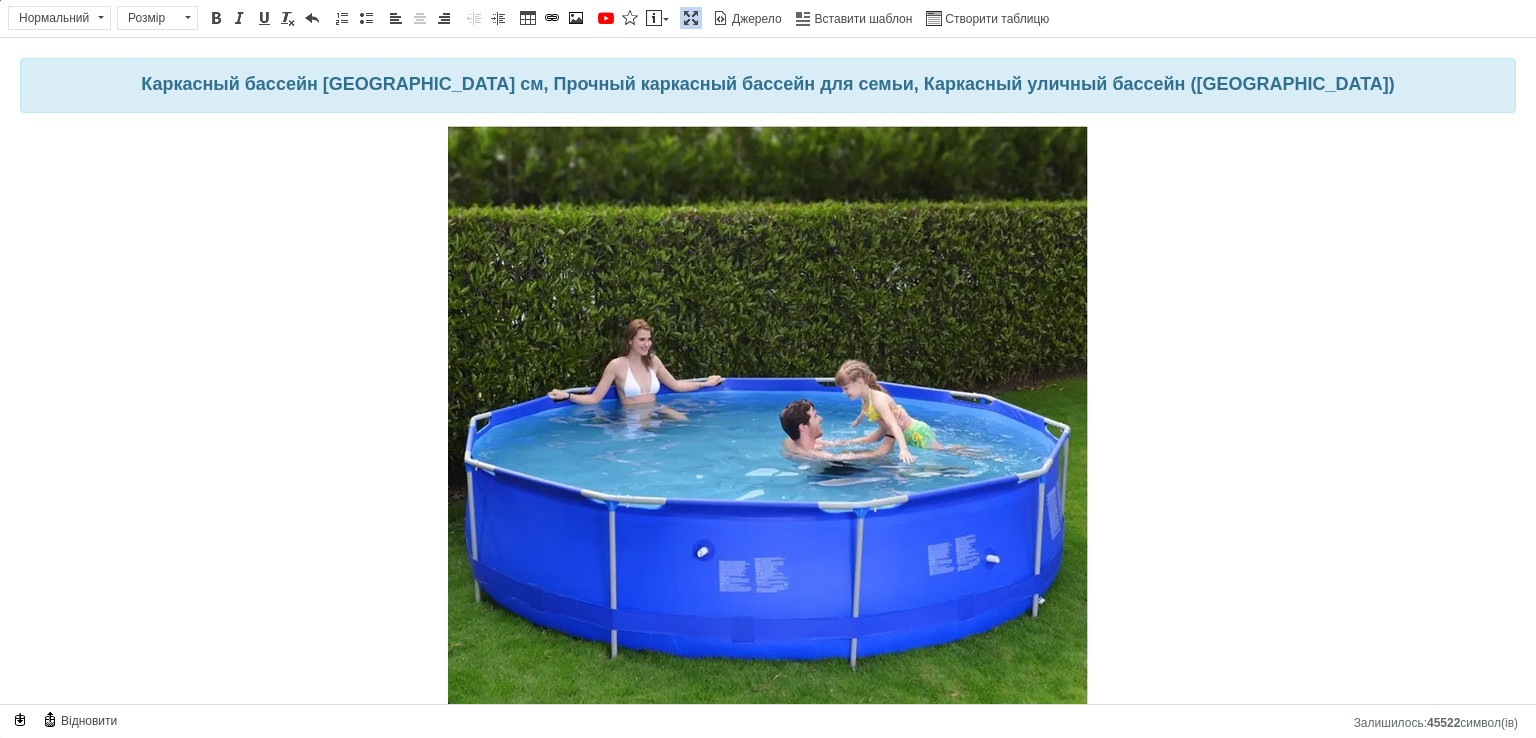 click at bounding box center [691, 18] 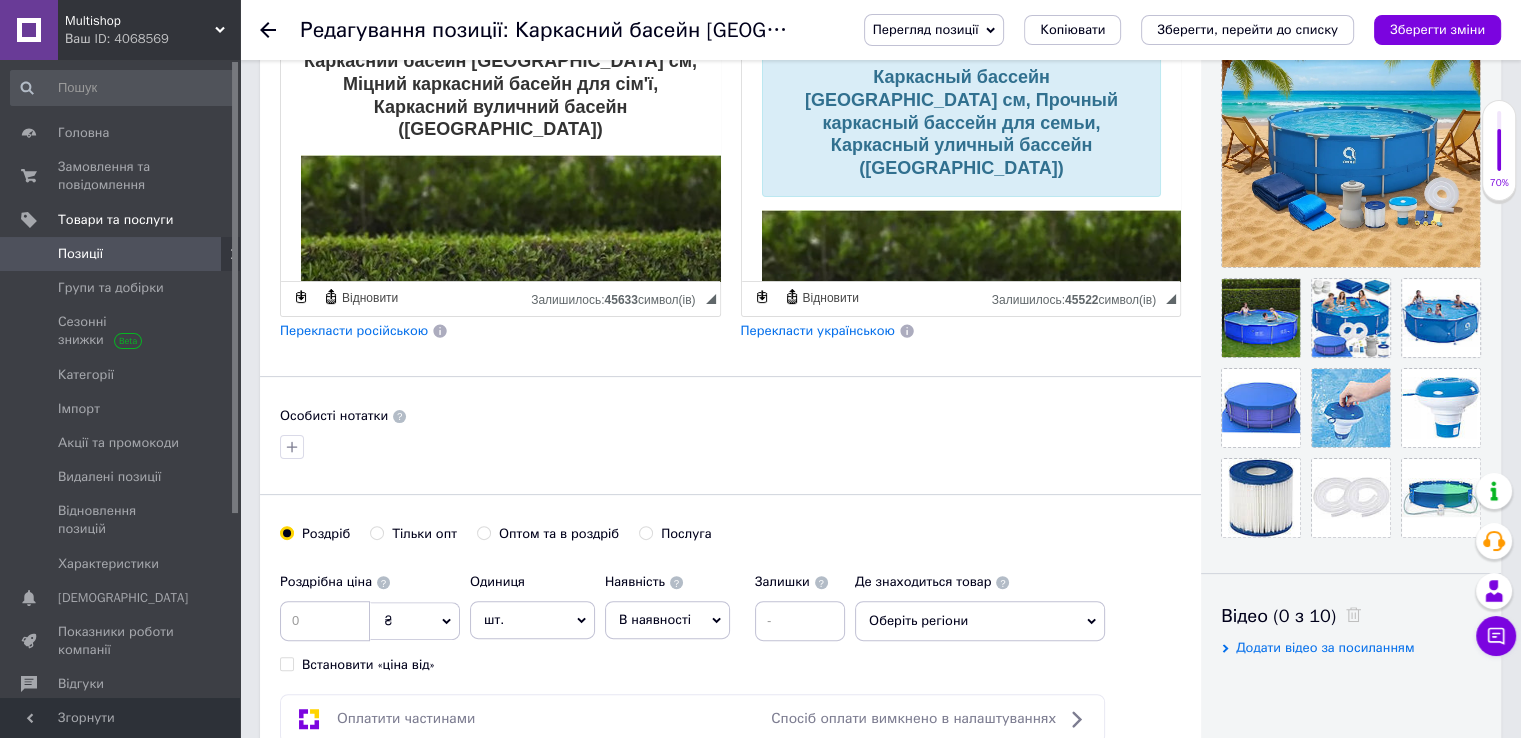 scroll, scrollTop: 8697, scrollLeft: 116, axis: both 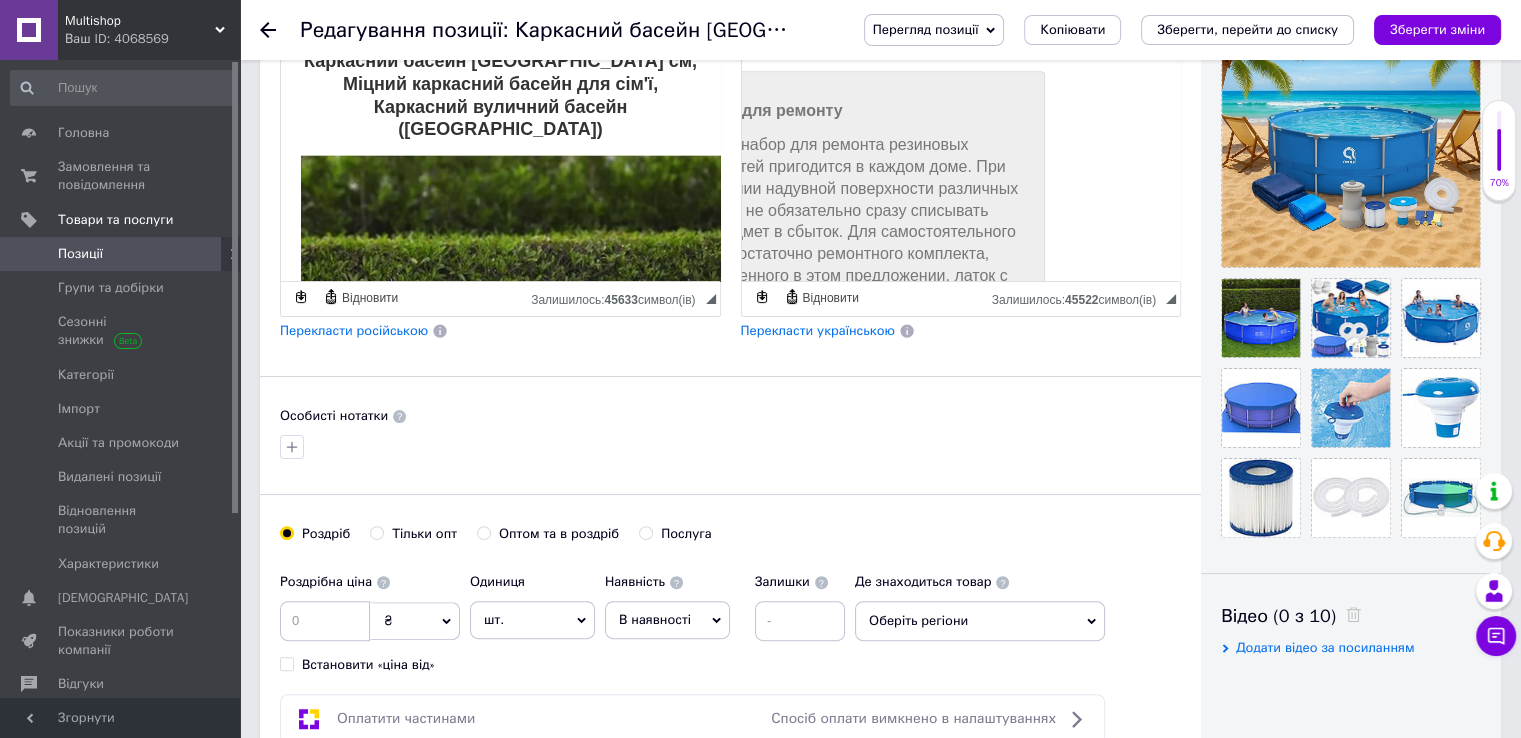 click on "Перекласти українською" at bounding box center [818, 330] 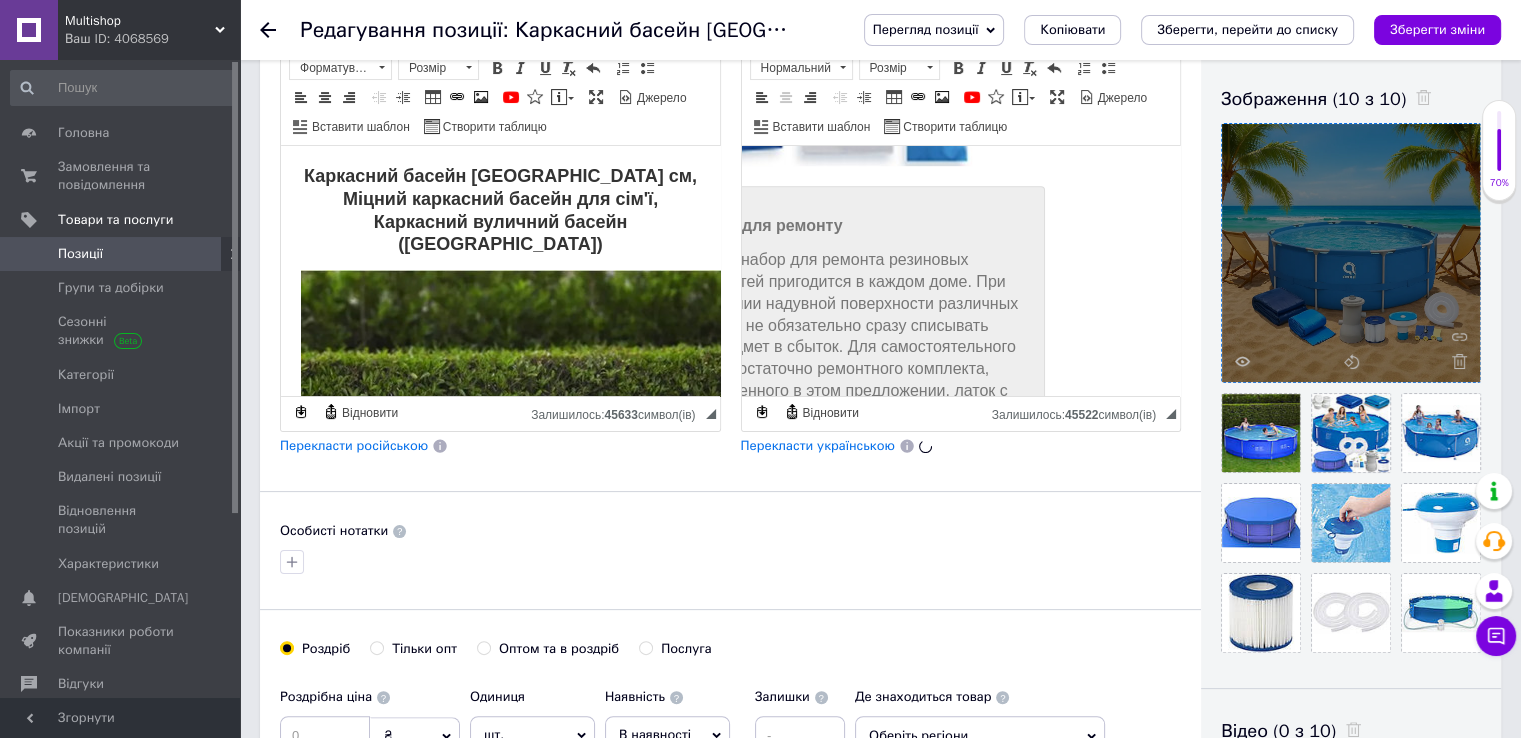 scroll, scrollTop: 251, scrollLeft: 0, axis: vertical 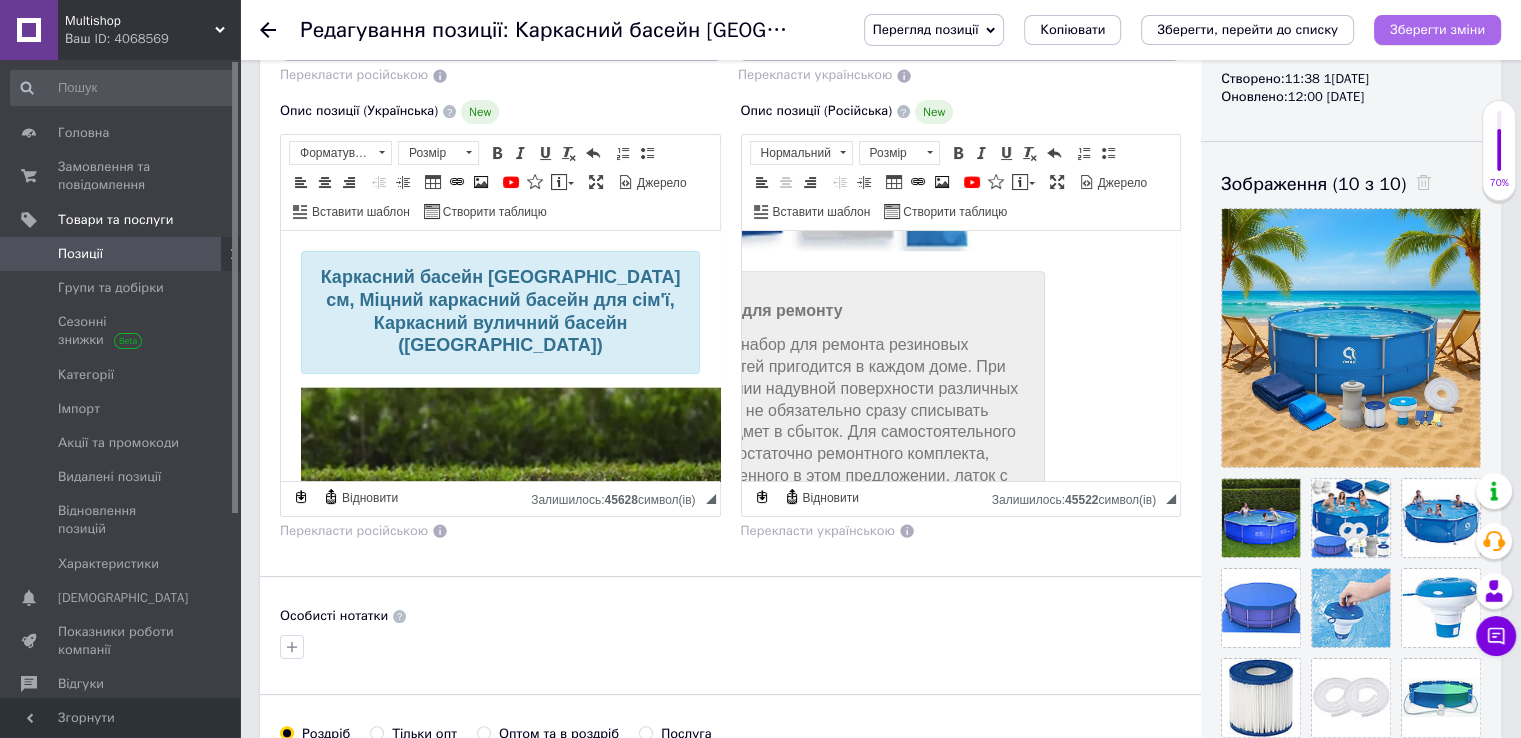 click on "Зберегти зміни" at bounding box center (1437, 29) 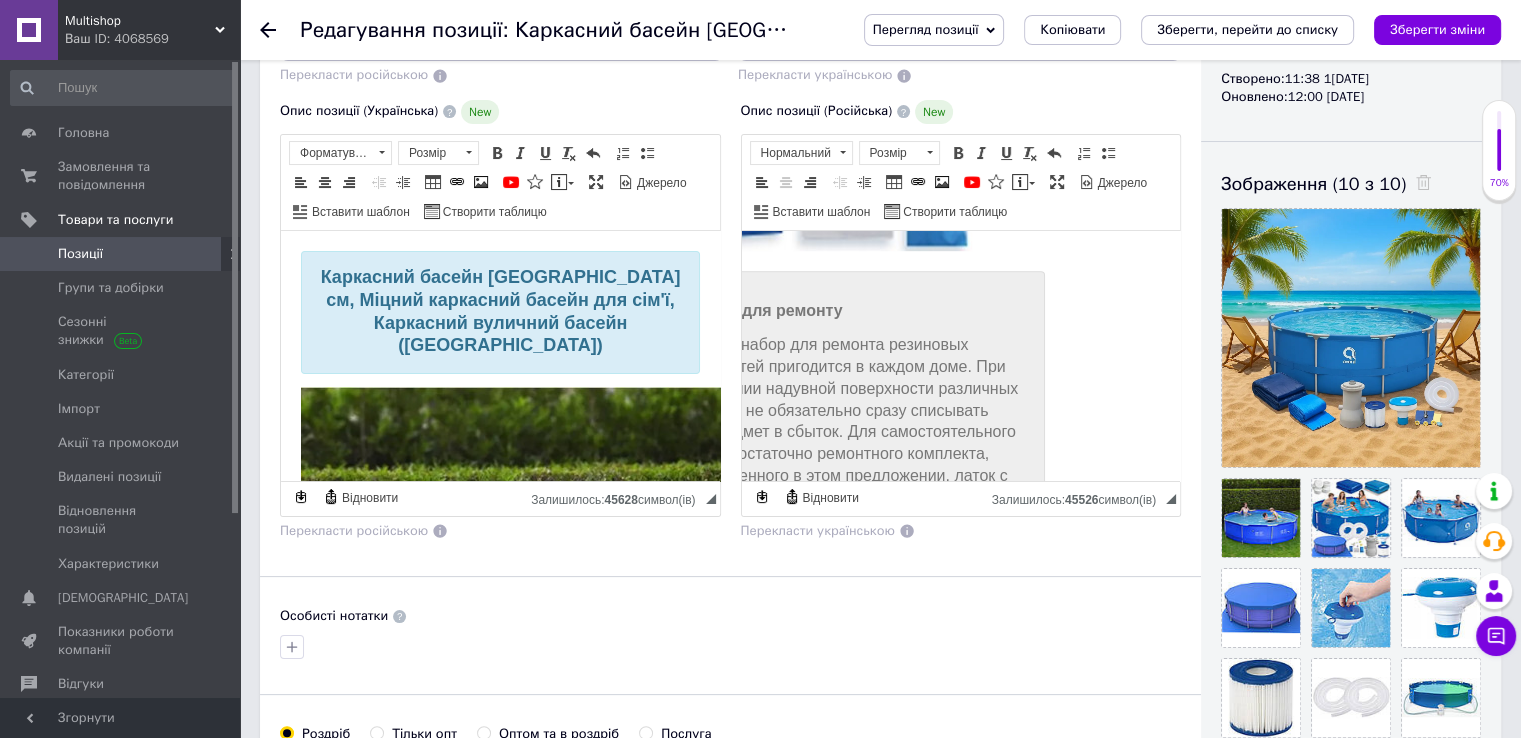 scroll, scrollTop: 8697, scrollLeft: 116, axis: both 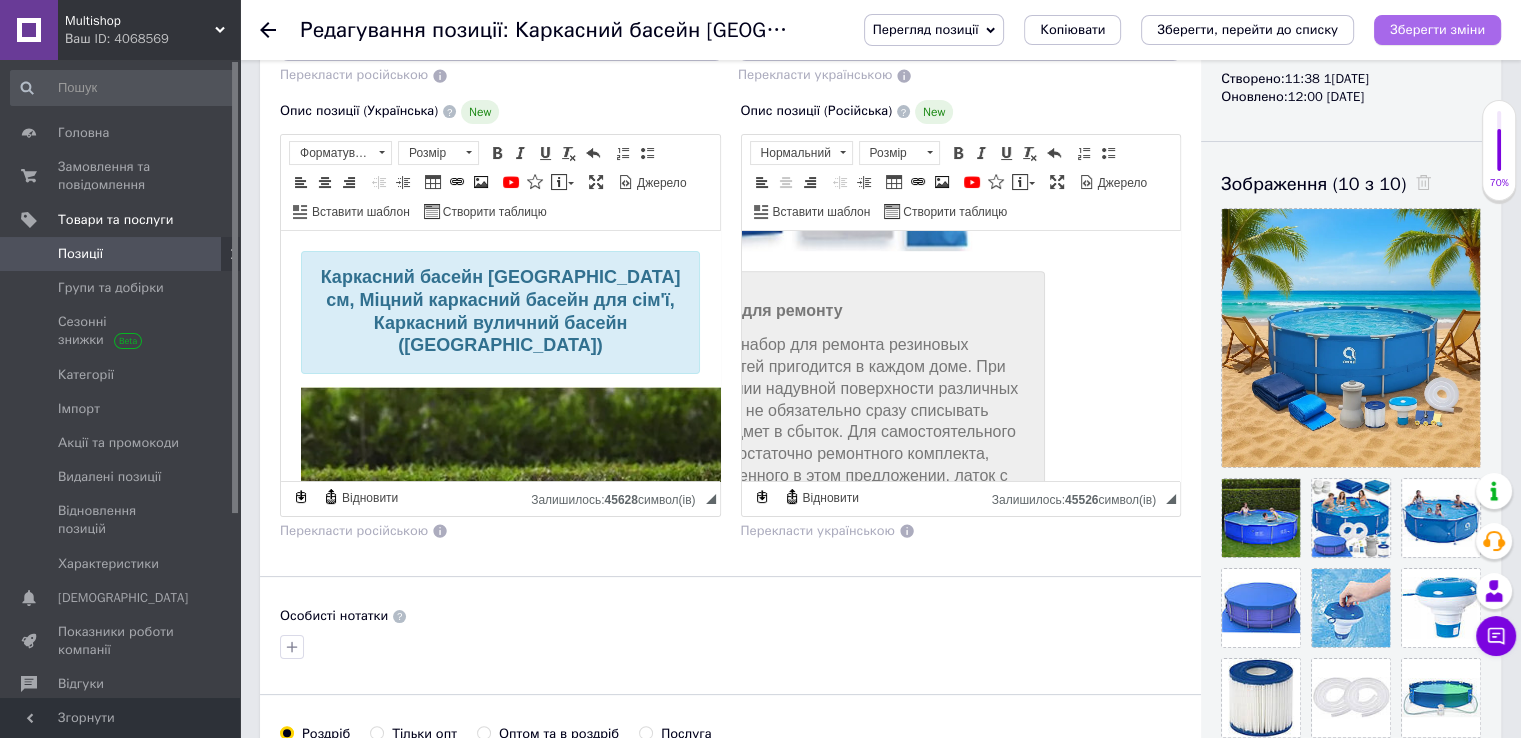 click on "Зберегти зміни" at bounding box center (1437, 29) 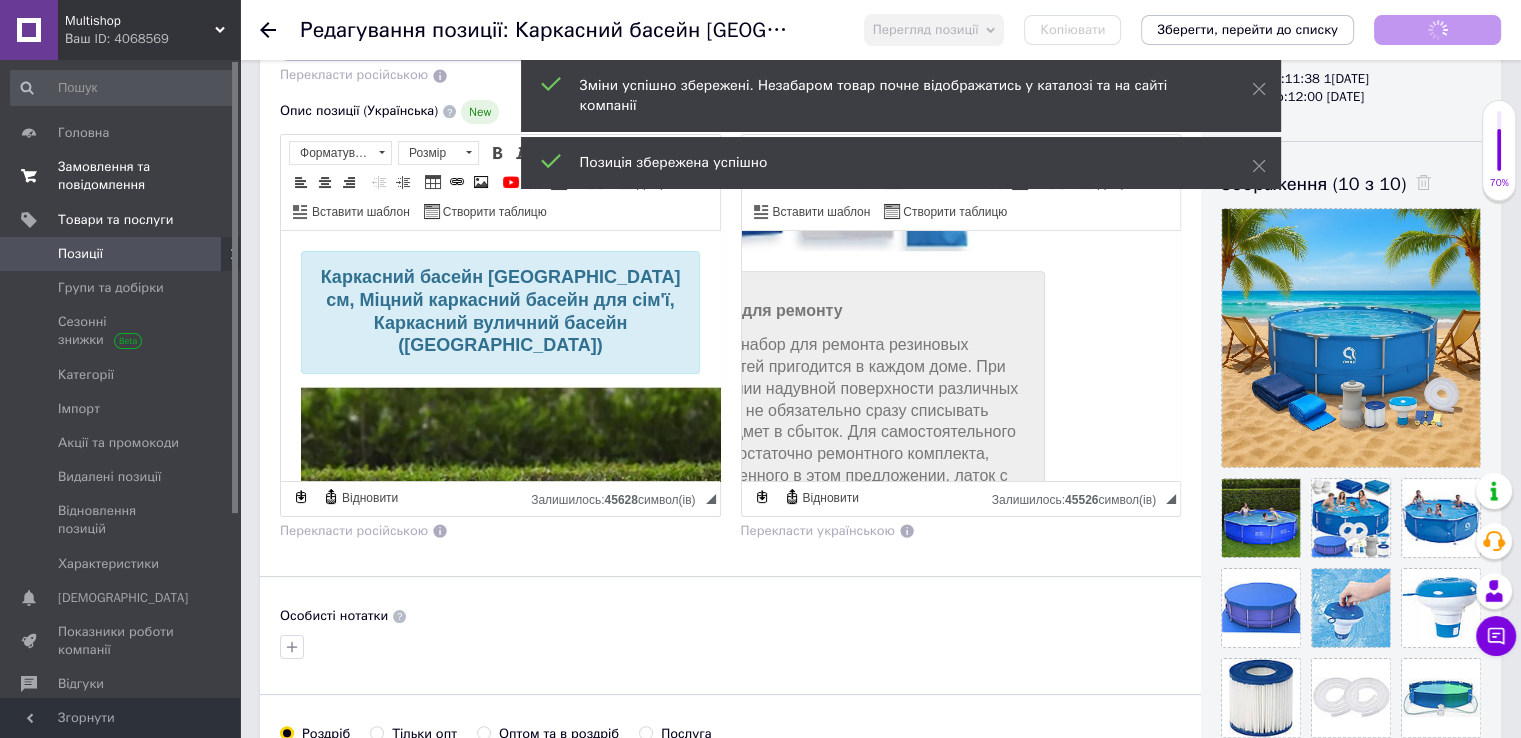 scroll, scrollTop: 9153, scrollLeft: 116, axis: both 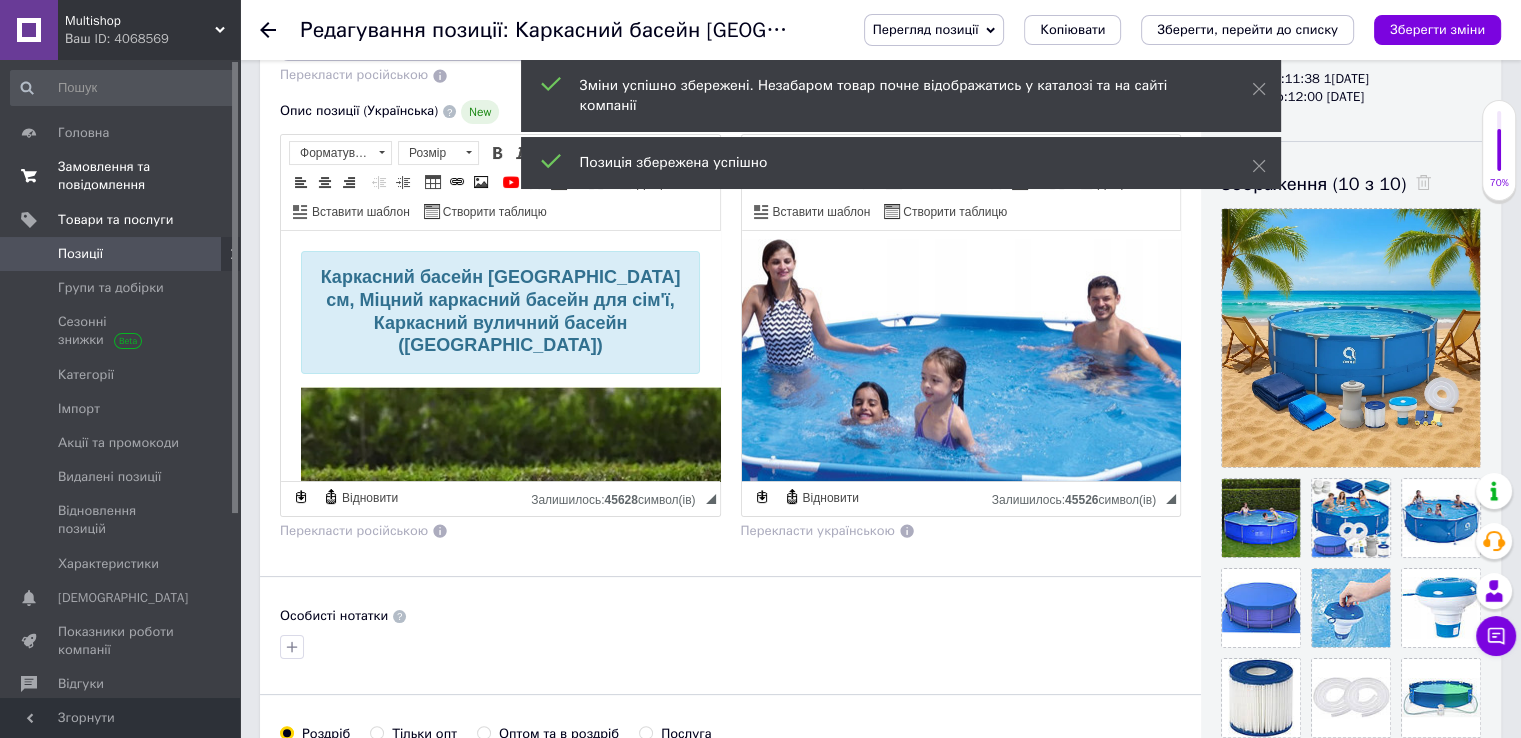 click on "Замовлення та повідомлення" at bounding box center [121, 176] 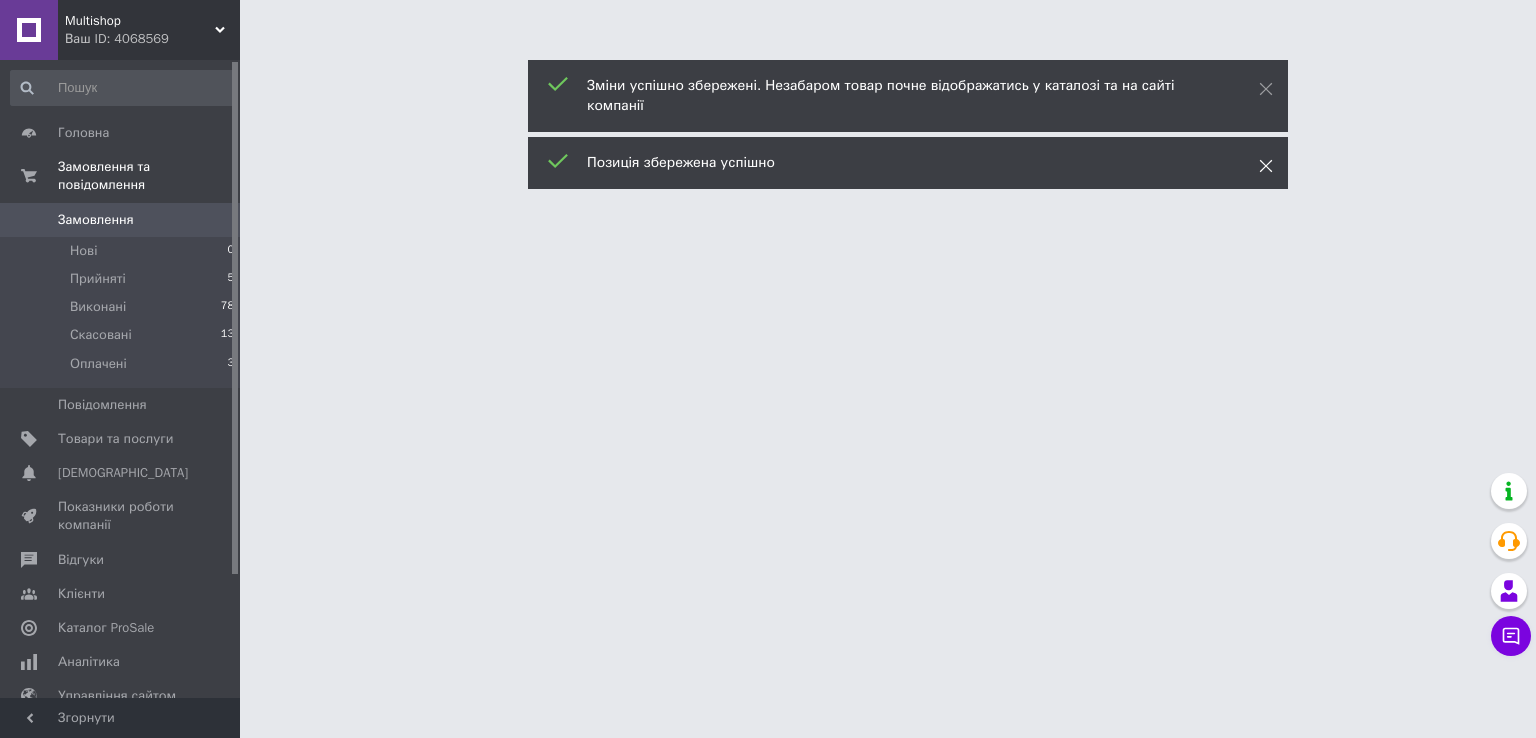 click 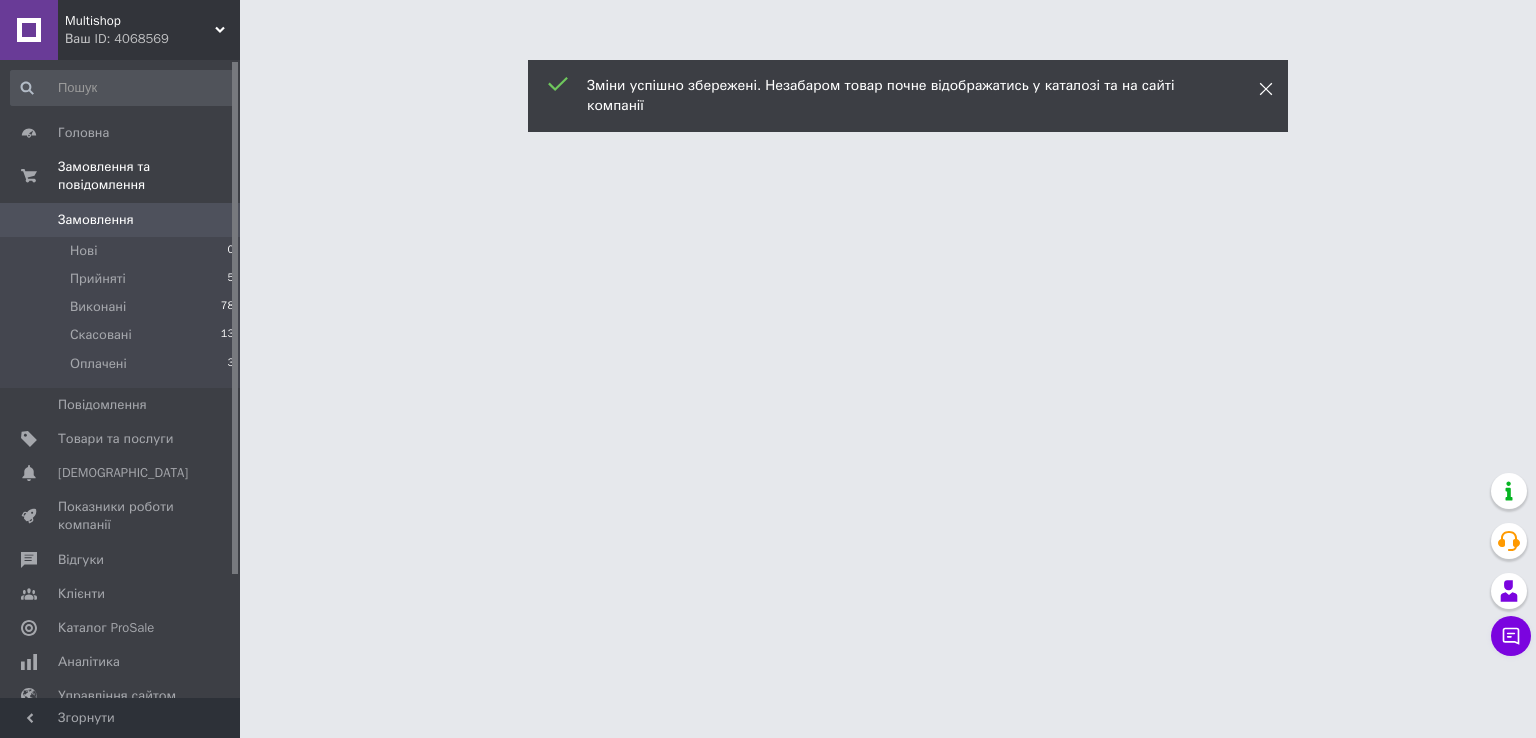 click 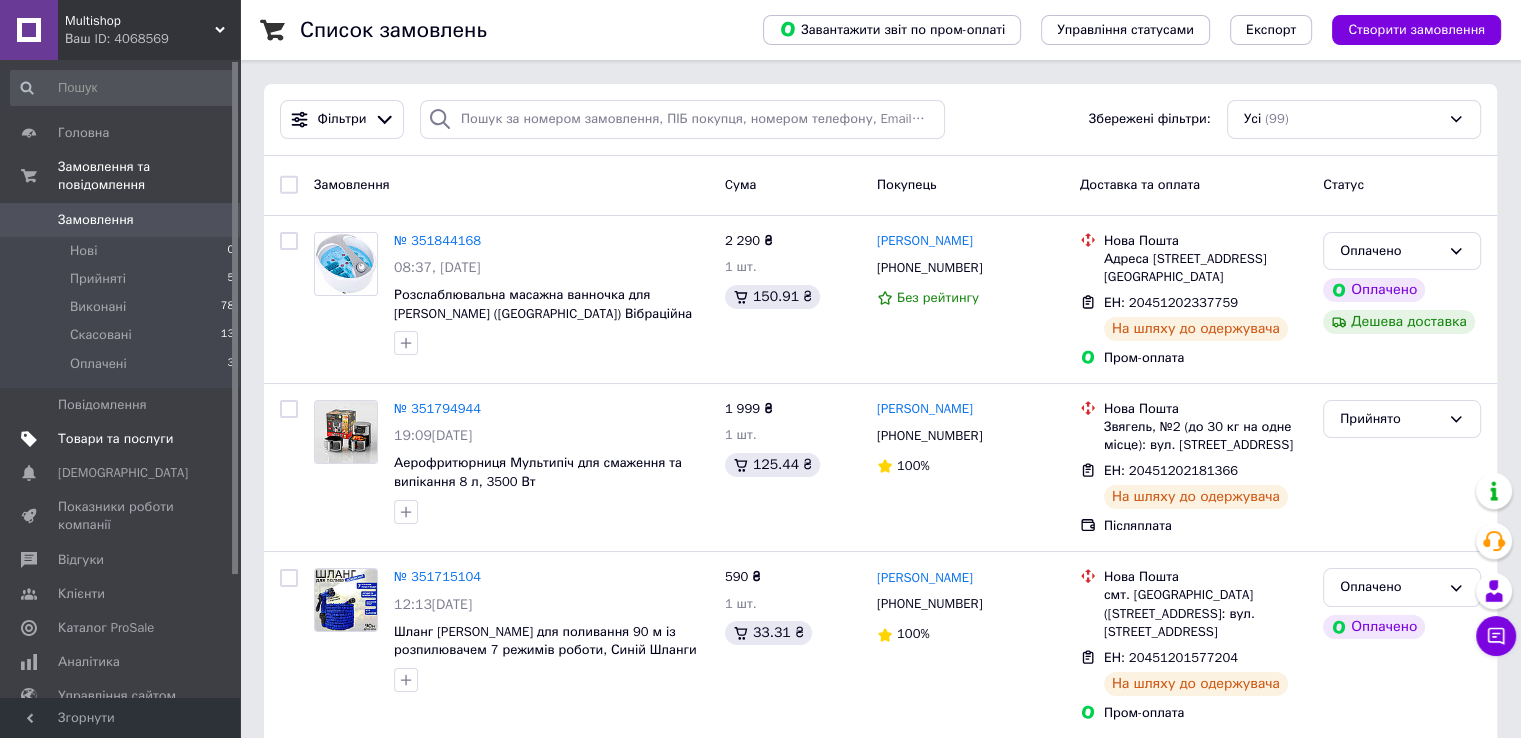 click on "Товари та послуги" at bounding box center [115, 439] 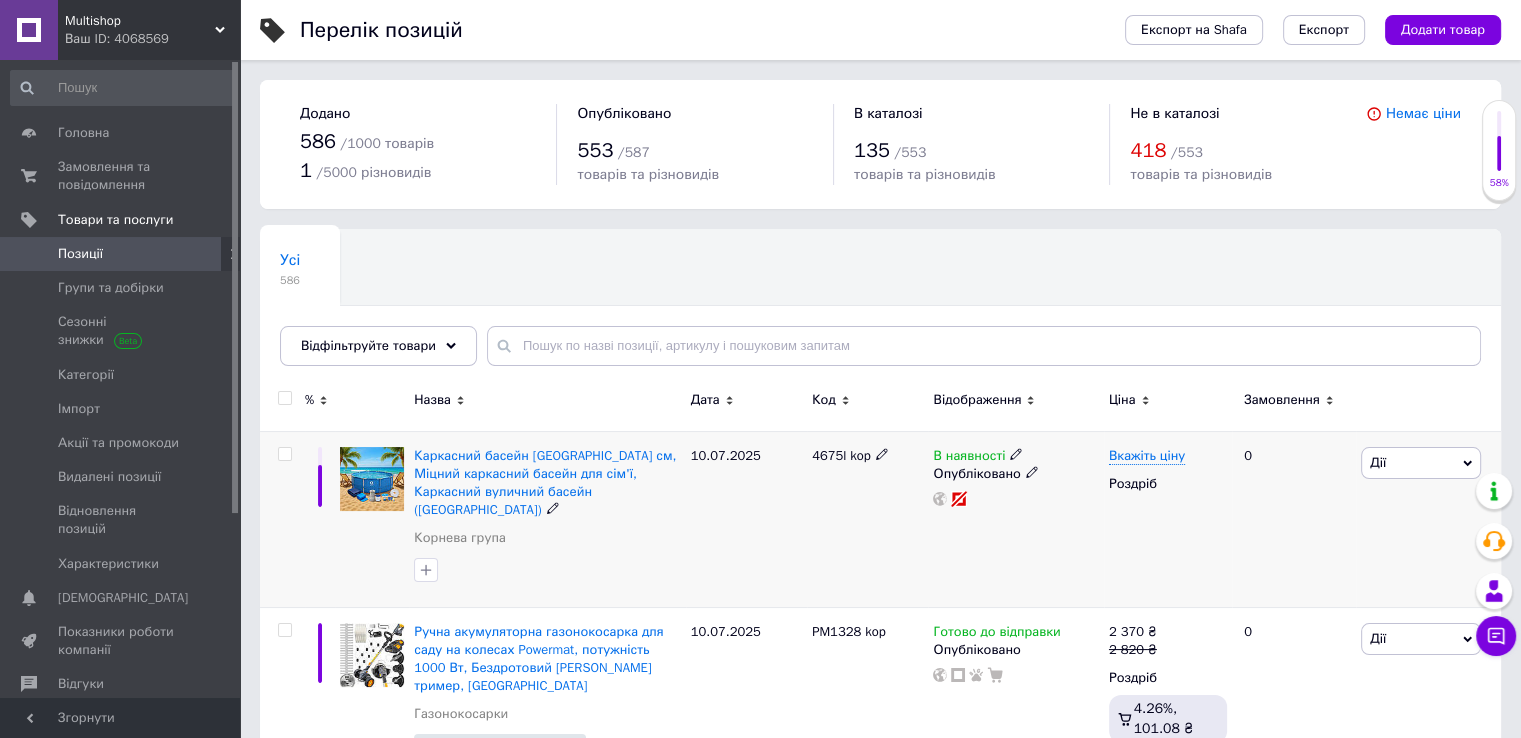 click on "4675l kop" at bounding box center (841, 455) 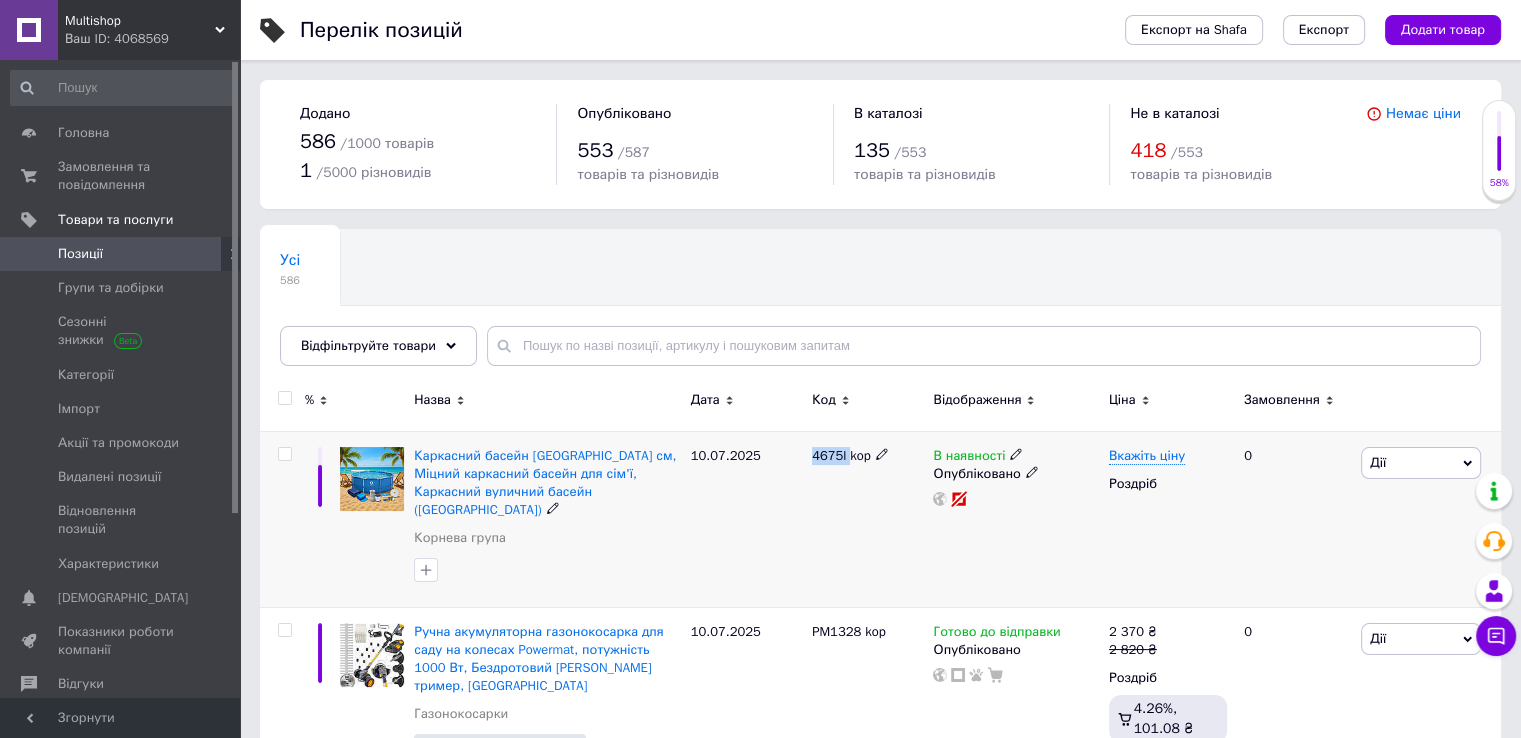 click on "4675l kop" at bounding box center [841, 455] 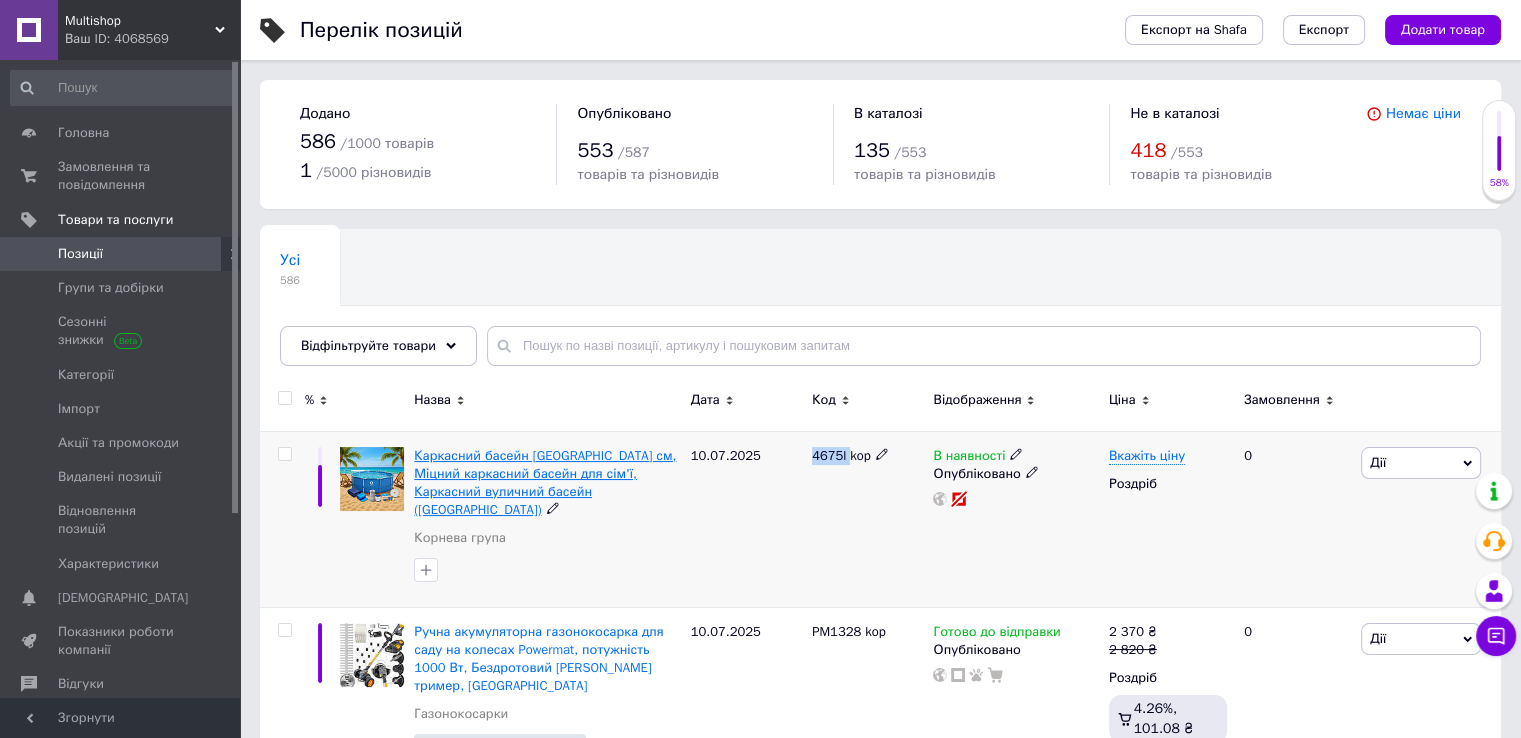 click on "Каркасний басейн 19в1 Avenli 305x305 см, Міцний каркасний басейн для сім'ї, Каркасний вуличний басейн (Польща)" at bounding box center [545, 483] 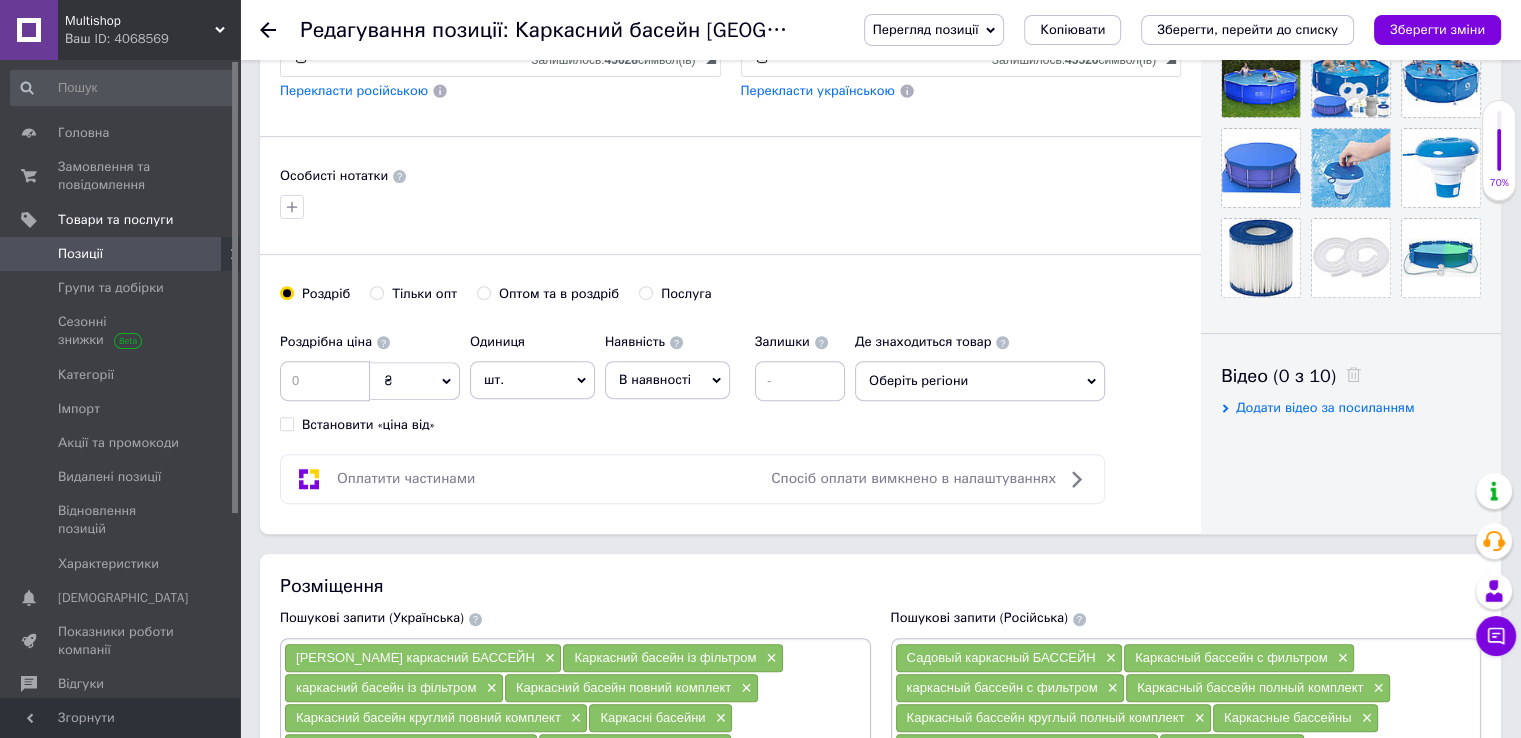 scroll, scrollTop: 800, scrollLeft: 0, axis: vertical 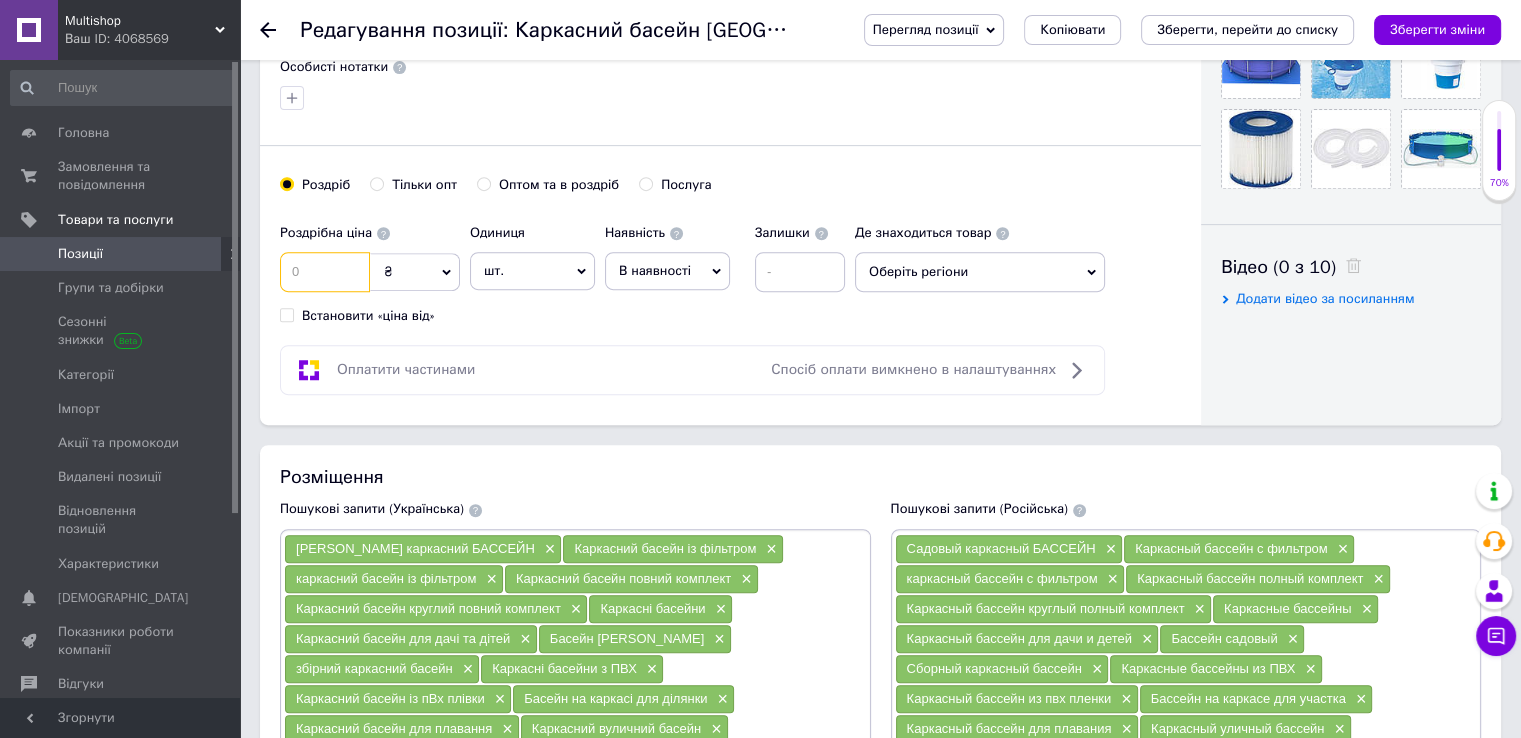 click at bounding box center (325, 272) 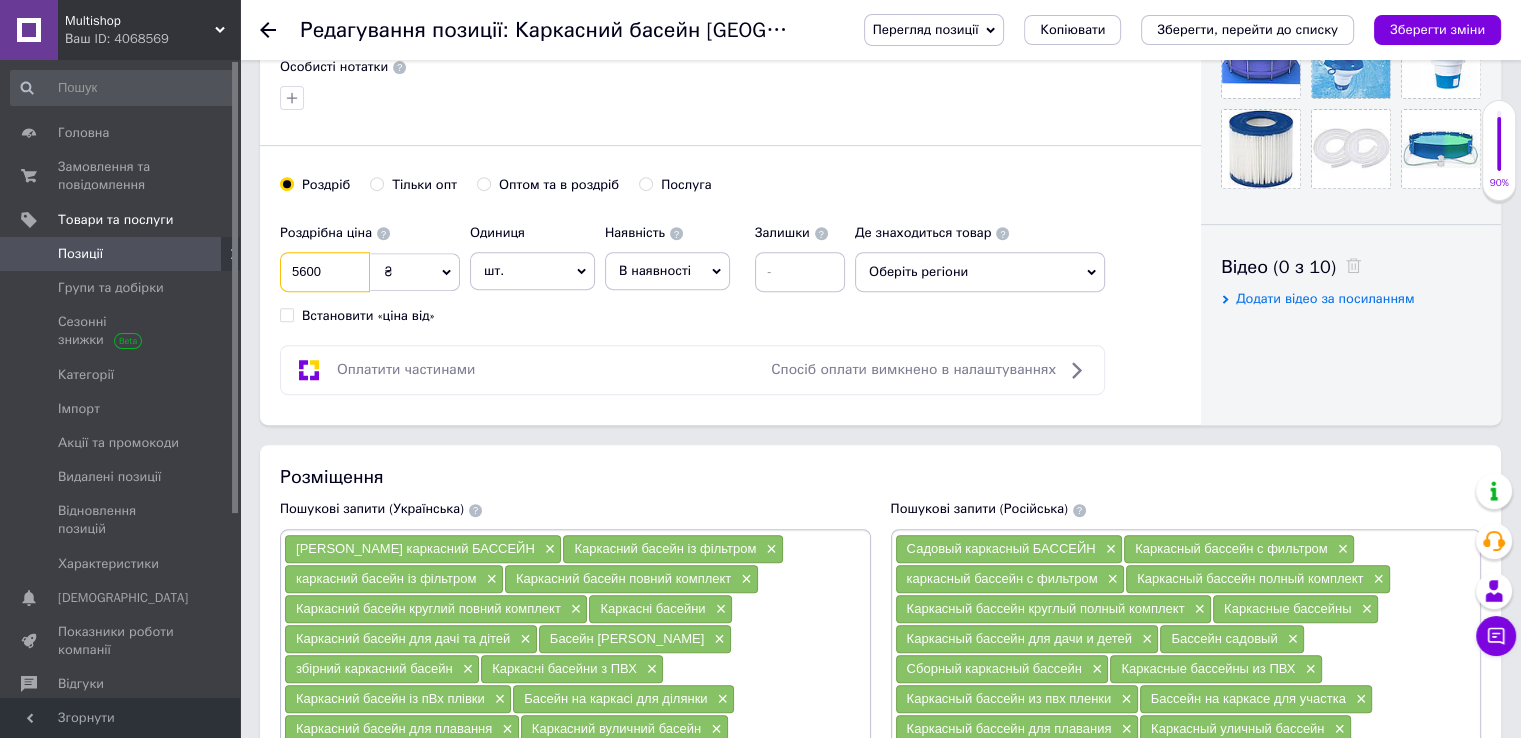type on "5600" 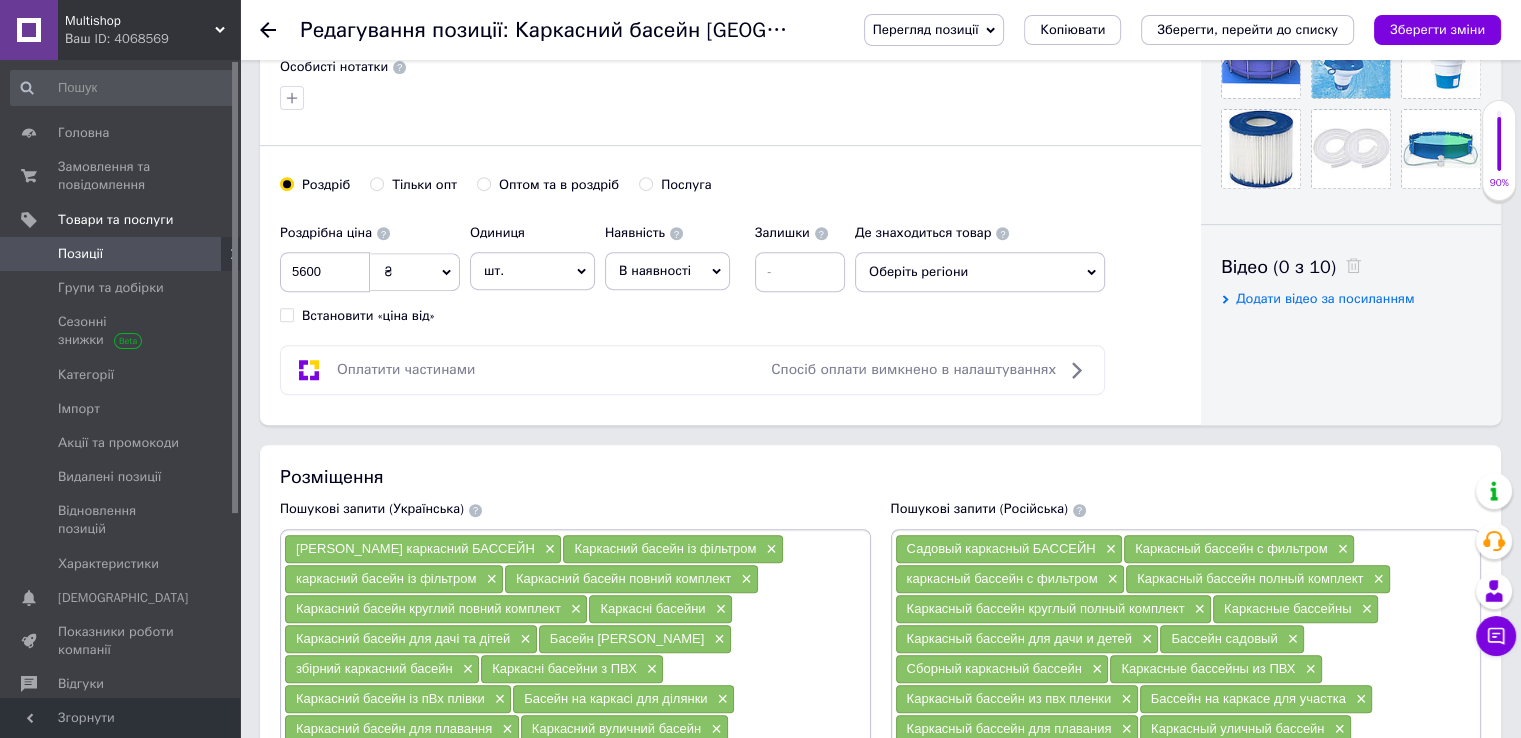 click on "В наявності" at bounding box center [667, 271] 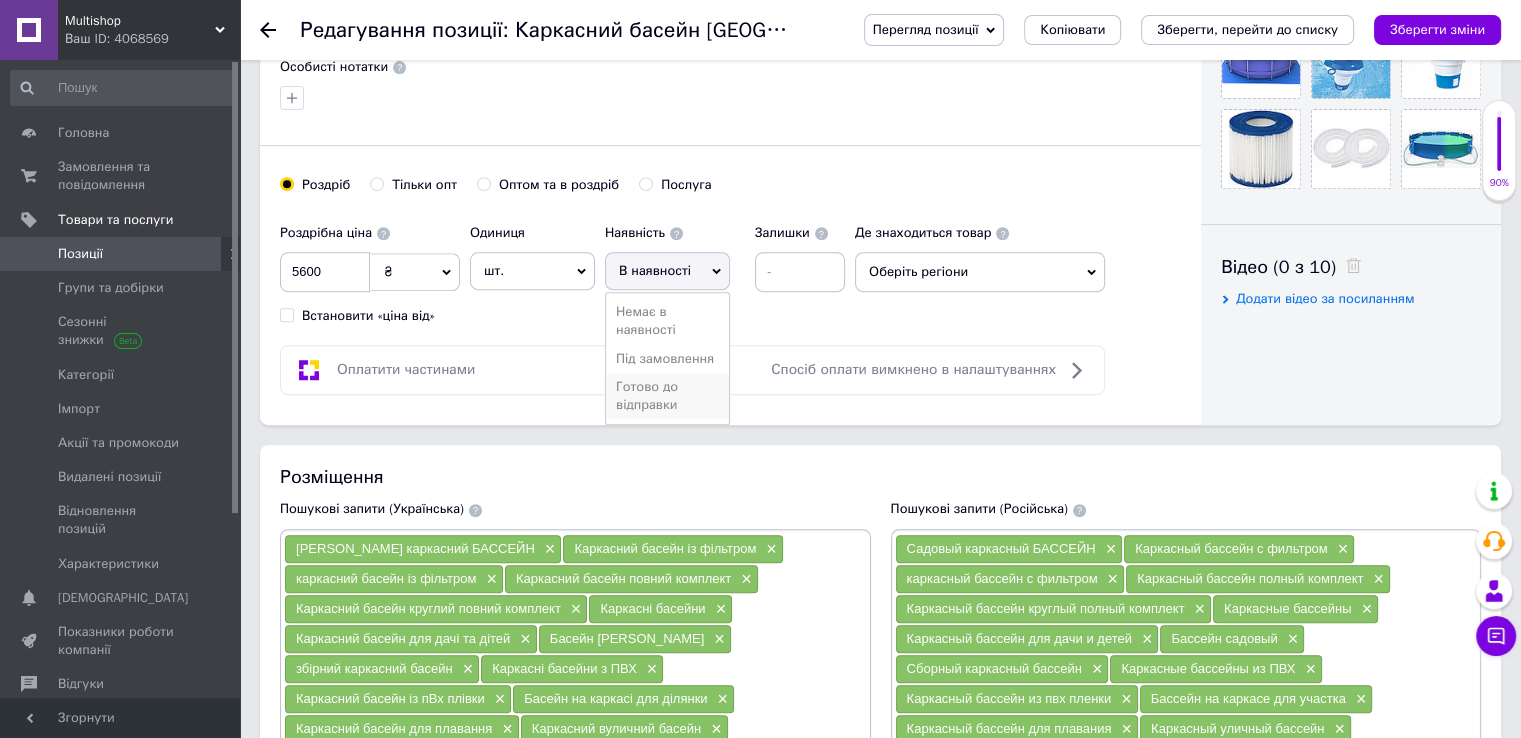 click on "Готово до відправки" at bounding box center [667, 396] 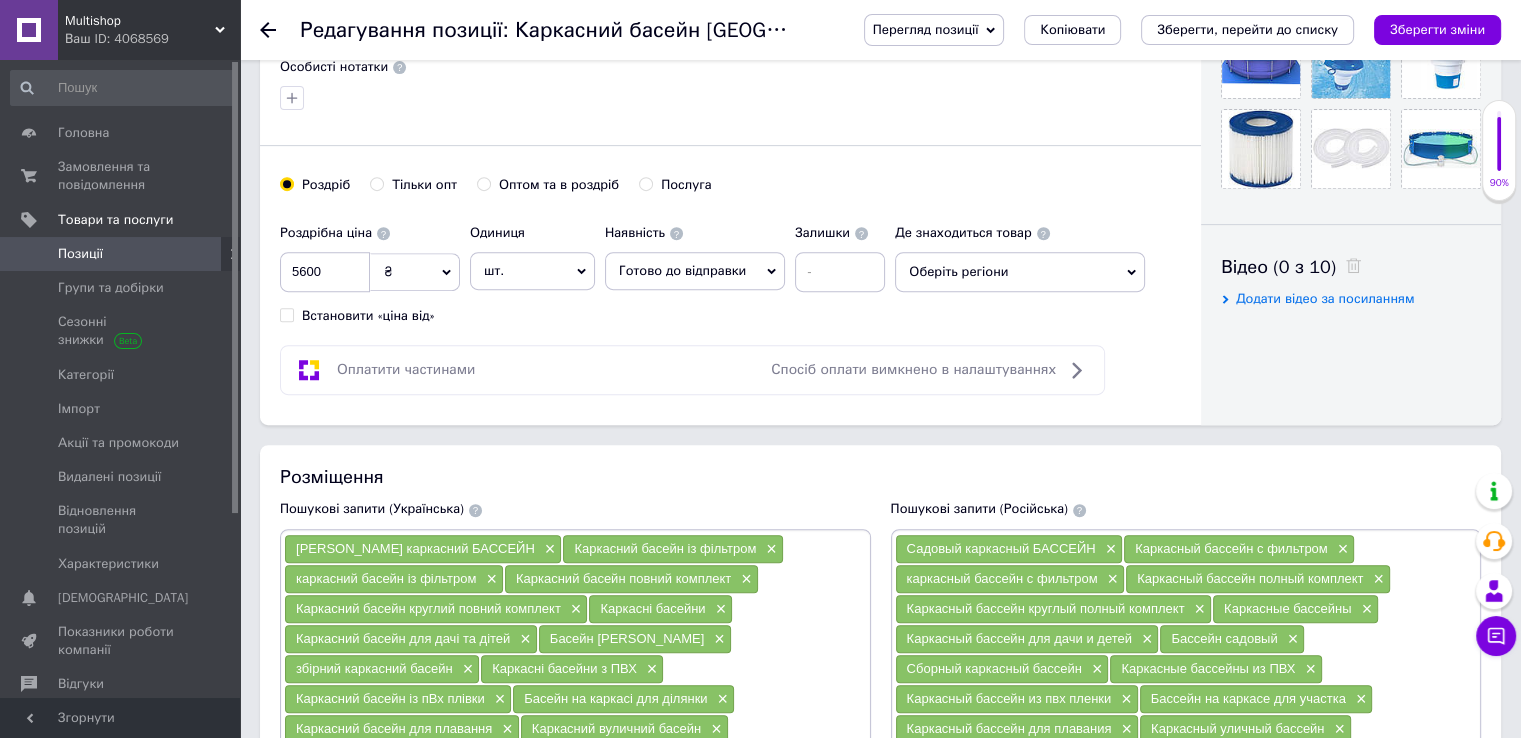 click on "Оберіть регіони" at bounding box center (1020, 272) 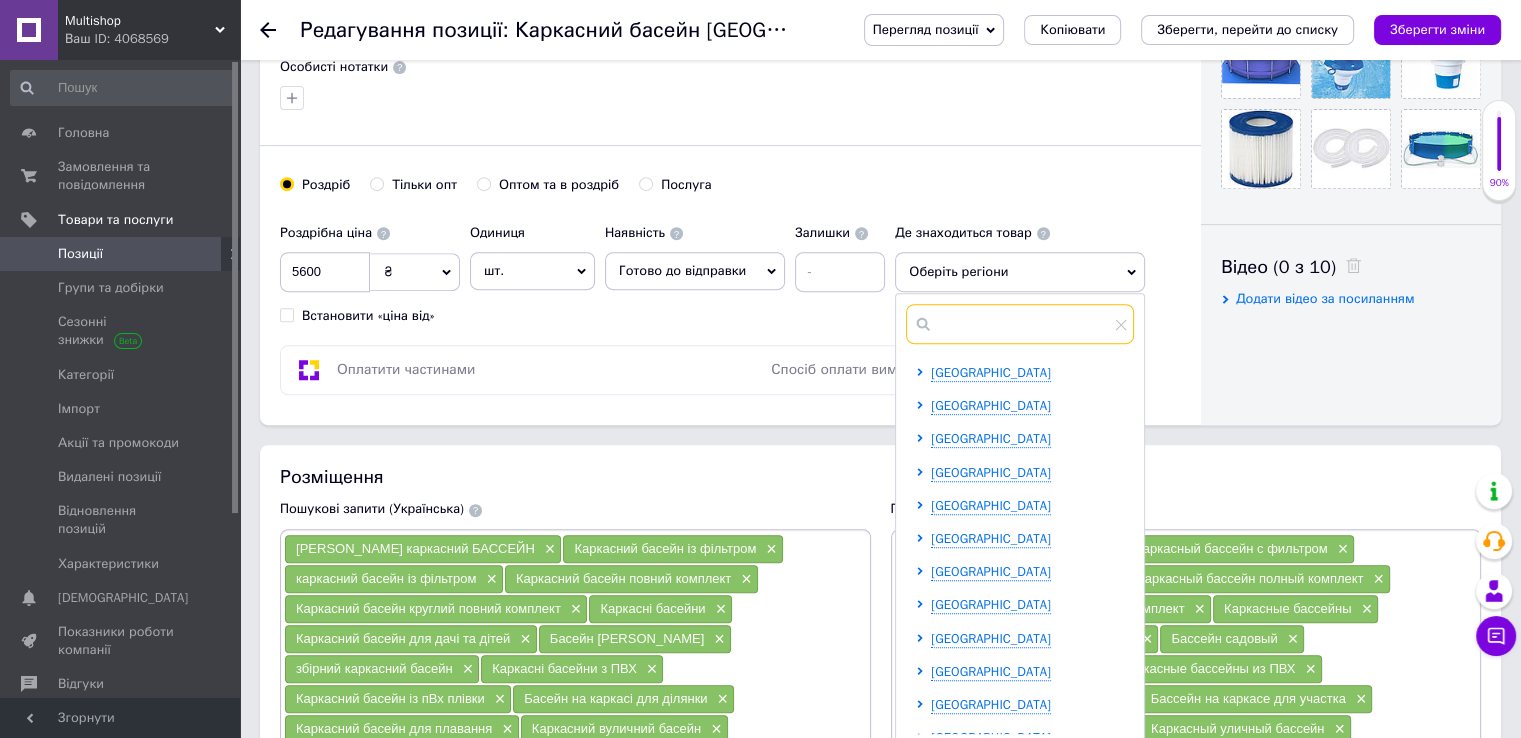 click at bounding box center (1020, 324) 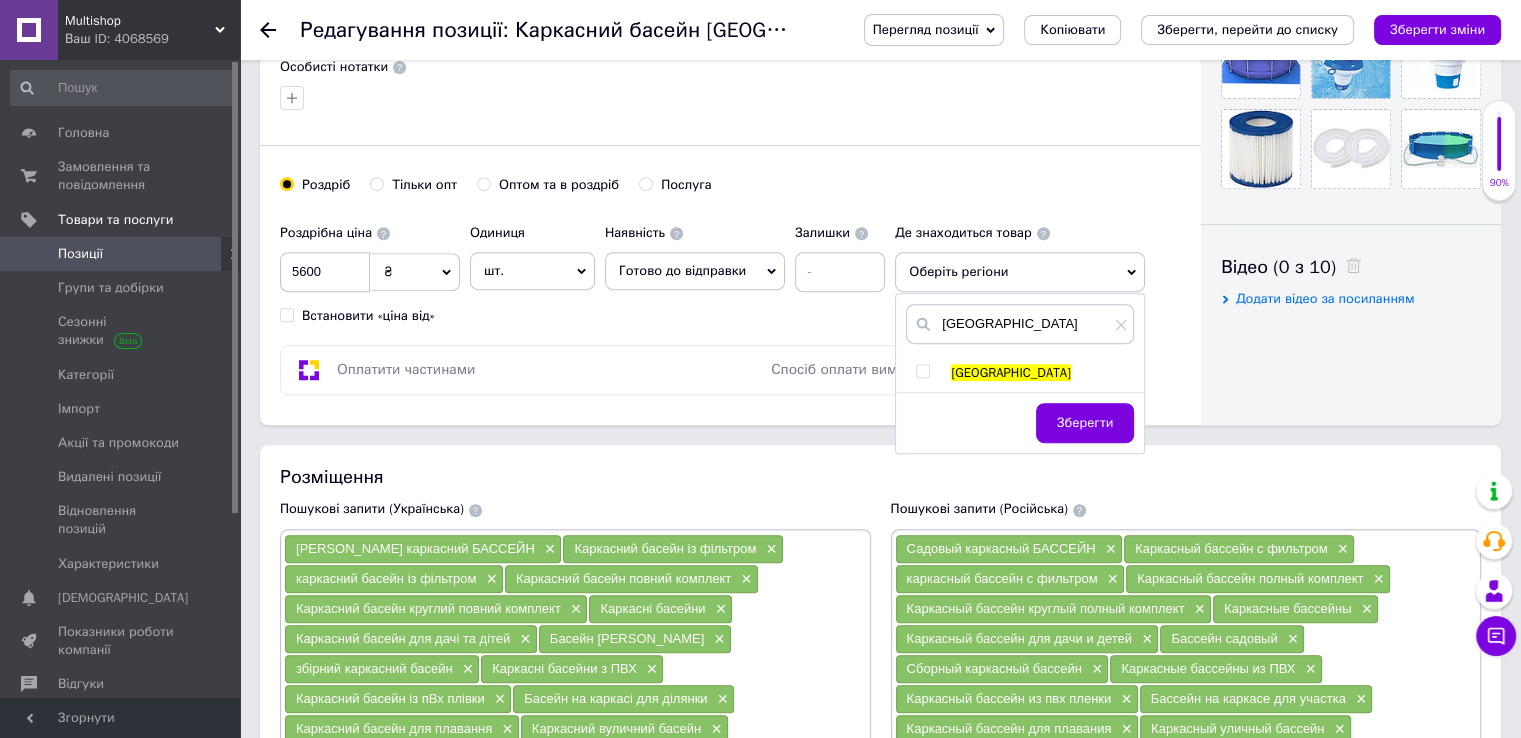 click at bounding box center (922, 371) 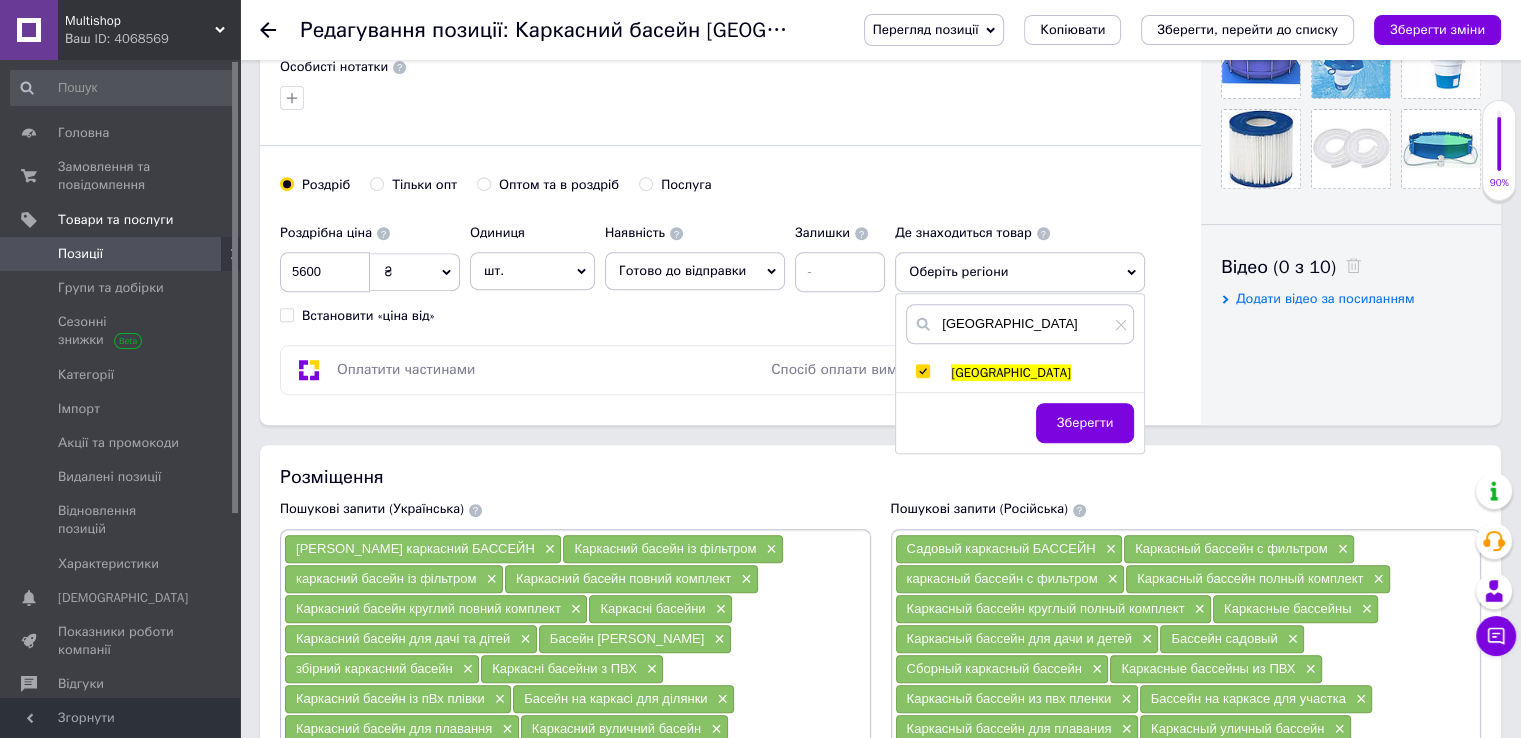 checkbox on "true" 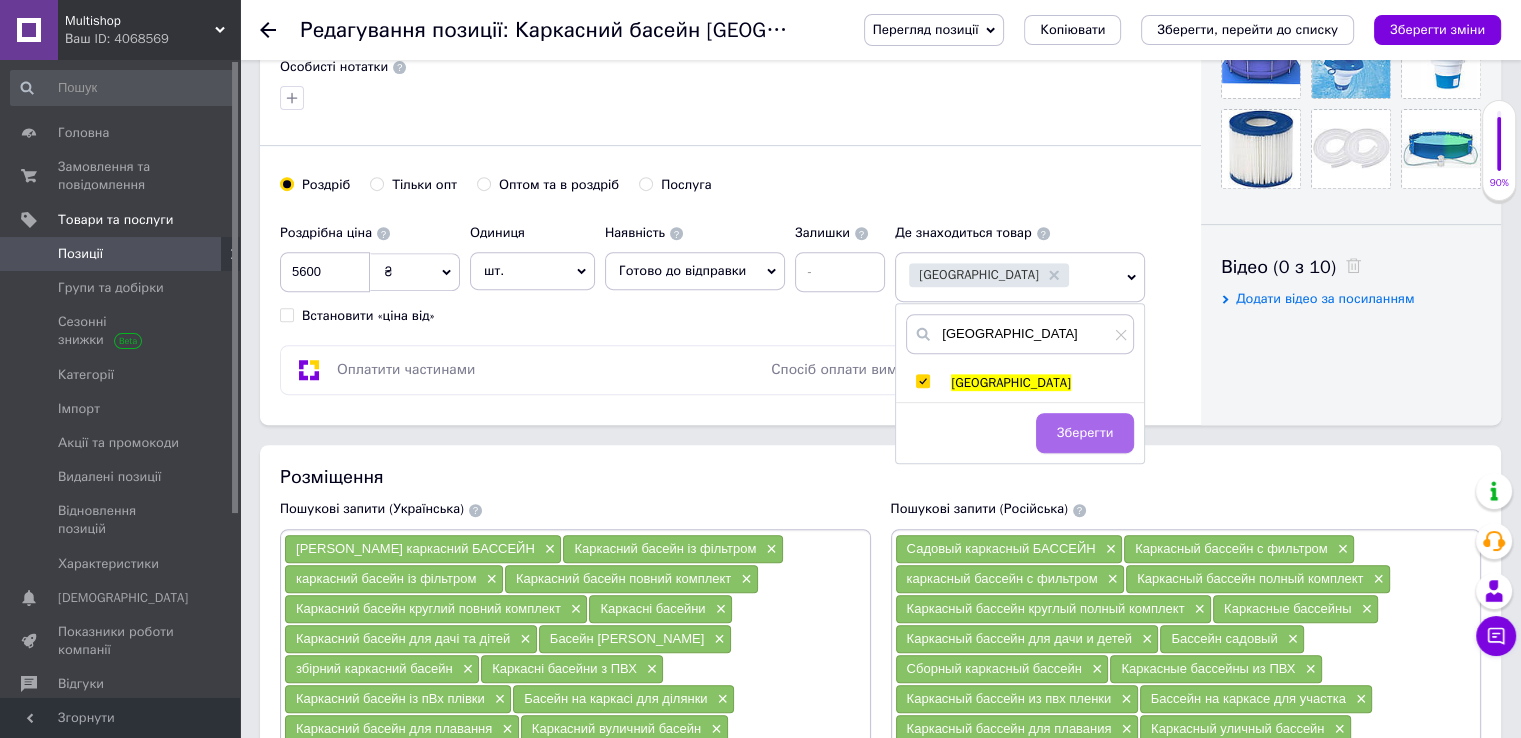click on "Зберегти" at bounding box center (1085, 433) 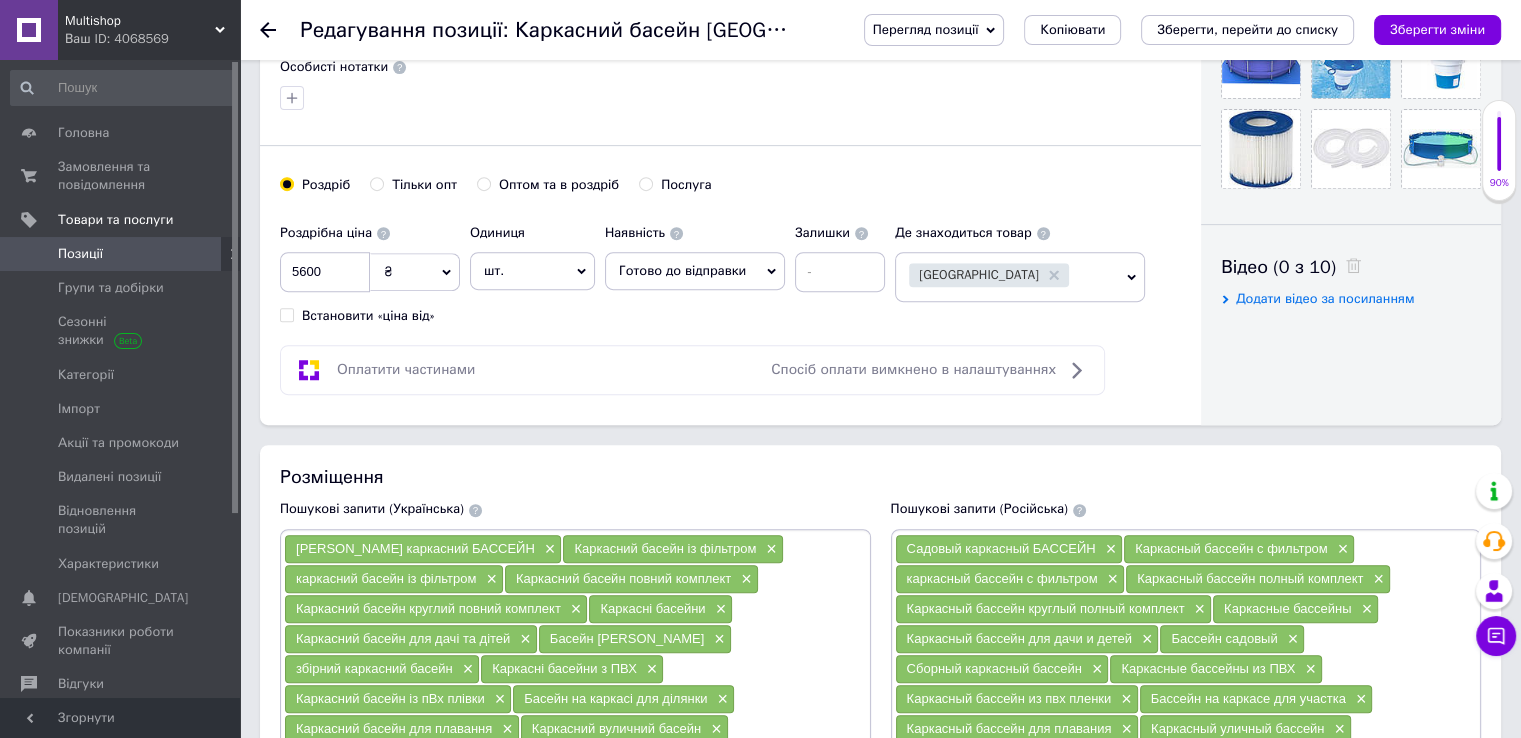 click on "Київ" at bounding box center (1007, 277) 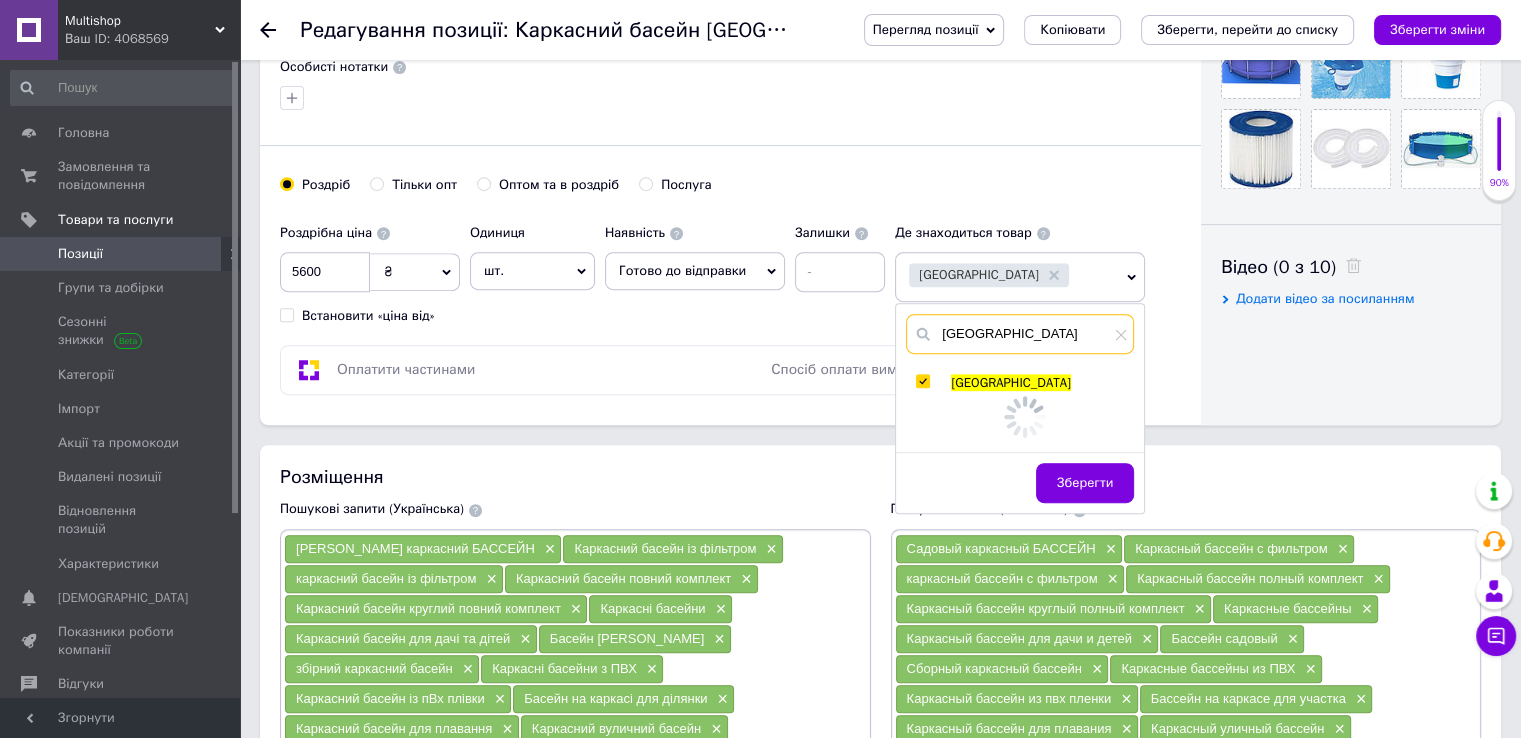 click on "Київ" at bounding box center (1020, 334) 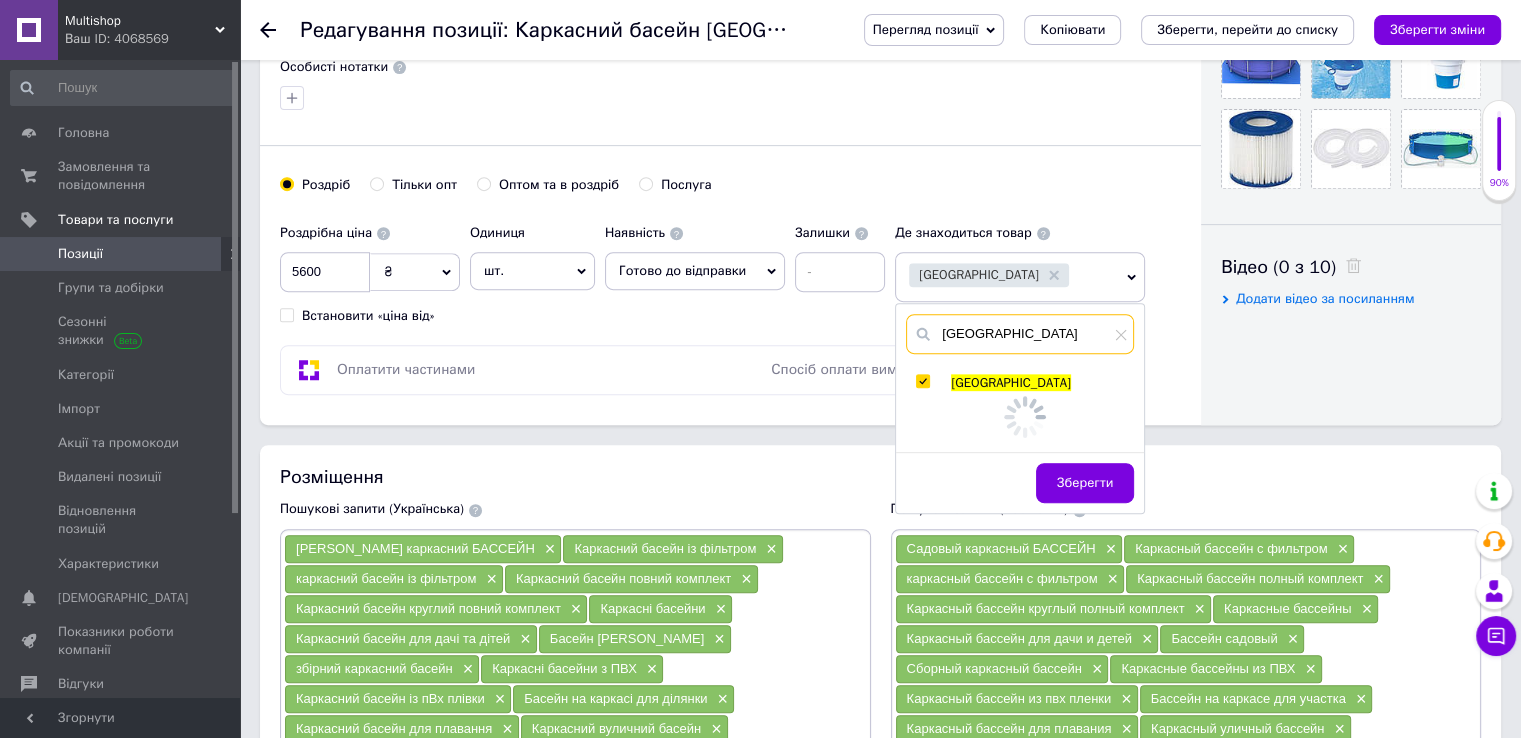 click on "Київ" at bounding box center [1020, 334] 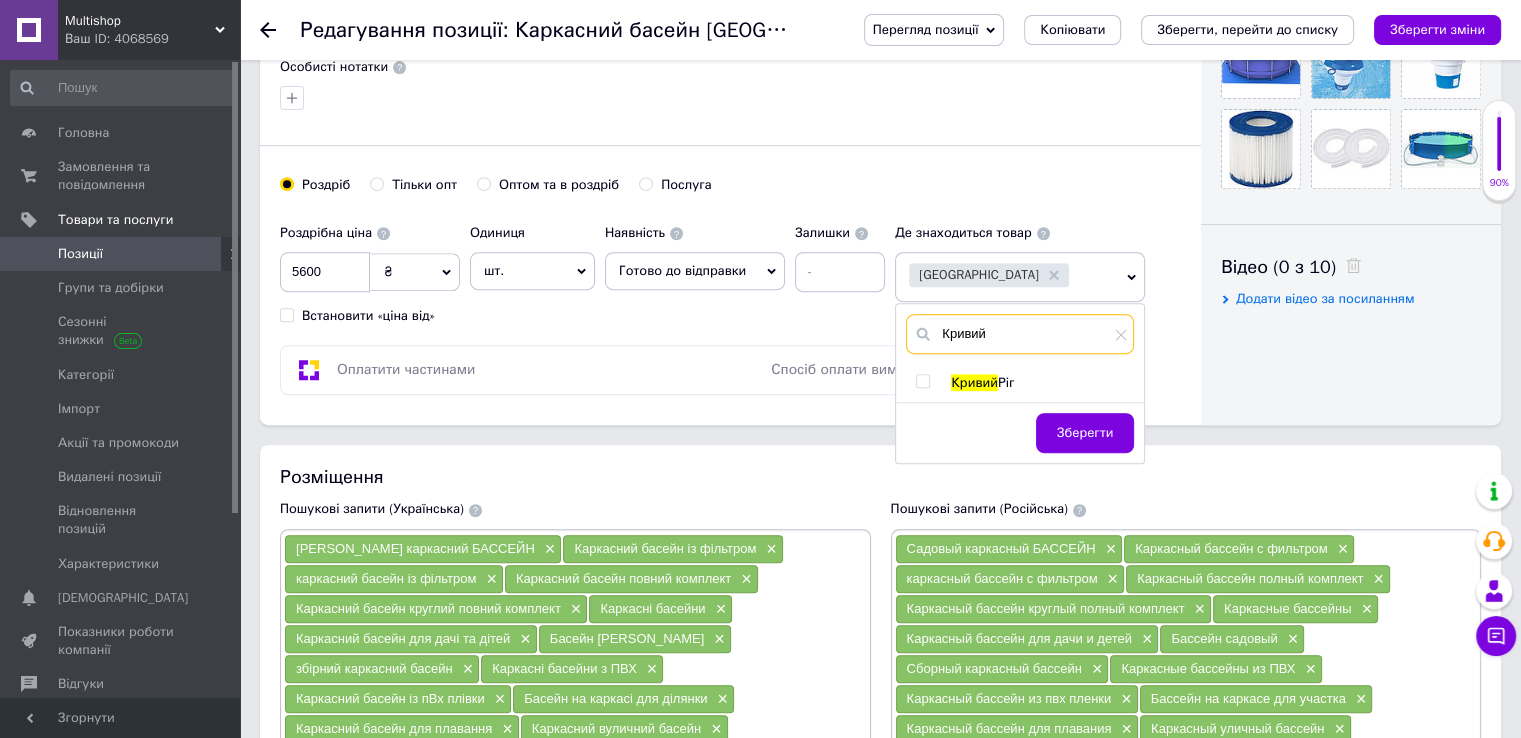 type on "Кривий" 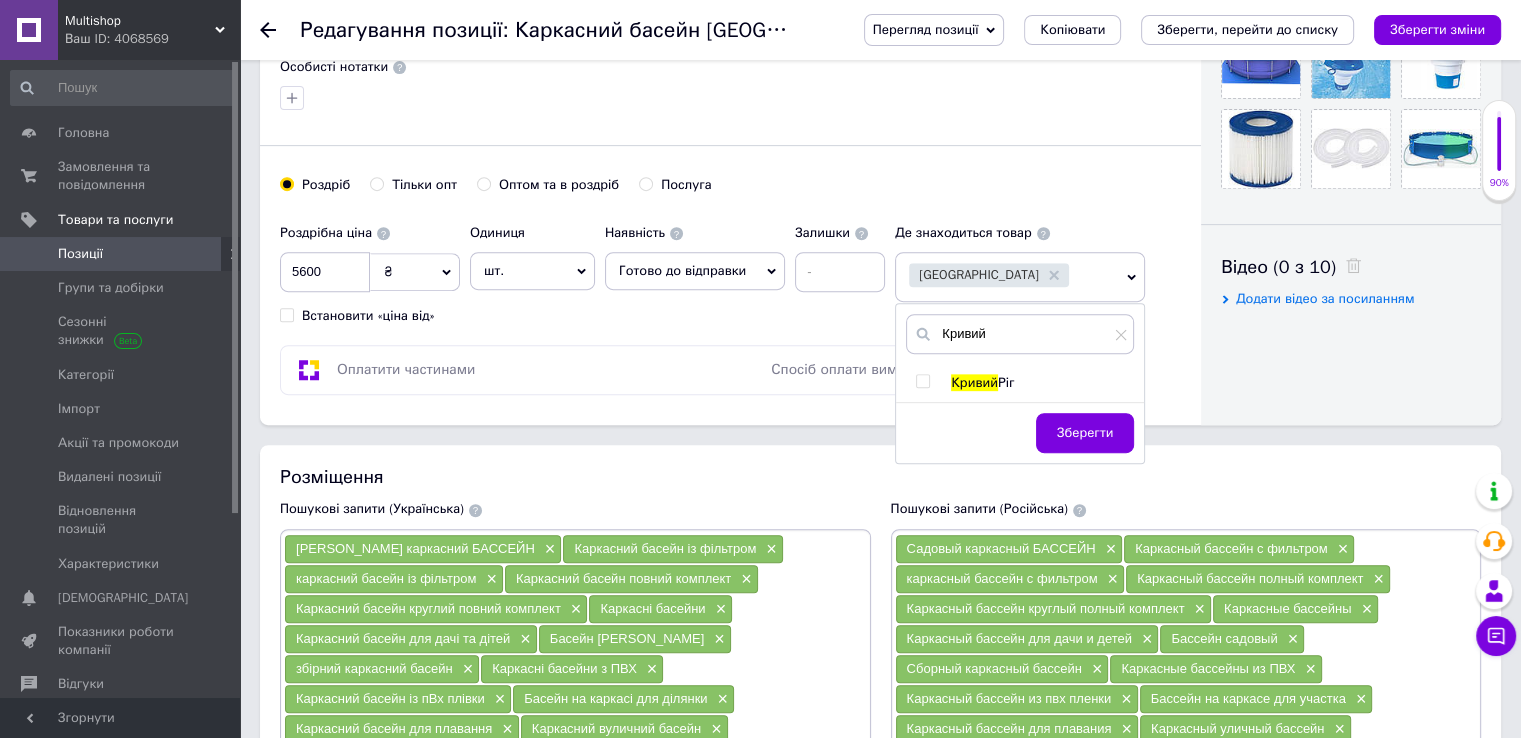 click at bounding box center [922, 381] 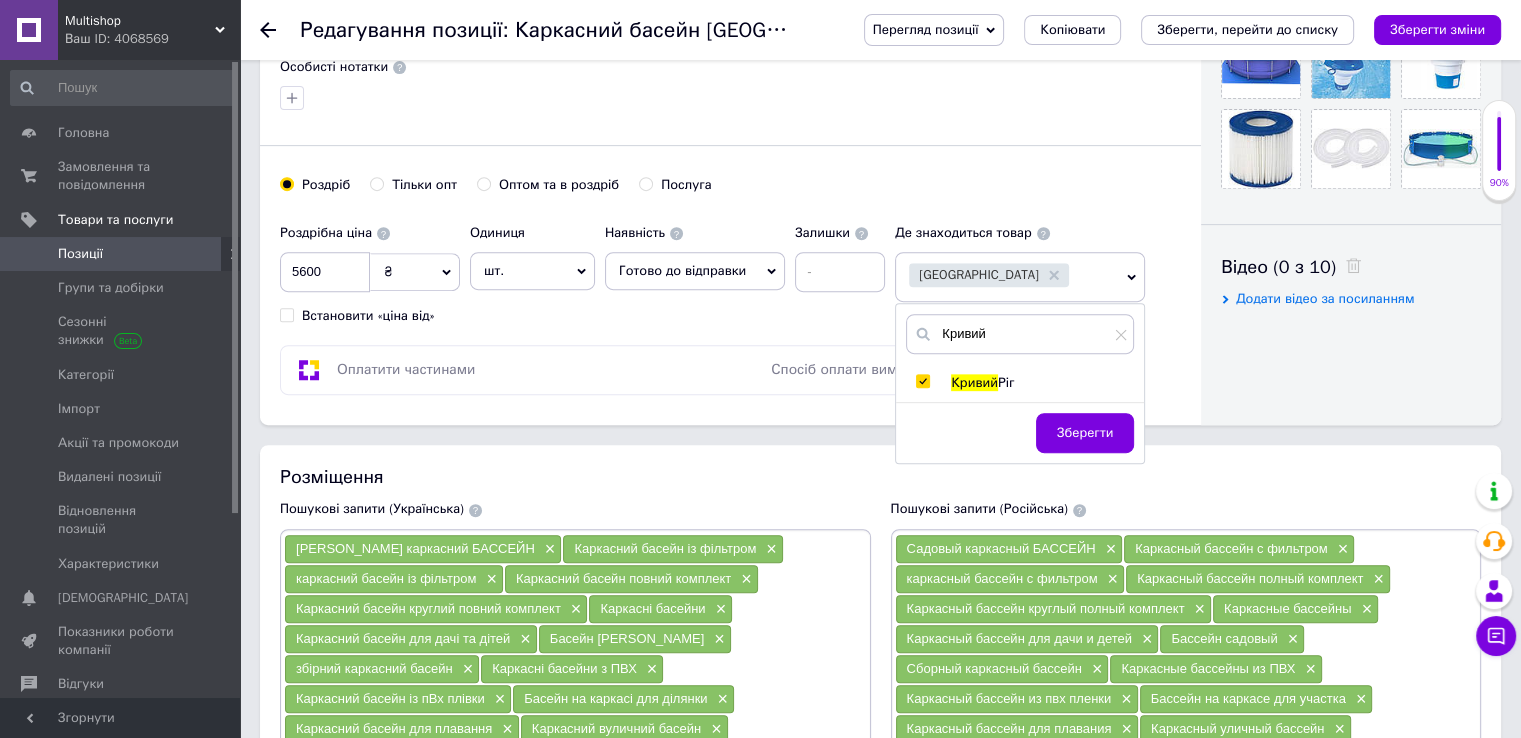 checkbox on "true" 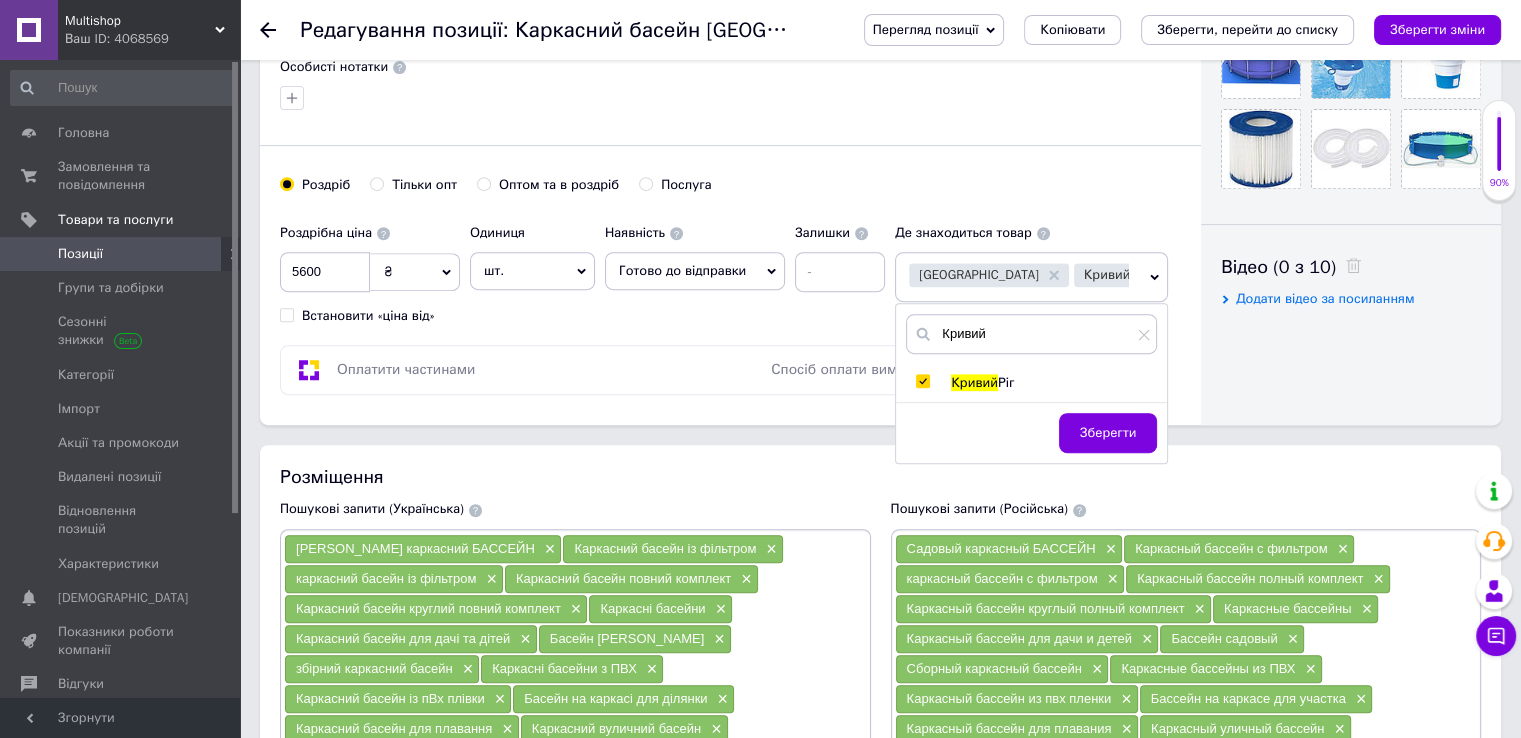 click on "Зберегти" at bounding box center (1108, 433) 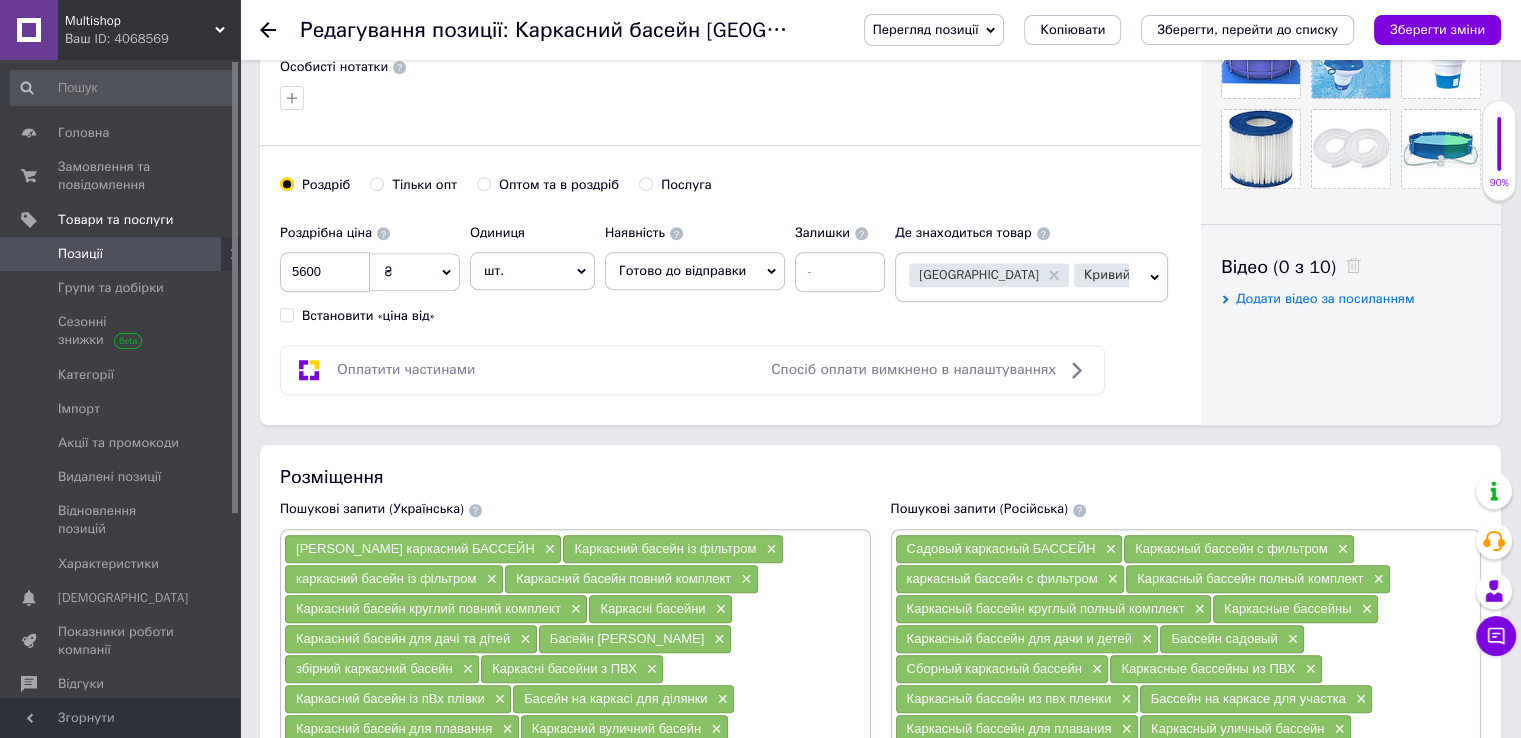 click on "Київ Кривий Ріг" at bounding box center [1031, 277] 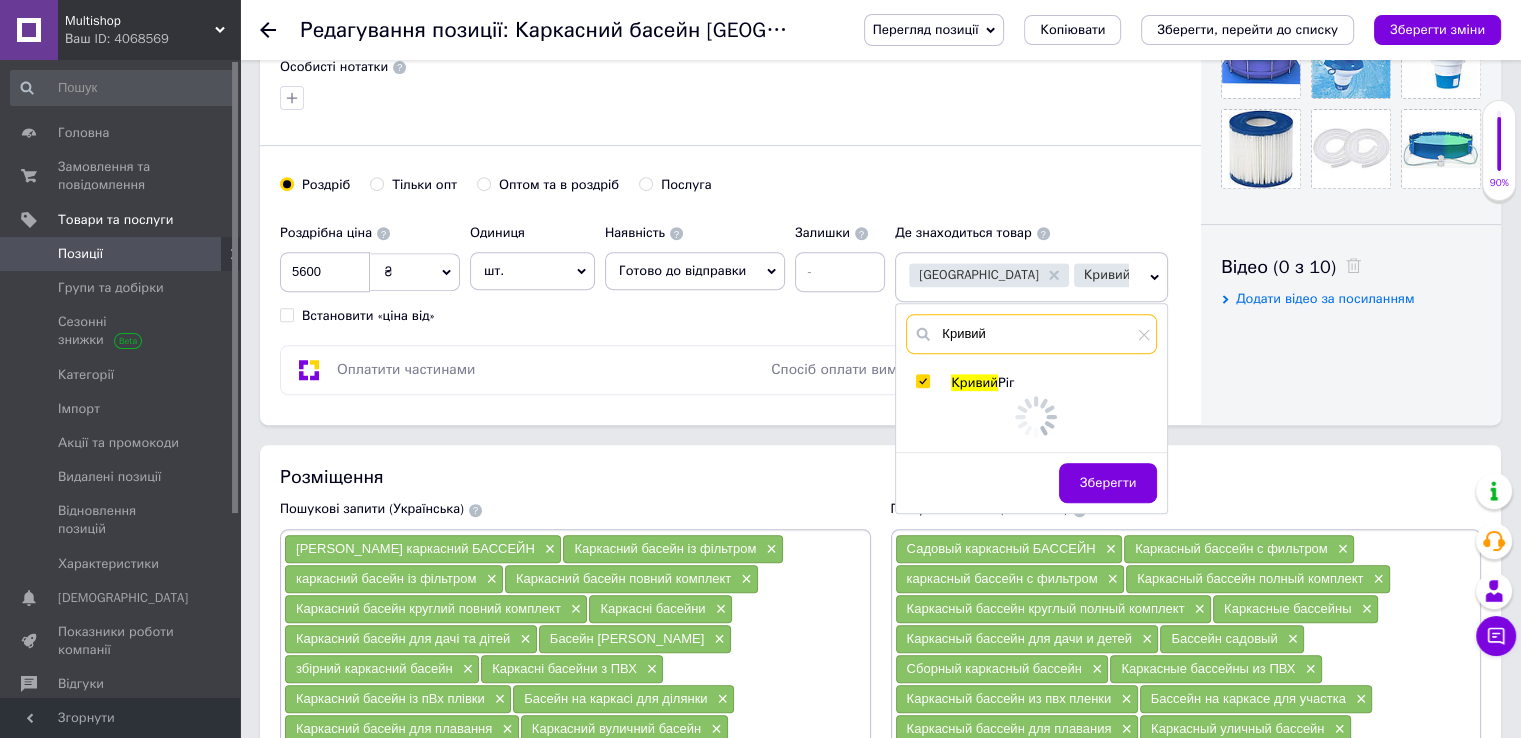 click on "Кривий" at bounding box center [1031, 334] 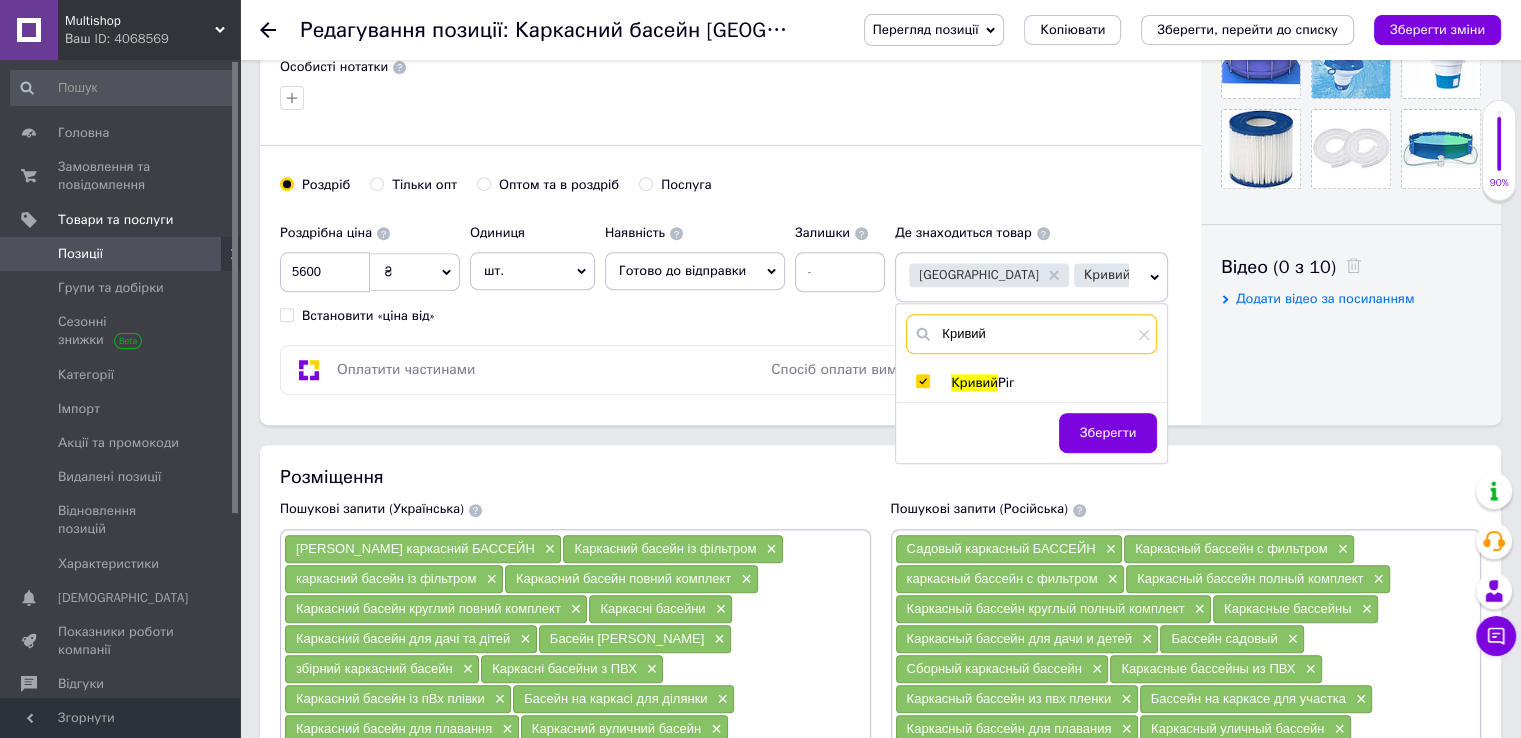 click on "Кривий" at bounding box center [1031, 334] 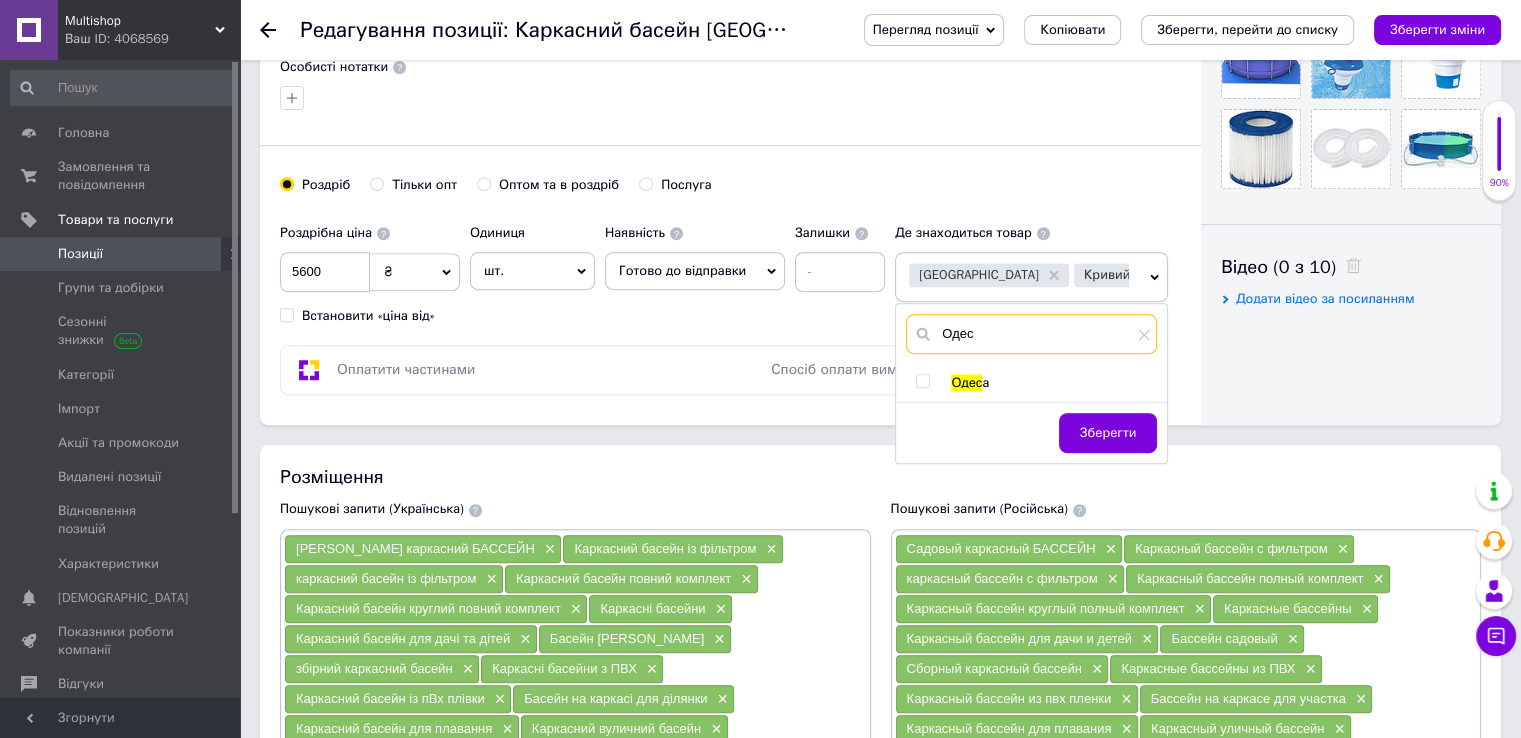 type on "Одес" 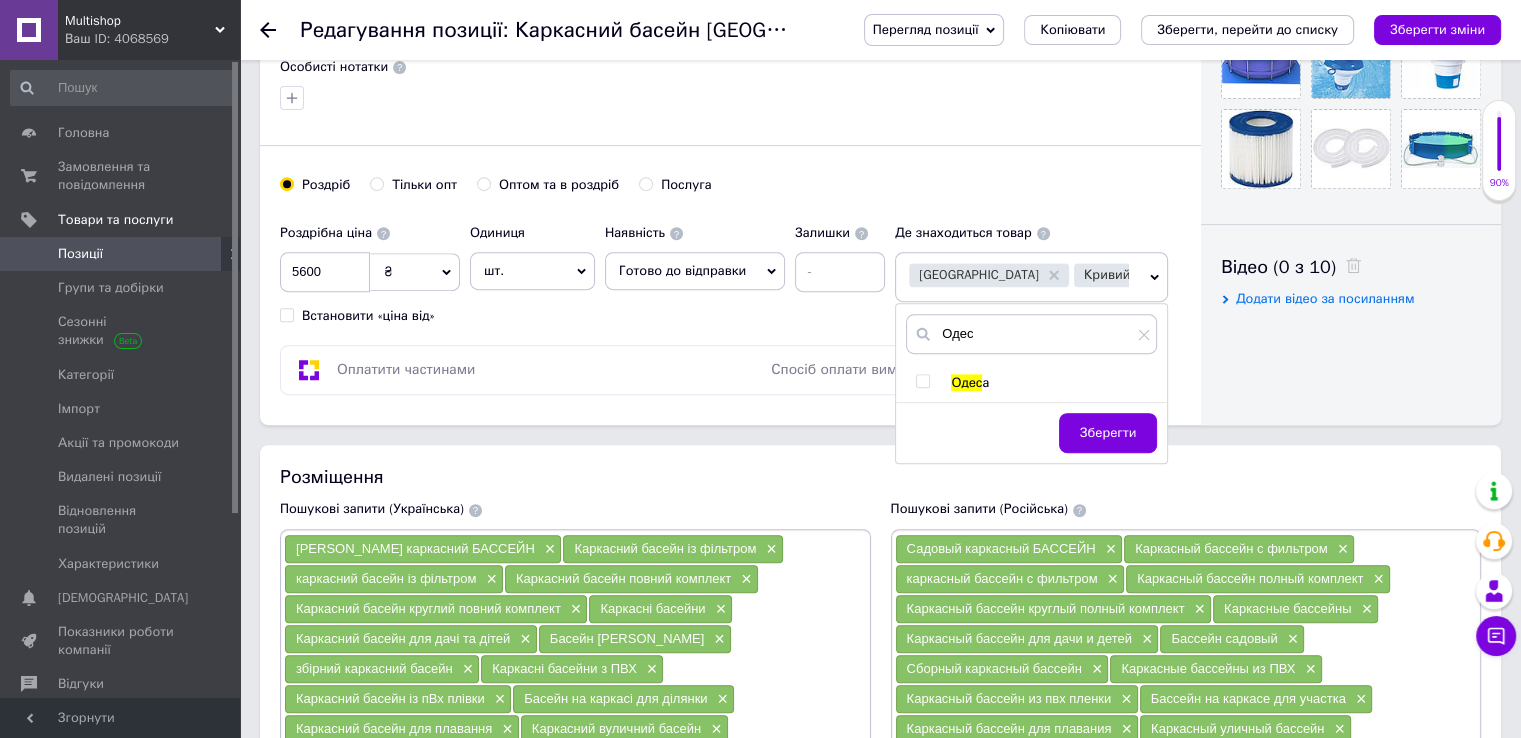 click at bounding box center [922, 381] 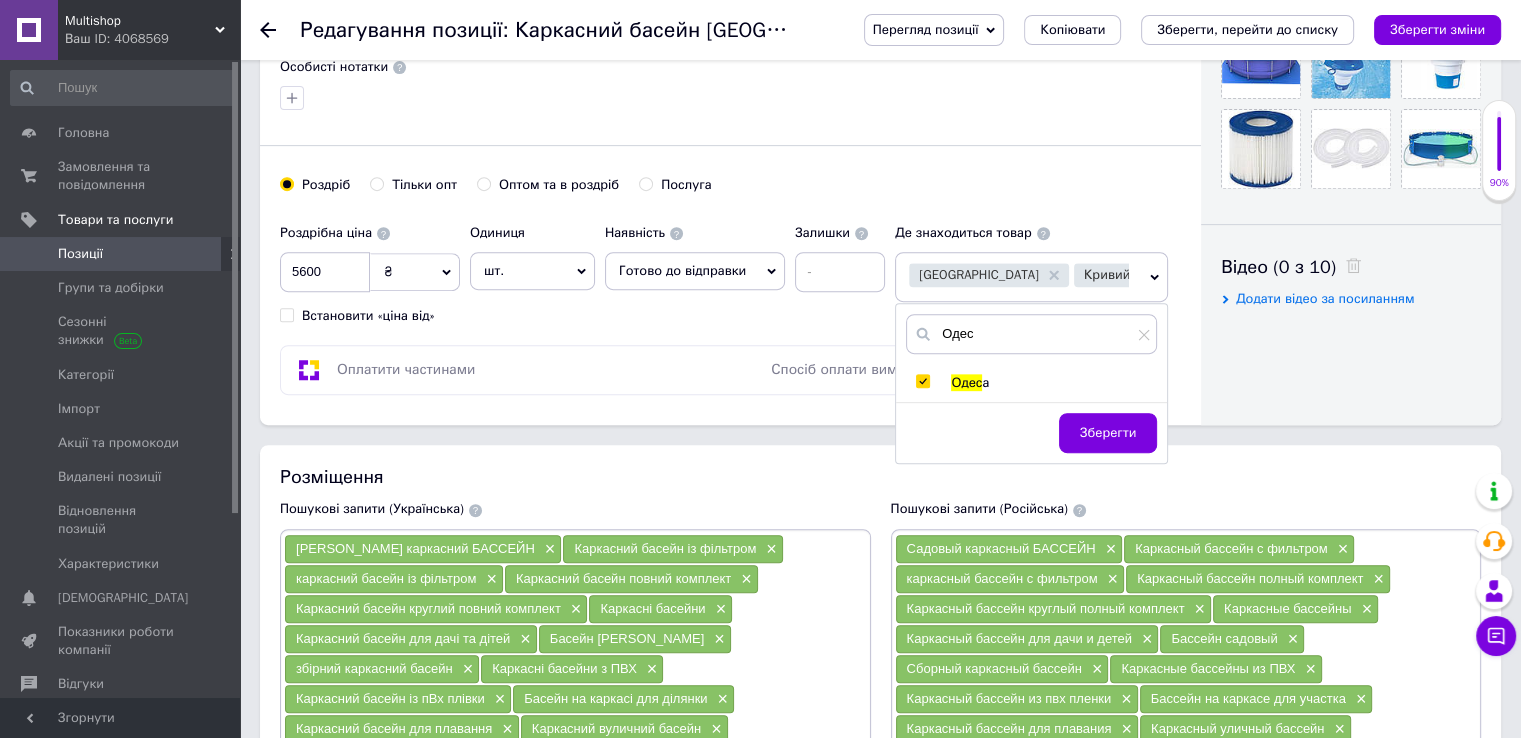 checkbox on "true" 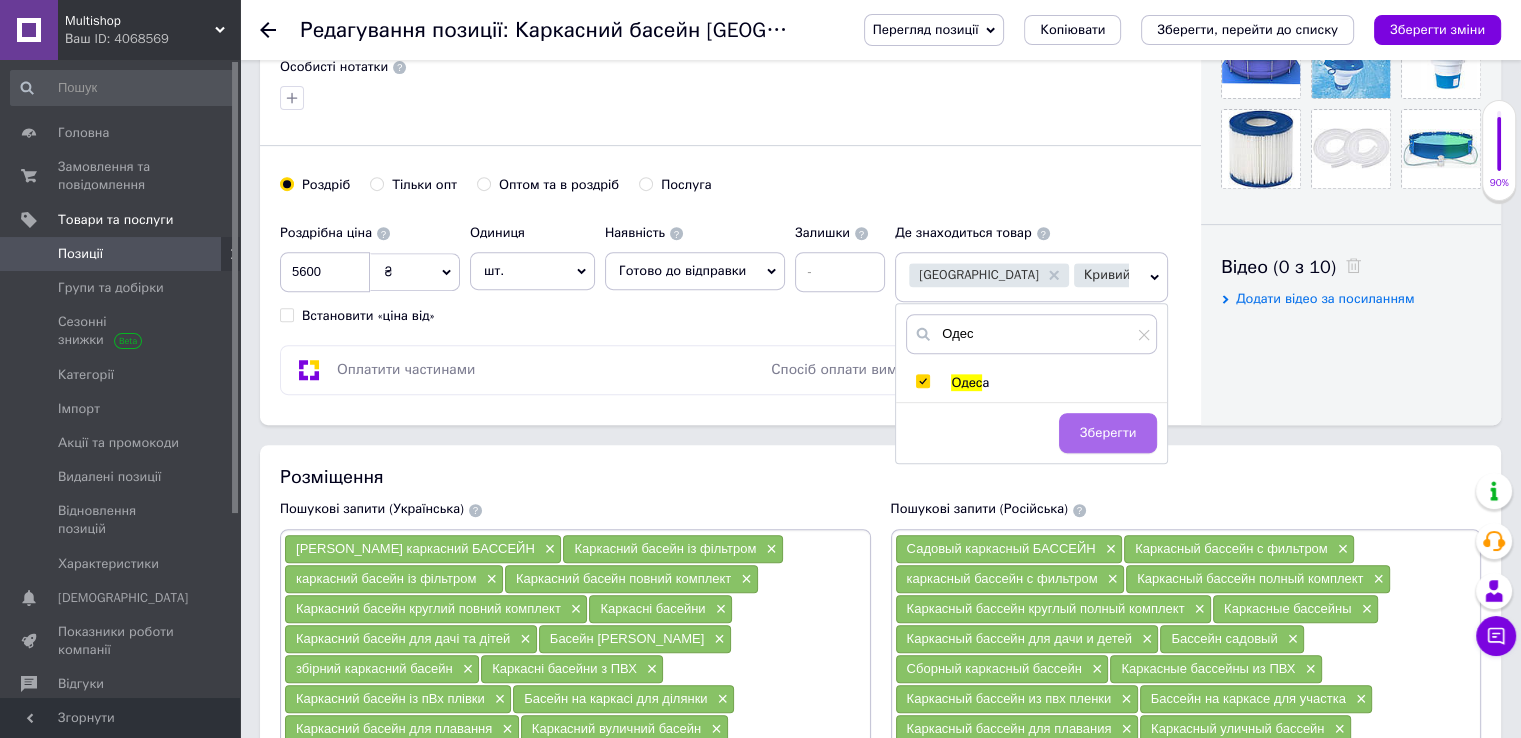 click on "Зберегти" at bounding box center (1108, 433) 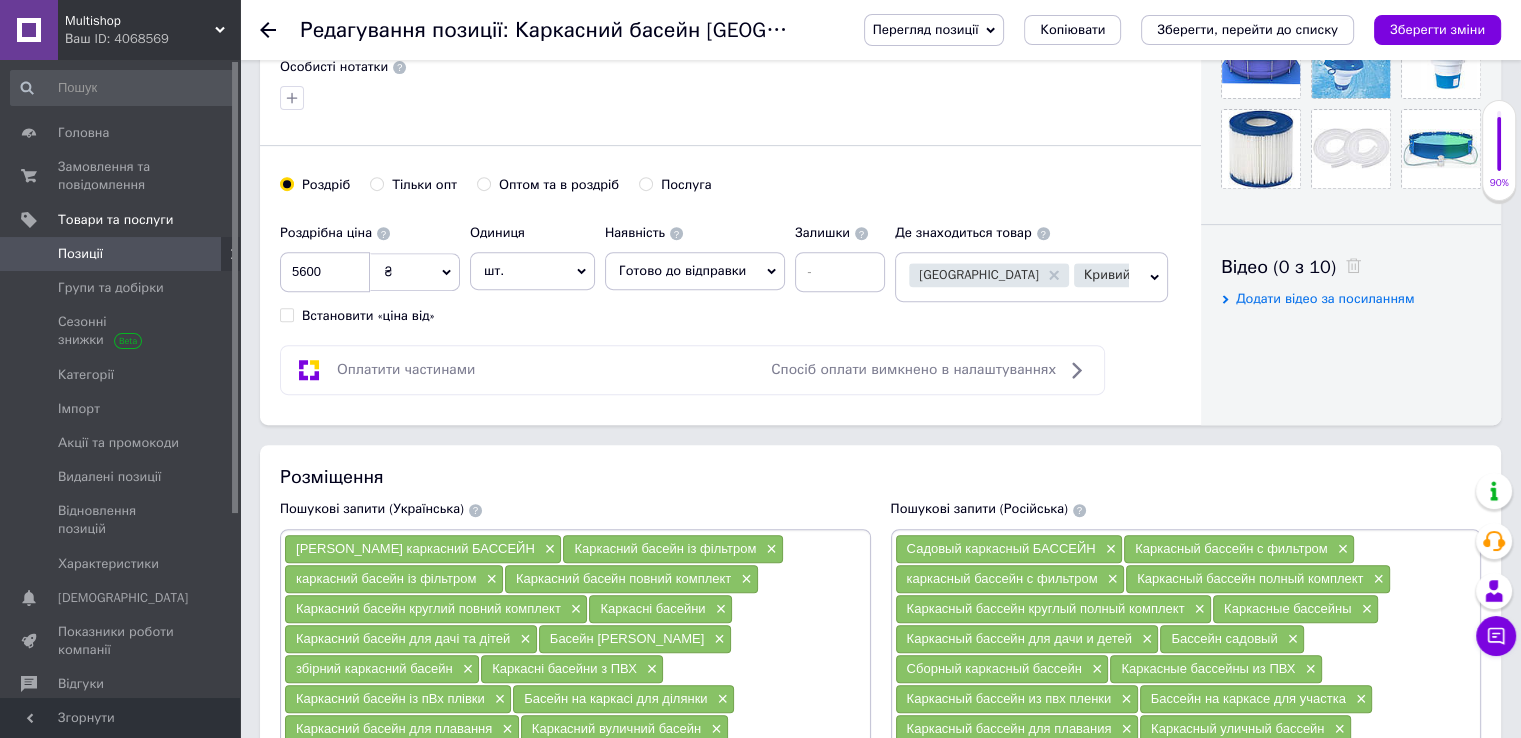 click on "Зберегти зміни" at bounding box center [1437, 30] 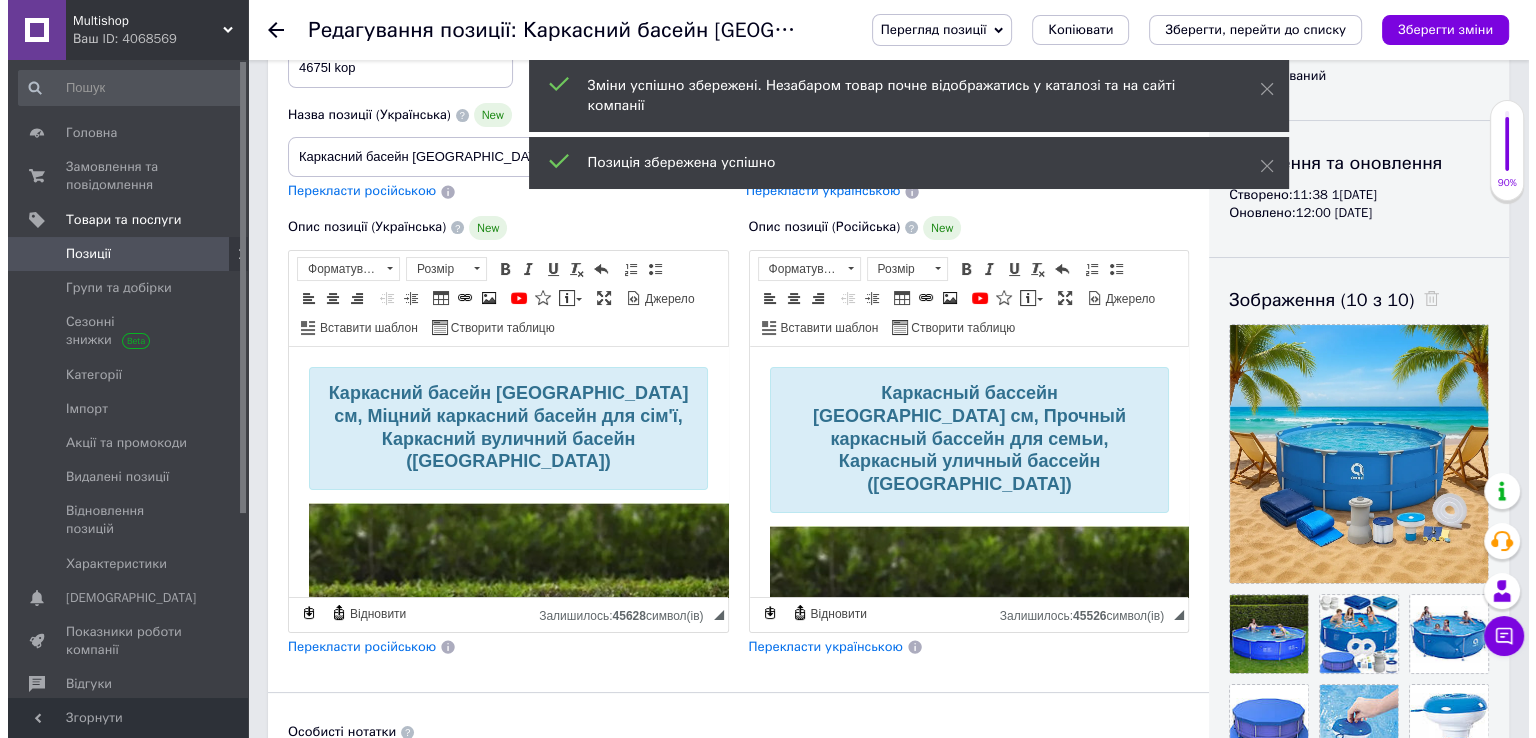 scroll, scrollTop: 0, scrollLeft: 0, axis: both 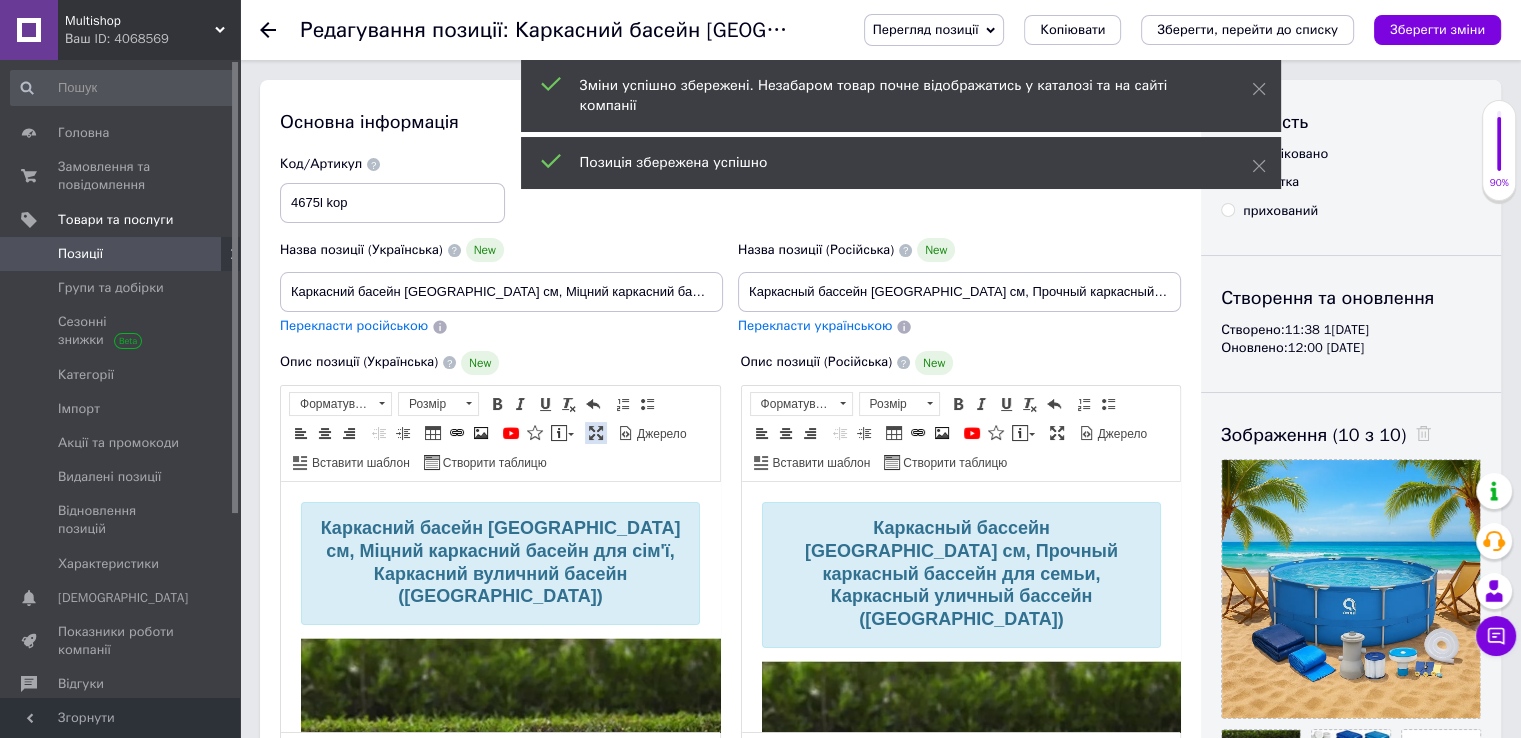 click at bounding box center [596, 433] 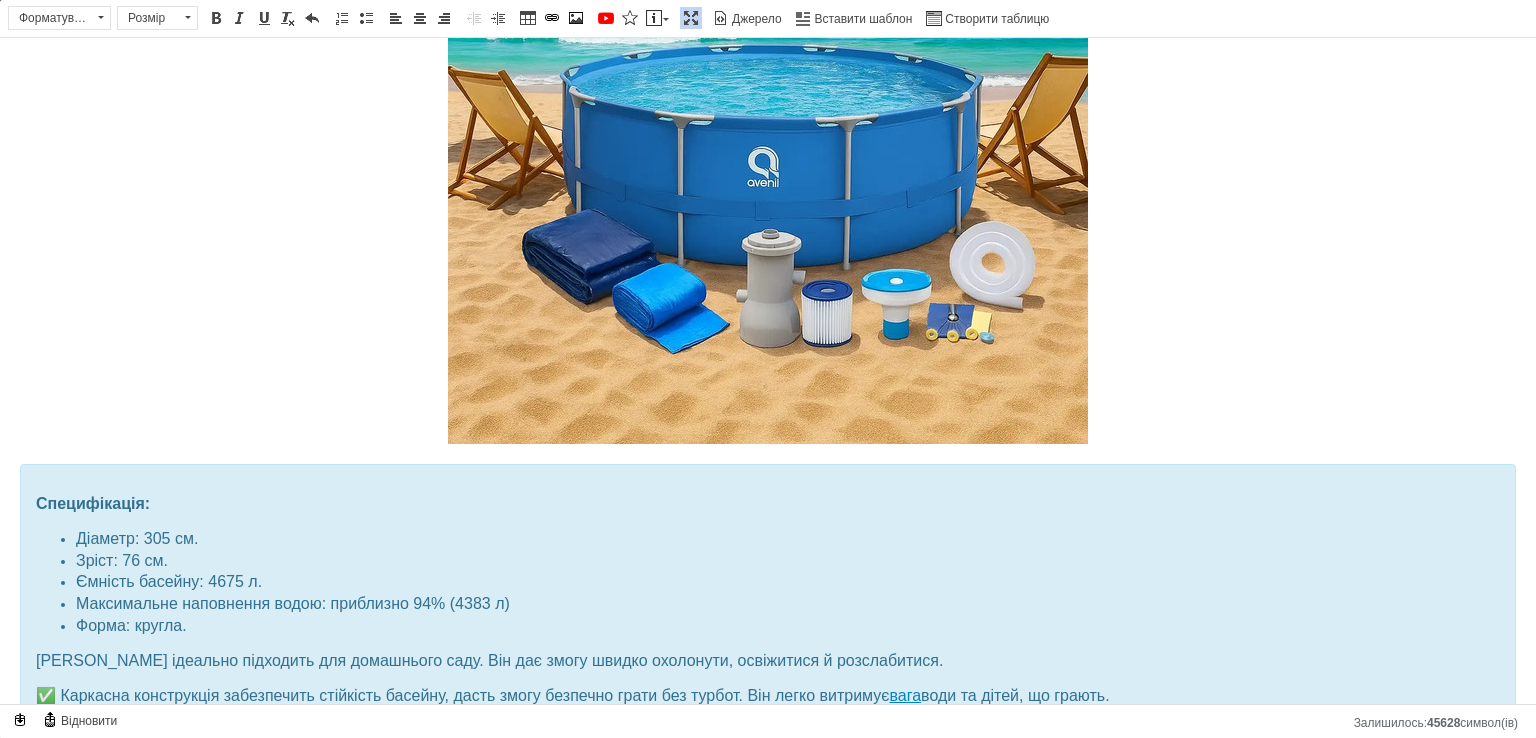 scroll, scrollTop: 1300, scrollLeft: 0, axis: vertical 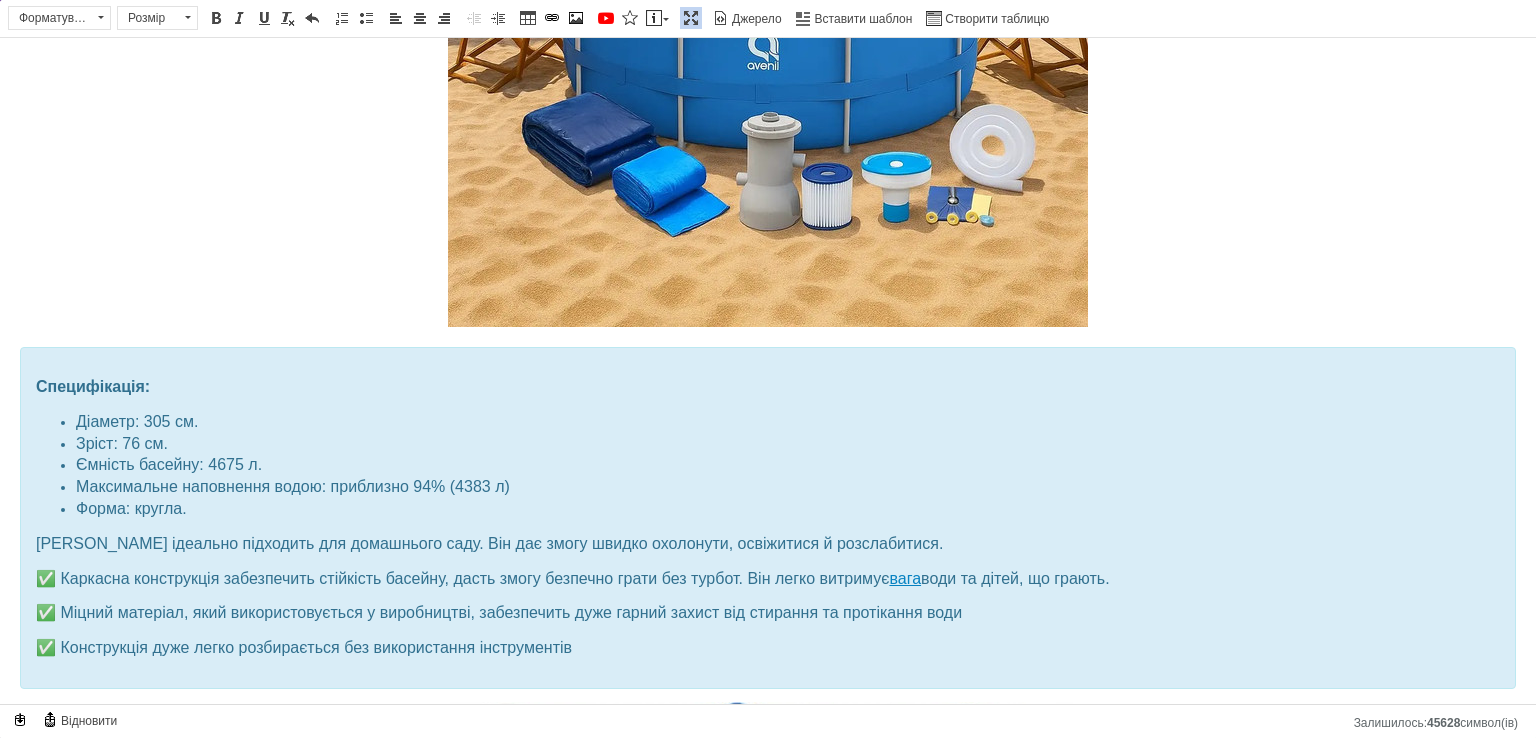 click at bounding box center (768, 10) 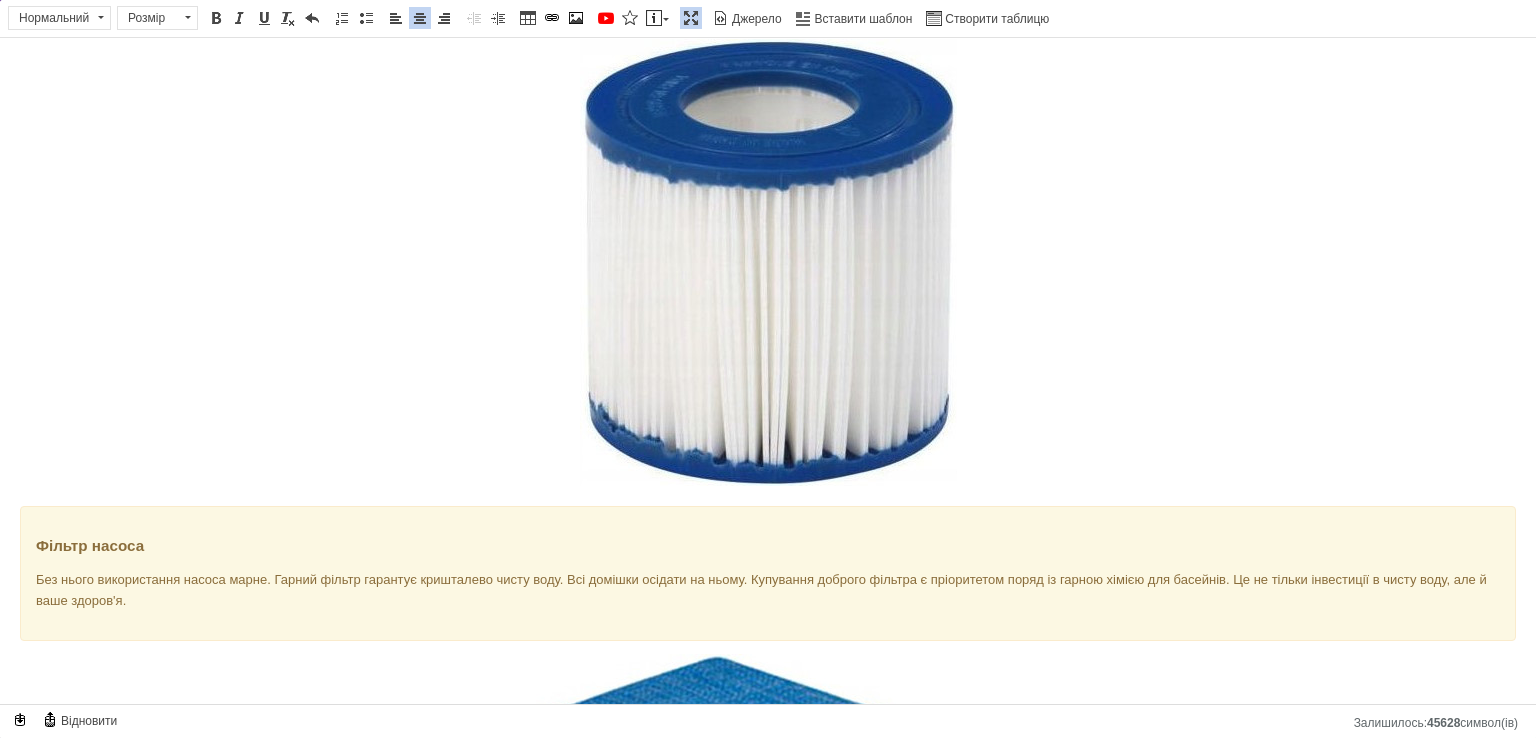 scroll, scrollTop: 4000, scrollLeft: 0, axis: vertical 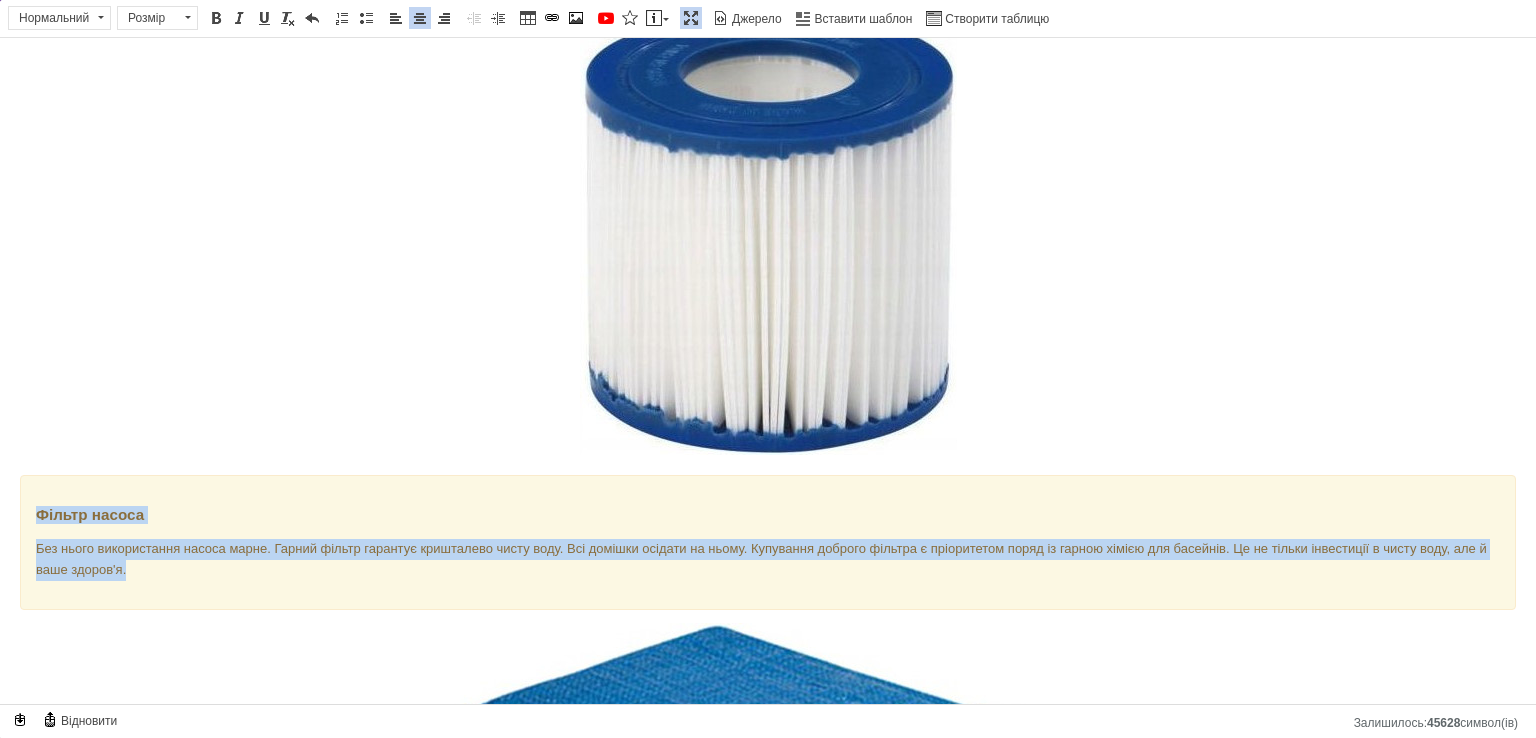 drag, startPoint x: 220, startPoint y: 575, endPoint x: 0, endPoint y: 509, distance: 229.68674 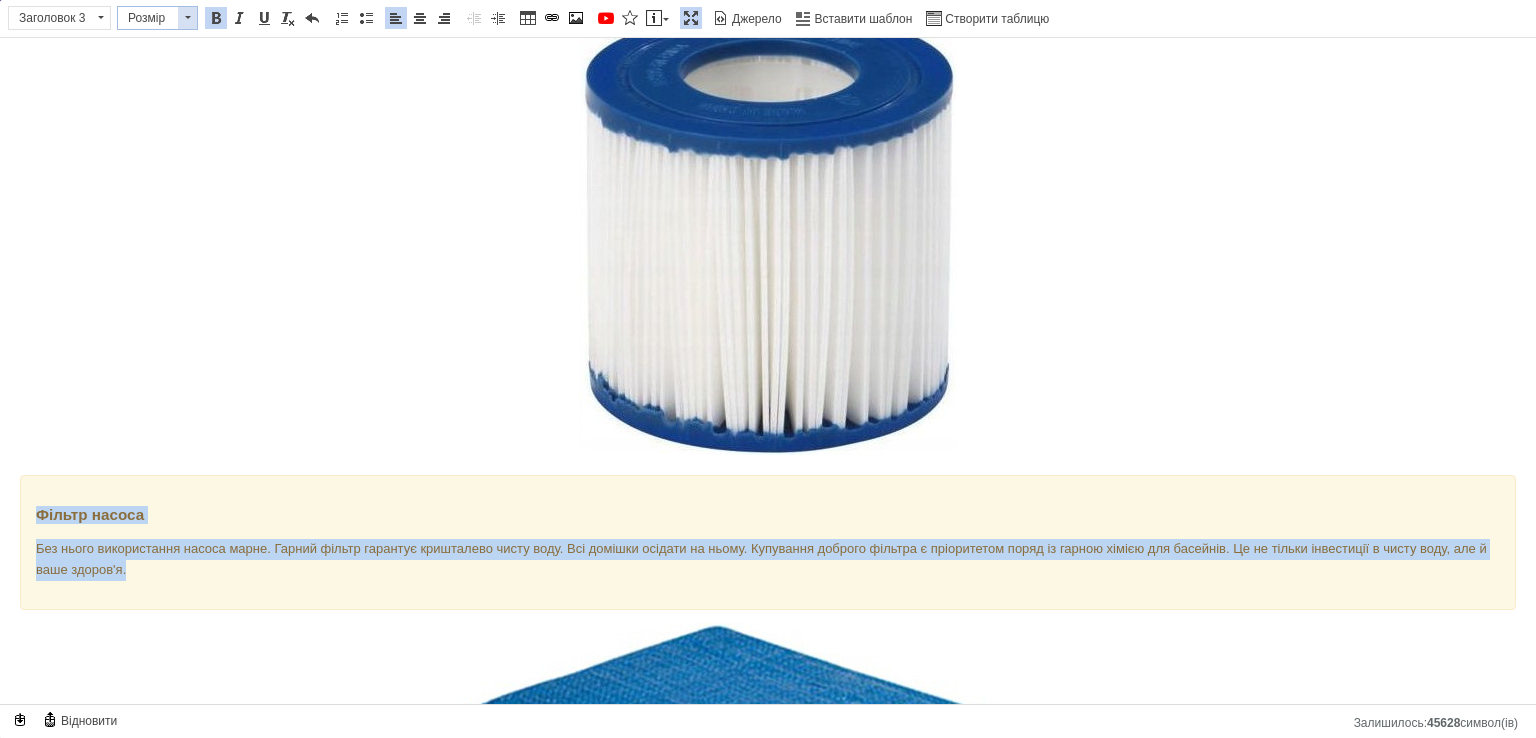 click at bounding box center [188, 17] 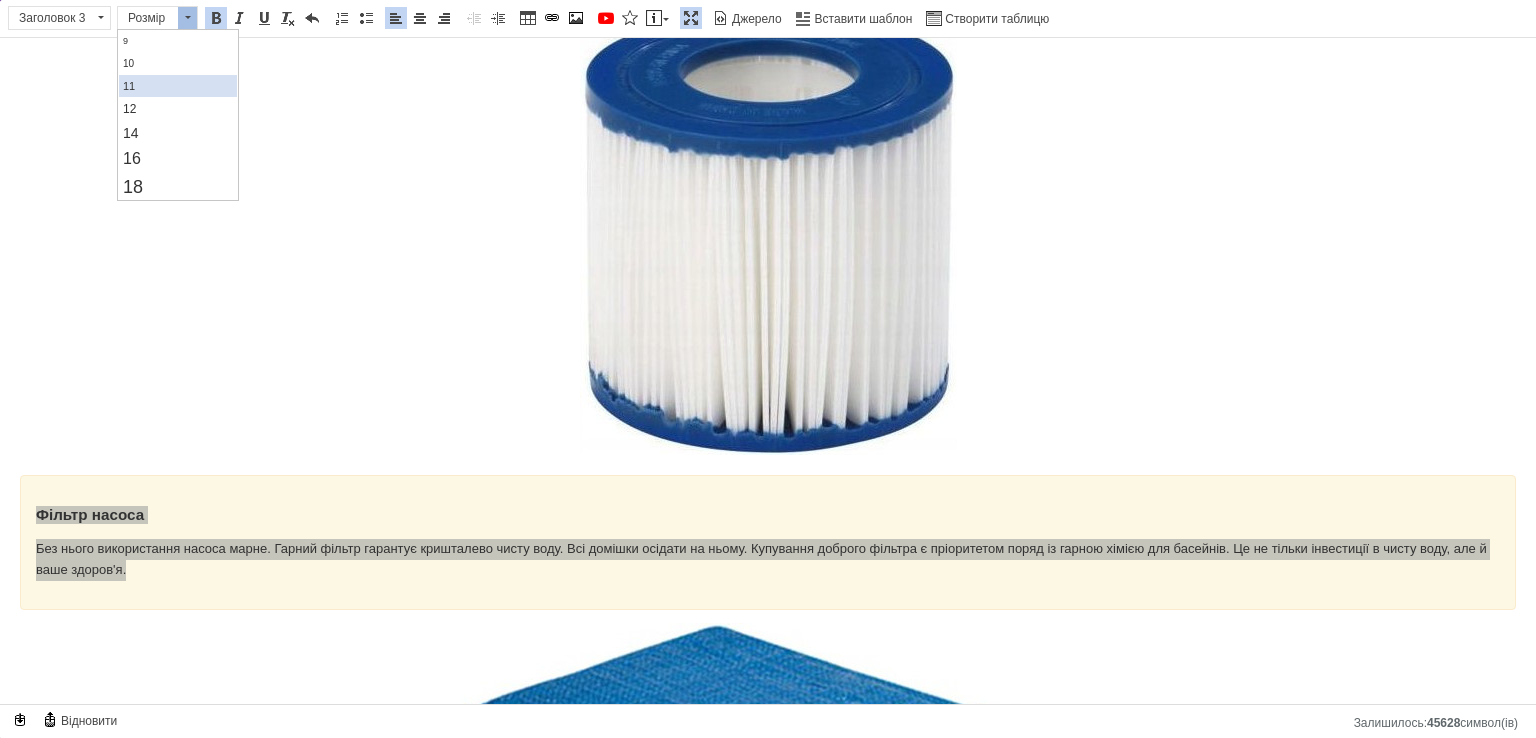 scroll, scrollTop: 200, scrollLeft: 0, axis: vertical 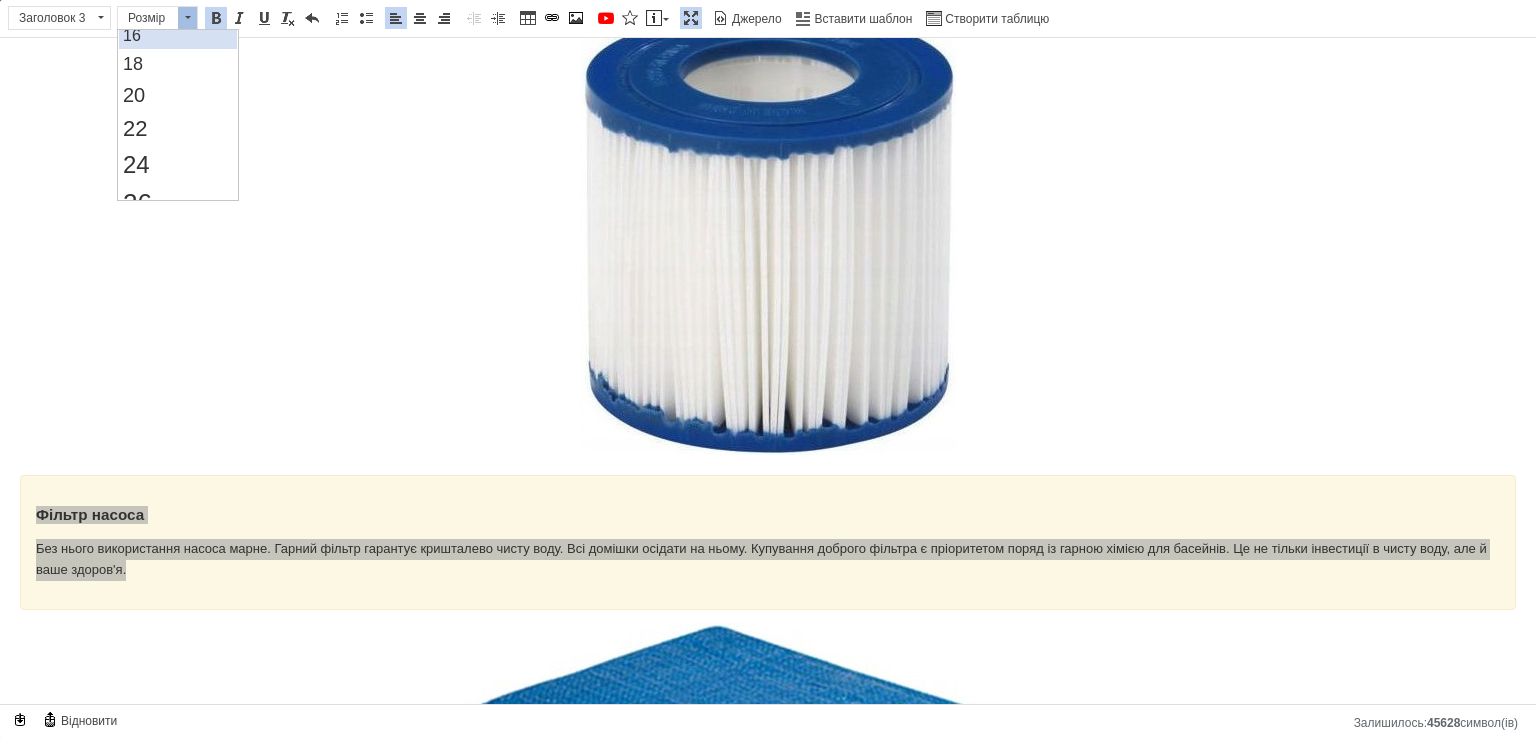 click on "16" at bounding box center (177, 36) 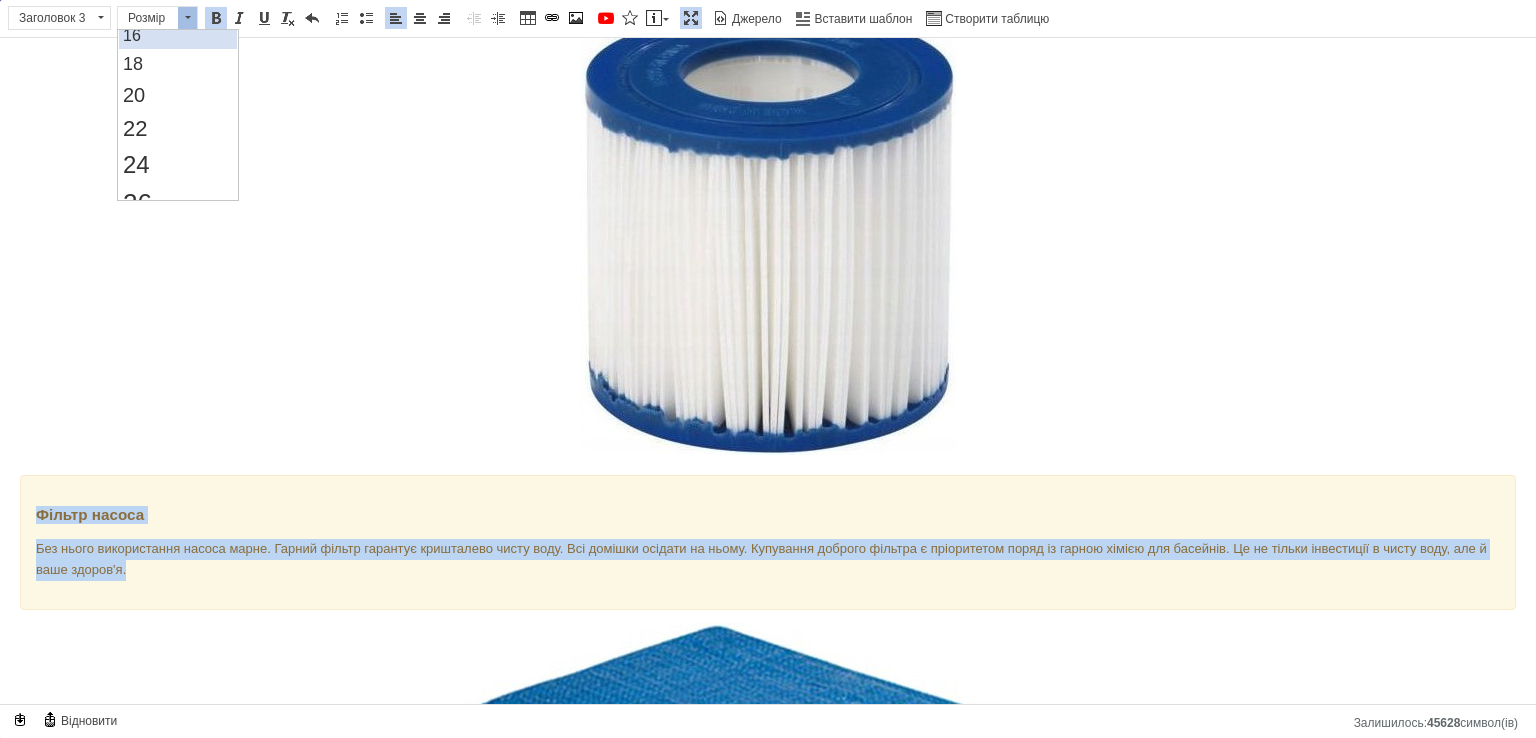 scroll, scrollTop: 0, scrollLeft: 0, axis: both 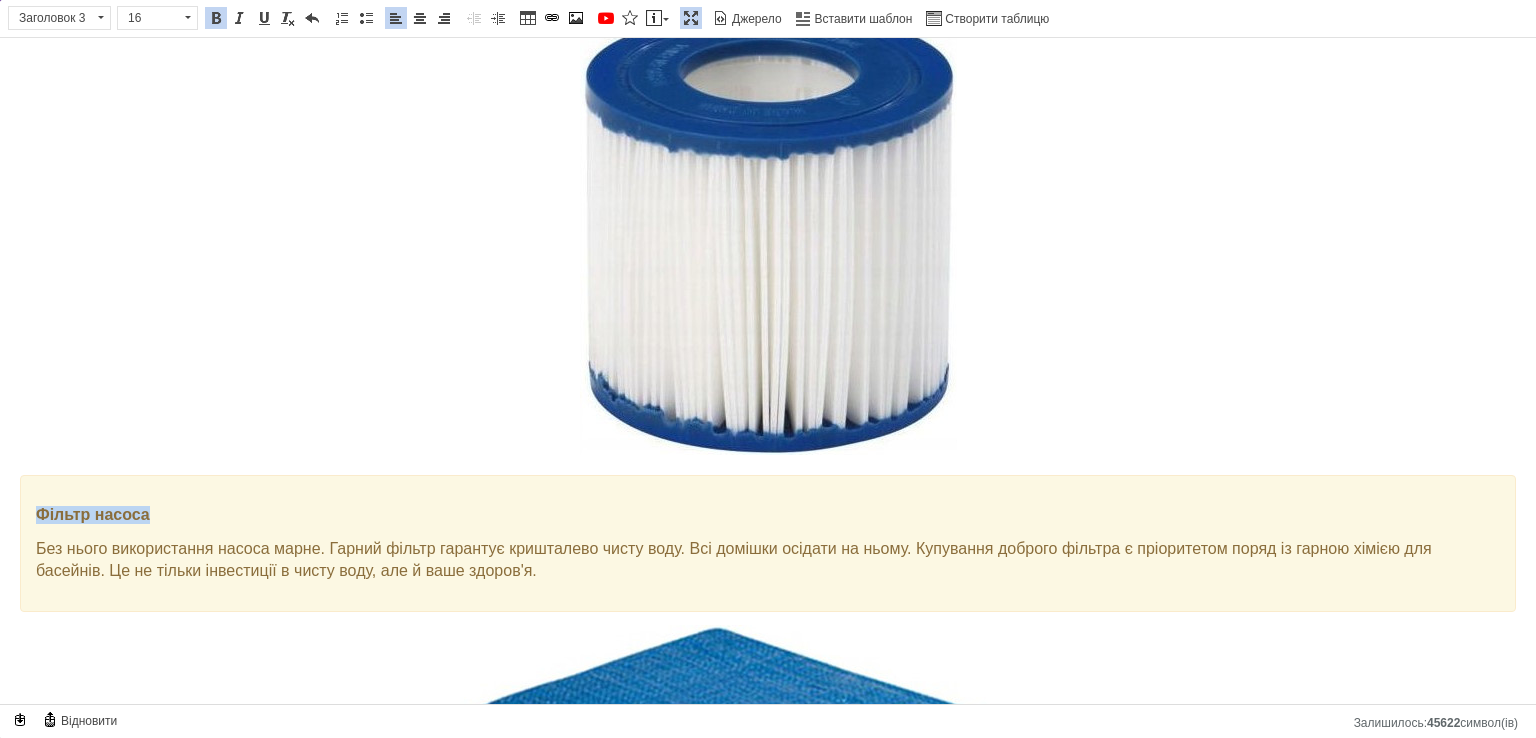 click on "Фільтр насоса Без нього використання насоса марне. Гарний фільтр гарантує кришталево чисту воду. Всі домішки осідати на ньому. Купування доброго фільтра є пріоритетом поряд із гарною хімією для басейнів. Це не тільки інвестиції в чисту воду, але й ваше здоров'я." at bounding box center [768, 543] 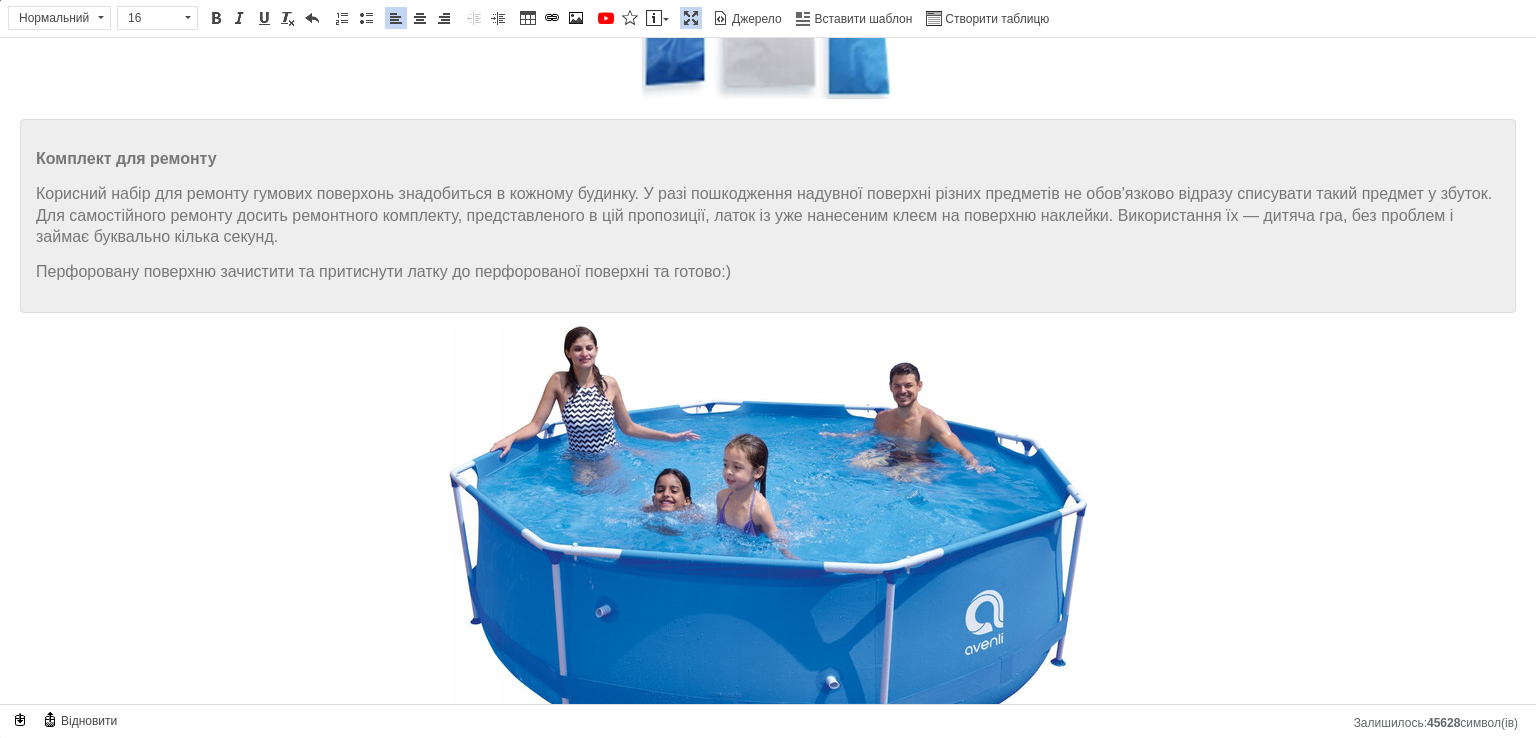 scroll, scrollTop: 7645, scrollLeft: 0, axis: vertical 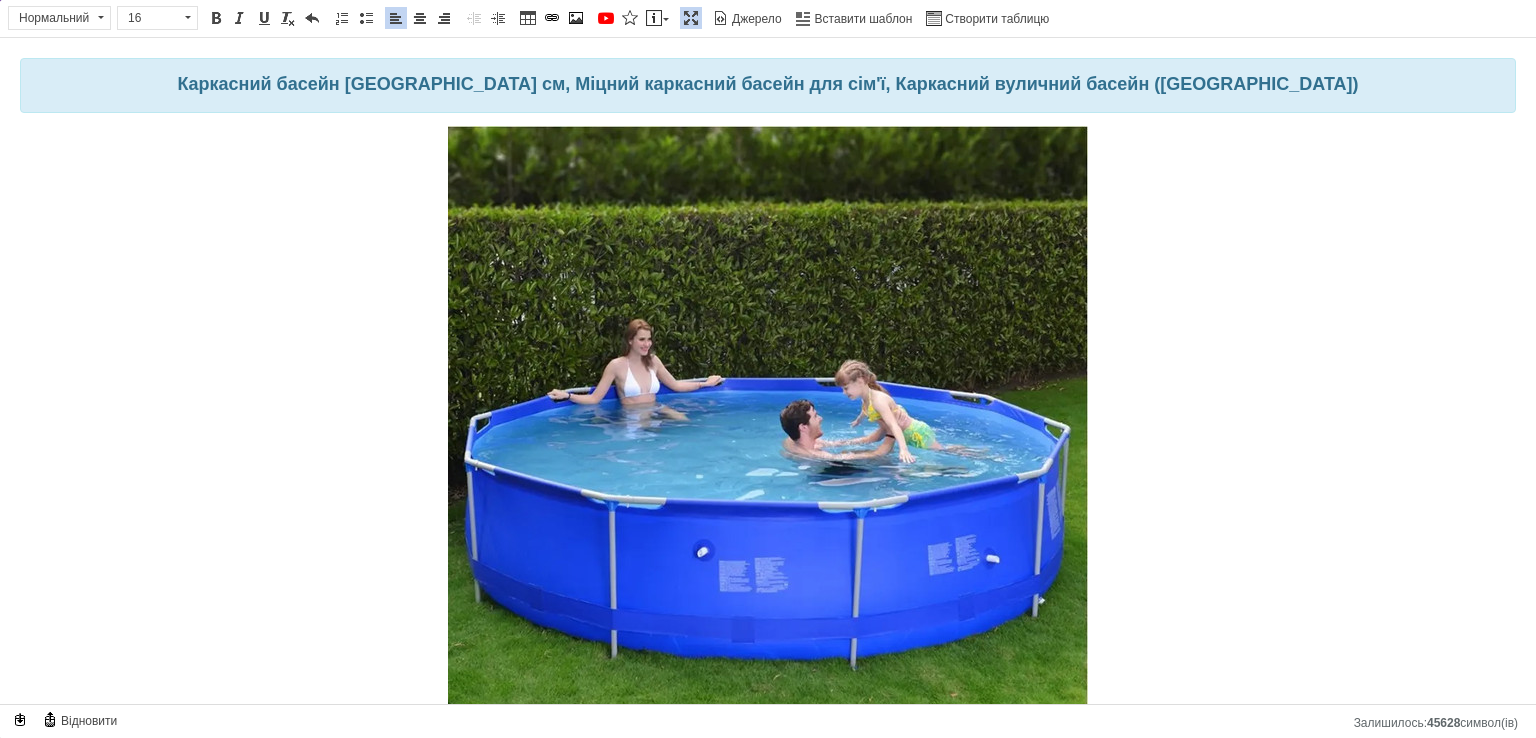 click at bounding box center (691, 18) 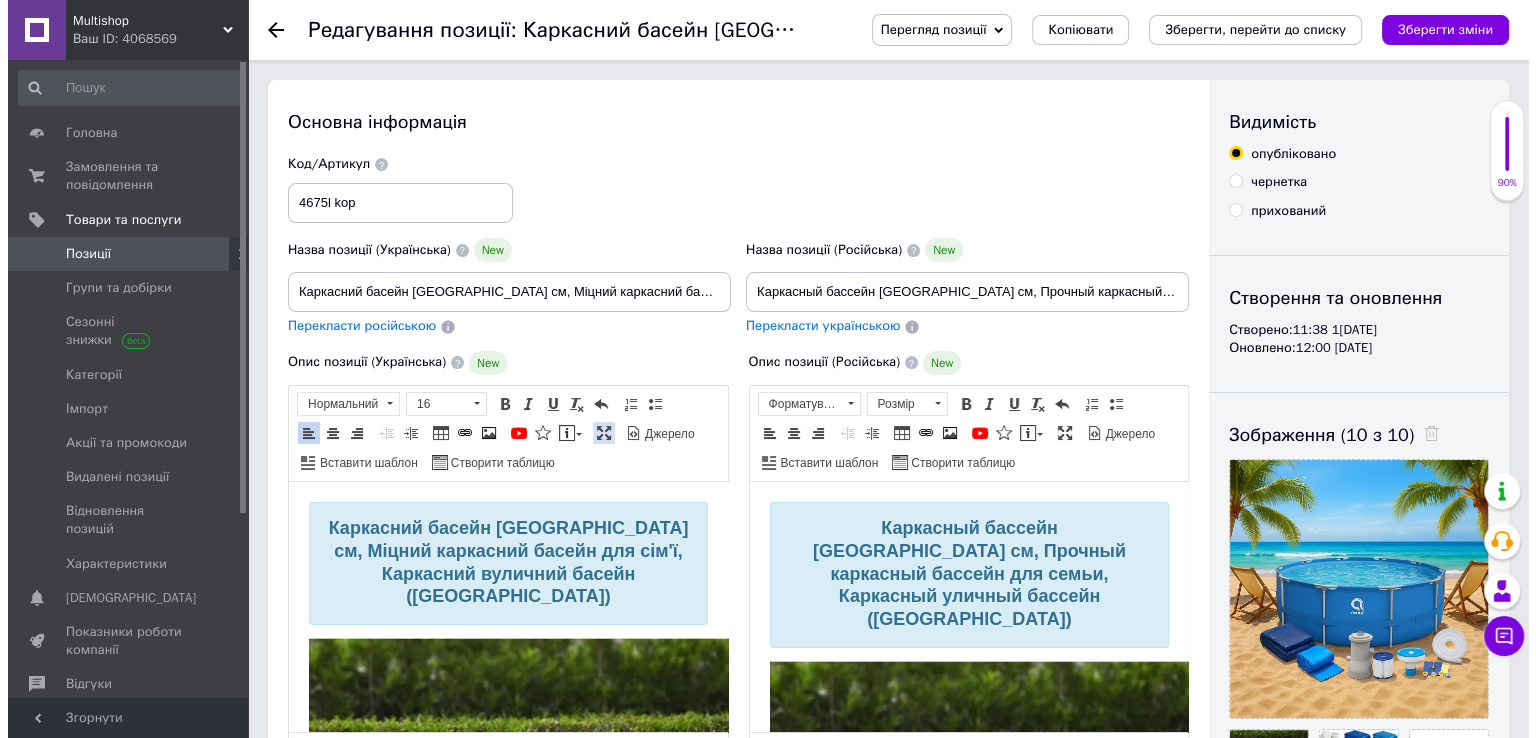 scroll, scrollTop: 4876, scrollLeft: 0, axis: vertical 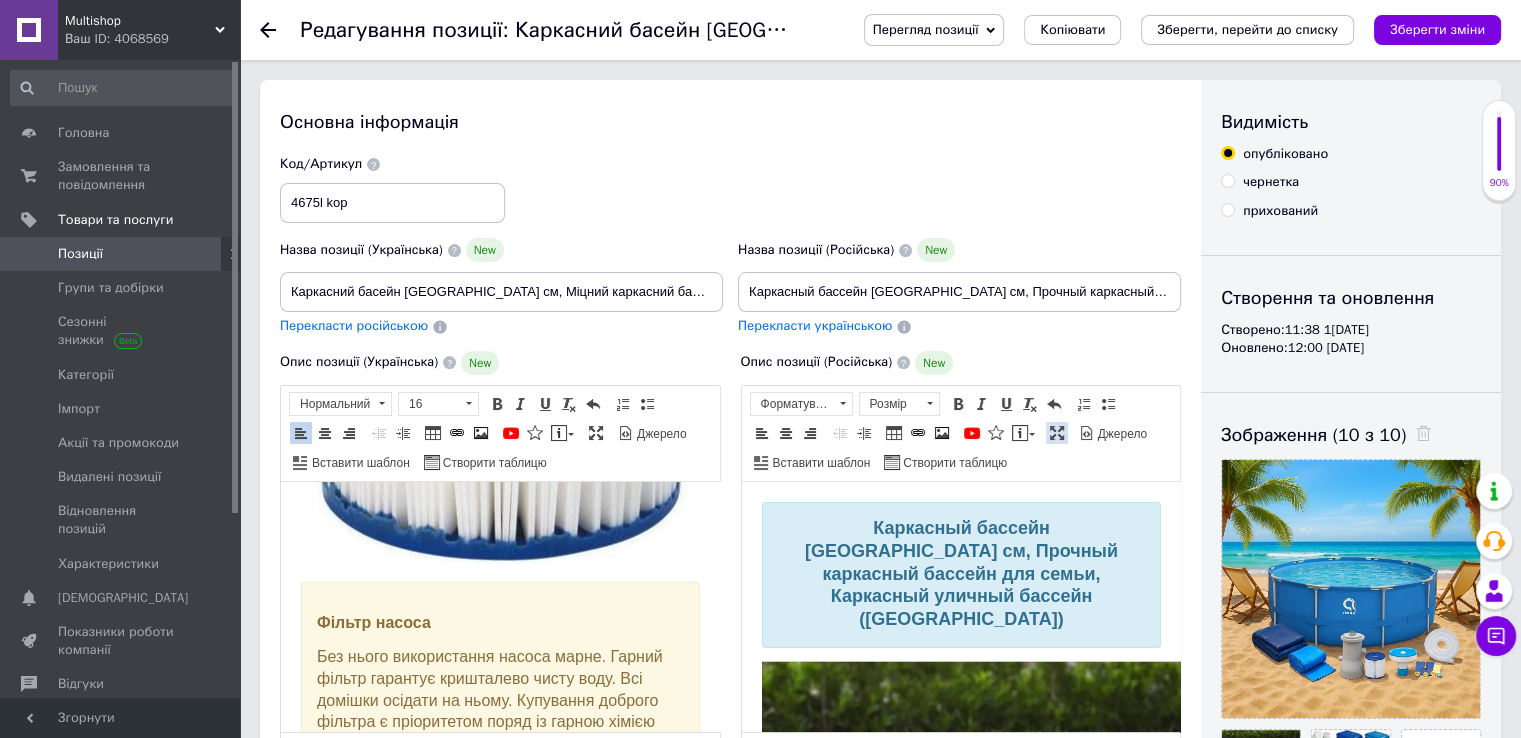 click on "Максимізувати" at bounding box center (1057, 433) 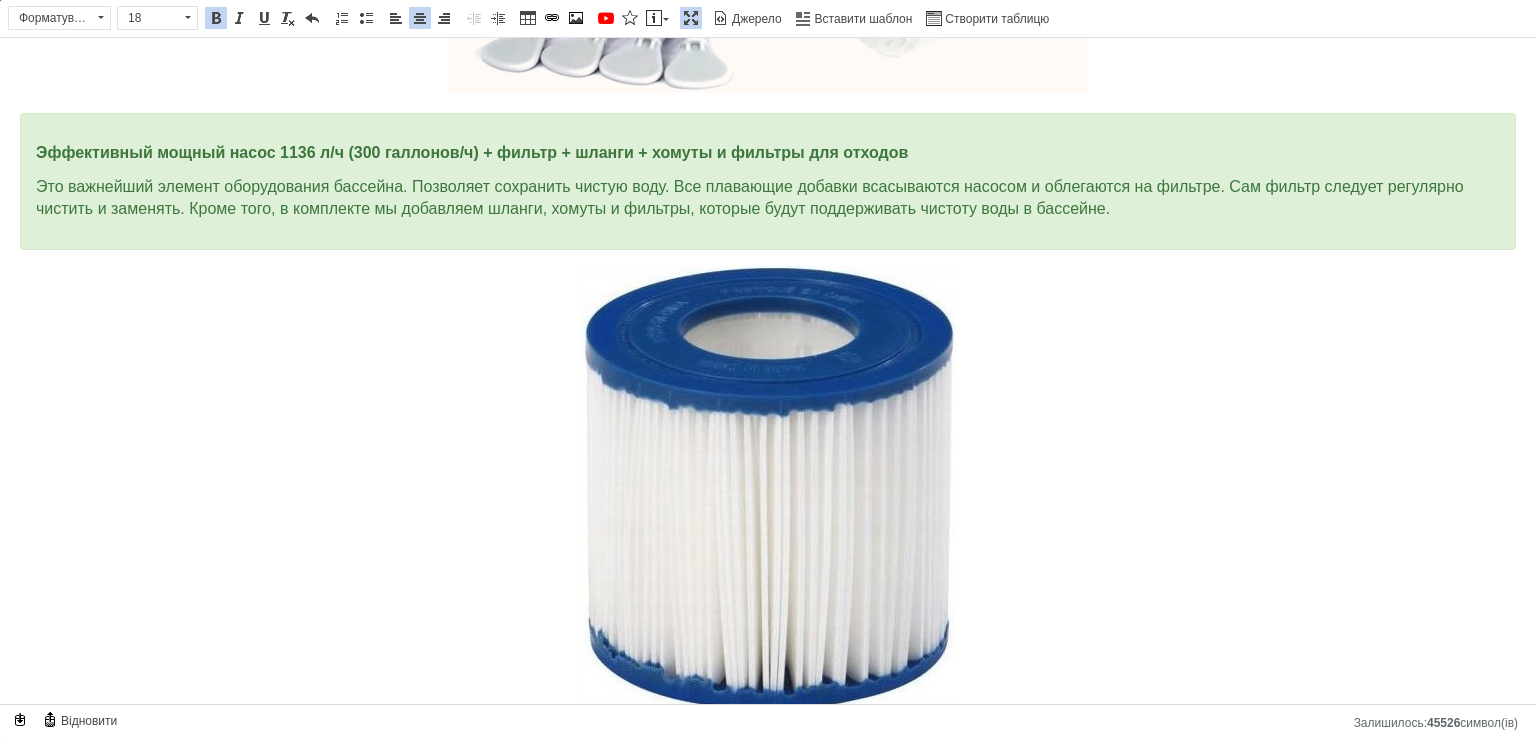 scroll, scrollTop: 4243, scrollLeft: 0, axis: vertical 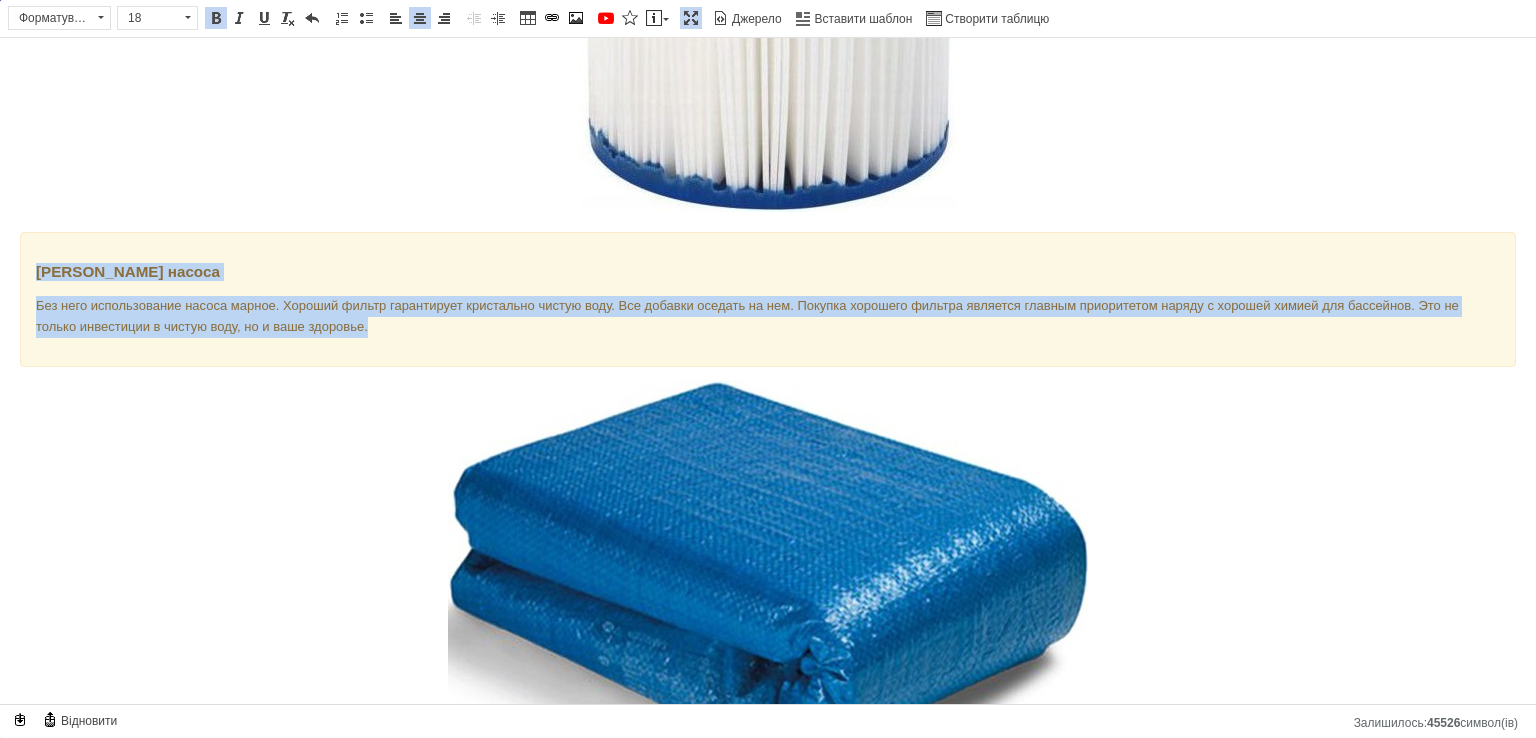 drag, startPoint x: 419, startPoint y: 338, endPoint x: 0, endPoint y: 239, distance: 430.53687 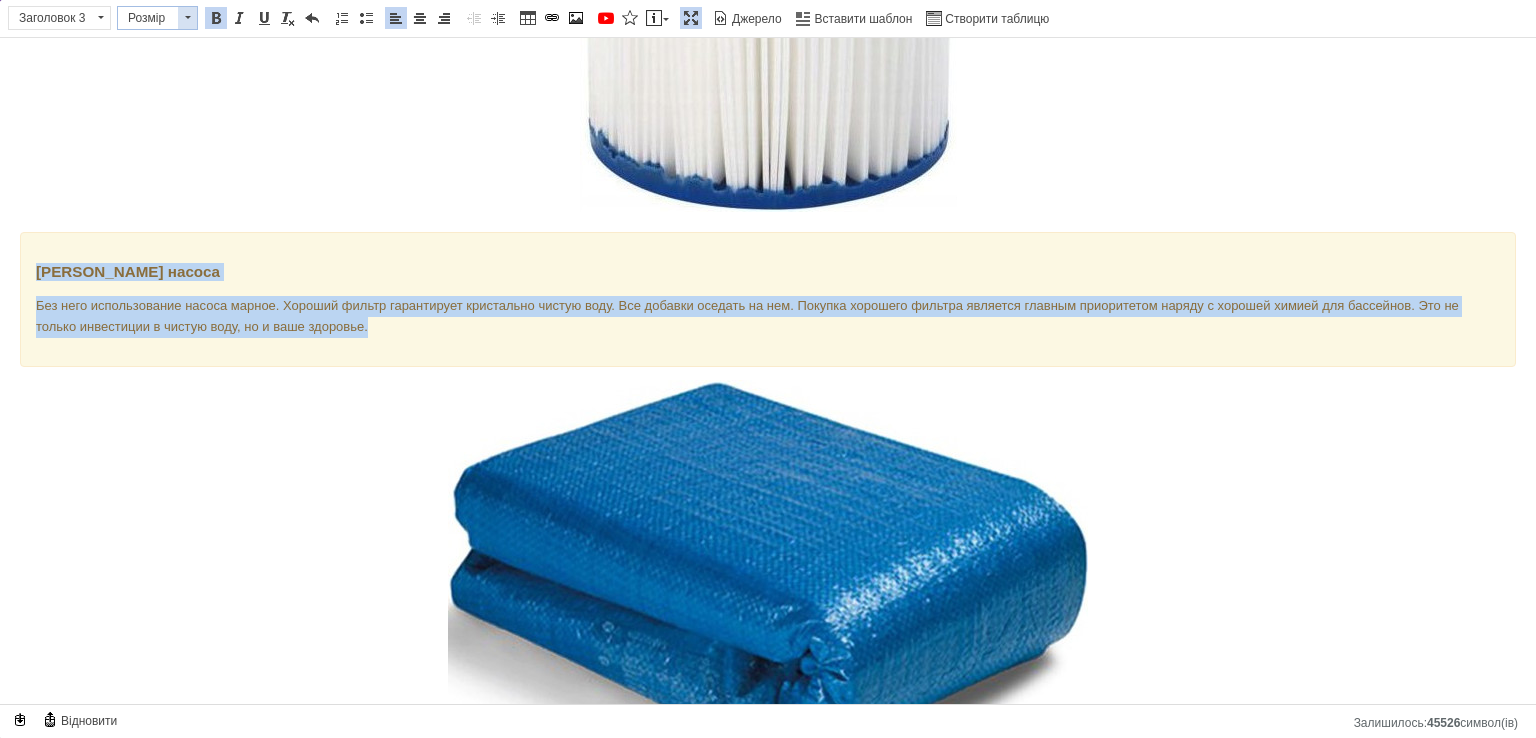 click at bounding box center [187, 18] 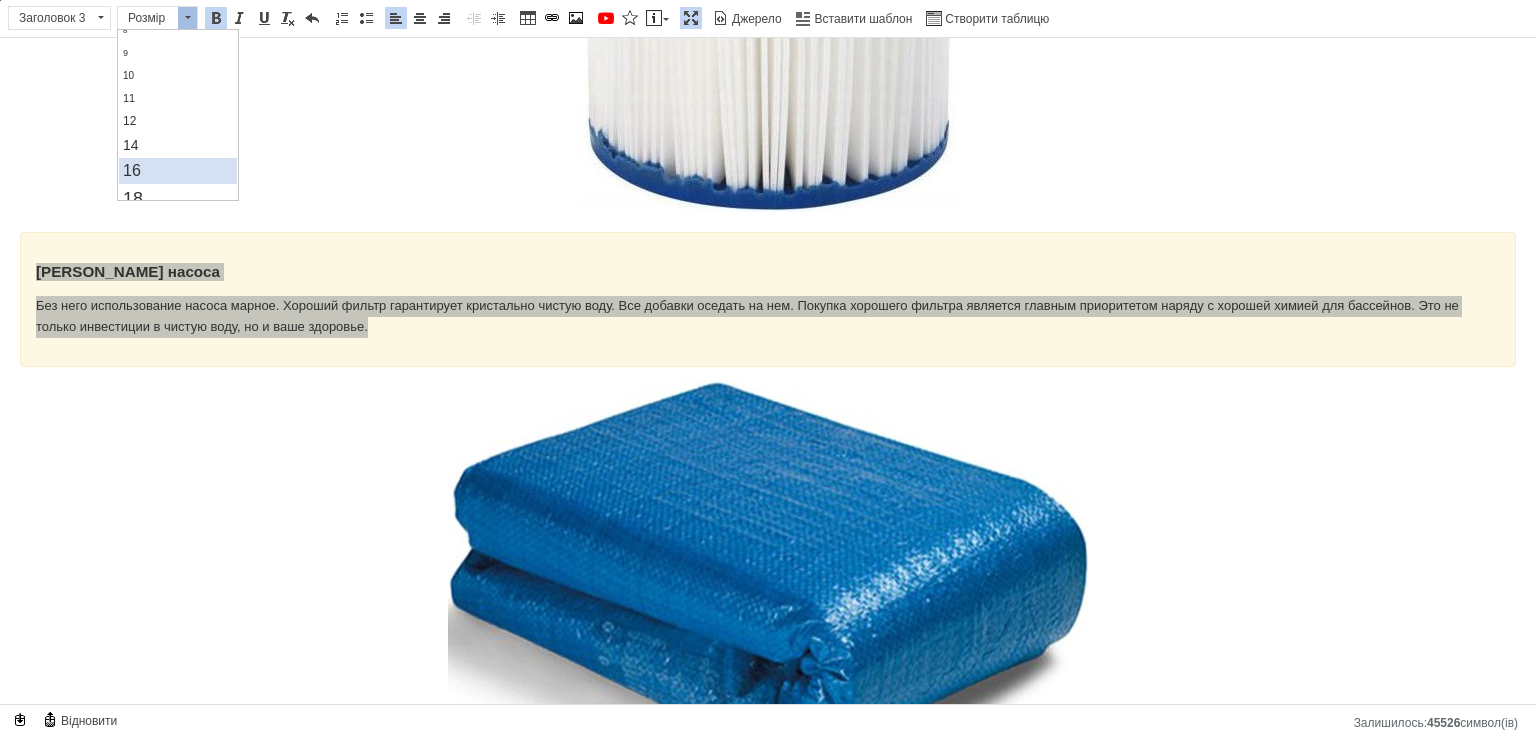 scroll, scrollTop: 100, scrollLeft: 0, axis: vertical 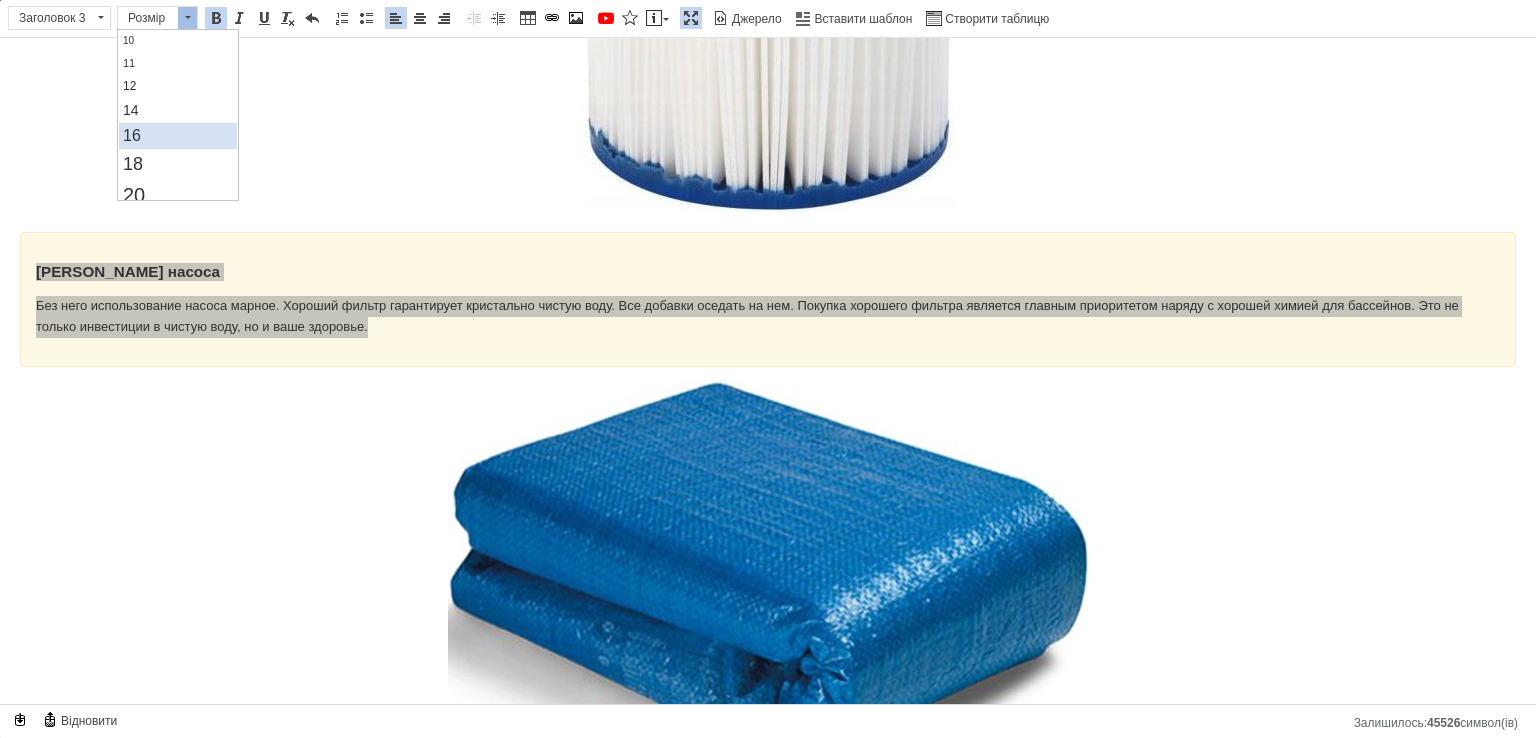 click on "16" at bounding box center (177, 136) 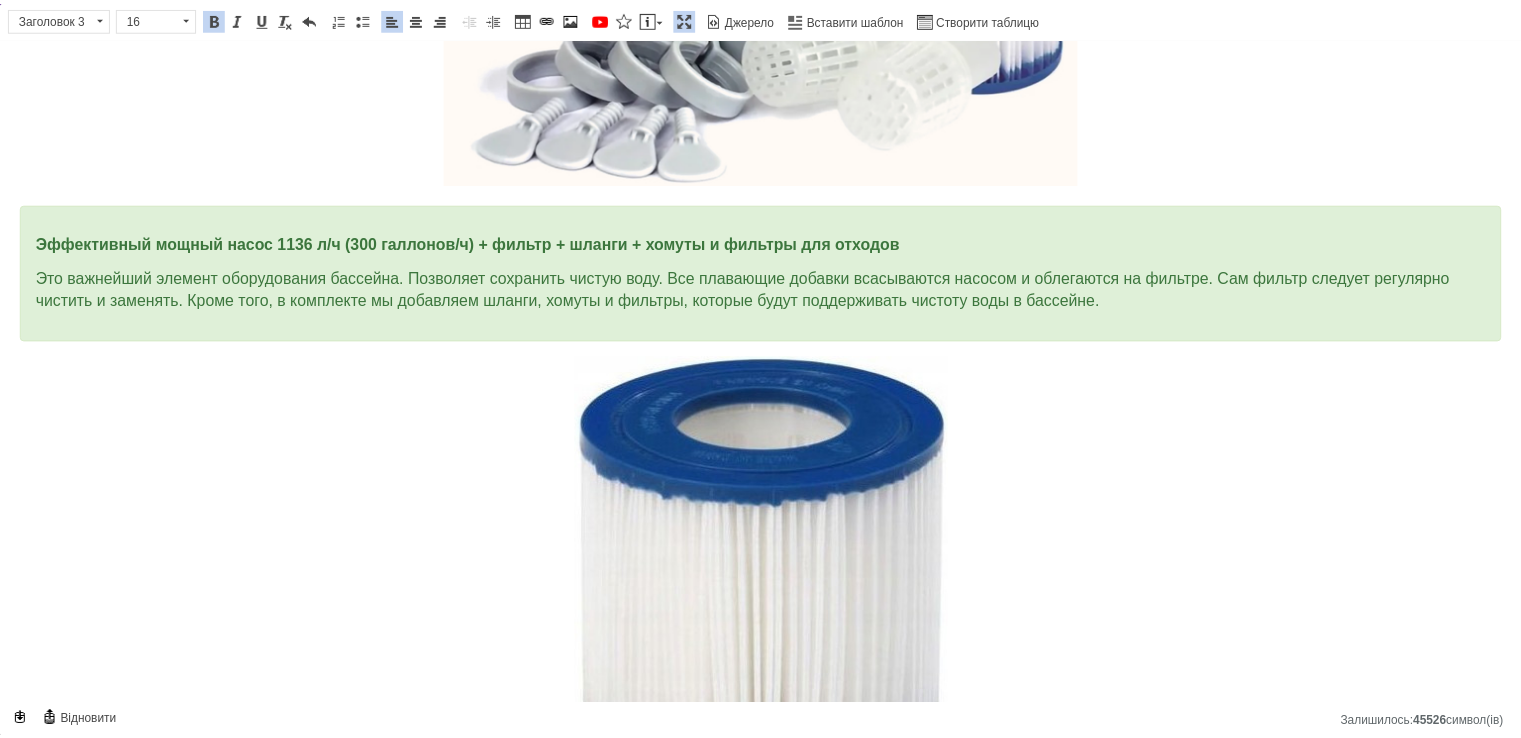 scroll, scrollTop: 3543, scrollLeft: 0, axis: vertical 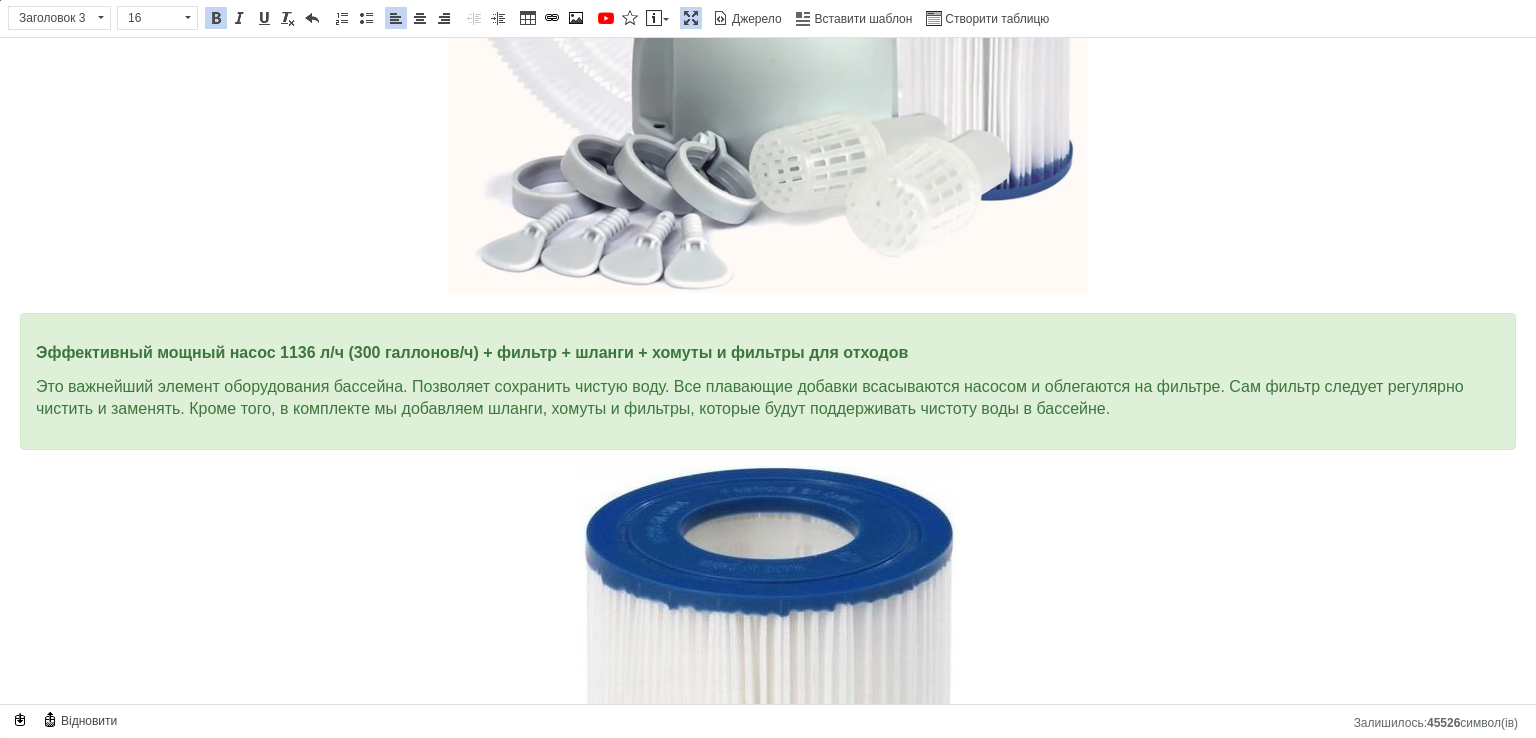 click on "Максимізувати" at bounding box center (691, 18) 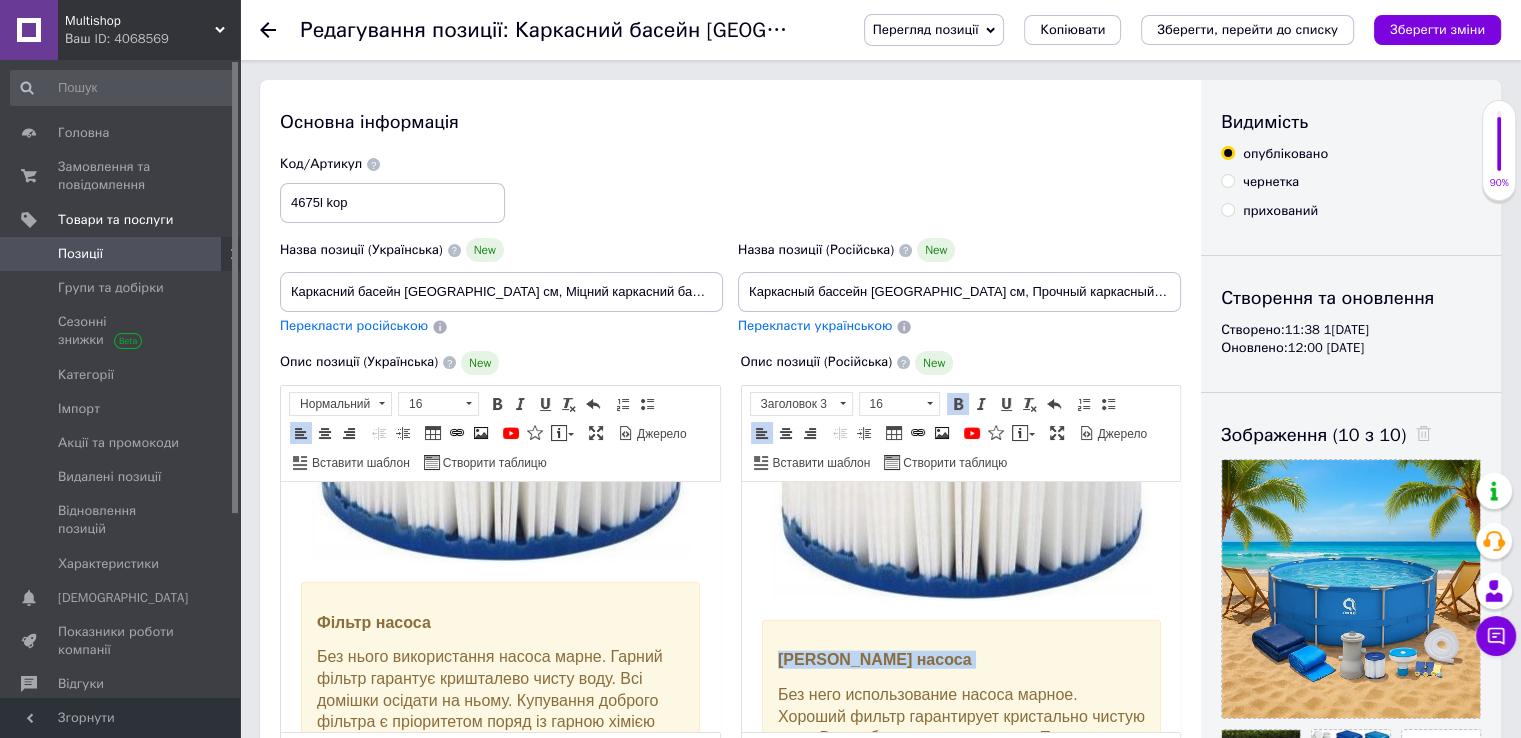 scroll, scrollTop: 5003, scrollLeft: 0, axis: vertical 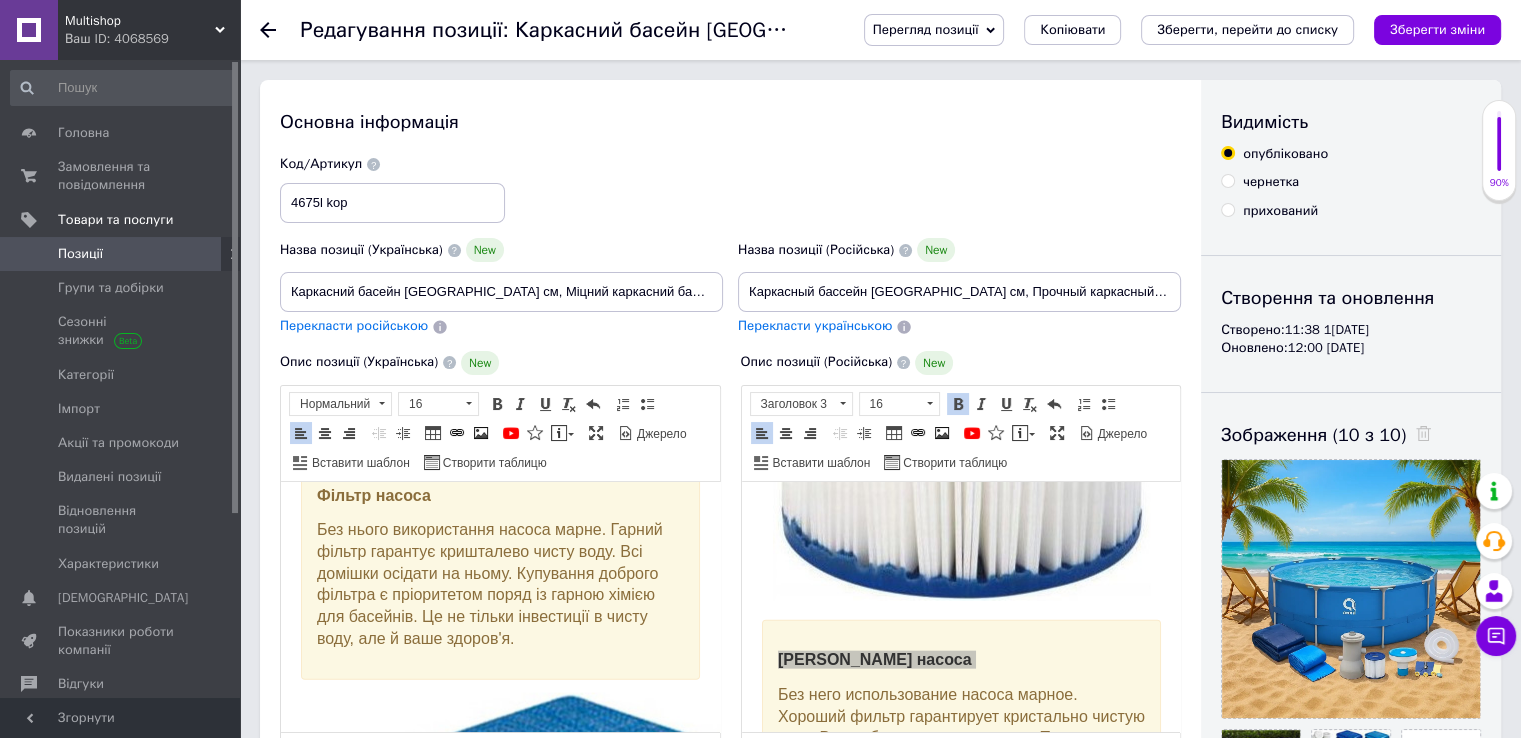 click on "Зберегти зміни" at bounding box center [1437, 29] 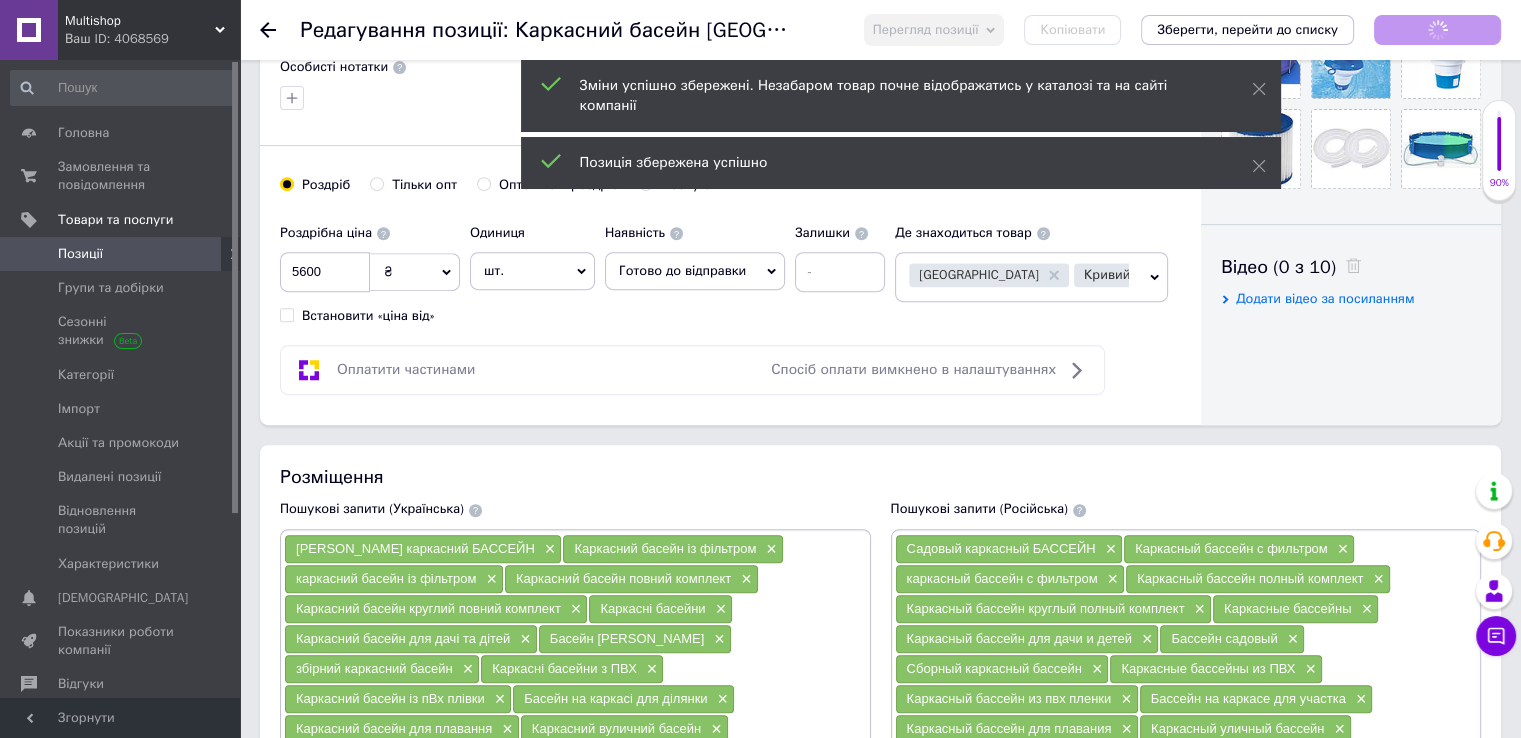 scroll, scrollTop: 1200, scrollLeft: 0, axis: vertical 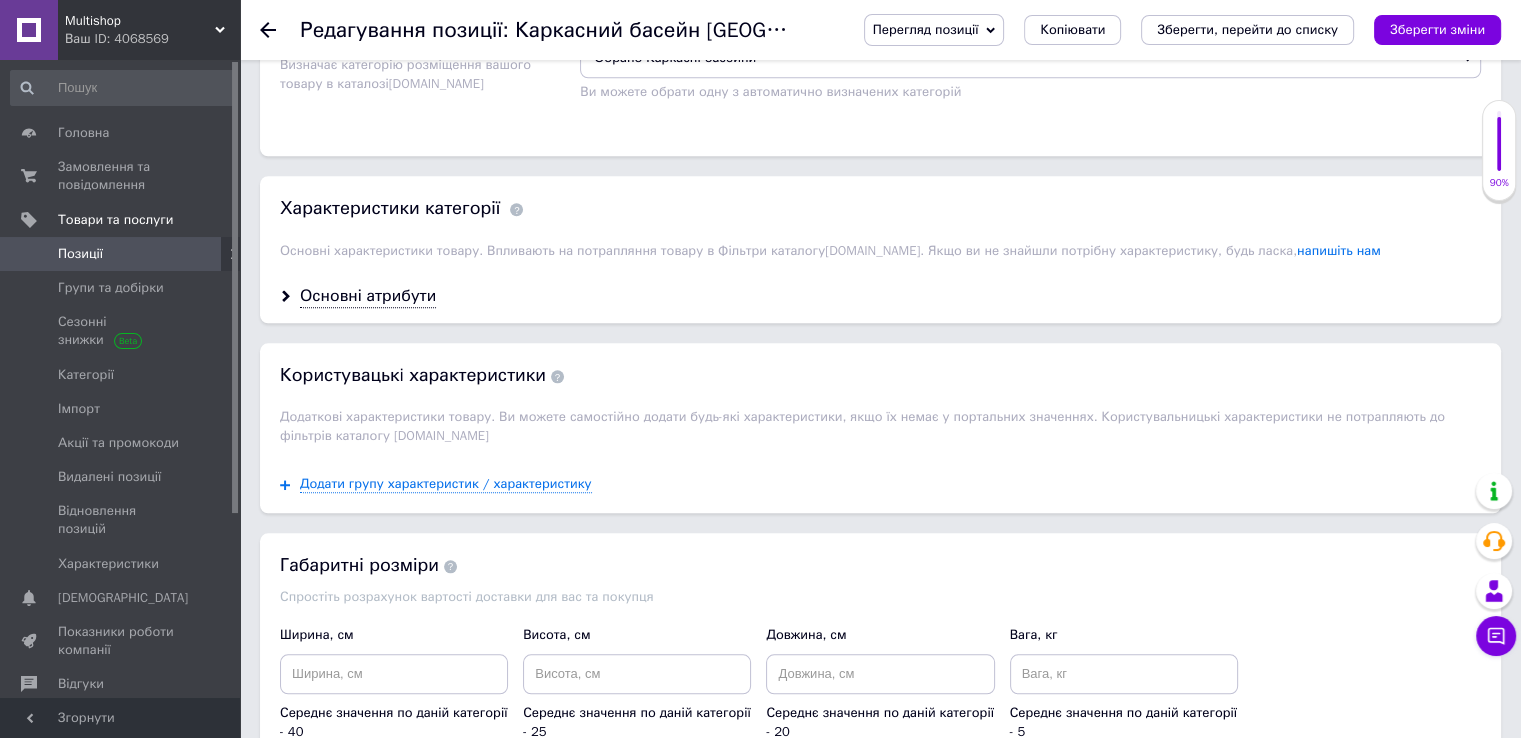 click on "Основні атрибути" at bounding box center (368, 296) 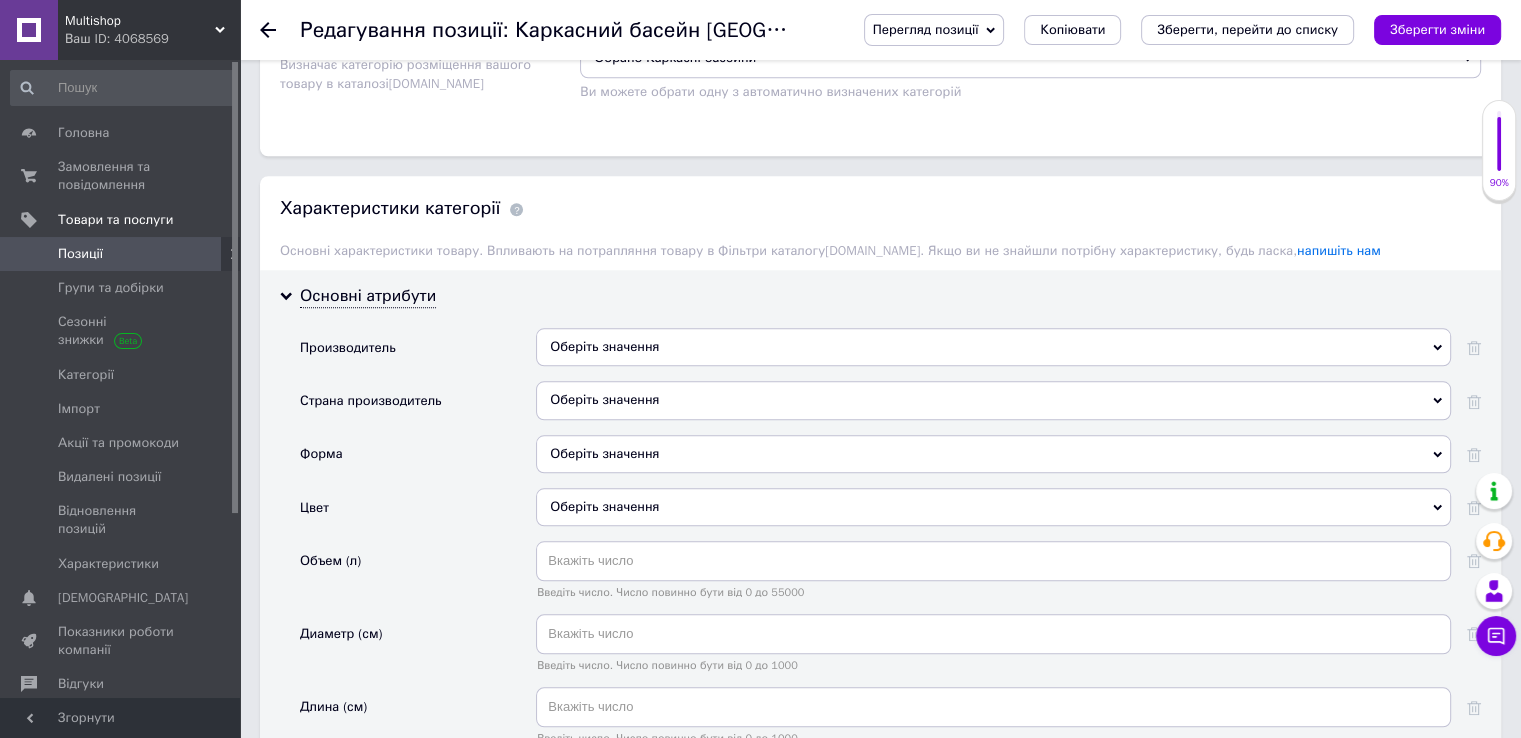 click on "Оберіть значення" at bounding box center [993, 347] 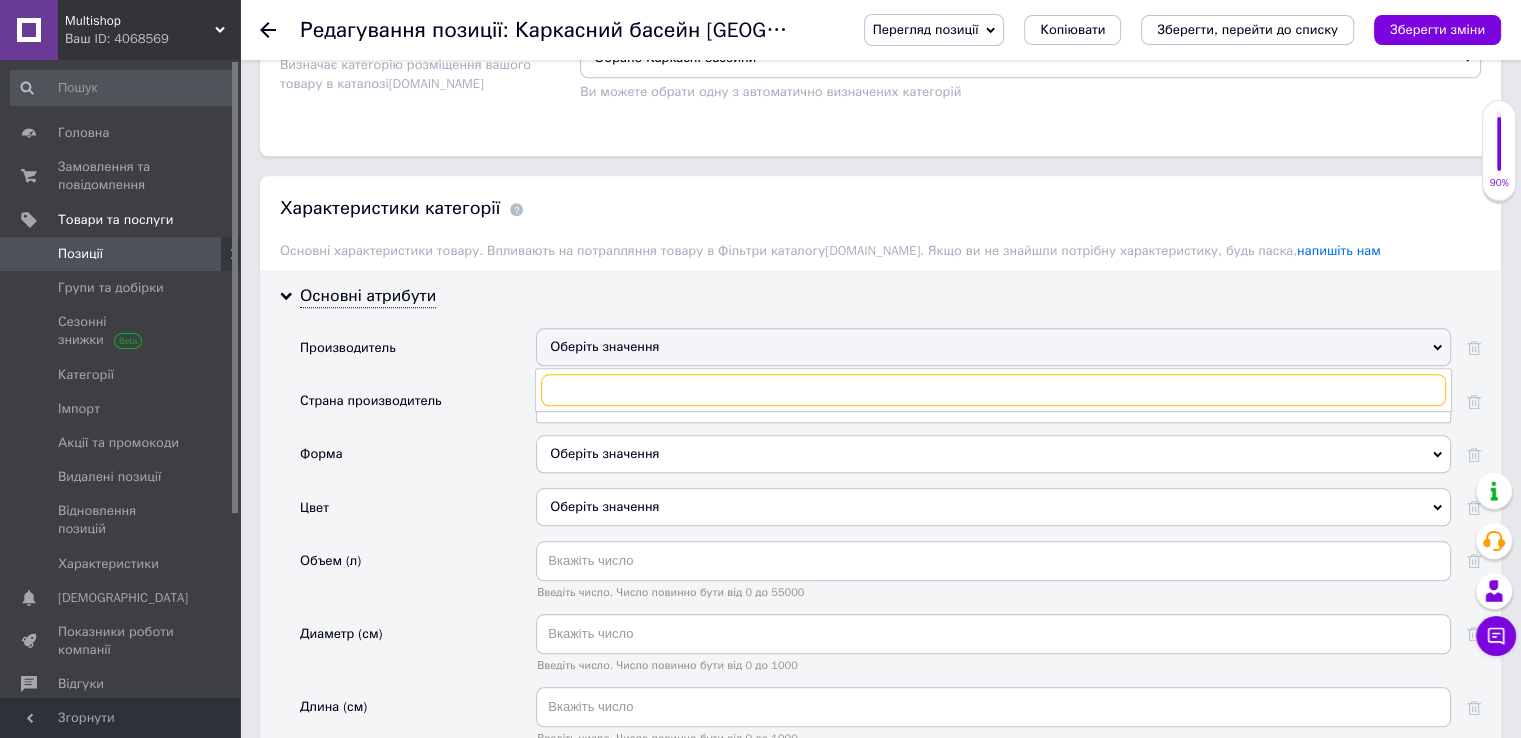 click at bounding box center (993, 390) 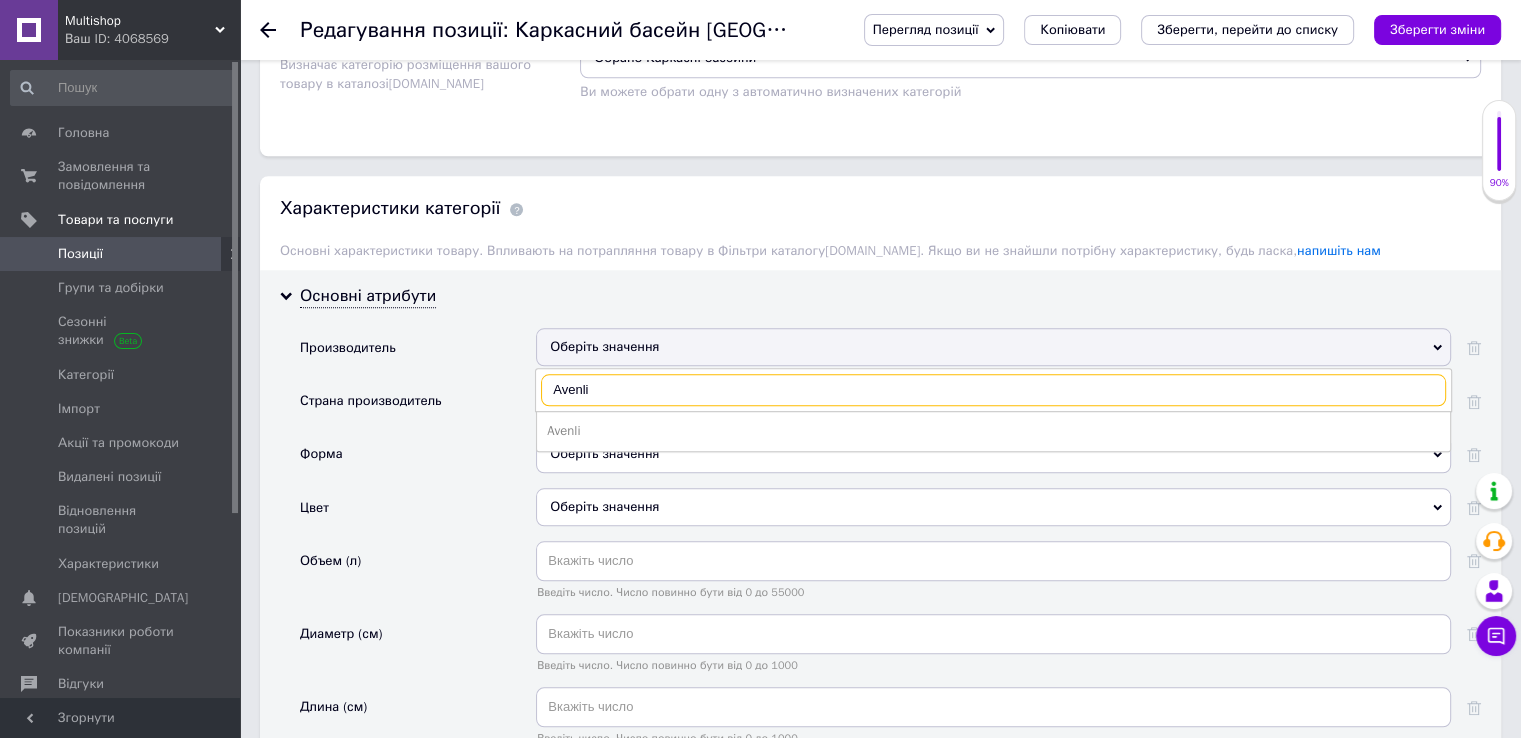type on "Avenli" 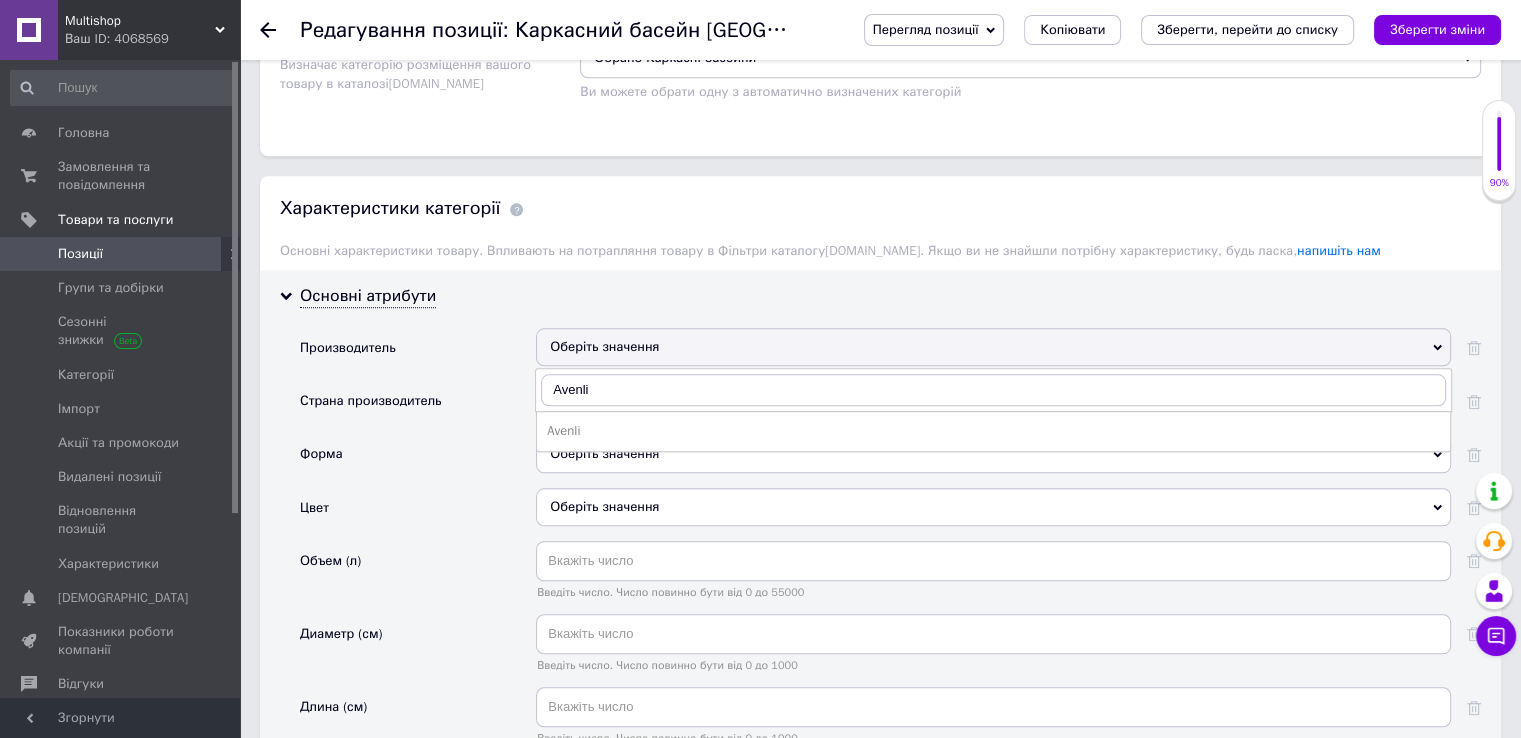 click on "Avenli" at bounding box center (993, 431) 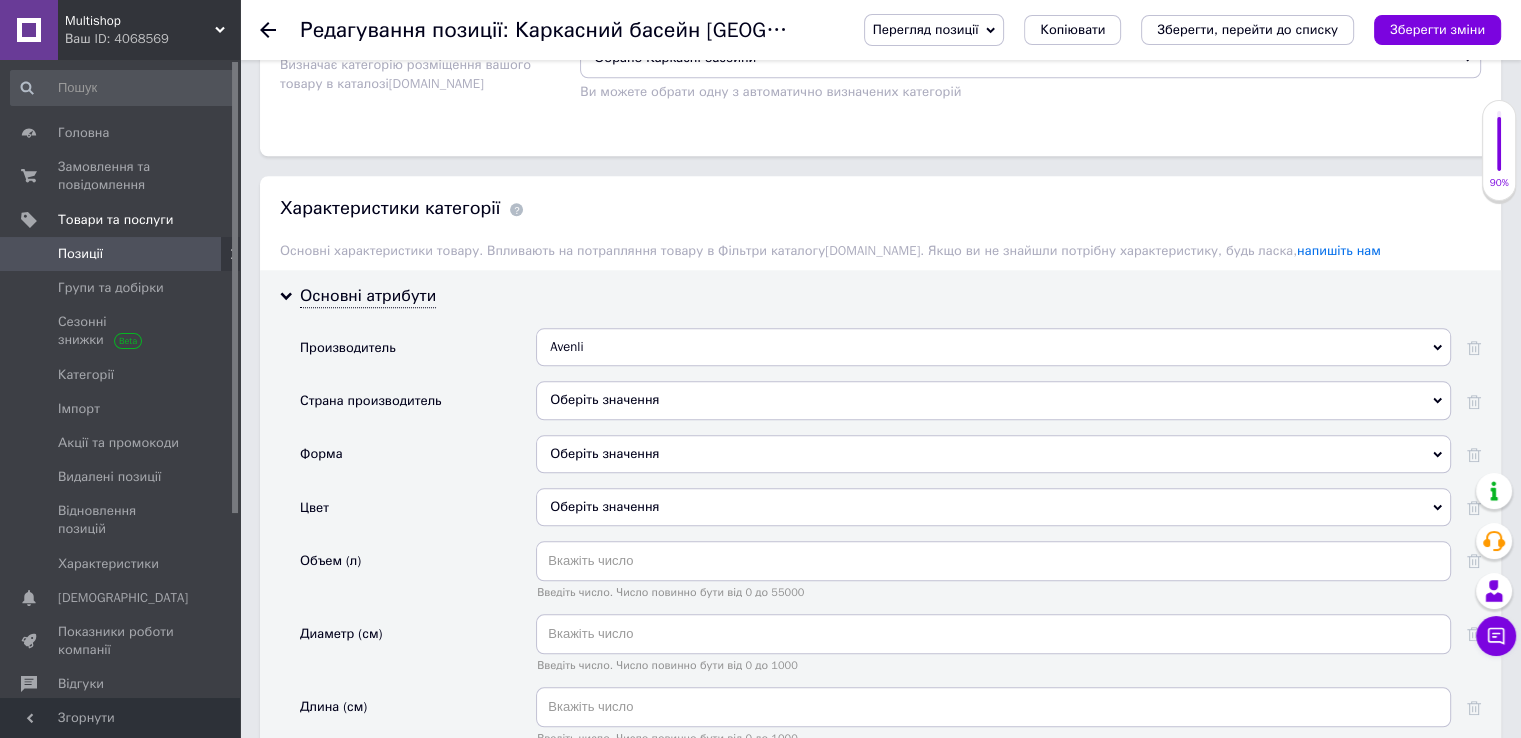 click on "Оберіть значення" at bounding box center [993, 400] 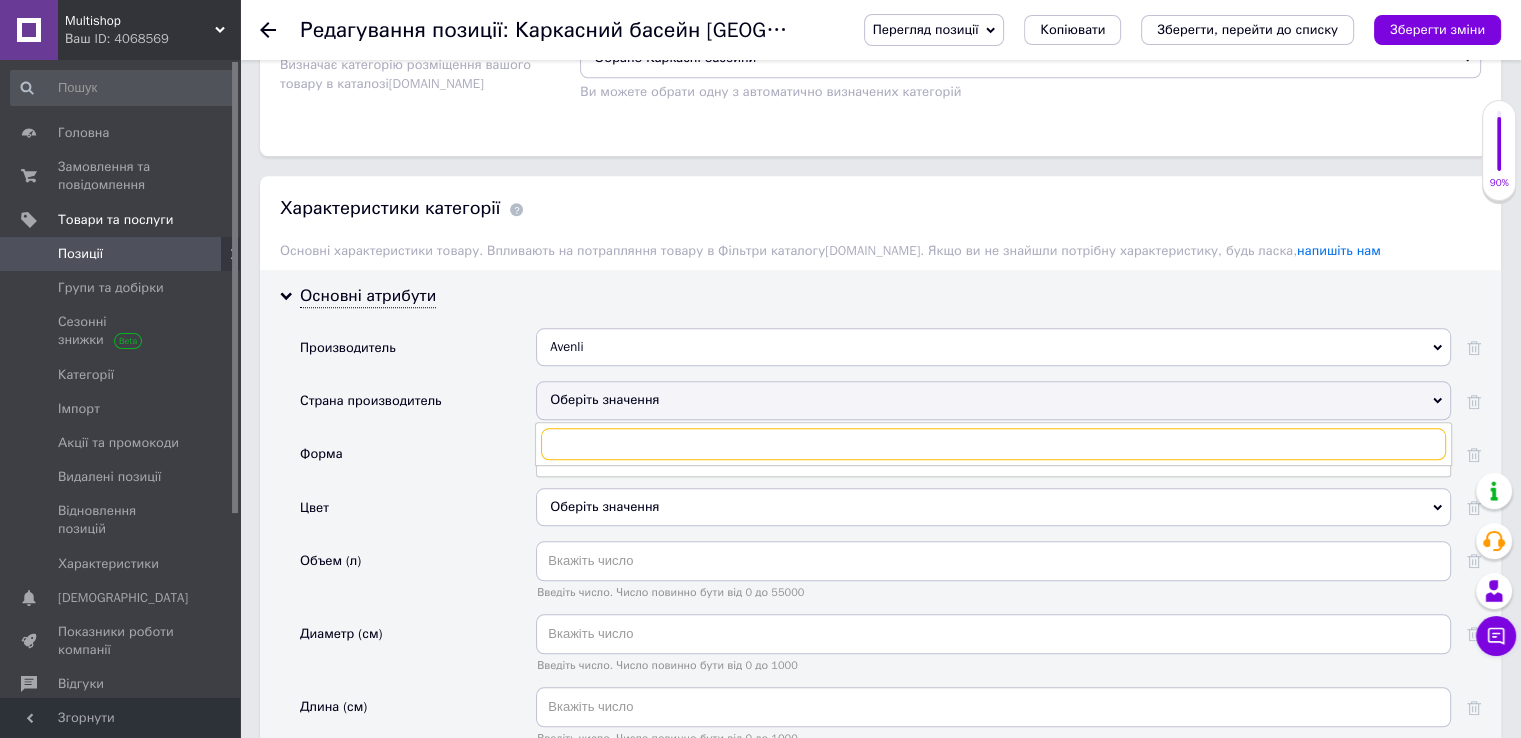click at bounding box center (993, 444) 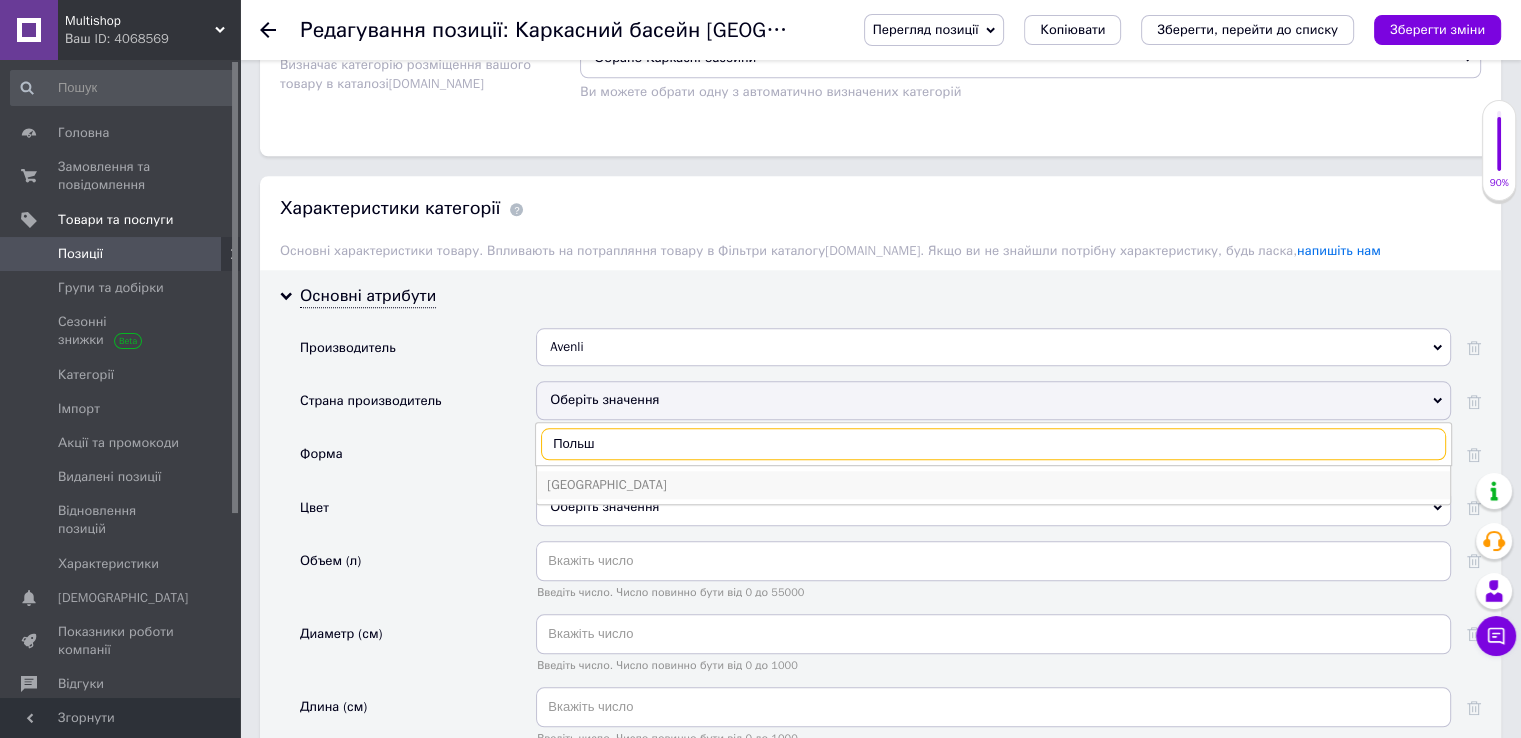 type on "Польш" 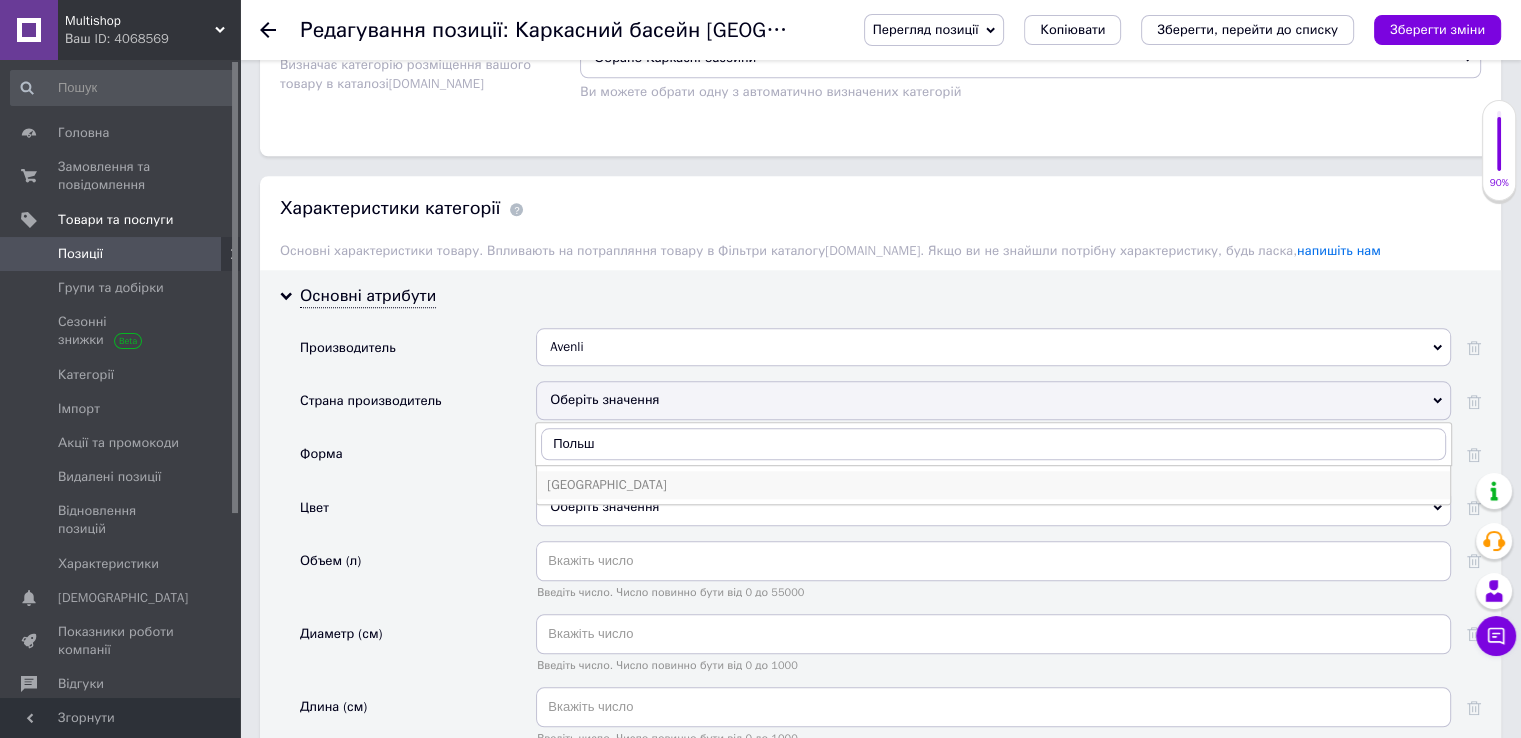 click on "Польша" at bounding box center (993, 485) 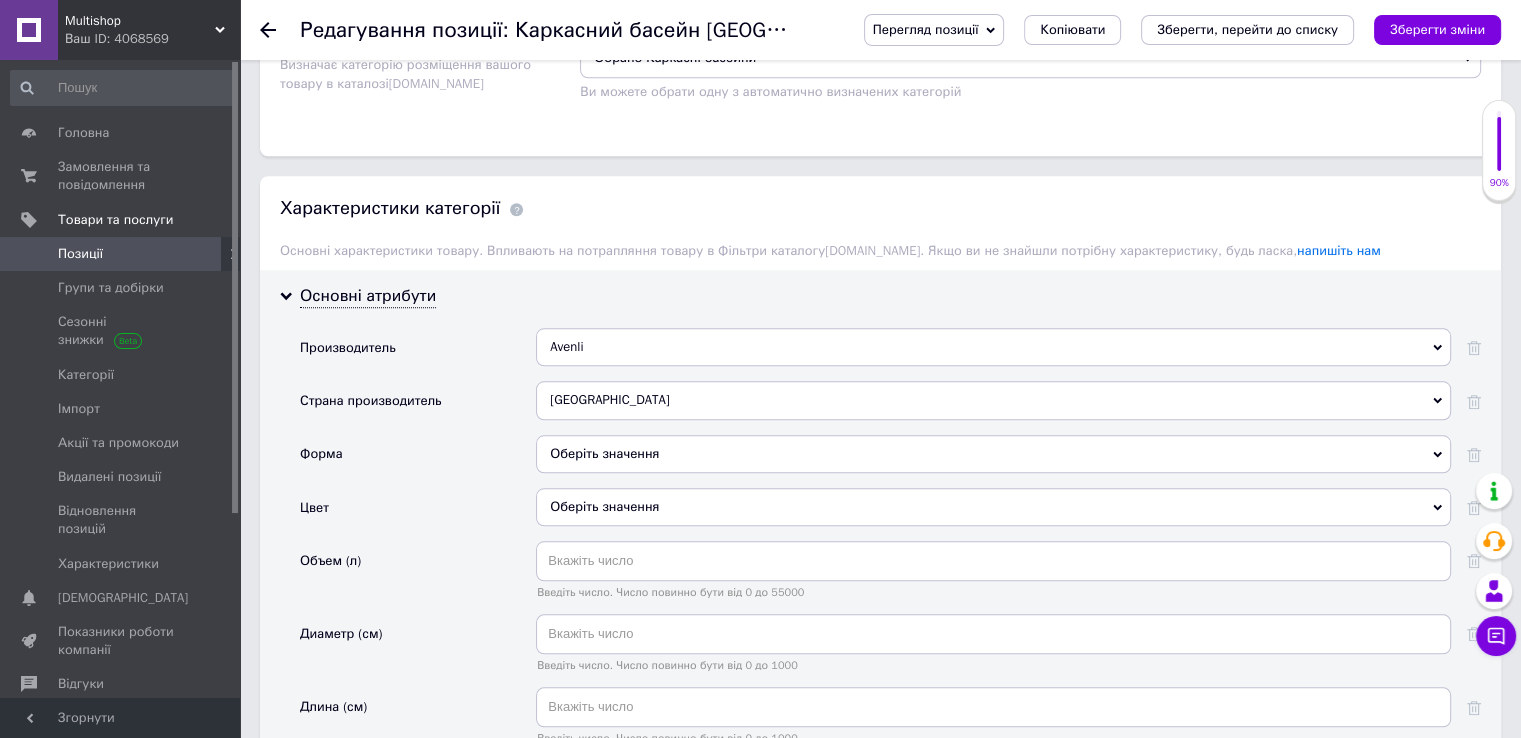 click on "Оберіть значення" at bounding box center (993, 454) 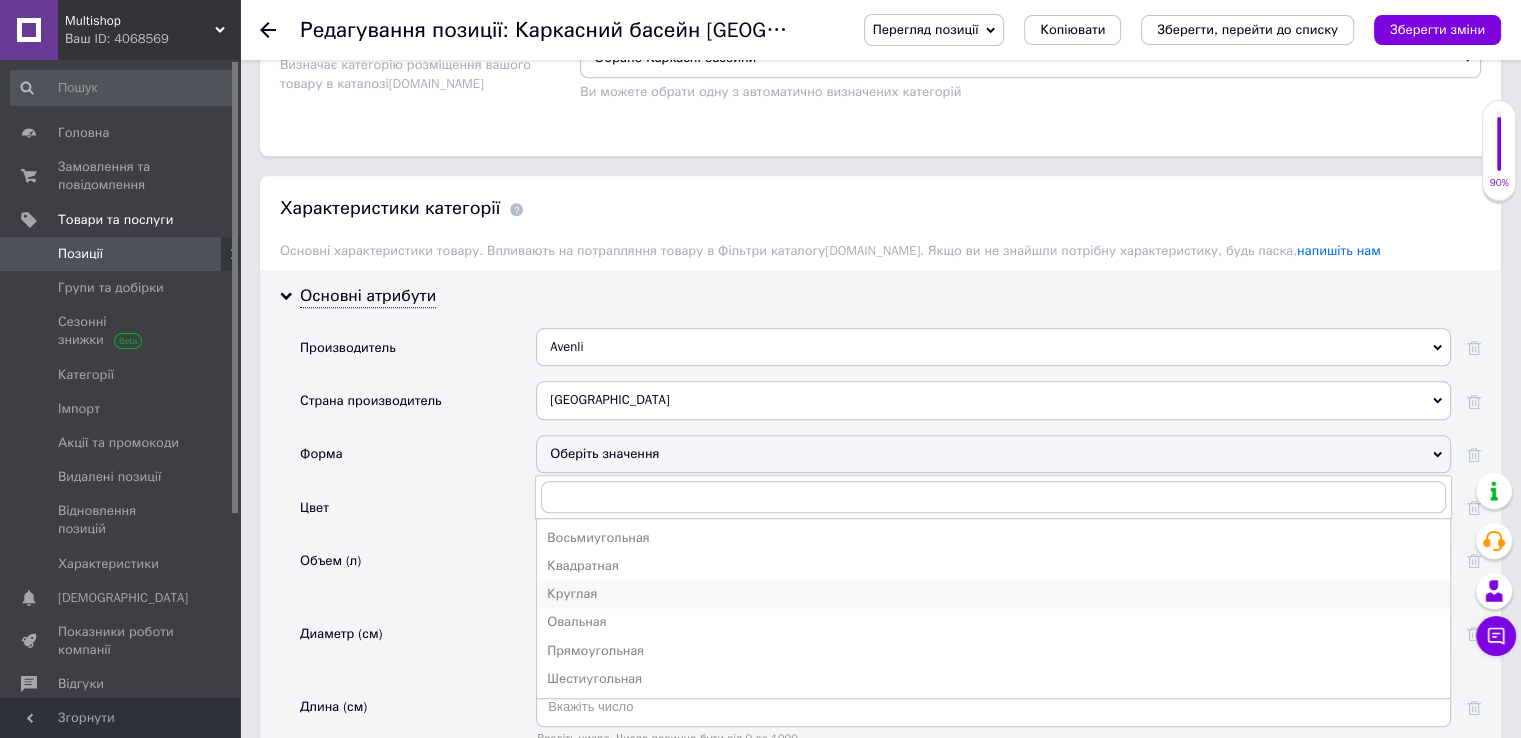 click on "Круглая" at bounding box center [993, 594] 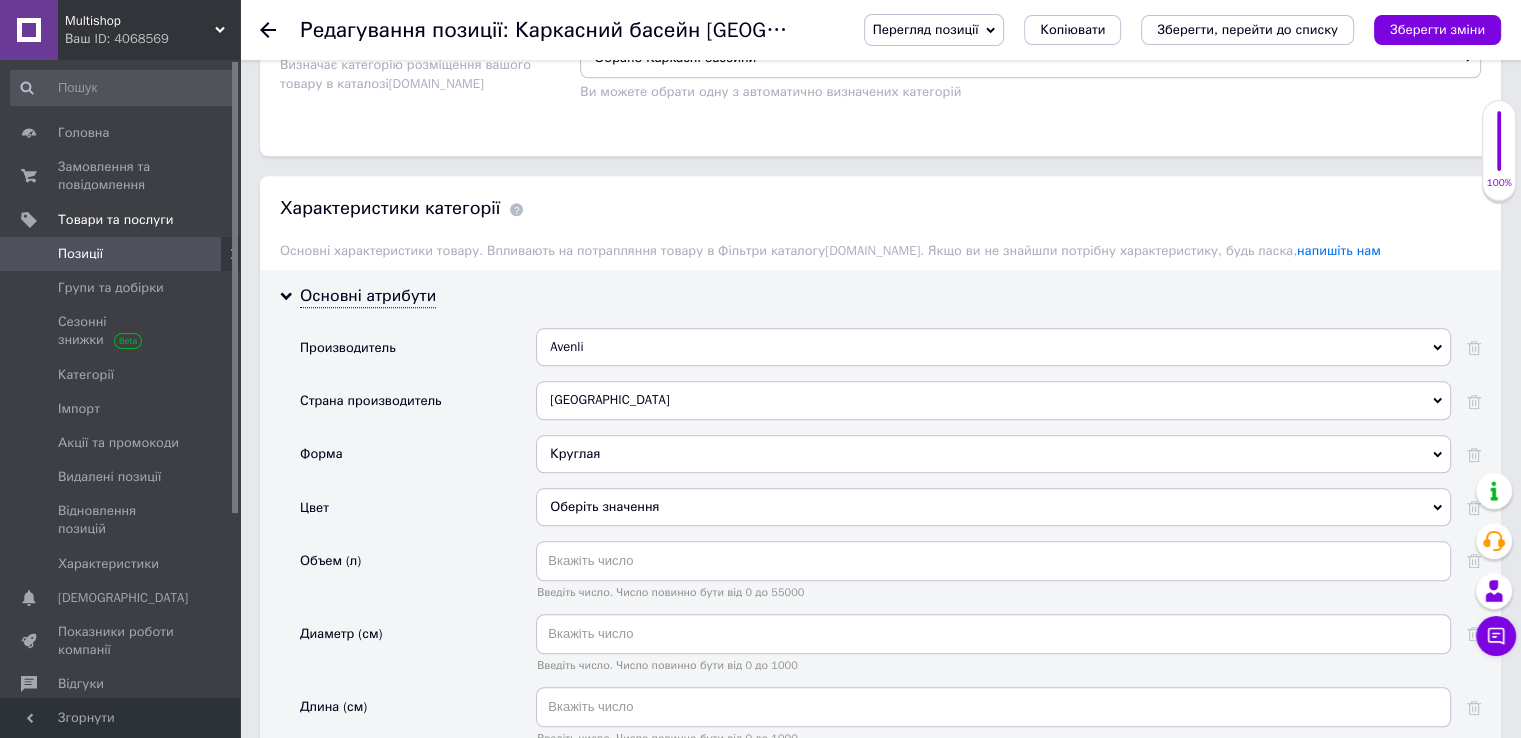 click on "Оберіть значення" at bounding box center (993, 507) 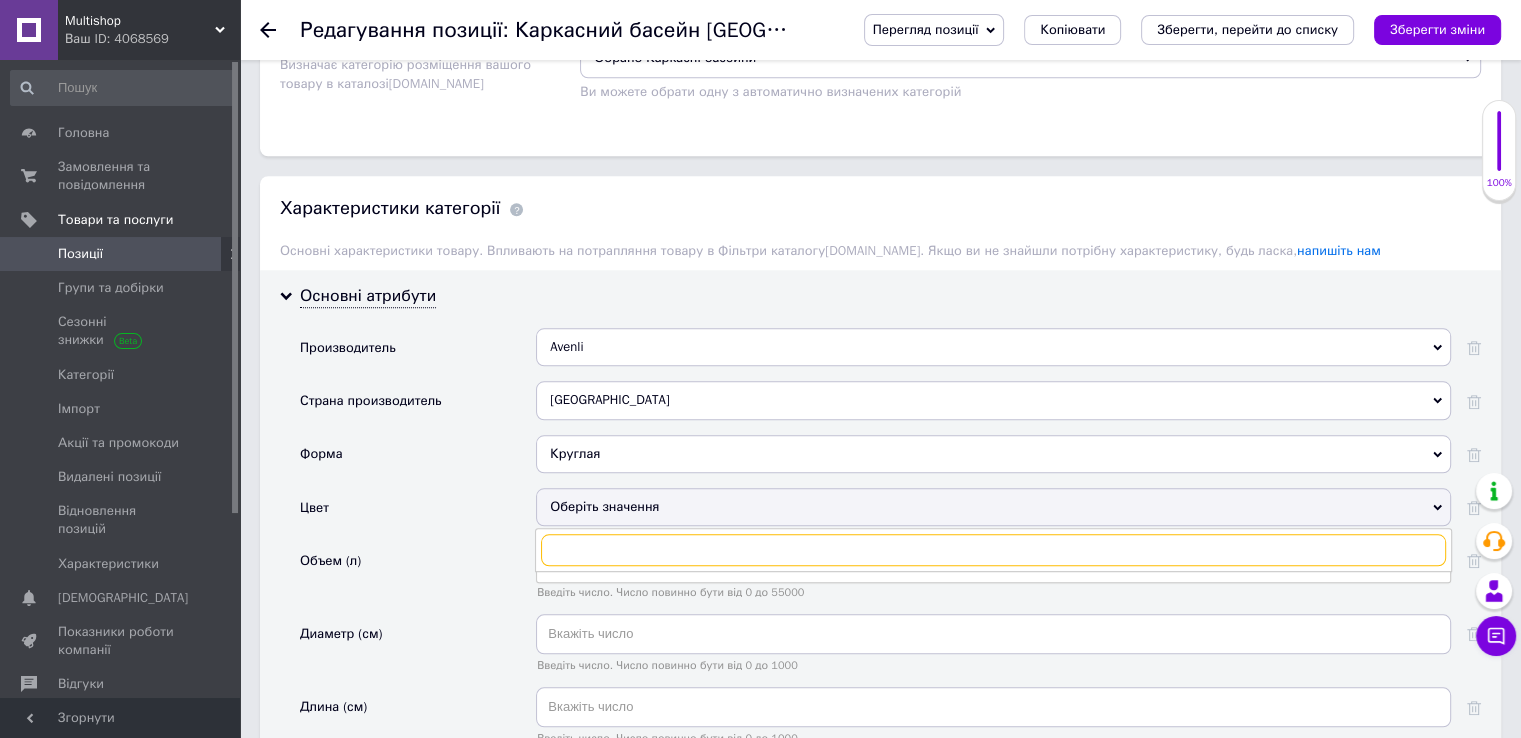 click at bounding box center (993, 550) 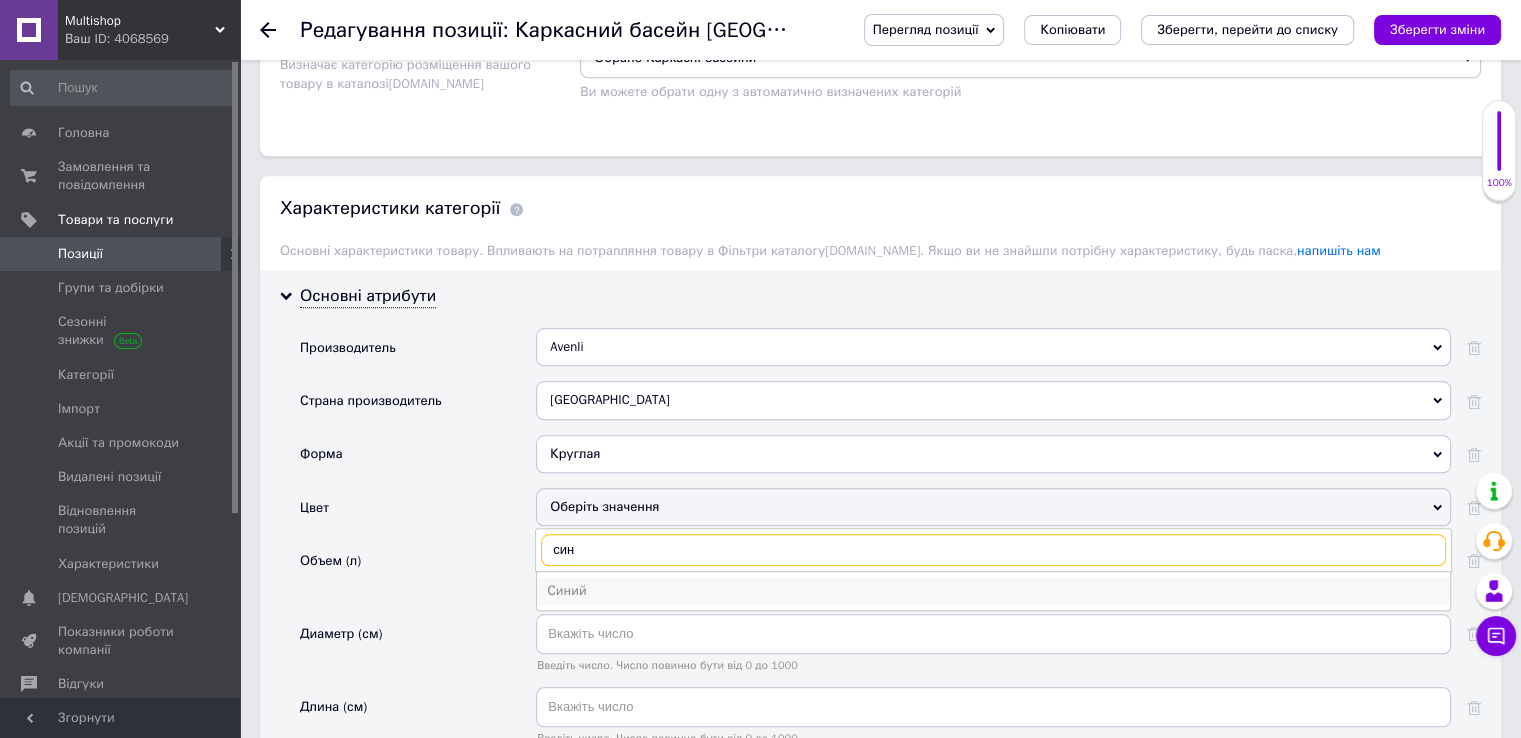 type on "син" 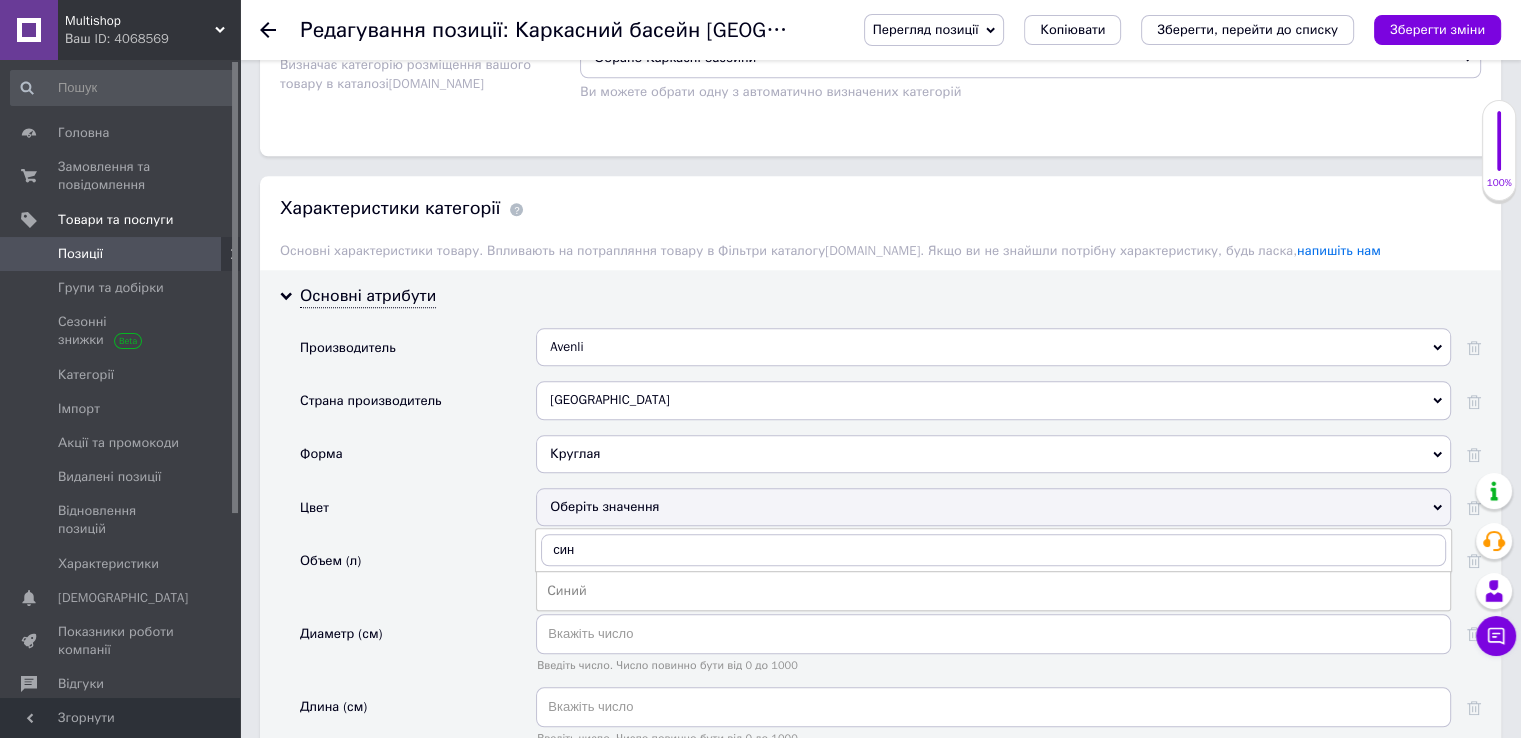 click on "Синий" at bounding box center (993, 591) 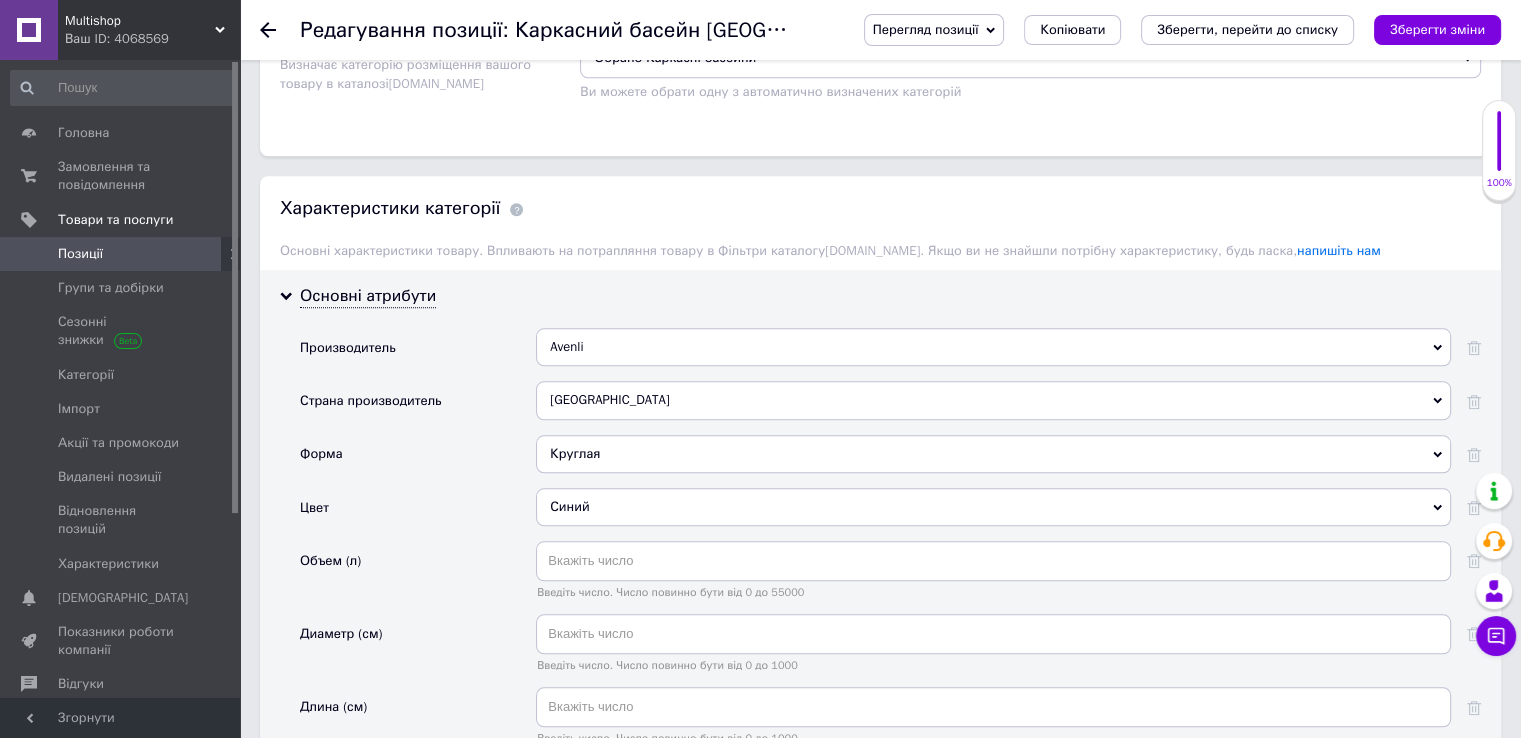 click on "Зберегти зміни" at bounding box center (1437, 30) 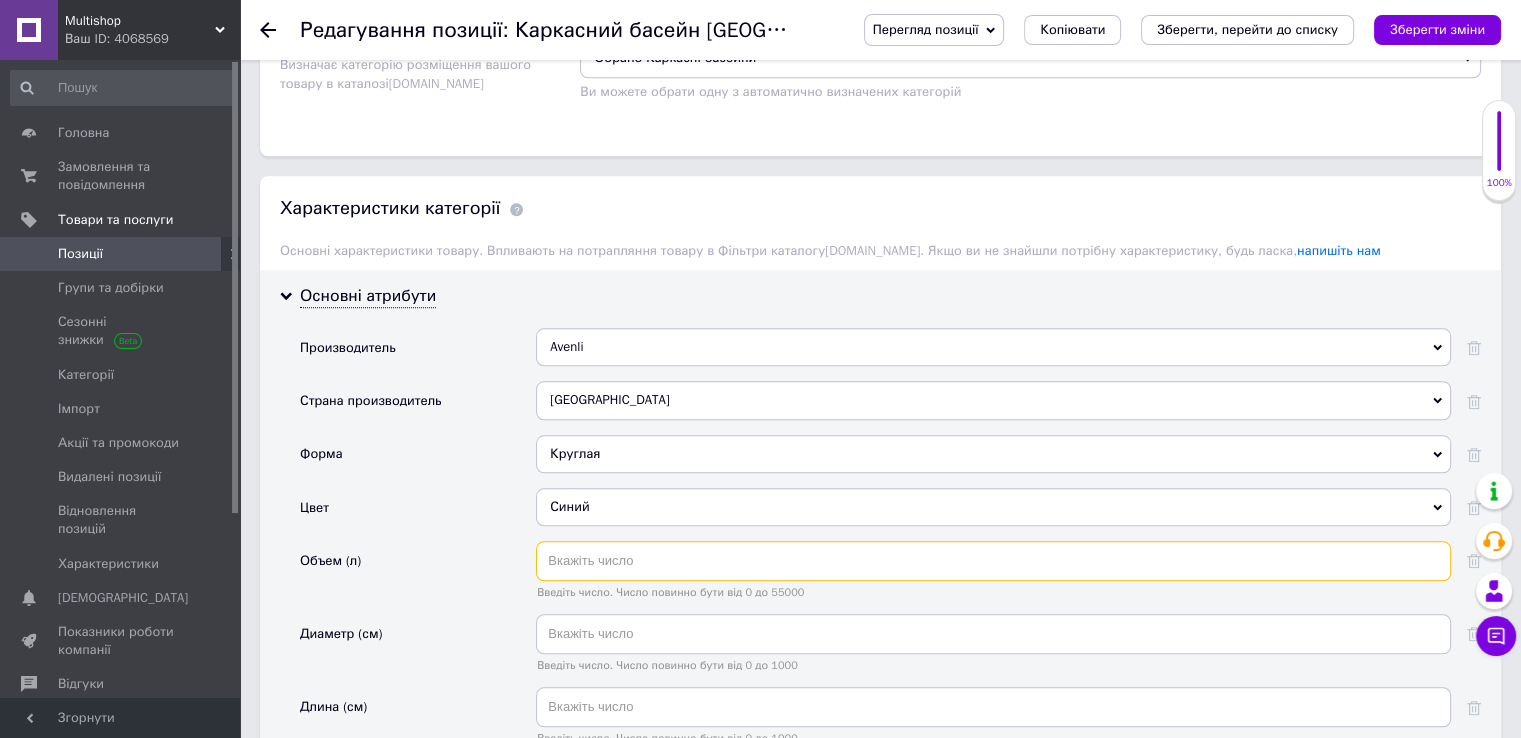 click at bounding box center (993, 561) 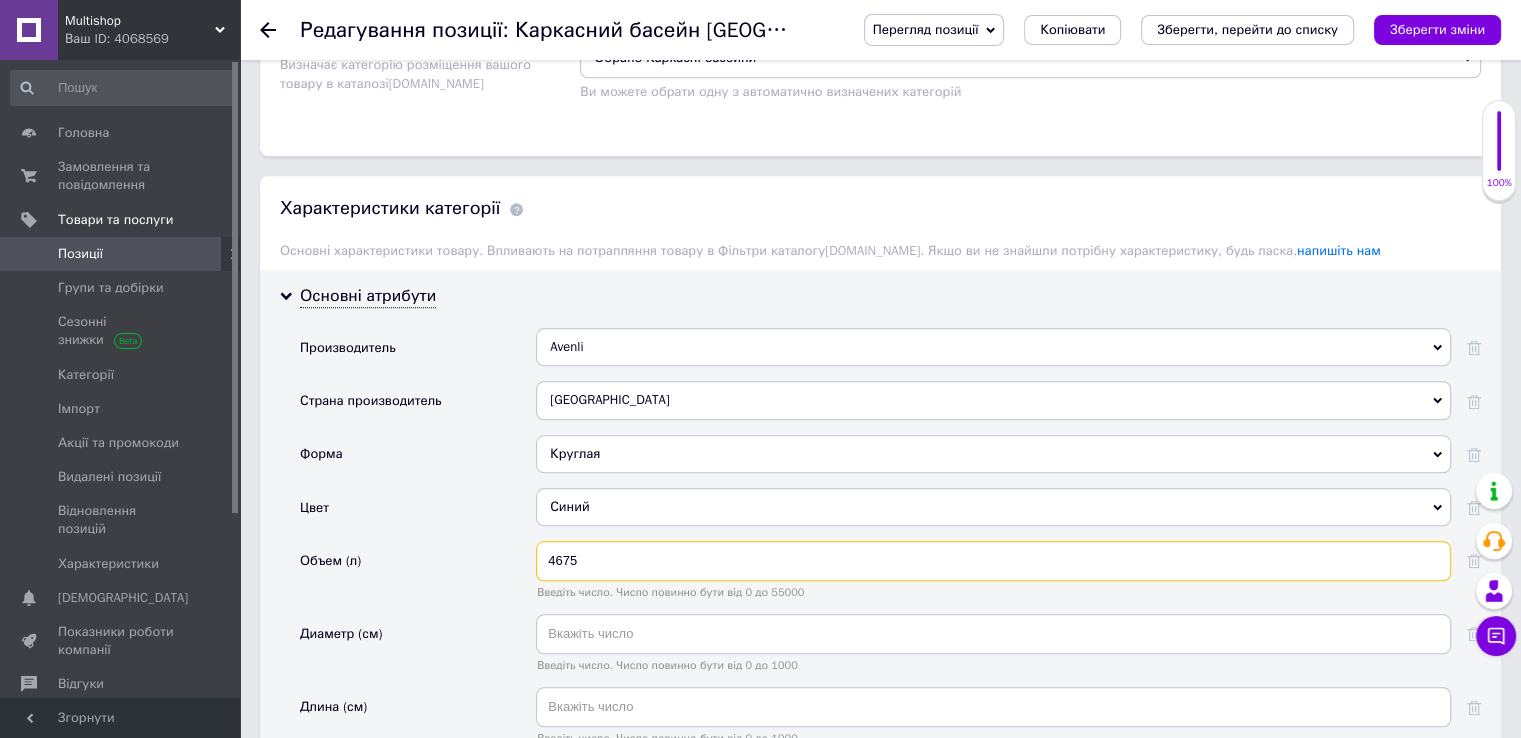 type on "4675" 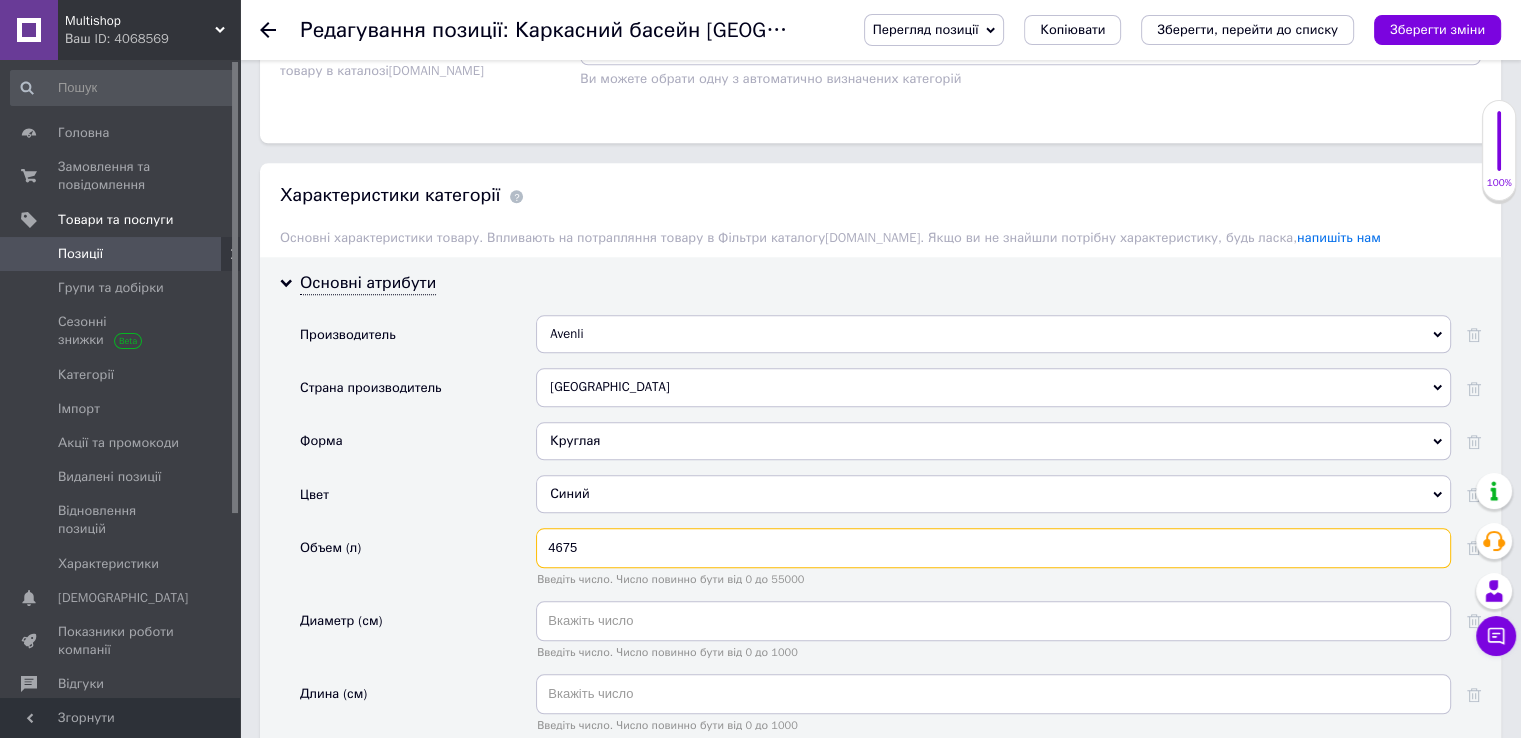scroll, scrollTop: 2000, scrollLeft: 0, axis: vertical 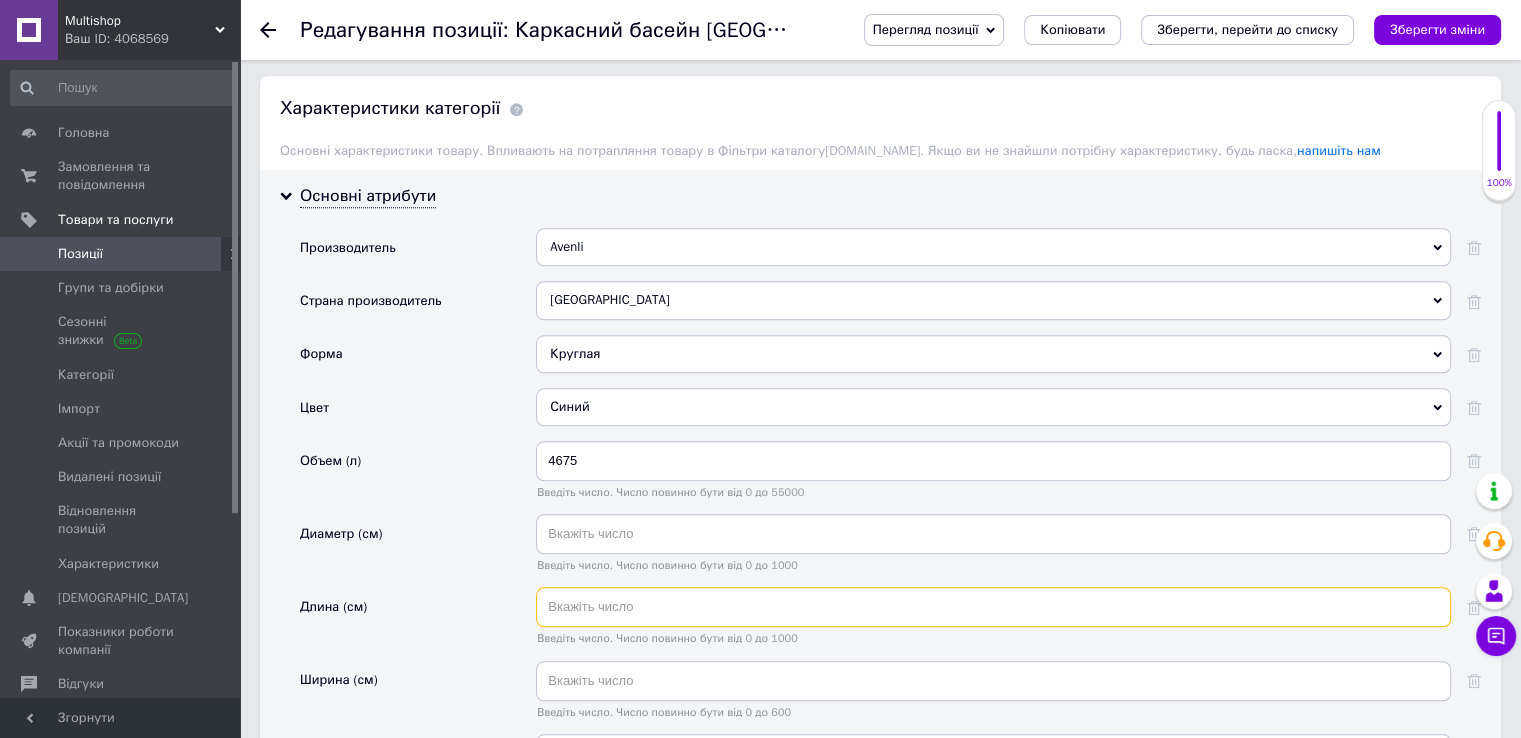 click at bounding box center (993, 607) 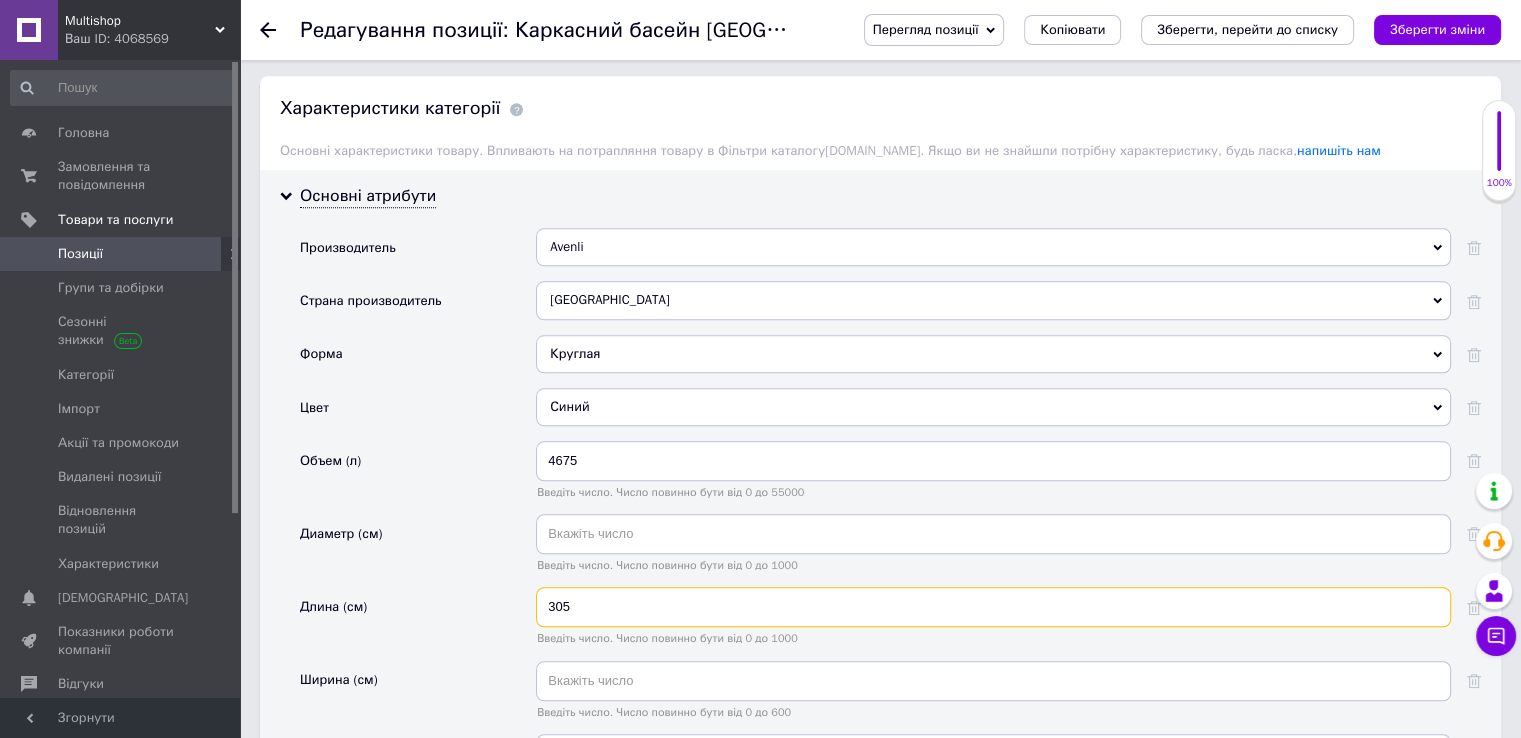 type on "305" 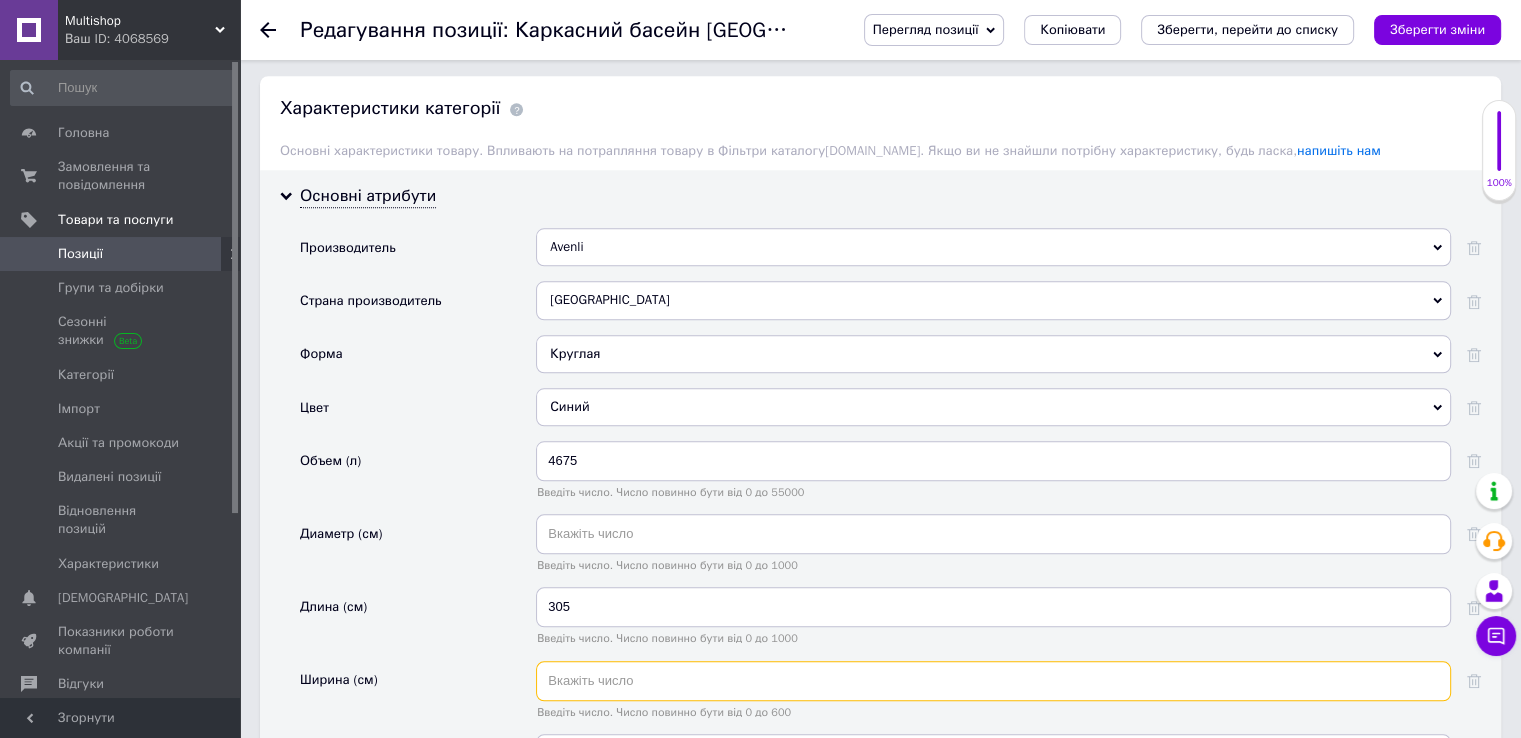 click at bounding box center (993, 681) 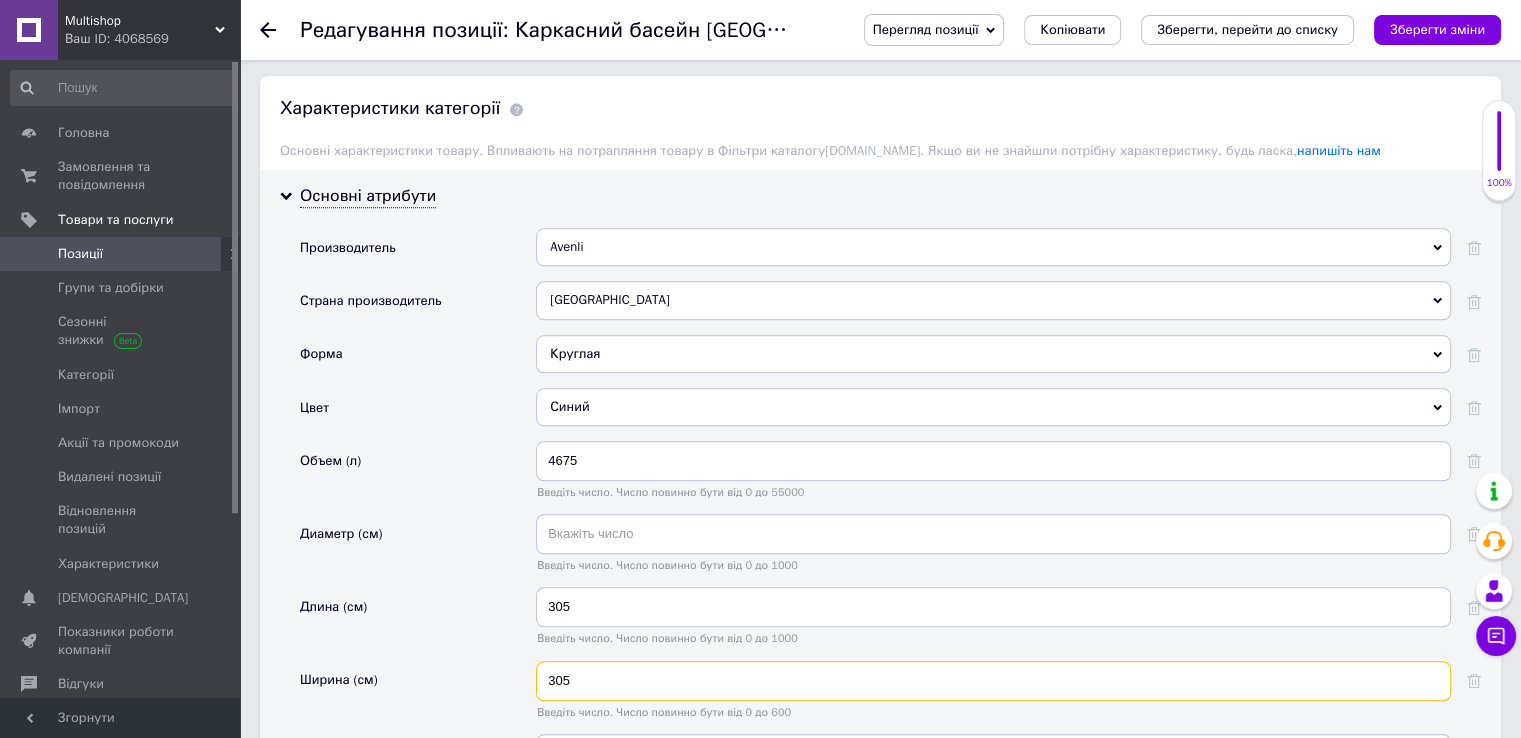 type on "305" 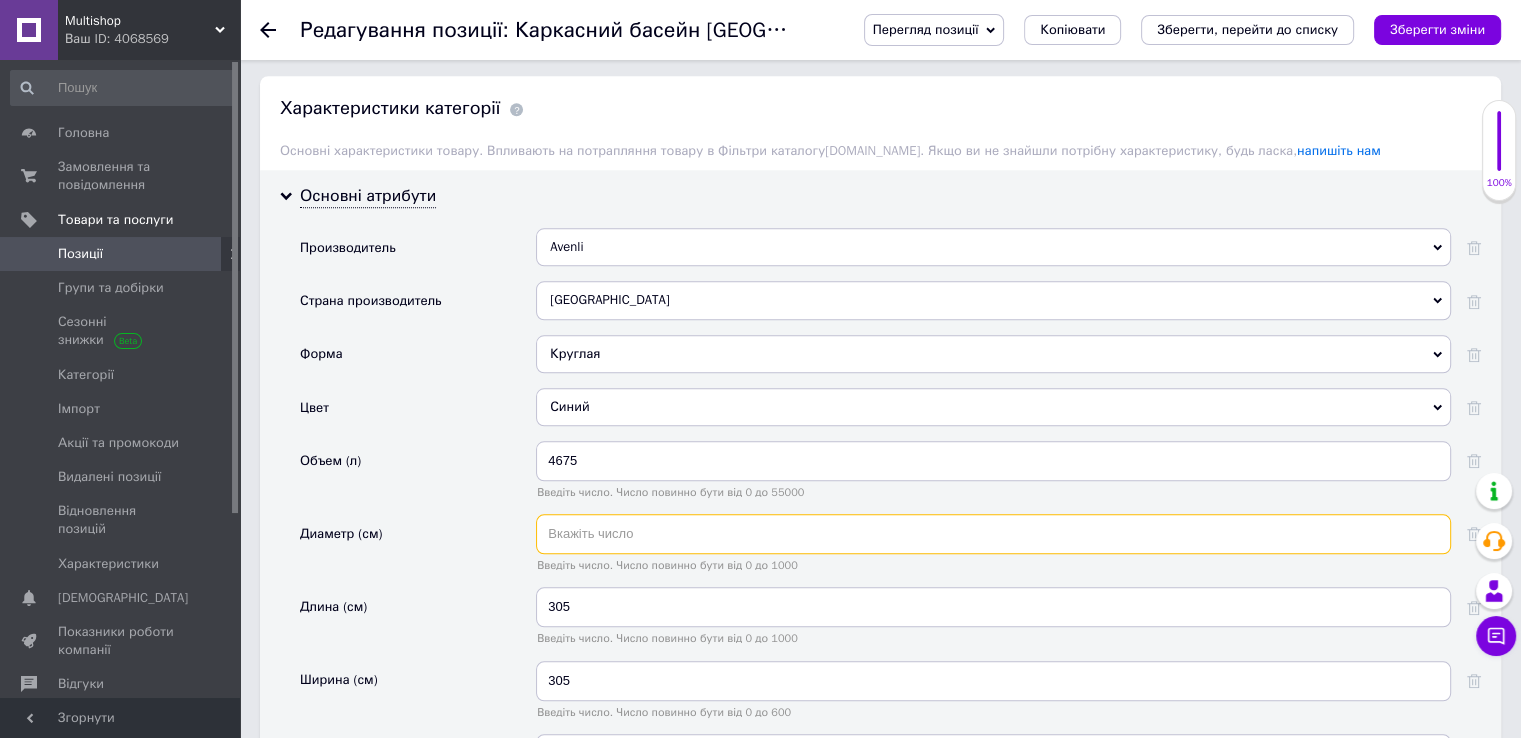 click at bounding box center (993, 534) 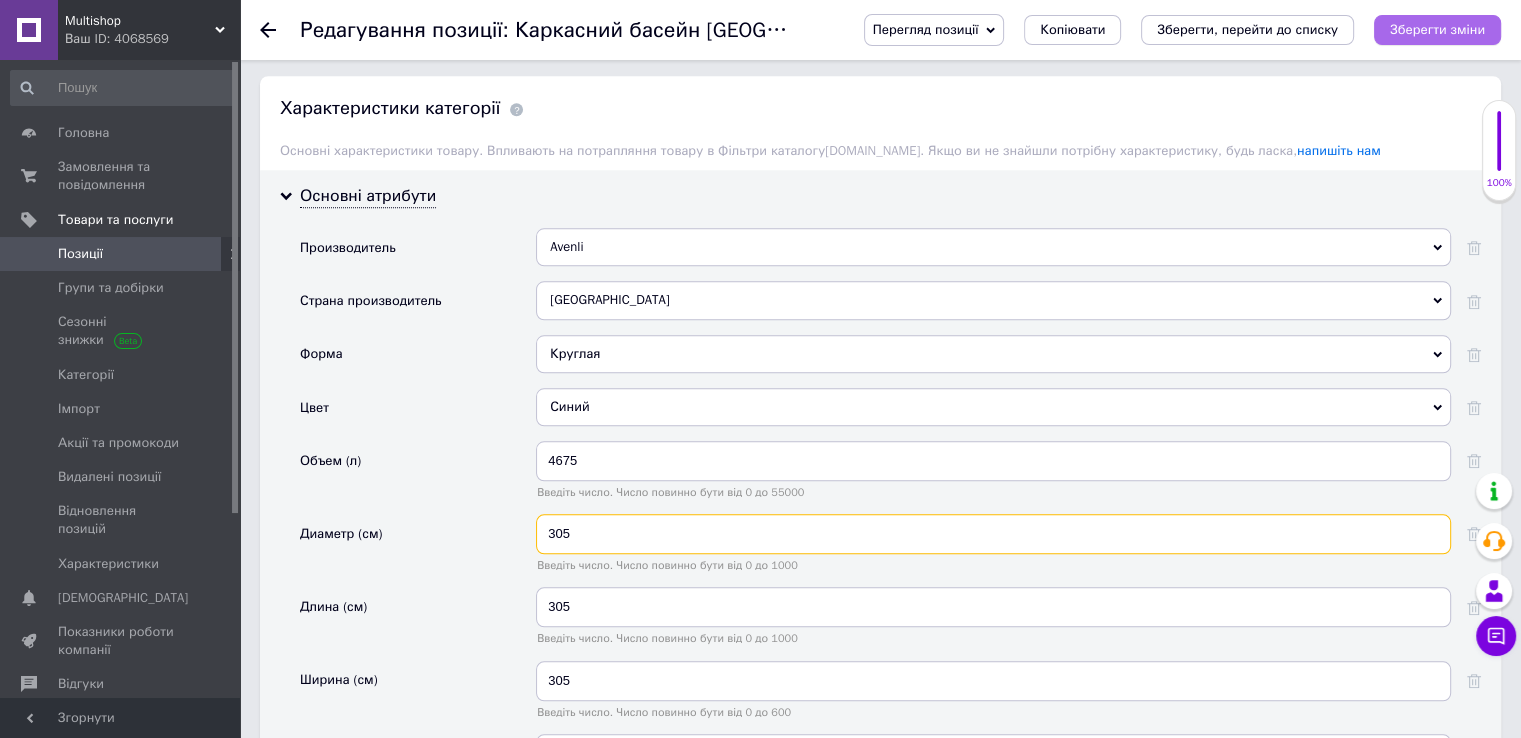 type on "305" 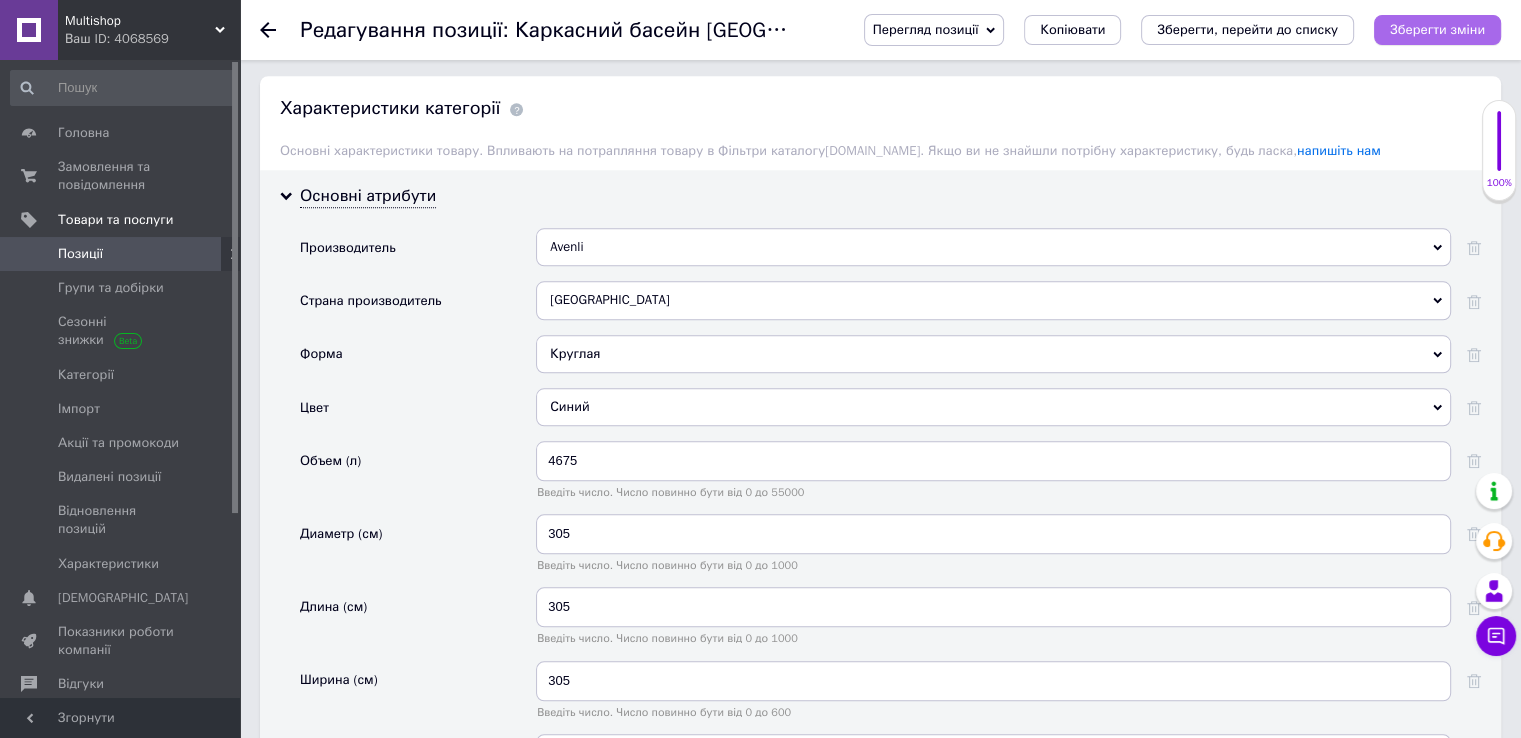 click on "Зберегти зміни" at bounding box center [1437, 29] 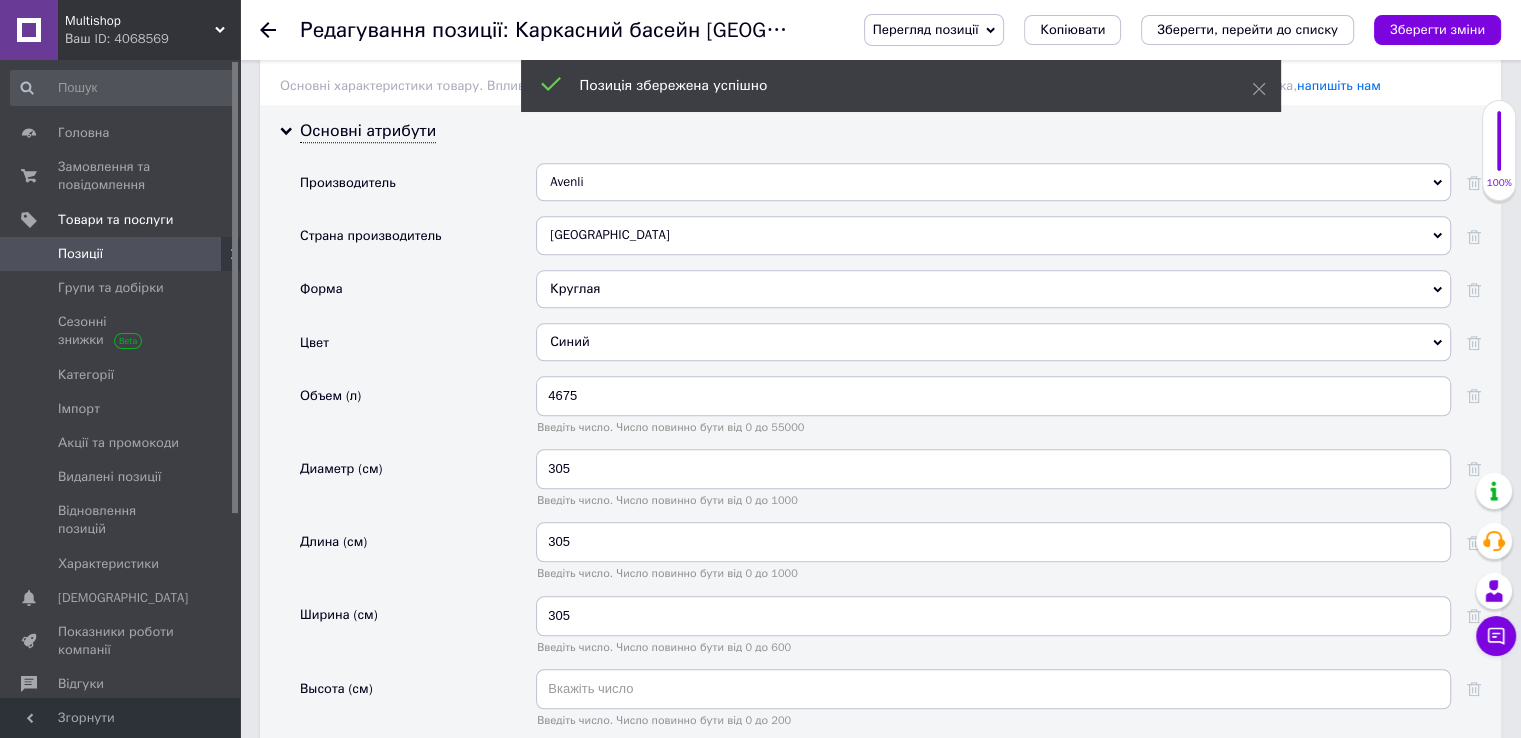 scroll, scrollTop: 2100, scrollLeft: 0, axis: vertical 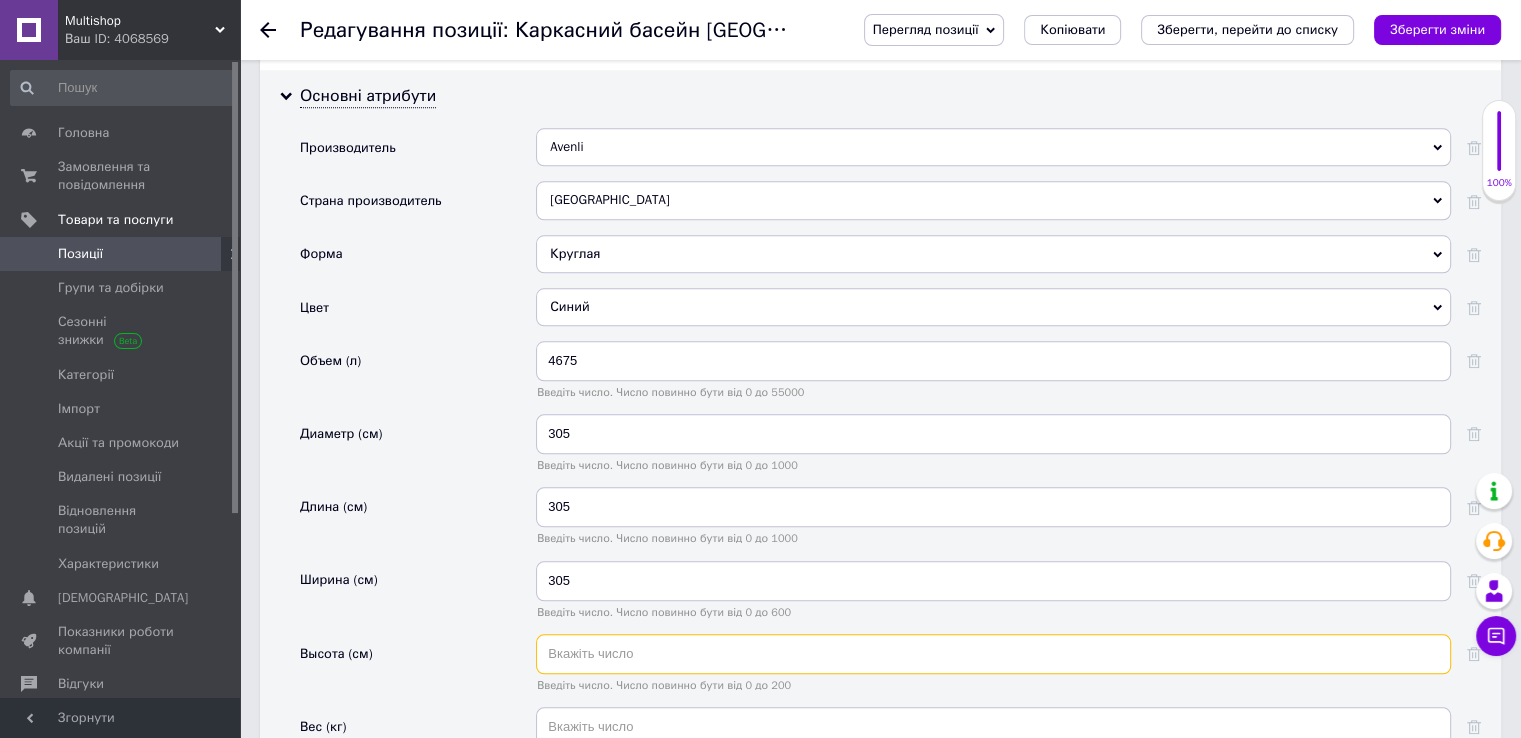 click at bounding box center [993, 654] 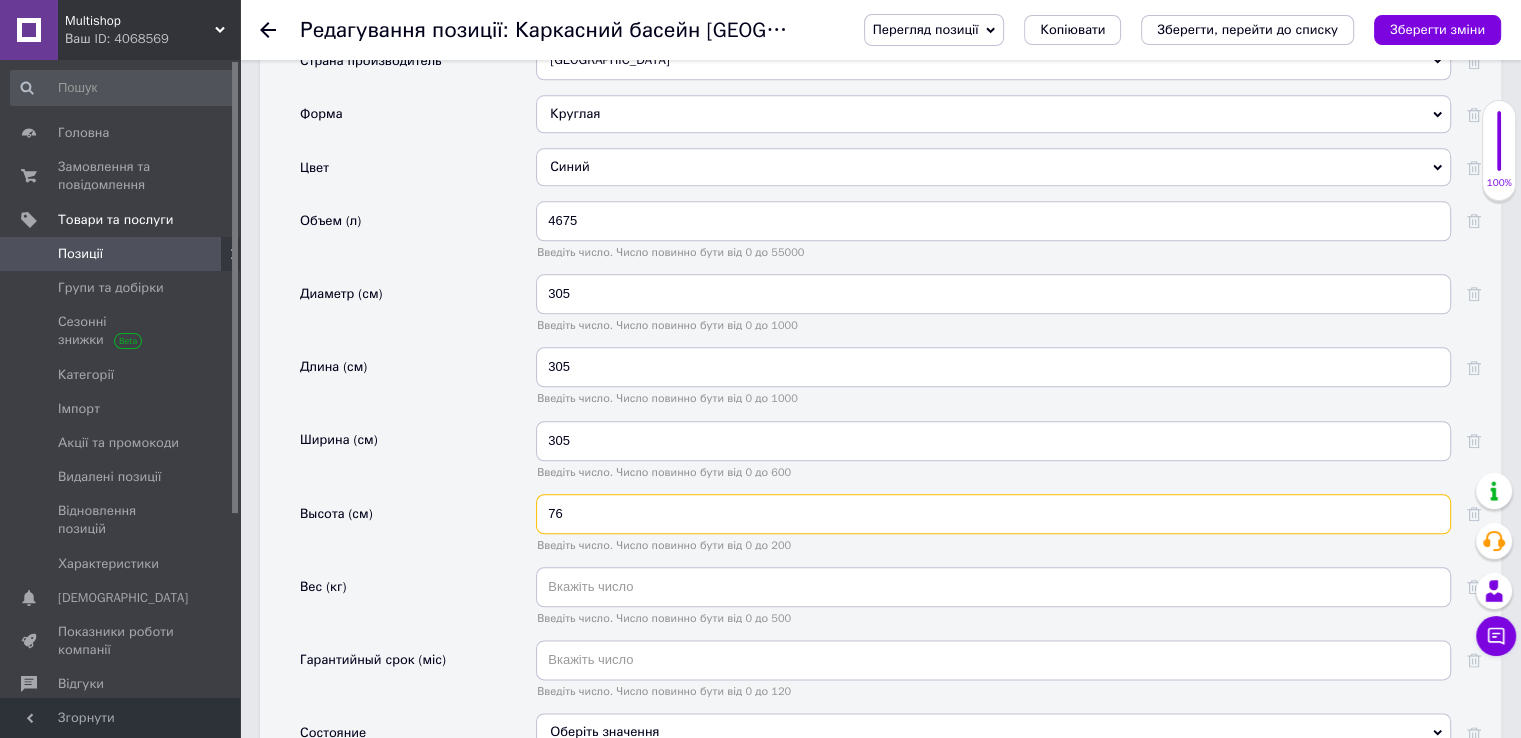 scroll, scrollTop: 2300, scrollLeft: 0, axis: vertical 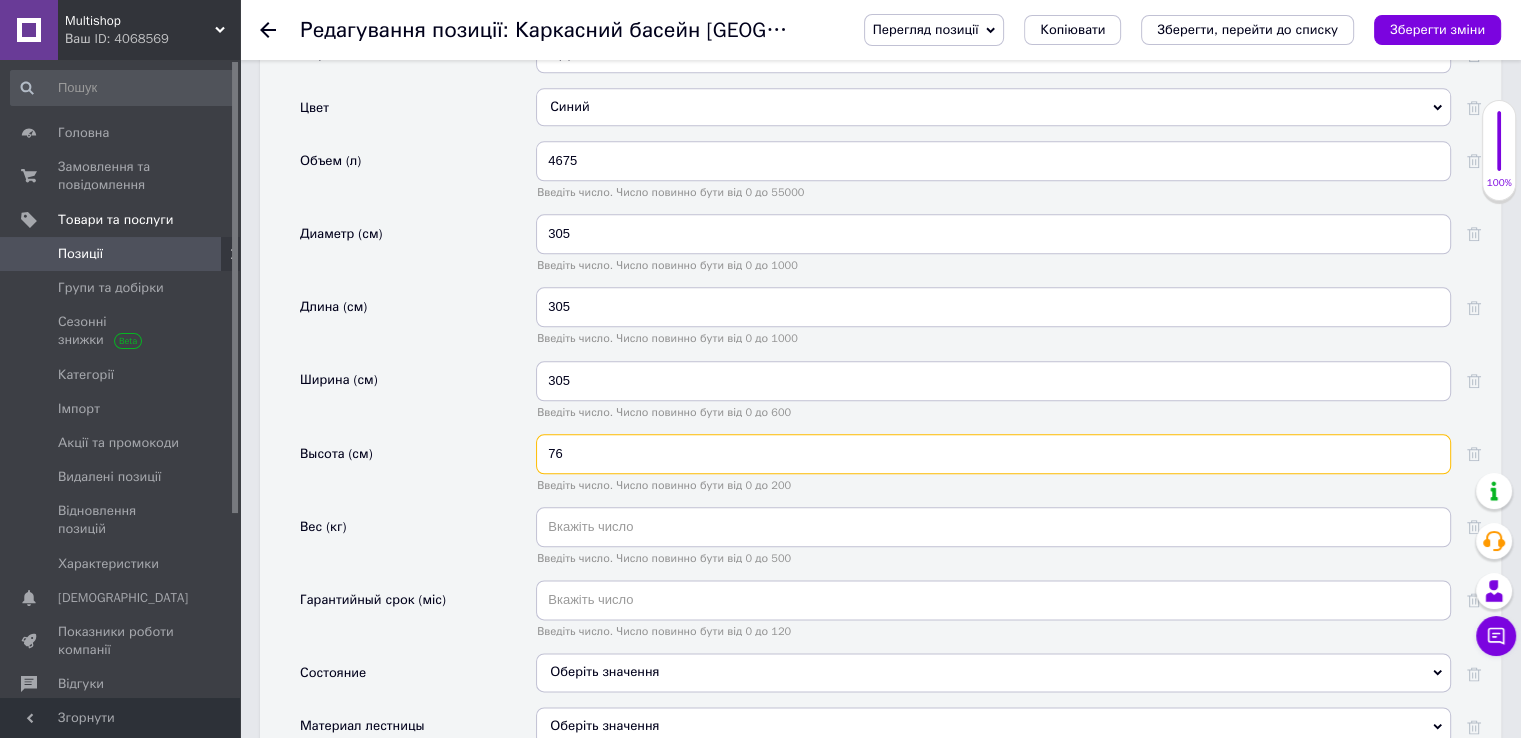 type on "76" 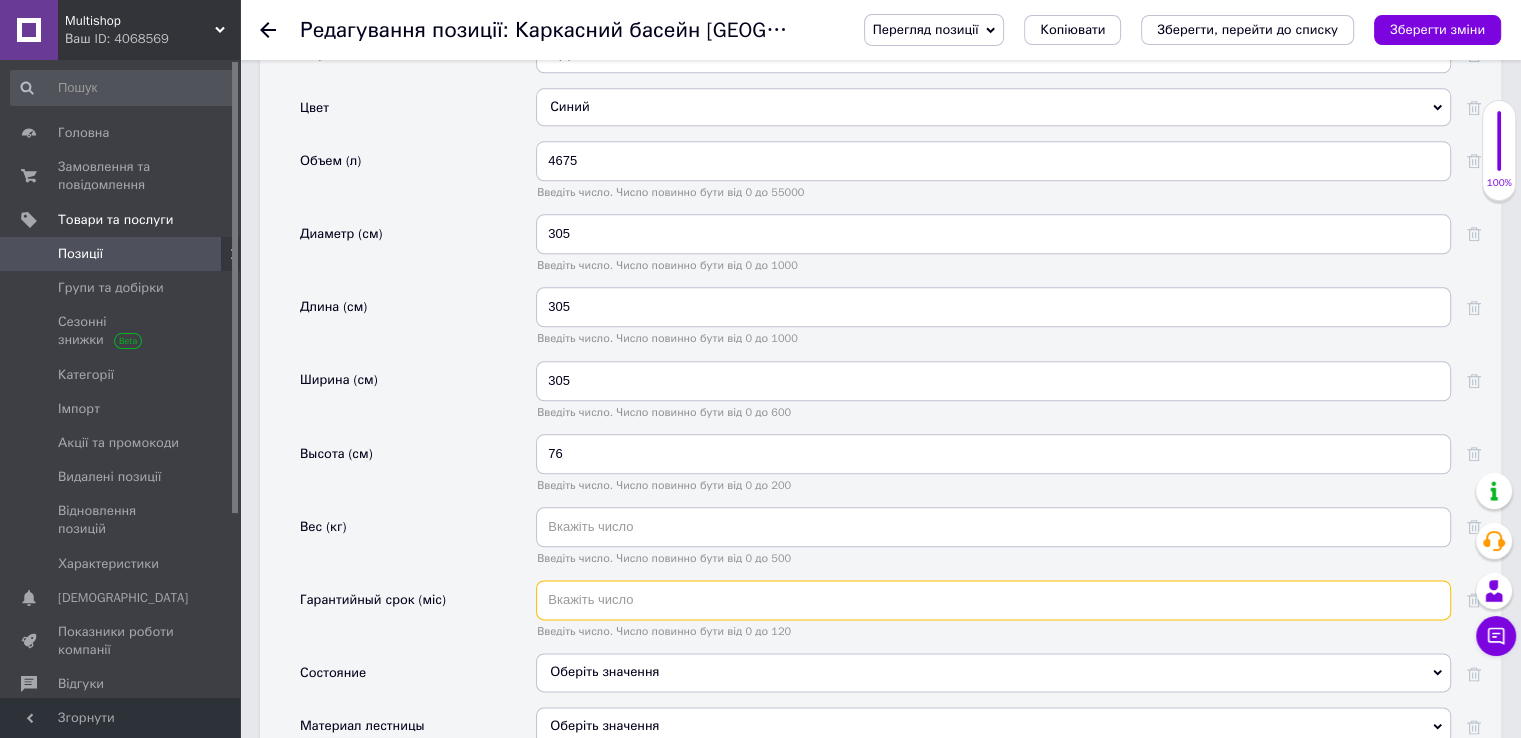click at bounding box center [993, 600] 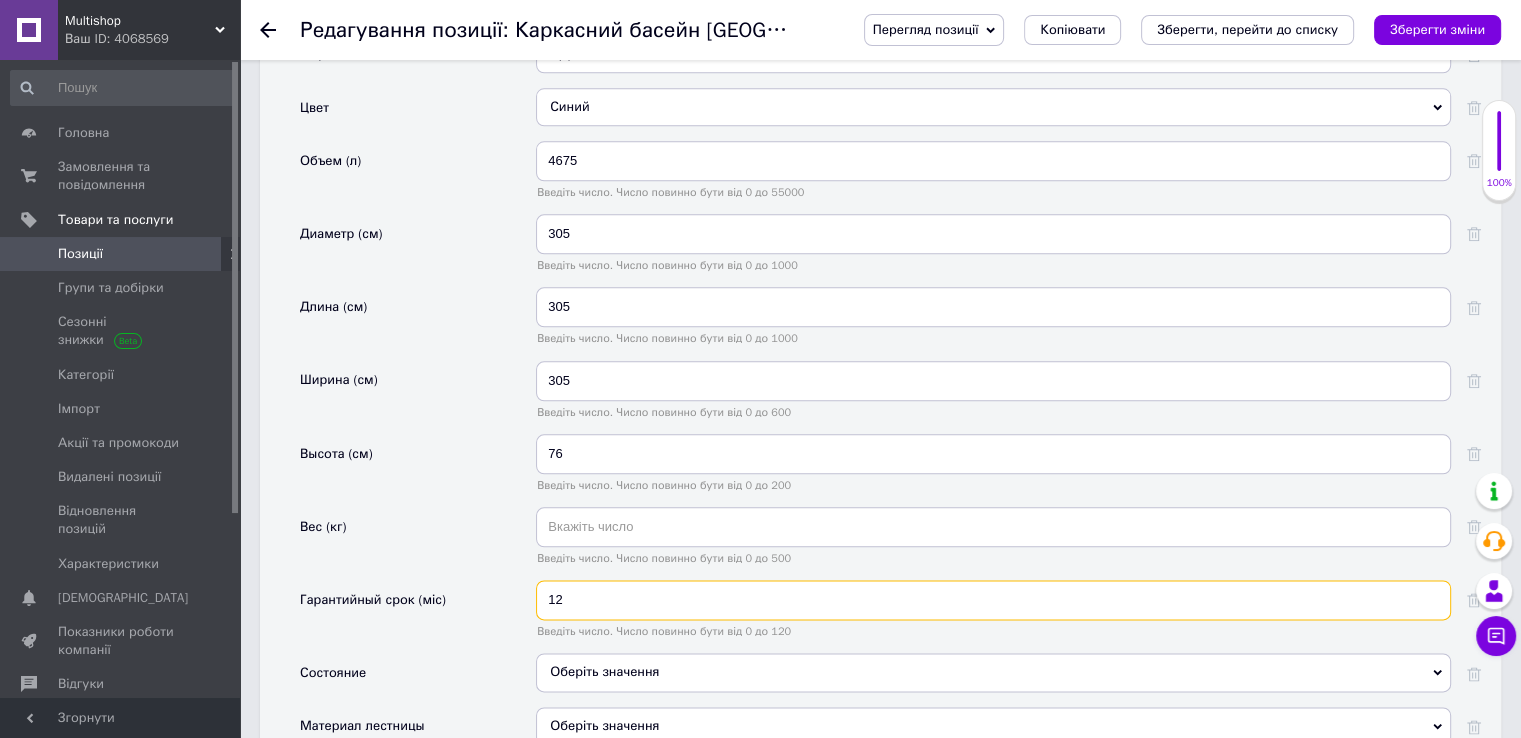 type on "12" 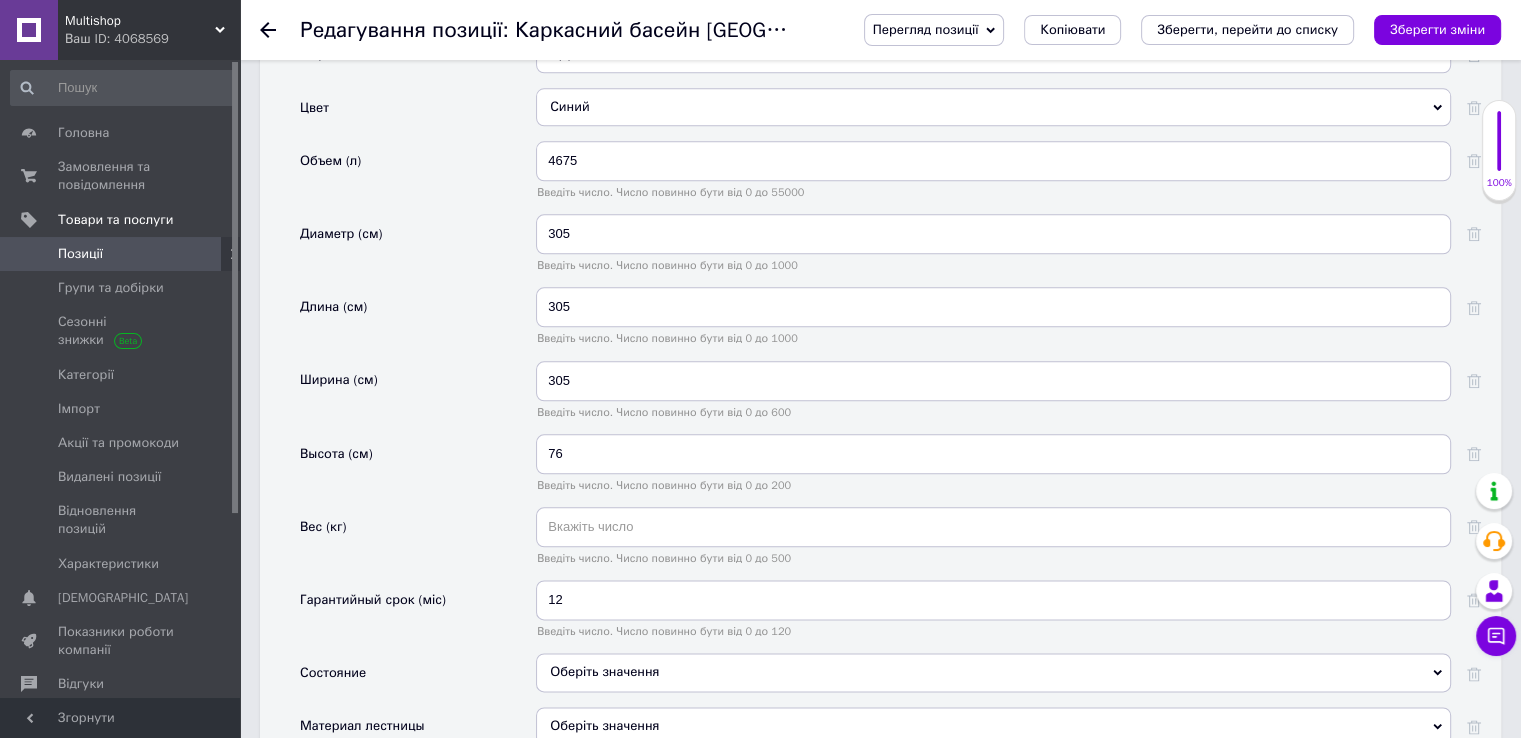 click on "Оберіть значення" at bounding box center [993, 672] 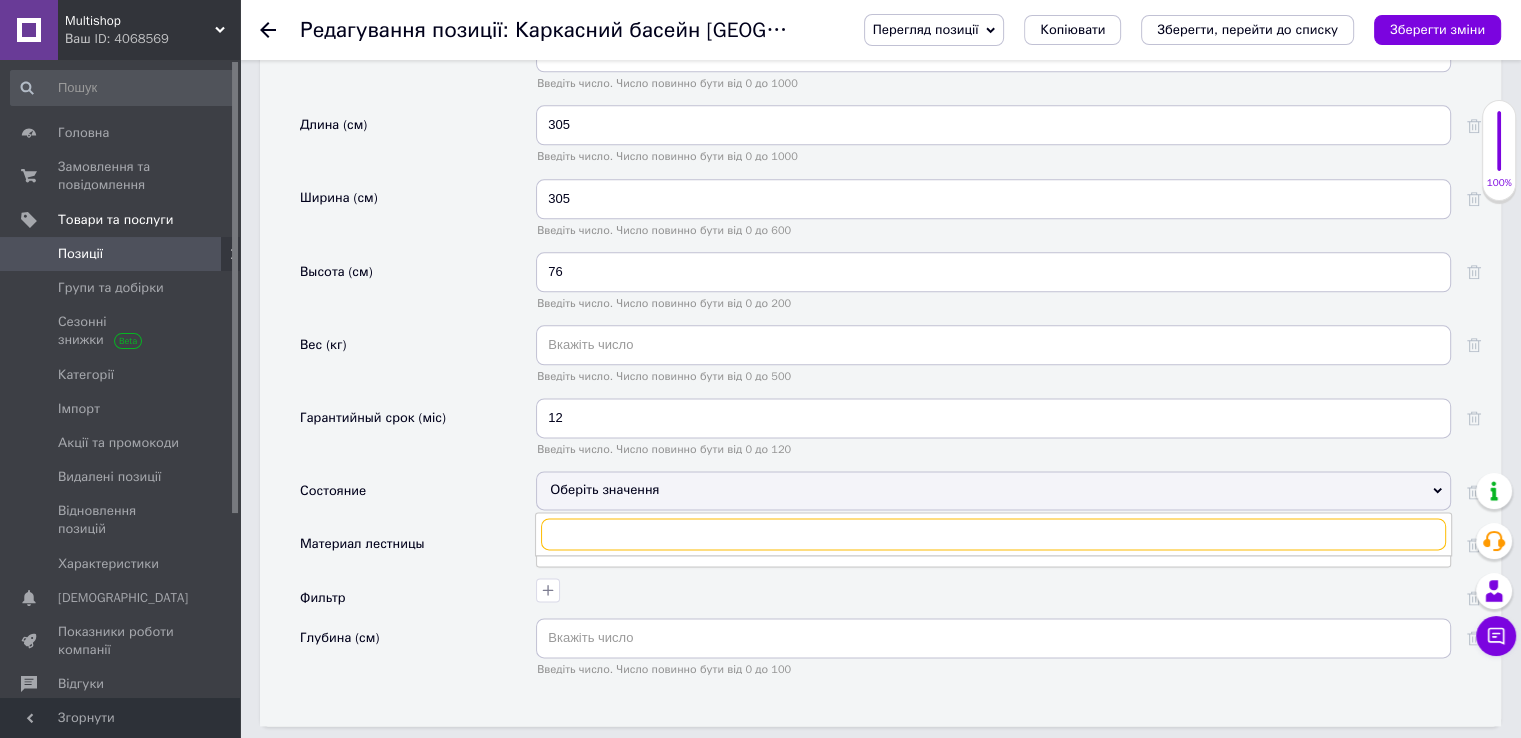 scroll, scrollTop: 2600, scrollLeft: 0, axis: vertical 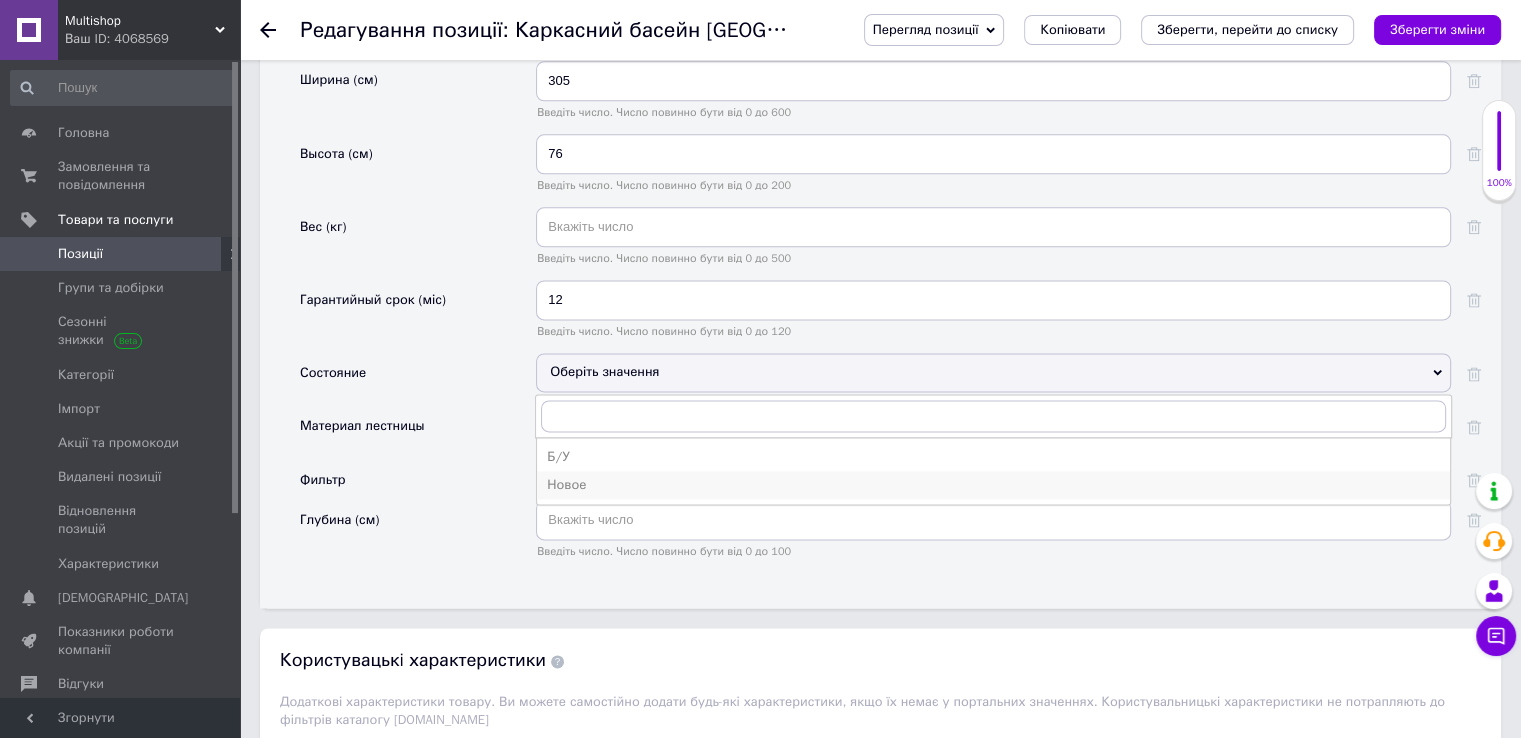 click on "Новое" at bounding box center (993, 485) 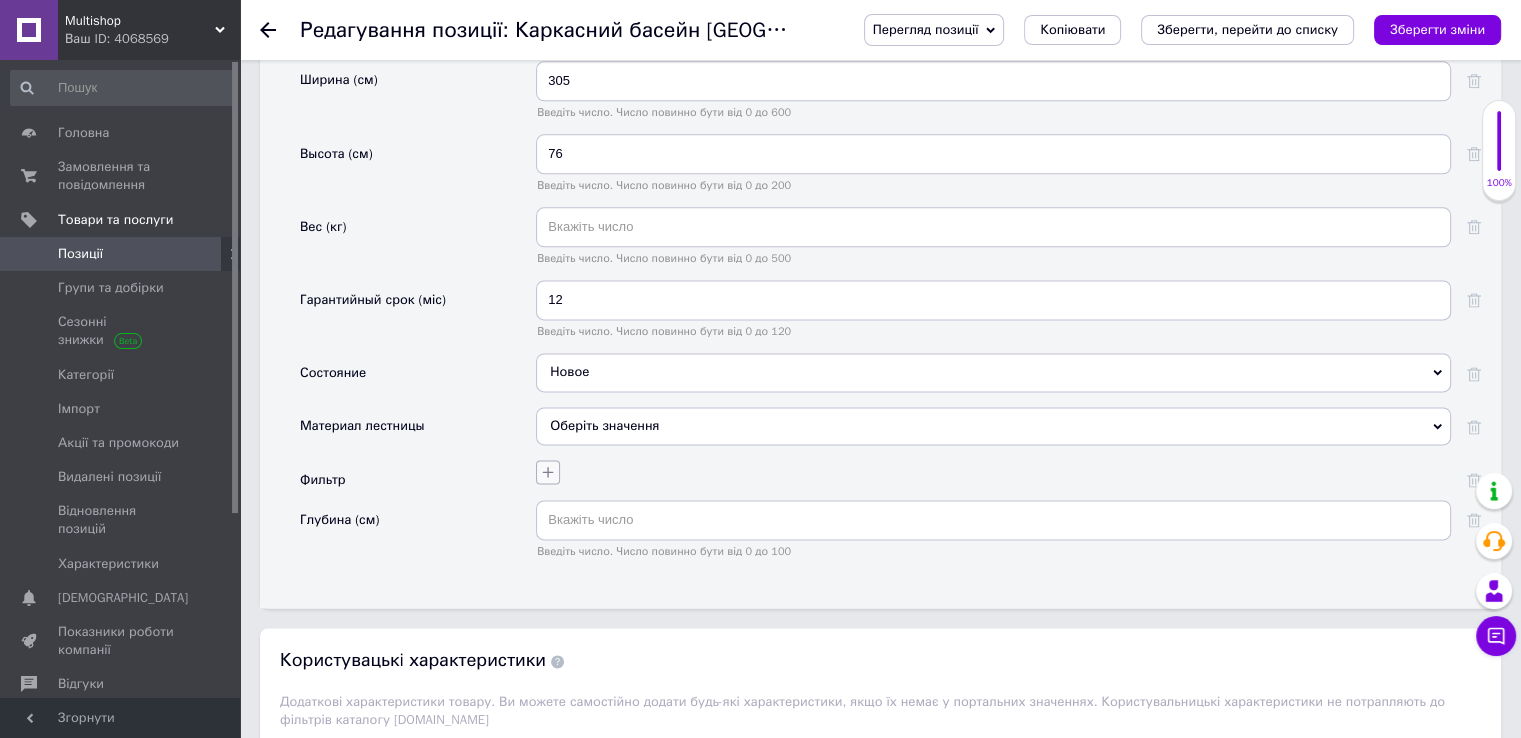 click 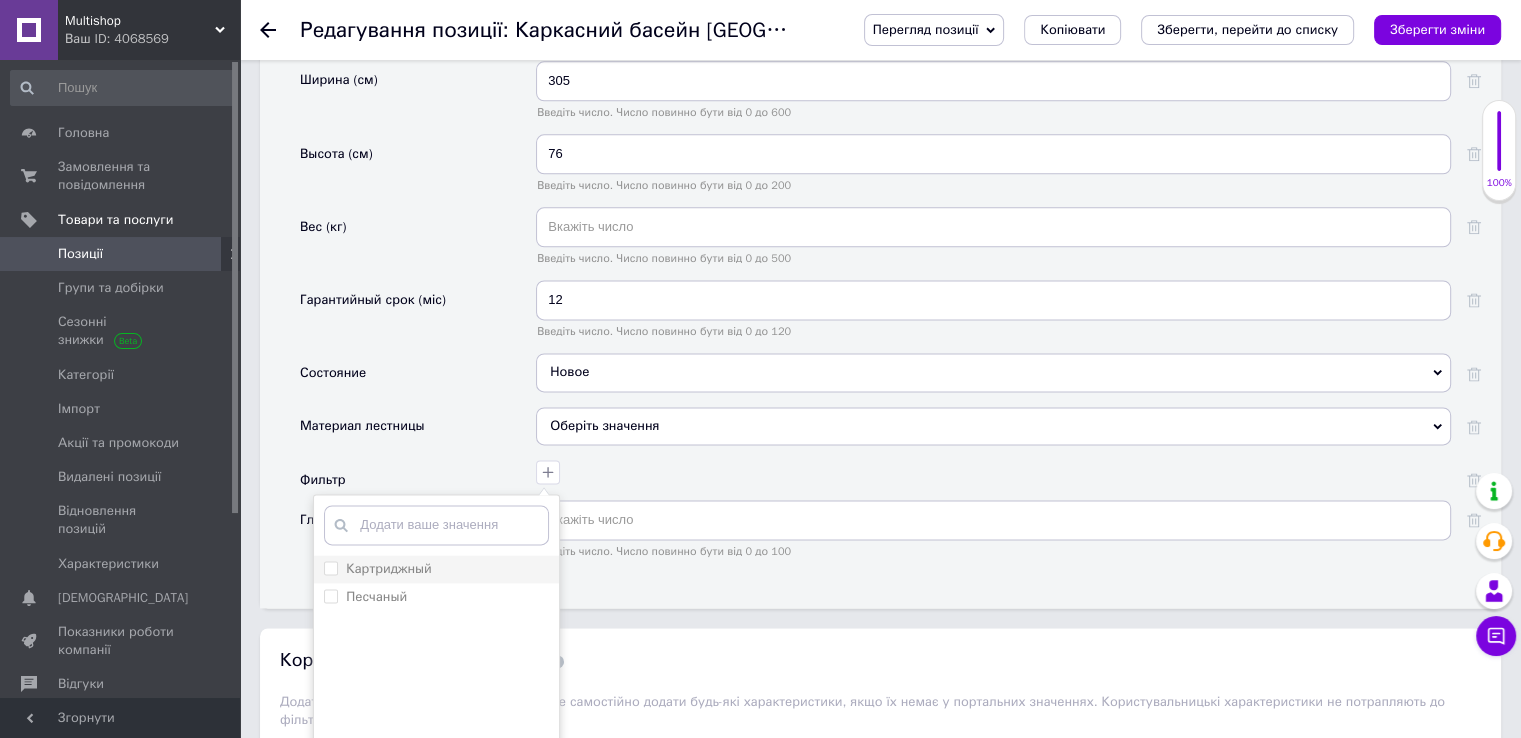 click on "Картриджный" at bounding box center [330, 567] 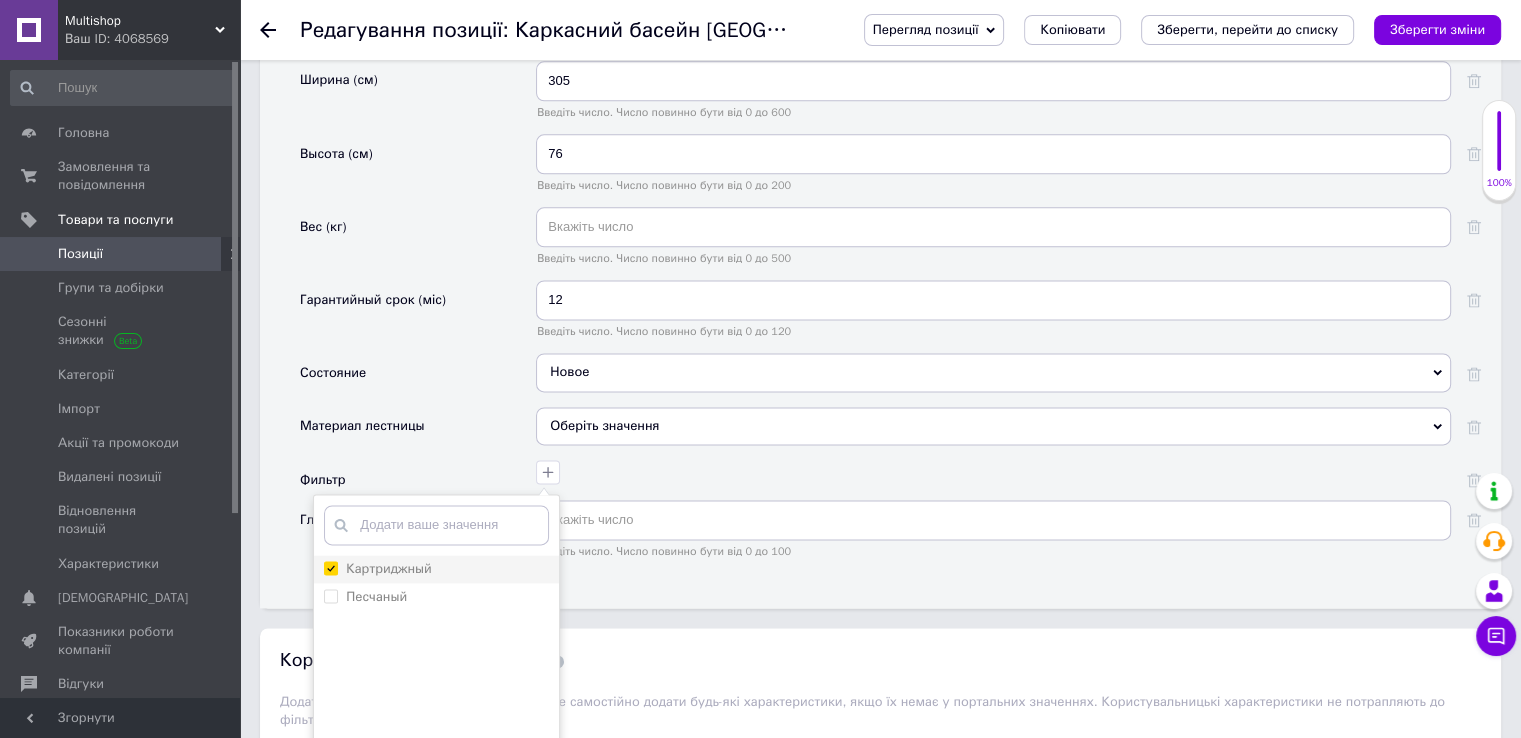 checkbox on "true" 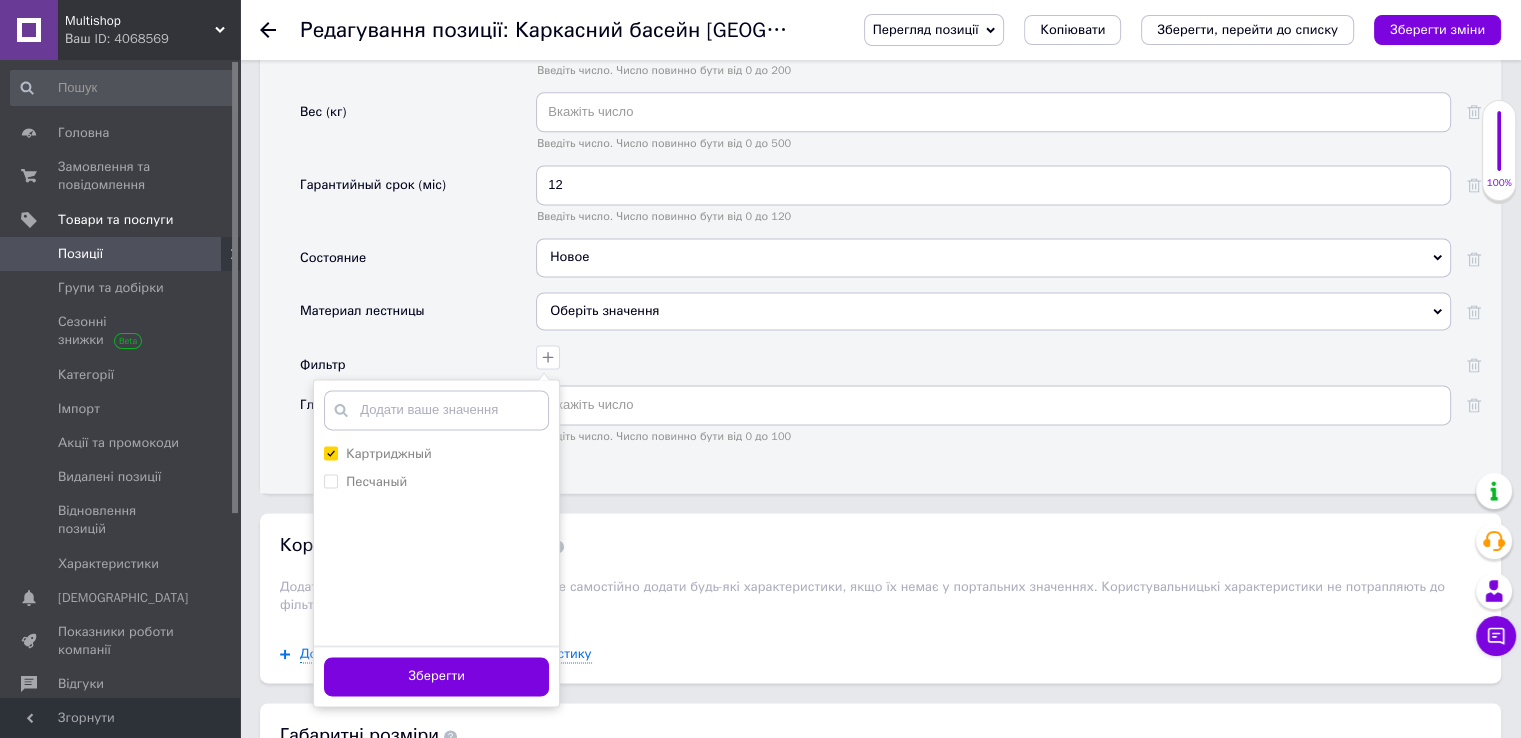 scroll, scrollTop: 2800, scrollLeft: 0, axis: vertical 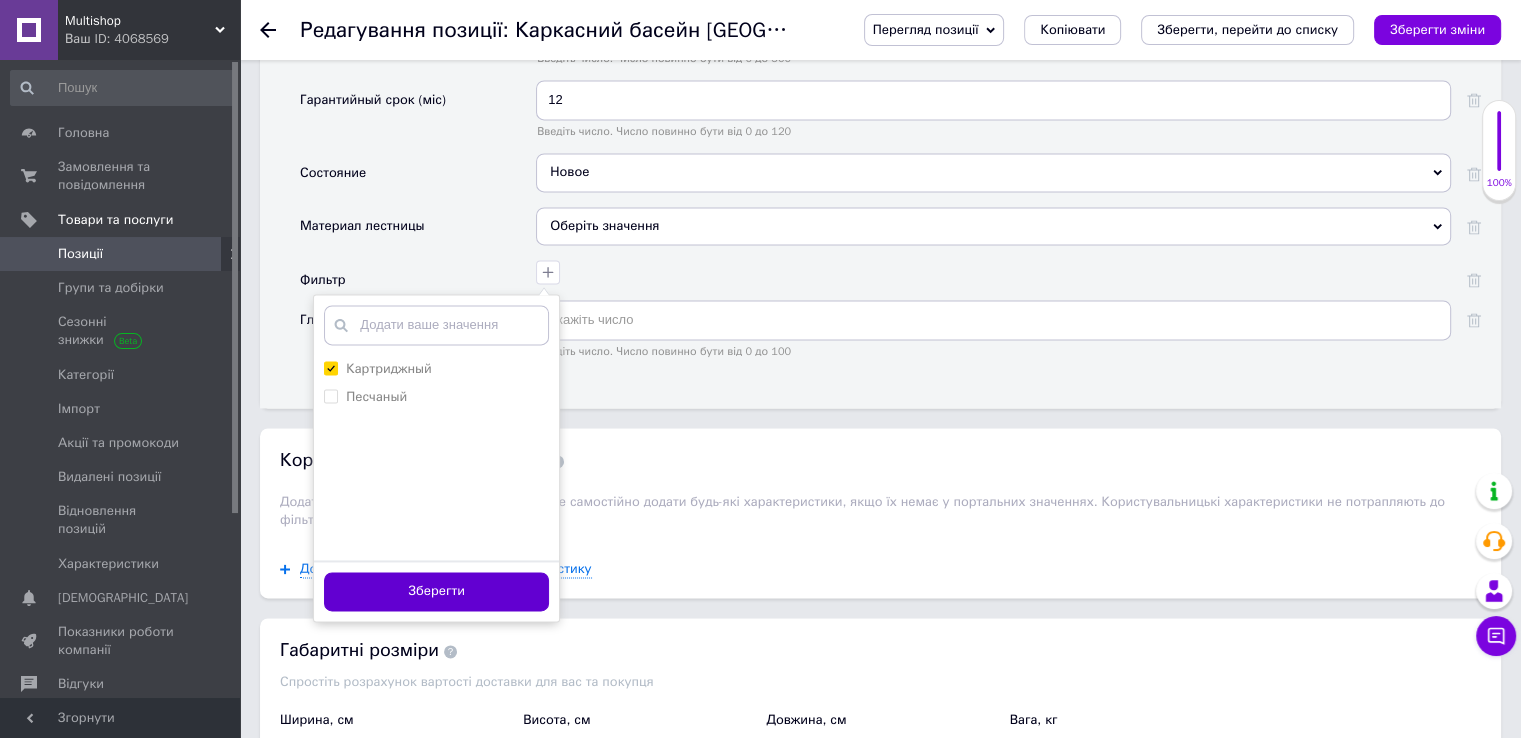 click on "Зберегти" at bounding box center (436, 591) 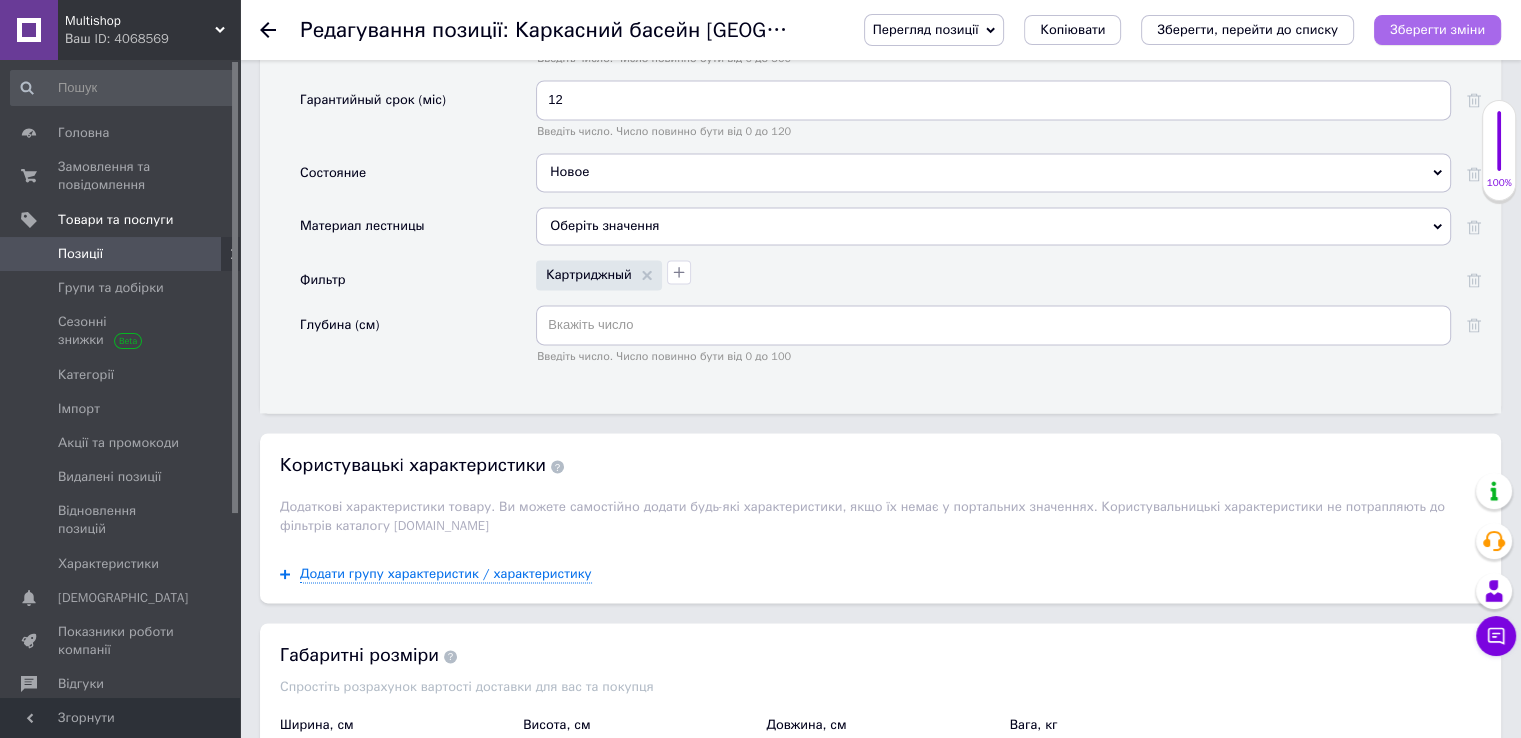 click on "Зберегти зміни" at bounding box center [1437, 30] 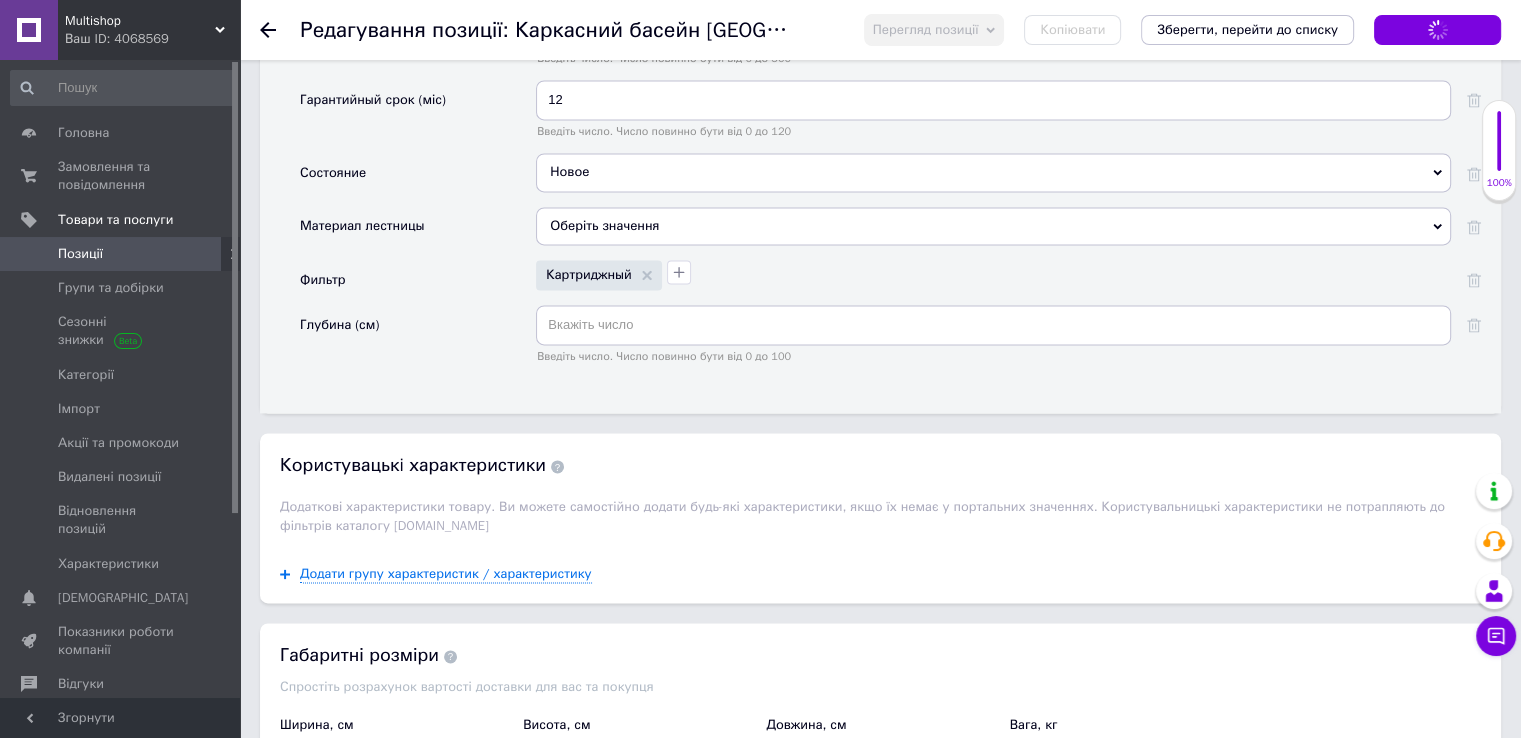 click on "Зберегти зміни" at bounding box center [1437, 30] 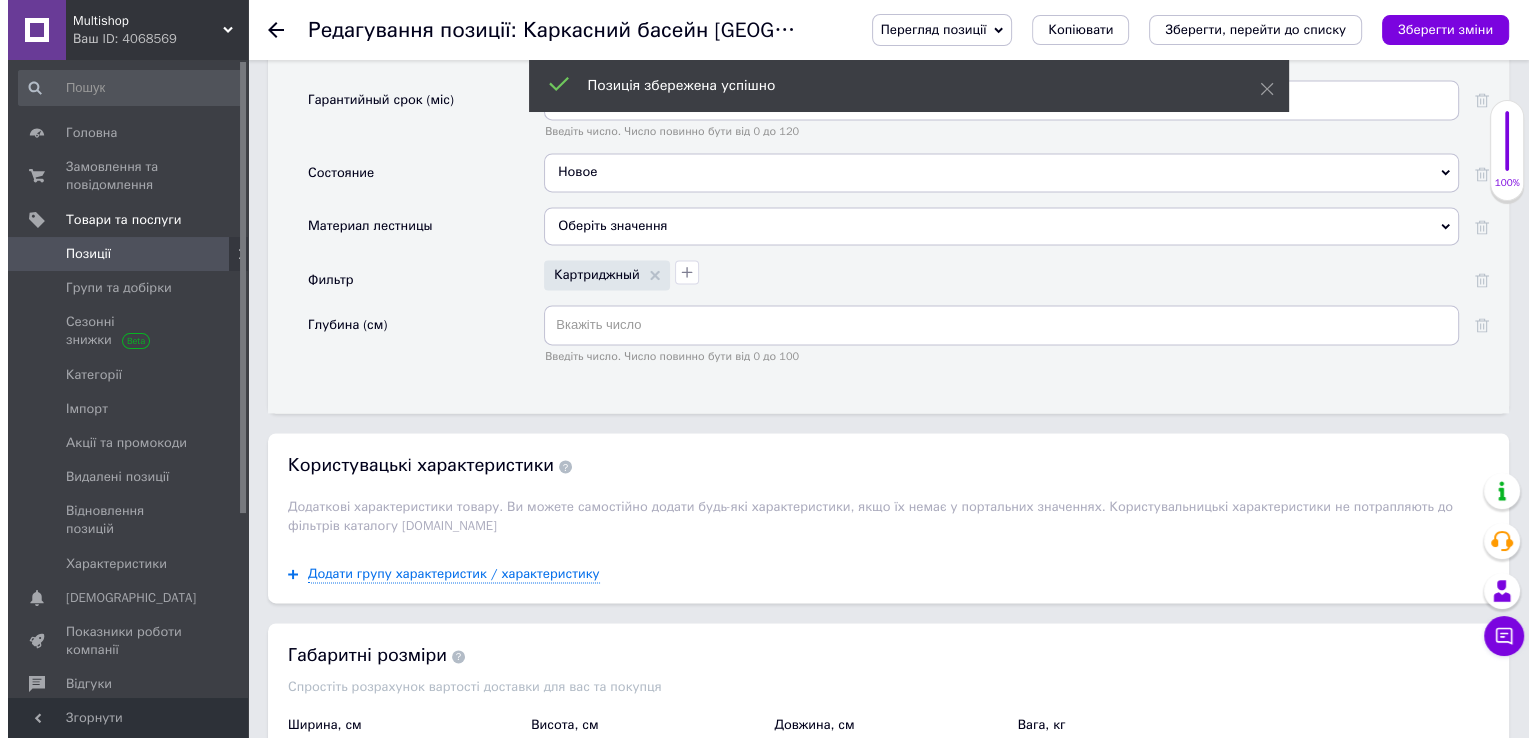 scroll, scrollTop: 0, scrollLeft: 0, axis: both 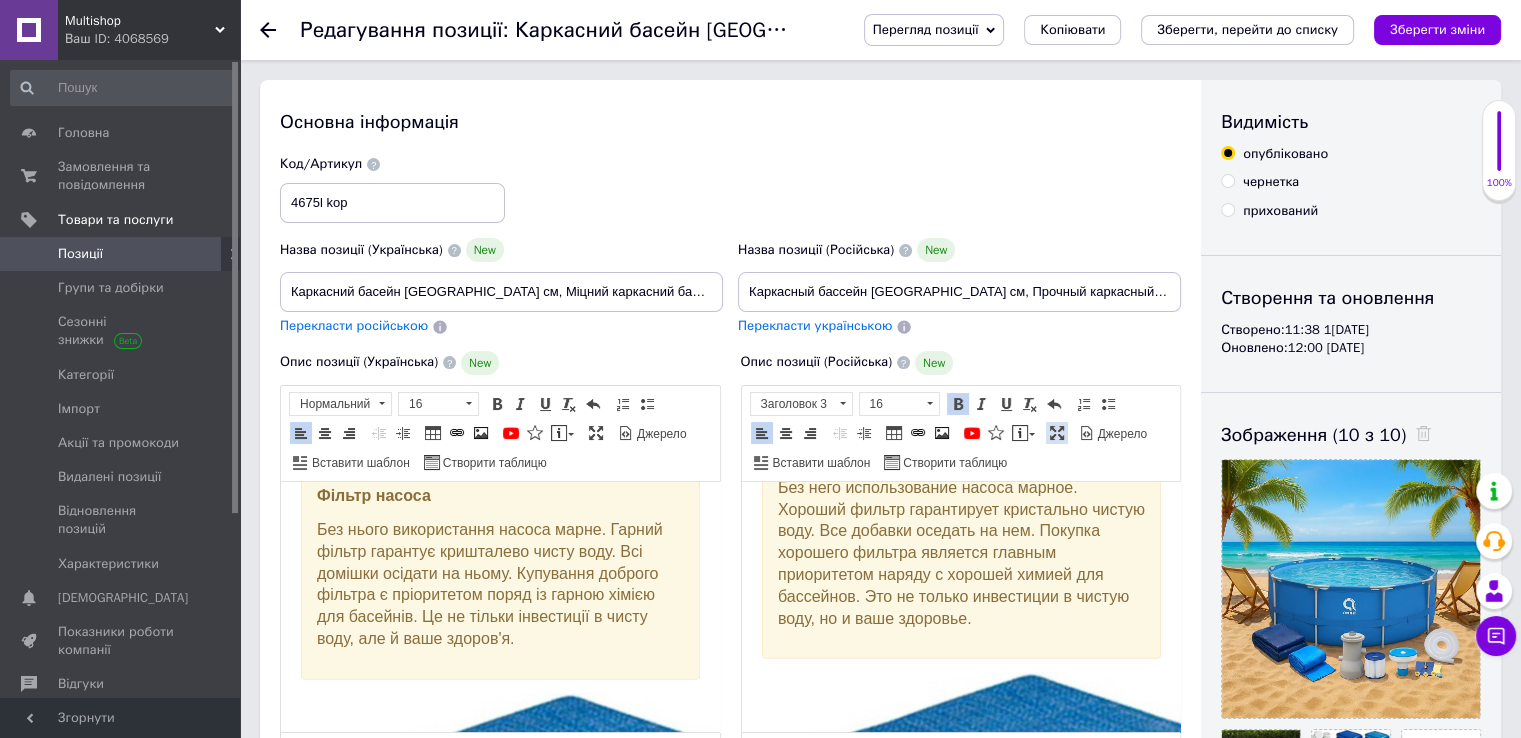 click at bounding box center [1057, 433] 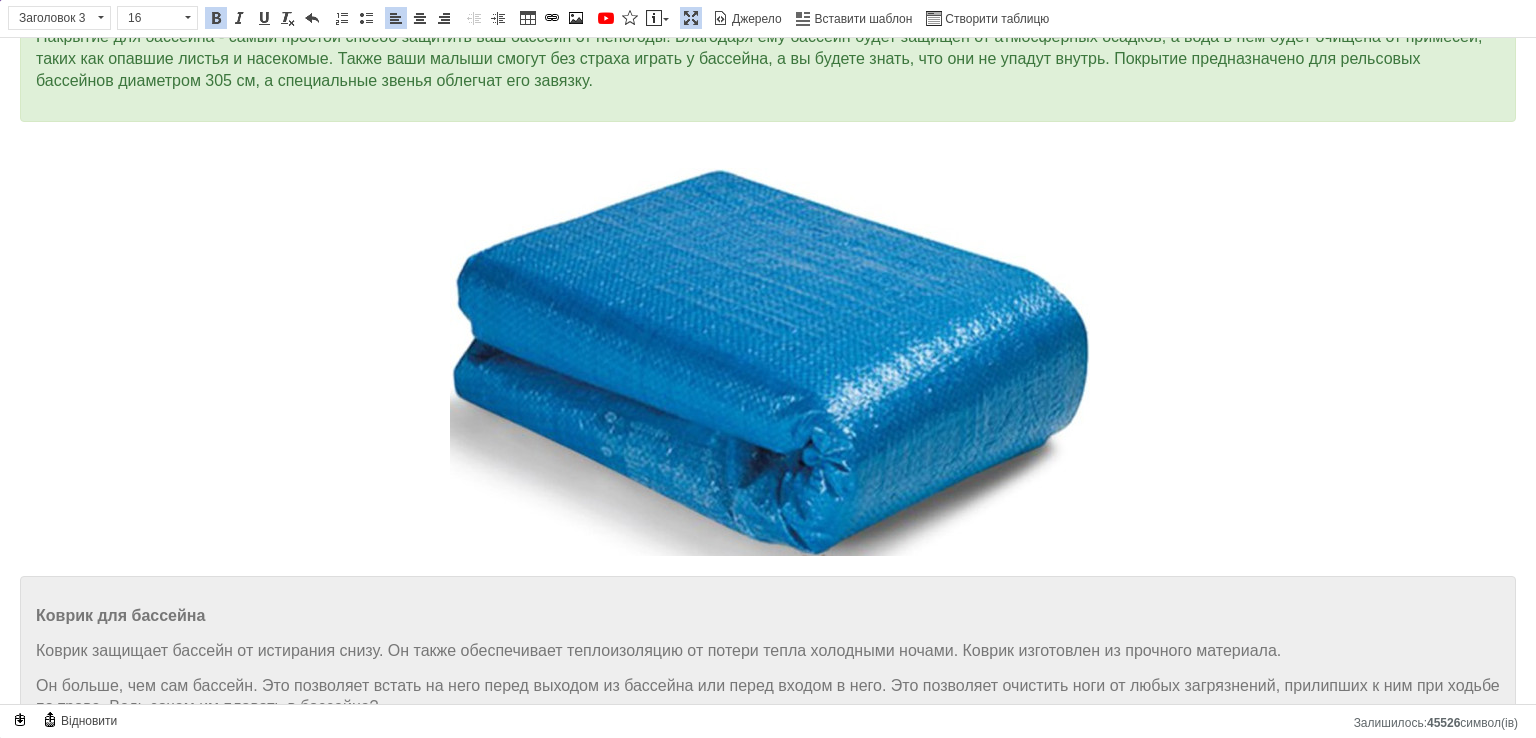 scroll, scrollTop: 36308, scrollLeft: 0, axis: vertical 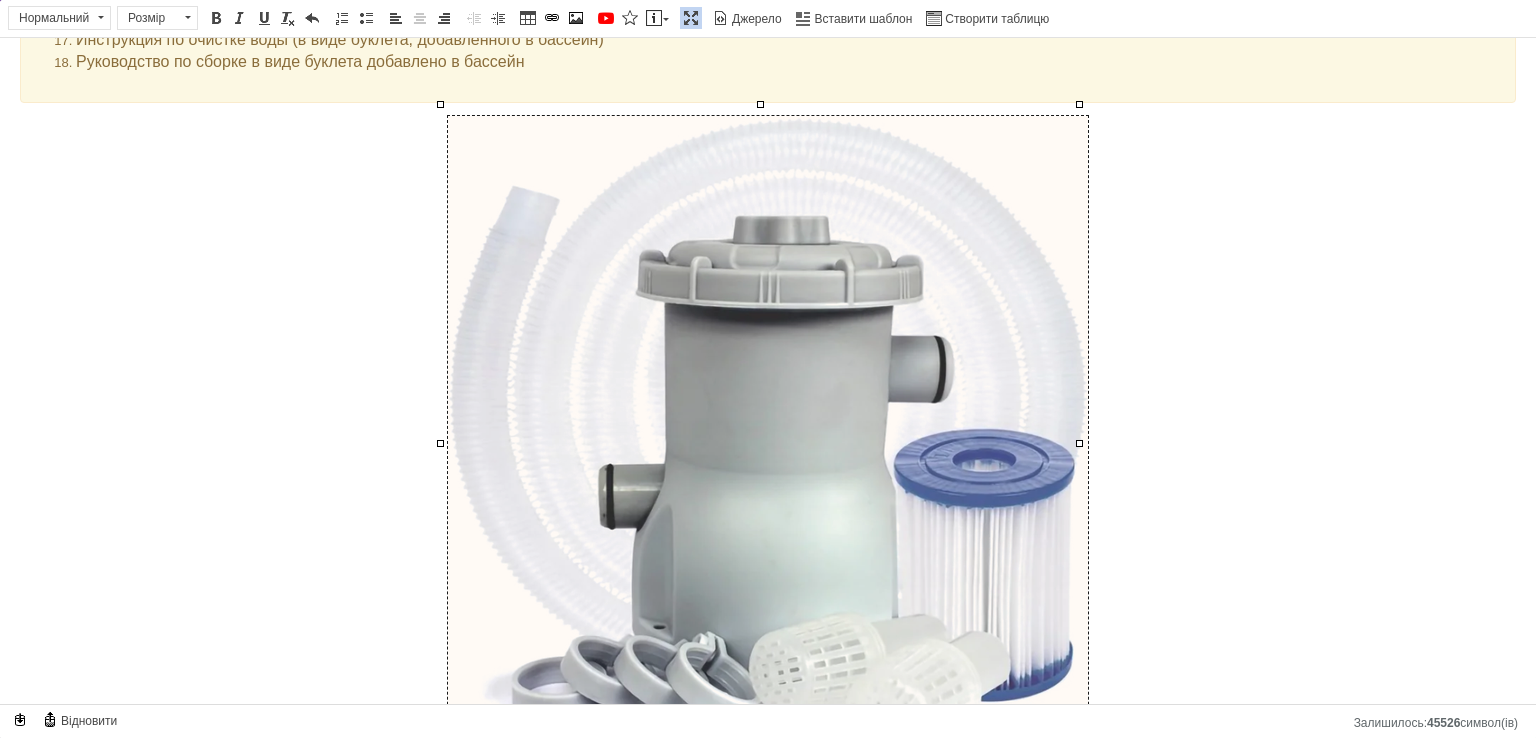 click at bounding box center [768, 455] 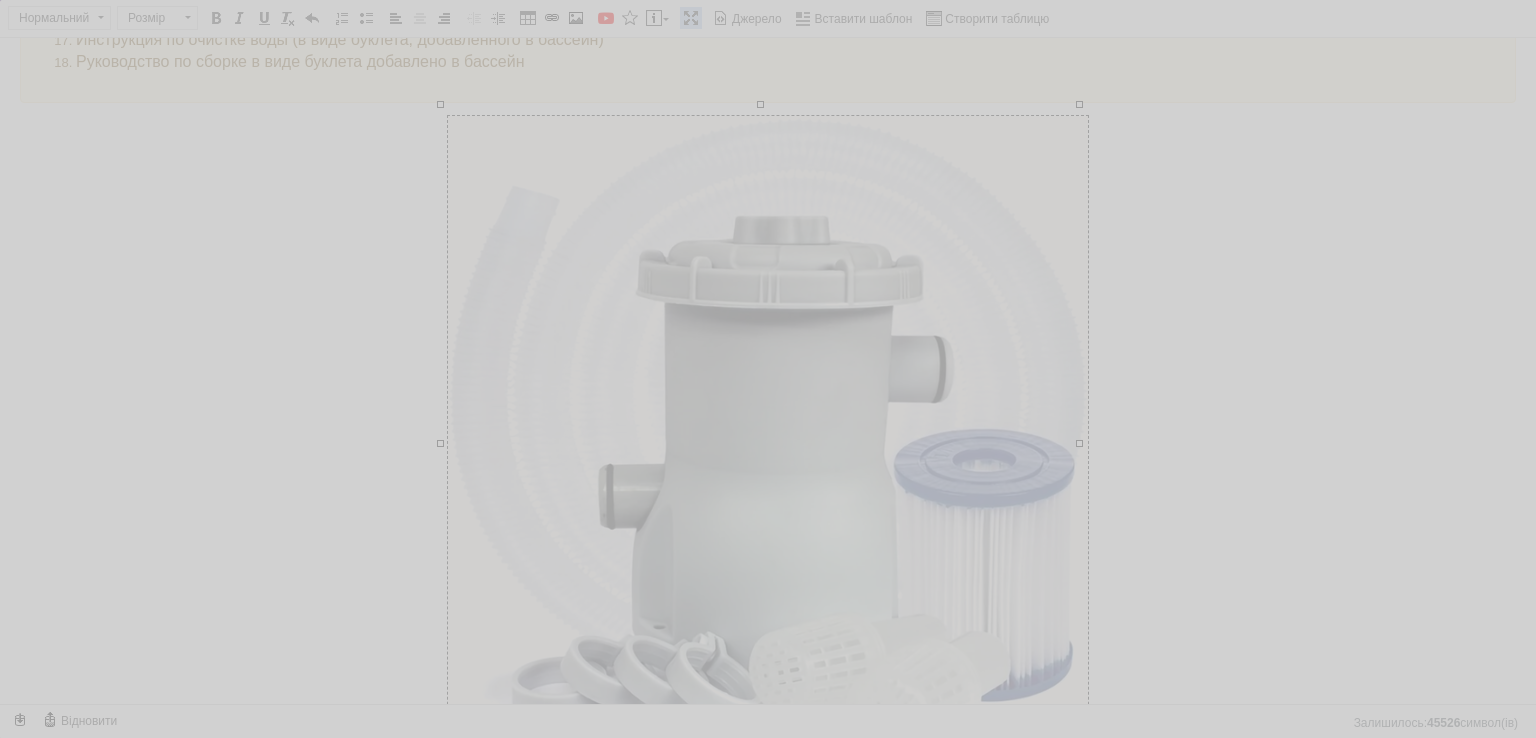 type on "https://images.prom.ua/6692372372_w640_h2048_screenshot_136.png?fresh=1&PIMAGE_ID=6692372372" 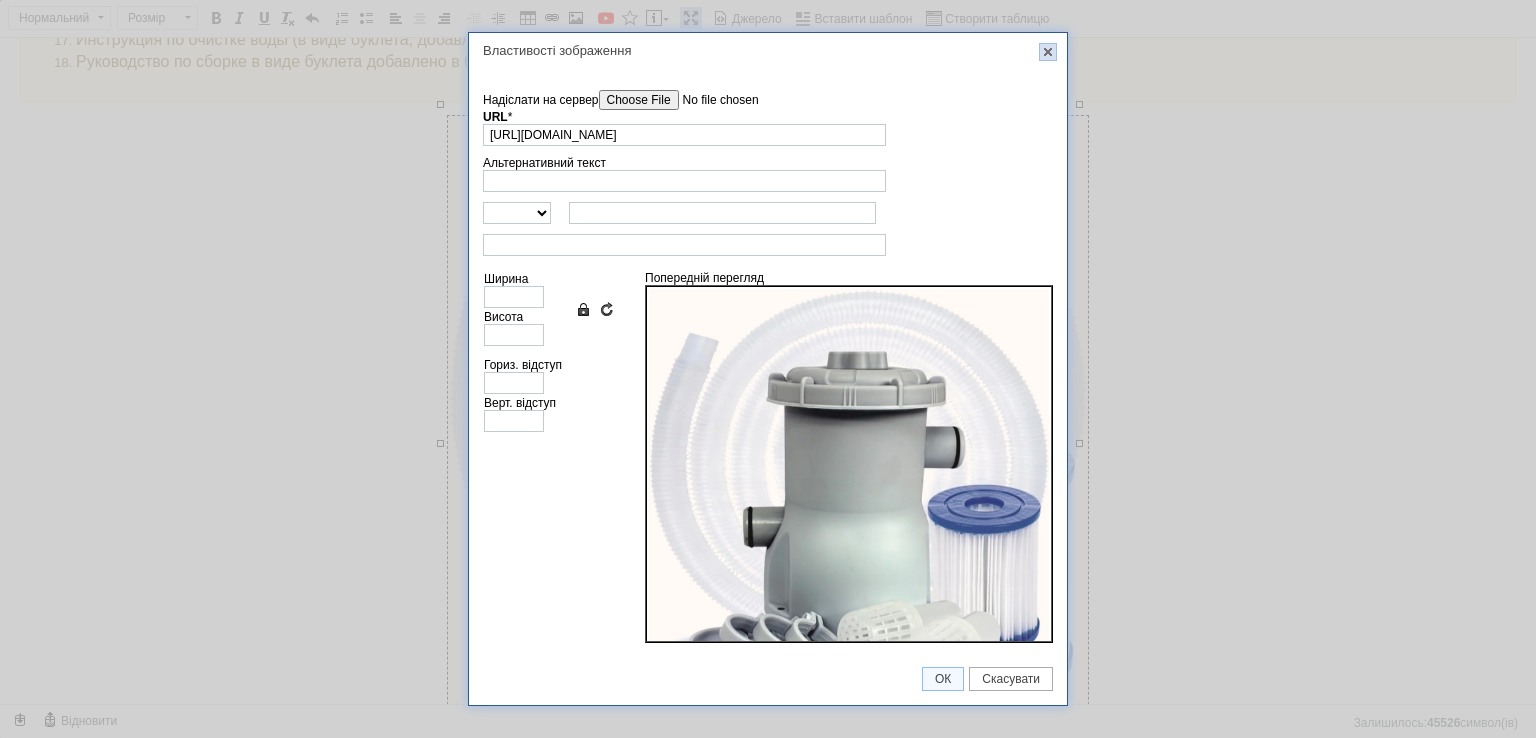 drag, startPoint x: 1047, startPoint y: 45, endPoint x: 1125, endPoint y: 207, distance: 179.7999 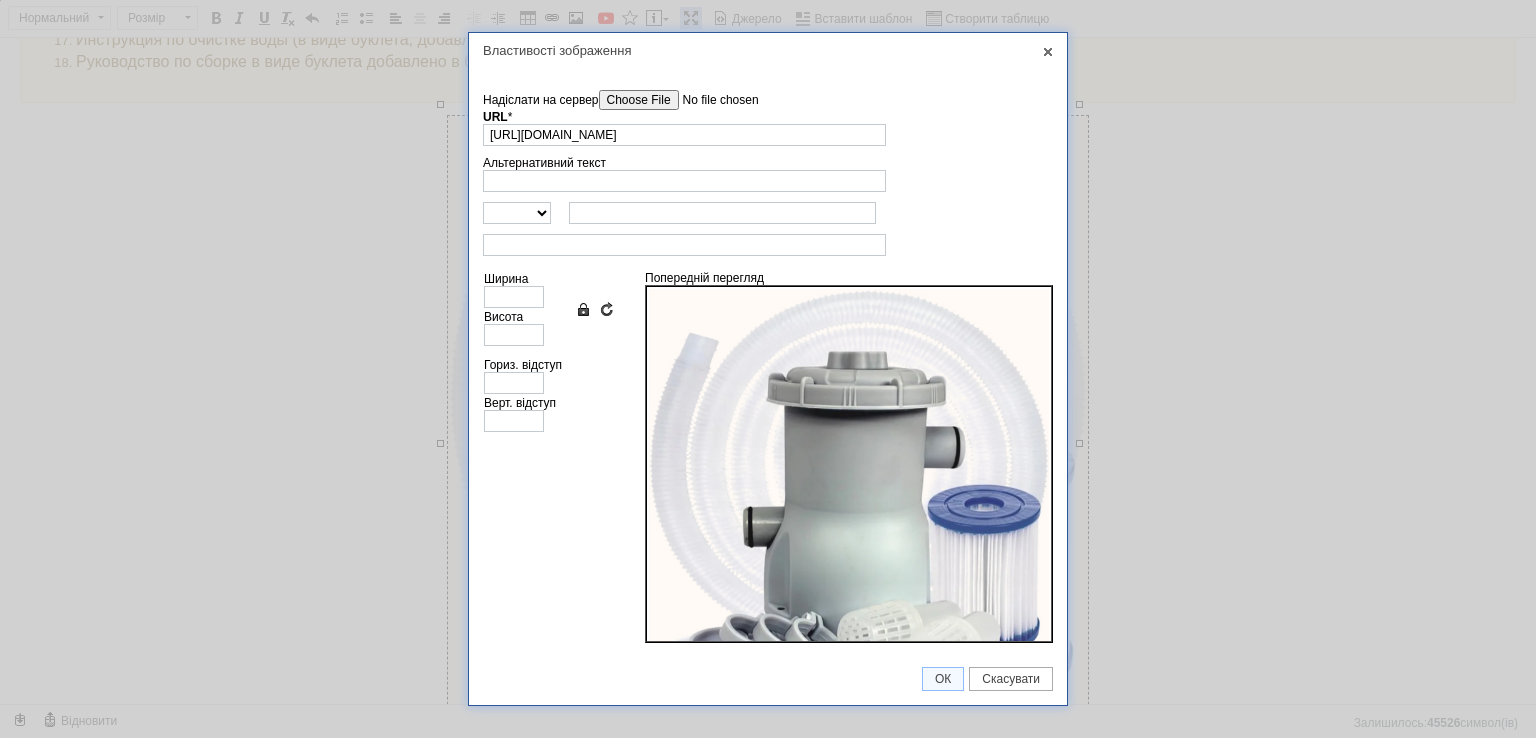 scroll, scrollTop: 0, scrollLeft: 0, axis: both 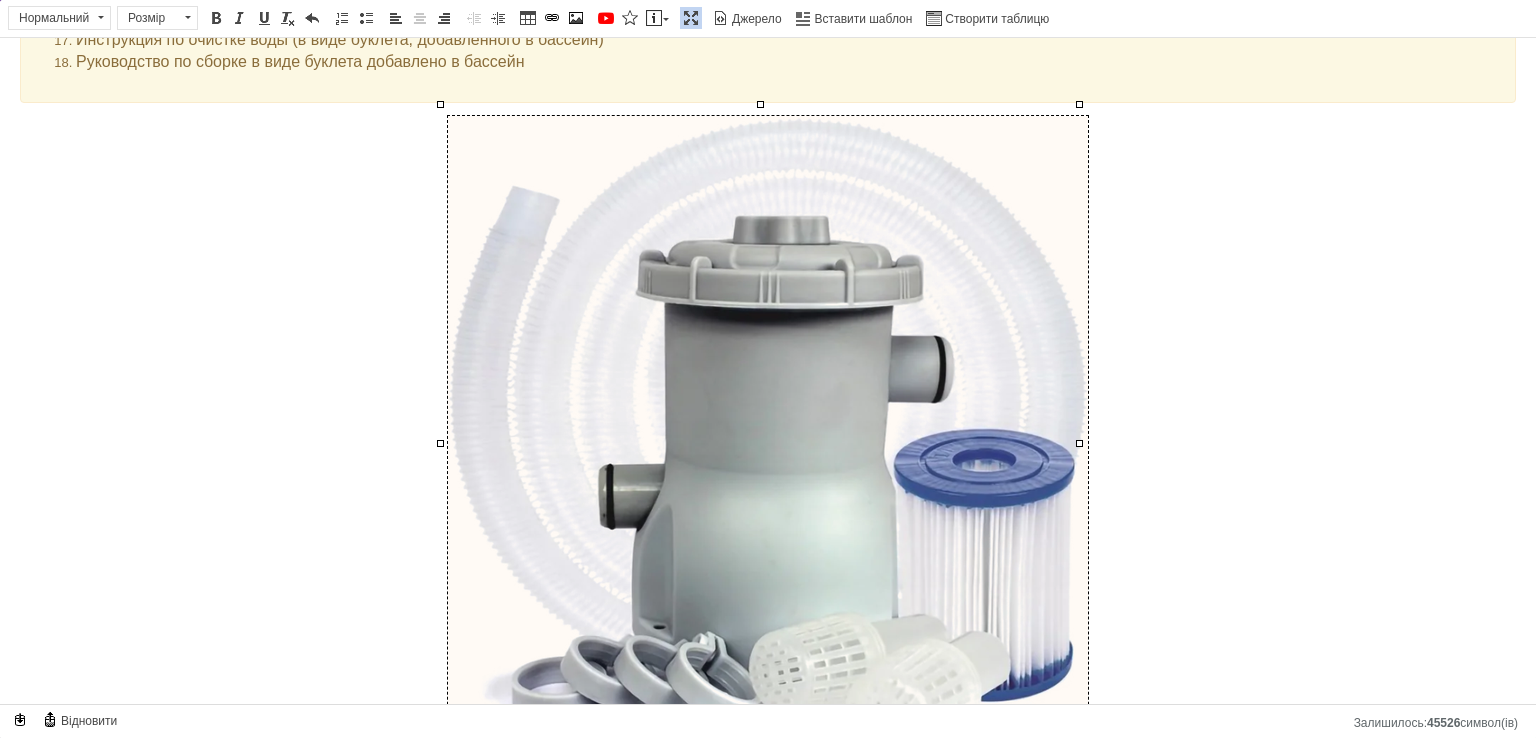 click at bounding box center (768, 458) 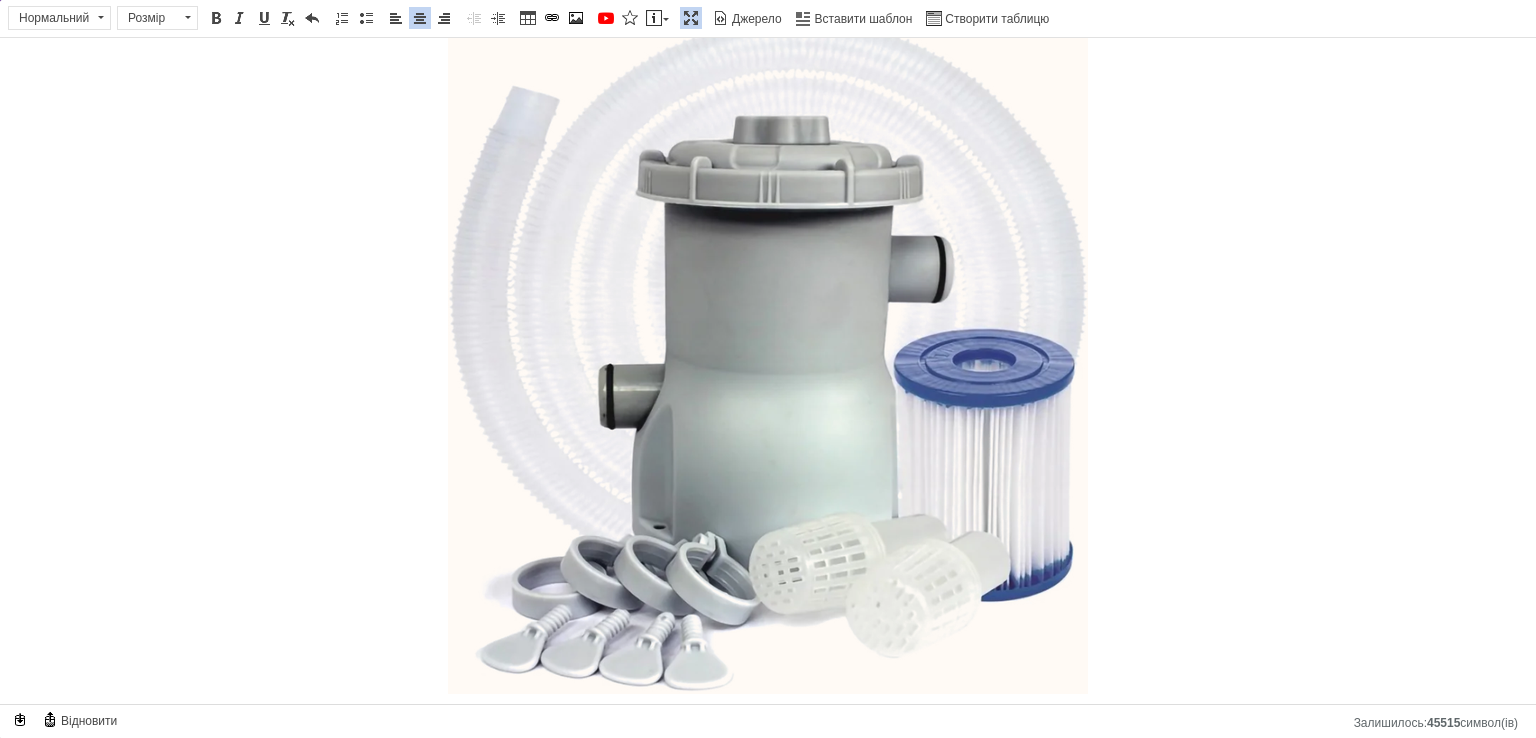 scroll, scrollTop: 3163, scrollLeft: 0, axis: vertical 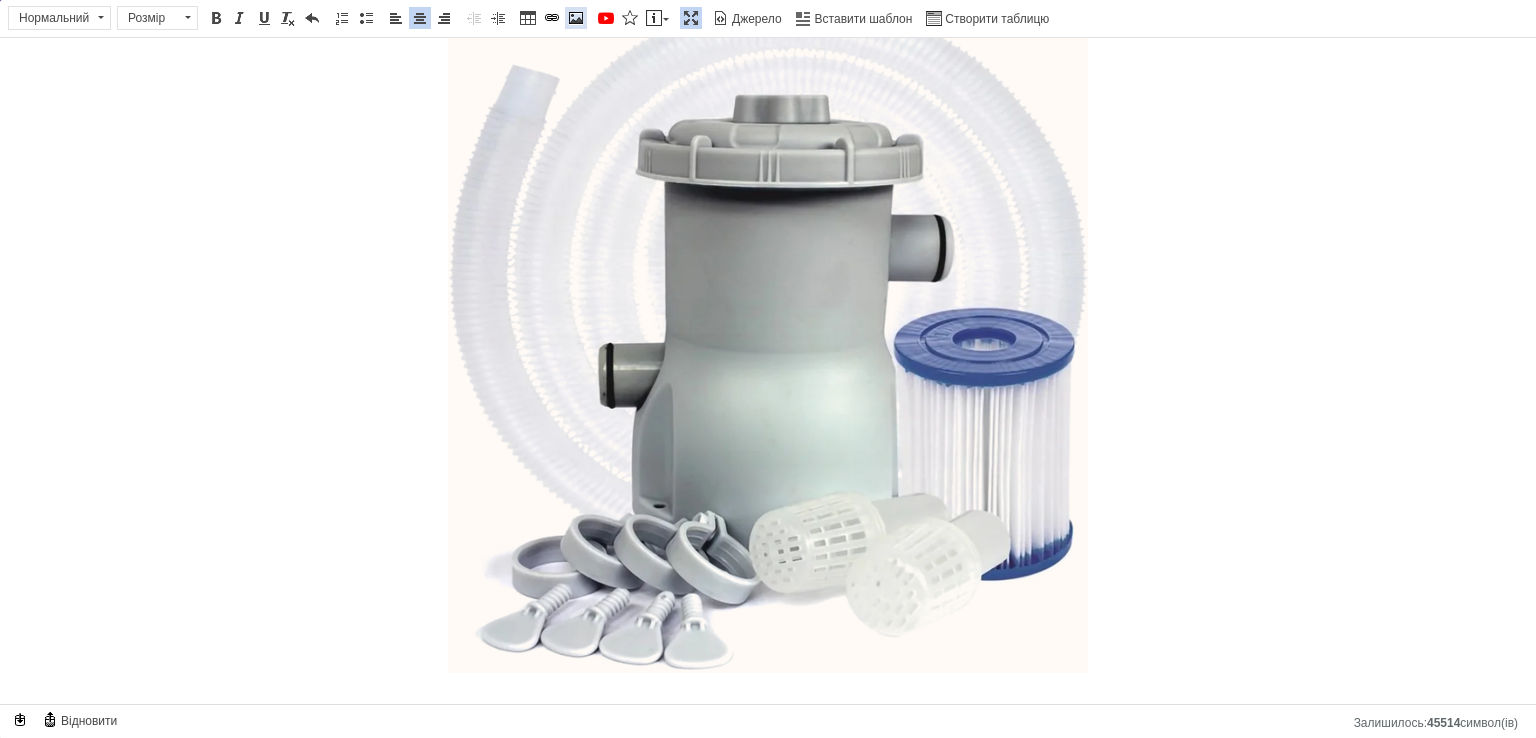 click at bounding box center (576, 18) 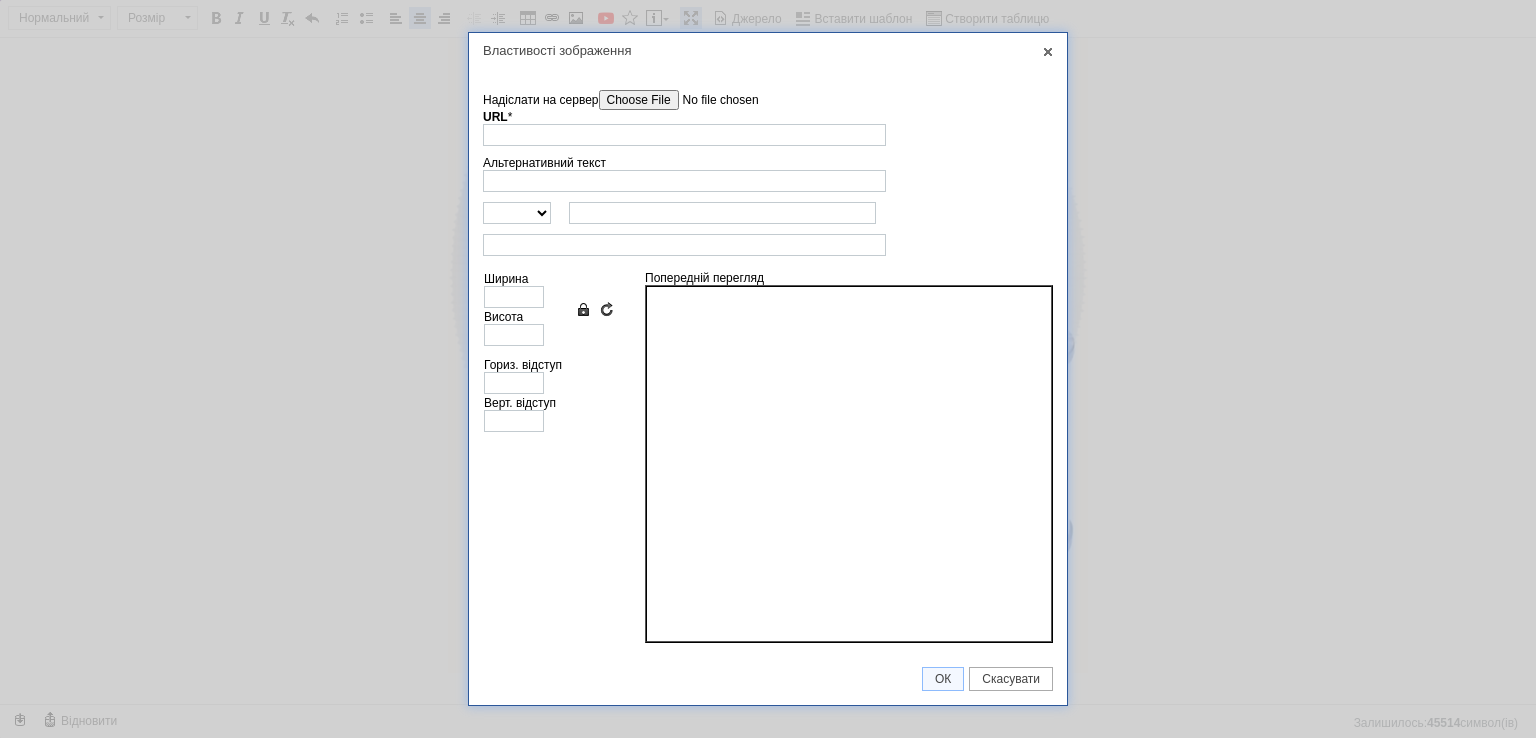click on "Надіслати на сервер" at bounding box center (712, 100) 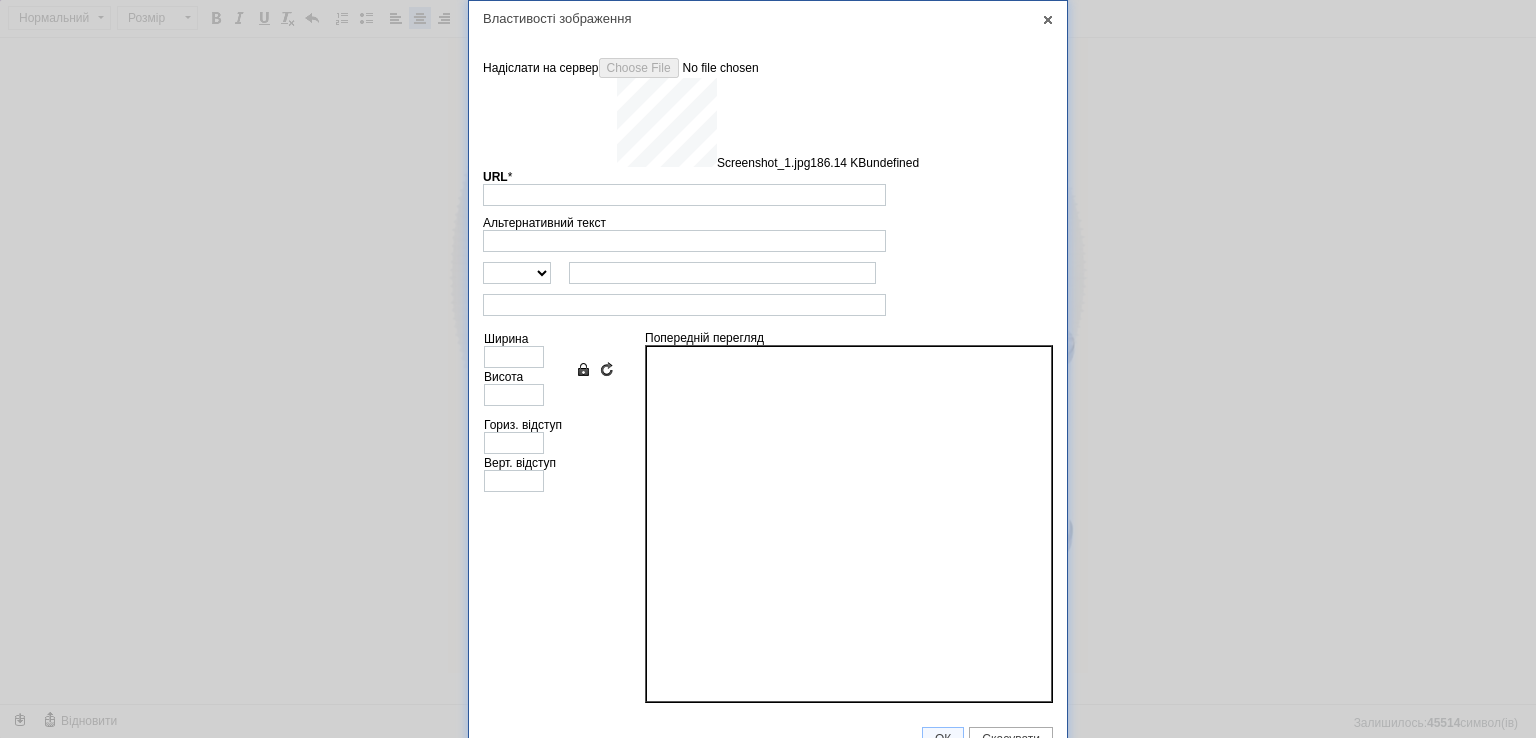 type on "https://images.prom.ua/6743555866_w640_h2048_screenshot_1.jpg?fresh=1&PIMAGE_ID=6743555866" 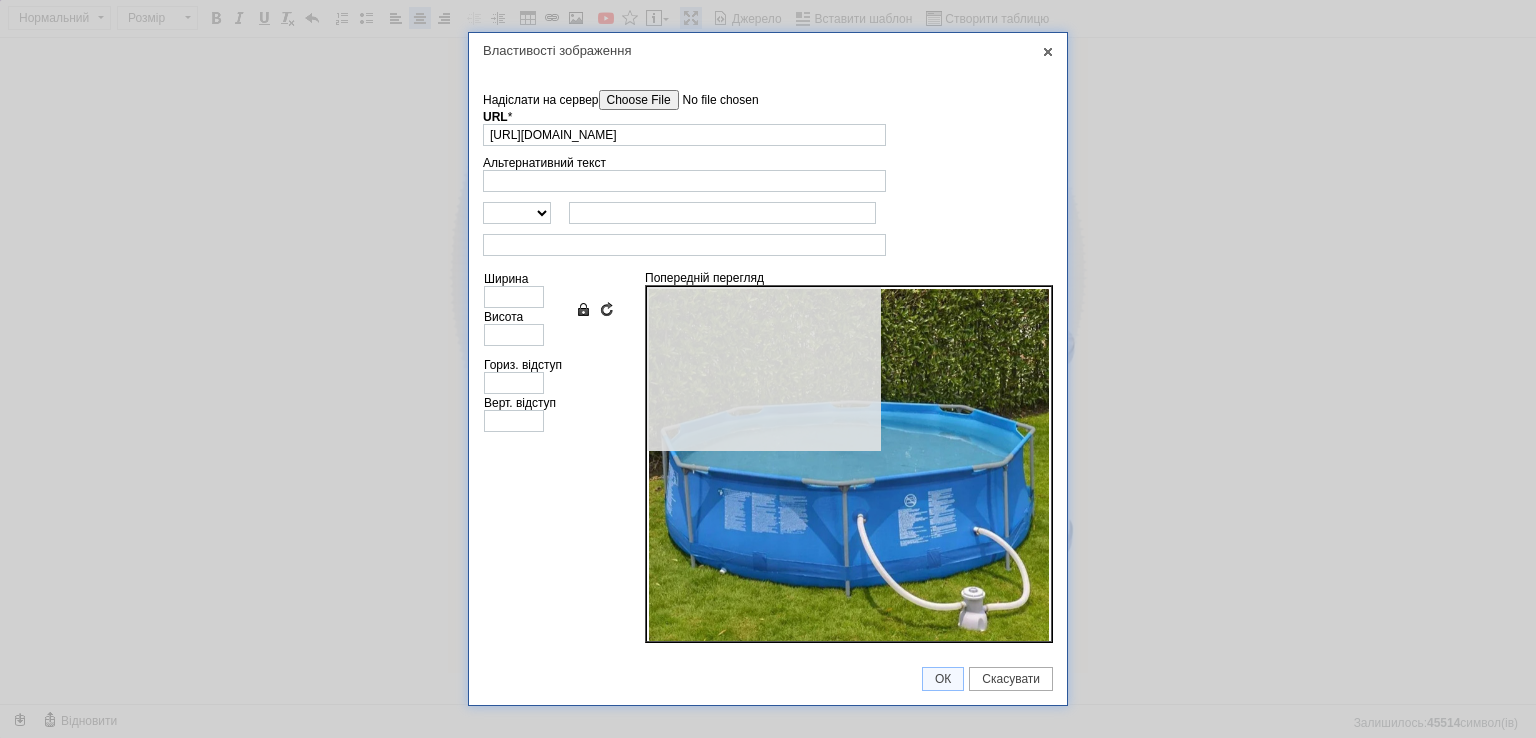 type on "640" 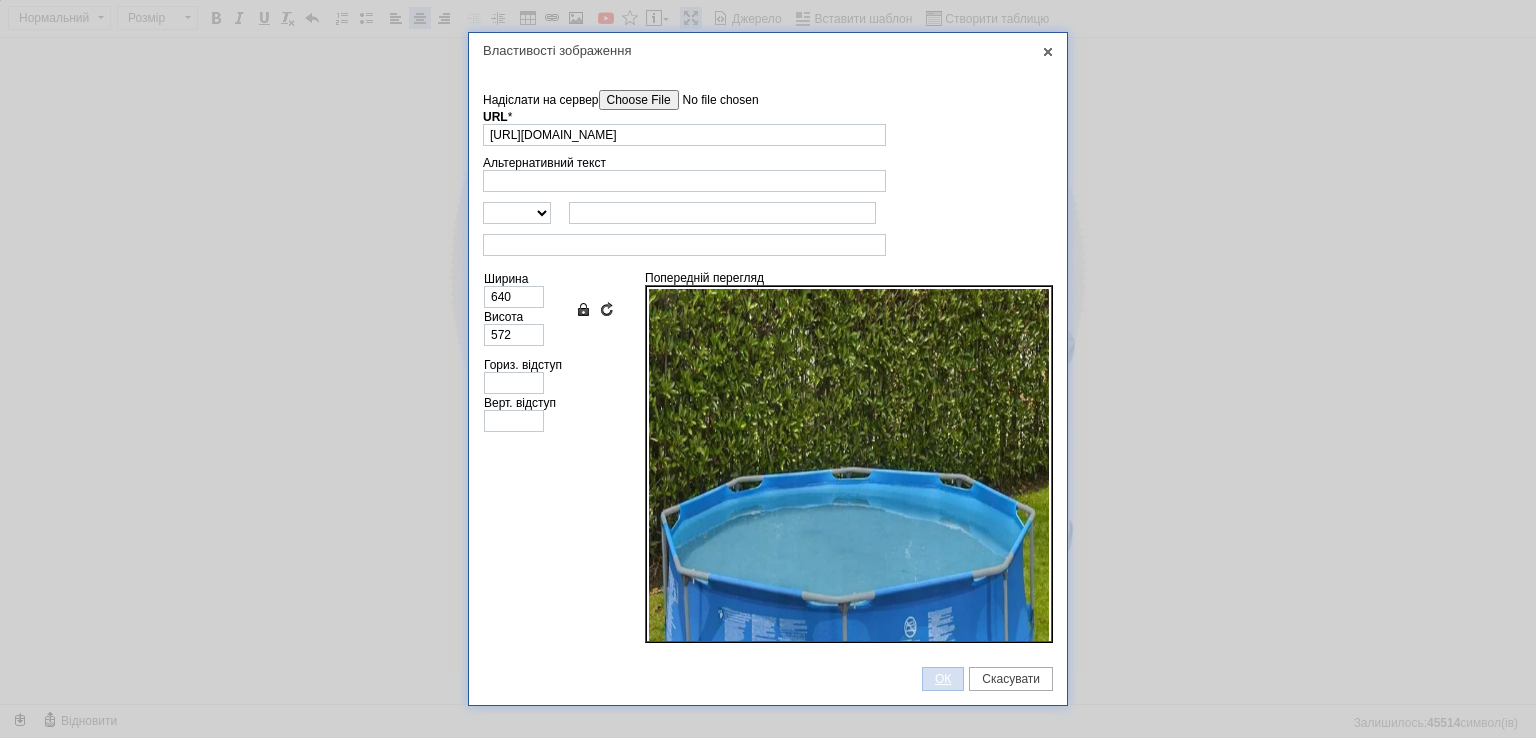 click on "ОК" at bounding box center [943, 679] 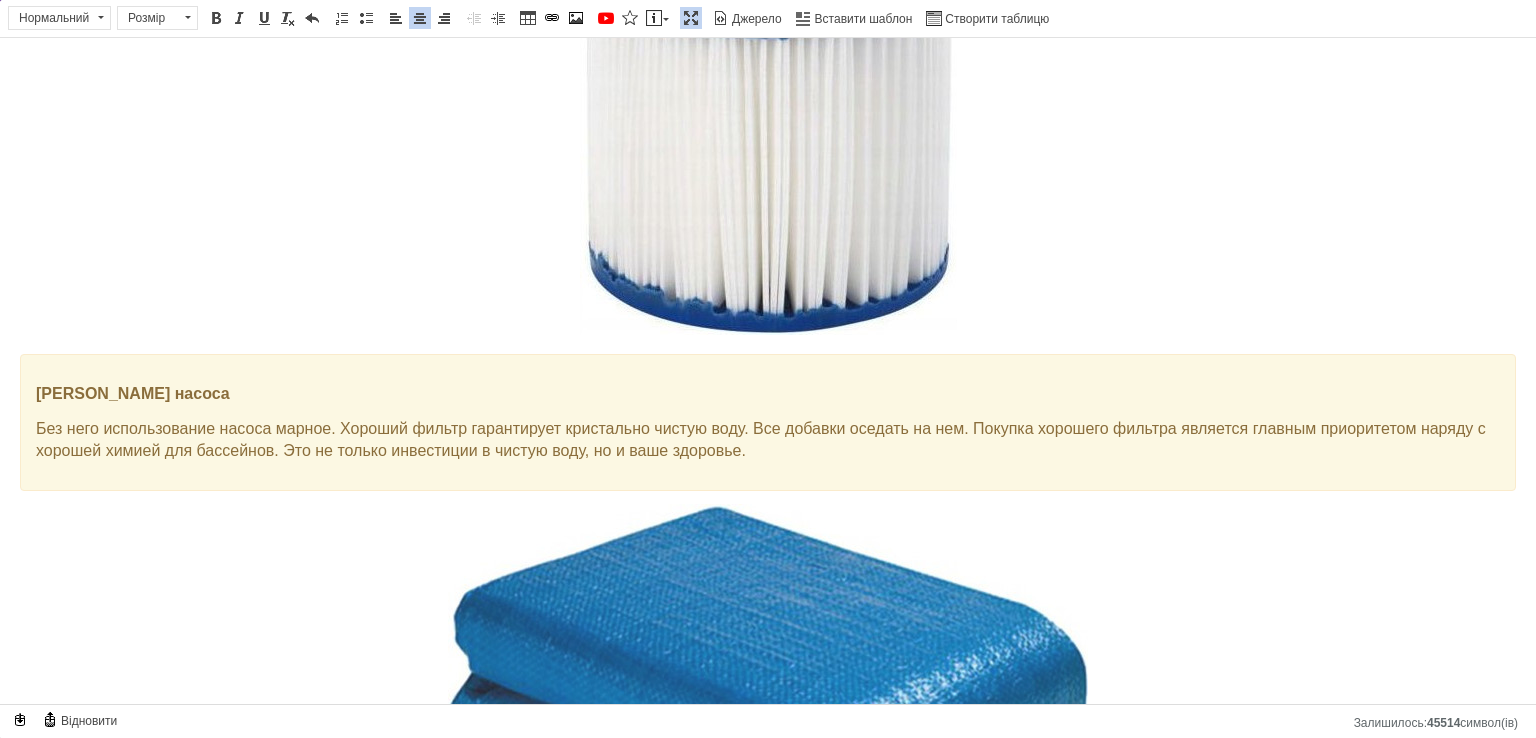 scroll, scrollTop: 4120, scrollLeft: 0, axis: vertical 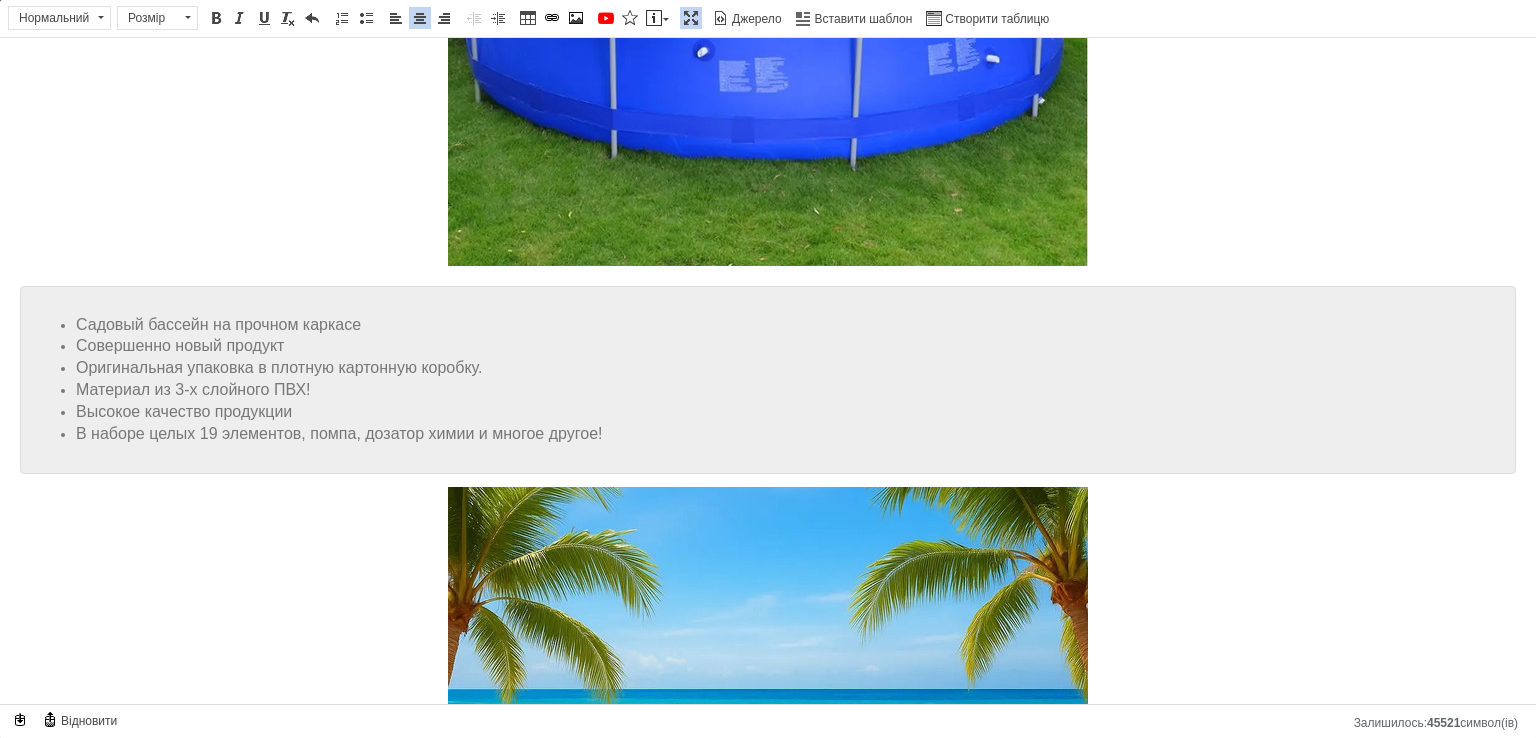 click at bounding box center [768, -51] 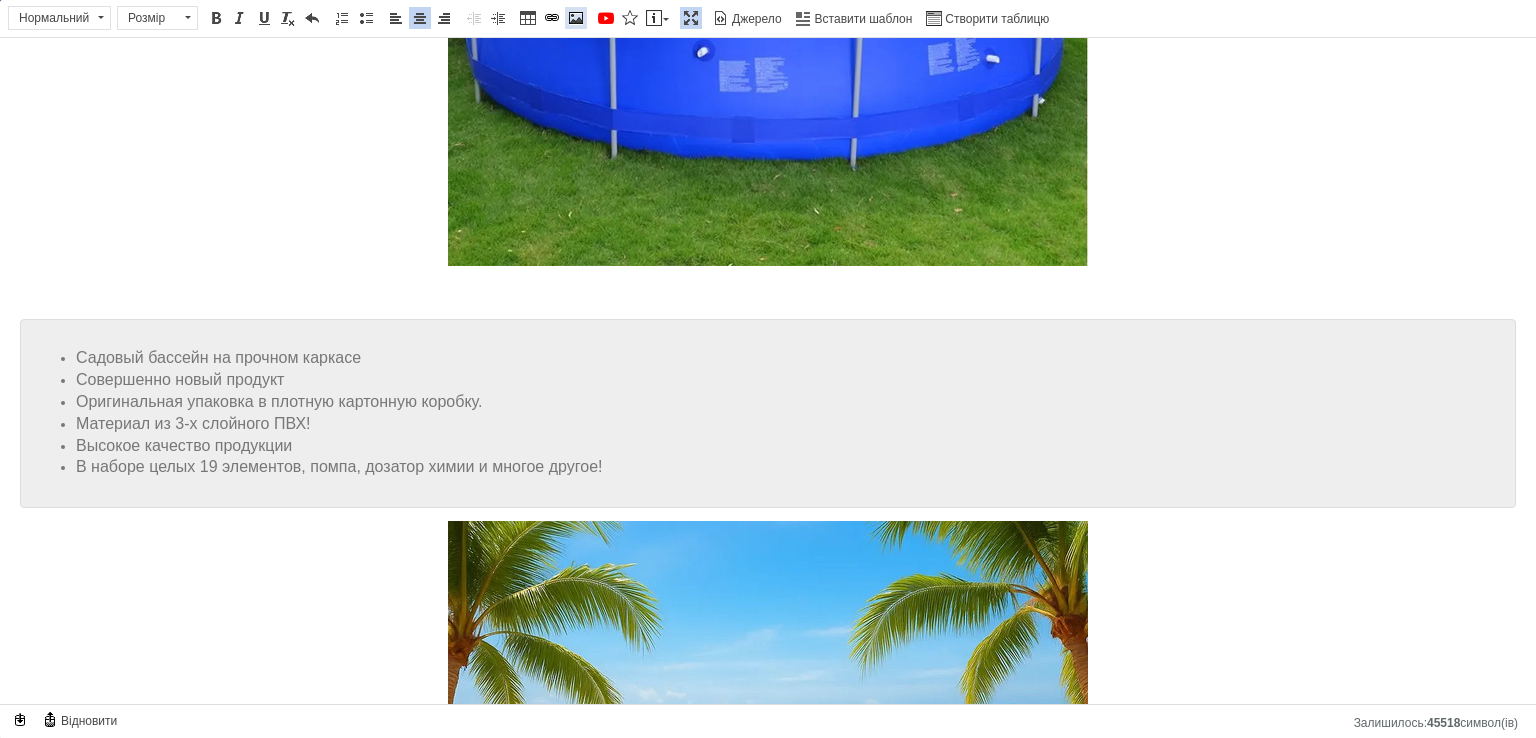 click at bounding box center [576, 18] 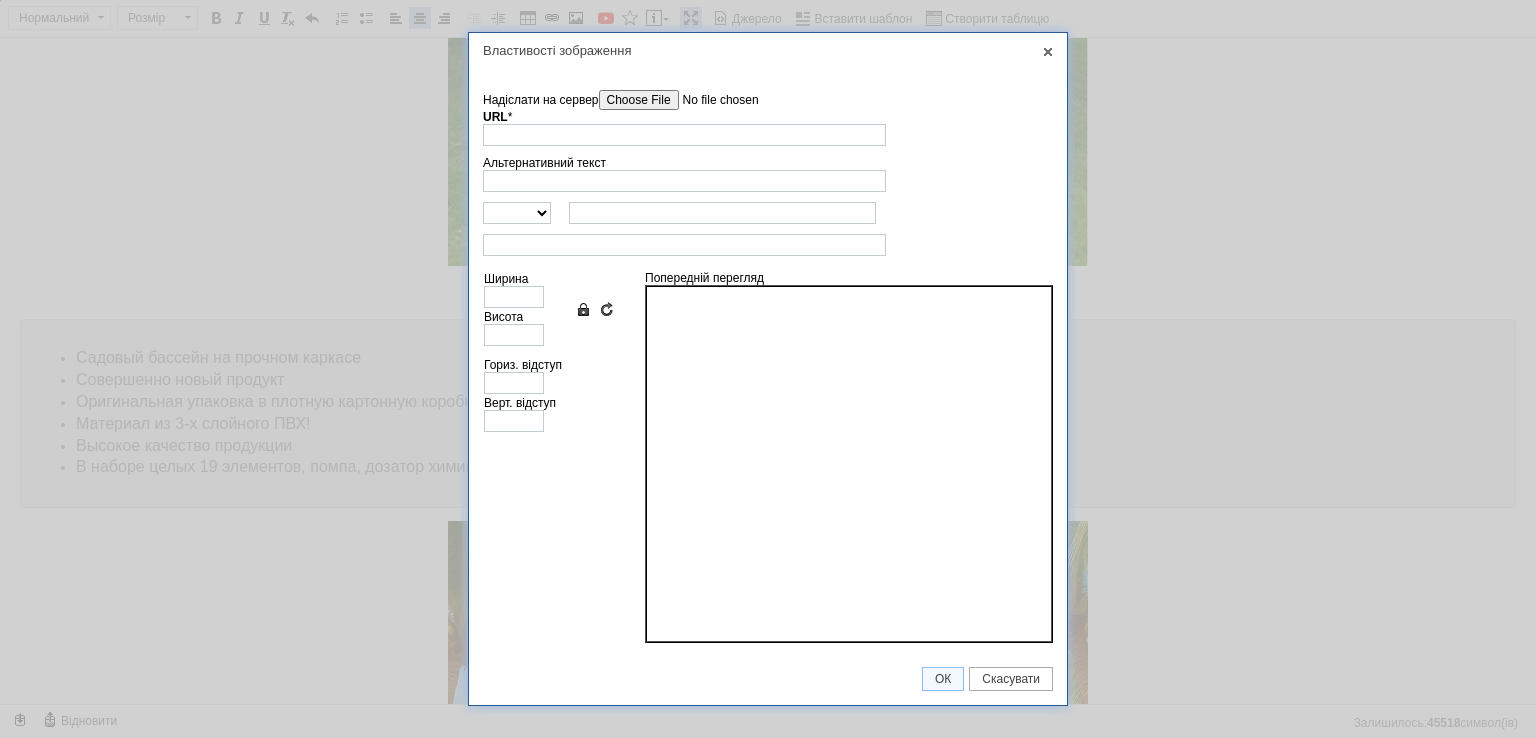 click on "Надіслати на сервер undefined URL * Огляд Сервера" at bounding box center (768, 118) 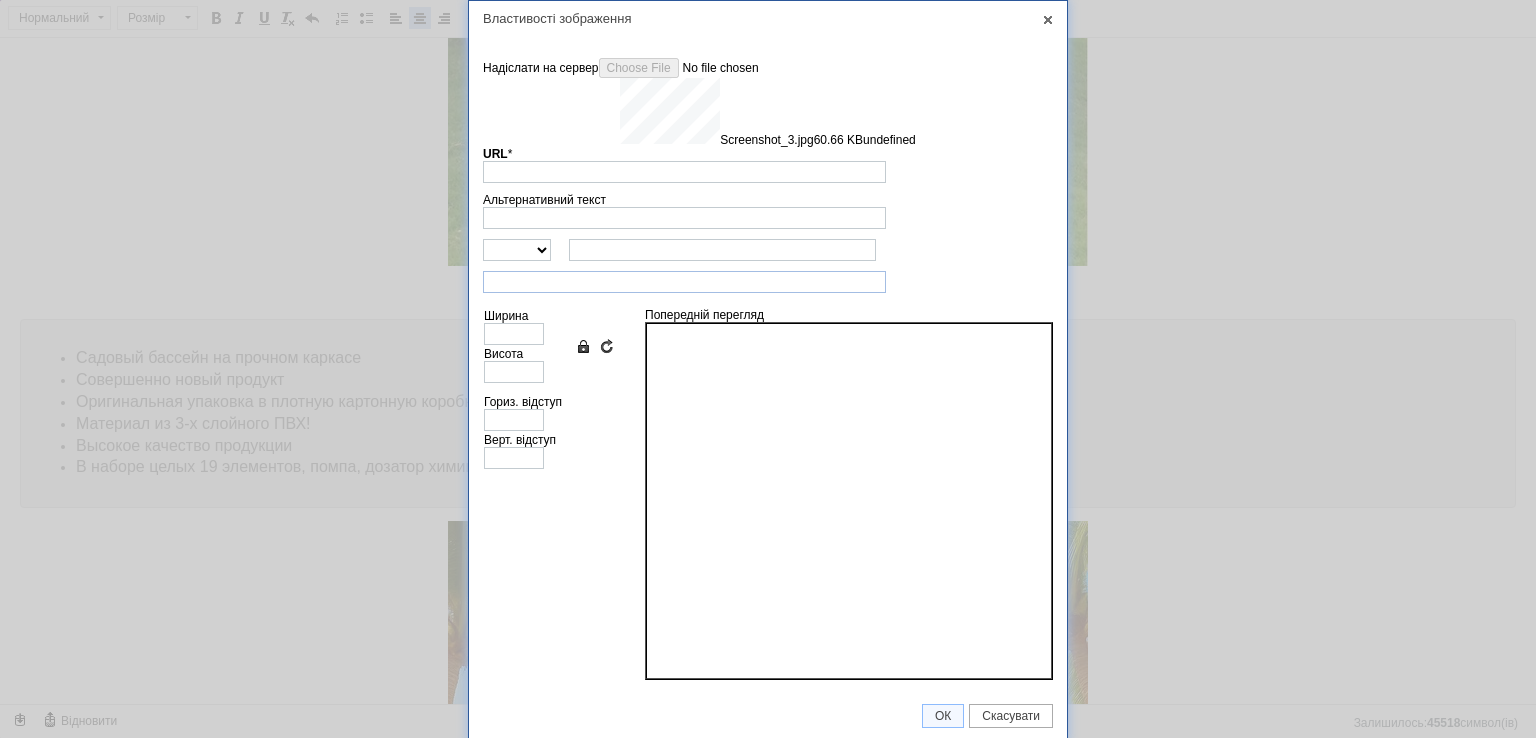 type on "https://images.prom.ua/6743556347_w640_h2048_screenshot_3.jpg?fresh=1&PIMAGE_ID=6743556347" 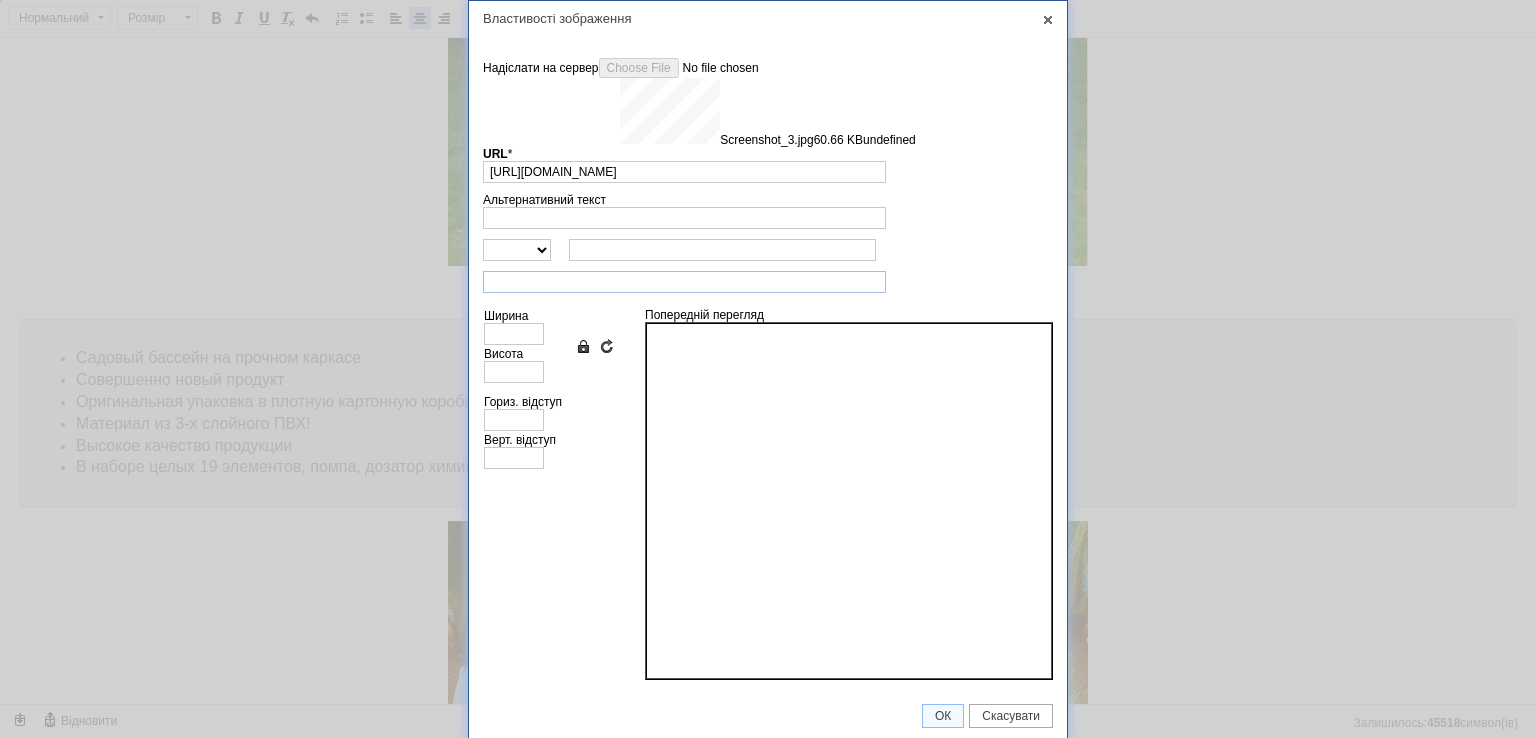 type on "640" 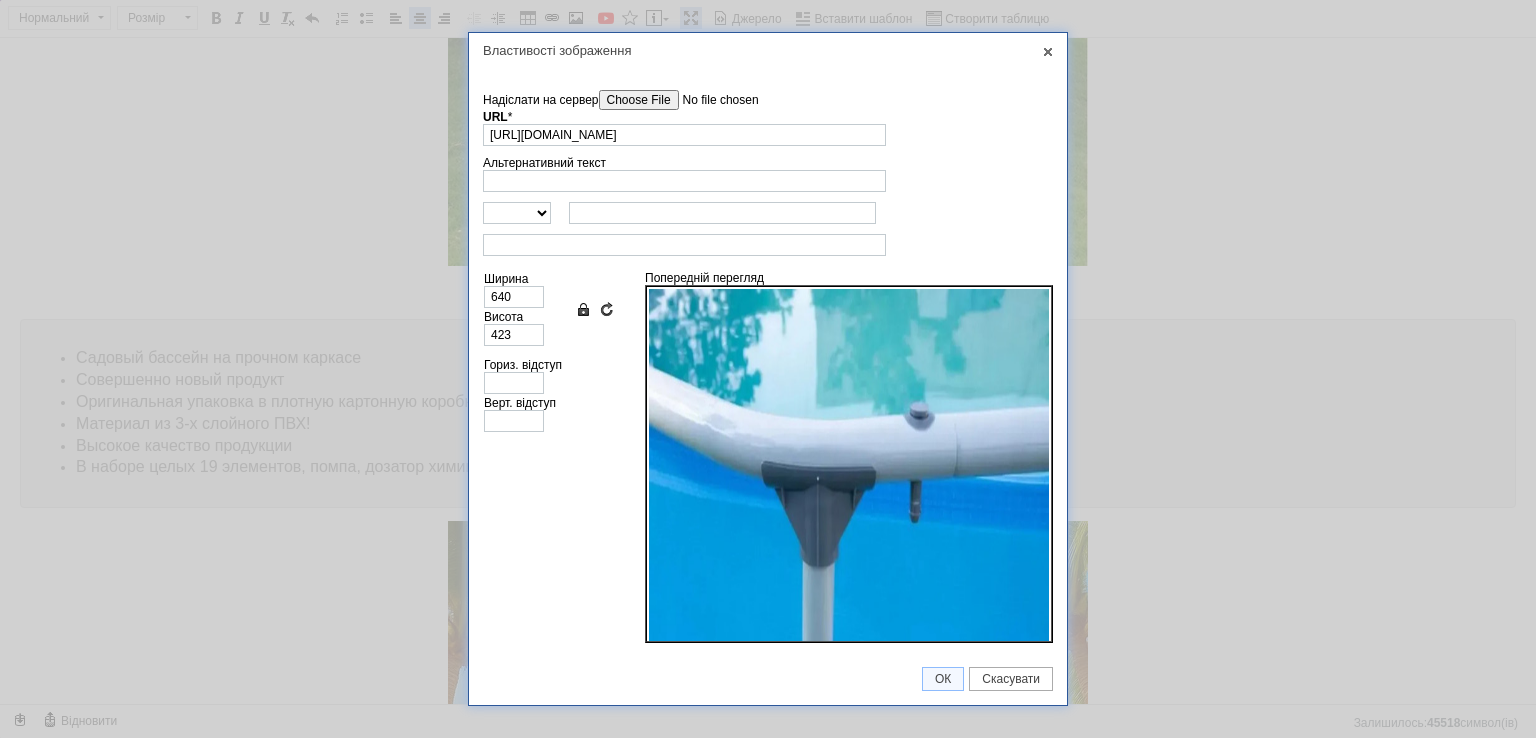 scroll, scrollTop: 80, scrollLeft: 0, axis: vertical 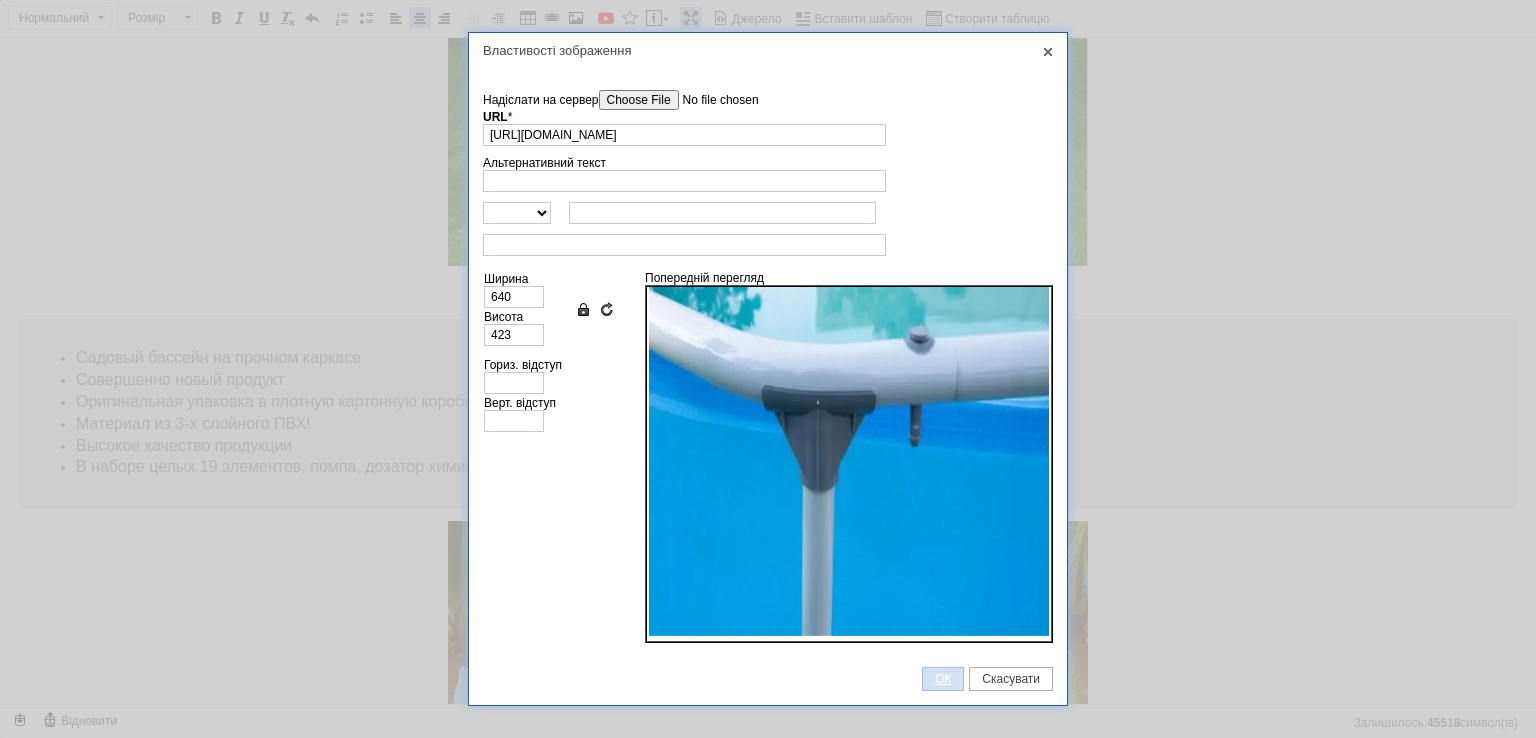click on "ОК" at bounding box center [943, 679] 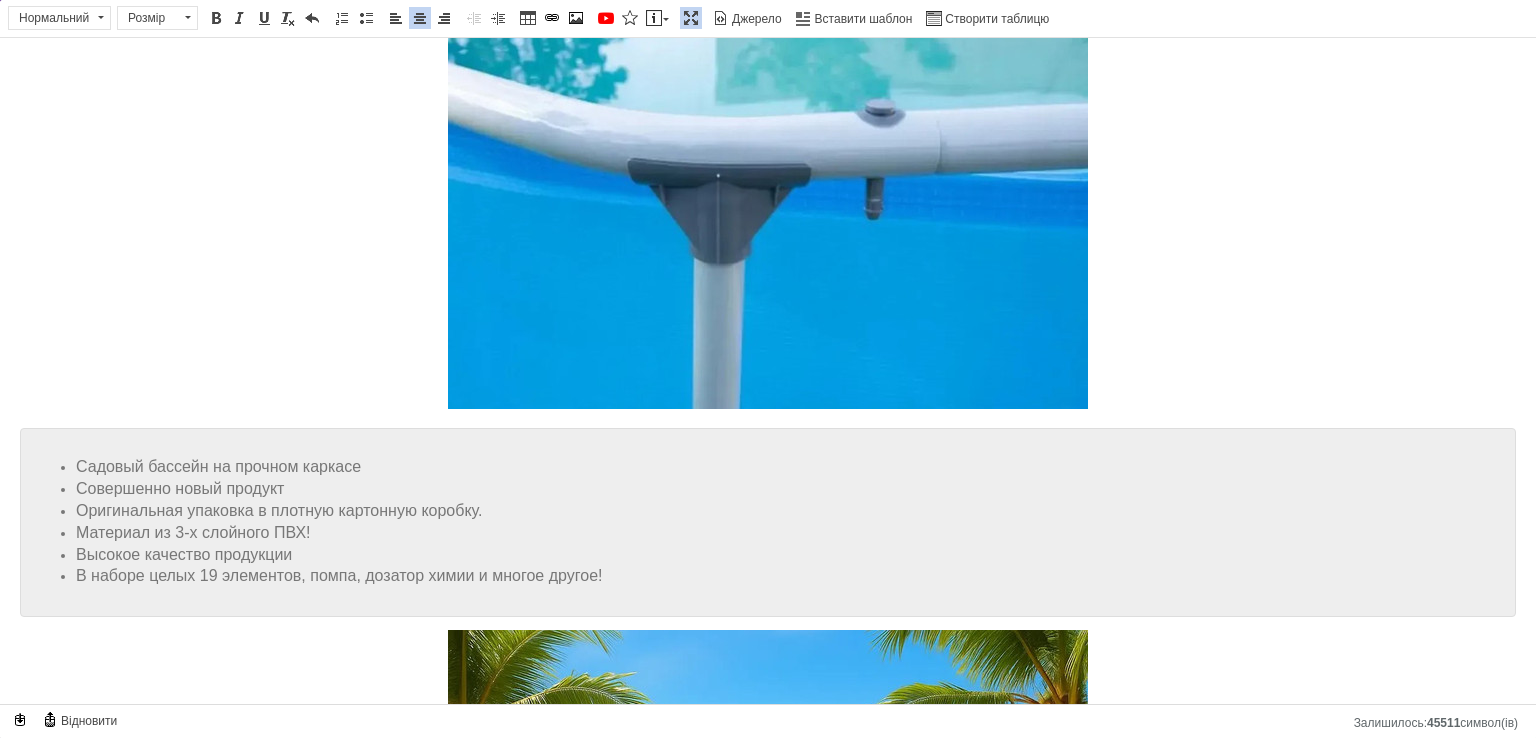 scroll, scrollTop: 1200, scrollLeft: 0, axis: vertical 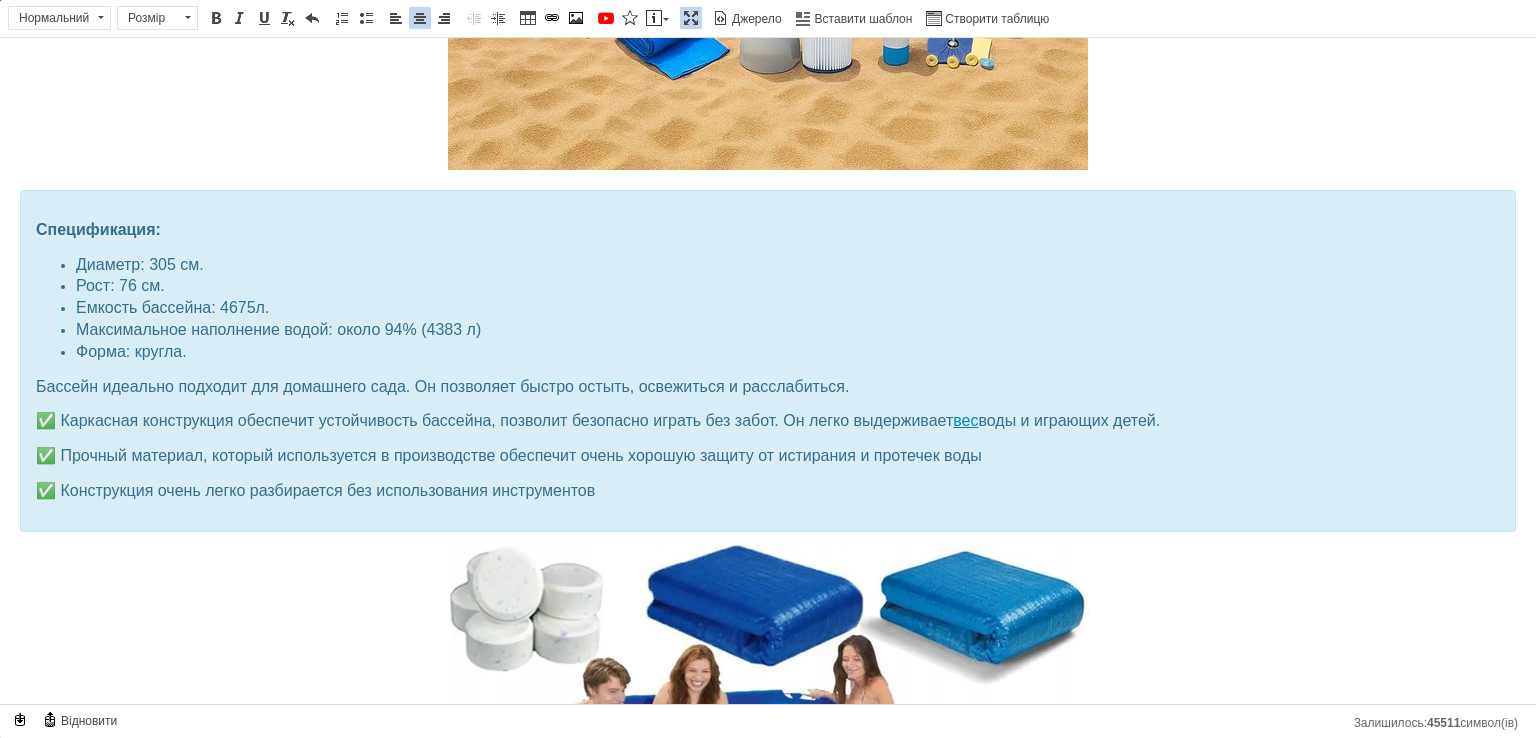 click on "Максимізувати" at bounding box center (691, 18) 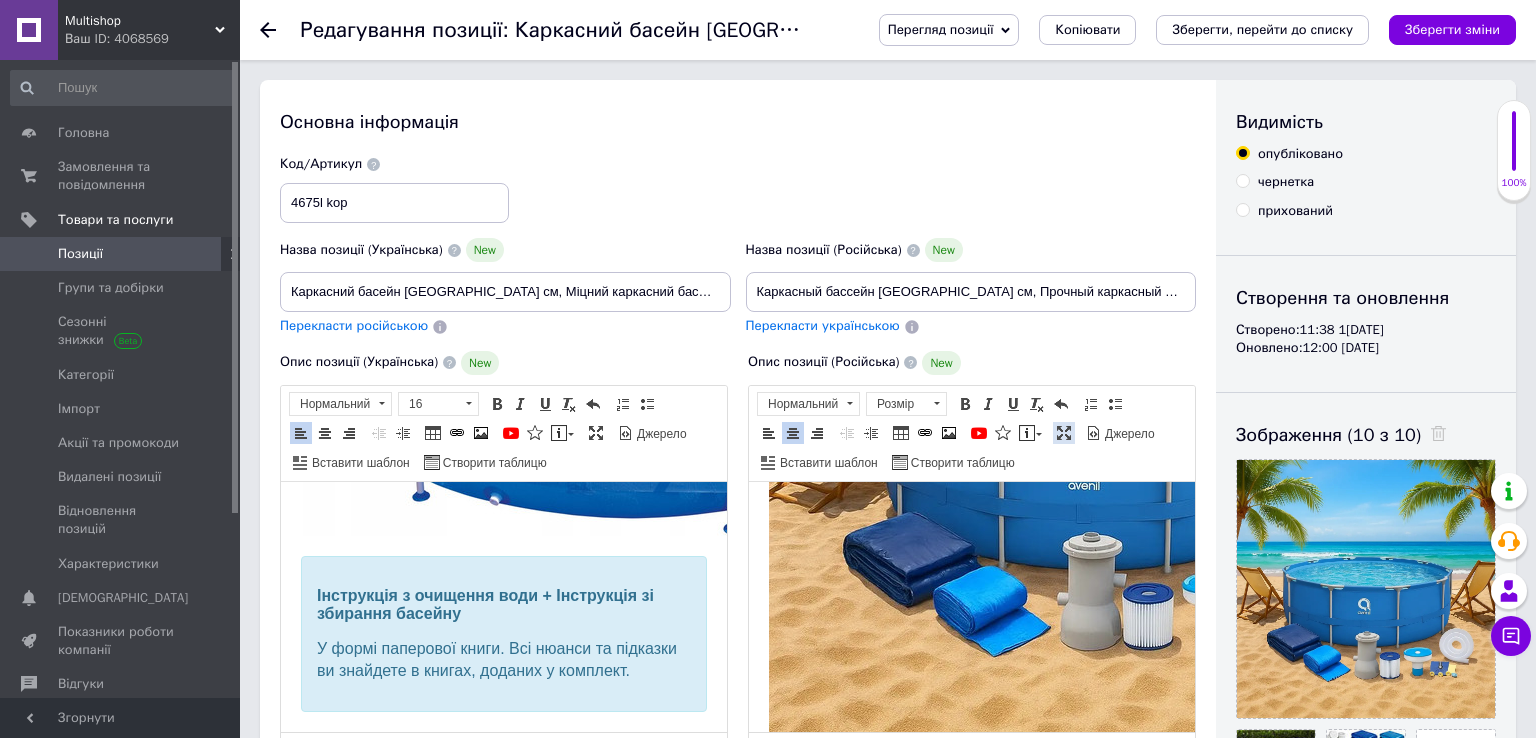 scroll, scrollTop: 775, scrollLeft: 0, axis: vertical 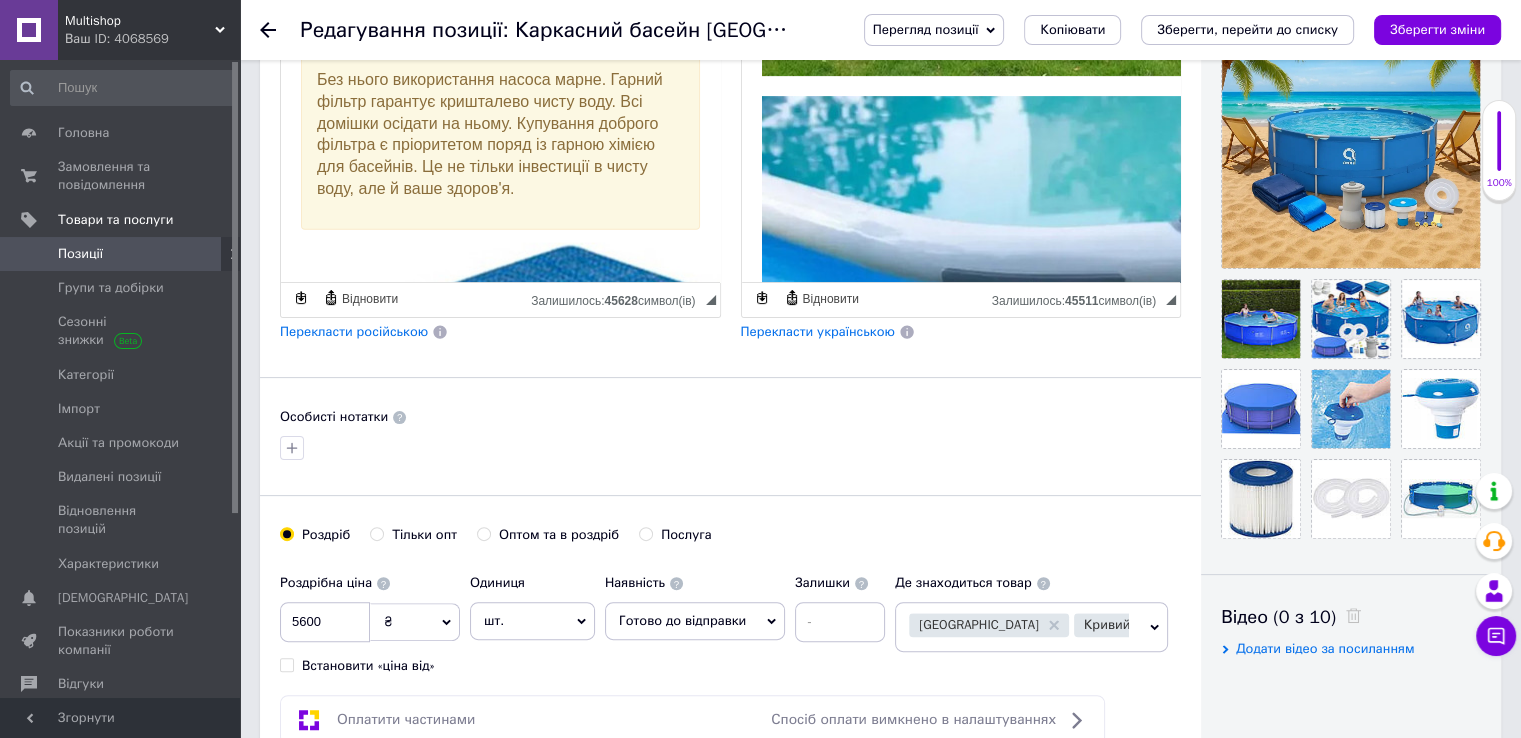 click on "Перекласти українською" at bounding box center (818, 331) 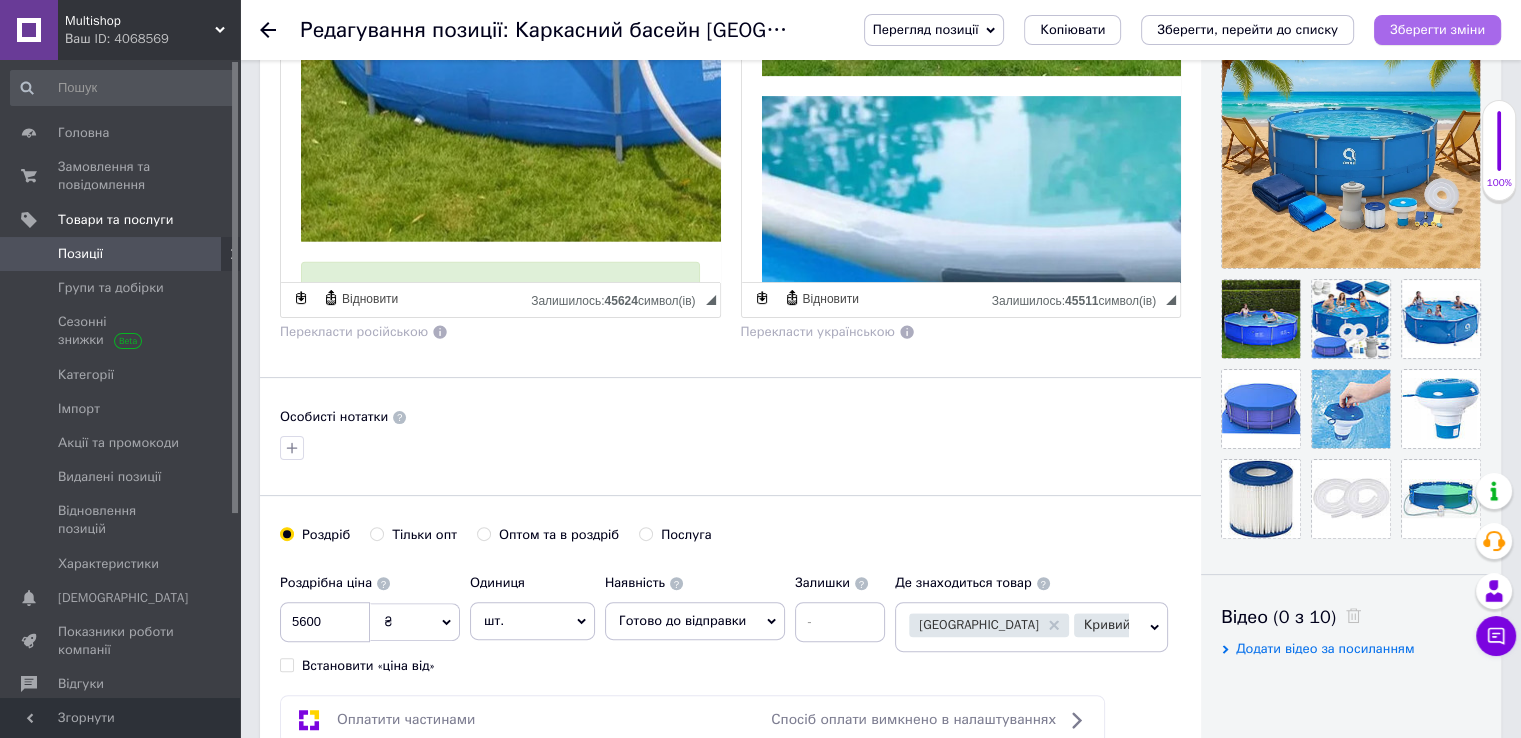 scroll, scrollTop: 5185, scrollLeft: 0, axis: vertical 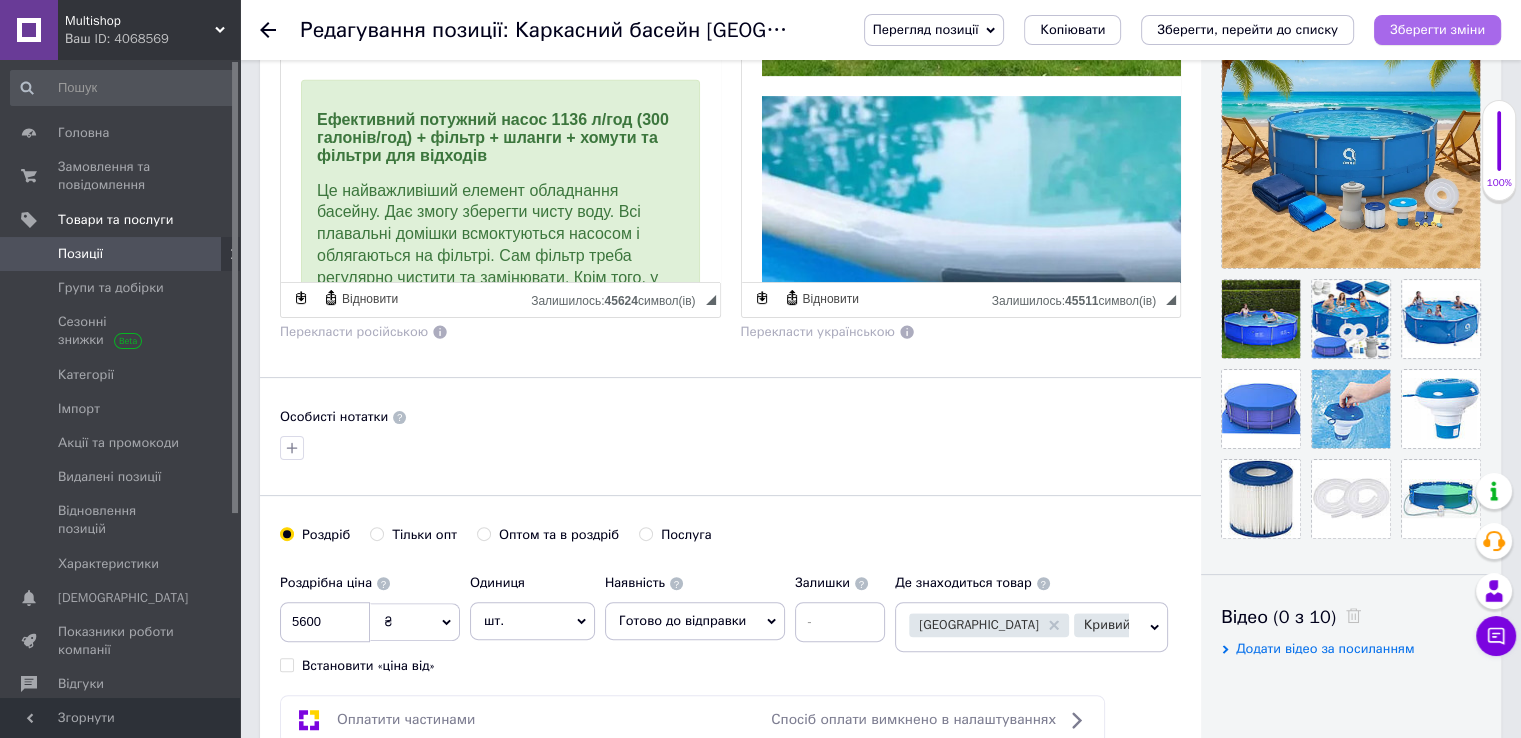 click on "Зберегти зміни" at bounding box center (1437, 29) 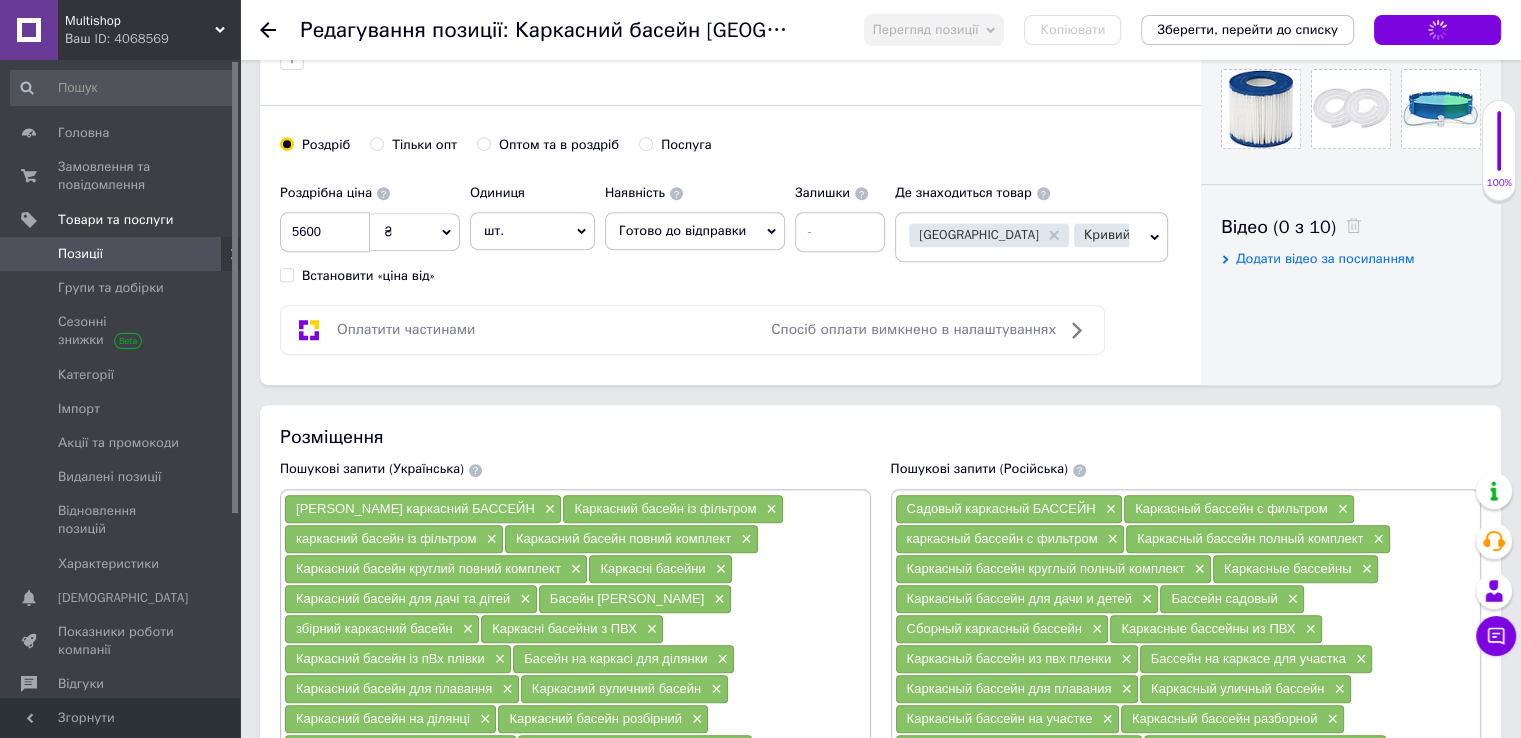 scroll, scrollTop: 1150, scrollLeft: 0, axis: vertical 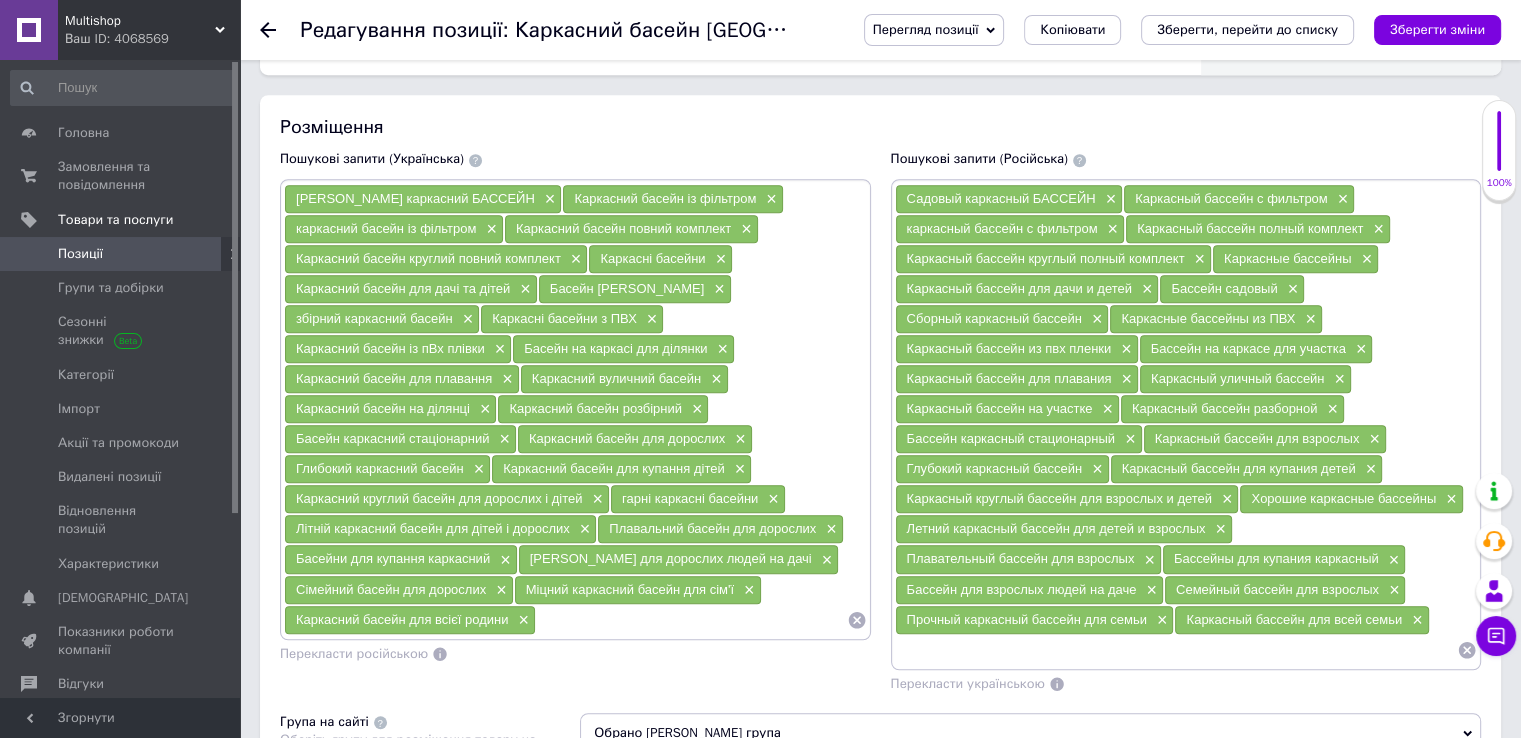 click at bounding box center [1176, 650] 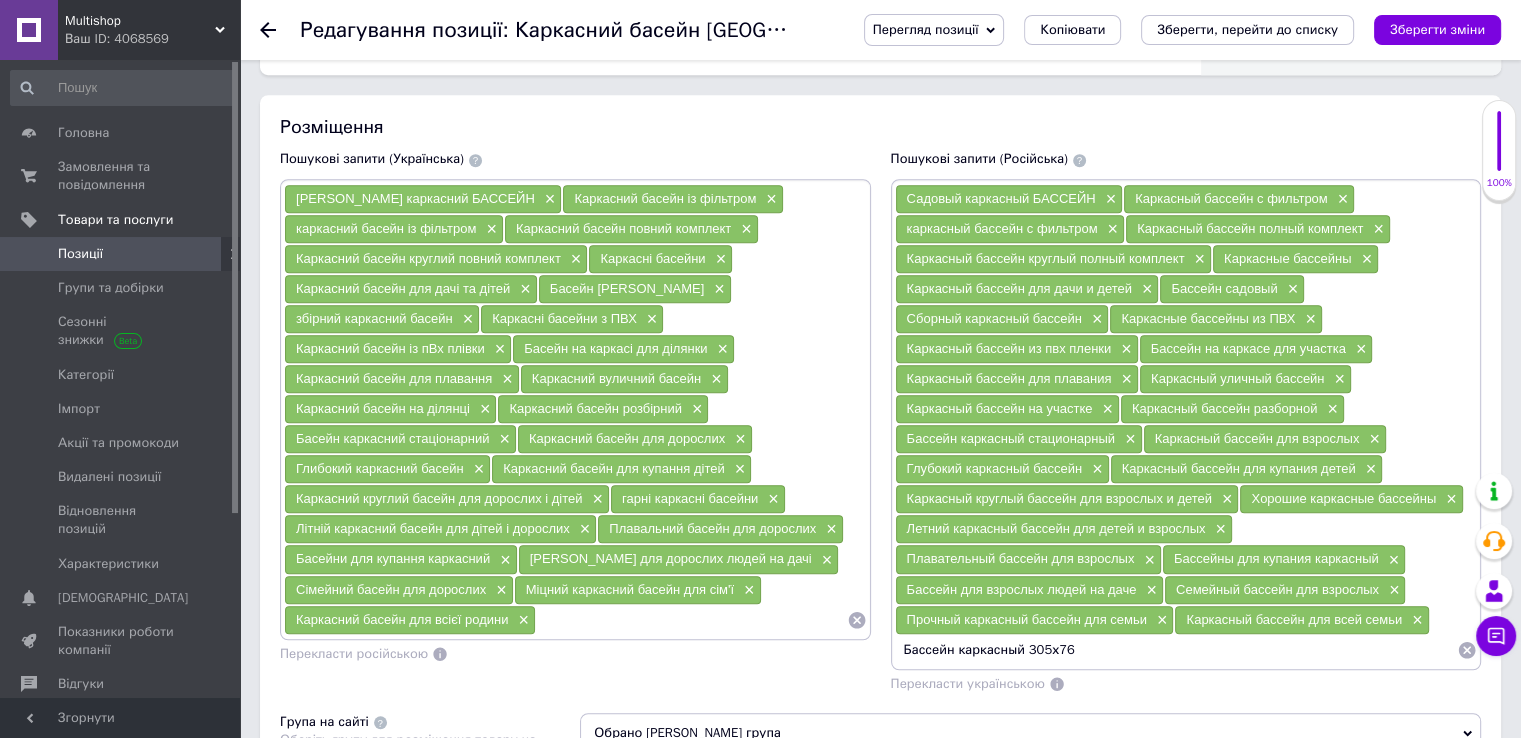 type 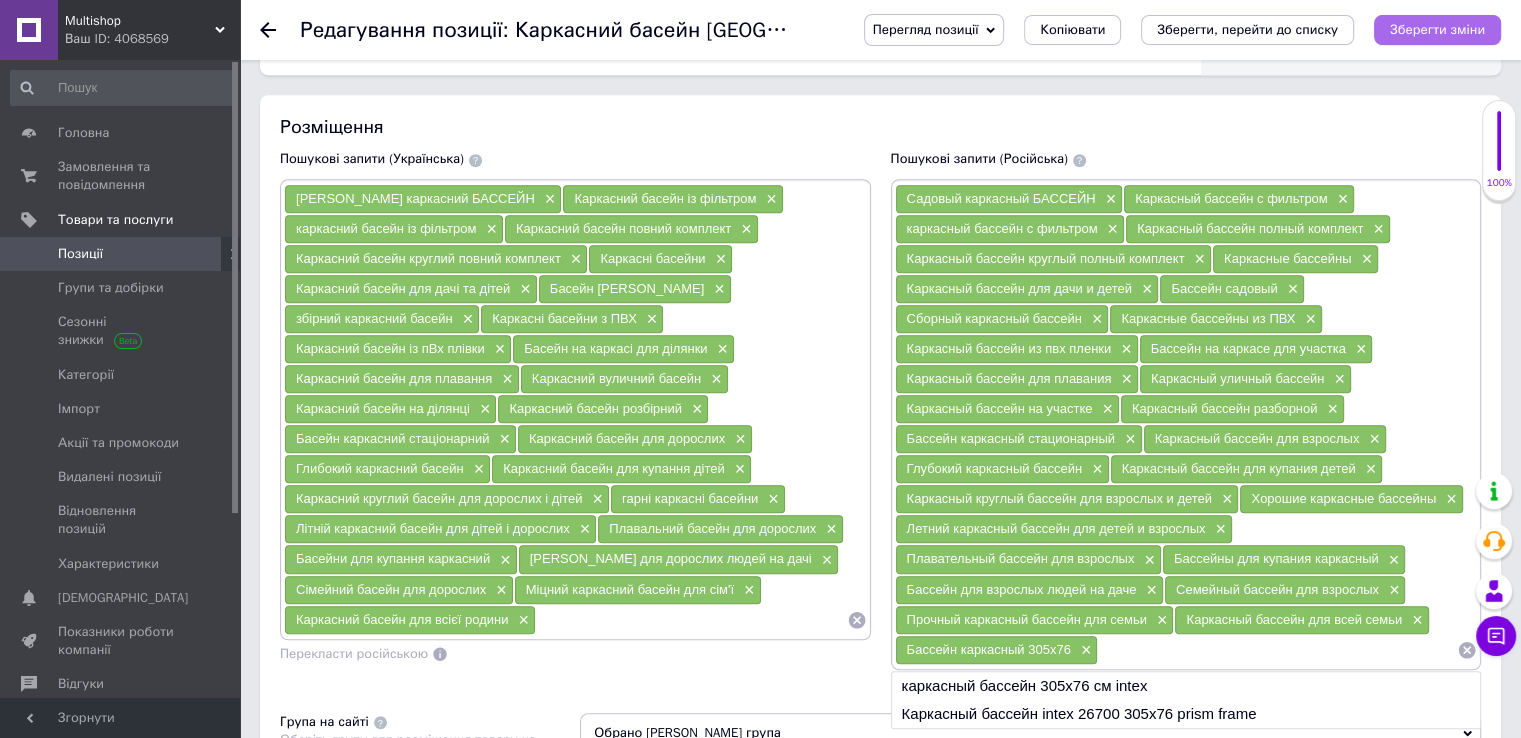 click on "Зберегти зміни" at bounding box center (1437, 30) 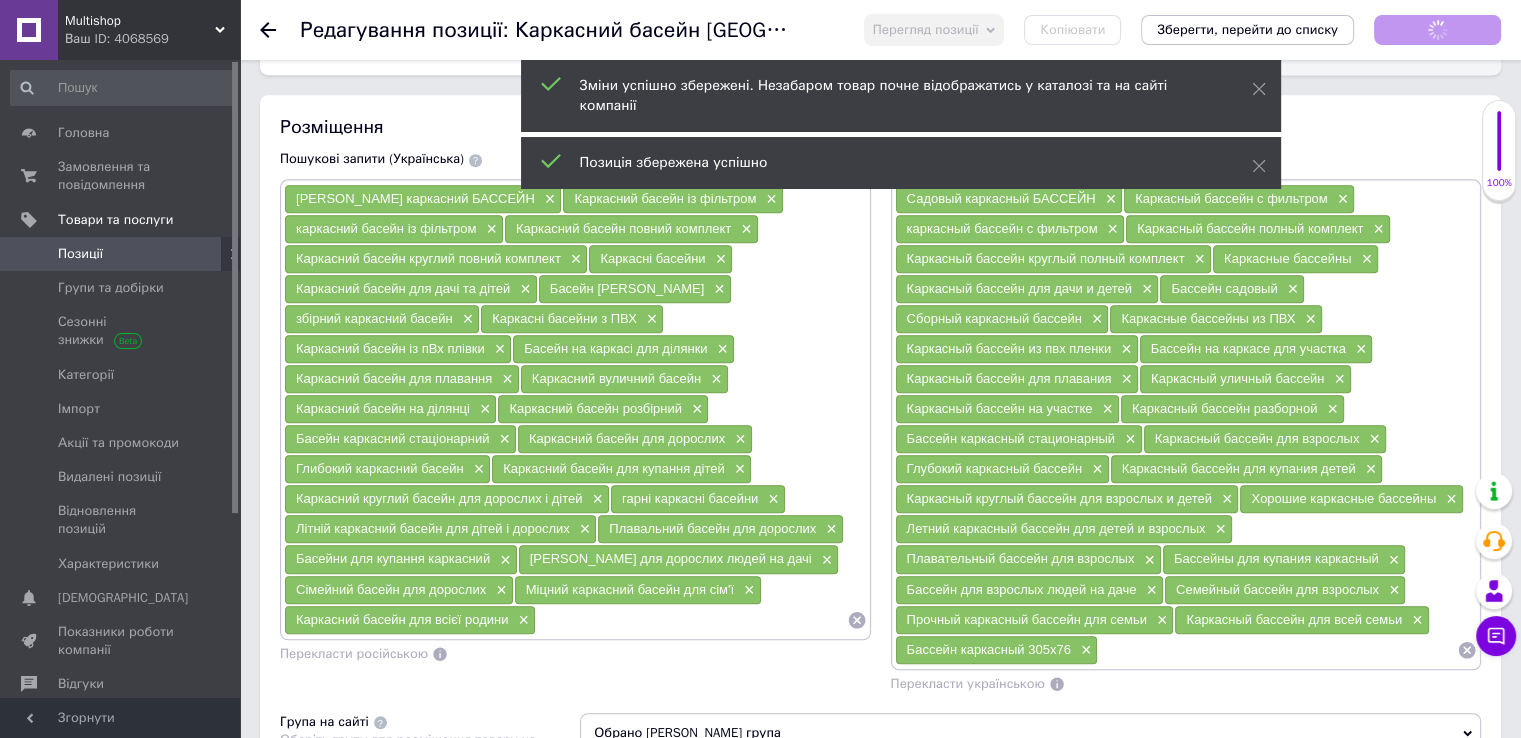scroll, scrollTop: 1402, scrollLeft: 0, axis: vertical 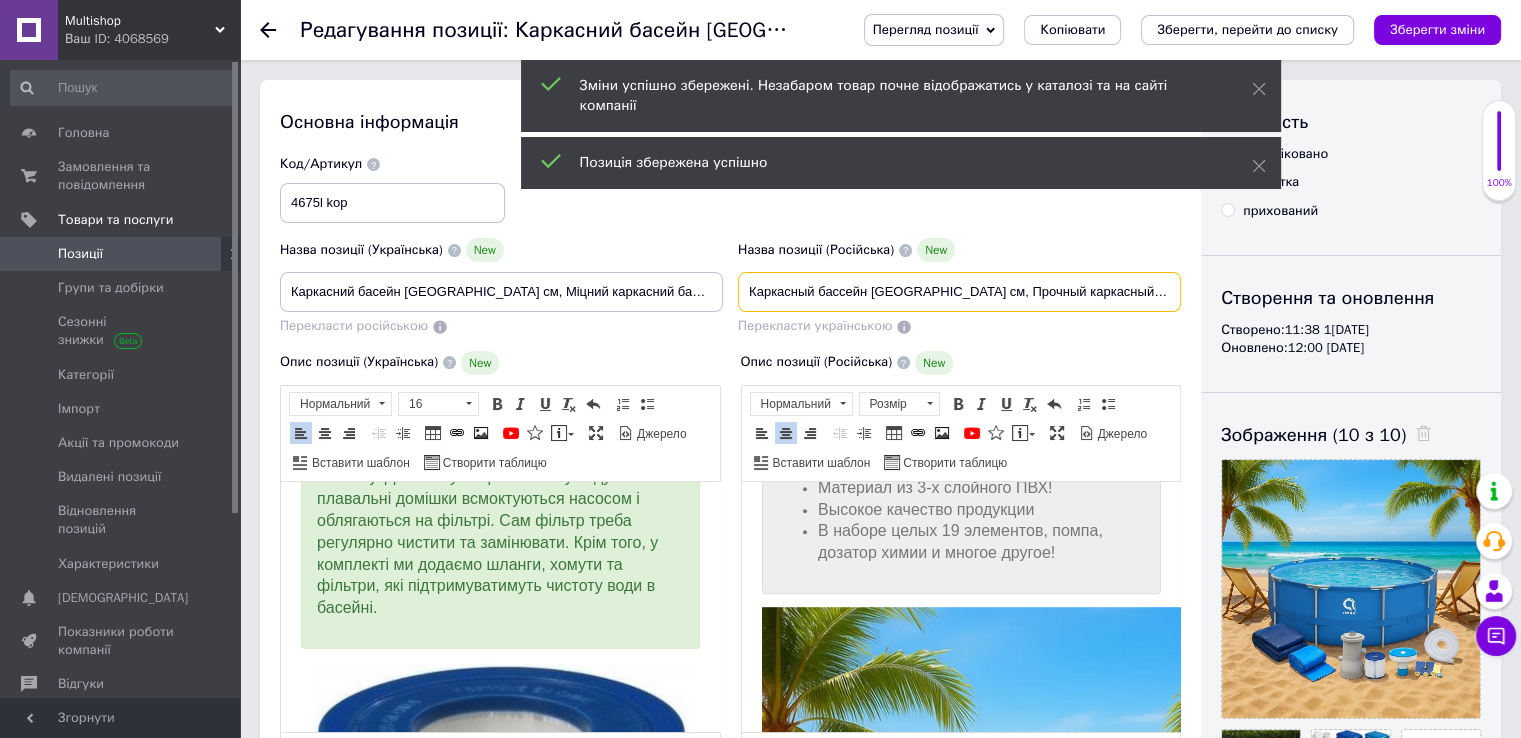 click on "Каркасный бассейн 19в1 Avenli 305x305 см, Прочный каркасный бассейн для семьи, Каркасный уличный бассейн (Польша)" at bounding box center (959, 292) 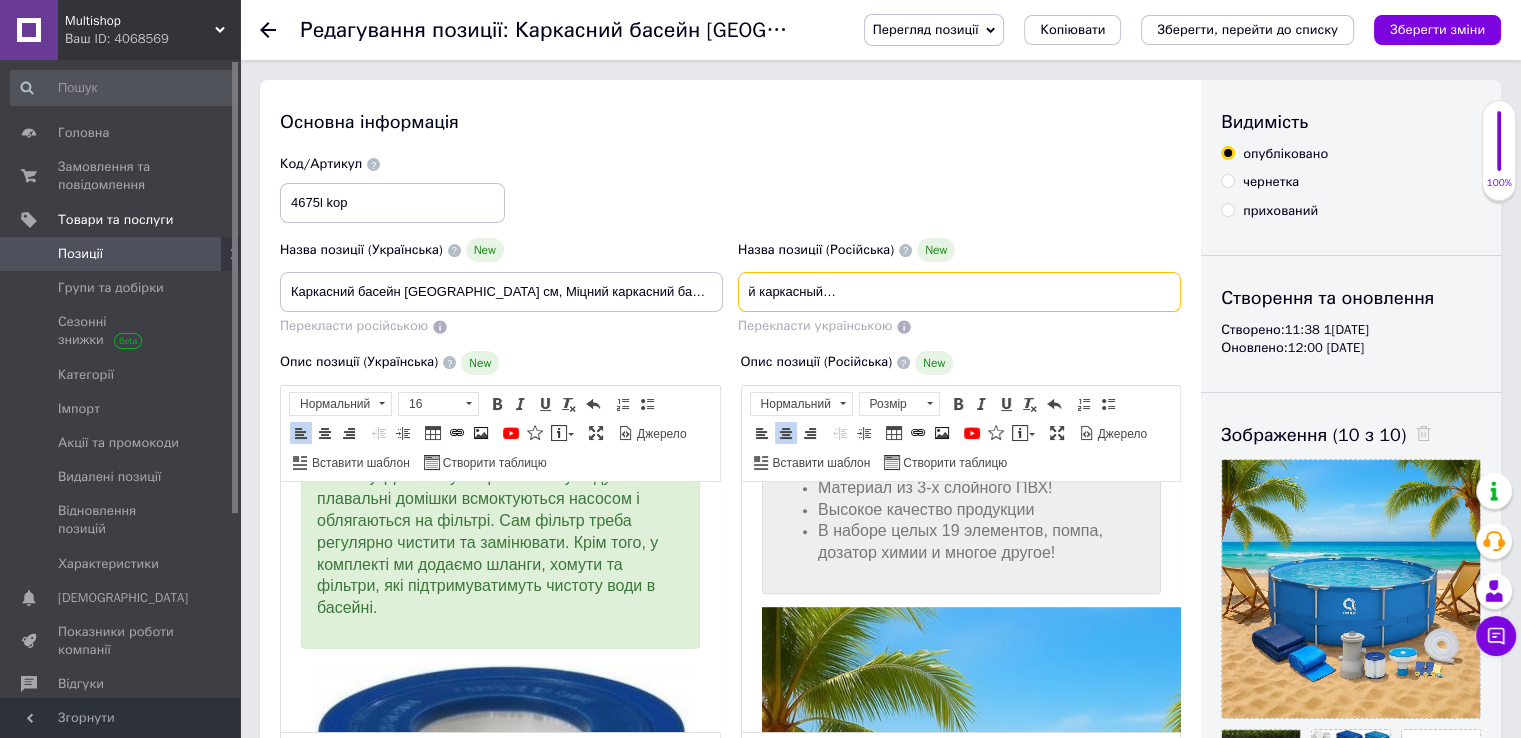 drag, startPoint x: 1144, startPoint y: 289, endPoint x: 1237, endPoint y: 283, distance: 93.193344 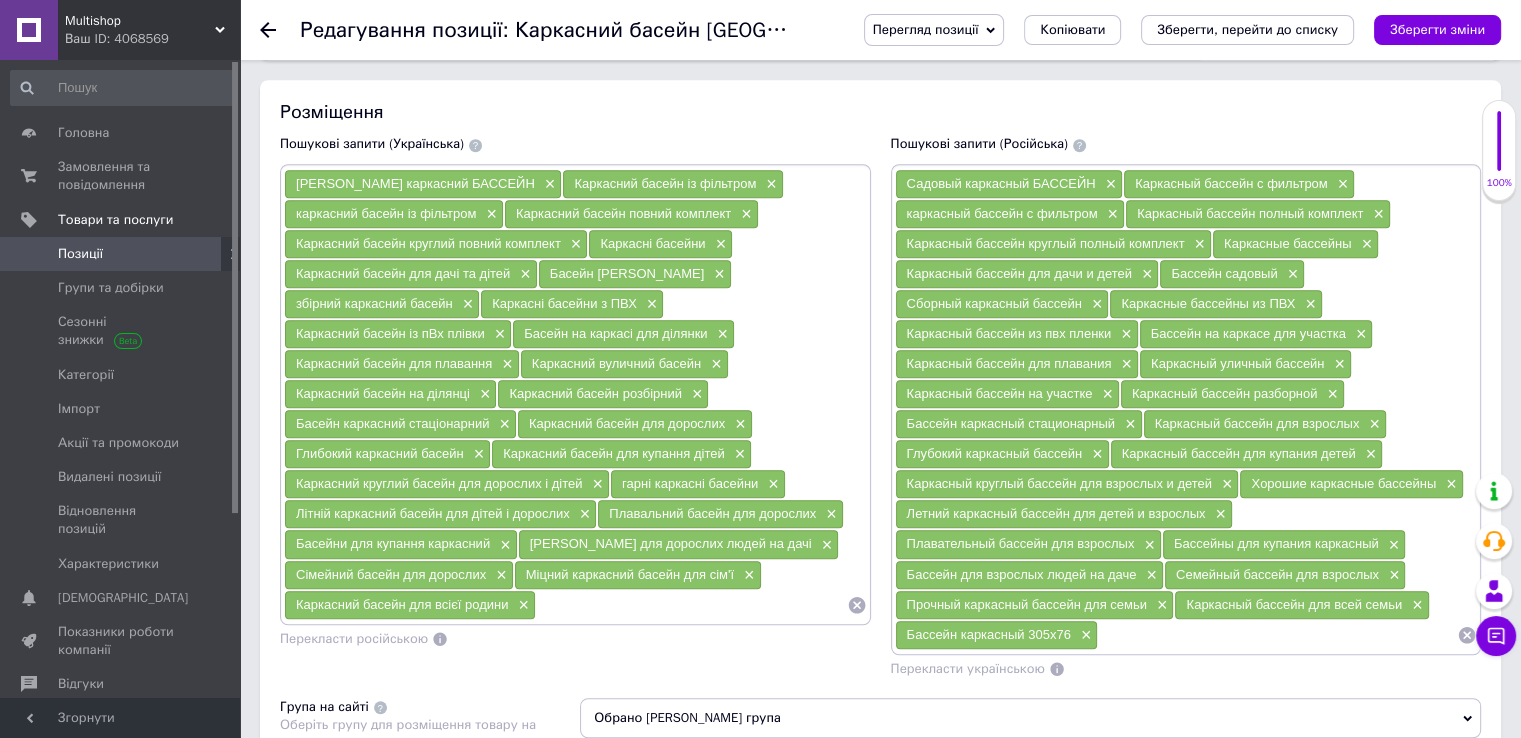 scroll, scrollTop: 1200, scrollLeft: 0, axis: vertical 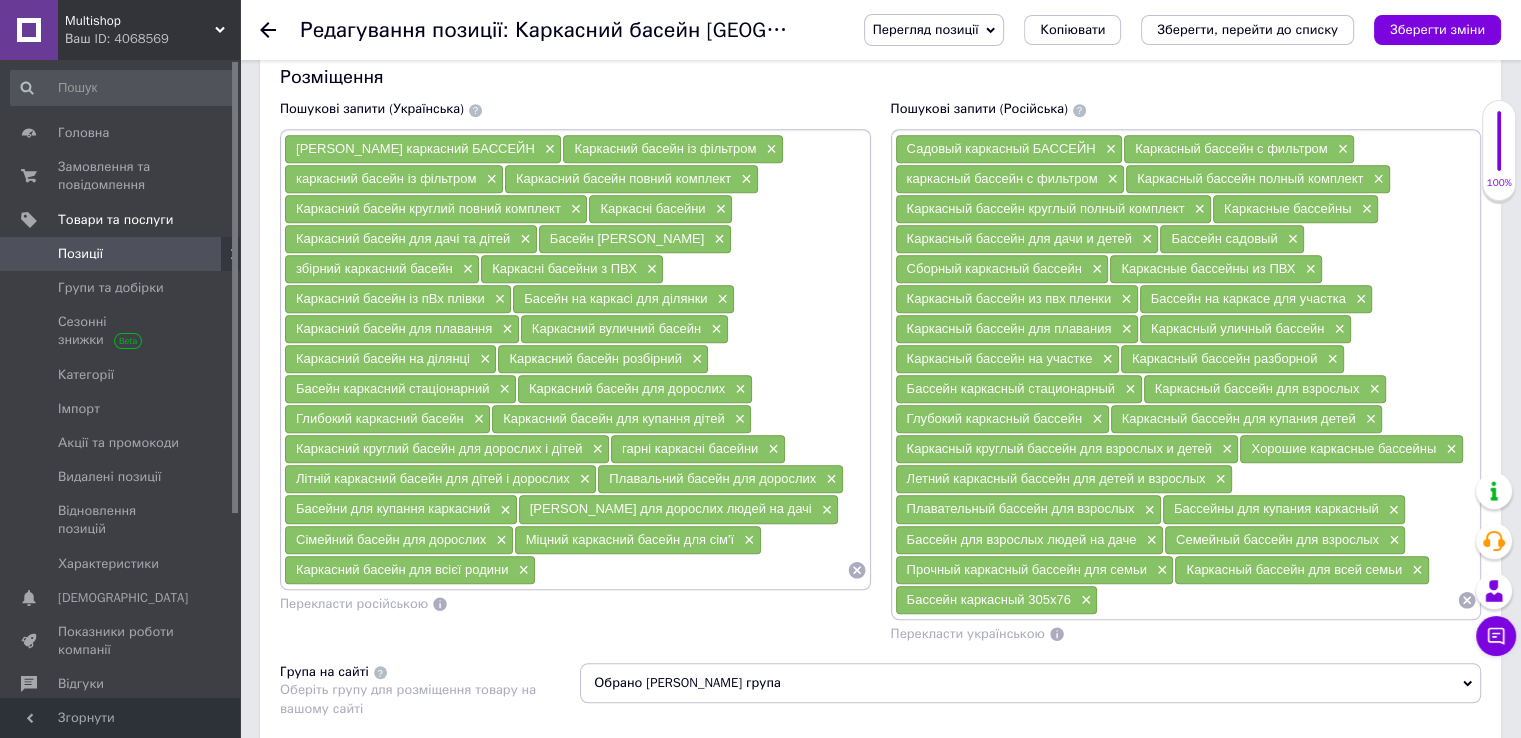 drag, startPoint x: 1028, startPoint y: 585, endPoint x: 1069, endPoint y: 585, distance: 41 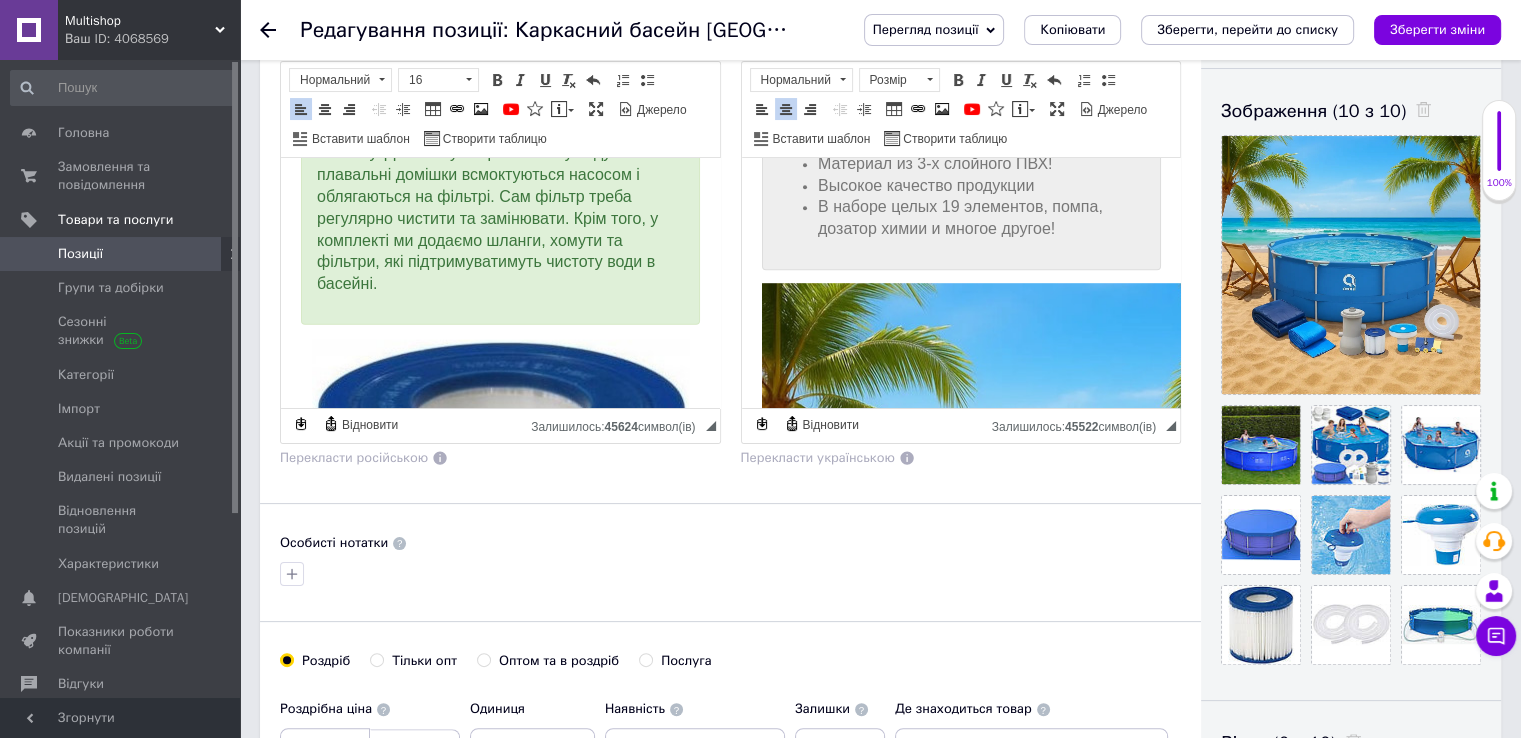 scroll, scrollTop: 0, scrollLeft: 0, axis: both 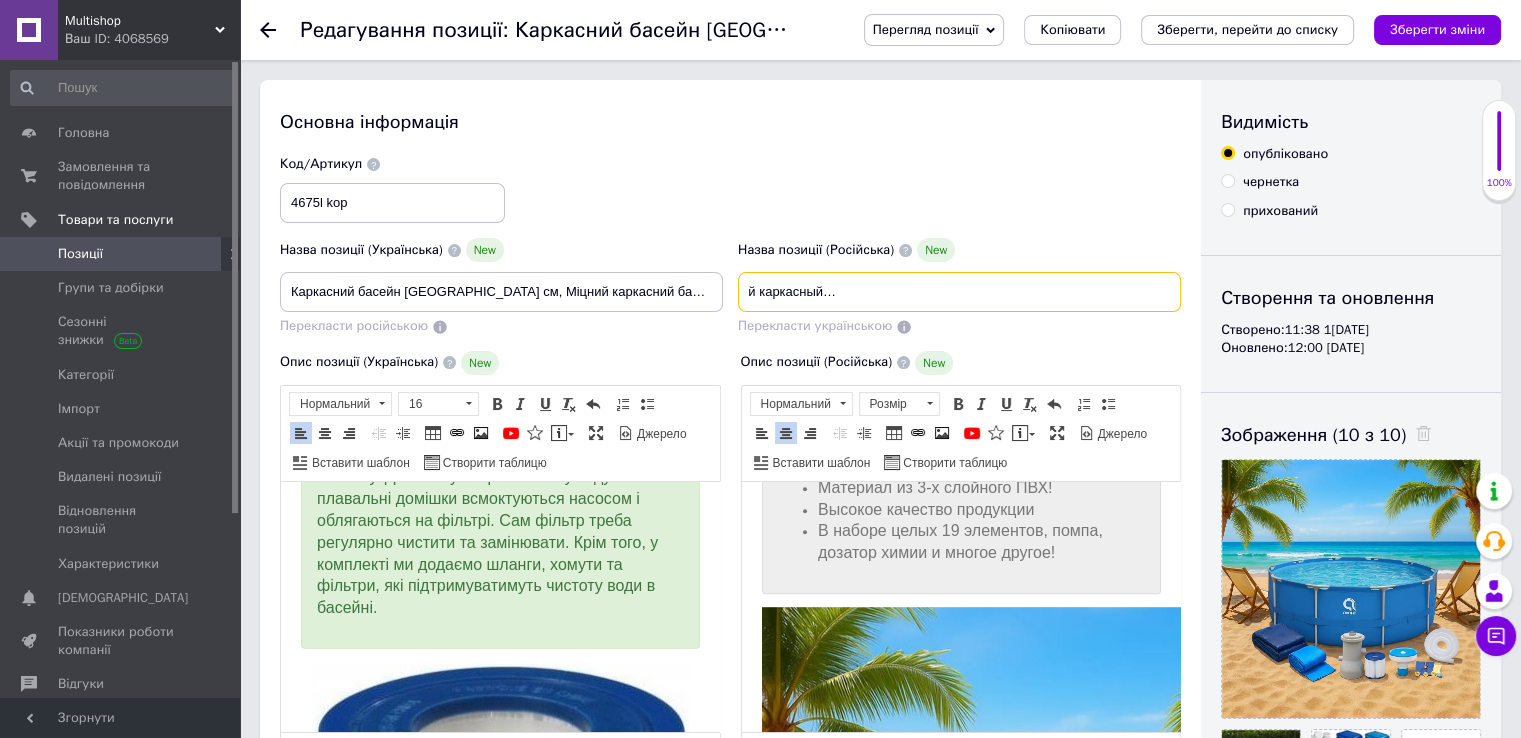 drag, startPoint x: 1064, startPoint y: 309, endPoint x: 1240, endPoint y: 308, distance: 176.00284 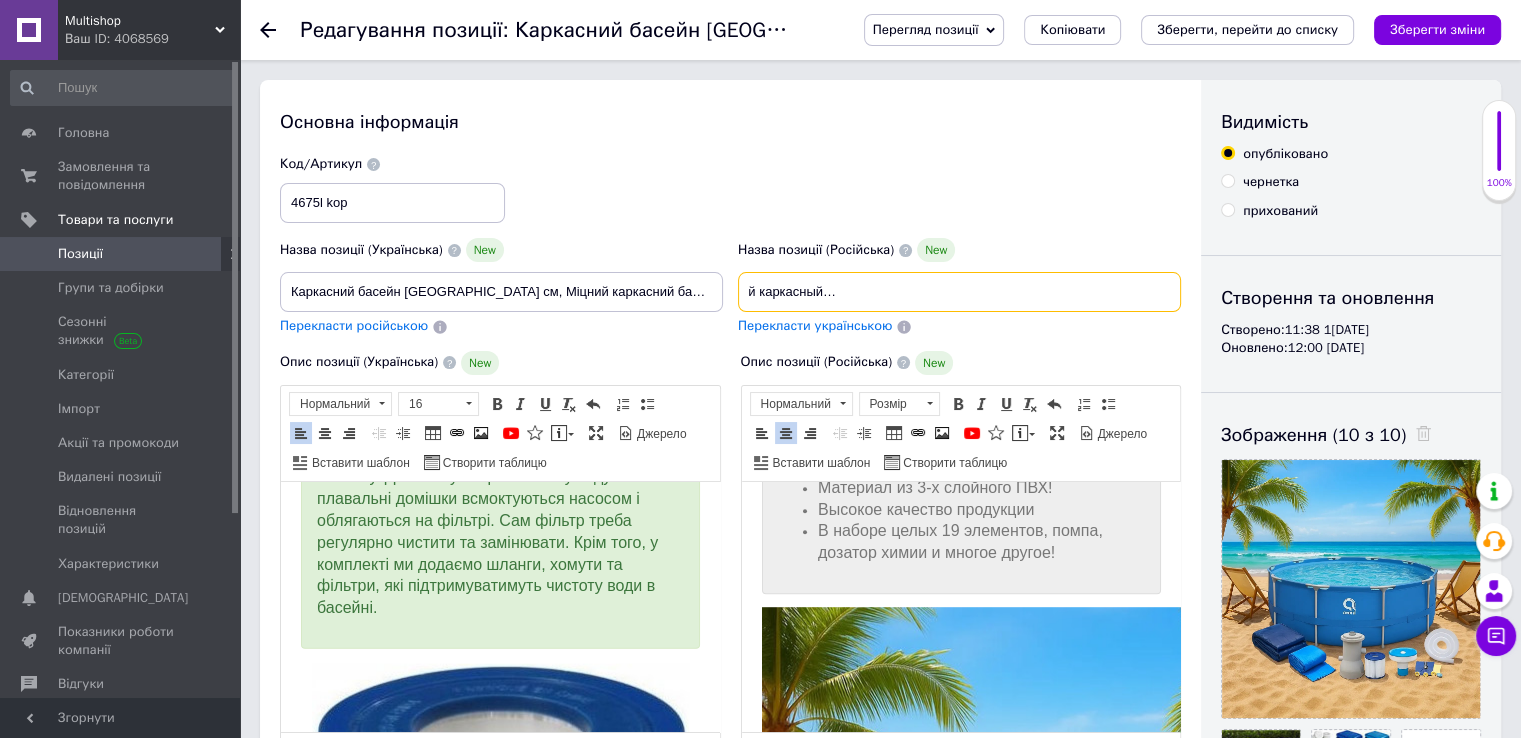 click on "Каркасный бассейн 19в1 Avenli 305x305 см, Прочный каркасный бассейн для семьи, Каркасный уличный бассейн (Польша)" at bounding box center [959, 292] 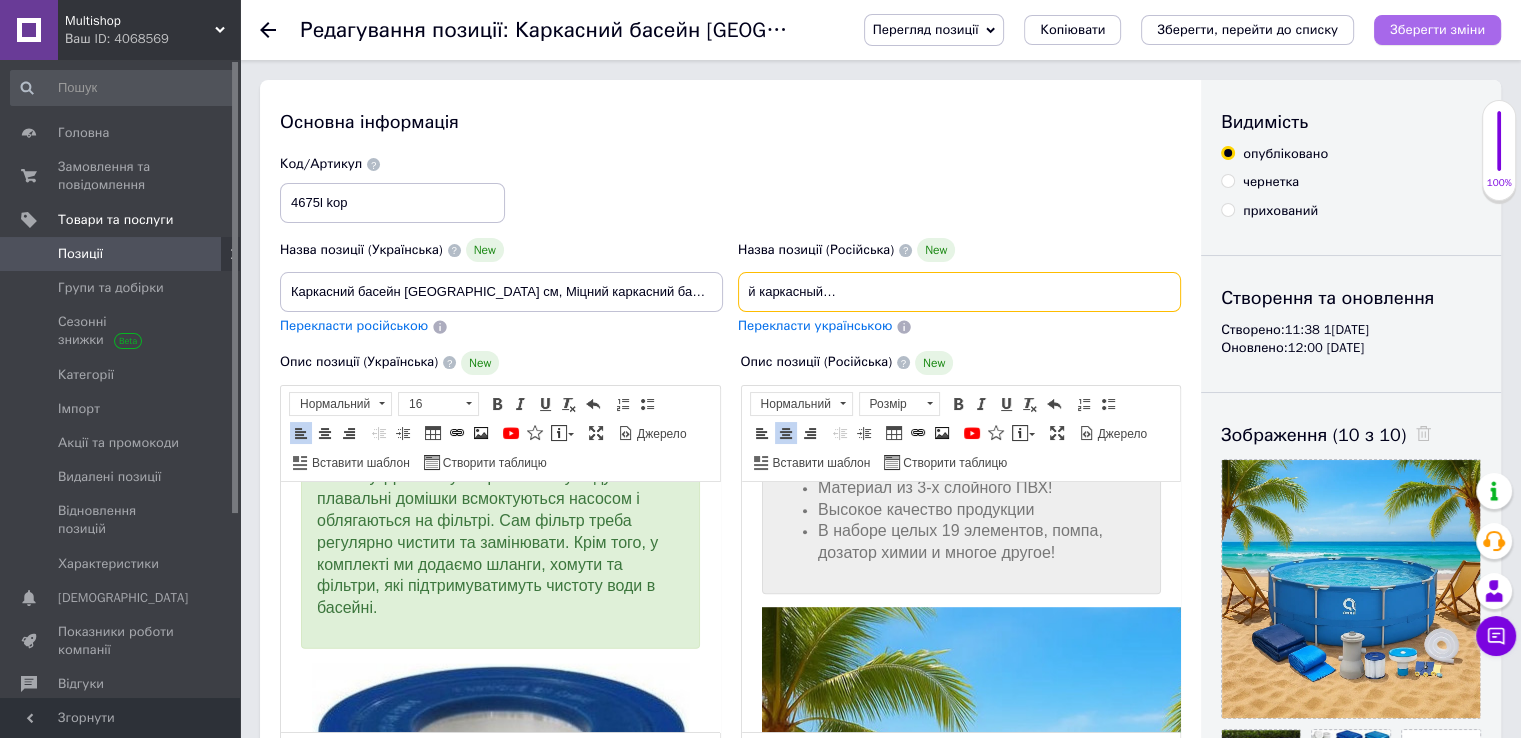 type on "Каркасный бассейн 19в1 Avenli 305x305 см, Прочный каркасный бассейн для семьи, Каркасный уличный бассейн 305х76 (Польша)" 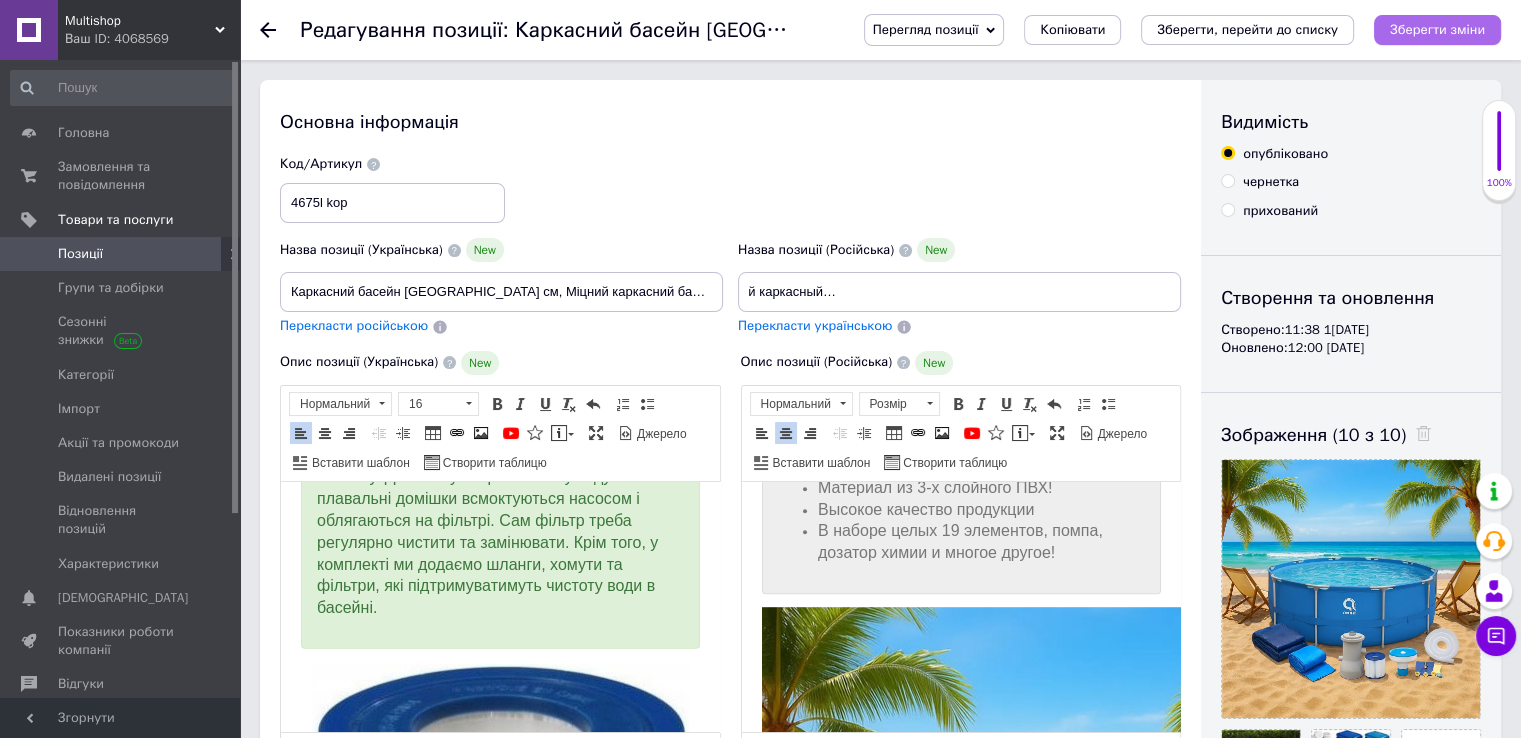 click on "Зберегти зміни" at bounding box center [1437, 29] 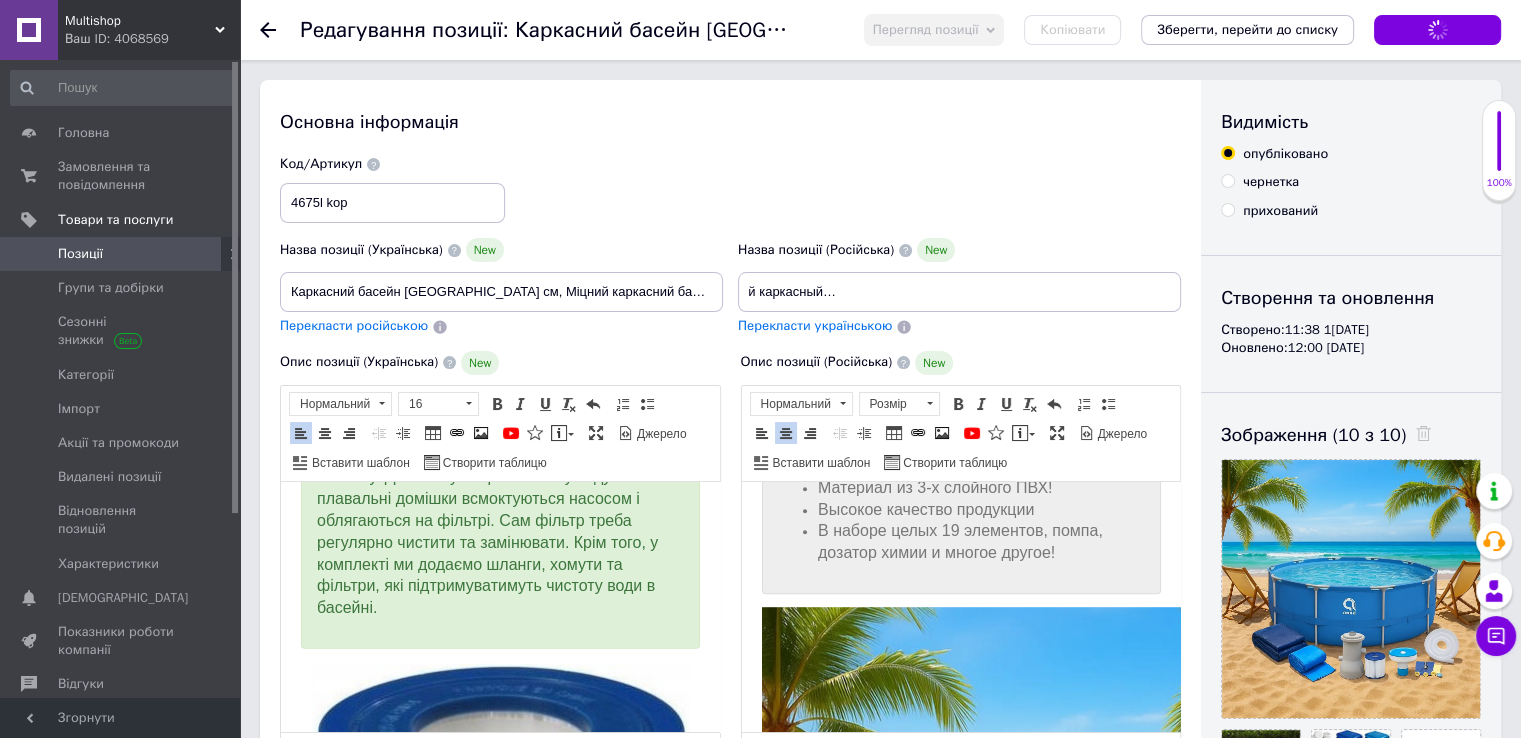 scroll, scrollTop: 0, scrollLeft: 0, axis: both 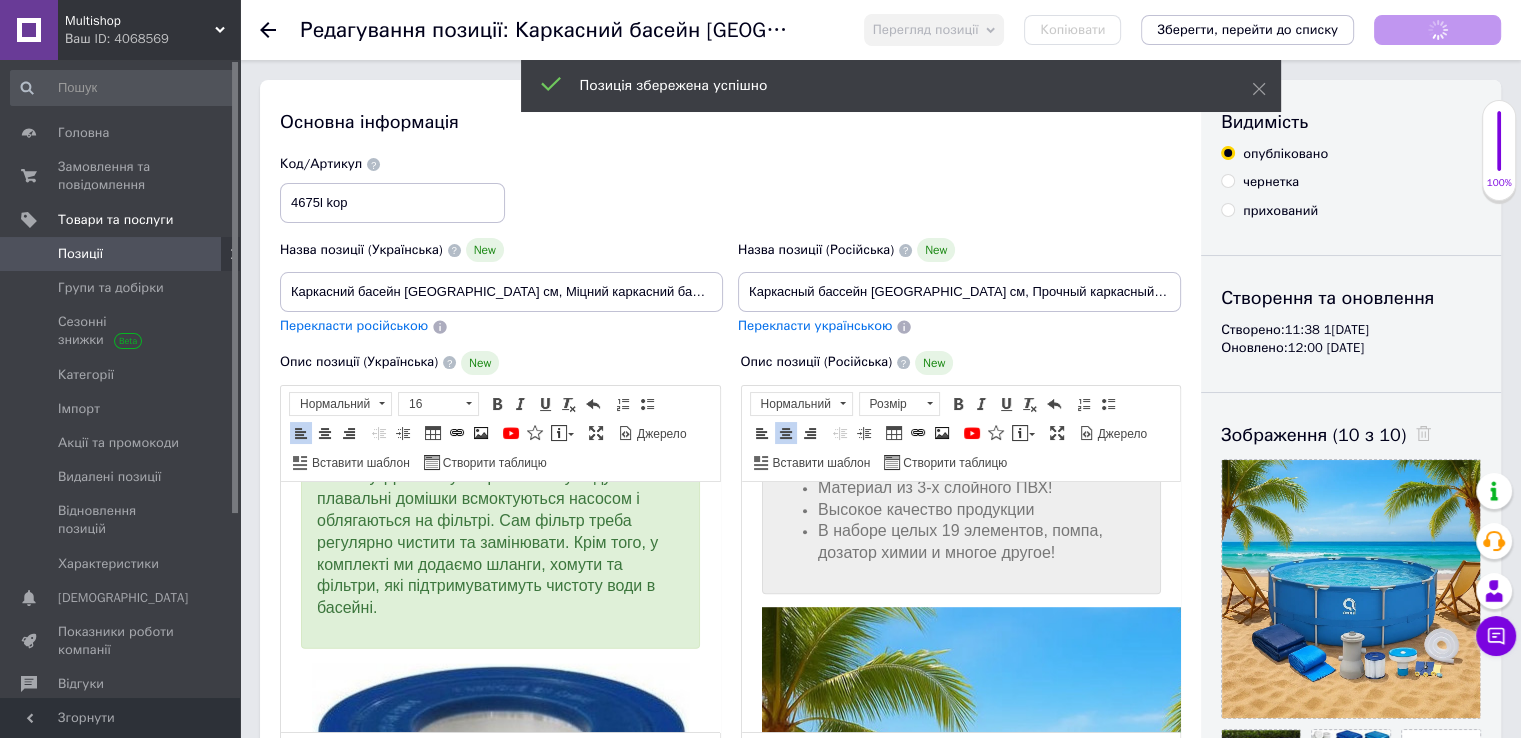 click on "Перекласти українською" at bounding box center [815, 325] 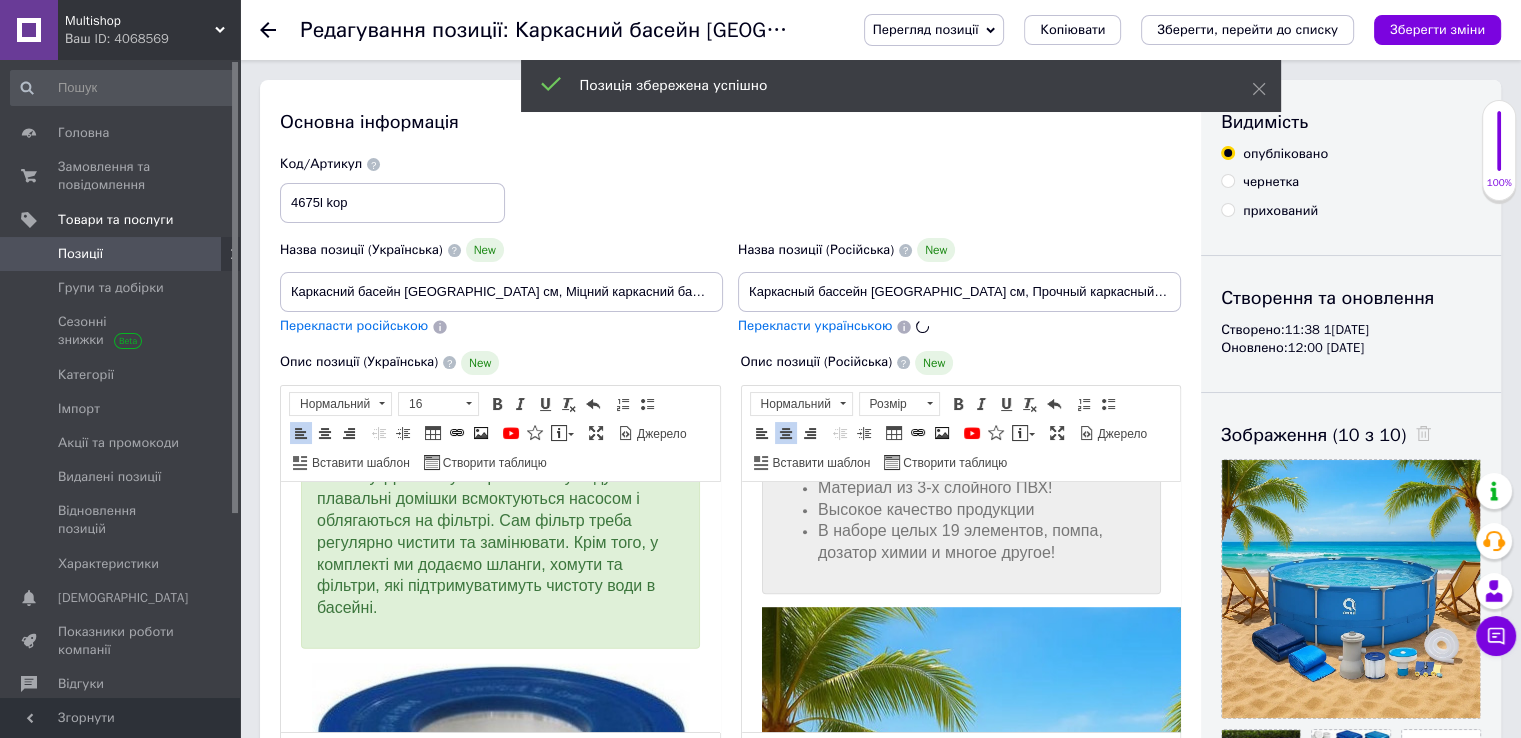type on "Каркасний басейн 19в1 Avenli 305x305 см, Міцний каркасний басейн для сім'ї, Каркасний вуличний басейн 305х76 (Польща)" 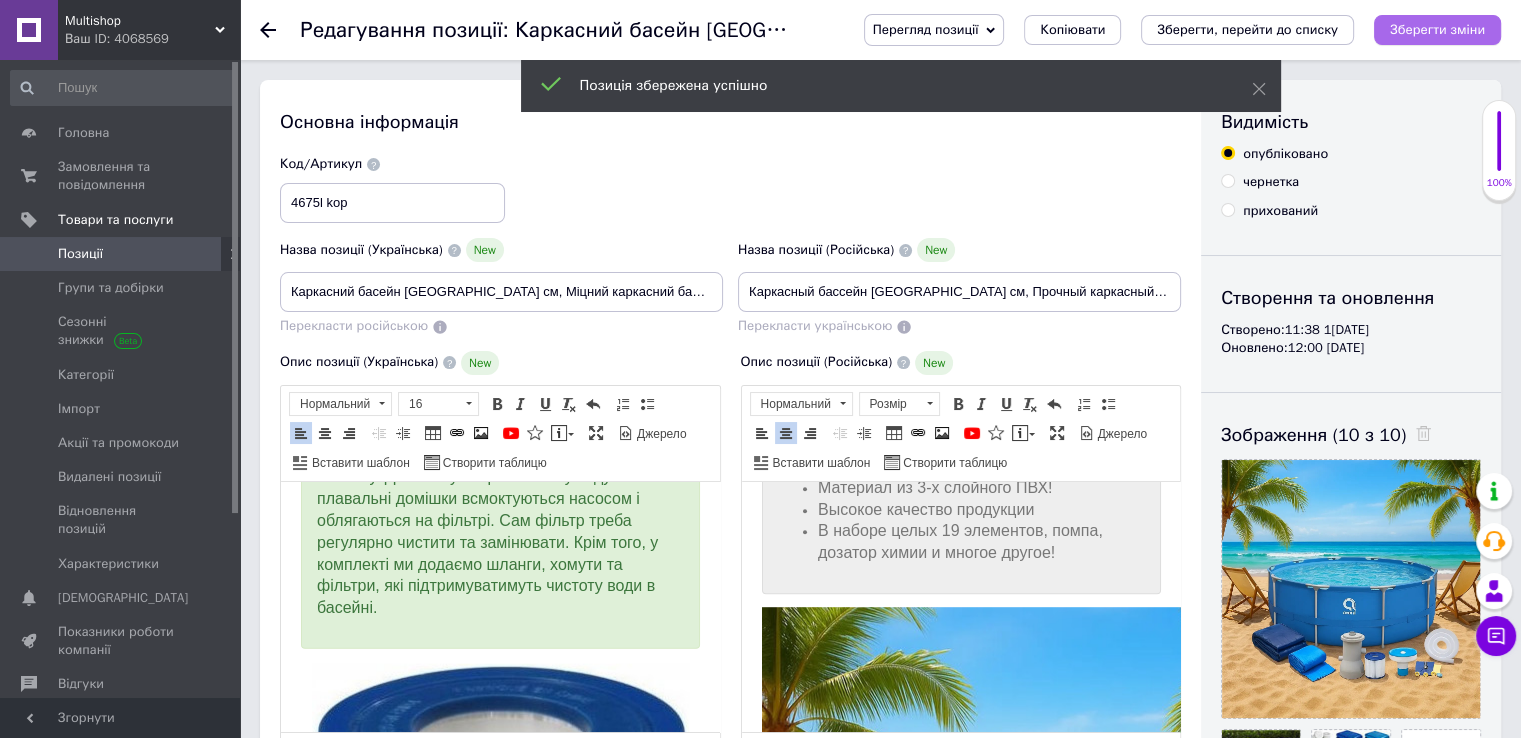 click on "Зберегти зміни" at bounding box center (1437, 29) 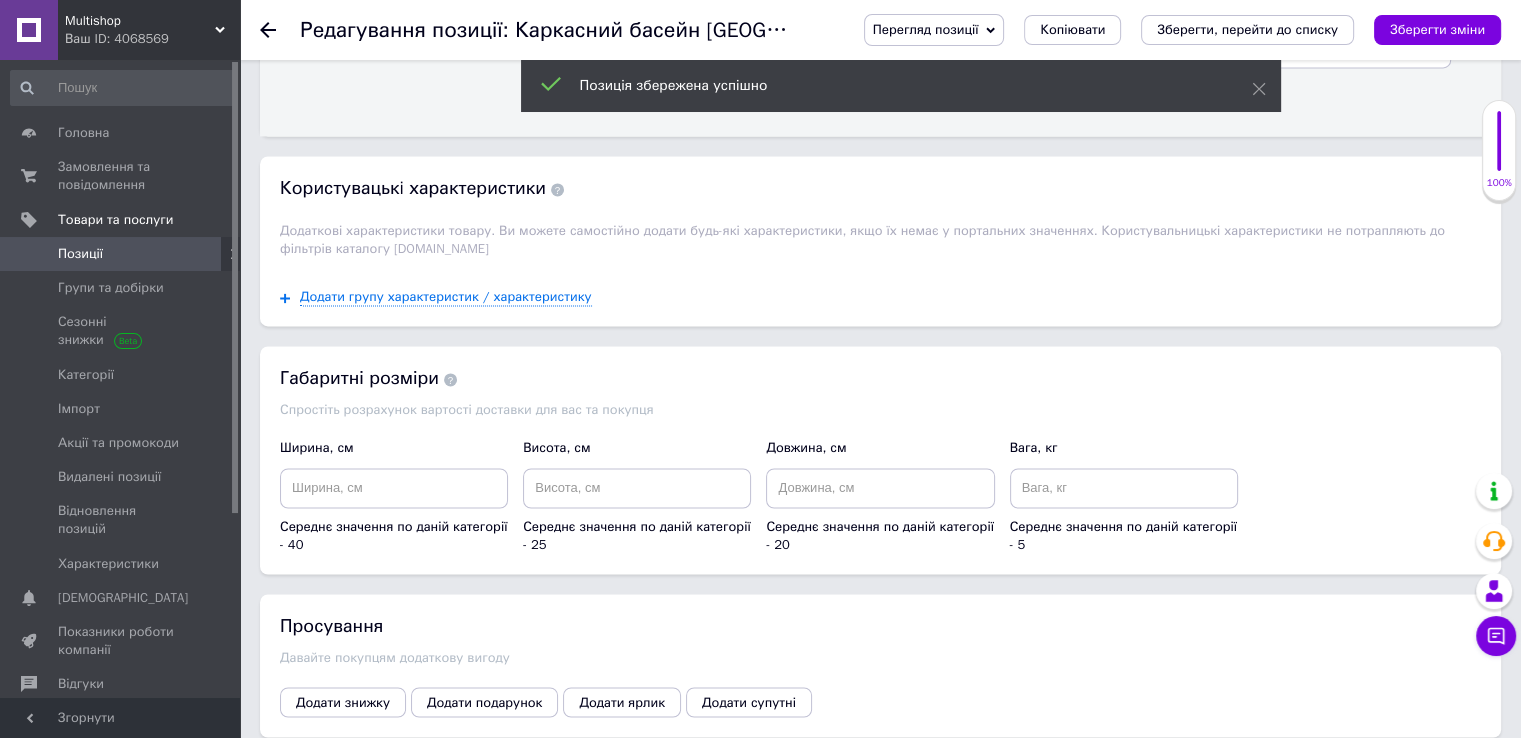 scroll, scrollTop: 3300, scrollLeft: 0, axis: vertical 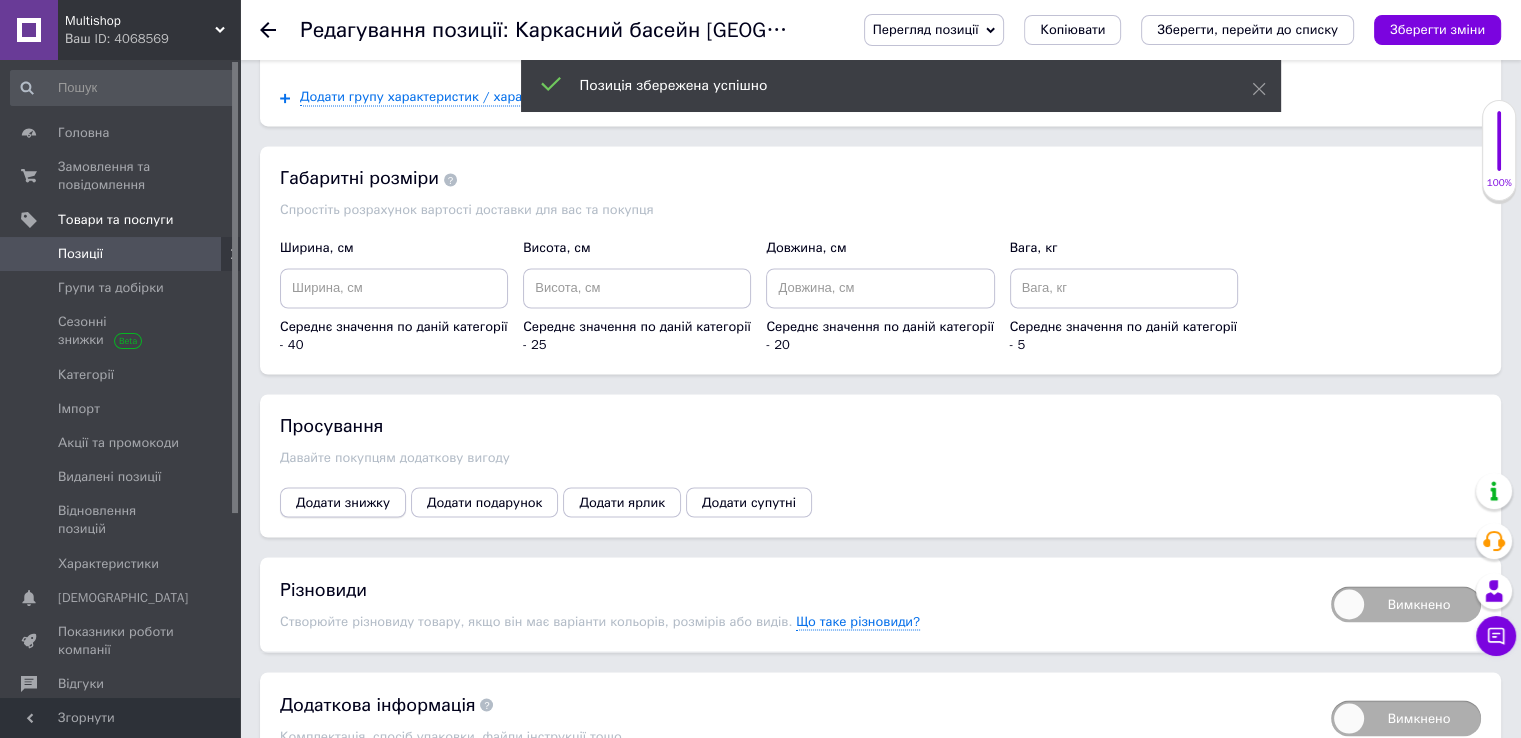 click on "Додати знижку" at bounding box center (343, 502) 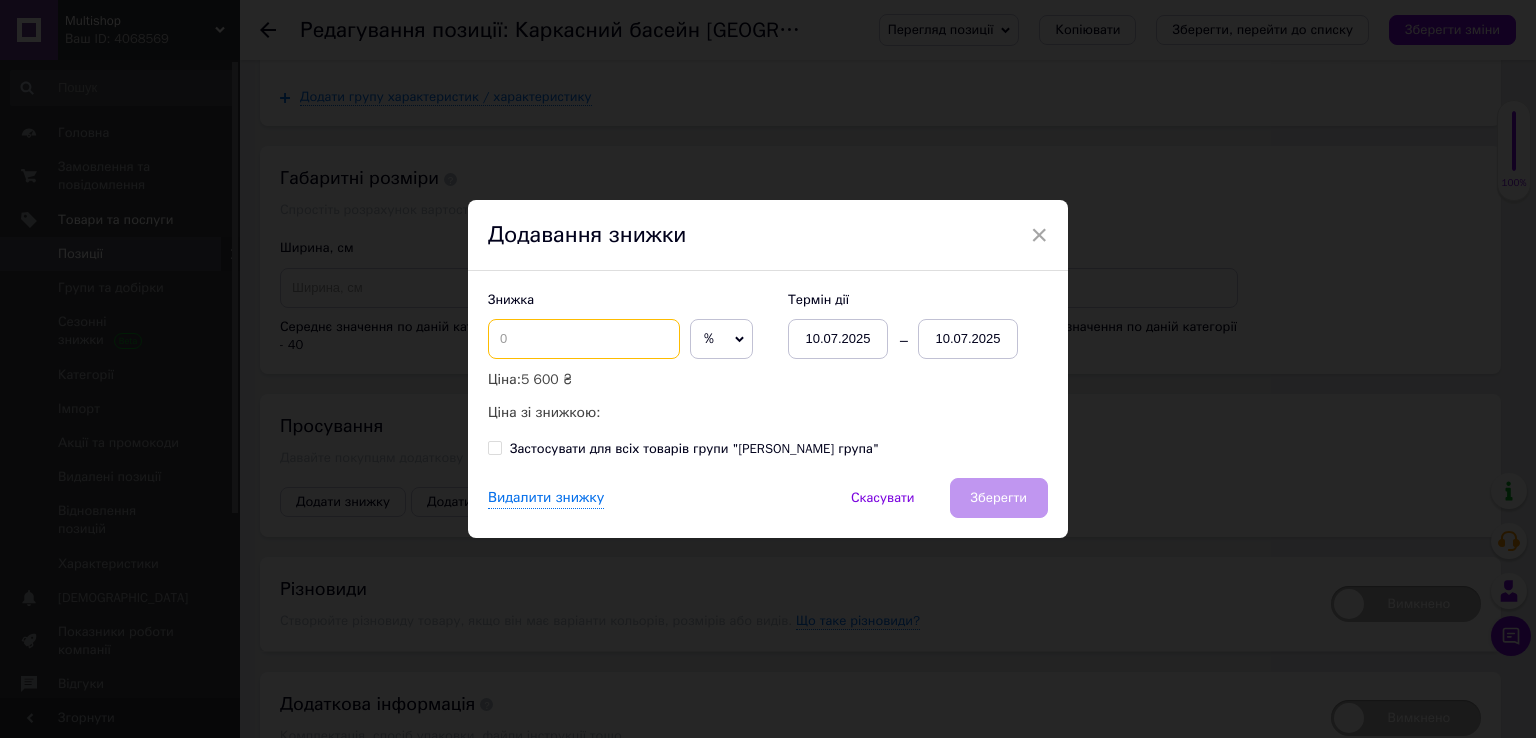 click at bounding box center [584, 339] 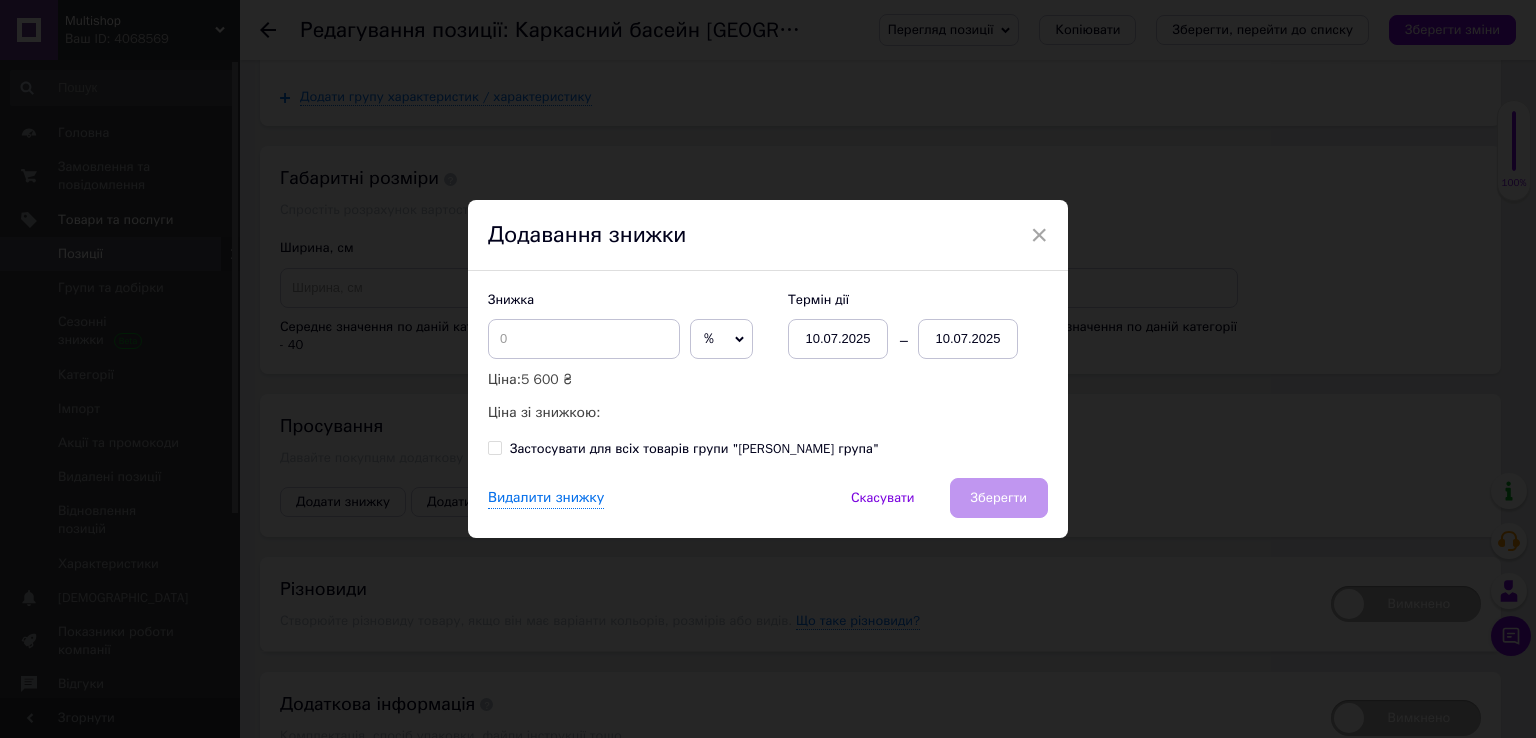 click on "%" at bounding box center [721, 339] 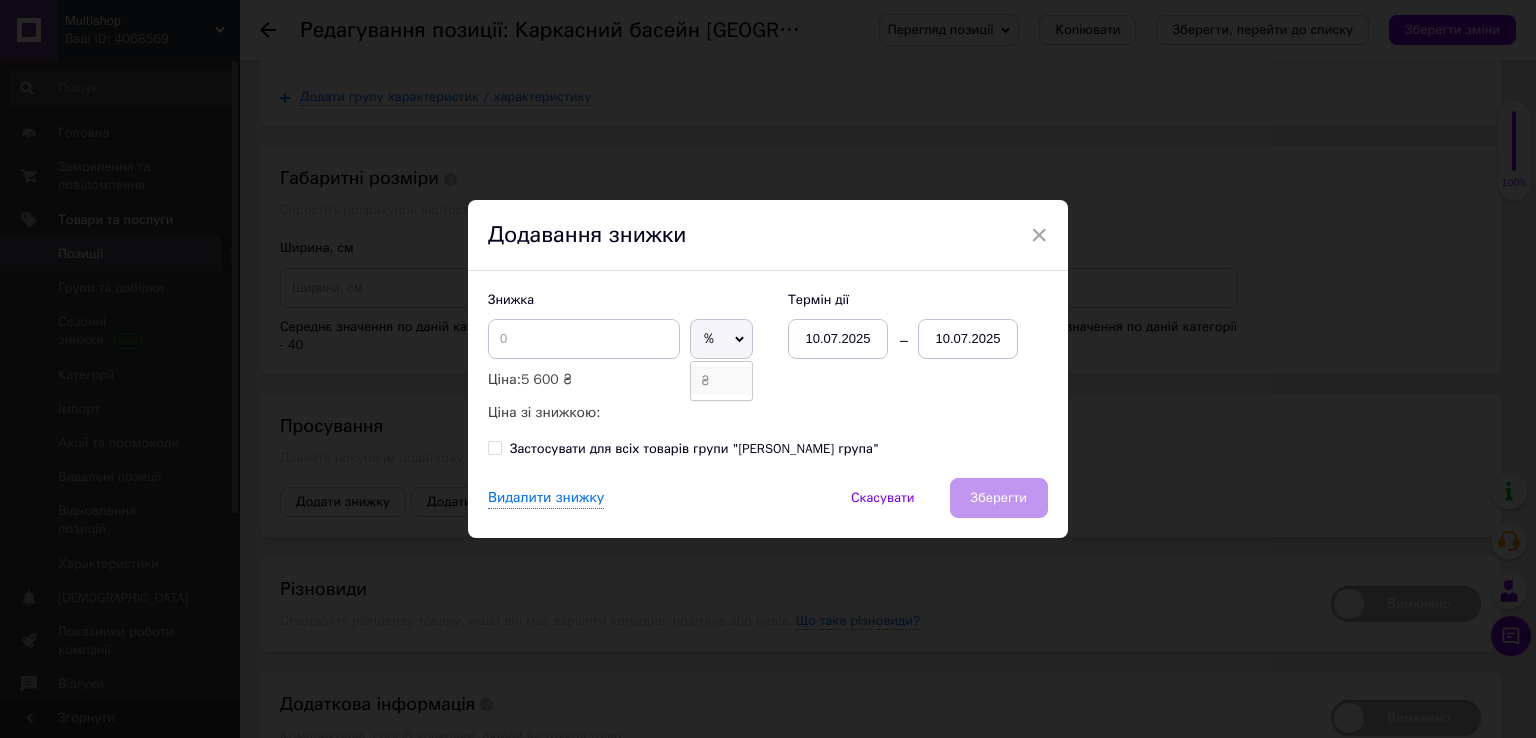 click on "₴" at bounding box center (721, 381) 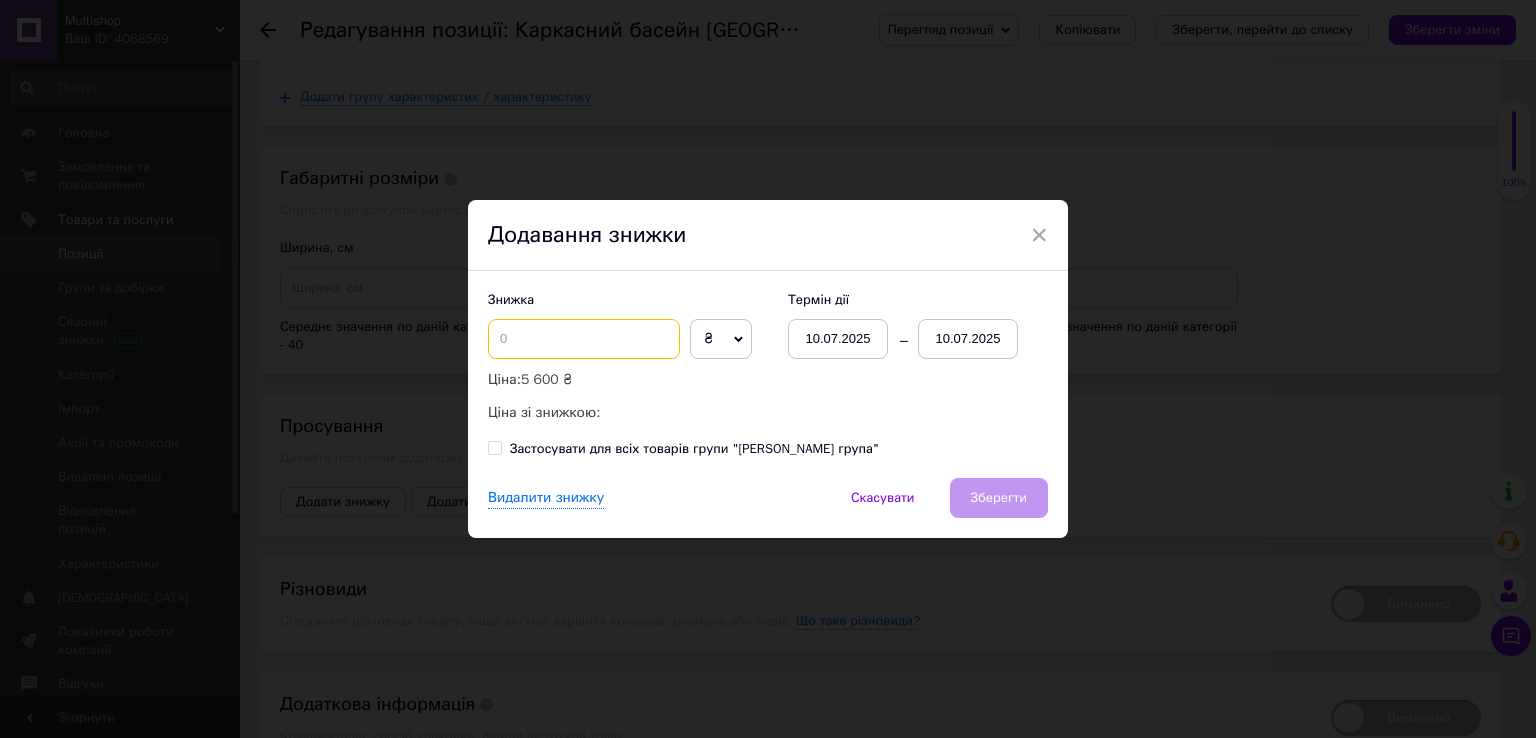 click at bounding box center [584, 339] 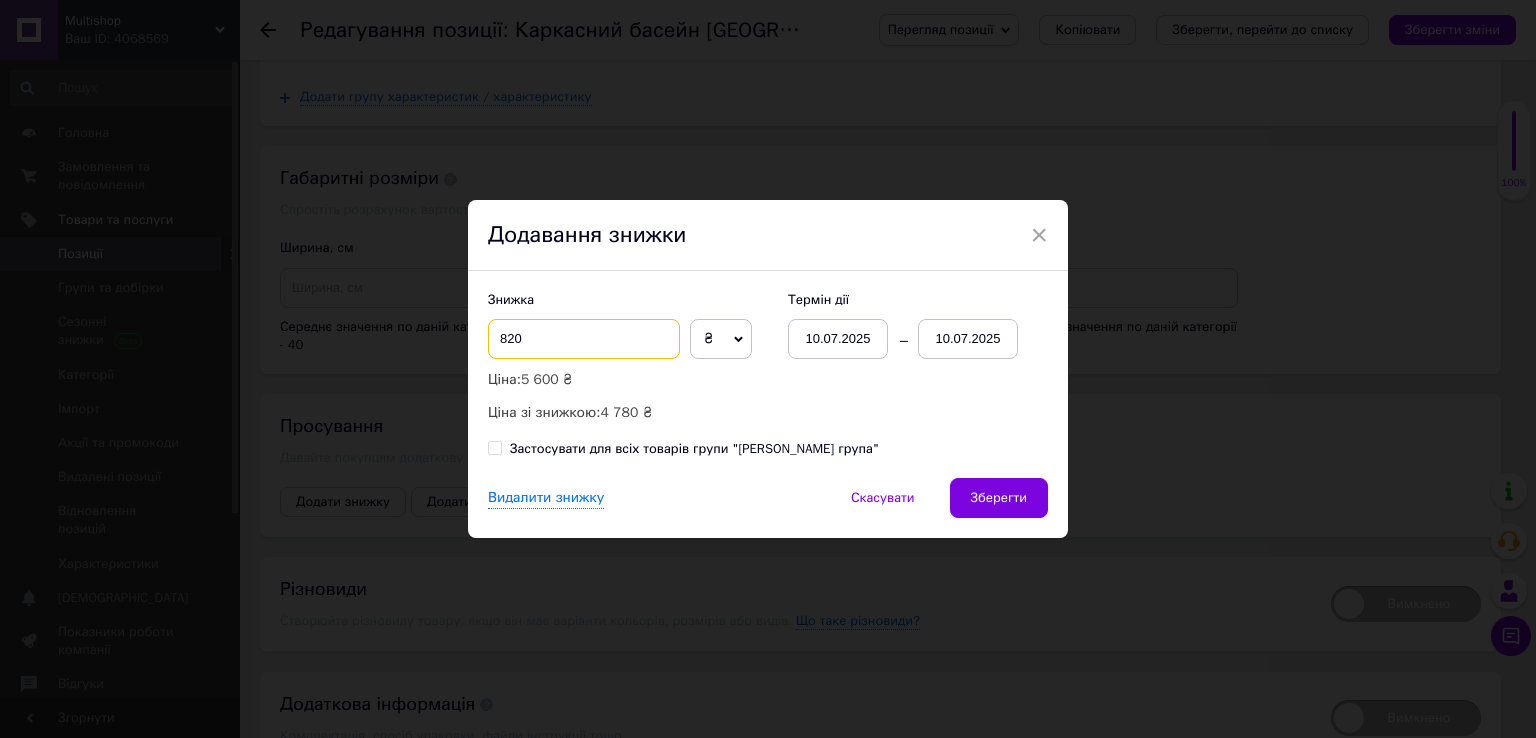click on "820" at bounding box center (584, 339) 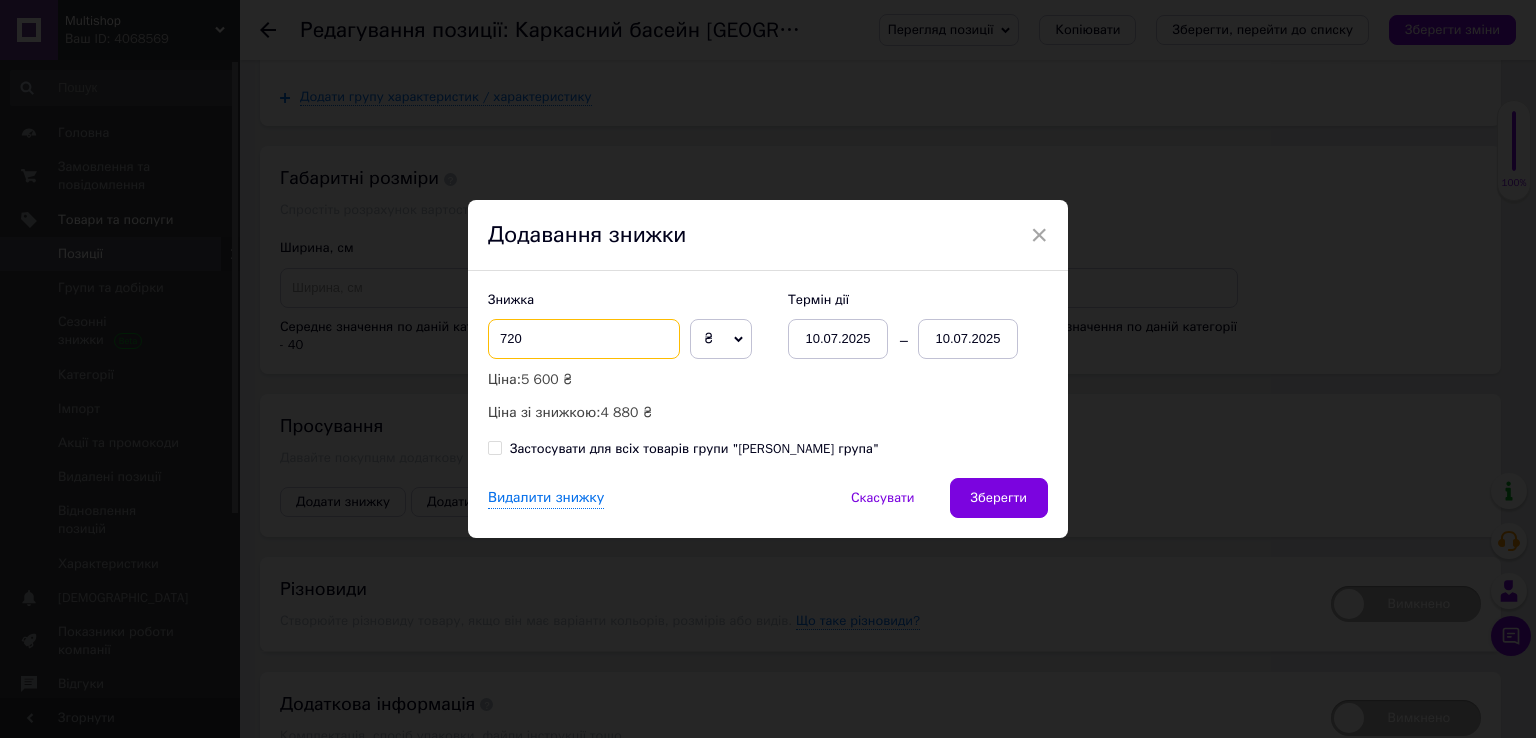 type on "720" 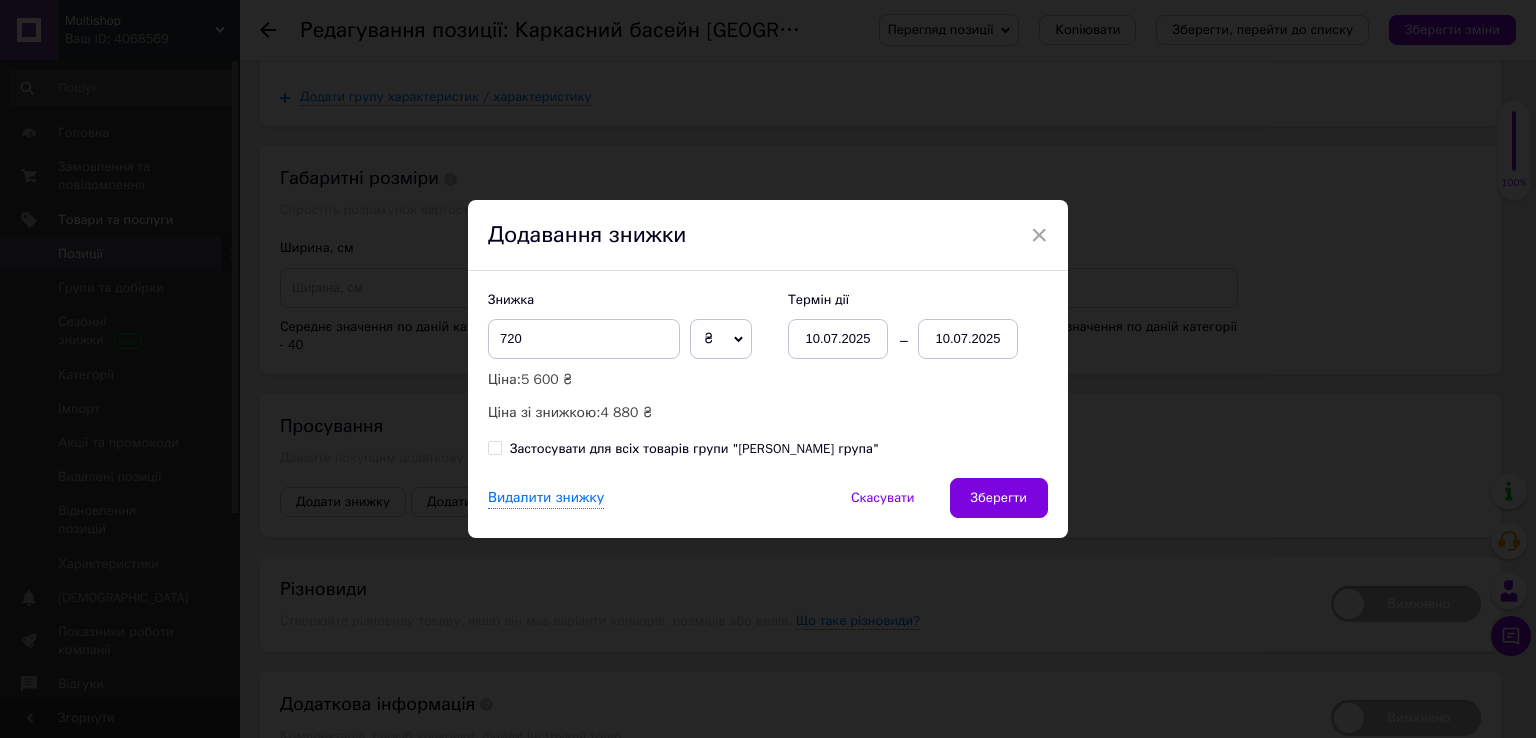click on "10.07.2025" at bounding box center [968, 339] 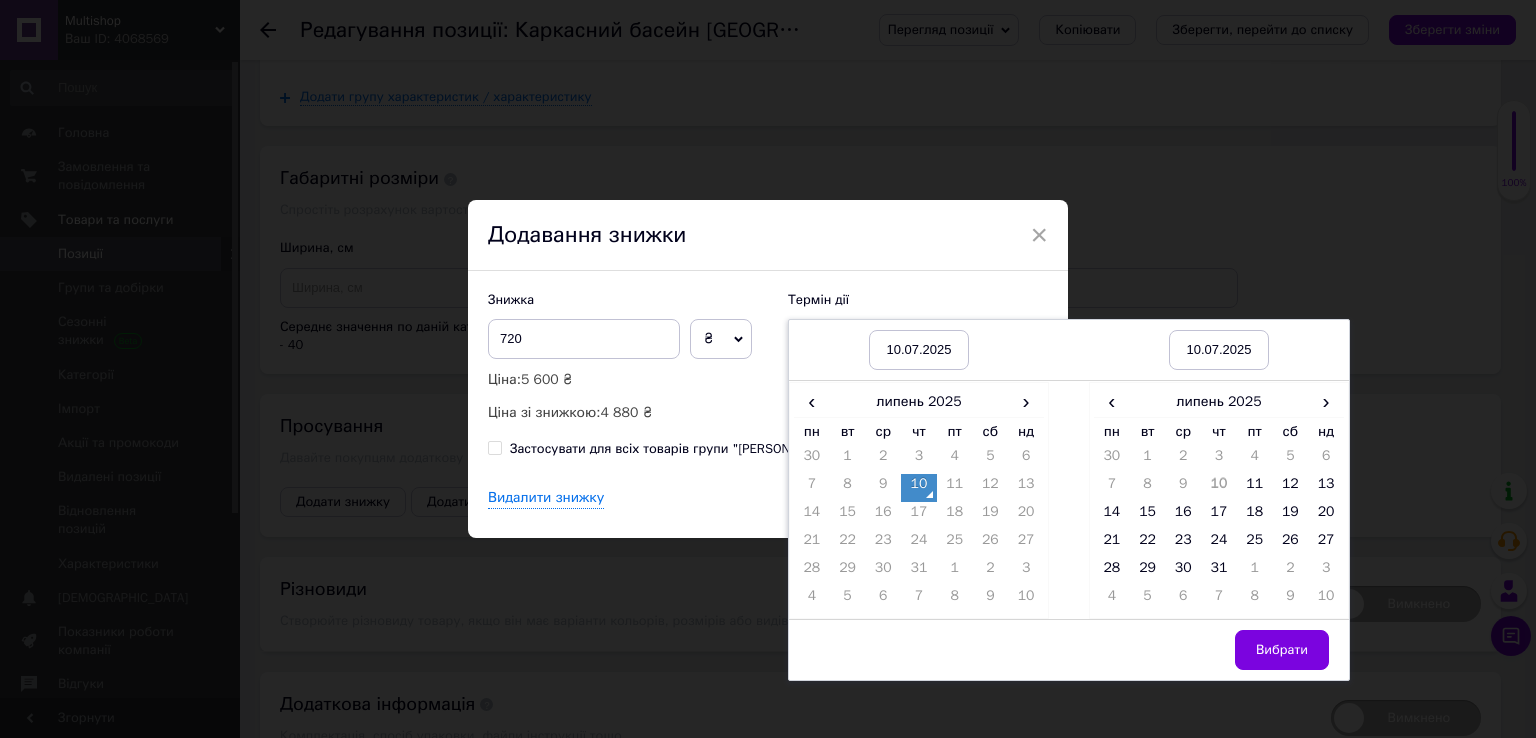 click on "Знижка 720 ₴ % Ціна:  5 600   ₴ Ціна зі знижкою:  4 880   ₴ Термін дії 10.07.2025 10.07.2025 10.07.2025 10.07.2025 ‹ липень 2025 › пн вт ср чт пт сб нд 30 1 2 3 4 5 6 7 8 9 10 11 12 13 14 15 16 17 18 19 20 21 22 23 24 25 26 27 28 29 30 31 1 2 3 4 5 6 7 8 9 10 ‹ липень 2025 › пн вт ср чт пт сб нд 30 1 2 3 4 5 6 7 8 9 10 11 12 13 14 15 16 17 18 19 20 21 22 23 24 25 26 27 28 29 30 31 1 2 3 4 5 6 7 8 9 10 Вибрати Застосувати для всіх товарів групи "Корнева група"" at bounding box center (768, 374) 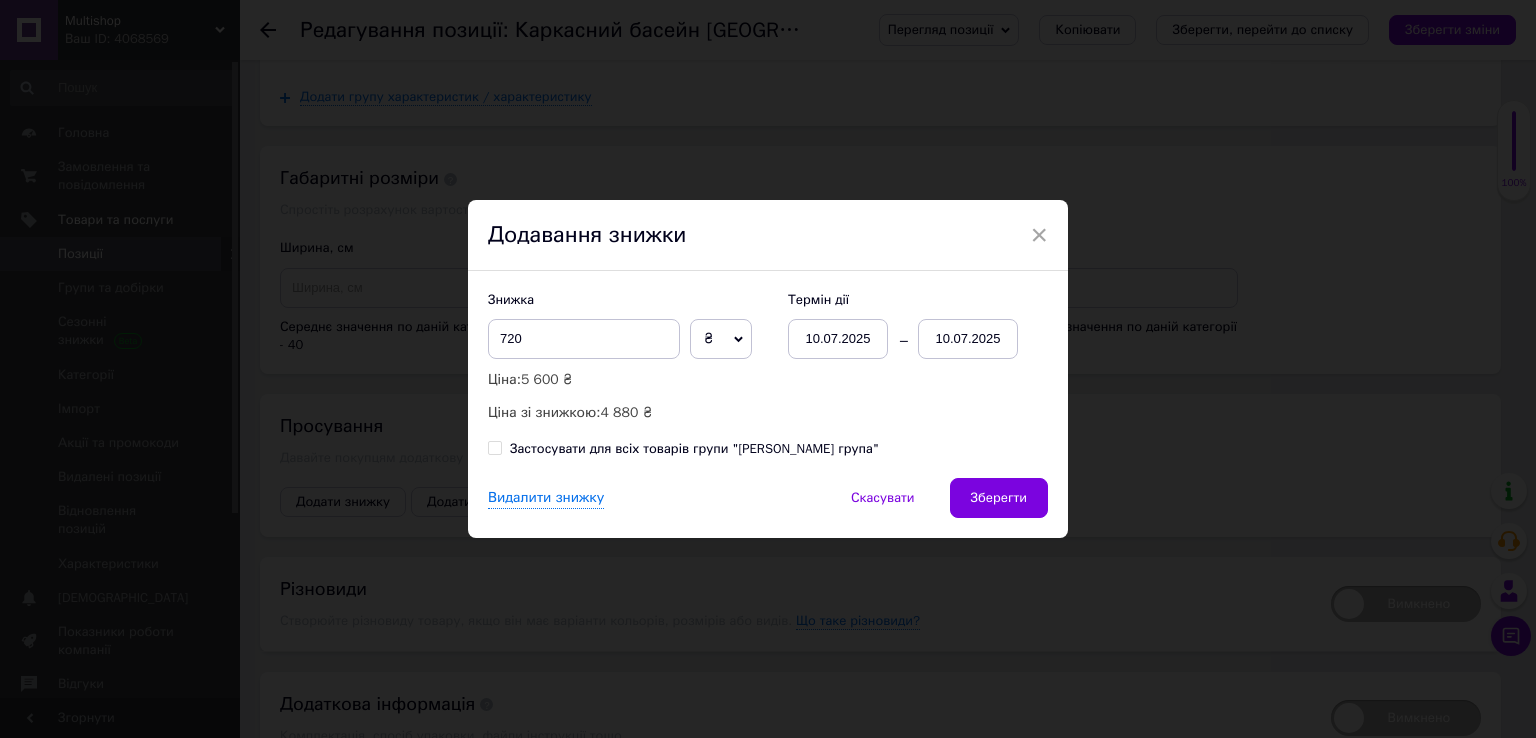 click on "10.07.2025" at bounding box center (968, 339) 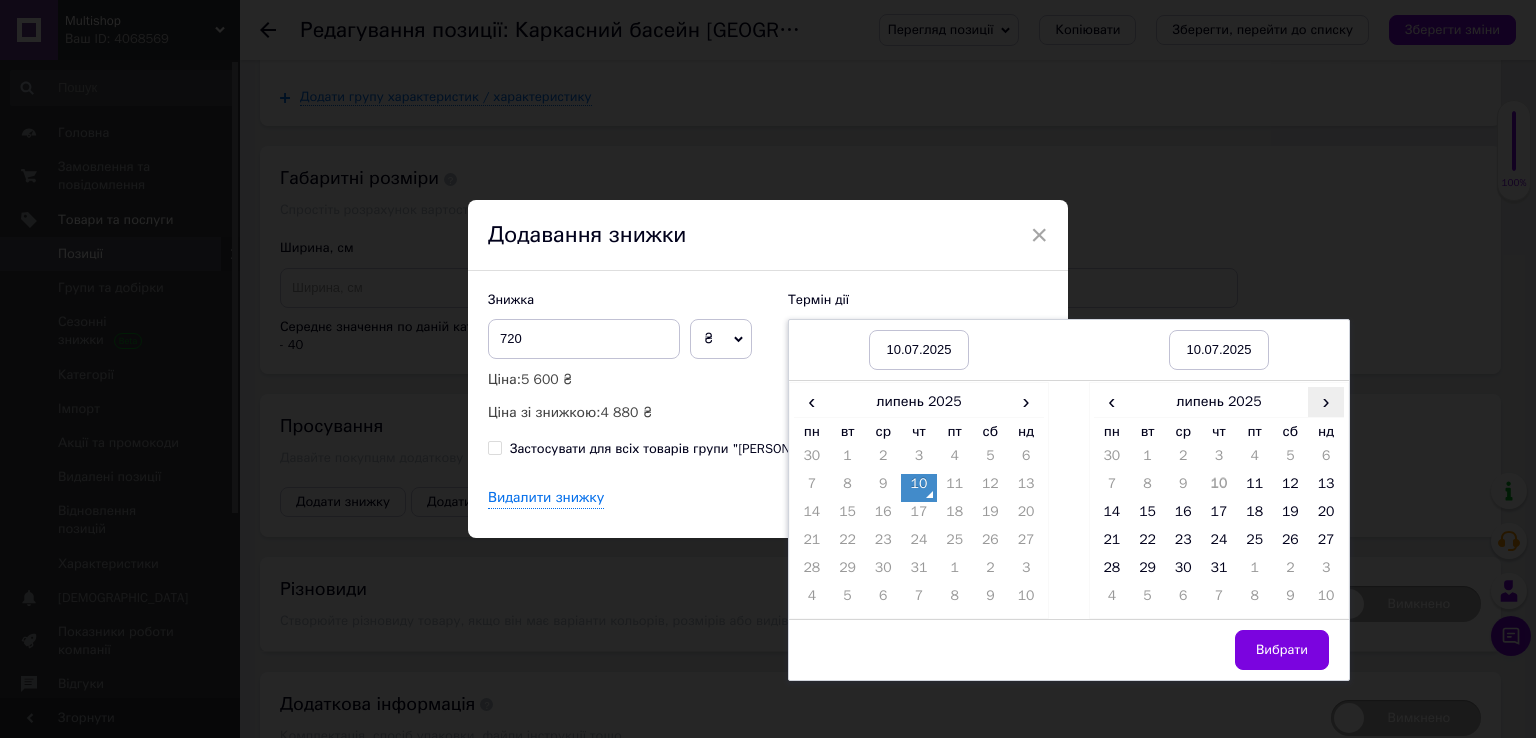 click on "›" at bounding box center (1326, 401) 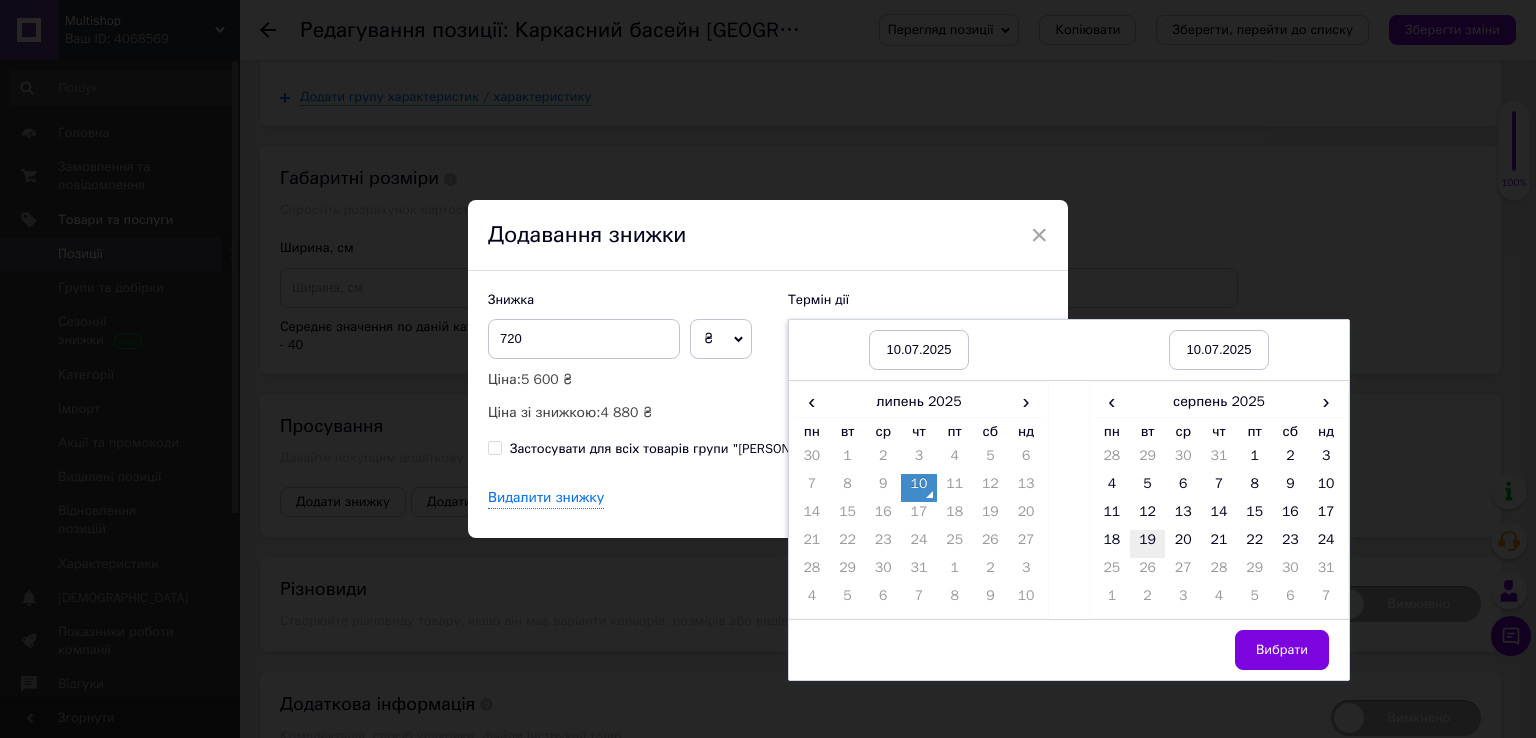 click on "19" at bounding box center (1148, 544) 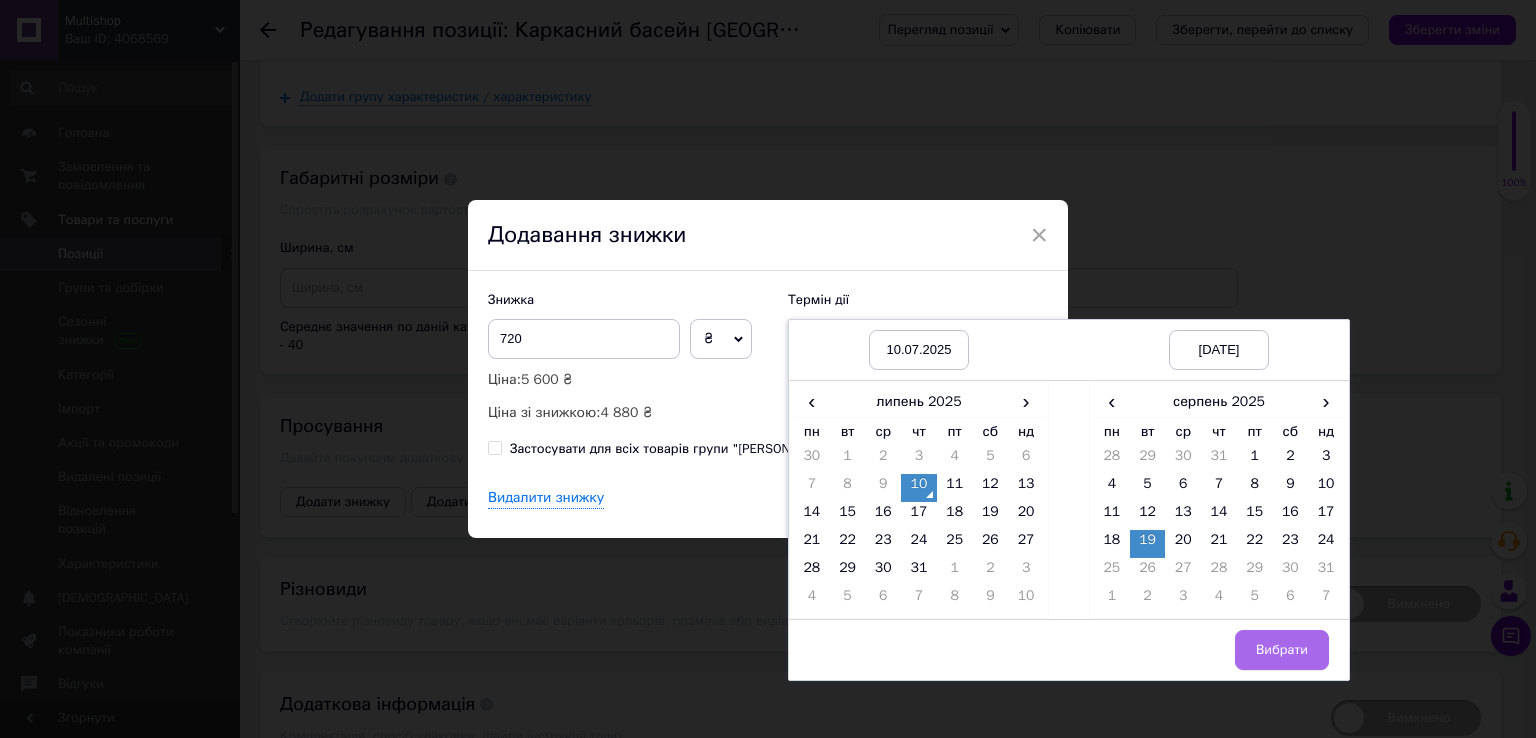 click on "Вибрати" at bounding box center (1282, 650) 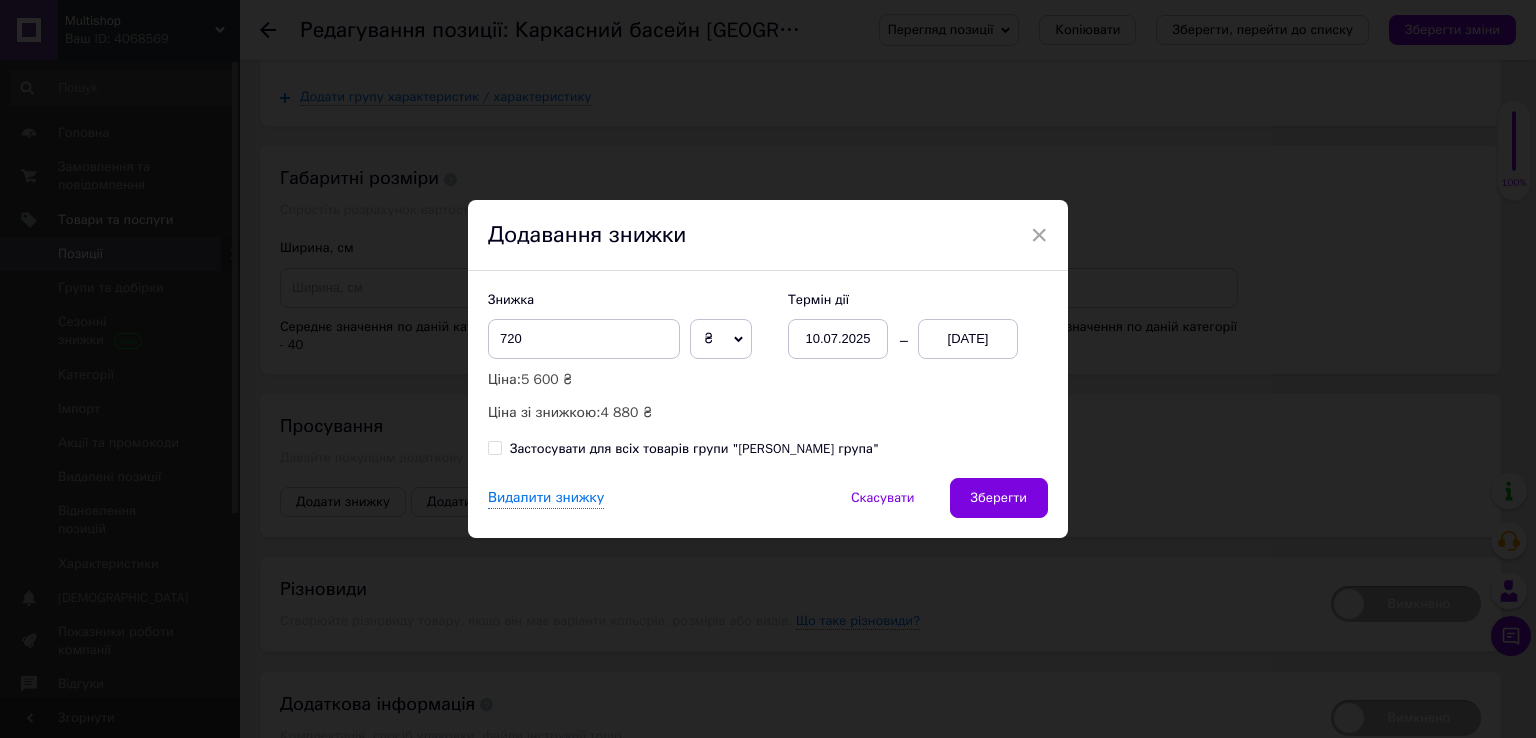 click on "Зберегти" at bounding box center (999, 498) 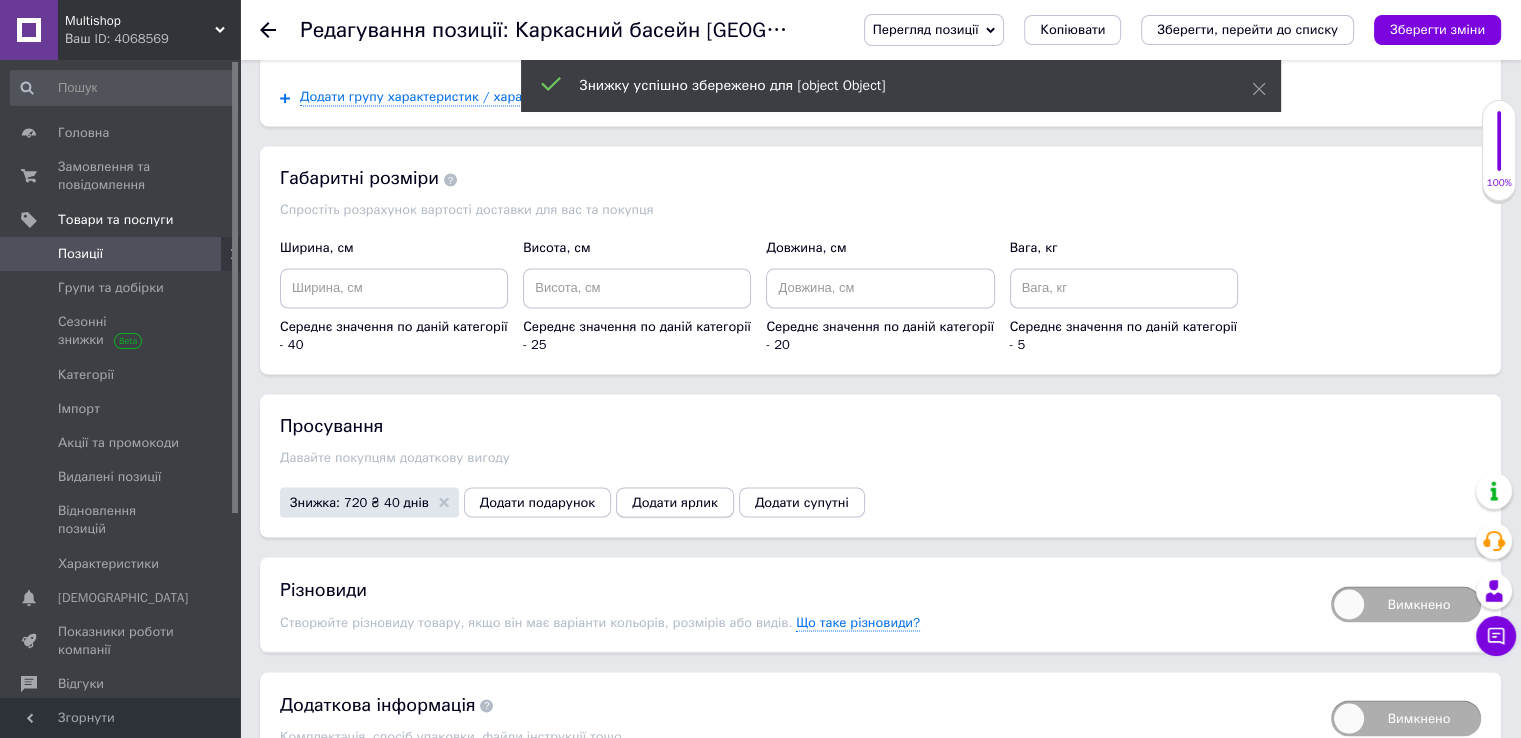 click on "Додати ярлик" at bounding box center (675, 502) 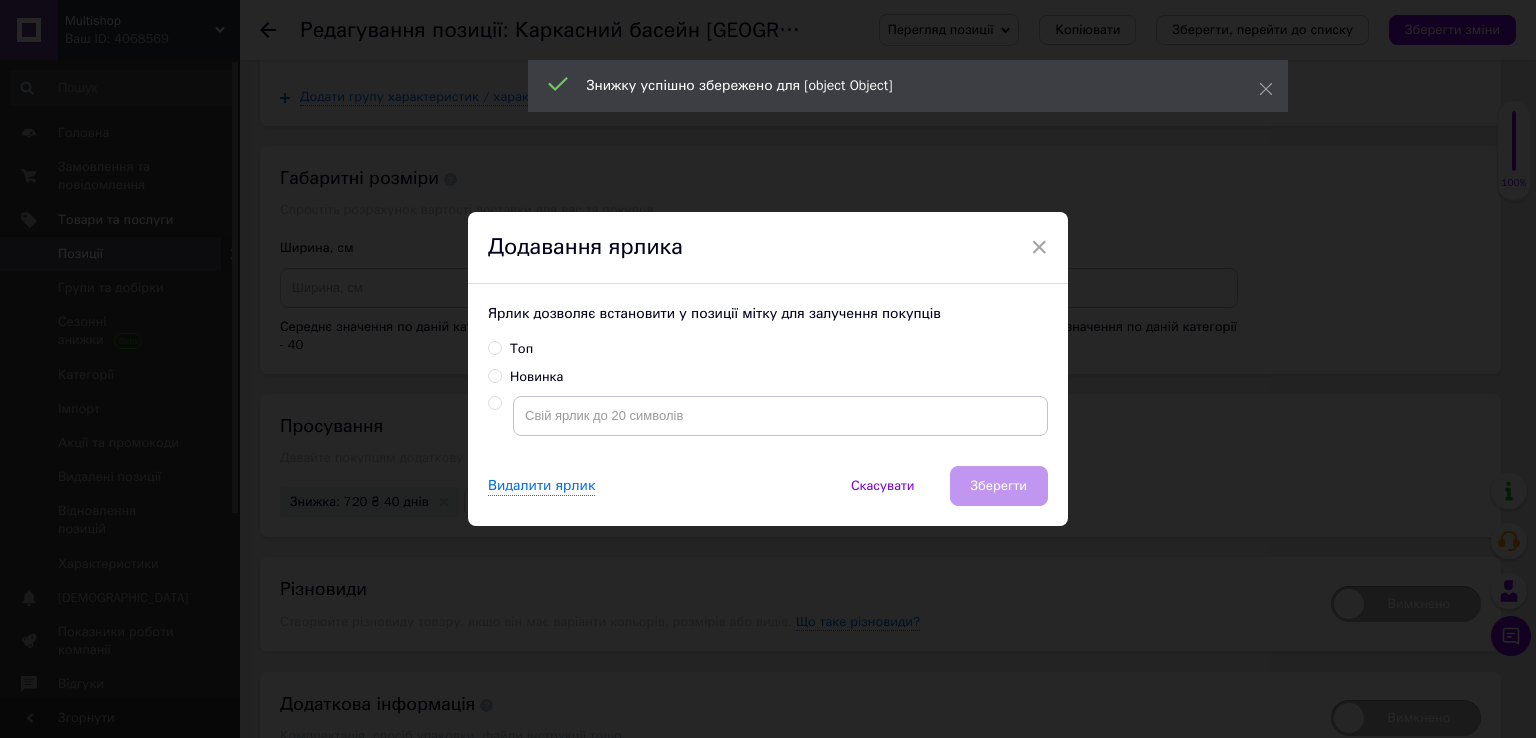 click on "Топ" at bounding box center (510, 349) 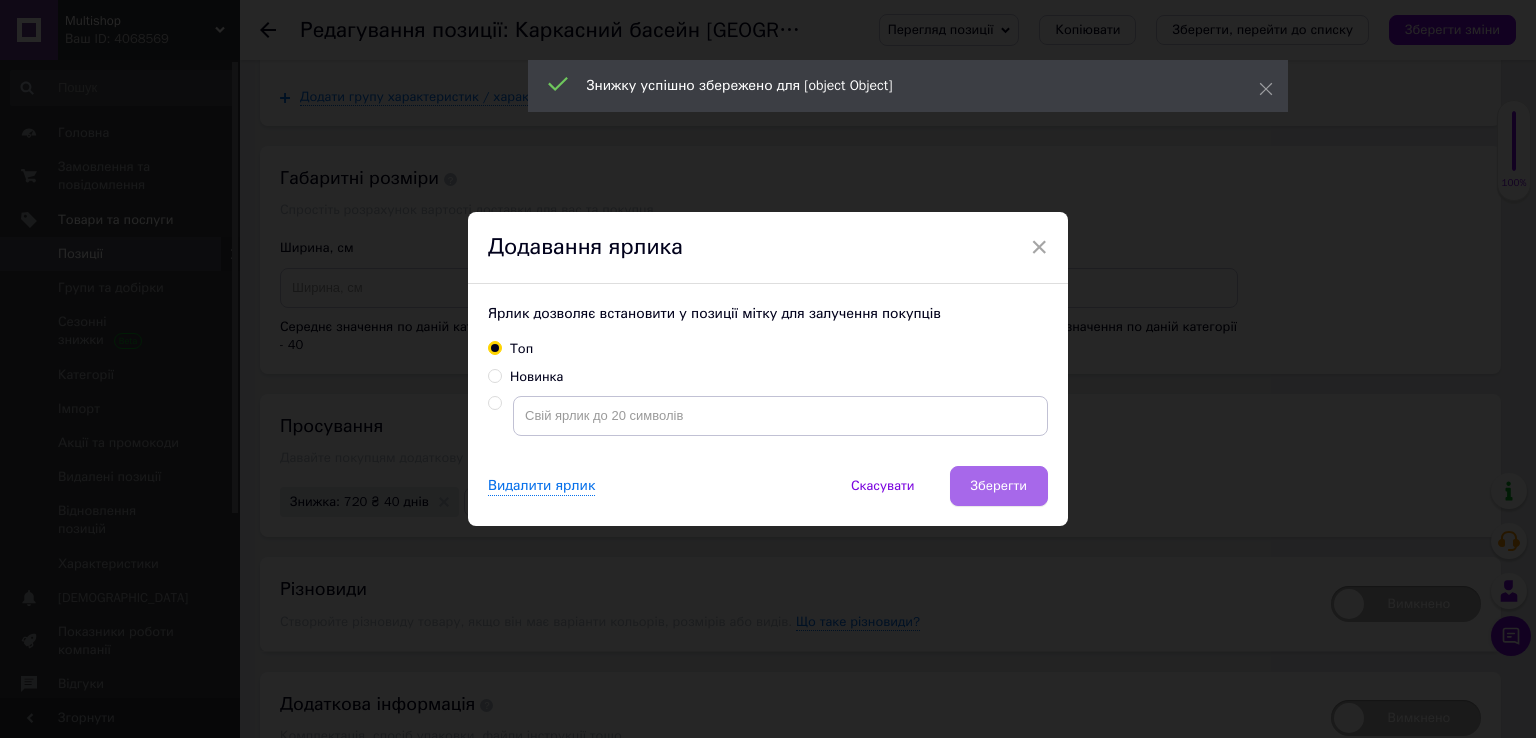 click on "Зберегти" at bounding box center [999, 486] 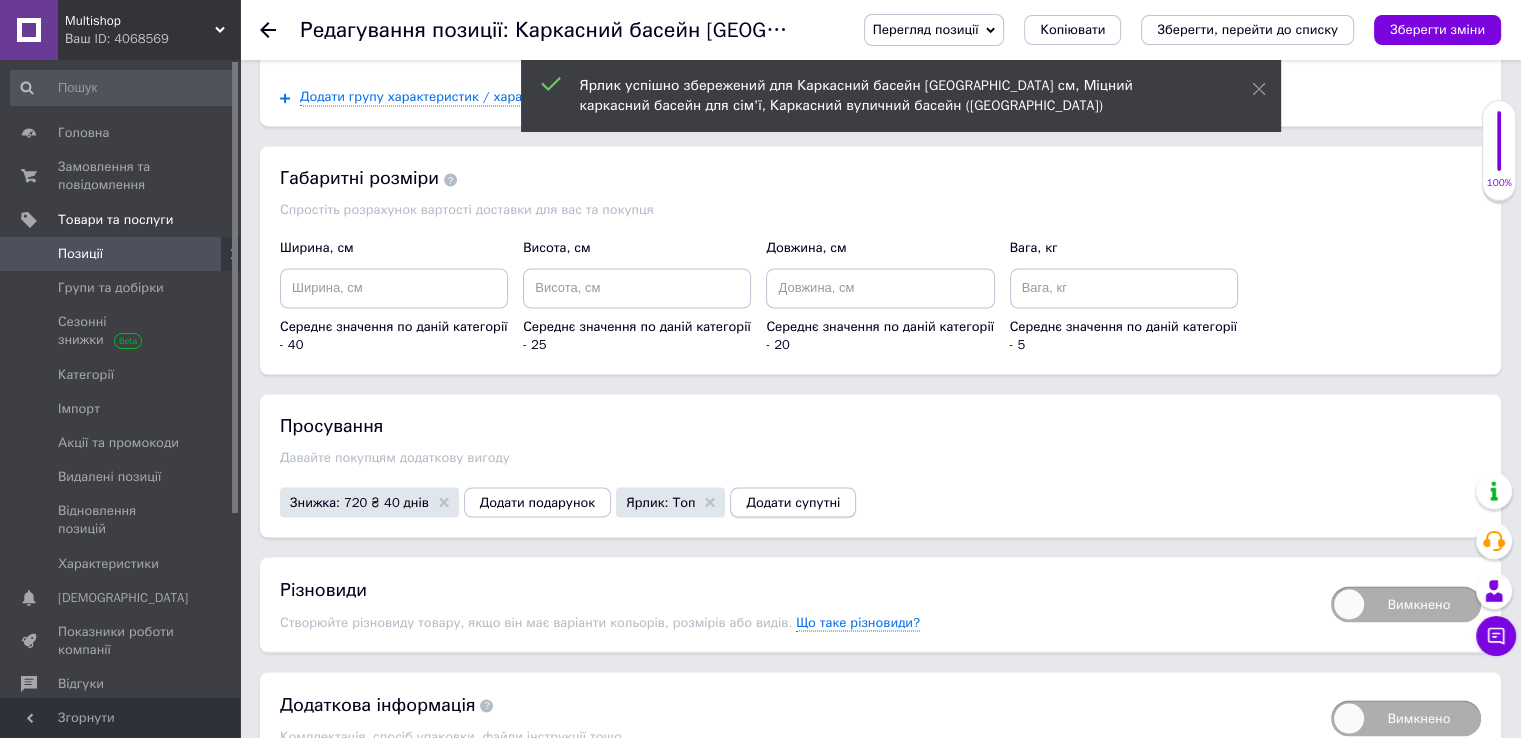 click on "Додати супутні" at bounding box center (793, 502) 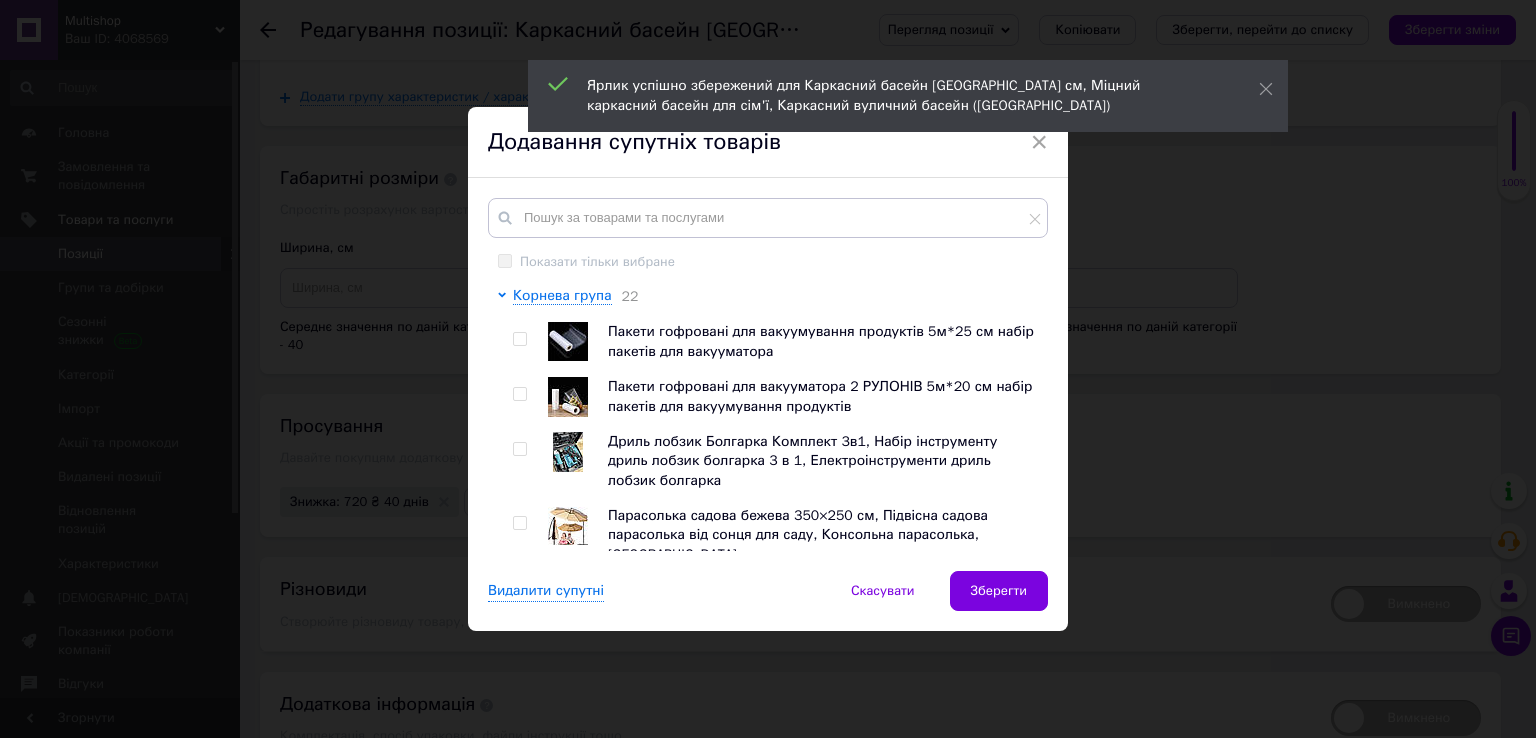 click on "Показати тільки вибране Корнева група 22 Пакети гофровані для вакуумування продуктів 5м*25 см набір пакетів для вакууматора Пакети гофровані для вакууматора 2 РУЛОНІВ 5м*20 см набір пакетів для вакуумування продуктів Дриль лобзик Болгарка Комплект 3в1, Набір інструменту дриль лобзик болгарка 3 в 1, Електроінструменти дриль лобзик болгарка Парасолька садова бежева 350×250 см, Підвісна садова парасолька від сонця для саду, Консольна парасолька, Польща Пакети гофровані для вакуумування продуктів 5м*15 см набір пакетів для вакууматора • Автомобільні нагрівачі • 5" at bounding box center [768, 374] 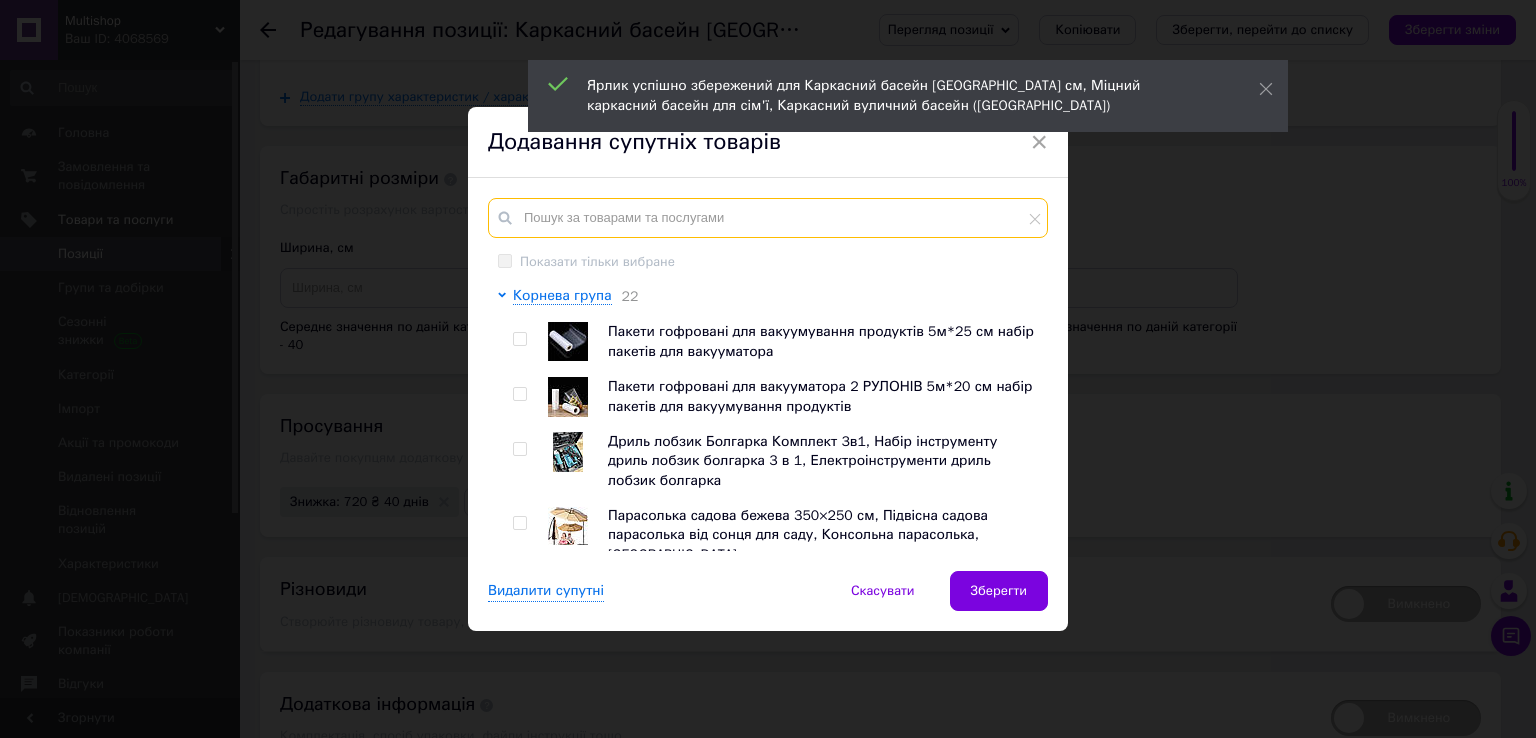 click at bounding box center (768, 218) 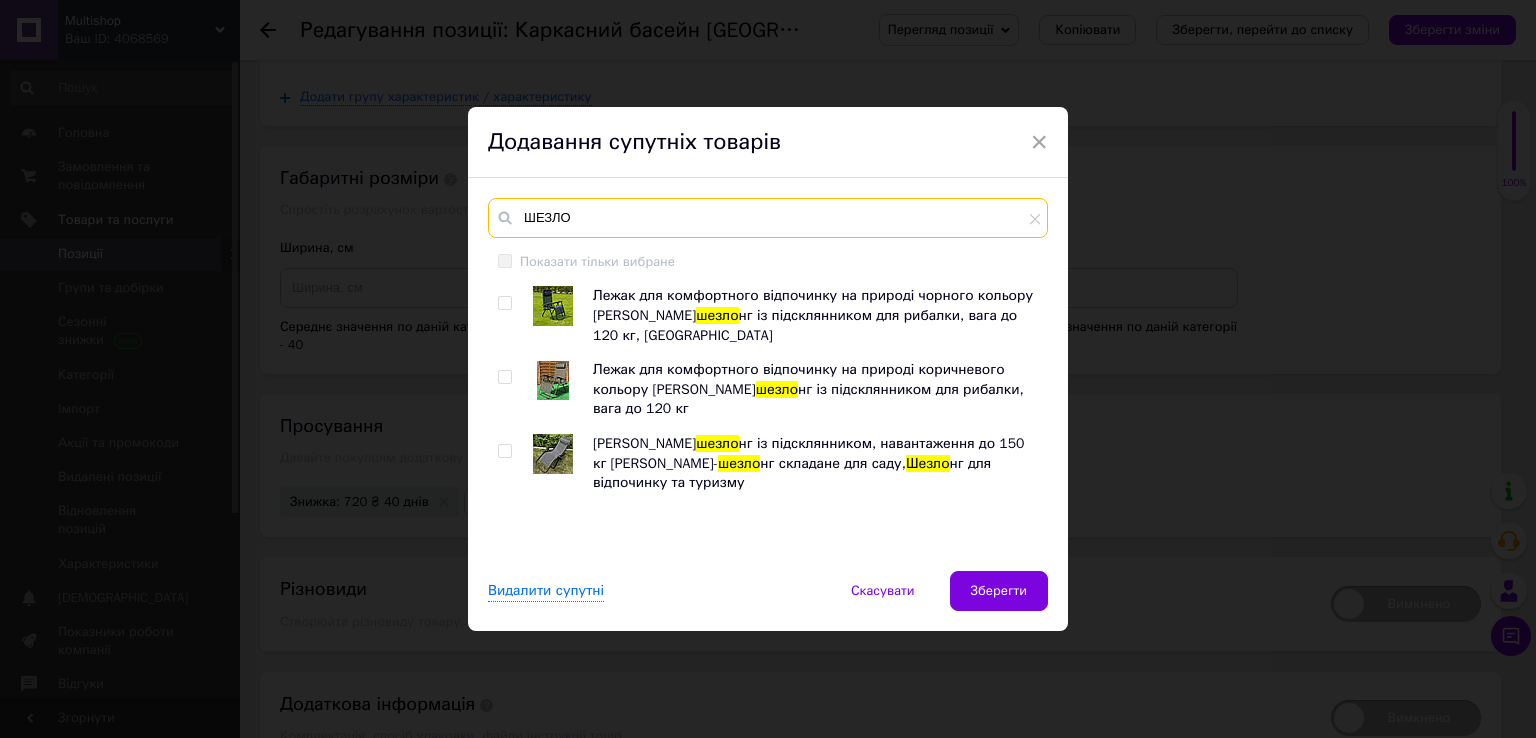type on "ШЕЗЛО" 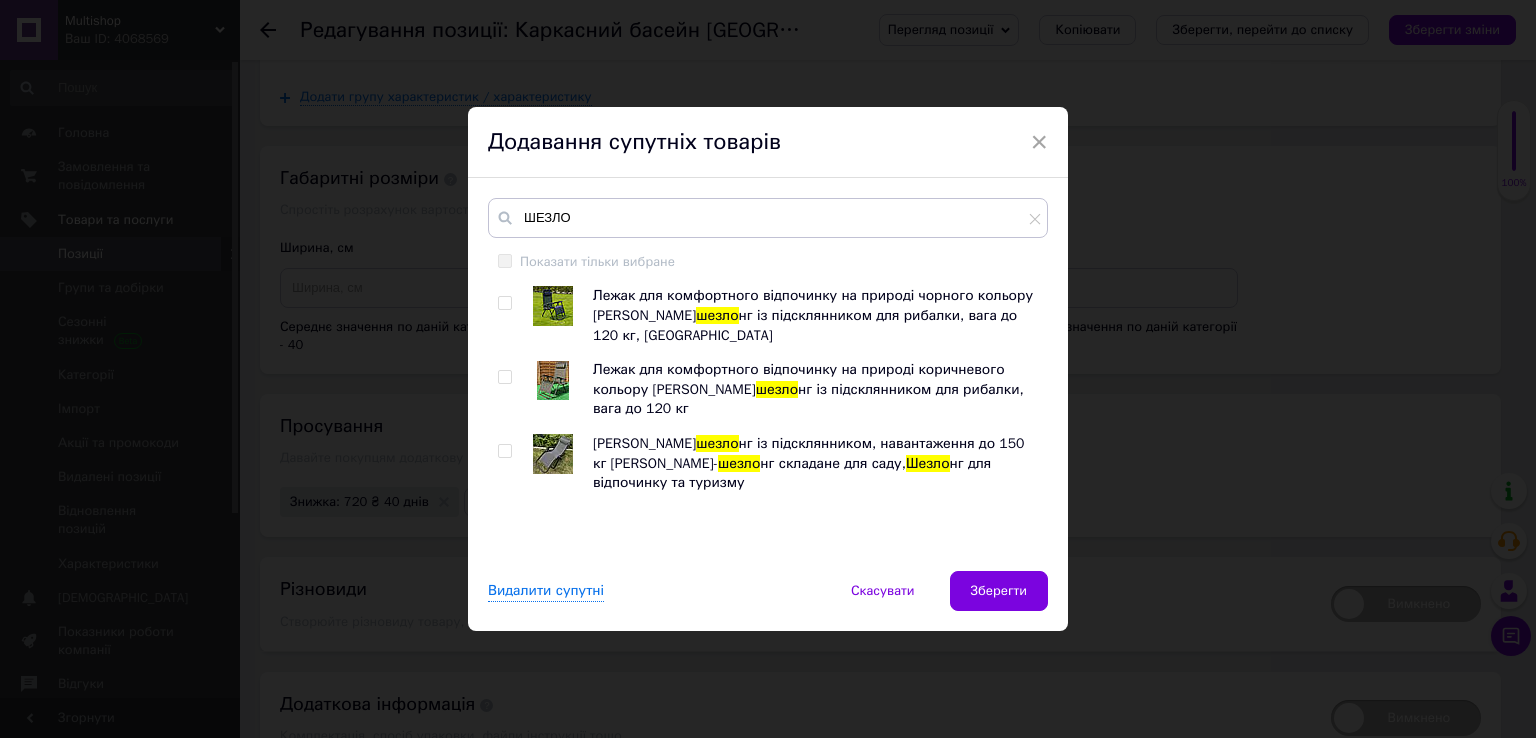 click on "Лежак для комфортного відпочинку на природі чорного кольору Садовий  шезло нг із підсклянником для рибалки, вага до 120 кг, Польща Лежак для комфортного відпочинку на природі коричневого кольору Садовий  шезло нг із підсклянником для рибалки, вага до 120 кг Садовий  шезло нг із підсклянником, навантаження до 150 кг Крісло- шезло нг складане для саду,  Шезло нг для відпочинку та туризму" at bounding box center (767, 418) 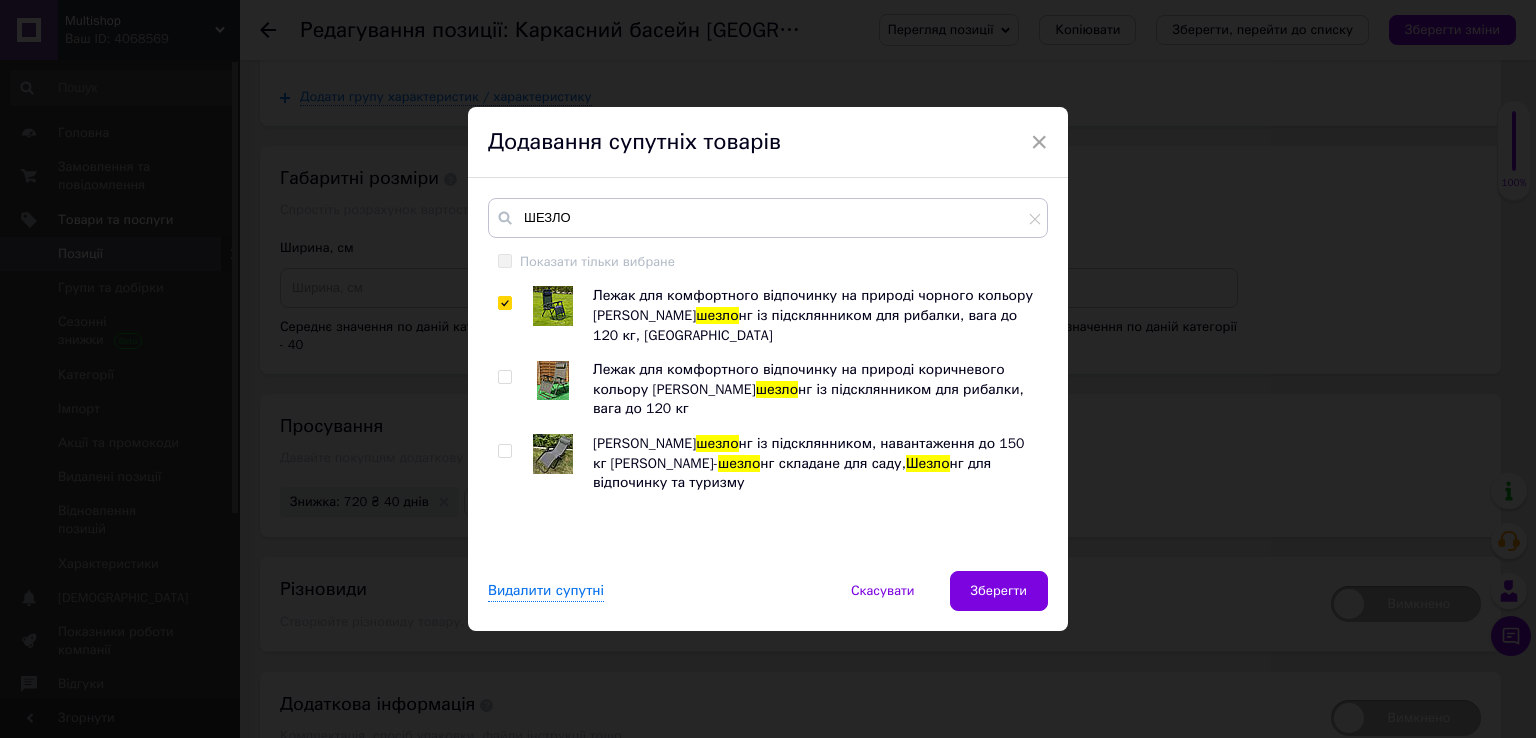 checkbox on "true" 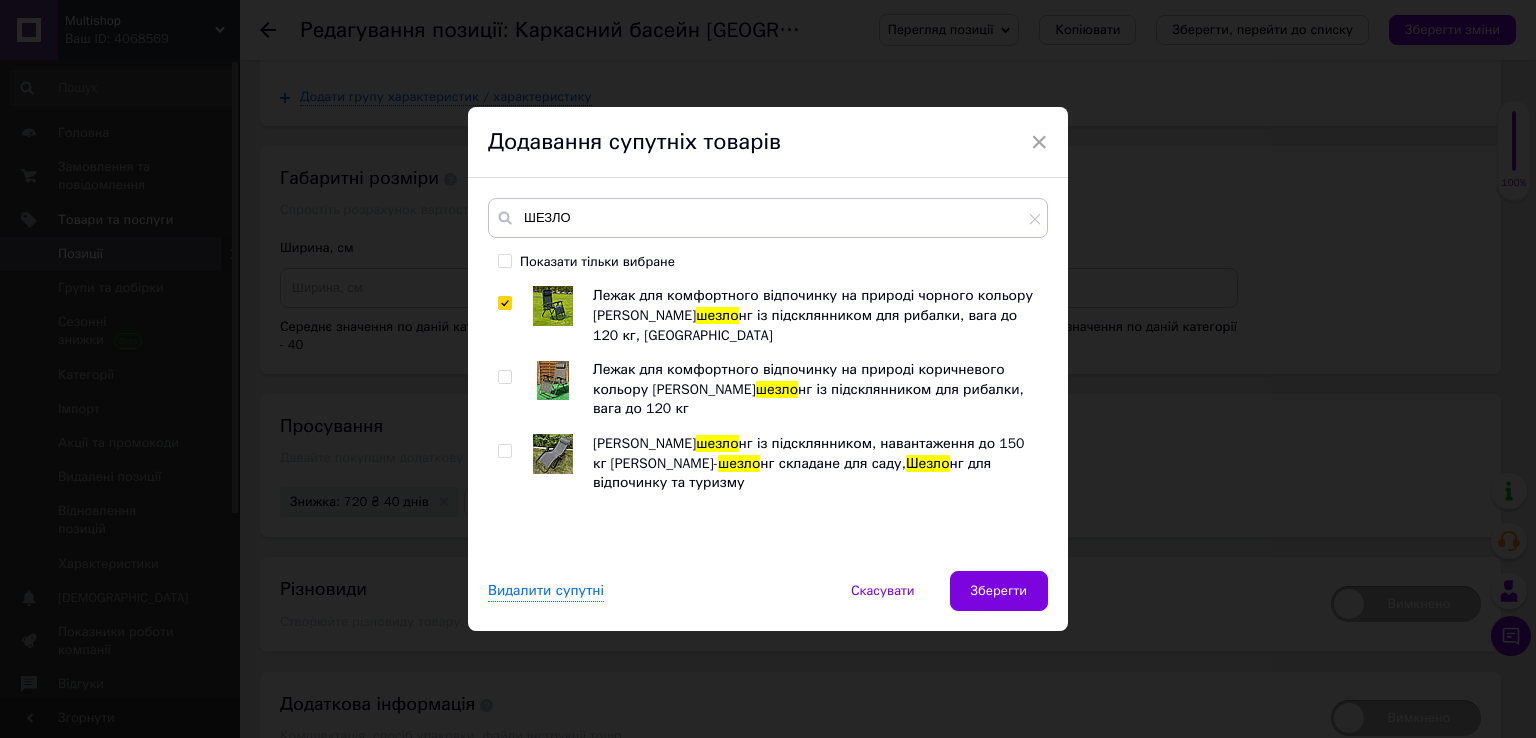 drag, startPoint x: 504, startPoint y: 358, endPoint x: 505, endPoint y: 369, distance: 11.045361 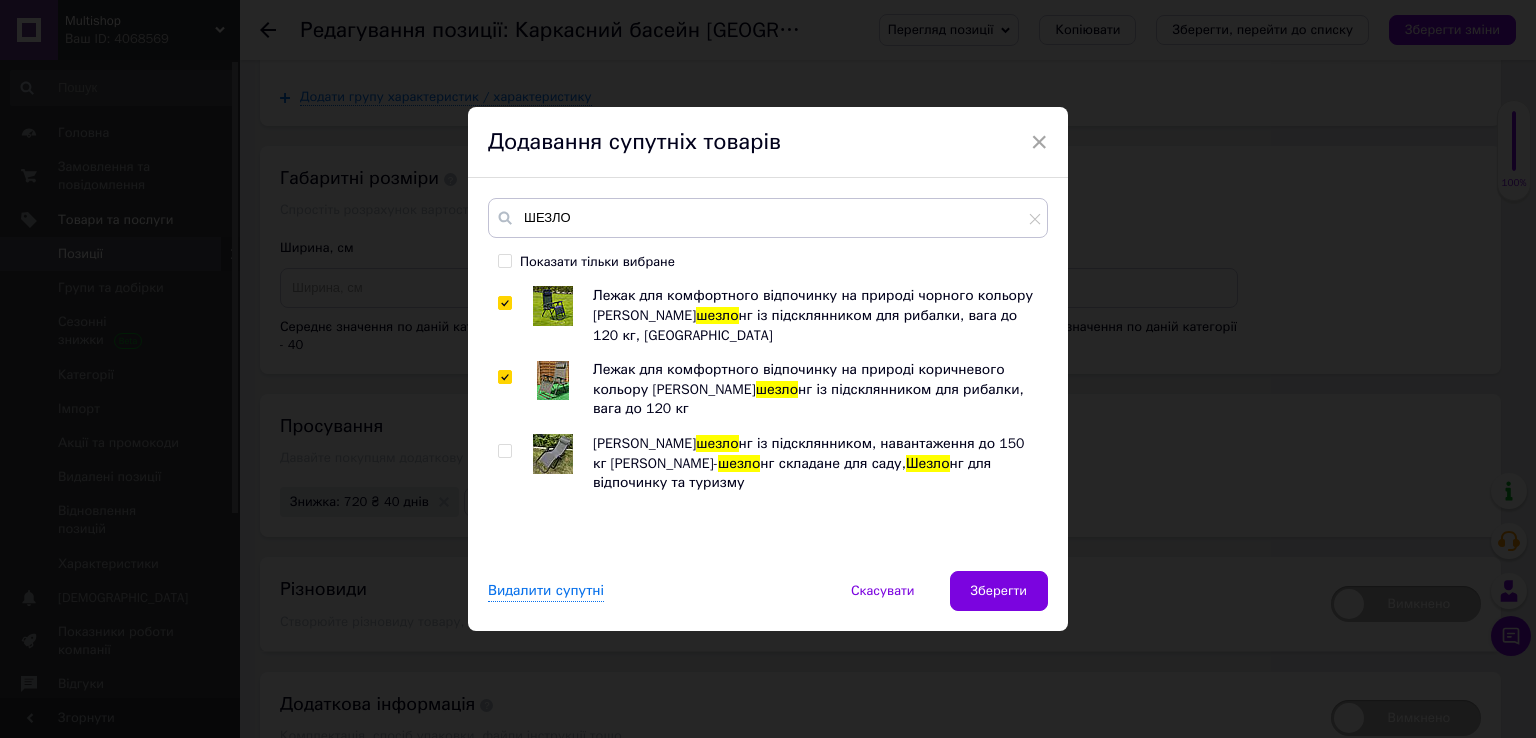checkbox on "true" 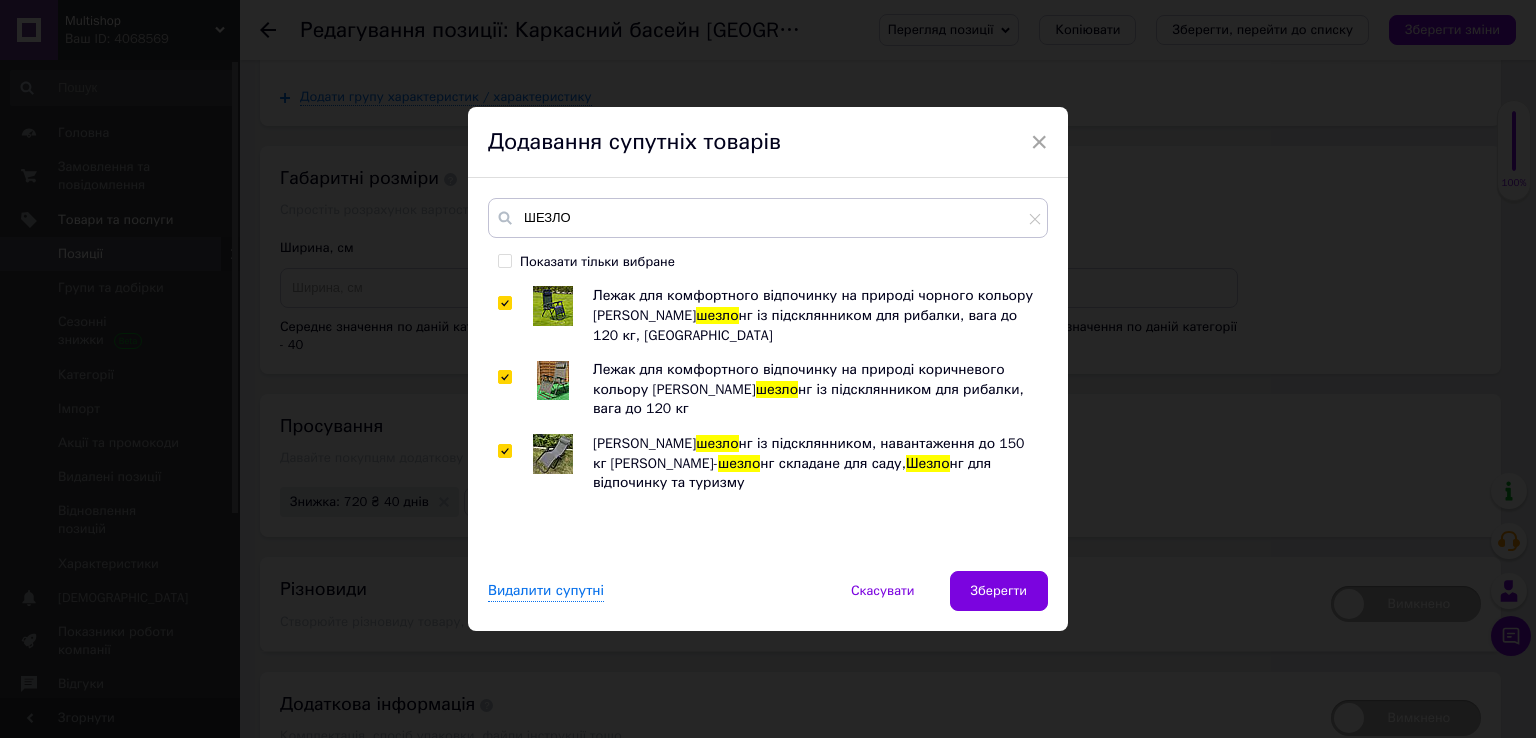 checkbox on "true" 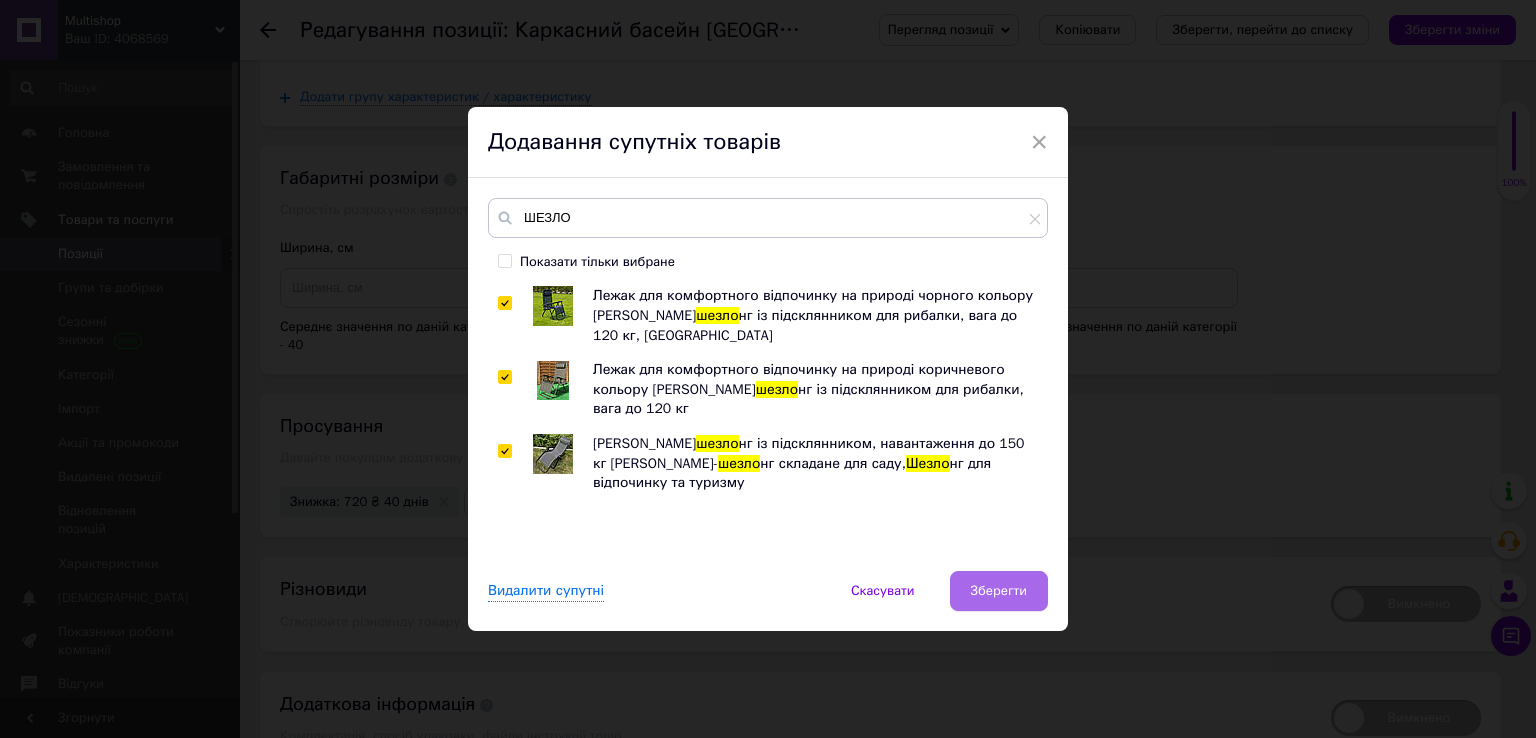click on "Зберегти" at bounding box center (999, 591) 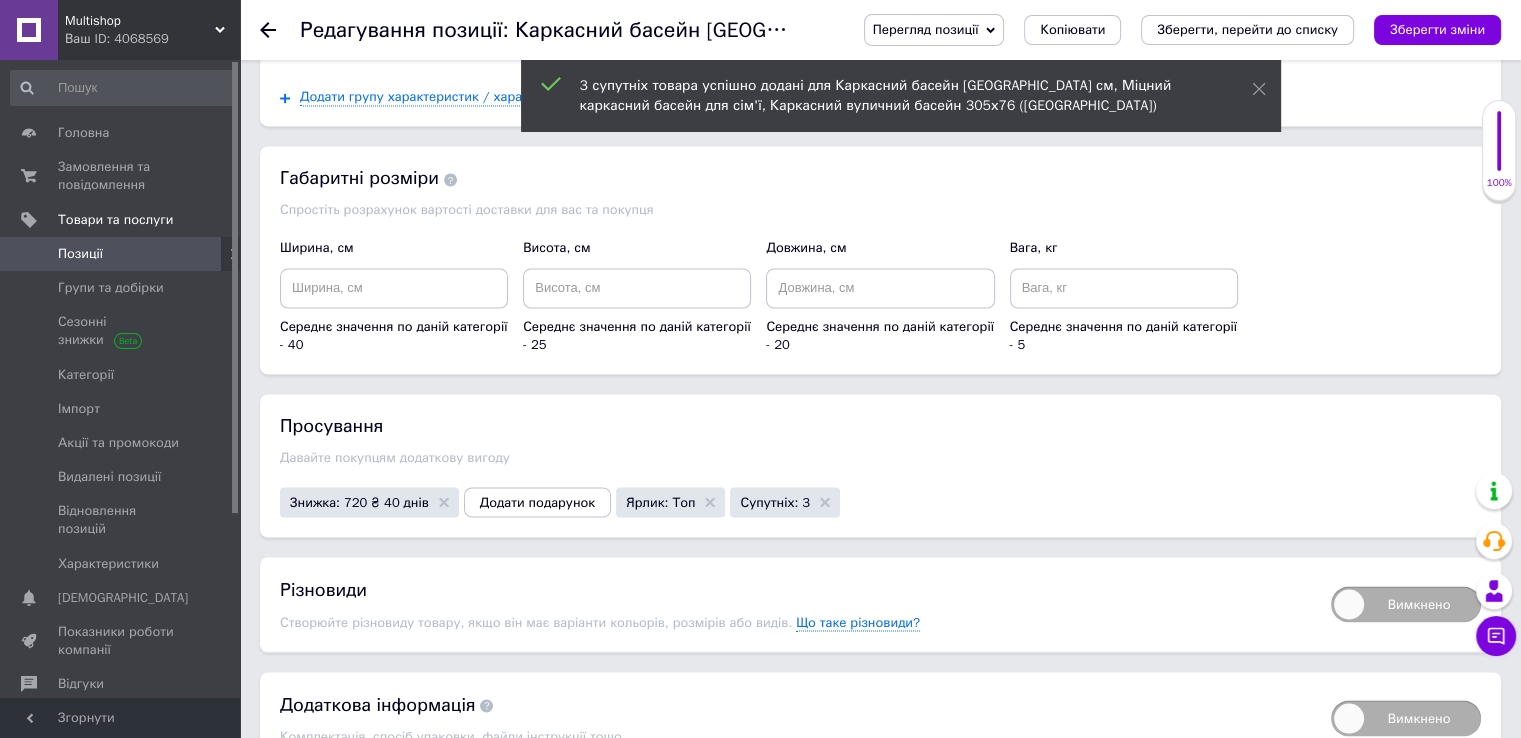 click on "Супутніх: 3" at bounding box center (775, 501) 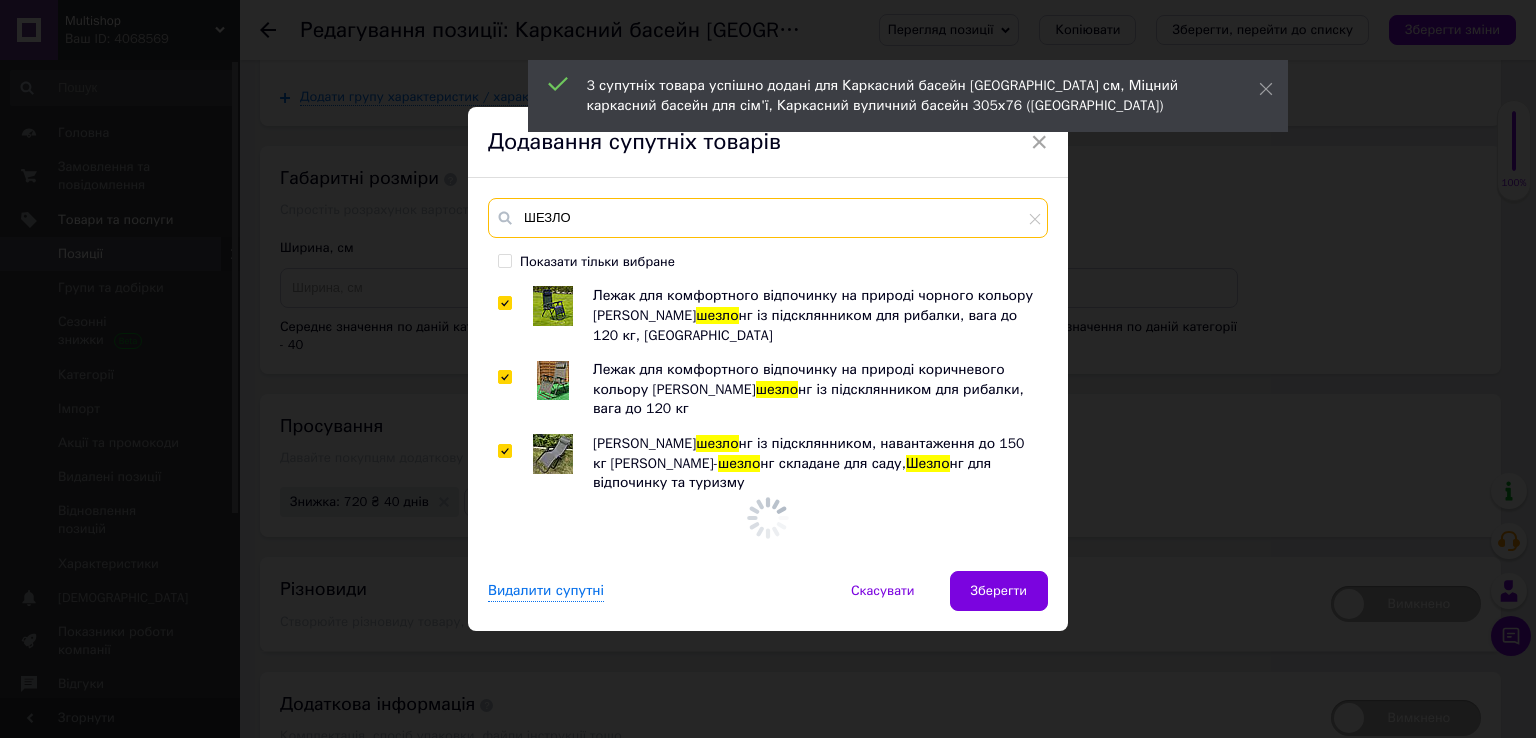 click on "ШЕЗЛО" at bounding box center [768, 218] 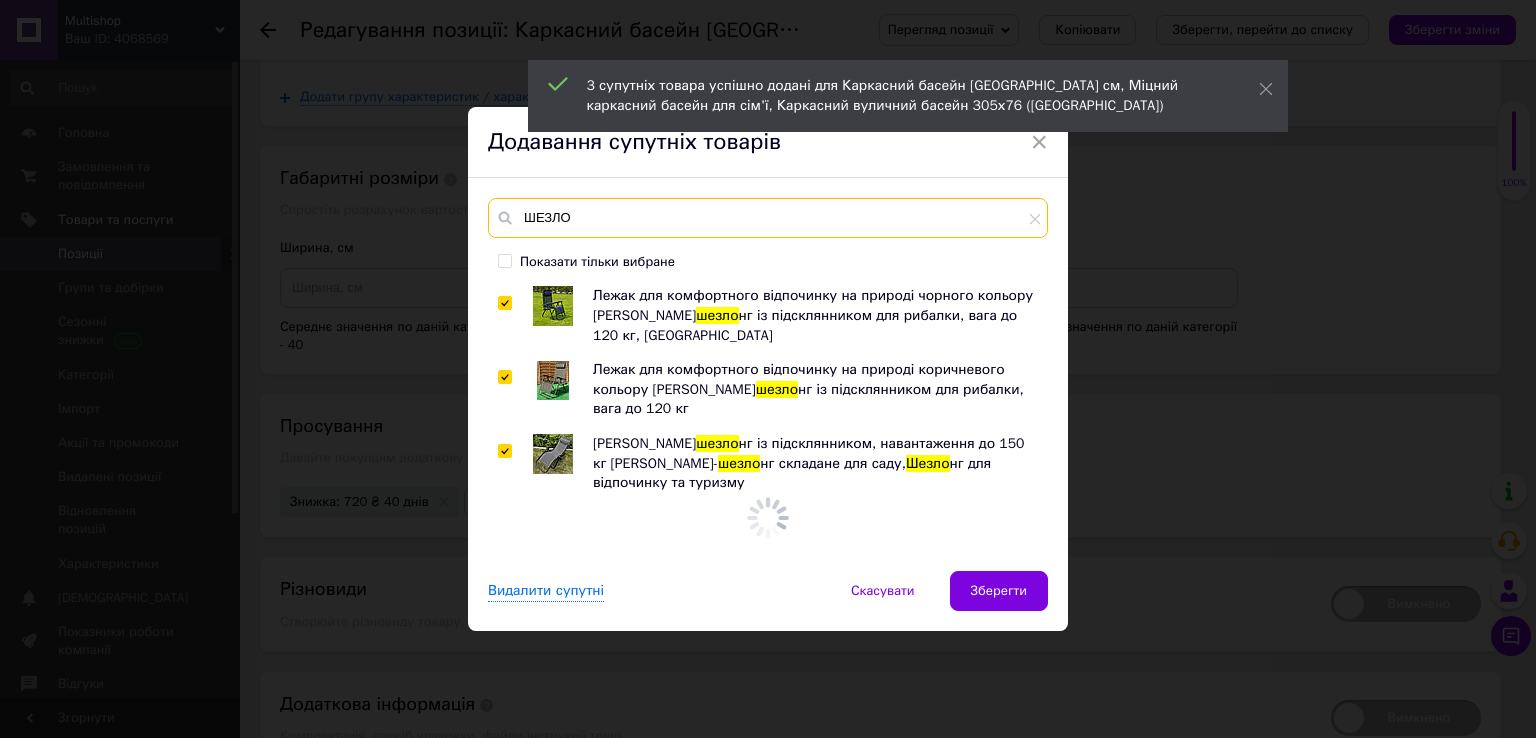 click on "ШЕЗЛО" at bounding box center [768, 218] 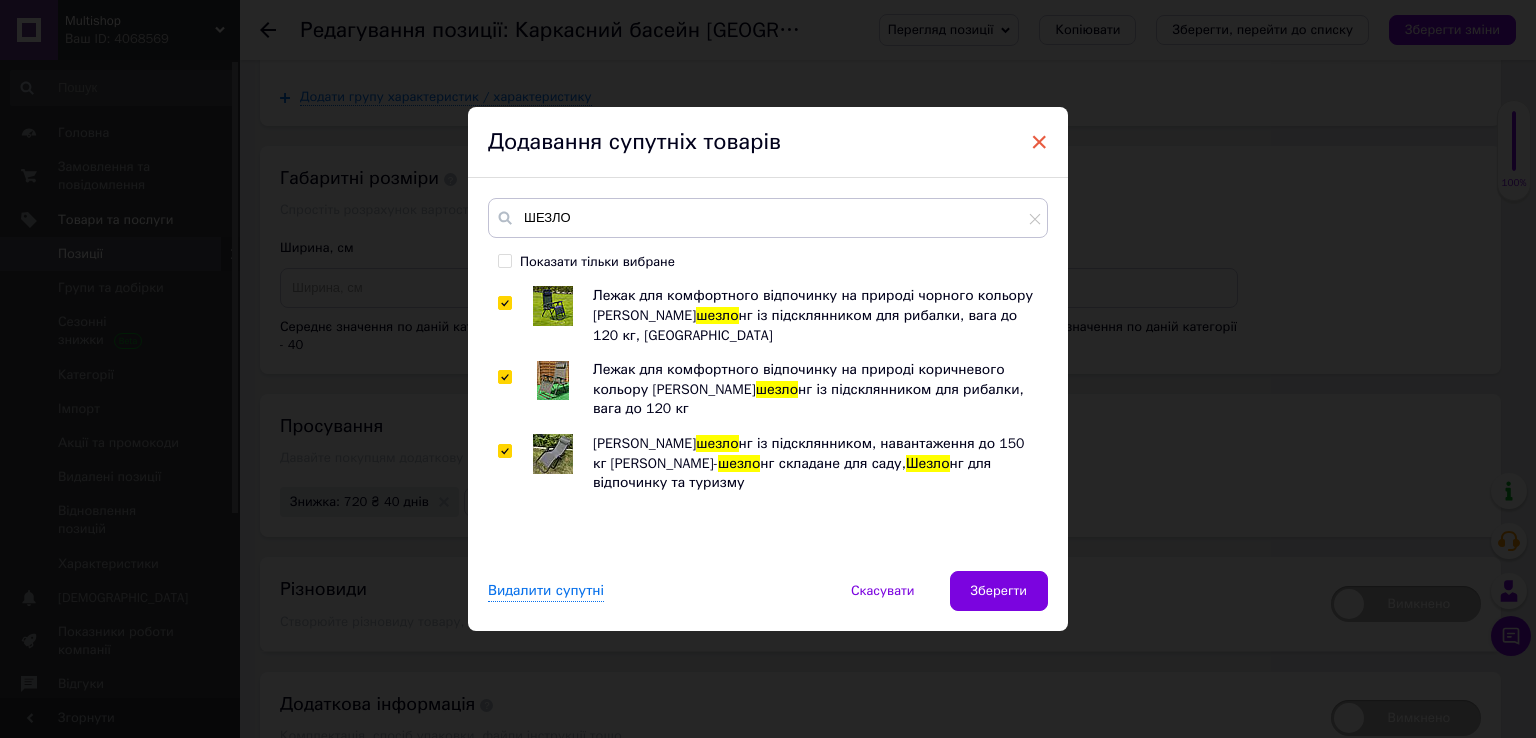 click on "×" at bounding box center [1039, 142] 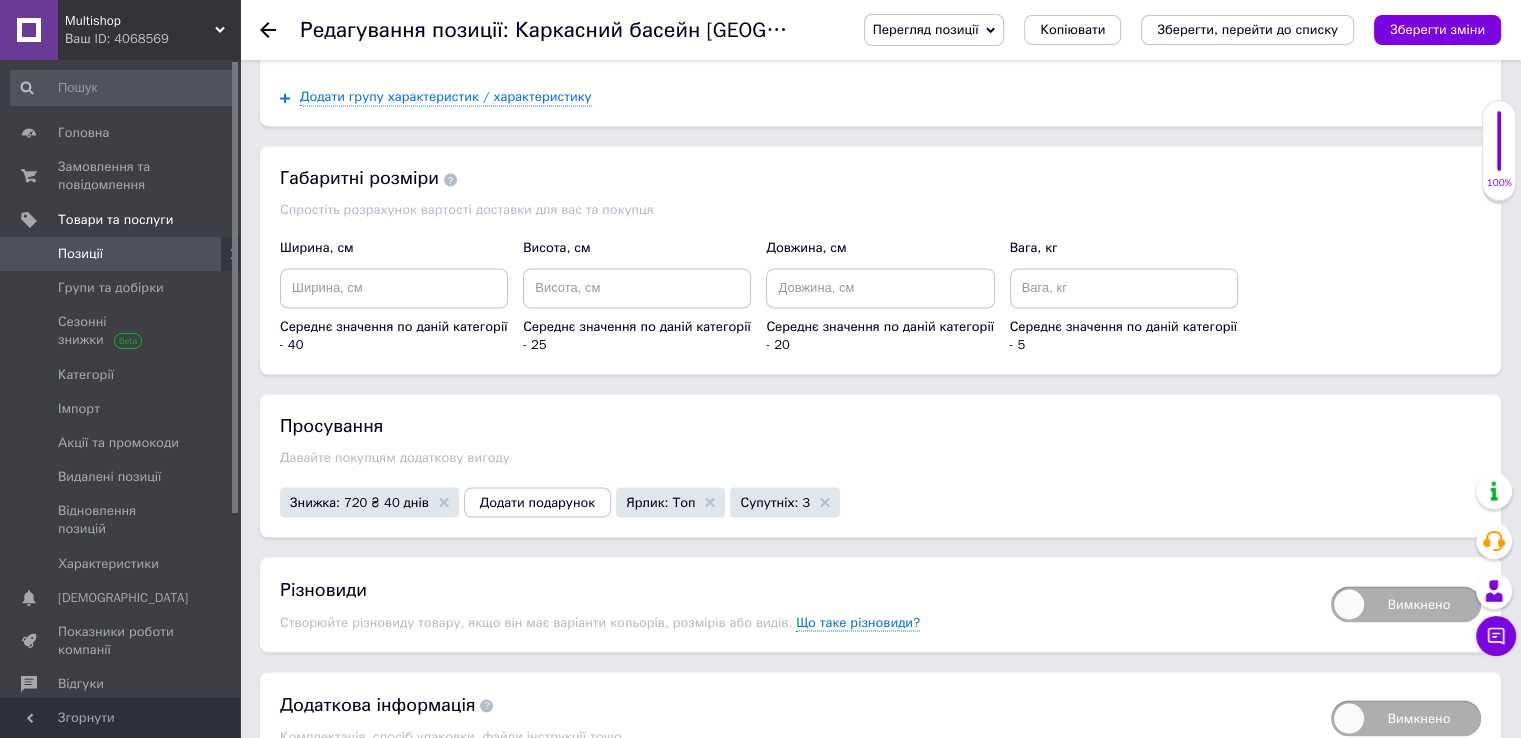 click on "Супутніх: 3" at bounding box center [775, 501] 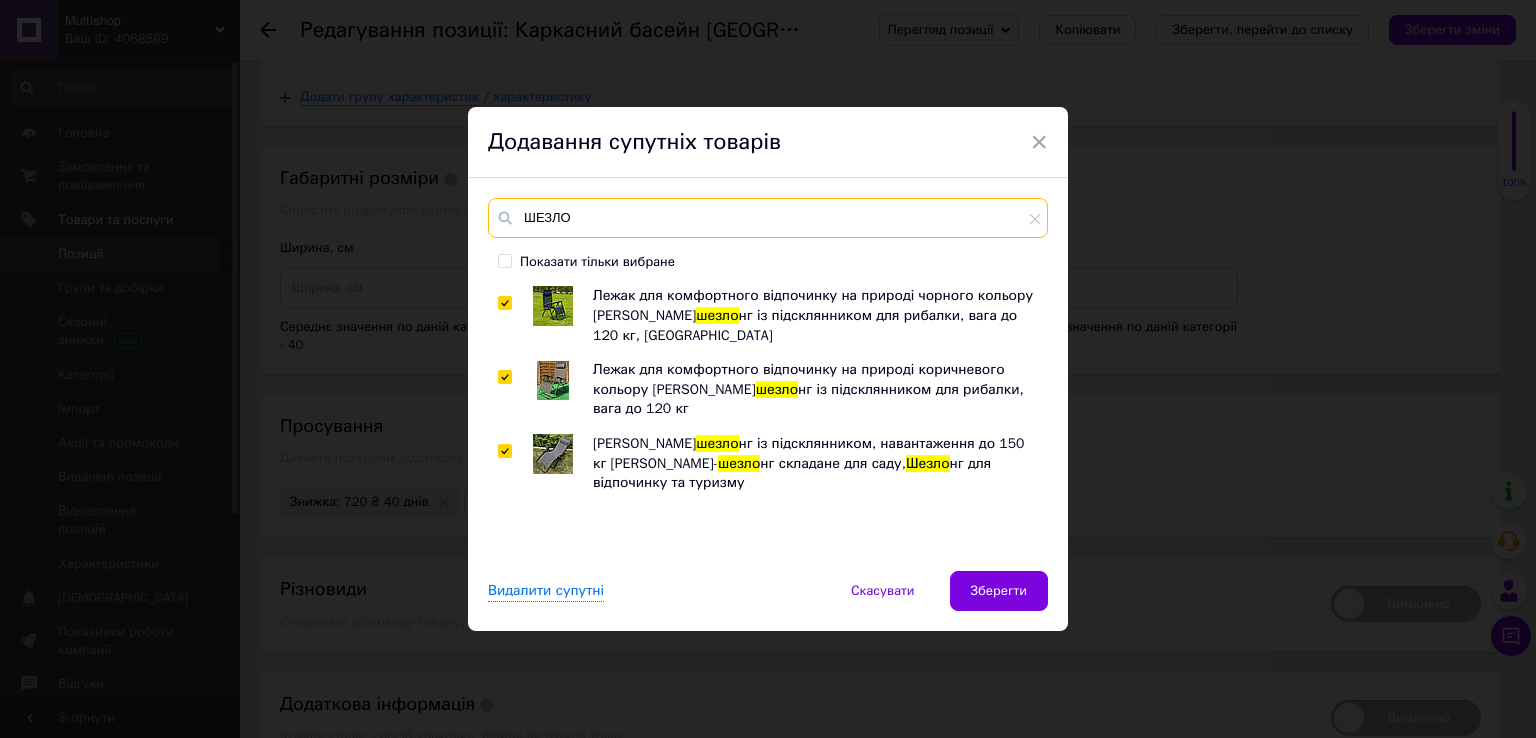 click on "ШЕЗЛО" at bounding box center [768, 218] 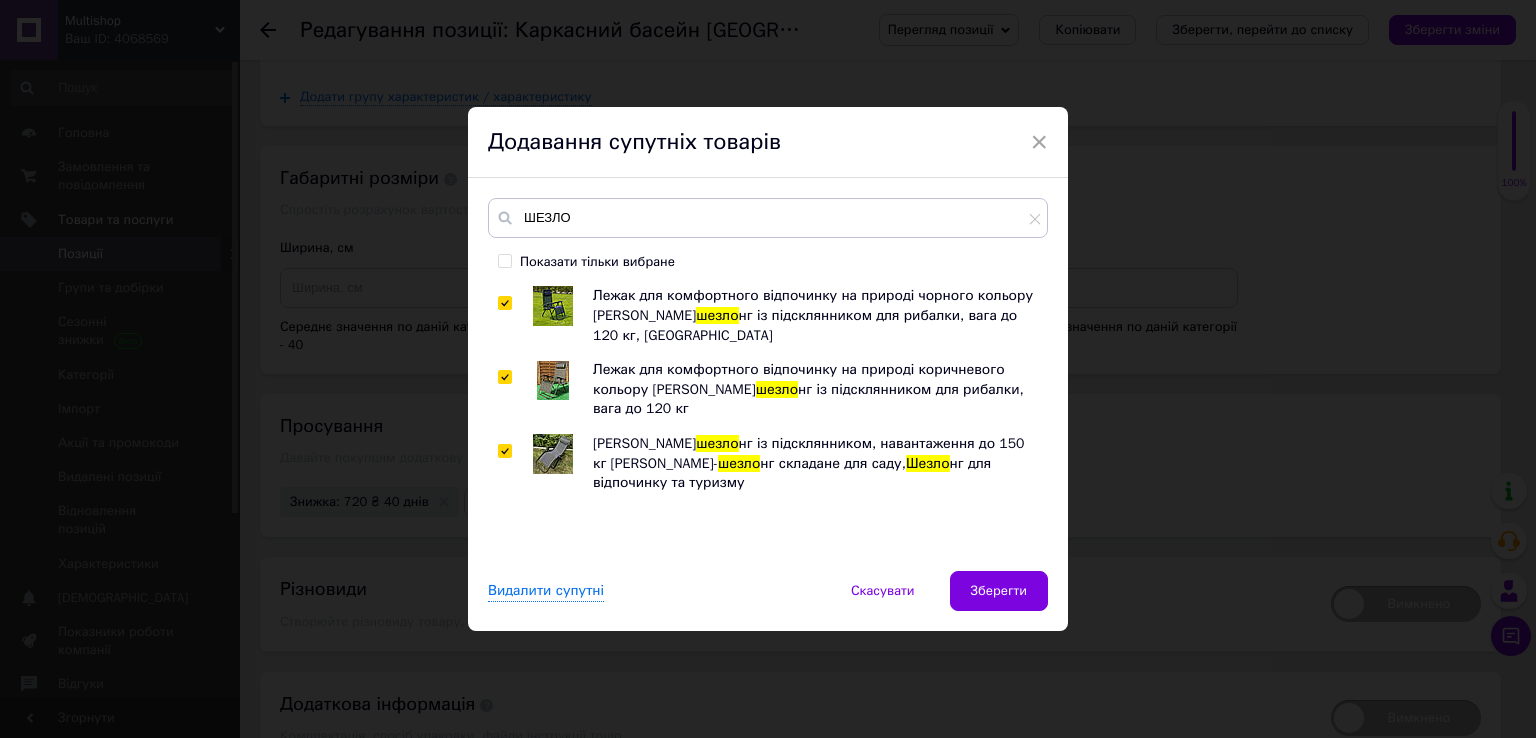 click on "Зберегти" at bounding box center [999, 591] 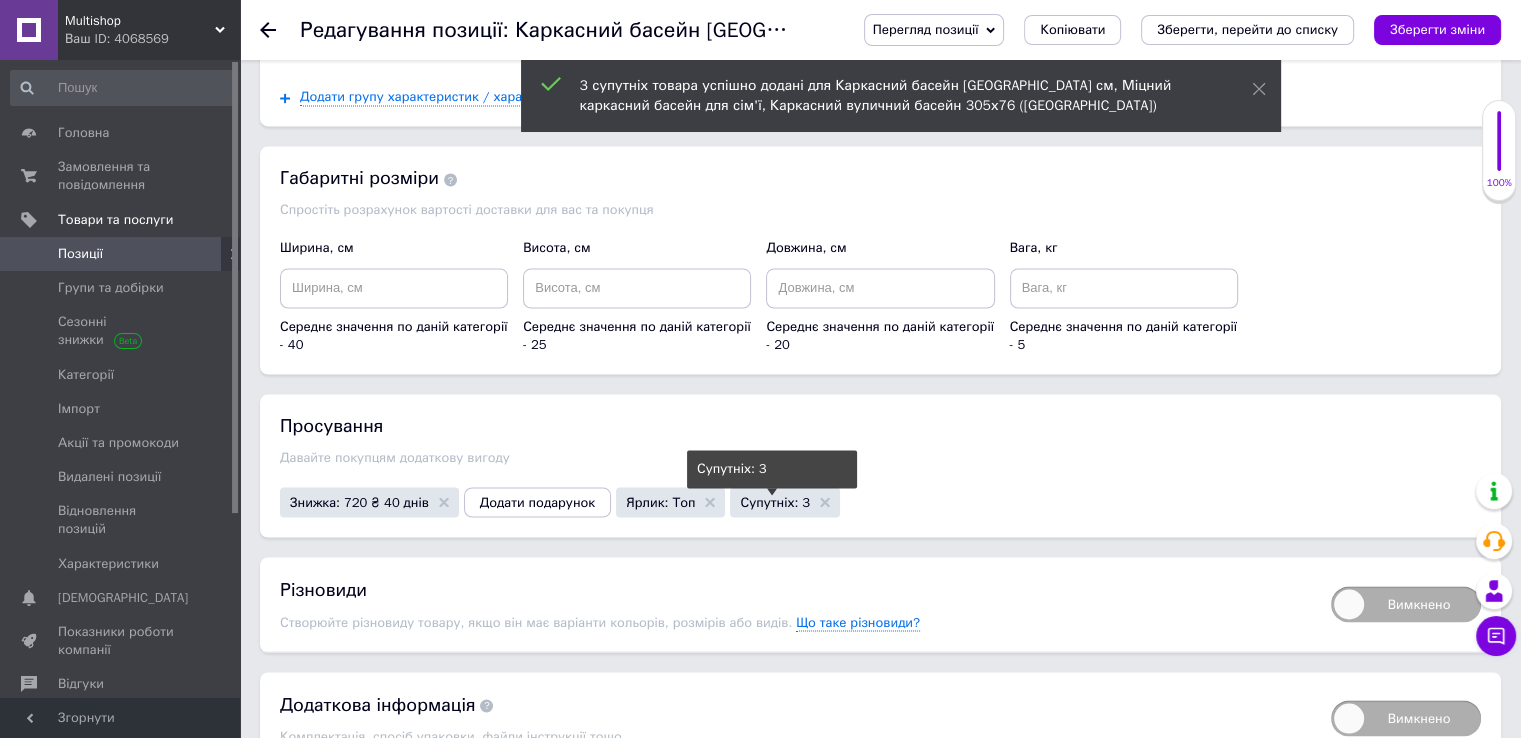 click on "Супутніх: 3" at bounding box center (775, 501) 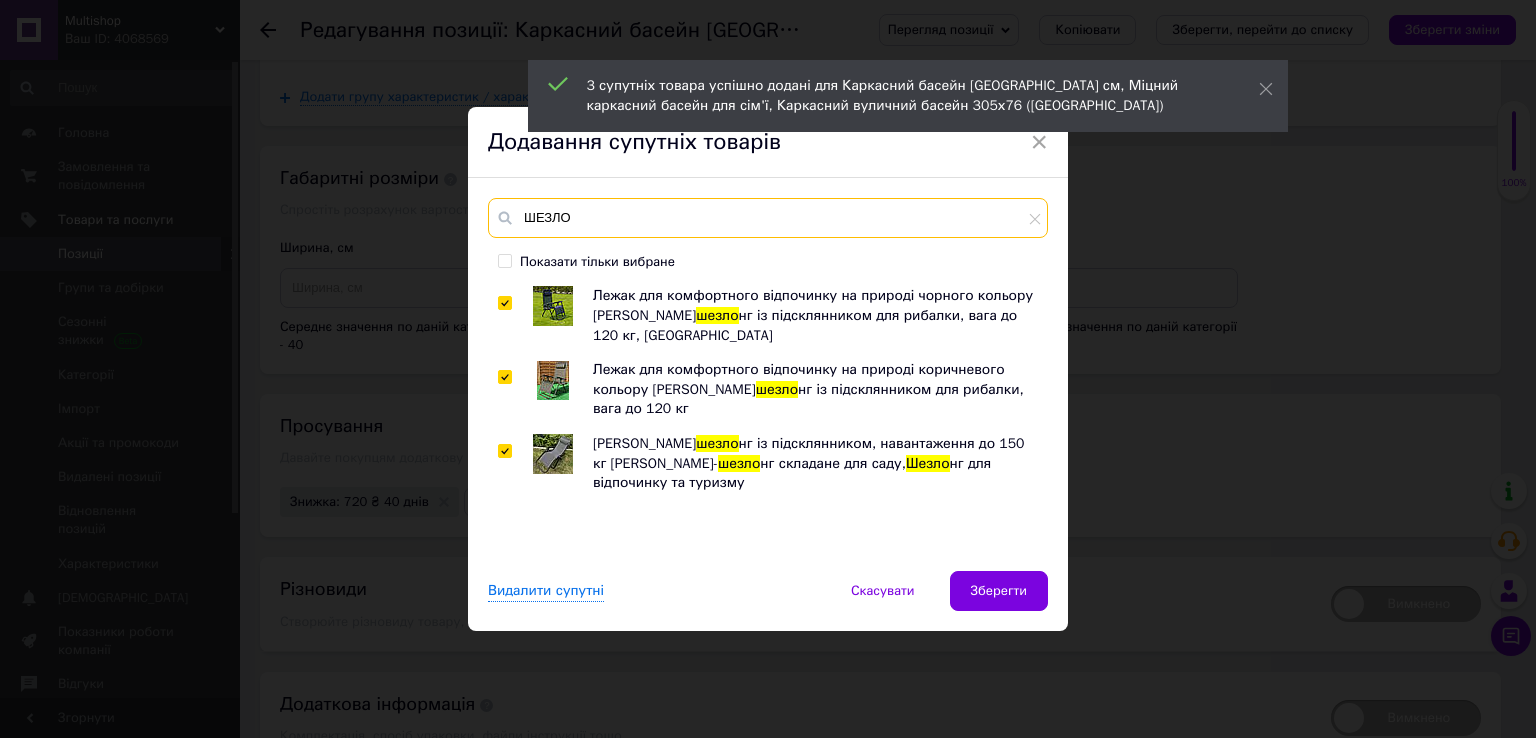 click on "ШЕЗЛО" at bounding box center (768, 218) 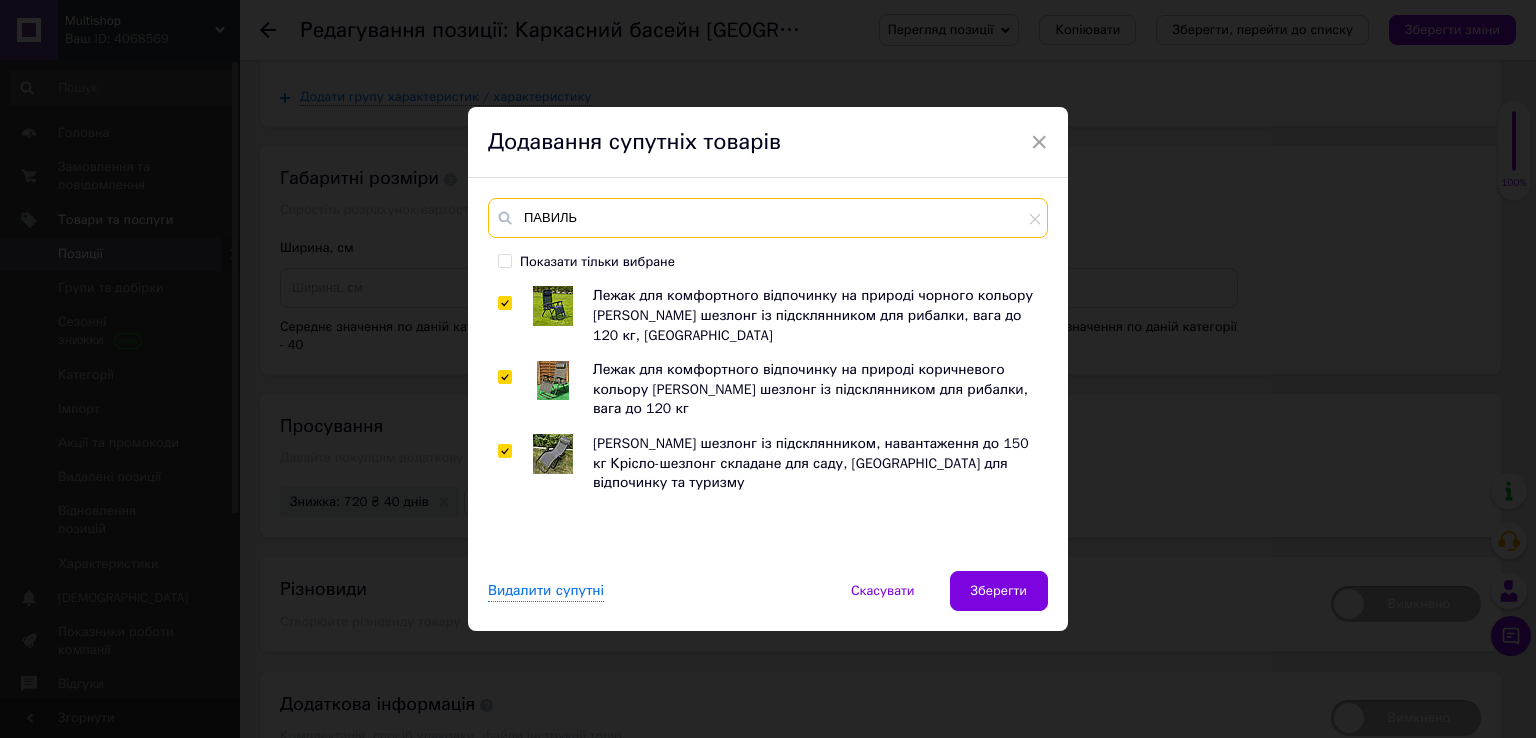 type on "ПАВИЛЬ" 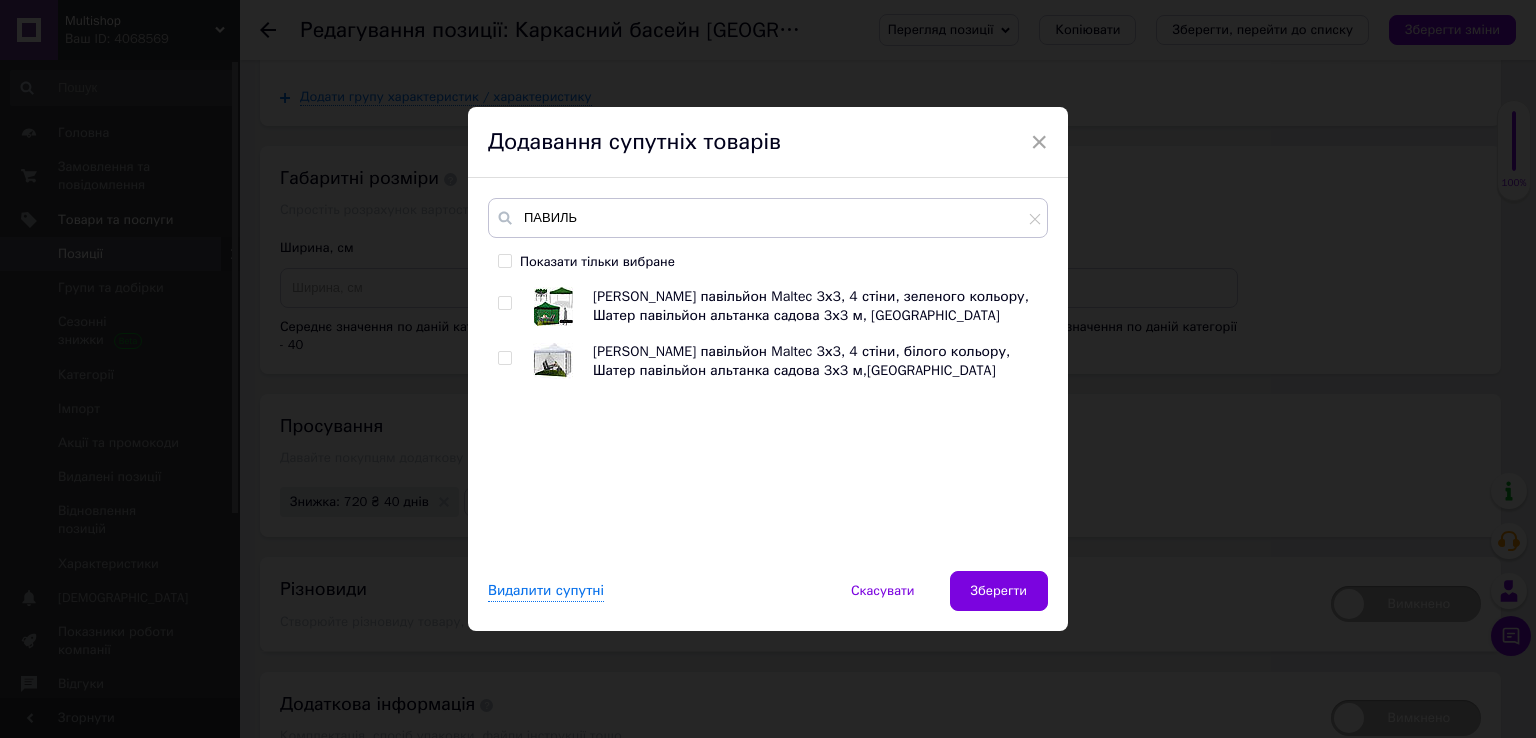 click at bounding box center [504, 303] 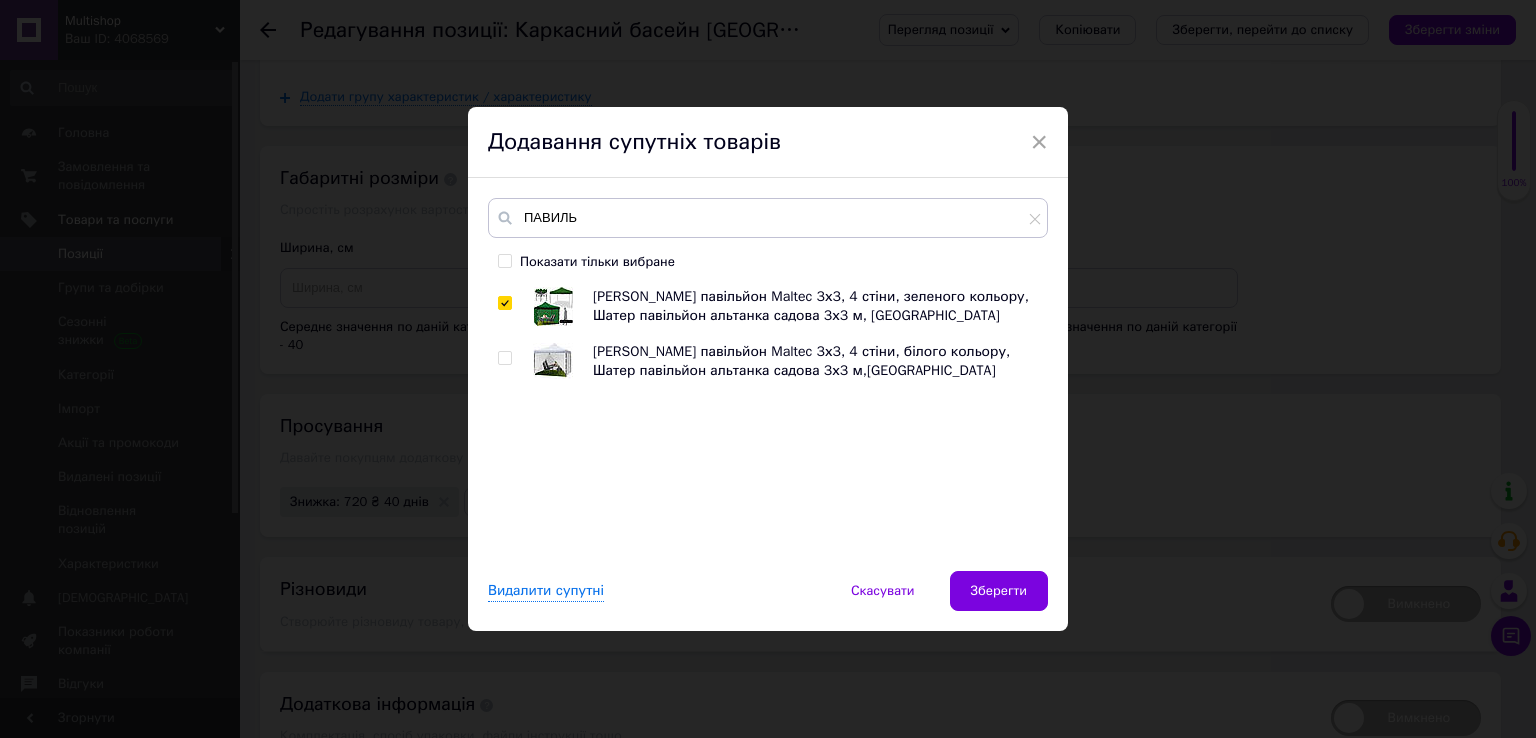 checkbox on "true" 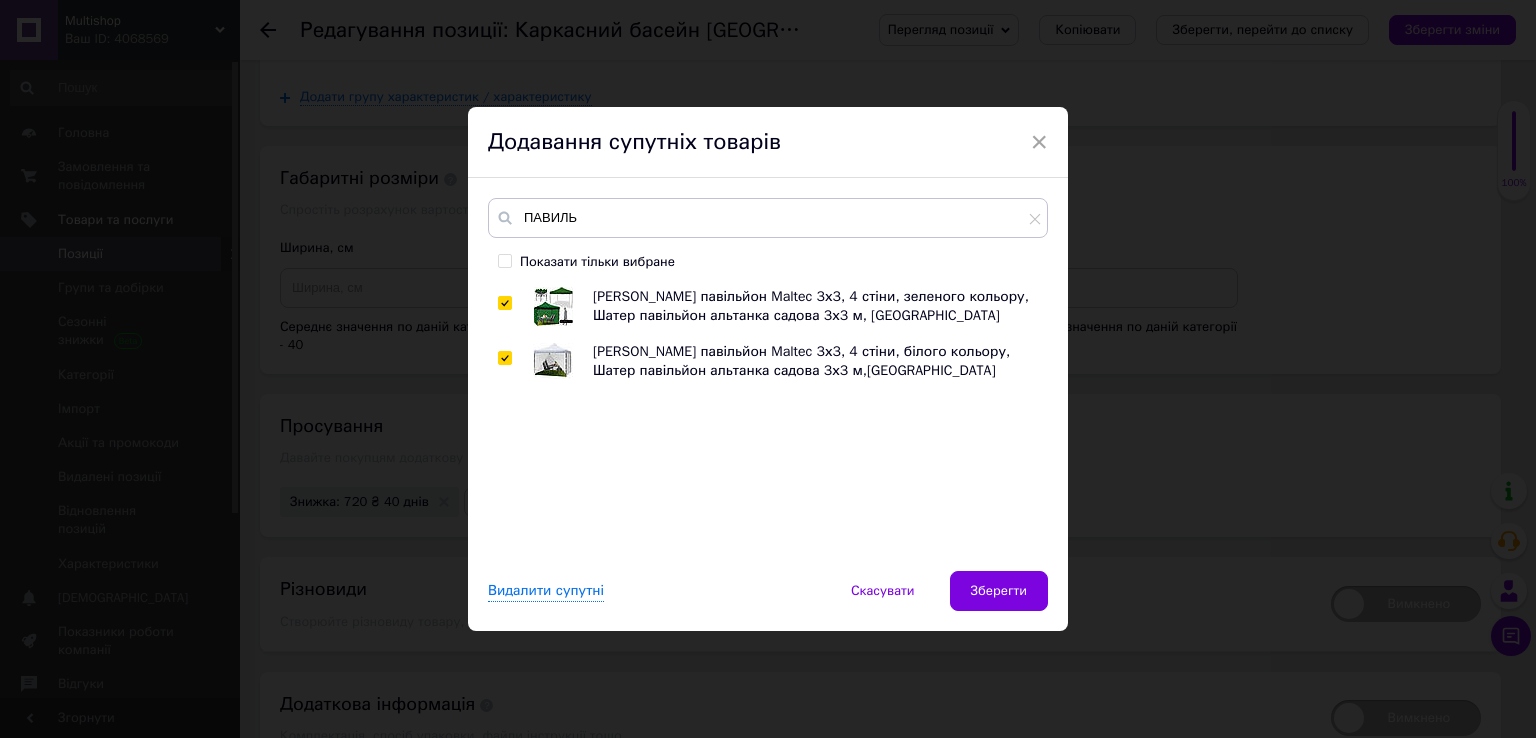 checkbox on "true" 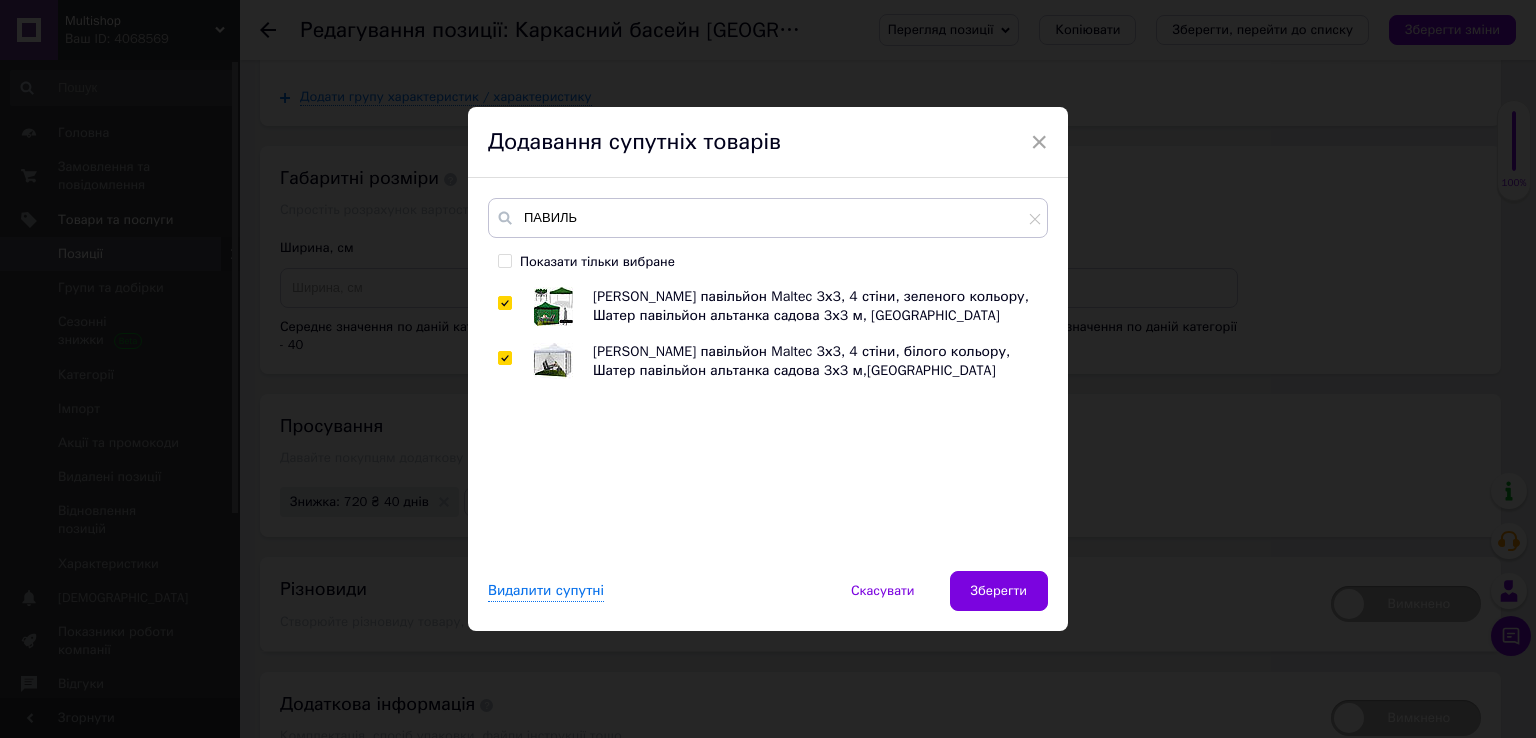 click on "Зберегти" at bounding box center (999, 591) 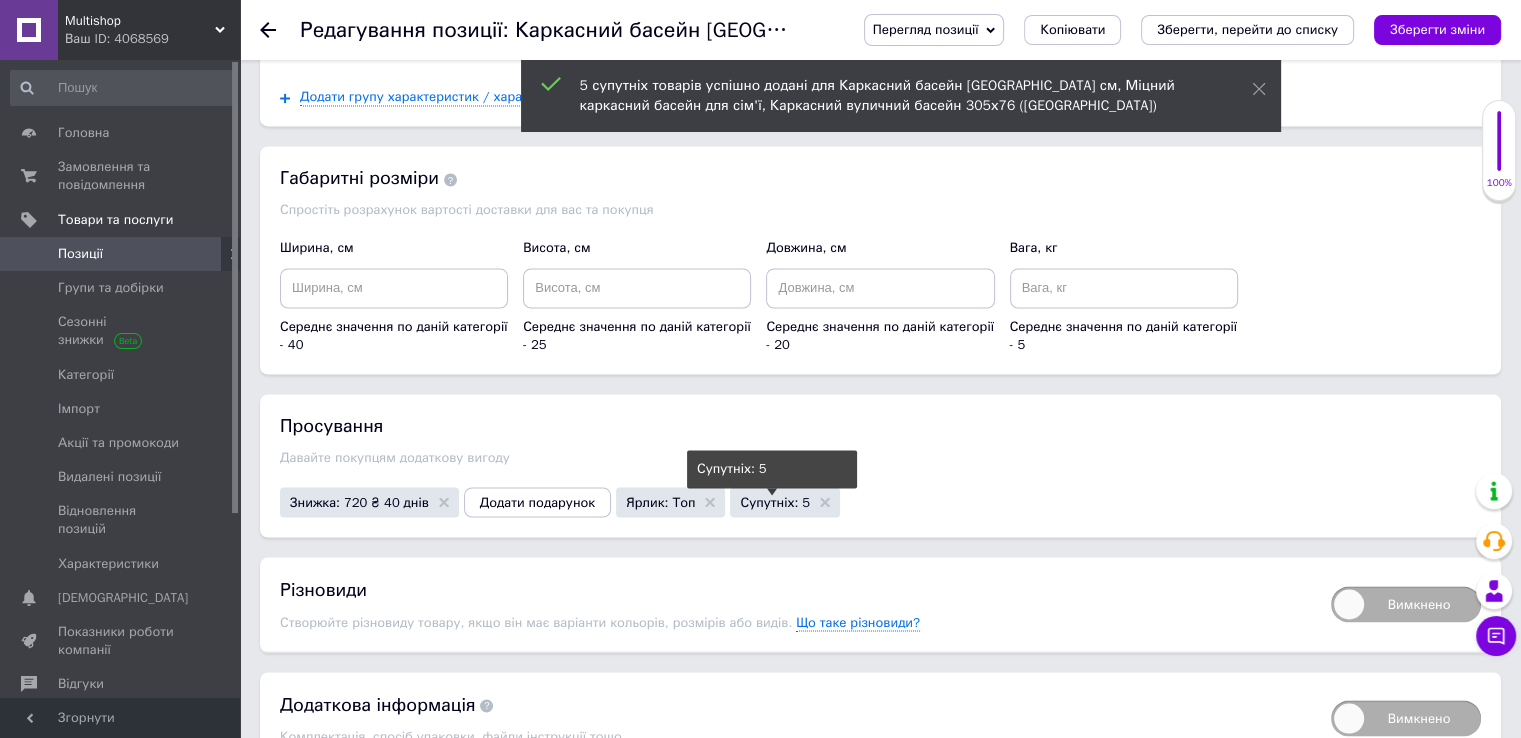 click on "Супутніх: 5" at bounding box center [775, 501] 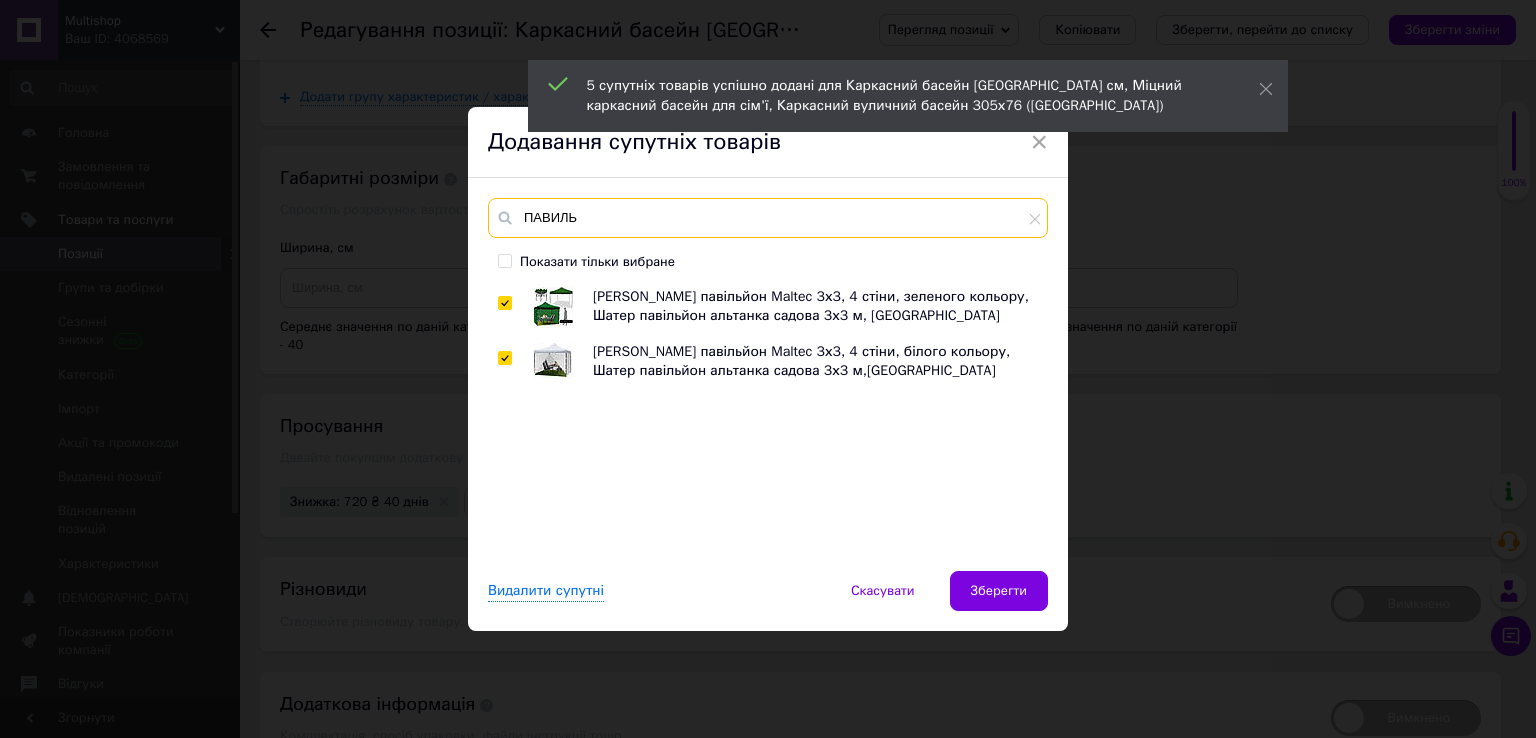 click on "ПАВИЛЬ" at bounding box center [768, 218] 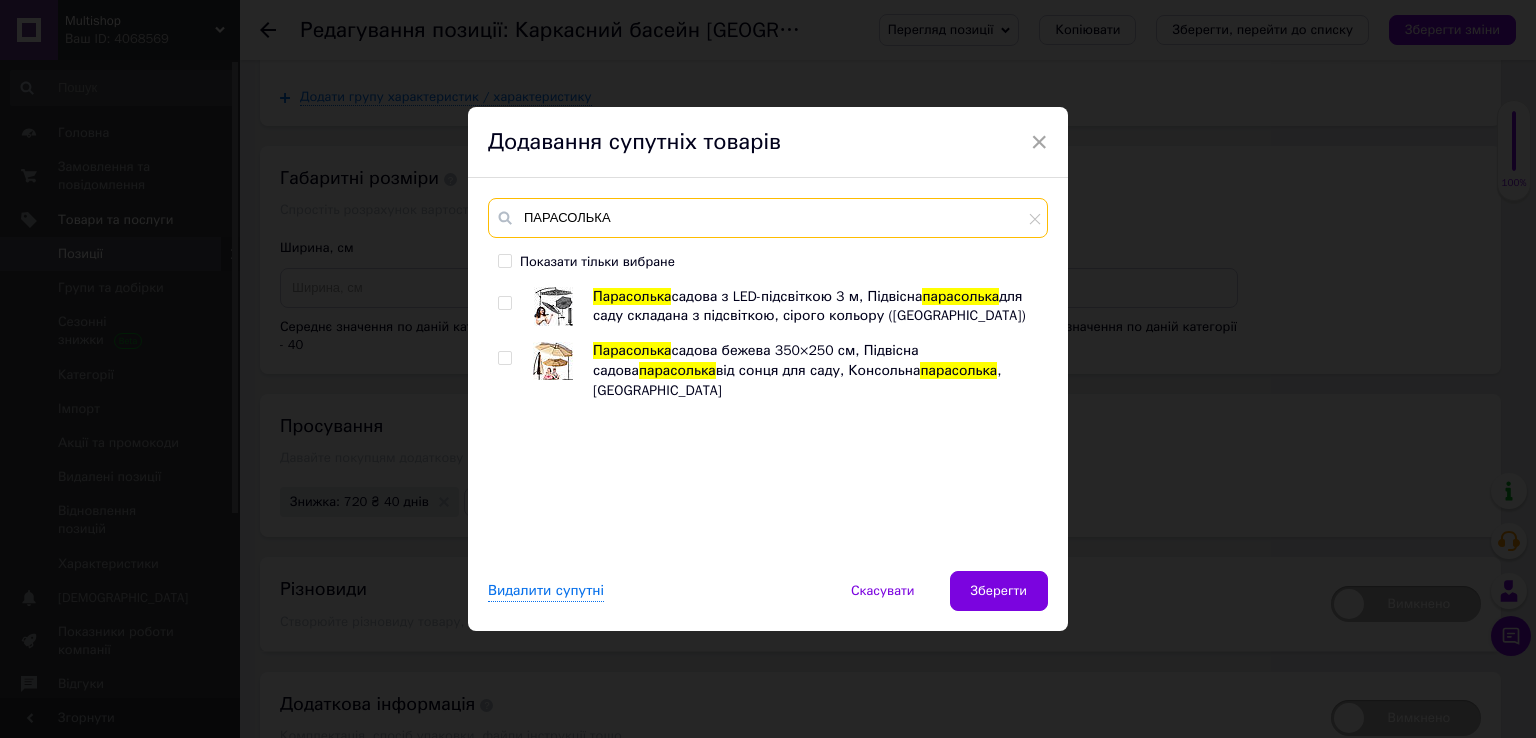 type on "ПАРАСОЛЬКА" 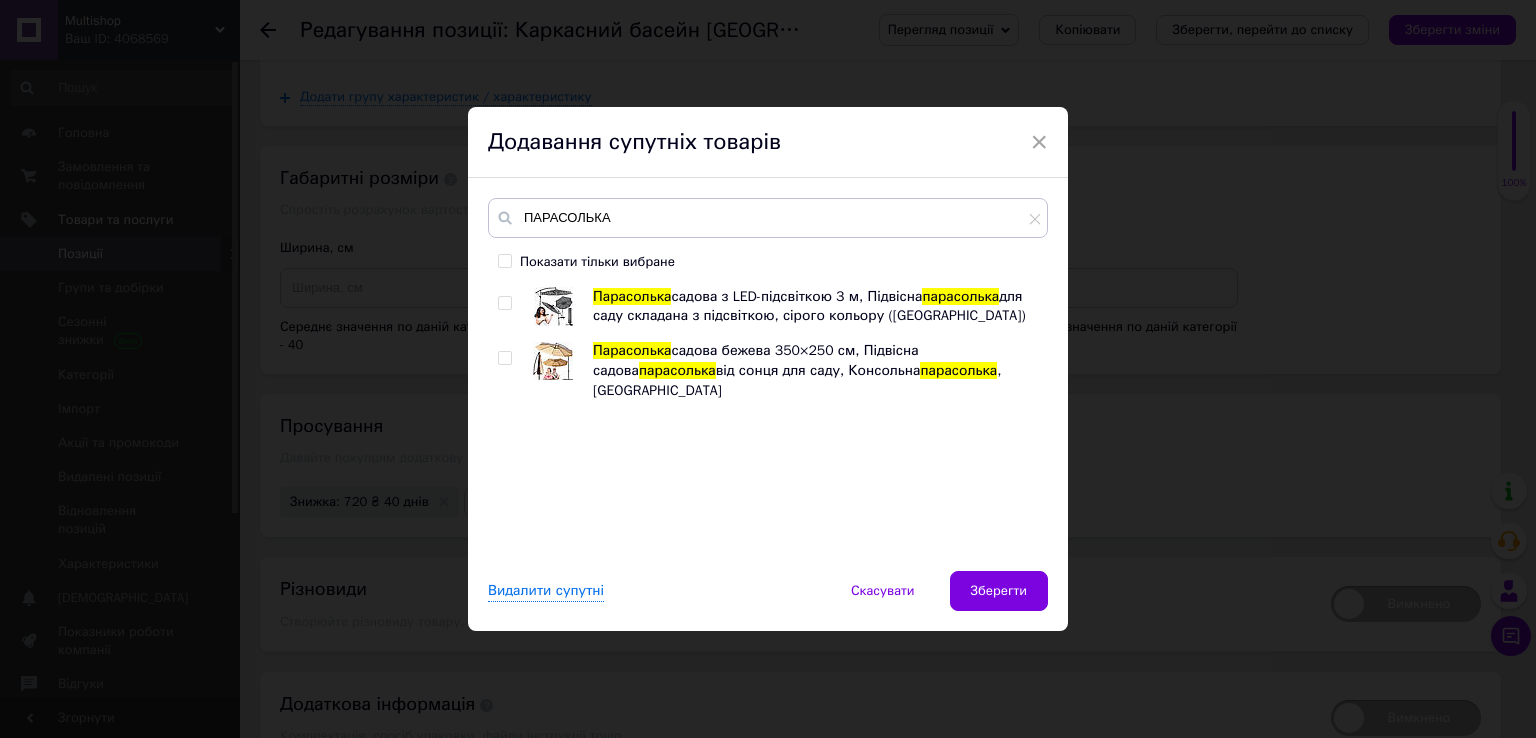 drag, startPoint x: 505, startPoint y: 359, endPoint x: 503, endPoint y: 316, distance: 43.046486 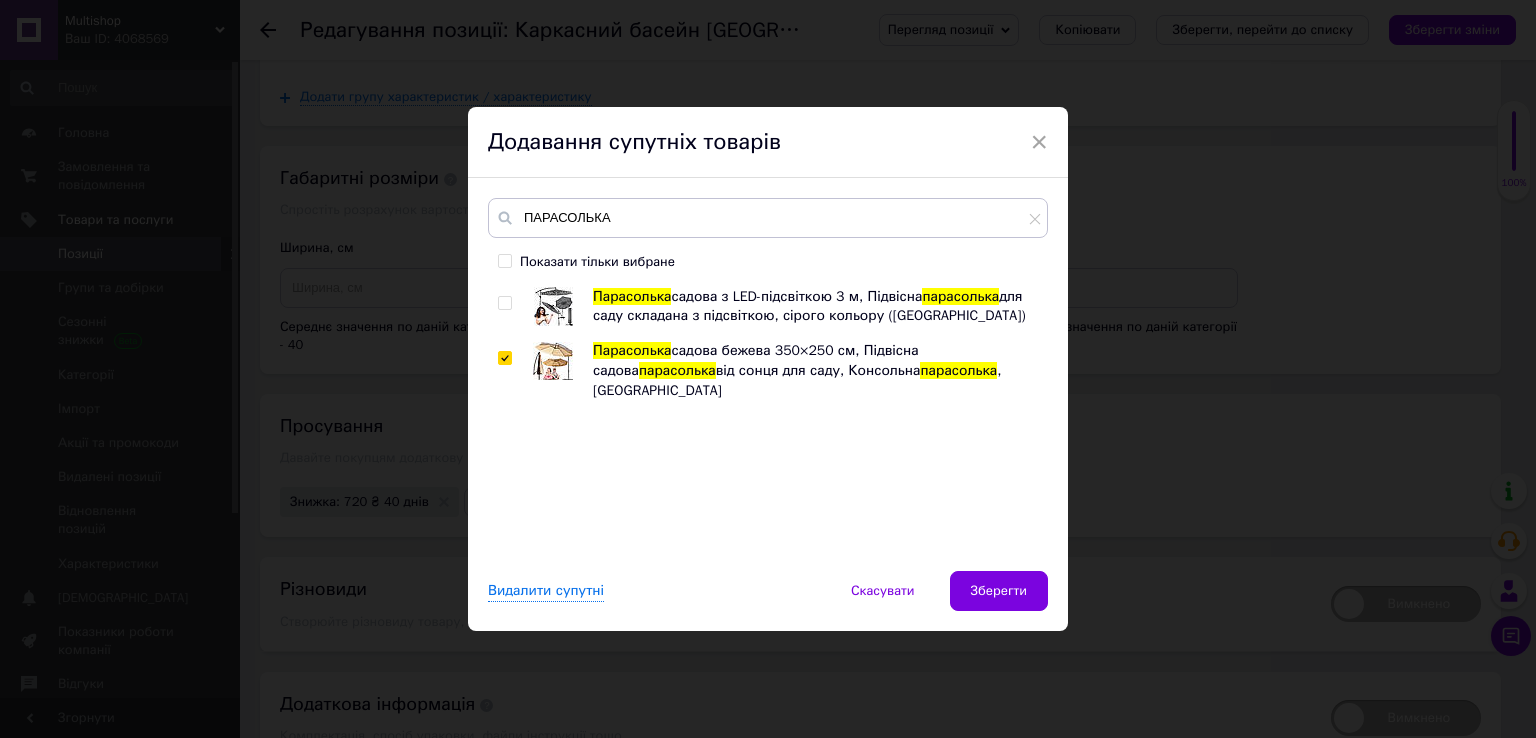 checkbox on "true" 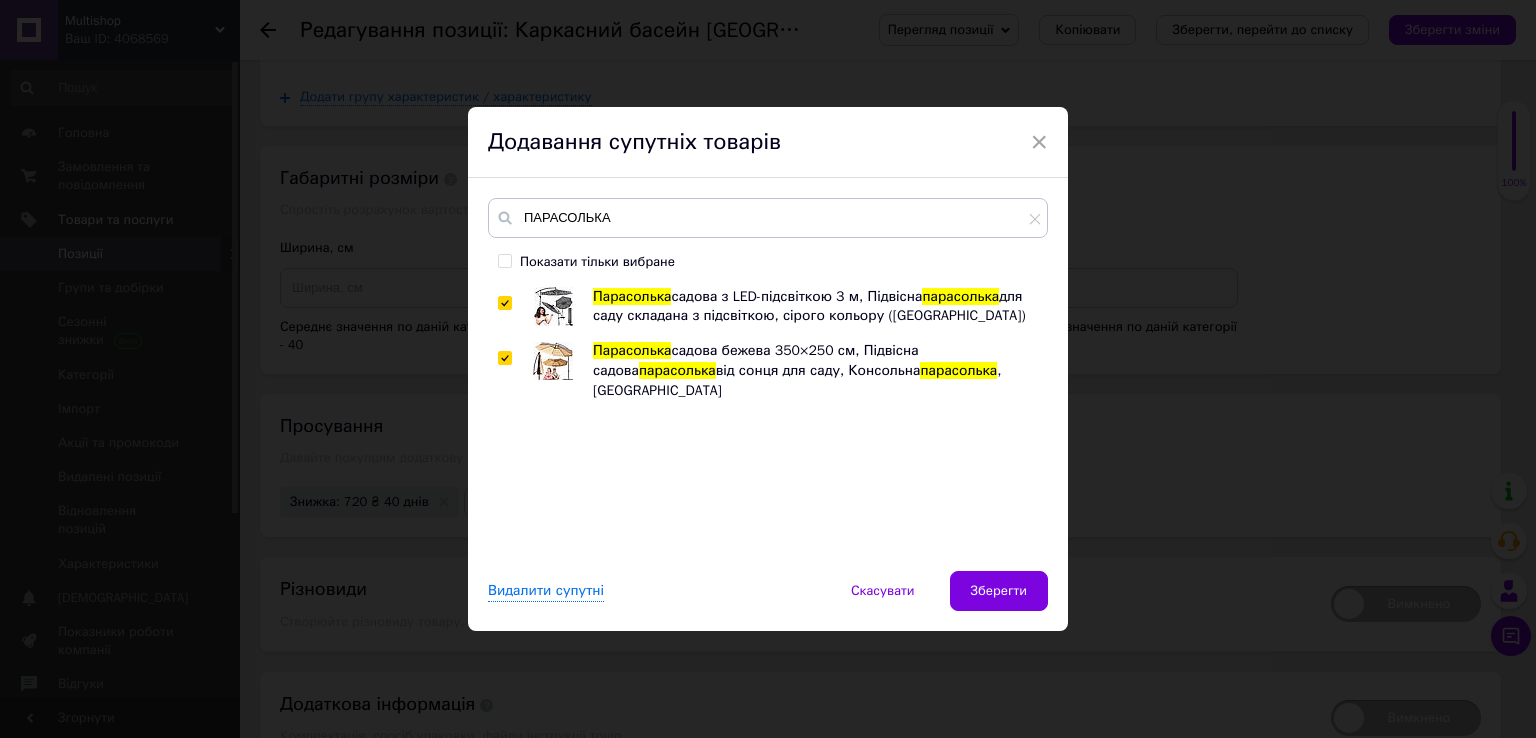 checkbox on "true" 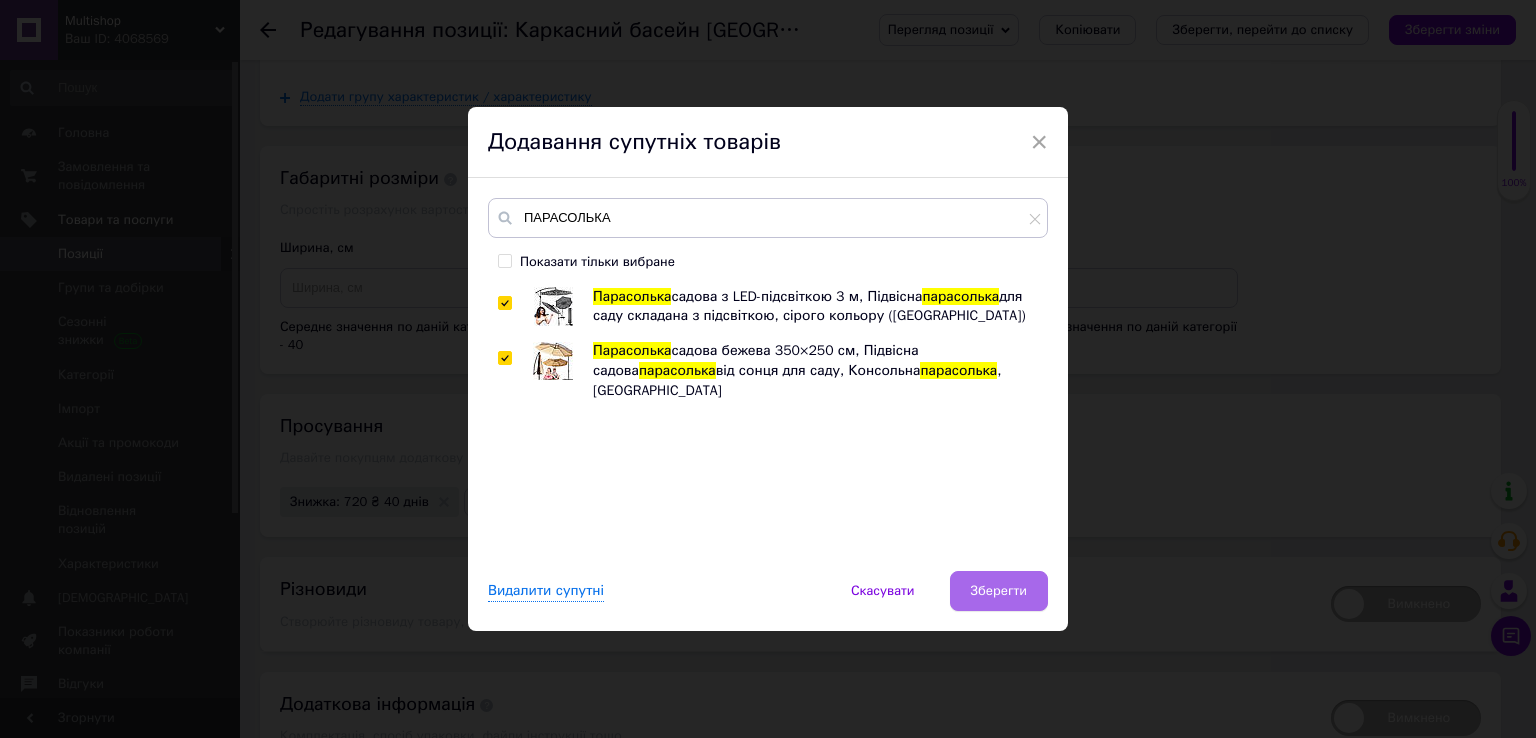click on "Зберегти" at bounding box center [999, 591] 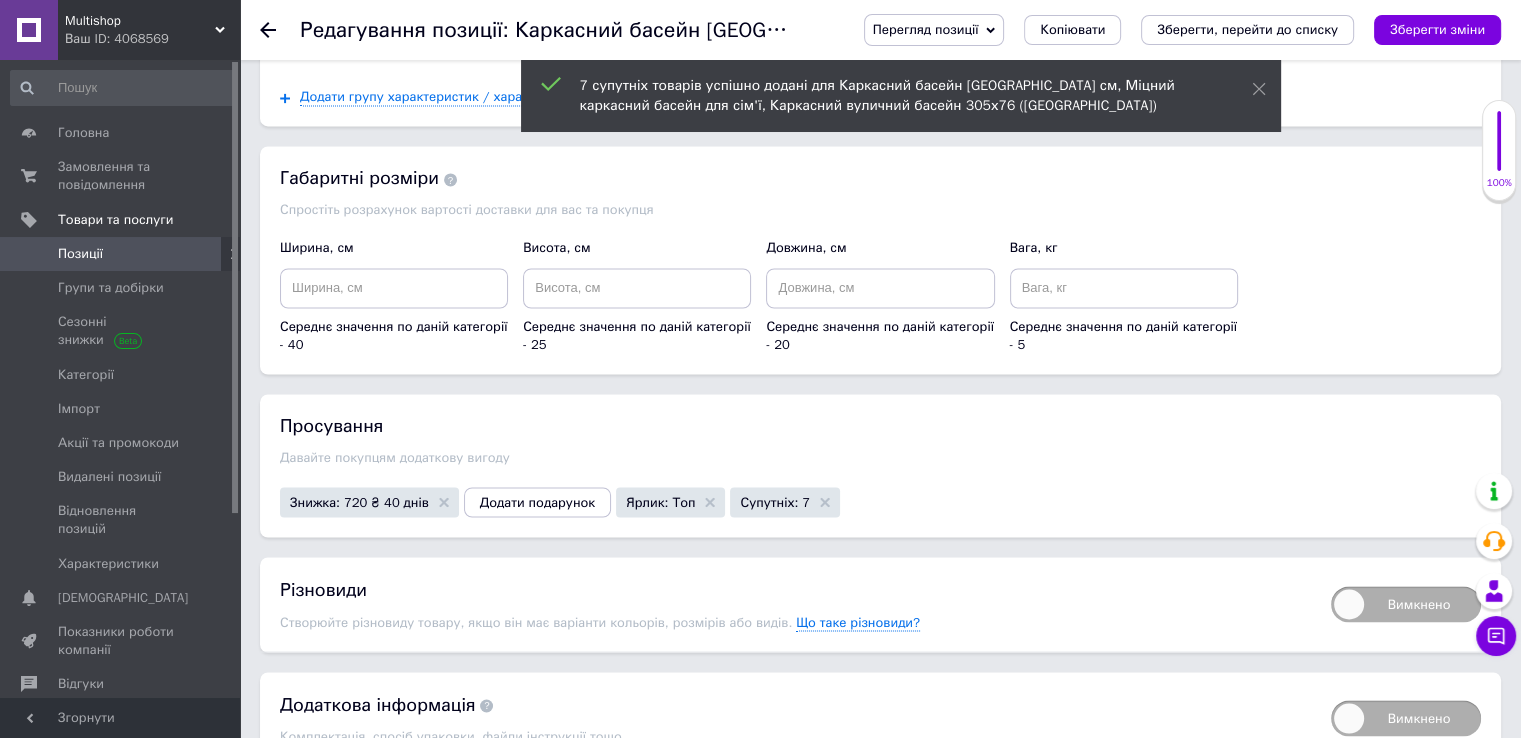 click on "Перегляд позиції Зберегти та переглянути на сайті Зберегти та переглянути на маркетплейсі Копіювати Зберегти, перейти до списку Зберегти зміни" at bounding box center (1162, 30) 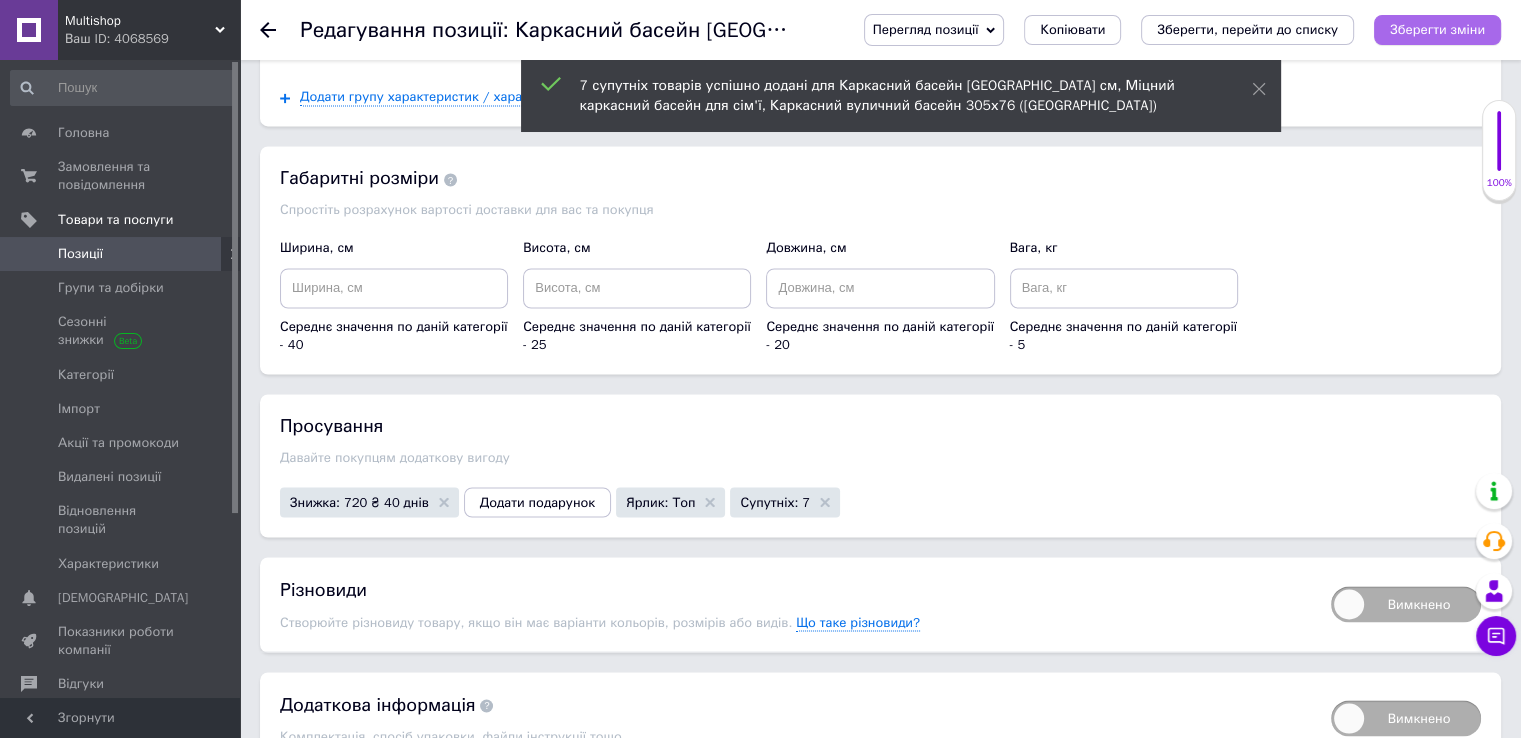 click on "Зберегти зміни" at bounding box center [1437, 29] 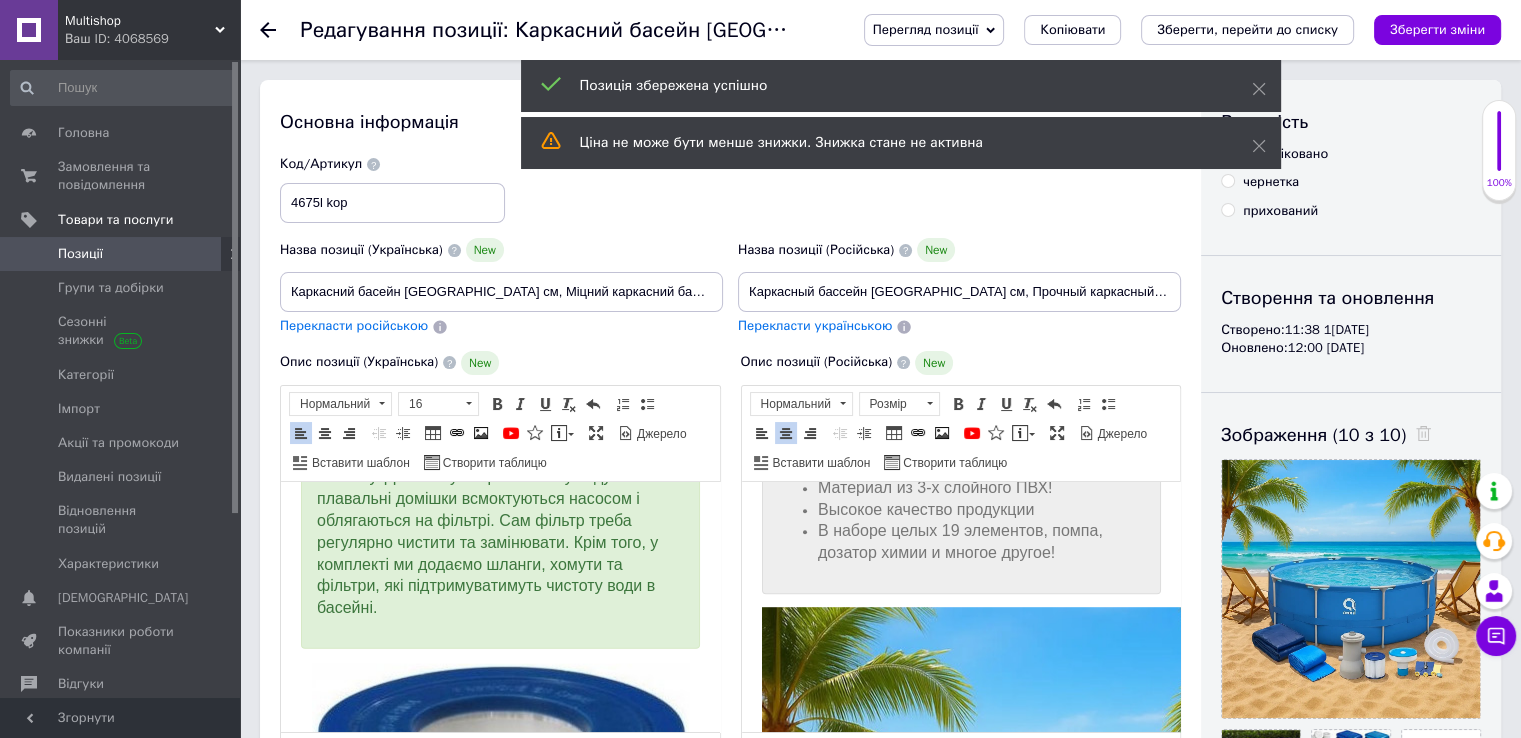scroll, scrollTop: 500, scrollLeft: 0, axis: vertical 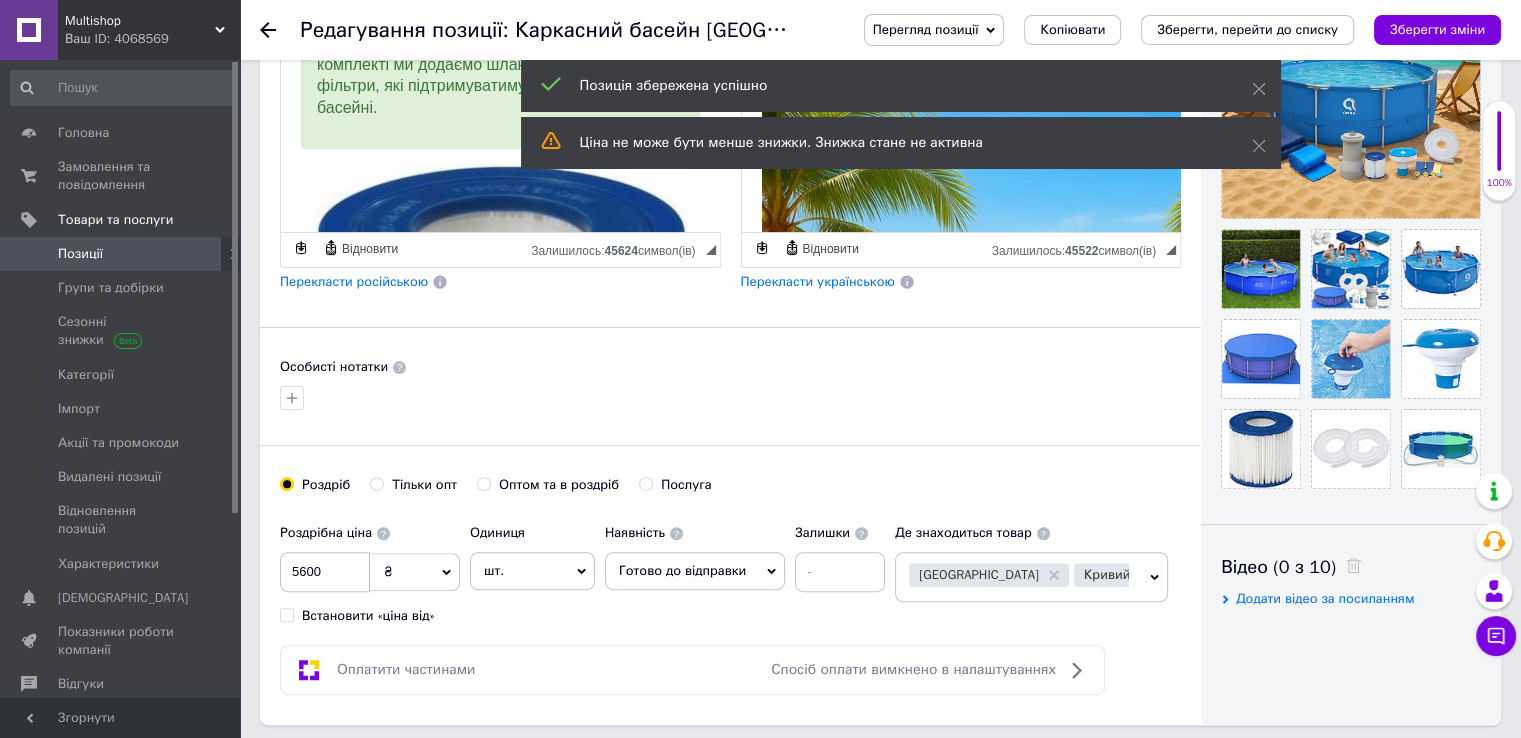 click on "Перекласти українською" at bounding box center [818, 281] 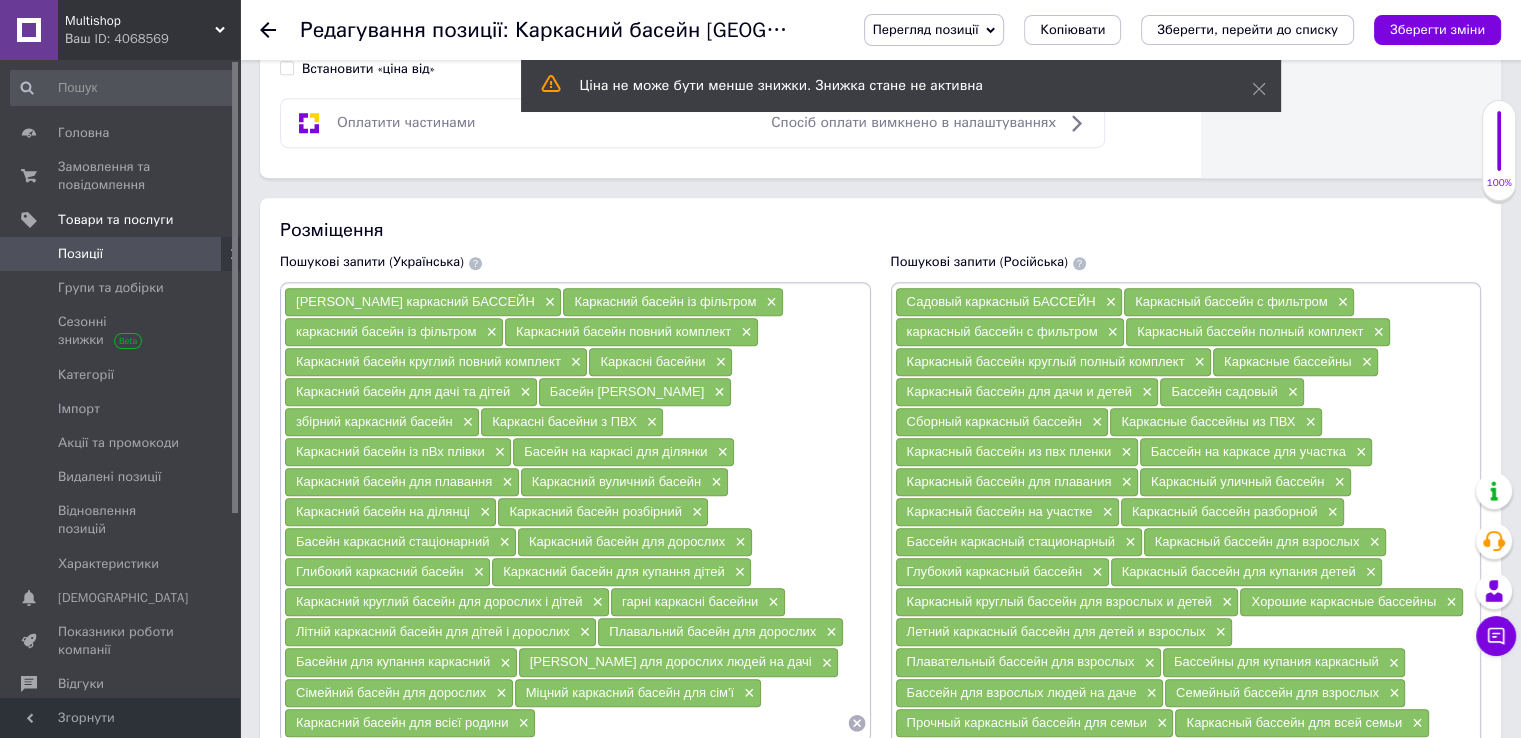 scroll, scrollTop: 1200, scrollLeft: 0, axis: vertical 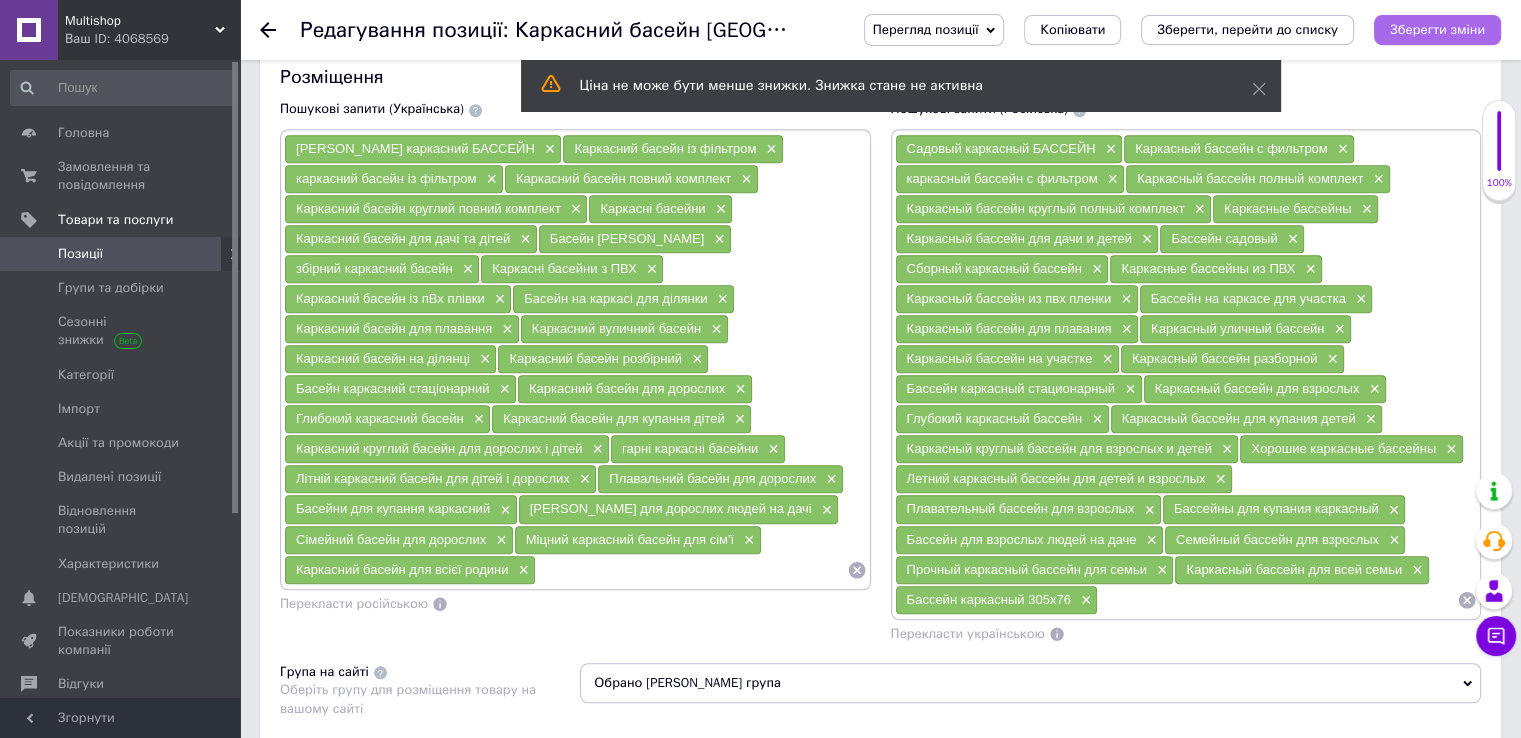 click on "Зберегти зміни" at bounding box center [1437, 30] 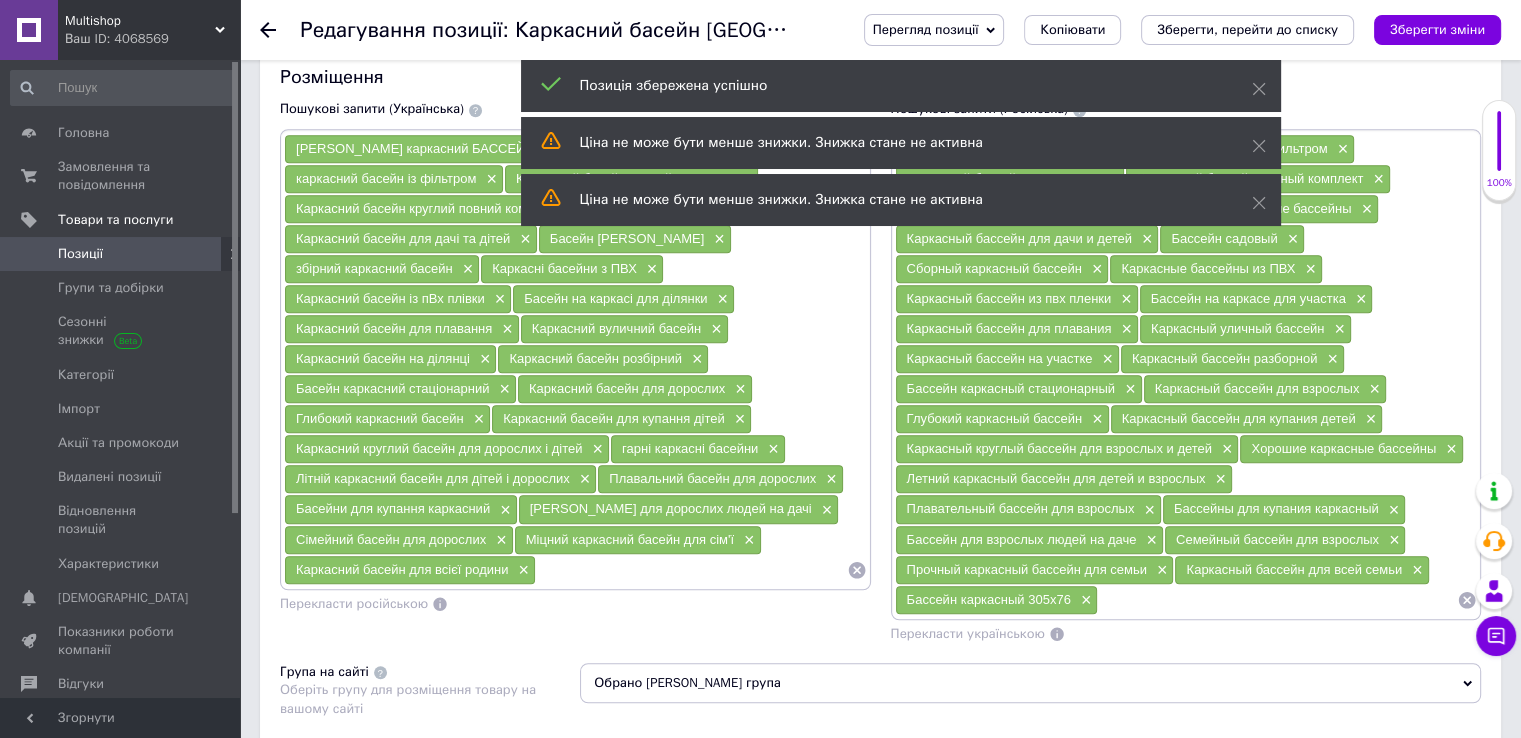 click on "Позиції" at bounding box center (121, 254) 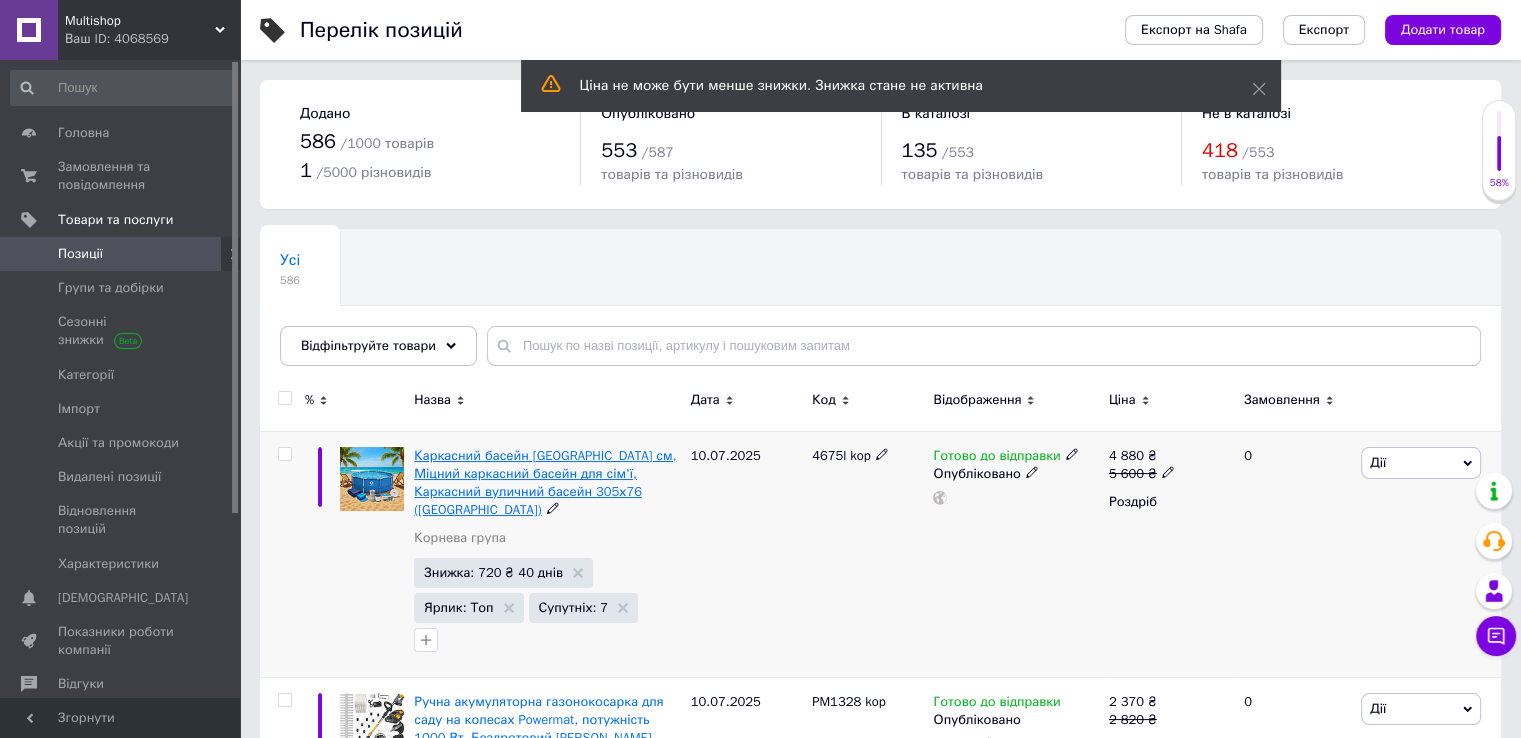 click on "Каркасний басейн 19в1 Avenli 305x305 см, Міцний каркасний басейн для сім'ї, Каркасний вуличний басейн 305х76 (Польща)" at bounding box center (545, 483) 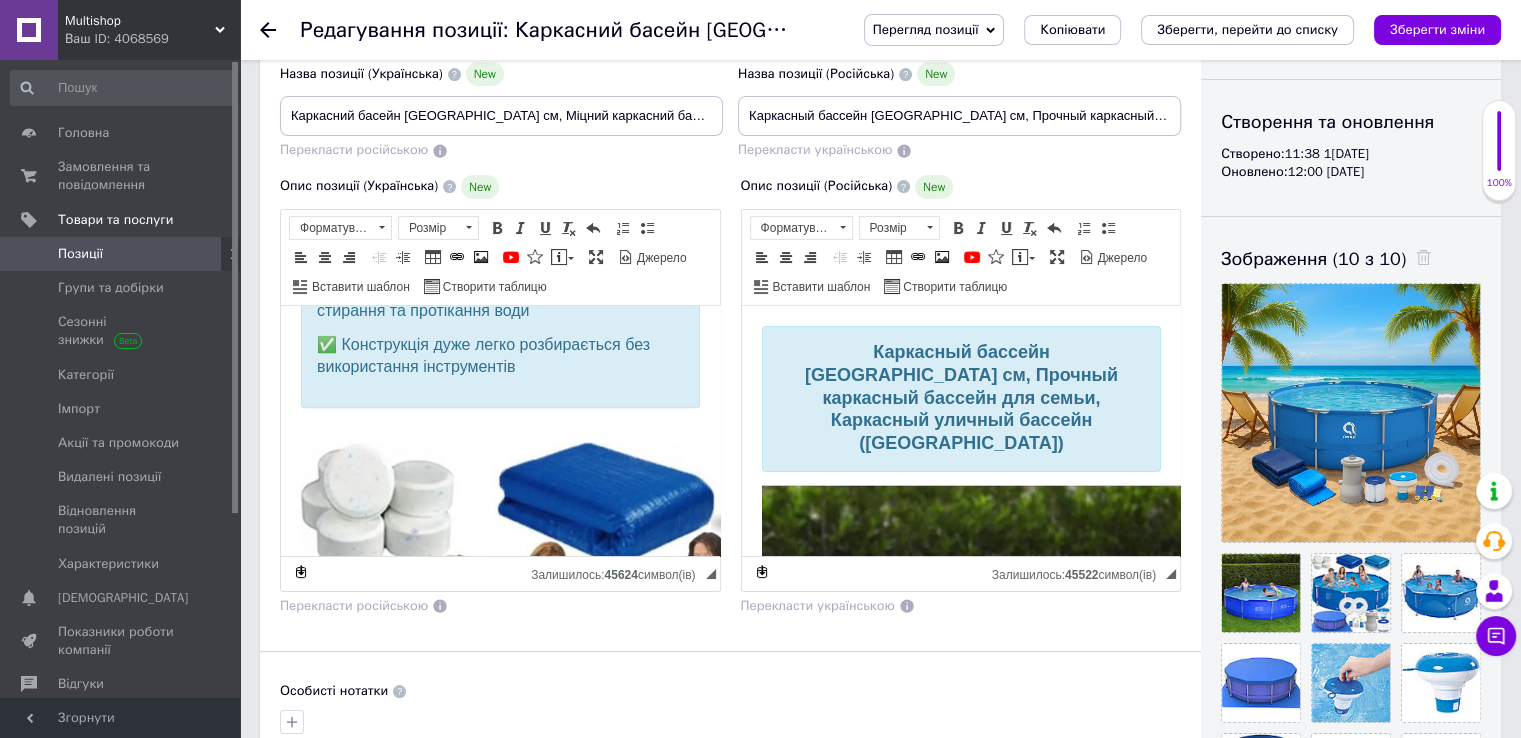 scroll, scrollTop: 0, scrollLeft: 0, axis: both 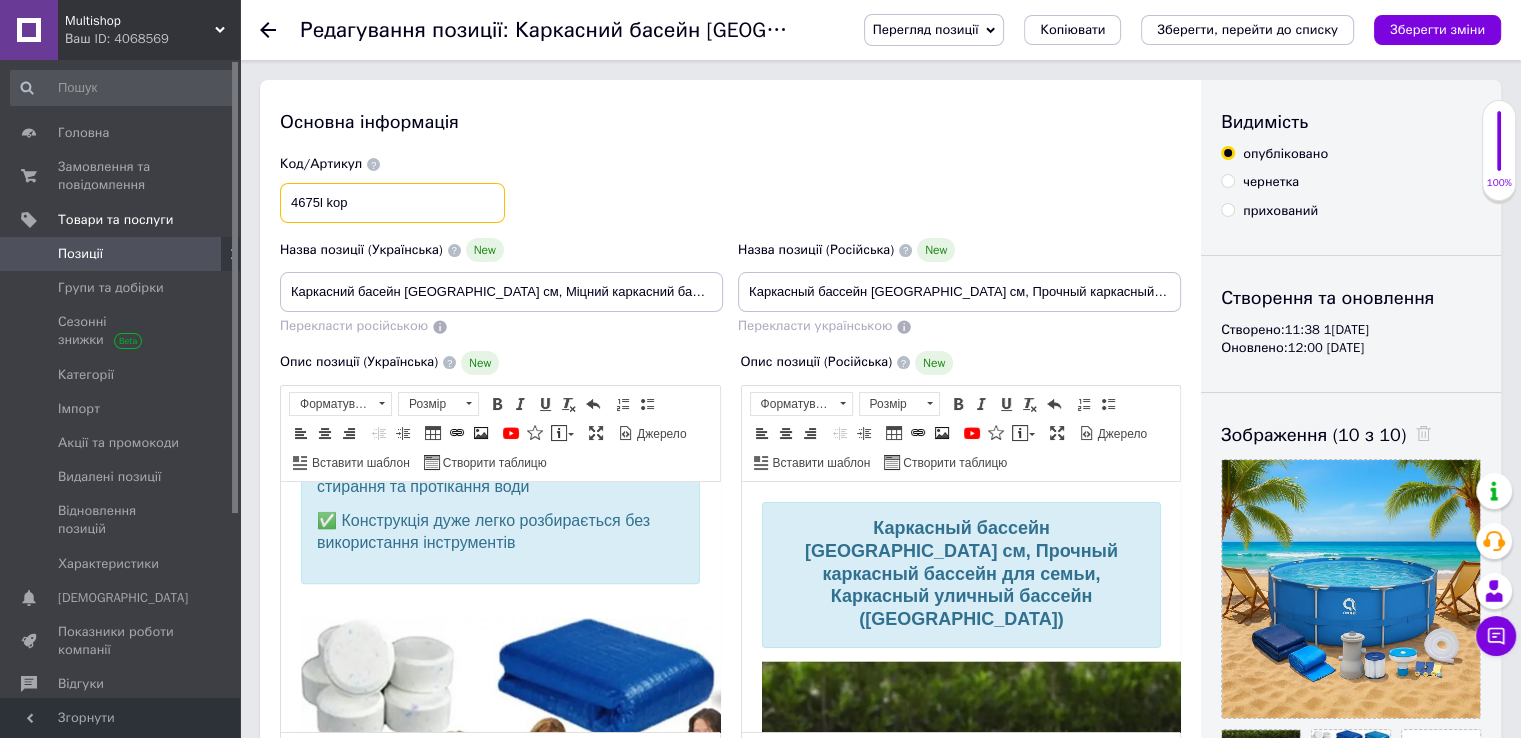 click on "4675l kop" at bounding box center (392, 203) 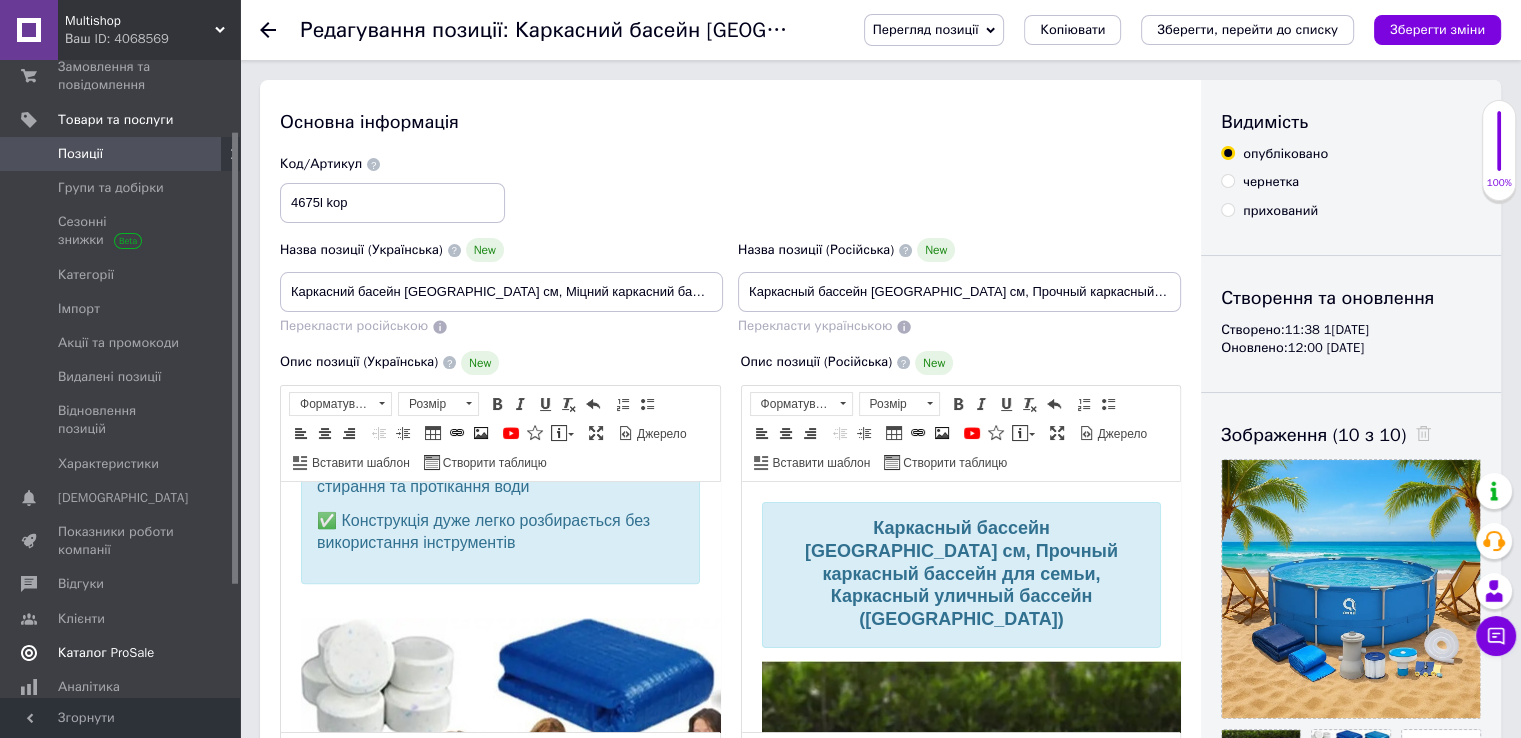 click on "Каталог ProSale" at bounding box center (123, 653) 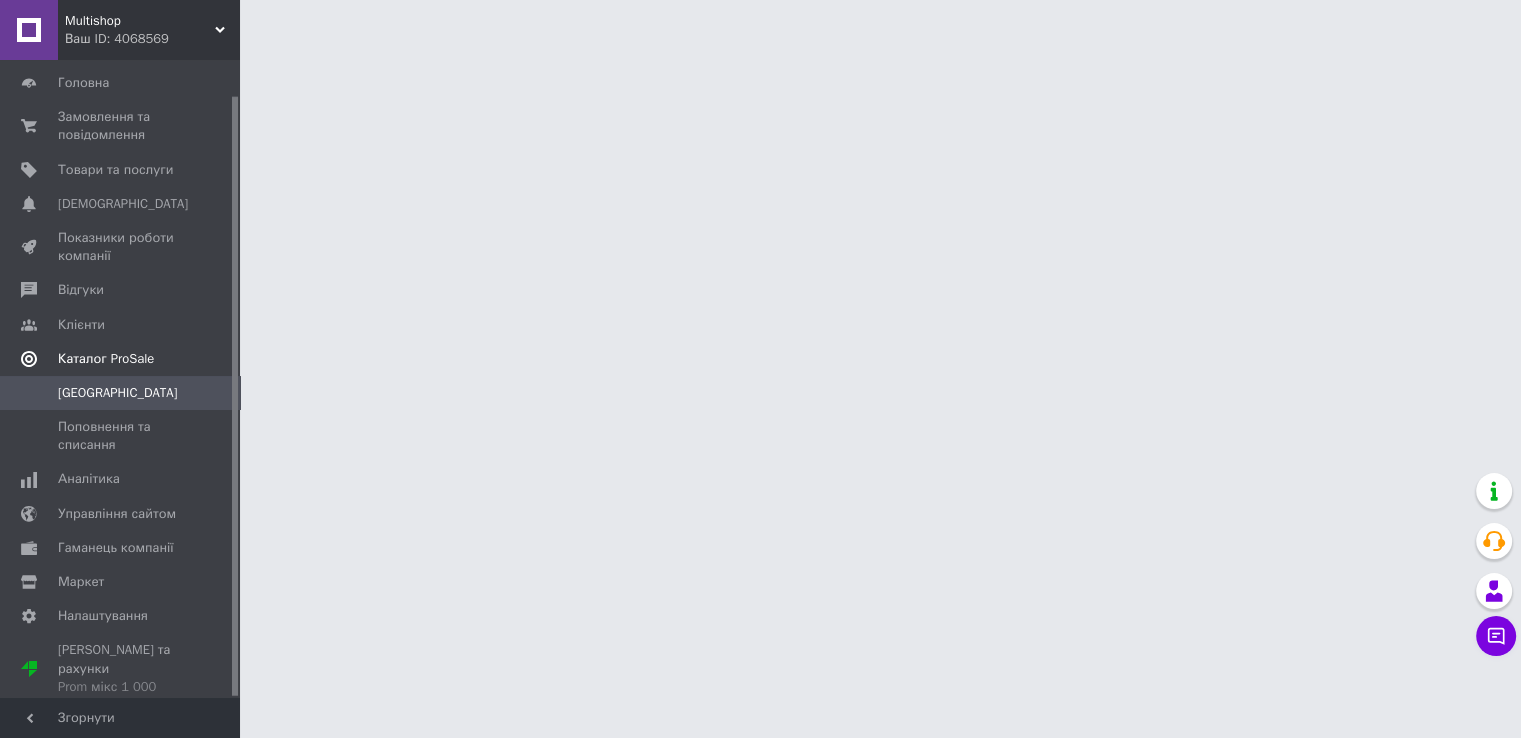 scroll, scrollTop: 37, scrollLeft: 0, axis: vertical 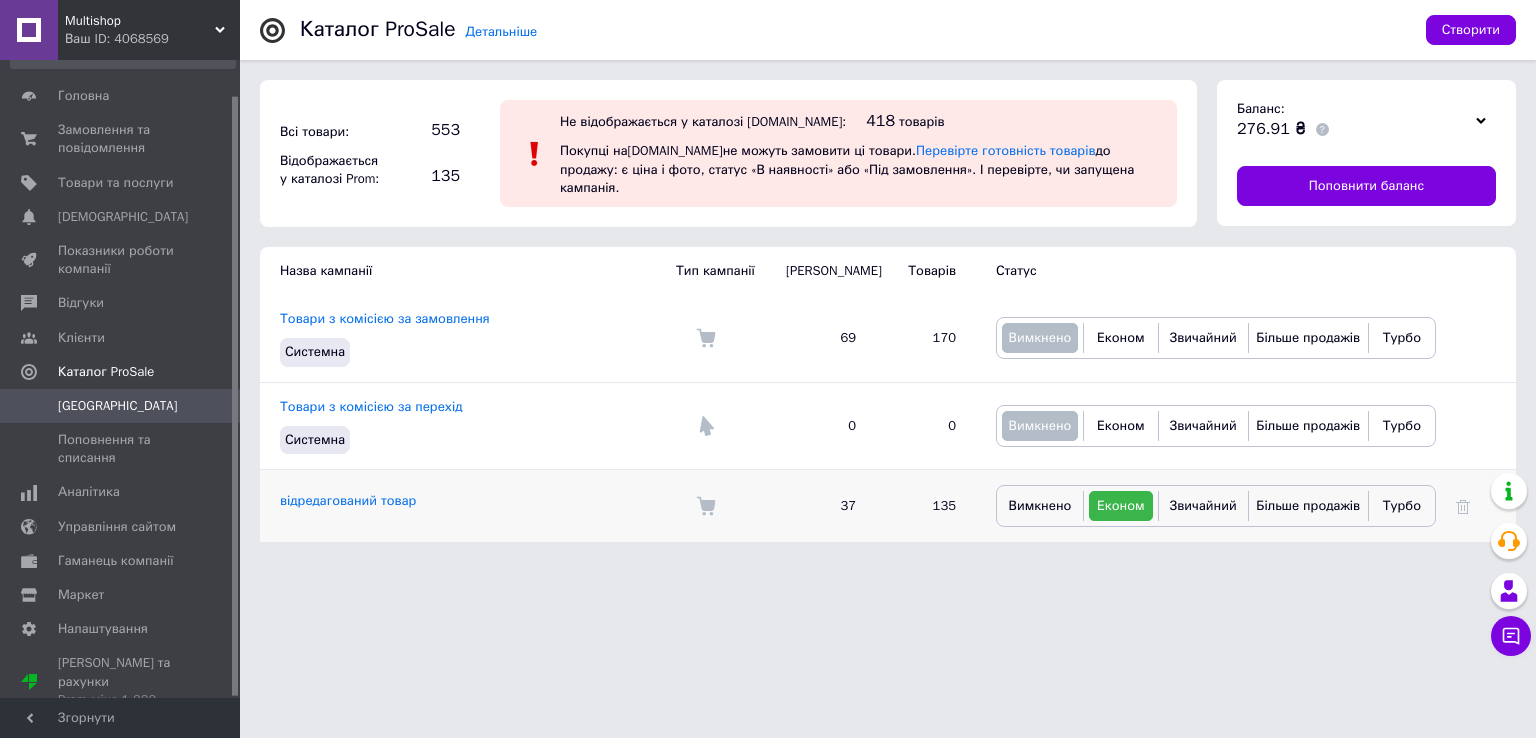 click on "відредагований товар" at bounding box center (468, 505) 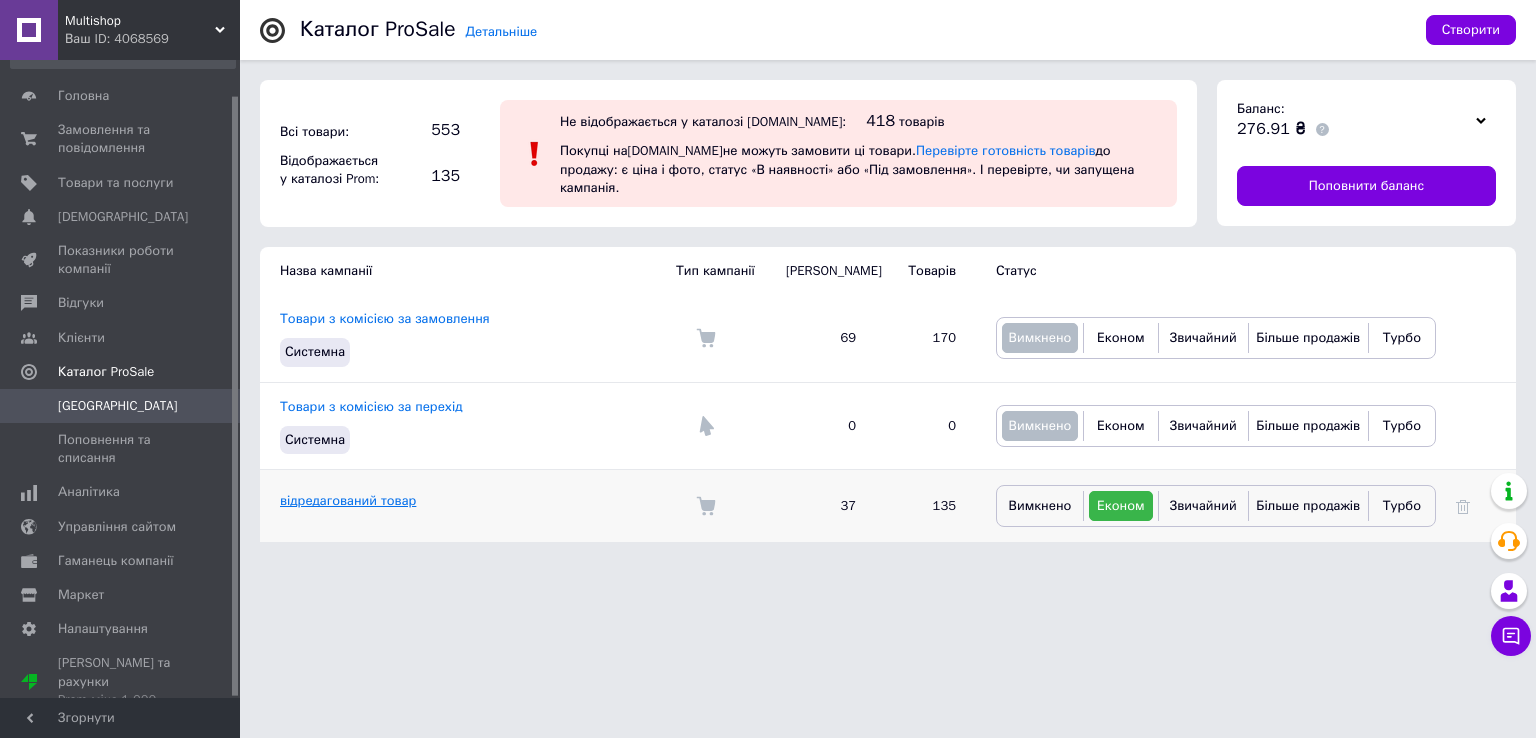 click on "відредагований товар" at bounding box center (348, 500) 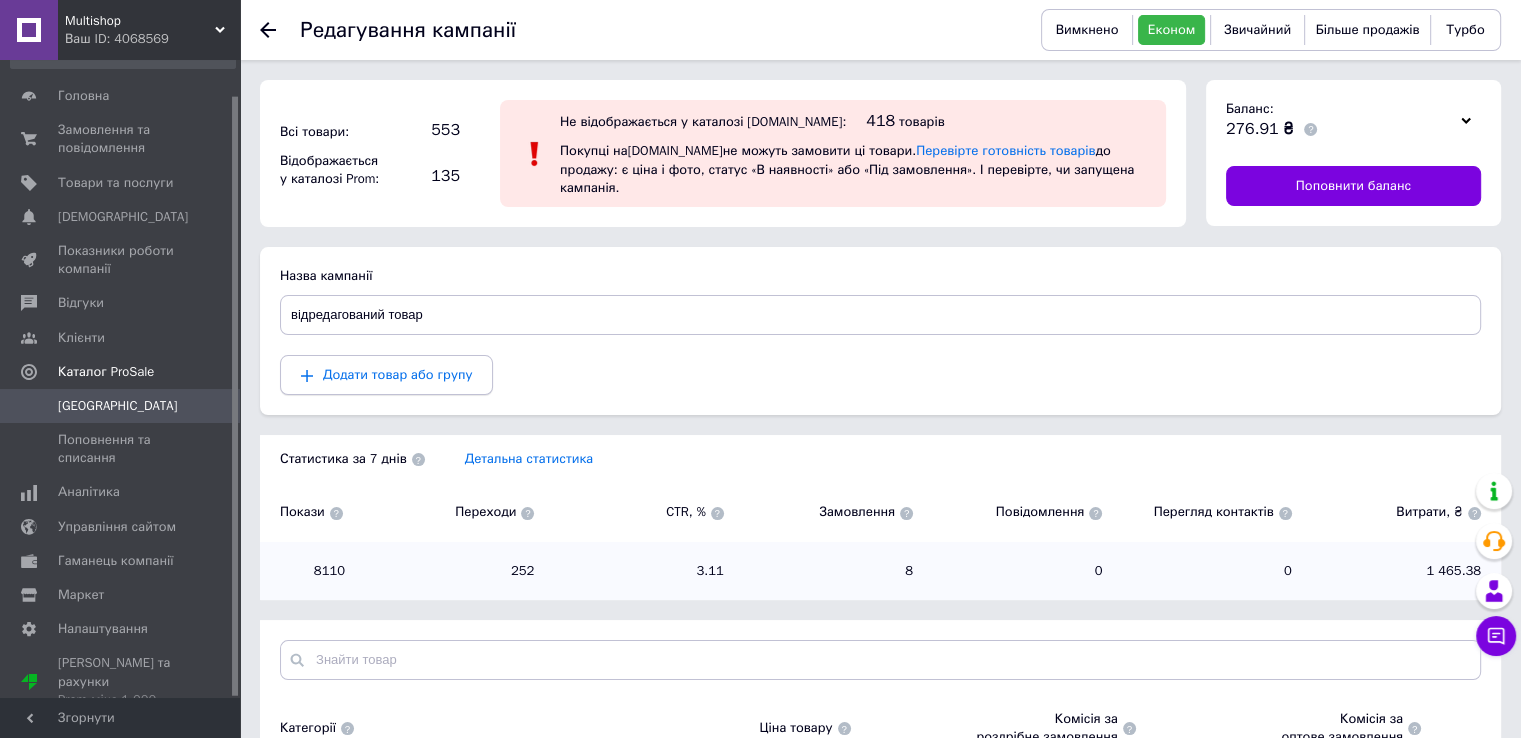 click on "Додати товар або групу" at bounding box center (397, 374) 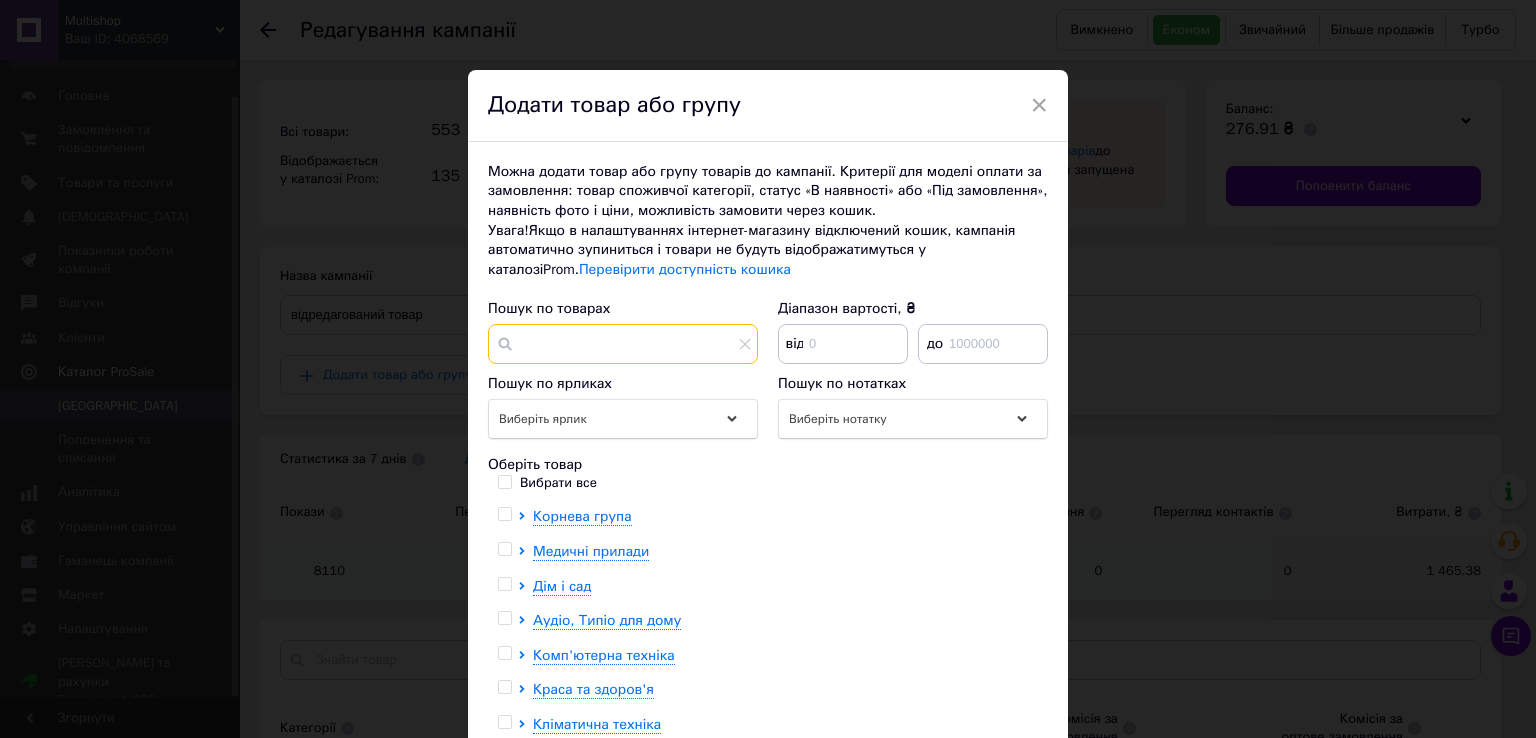click at bounding box center [623, 344] 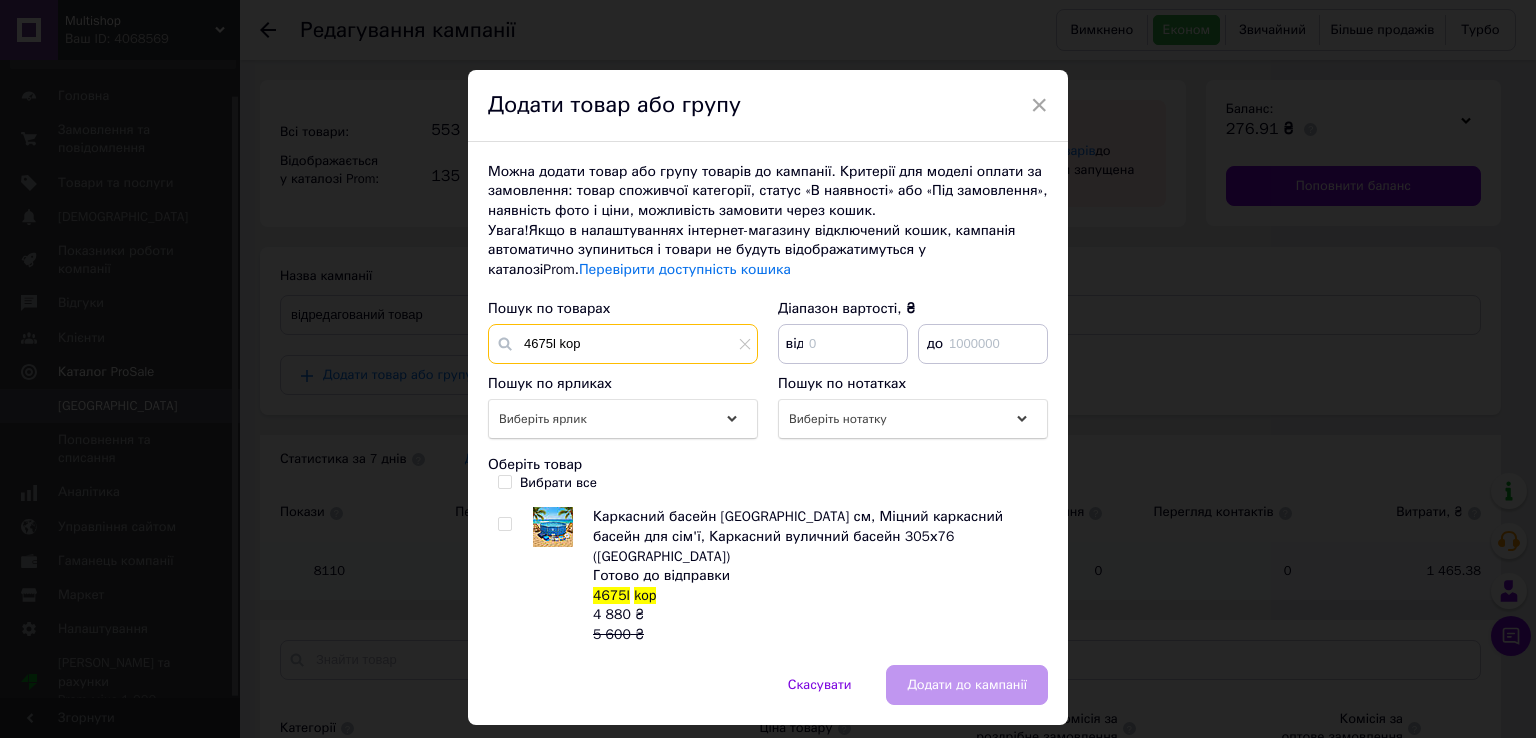 type on "4675l kop" 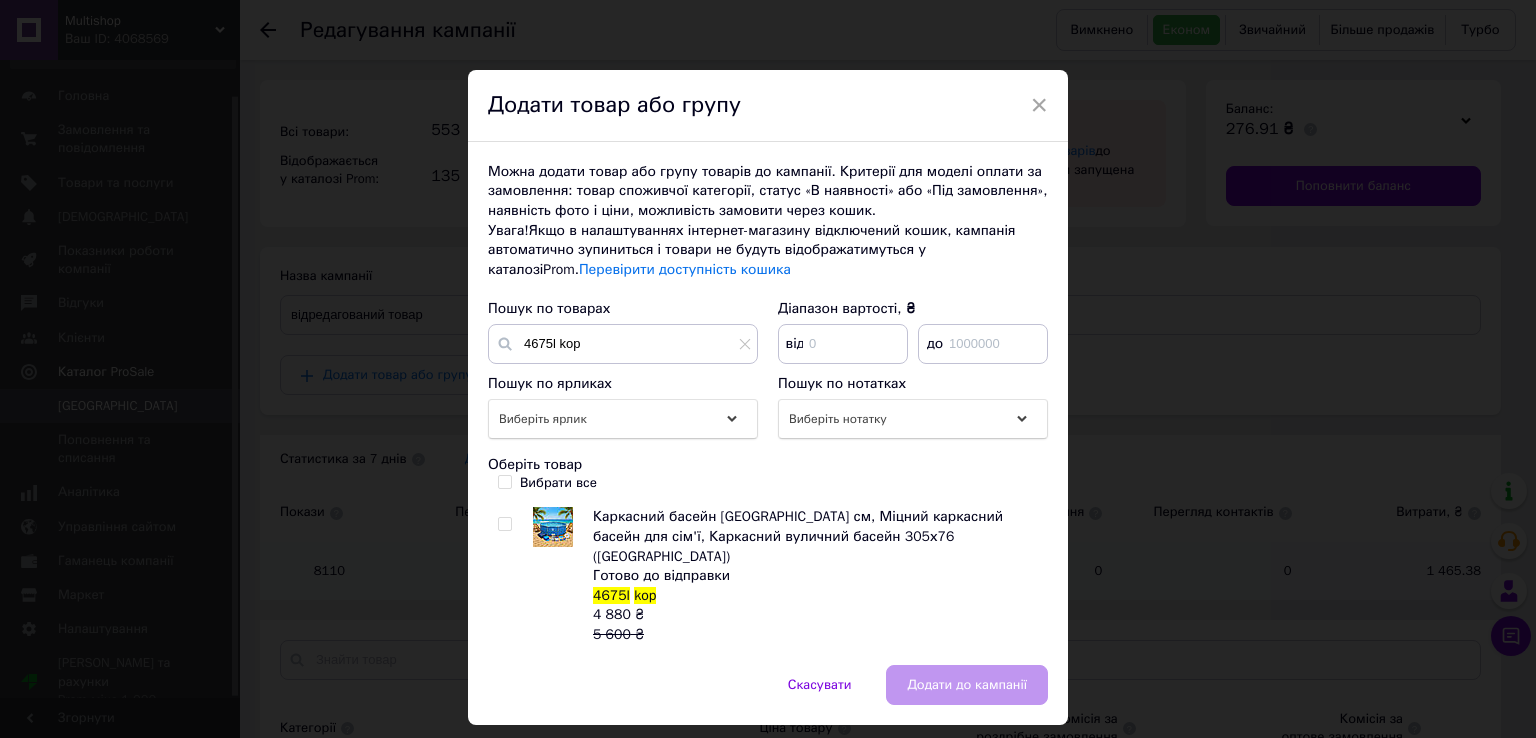 click on "Вибрати все" at bounding box center (504, 481) 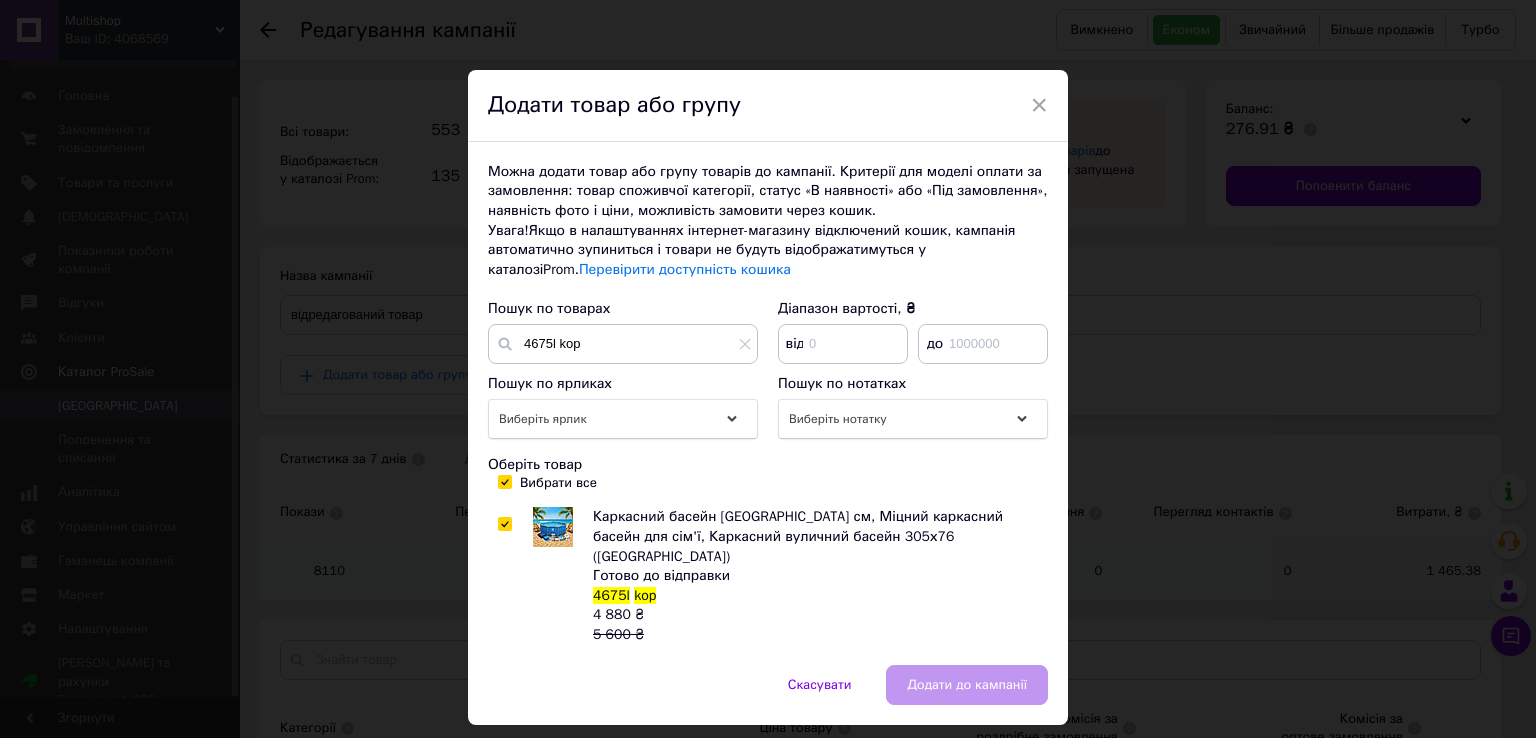 checkbox on "true" 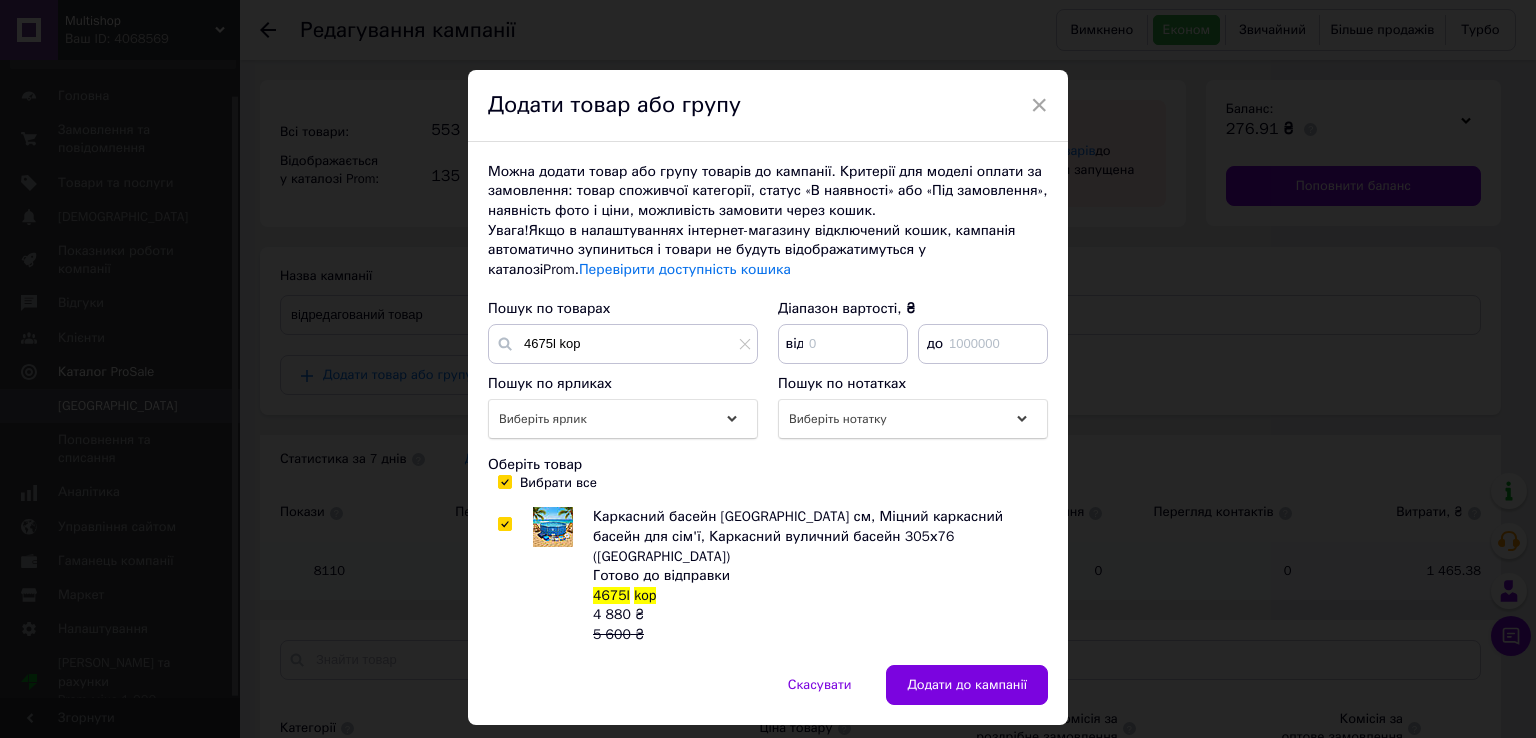 click on "Скасувати   Додати до кампанії" at bounding box center [768, 695] 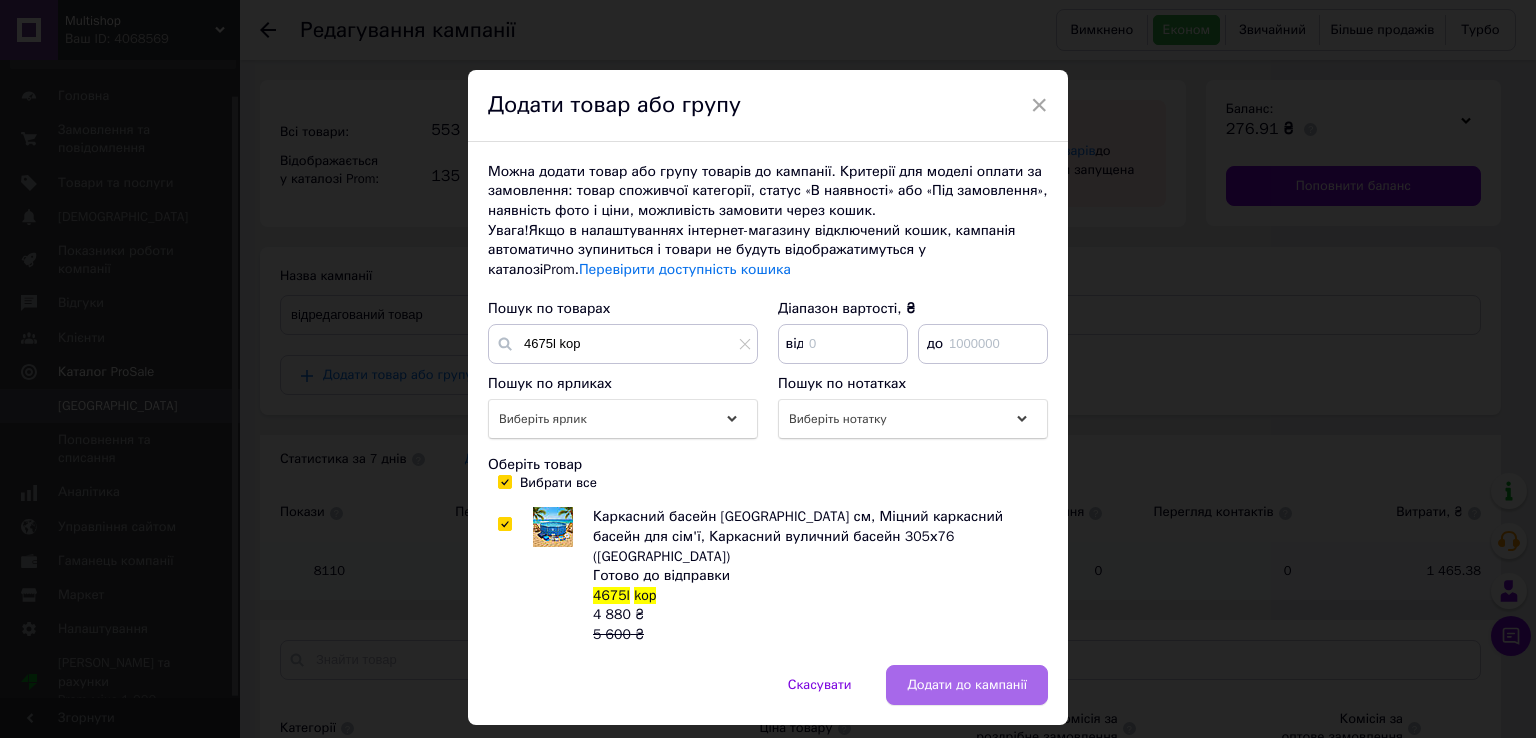 click on "Додати до кампанії" at bounding box center [967, 685] 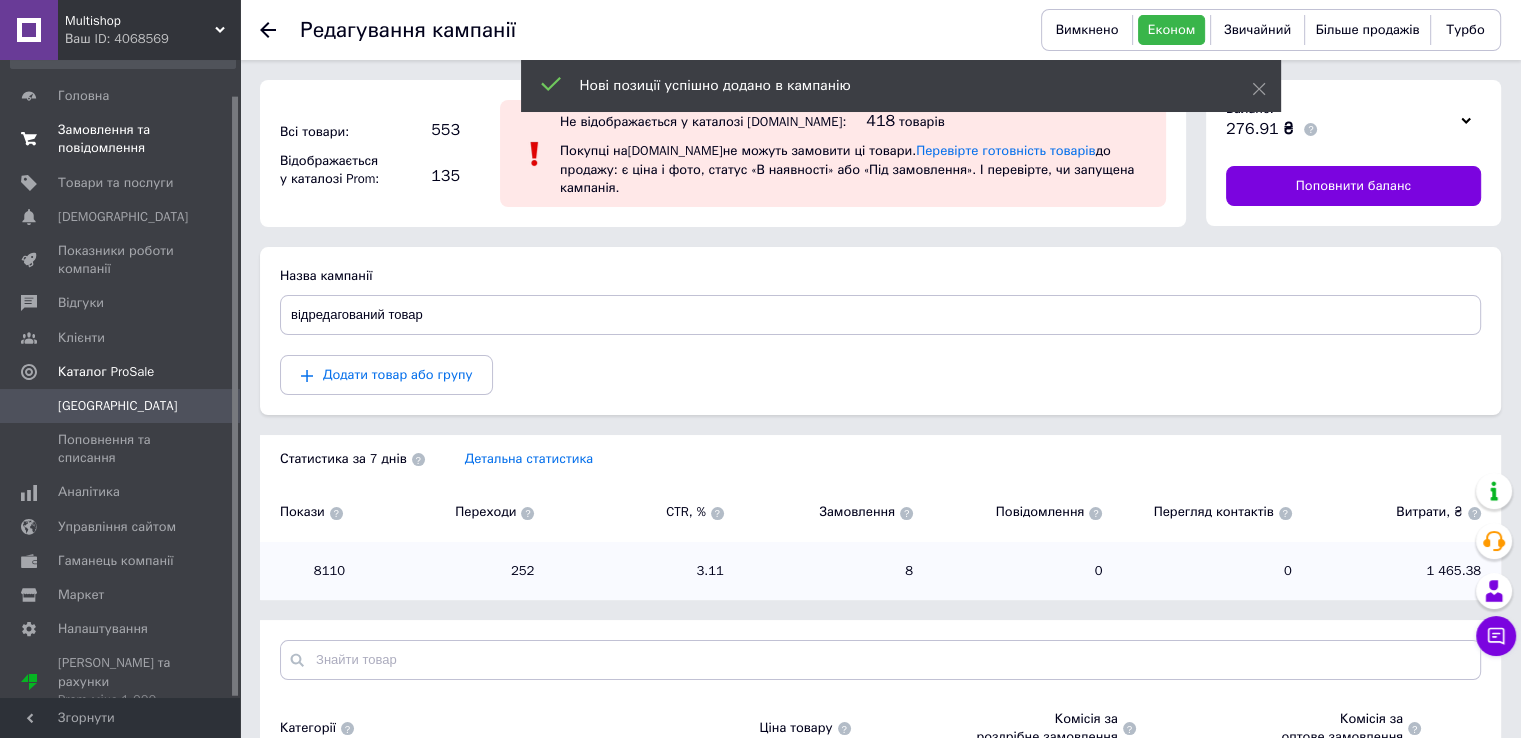 click on "Замовлення та повідомлення" at bounding box center [121, 139] 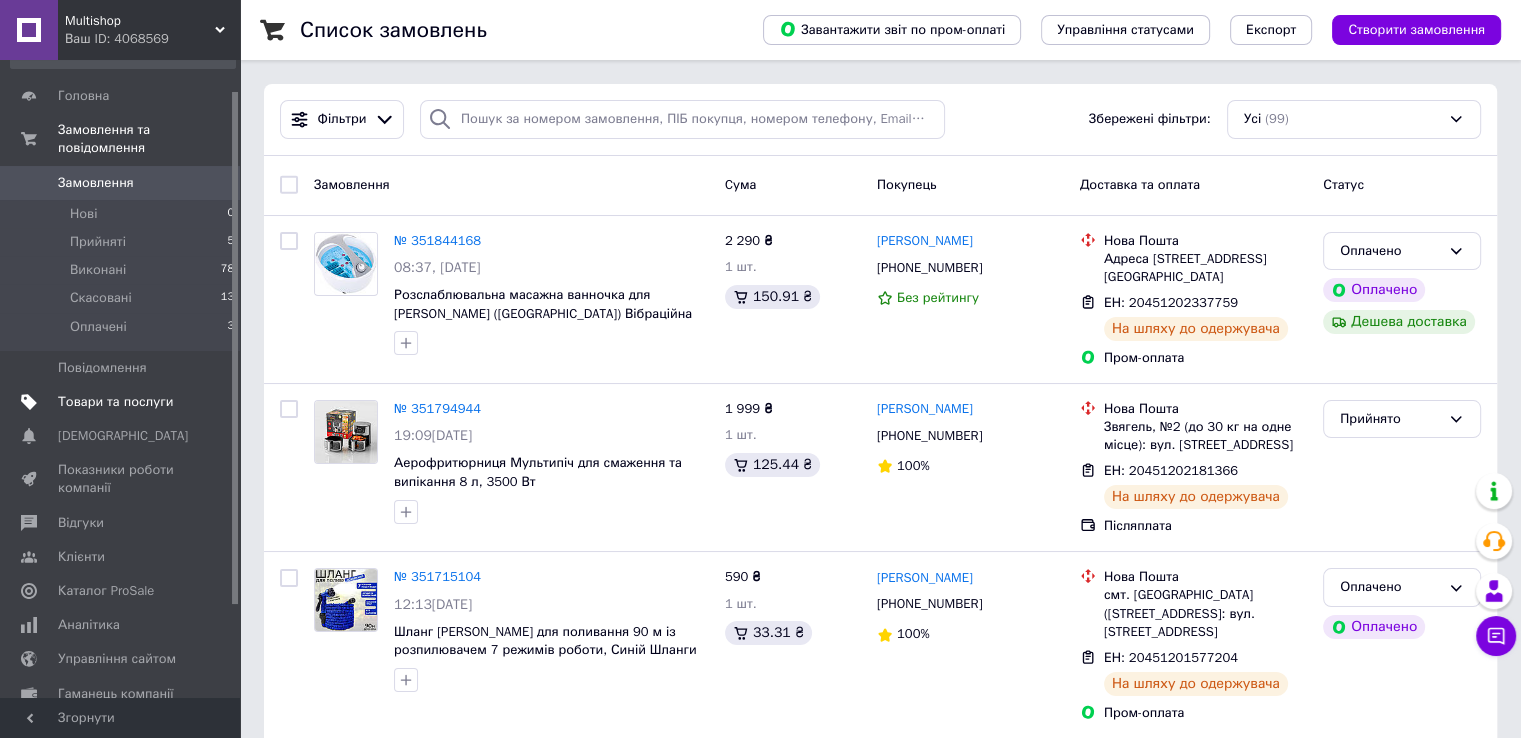 click on "Товари та послуги" at bounding box center [115, 402] 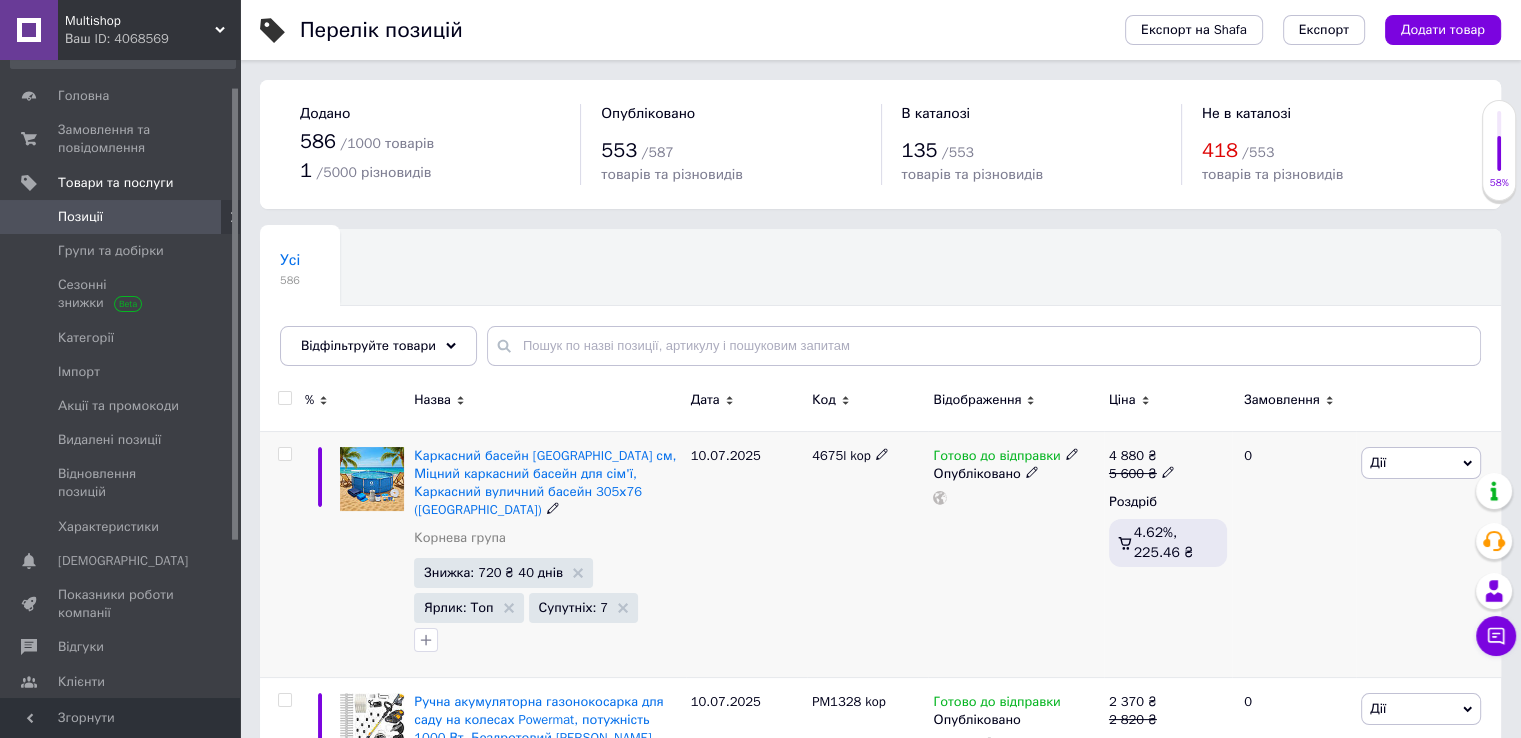click 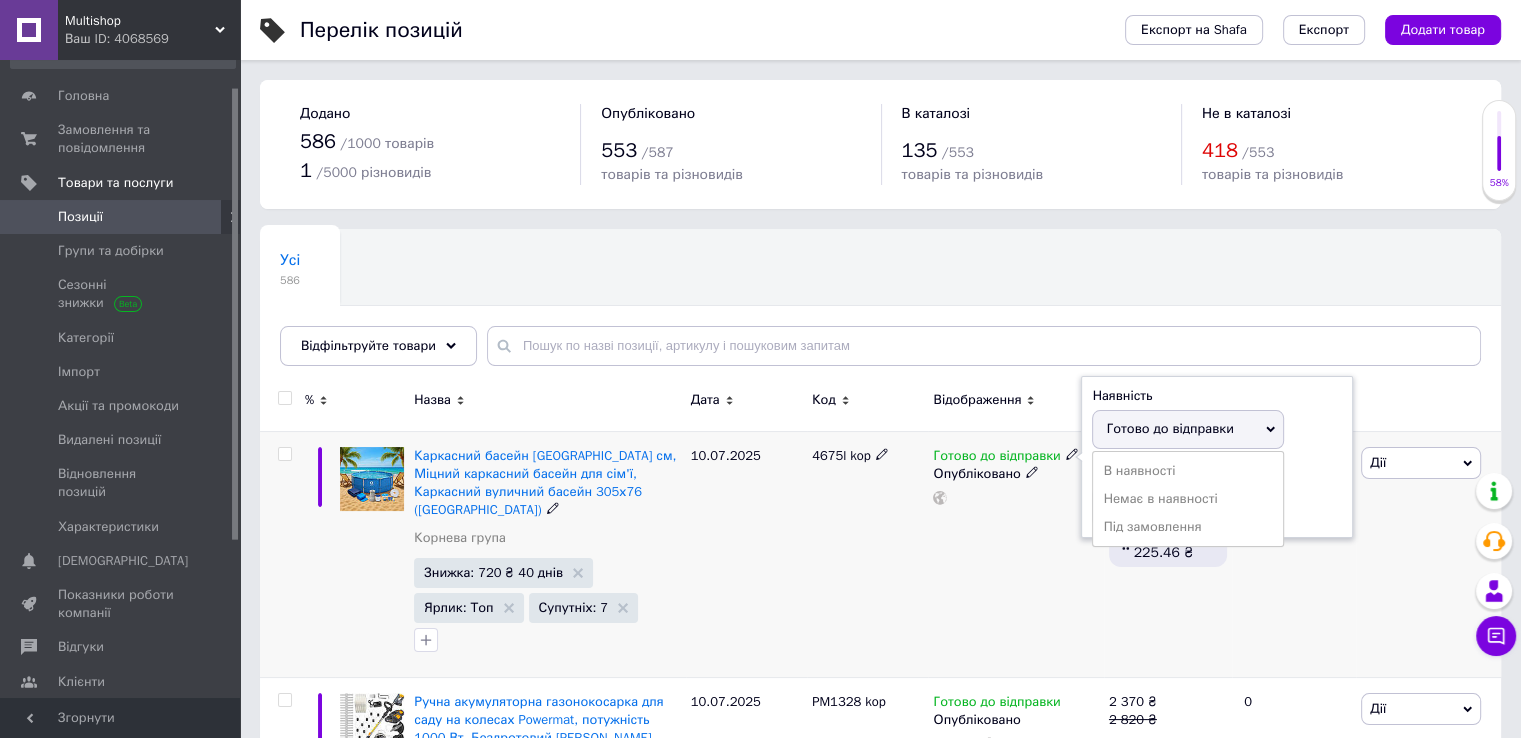 click on "Готово до відправки" at bounding box center [996, 458] 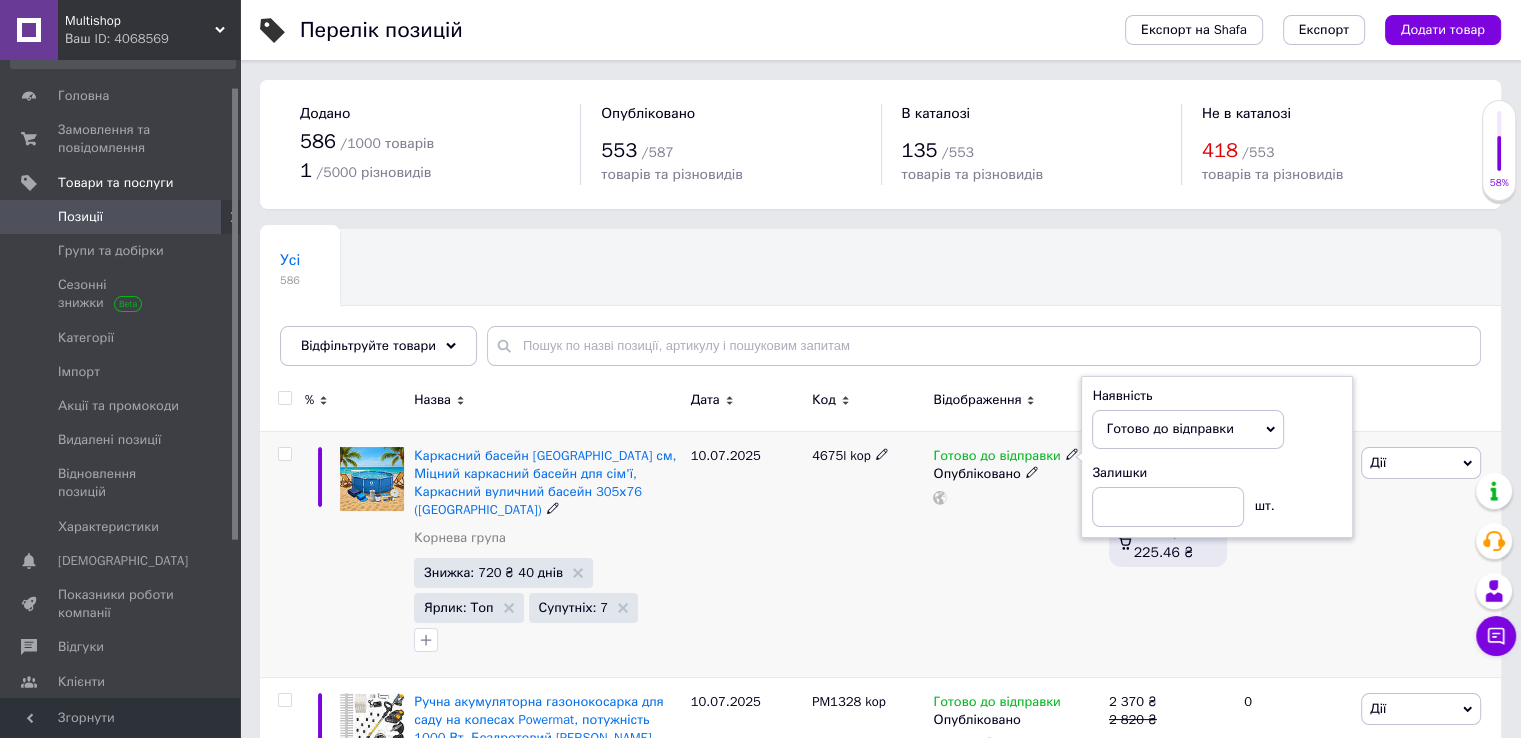 click on "4675l kop" at bounding box center (867, 554) 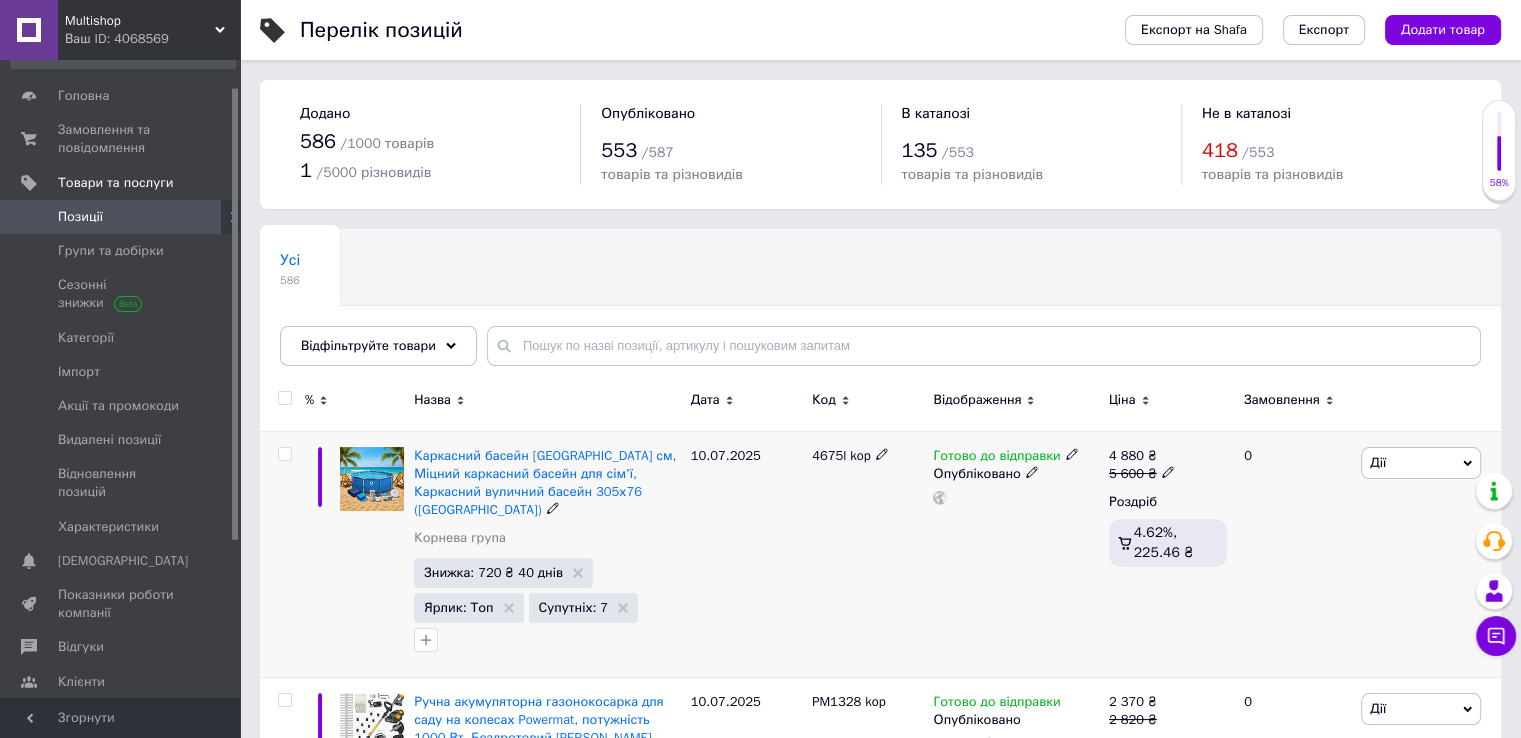 click 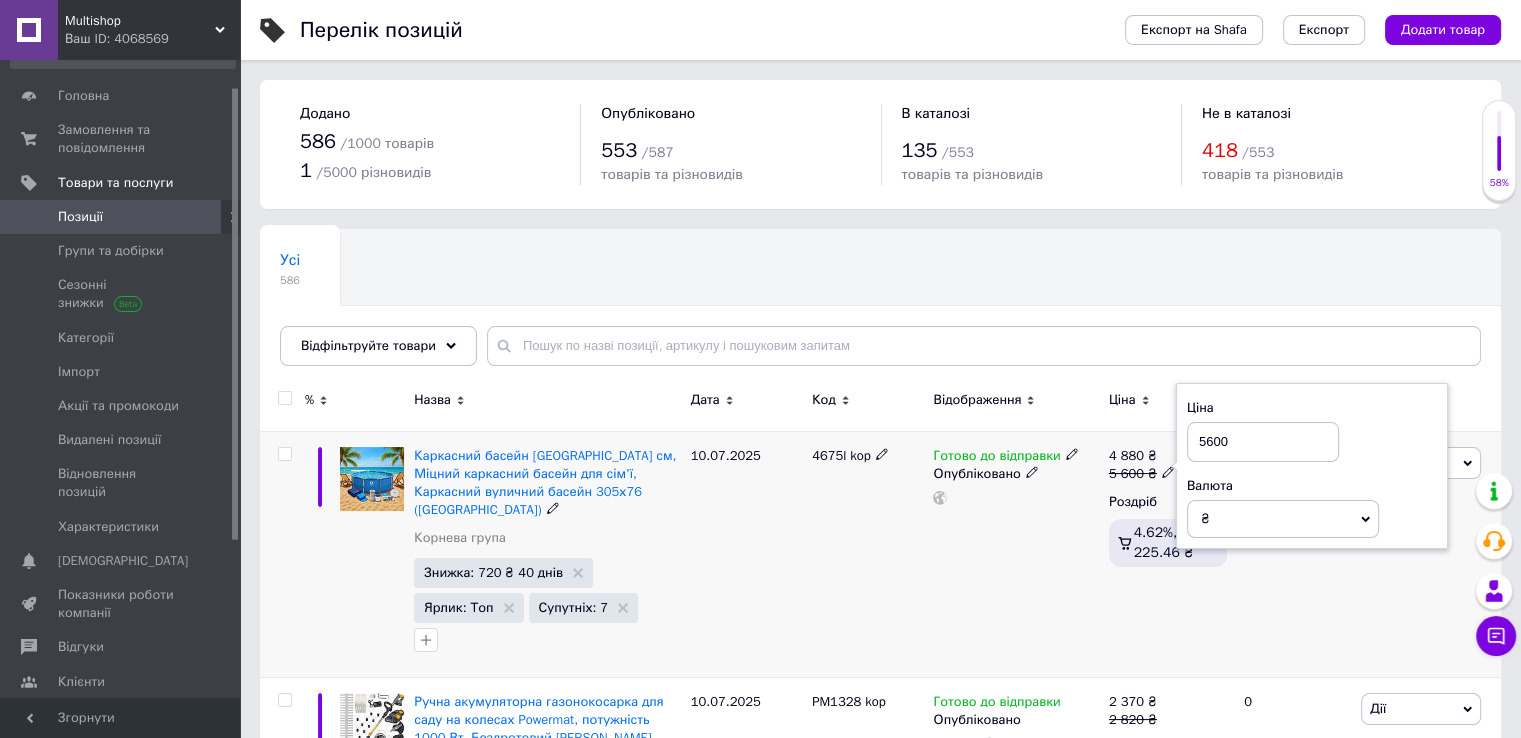 click on "5600" at bounding box center (1263, 442) 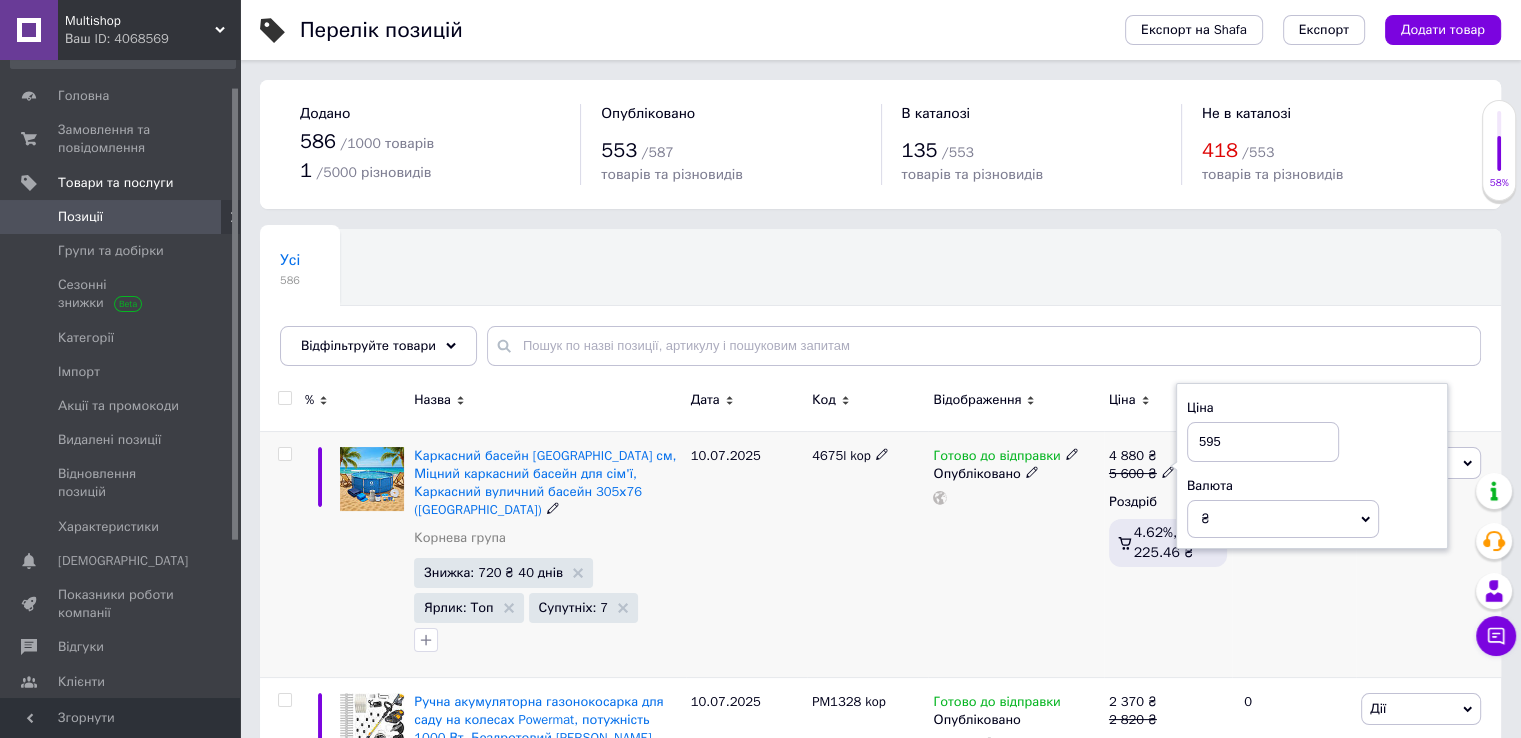 type on "5950" 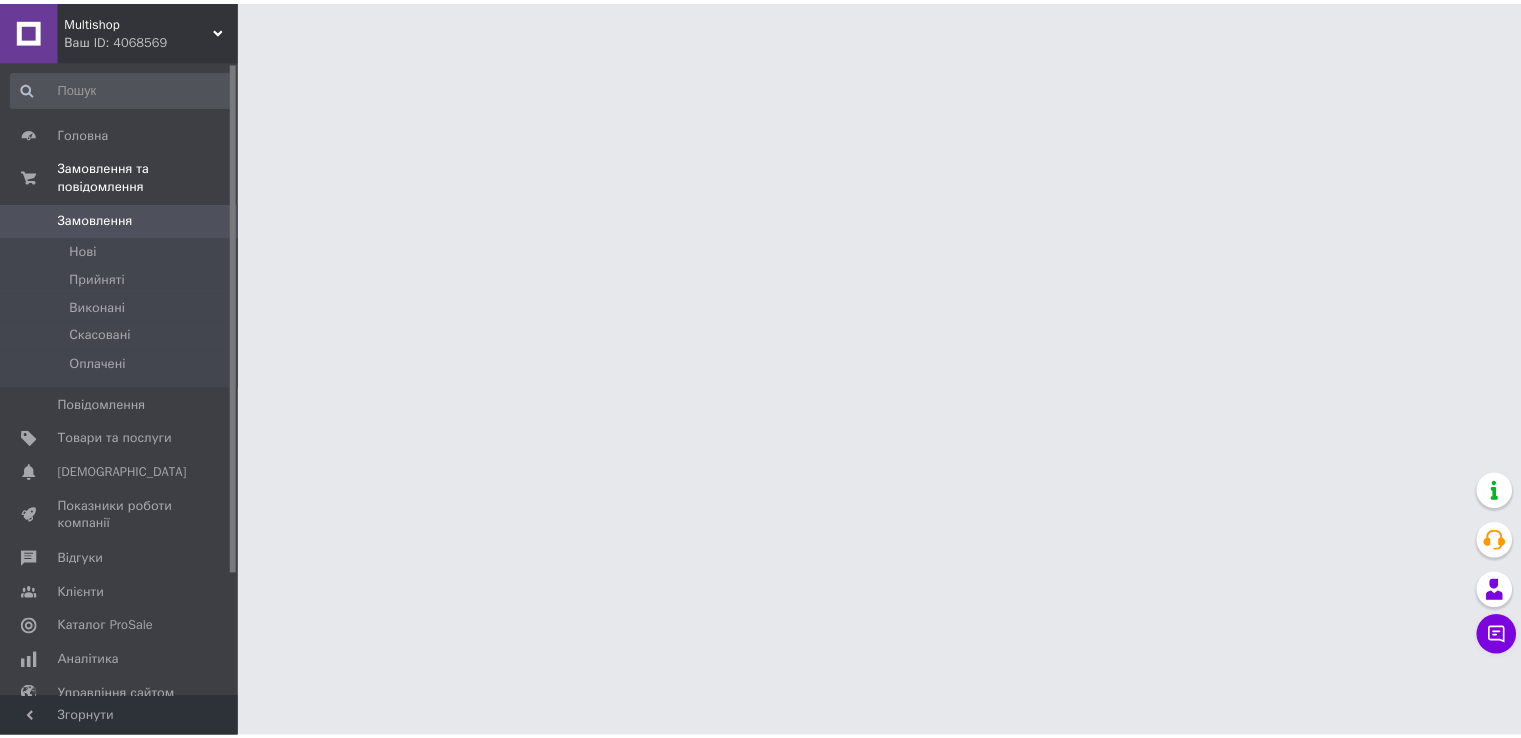 scroll, scrollTop: 0, scrollLeft: 0, axis: both 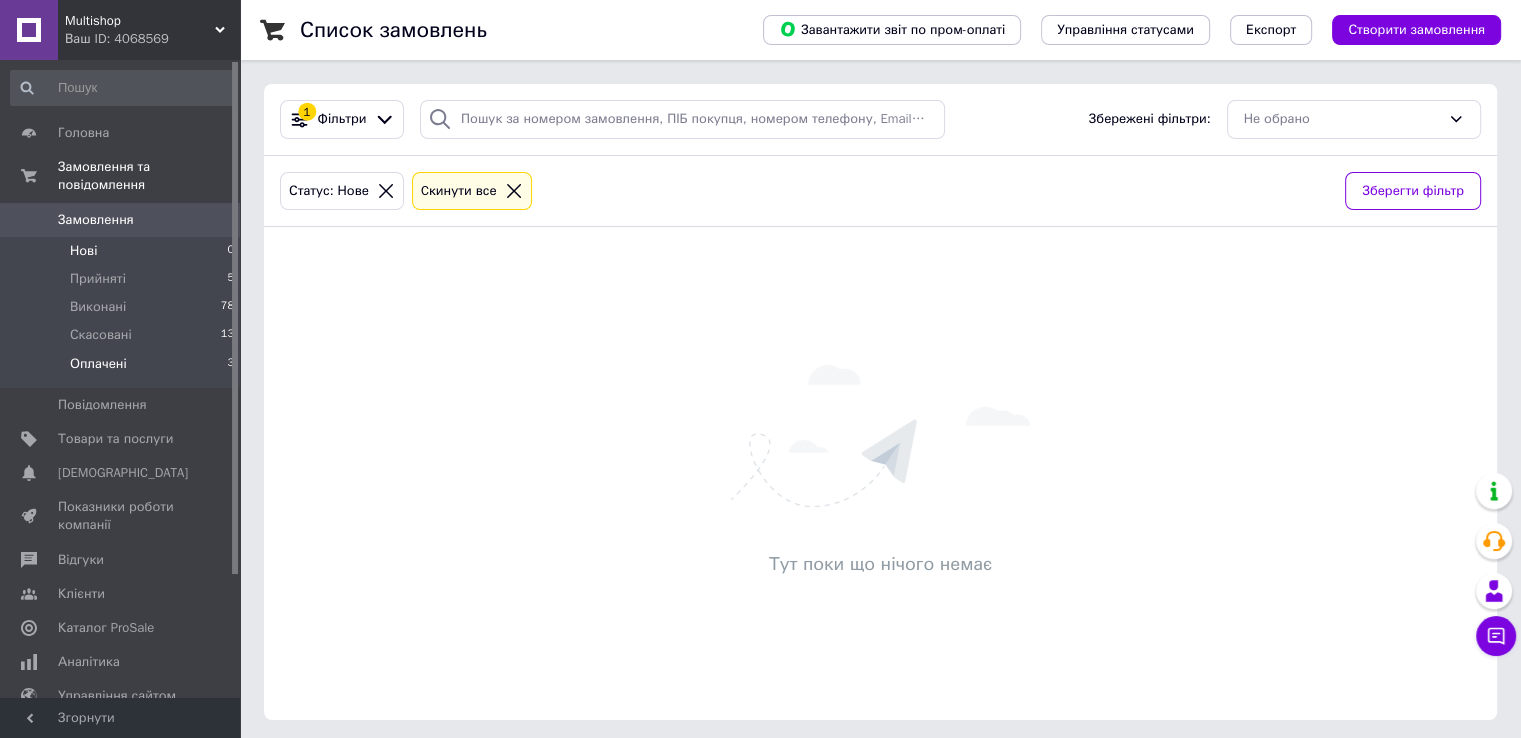 click on "Оплачені" at bounding box center [98, 364] 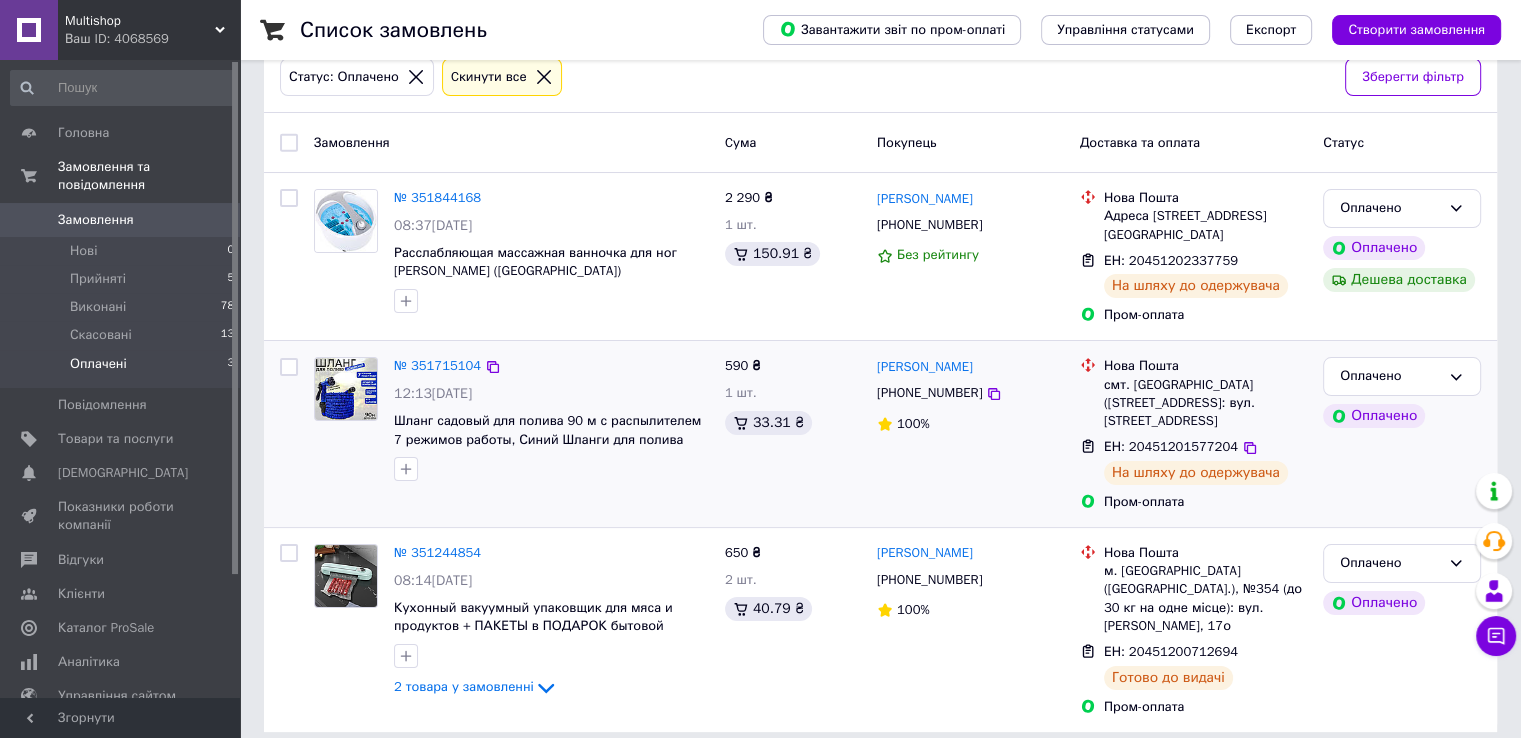 scroll, scrollTop: 0, scrollLeft: 0, axis: both 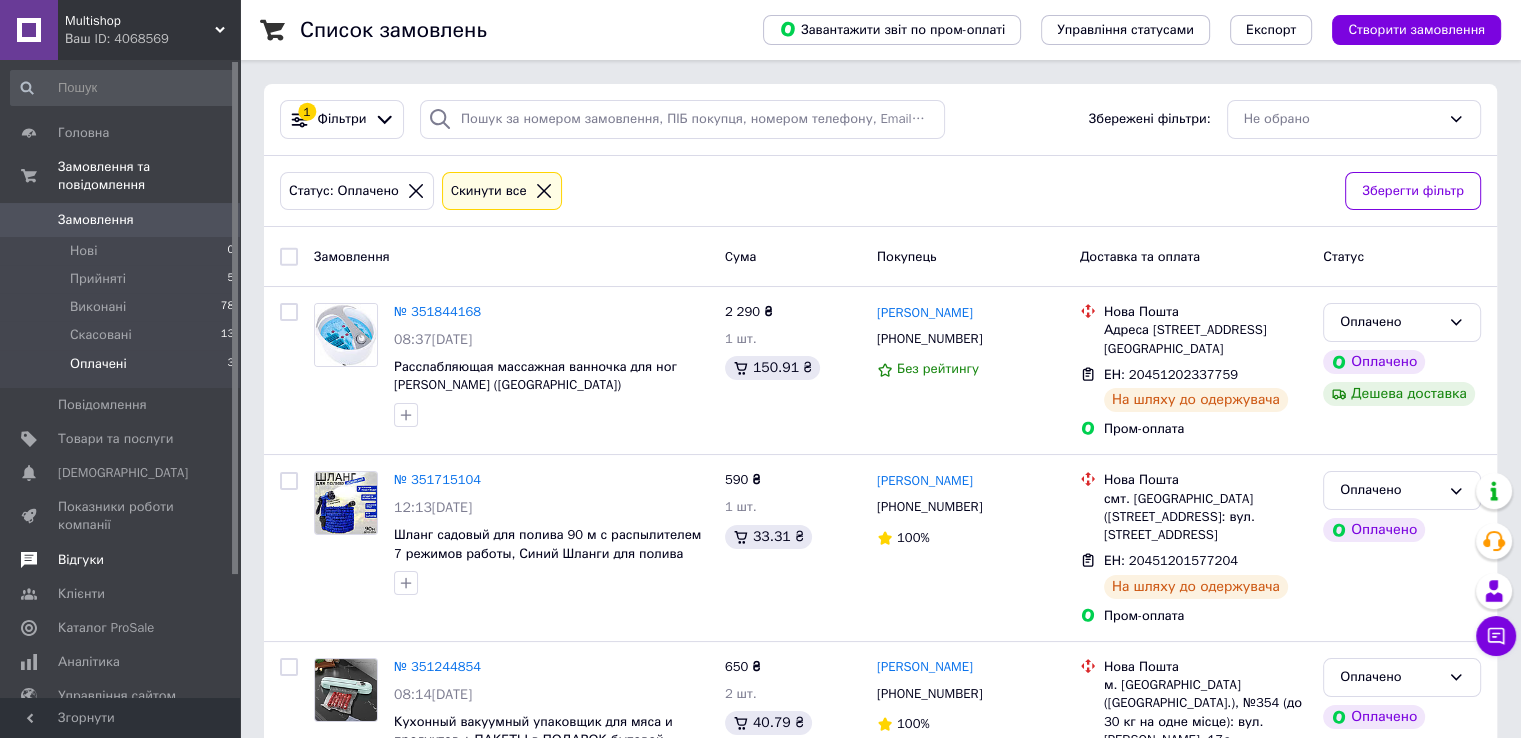 click on "Відгуки" at bounding box center (123, 560) 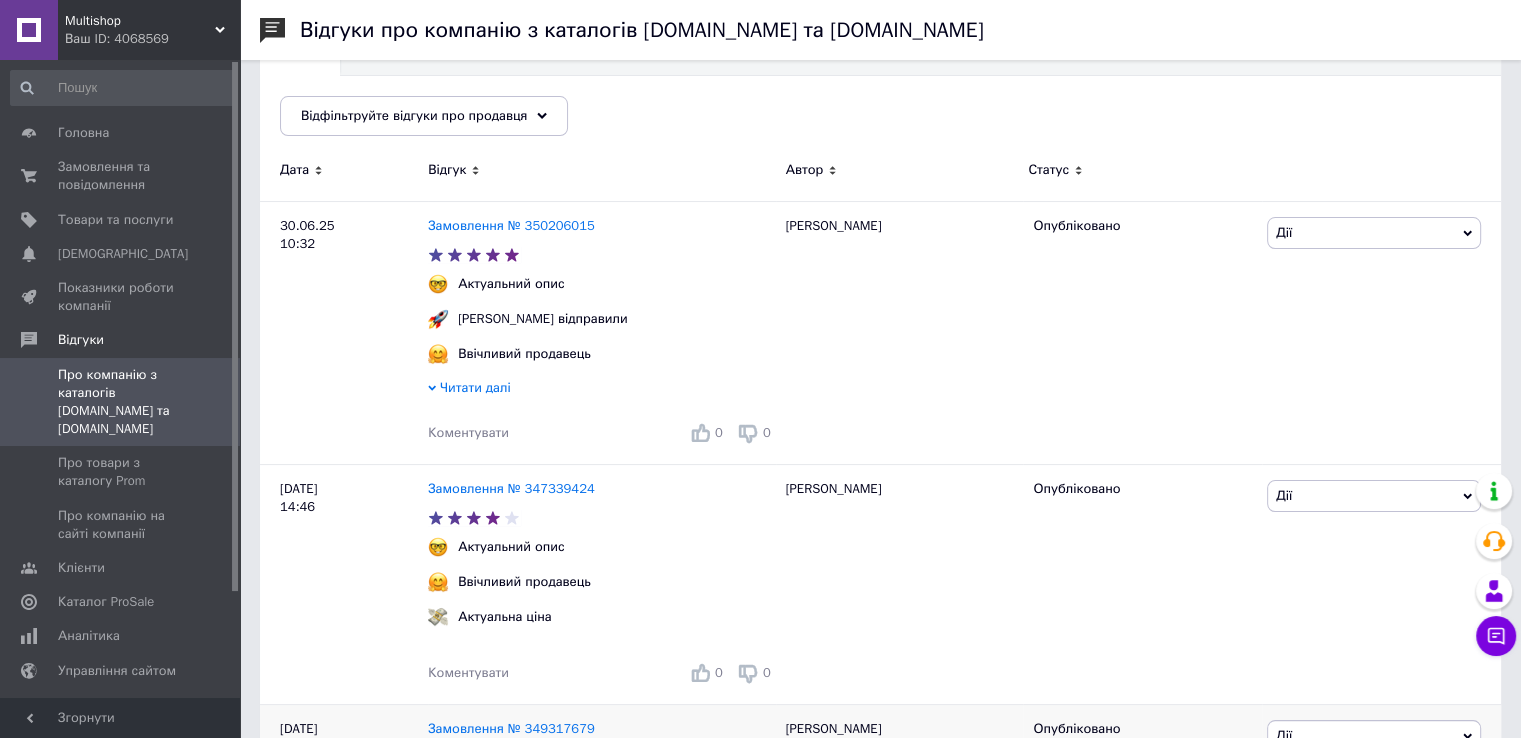 scroll, scrollTop: 500, scrollLeft: 0, axis: vertical 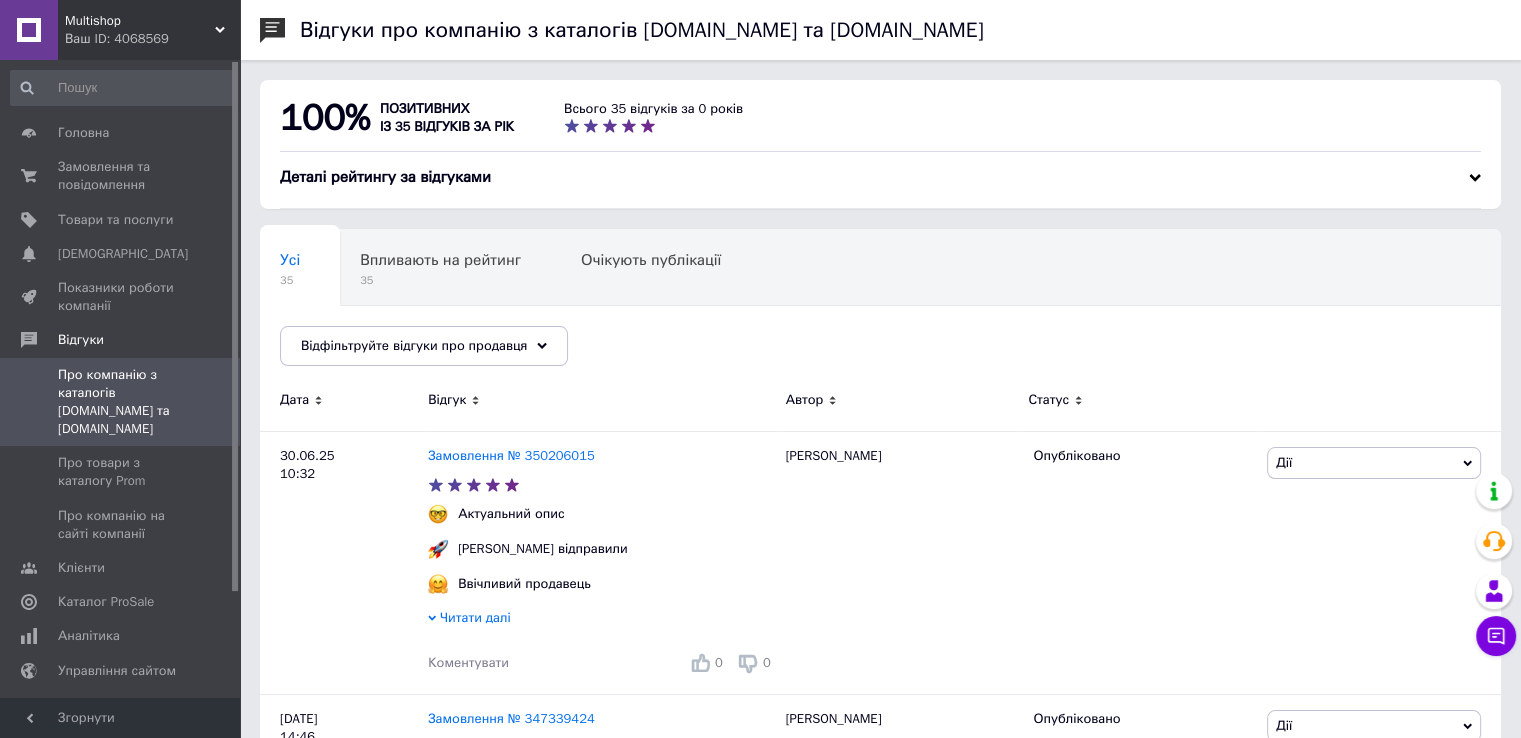 click on "Ваш ID: 4068569" at bounding box center [152, 39] 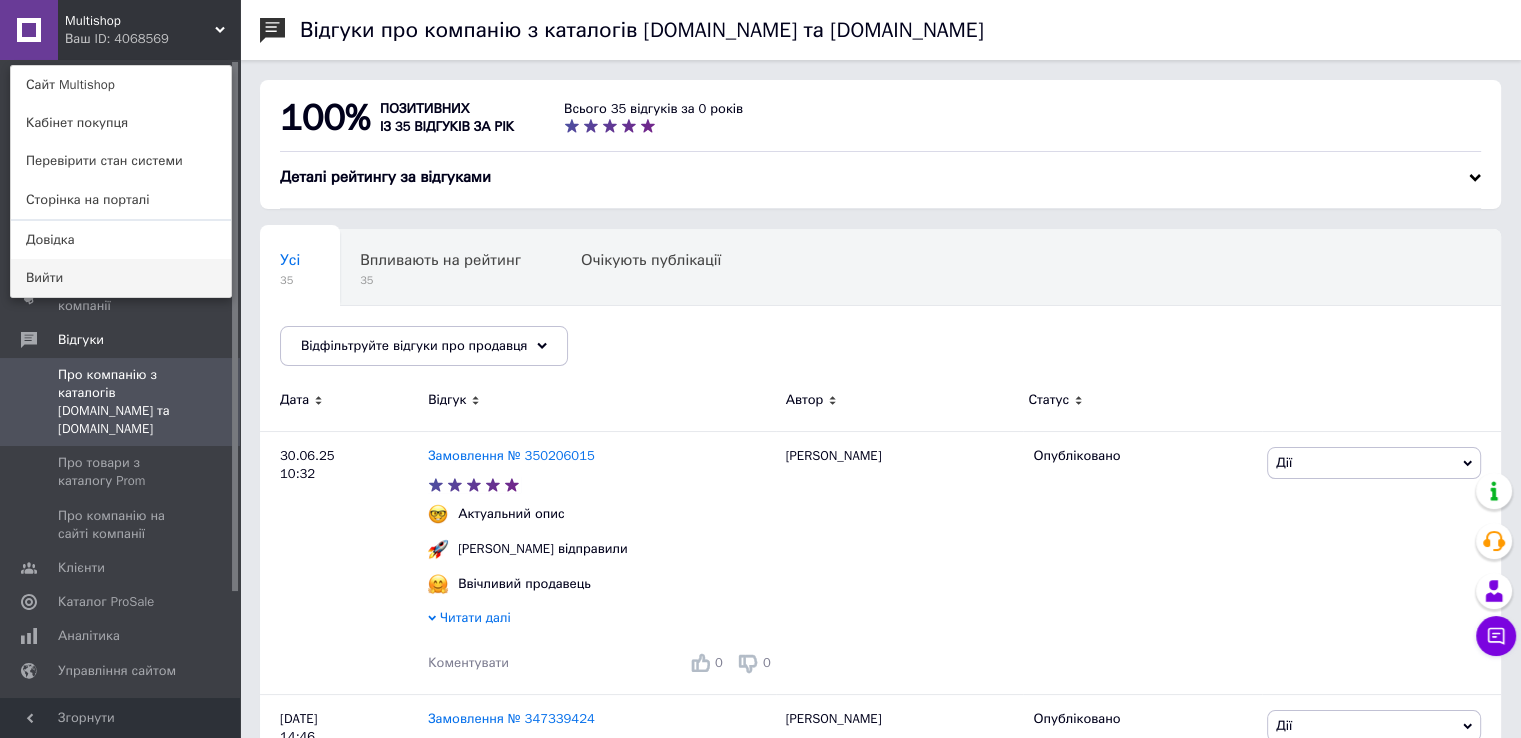 click on "Вийти" at bounding box center [121, 278] 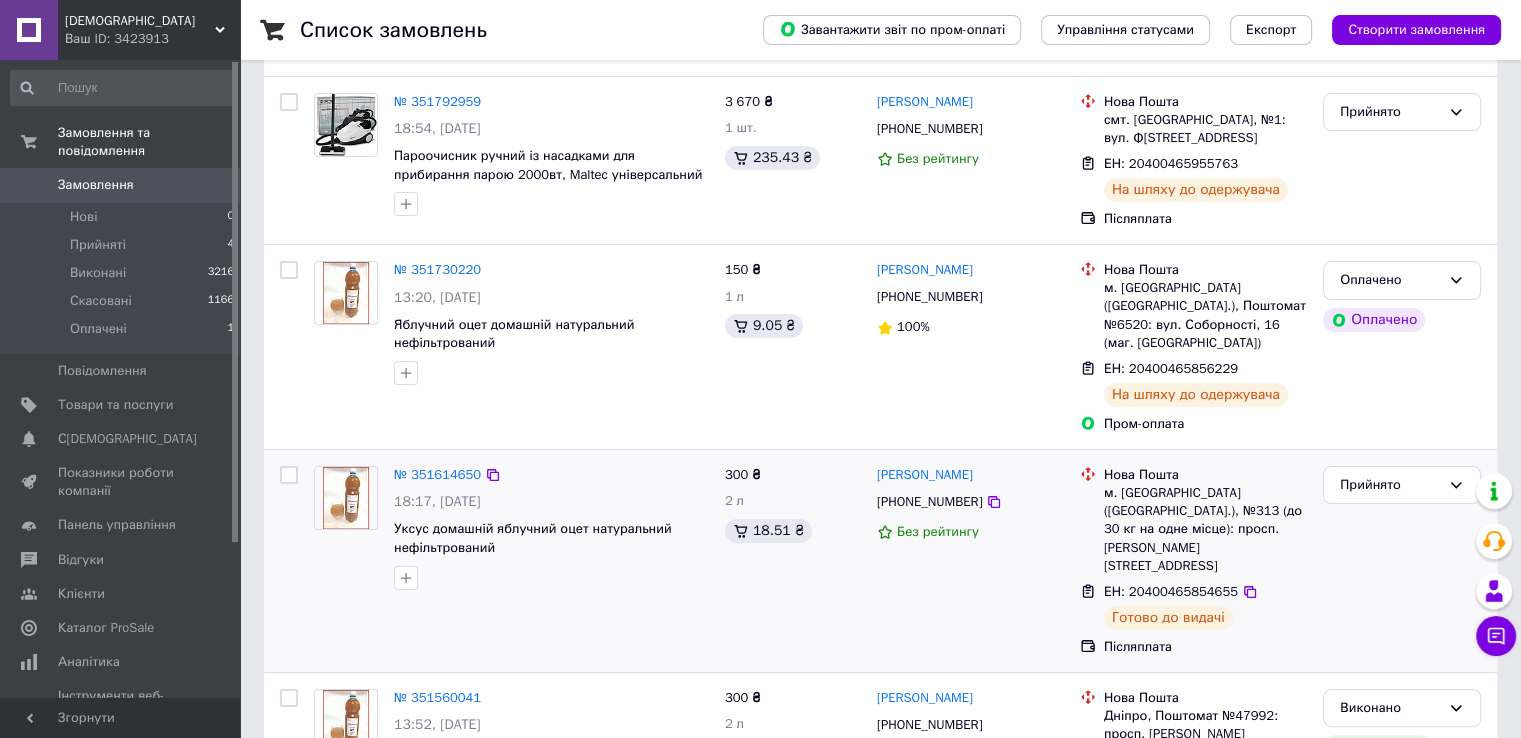 scroll, scrollTop: 400, scrollLeft: 0, axis: vertical 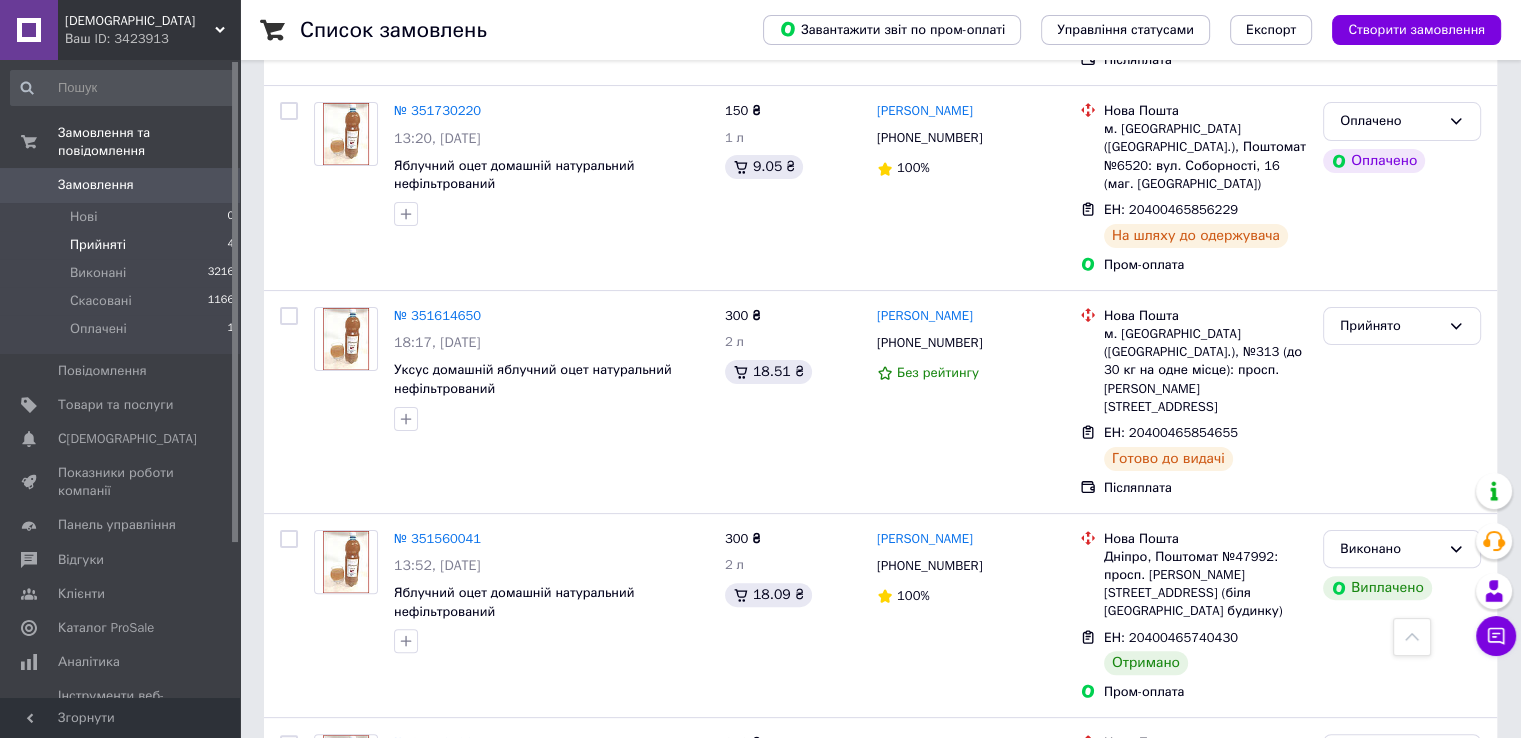 click on "Прийняті" at bounding box center [98, 245] 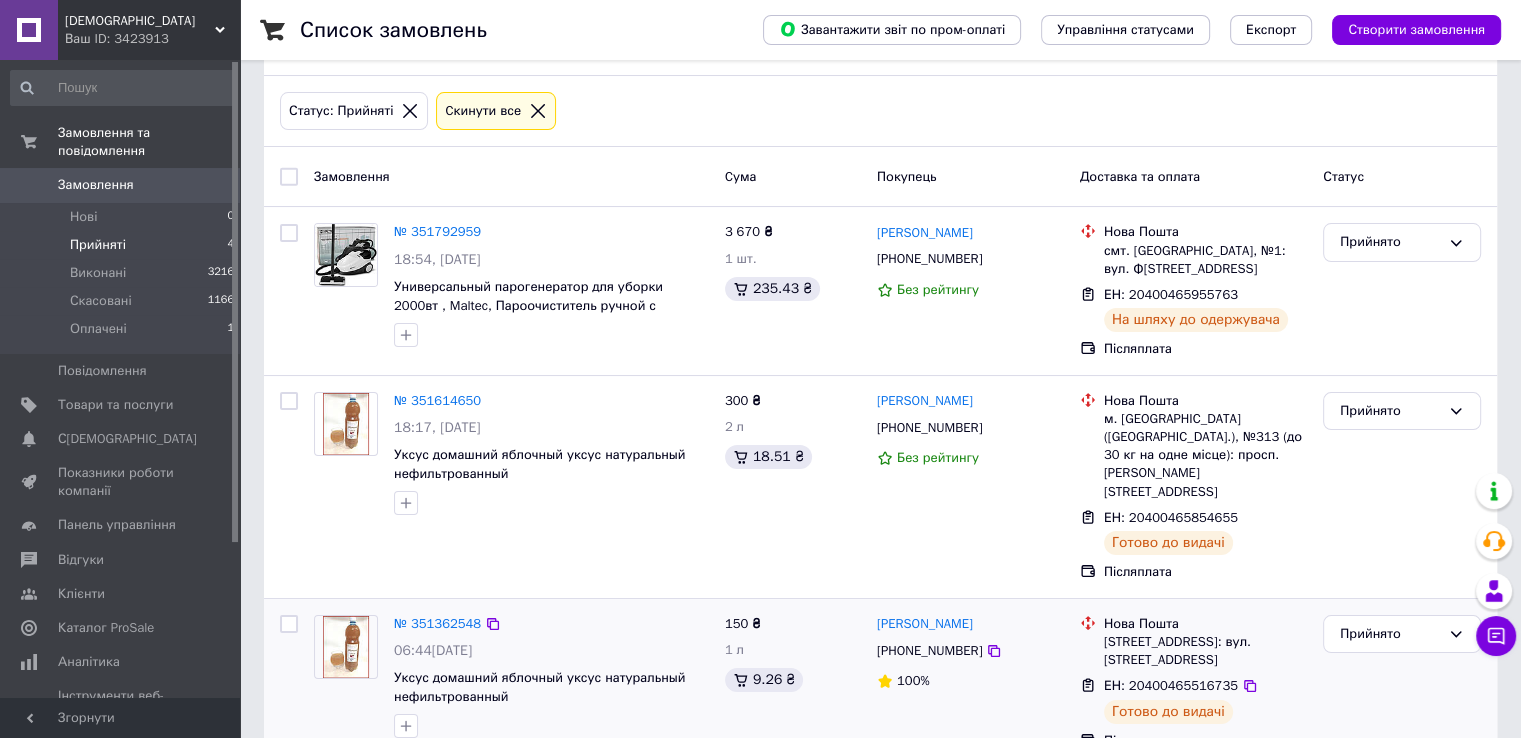 scroll, scrollTop: 341, scrollLeft: 0, axis: vertical 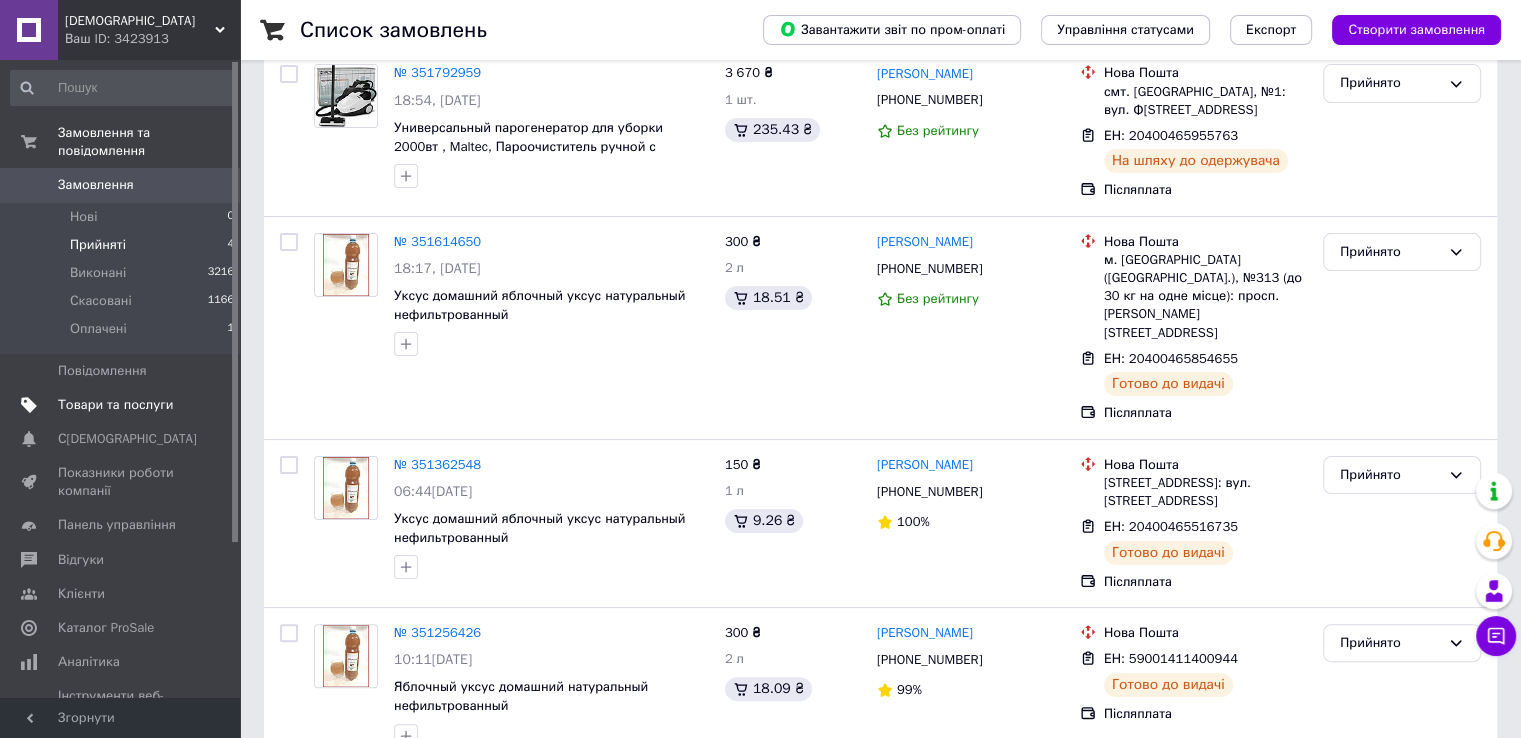 click on "Товари та послуги" at bounding box center (115, 405) 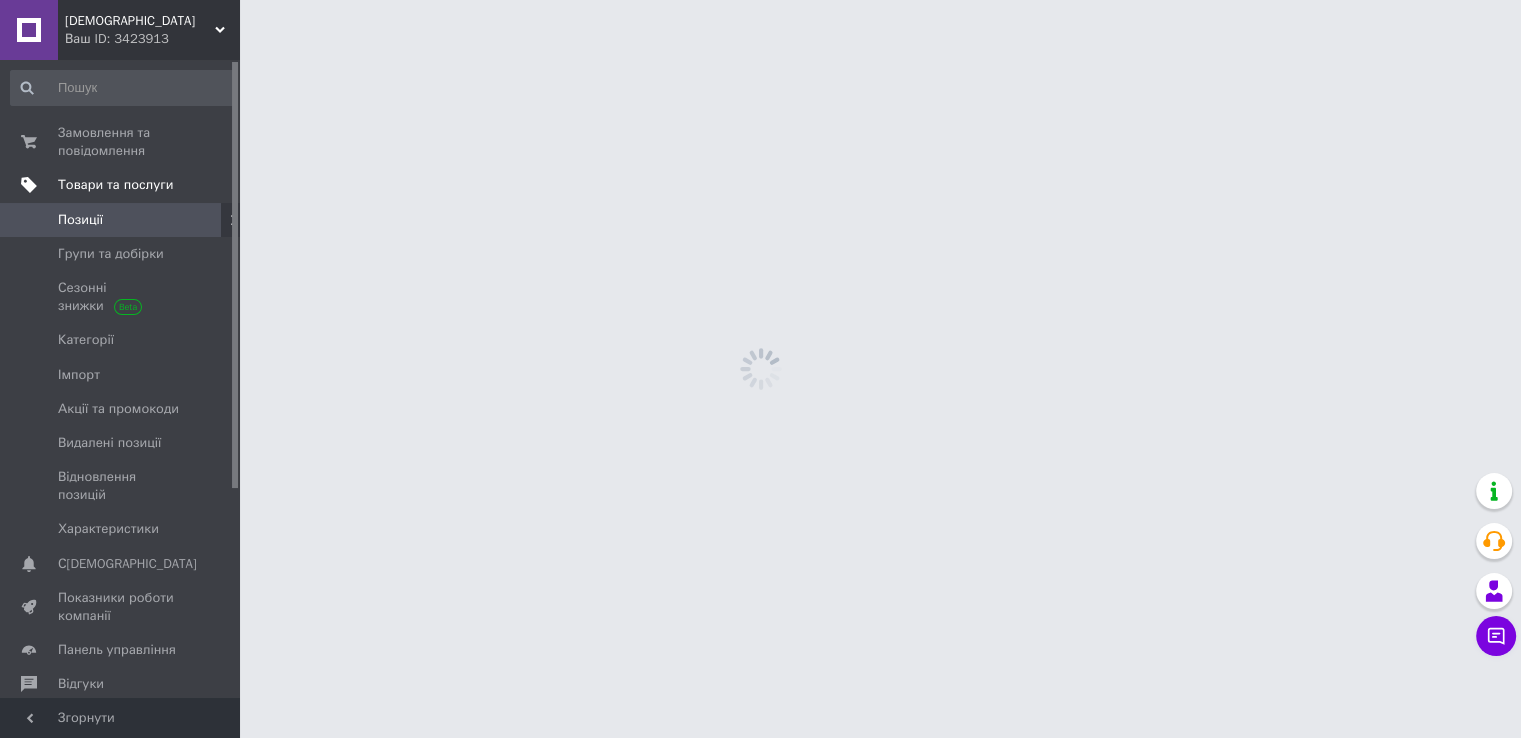 scroll, scrollTop: 0, scrollLeft: 0, axis: both 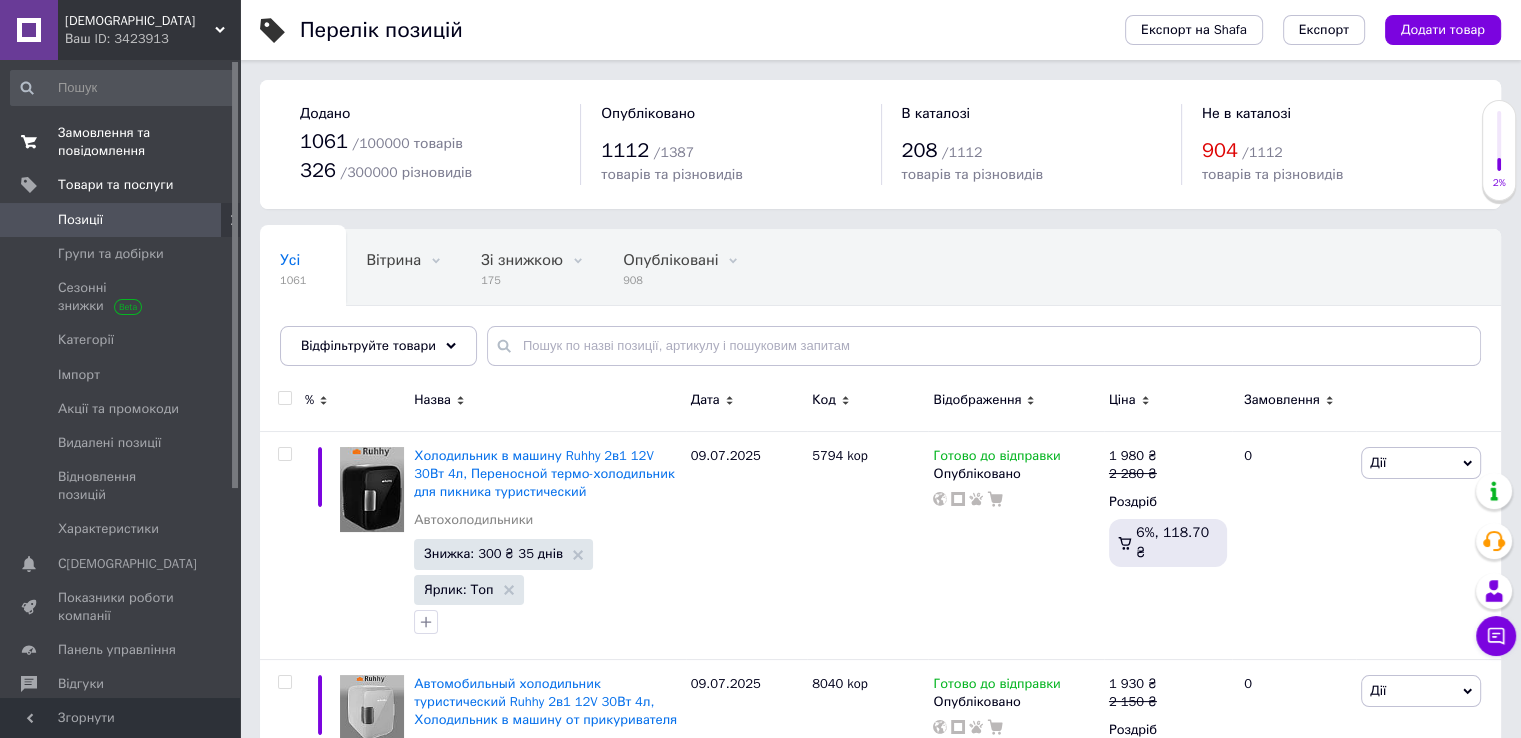 click on "Замовлення та повідомлення" at bounding box center (121, 142) 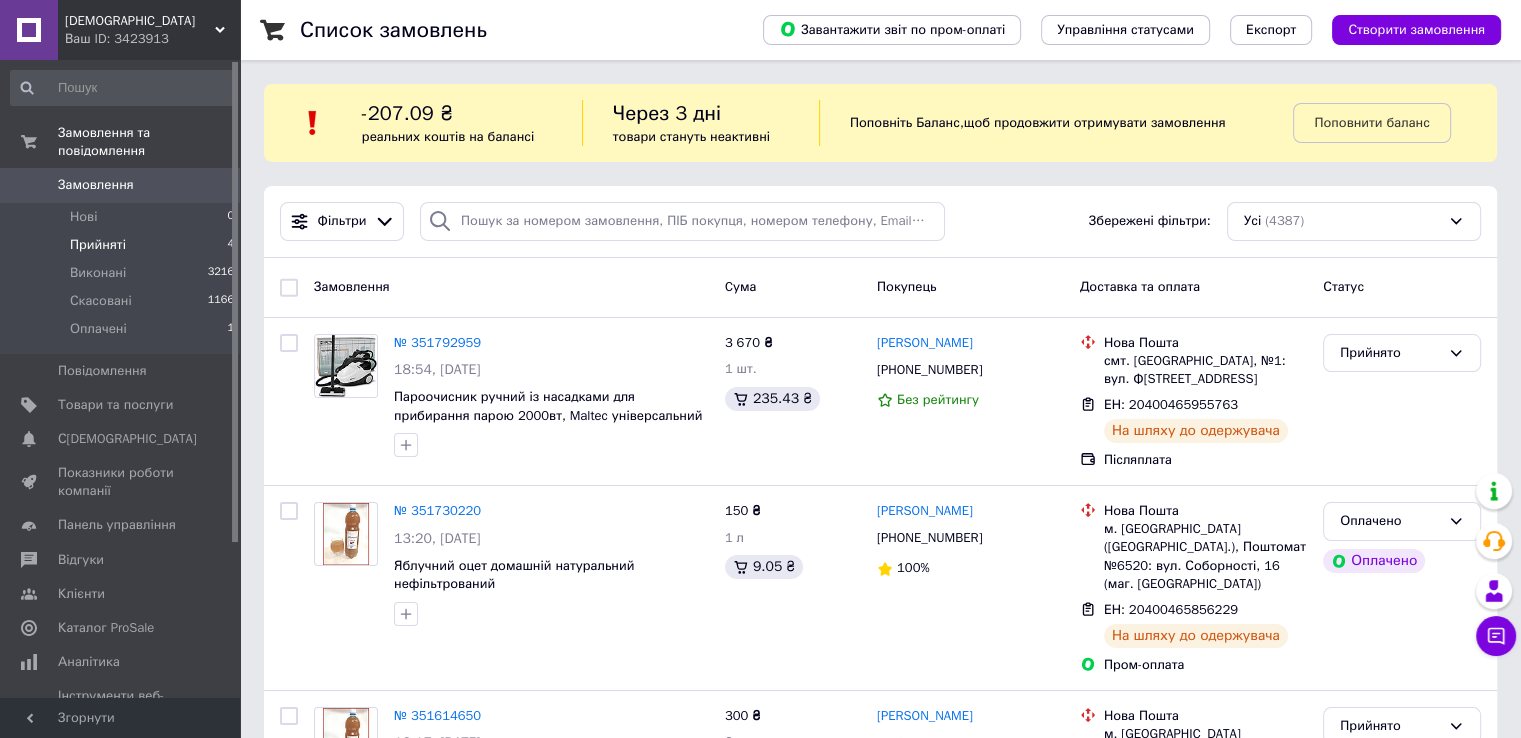 click on "Прийняті 4" at bounding box center [123, 245] 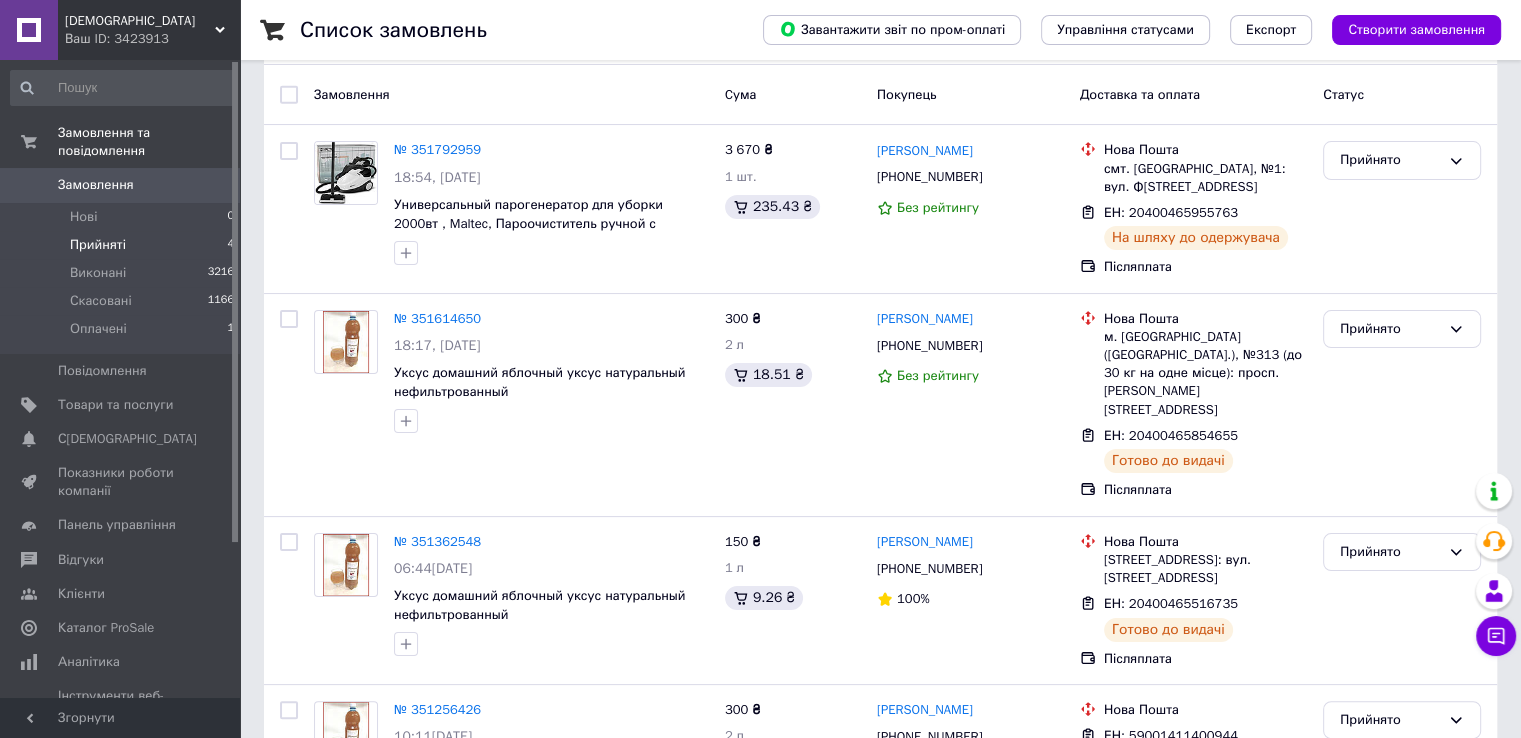 scroll, scrollTop: 341, scrollLeft: 0, axis: vertical 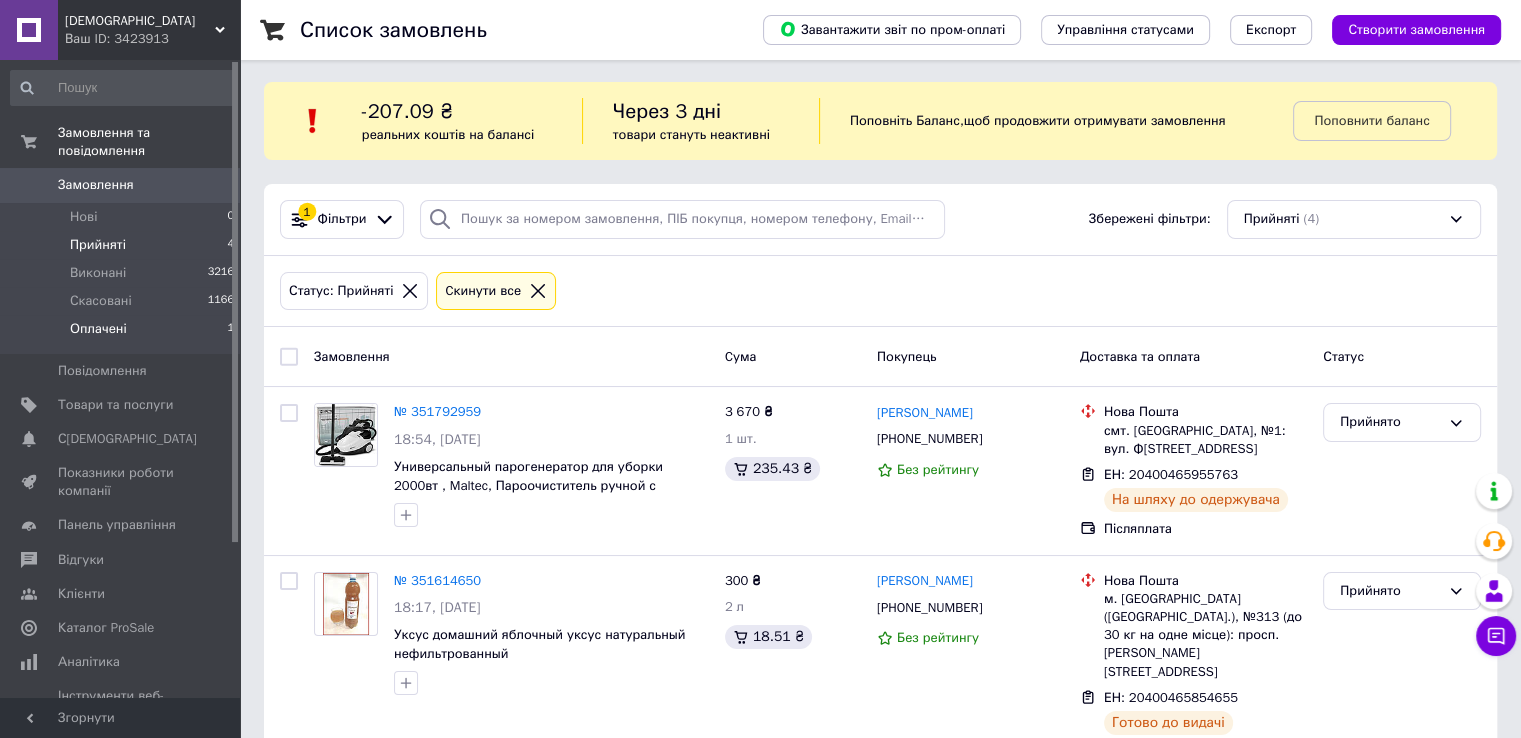 click on "Оплачені 1" at bounding box center [123, 334] 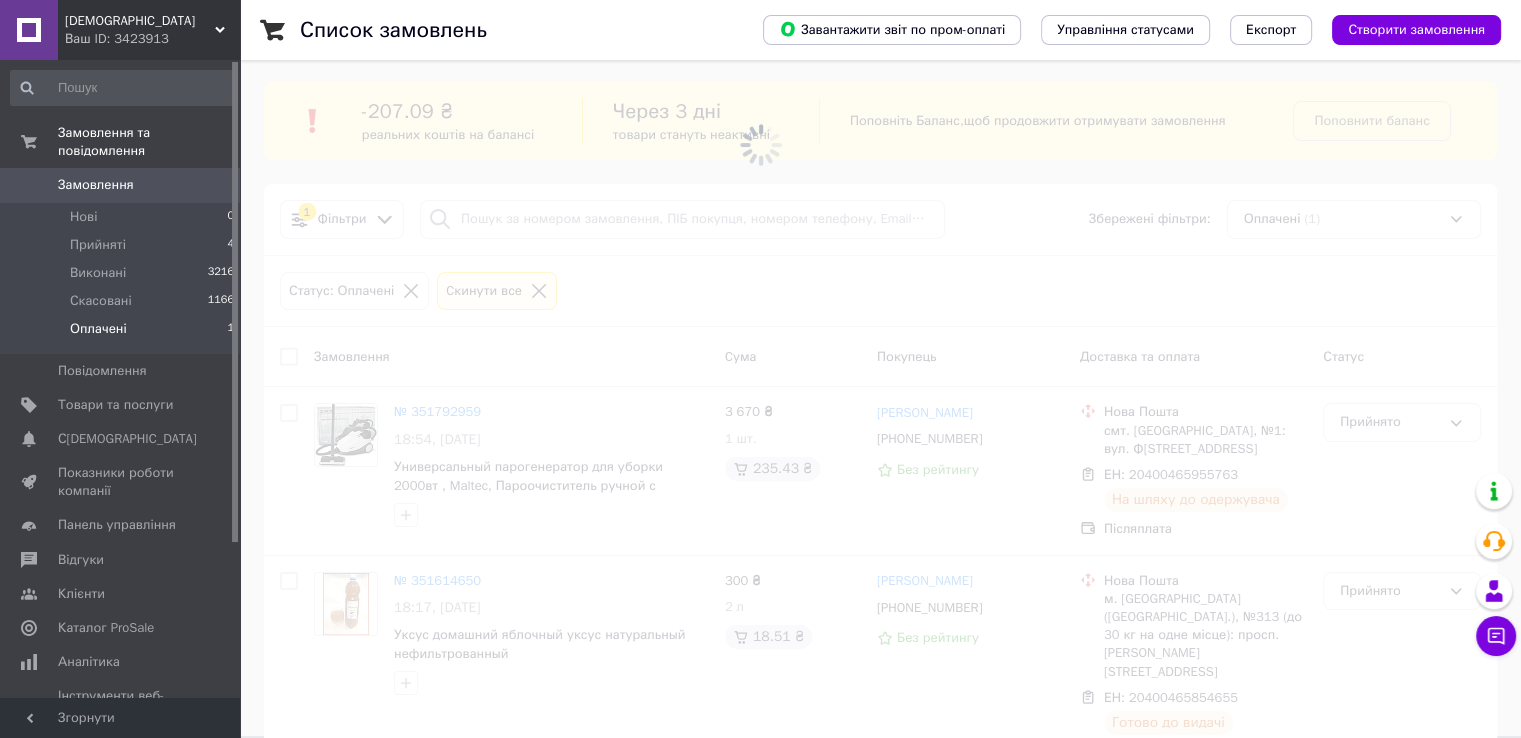 scroll, scrollTop: 0, scrollLeft: 0, axis: both 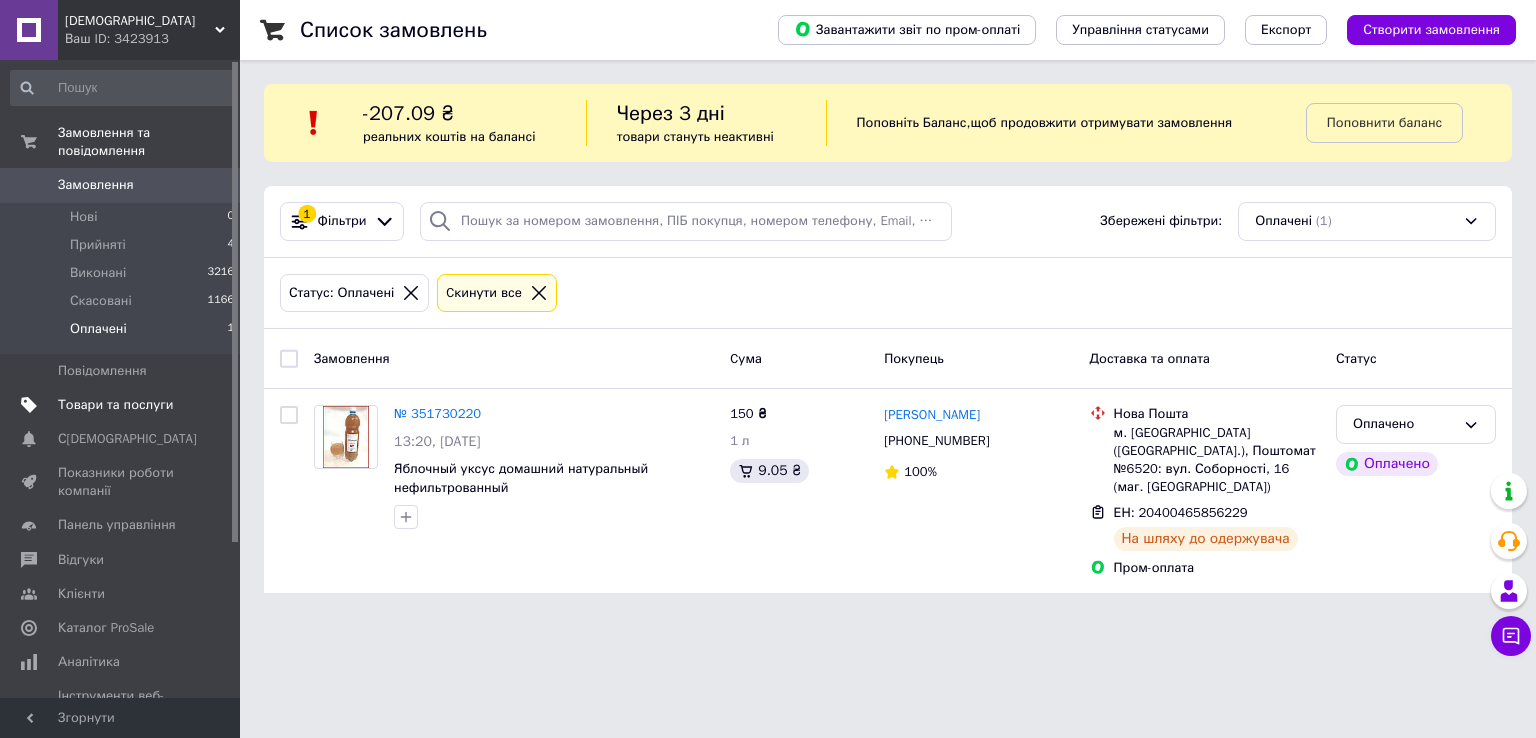 click on "Товари та послуги" at bounding box center [115, 405] 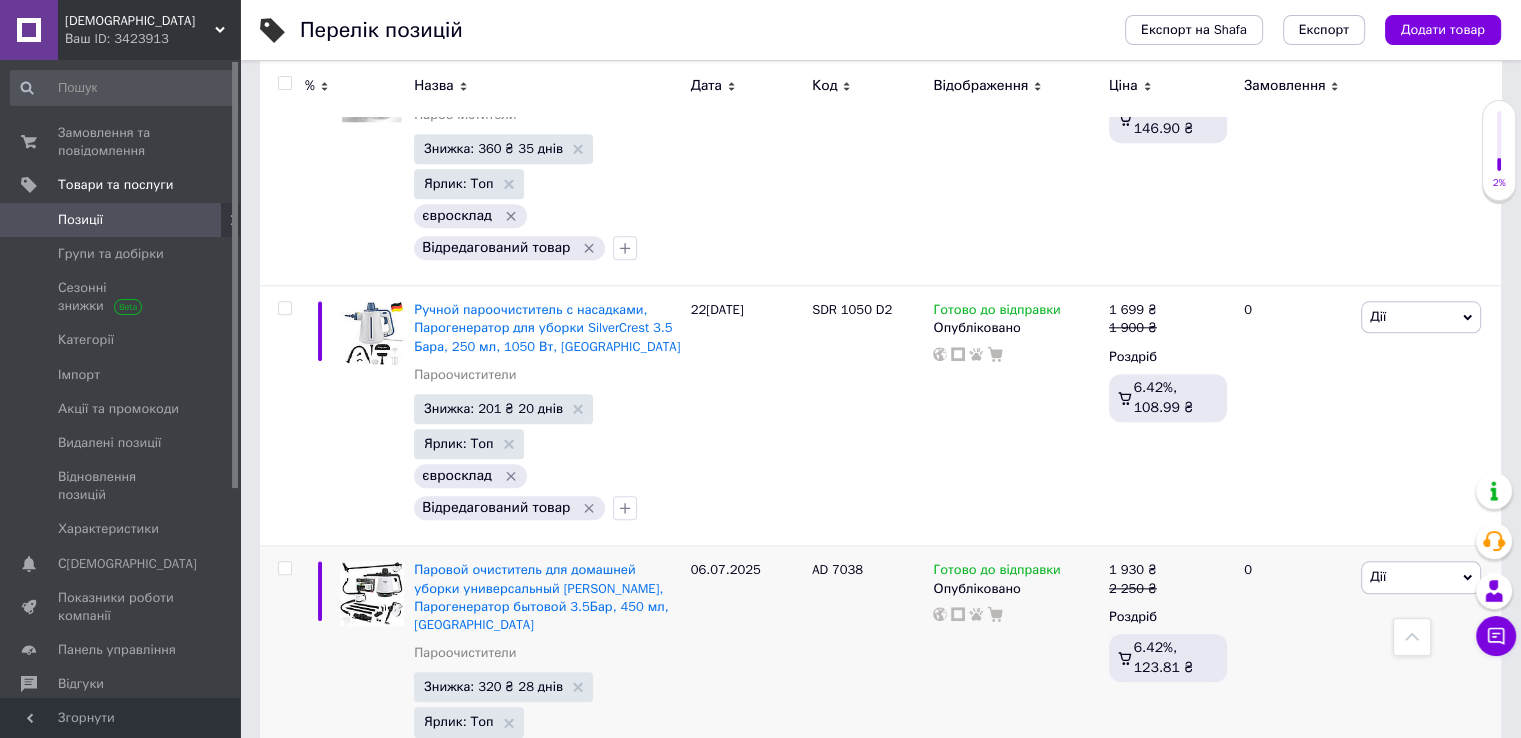 scroll, scrollTop: 2100, scrollLeft: 0, axis: vertical 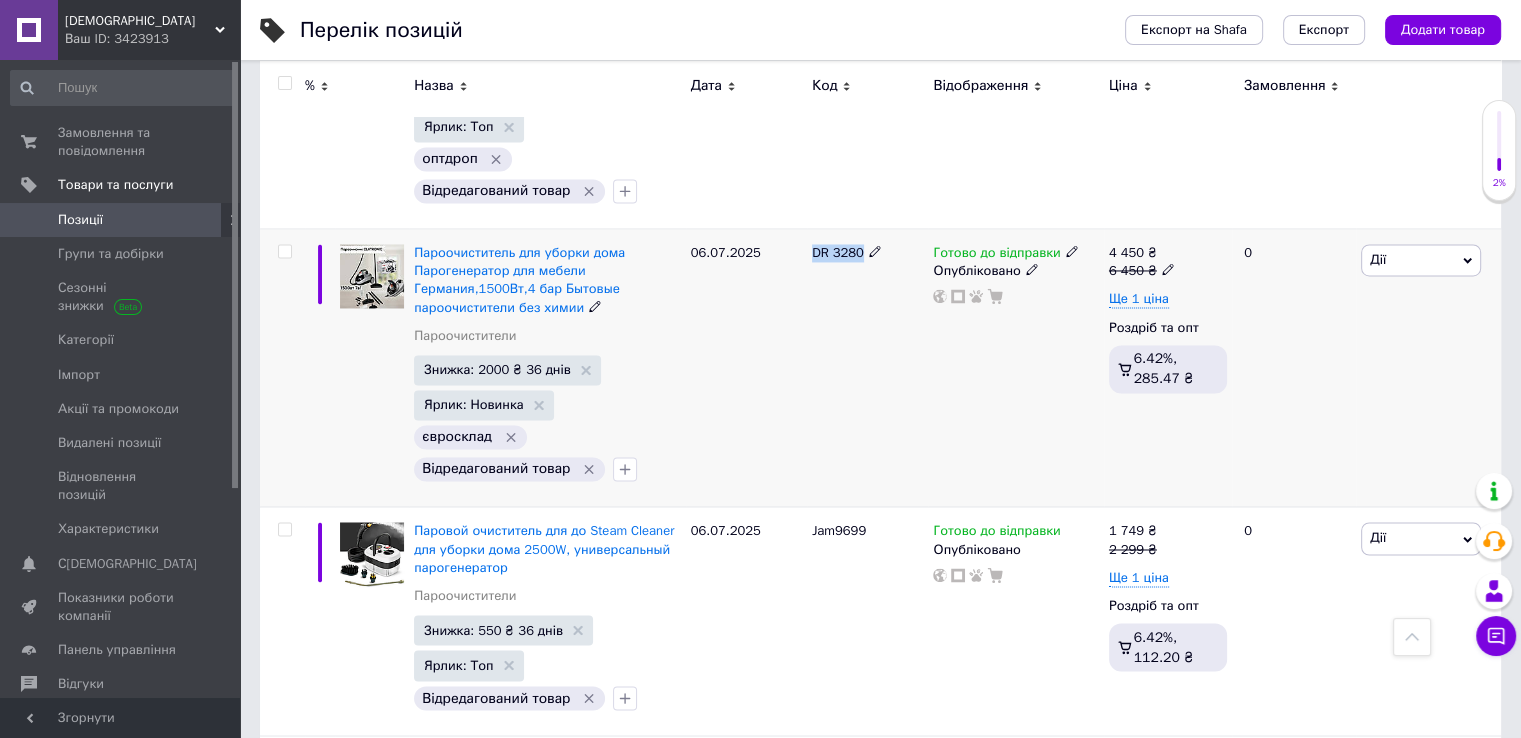 drag, startPoint x: 806, startPoint y: 193, endPoint x: 857, endPoint y: 202, distance: 51.78803 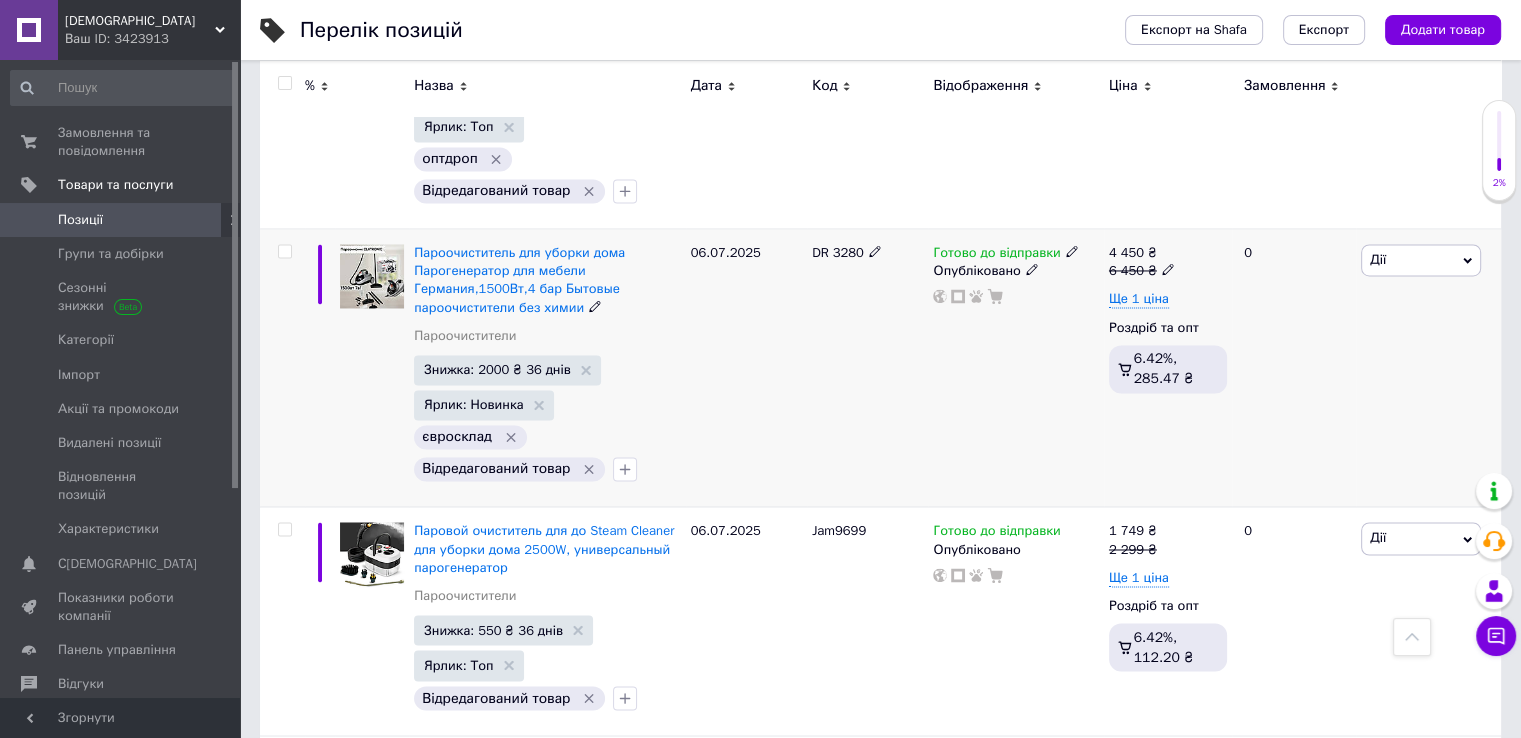 click 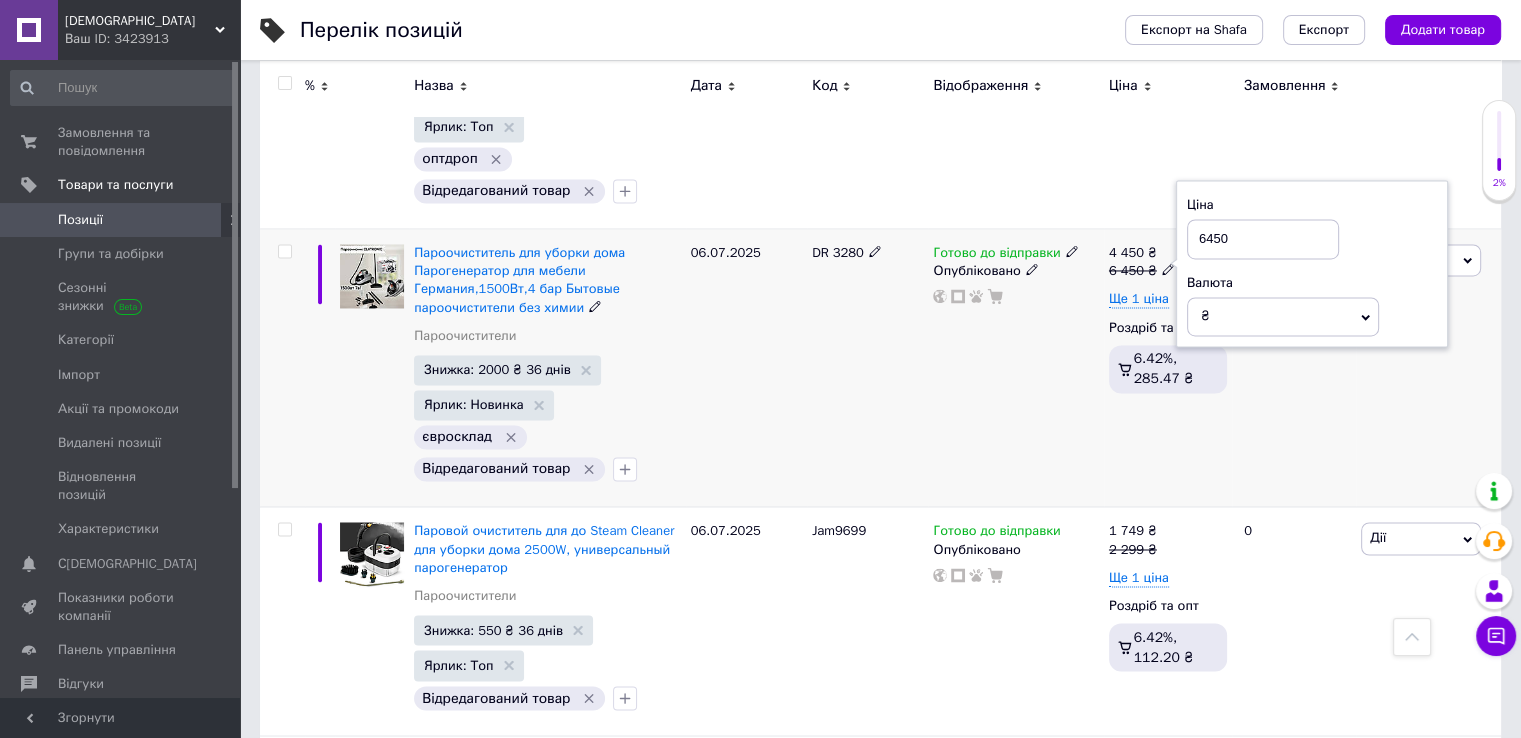 click on "6450" at bounding box center [1263, 239] 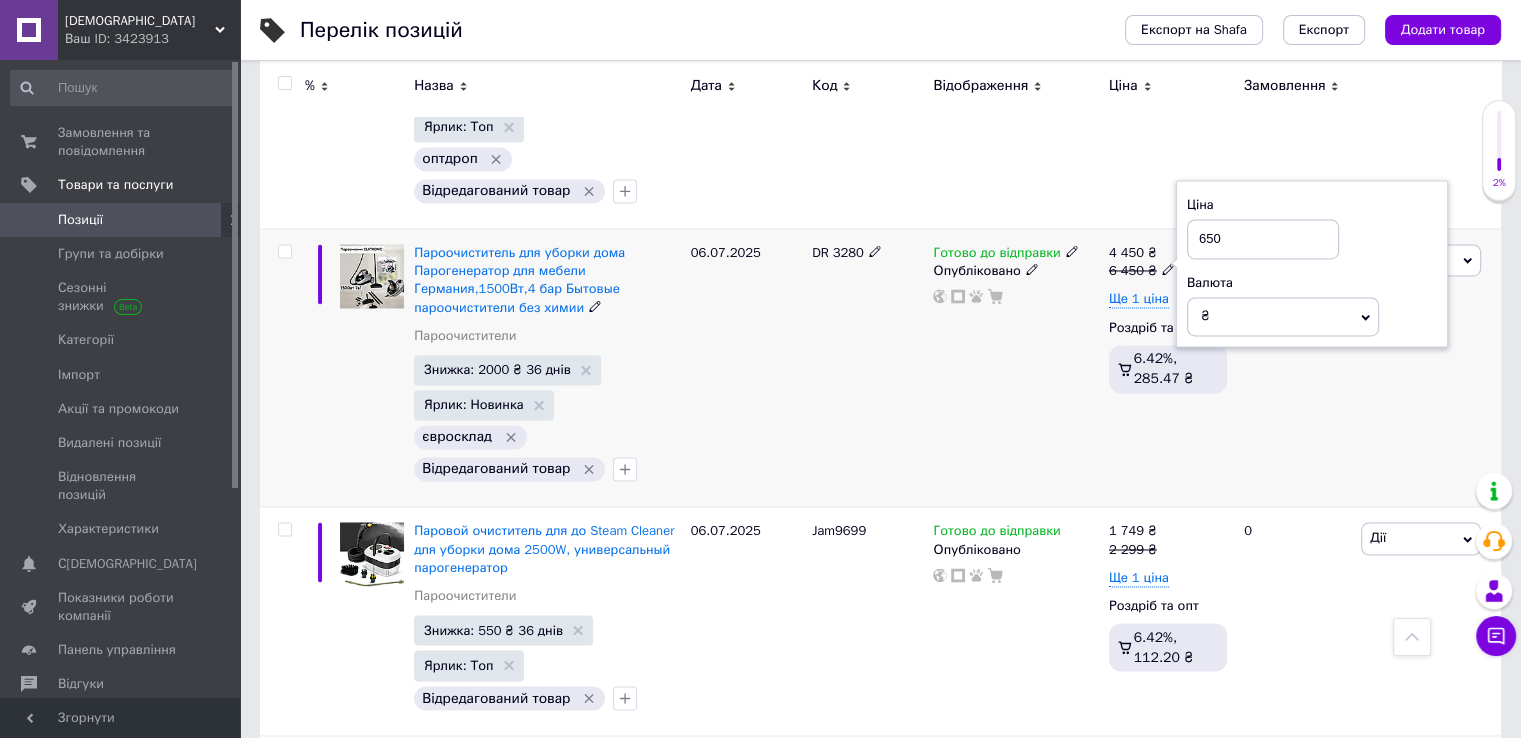 type on "6650" 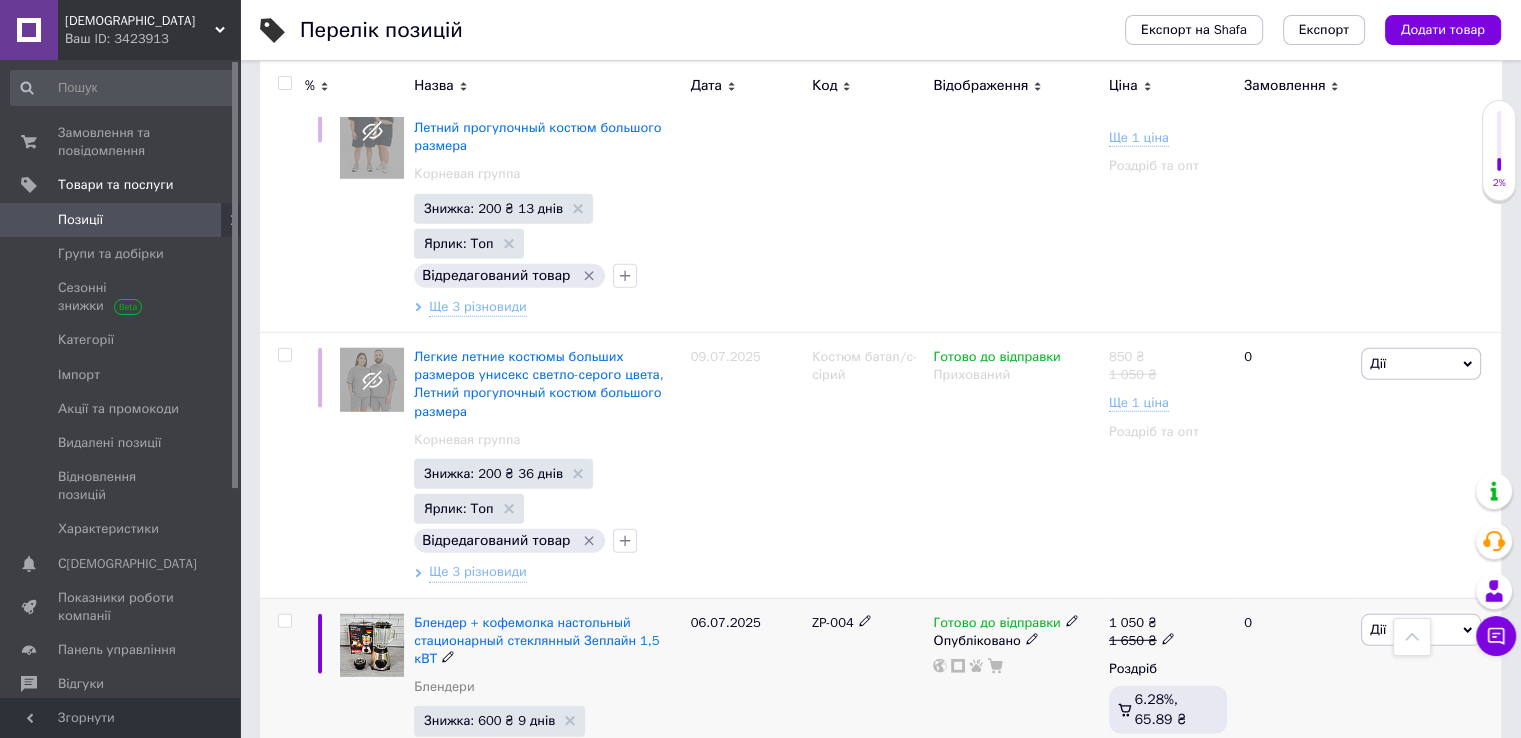 scroll, scrollTop: 5591, scrollLeft: 0, axis: vertical 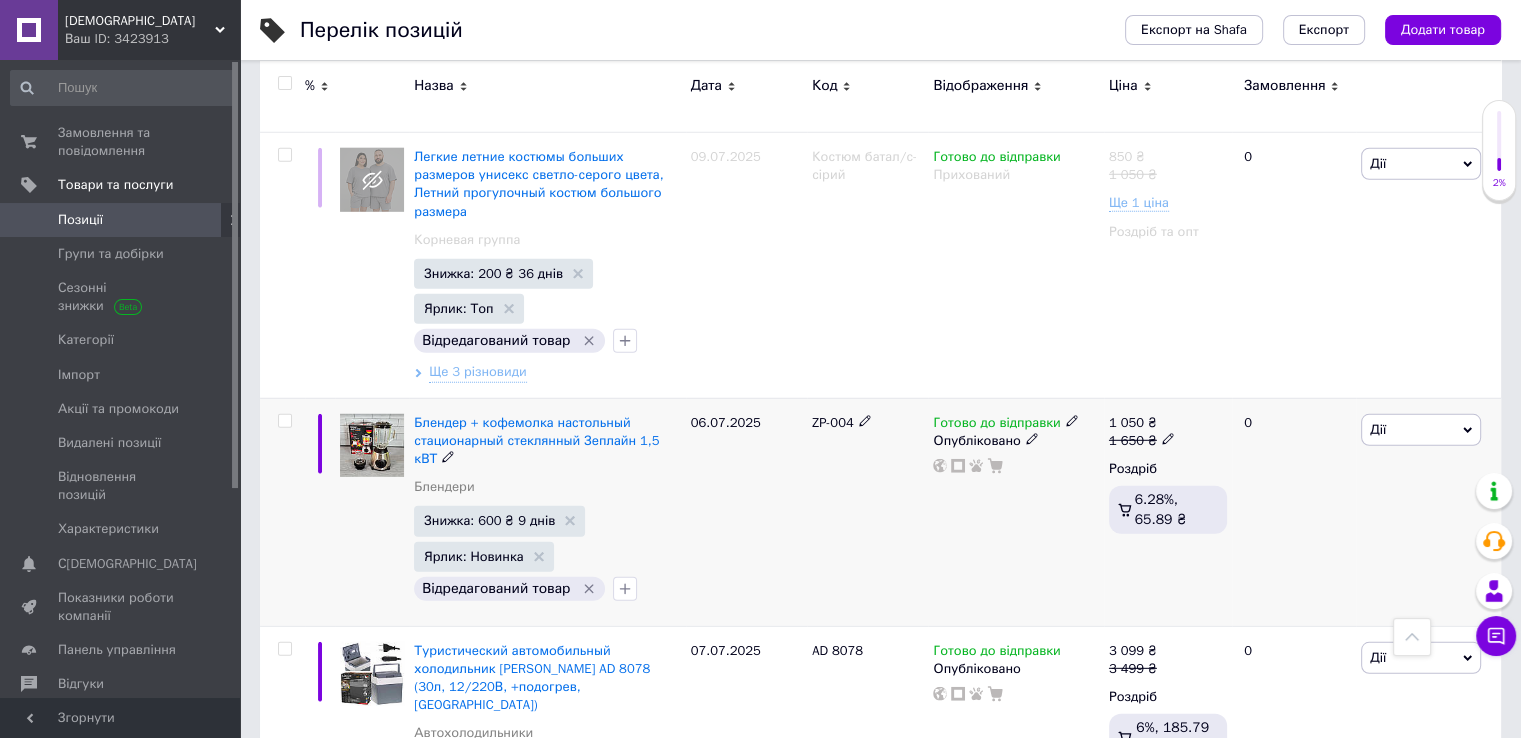 click on "ZP-004" at bounding box center [833, 422] 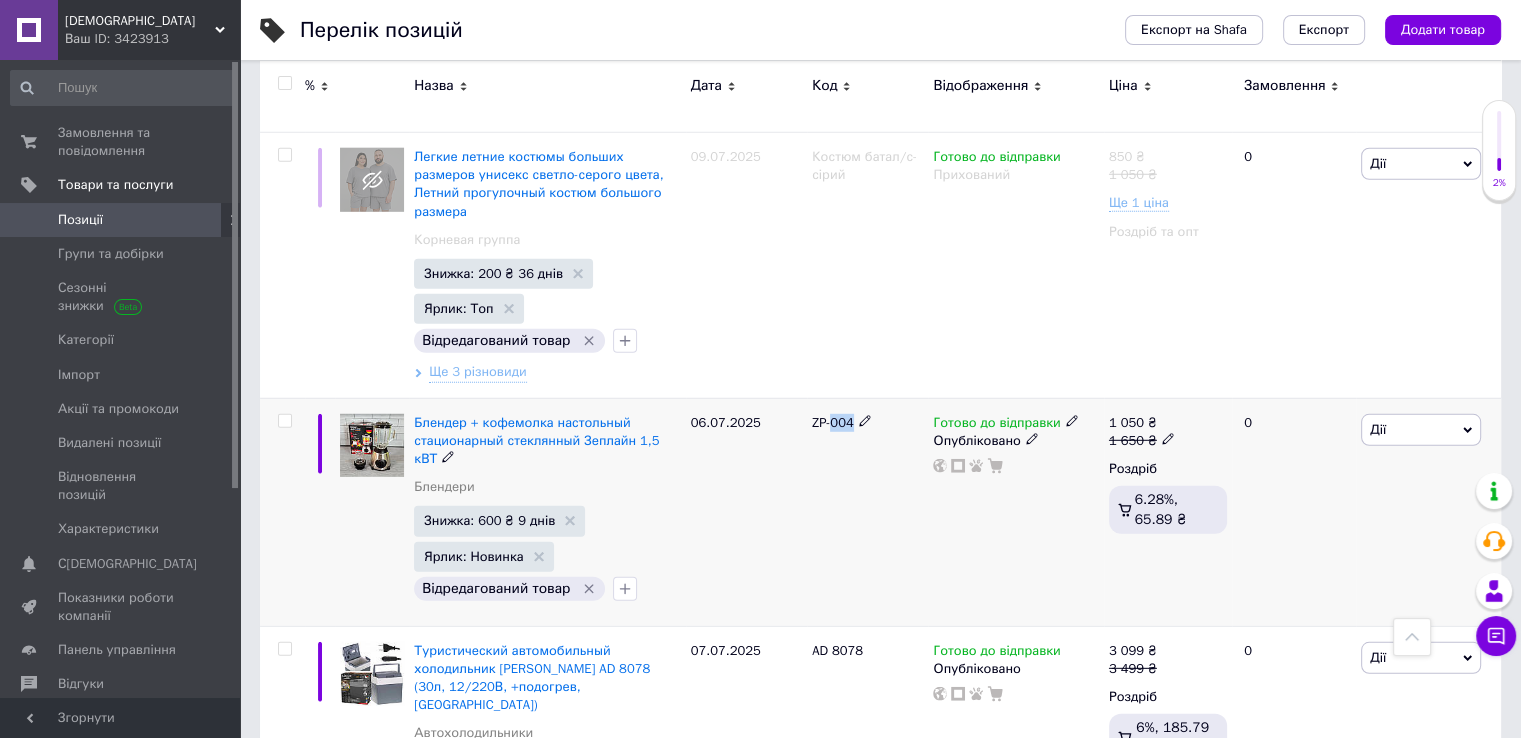 click on "ZP-004" at bounding box center [833, 422] 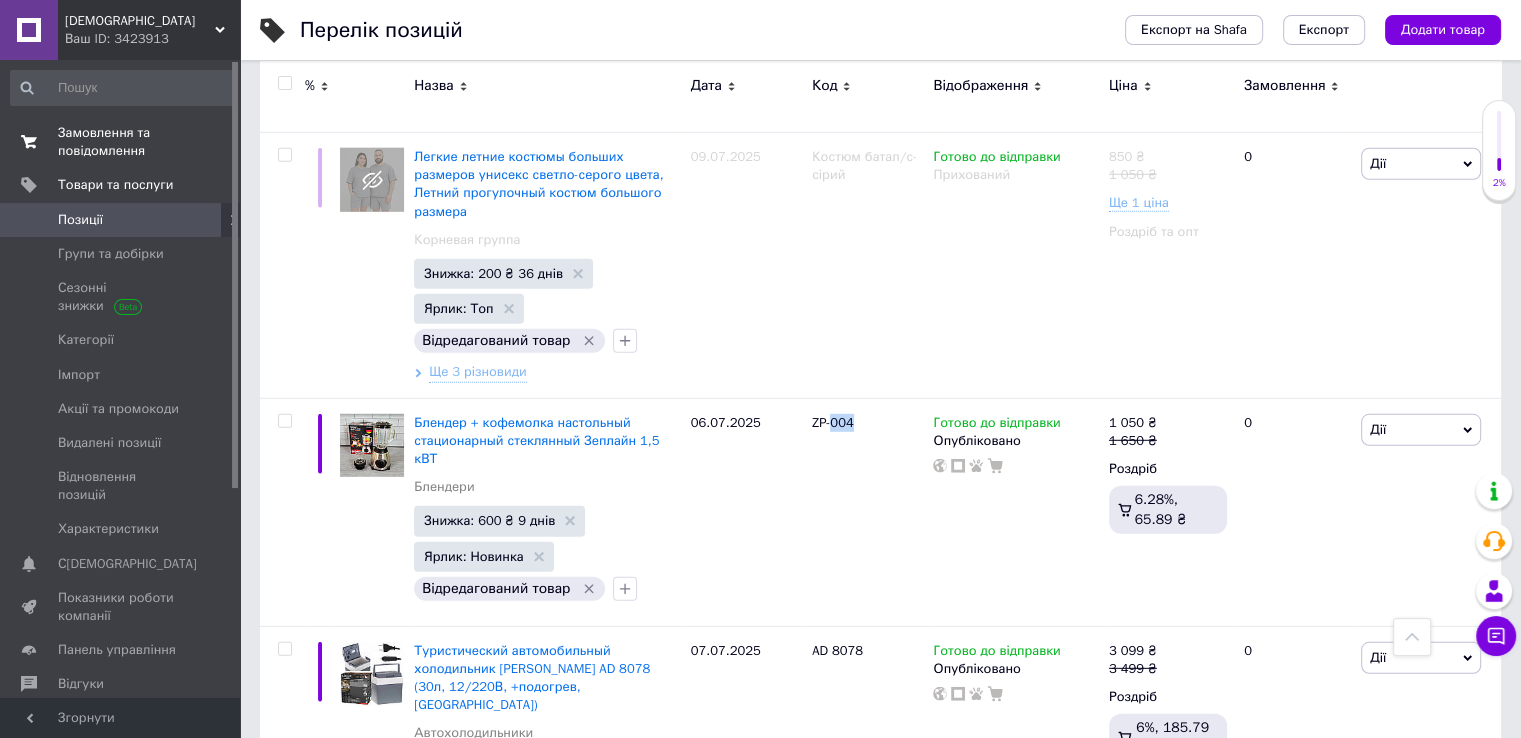 click on "Замовлення та повідомлення" at bounding box center (121, 142) 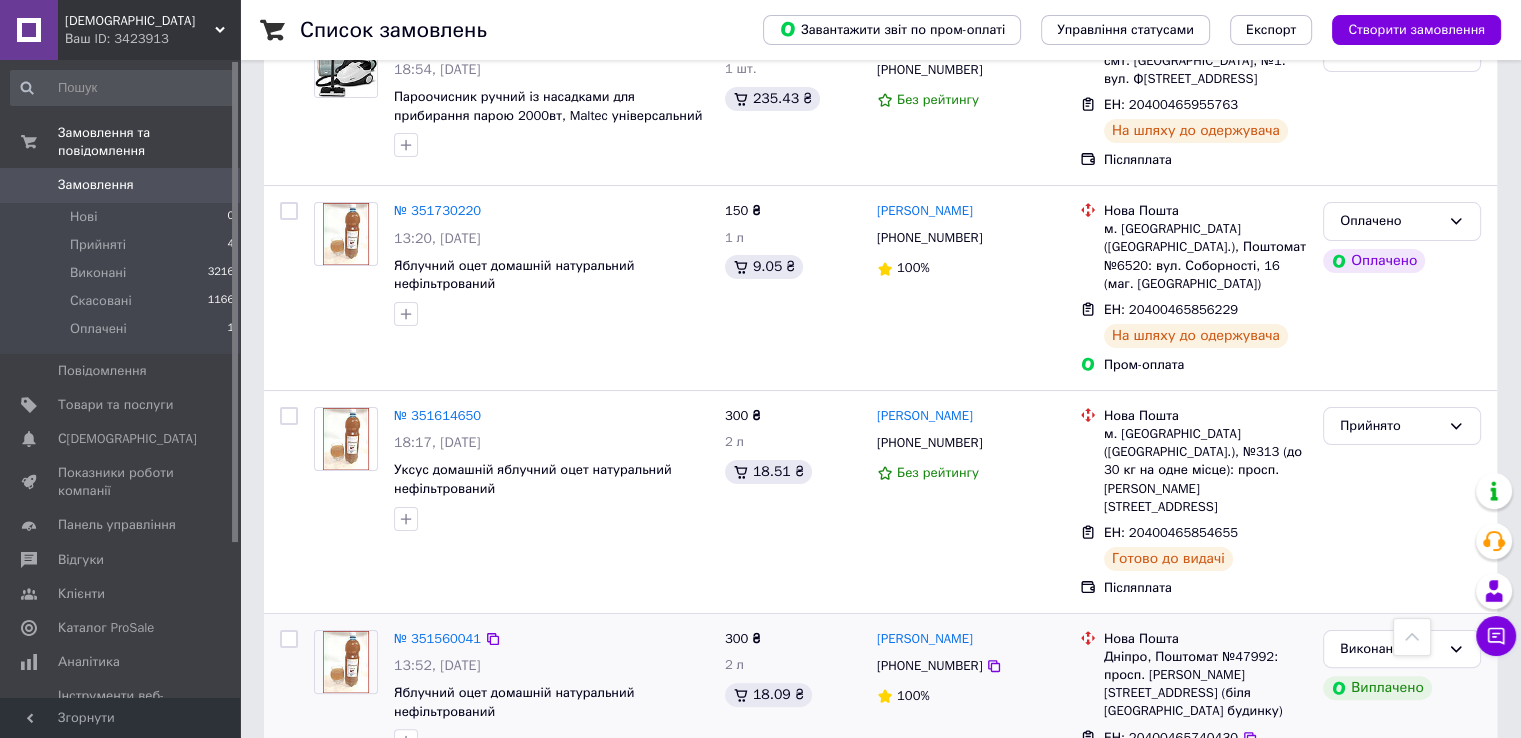 scroll, scrollTop: 600, scrollLeft: 0, axis: vertical 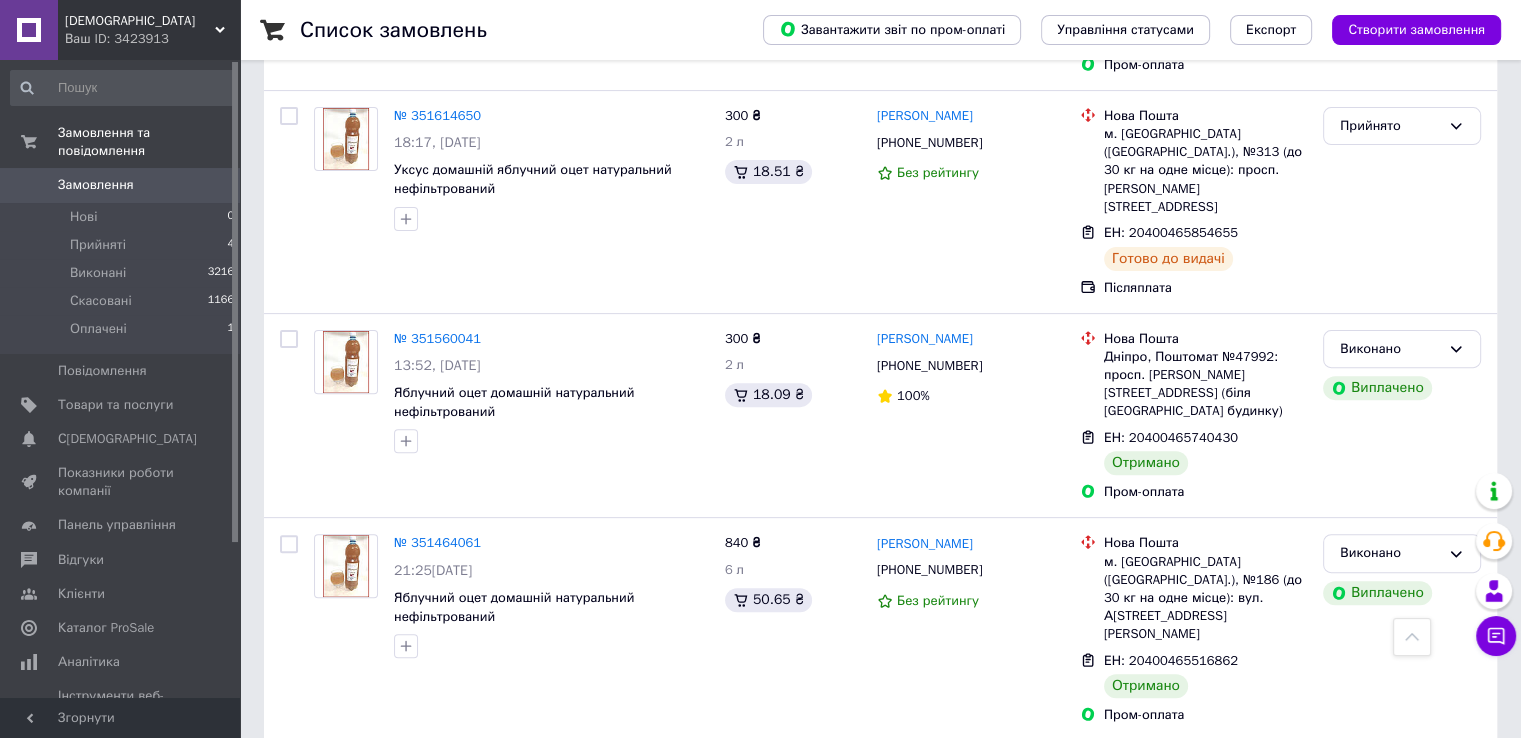 click on "Ваш ID: 3423913" at bounding box center [152, 39] 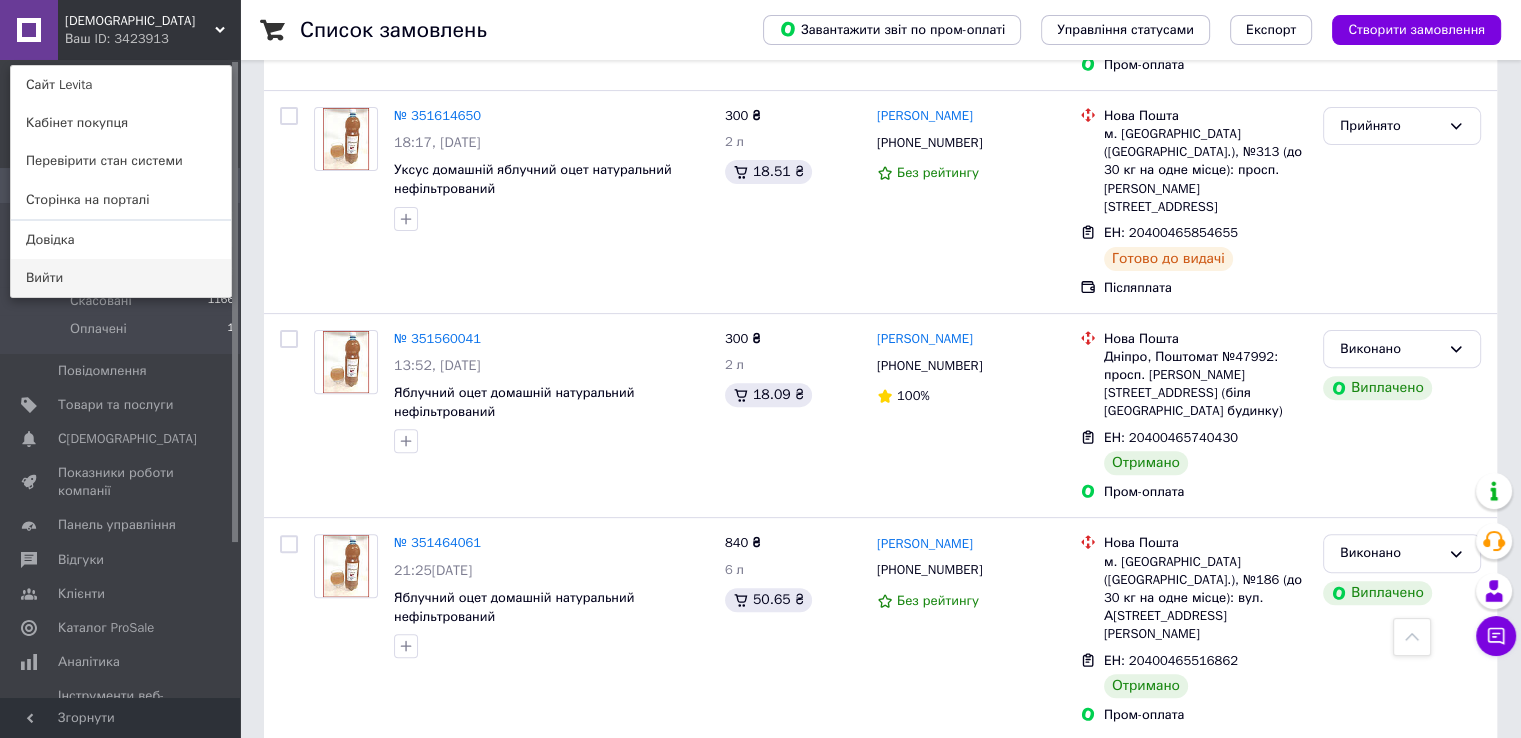click on "Вийти" at bounding box center [121, 278] 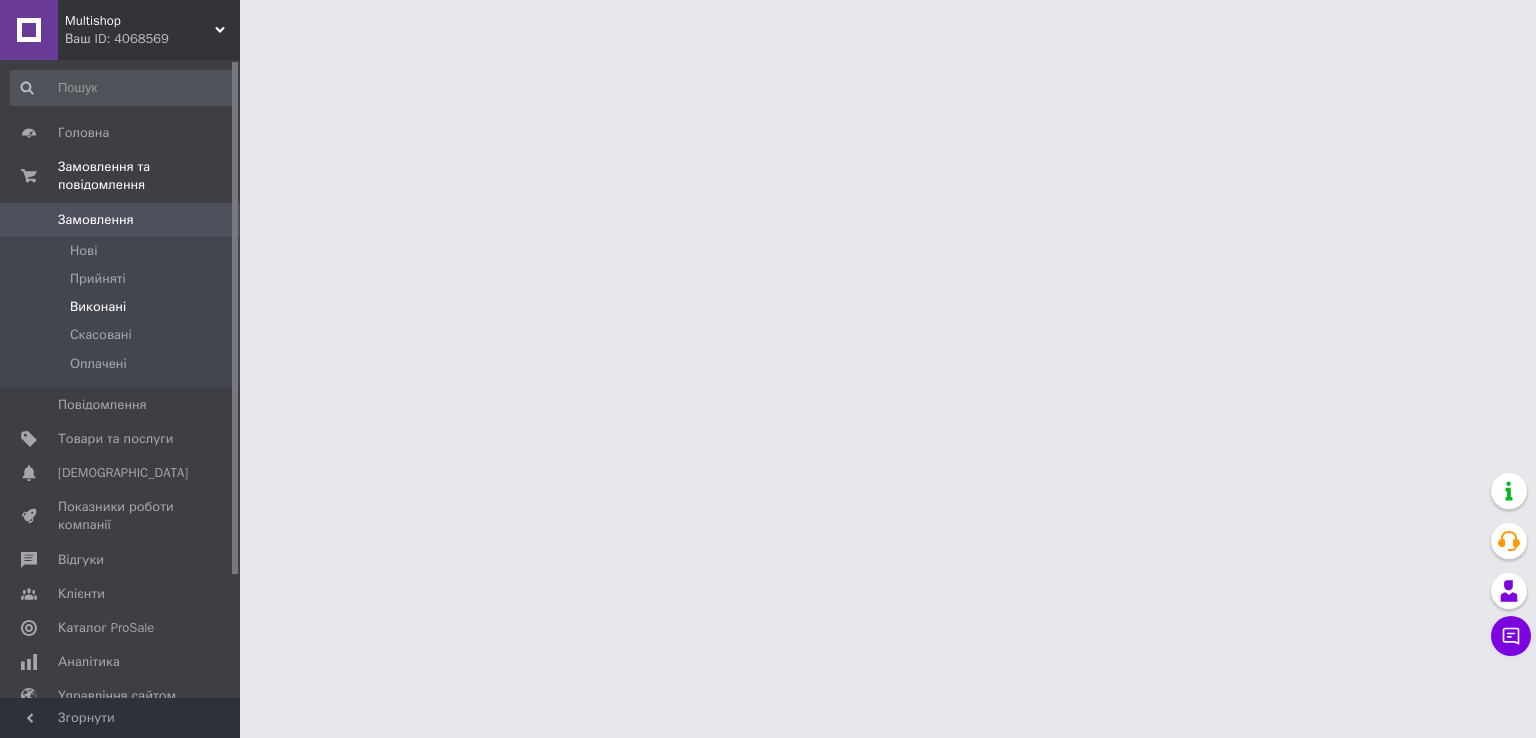 scroll, scrollTop: 0, scrollLeft: 0, axis: both 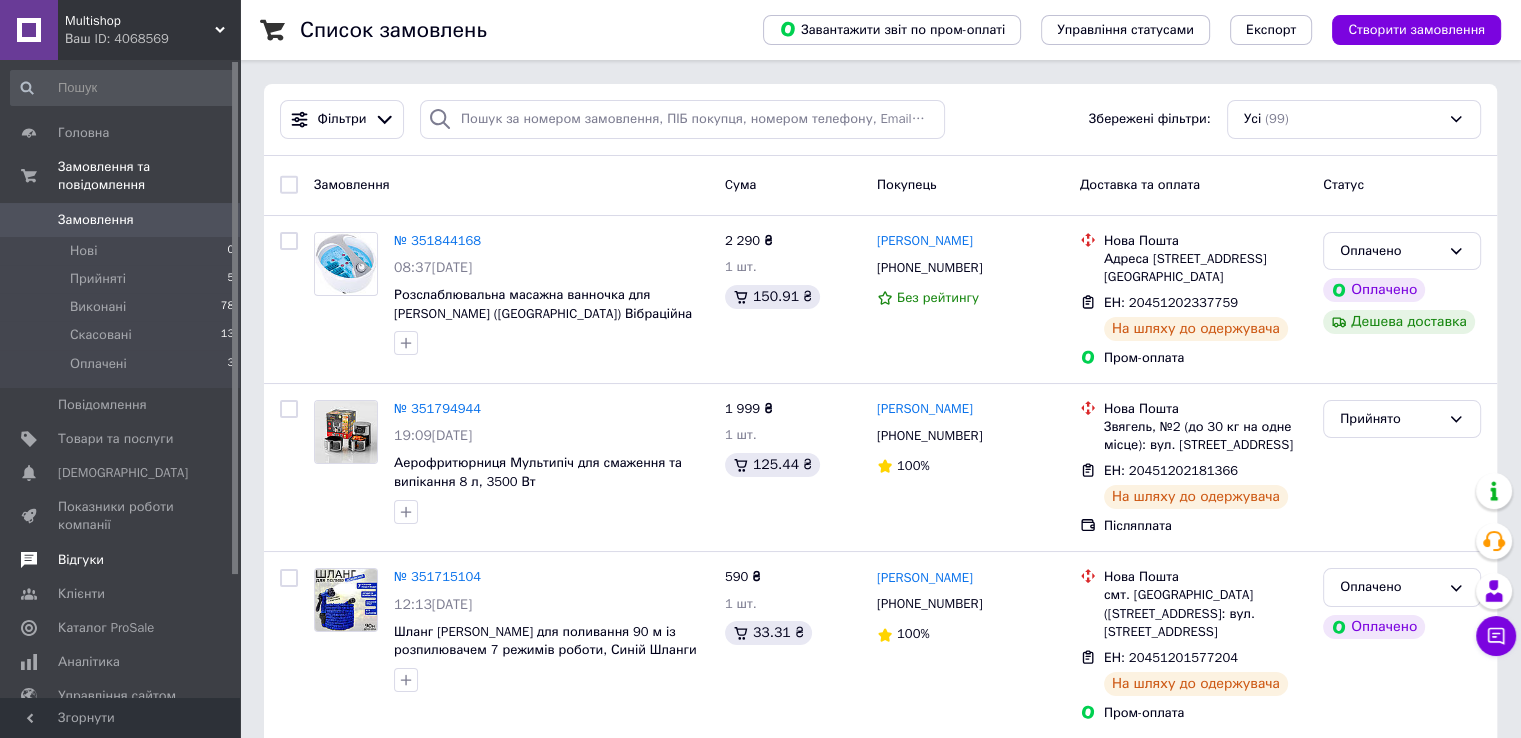 click on "Відгуки" at bounding box center [121, 560] 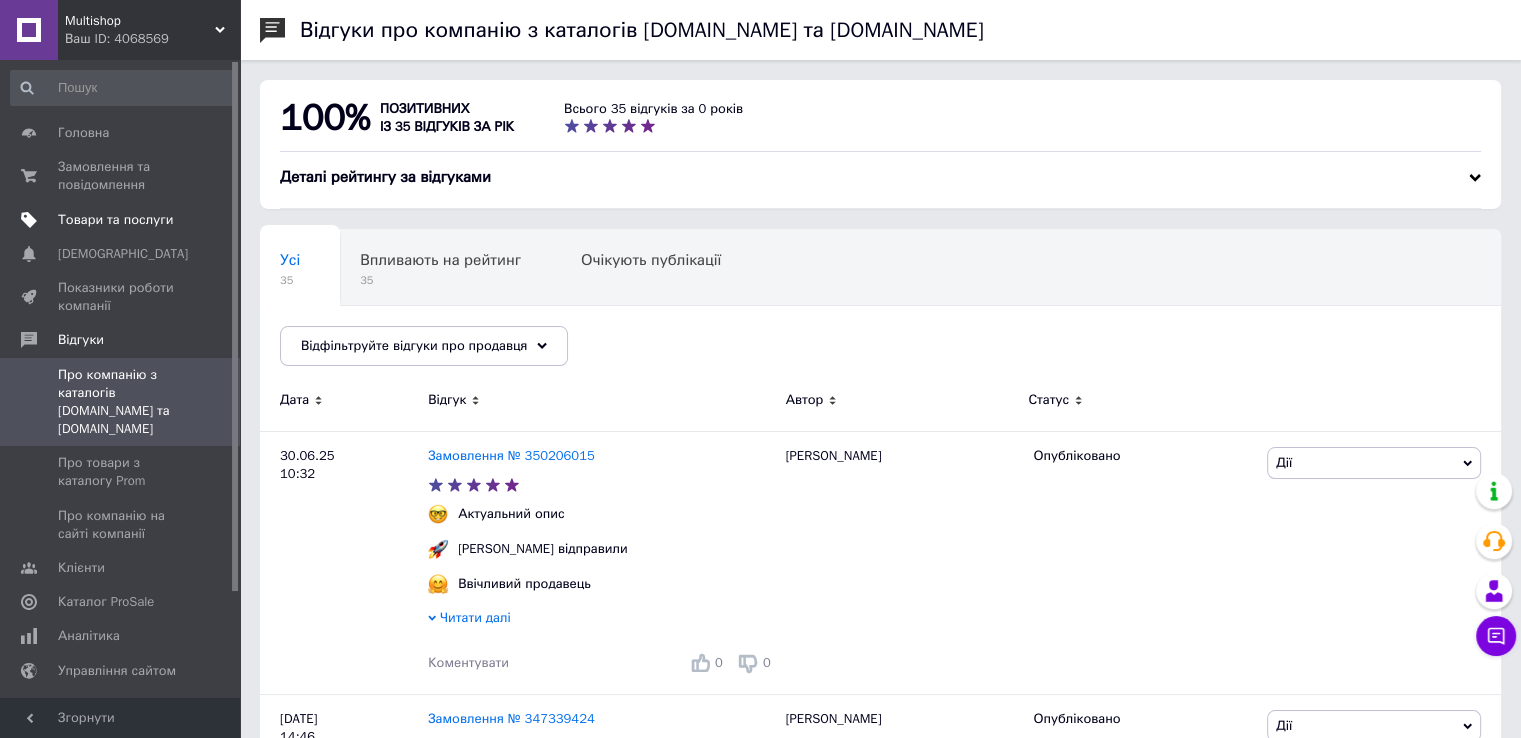 click on "Товари та послуги" at bounding box center (115, 220) 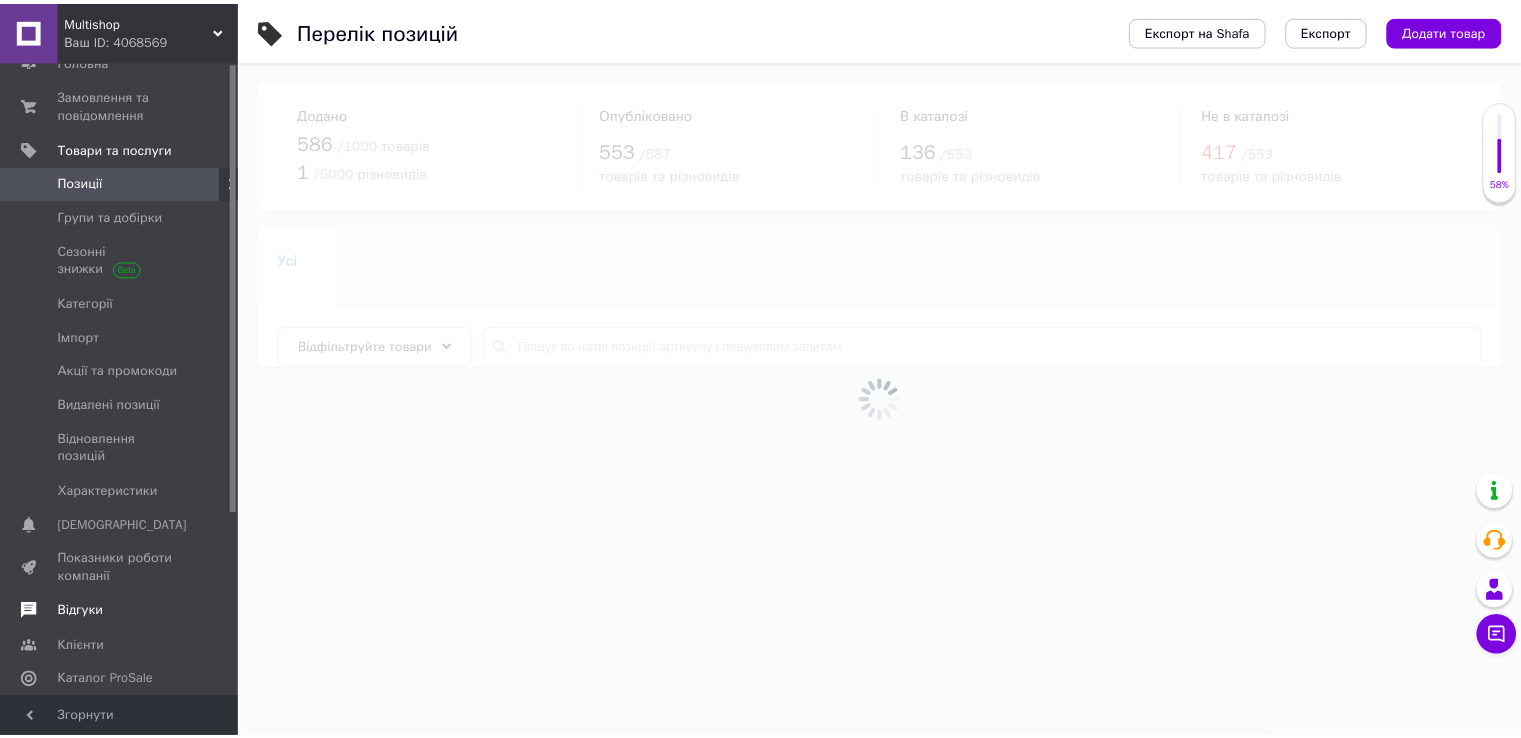 scroll, scrollTop: 100, scrollLeft: 0, axis: vertical 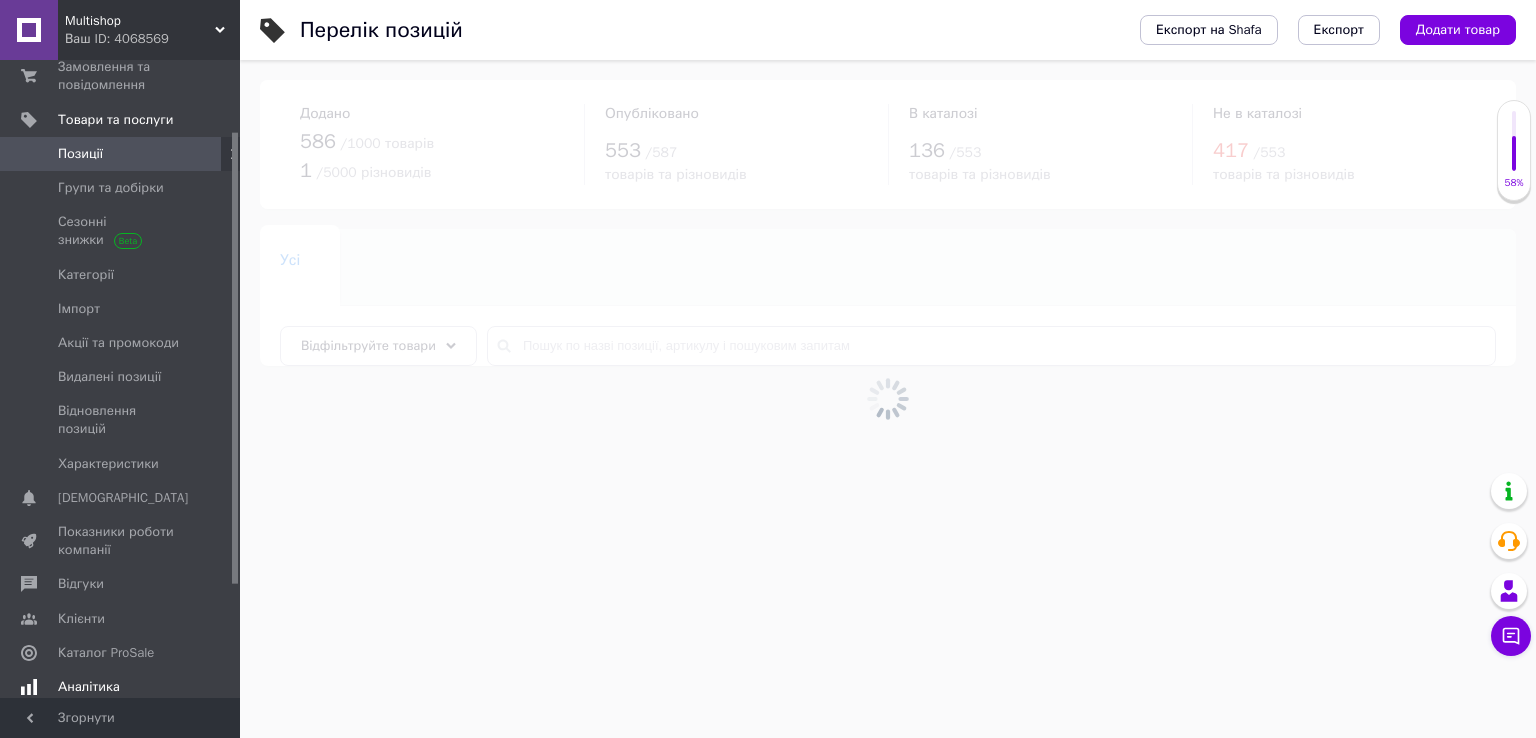 click on "Аналітика" at bounding box center (123, 687) 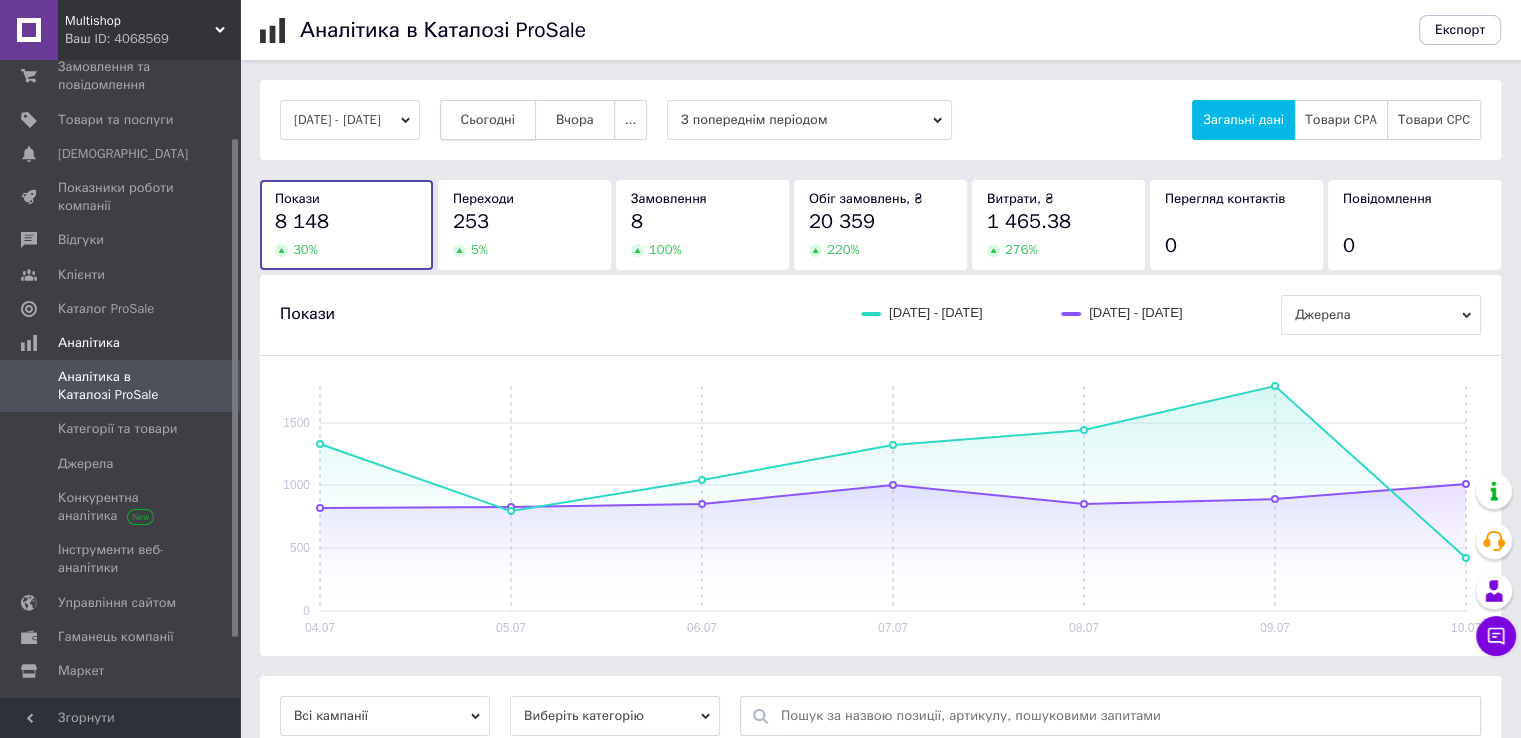 click on "Сьогодні" at bounding box center [488, 120] 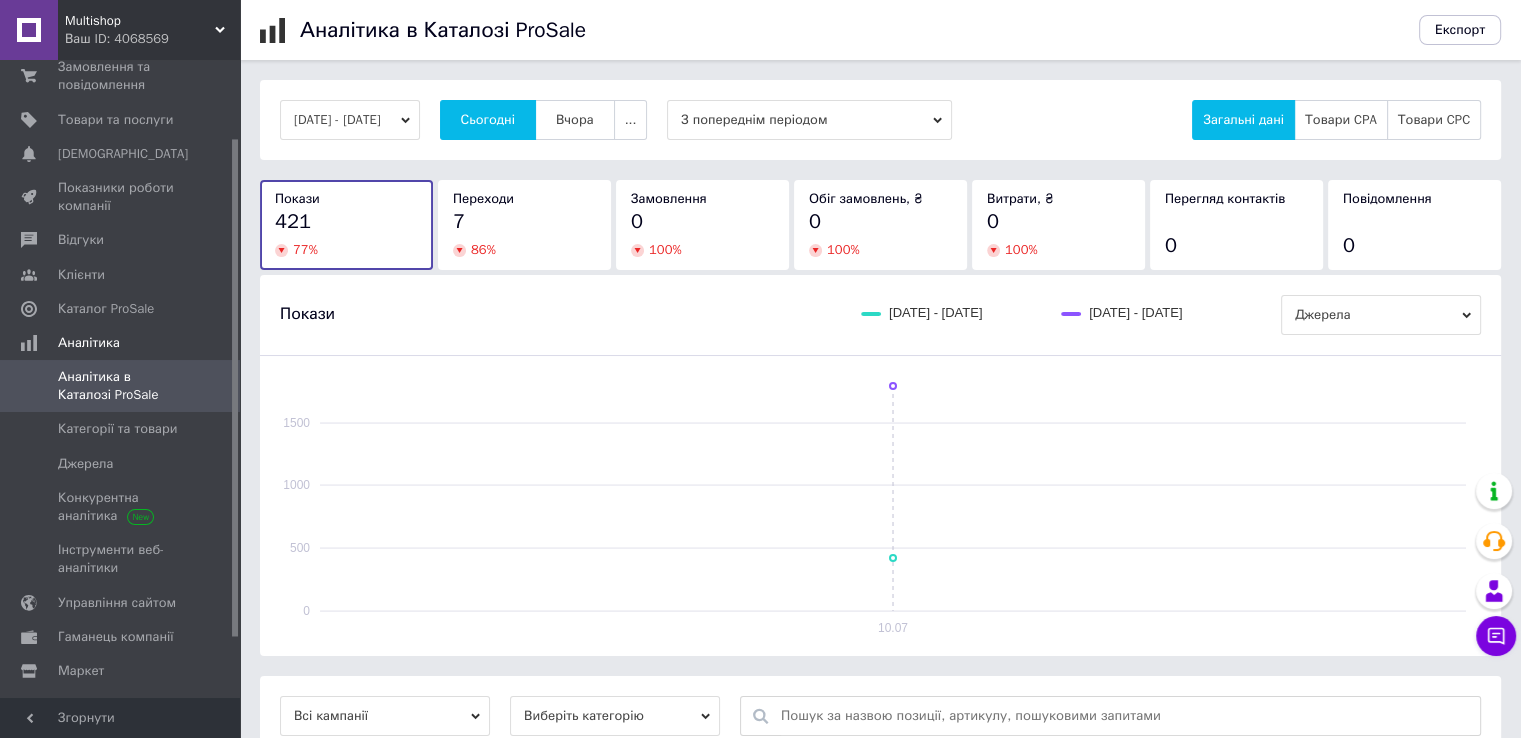 click on "7" at bounding box center [524, 222] 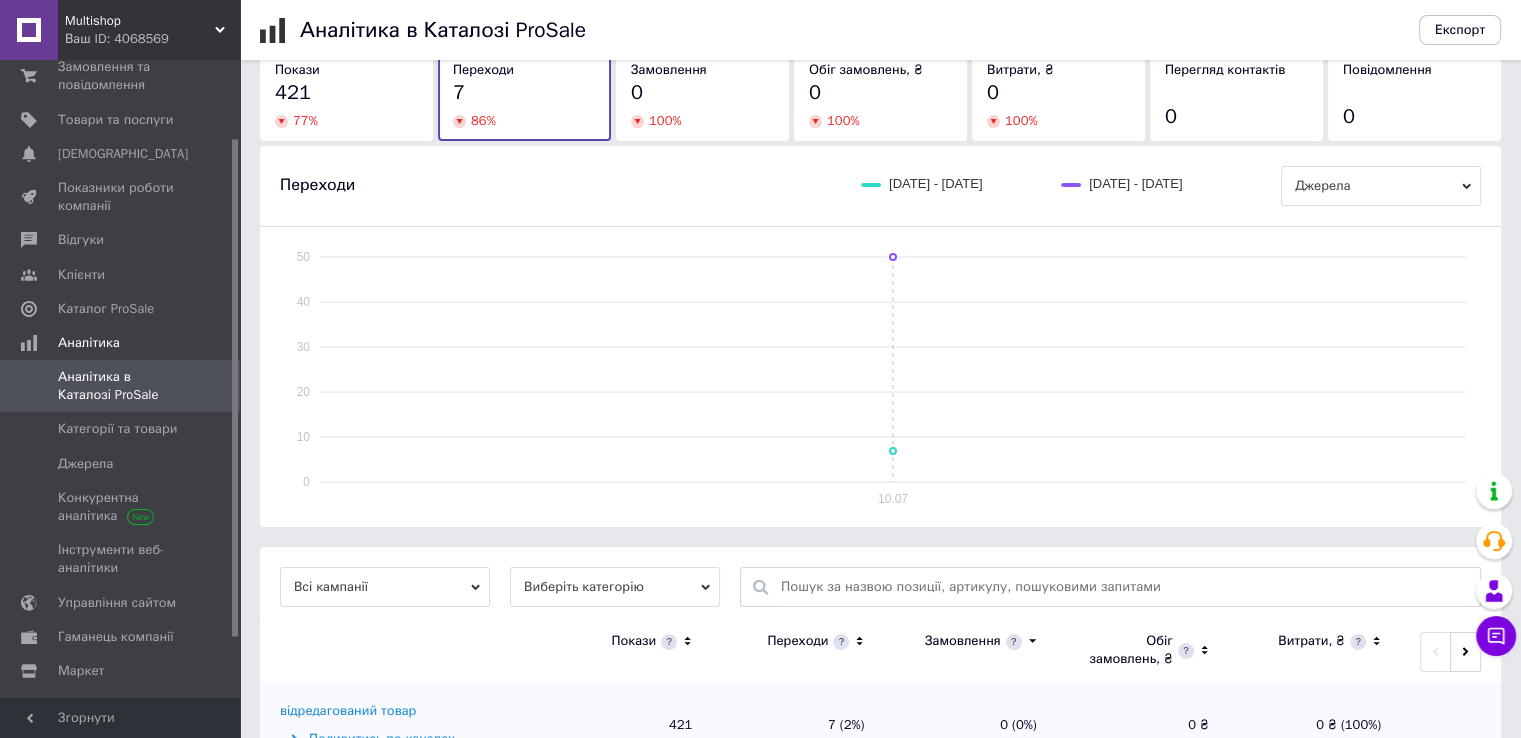 scroll, scrollTop: 199, scrollLeft: 0, axis: vertical 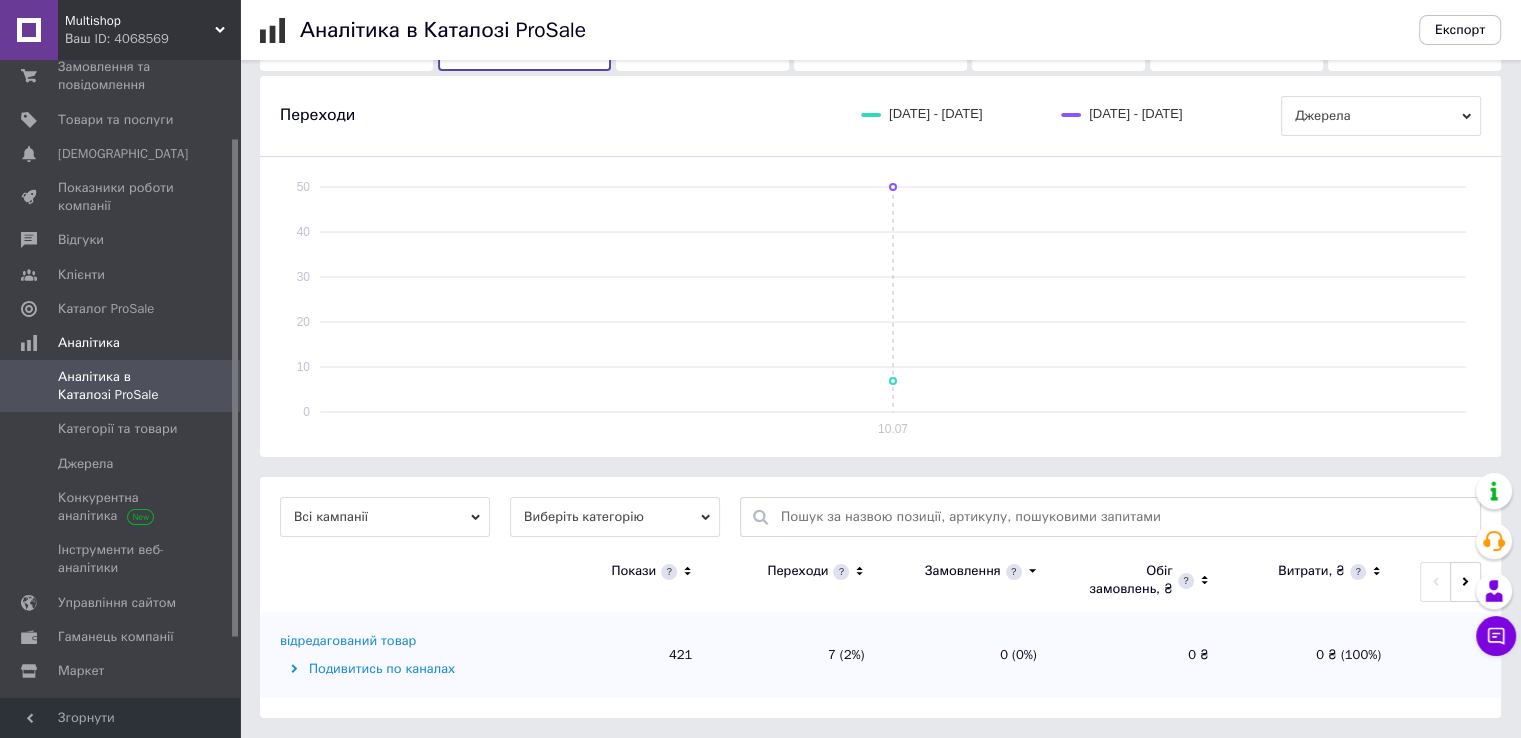 click on "Виберіть категорію" at bounding box center (615, 517) 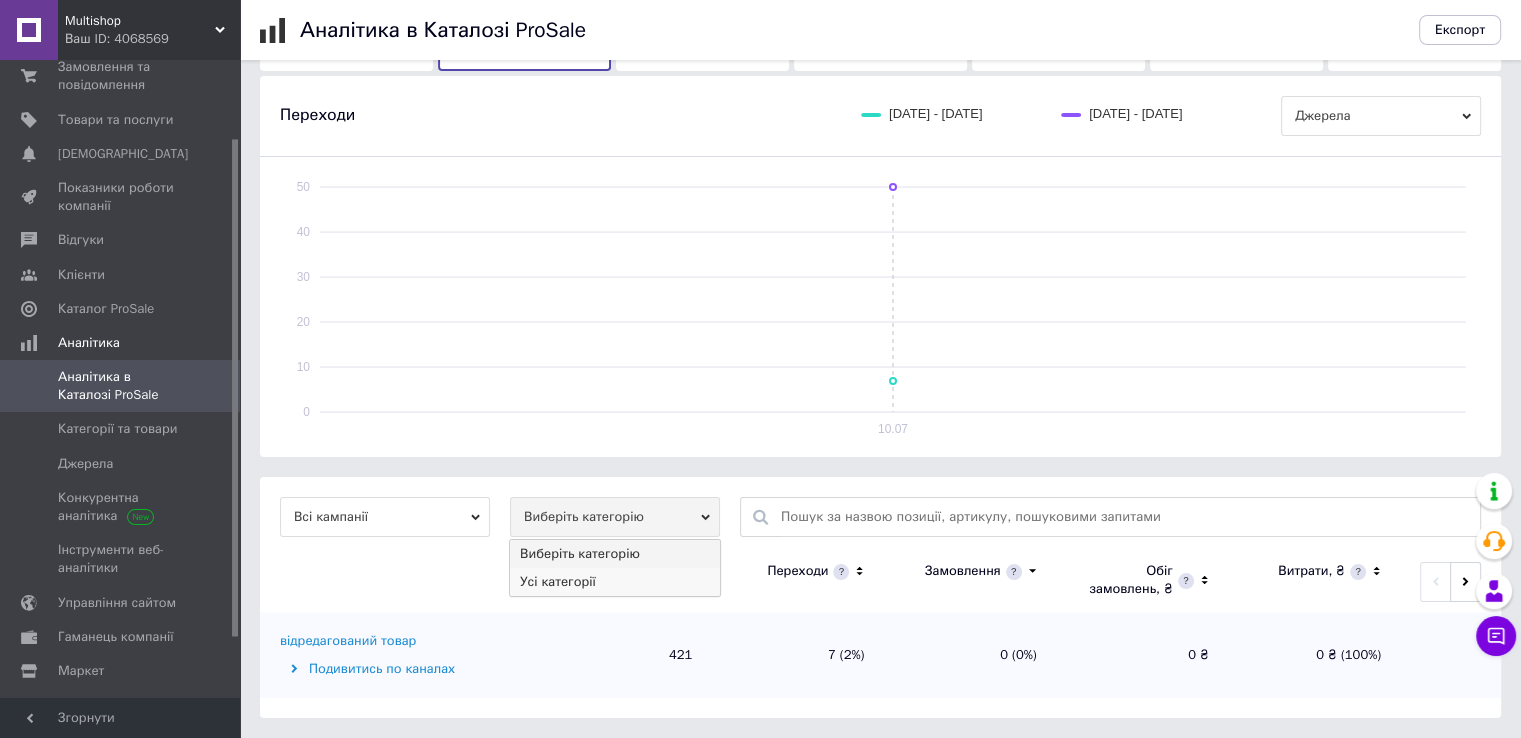 click on "Усі категорії" at bounding box center [615, 582] 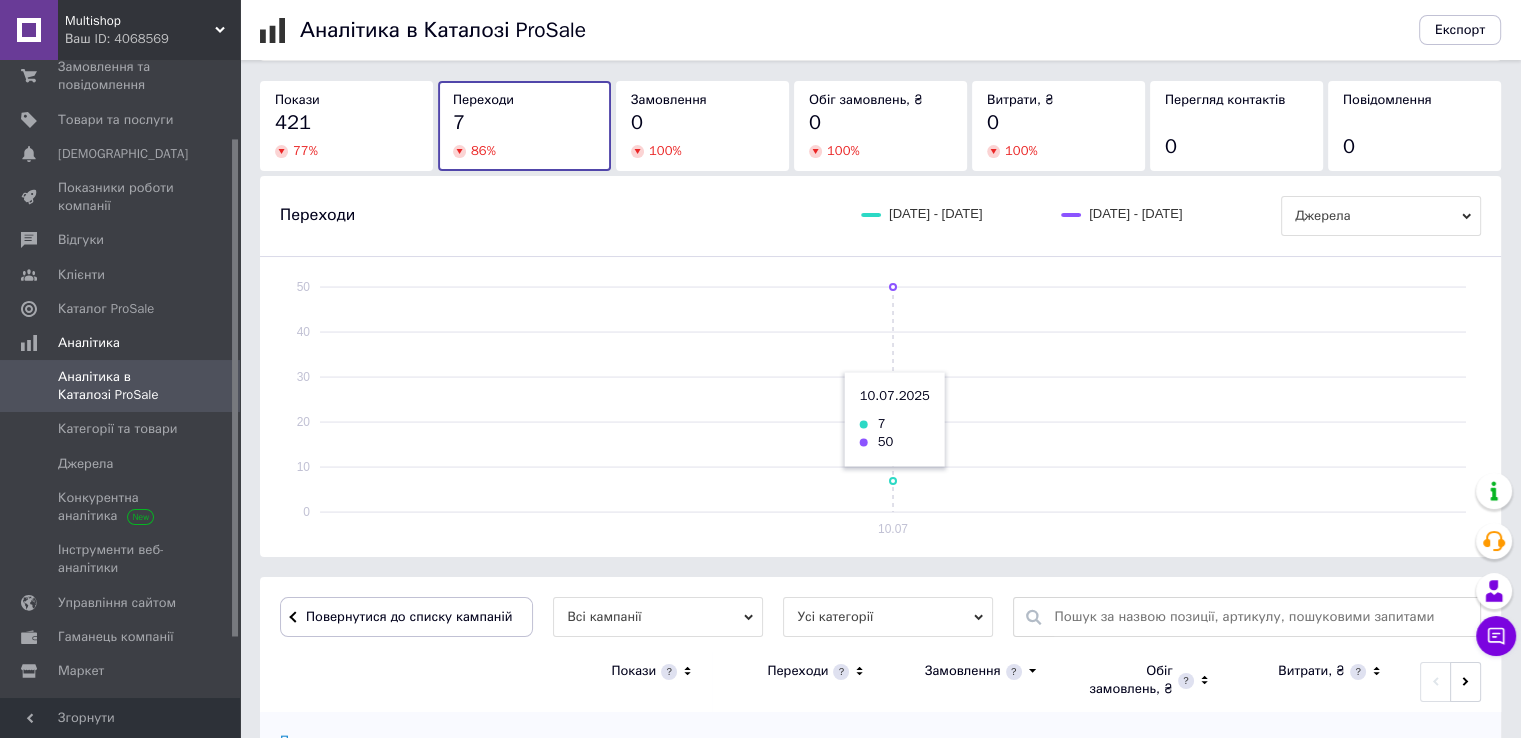 scroll, scrollTop: 199, scrollLeft: 0, axis: vertical 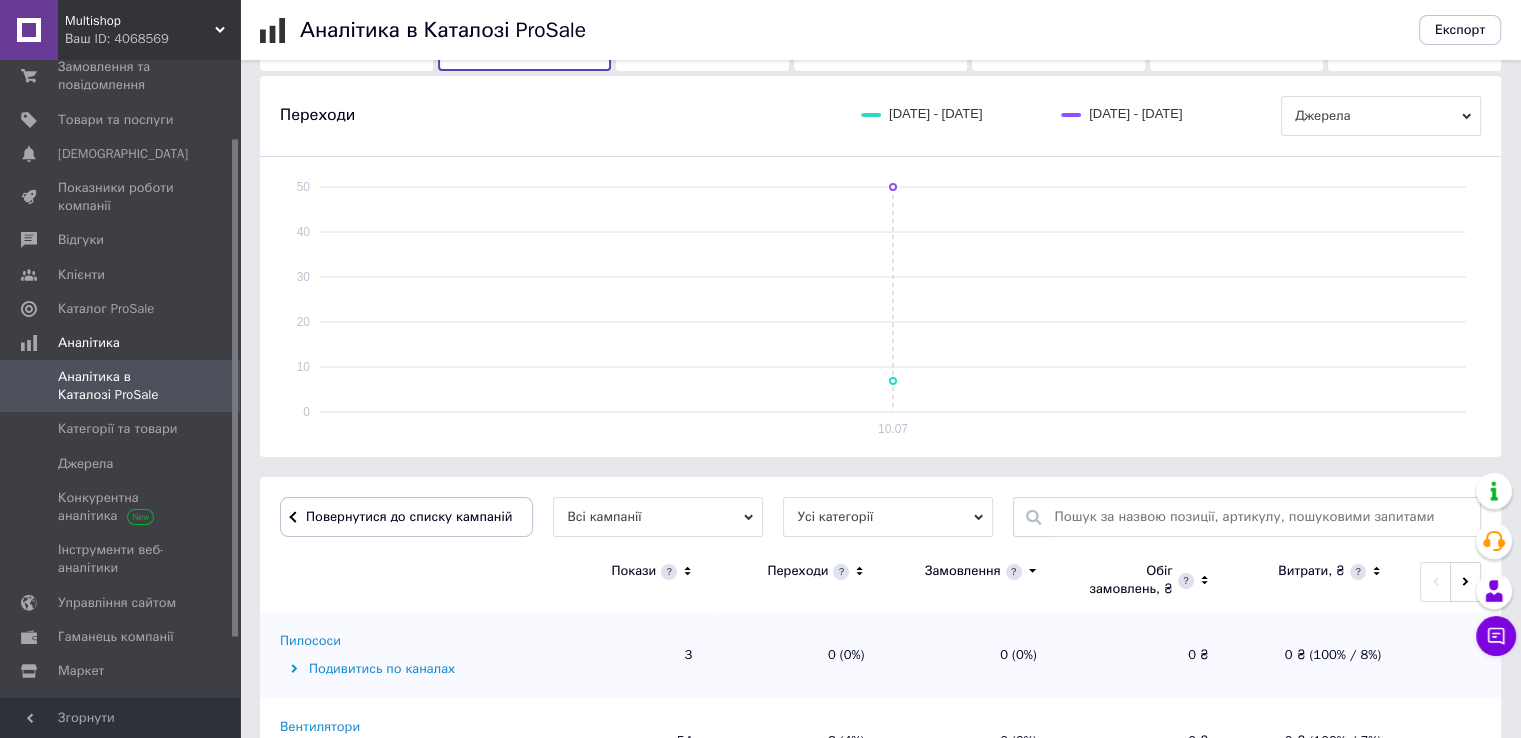 click on "Усі категорії" at bounding box center (888, 517) 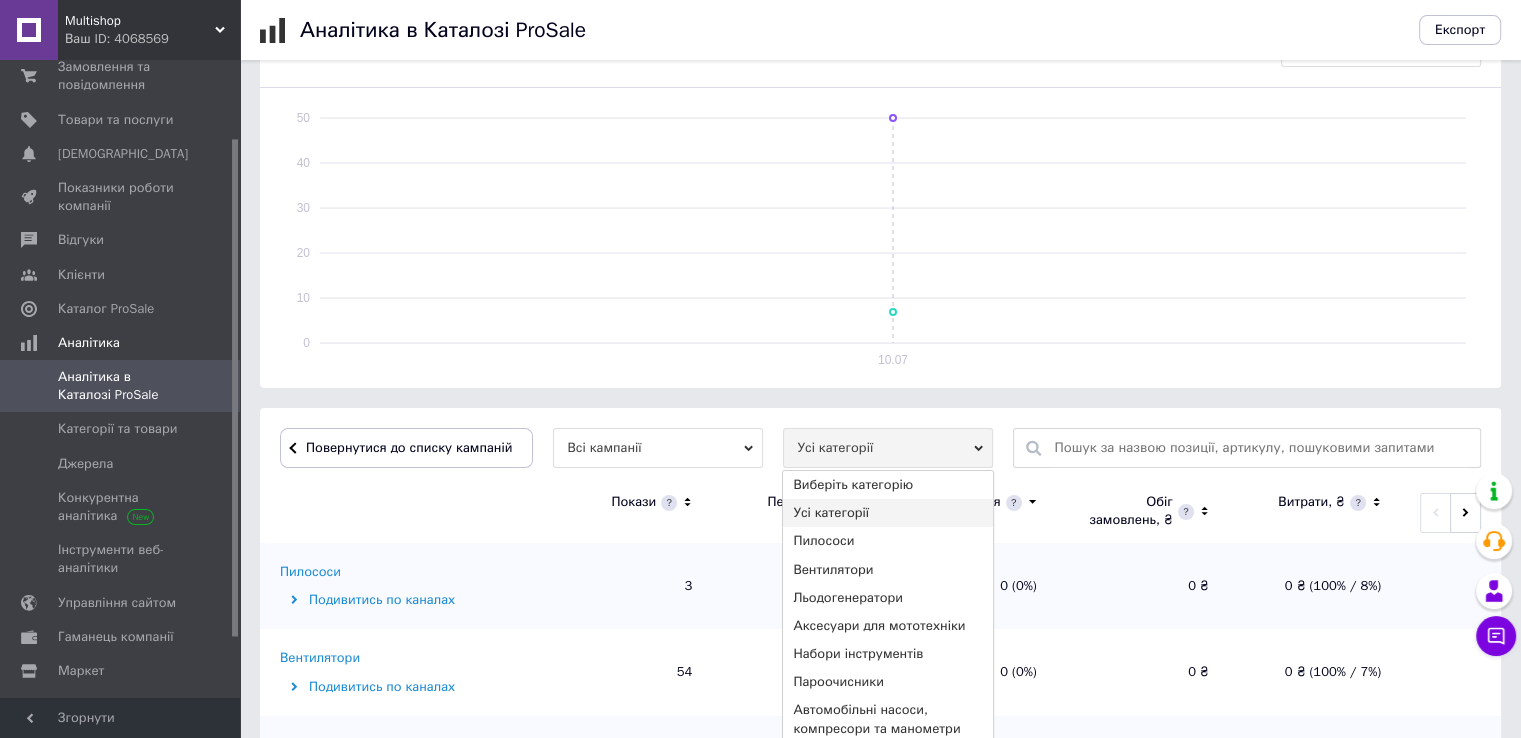 scroll, scrollTop: 299, scrollLeft: 0, axis: vertical 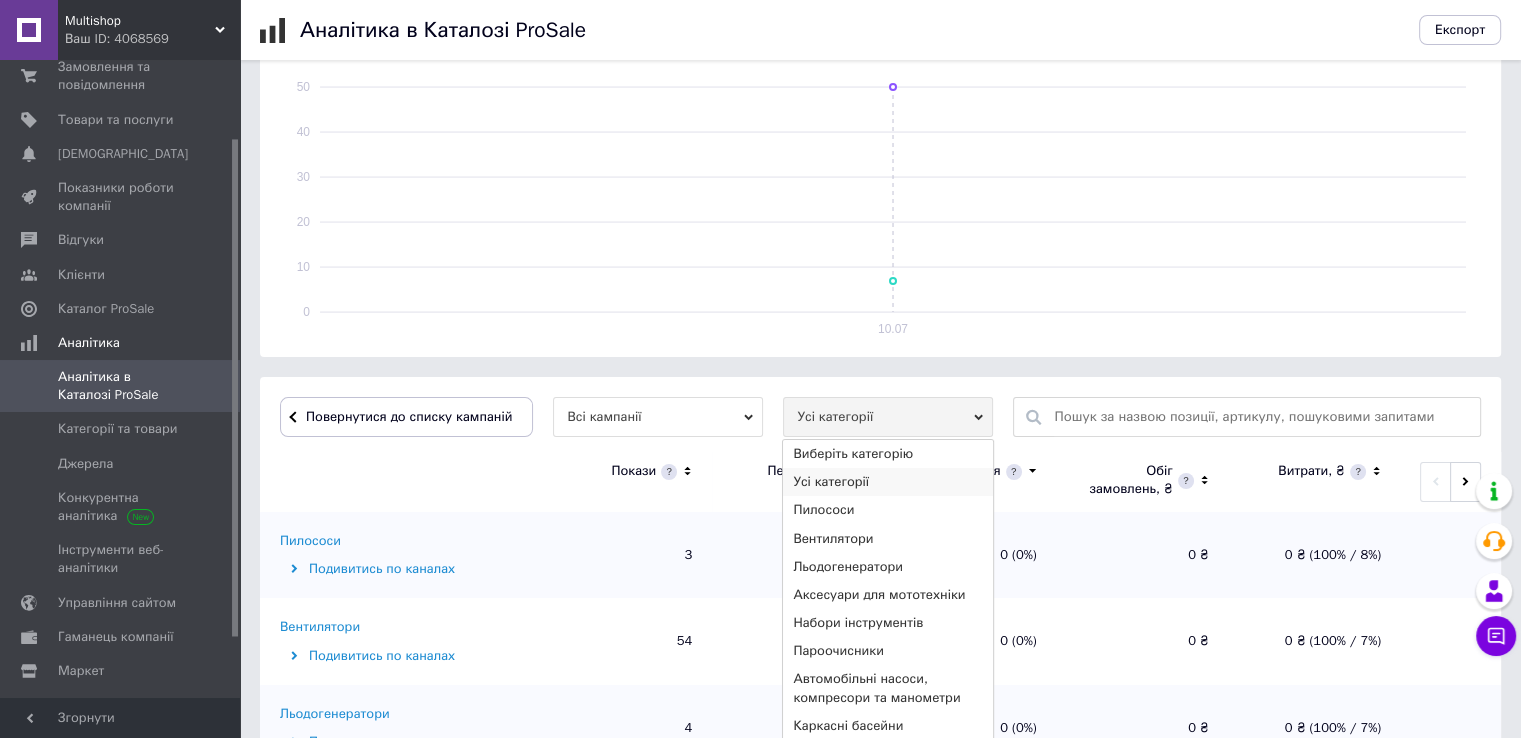 click on "Усі категорії" at bounding box center (888, 482) 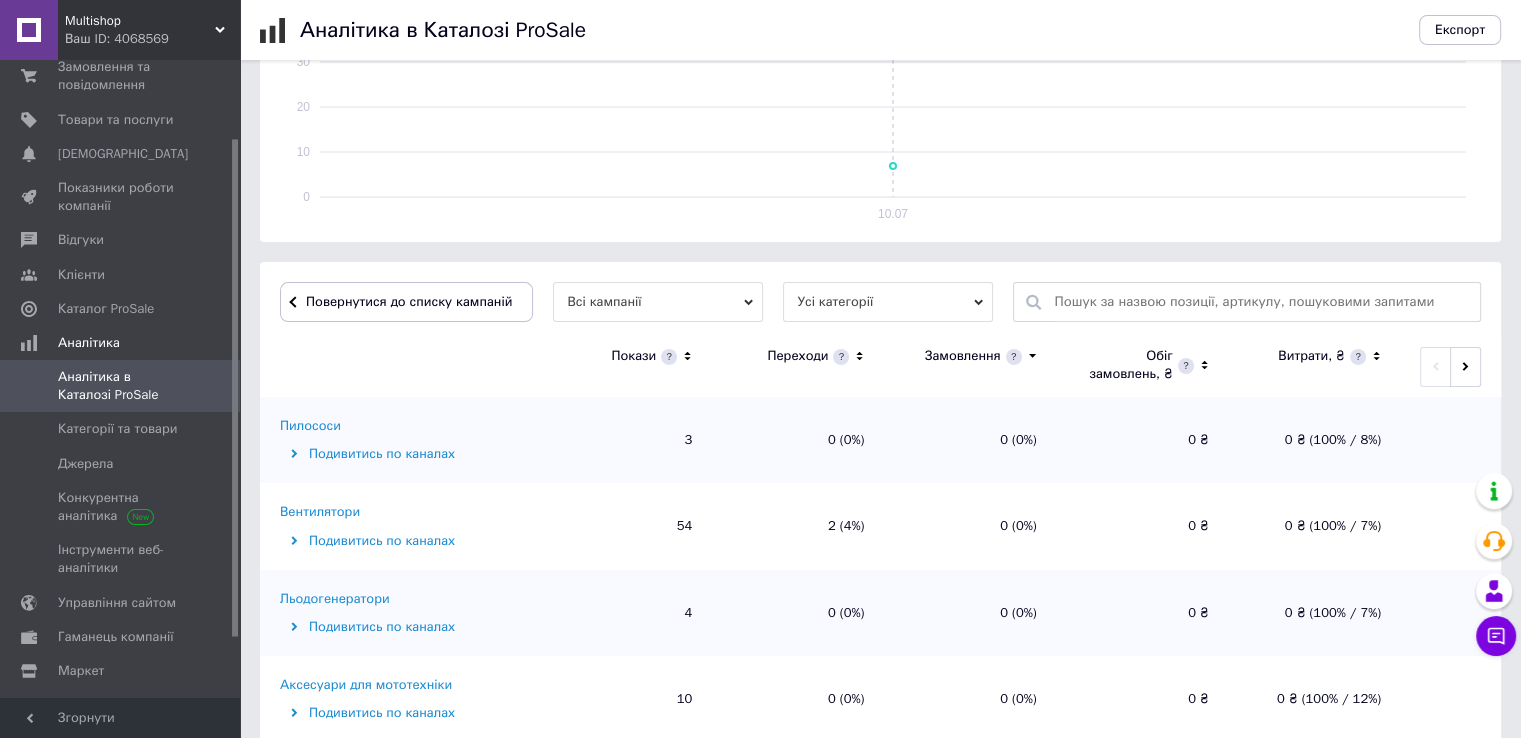 scroll, scrollTop: 499, scrollLeft: 0, axis: vertical 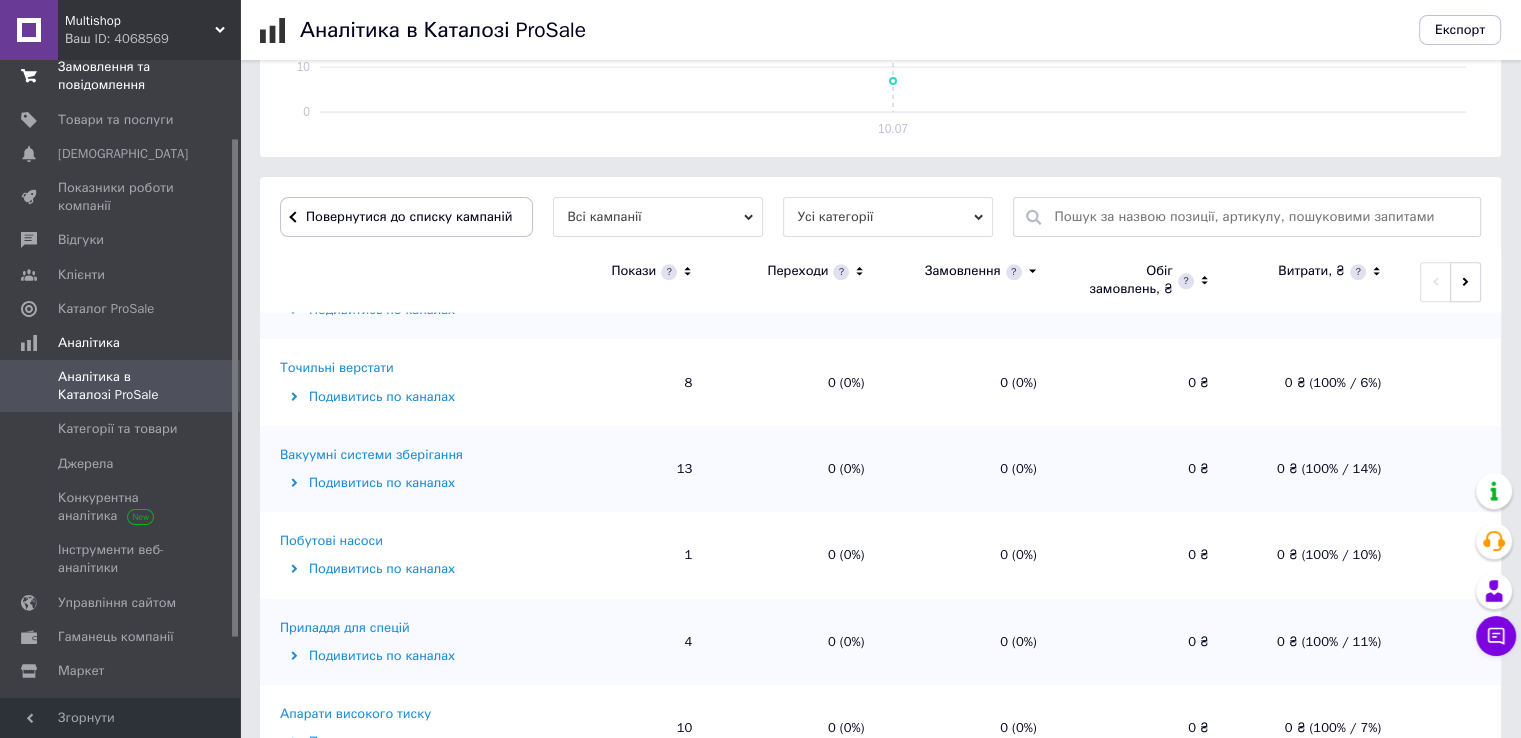 click on "Замовлення та повідомлення" at bounding box center [121, 76] 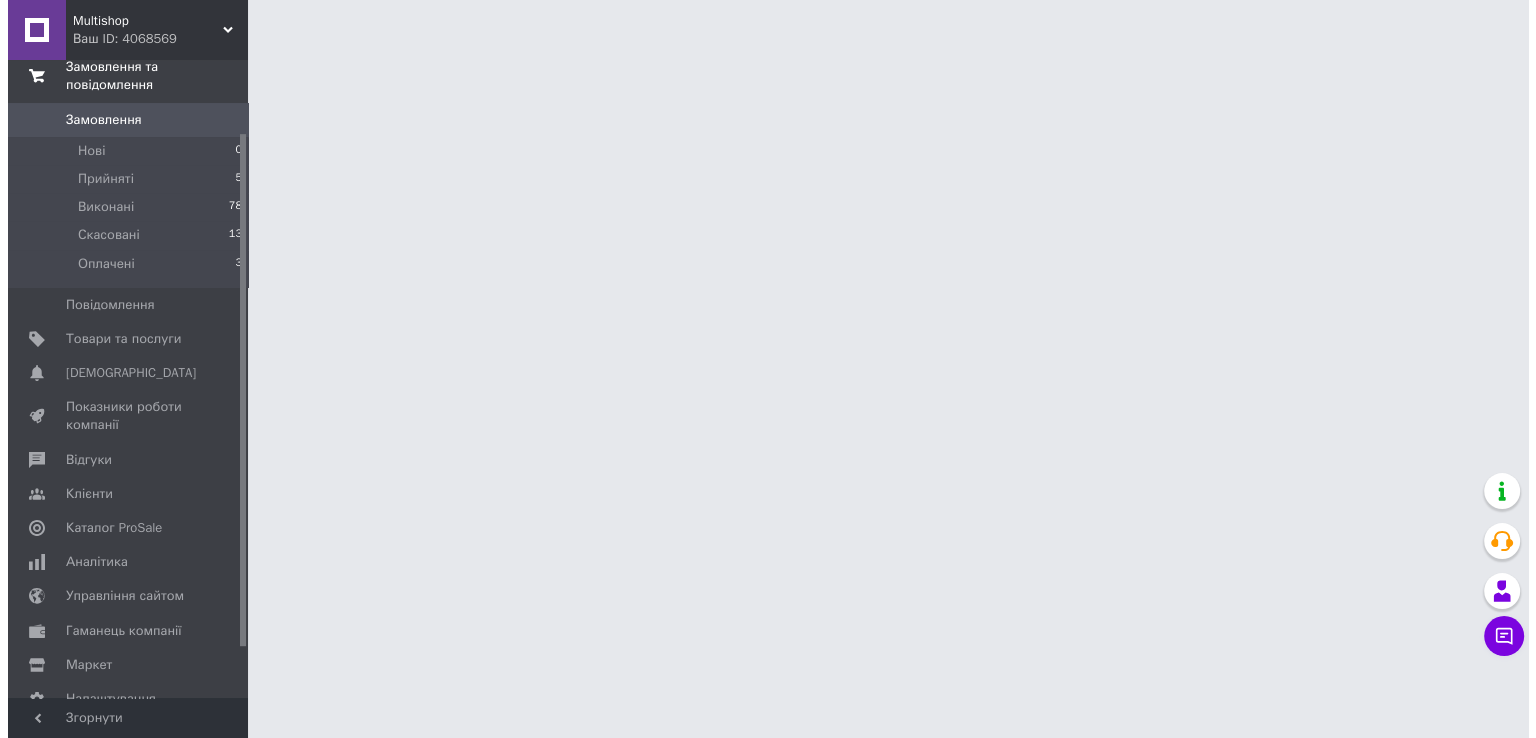 scroll, scrollTop: 0, scrollLeft: 0, axis: both 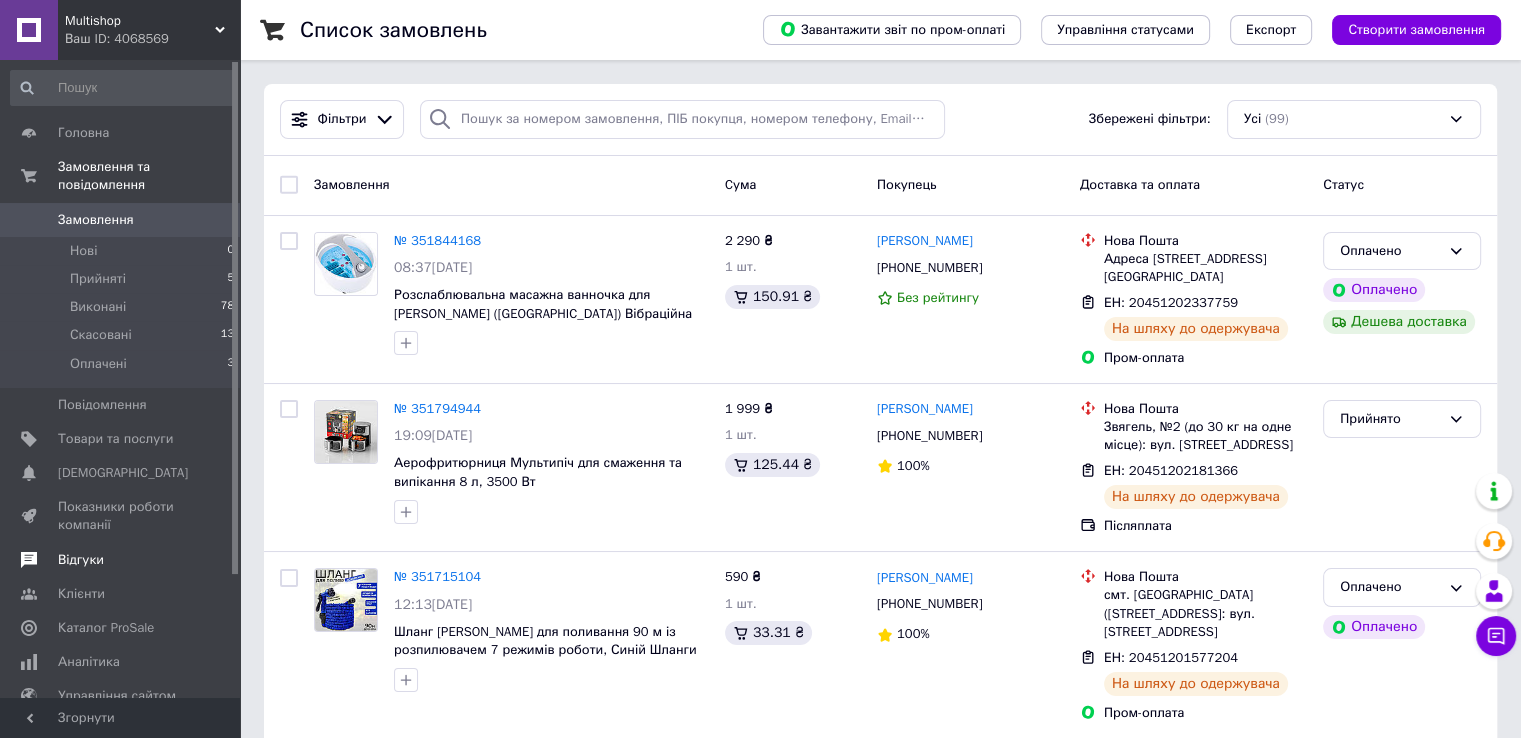 click on "Відгуки" at bounding box center (81, 560) 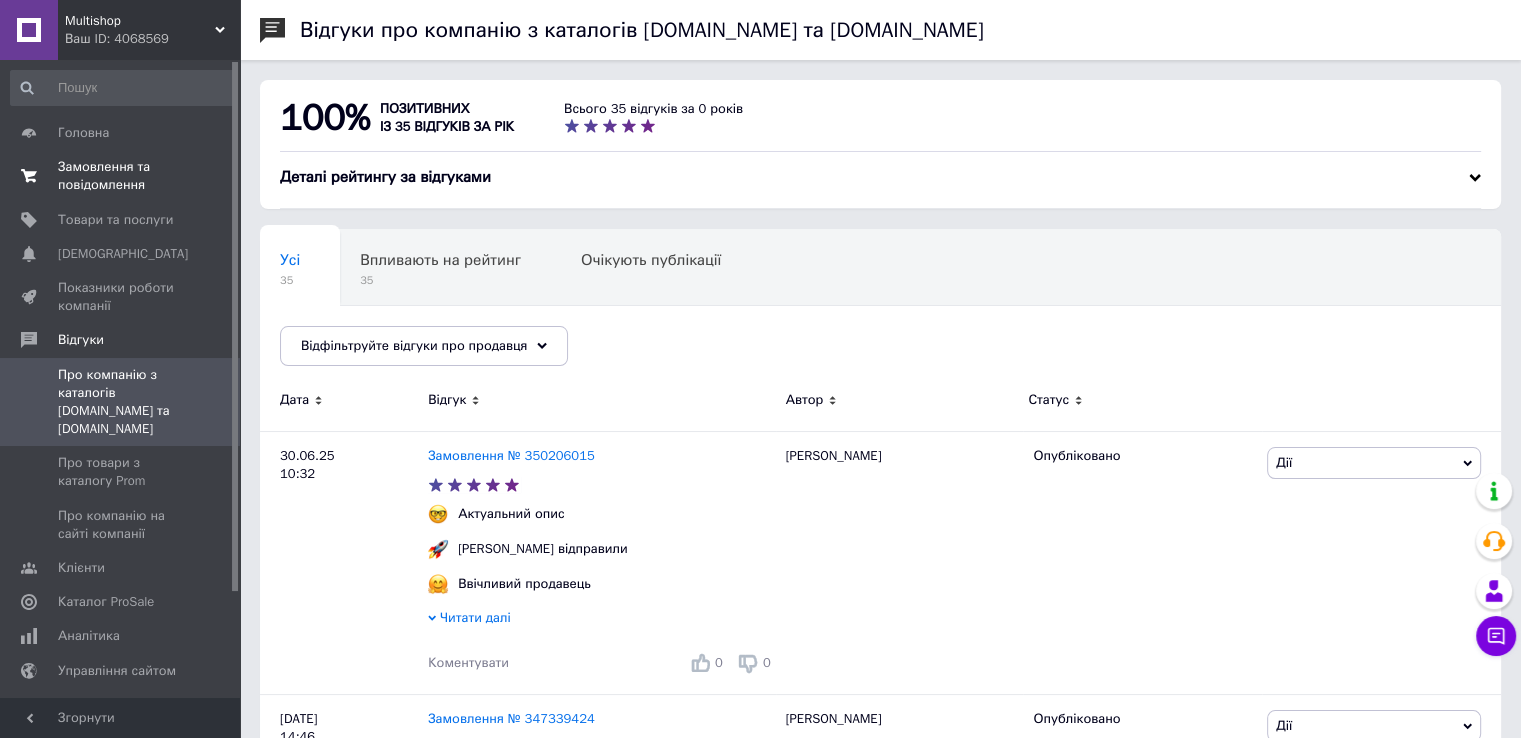 click on "Замовлення та повідомлення" at bounding box center [121, 176] 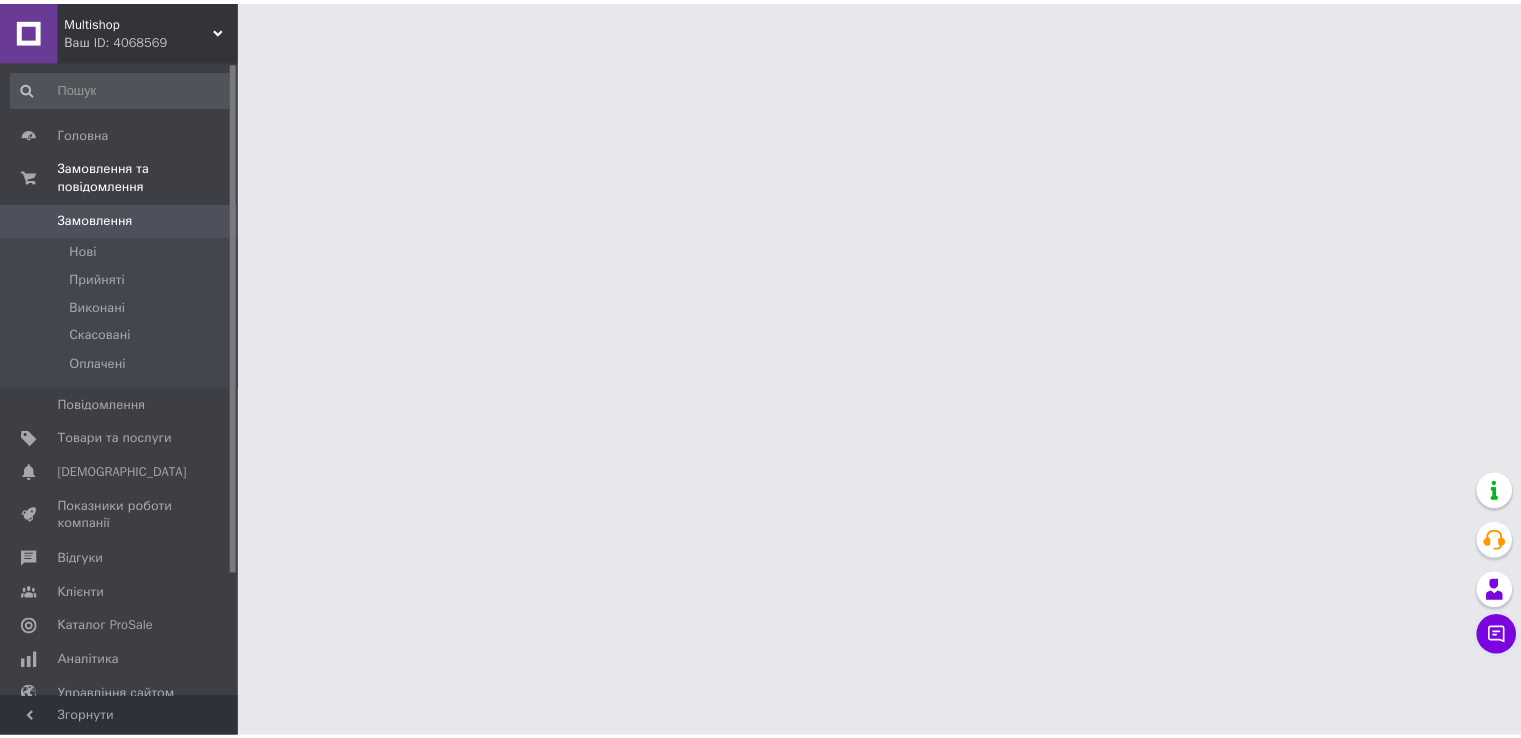 scroll, scrollTop: 0, scrollLeft: 0, axis: both 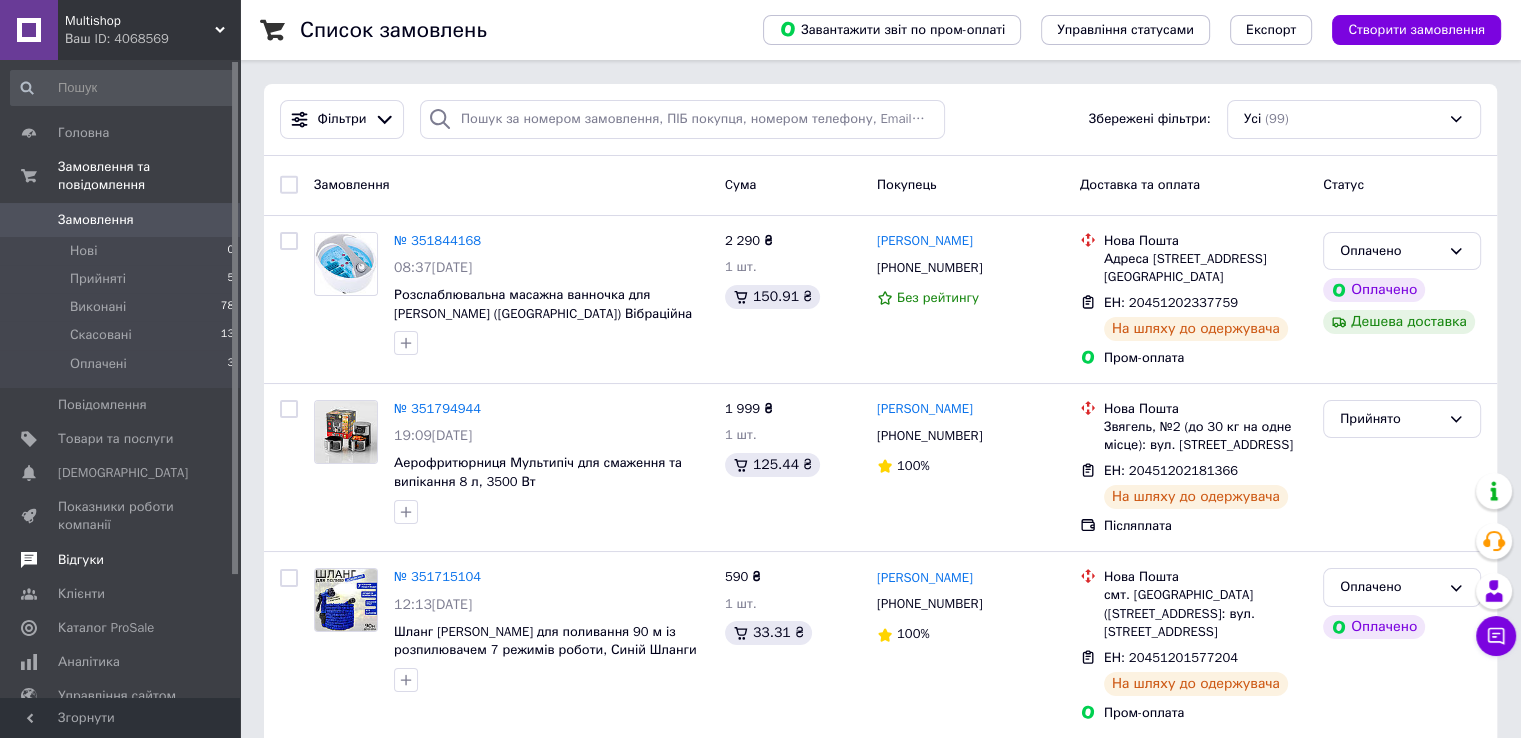 click on "Відгуки" at bounding box center [121, 560] 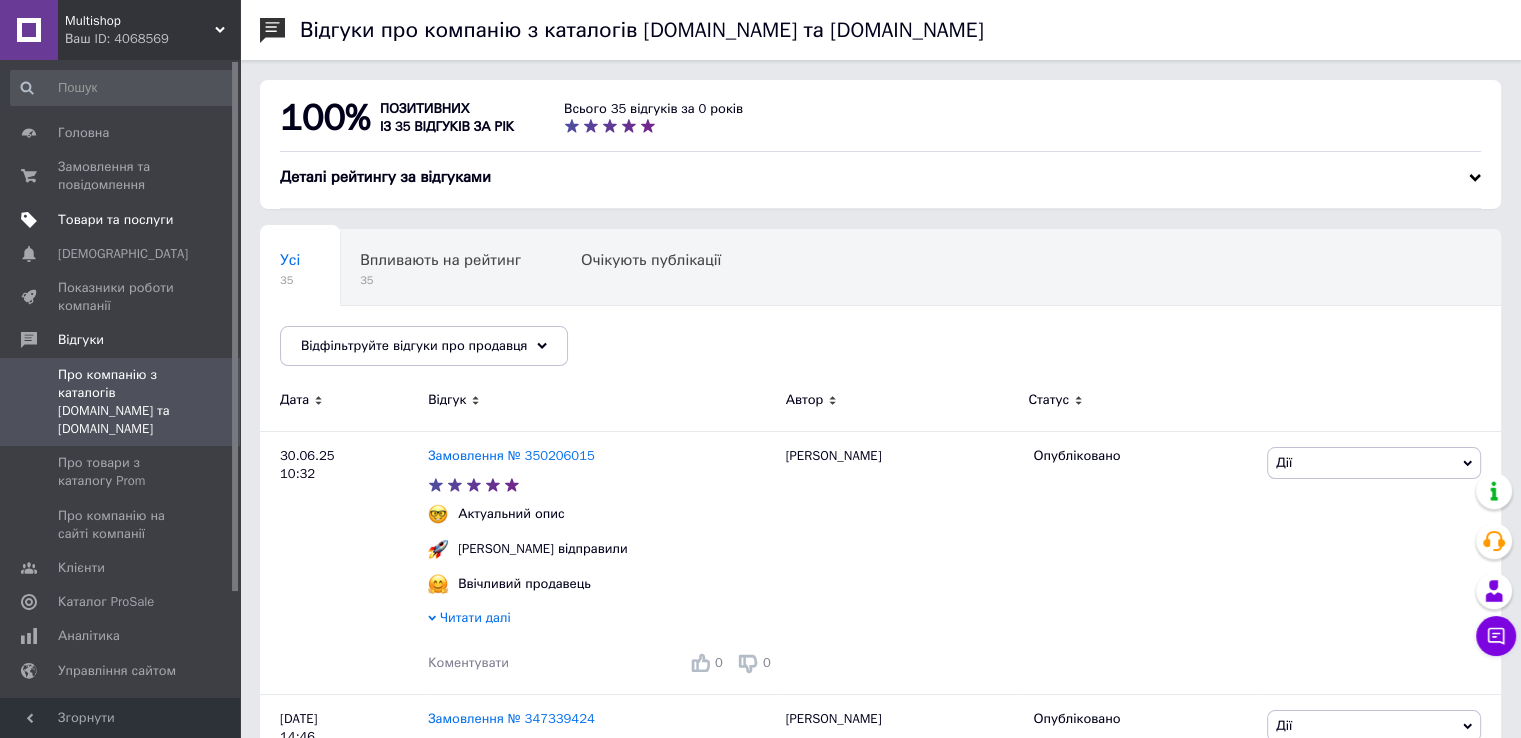 click on "Товари та послуги" at bounding box center [115, 220] 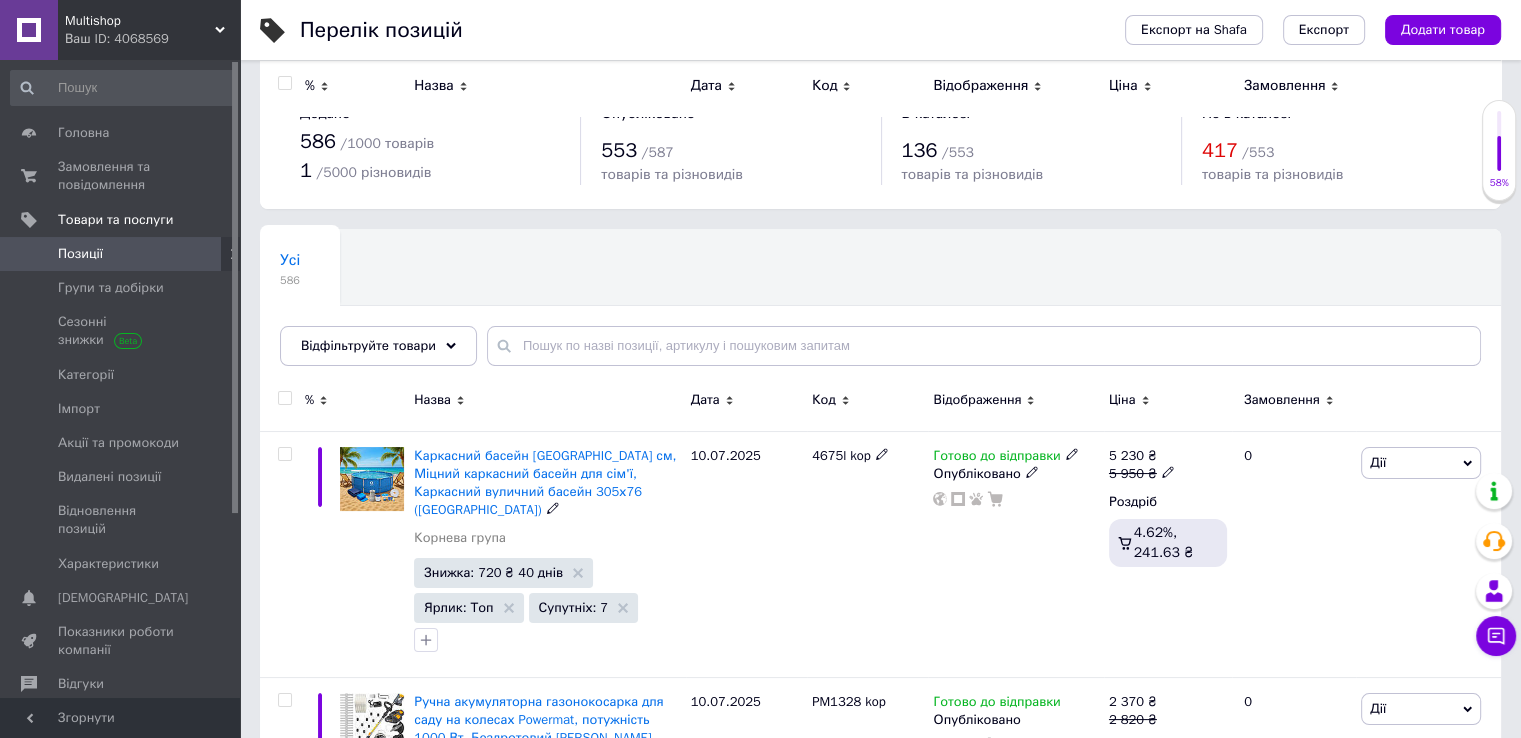 scroll, scrollTop: 0, scrollLeft: 0, axis: both 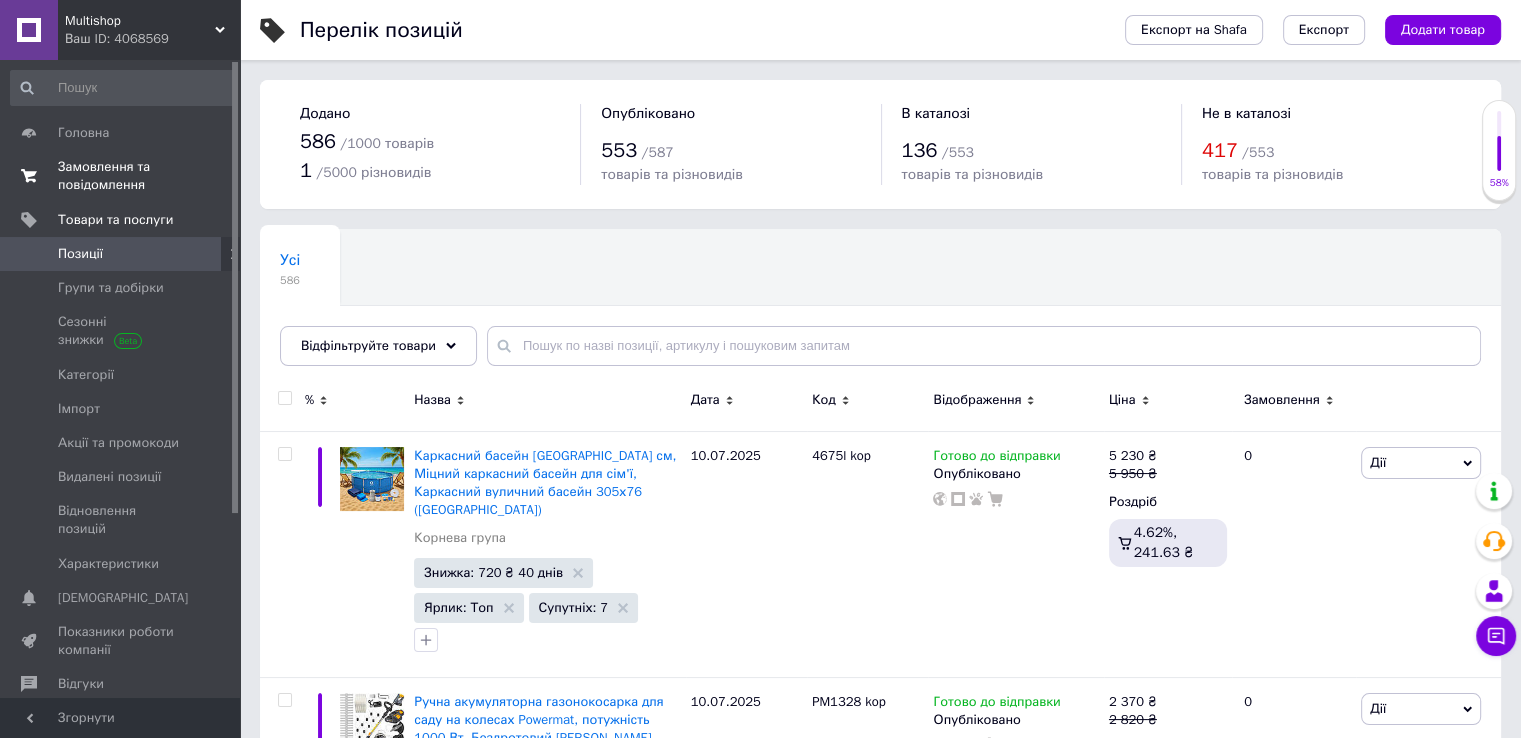 click on "Замовлення та повідомлення" at bounding box center [121, 176] 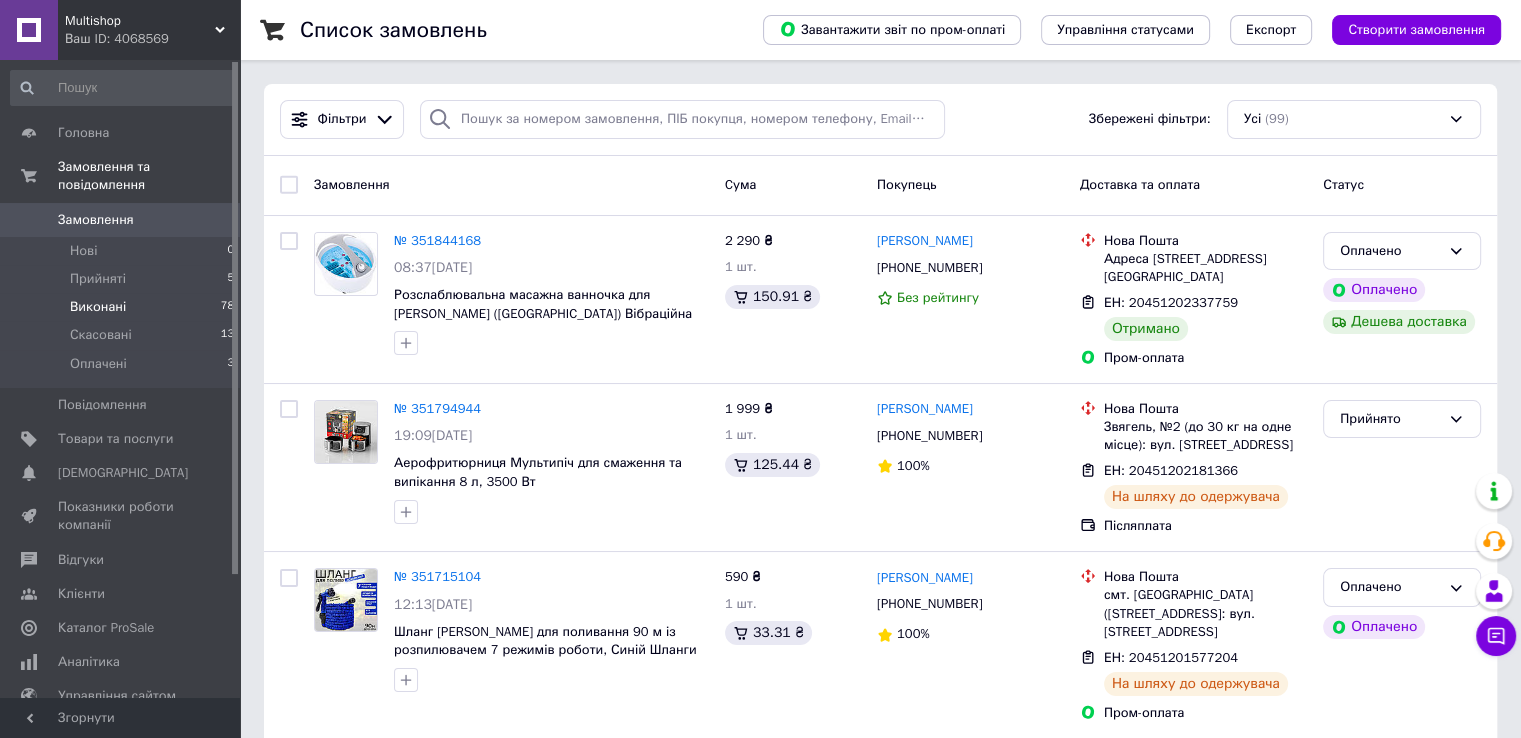 click on "Виконані 78" at bounding box center [123, 307] 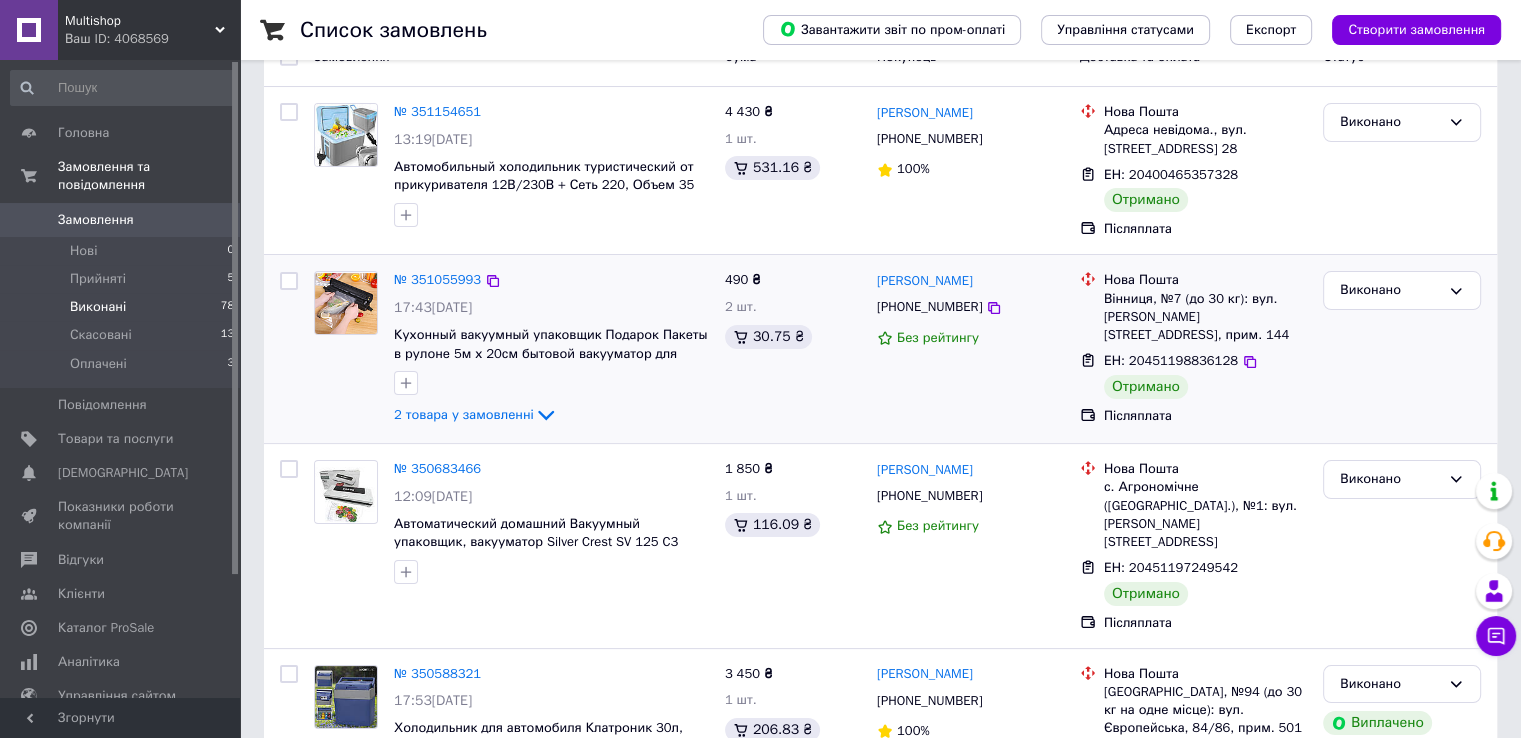 scroll, scrollTop: 0, scrollLeft: 0, axis: both 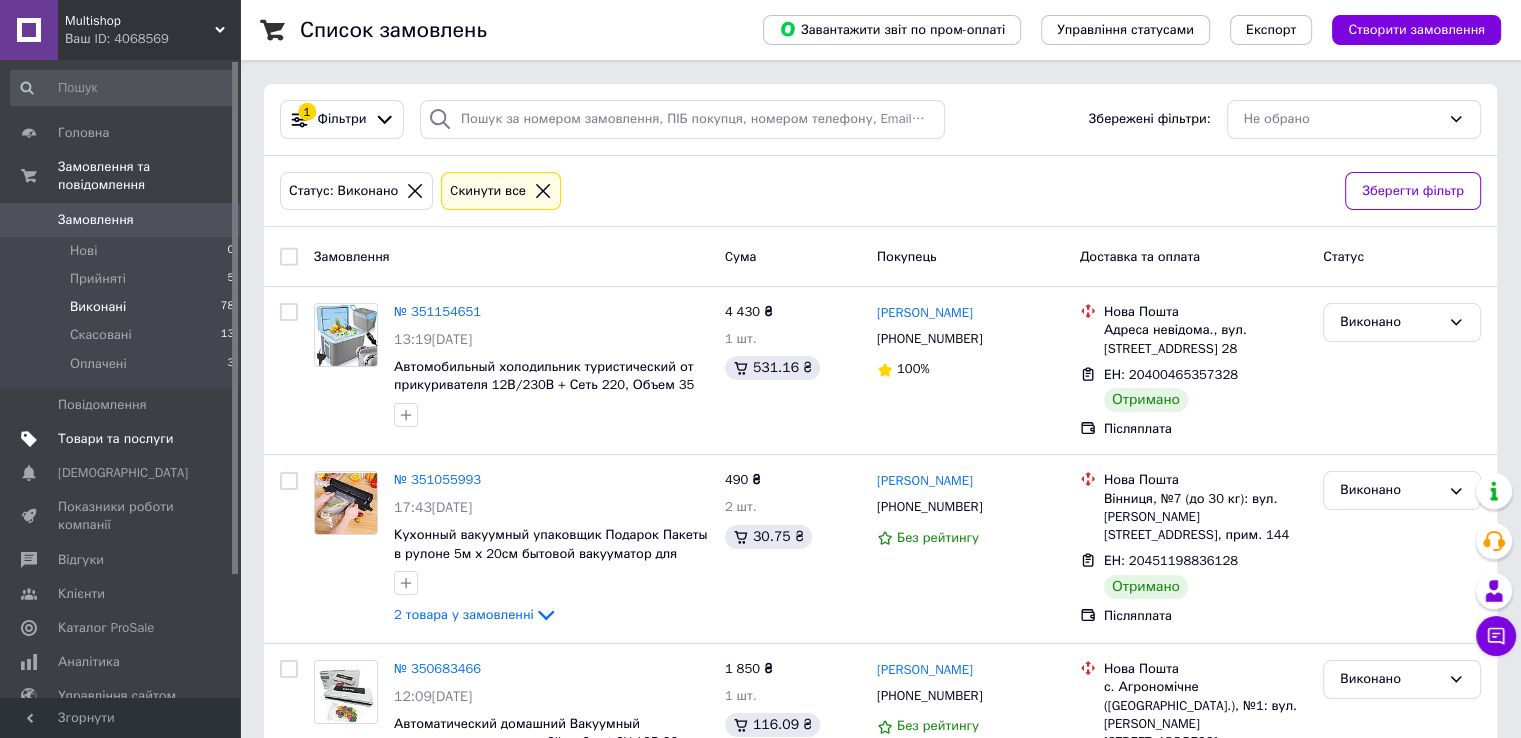 click on "Товари та послуги" at bounding box center [123, 439] 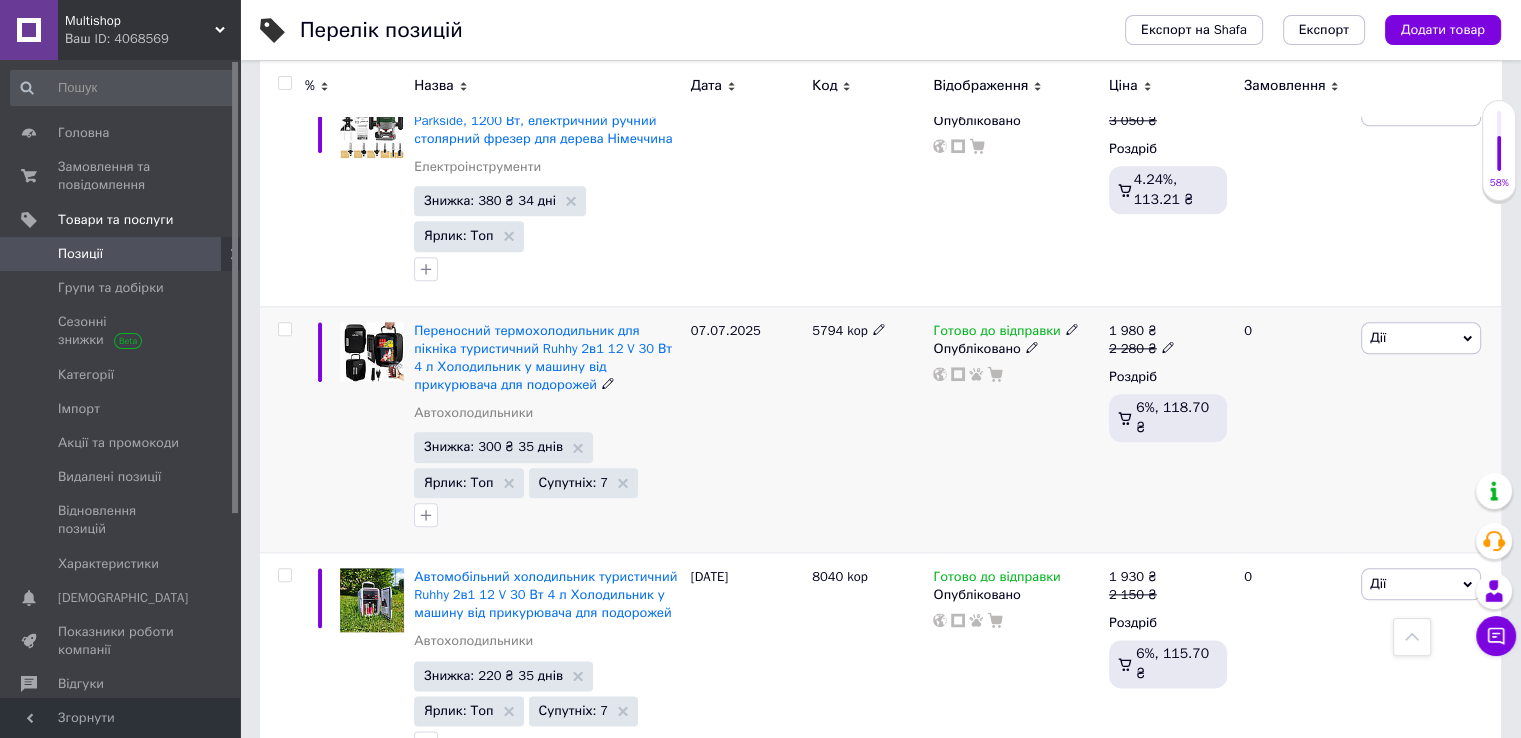 scroll, scrollTop: 2400, scrollLeft: 0, axis: vertical 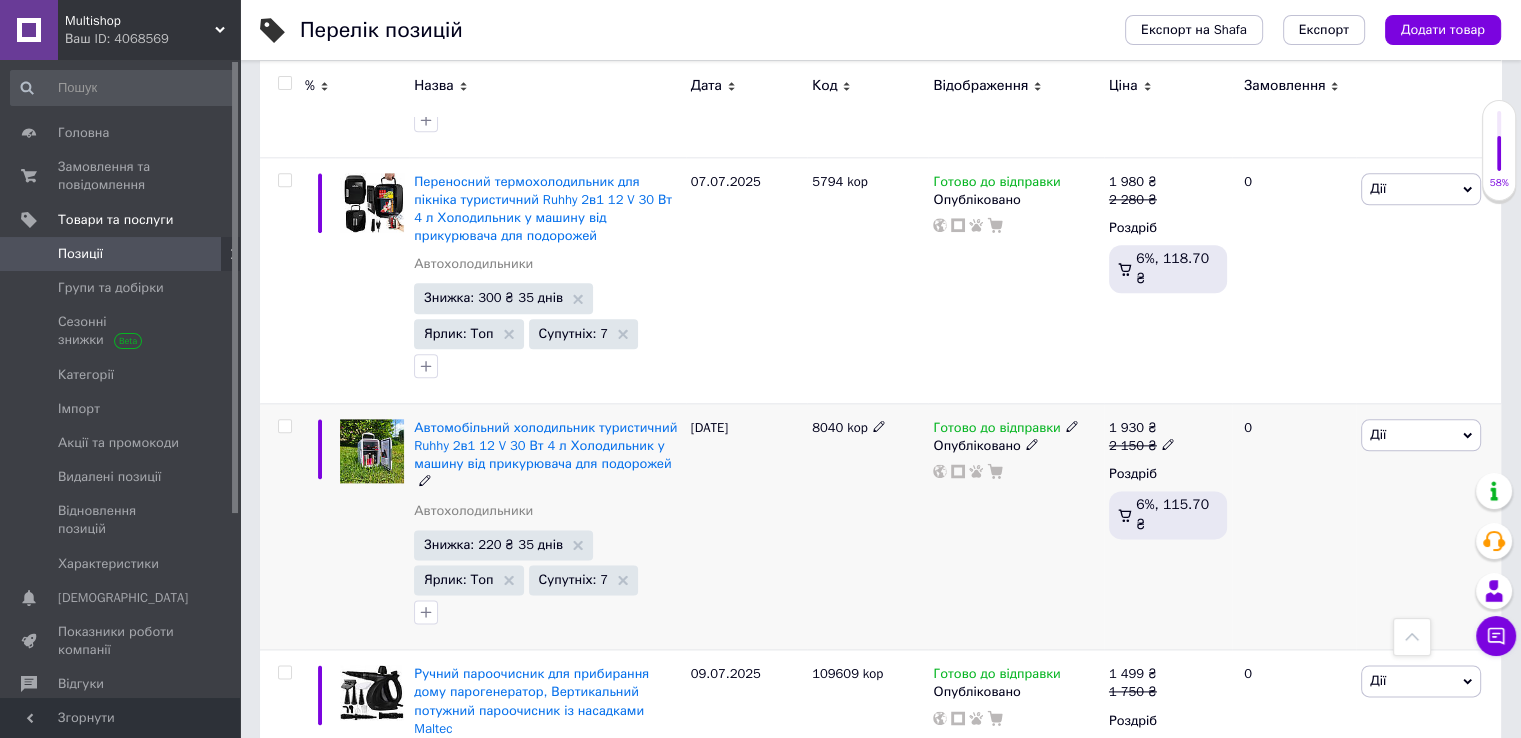 click on "Дії" at bounding box center [1421, 435] 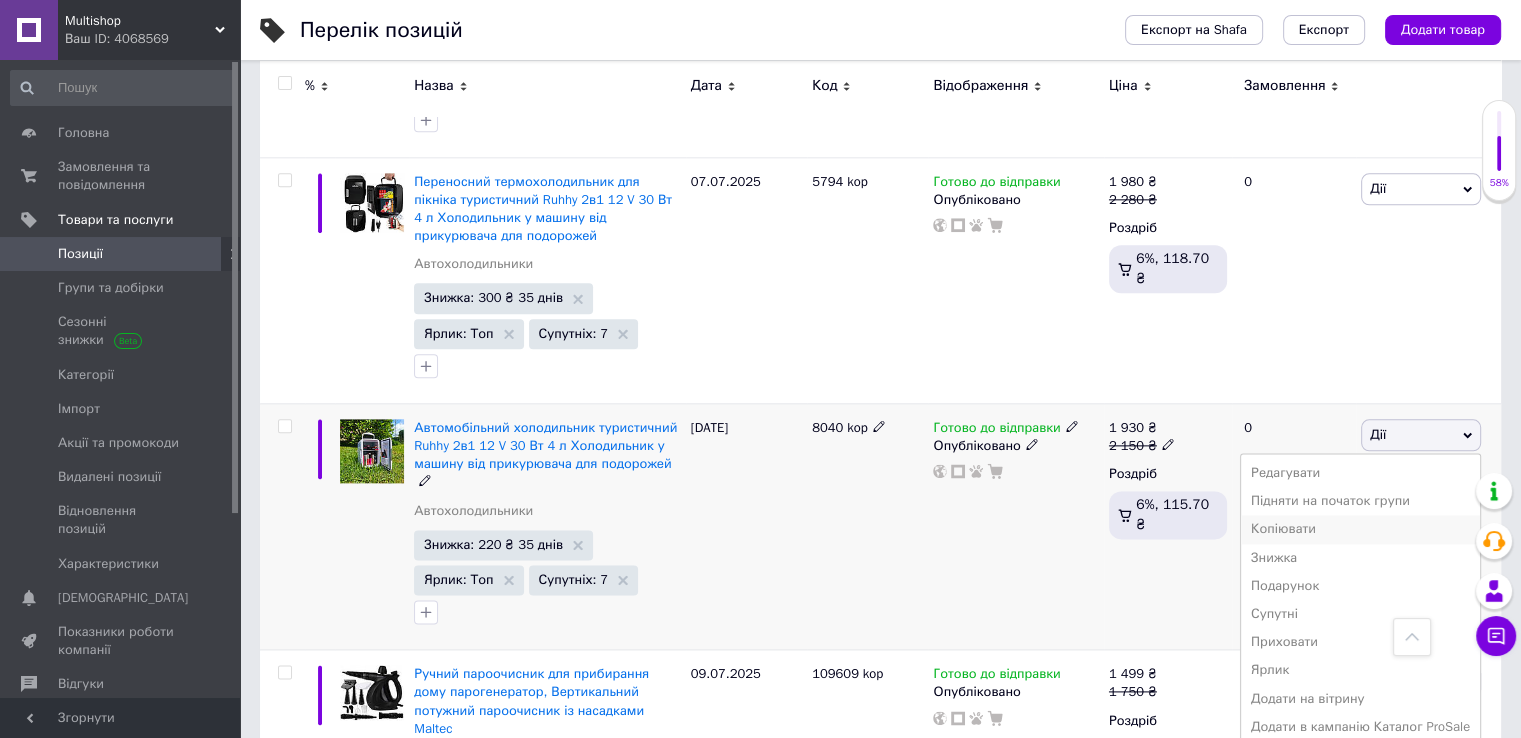 click on "Копіювати" at bounding box center (1360, 529) 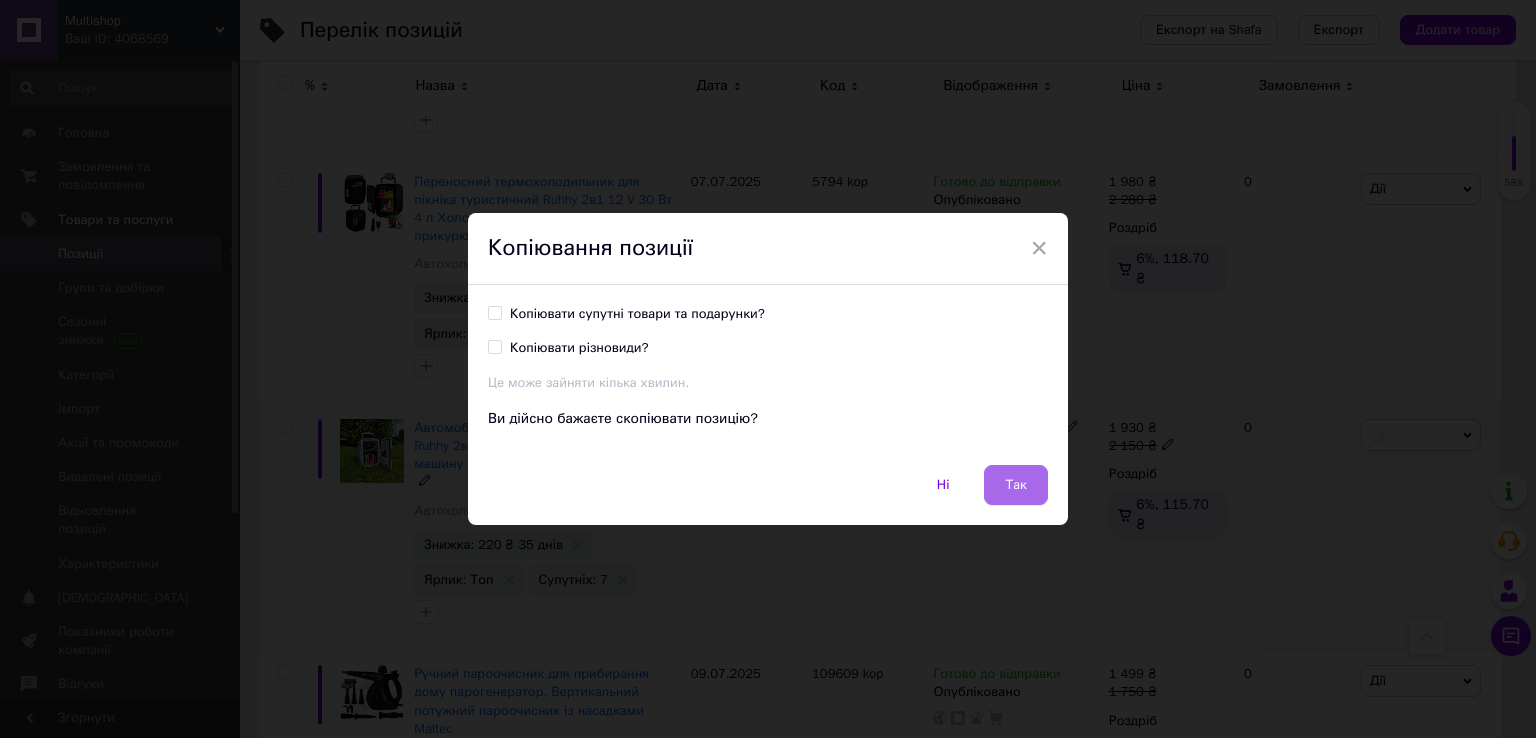 click on "Так" at bounding box center (1016, 485) 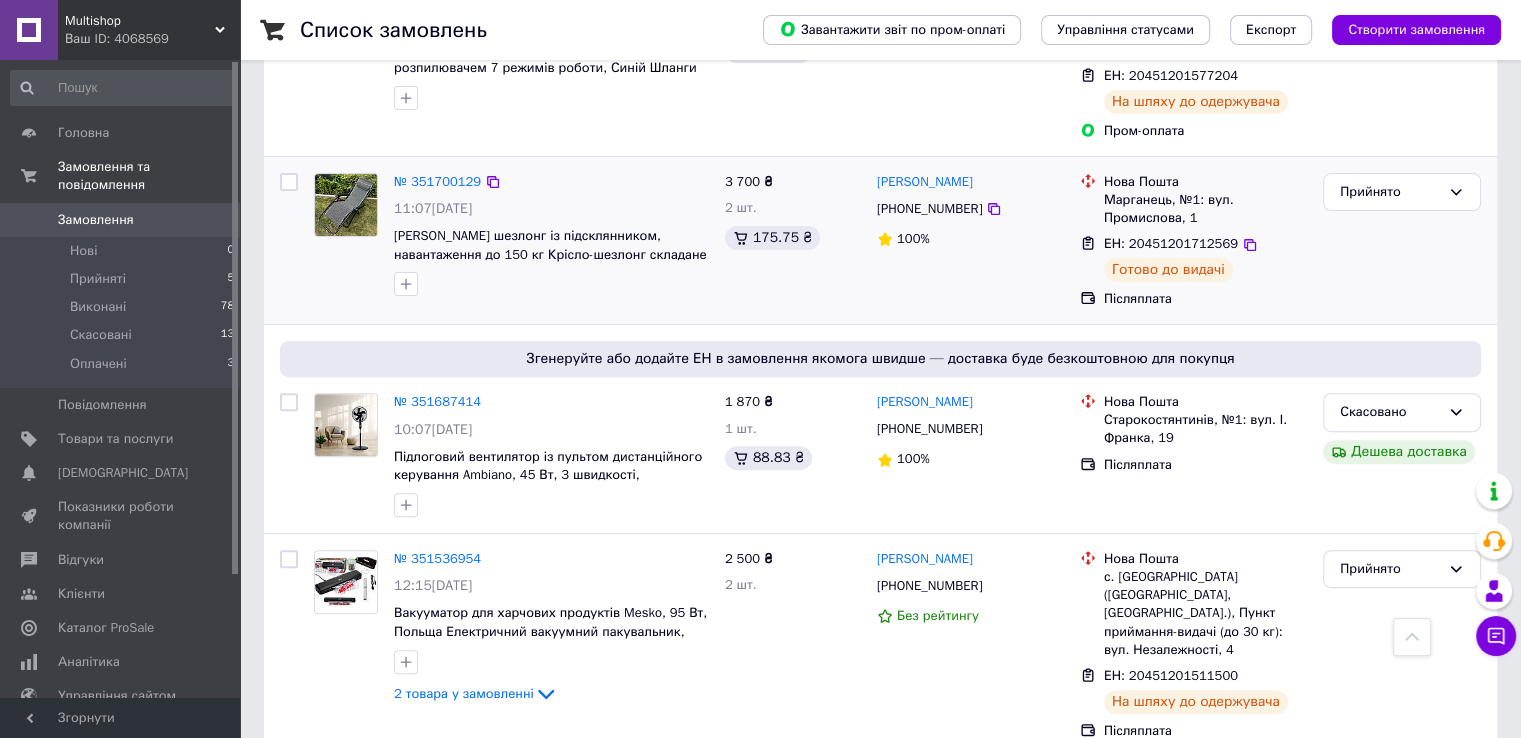 scroll, scrollTop: 700, scrollLeft: 0, axis: vertical 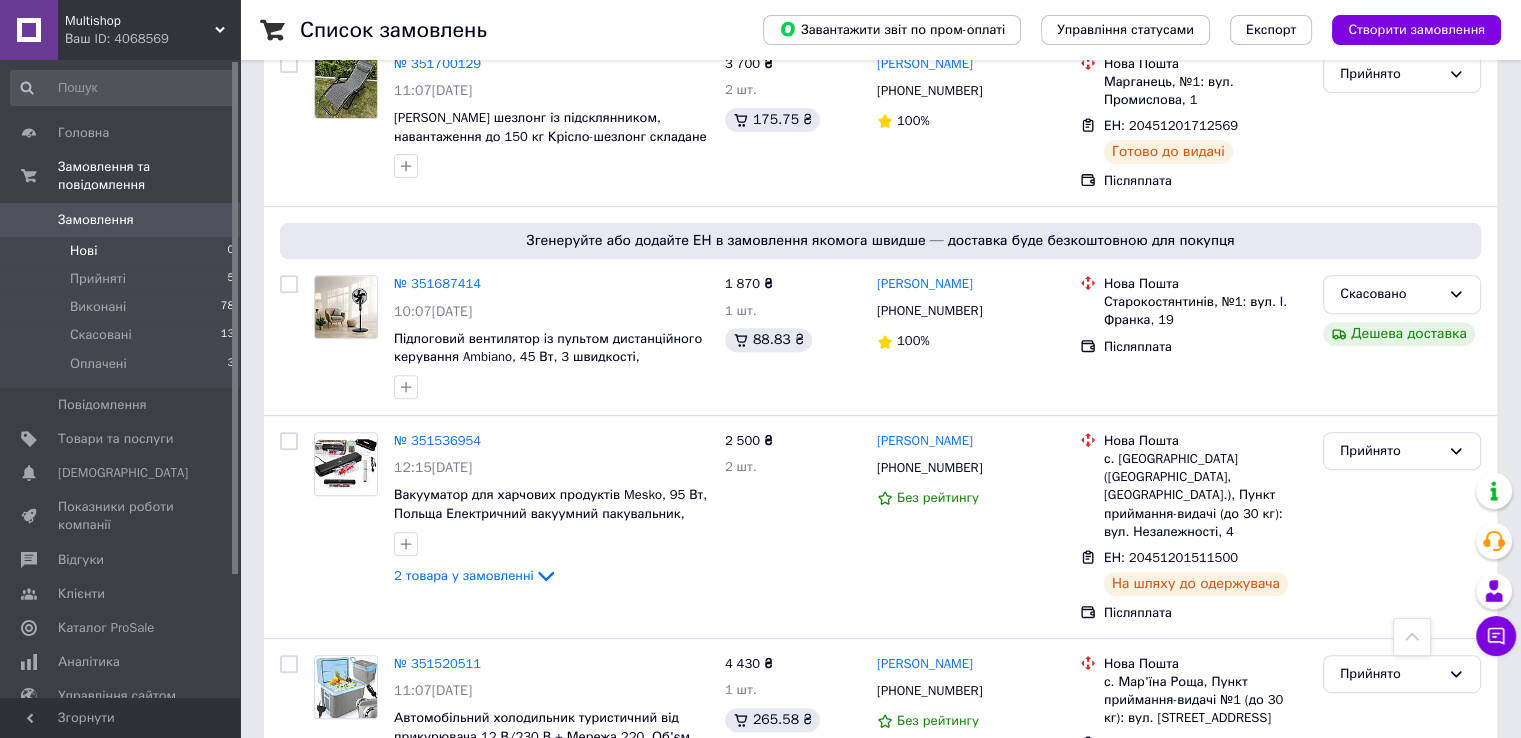 click on "Нові 0" at bounding box center [123, 251] 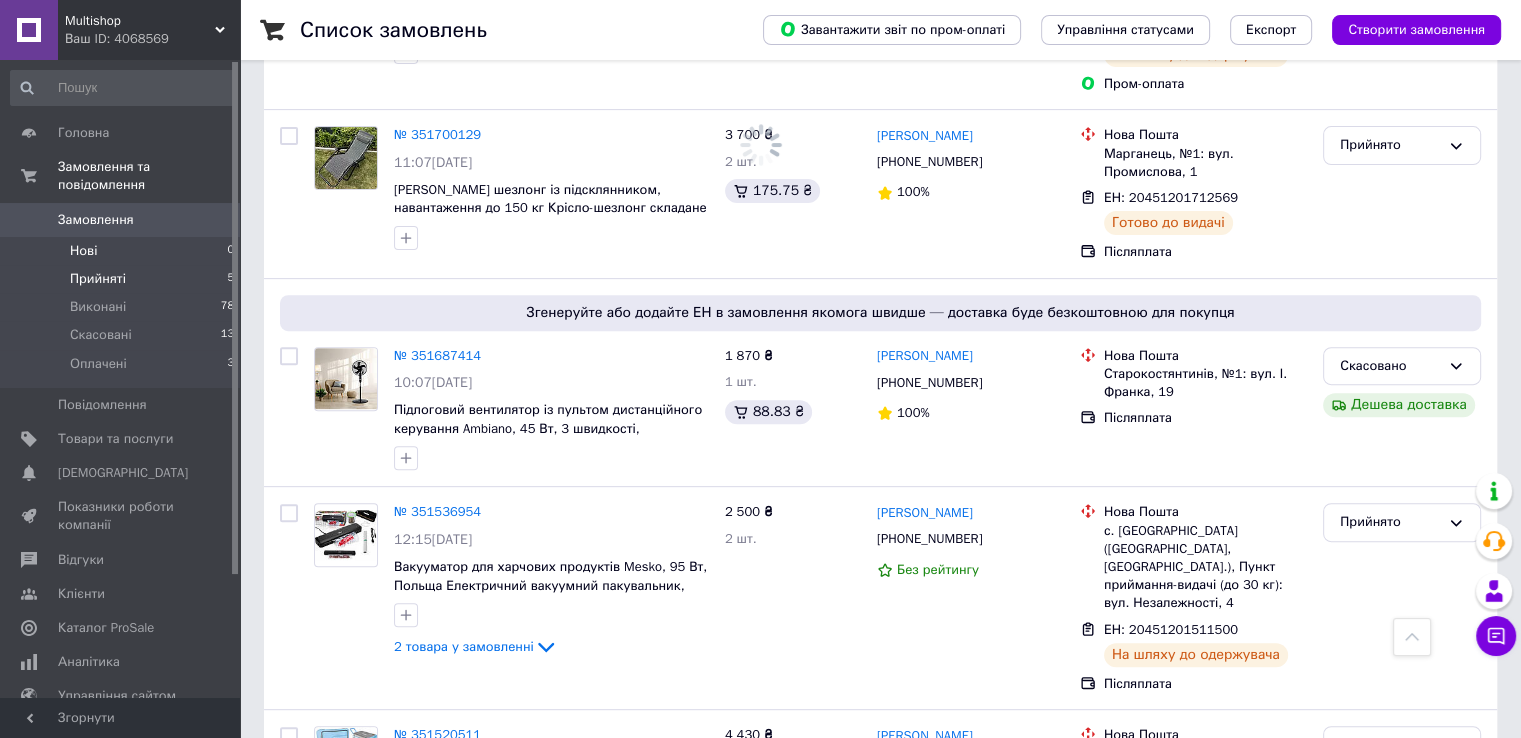 scroll, scrollTop: 771, scrollLeft: 0, axis: vertical 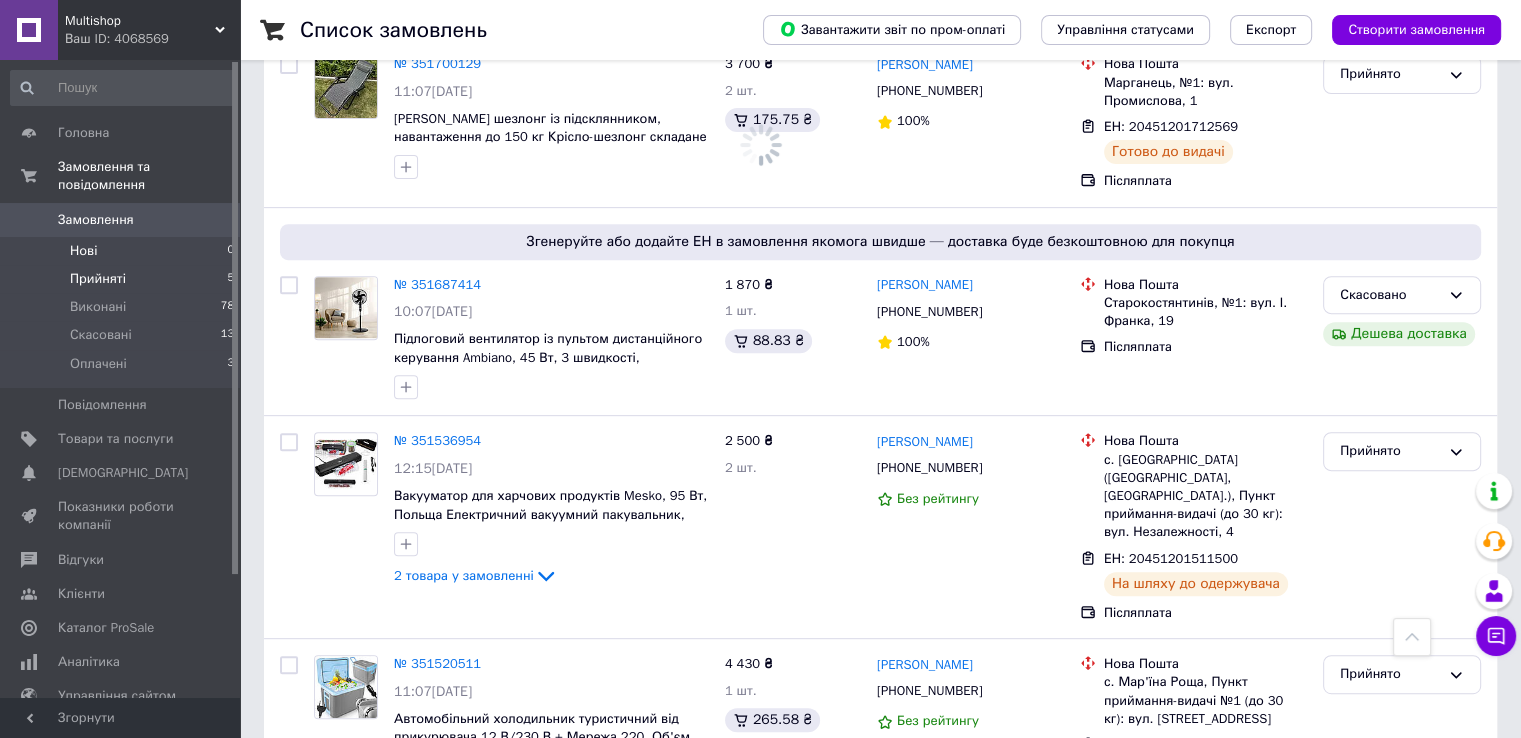 click on "Прийняті 5" at bounding box center (123, 279) 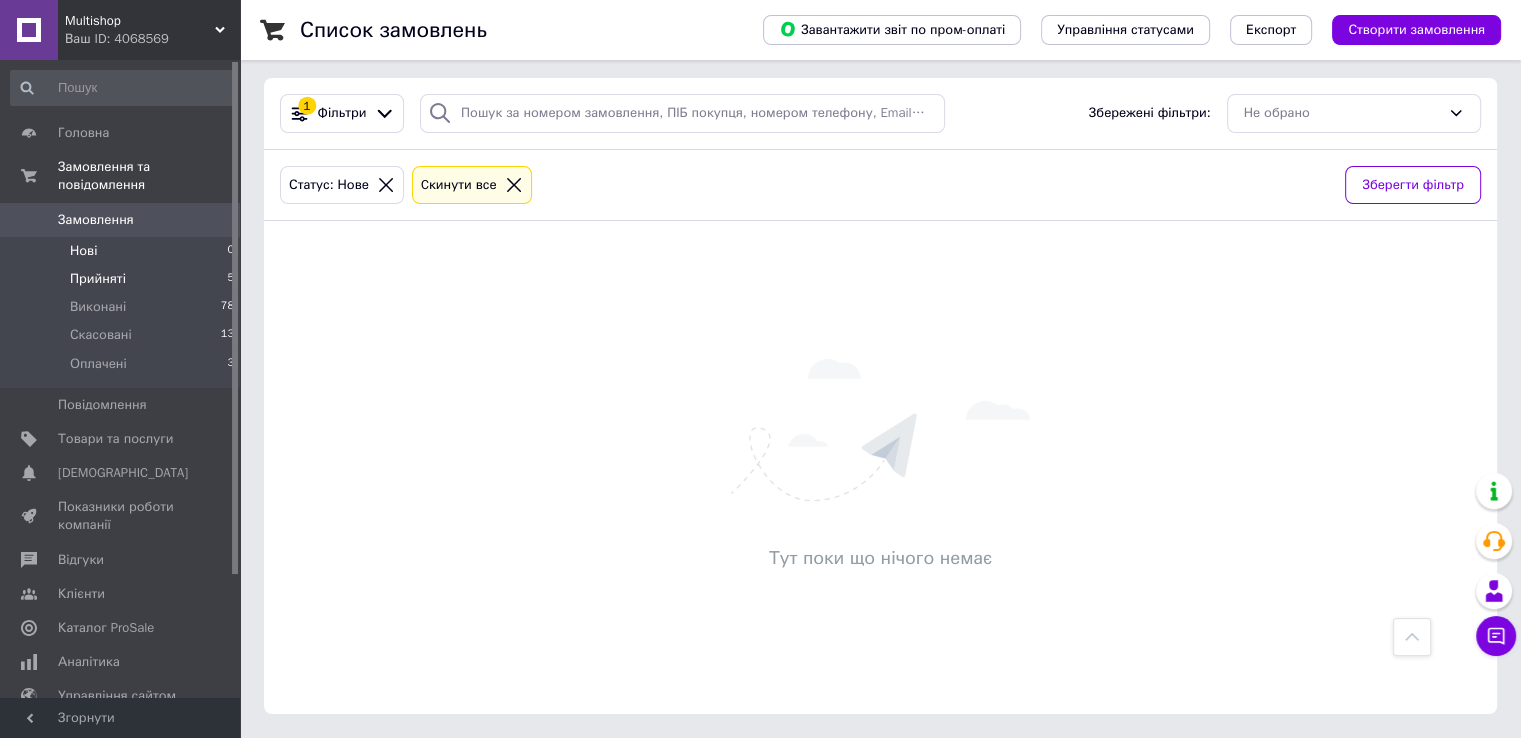scroll, scrollTop: 0, scrollLeft: 0, axis: both 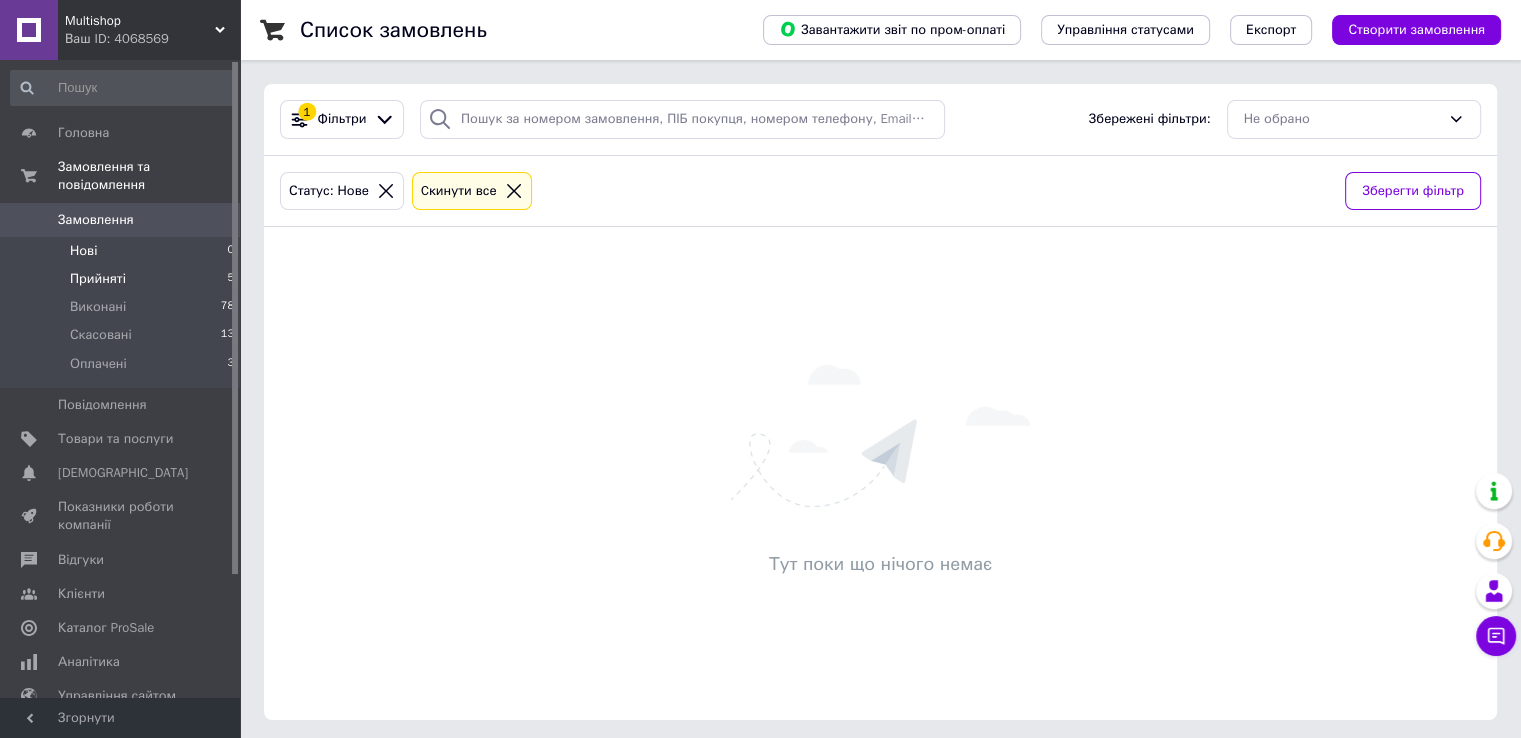 click on "Прийняті 5" at bounding box center [123, 279] 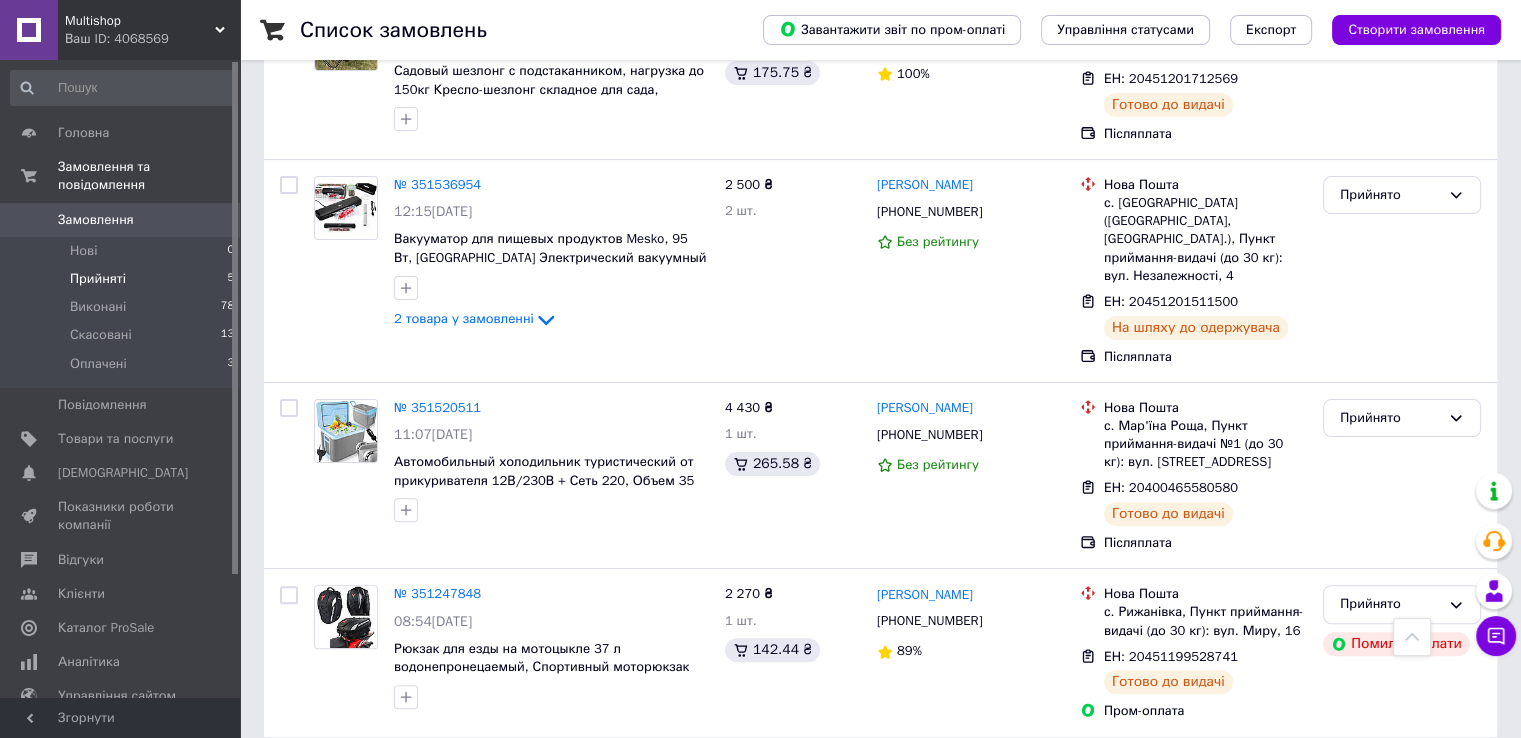 scroll, scrollTop: 467, scrollLeft: 0, axis: vertical 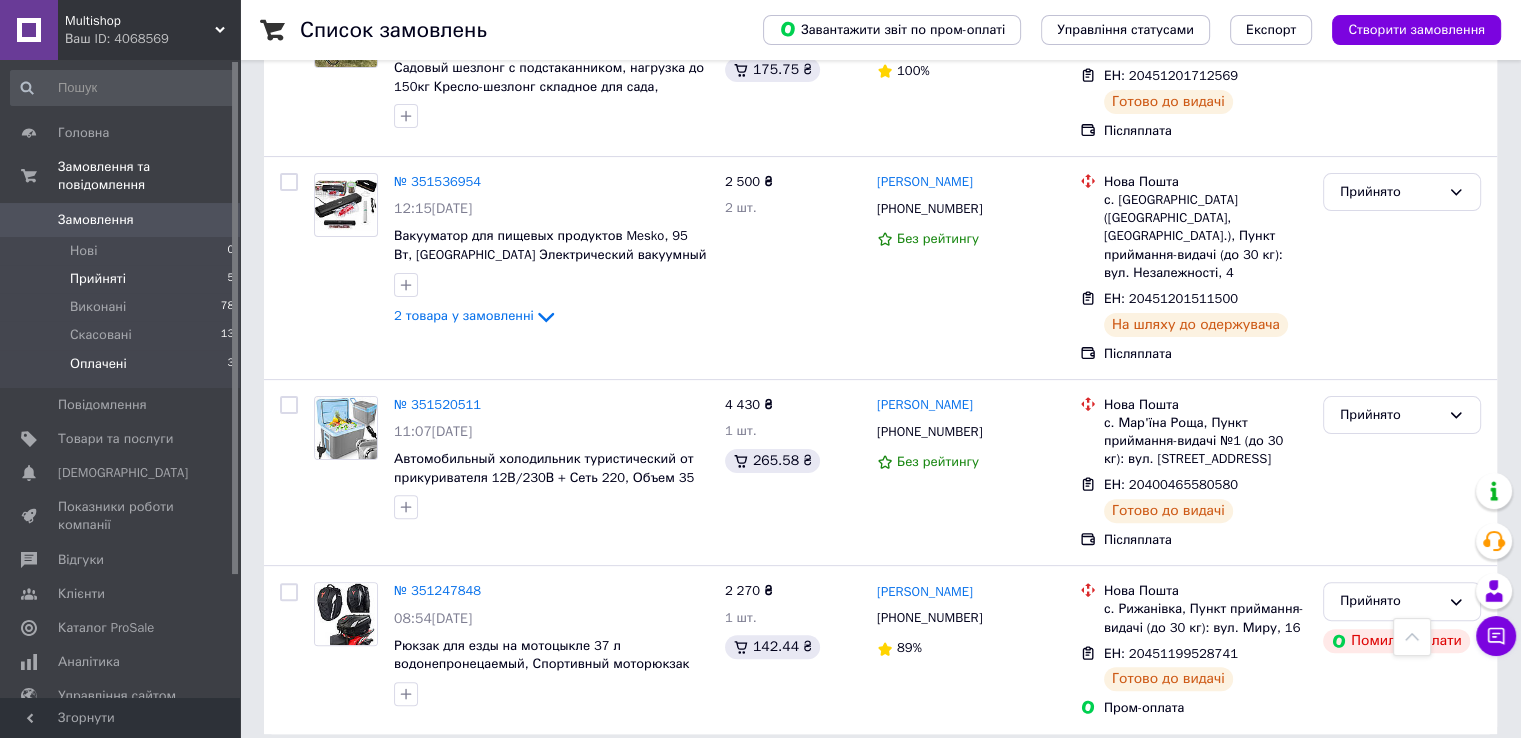 click on "Оплачені" at bounding box center (98, 364) 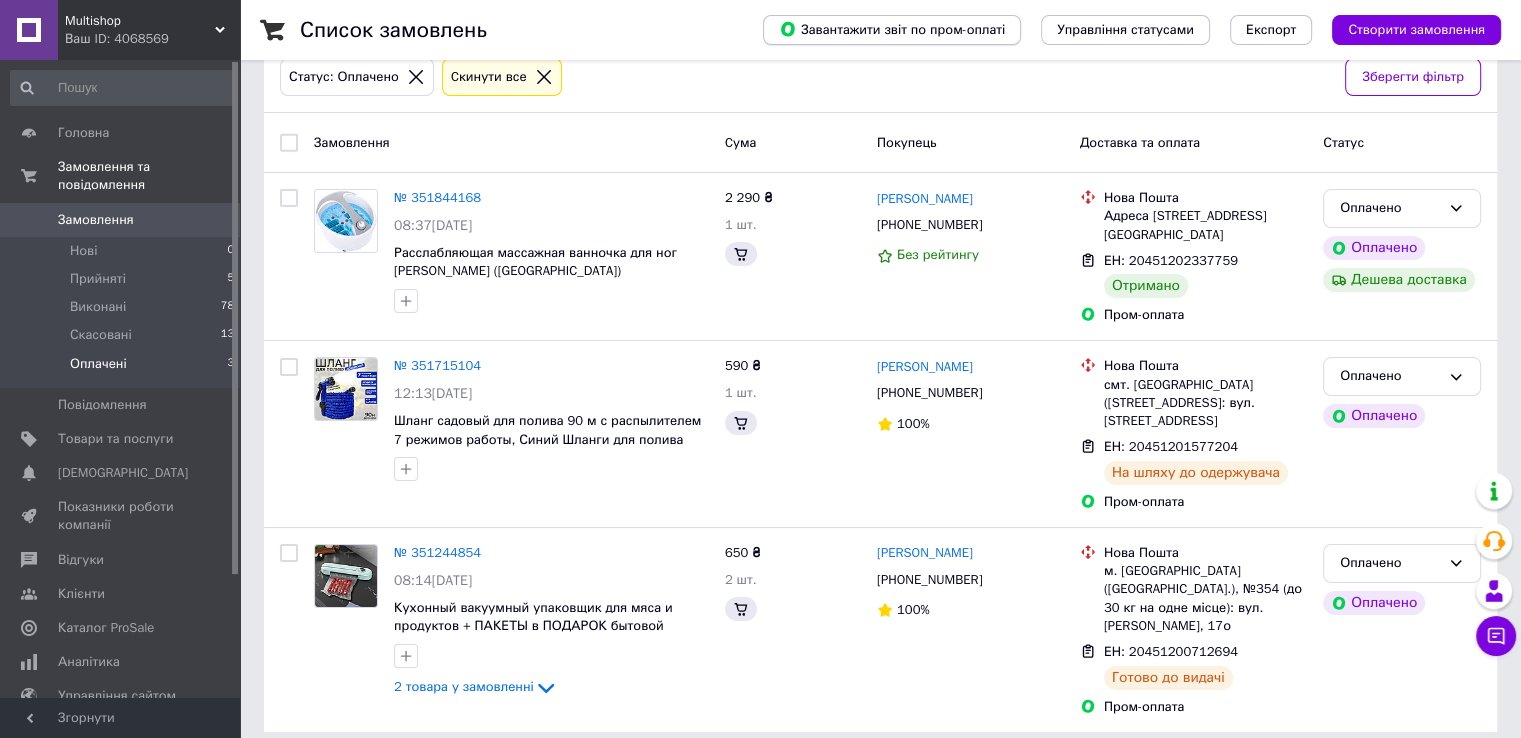 scroll, scrollTop: 0, scrollLeft: 0, axis: both 